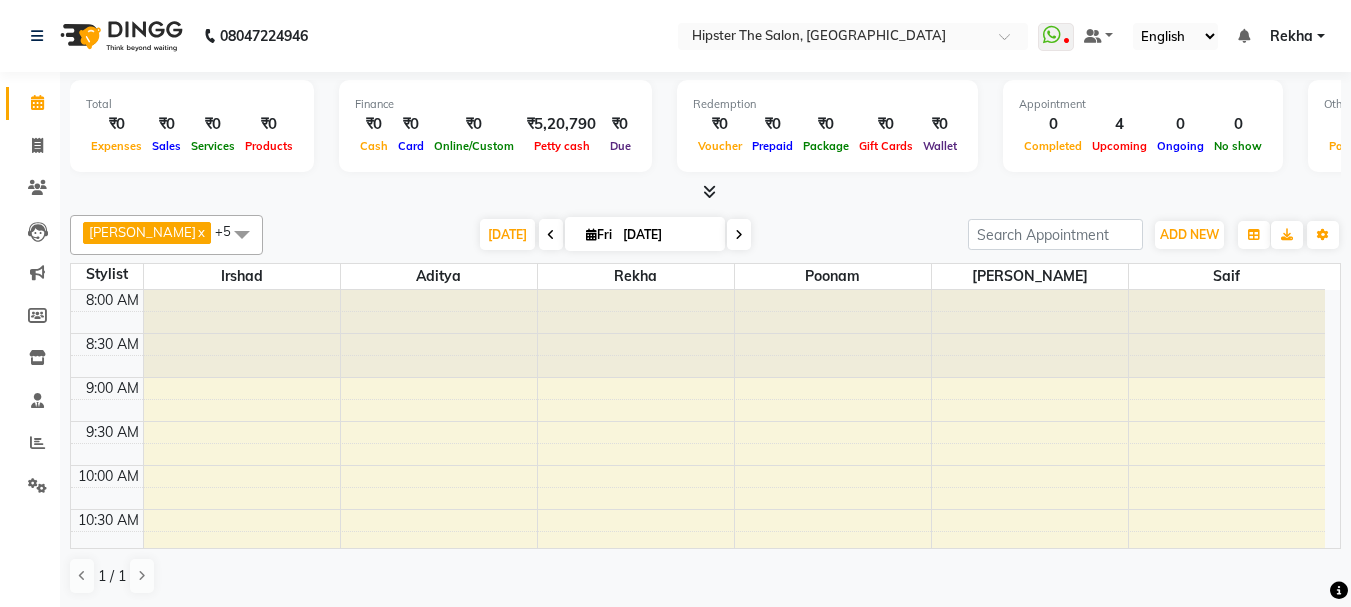 scroll, scrollTop: 0, scrollLeft: 0, axis: both 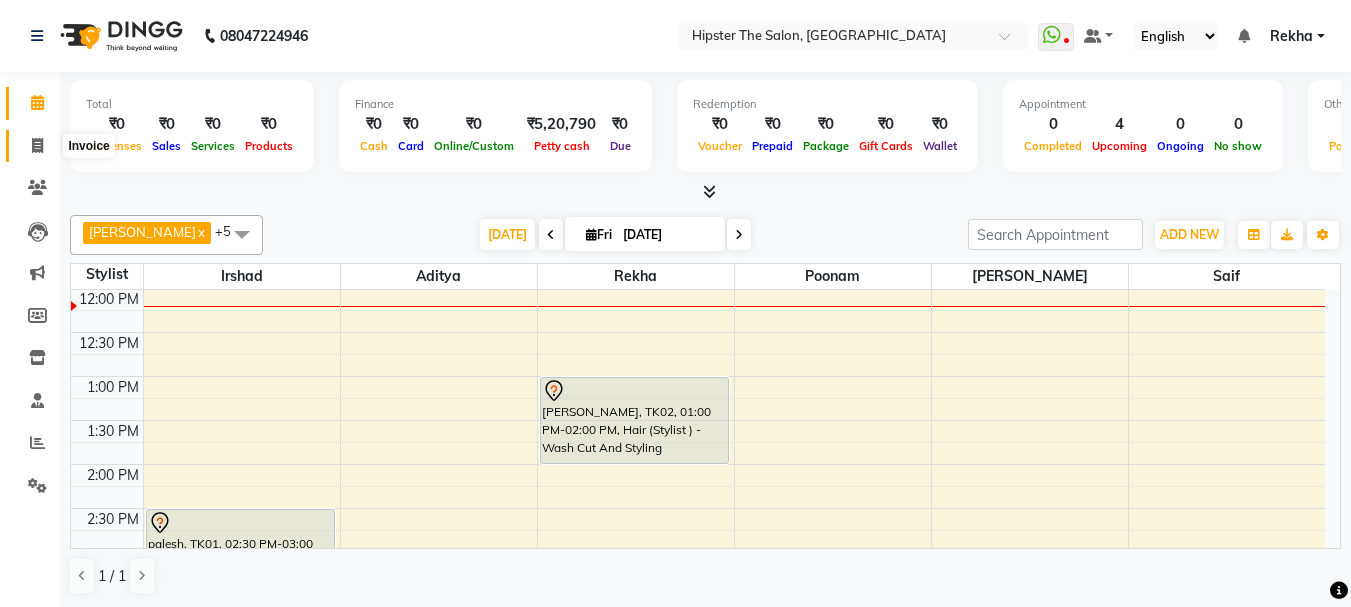 click 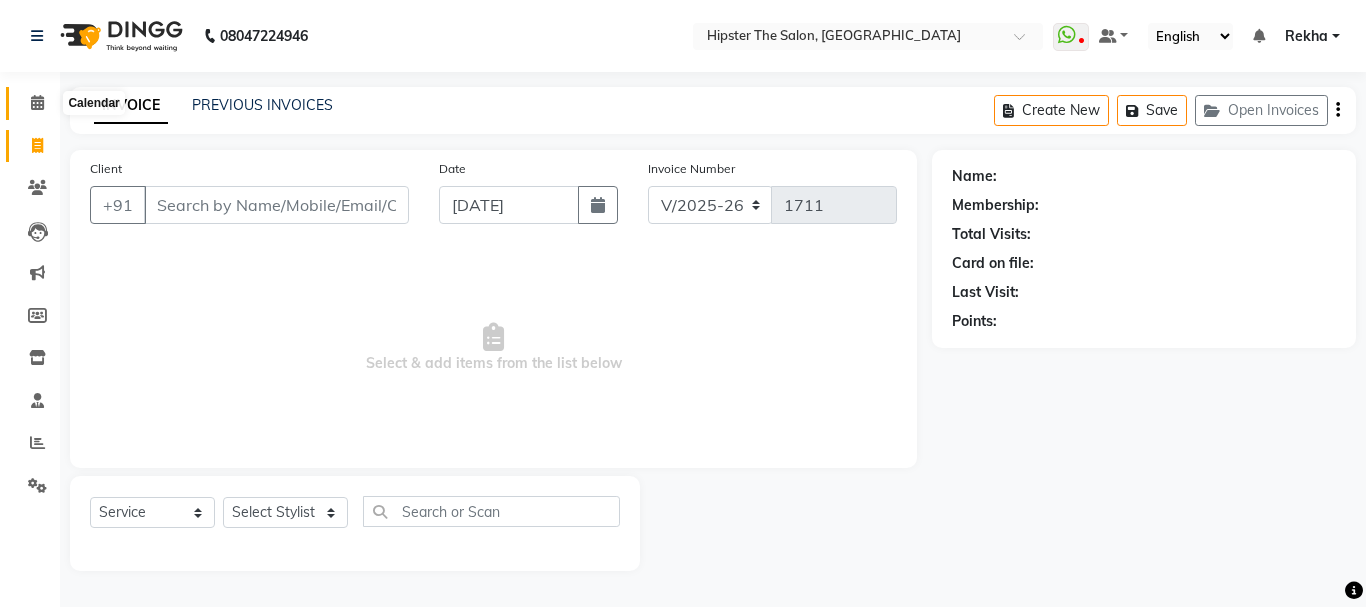 click 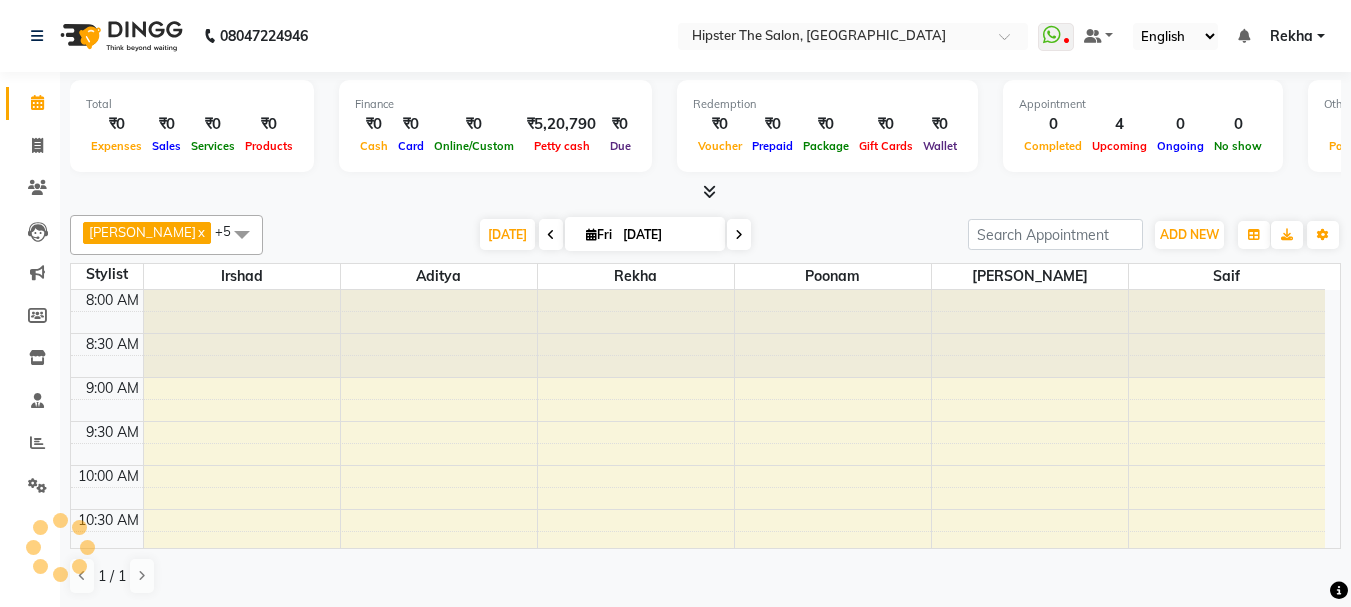 scroll, scrollTop: 0, scrollLeft: 0, axis: both 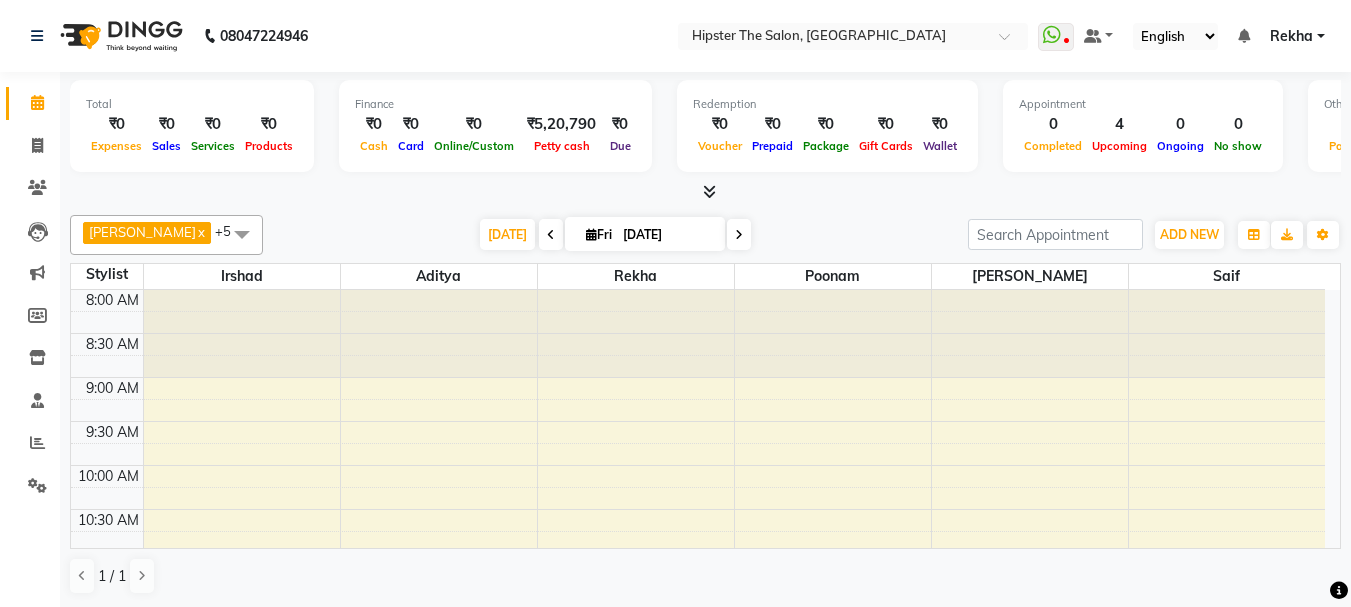 click at bounding box center (551, 234) 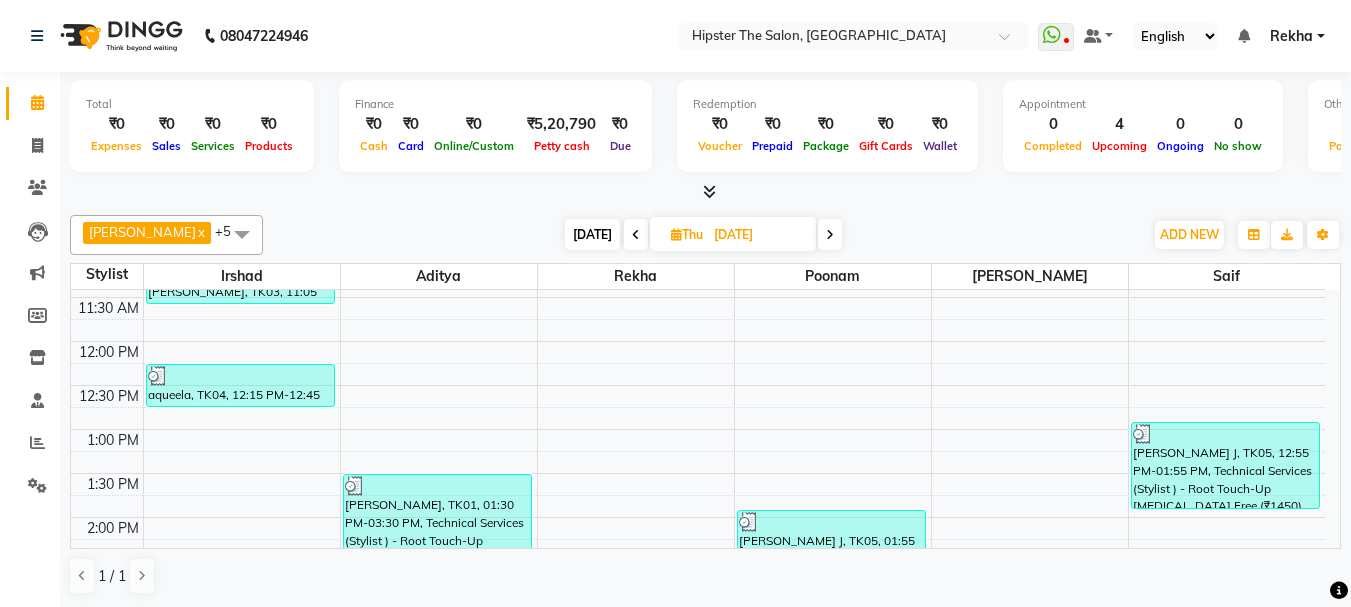 scroll, scrollTop: 1061, scrollLeft: 0, axis: vertical 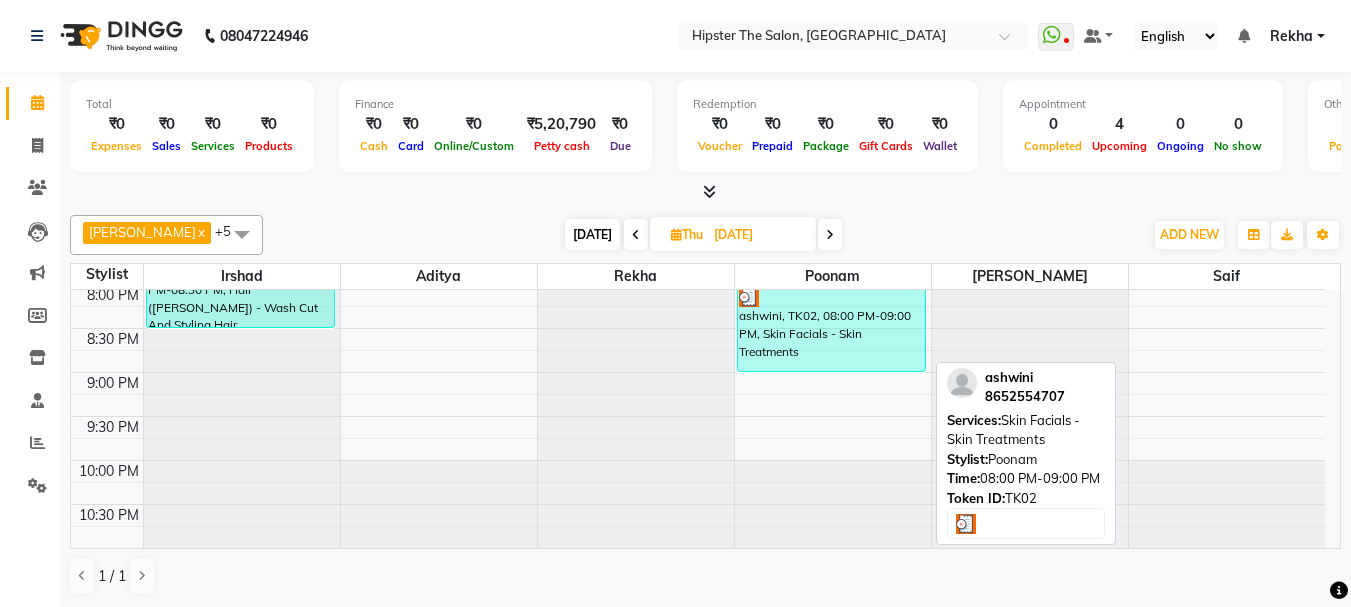 click on "ashwini, TK02, 08:00 PM-09:00 PM, Skin Facials - Skin Treatments" at bounding box center (831, 328) 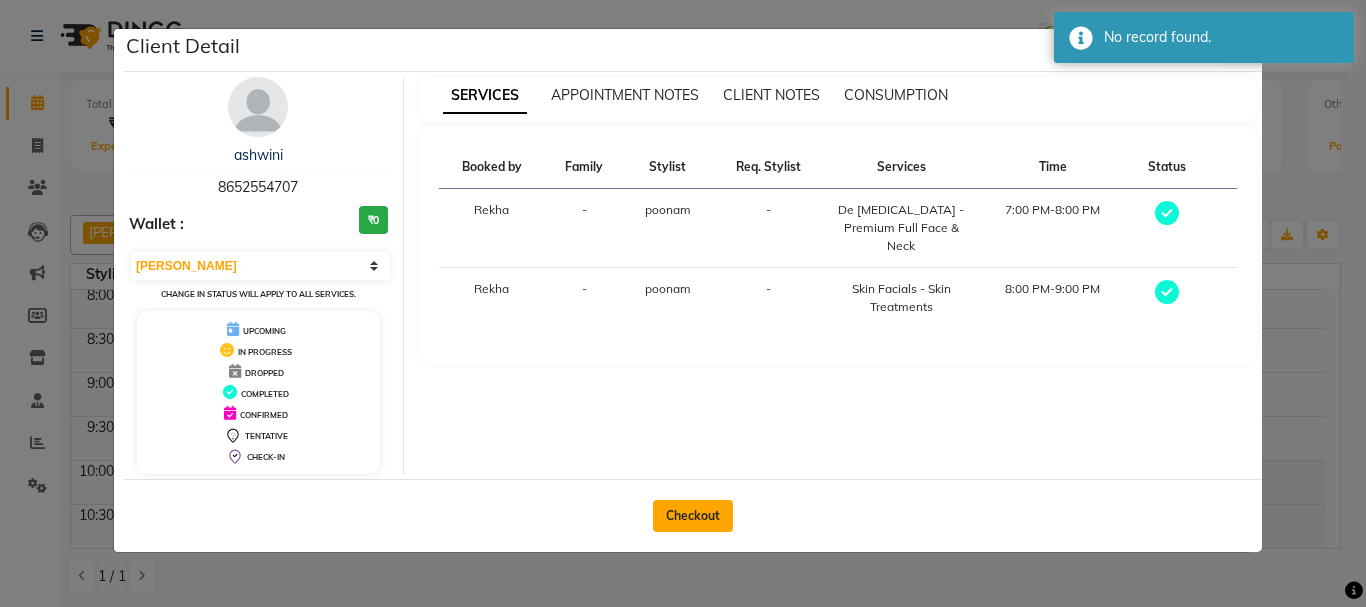 click on "Checkout" 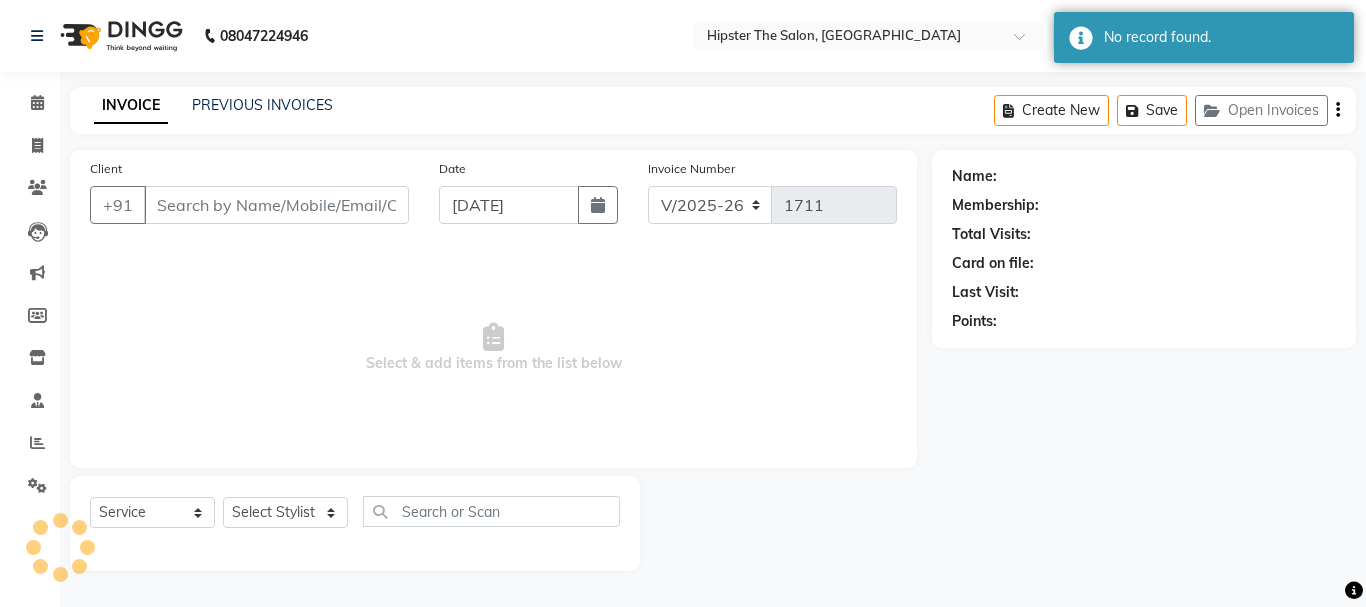 type on "8652554707" 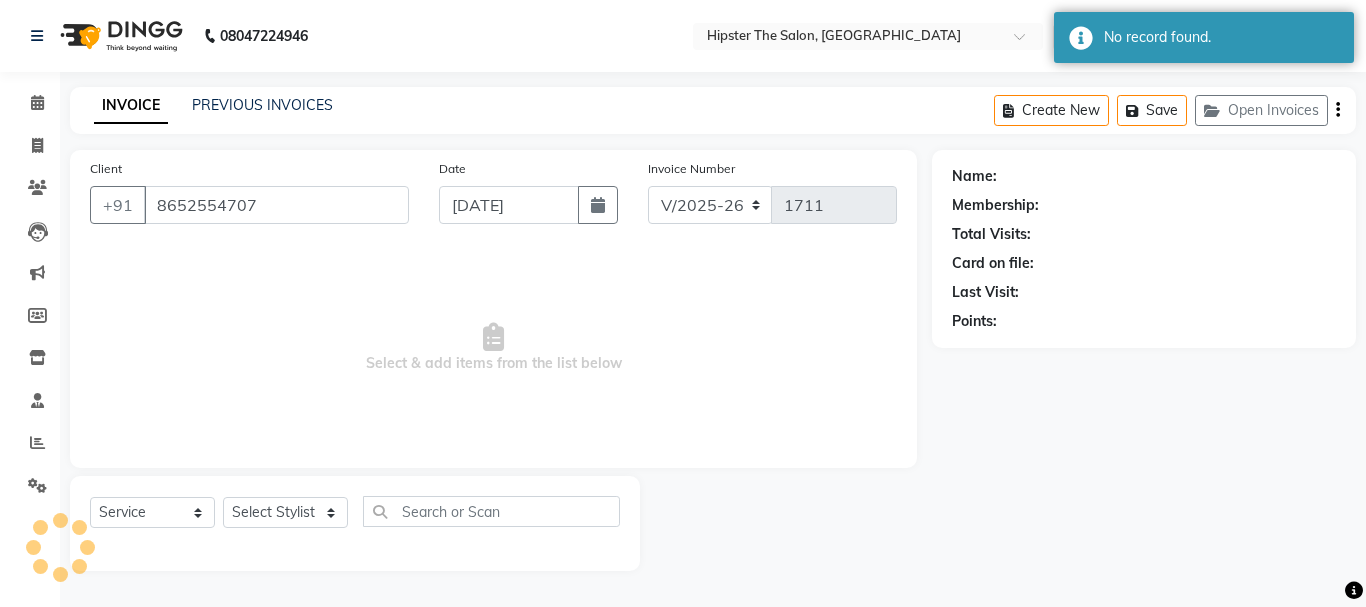 select on "50153" 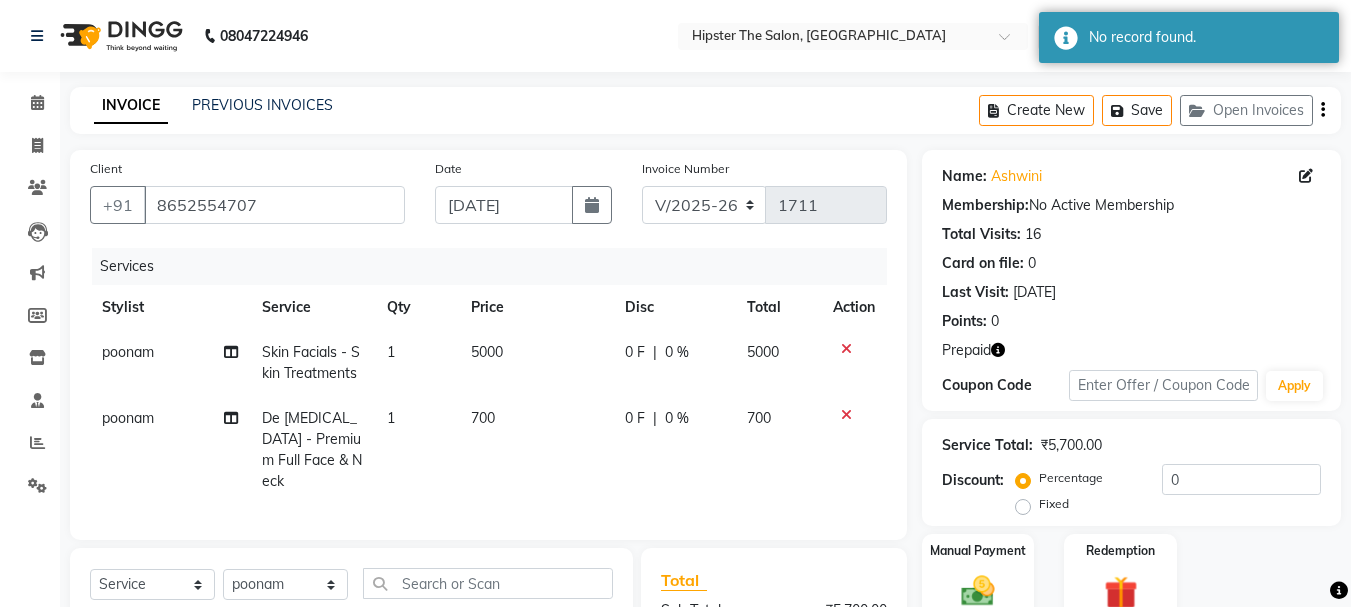 click 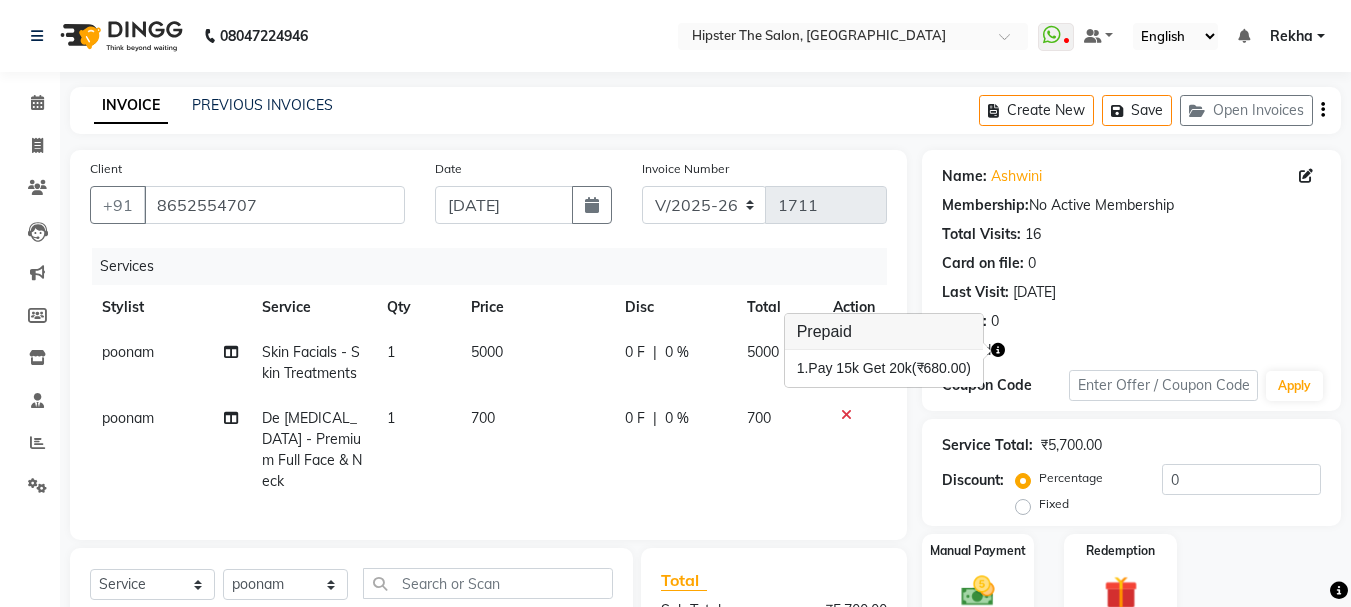 click on "Services" 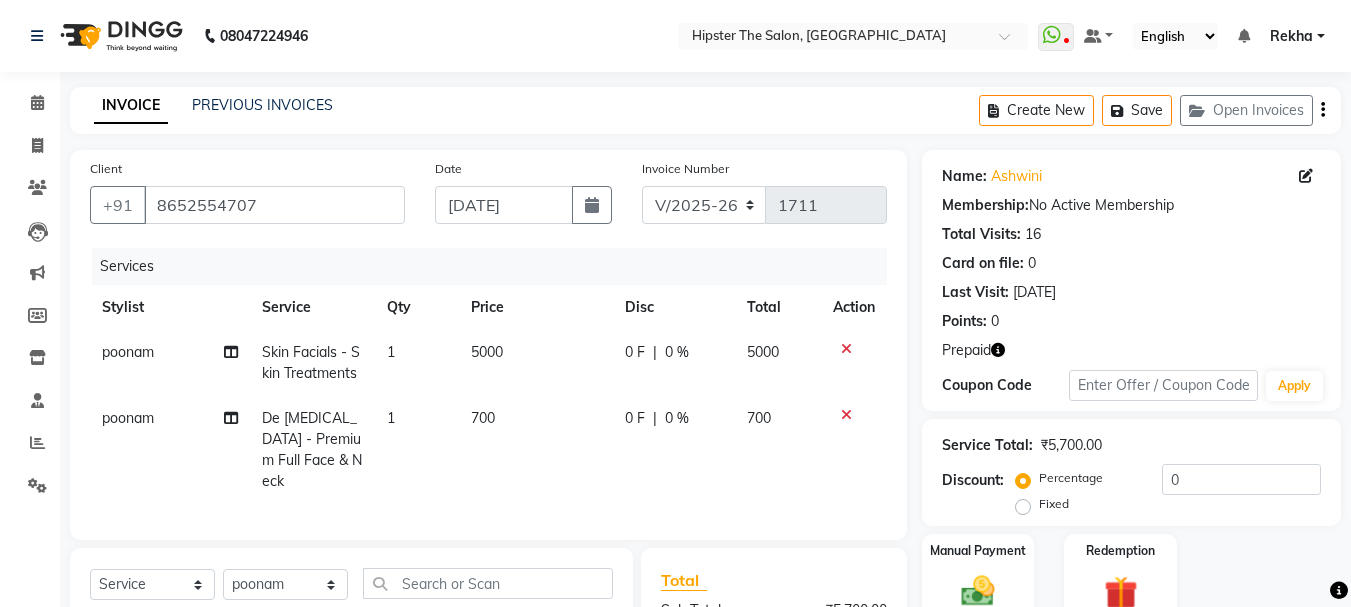 click on "5000" 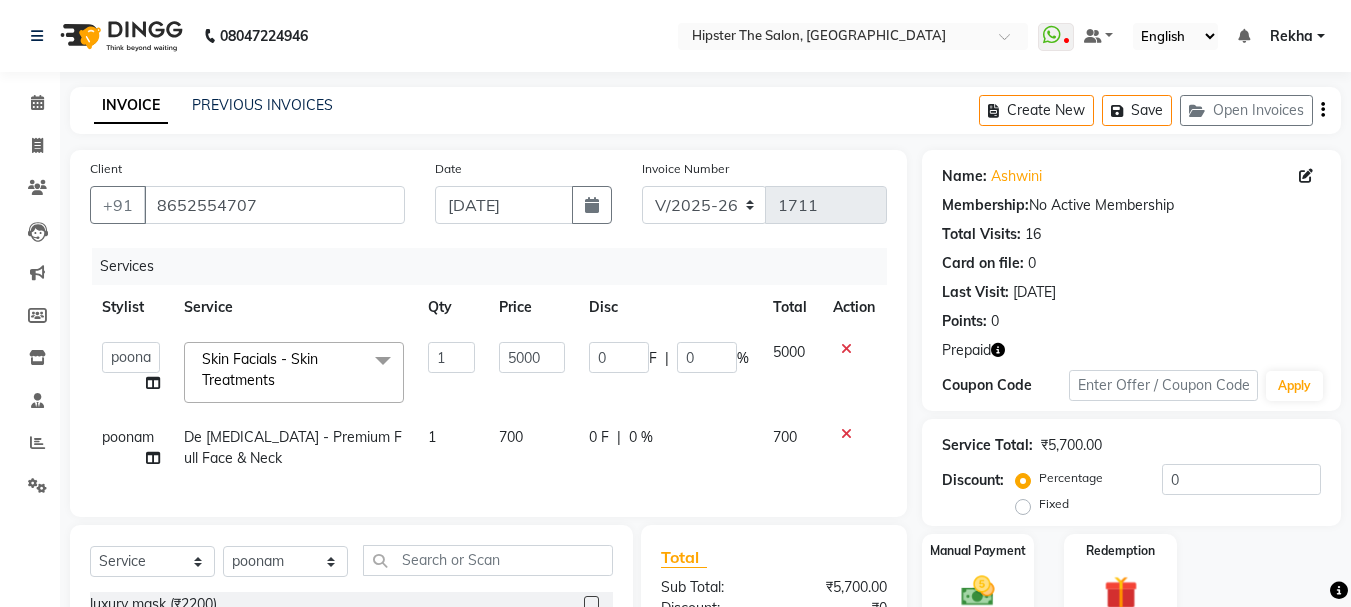 click on "700" 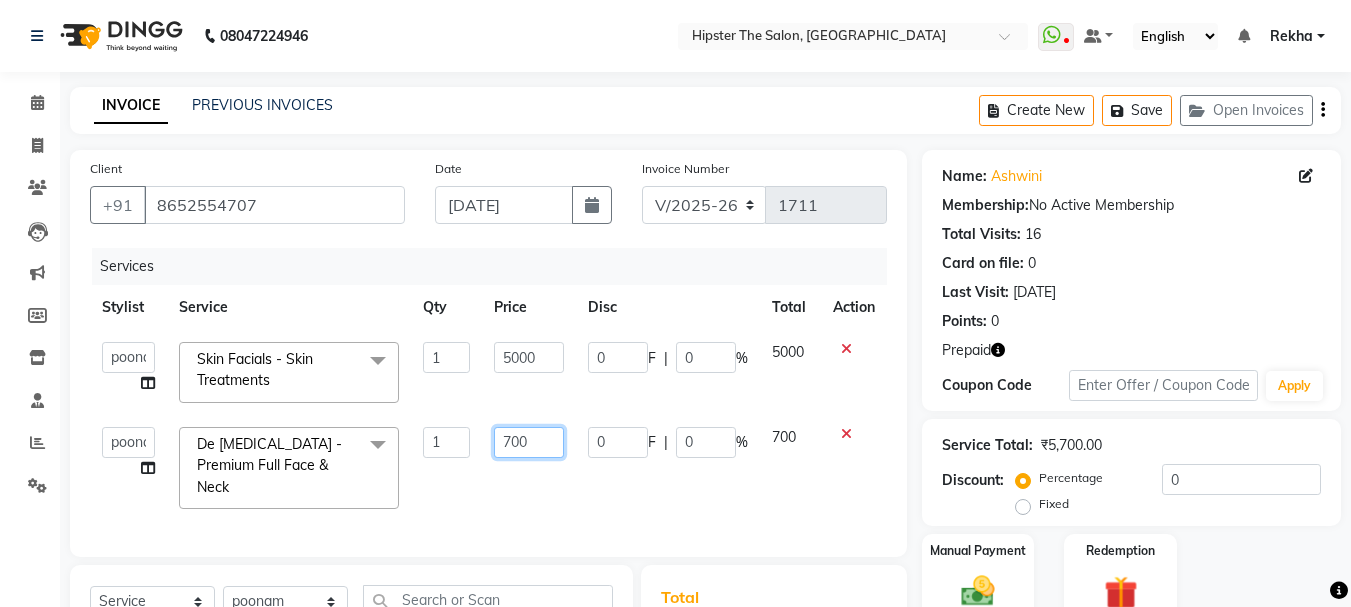 click on "700" 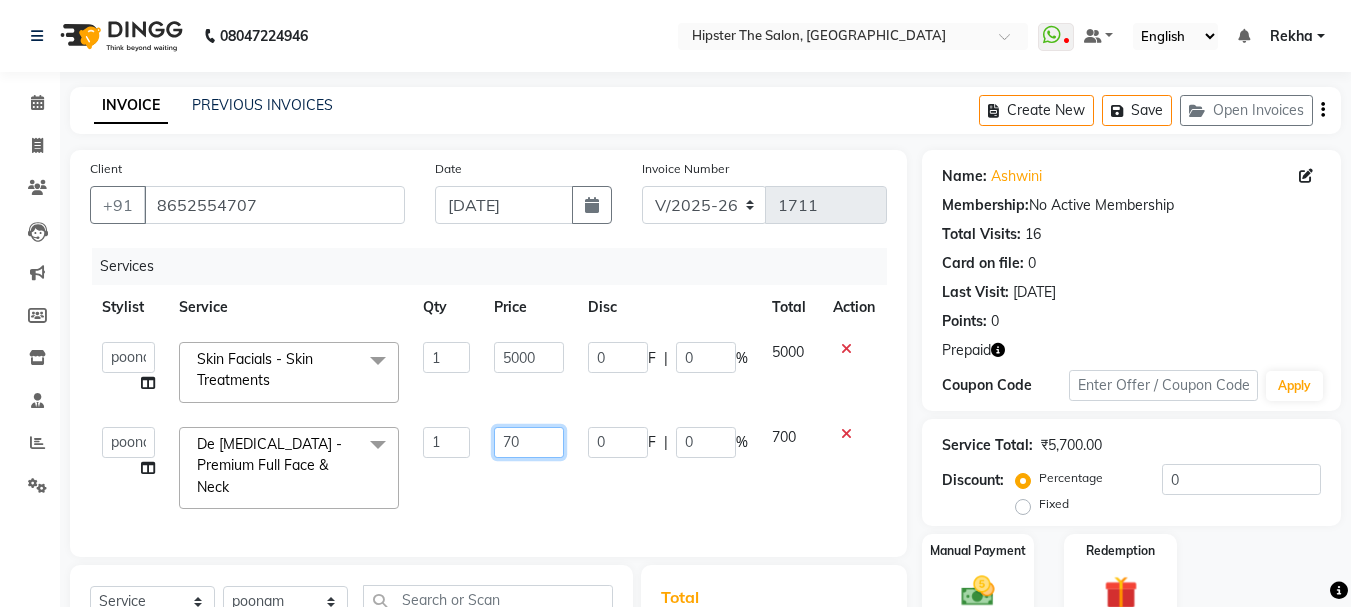 type on "7" 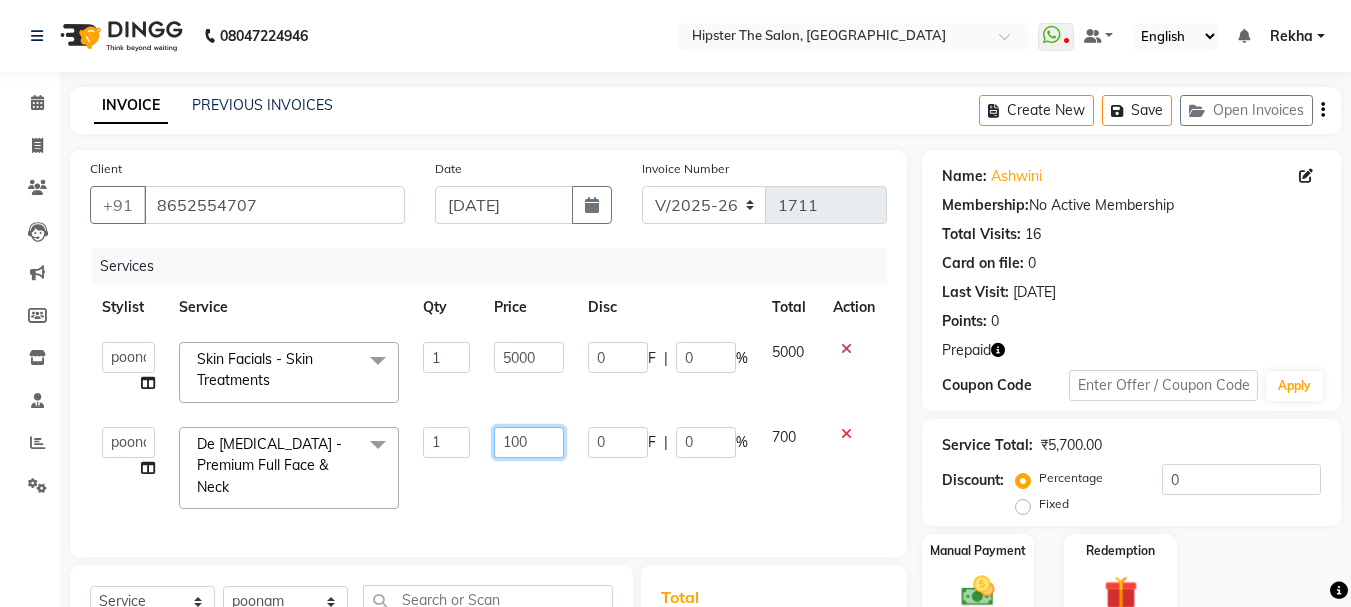 type on "1000" 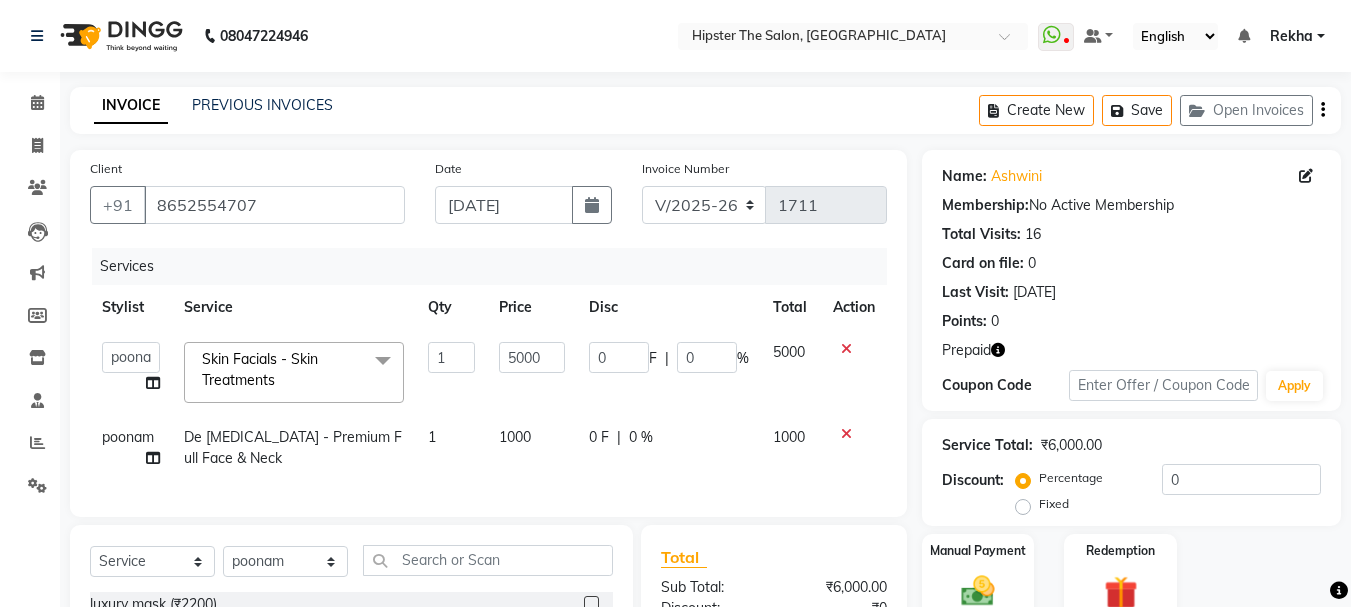 click on "0 F" 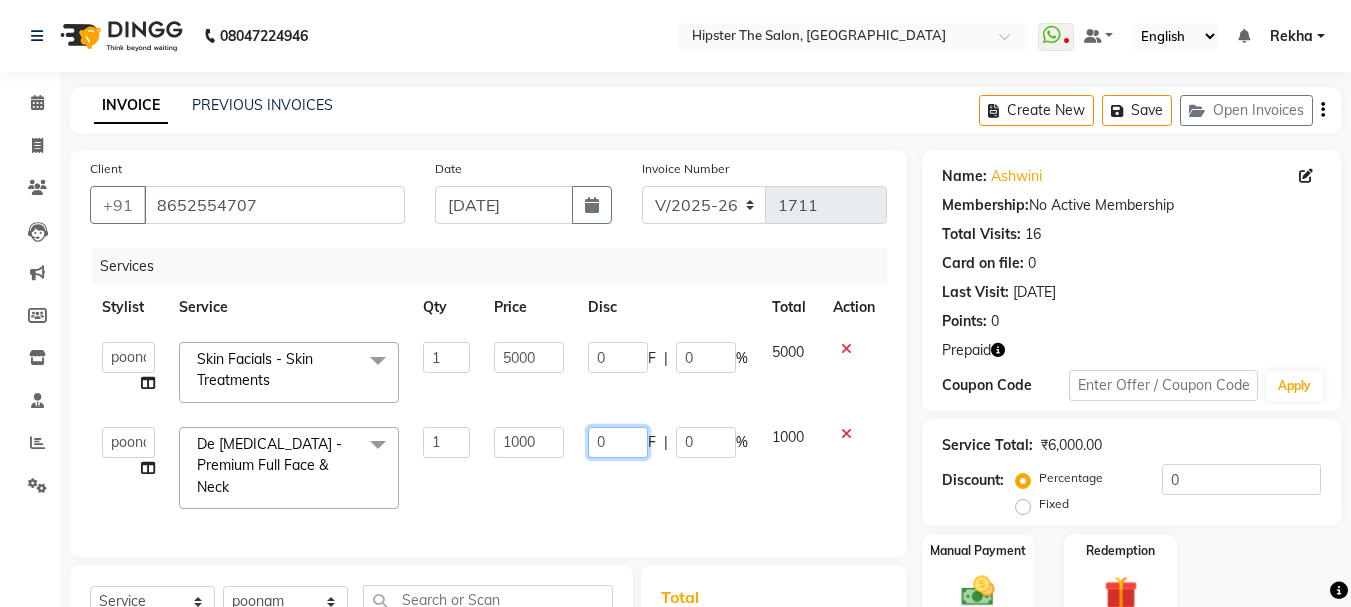 click on "0" 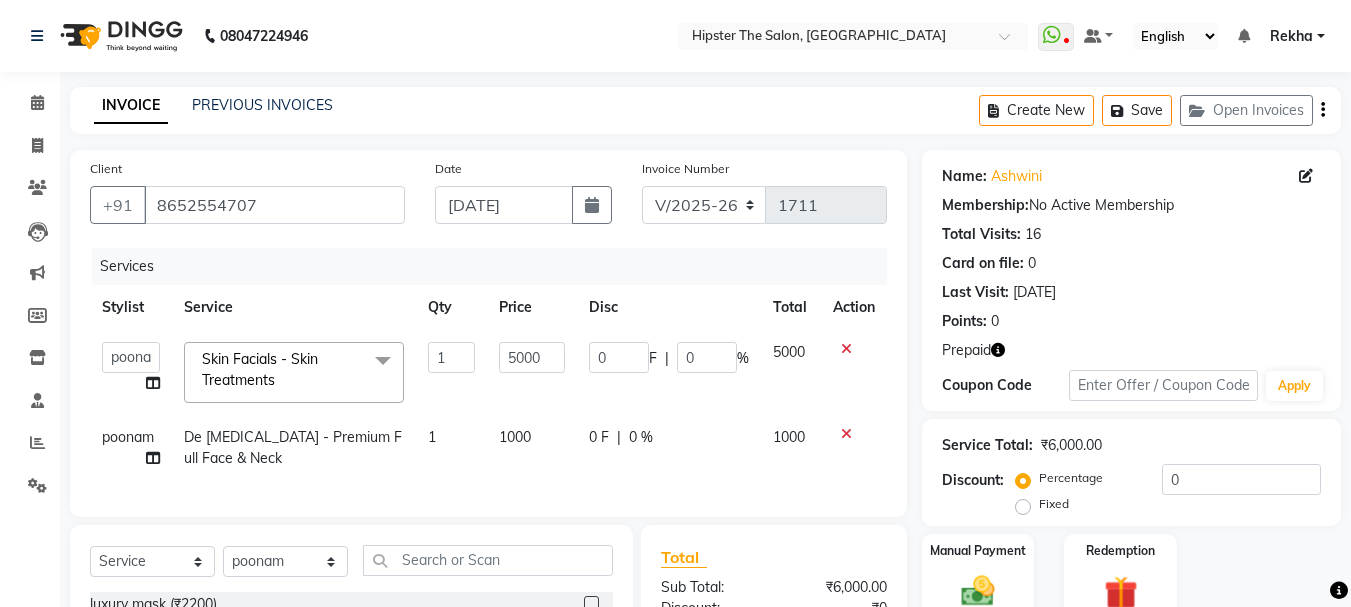 click on "0 F | 0 %" 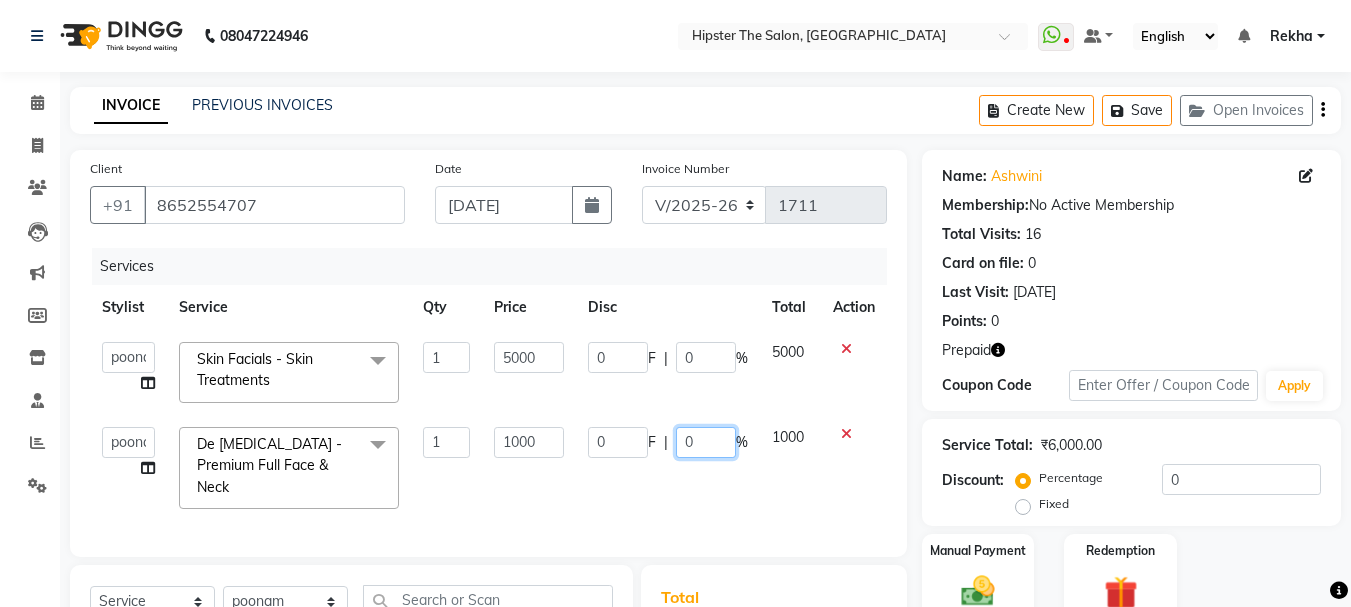 click on "0" 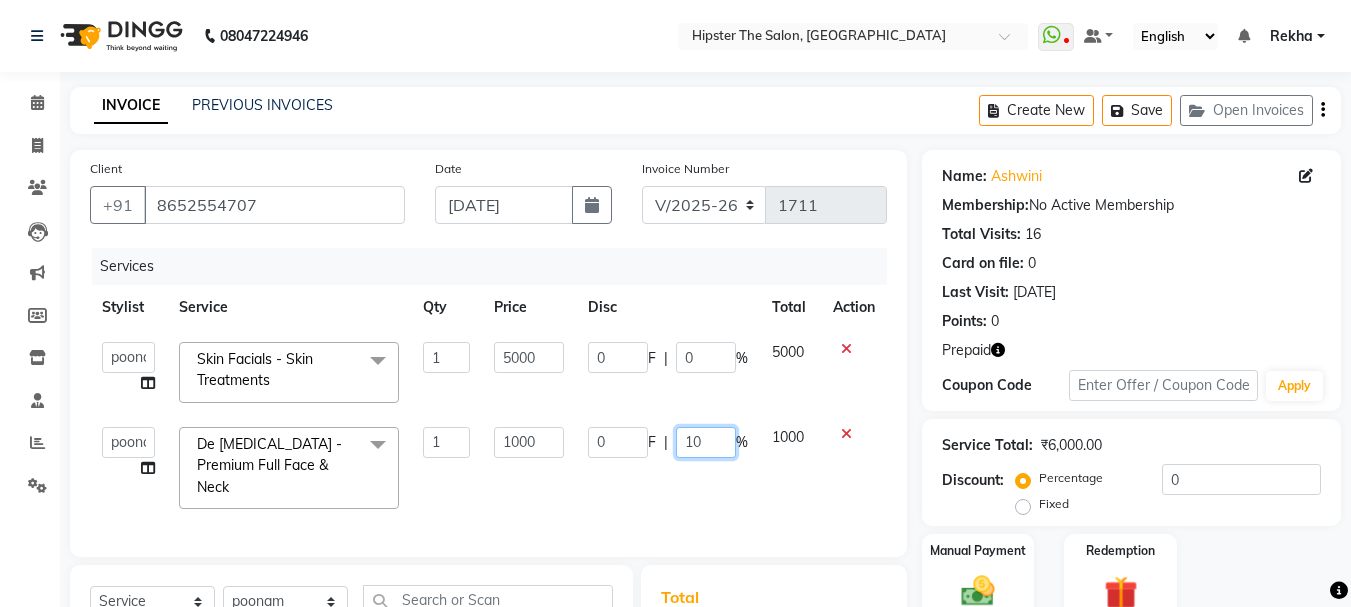 type on "100" 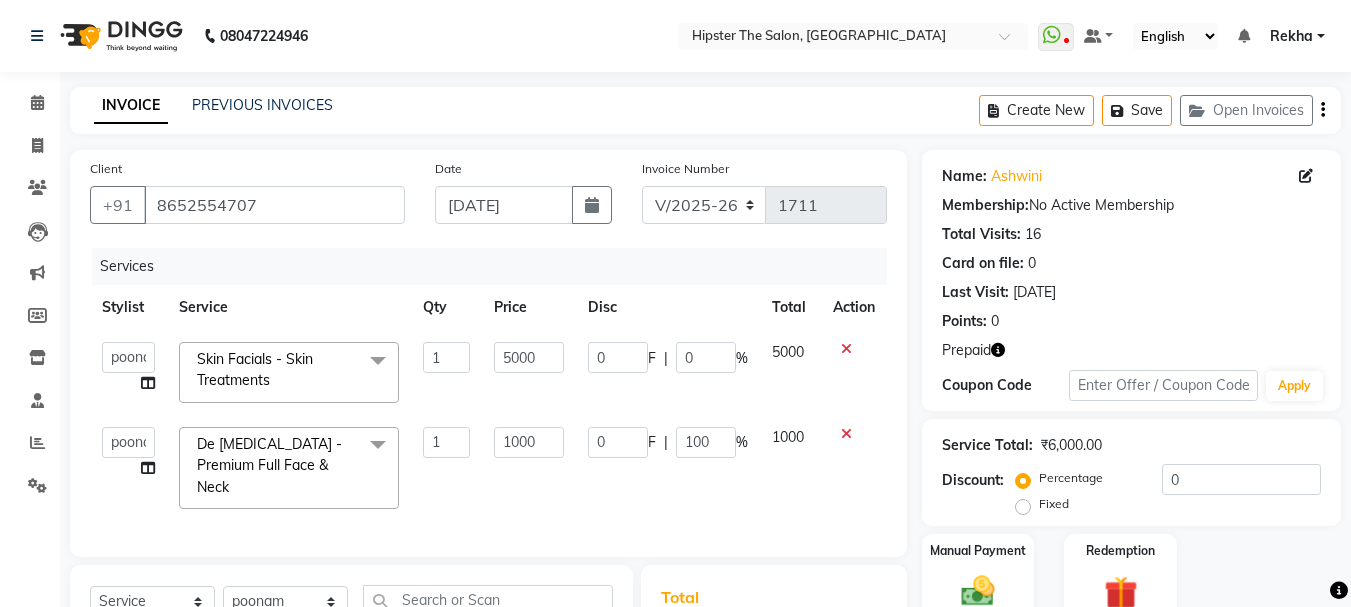 click on "1000" 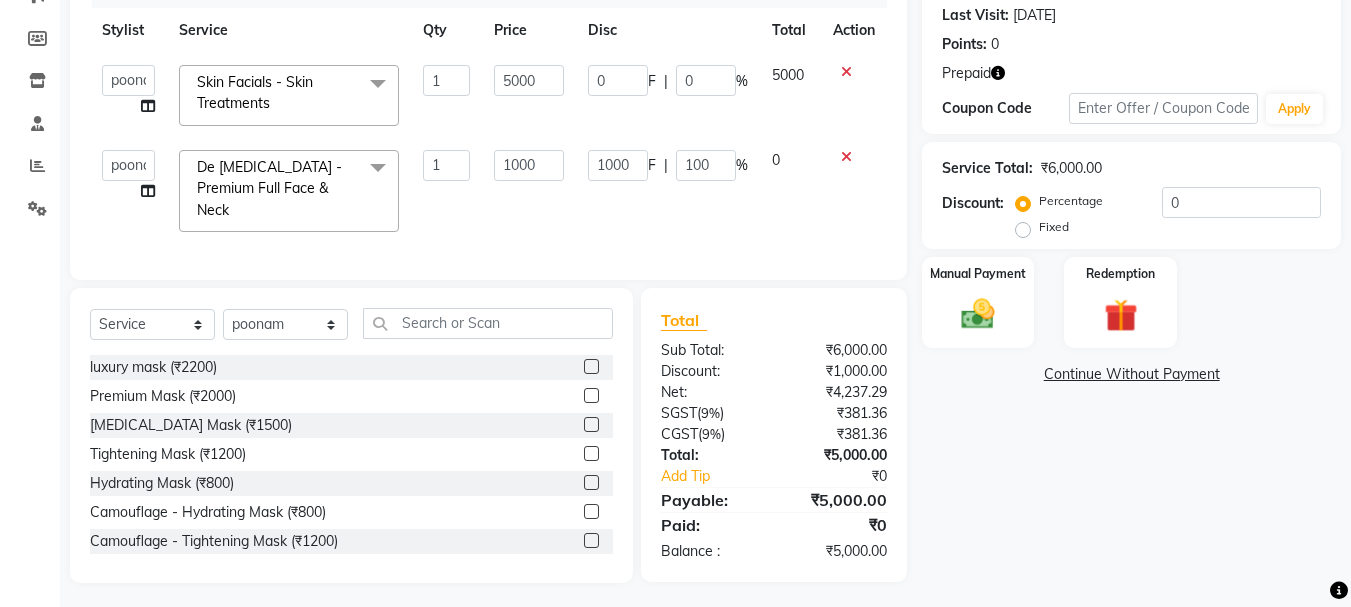 scroll, scrollTop: 144, scrollLeft: 0, axis: vertical 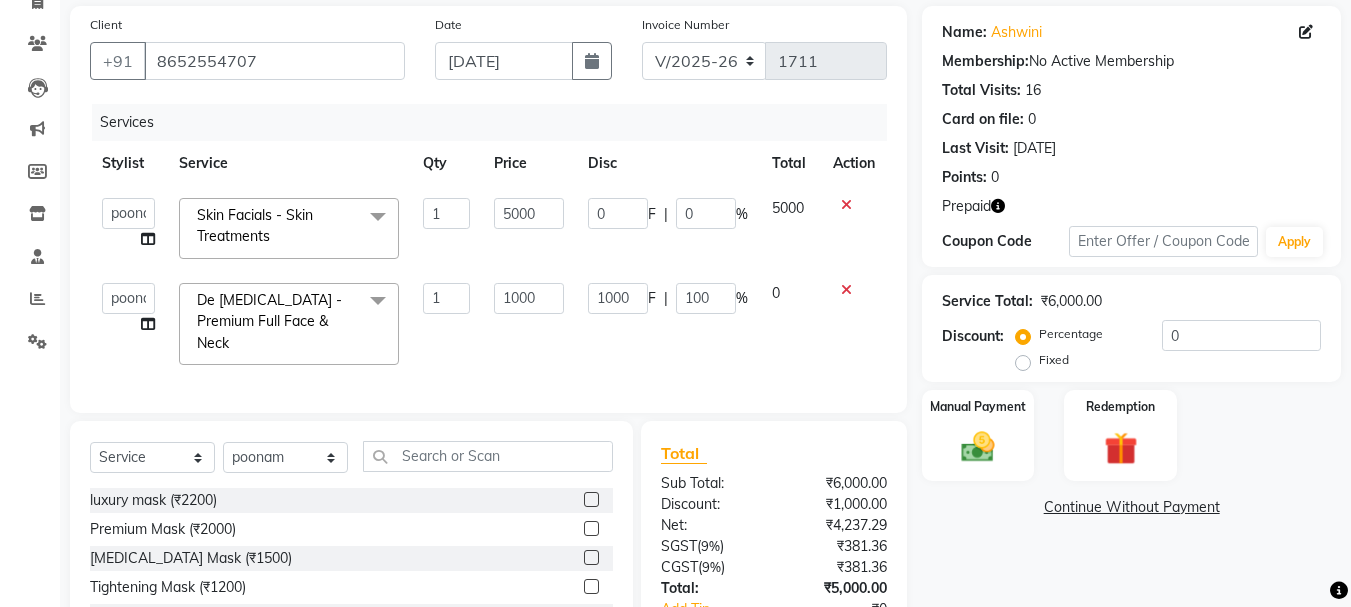 click 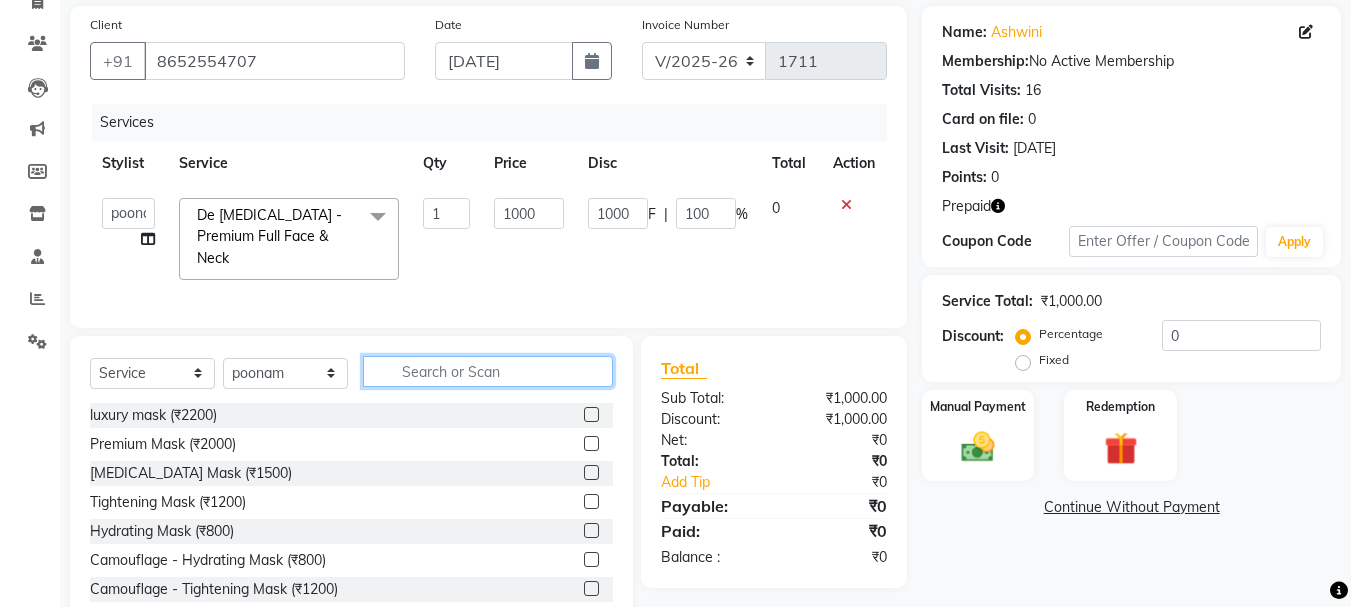 click 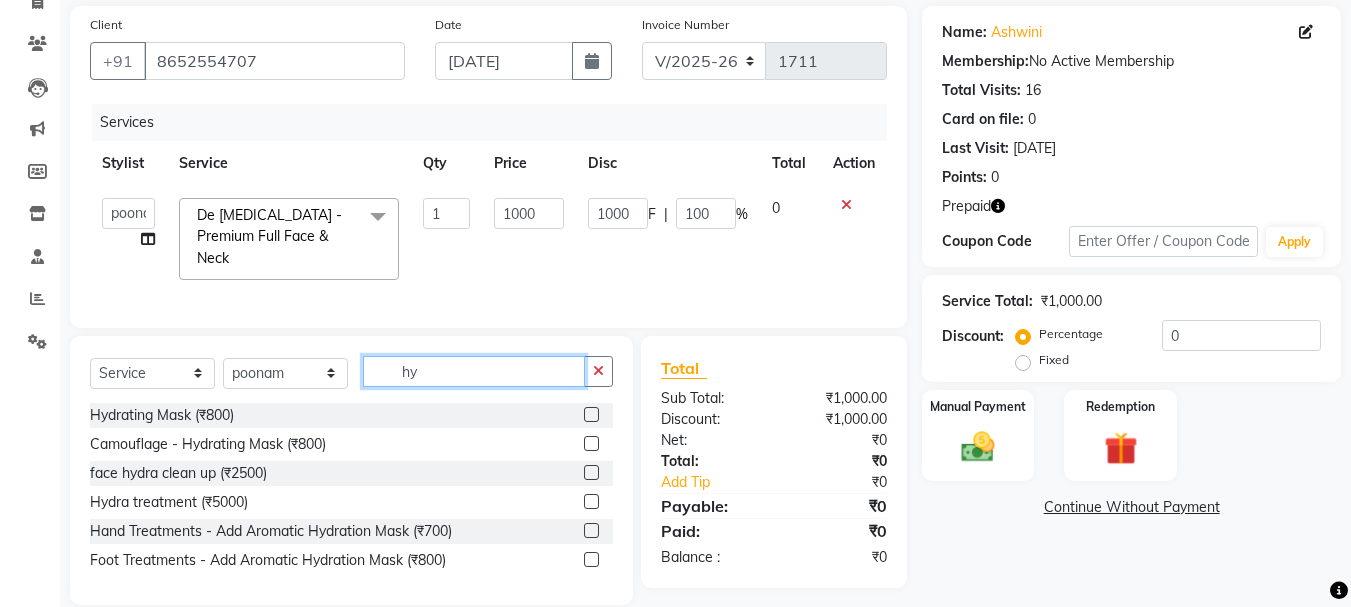 type on "h" 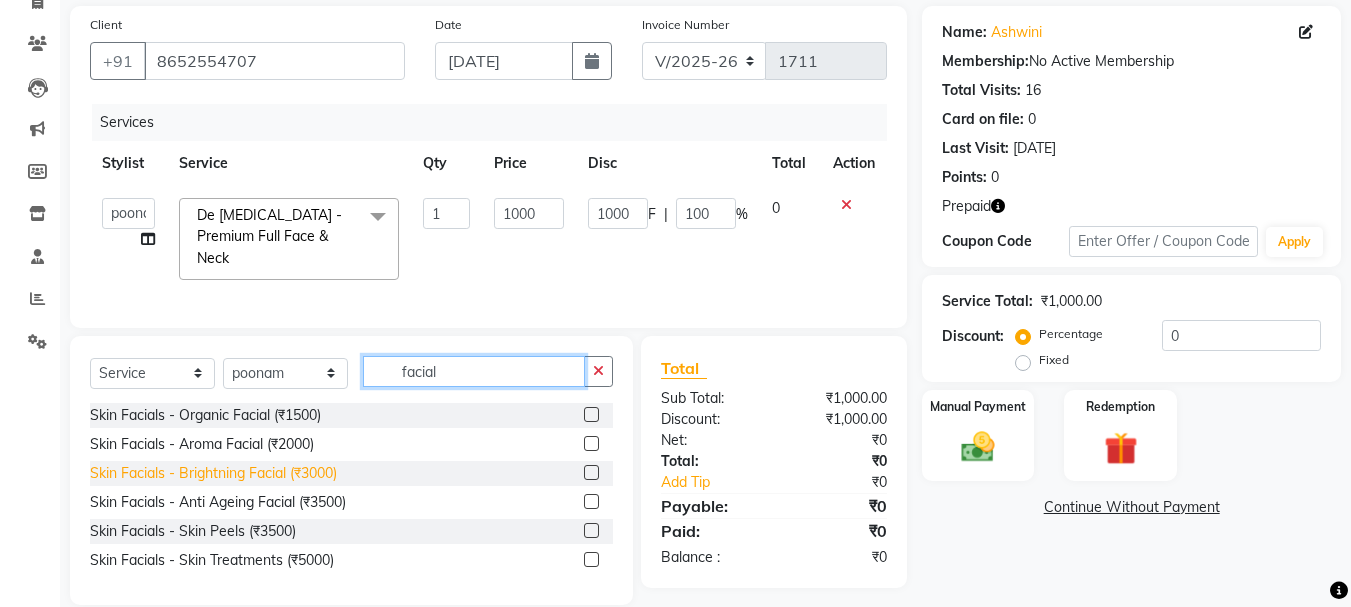 type on "facial" 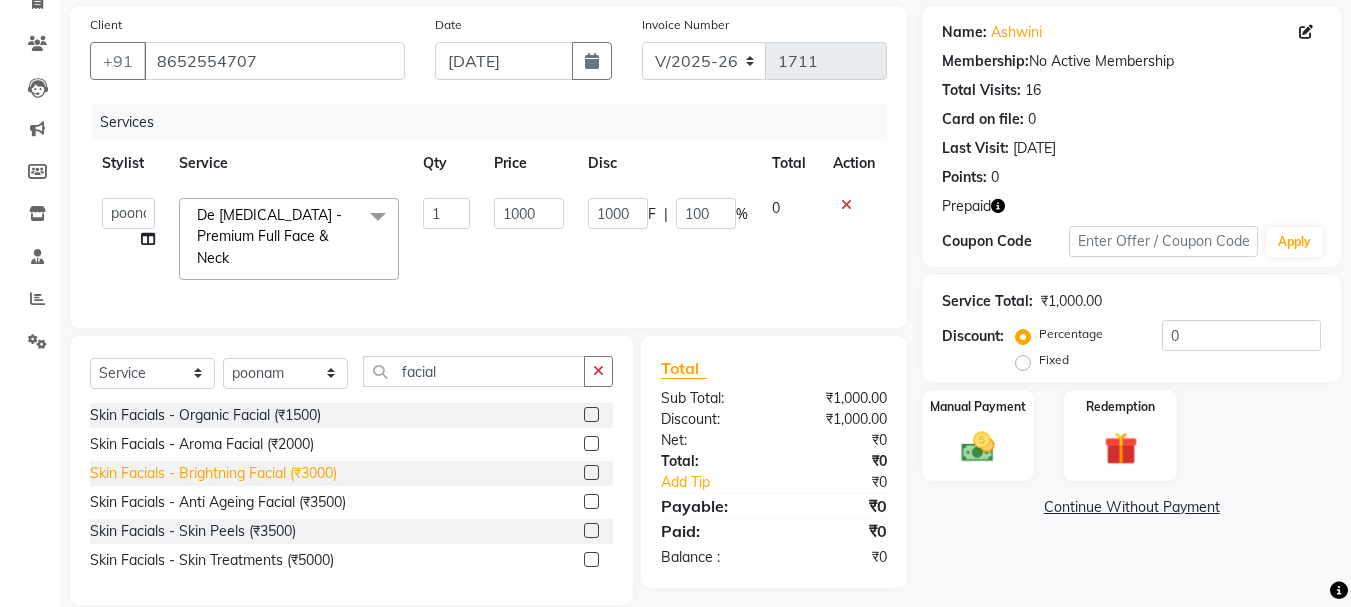 click on "Skin Facials - Brightning Facial (₹3000)" 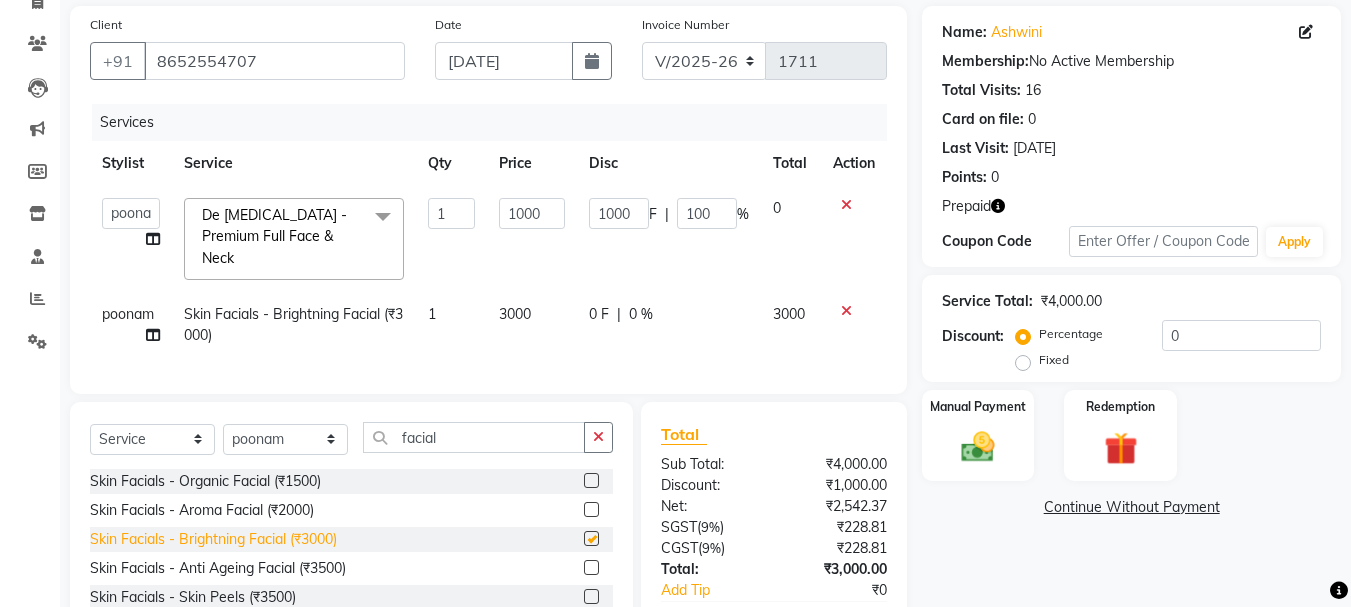 checkbox on "false" 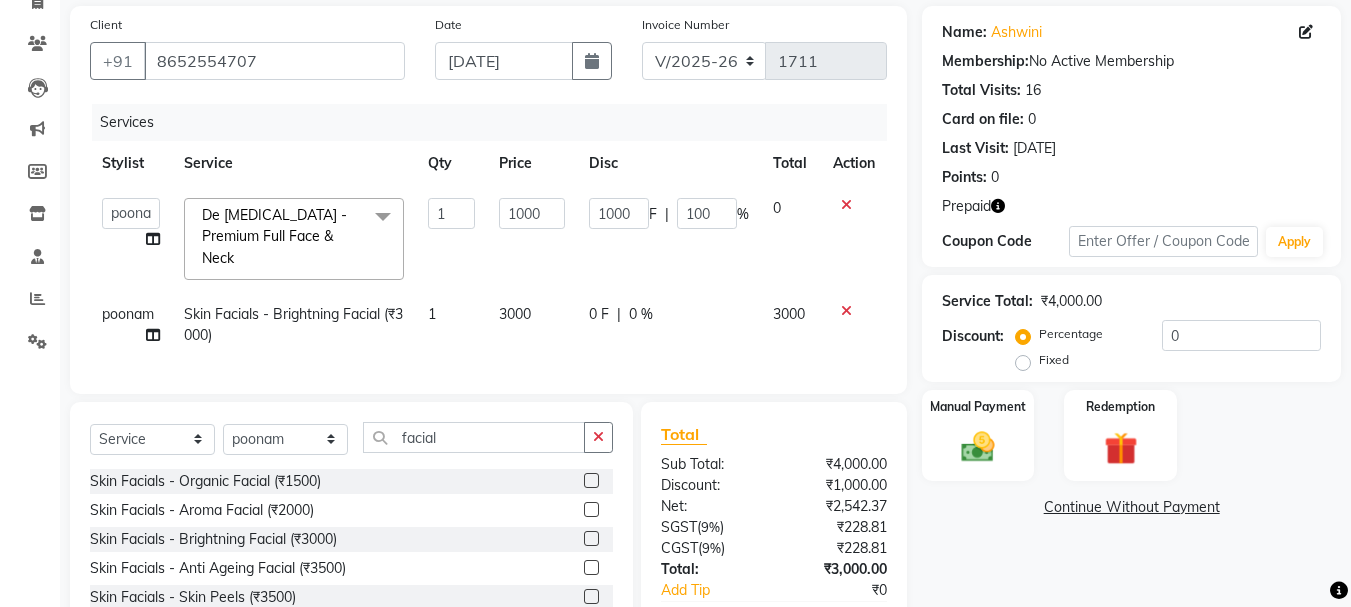 click on "3000" 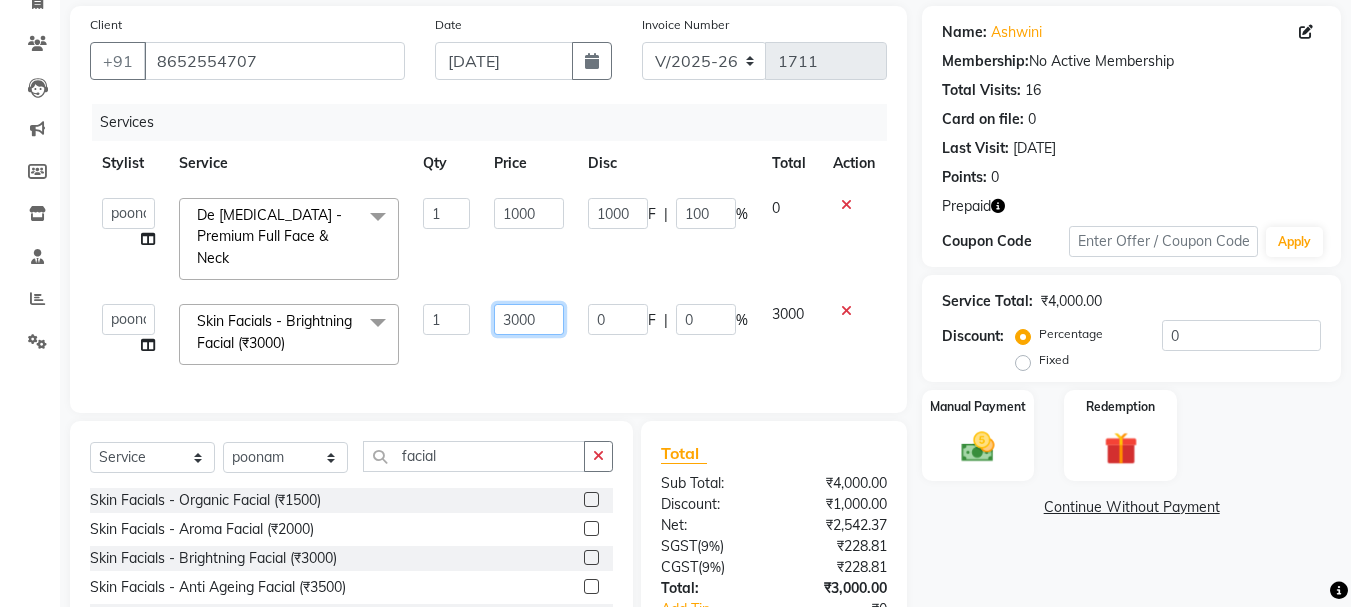 click on "3000" 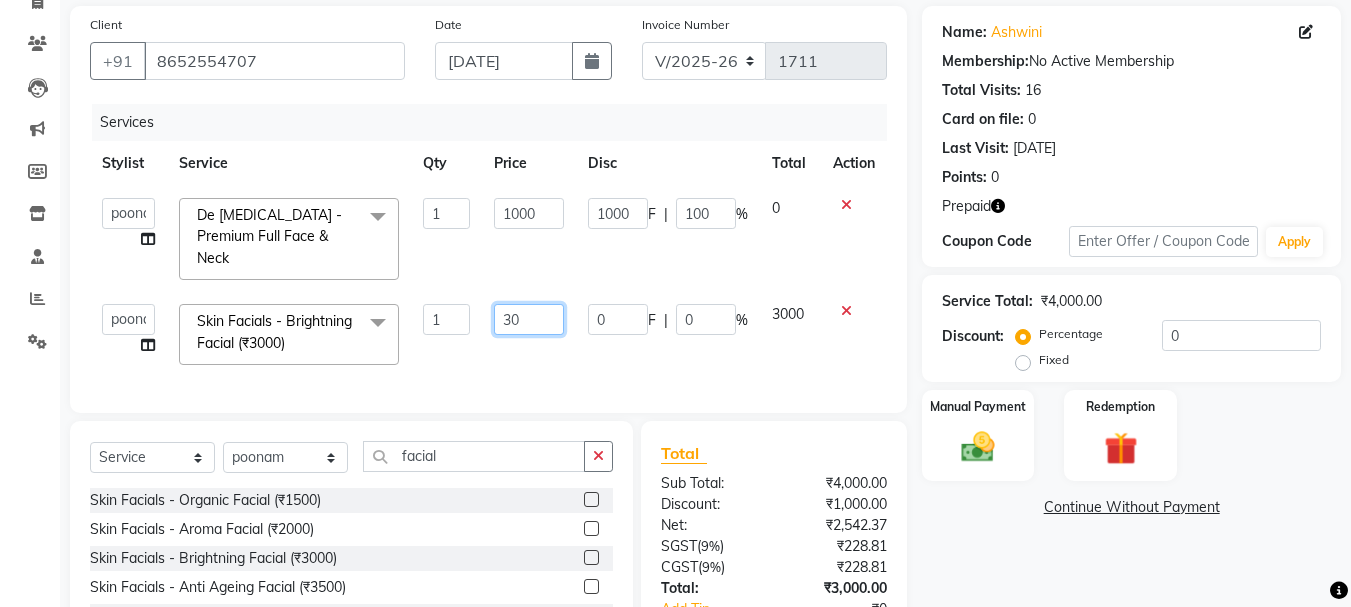 type on "3" 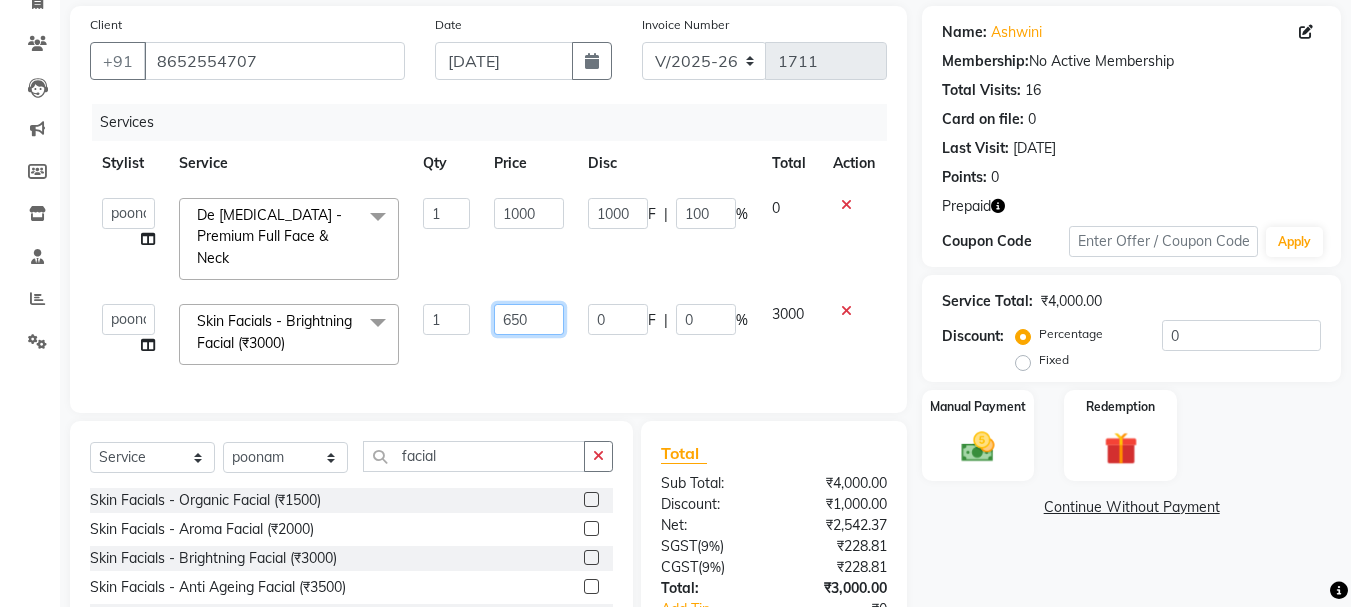 type on "6500" 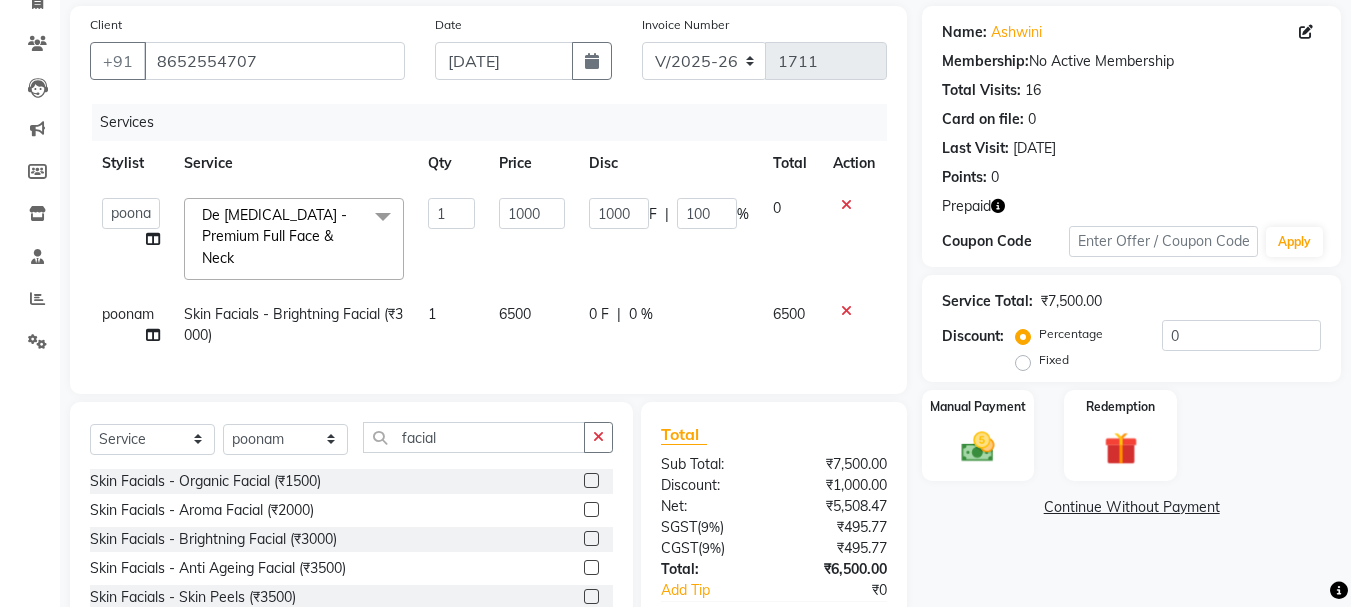 click on "poonam Skin Facials - Brightning Facial (₹3000) 1 6500 0 F | 0 % 6500" 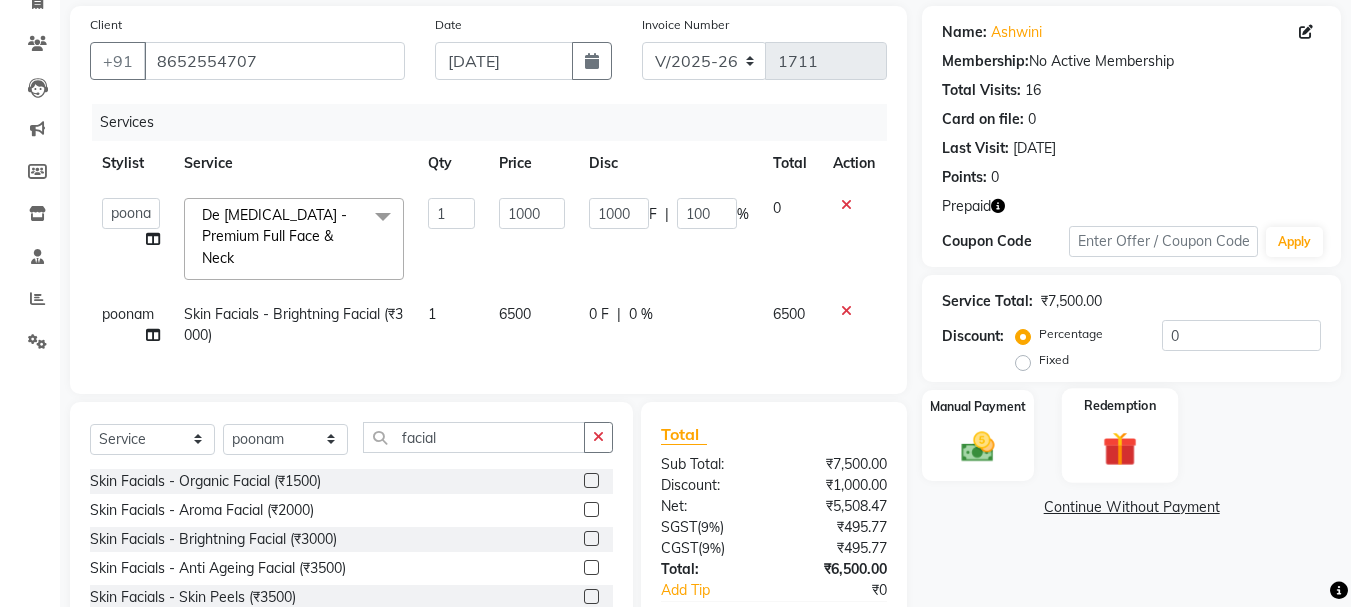 click on "Redemption" 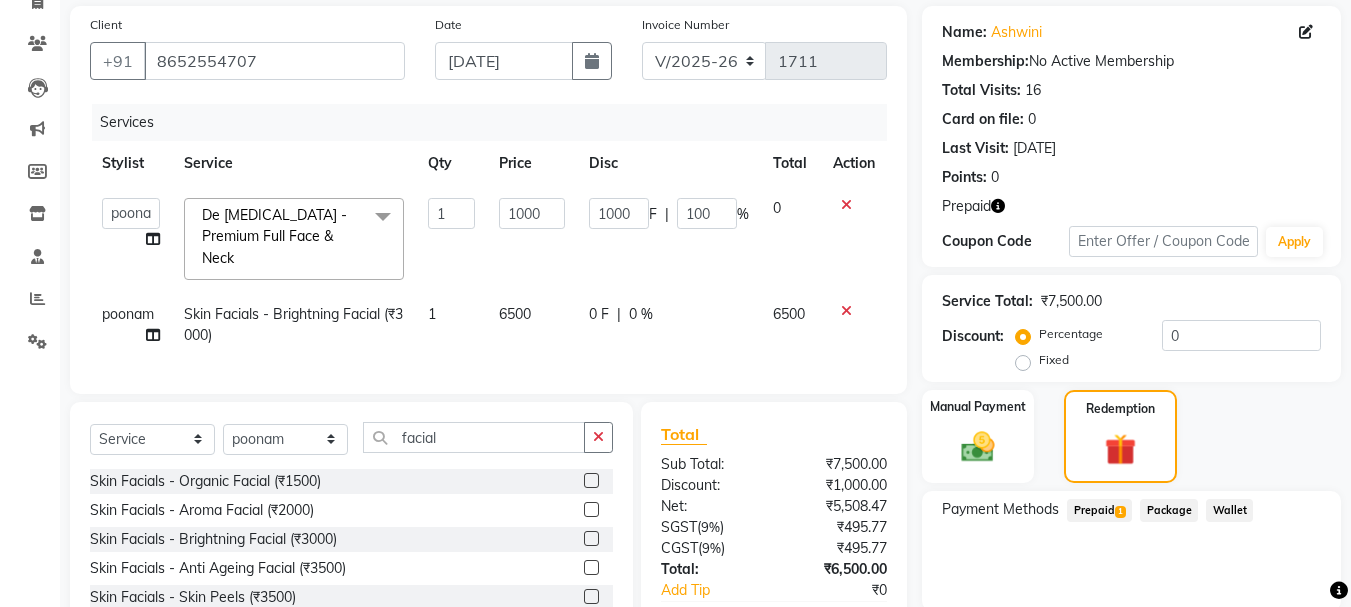 click on "Prepaid  1" 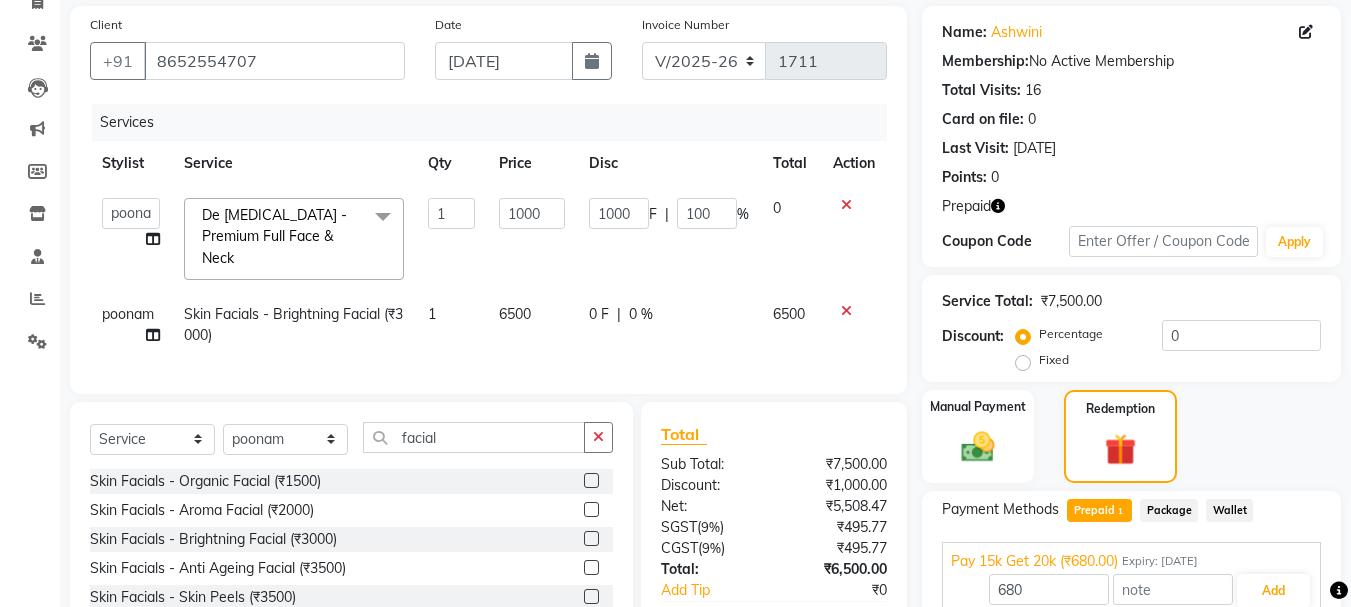 scroll, scrollTop: 257, scrollLeft: 0, axis: vertical 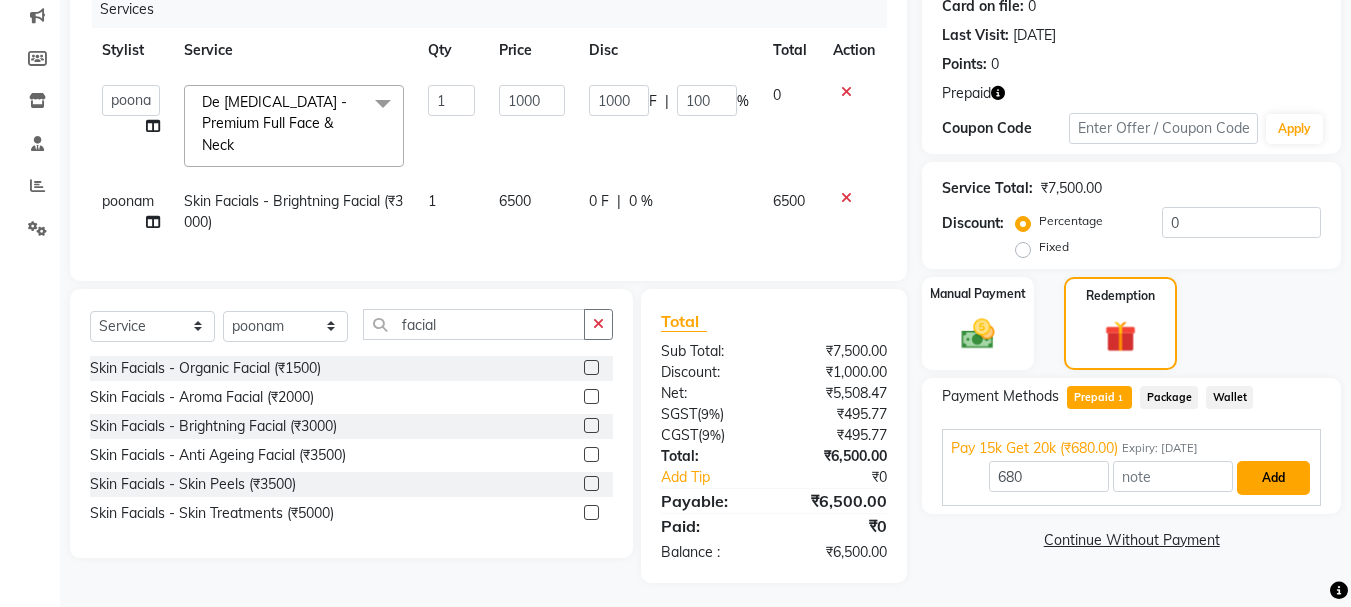 click on "Add" at bounding box center (1273, 478) 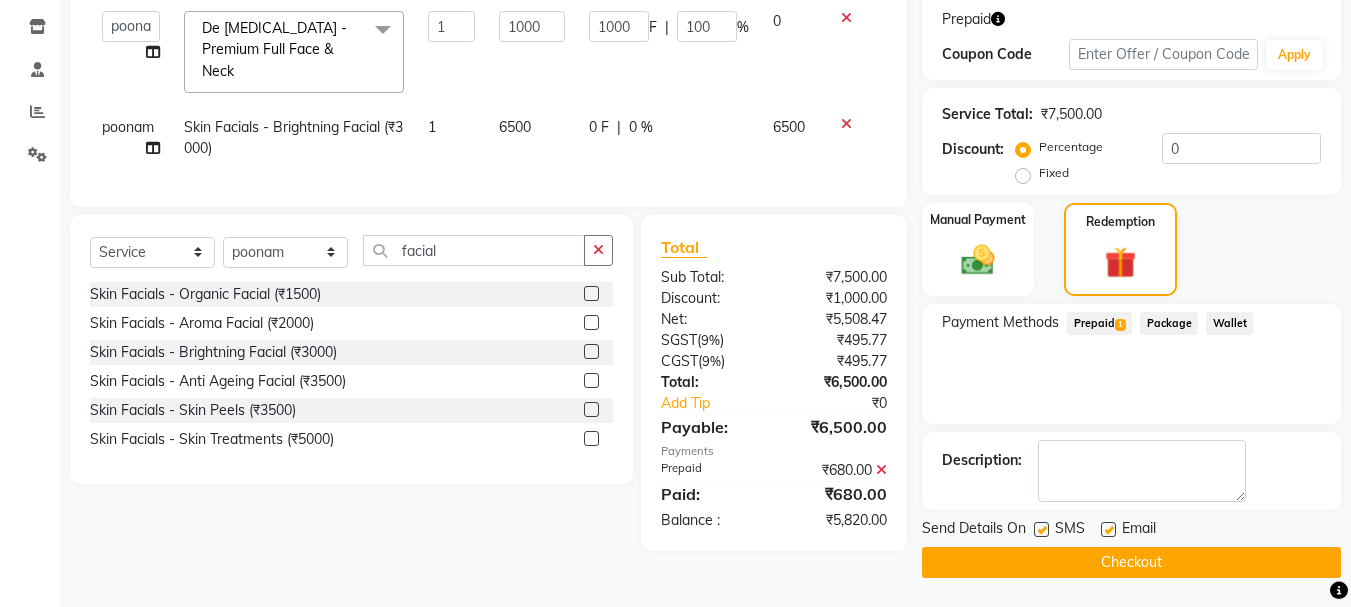scroll, scrollTop: 332, scrollLeft: 0, axis: vertical 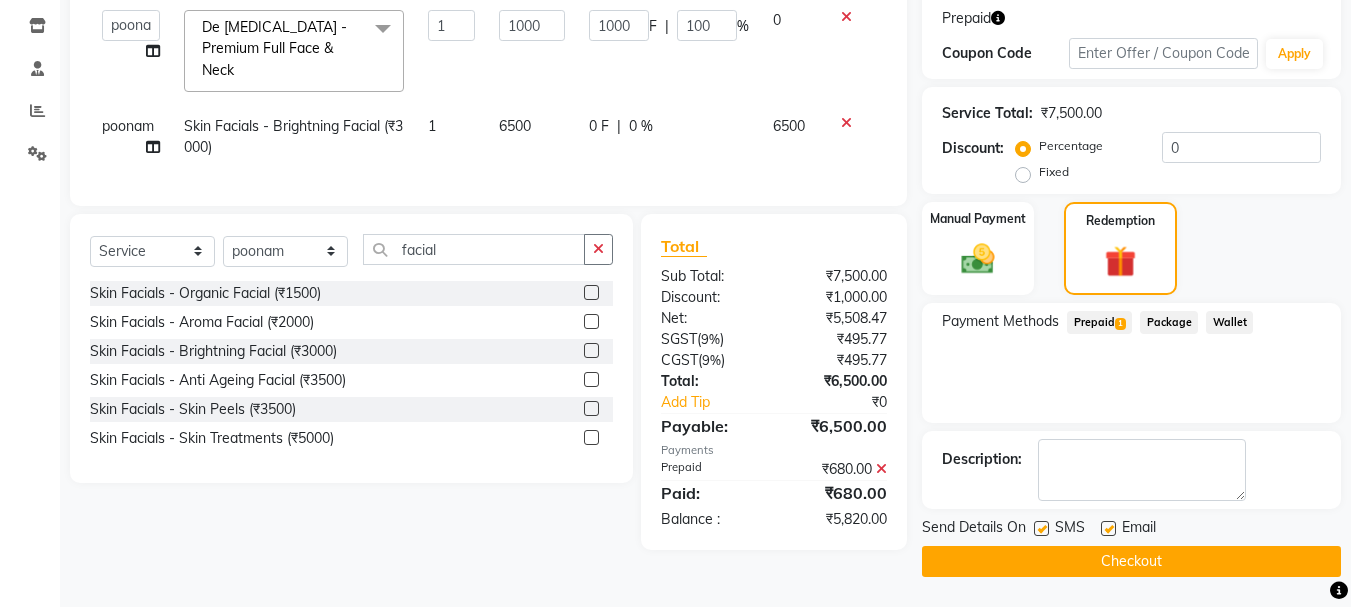 click 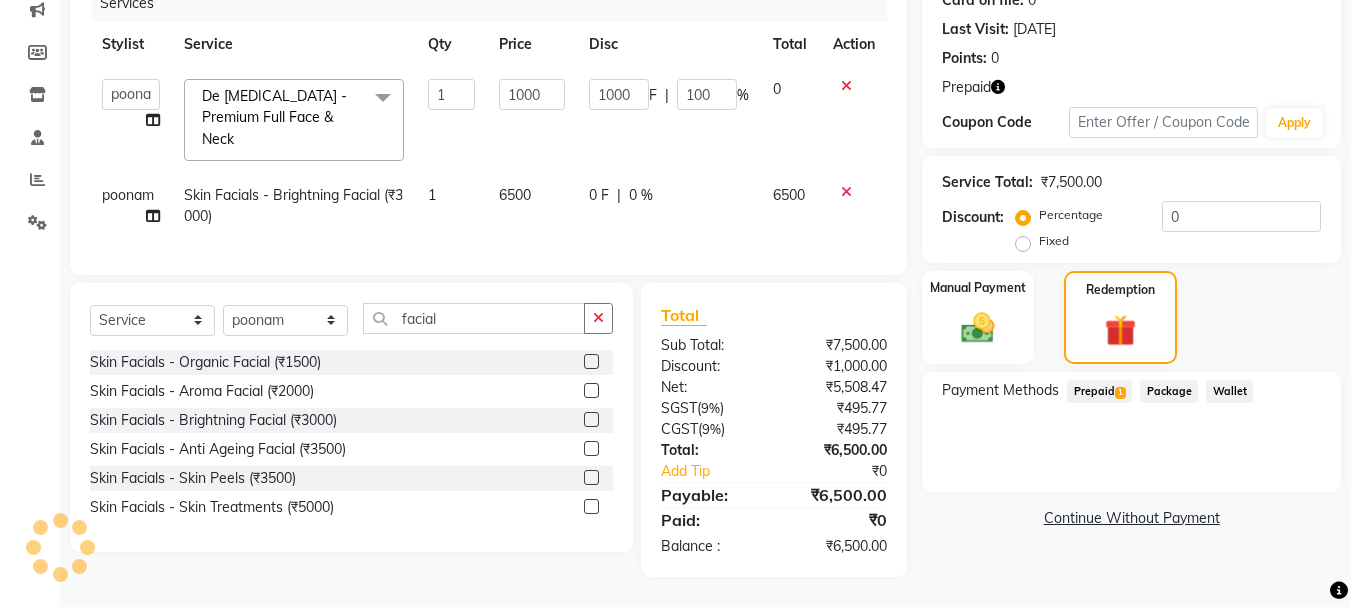 scroll, scrollTop: 257, scrollLeft: 0, axis: vertical 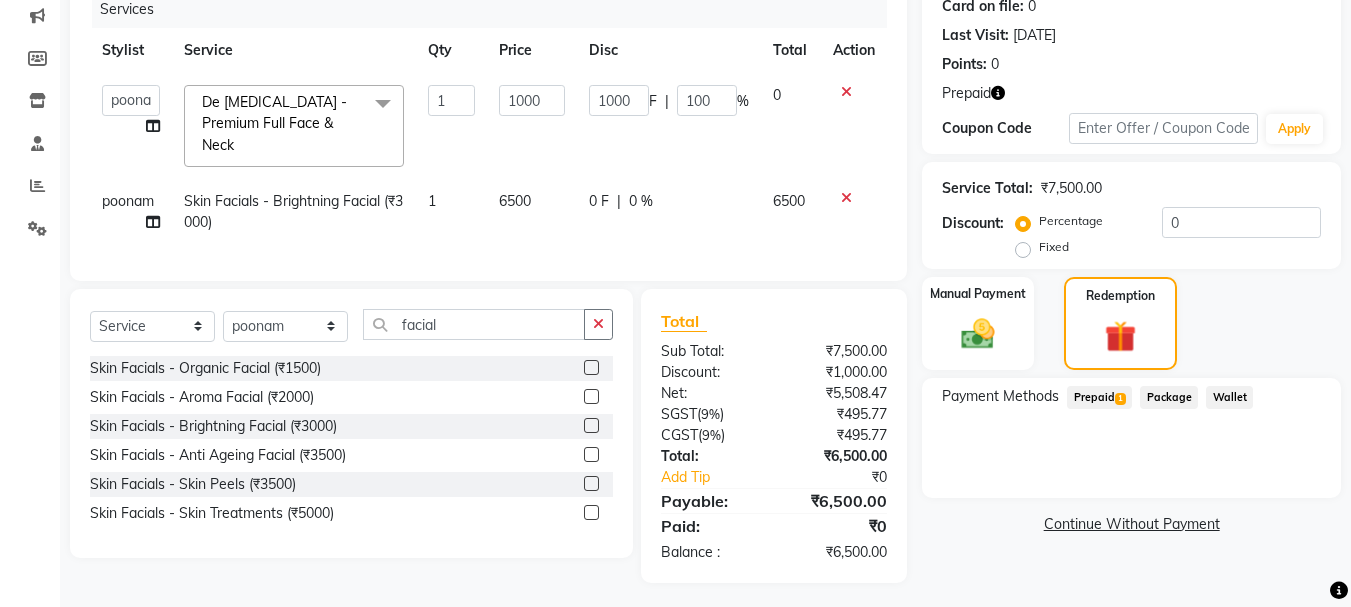 click on "Prepaid  1" 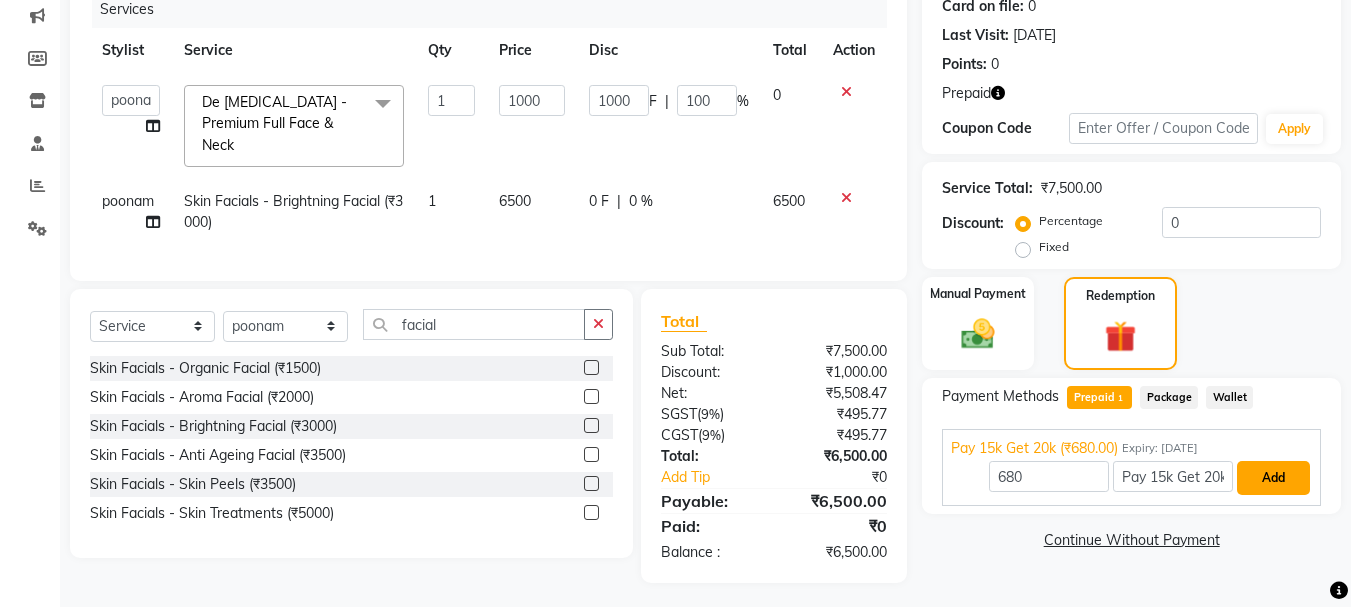 click on "Add" at bounding box center [1273, 478] 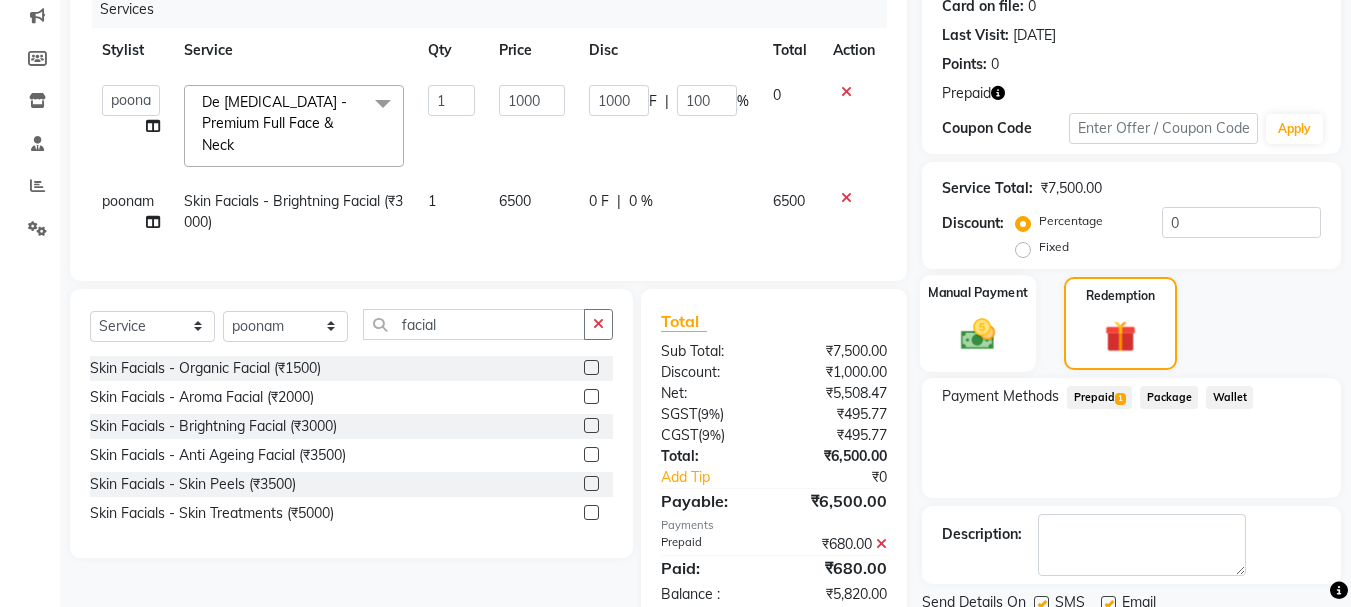 click on "Manual Payment" 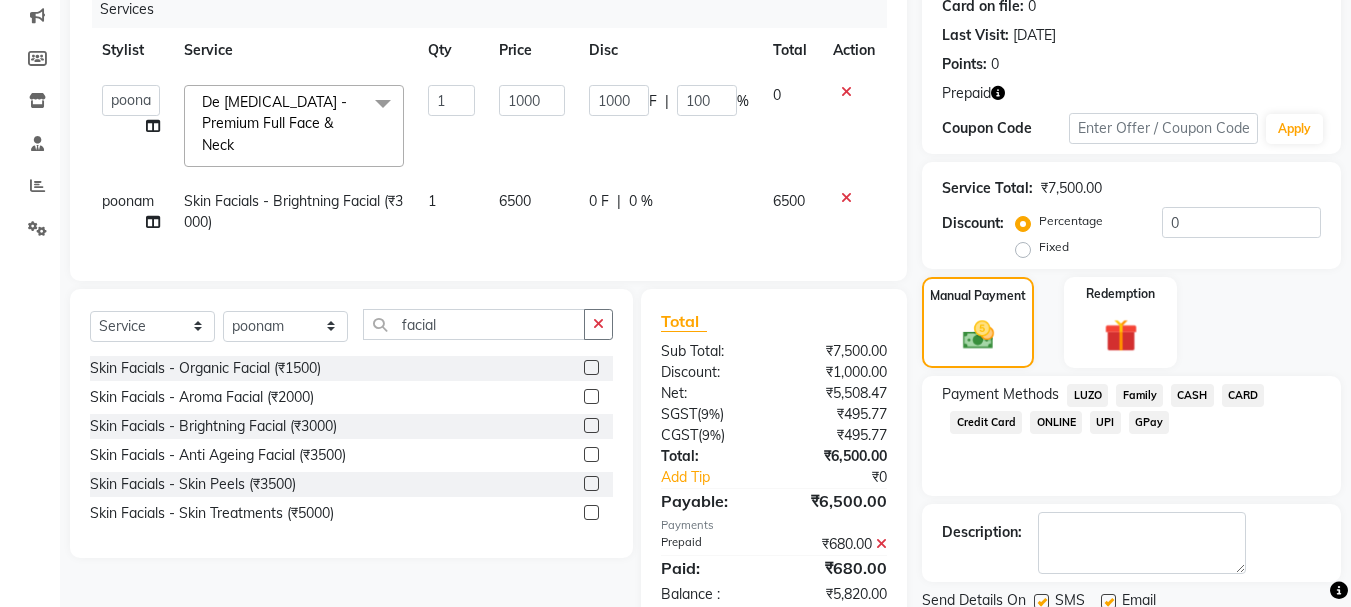 click on "CASH" 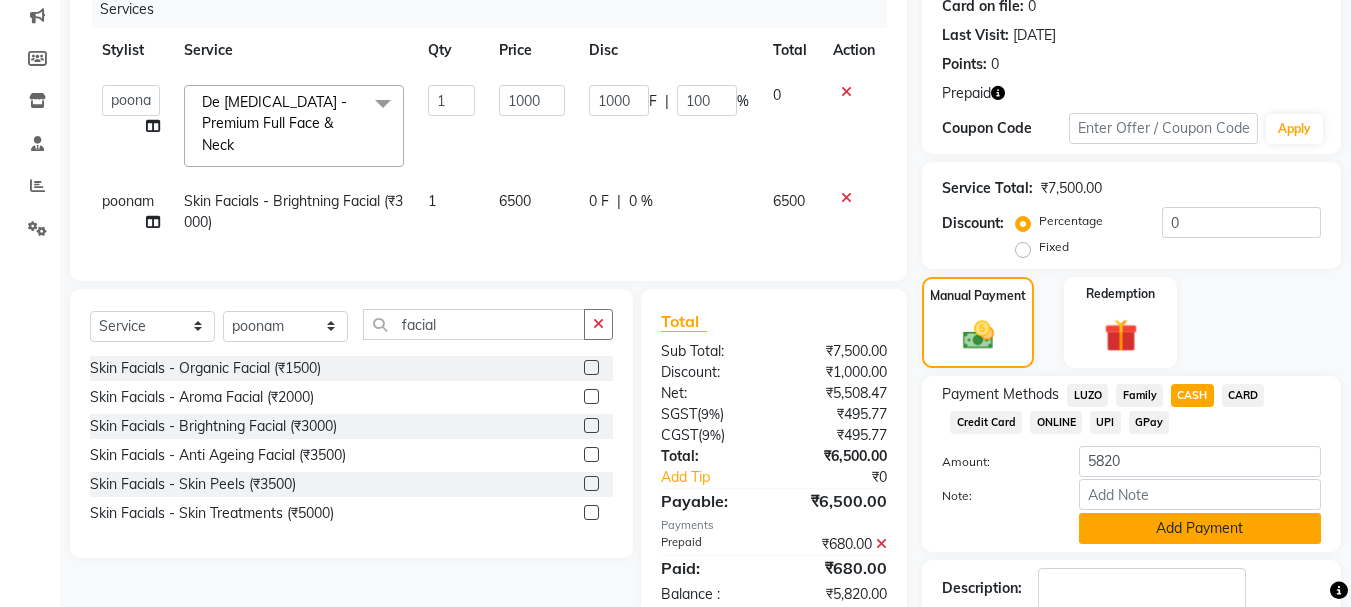 click on "Add Payment" 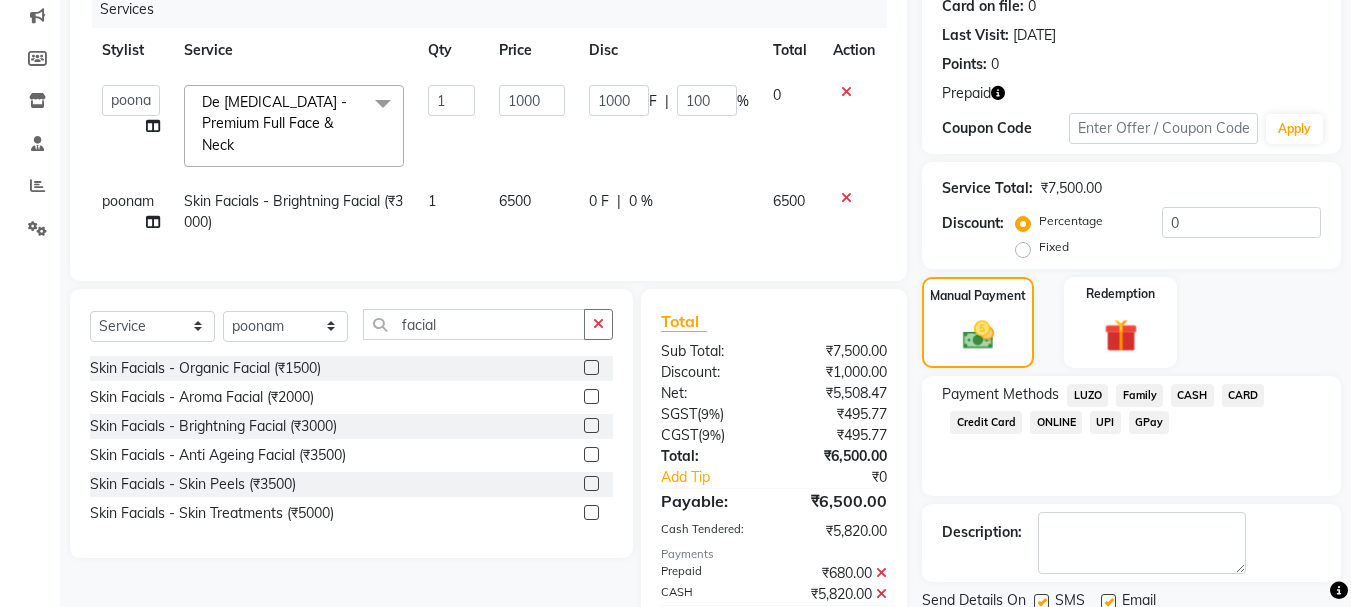 scroll, scrollTop: 349, scrollLeft: 0, axis: vertical 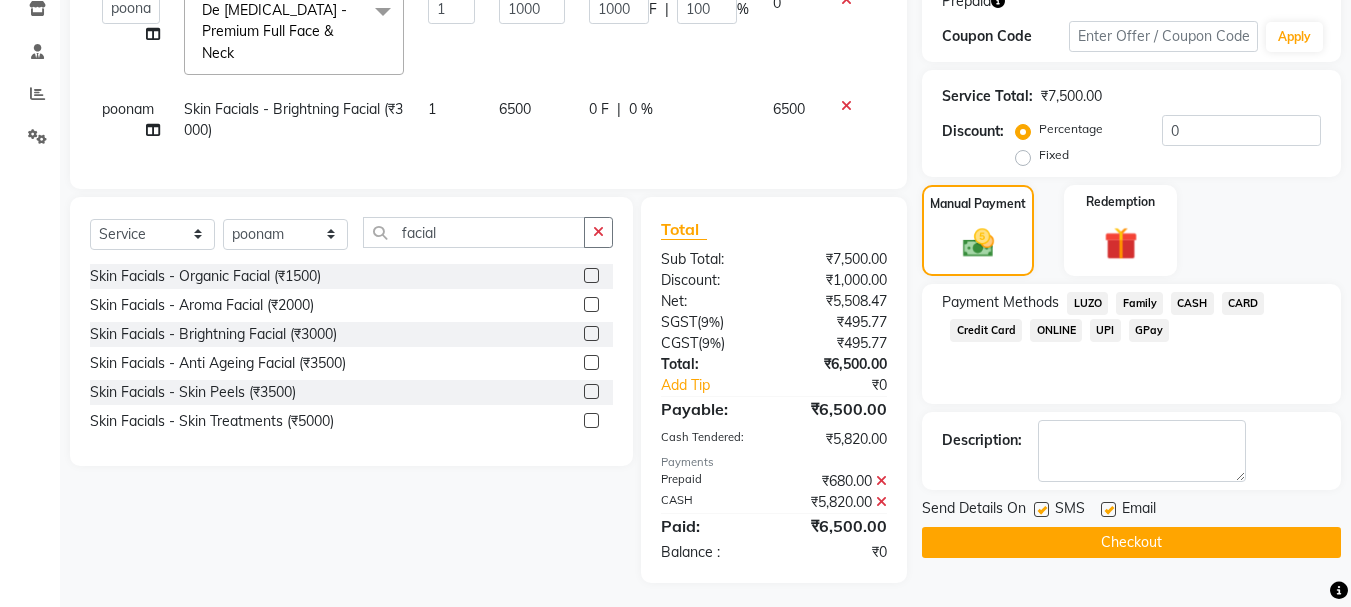 click on "Checkout" 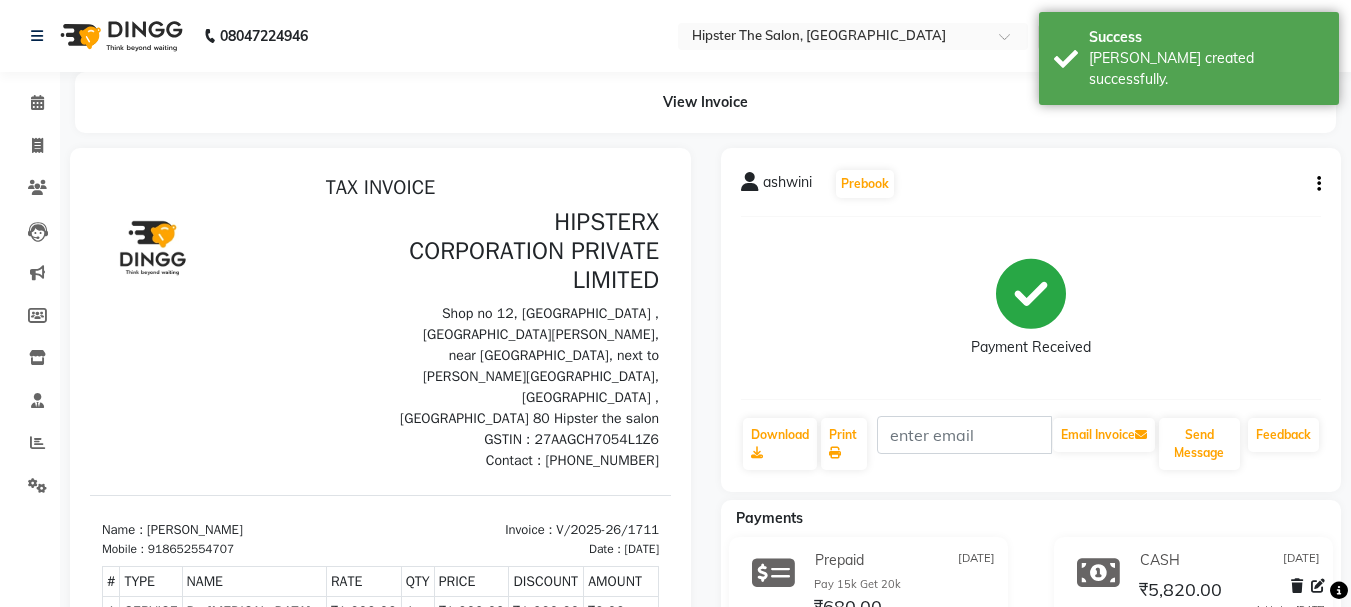 scroll, scrollTop: 0, scrollLeft: 0, axis: both 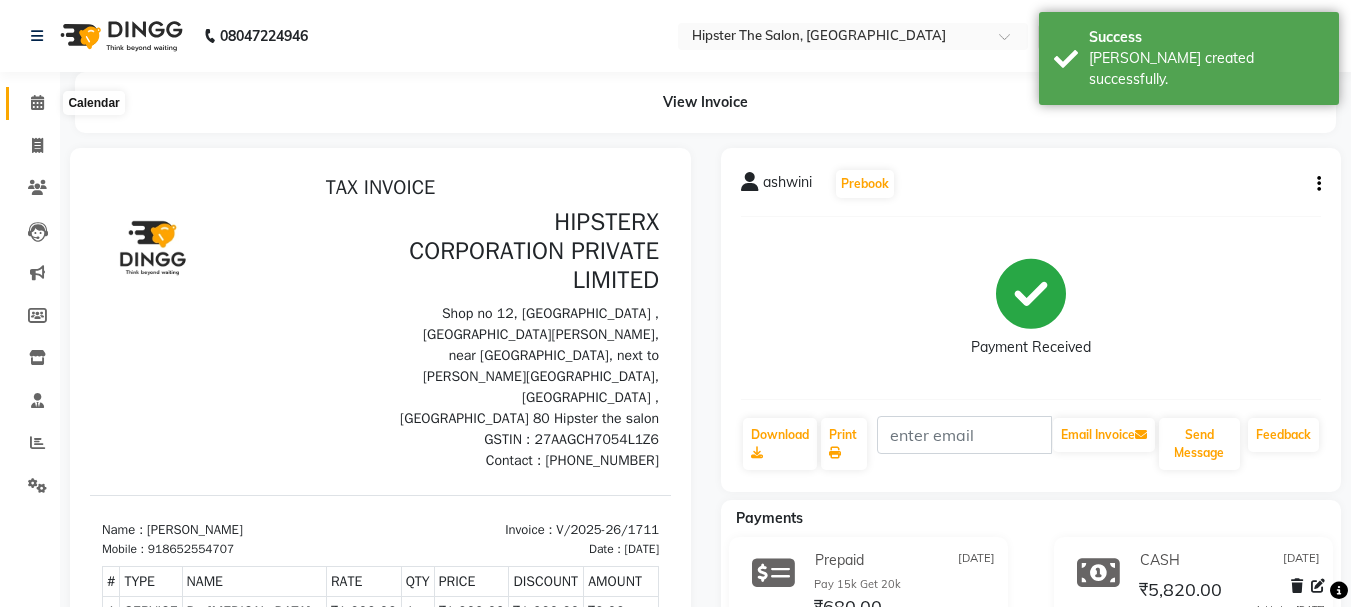 click 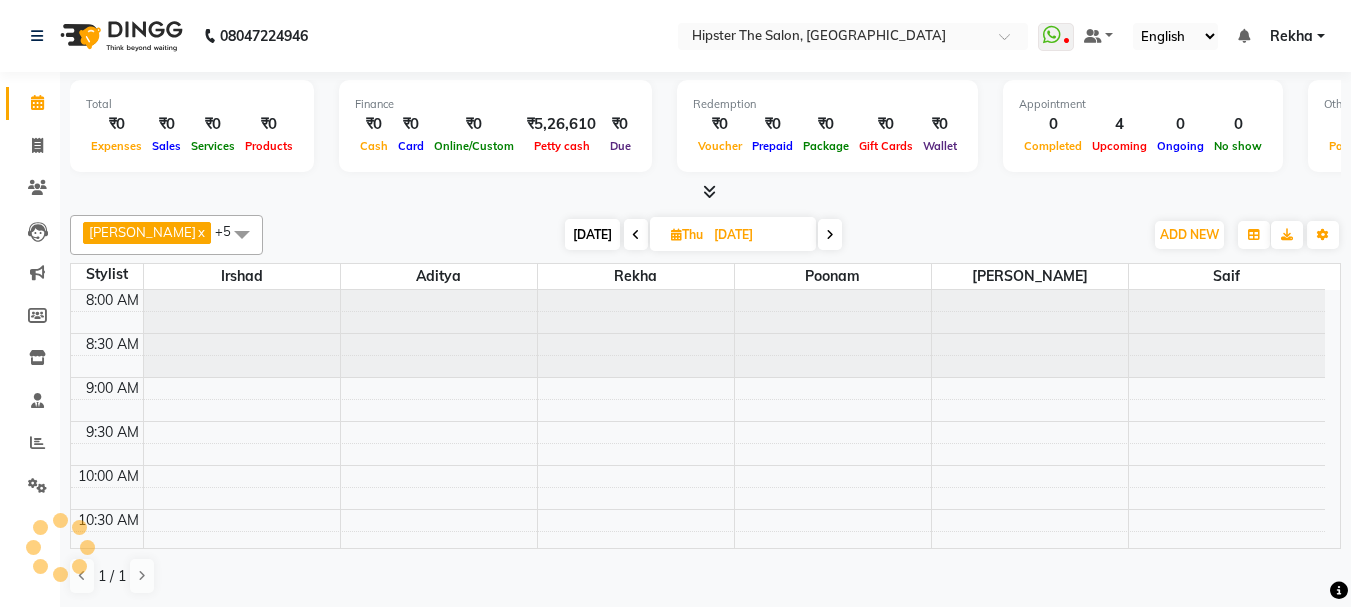 scroll, scrollTop: 0, scrollLeft: 0, axis: both 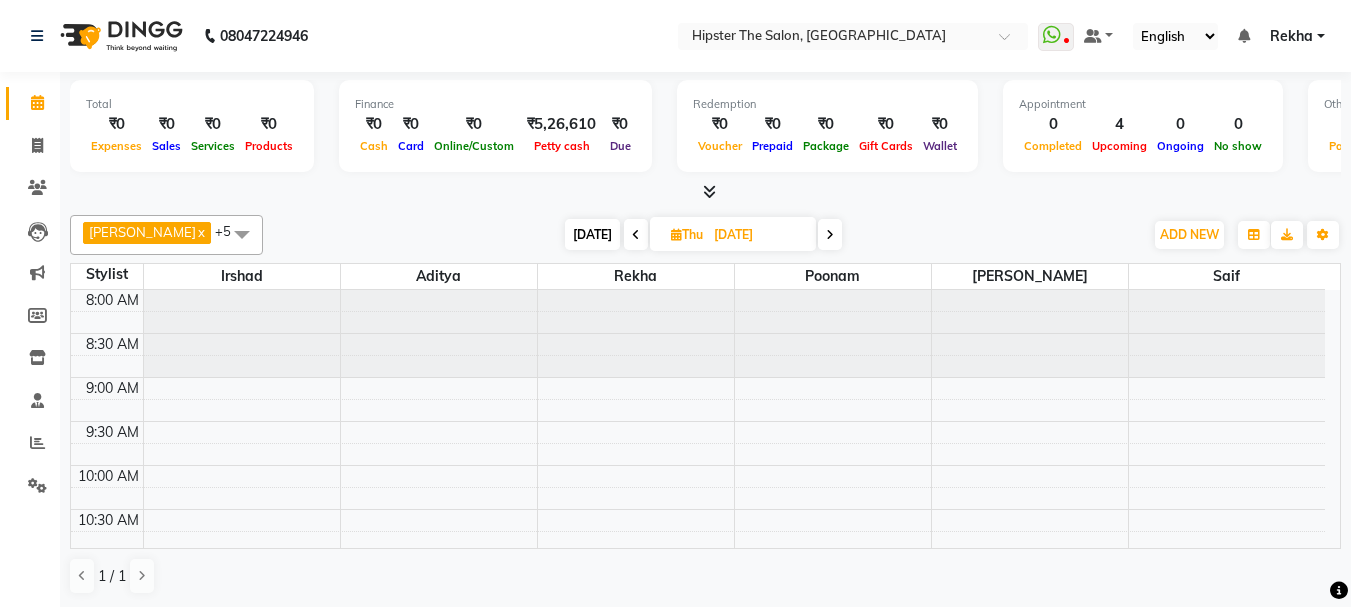 click on "[DATE]" at bounding box center [592, 234] 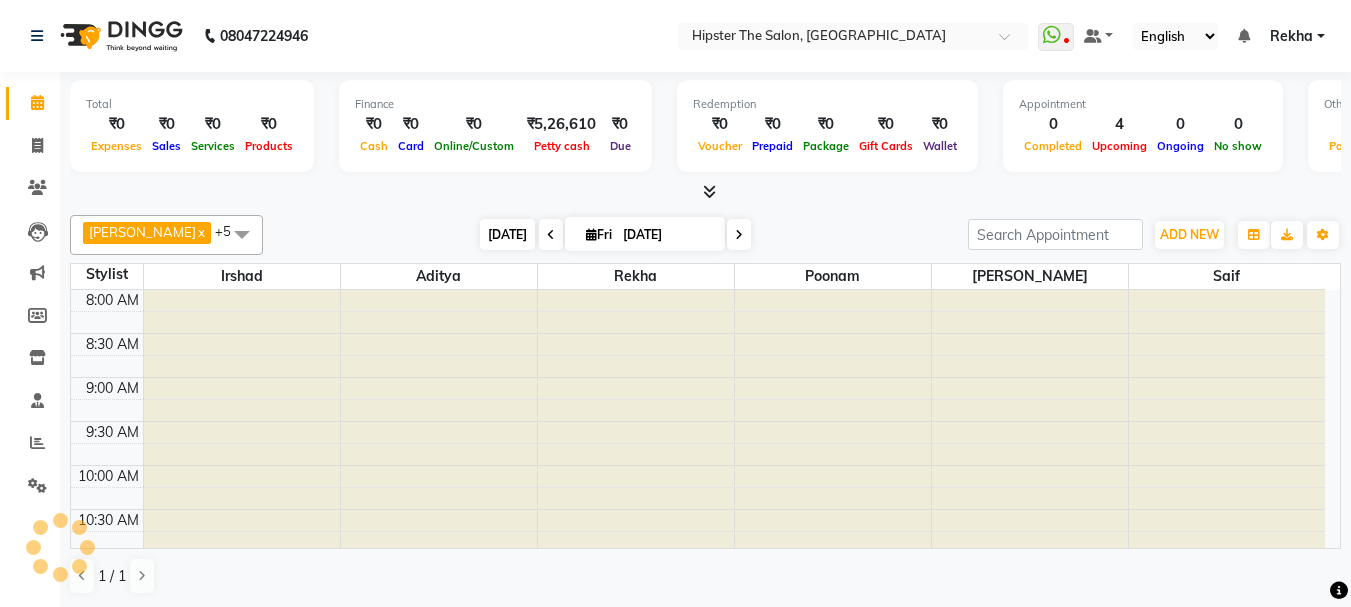 scroll, scrollTop: 353, scrollLeft: 0, axis: vertical 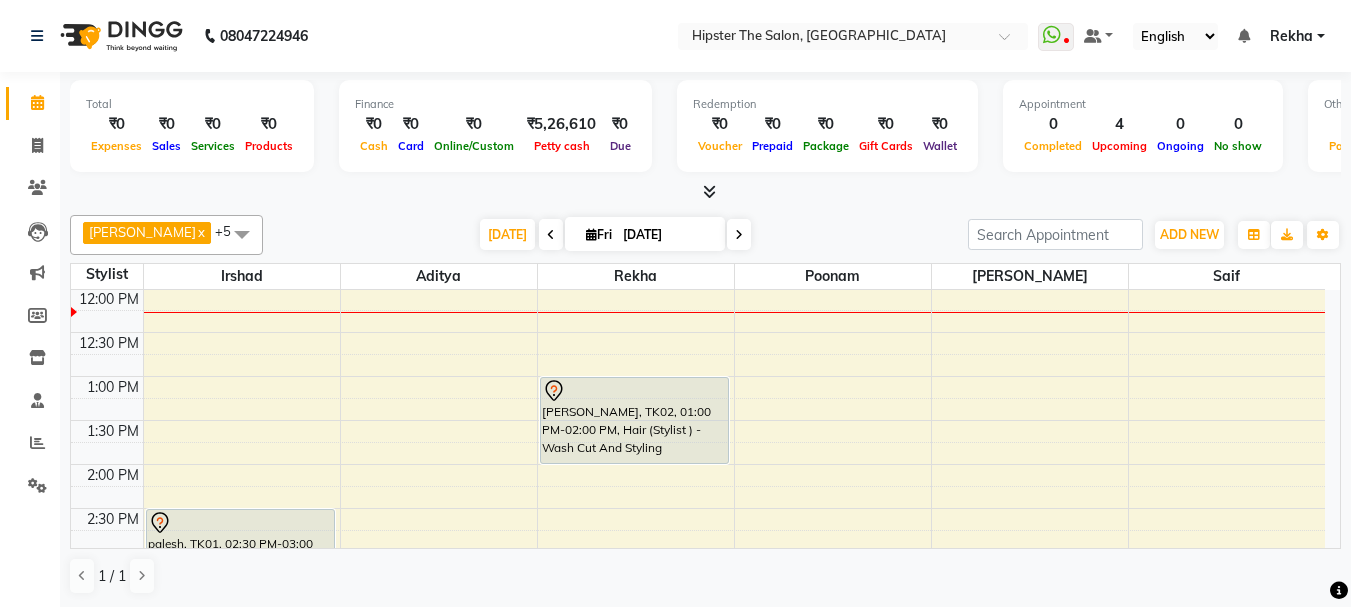 click on "8:00 AM 8:30 AM 9:00 AM 9:30 AM 10:00 AM 10:30 AM 11:00 AM 11:30 AM 12:00 PM 12:30 PM 1:00 PM 1:30 PM 2:00 PM 2:30 PM 3:00 PM 3:30 PM 4:00 PM 4:30 PM 5:00 PM 5:30 PM 6:00 PM 6:30 PM 7:00 PM 7:30 PM 8:00 PM 8:30 PM 9:00 PM 9:30 PM 10:00 PM 10:30 PM             palesh, TK01, 02:30 PM-03:00 PM, Hair (Barber) - Wash Cut And Styling             Ganesh Jyotisuvarna, TK03, 03:30 PM-04:00 PM, Hair (Barber) - Wash Cut And Styling             Ganesh Jyotisuvarna, TK03, 04:00 PM-04:30 PM, Hair (Barber) - Shave             rutuja, TK02, 01:00 PM-02:00 PM, Hair (Stylist ) - Wash Cut And Styling" at bounding box center (698, 596) 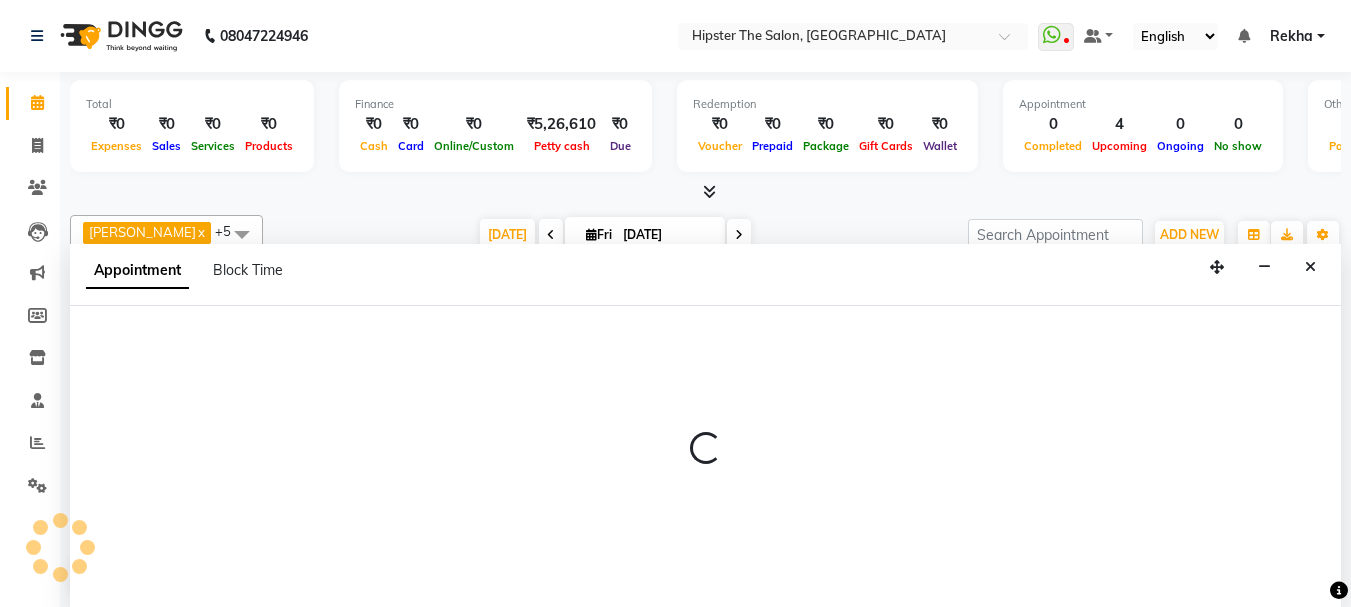 scroll, scrollTop: 1, scrollLeft: 0, axis: vertical 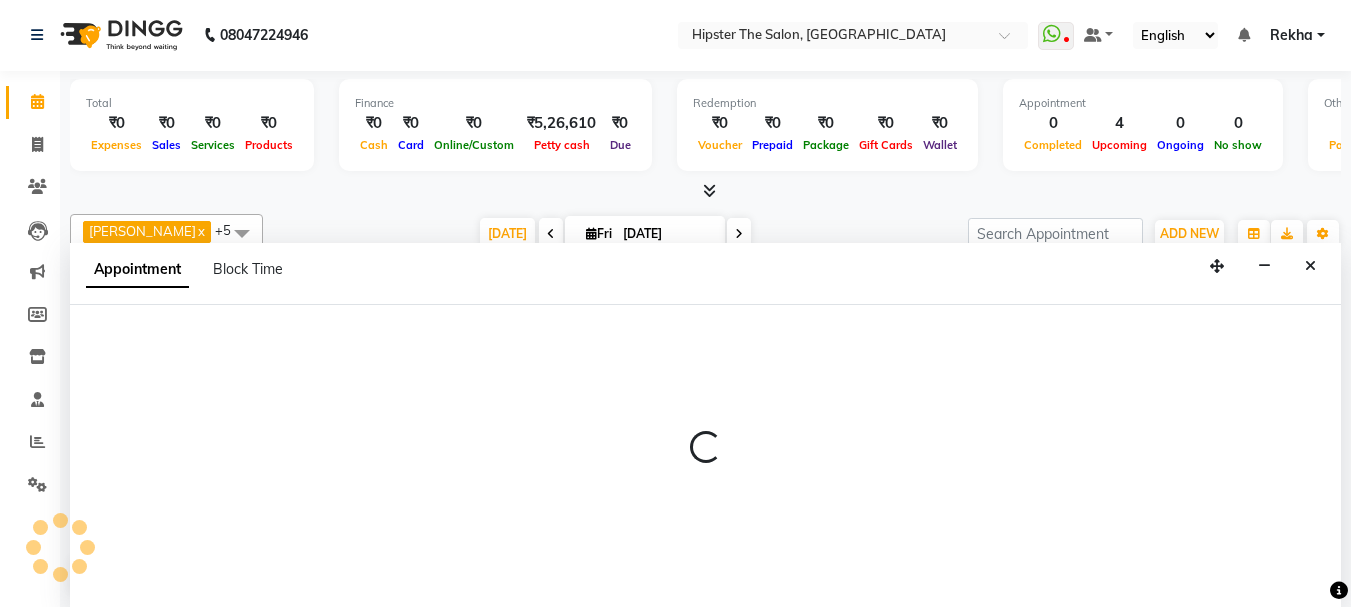 select on "32387" 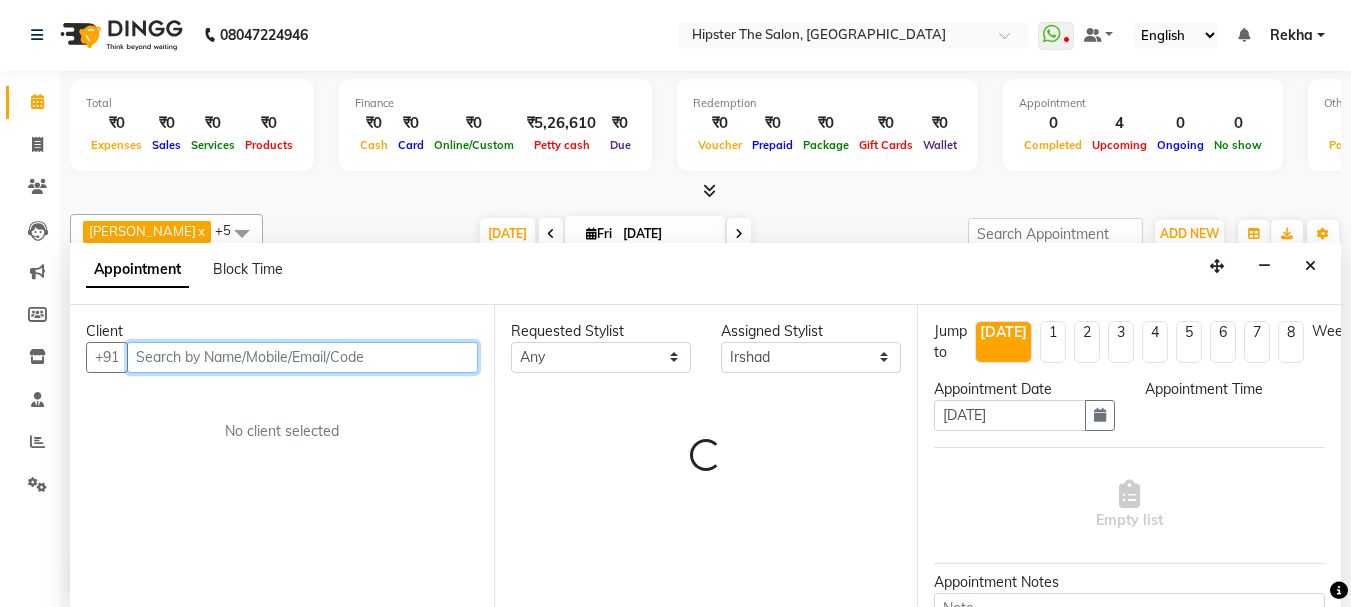 select on "735" 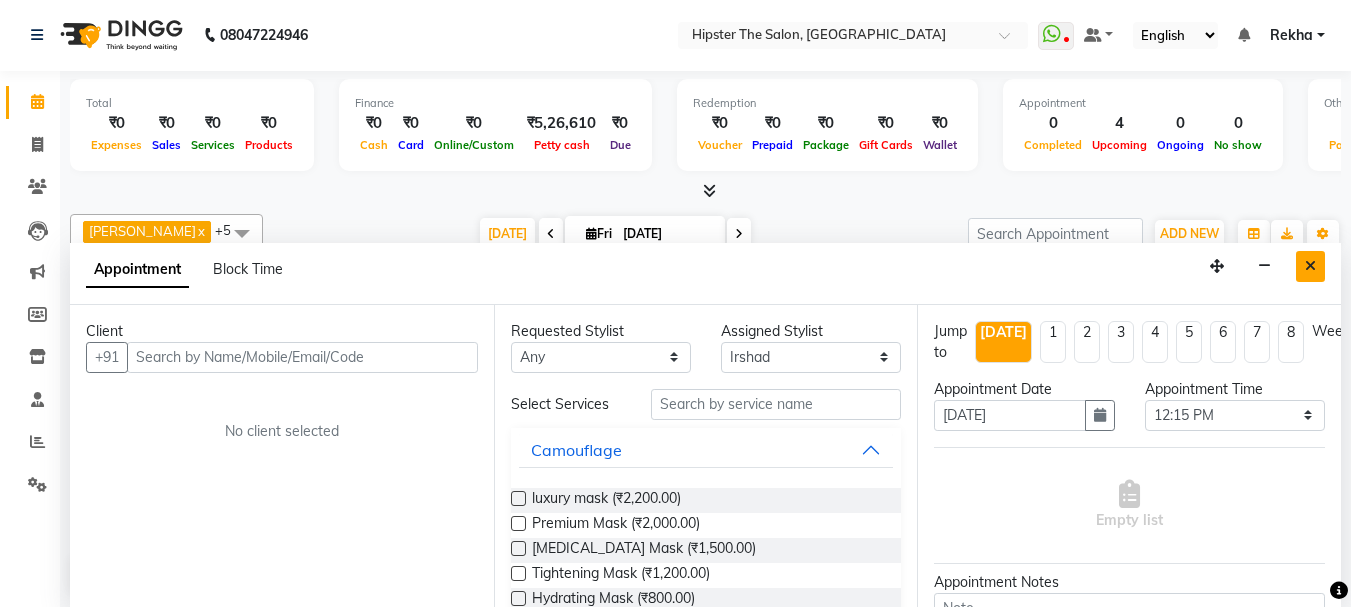 click at bounding box center (1310, 266) 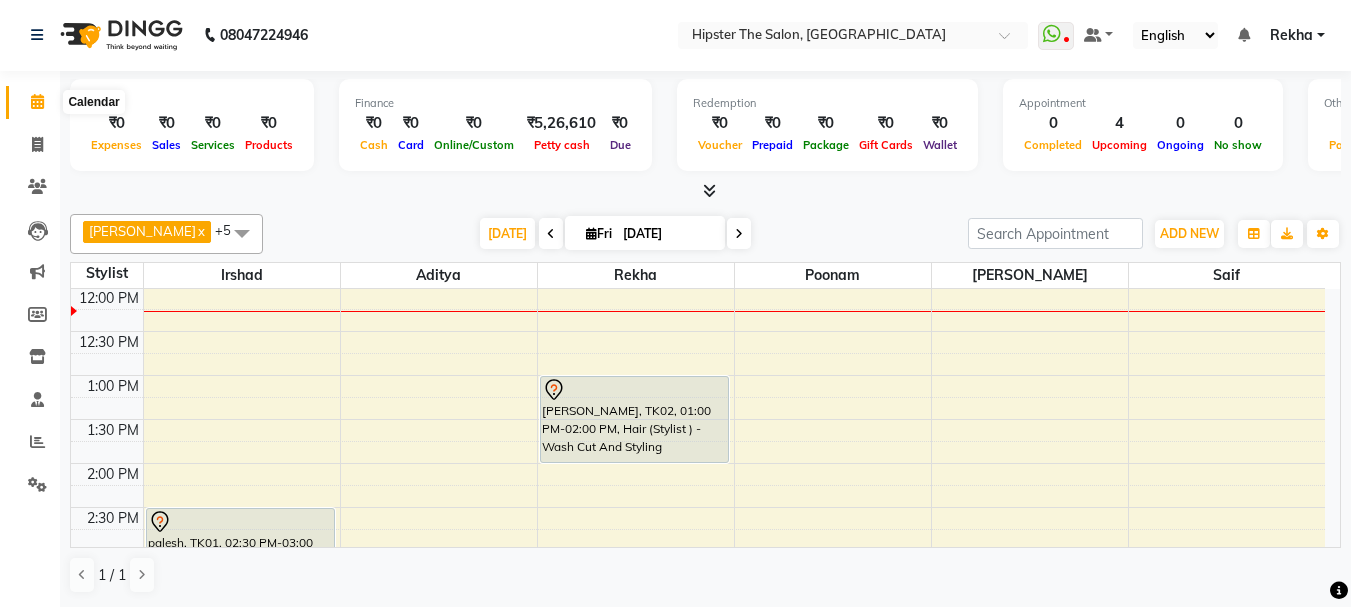 click 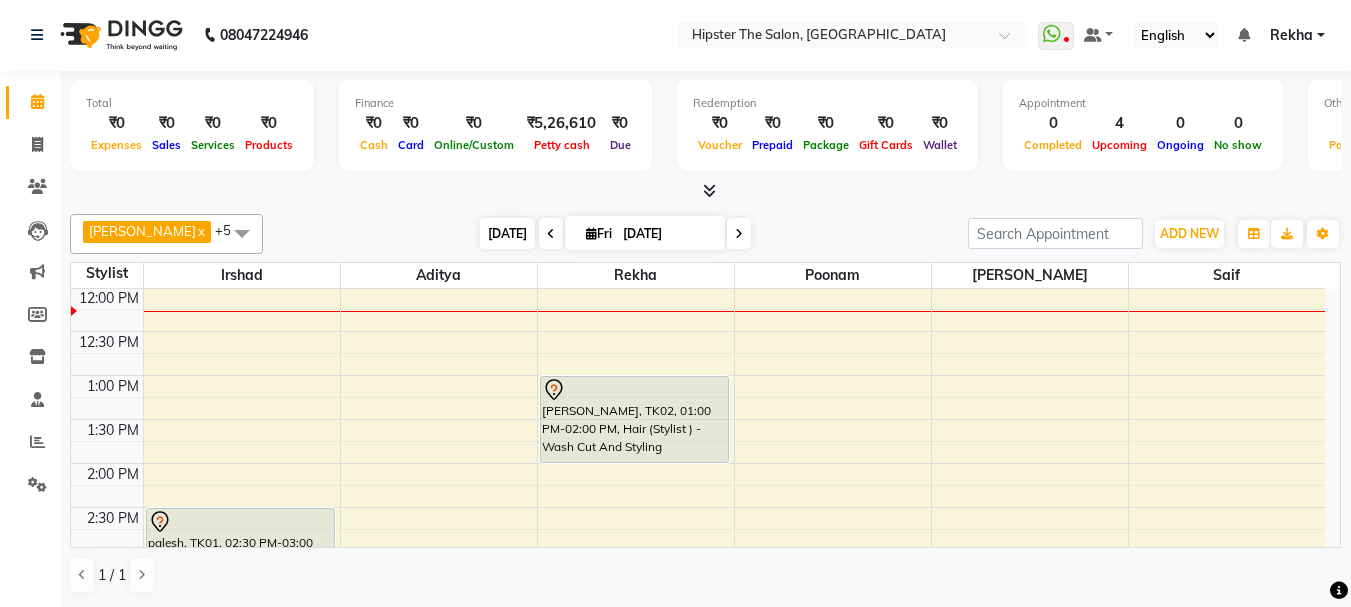 click on "[DATE]" at bounding box center (507, 233) 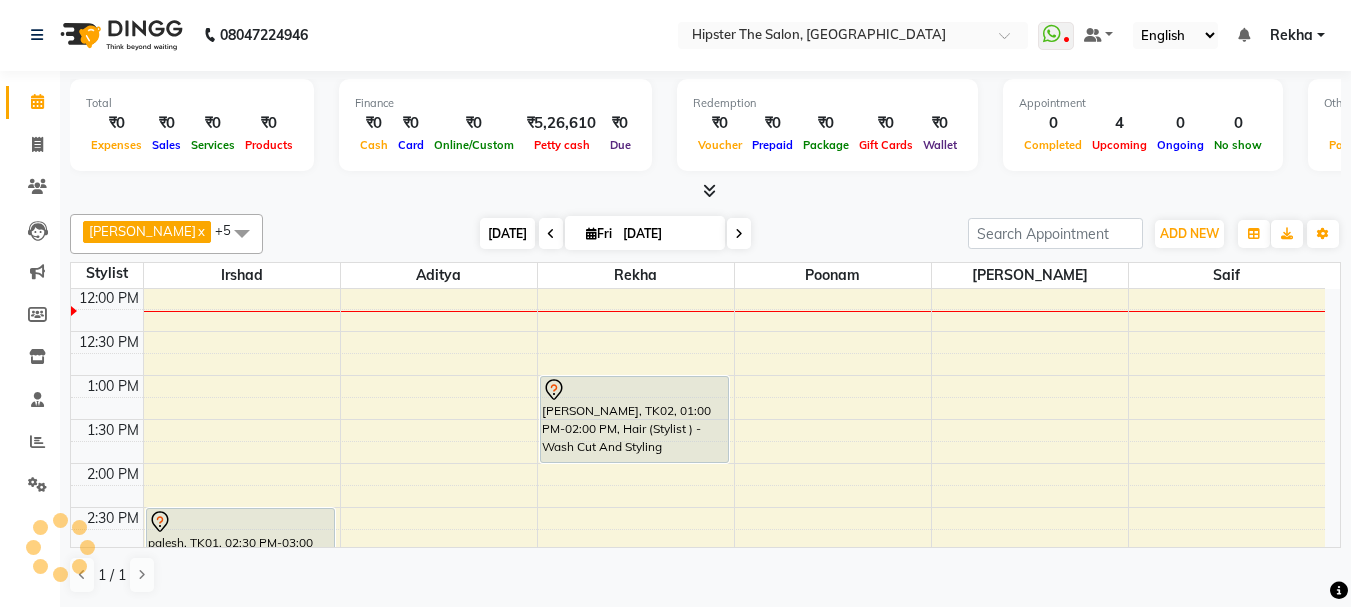 scroll, scrollTop: 353, scrollLeft: 0, axis: vertical 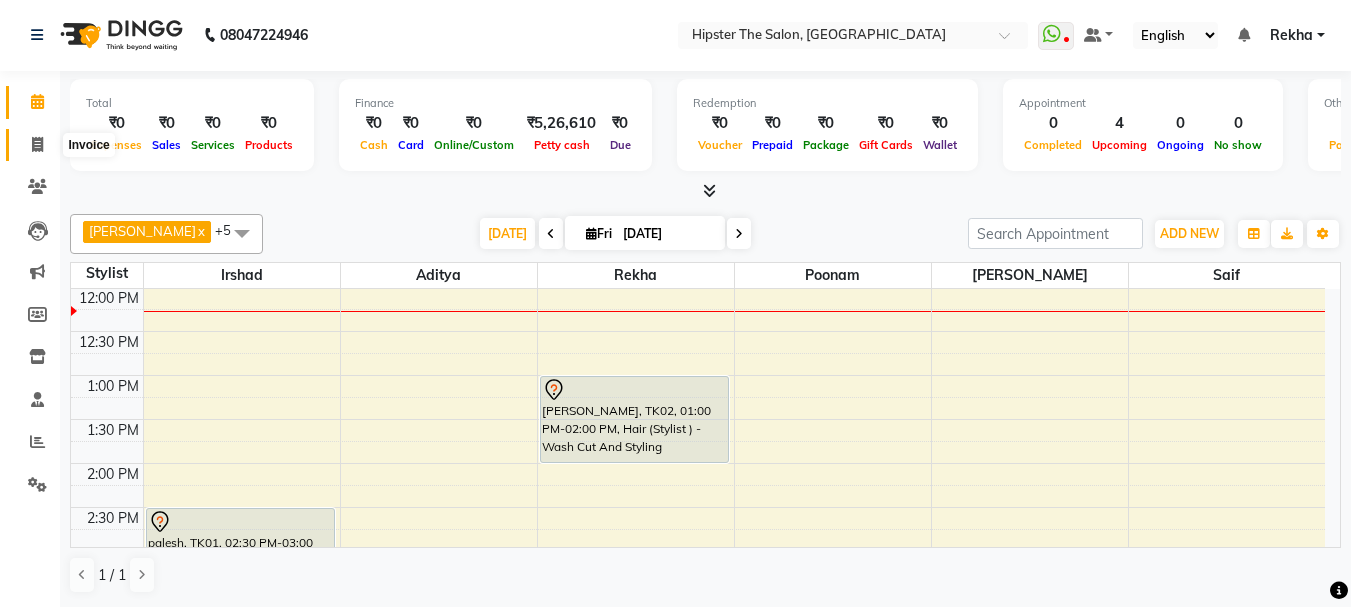 click 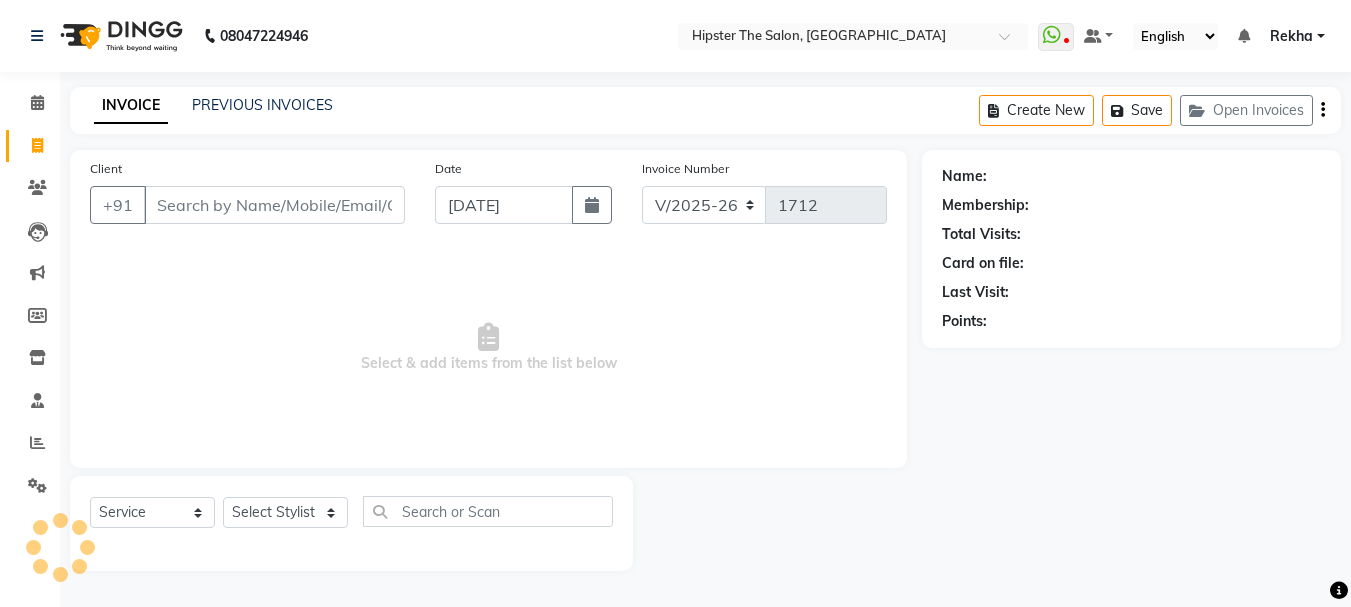 scroll, scrollTop: 0, scrollLeft: 0, axis: both 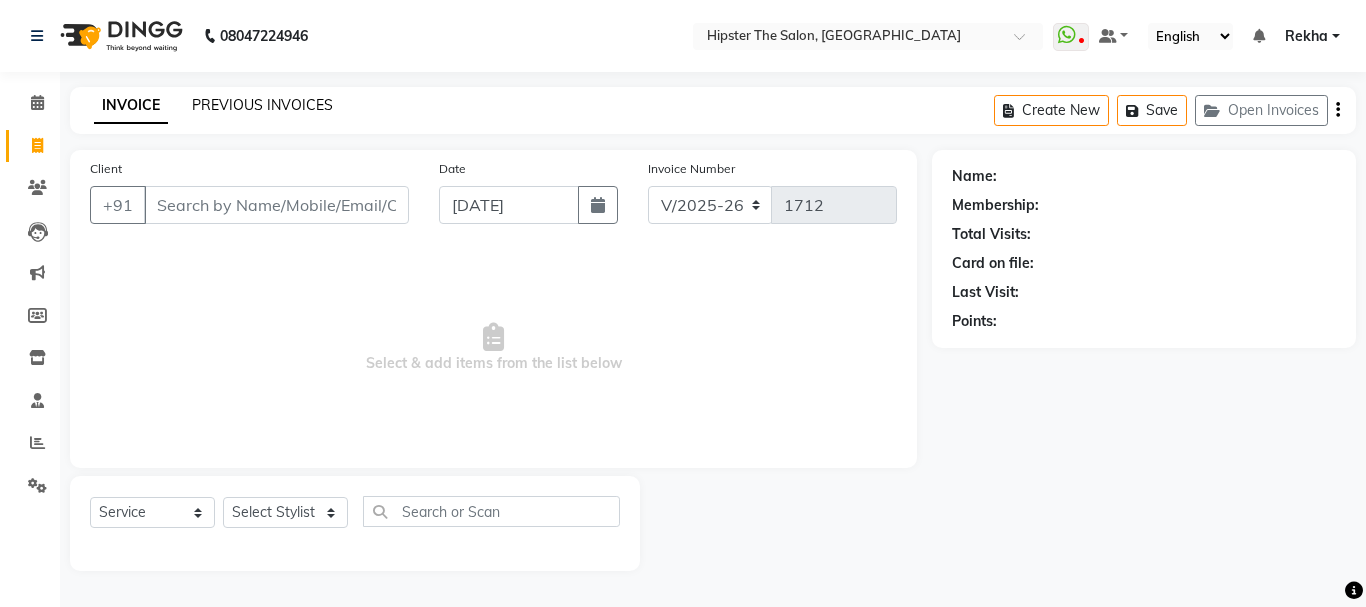 click on "PREVIOUS INVOICES" 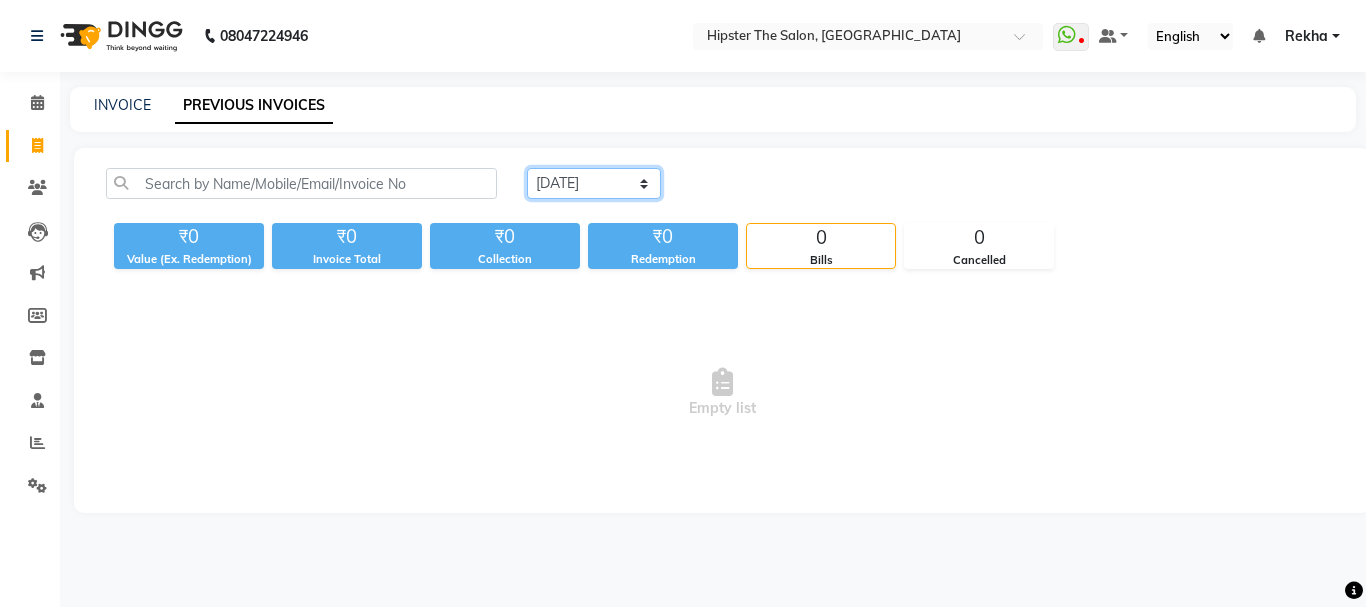 click on "Today Yesterday Custom Range" 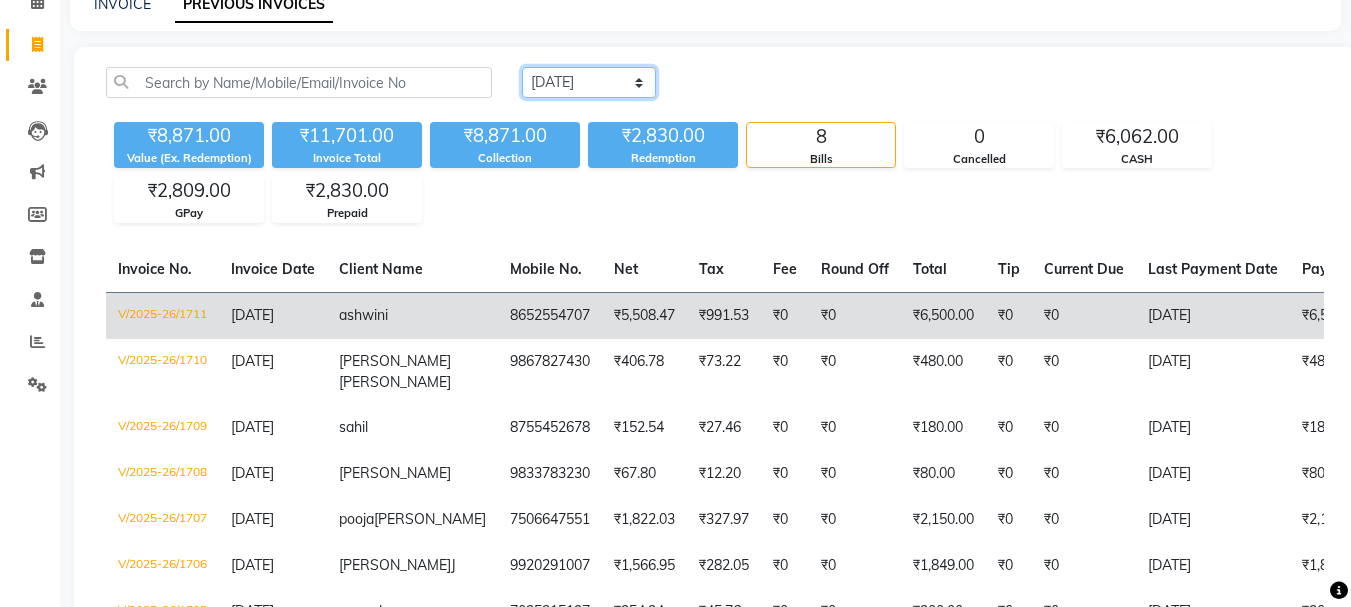 scroll, scrollTop: 100, scrollLeft: 0, axis: vertical 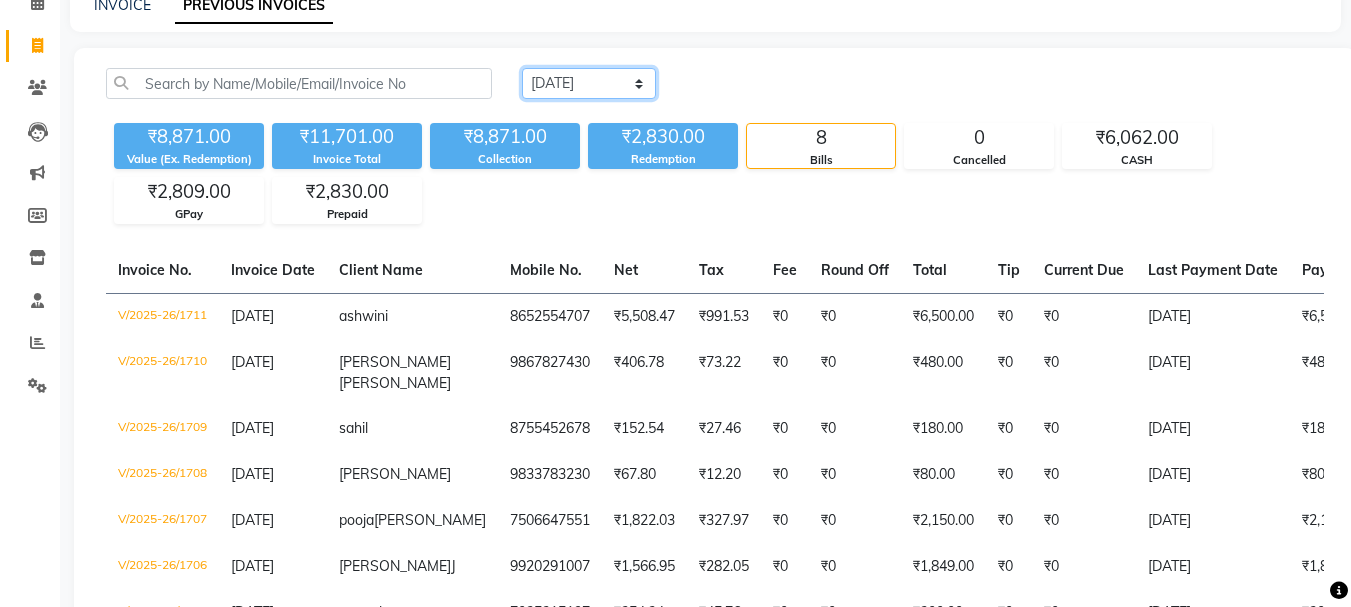 click on "Today Yesterday Custom Range" 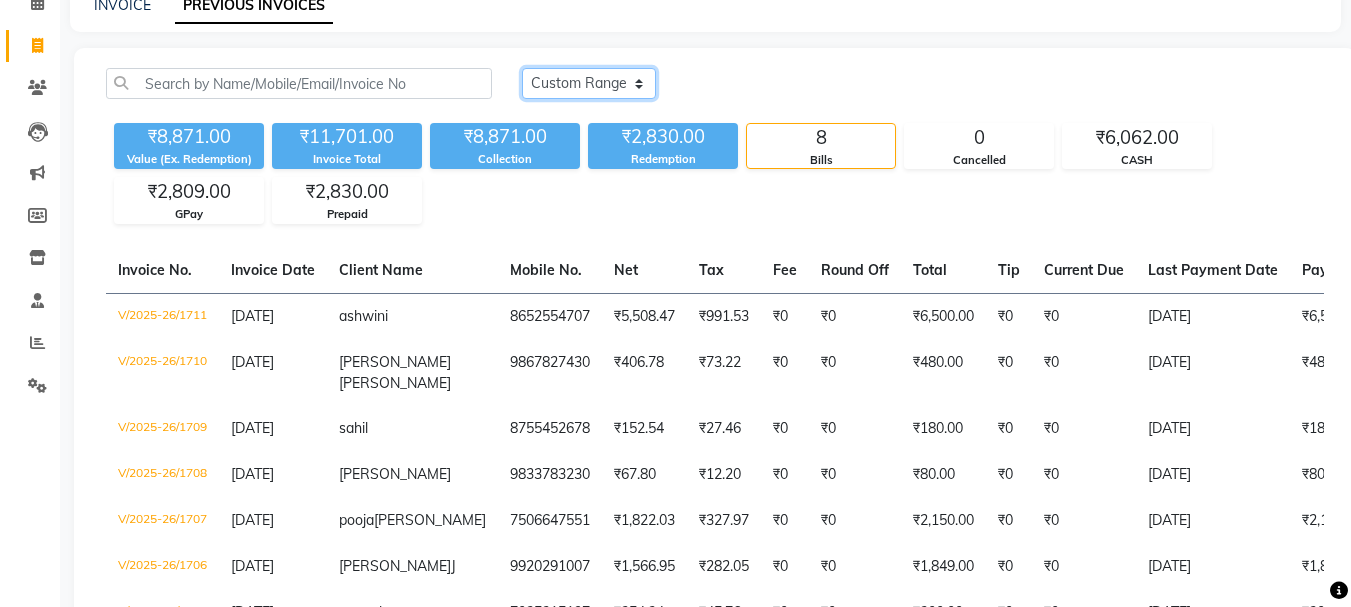click on "Today Yesterday Custom Range" 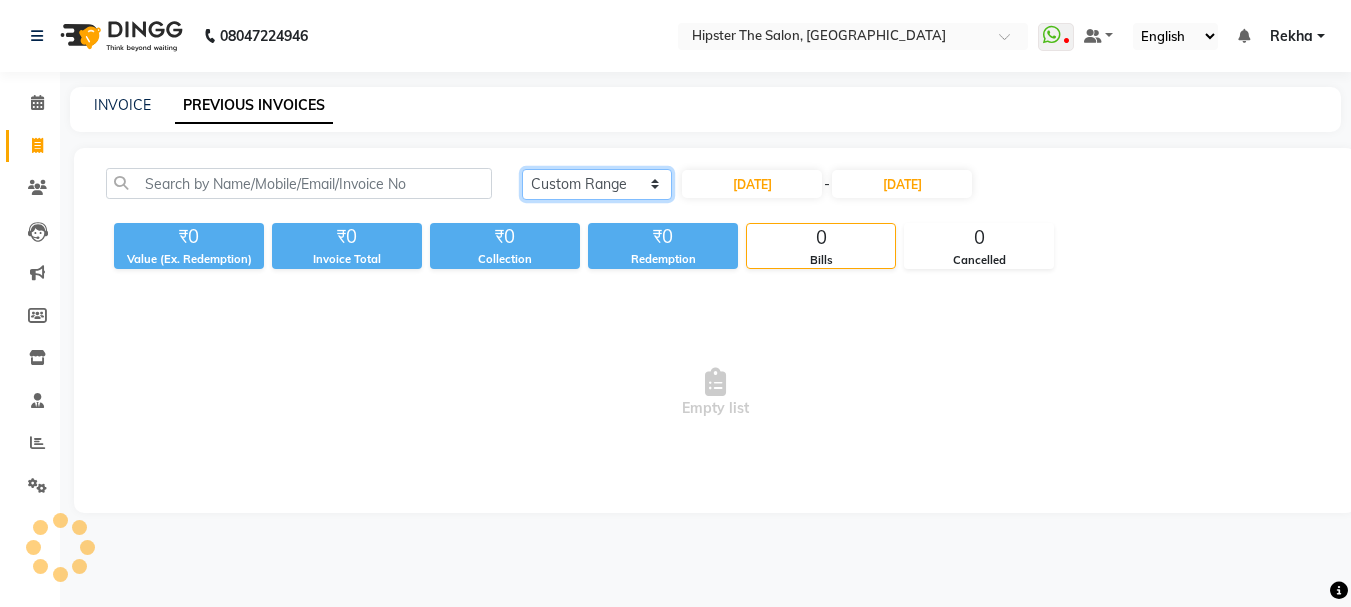 scroll, scrollTop: 0, scrollLeft: 0, axis: both 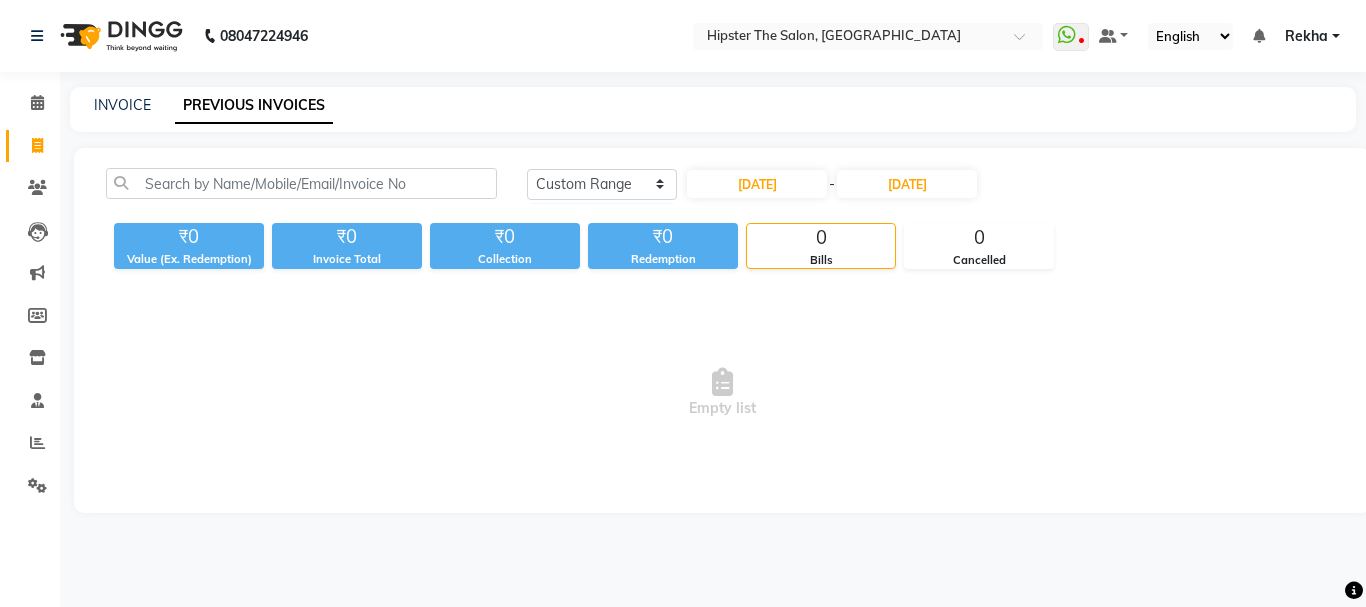 drag, startPoint x: 599, startPoint y: 153, endPoint x: 845, endPoint y: 157, distance: 246.03252 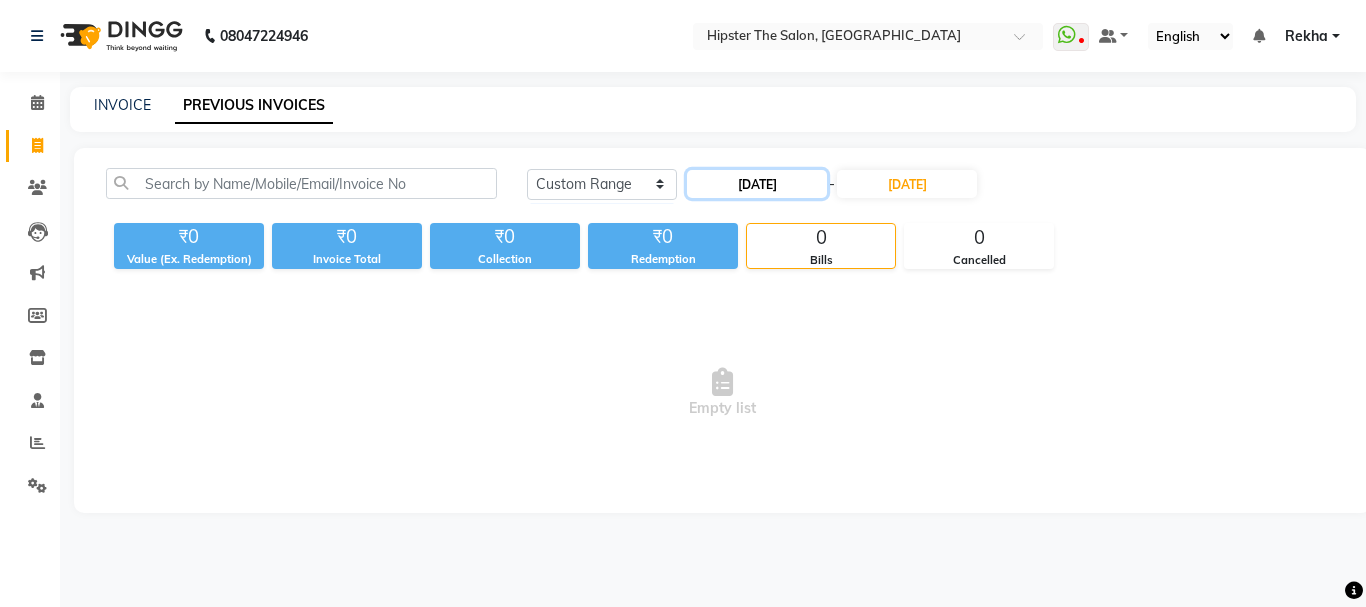 click on "[DATE]" 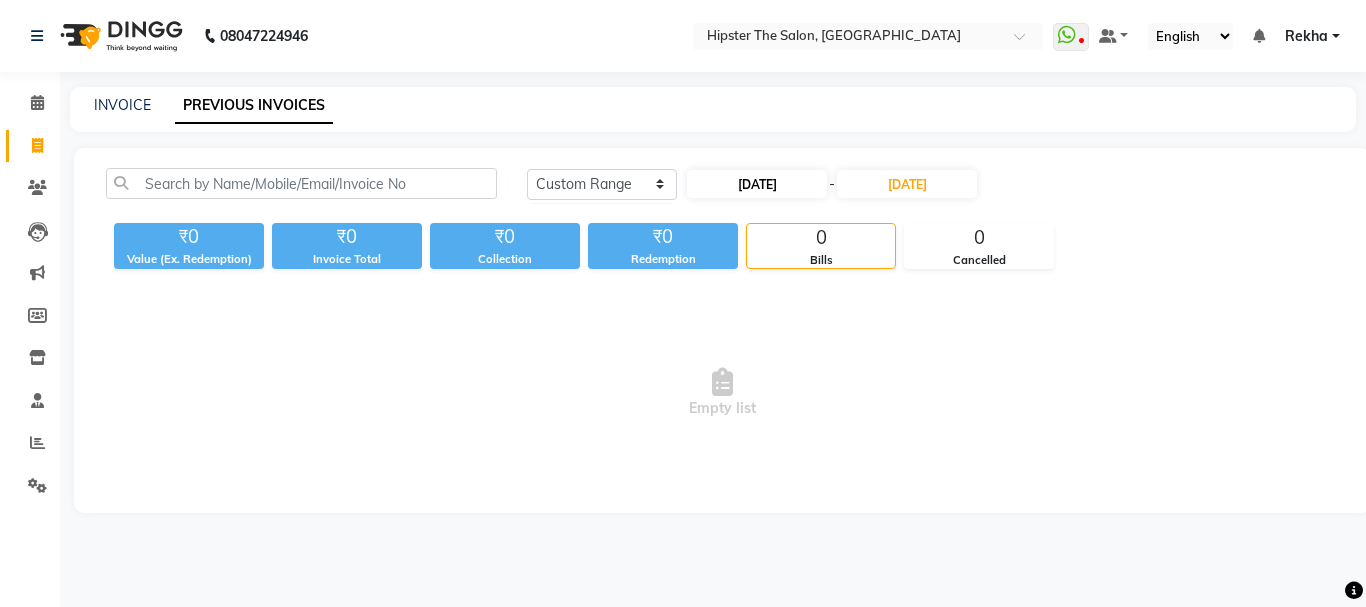 select on "7" 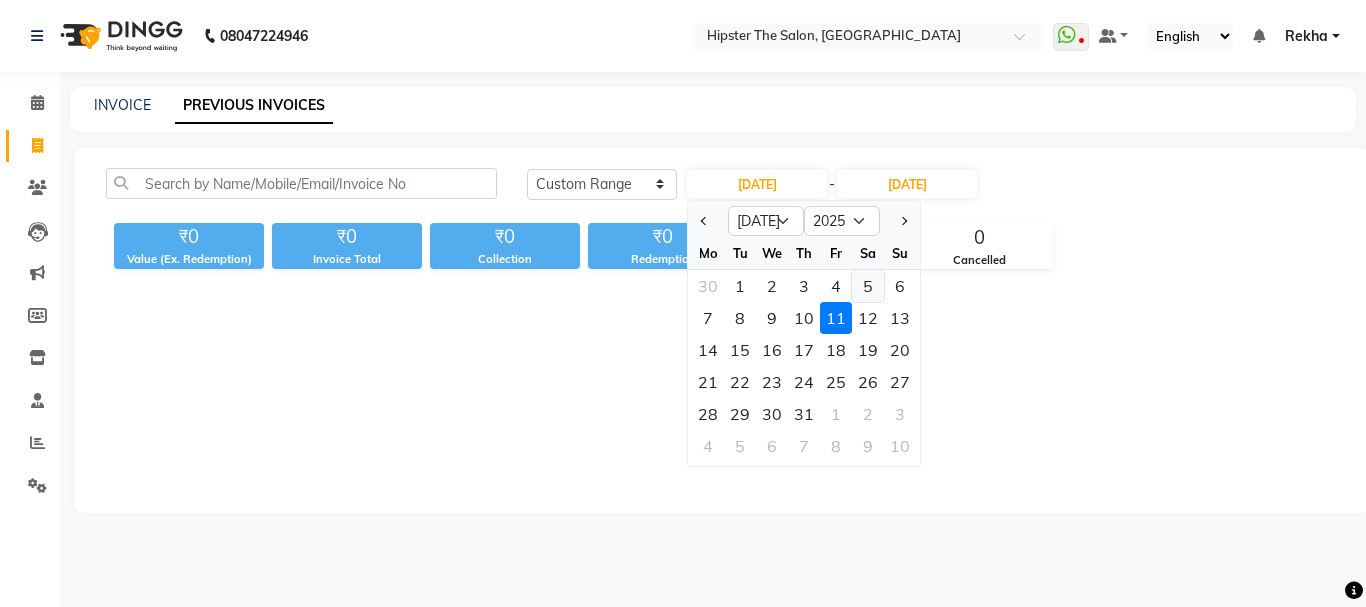 click on "5" 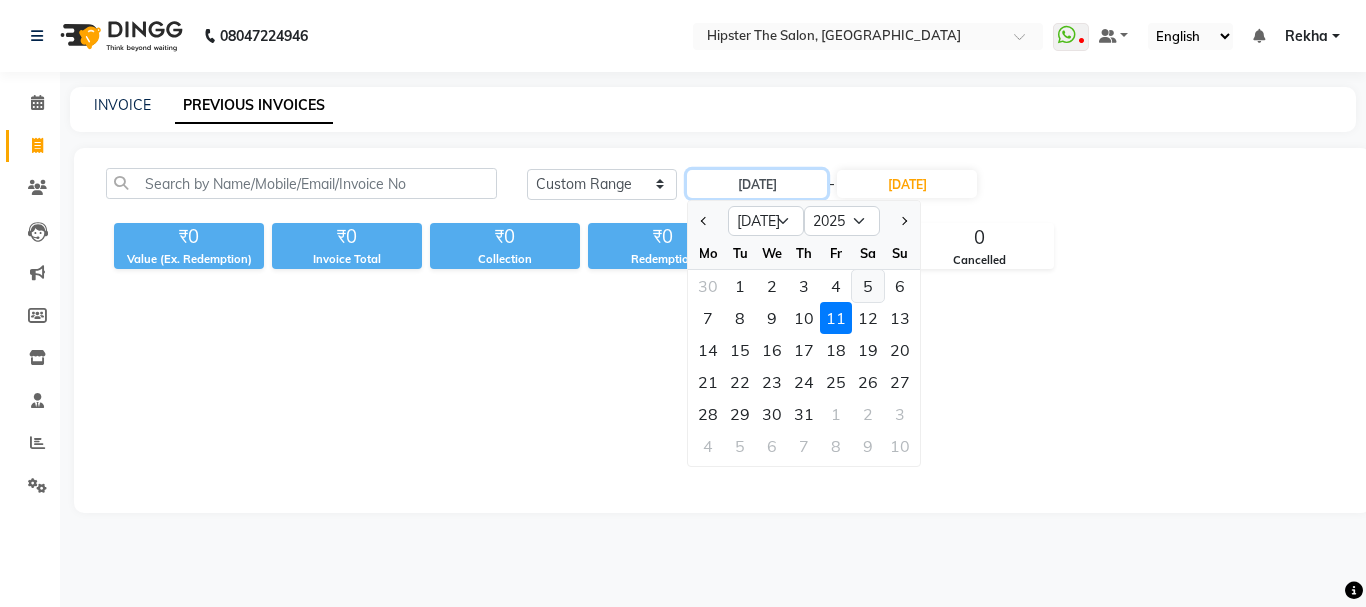type on "05-07-2025" 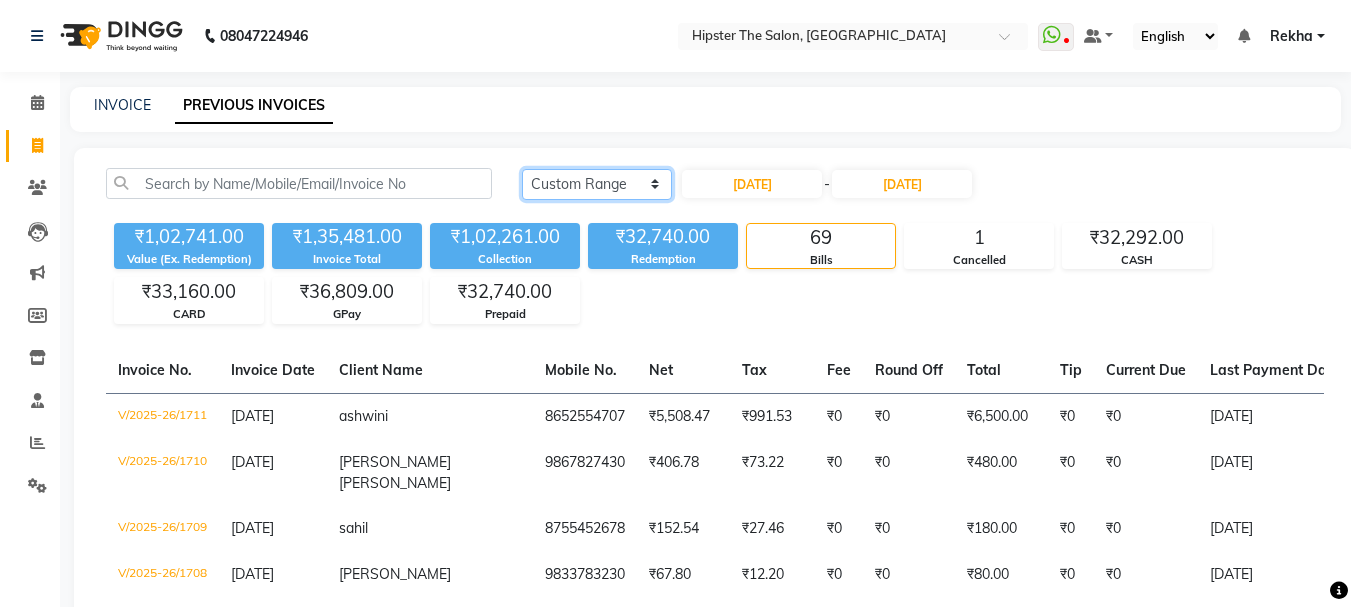 click on "Today Yesterday Custom Range" 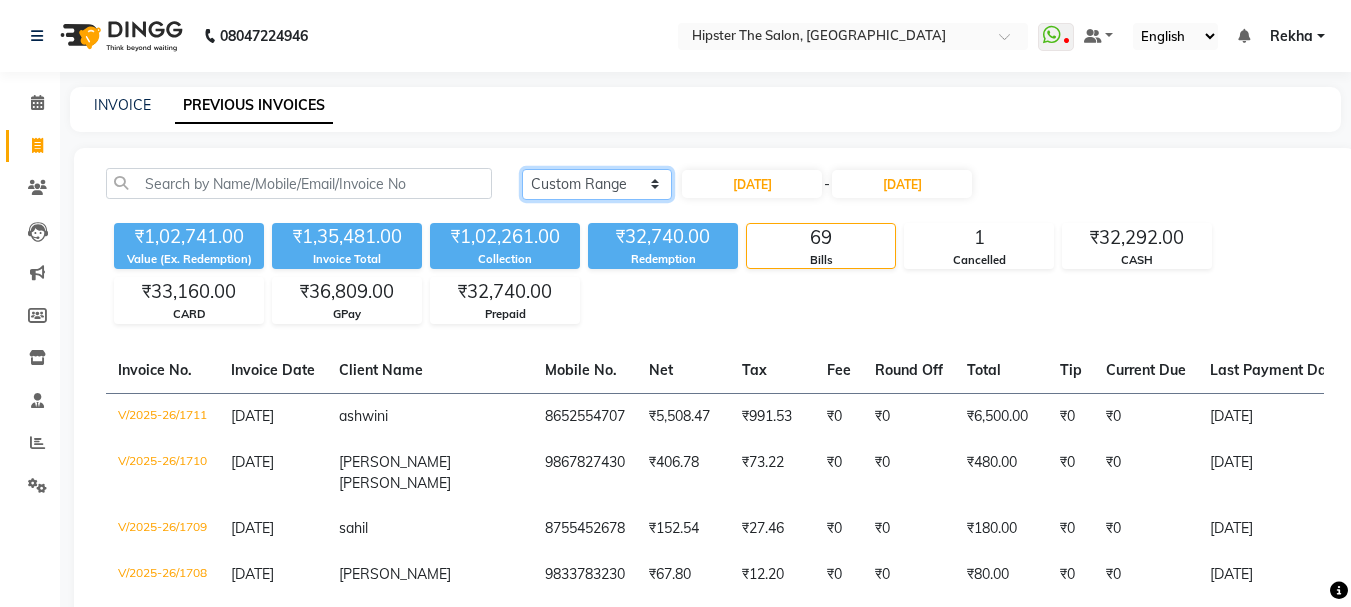select on "yesterday" 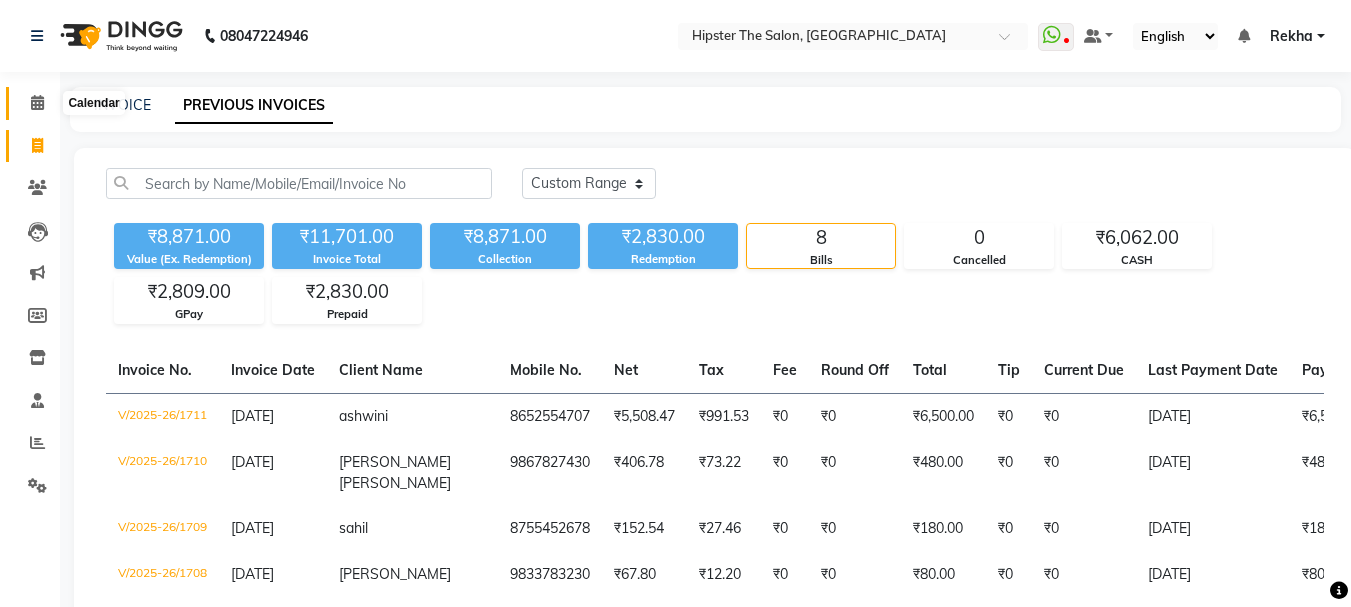 click 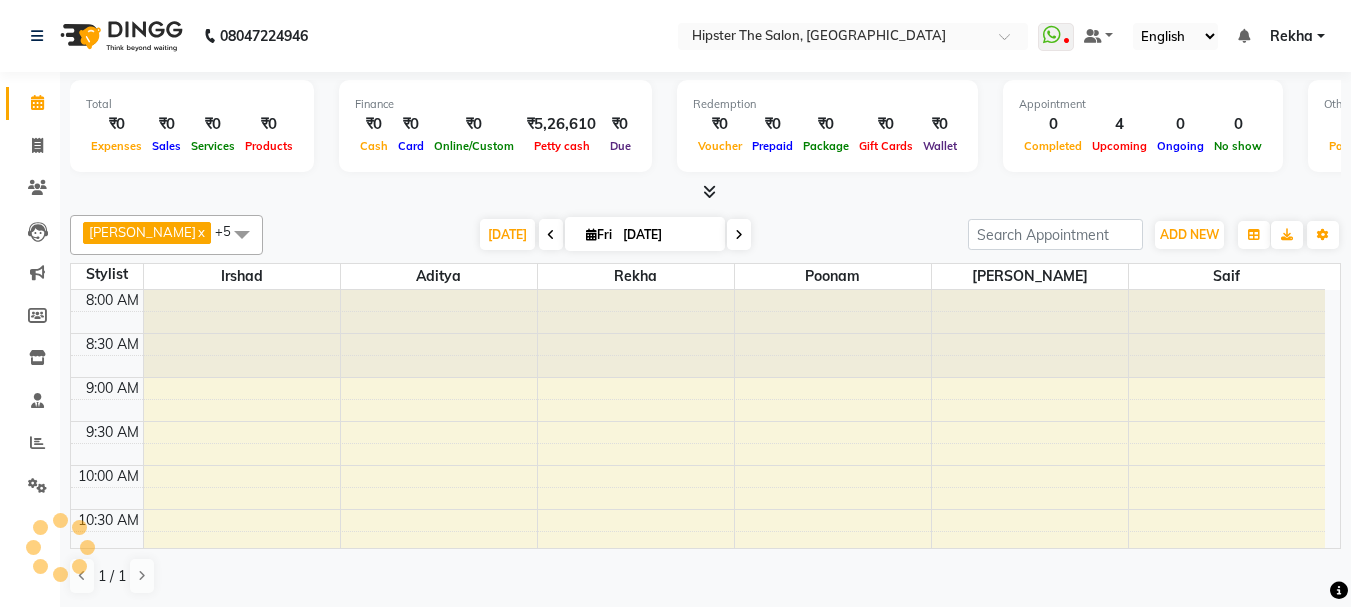 scroll, scrollTop: 0, scrollLeft: 0, axis: both 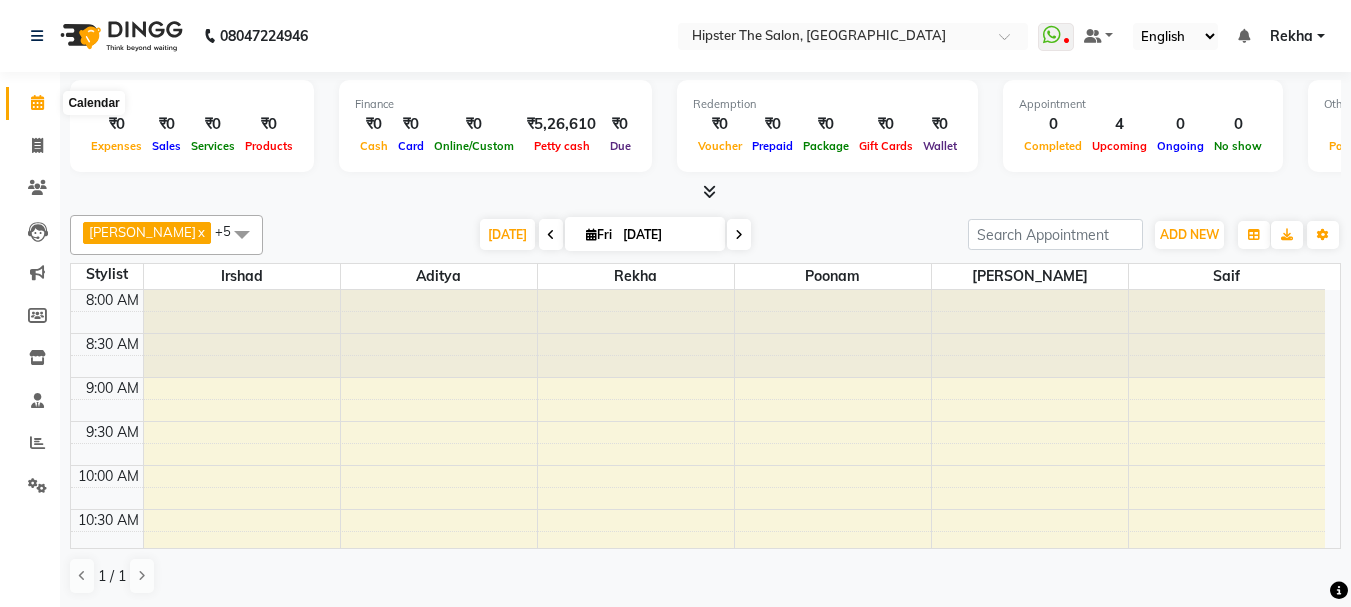 click 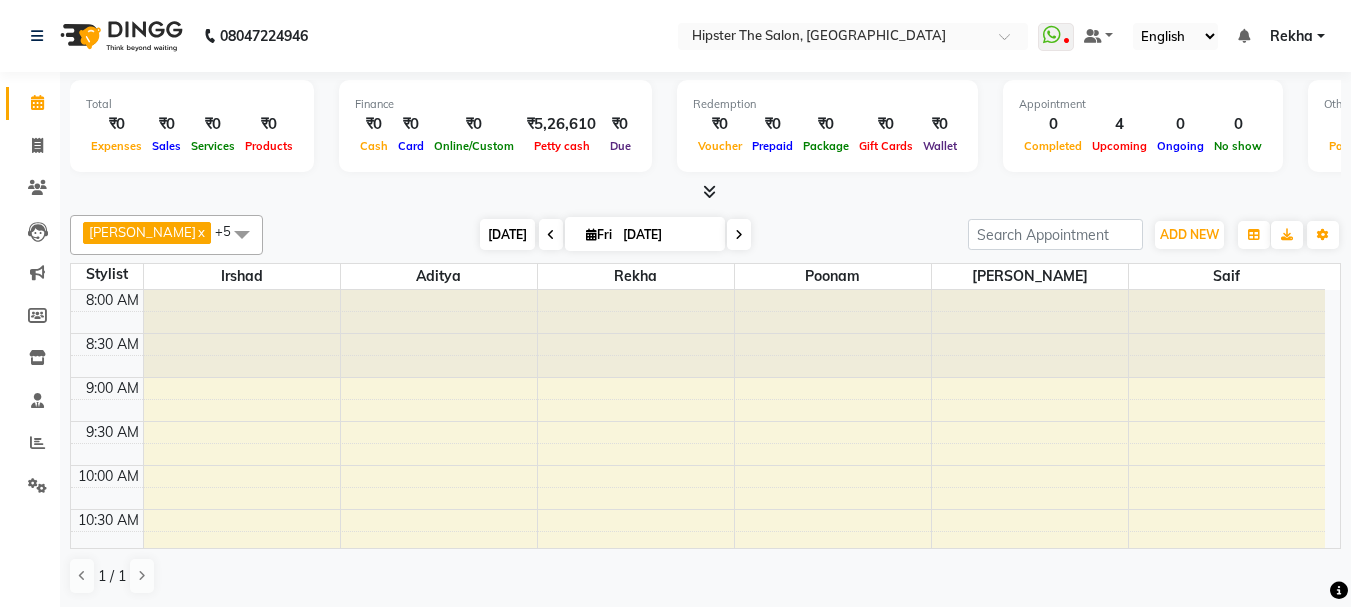click on "[DATE]" at bounding box center (507, 234) 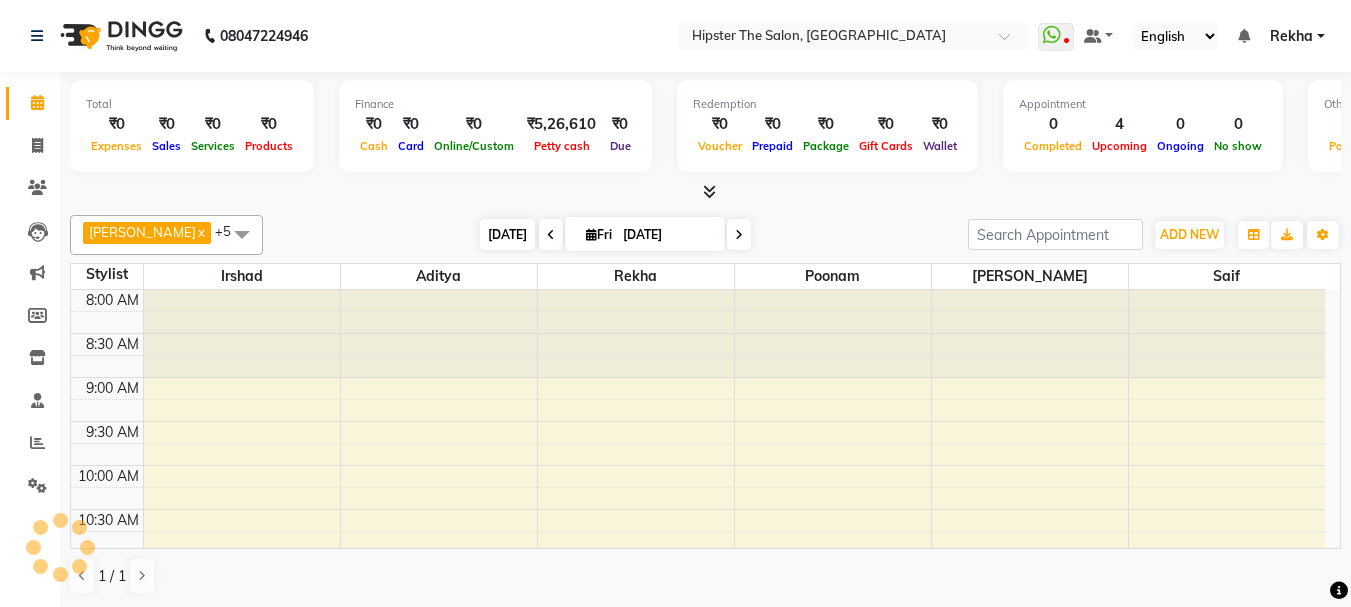 scroll, scrollTop: 353, scrollLeft: 0, axis: vertical 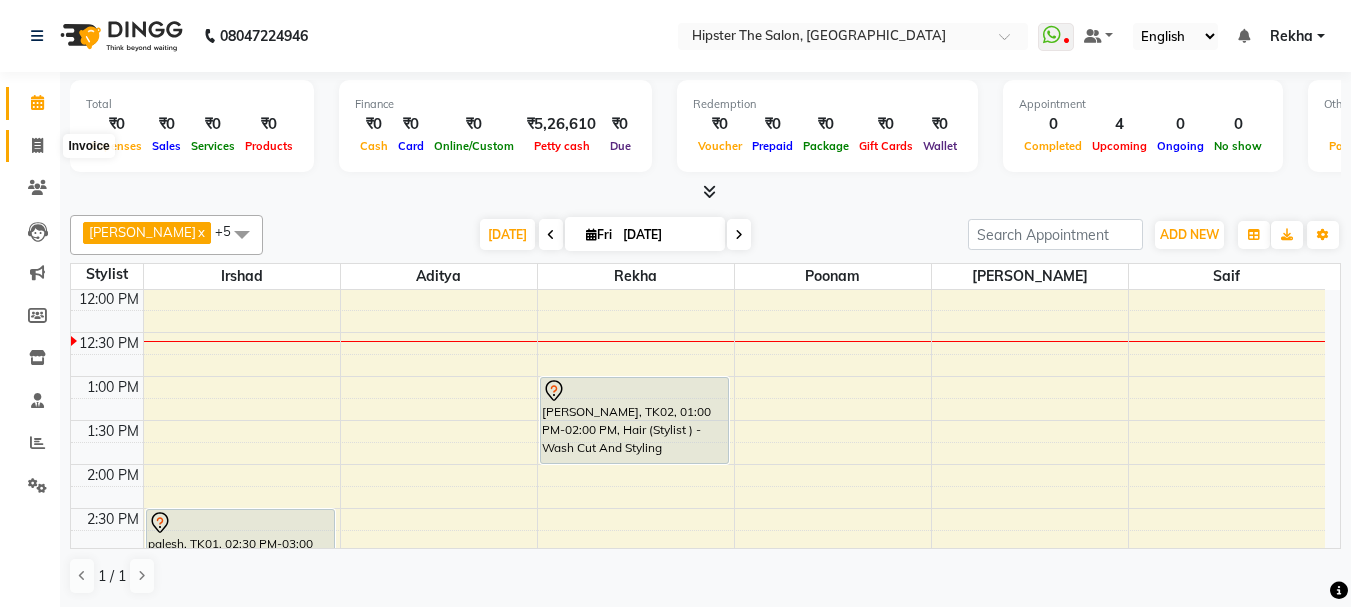 click 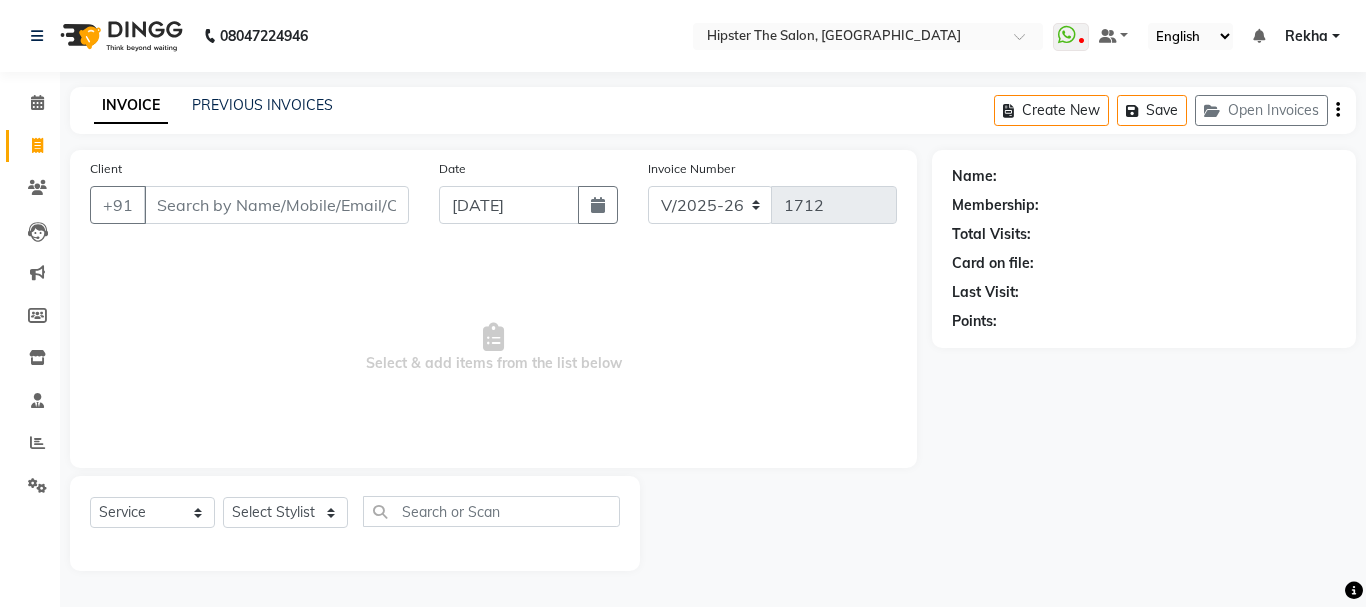 click on "Client" at bounding box center [276, 205] 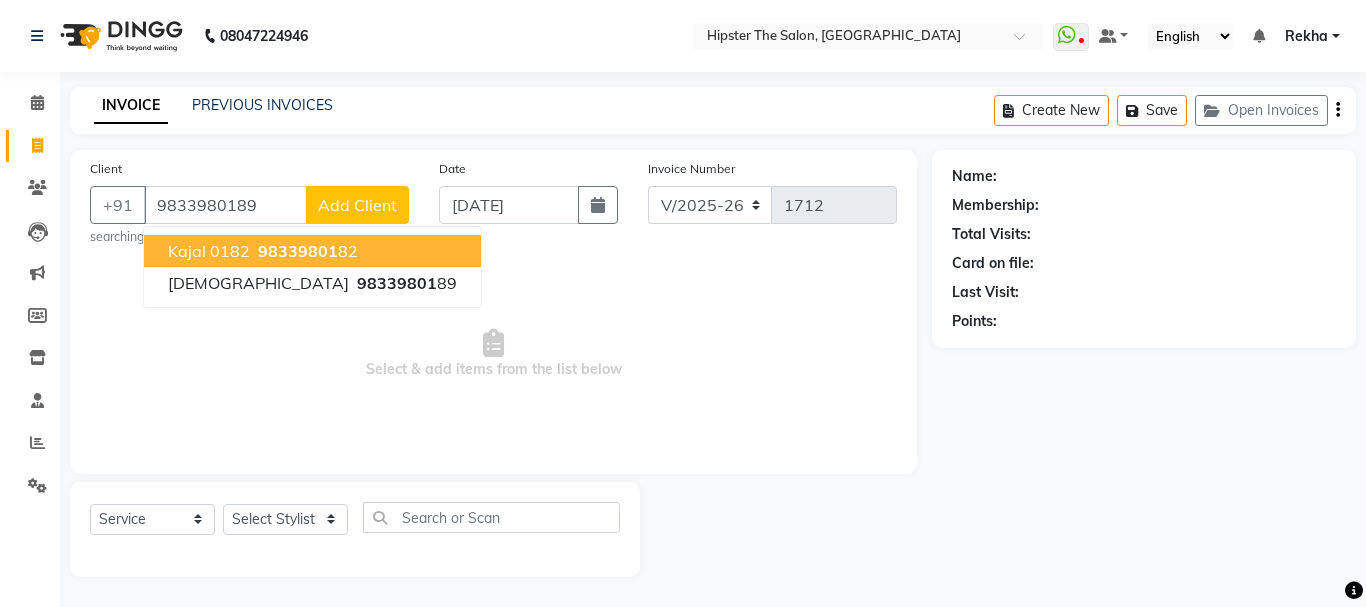type on "9833980189" 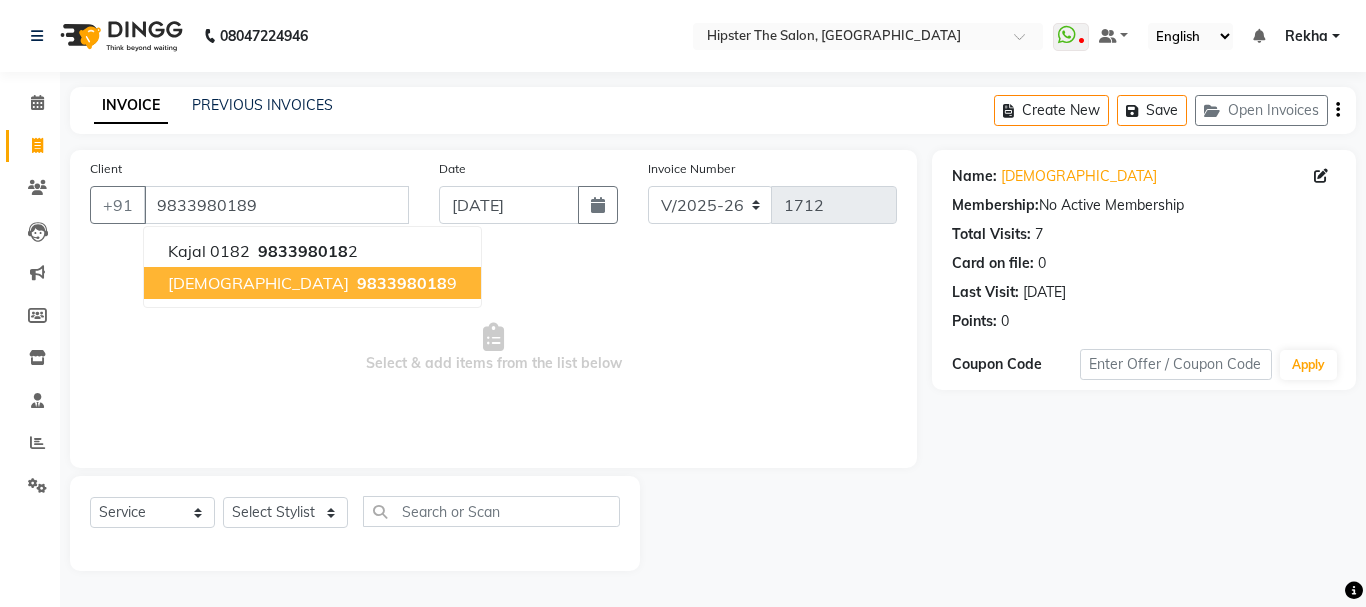 click on "[DEMOGRAPHIC_DATA]" at bounding box center [258, 283] 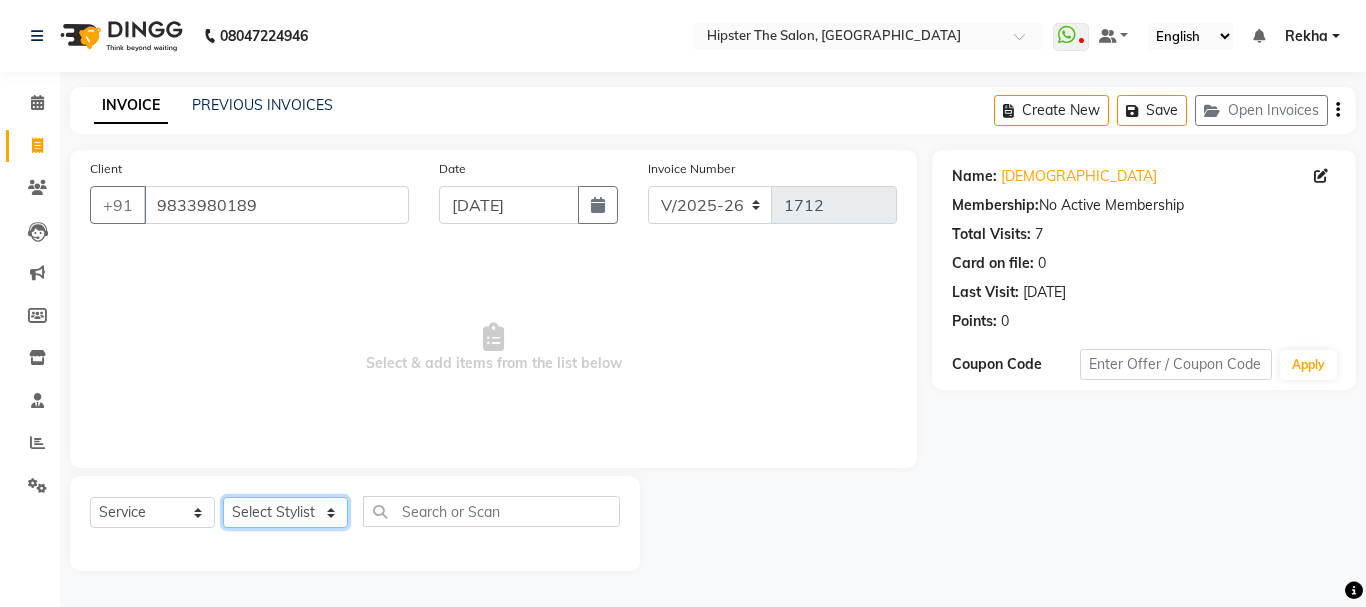 click on "Select Stylist [PERSON_NAME] [PERSON_NAME] [PERSON_NAME] [PERSON_NAME] Lucky [PERSON_NAME]  [PERSON_NAME] [PERSON_NAME] [PERSON_NAME] Rekha saif [PERSON_NAME] [PERSON_NAME]  [PERSON_NAME] [PERSON_NAME]" 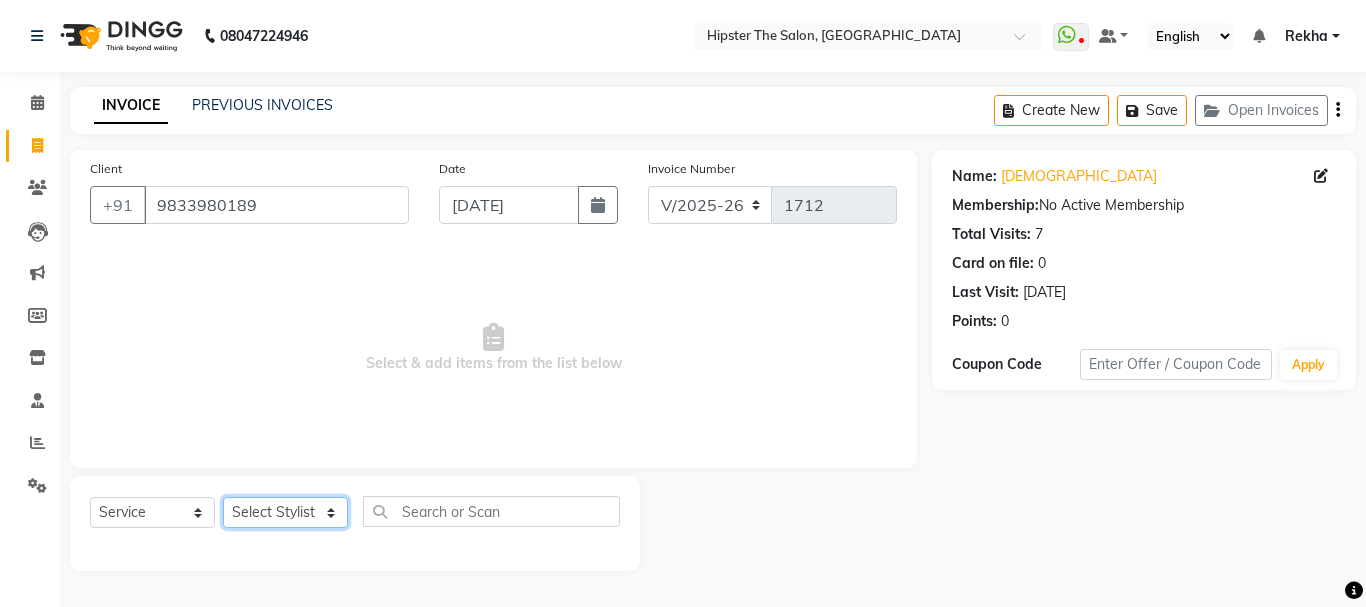 select on "32387" 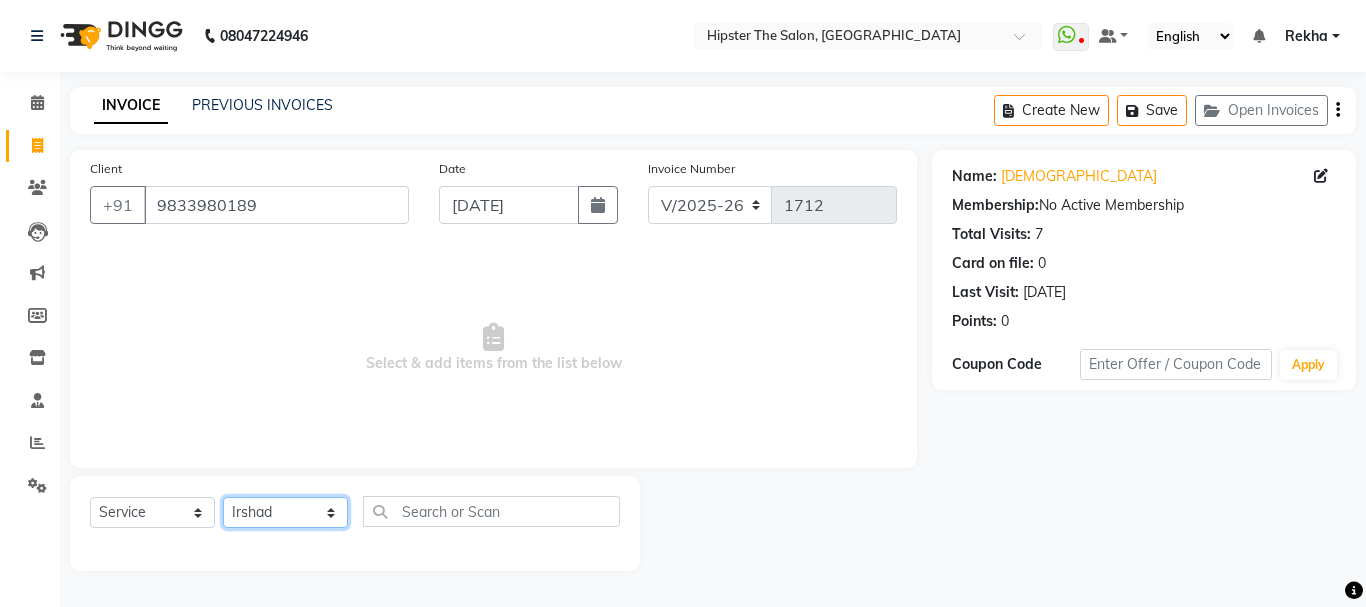 click on "Select Stylist [PERSON_NAME] [PERSON_NAME] [PERSON_NAME] [PERSON_NAME] Lucky [PERSON_NAME]  [PERSON_NAME] [PERSON_NAME] [PERSON_NAME] Rekha saif [PERSON_NAME] [PERSON_NAME]  [PERSON_NAME] [PERSON_NAME]" 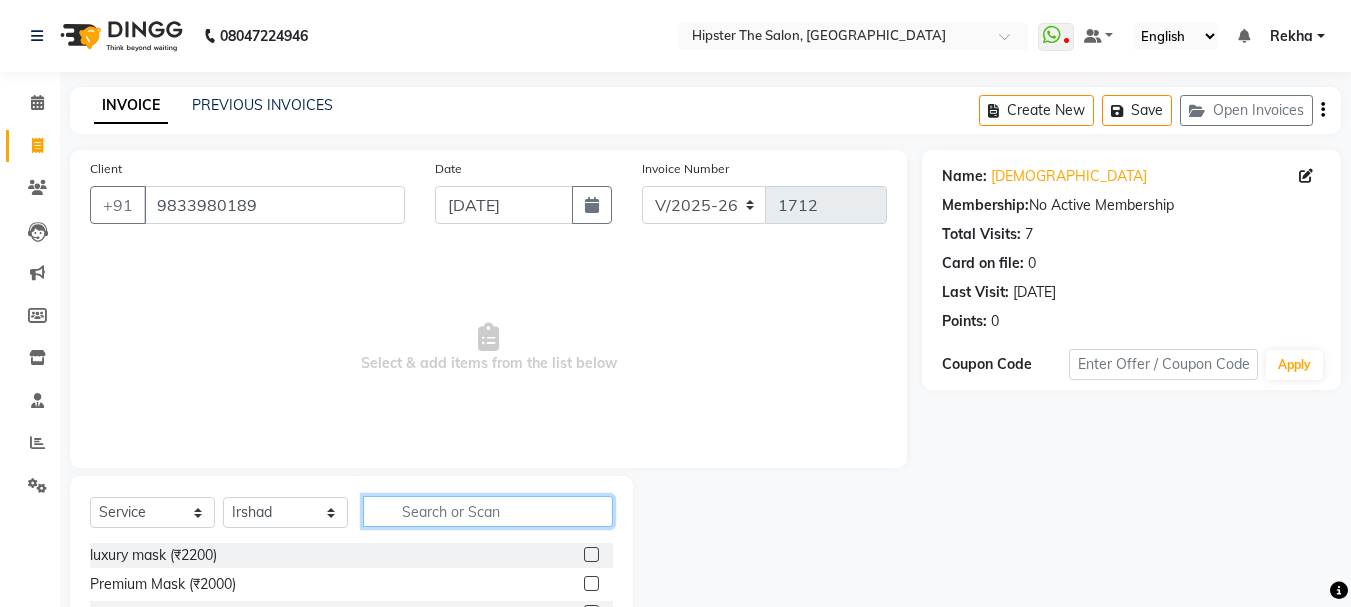 click 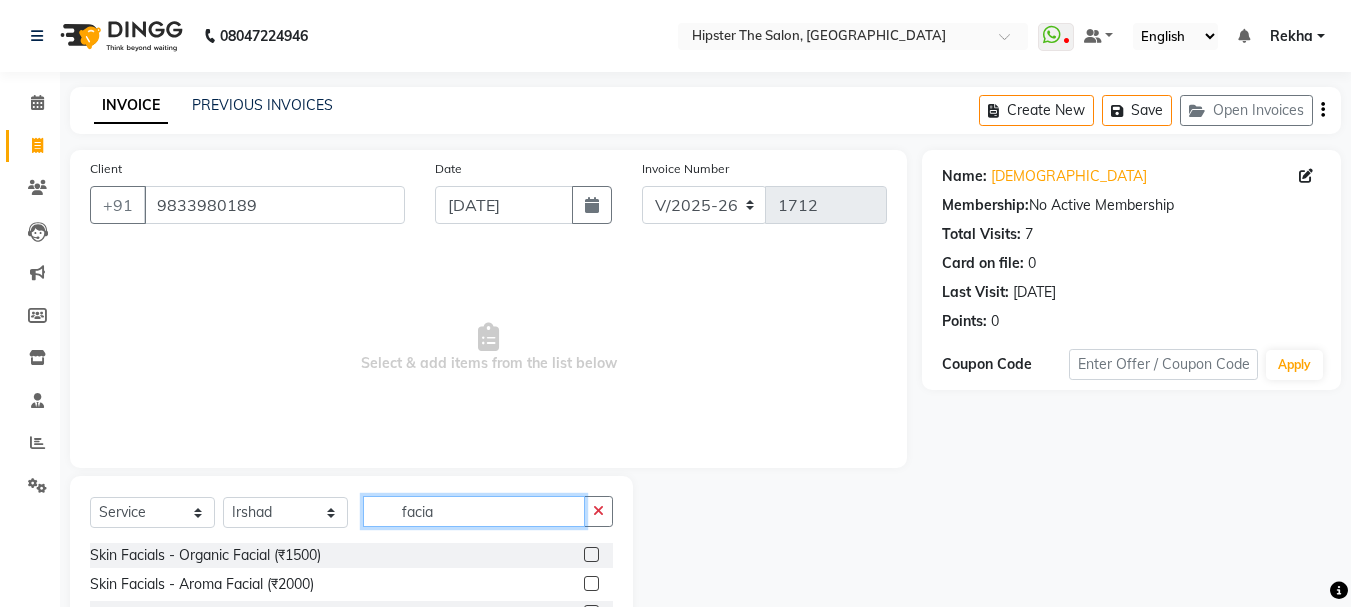 type on "facia" 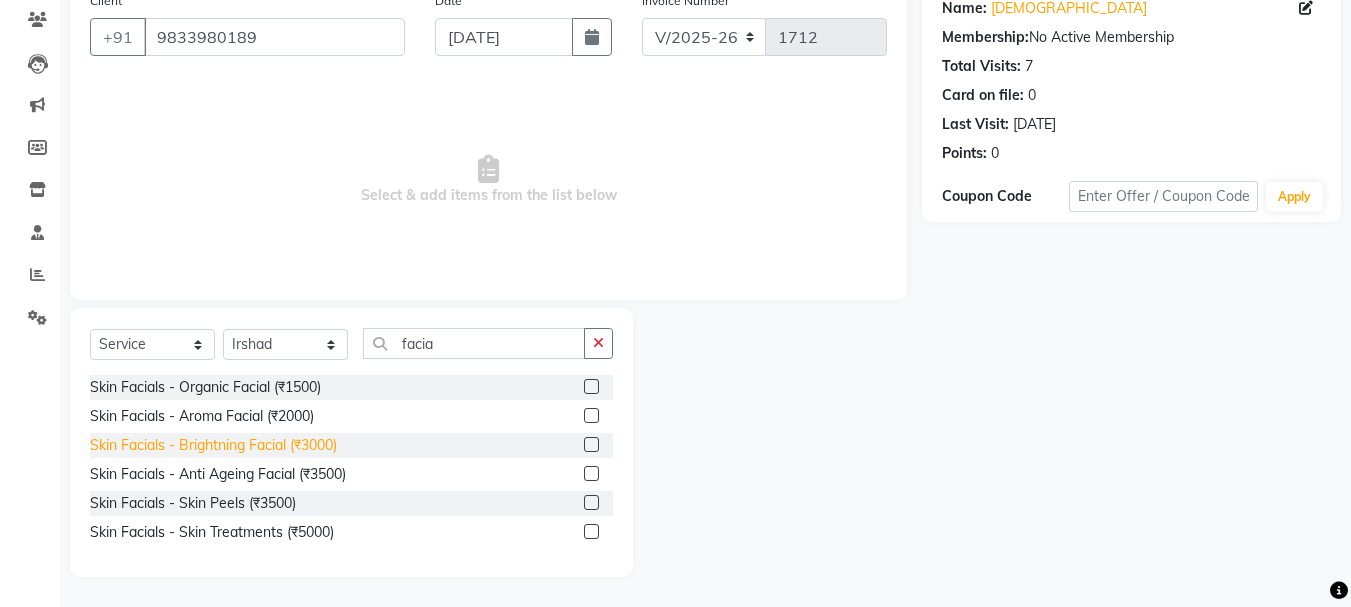 click on "Skin Facials - Brightning Facial (₹3000)" 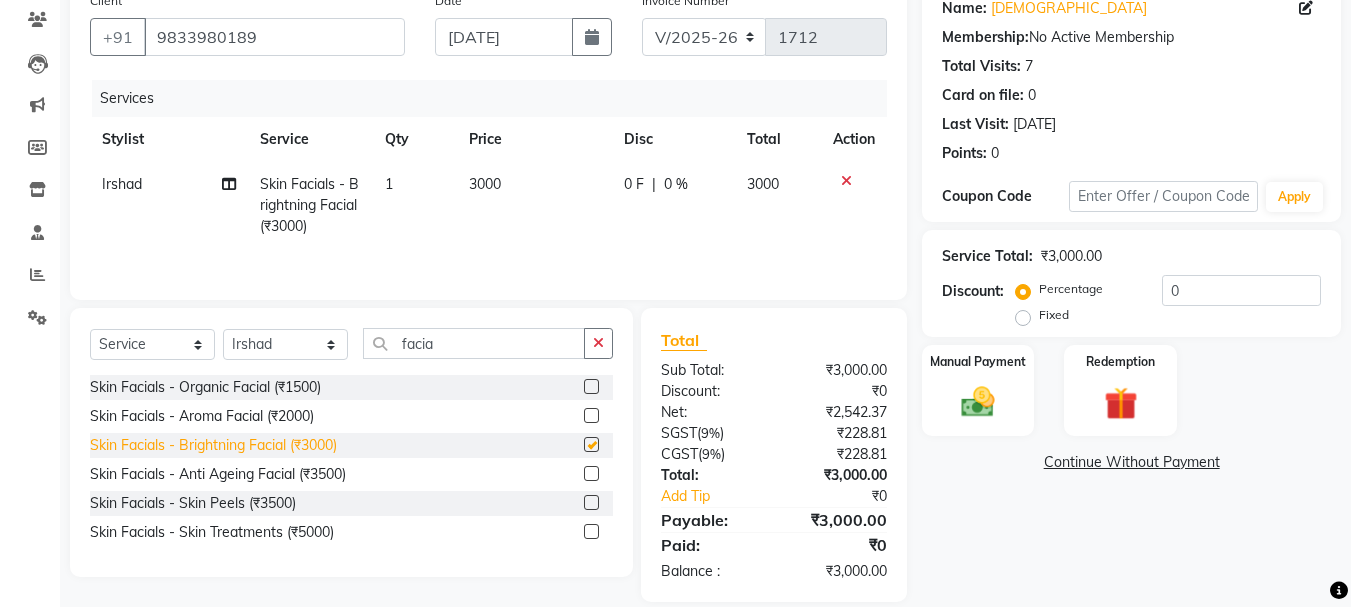checkbox on "false" 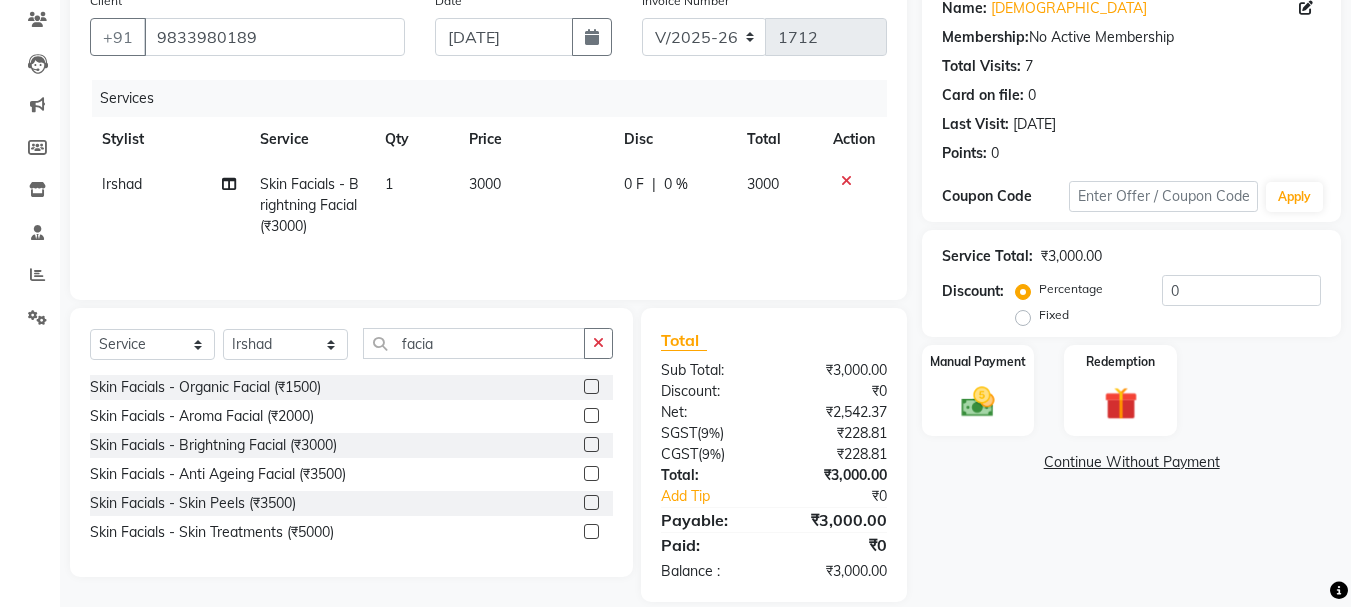 click on "3000" 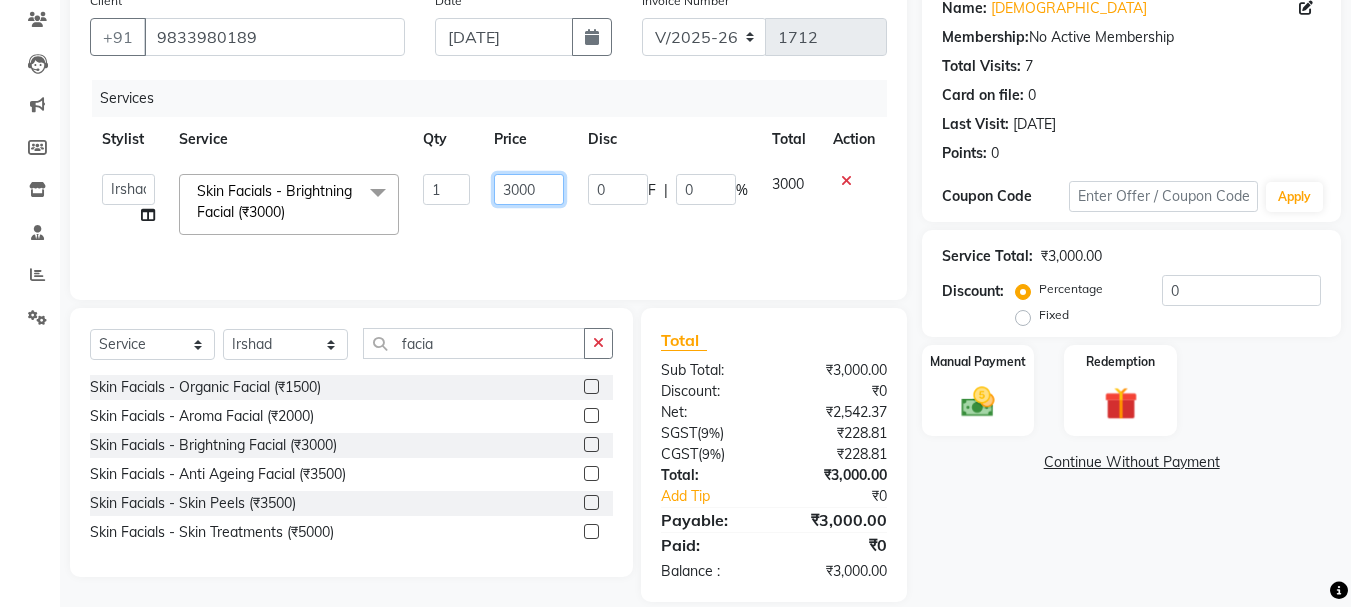 click on "3000" 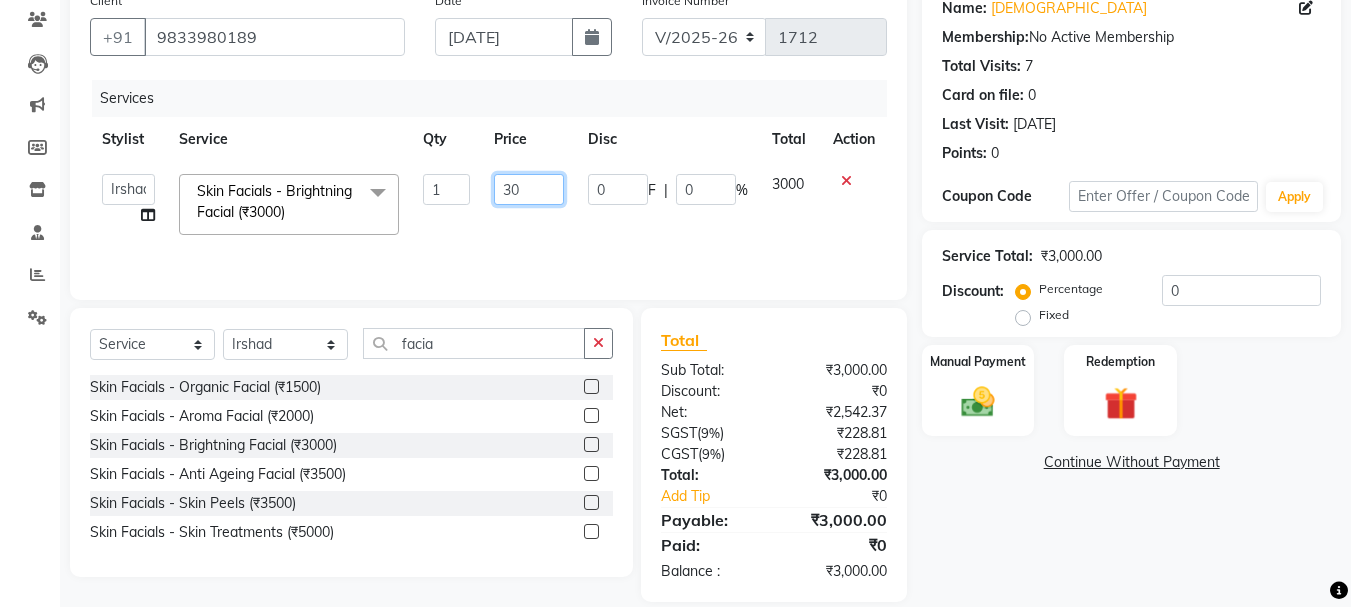 type on "3" 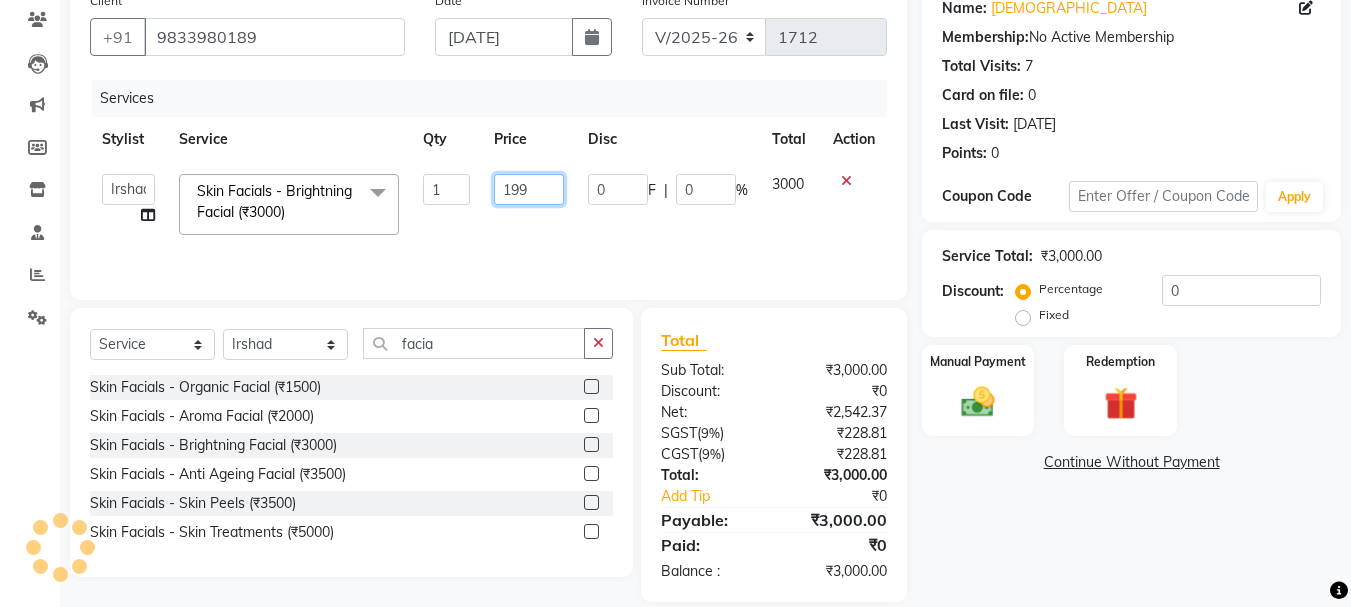 type on "1999" 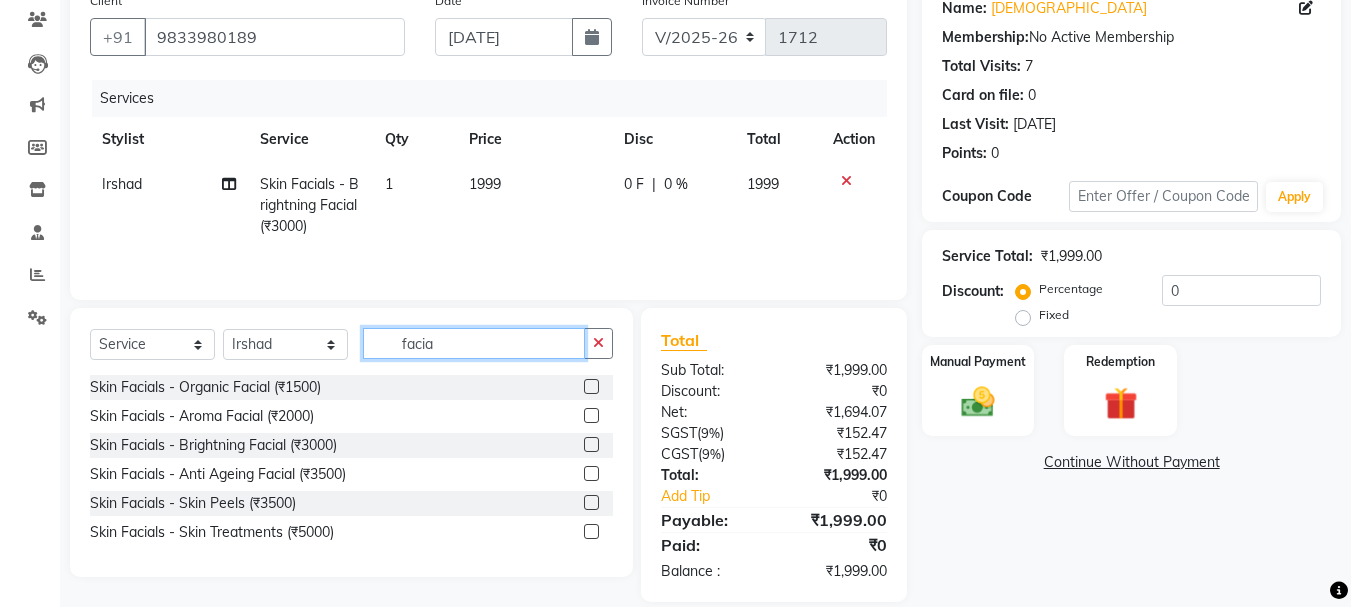 click on "facia" 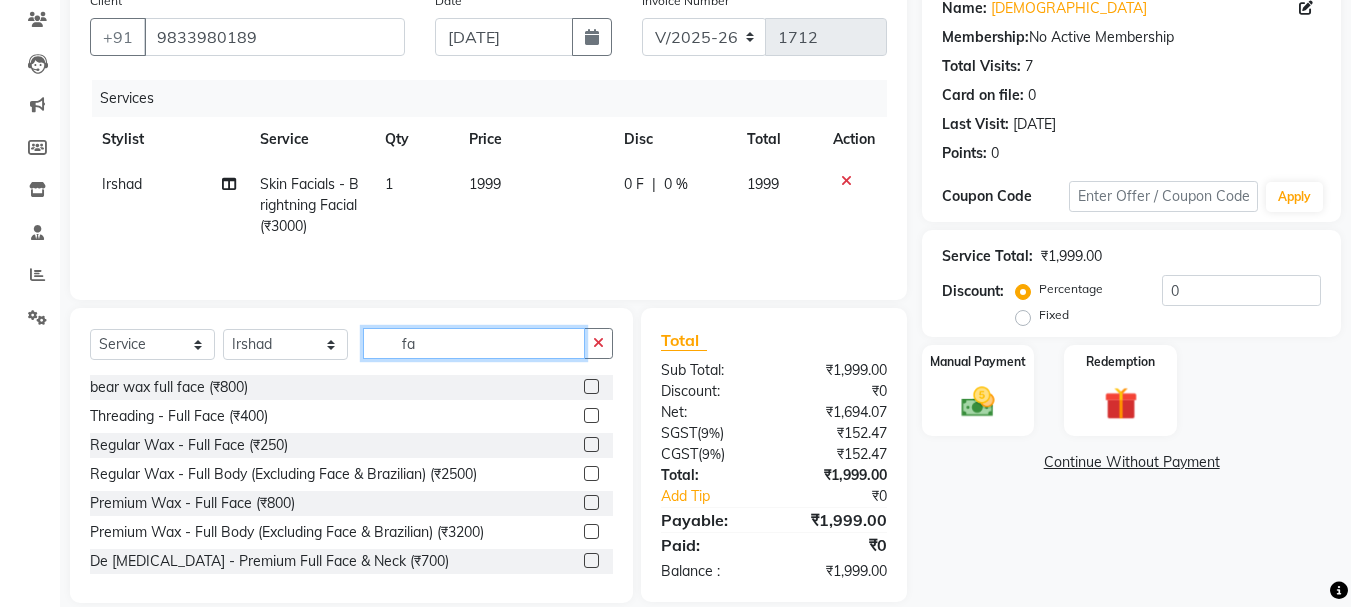 type on "f" 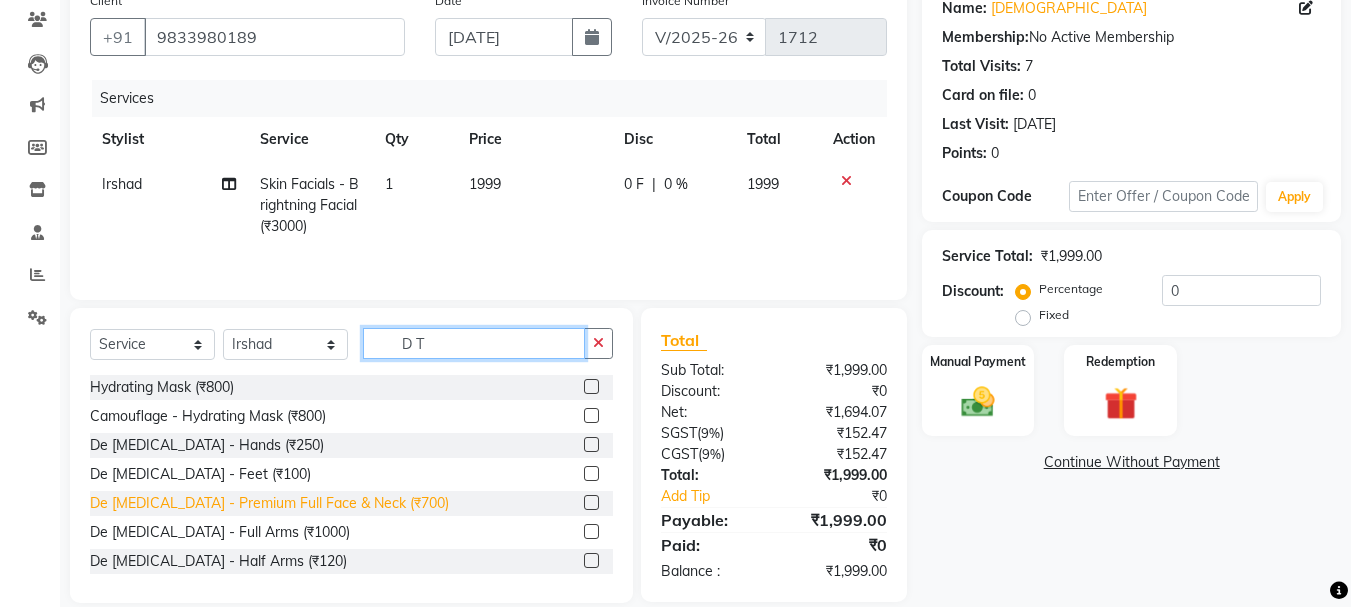 type on "D T" 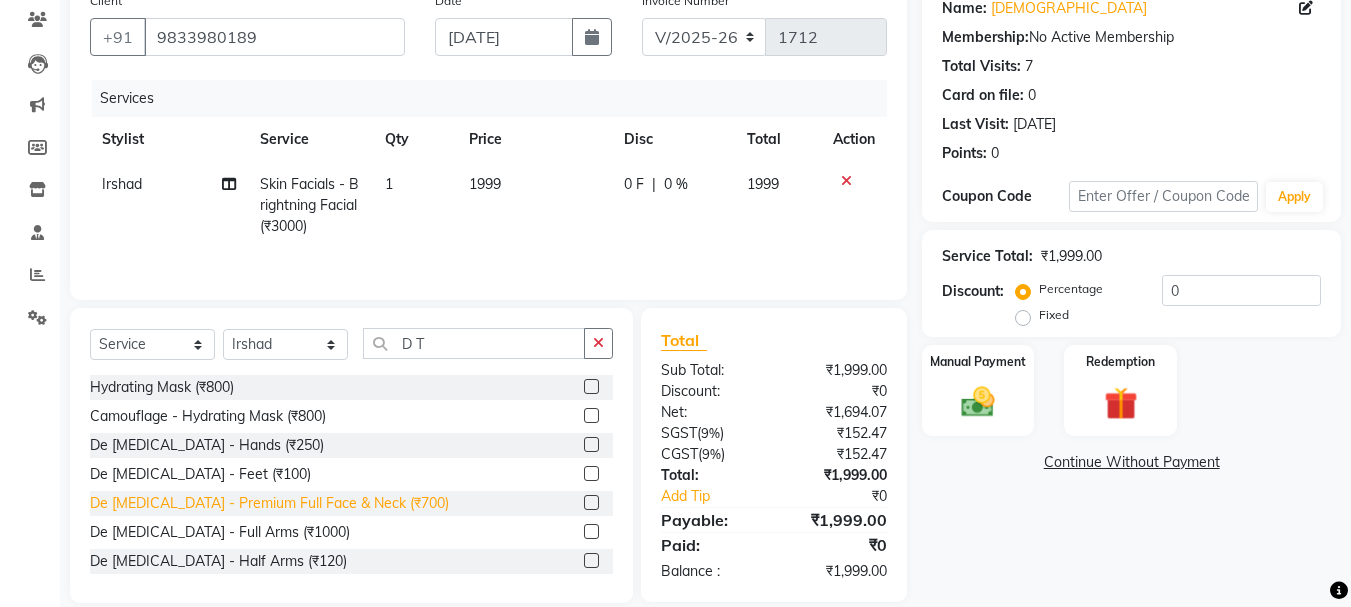 click on "De [MEDICAL_DATA] - Premium Full Face & Neck (₹700)" 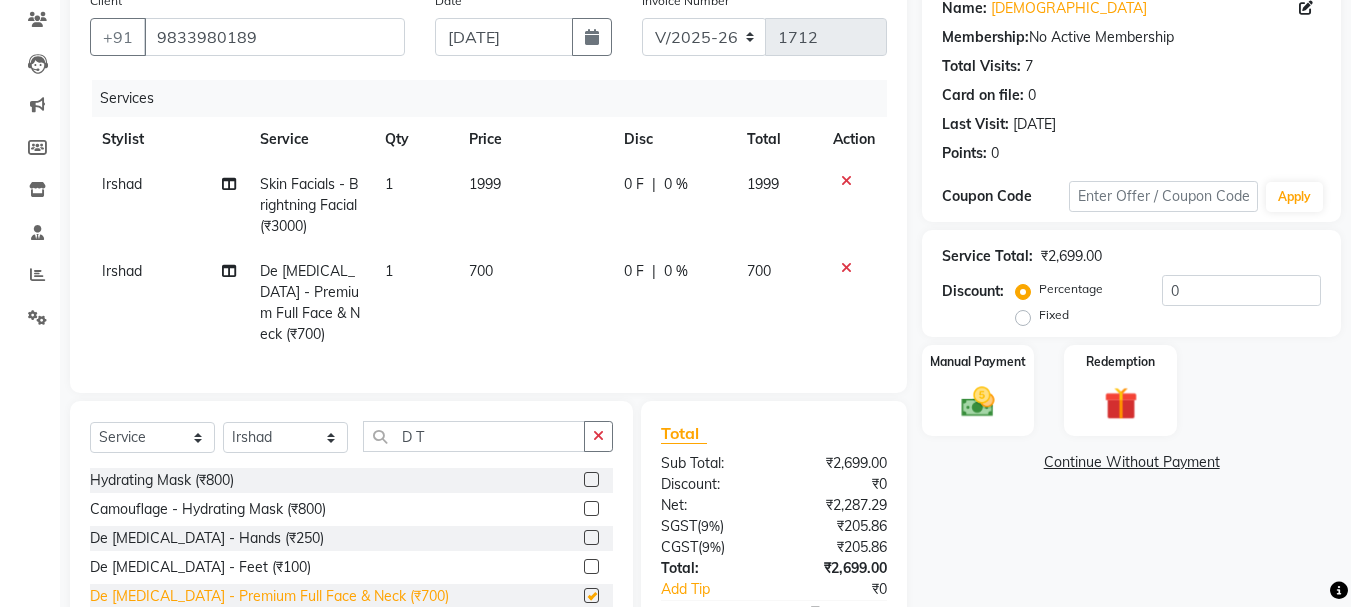 checkbox on "false" 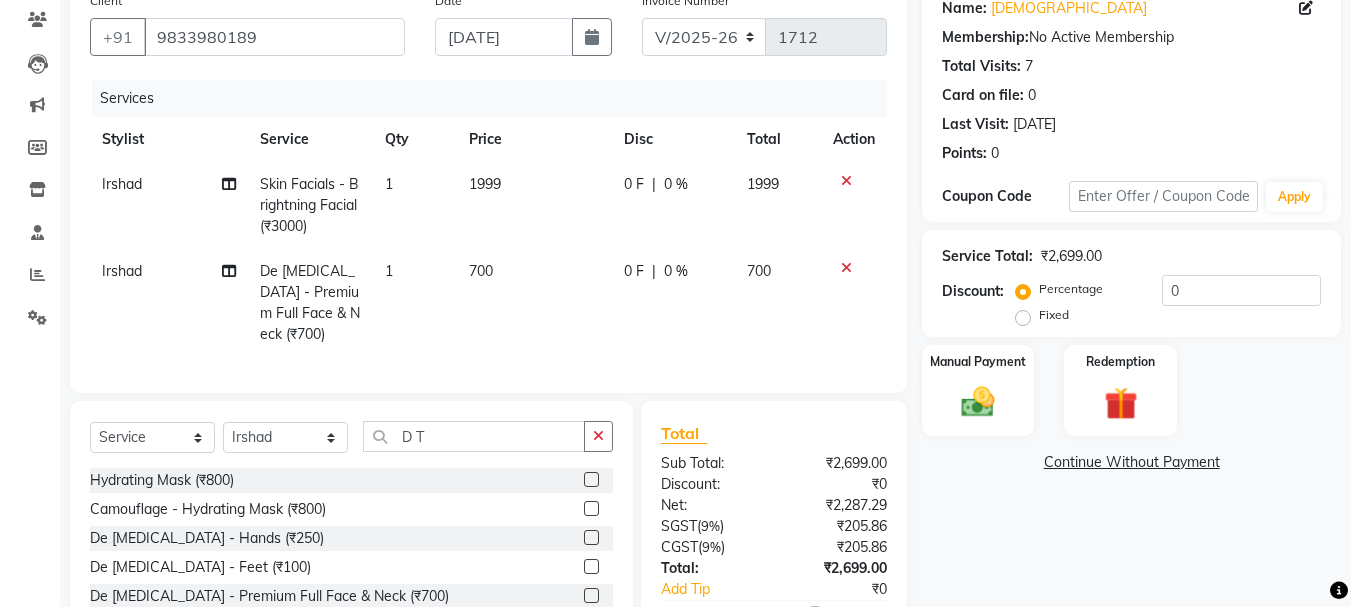 click on "700" 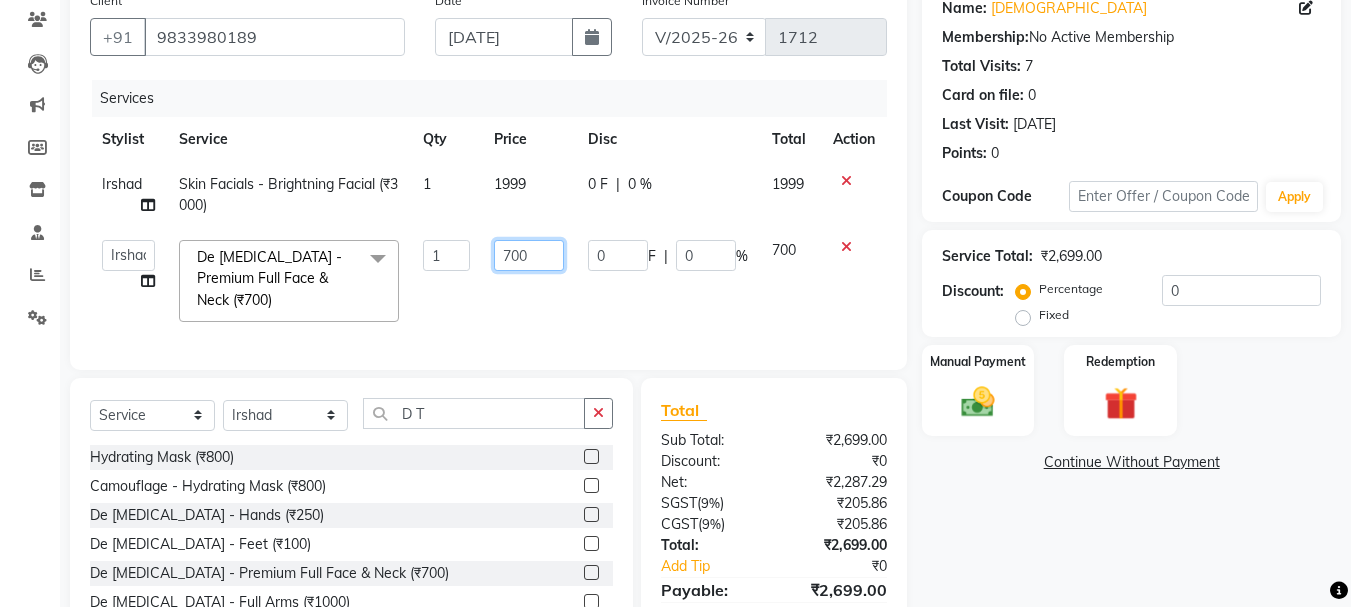 click on "700" 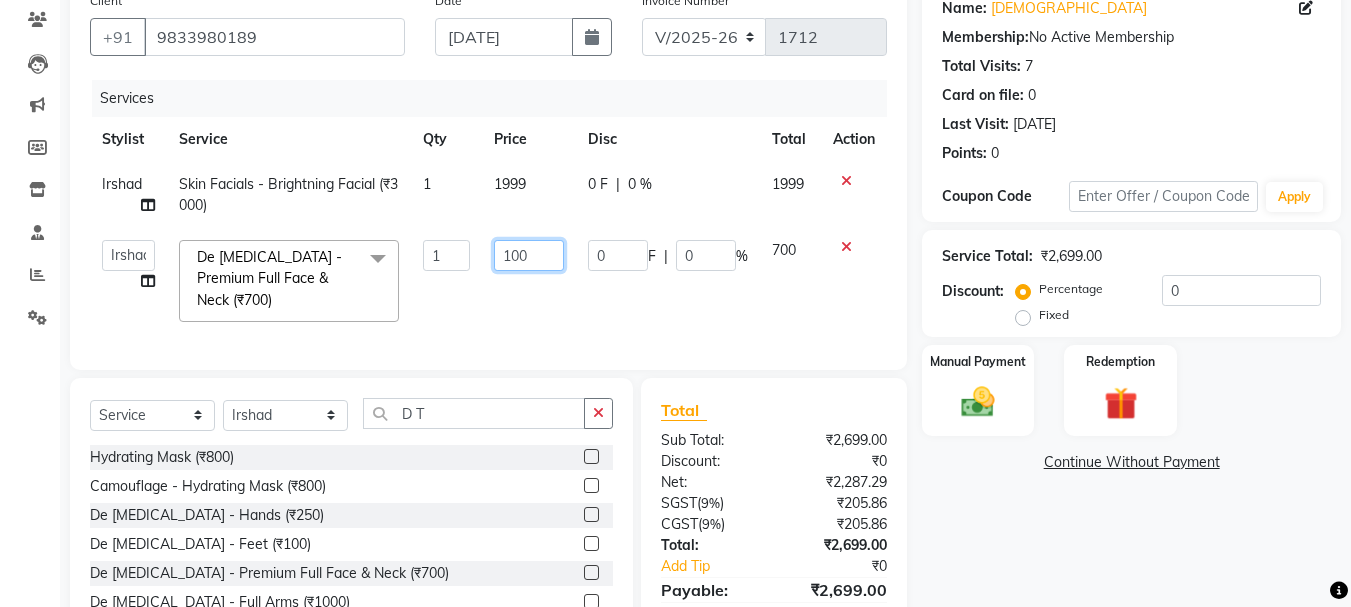 type on "1000" 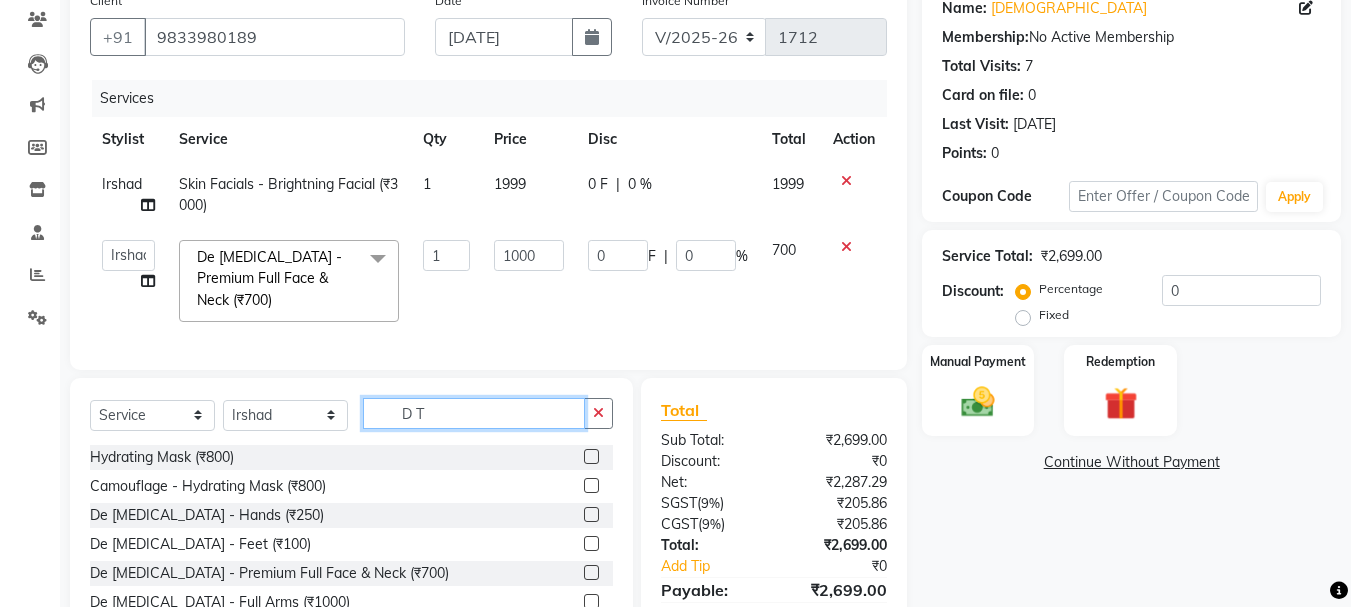 click on "Client +91 9833980189 Date 11-07-2025 Invoice Number V/2025 V/2025-26 1712 Services Stylist Service Qty Price Disc Total Action Irshad Skin Facials - Brightning Facial (₹3000) 1 1999 0 F | 0 % 1999  Aditya   aishu   Akansha   Anil   Anup   Ashik   Bhavin   Irshad   Lucky   meeth   minaz    Namrata   Neelam   poonam   Raju   Rekha   saif   salman   Saneef   sweta    Vaibhav   vicky   De Tanning - Premium Full Face & Neck (₹700)  x luxury mask (₹2200) Premium Mask (₹2000) Whitening Mask (₹1500) Tightening Mask (₹1200) Hydrating Mask (₹800) Camouflage - Hydrating Mask (₹800) Camouflage - Tightening Mask (₹1200) Camouflage - Whitening Mask (₹1500) Camouflage - Premium Mask (₹2000) Bead wax nose  (₹200) bear wax full nose (₹400) bear wax upper lip (₹170) bear wax chin (₹170) bear wax lower lip (₹170) bear wax forehead (₹170) bear wax side locks (₹400) bear wax full face (₹800) bear wax underarms (₹500) bear wax brazilian line (₹1000) bear wax brazilian  (₹2000) 1 1000 0" 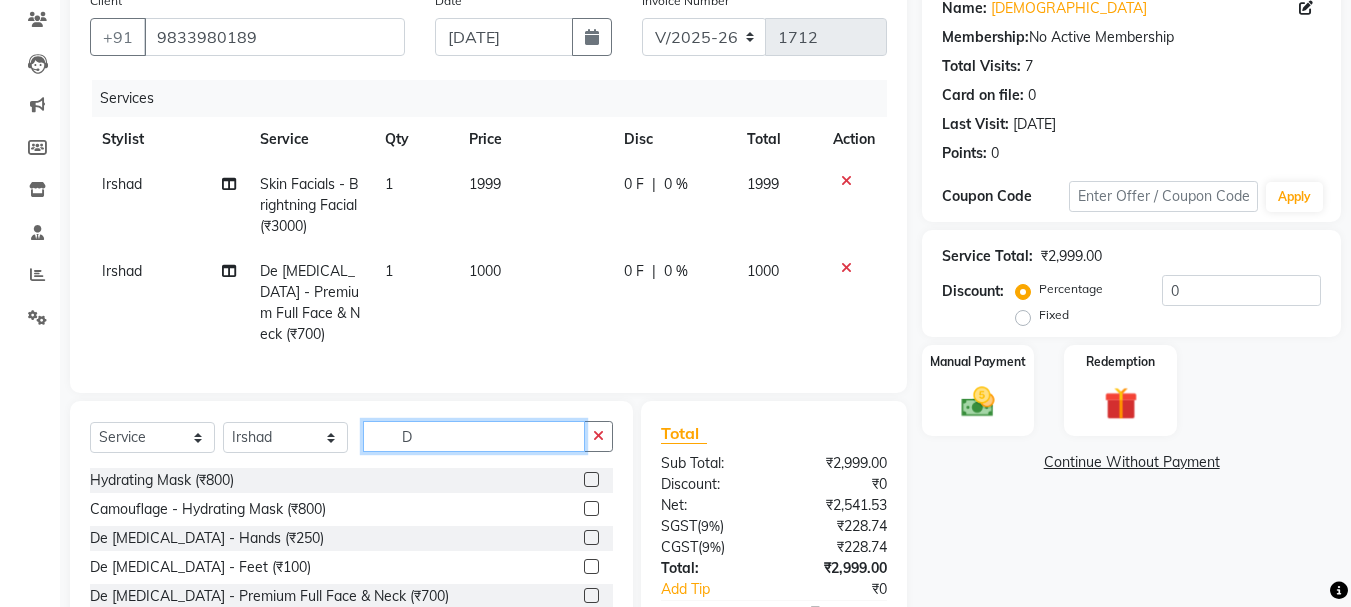 type on "D" 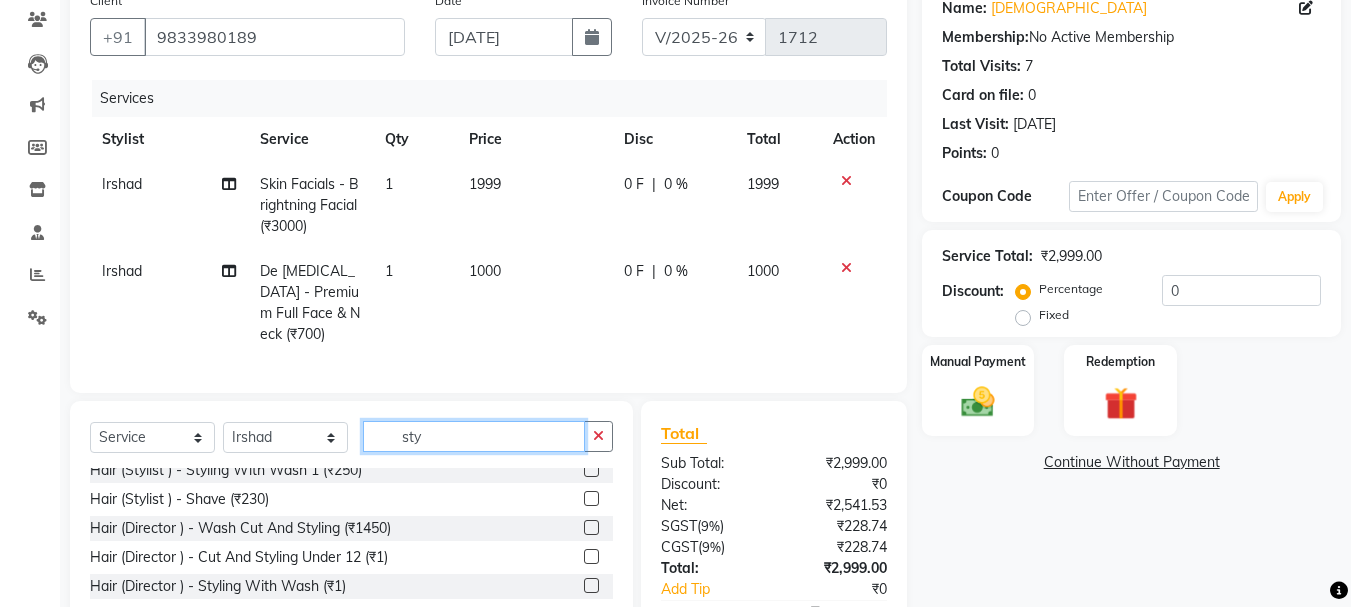 scroll, scrollTop: 287, scrollLeft: 0, axis: vertical 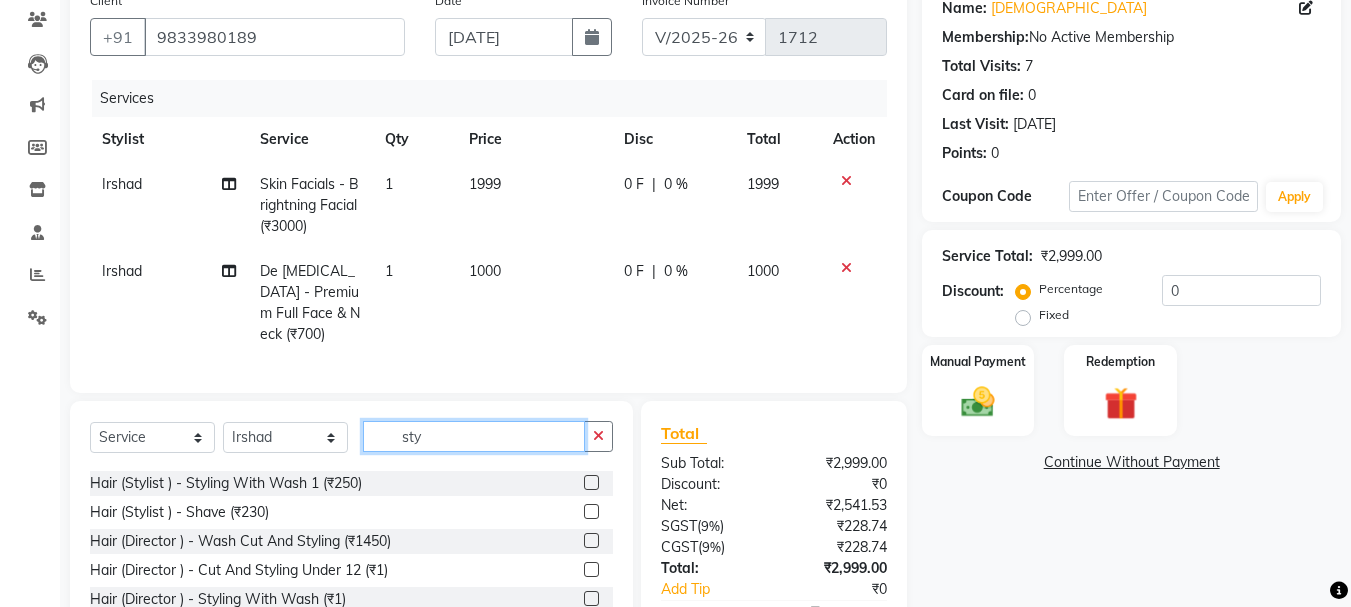 click on "sty" 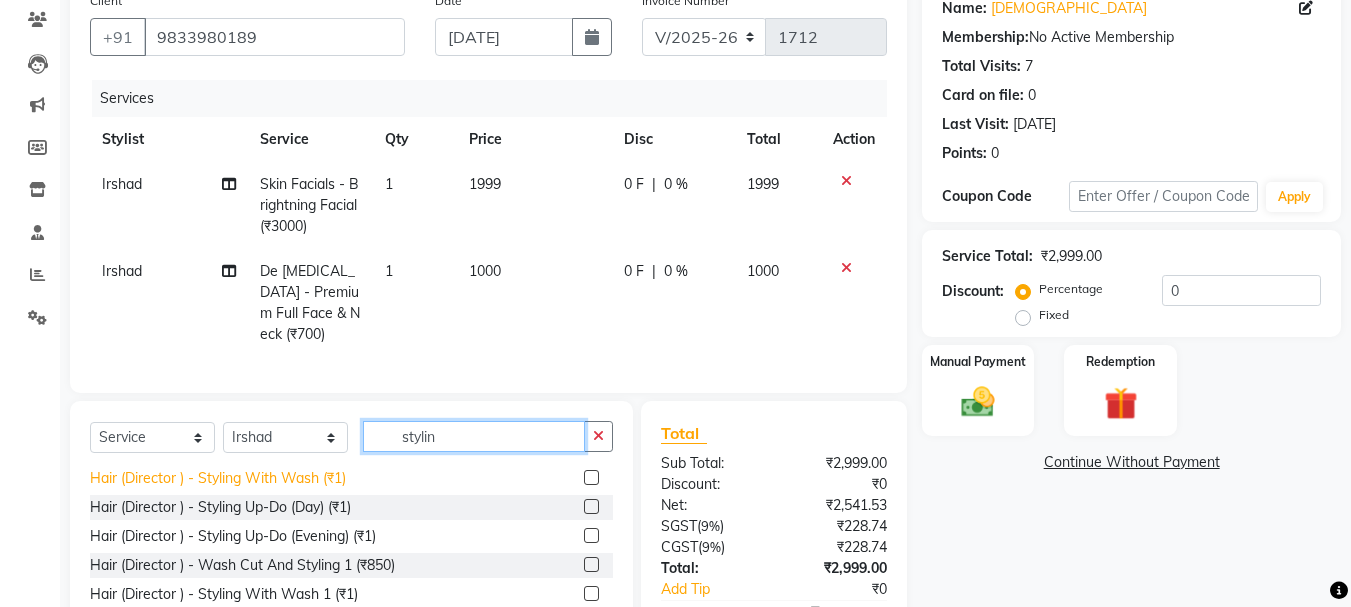 scroll, scrollTop: 264, scrollLeft: 0, axis: vertical 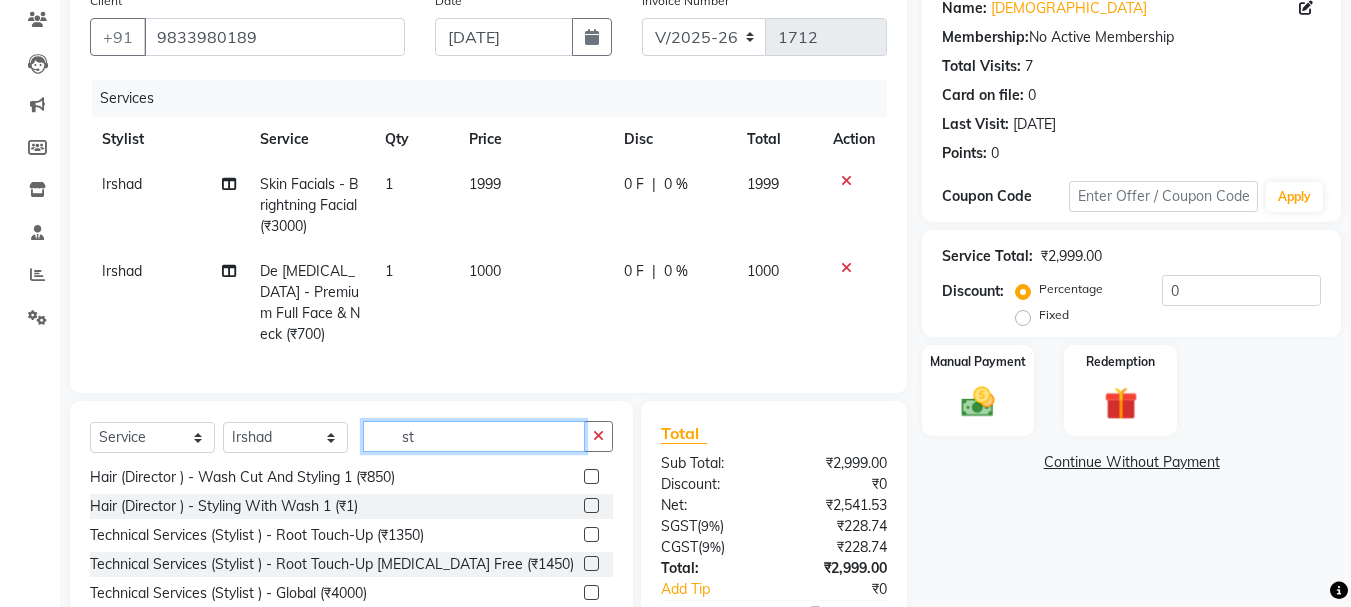 type on "s" 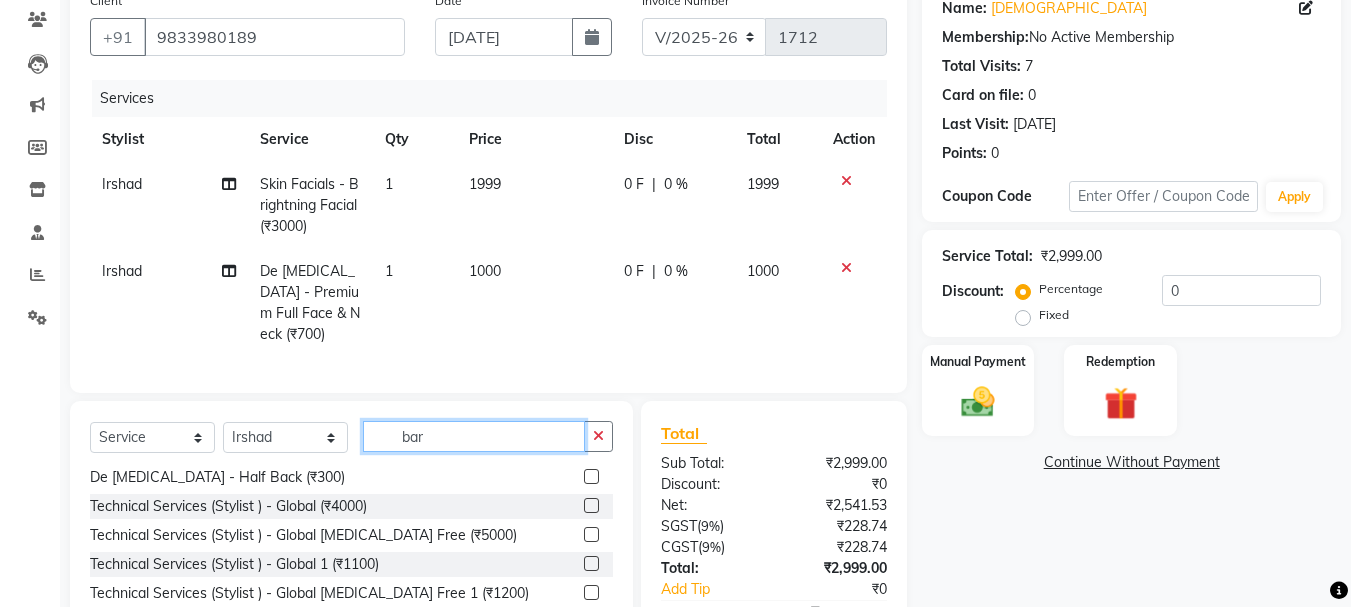 scroll, scrollTop: 0, scrollLeft: 0, axis: both 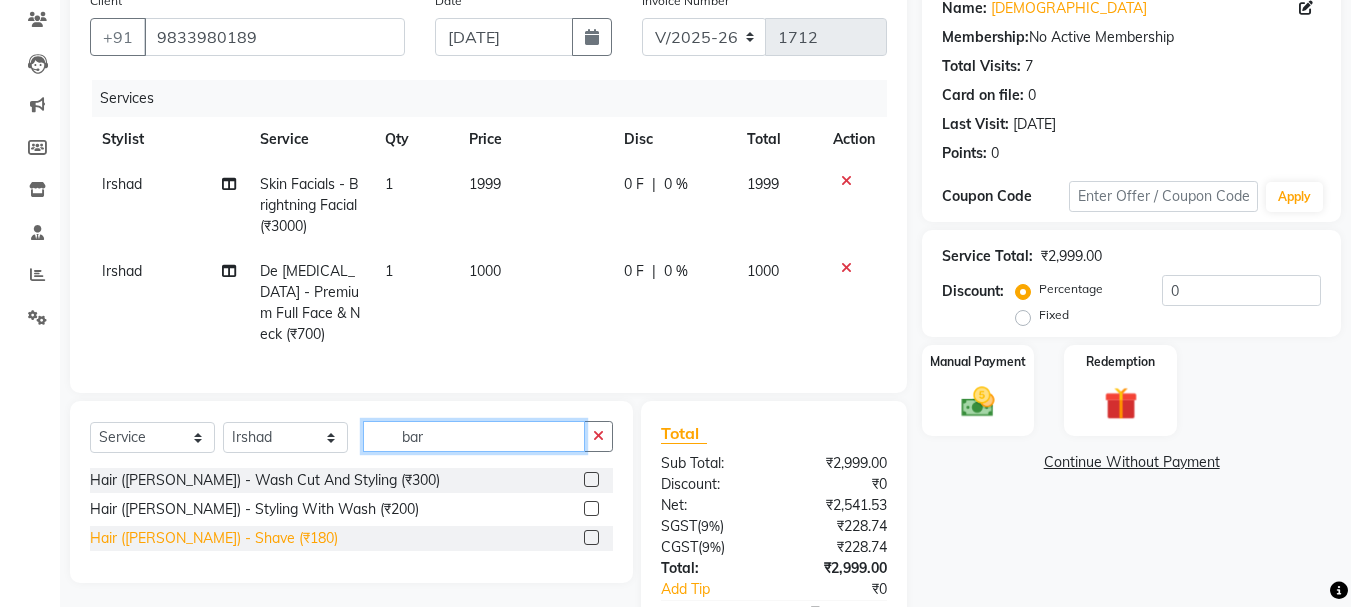 type on "bar" 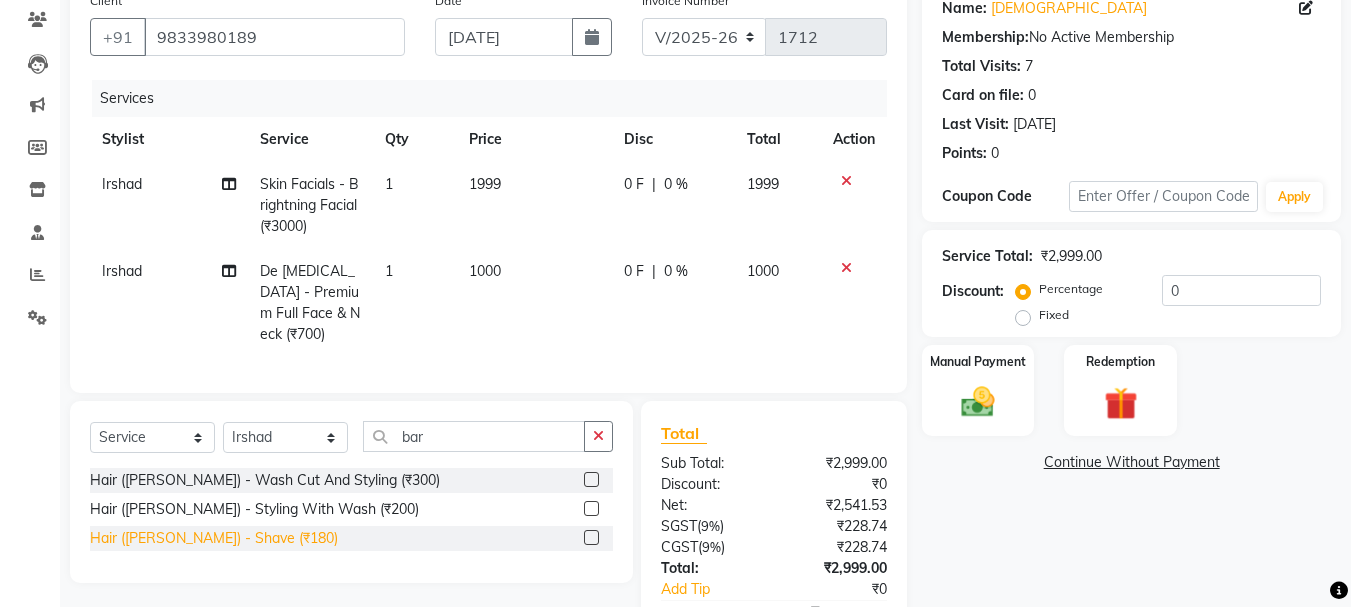 click on "Hair ([PERSON_NAME]) - Shave (₹180)" 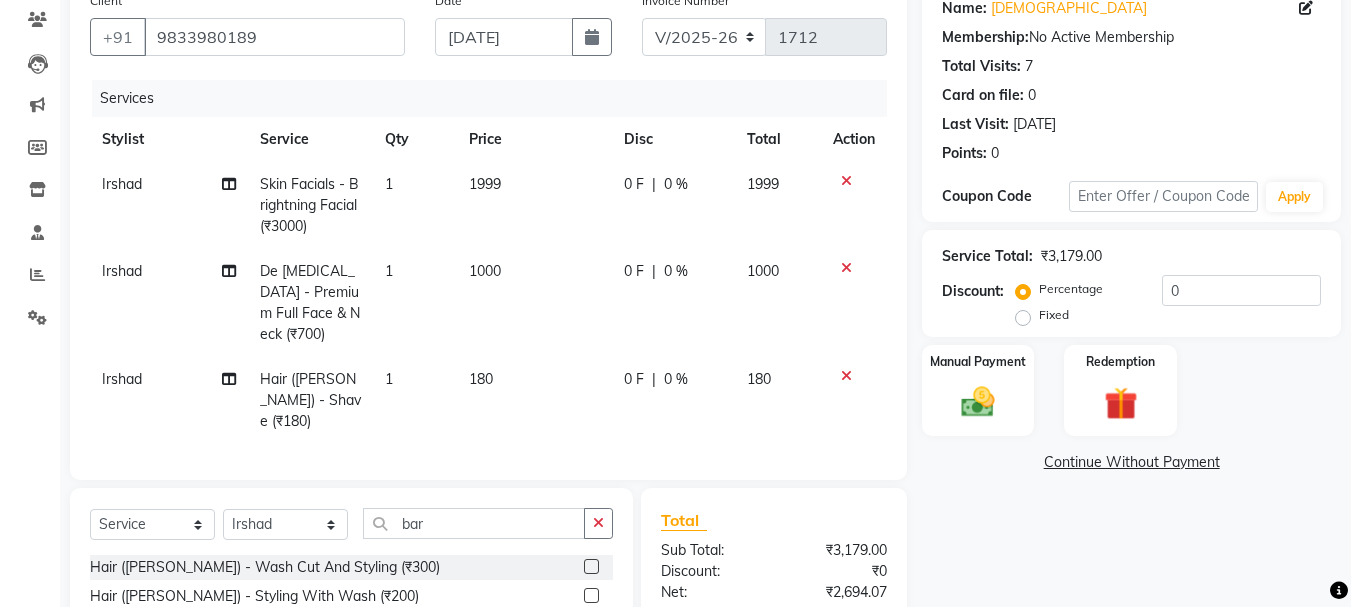 checkbox on "false" 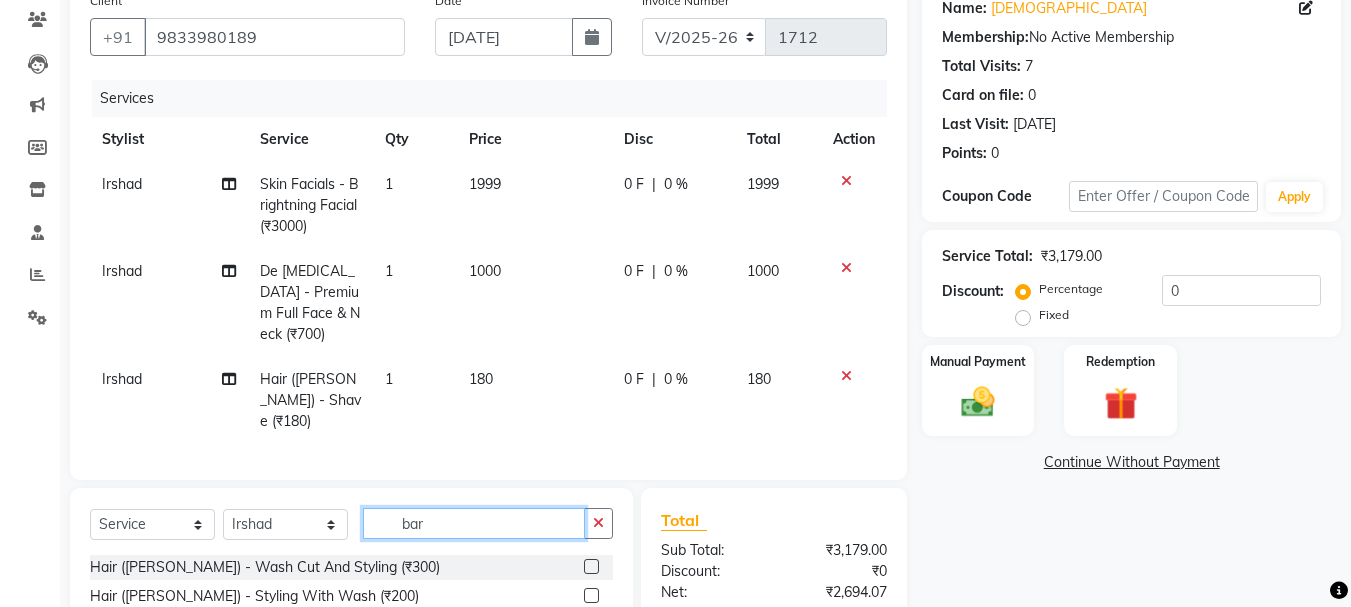 click on "bar" 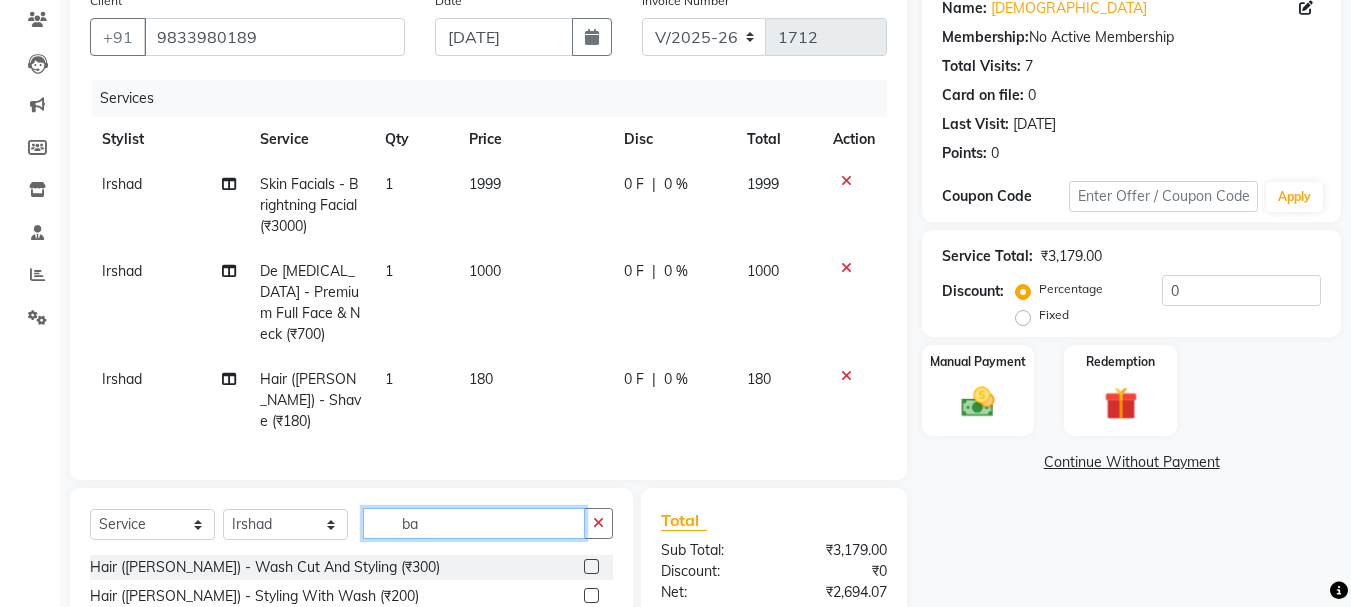 type on "b" 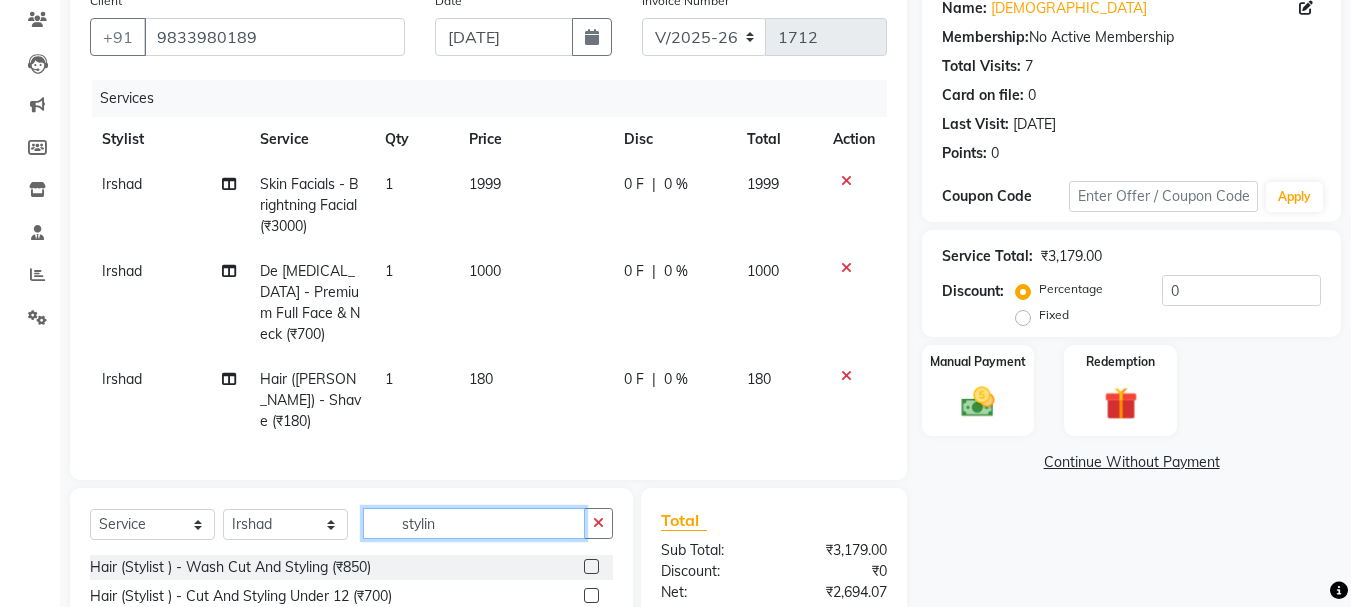 scroll, scrollTop: 368, scrollLeft: 0, axis: vertical 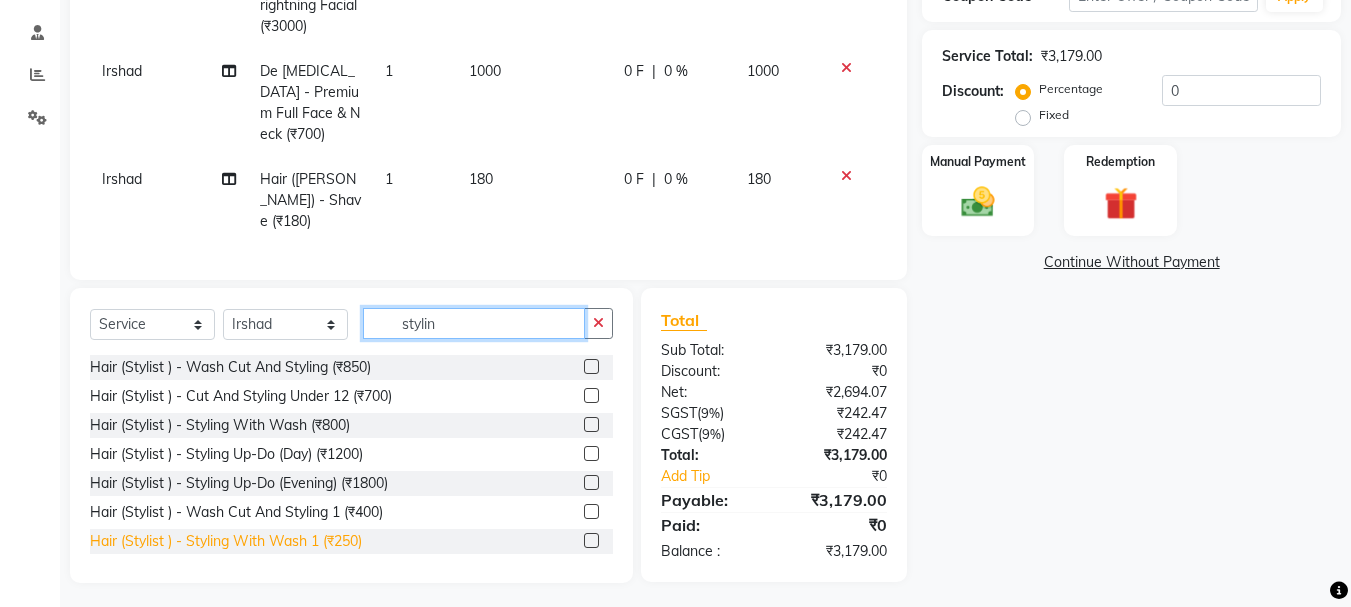 type on "stylin" 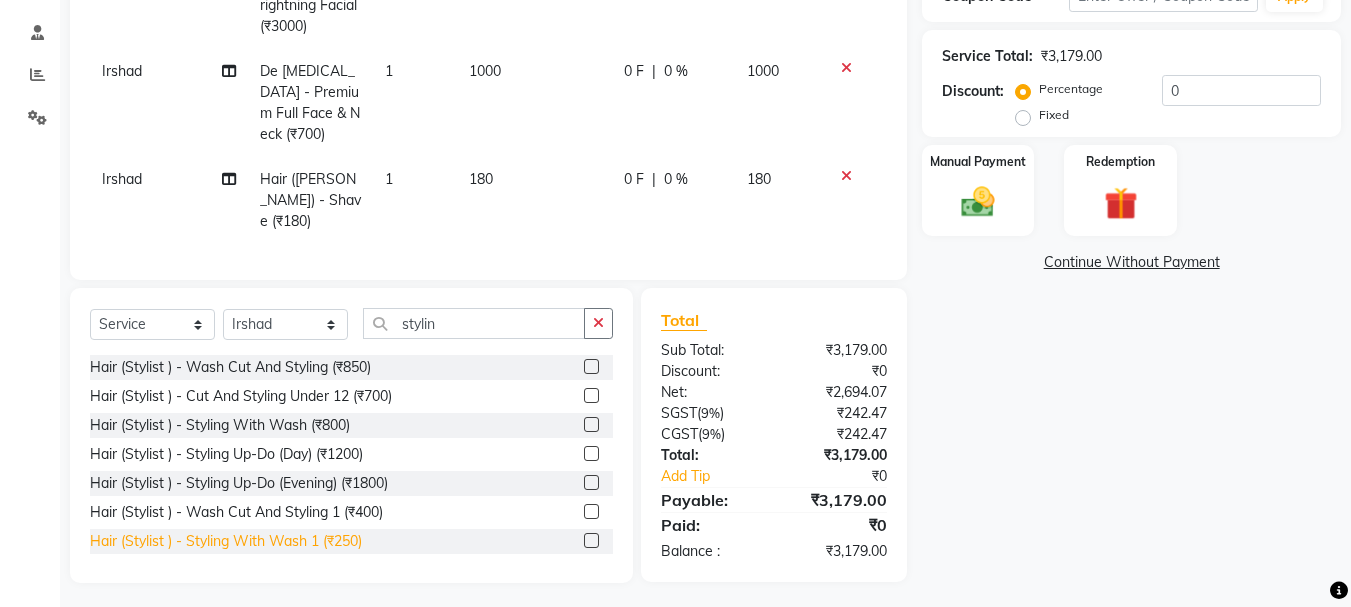 click on "Hair (Stylist ) - Styling With Wash 1 (₹250)" 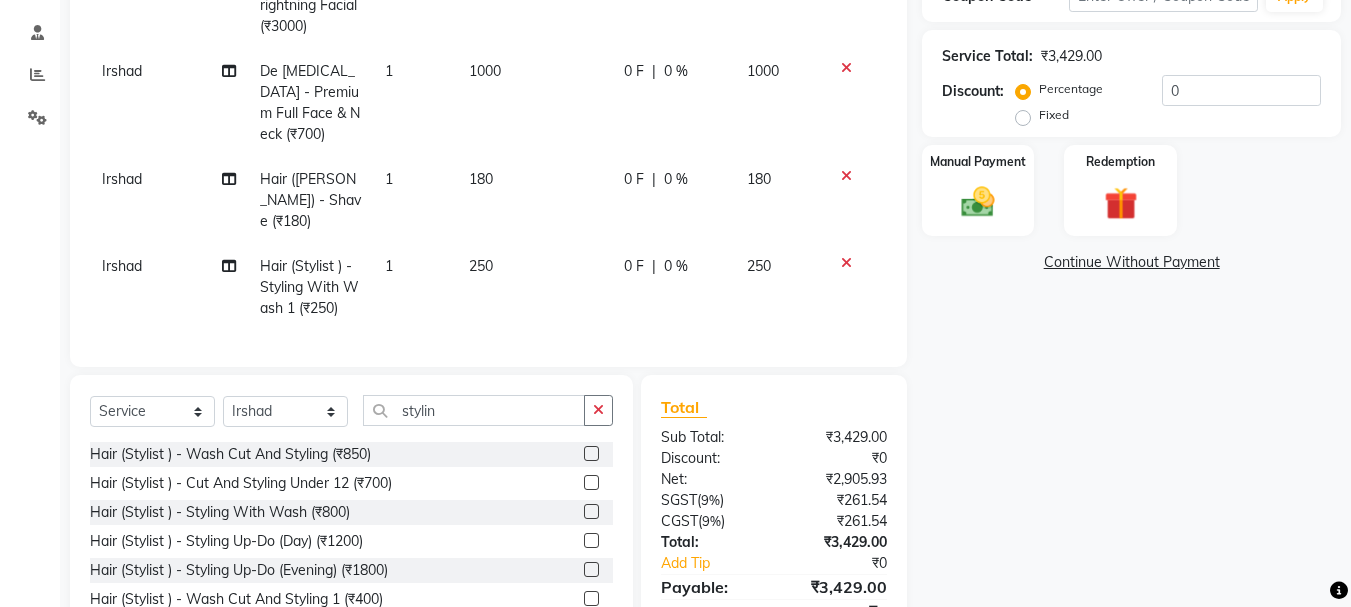 checkbox on "false" 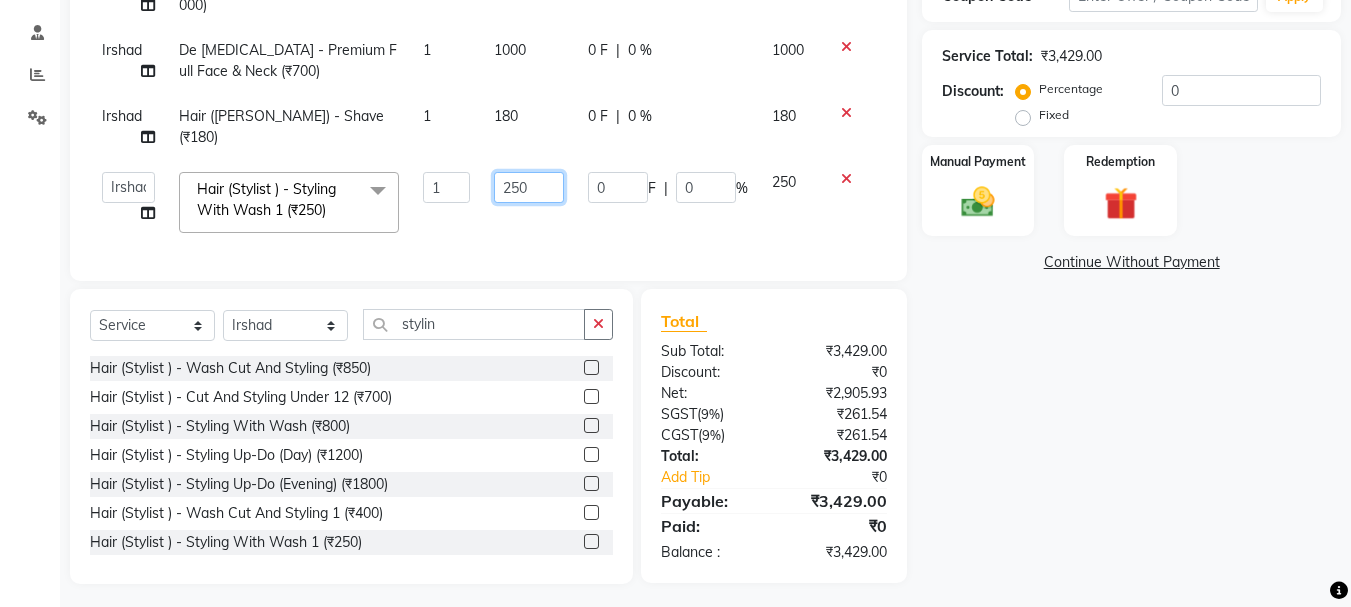 click on "250" 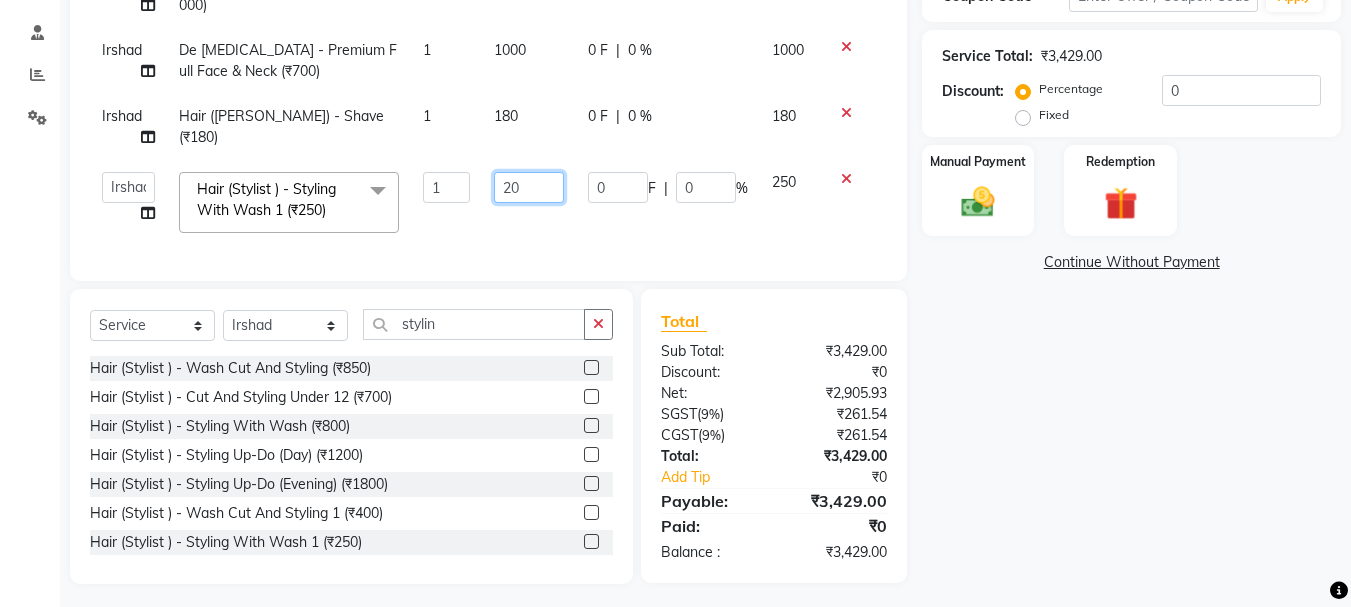 type on "200" 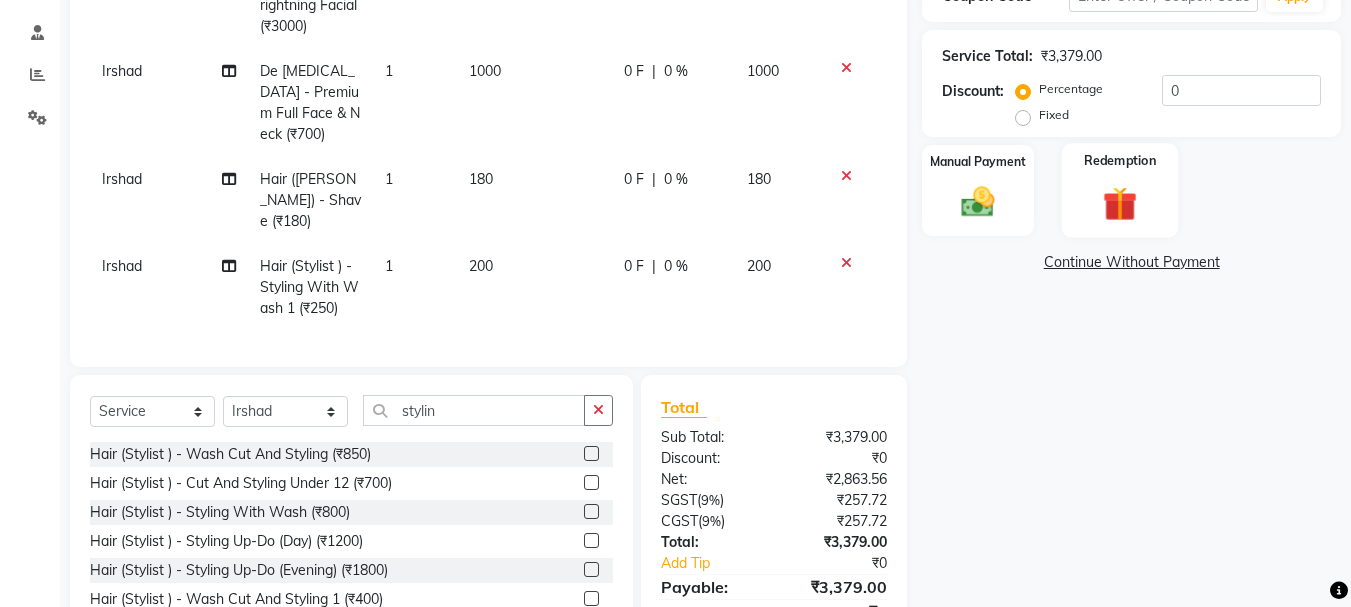 click 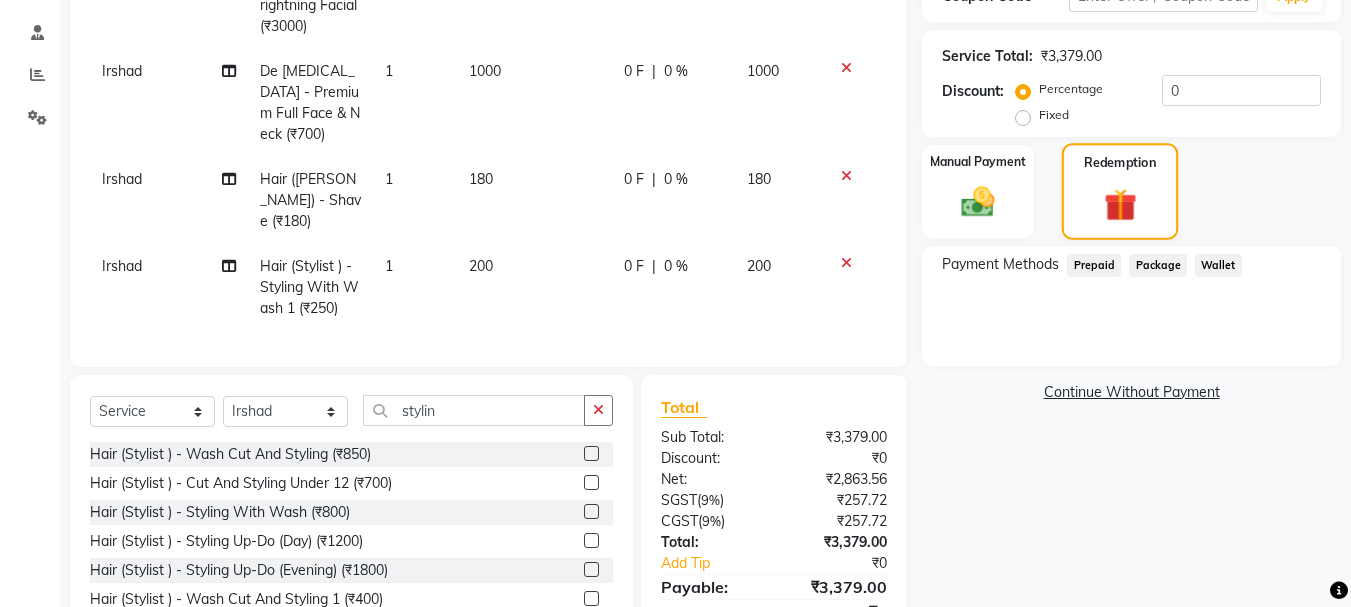 click 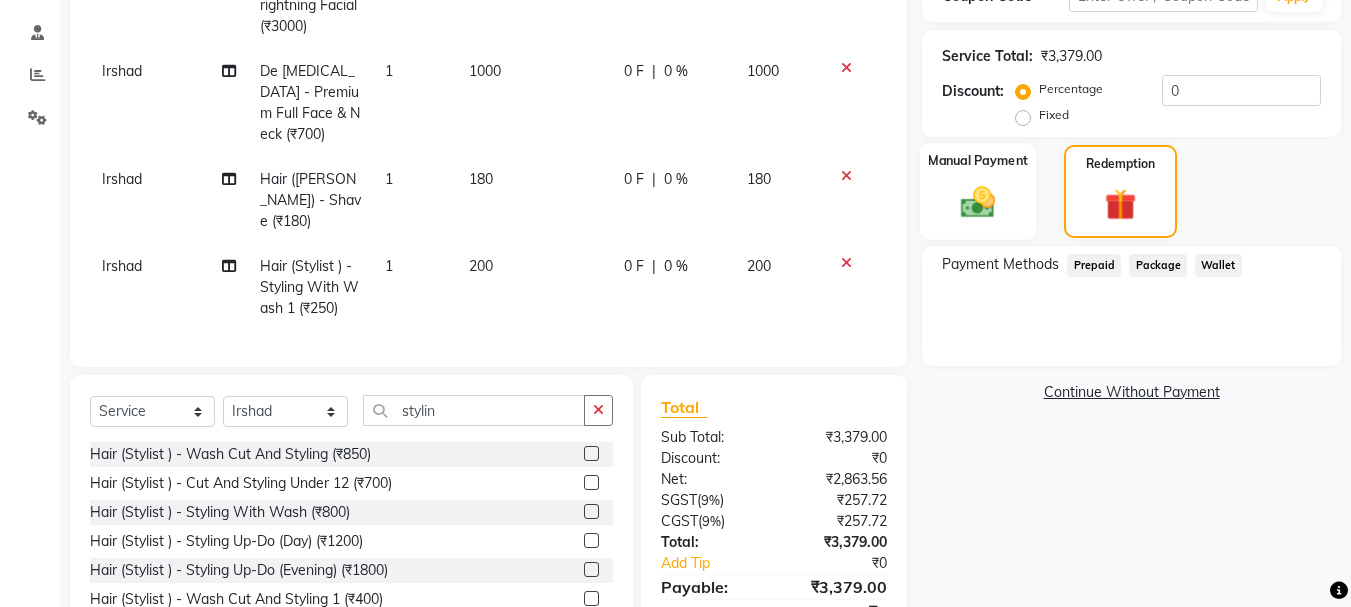 click 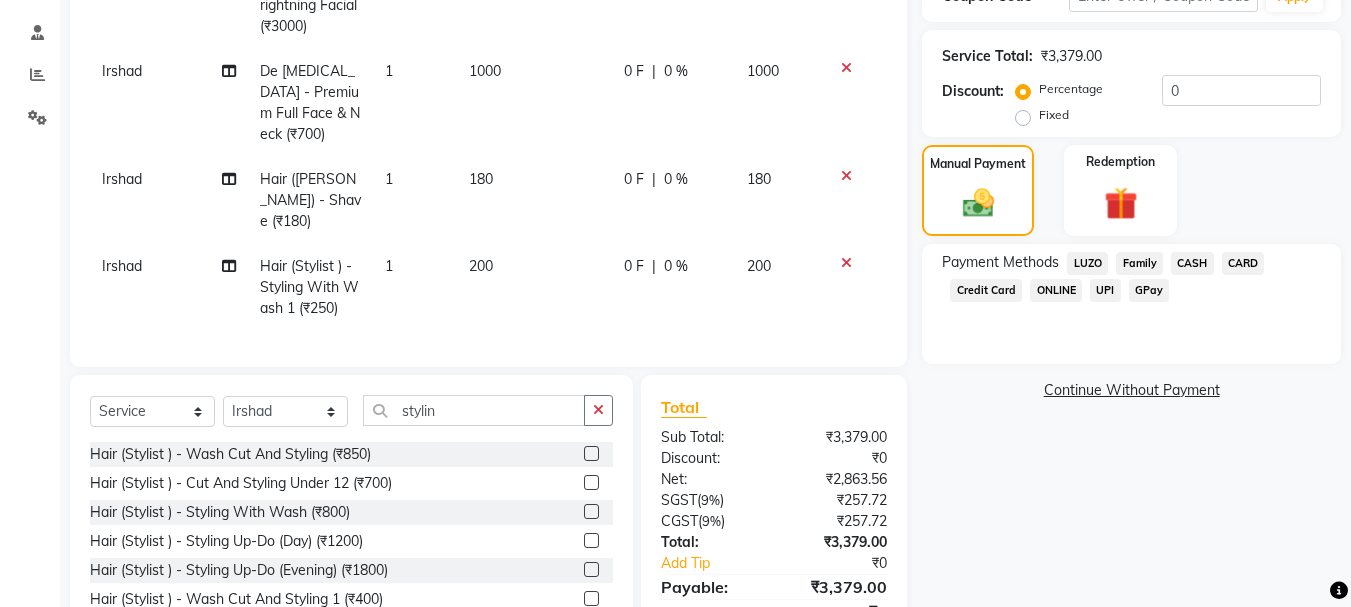 click on "GPay" 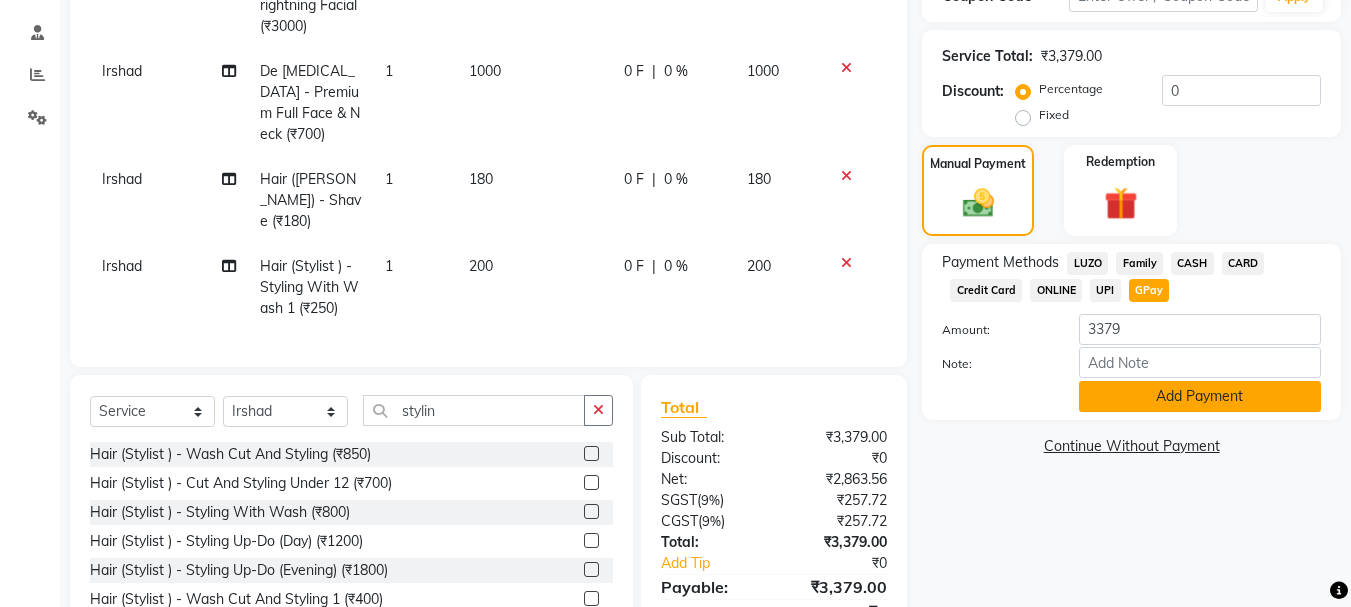 click on "Add Payment" 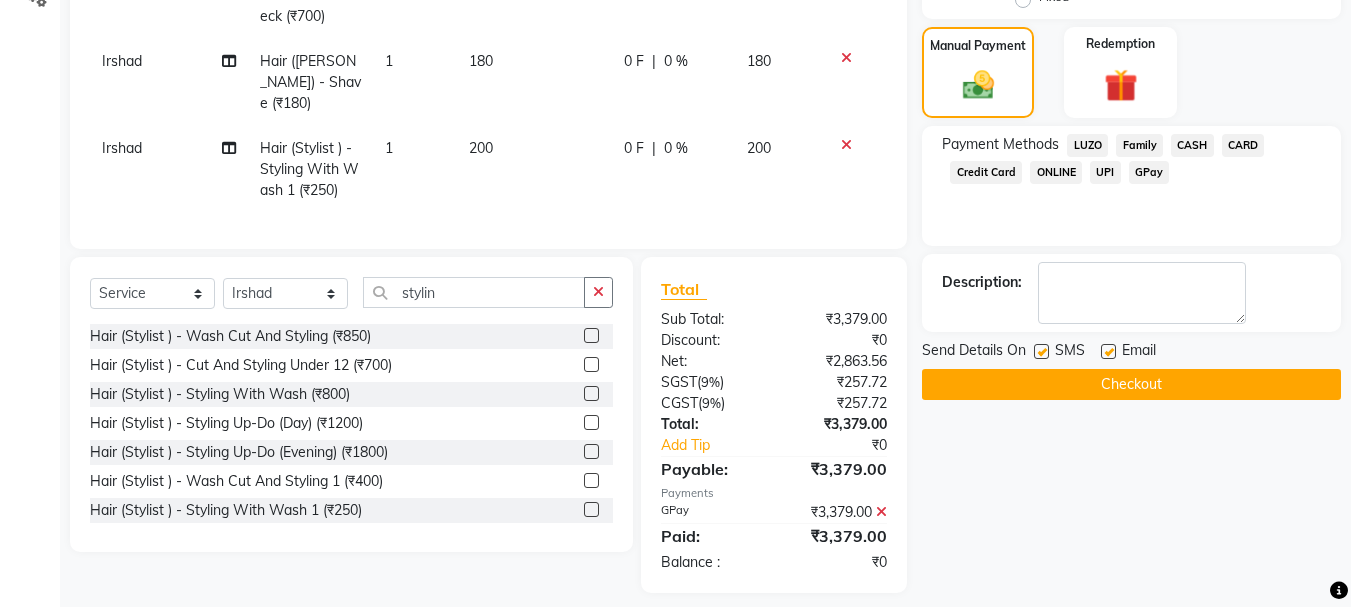 scroll, scrollTop: 496, scrollLeft: 0, axis: vertical 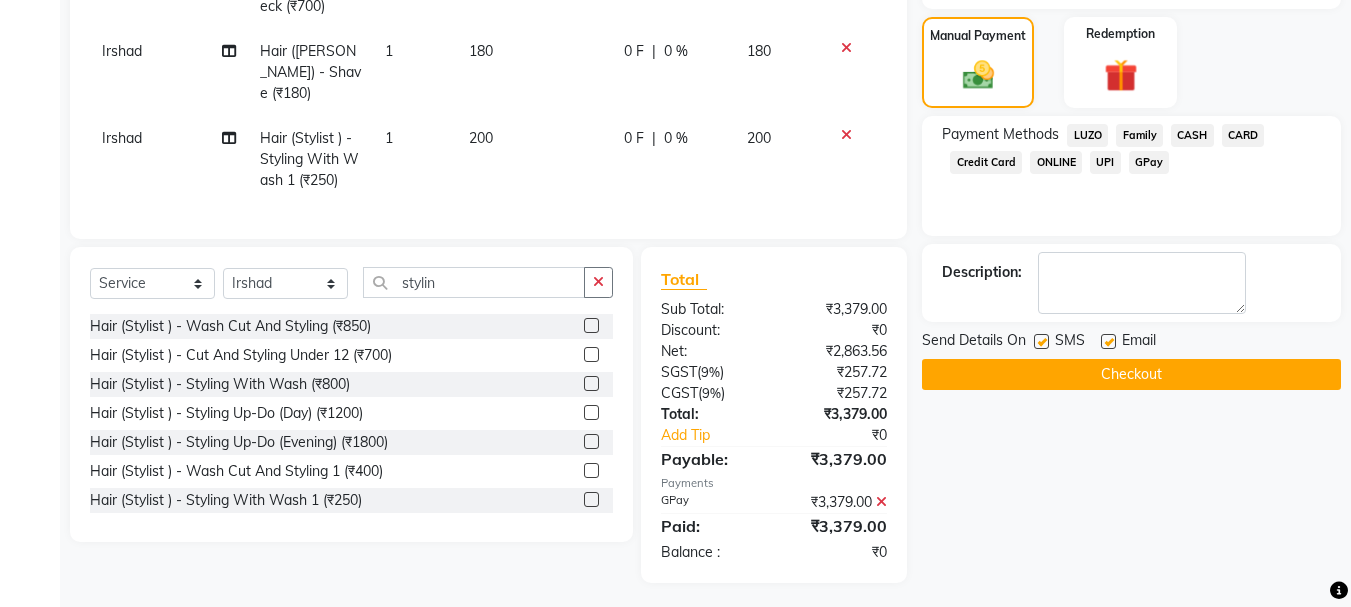 click on "Checkout" 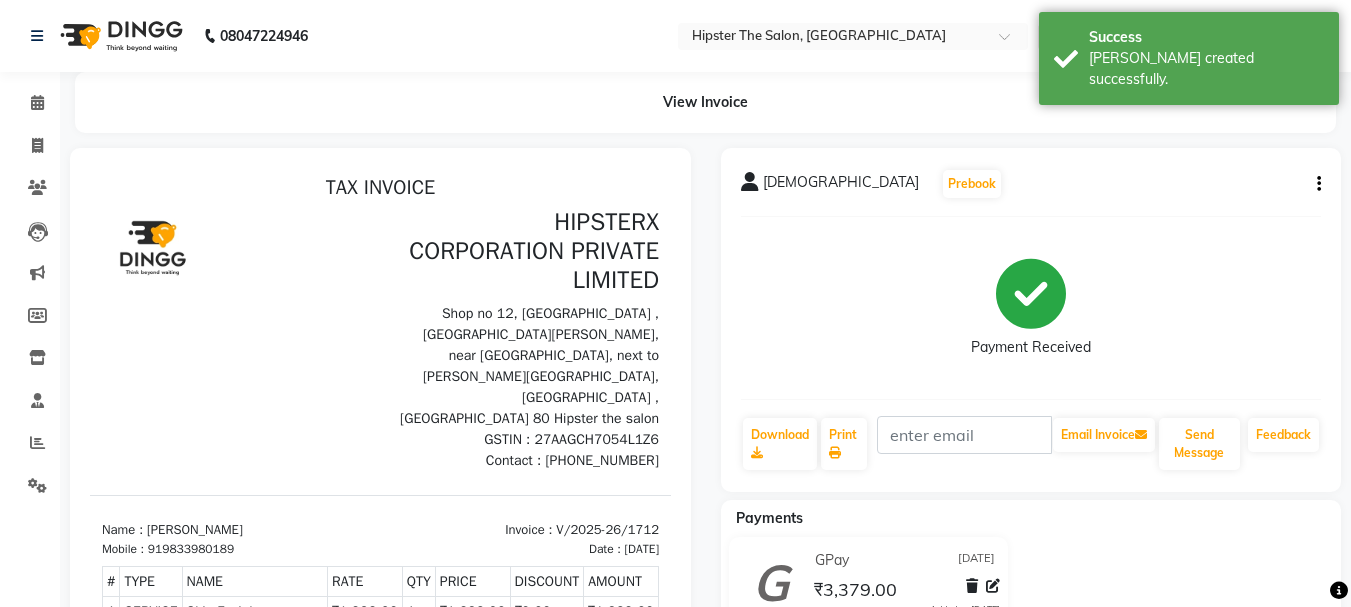 scroll, scrollTop: 0, scrollLeft: 0, axis: both 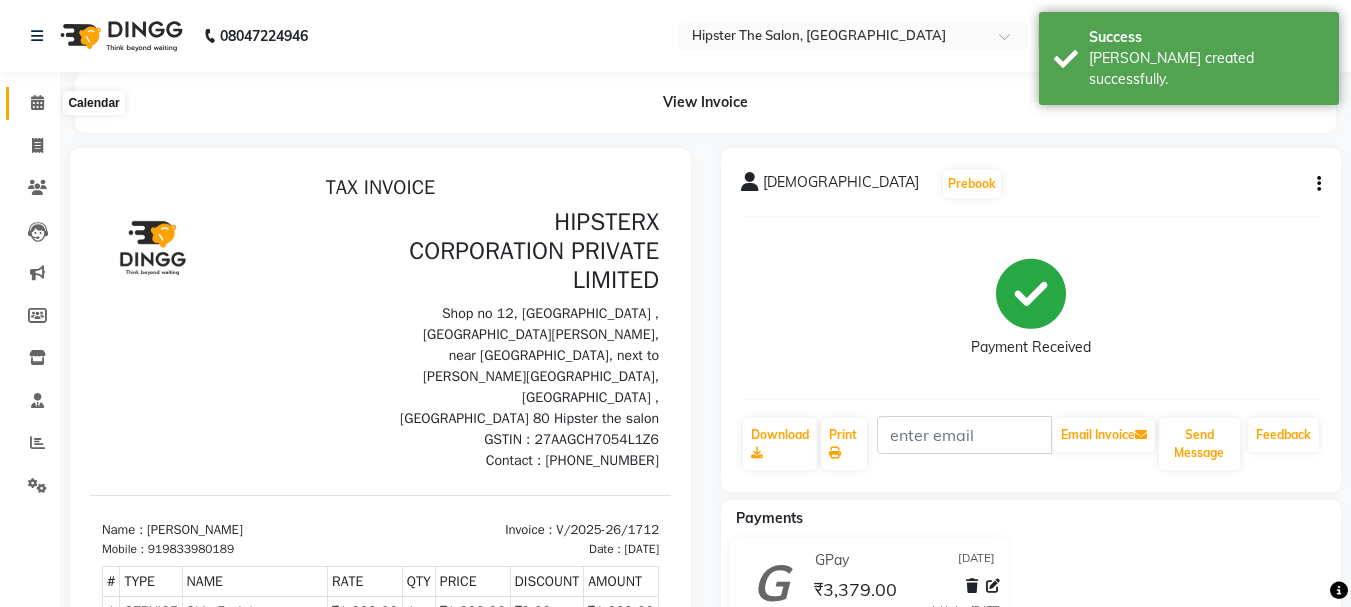 click 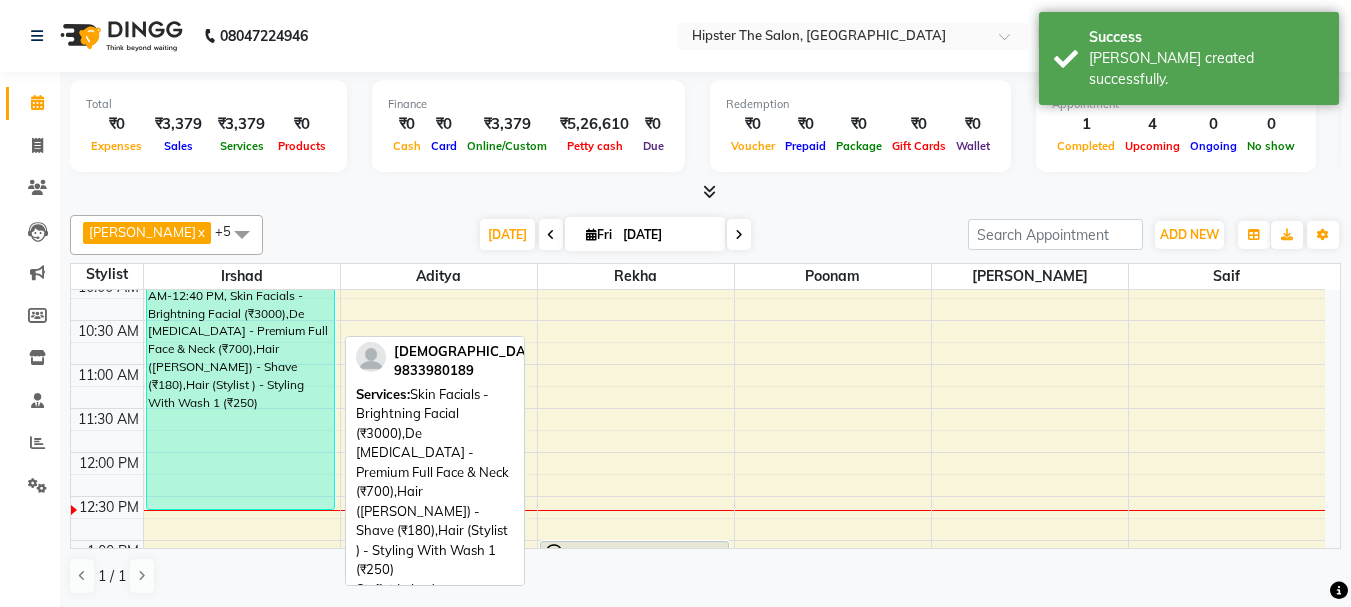 scroll, scrollTop: 200, scrollLeft: 0, axis: vertical 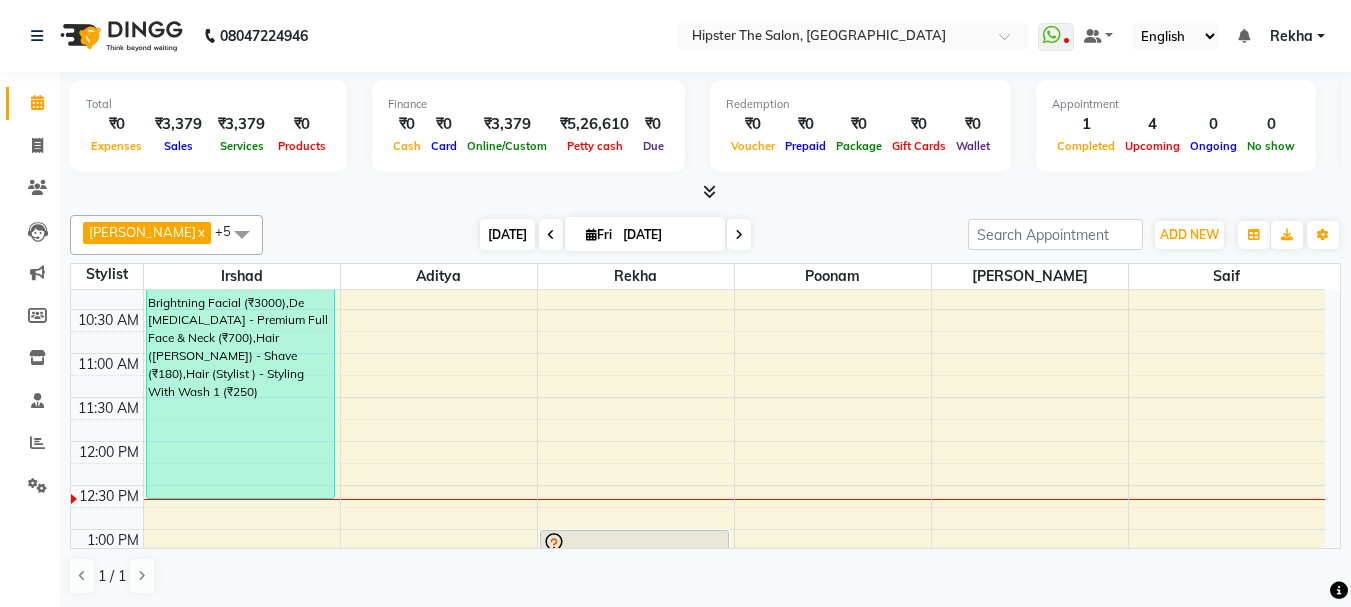 click on "[DATE]" at bounding box center (507, 234) 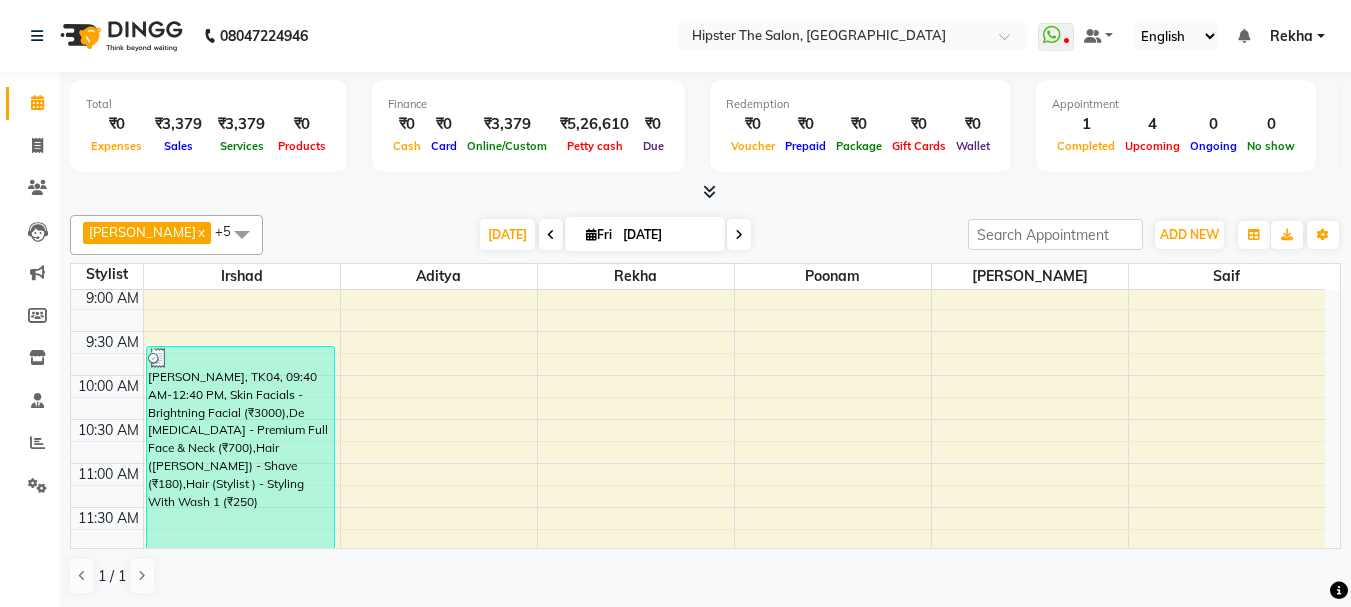 scroll, scrollTop: 73, scrollLeft: 0, axis: vertical 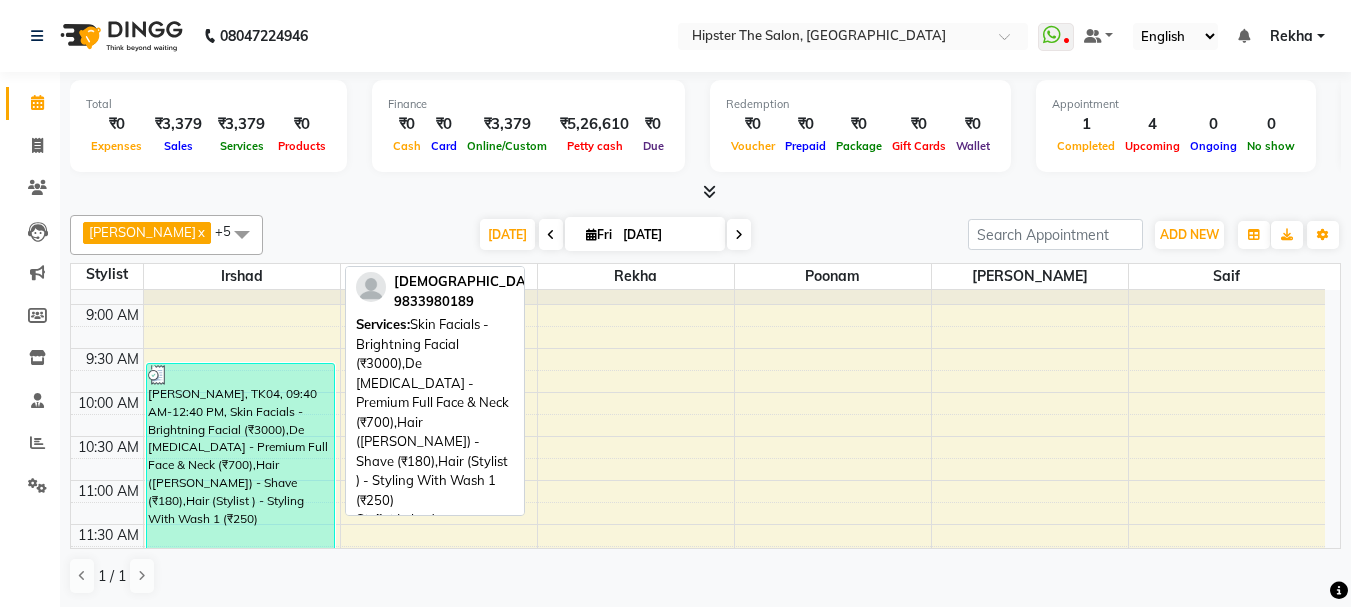 click on "[PERSON_NAME], TK04, 09:40 AM-12:40 PM, Skin Facials - Brightning Facial (₹3000),De [MEDICAL_DATA] - Premium Full Face & Neck (₹700),Hair ([PERSON_NAME]) - Shave (₹180),Hair (Stylist ) - Styling With Wash 1 (₹250)" at bounding box center (240, 494) 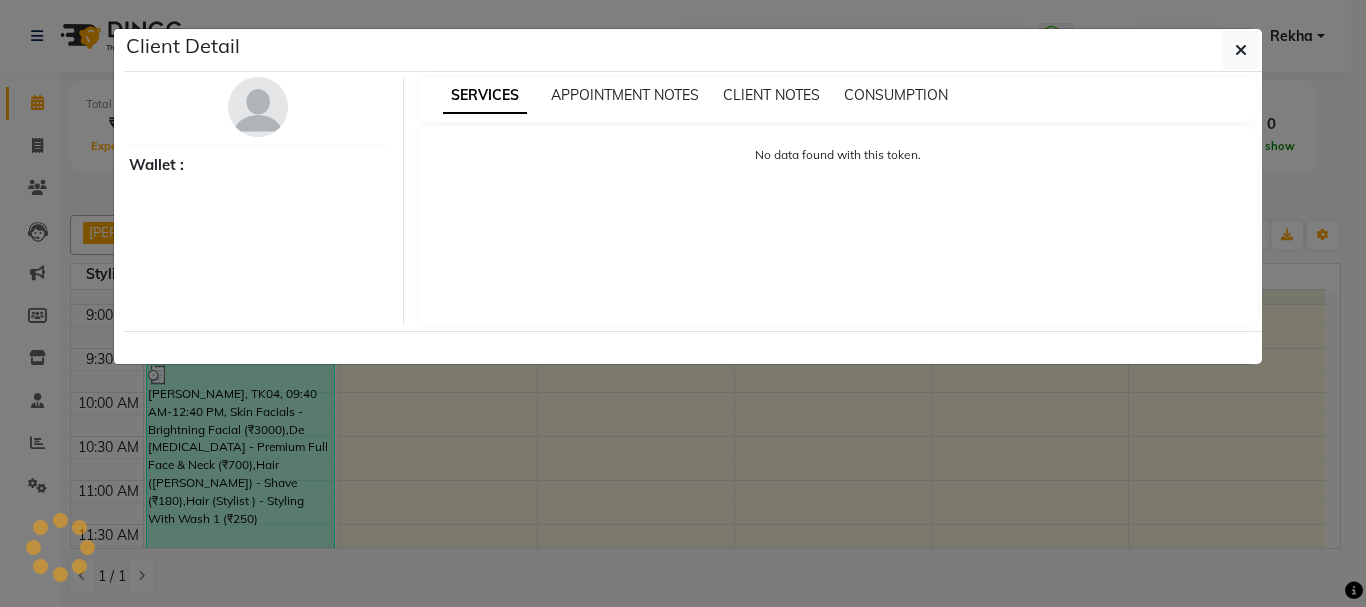 select on "3" 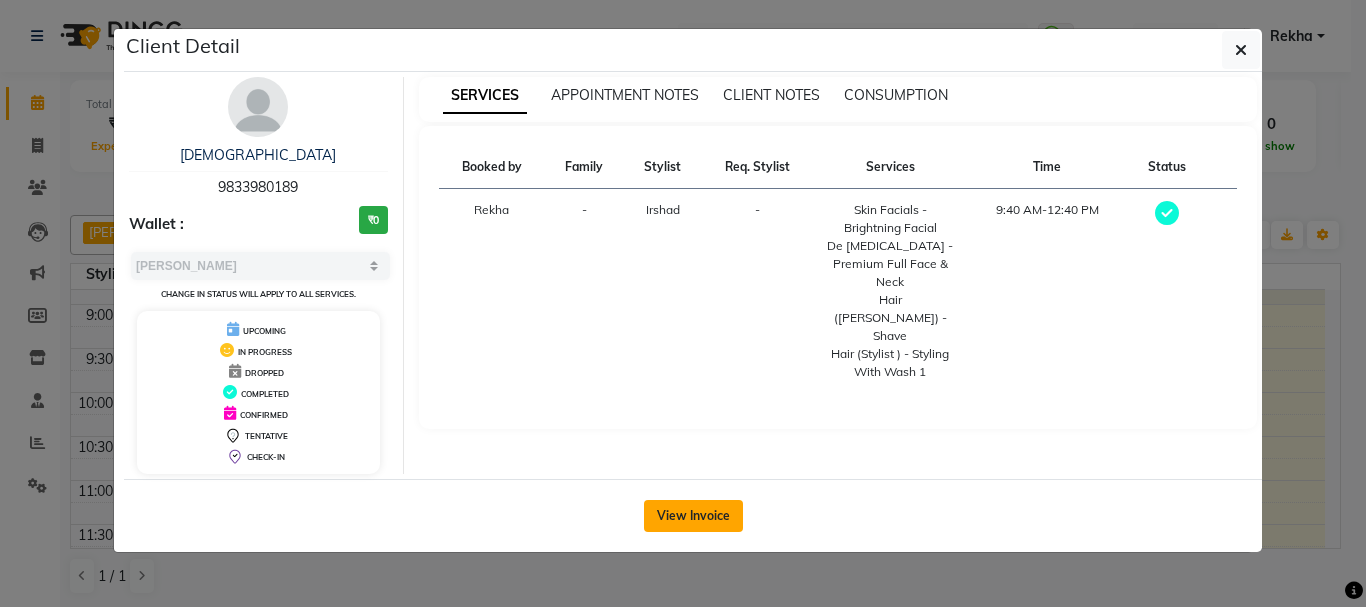 click on "View Invoice" 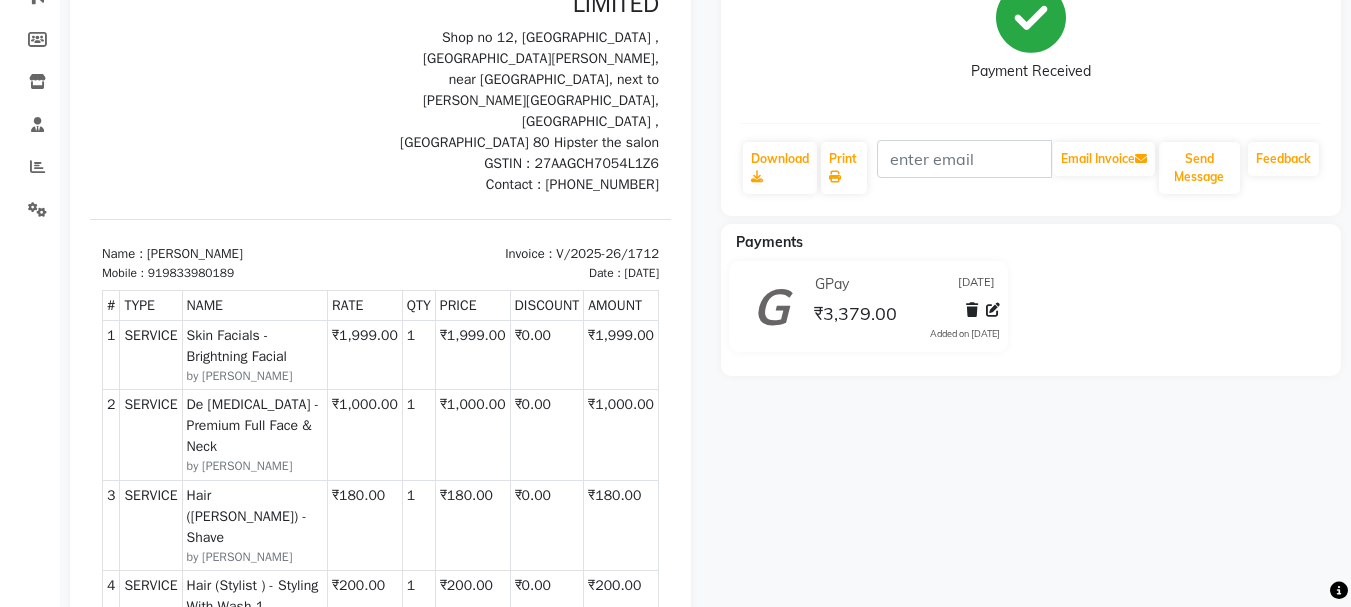scroll, scrollTop: 0, scrollLeft: 0, axis: both 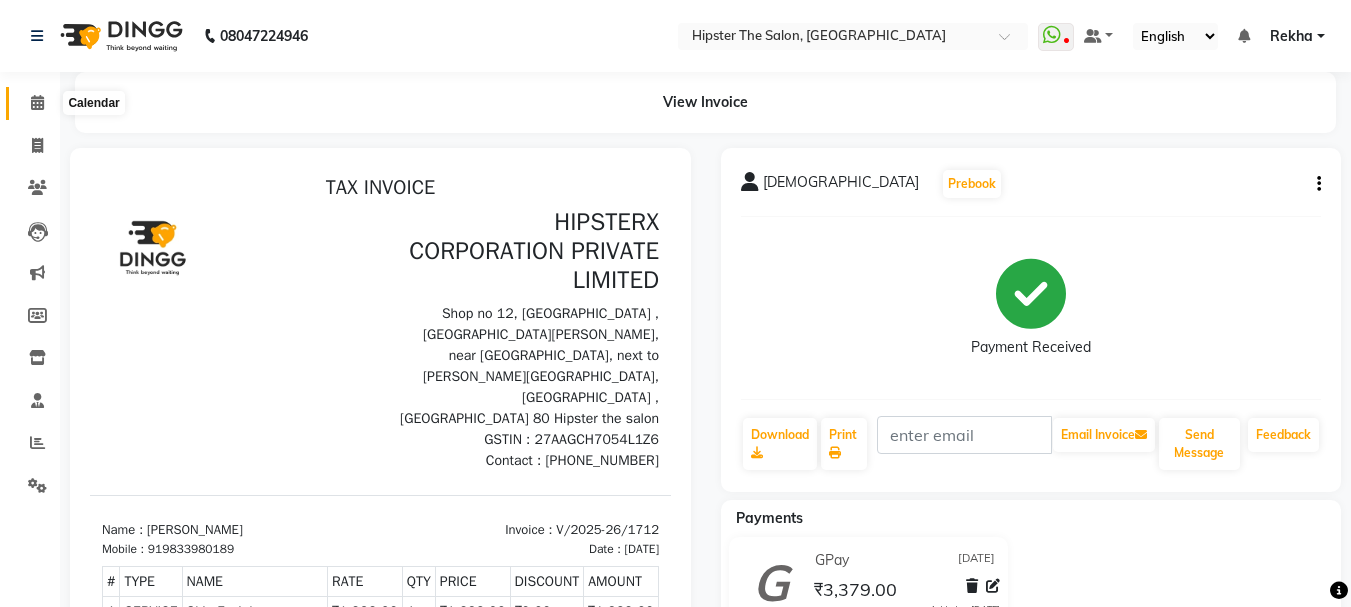 click 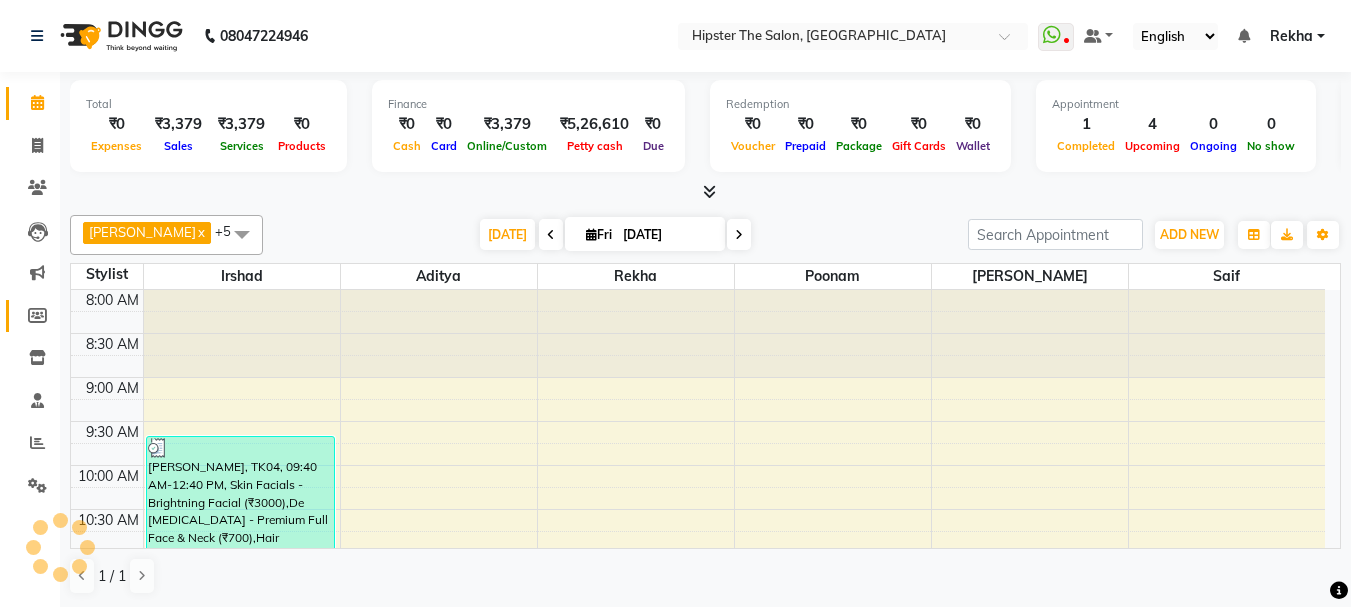scroll, scrollTop: 0, scrollLeft: 0, axis: both 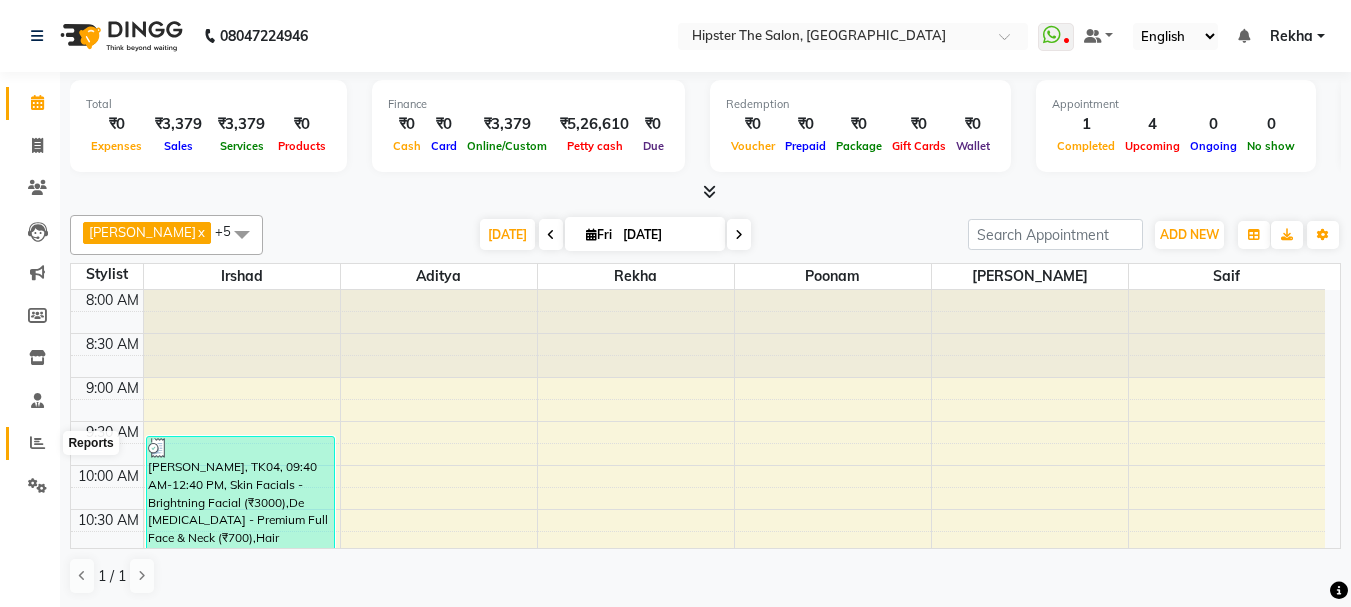 click 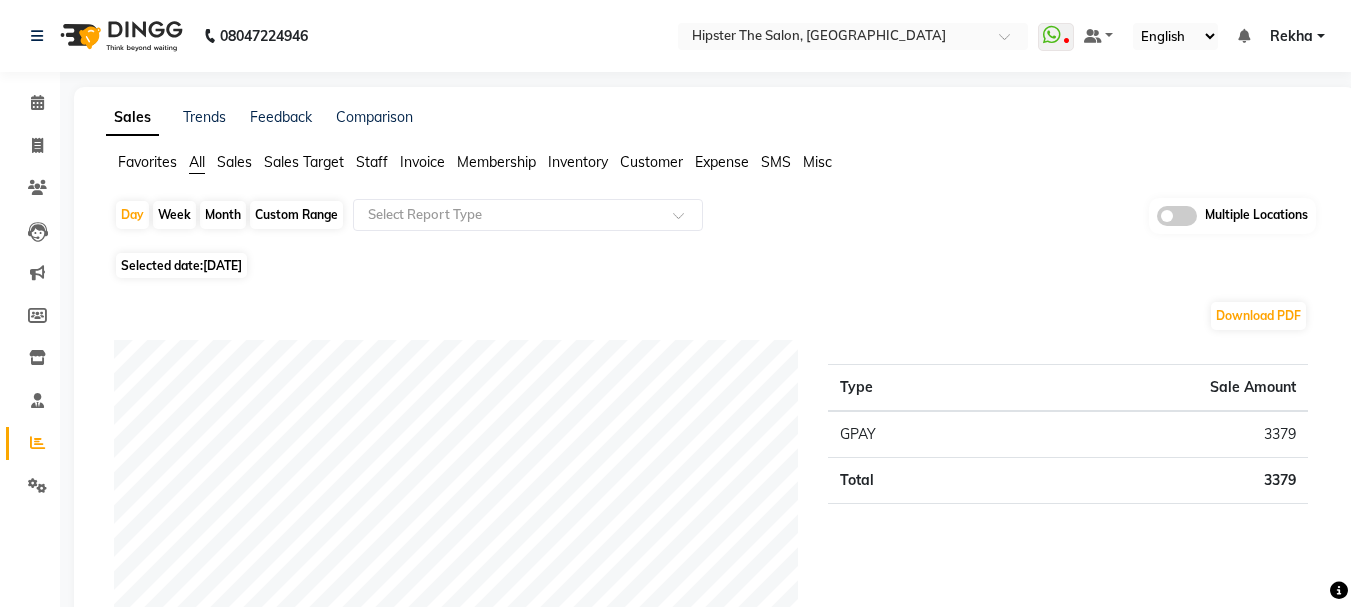 click on "Staff" 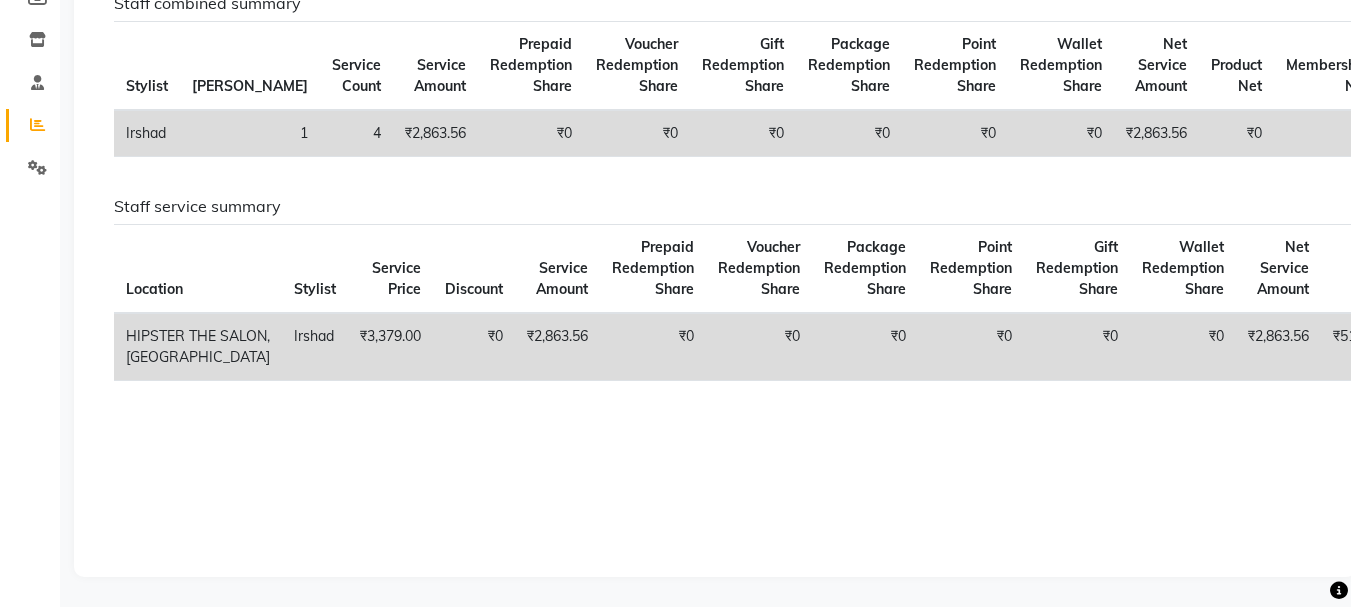 scroll, scrollTop: 0, scrollLeft: 0, axis: both 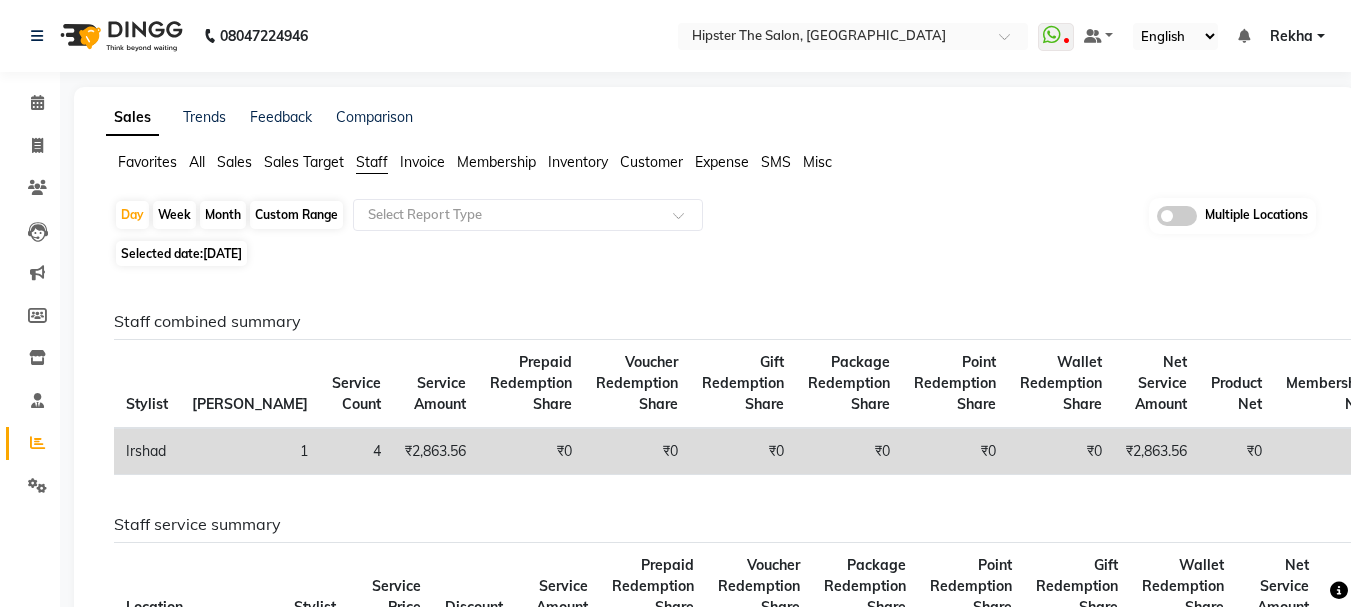 click on "Custom Range" 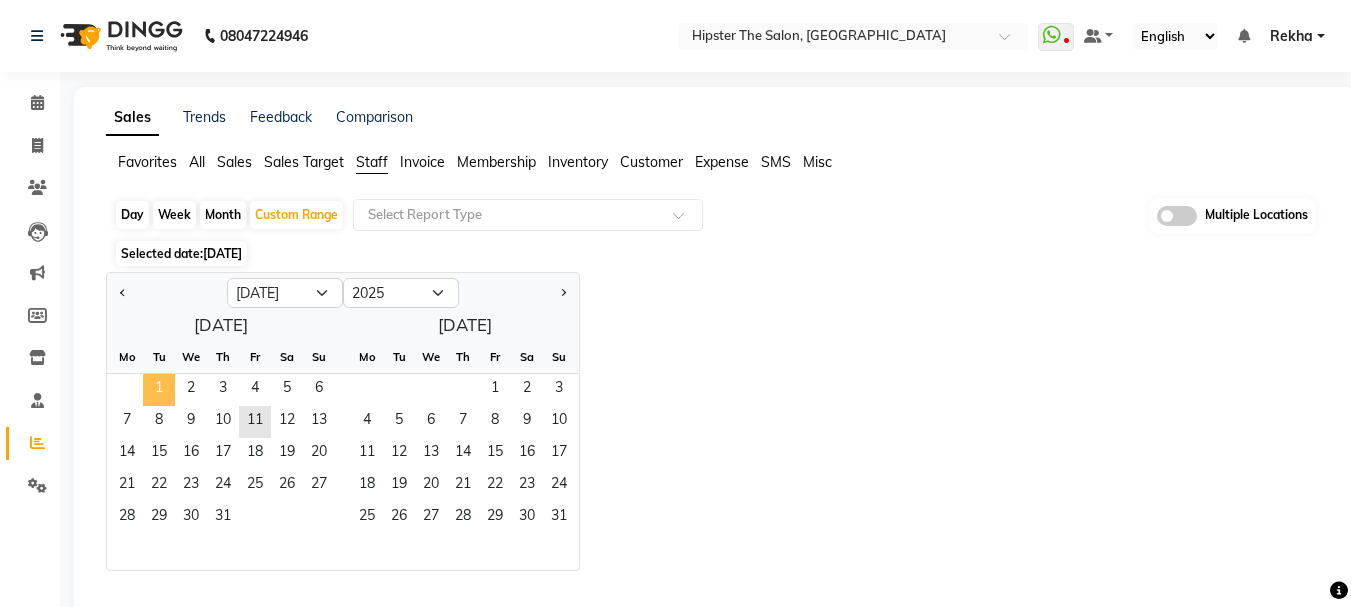 click on "1" 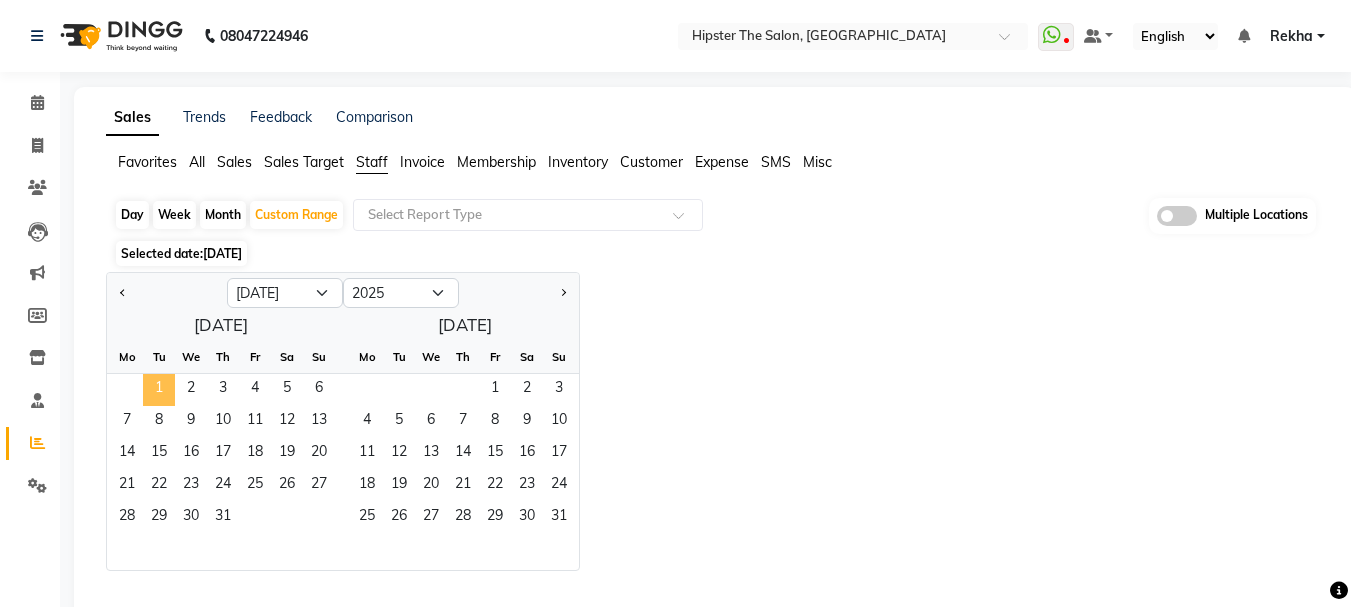 click on "1" 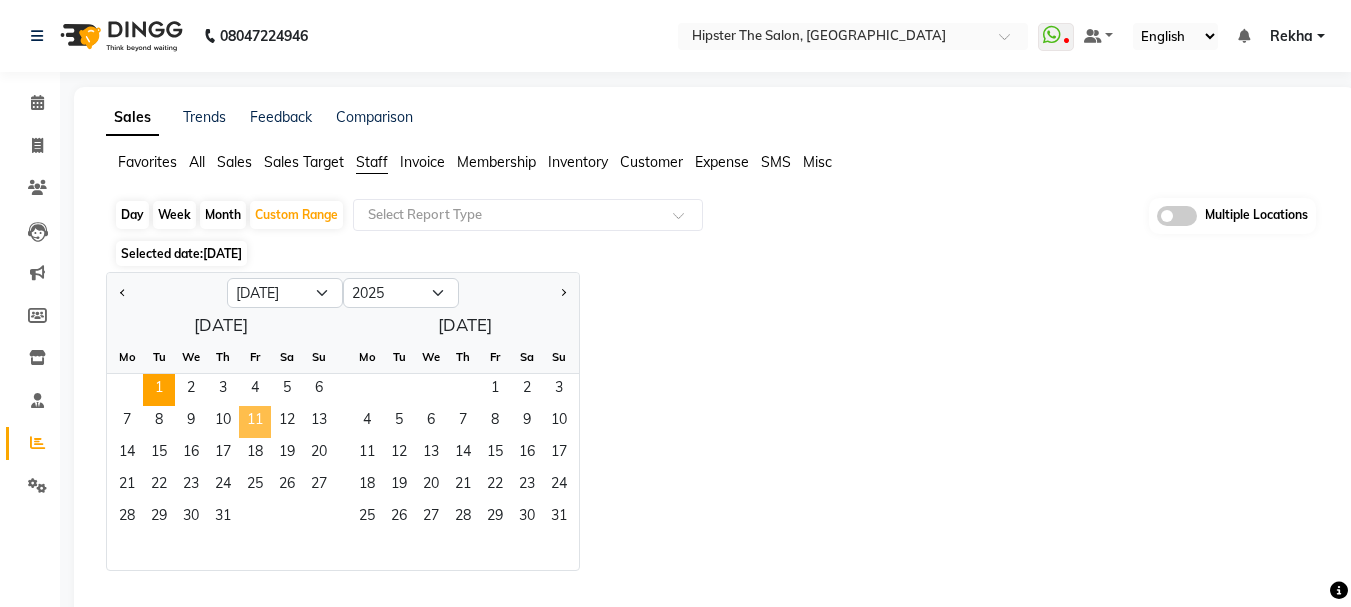 click on "11" 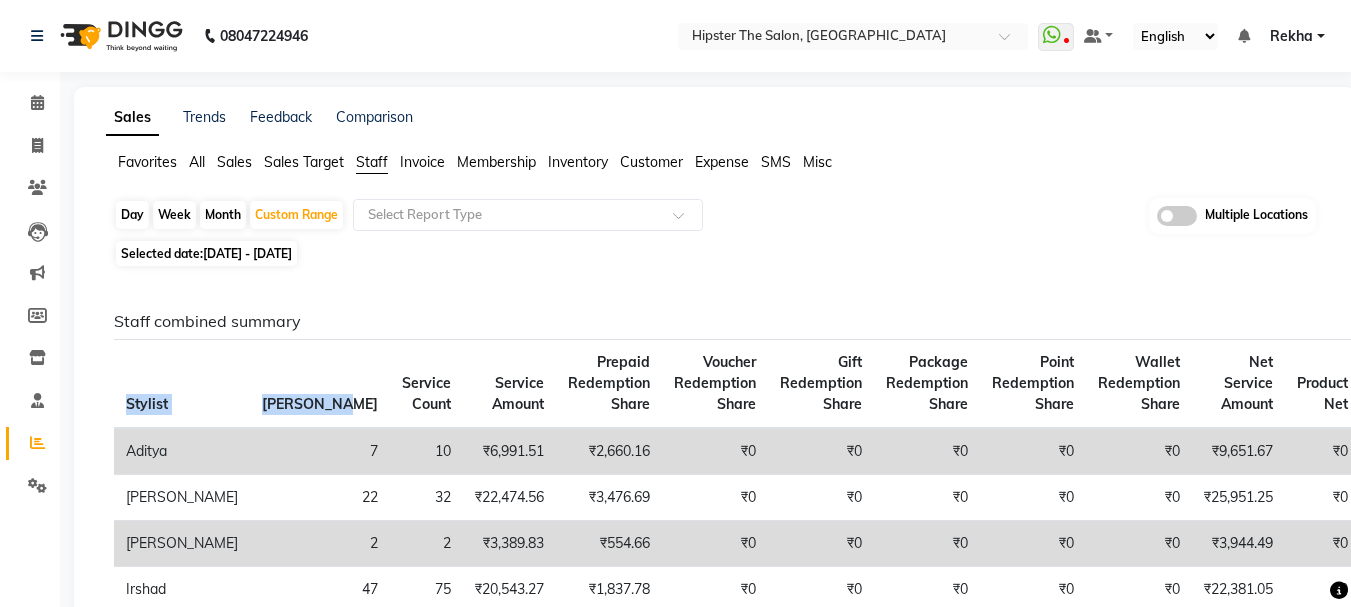 drag, startPoint x: 258, startPoint y: 424, endPoint x: 482, endPoint y: 268, distance: 272.96887 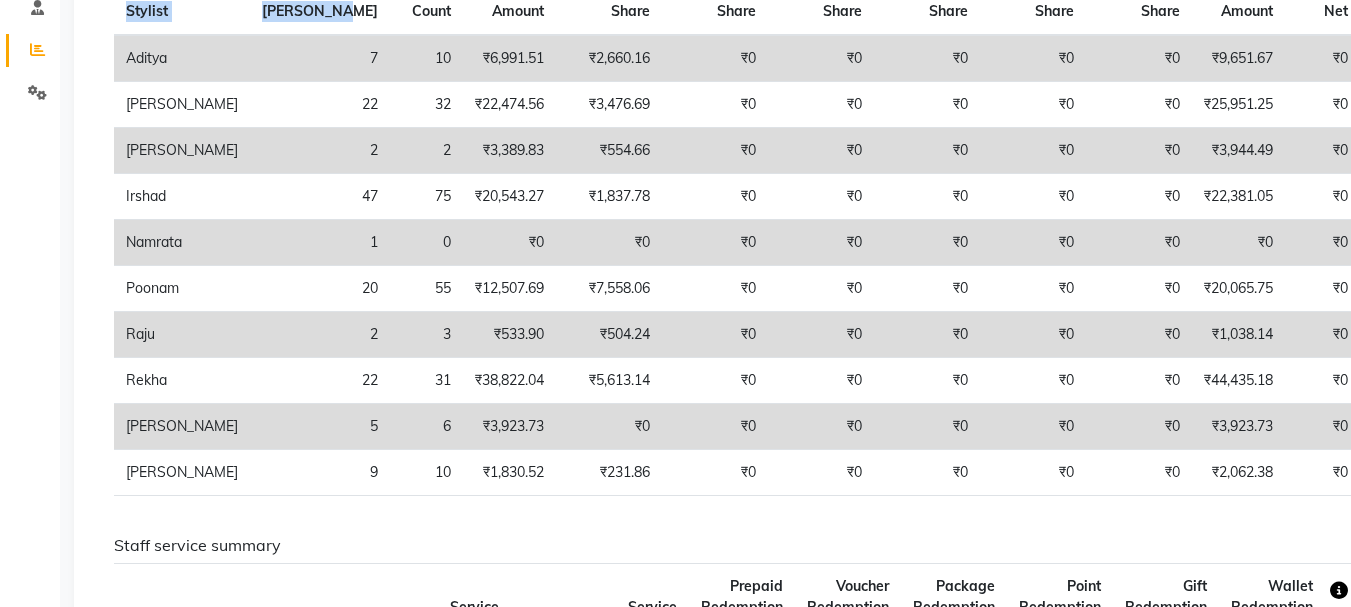 scroll, scrollTop: 0, scrollLeft: 0, axis: both 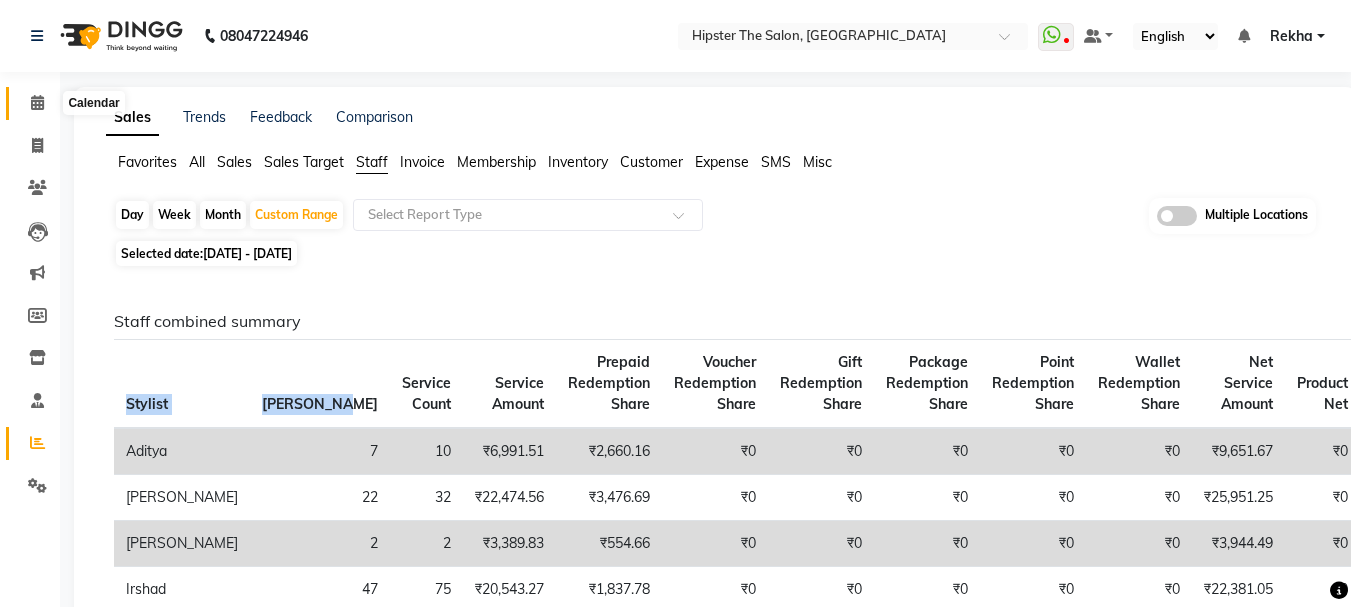 click 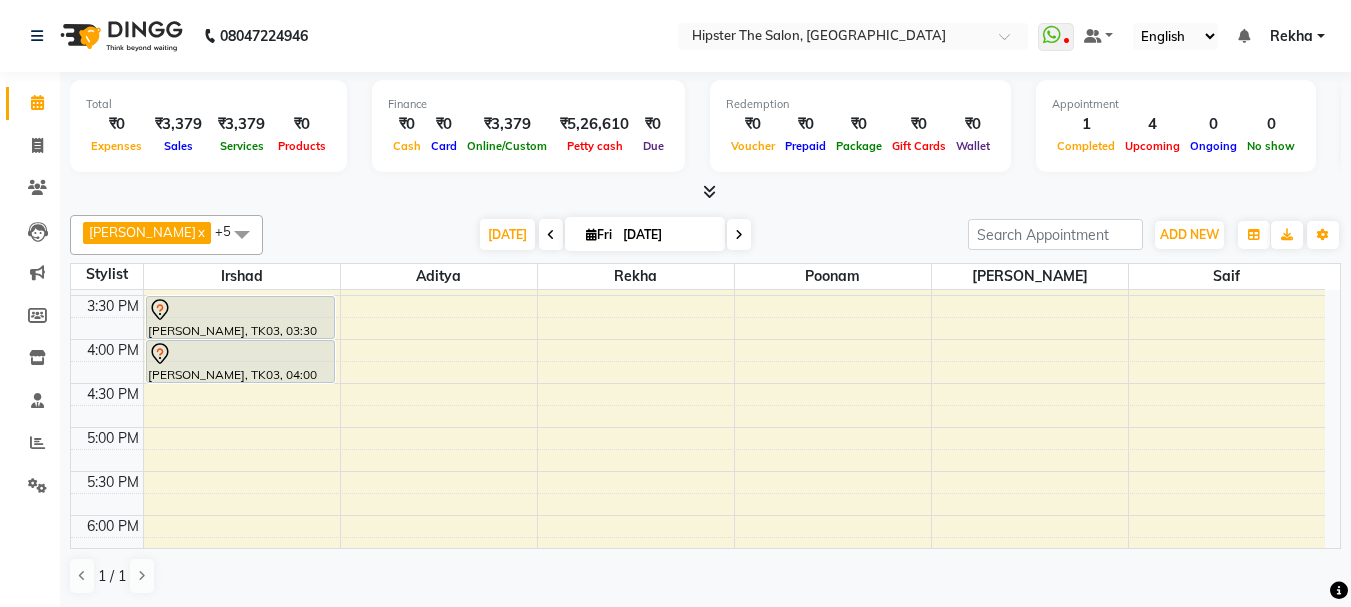 scroll, scrollTop: 660, scrollLeft: 0, axis: vertical 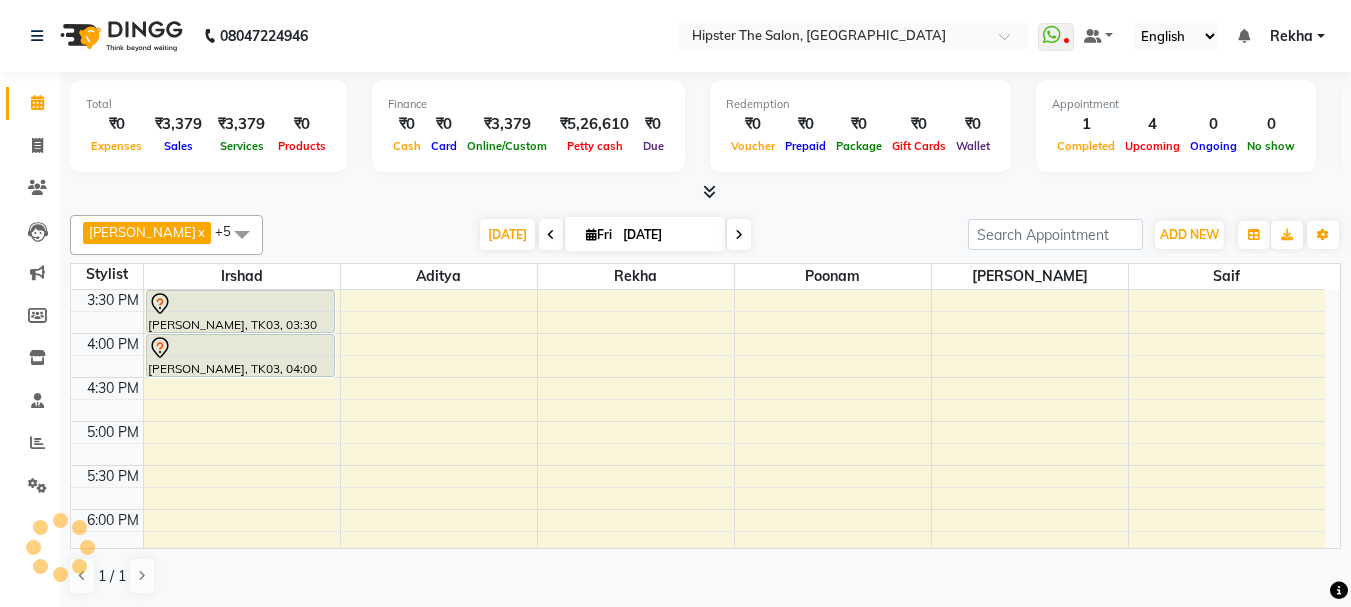 click on "8:00 AM 8:30 AM 9:00 AM 9:30 AM 10:00 AM 10:30 AM 11:00 AM 11:30 AM 12:00 PM 12:30 PM 1:00 PM 1:30 PM 2:00 PM 2:30 PM 3:00 PM 3:30 PM 4:00 PM 4:30 PM 5:00 PM 5:30 PM 6:00 PM 6:30 PM 7:00 PM 7:30 PM 8:00 PM 8:30 PM 9:00 PM 9:30 PM 10:00 PM 10:30 PM     Vedant, TK04, 09:40 AM-12:40 PM, Skin Facials - Brightning Facial (₹3000),De Tanning - Premium Full Face & Neck (₹700),Hair (Barber) - Shave (₹180),Hair (Stylist ) - Styling With Wash 1 (₹250)             palesh, TK01, 02:30 PM-03:00 PM, Hair (Barber) - Wash Cut And Styling             Ganesh Jyotisuvarna, TK03, 03:30 PM-04:00 PM, Hair (Barber) - Wash Cut And Styling             Ganesh Jyotisuvarna, TK03, 04:00 PM-04:30 PM, Hair (Barber) - Shave             rutuja, TK02, 01:00 PM-02:00 PM, Hair (Stylist ) - Wash Cut And Styling" at bounding box center (698, 289) 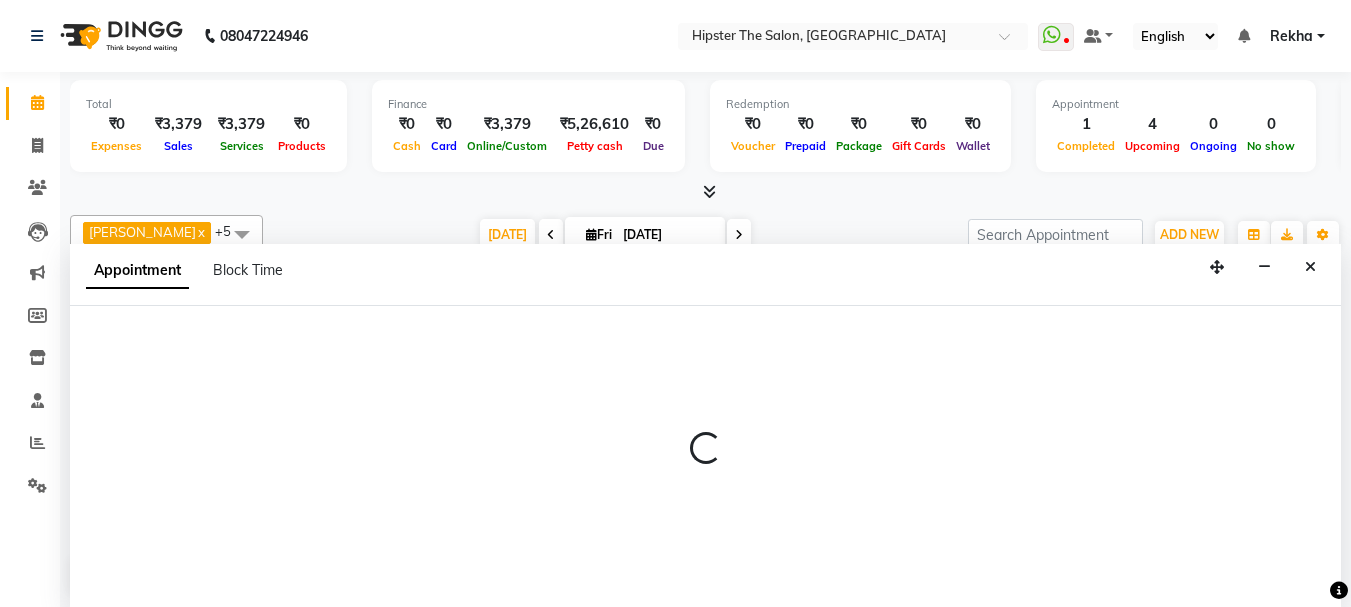 scroll, scrollTop: 1, scrollLeft: 0, axis: vertical 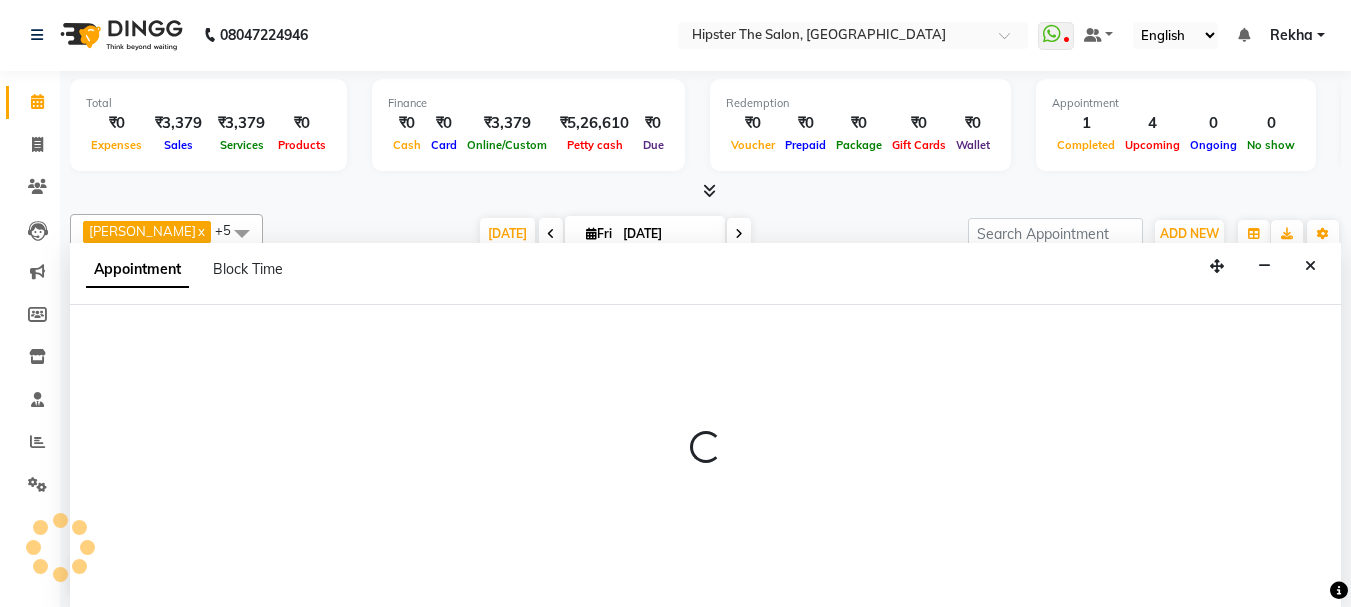 select on "32387" 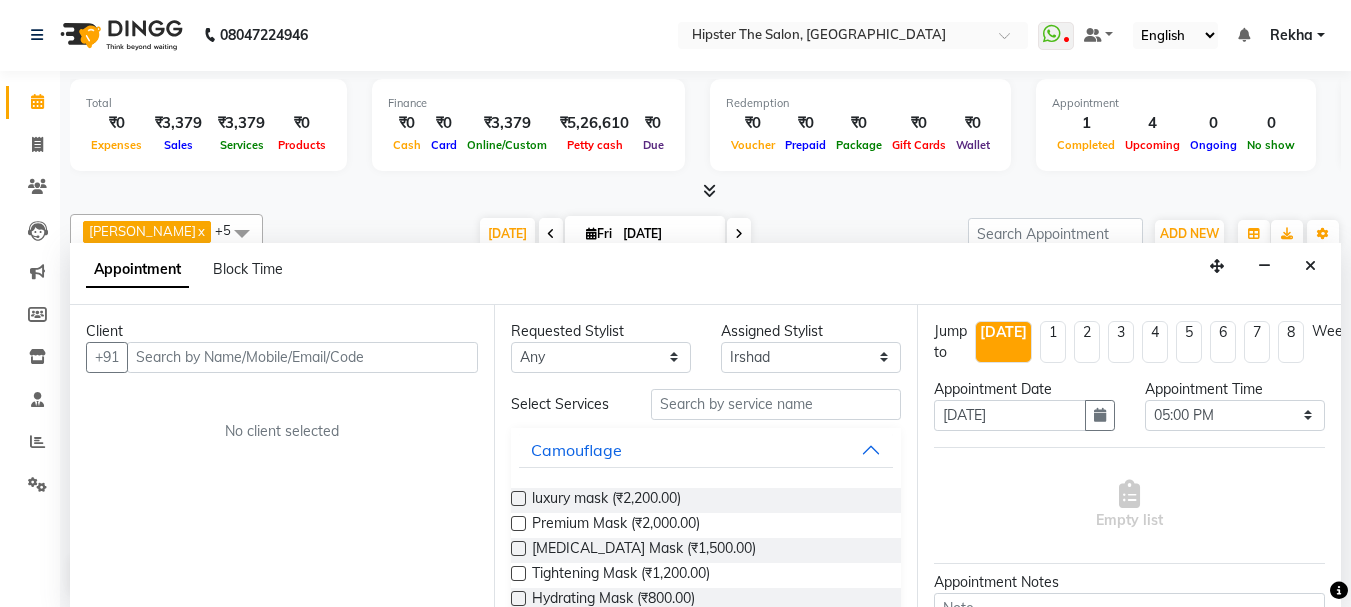 click at bounding box center [302, 357] 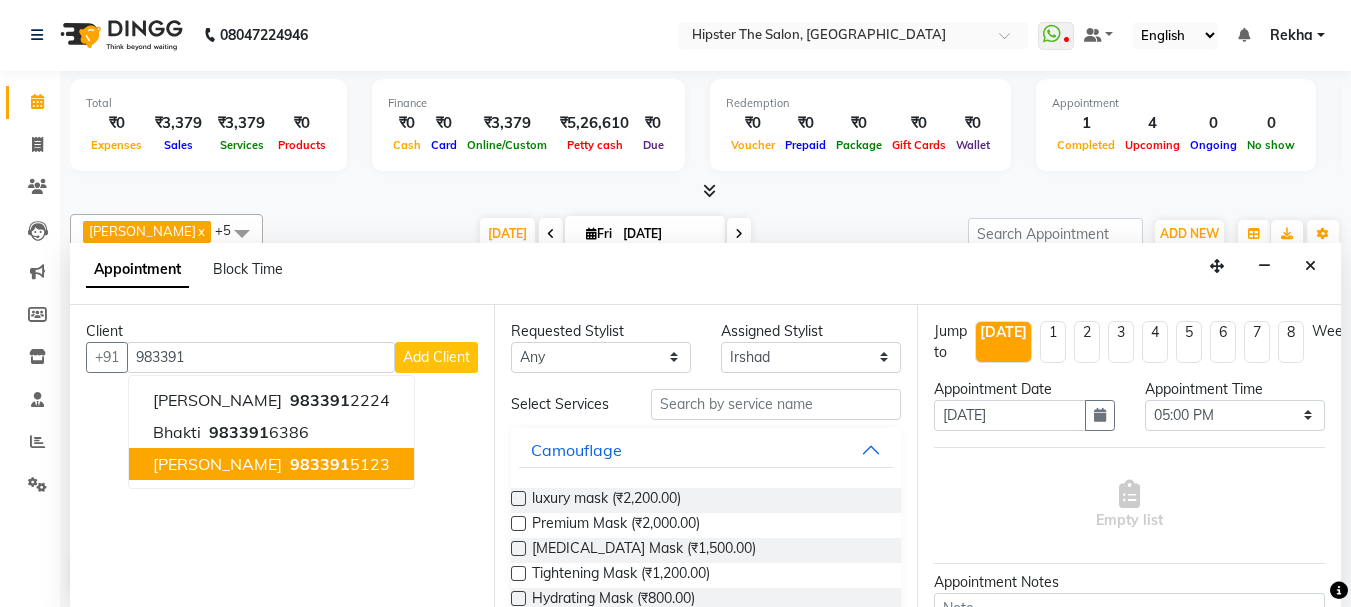 click on "983391 5123" at bounding box center [338, 464] 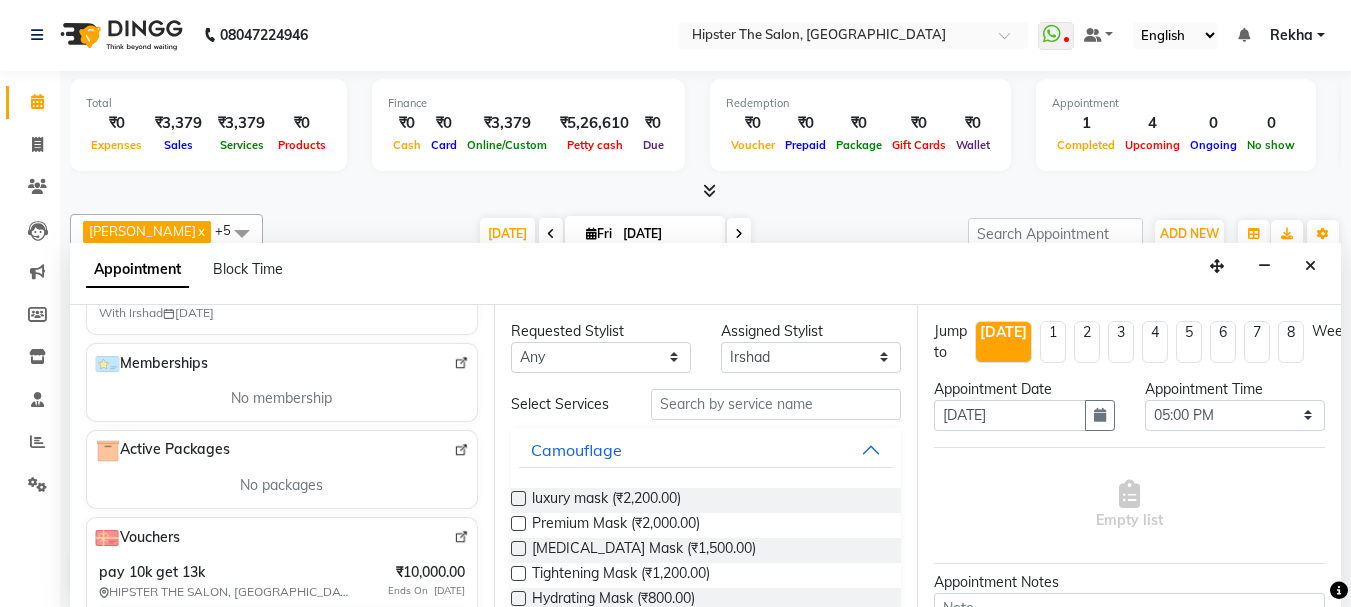 scroll, scrollTop: 626, scrollLeft: 0, axis: vertical 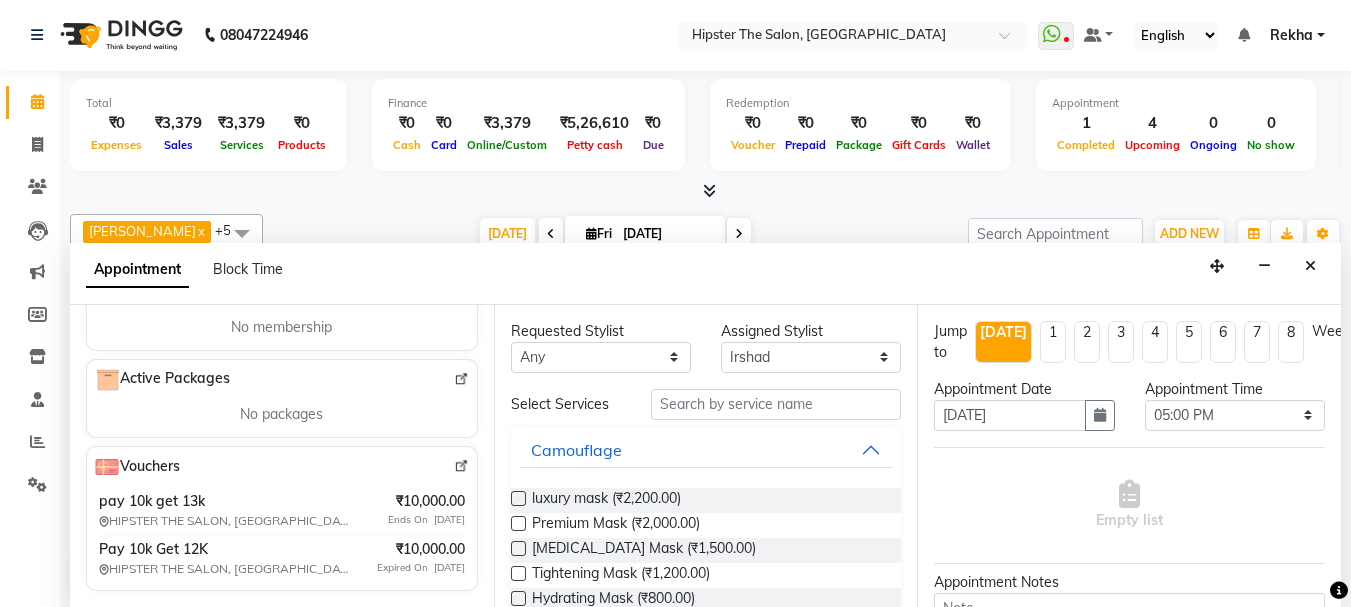 type on "9833915123" 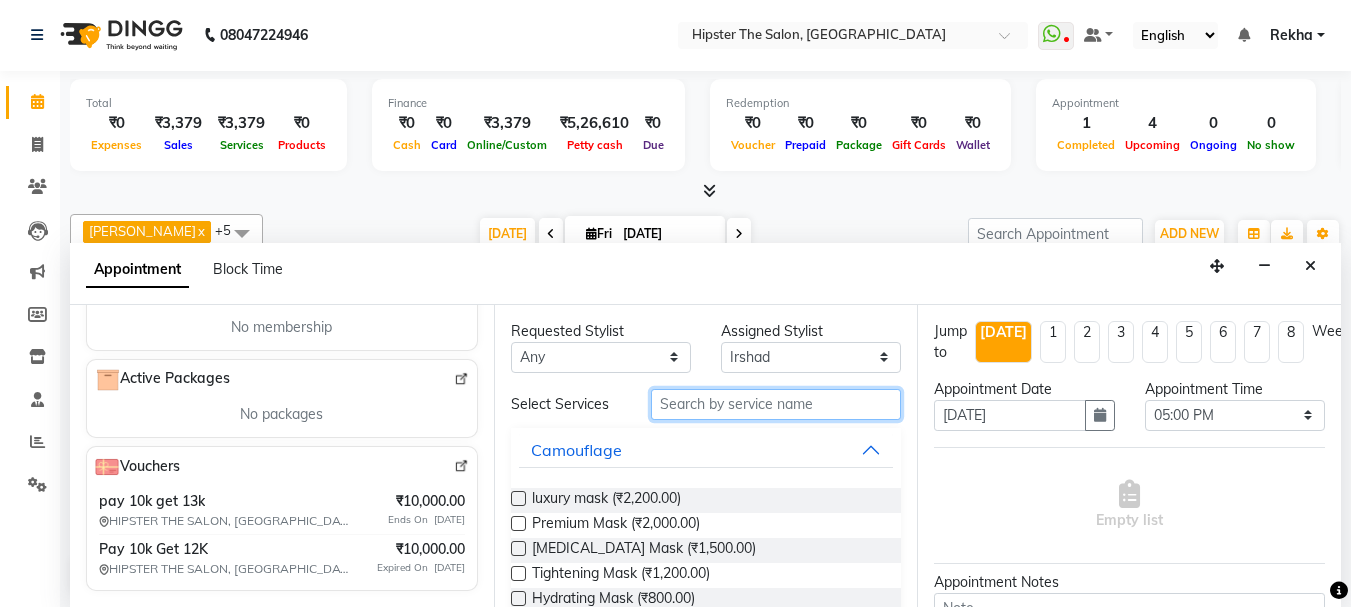 click at bounding box center [776, 404] 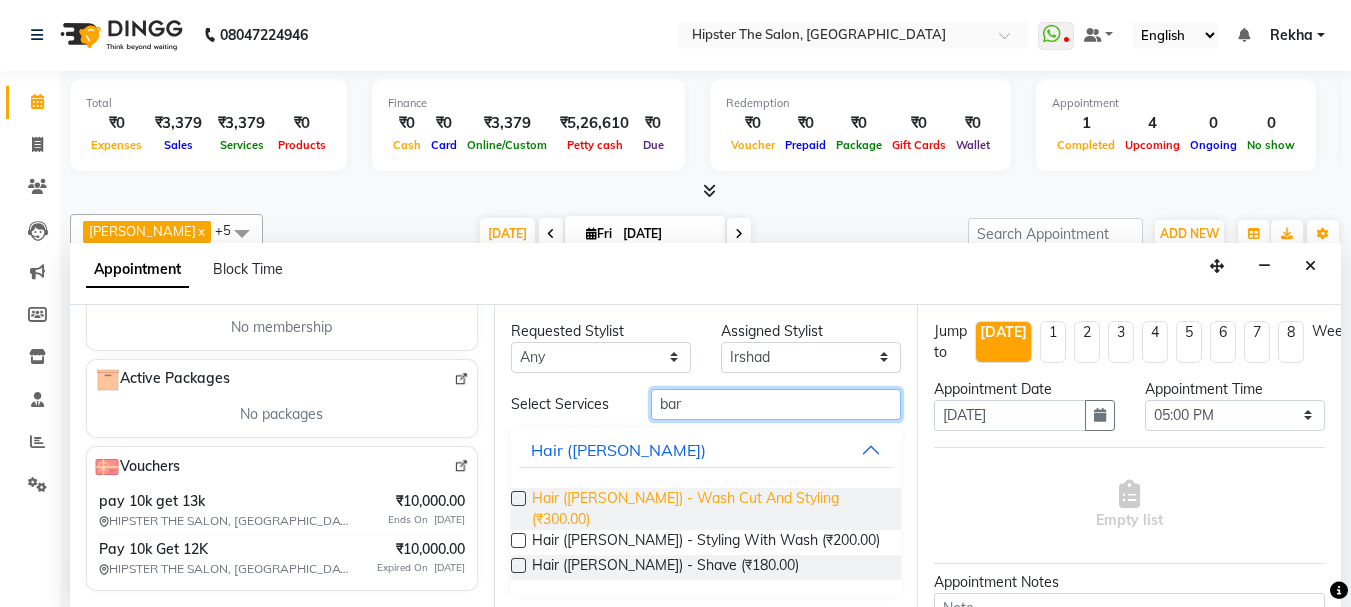 type on "bar" 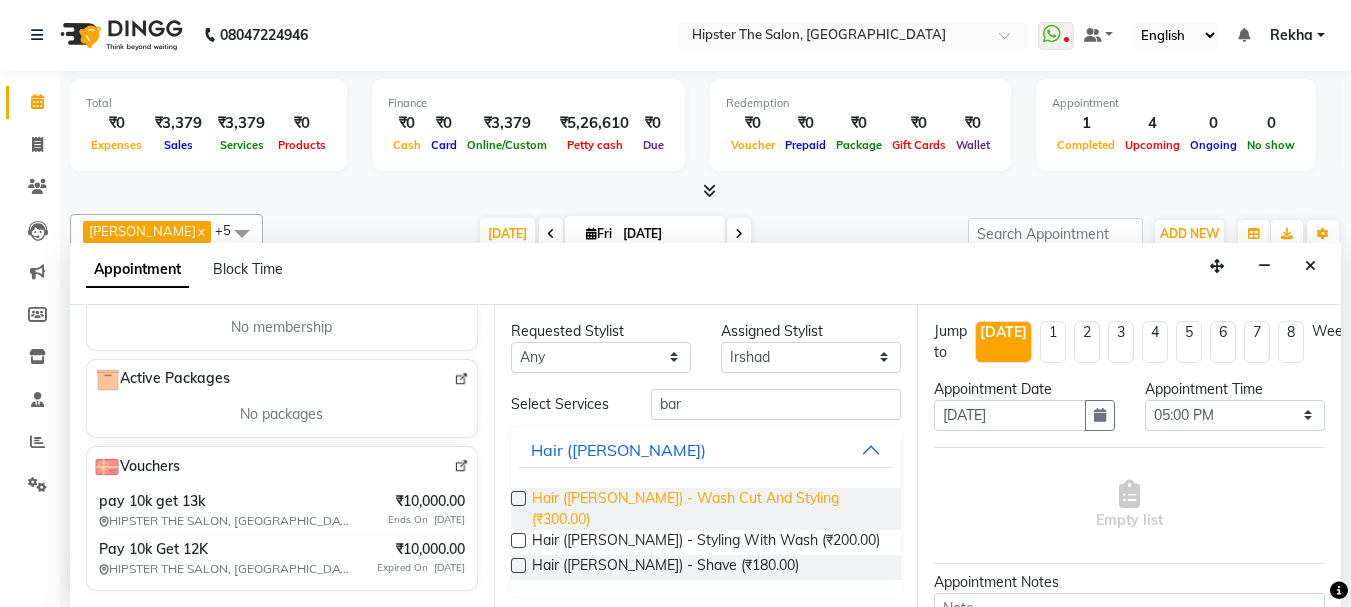 click on "Hair ([PERSON_NAME]) - Wash Cut And Styling (₹300.00)" at bounding box center [709, 509] 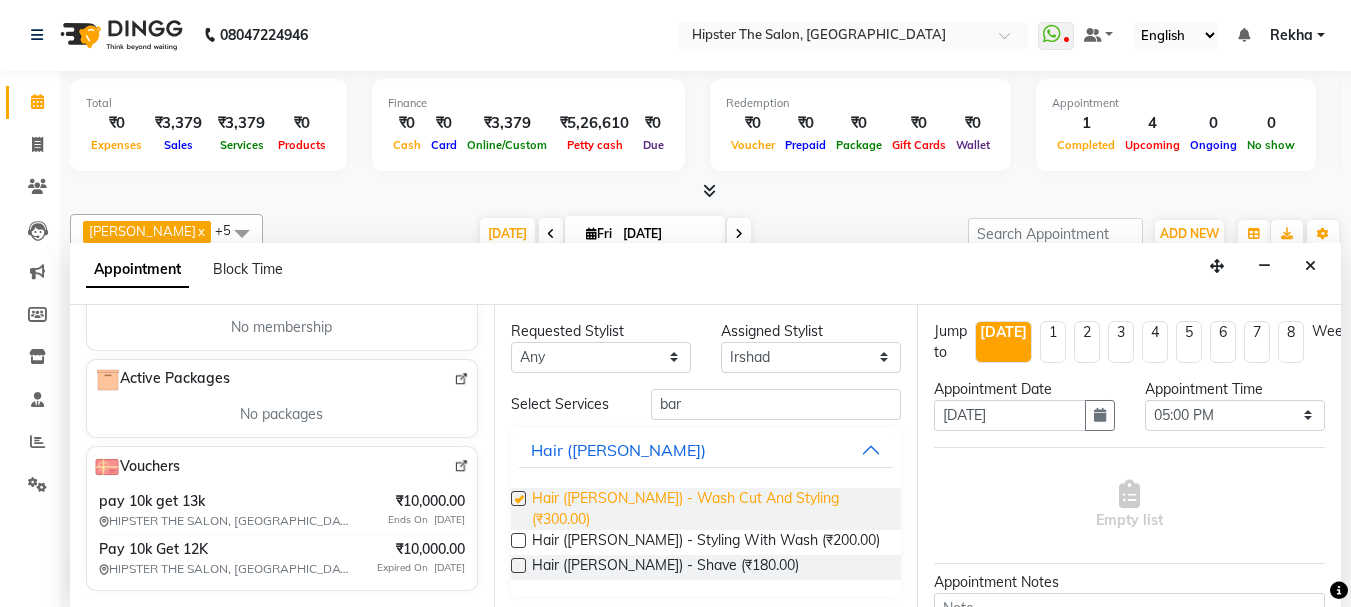checkbox on "false" 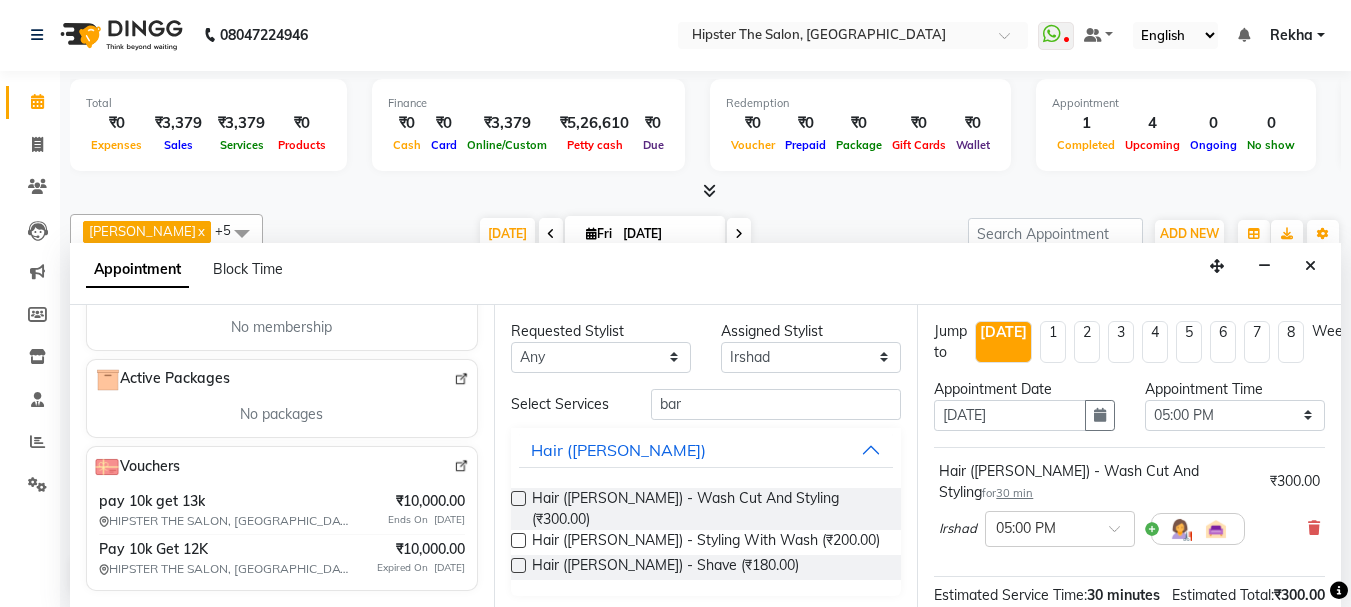 scroll, scrollTop: 260, scrollLeft: 0, axis: vertical 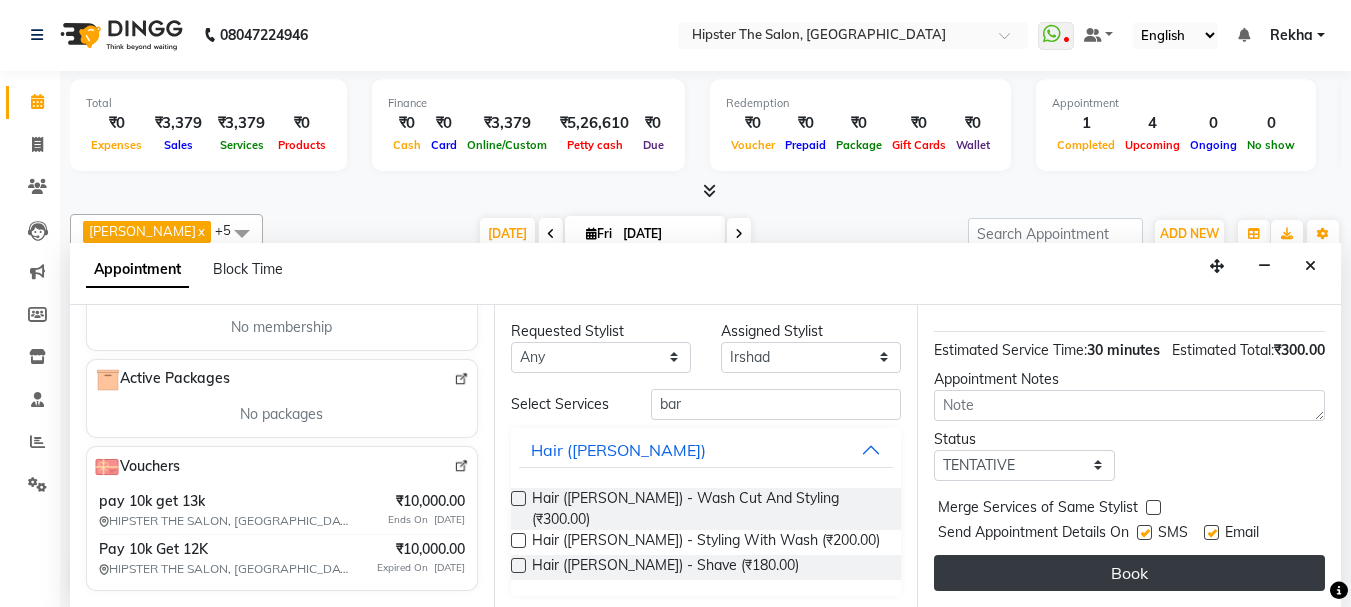 click on "Book" at bounding box center (1129, 573) 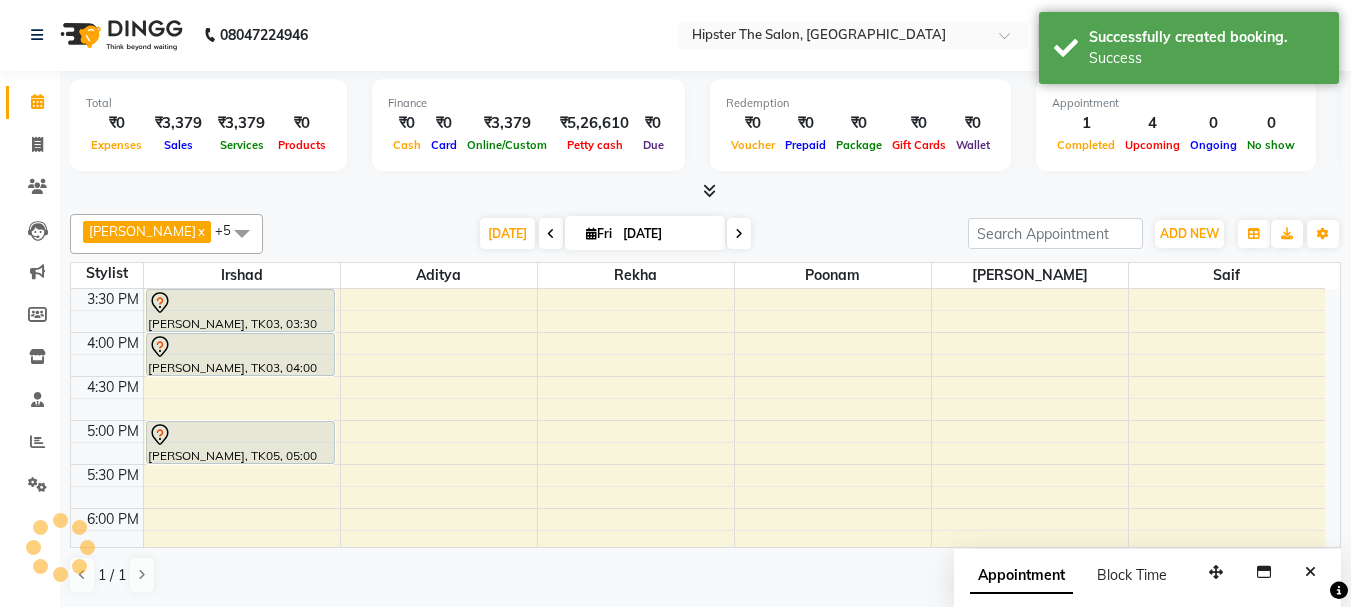 scroll, scrollTop: 0, scrollLeft: 0, axis: both 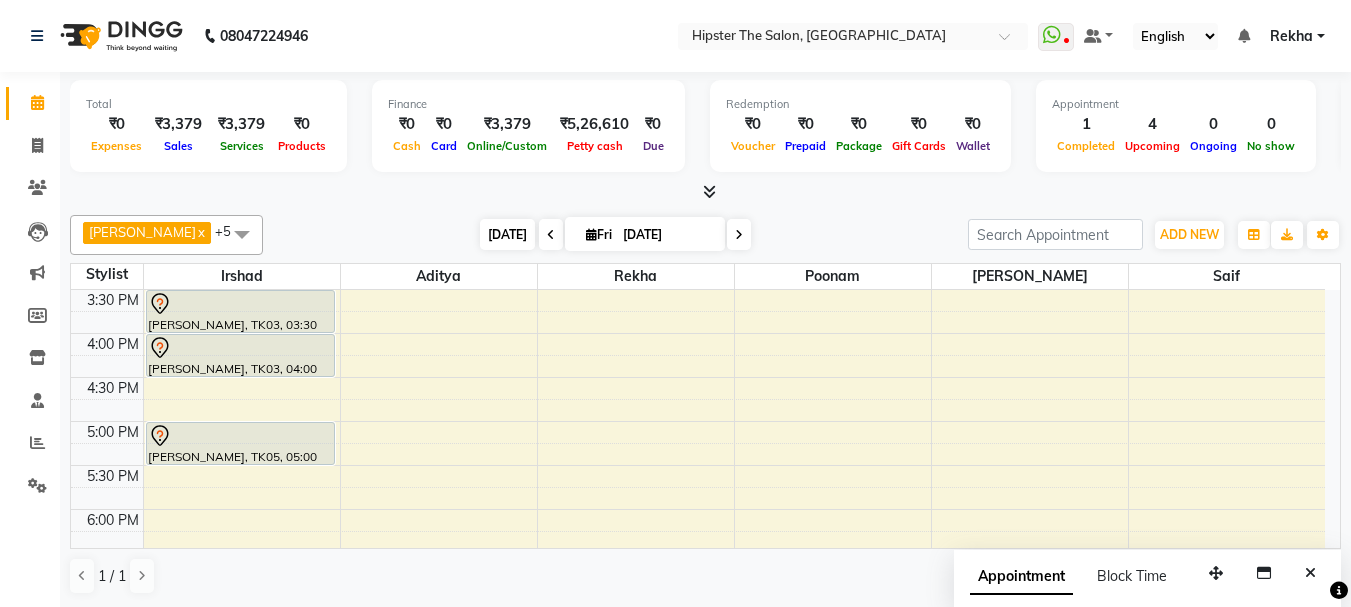 click on "[DATE]" at bounding box center (507, 234) 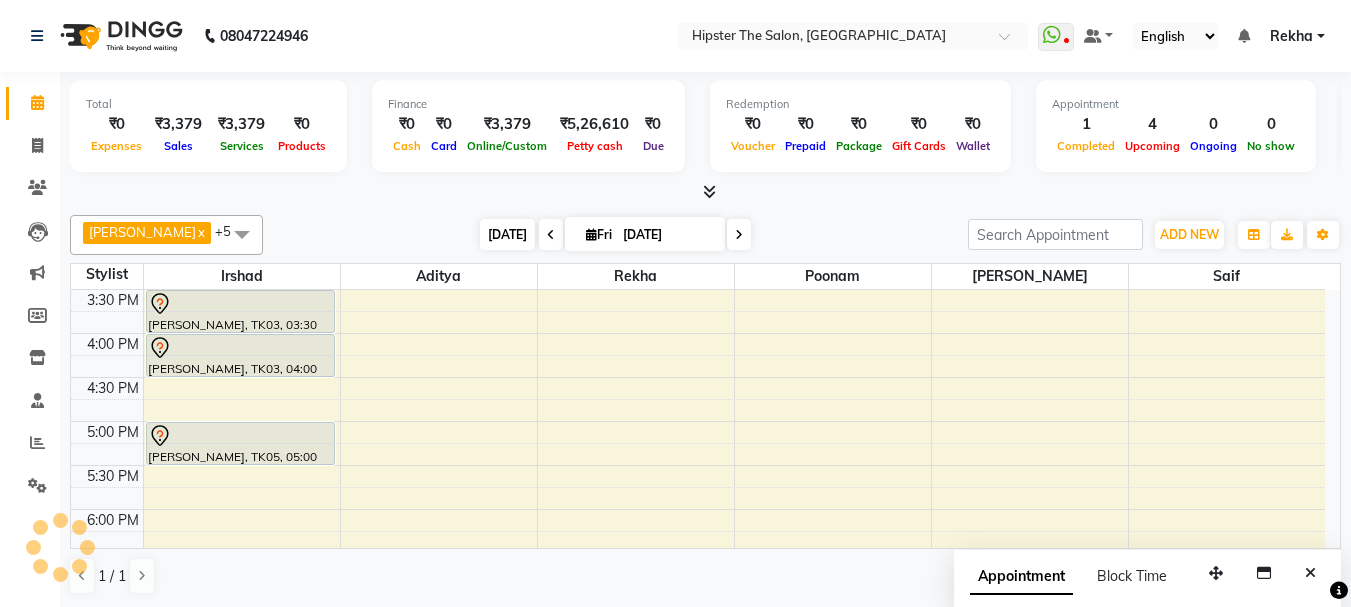 scroll, scrollTop: 353, scrollLeft: 0, axis: vertical 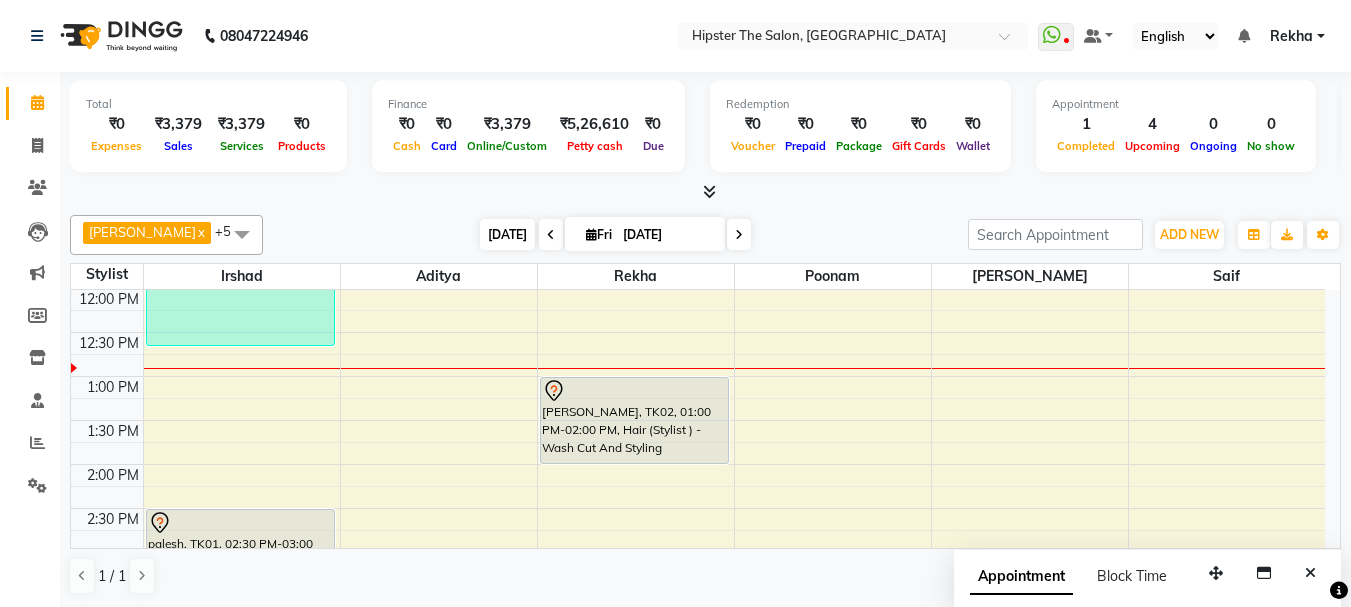 click on "[DATE]" at bounding box center (507, 234) 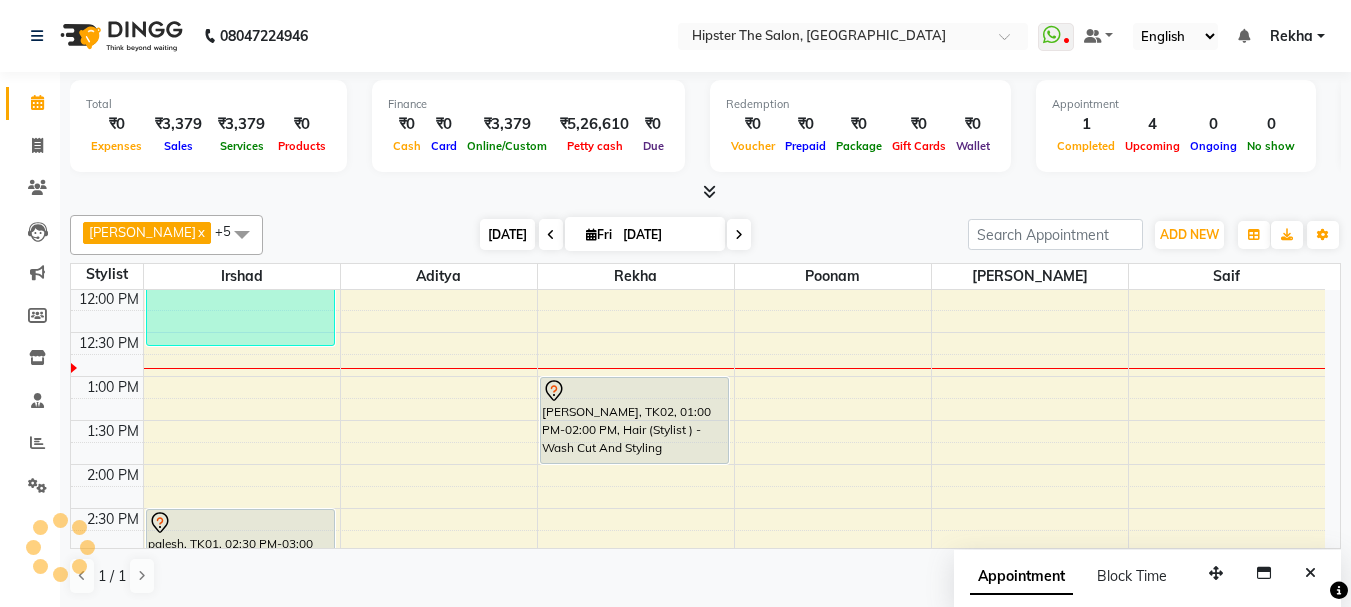 scroll, scrollTop: 353, scrollLeft: 0, axis: vertical 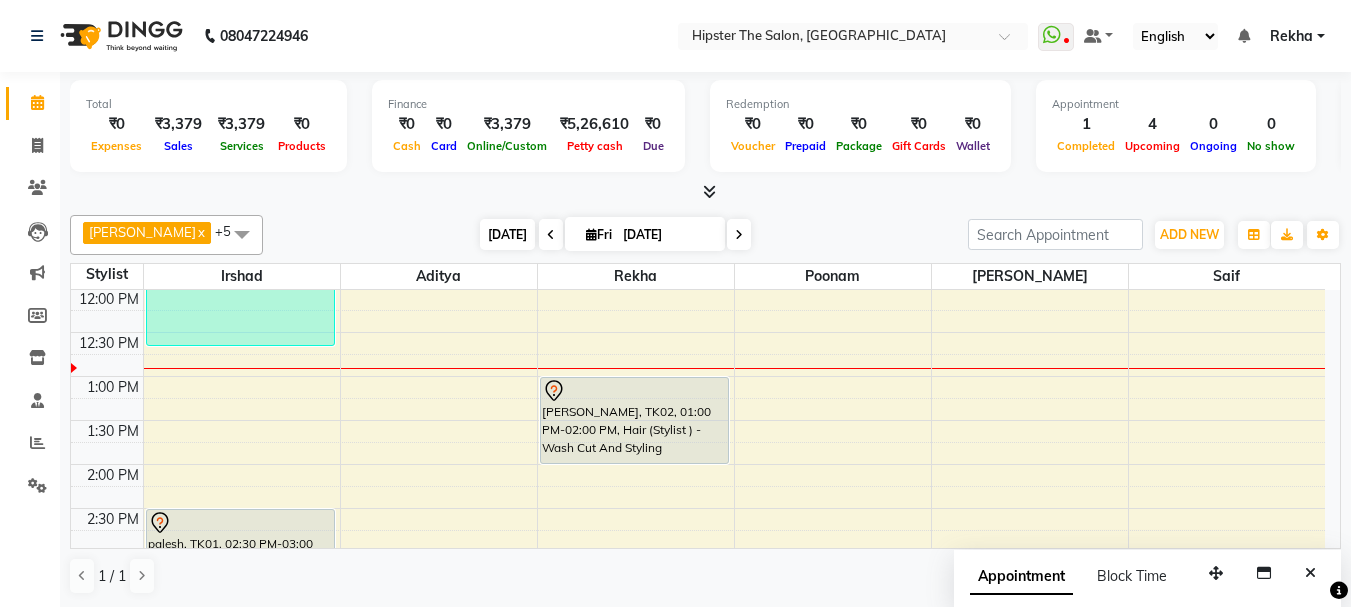 click on "[DATE]" at bounding box center [507, 234] 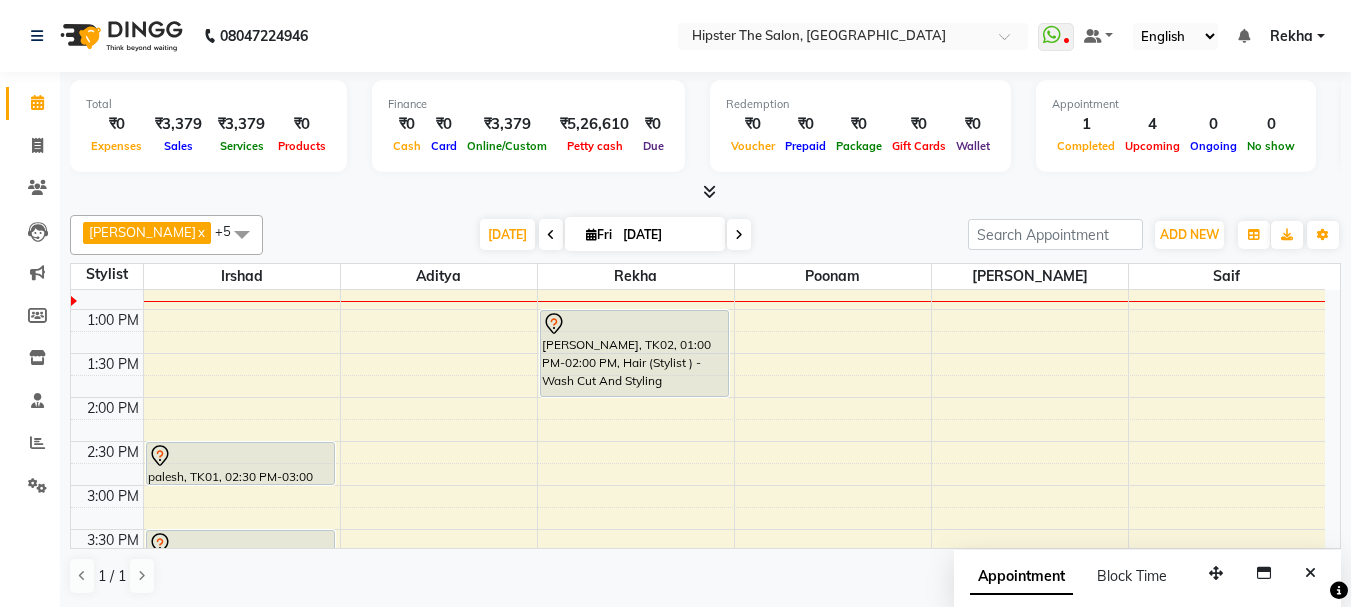 scroll, scrollTop: 386, scrollLeft: 0, axis: vertical 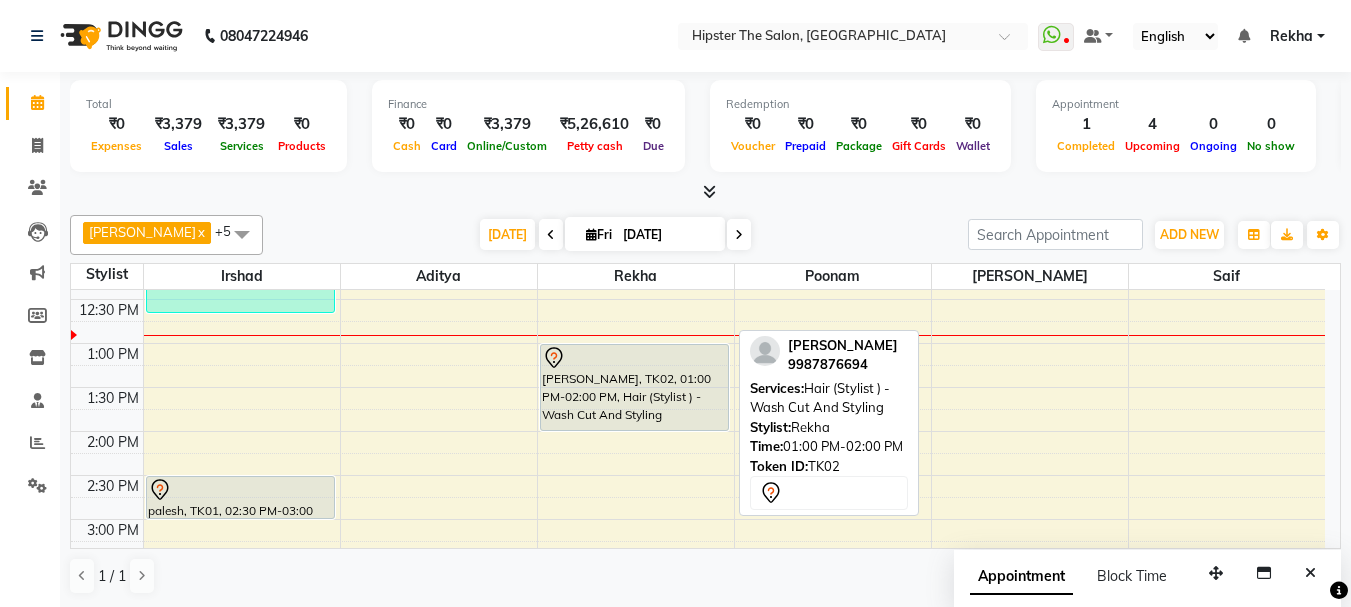 click on "rutuja, TK02, 01:00 PM-02:00 PM, Hair (Stylist ) - Wash Cut And Styling" at bounding box center (634, 387) 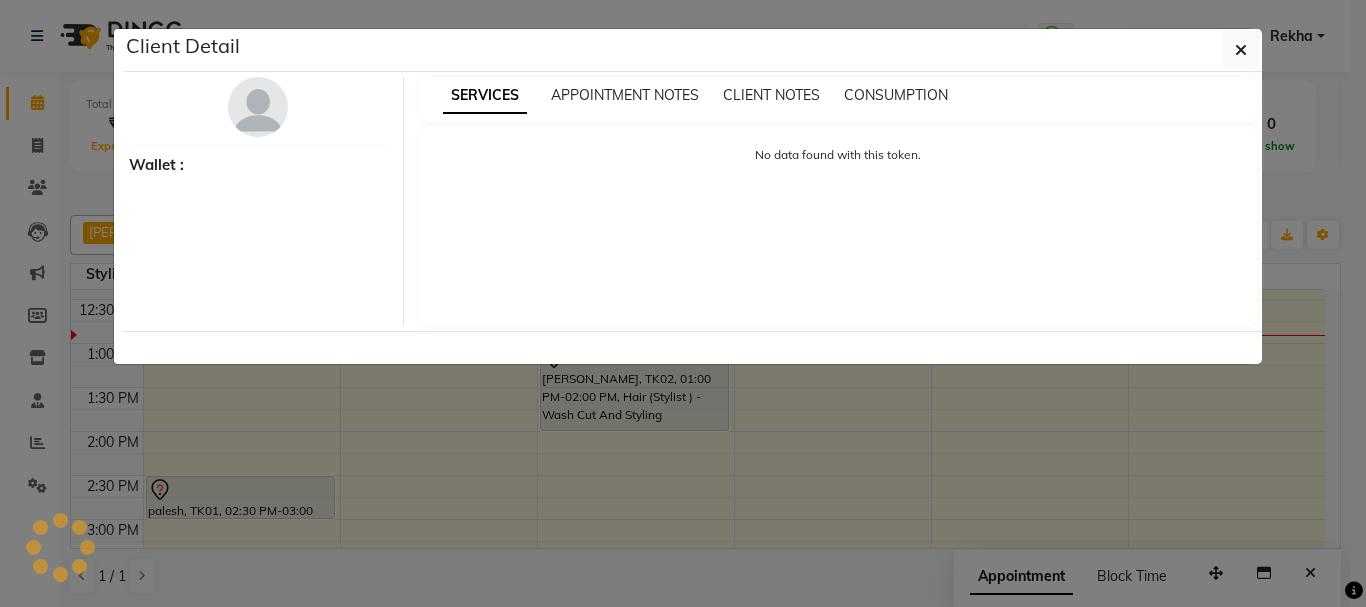 select on "7" 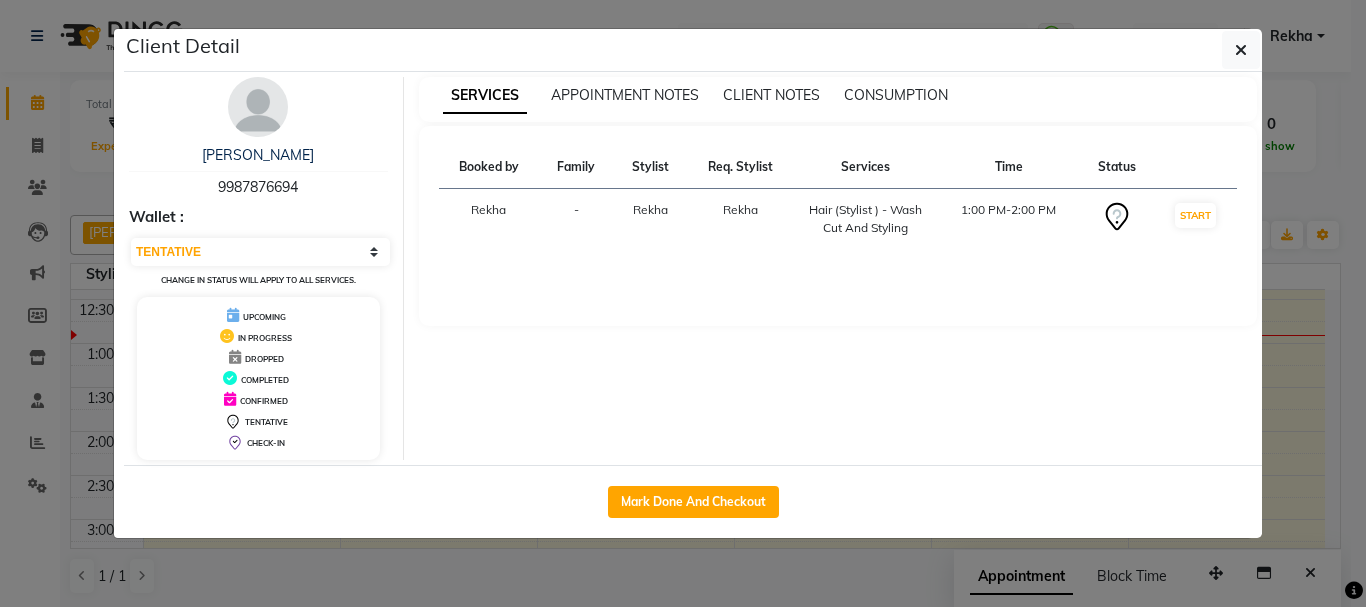 click on "SERVICES APPOINTMENT NOTES CLIENT NOTES CONSUMPTION Booked by Family Stylist Req. Stylist Services Time Status  Rekha  - Rekha Rekha  Hair (Stylist ) - Wash Cut And Styling   1:00 PM-2:00 PM   START" at bounding box center [838, 268] 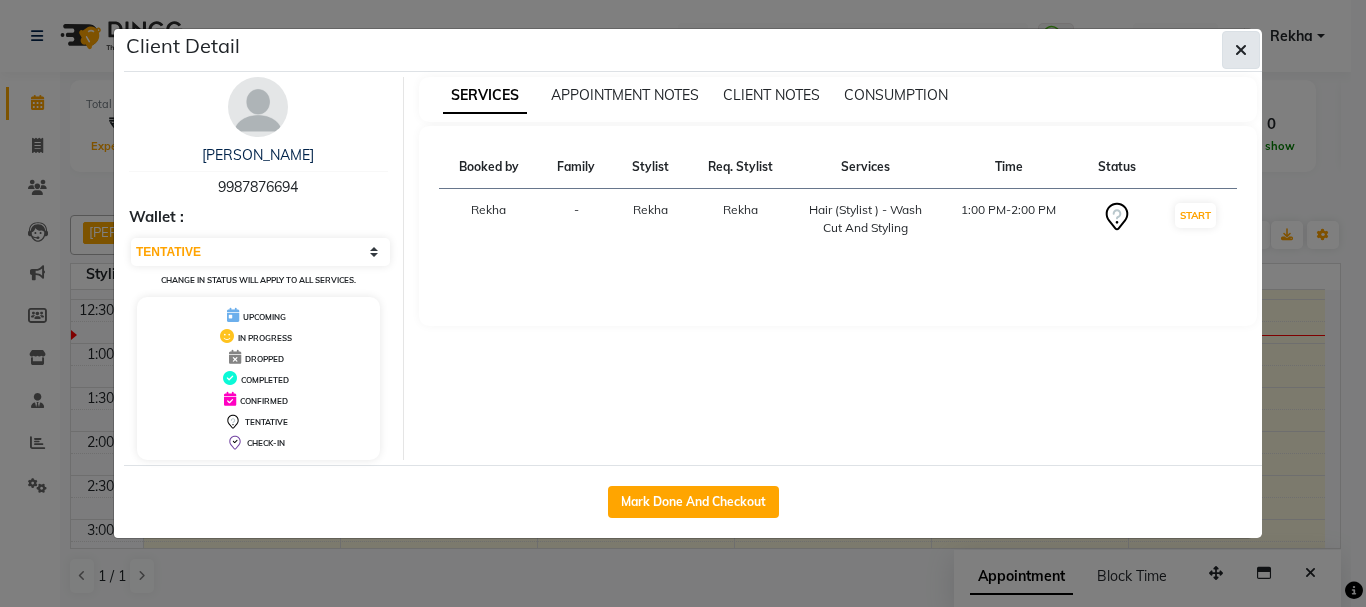 click 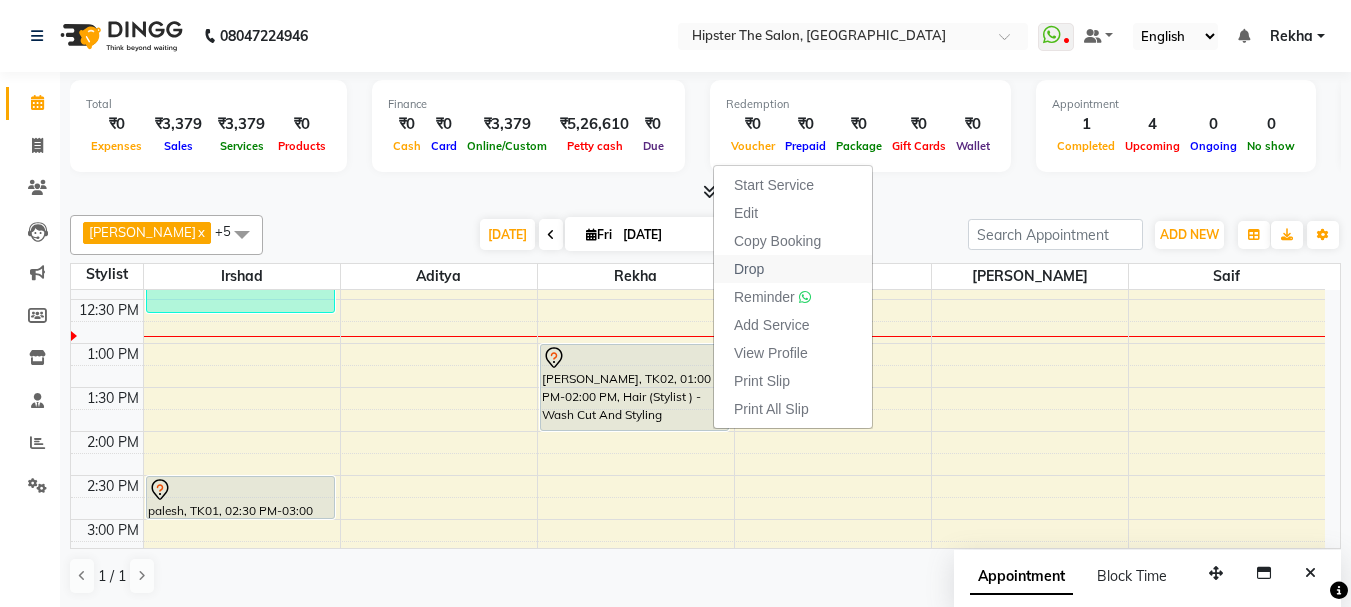 click on "Drop" at bounding box center (749, 269) 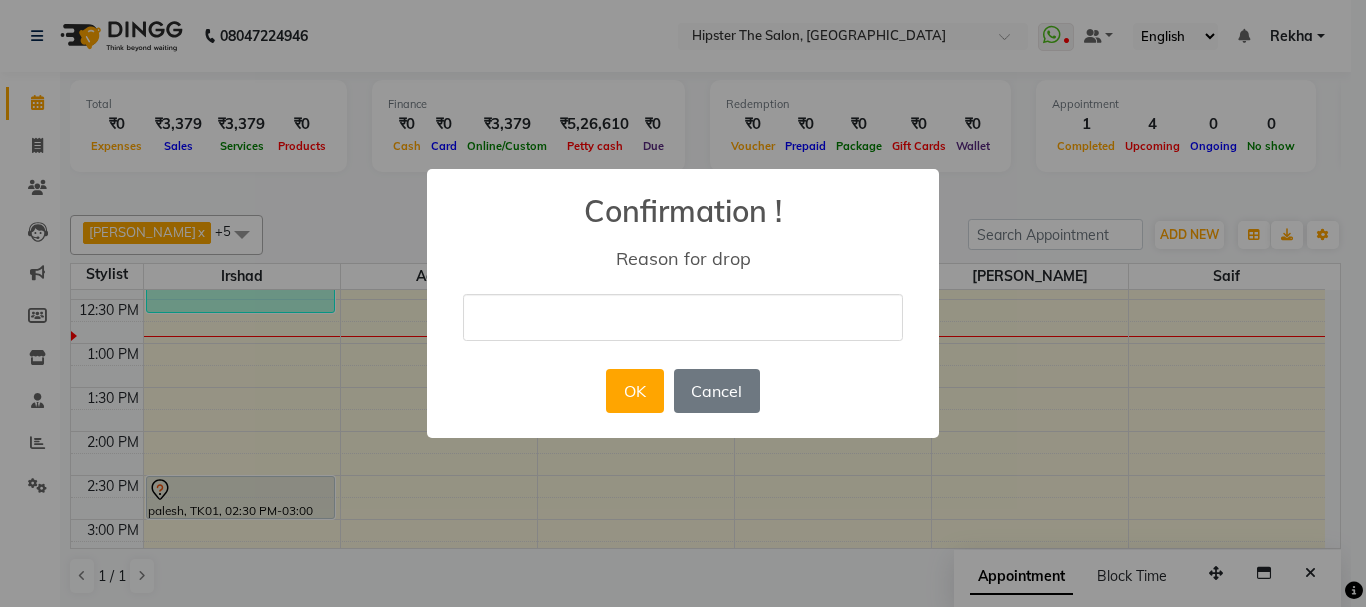 click at bounding box center [683, 317] 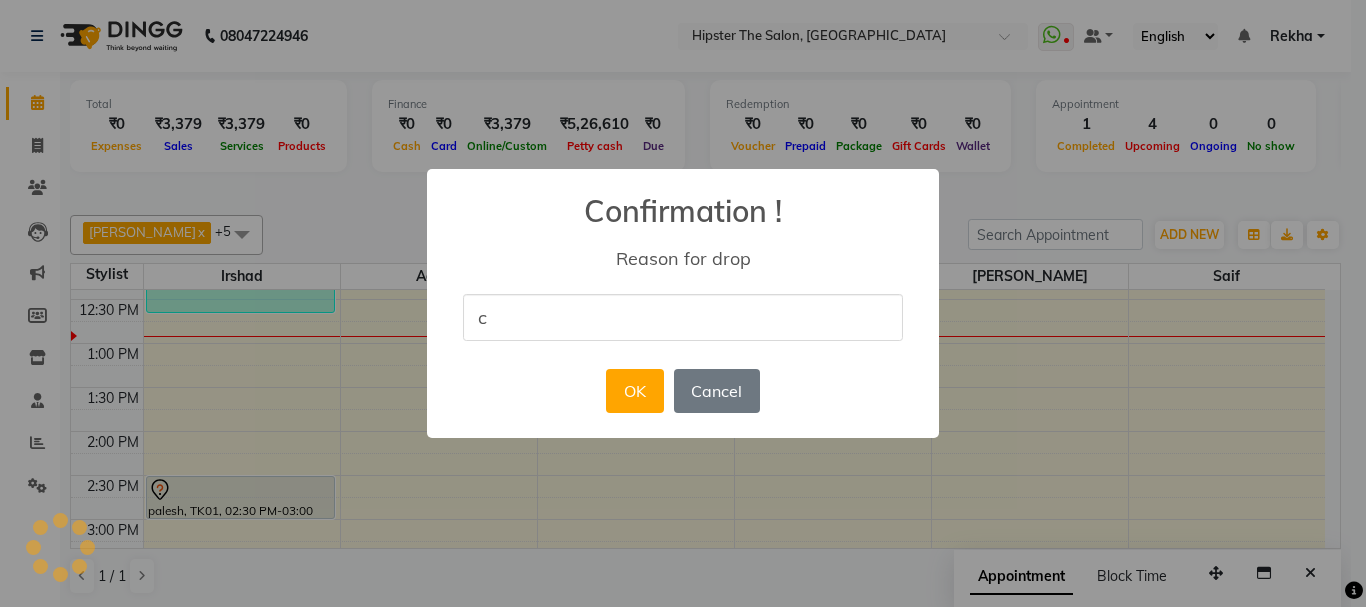 type on "cancel appoinment" 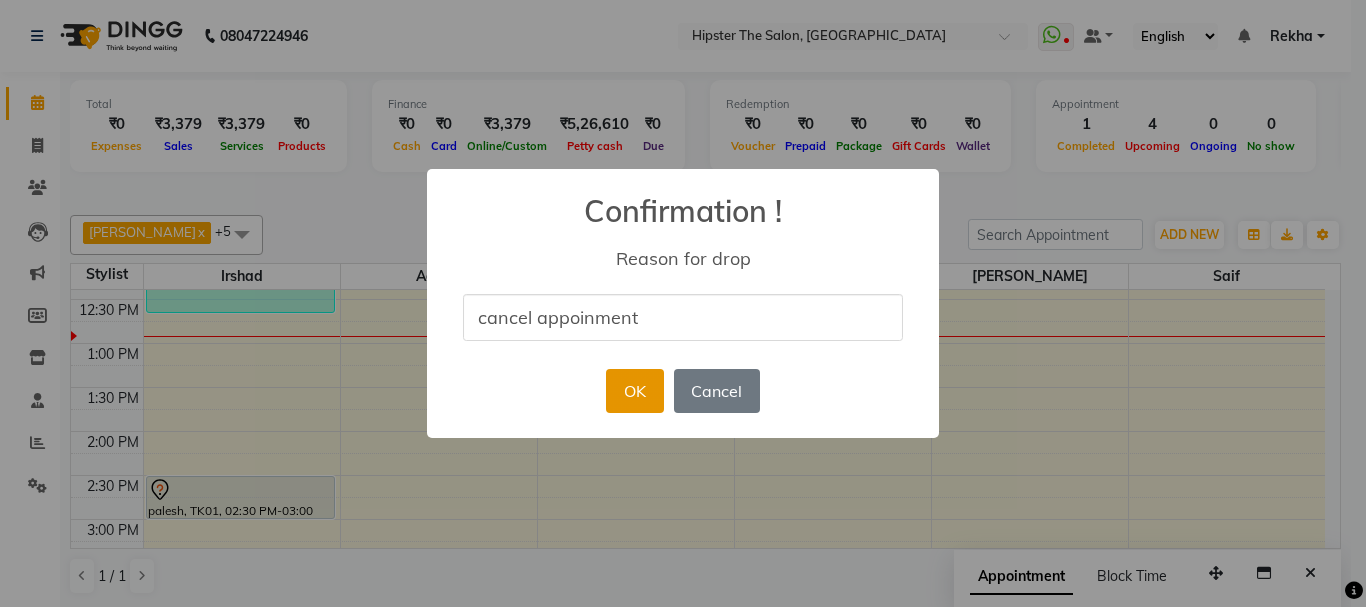 click on "OK" at bounding box center (634, 391) 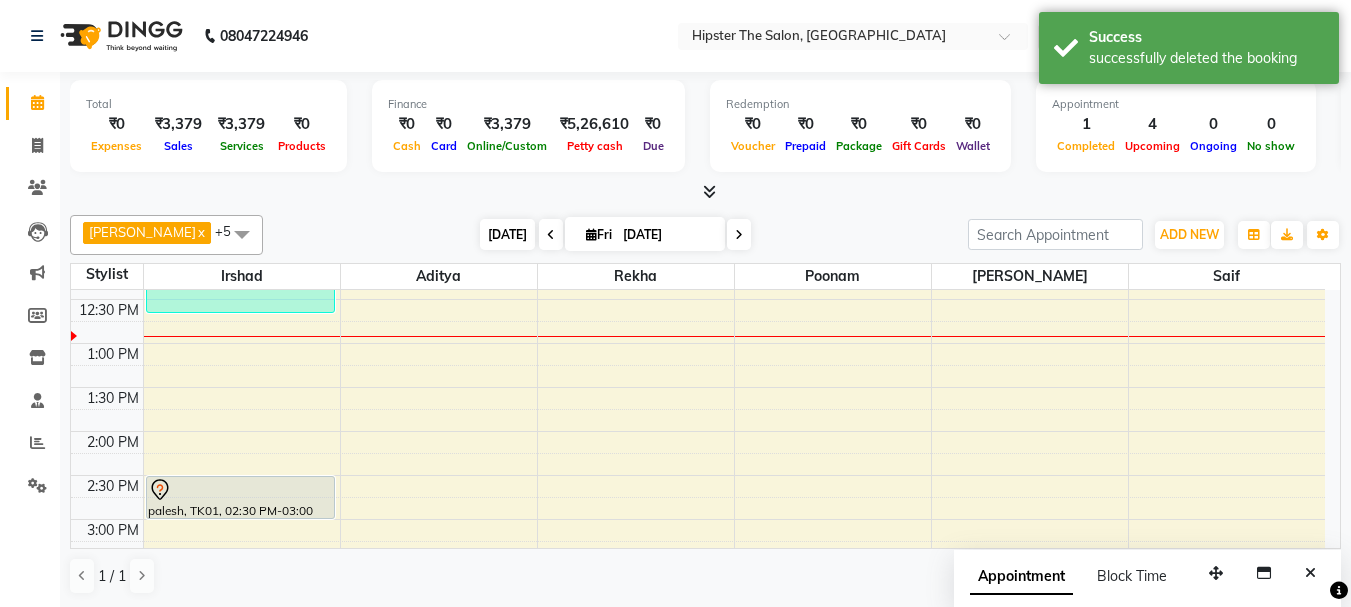 click on "[DATE]" at bounding box center [507, 234] 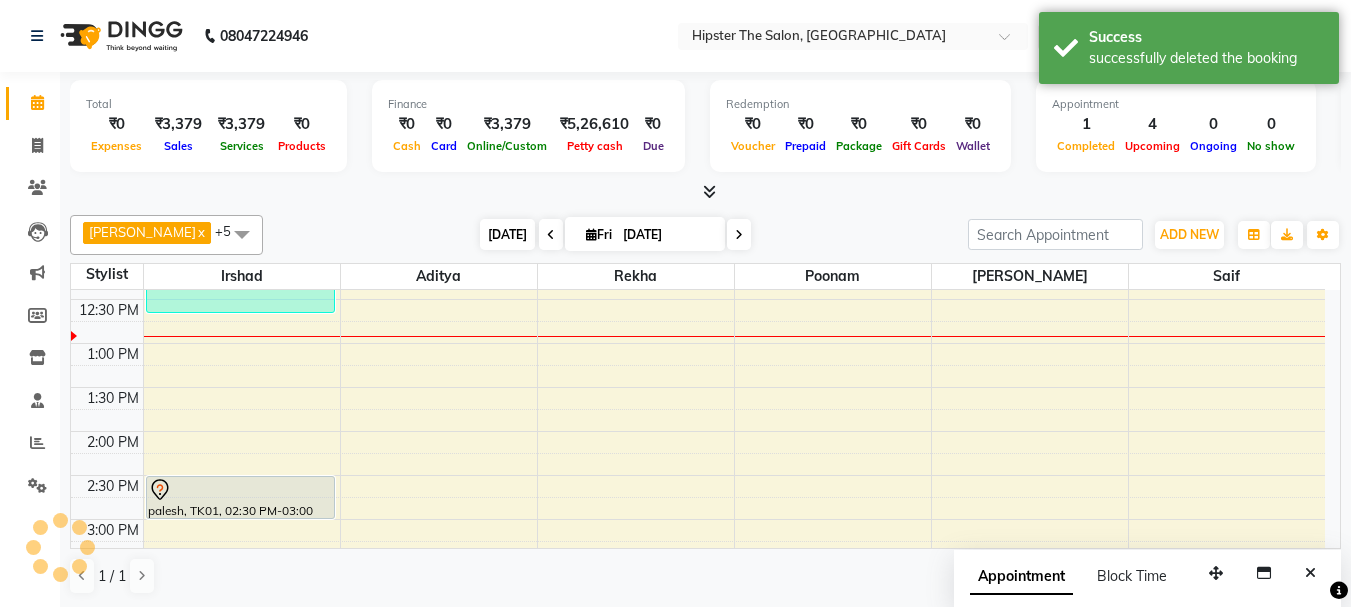 scroll, scrollTop: 353, scrollLeft: 0, axis: vertical 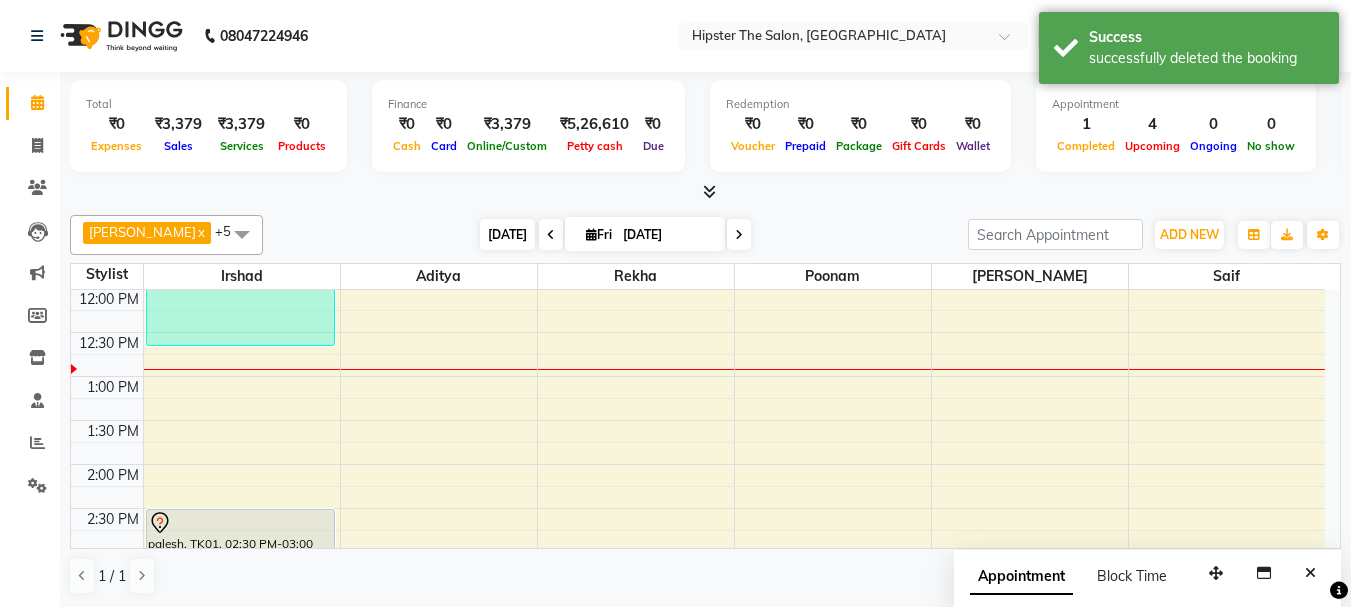 click on "[DATE]" at bounding box center (507, 234) 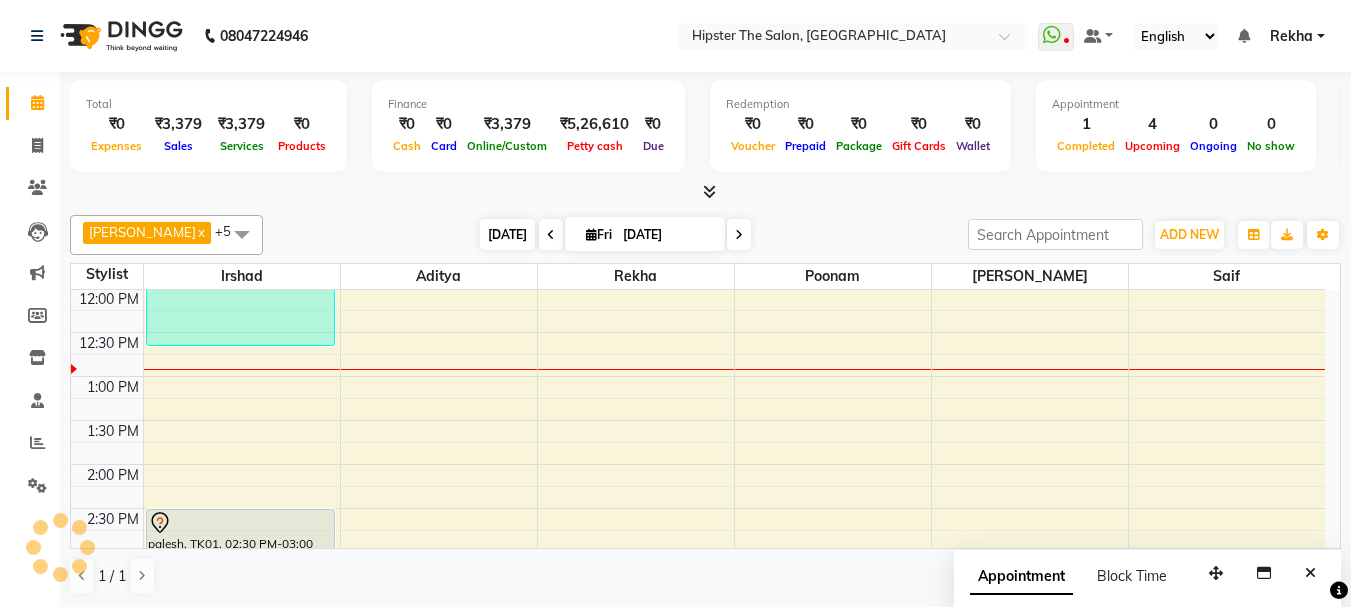 scroll, scrollTop: 353, scrollLeft: 0, axis: vertical 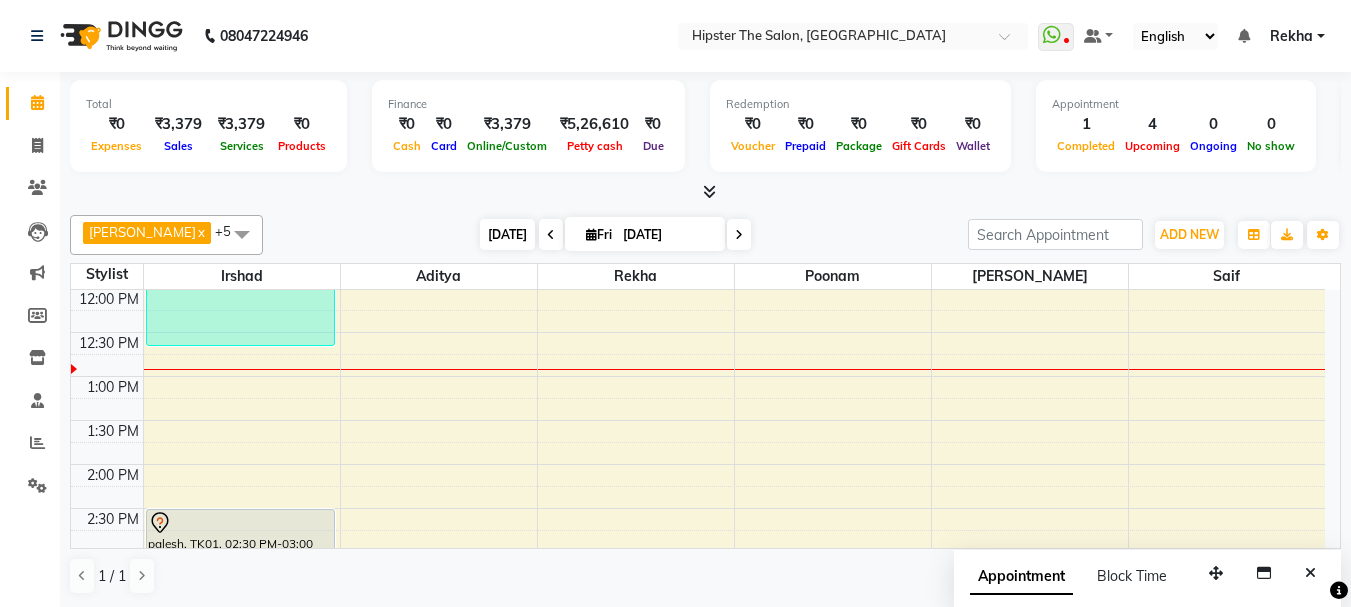 click on "[DATE]" at bounding box center (507, 234) 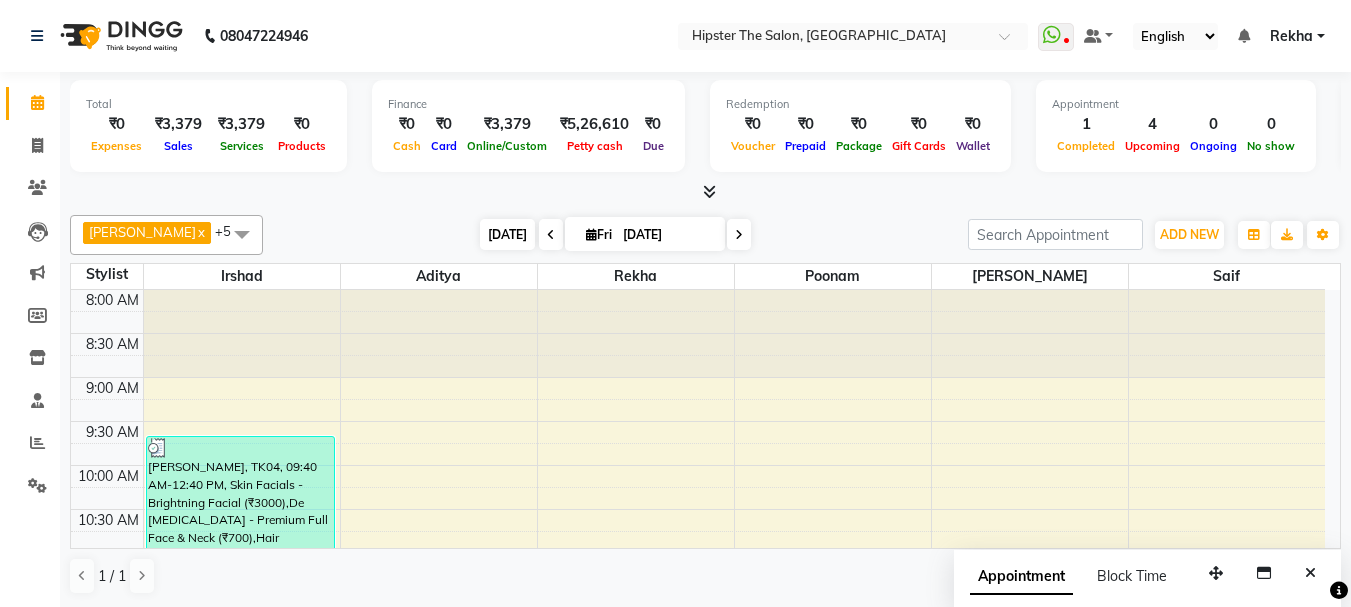 click on "[DATE]" at bounding box center [507, 234] 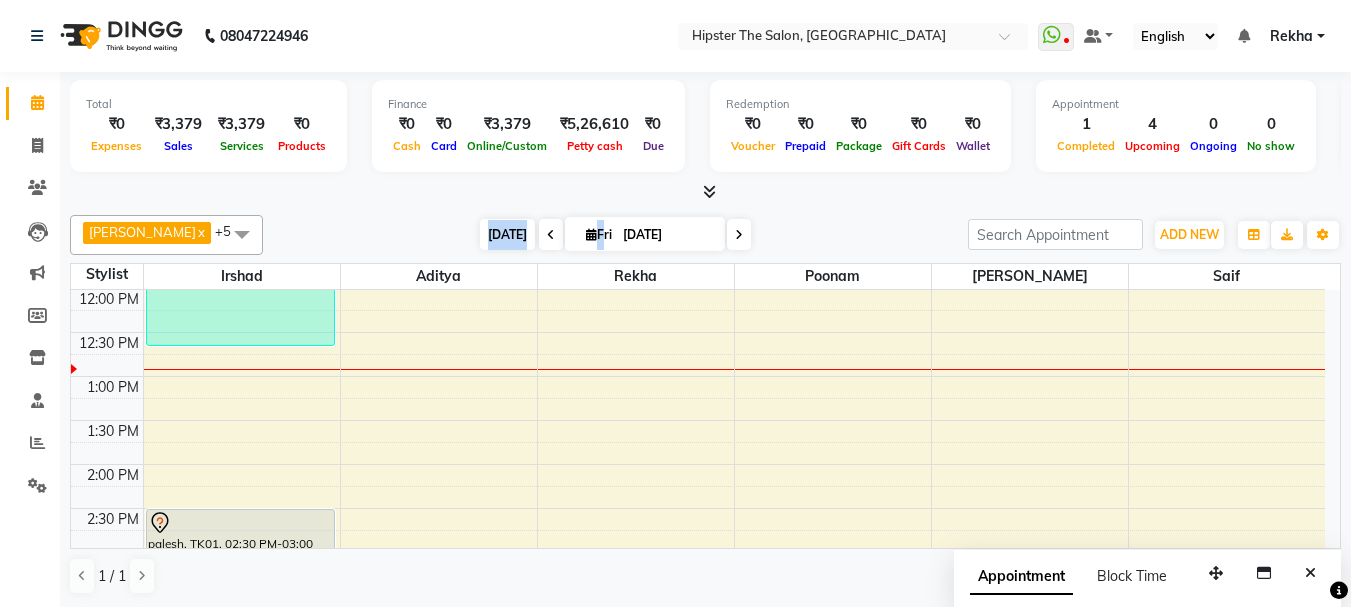 scroll, scrollTop: 353, scrollLeft: 0, axis: vertical 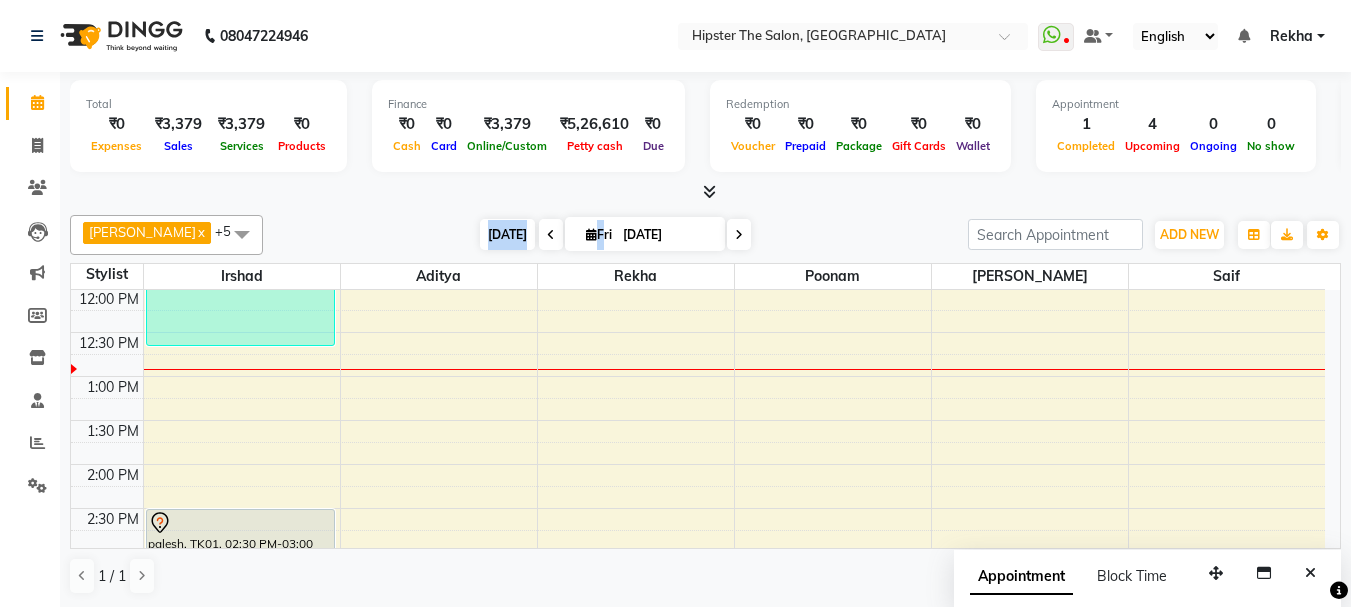 click on "[DATE]" at bounding box center (507, 234) 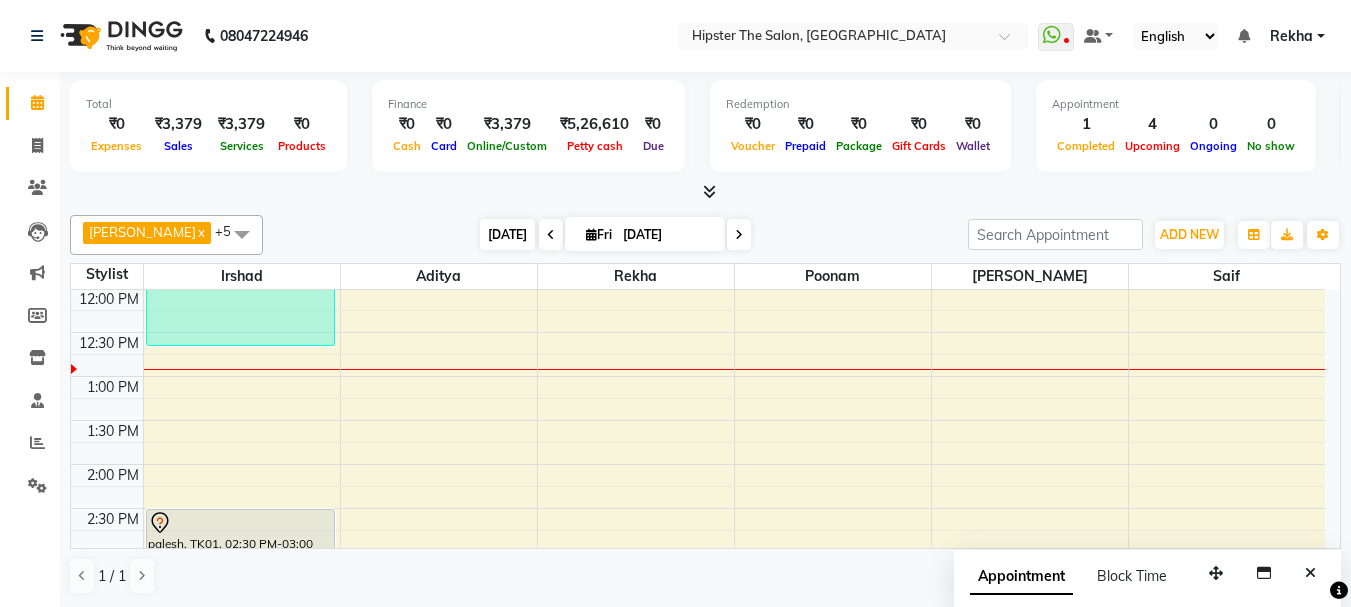 scroll, scrollTop: 353, scrollLeft: 0, axis: vertical 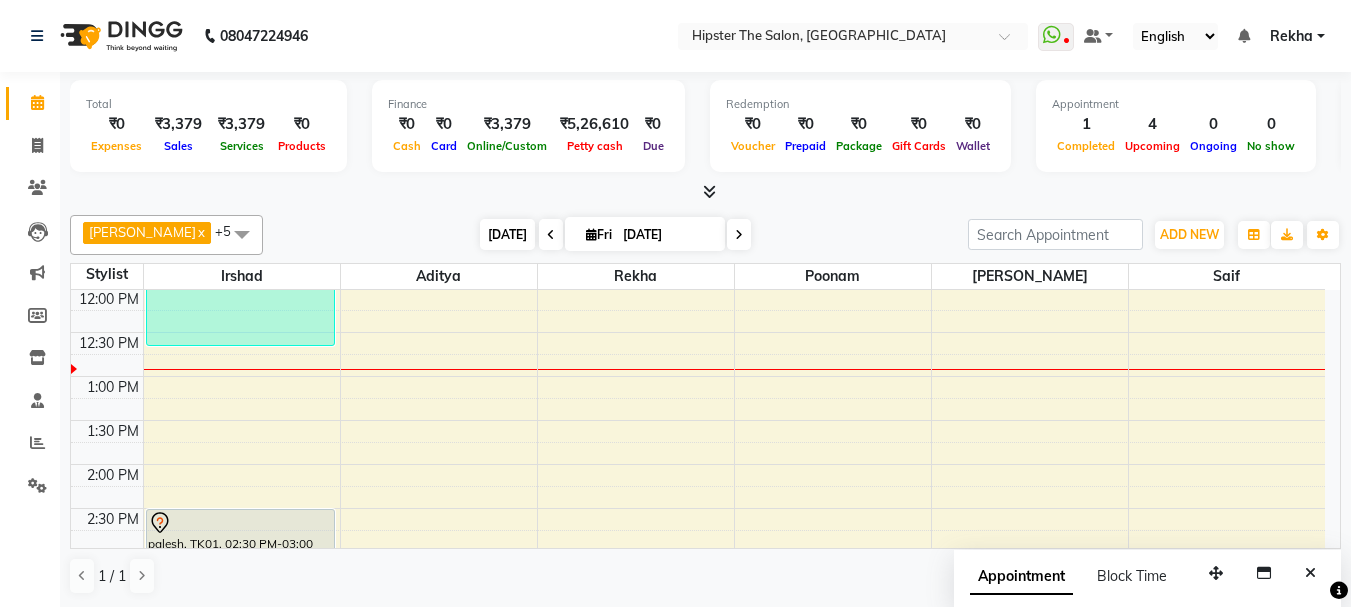click on "[DATE]" at bounding box center (507, 234) 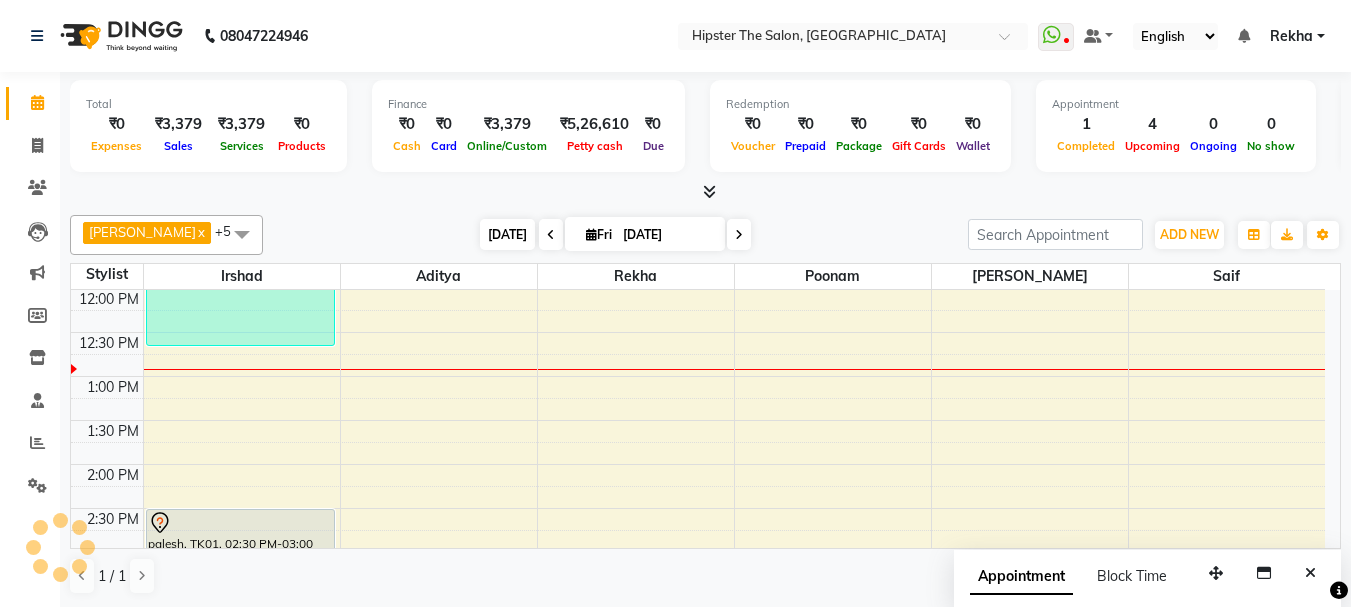 scroll, scrollTop: 353, scrollLeft: 0, axis: vertical 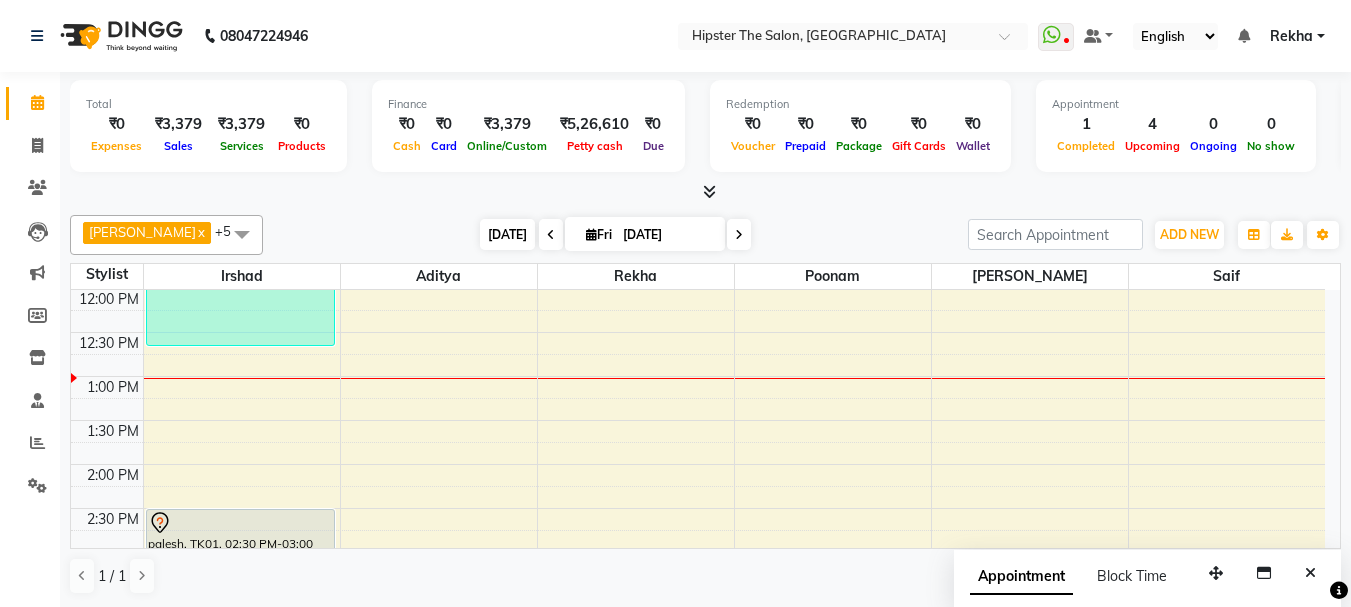 click on "[DATE]" at bounding box center [507, 234] 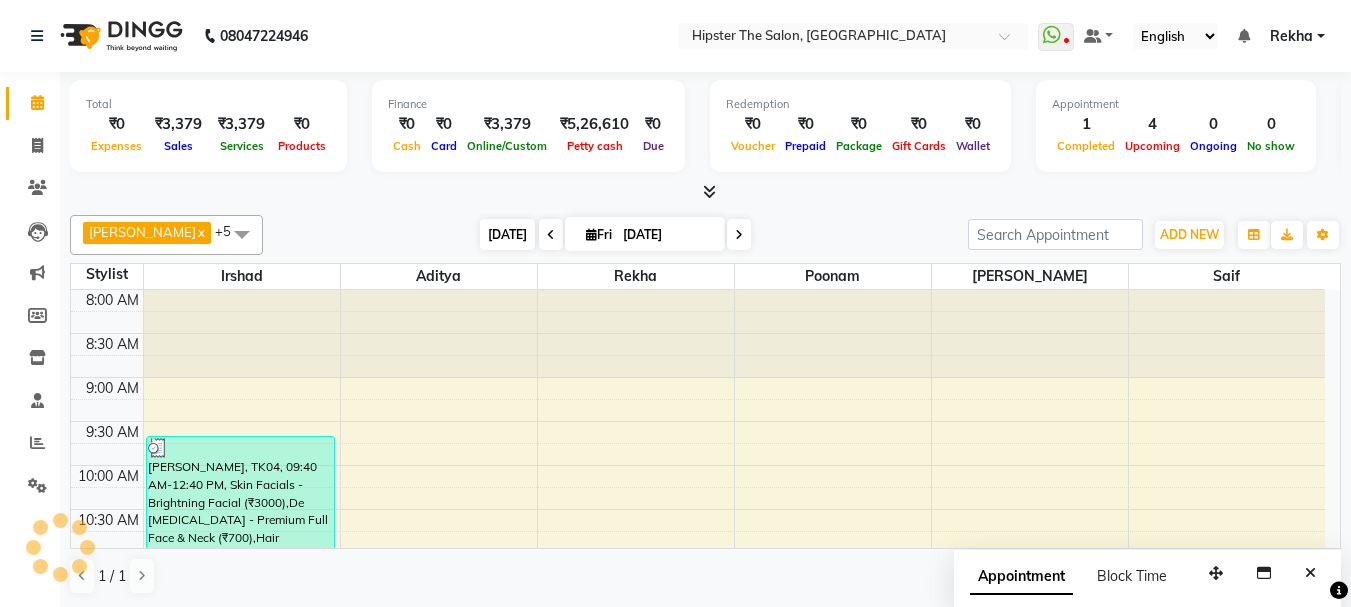 scroll, scrollTop: 441, scrollLeft: 0, axis: vertical 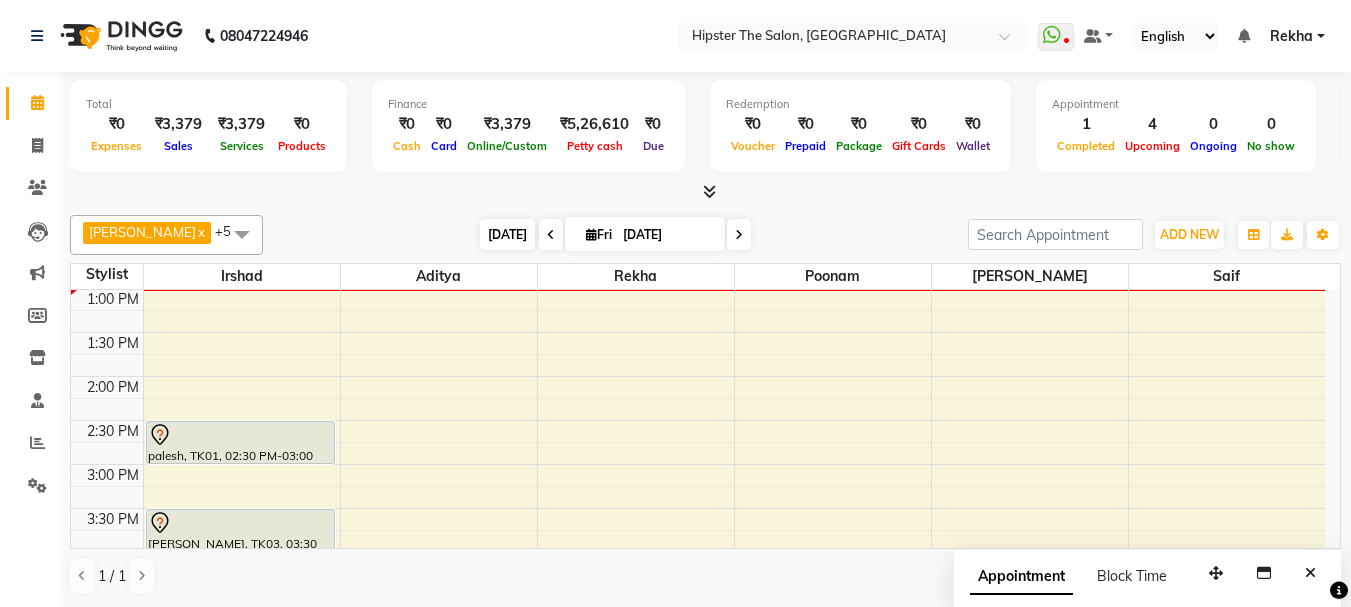 click on "[DATE]" at bounding box center (507, 234) 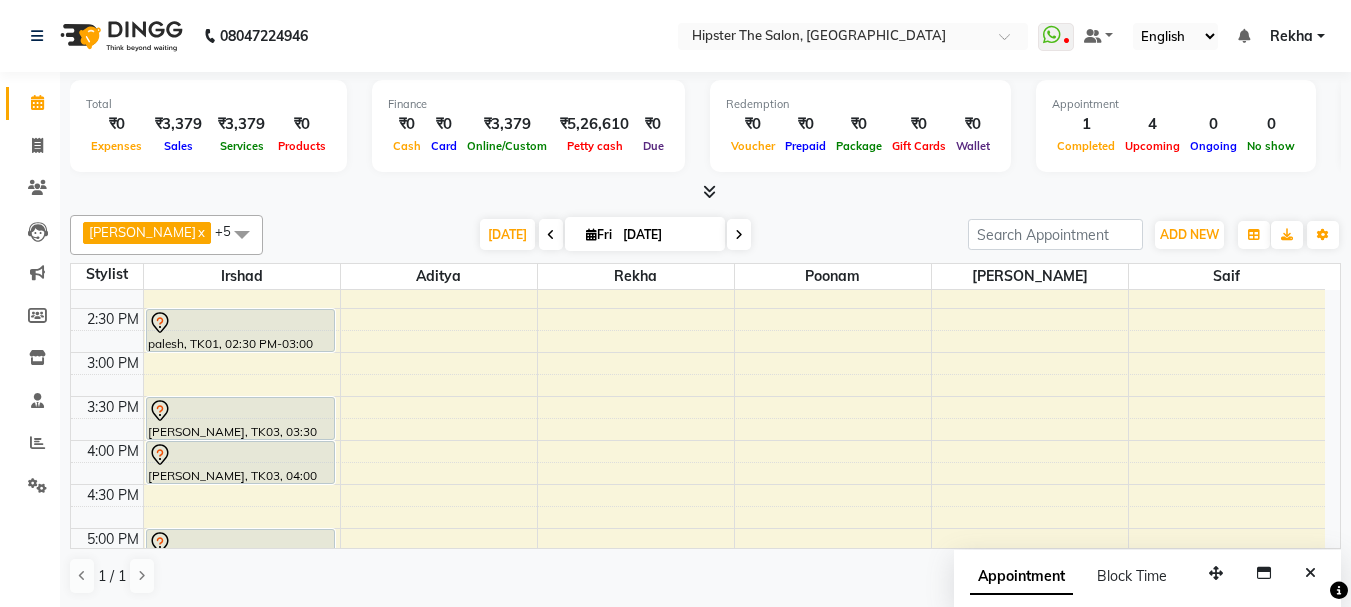 scroll, scrollTop: 641, scrollLeft: 0, axis: vertical 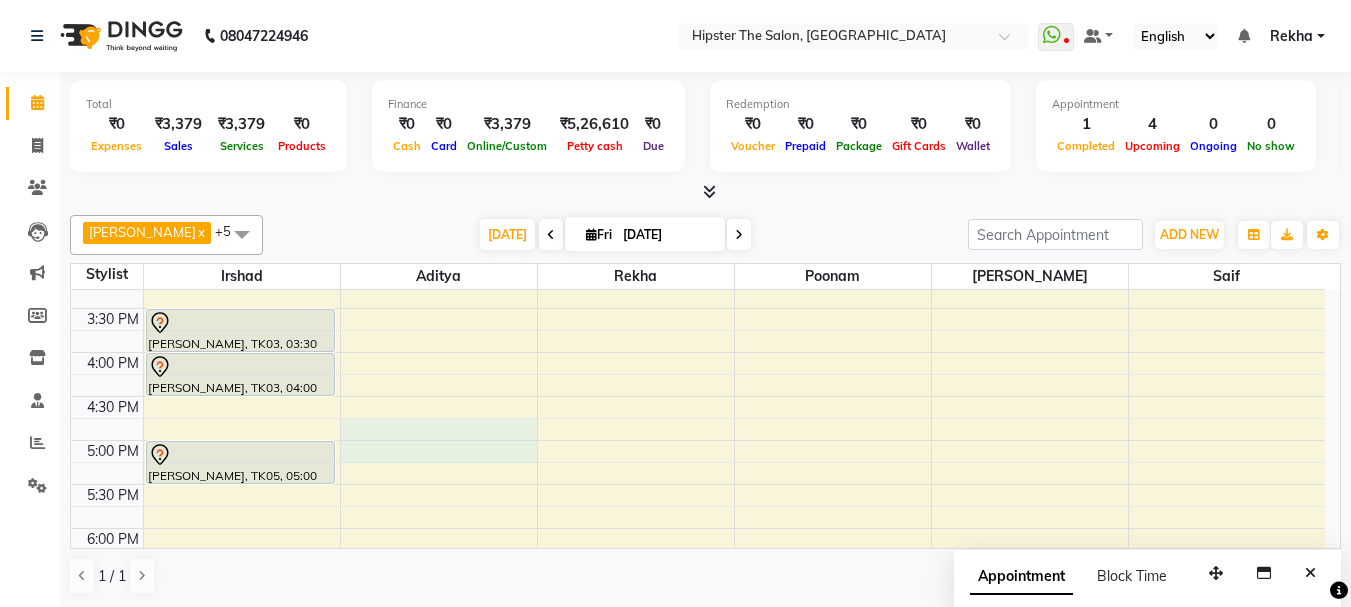 drag, startPoint x: 468, startPoint y: 420, endPoint x: 460, endPoint y: 441, distance: 22.472204 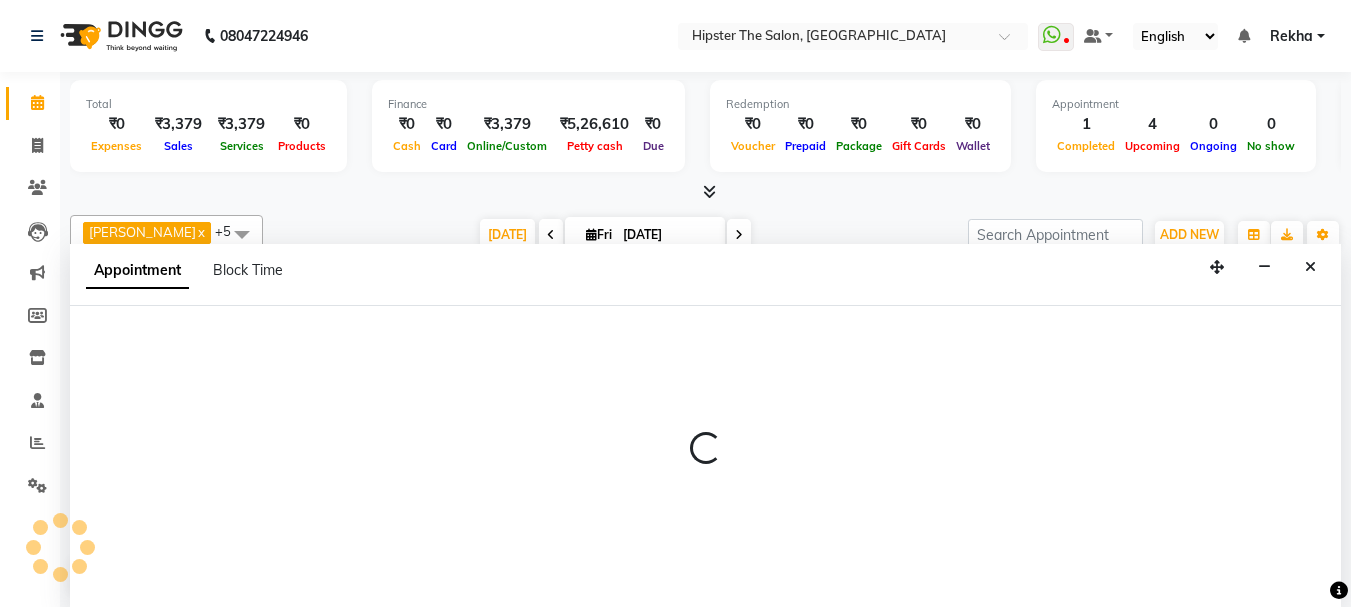 scroll, scrollTop: 1, scrollLeft: 0, axis: vertical 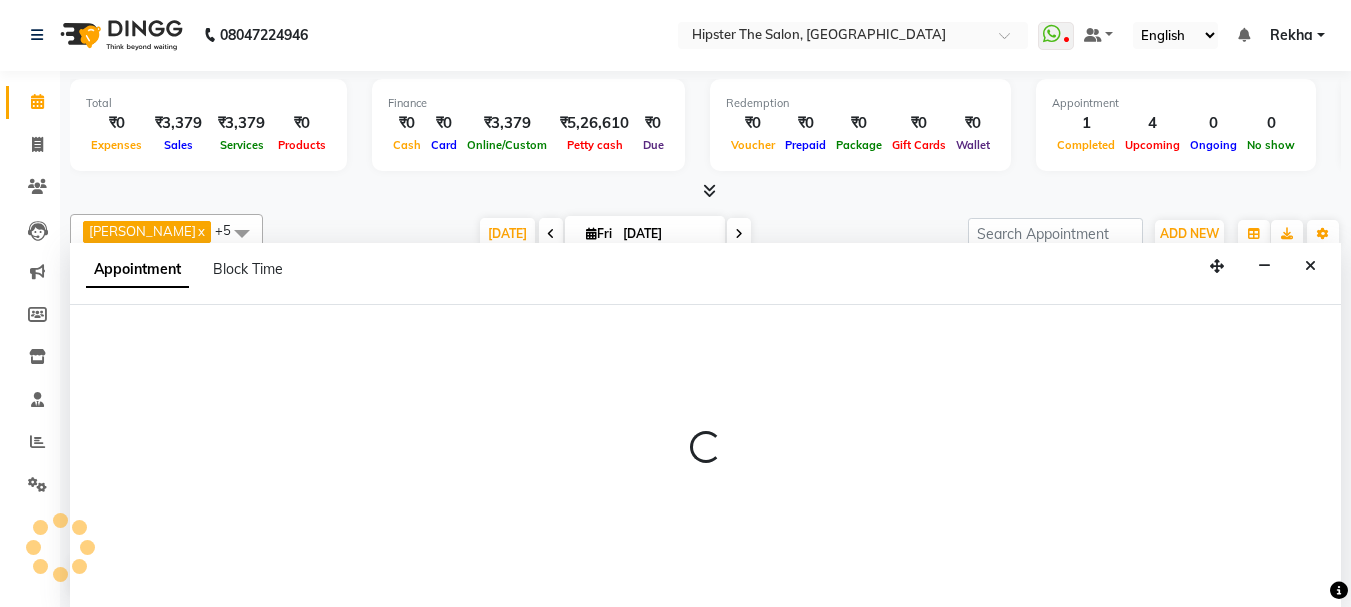 select on "64371" 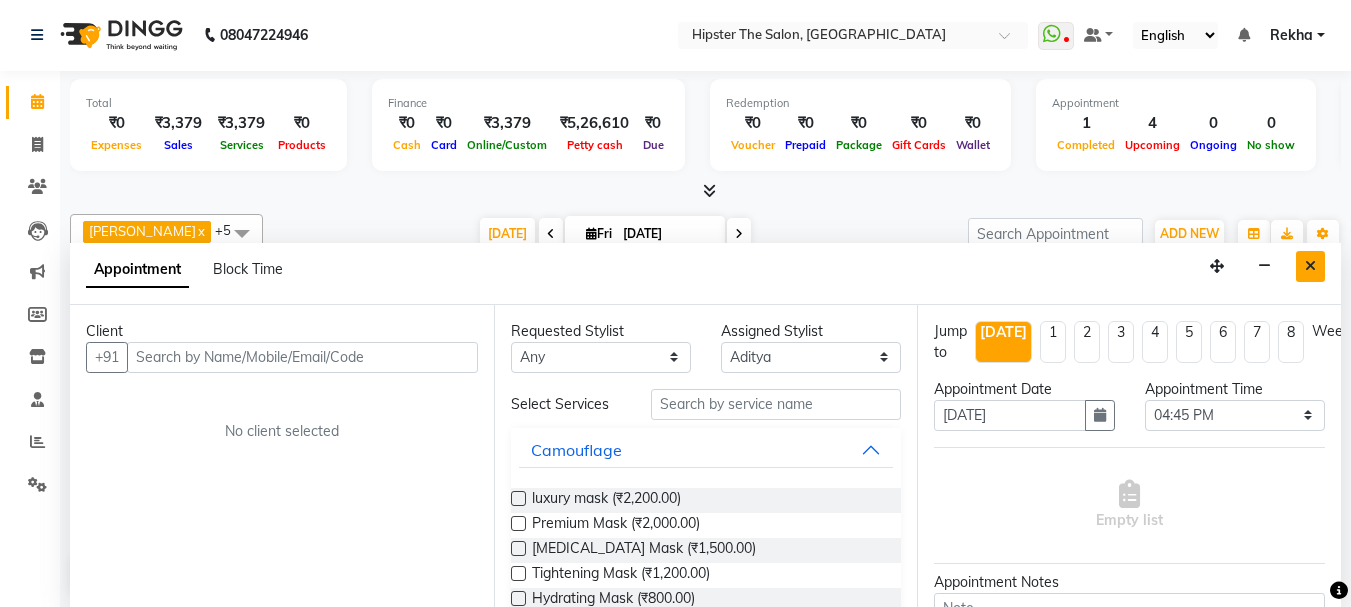 click at bounding box center [1310, 266] 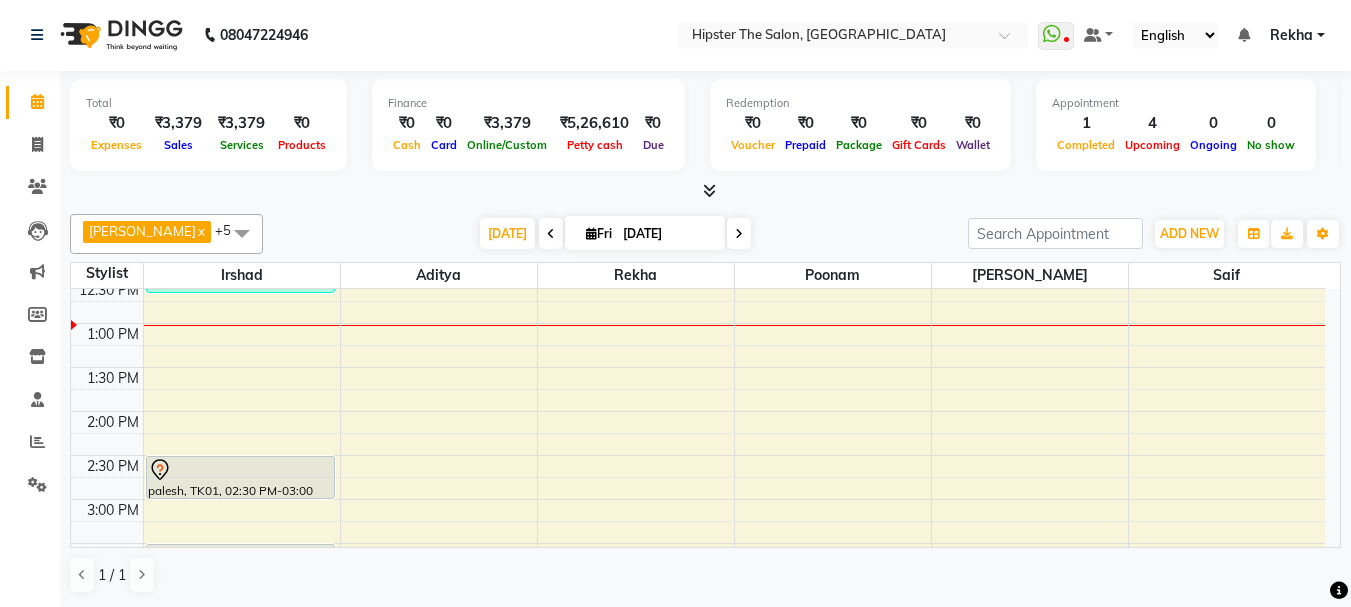 scroll, scrollTop: 461, scrollLeft: 0, axis: vertical 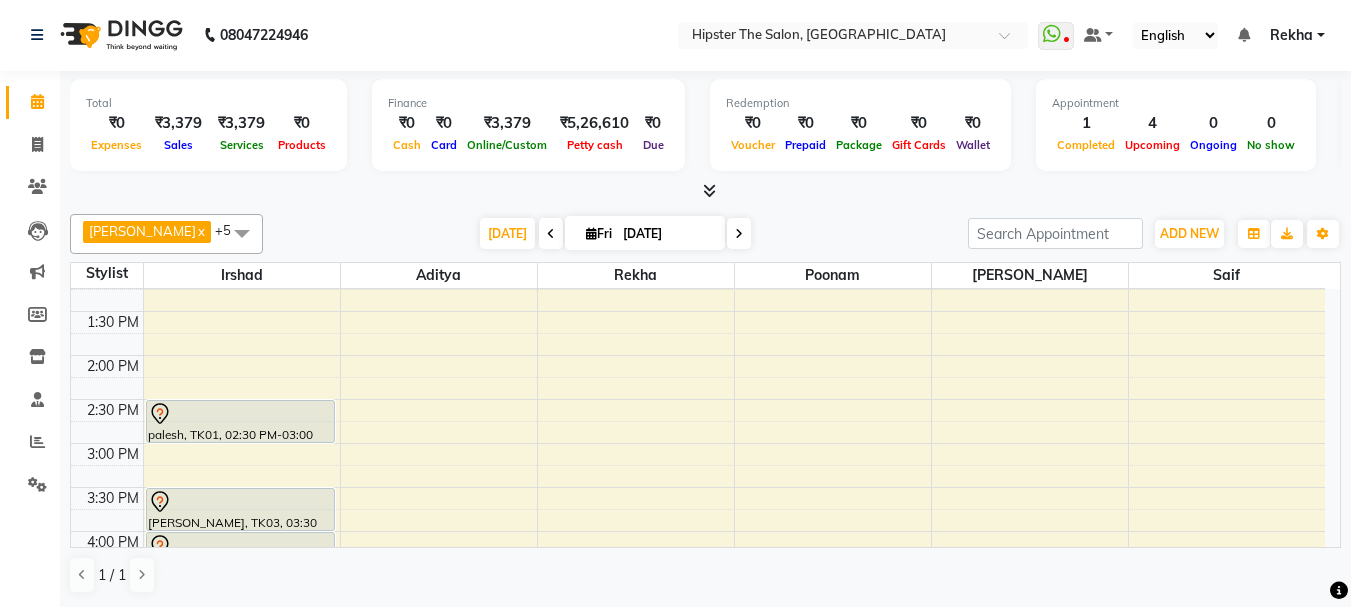 click on "8:00 AM 8:30 AM 9:00 AM 9:30 AM 10:00 AM 10:30 AM 11:00 AM 11:30 AM 12:00 PM 12:30 PM 1:00 PM 1:30 PM 2:00 PM 2:30 PM 3:00 PM 3:30 PM 4:00 PM 4:30 PM 5:00 PM 5:30 PM 6:00 PM 6:30 PM 7:00 PM 7:30 PM 8:00 PM 8:30 PM 9:00 PM 9:30 PM 10:00 PM 10:30 PM     Vedant, TK04, 09:40 AM-12:40 PM, Skin Facials - Brightning Facial (₹3000),De Tanning - Premium Full Face & Neck (₹700),Hair (Barber) - Shave (₹180),Hair (Stylist ) - Styling With Wash 1 (₹250)             palesh, TK01, 02:30 PM-03:00 PM, Hair (Barber) - Wash Cut And Styling             Ganesh Jyotisuvarna, TK03, 03:30 PM-04:00 PM, Hair (Barber) - Wash Cut And Styling             Ganesh Jyotisuvarna, TK03, 04:00 PM-04:30 PM, Hair (Barber) - Shave             DISHANT, TK05, 05:00 PM-05:30 PM, Hair (Barber) - Wash Cut And Styling" at bounding box center [698, 487] 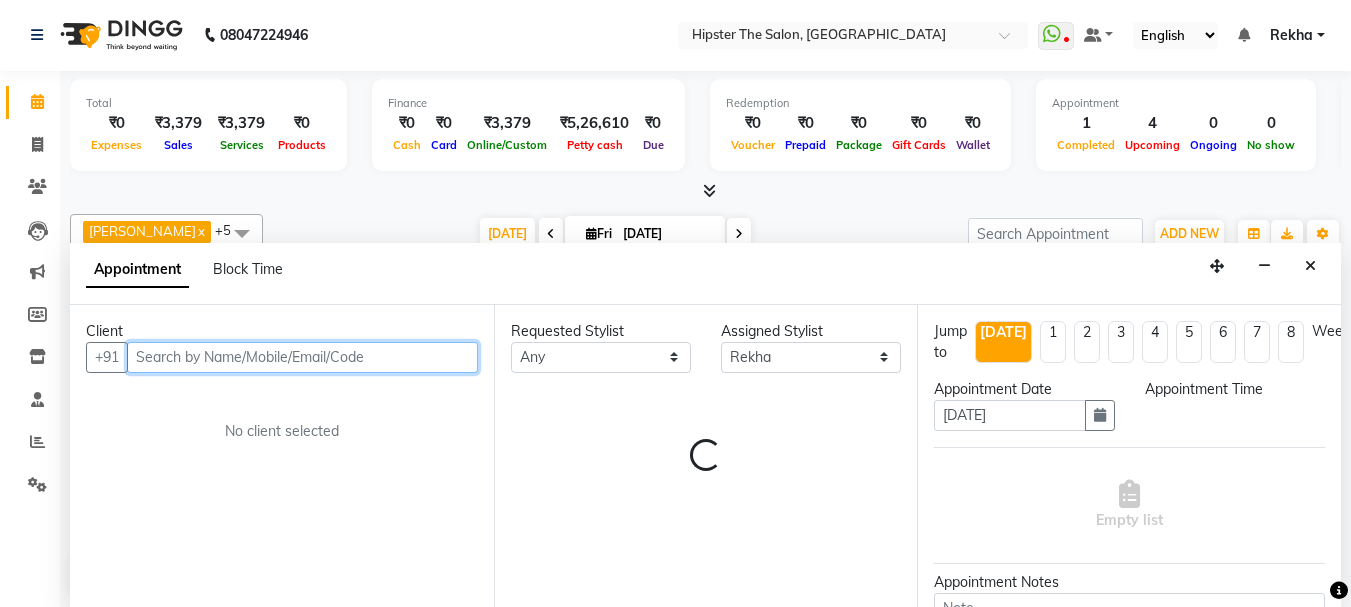 select on "930" 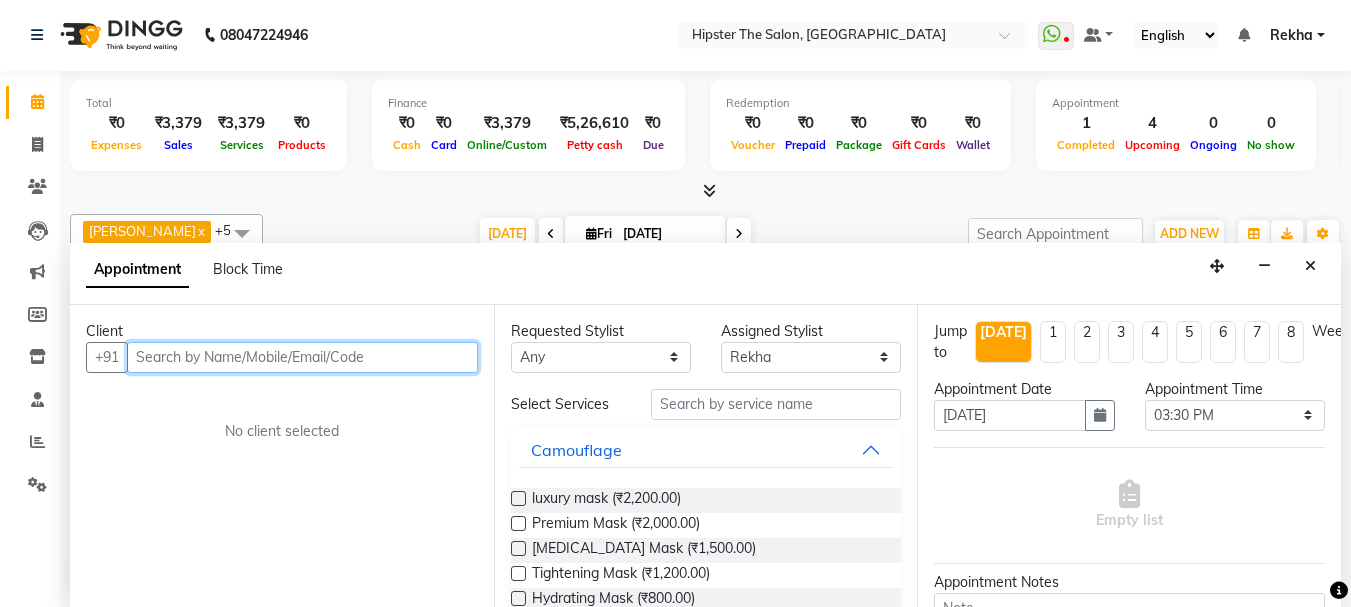click at bounding box center [302, 357] 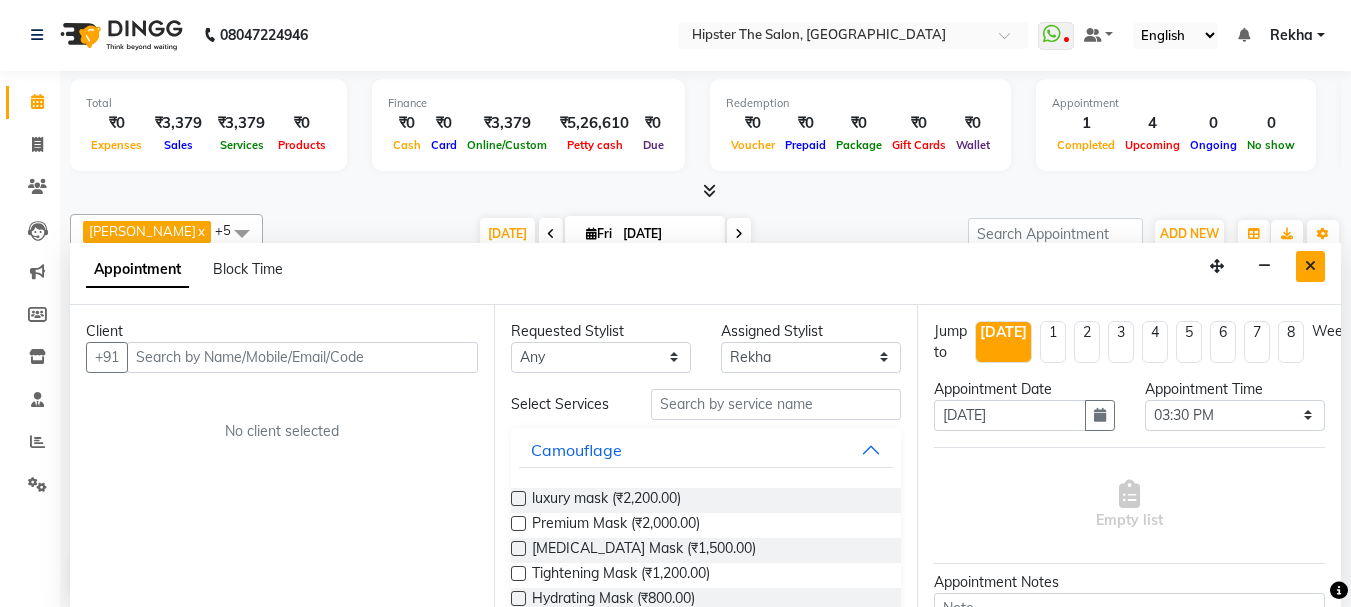 click at bounding box center [1310, 266] 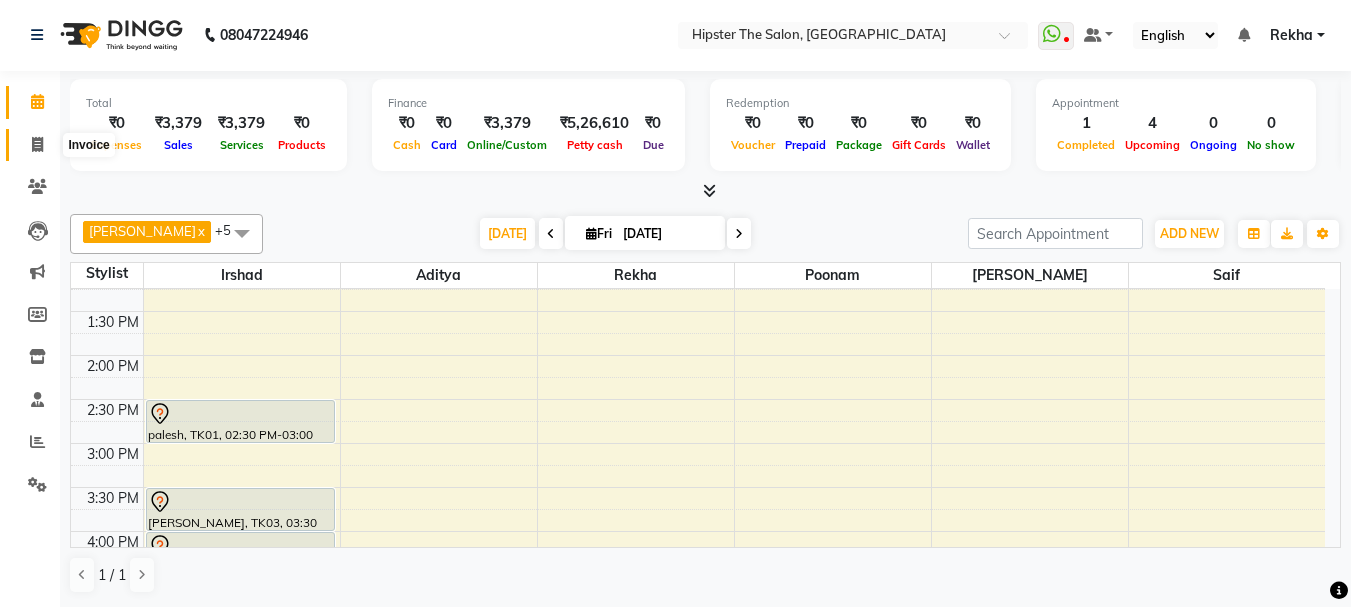 click 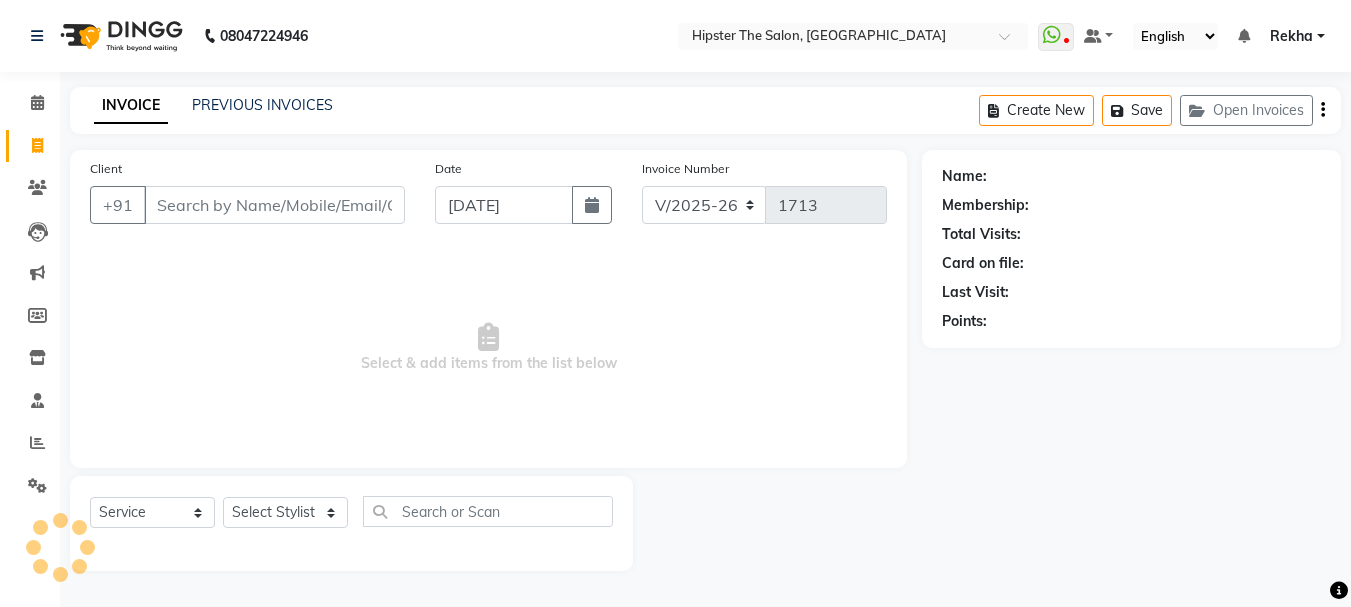 scroll, scrollTop: 0, scrollLeft: 0, axis: both 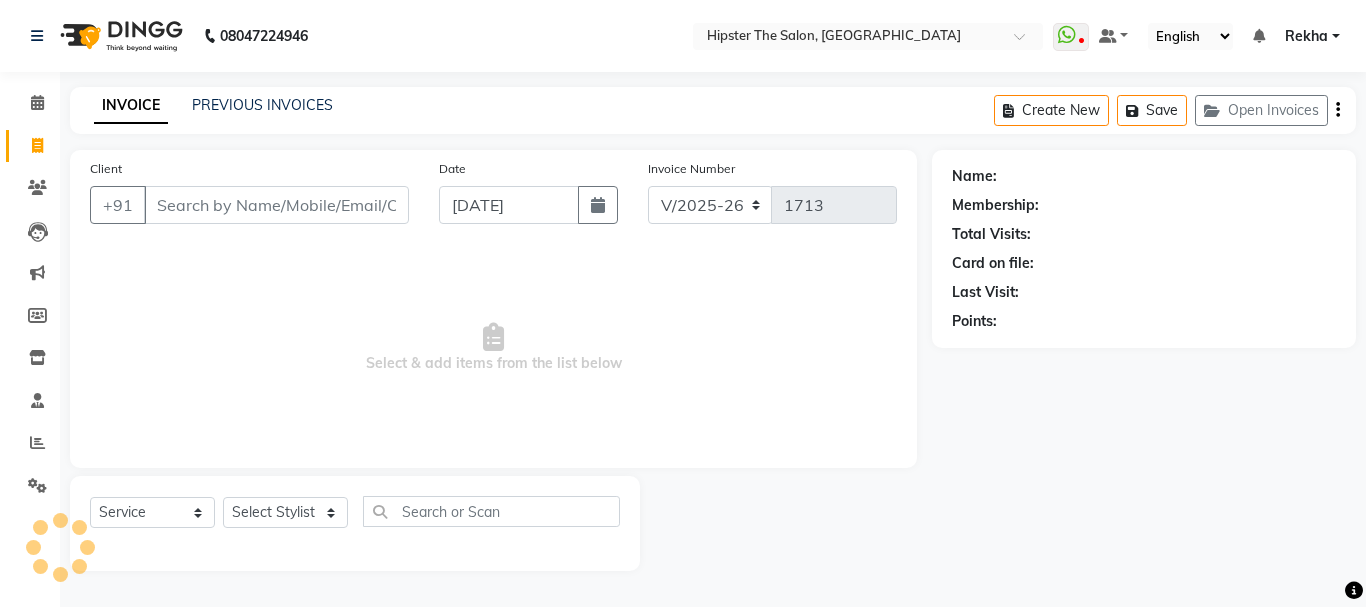 click on "Client" at bounding box center (276, 205) 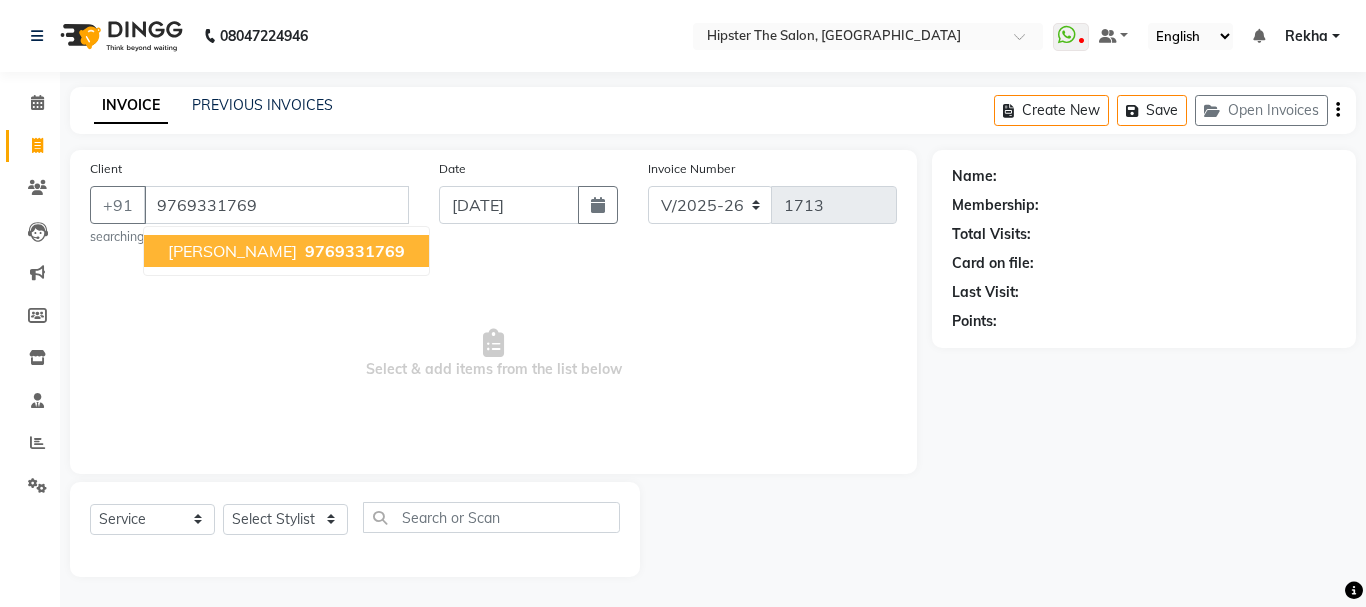 type on "9769331769" 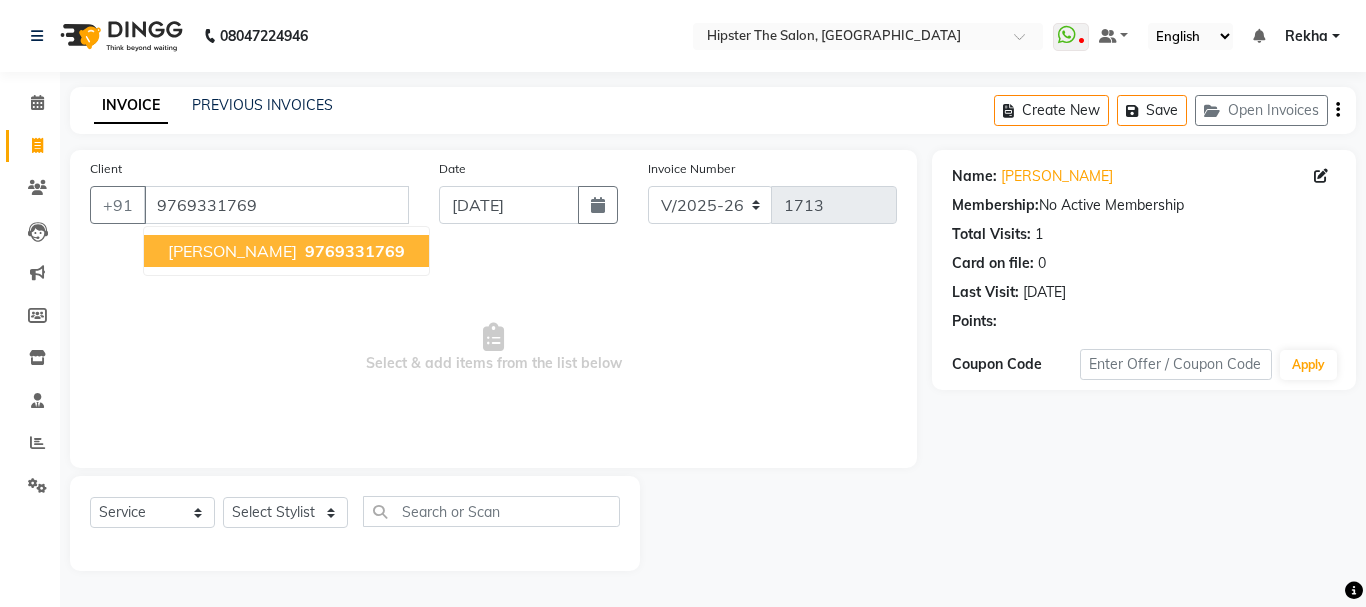 click on "mira sinha" at bounding box center (232, 251) 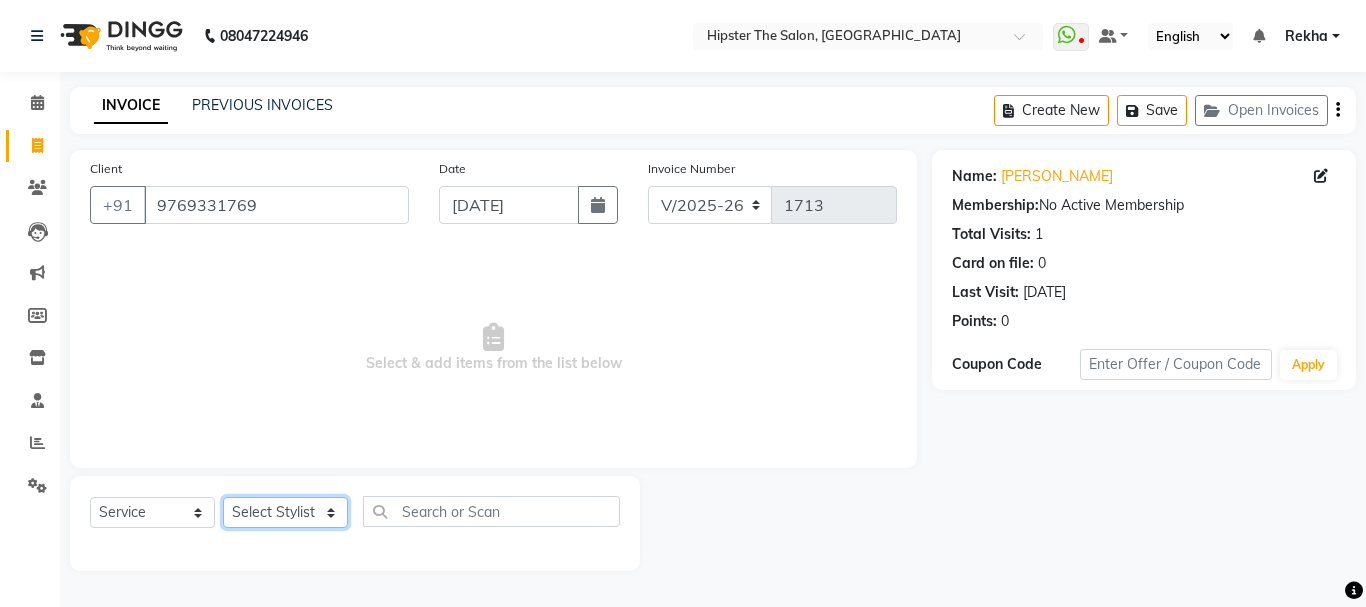 click on "Select Stylist [PERSON_NAME] [PERSON_NAME] [PERSON_NAME] [PERSON_NAME] Lucky [PERSON_NAME]  [PERSON_NAME] [PERSON_NAME] [PERSON_NAME] Rekha saif [PERSON_NAME] [PERSON_NAME]  [PERSON_NAME] [PERSON_NAME]" 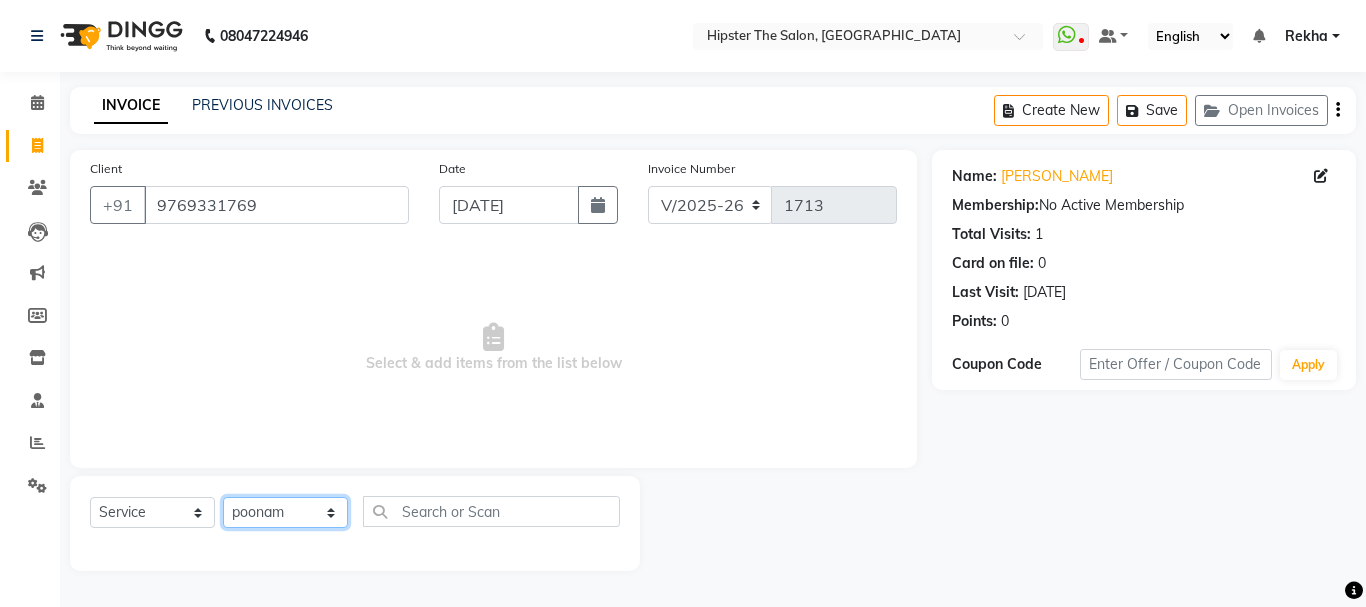 click on "Select Stylist [PERSON_NAME] [PERSON_NAME] [PERSON_NAME] [PERSON_NAME] Lucky [PERSON_NAME]  [PERSON_NAME] [PERSON_NAME] [PERSON_NAME] Rekha saif [PERSON_NAME] [PERSON_NAME]  [PERSON_NAME] [PERSON_NAME]" 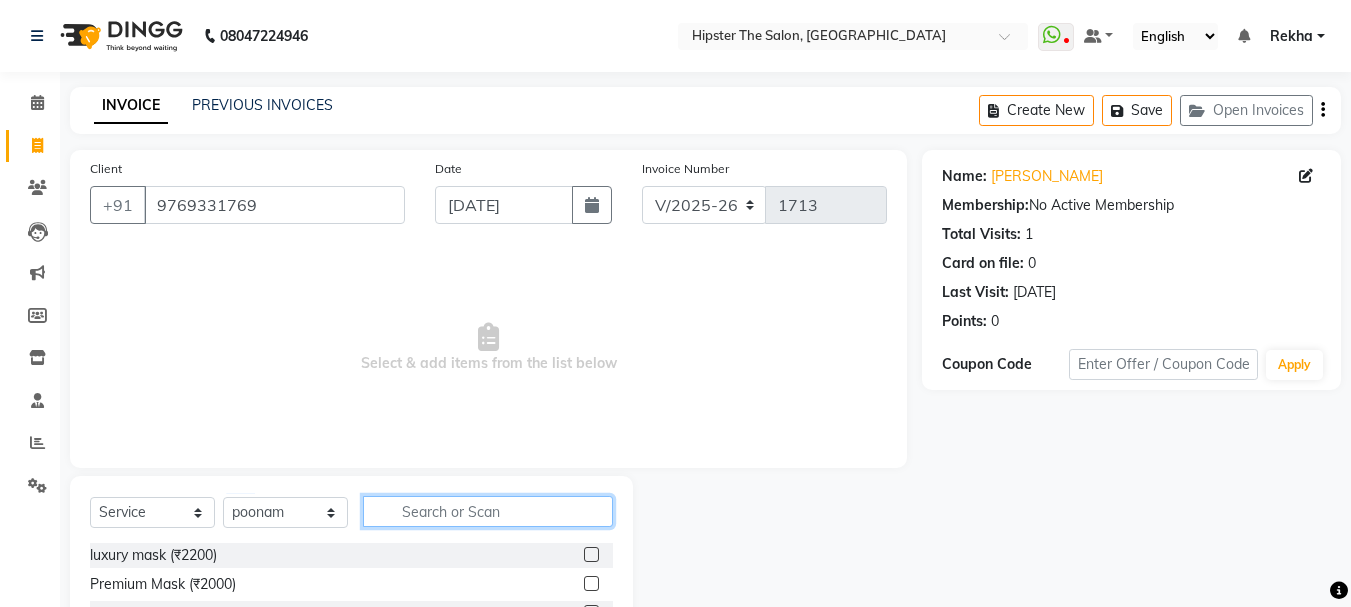click 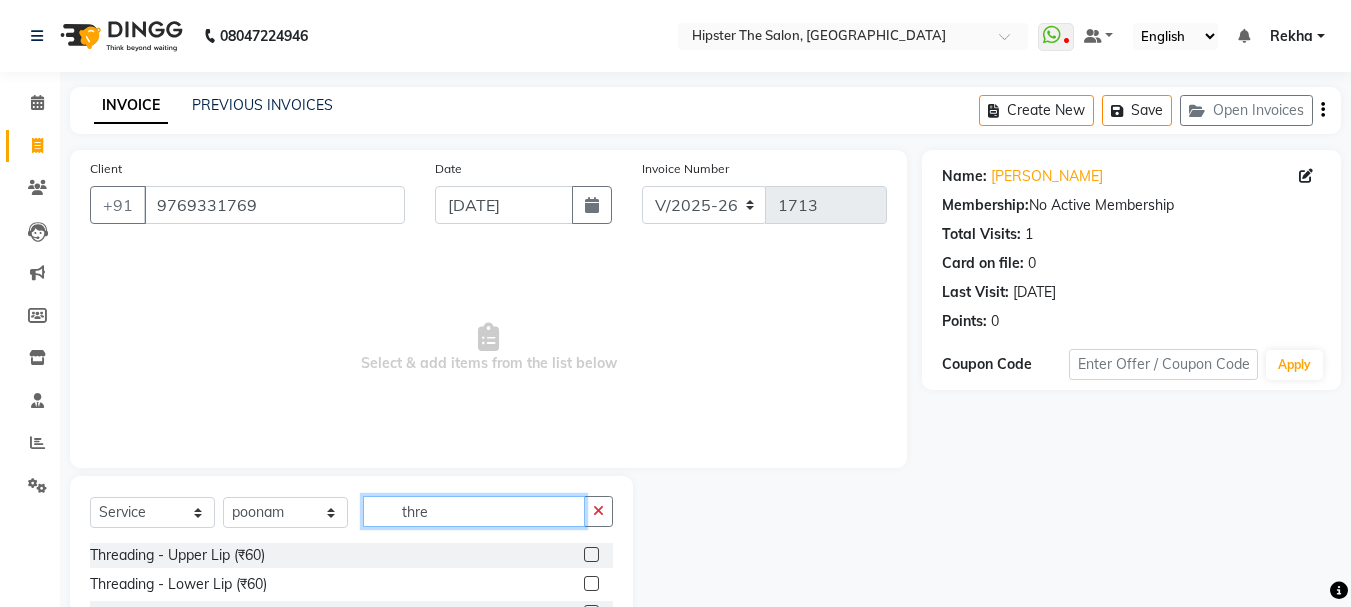 scroll, scrollTop: 3, scrollLeft: 0, axis: vertical 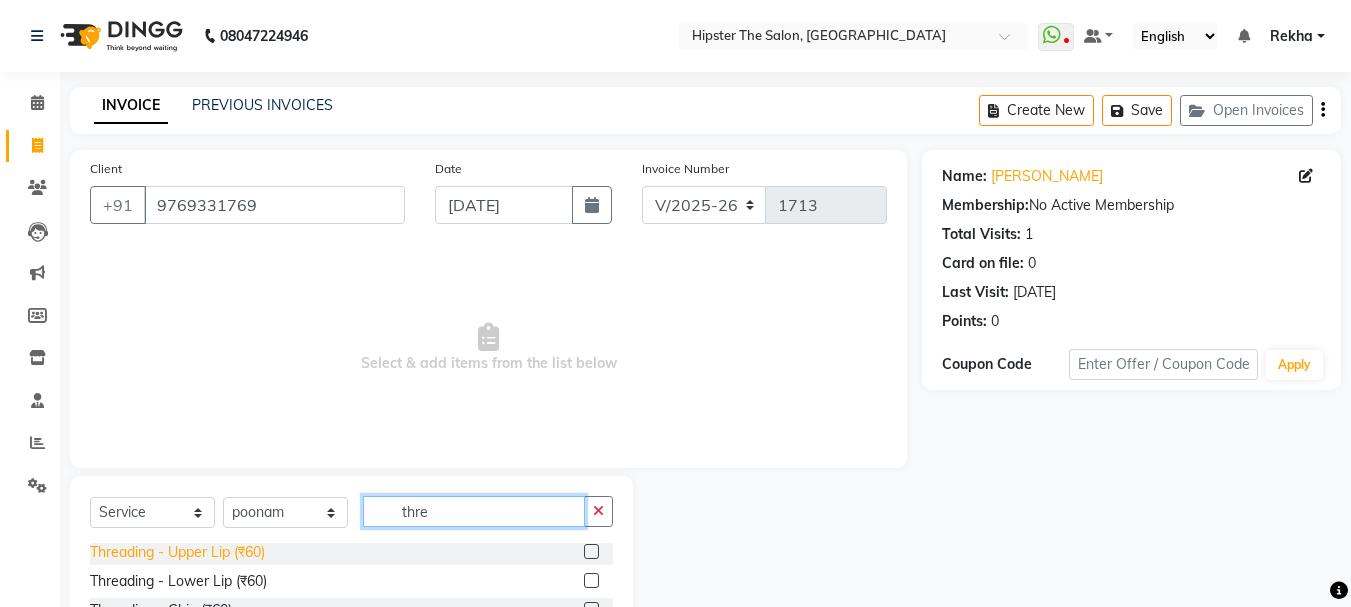 type on "thre" 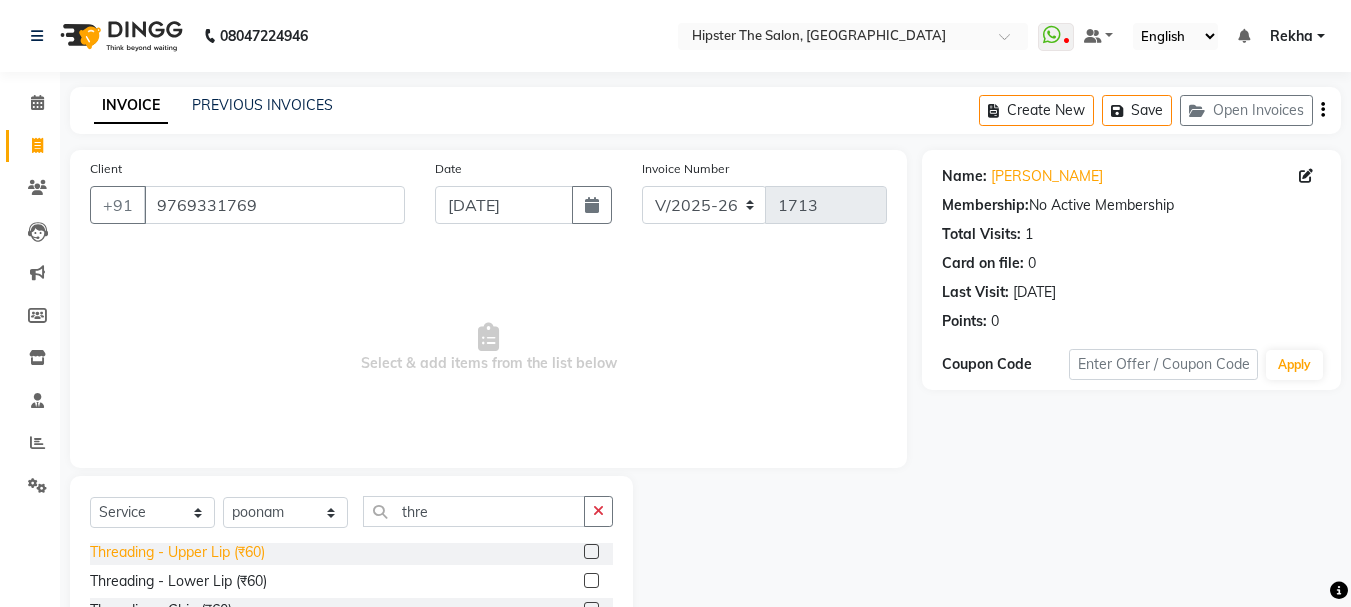 click on "Threading - Upper Lip (₹60)" 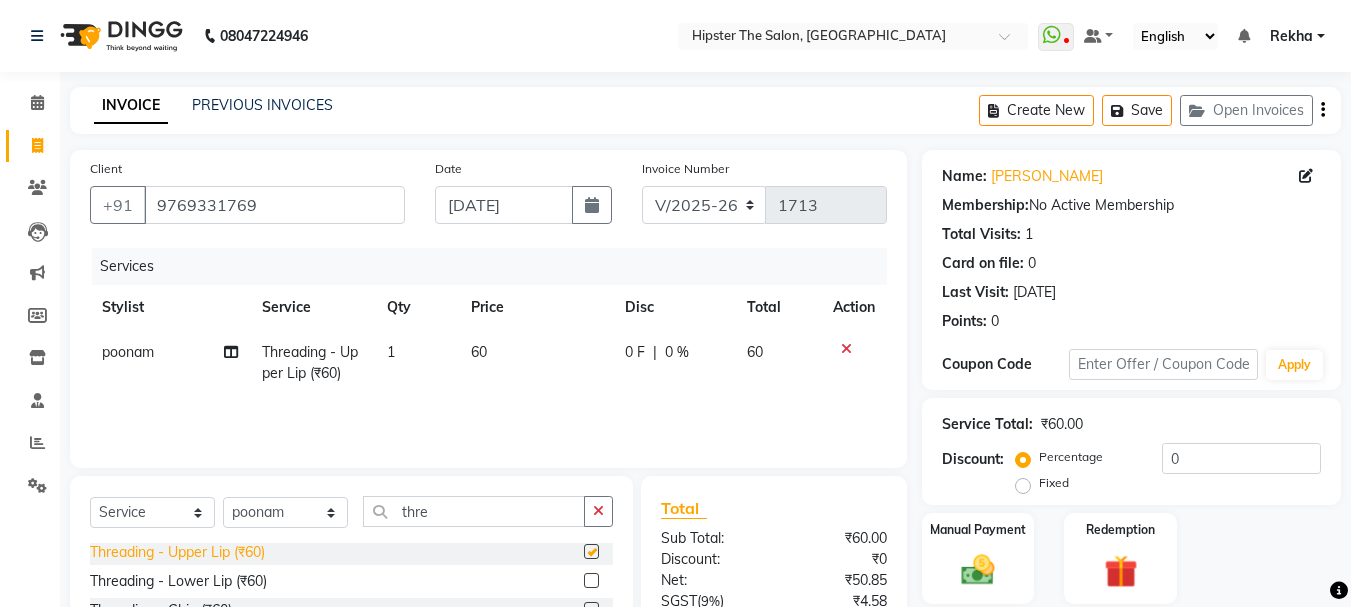 checkbox on "false" 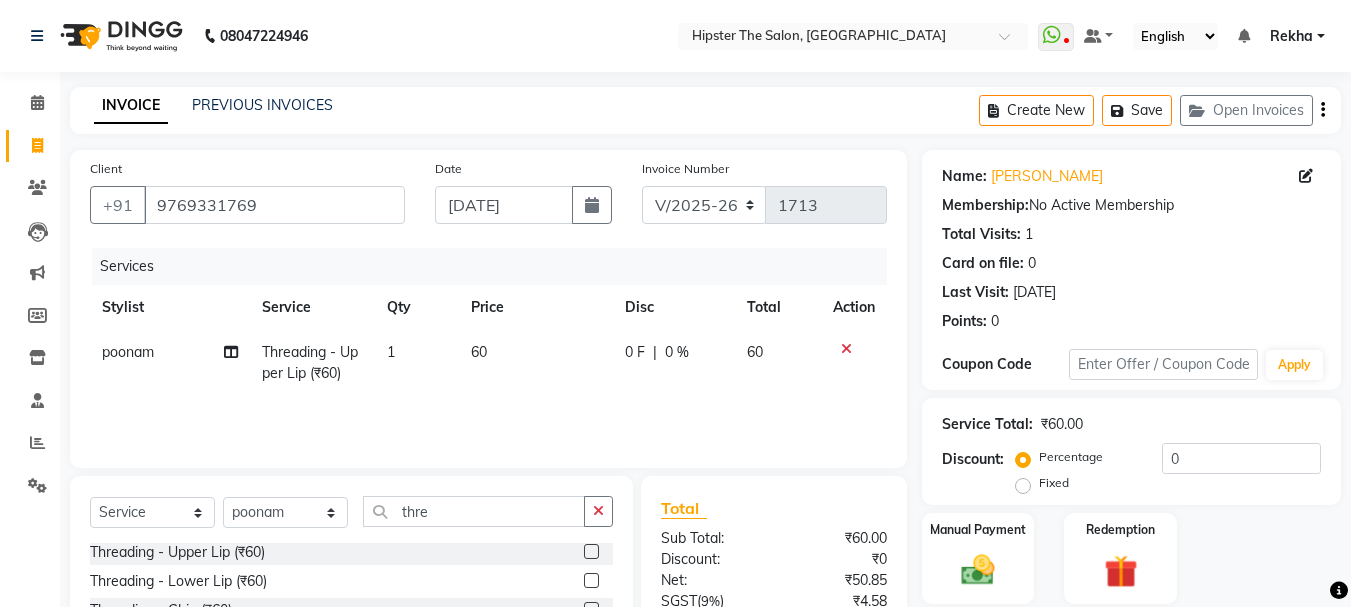 scroll, scrollTop: 194, scrollLeft: 0, axis: vertical 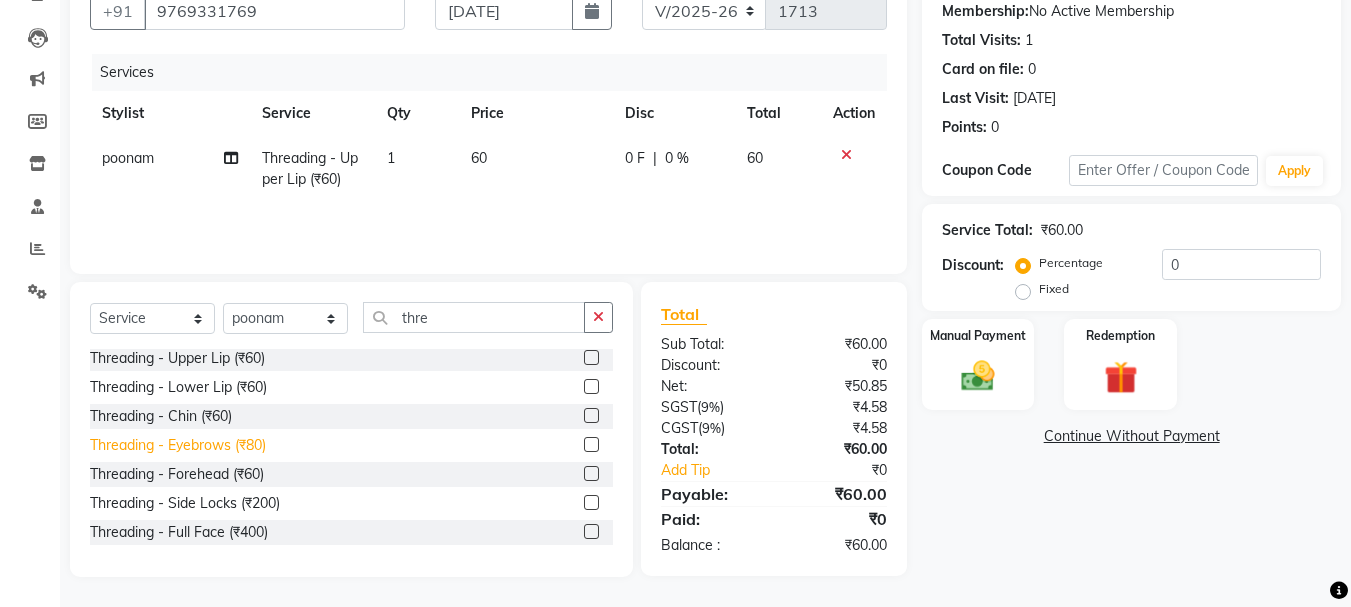 click on "Threading - Eyebrows (₹80)" 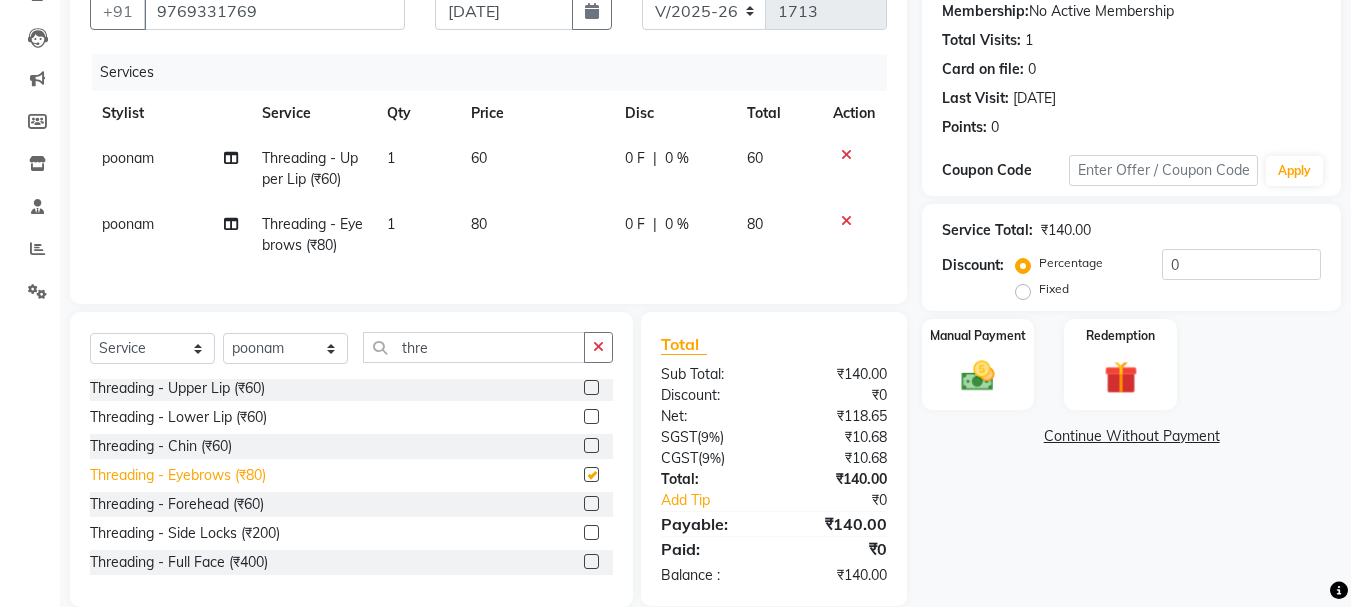 checkbox on "false" 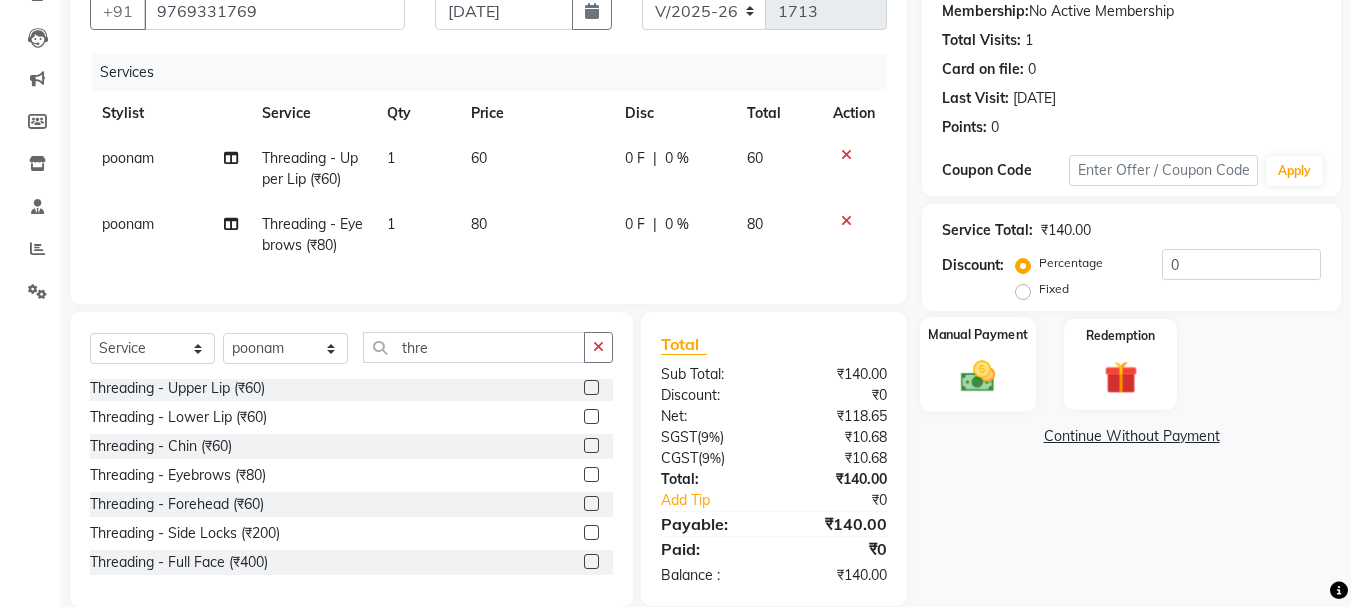 click 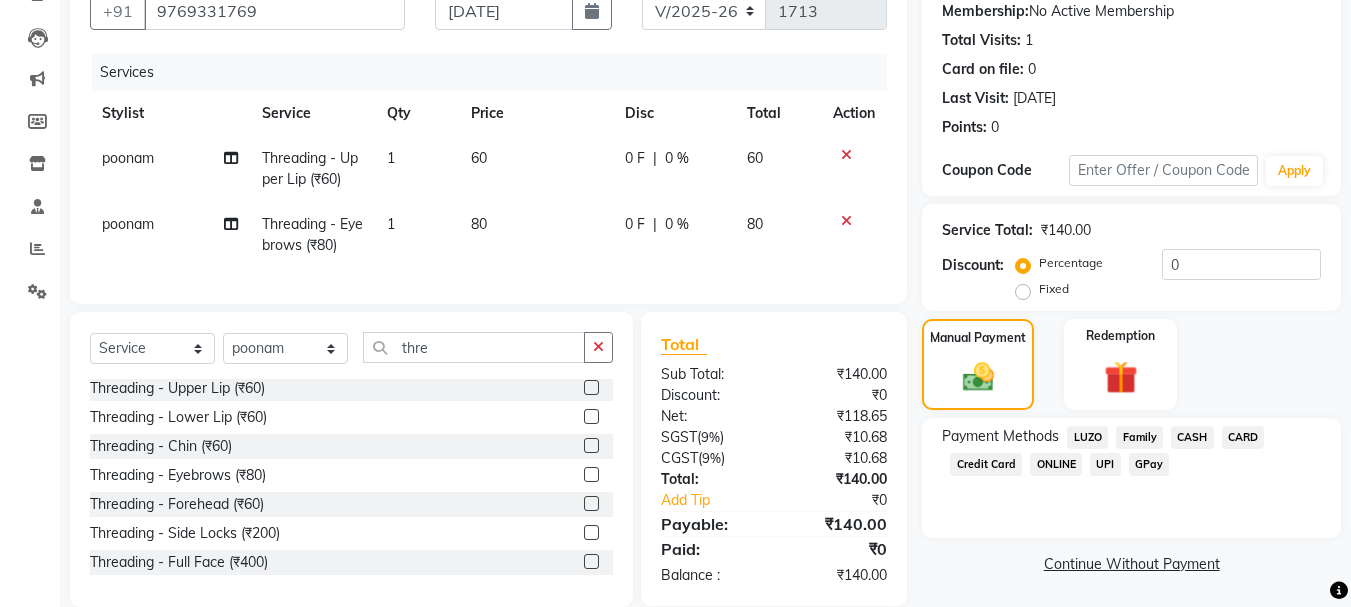 click on "CASH" 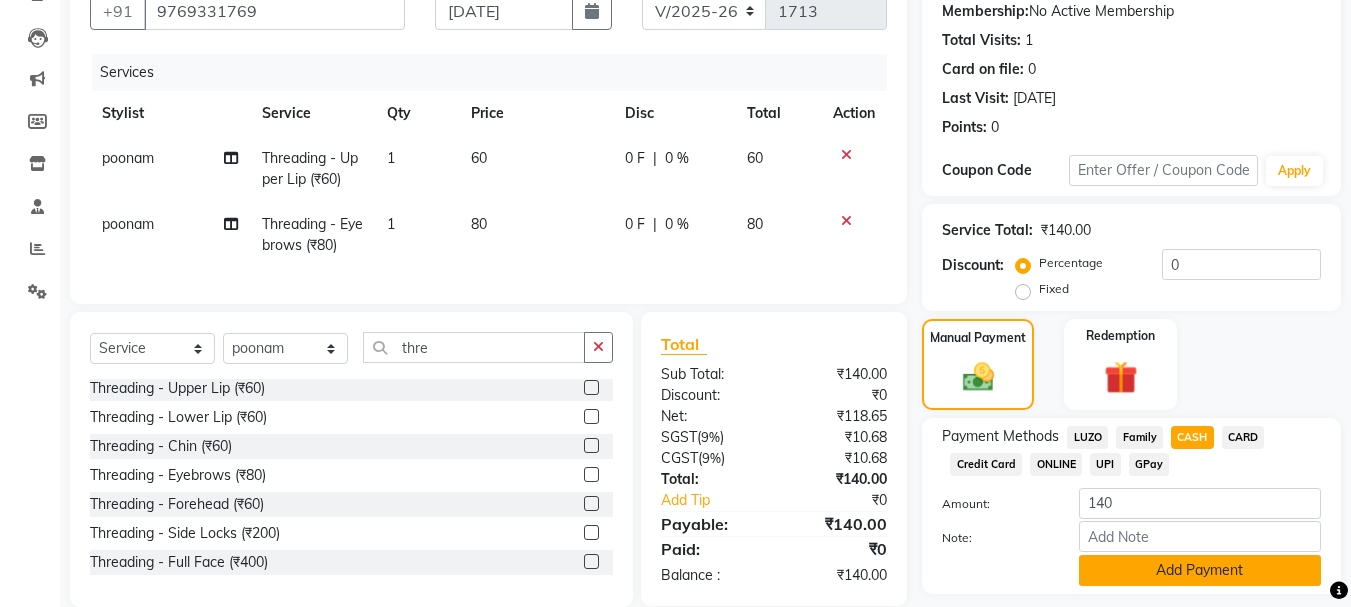 click on "Add Payment" 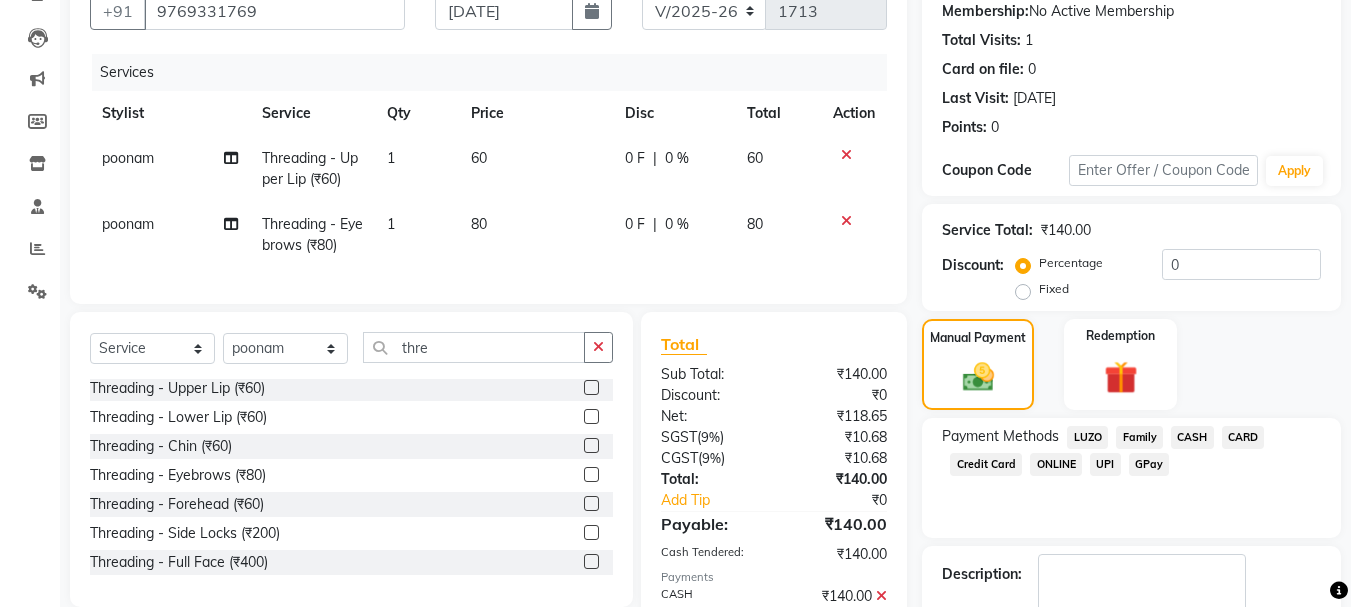 scroll, scrollTop: 309, scrollLeft: 0, axis: vertical 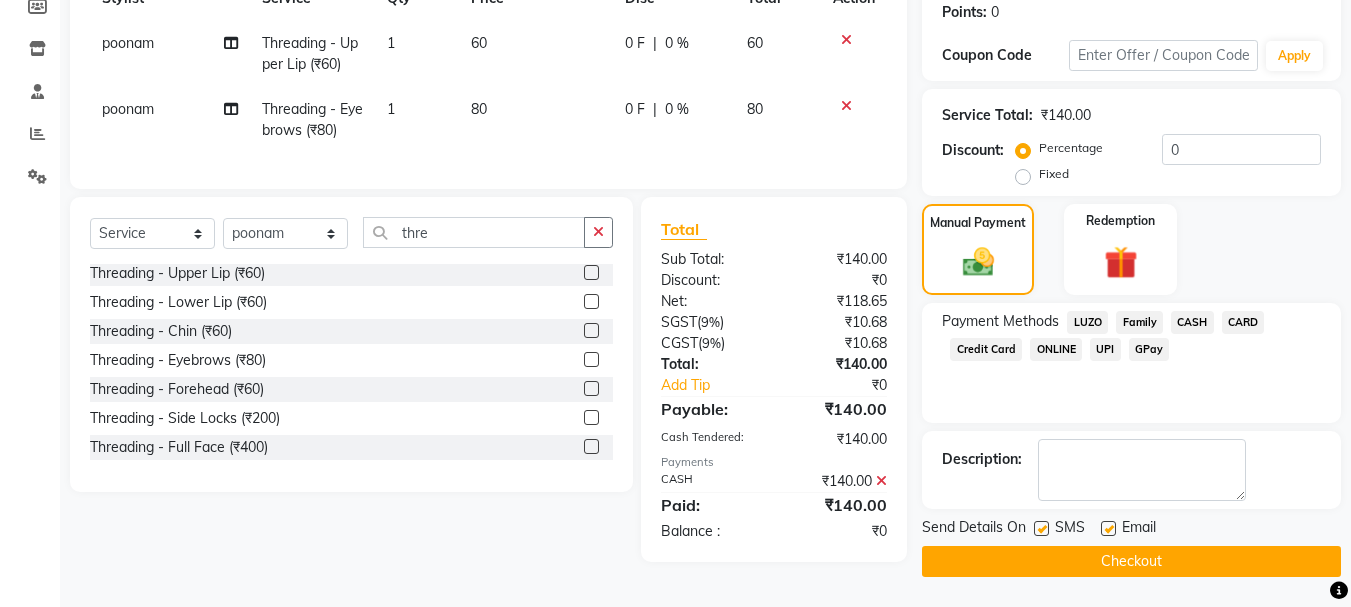 click on "Checkout" 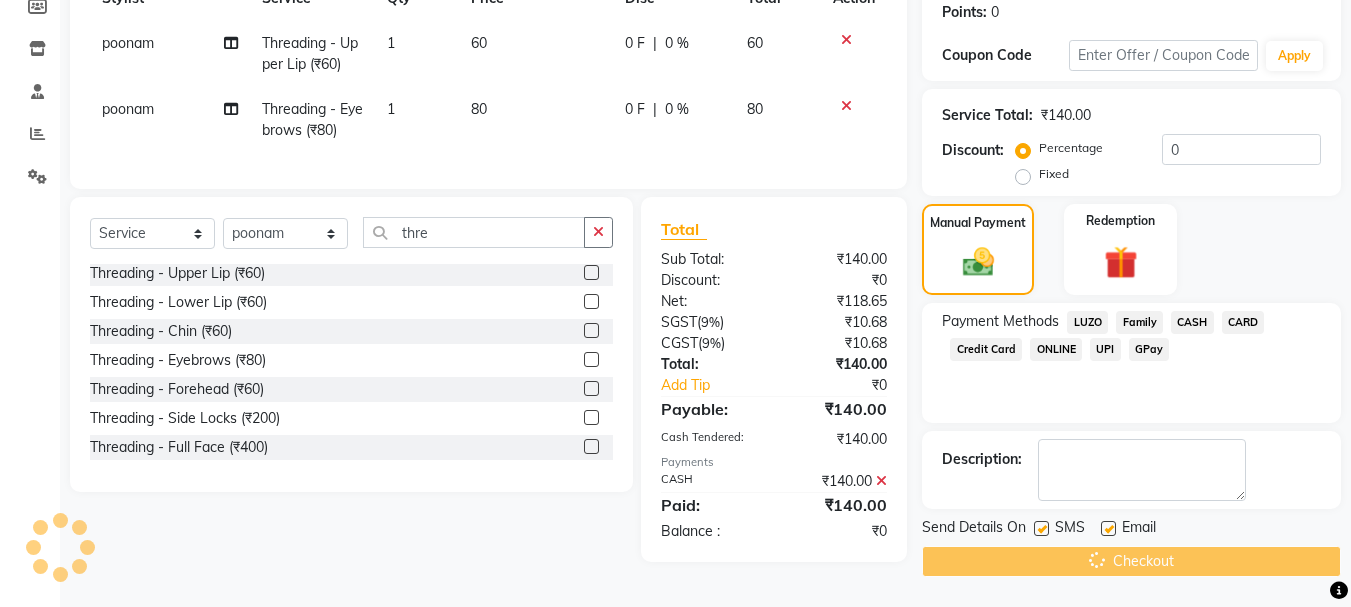 click on "Checkout" 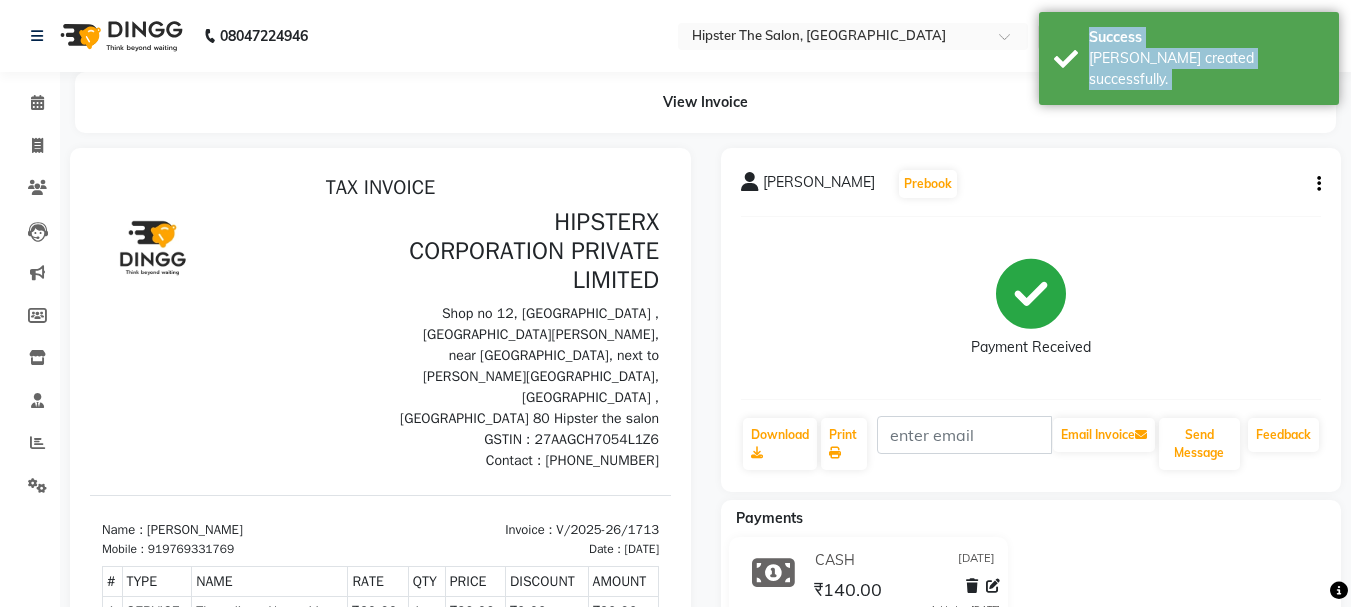 scroll, scrollTop: 0, scrollLeft: 0, axis: both 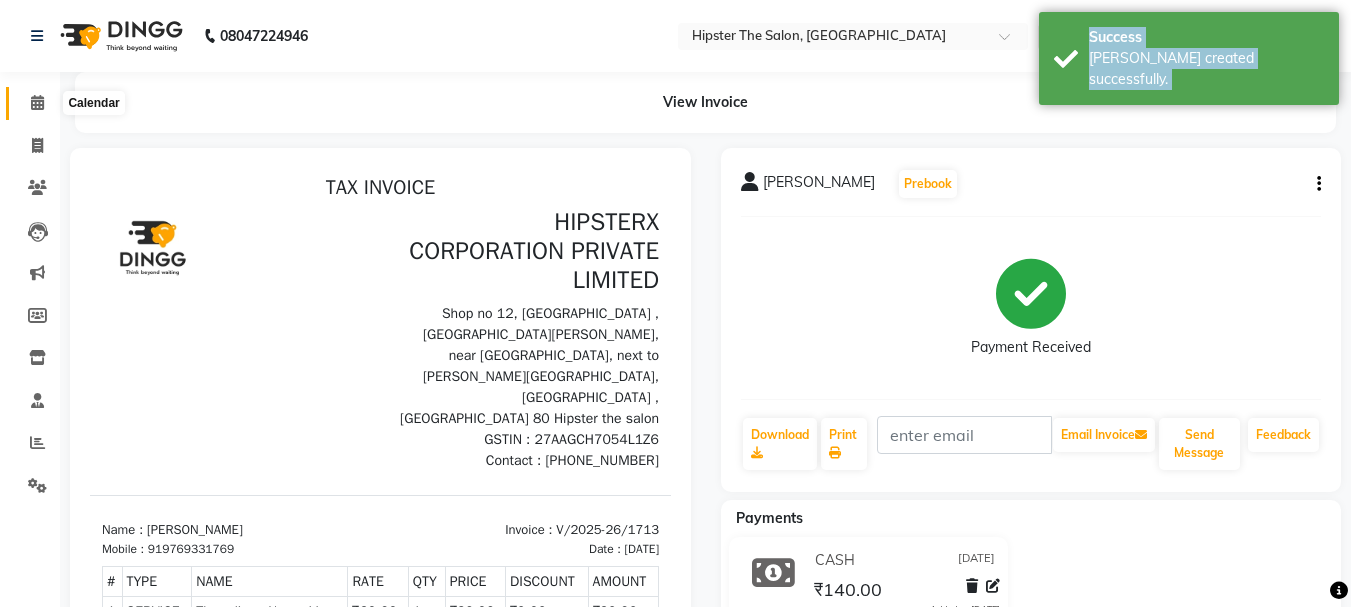 click 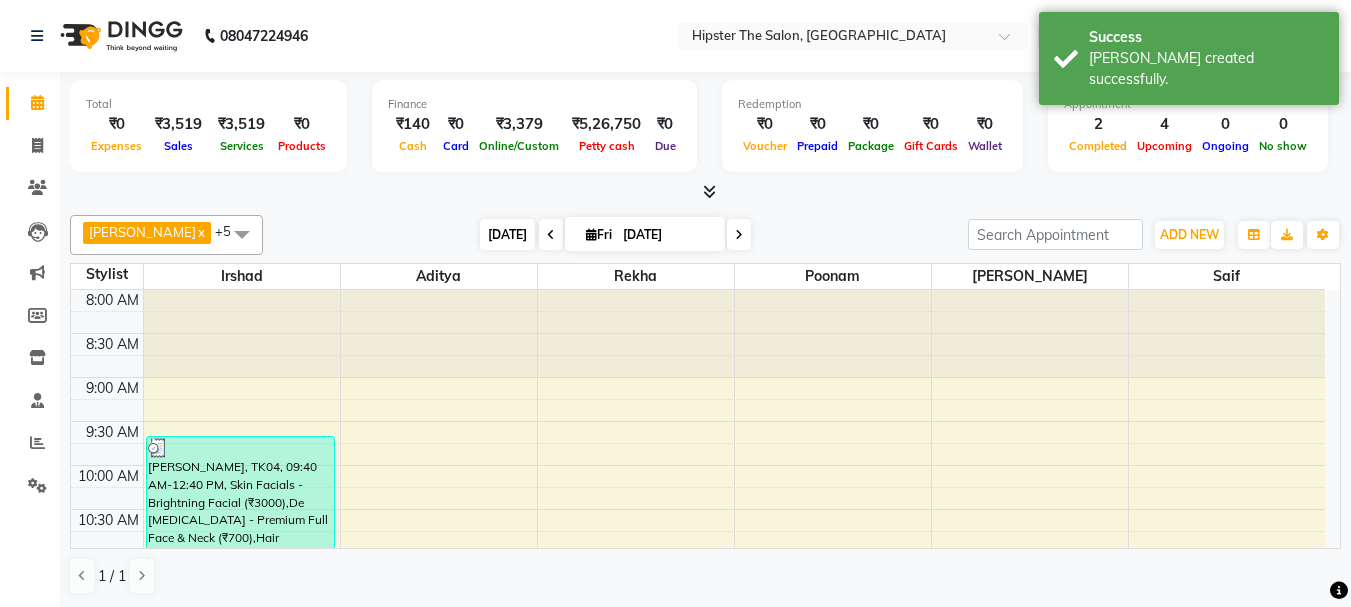 click on "[DATE]" at bounding box center [507, 234] 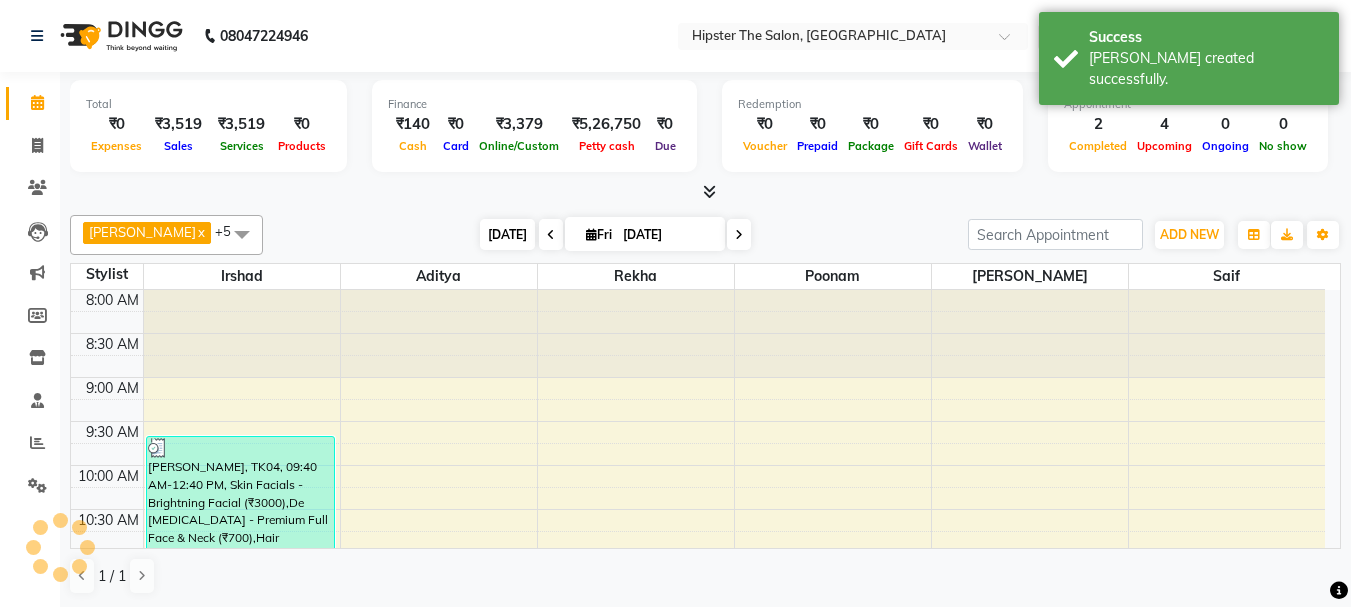 scroll, scrollTop: 441, scrollLeft: 0, axis: vertical 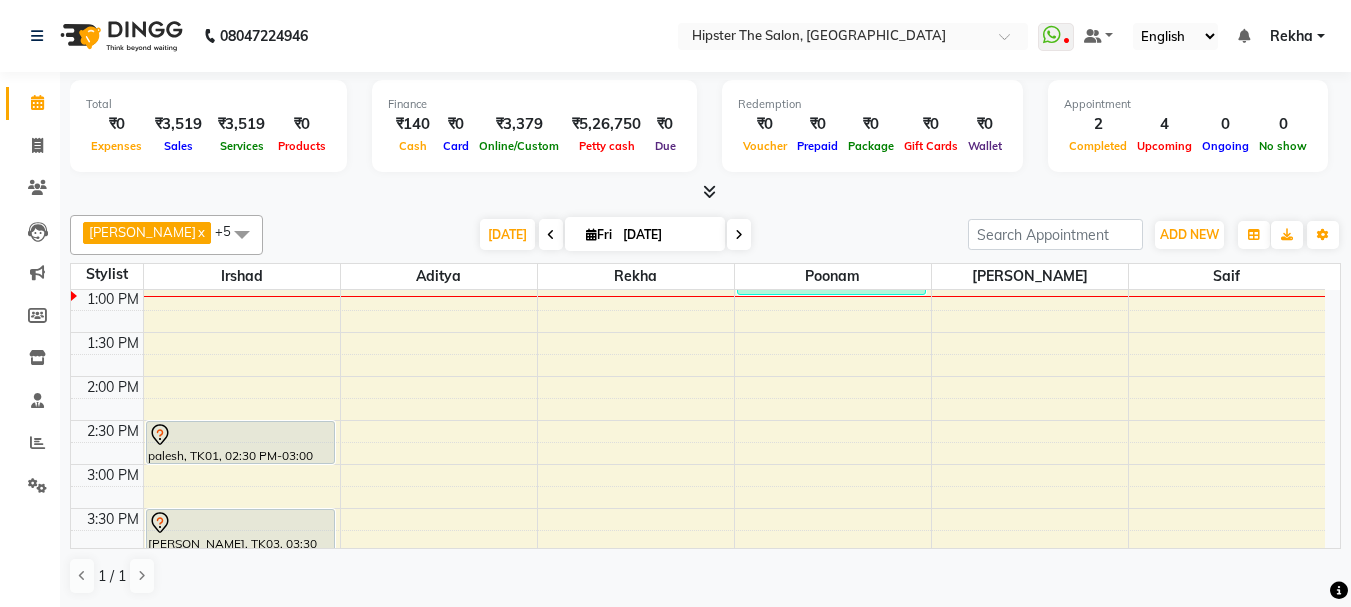 click at bounding box center (739, 235) 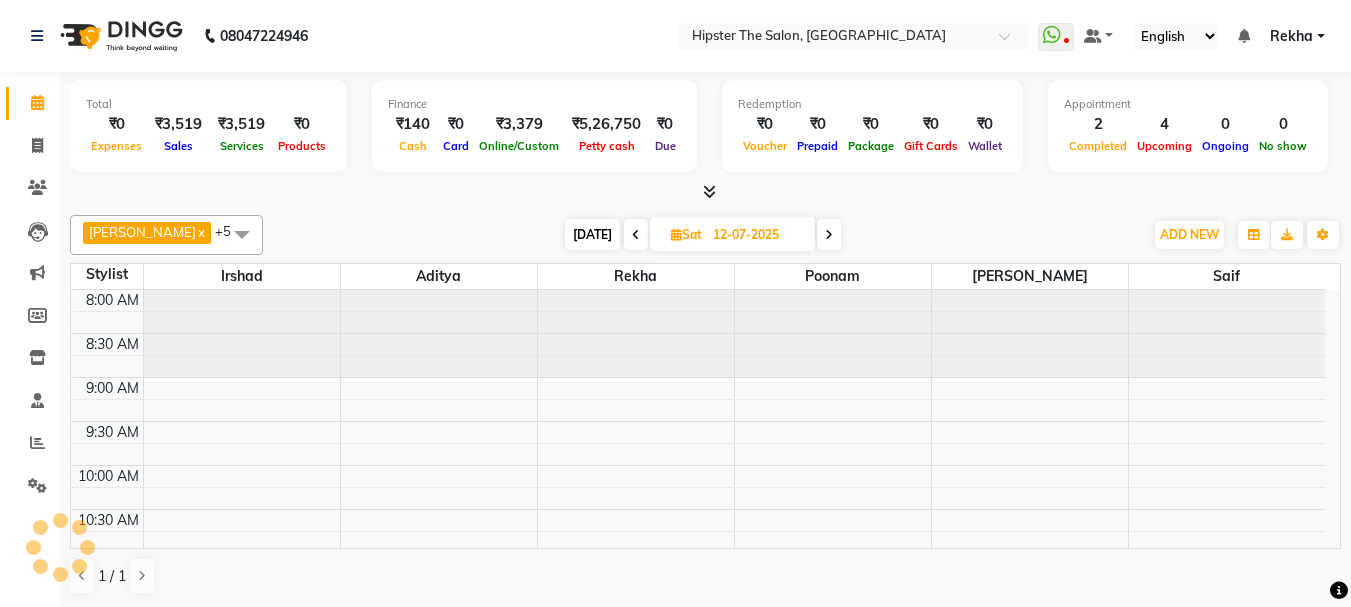 scroll, scrollTop: 441, scrollLeft: 0, axis: vertical 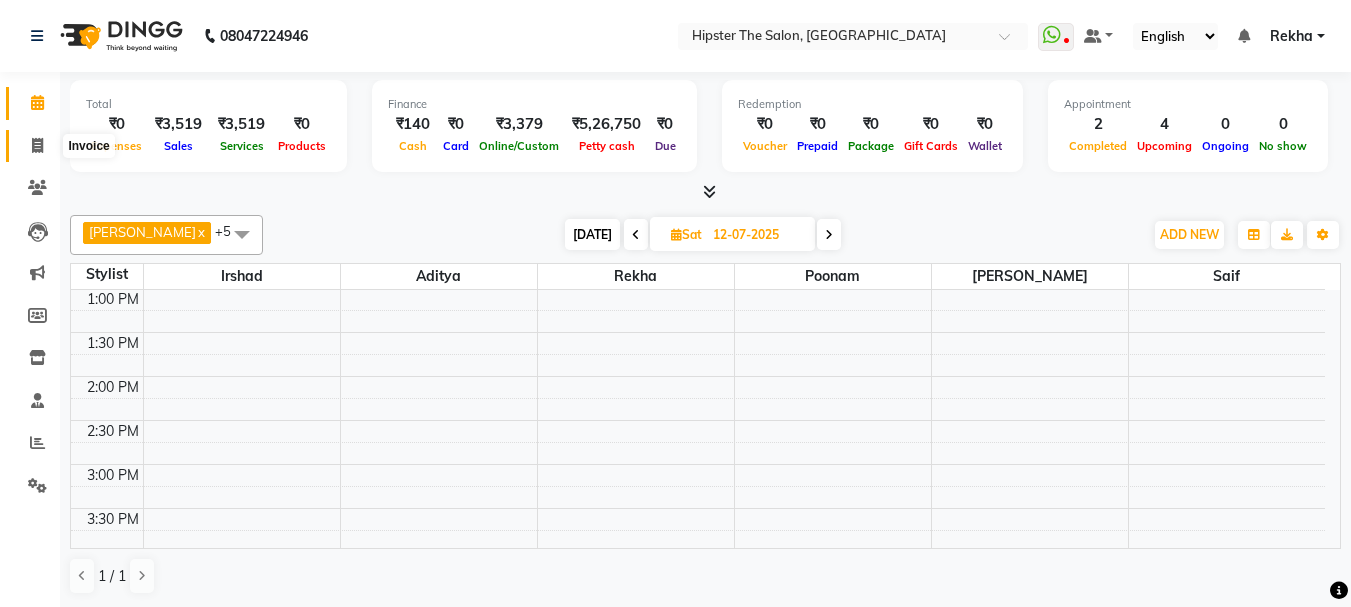 click 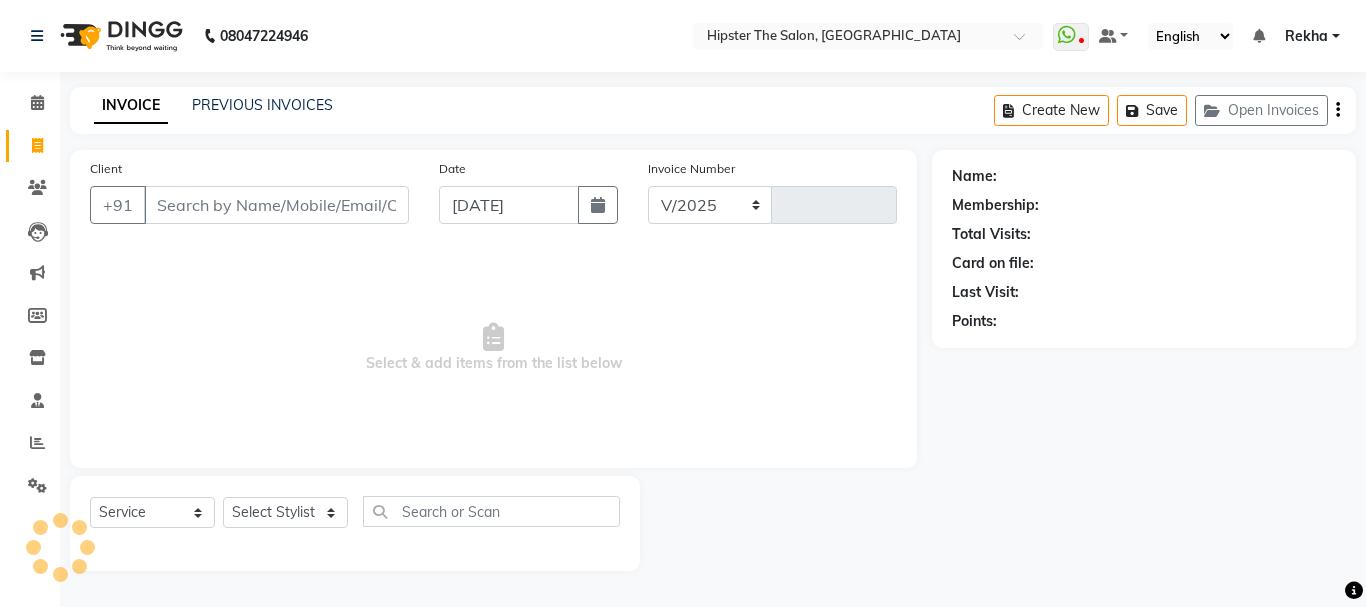 select on "5125" 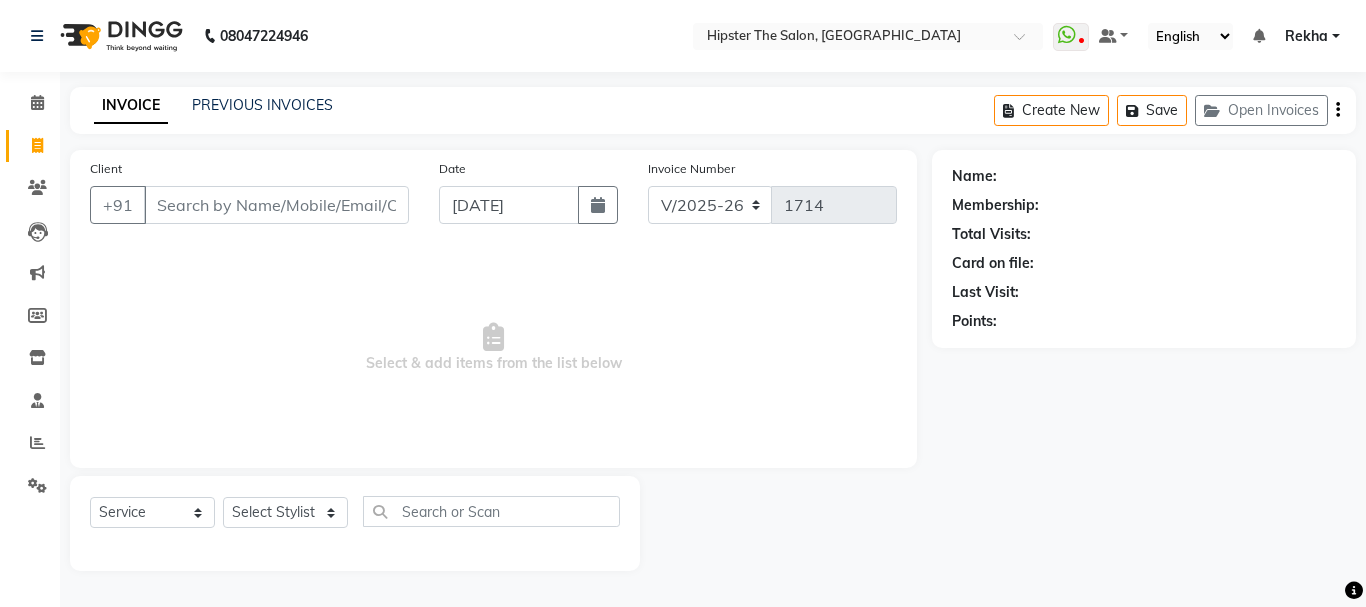 click 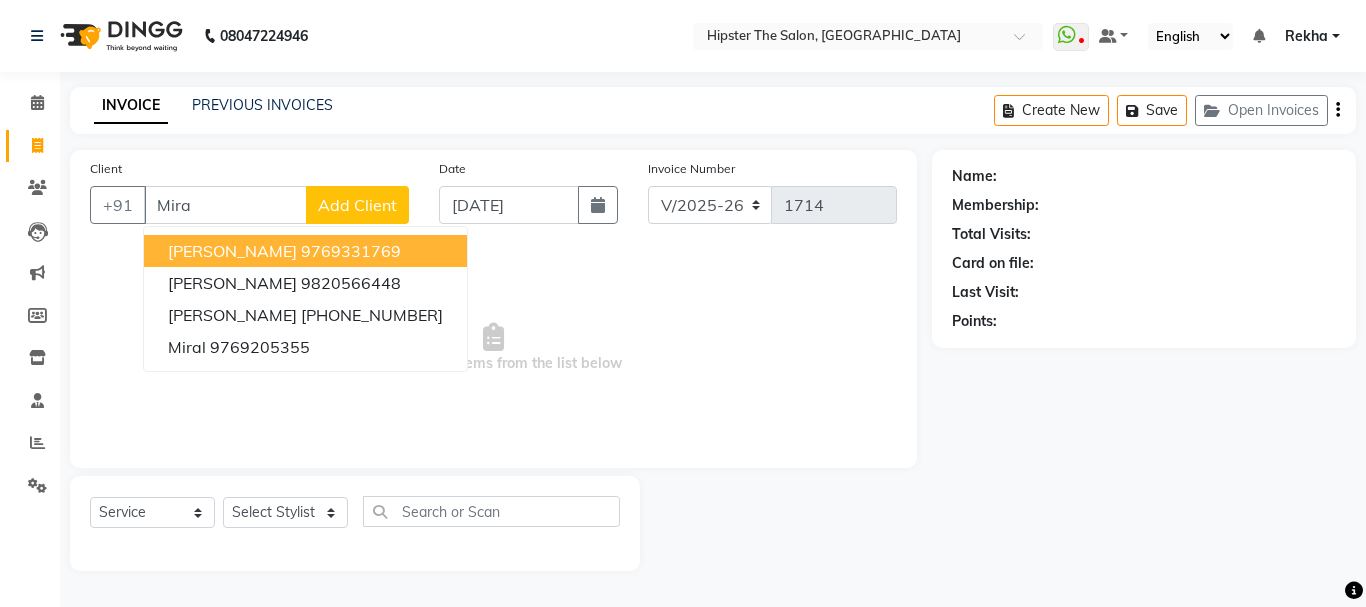 click on "mira sinha" at bounding box center (232, 251) 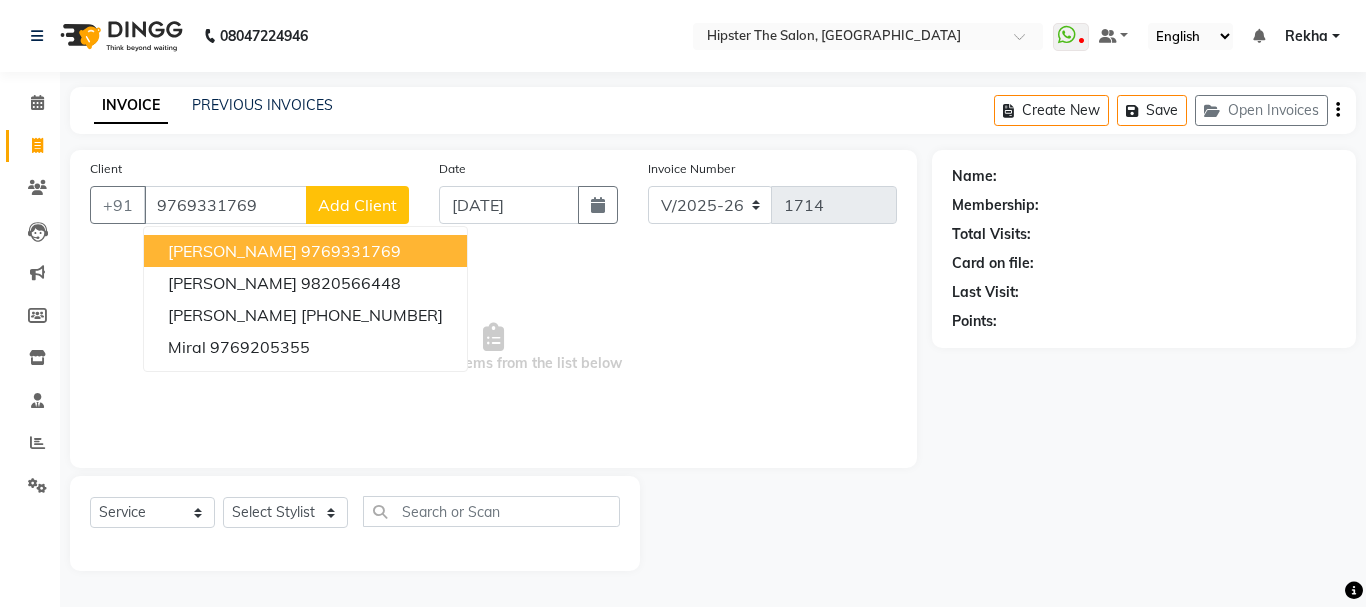type on "9769331769" 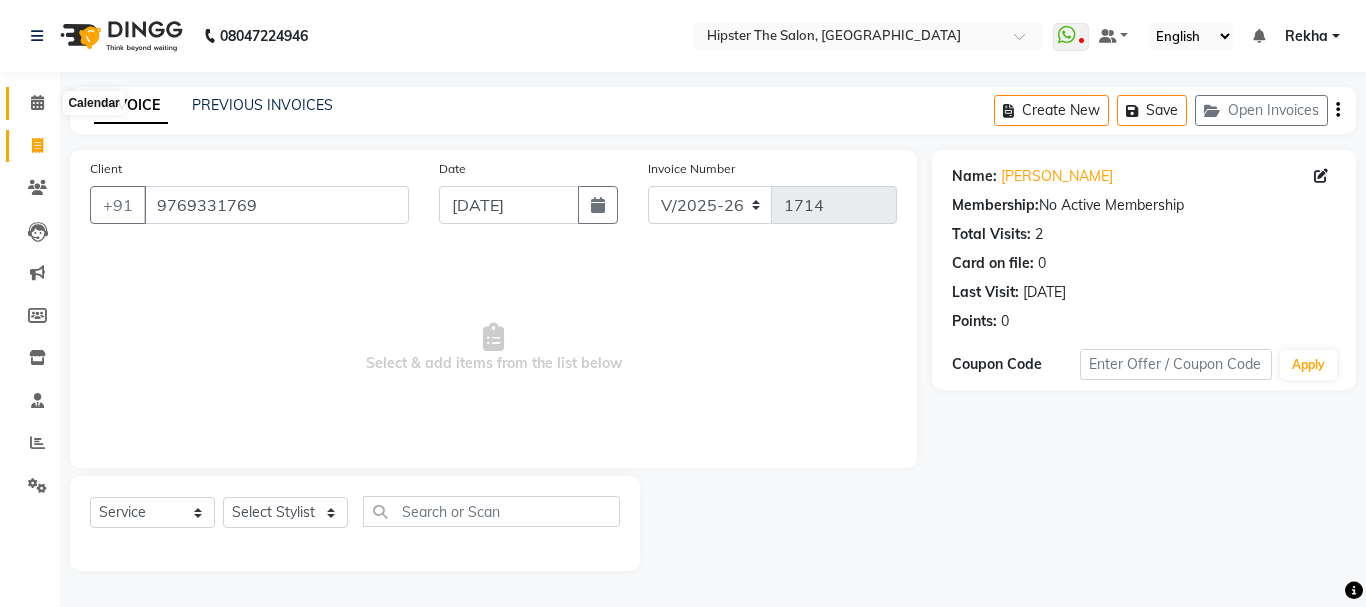 click 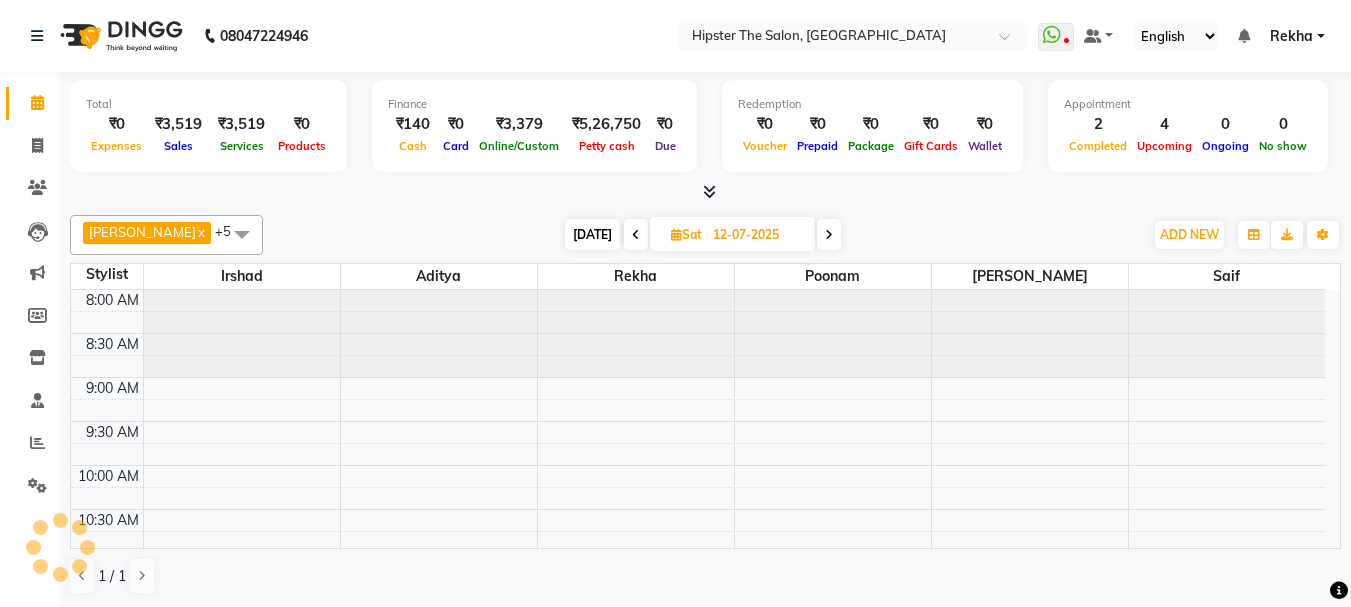 scroll, scrollTop: 0, scrollLeft: 0, axis: both 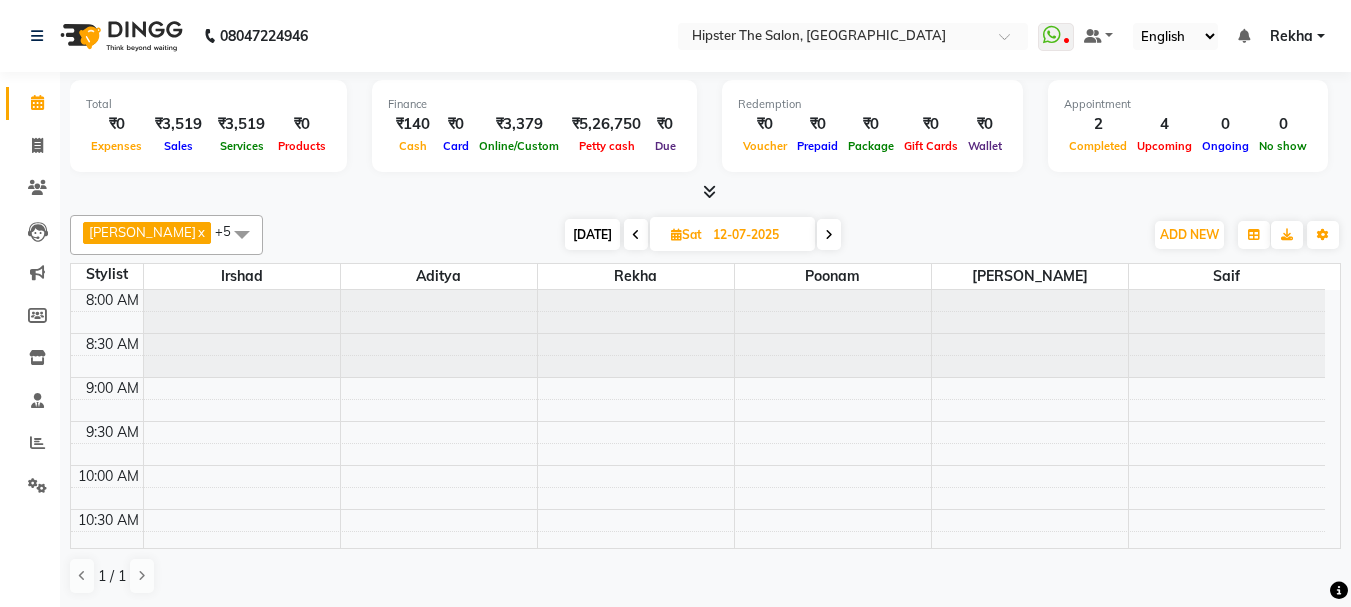 click on "[DATE]" at bounding box center [592, 234] 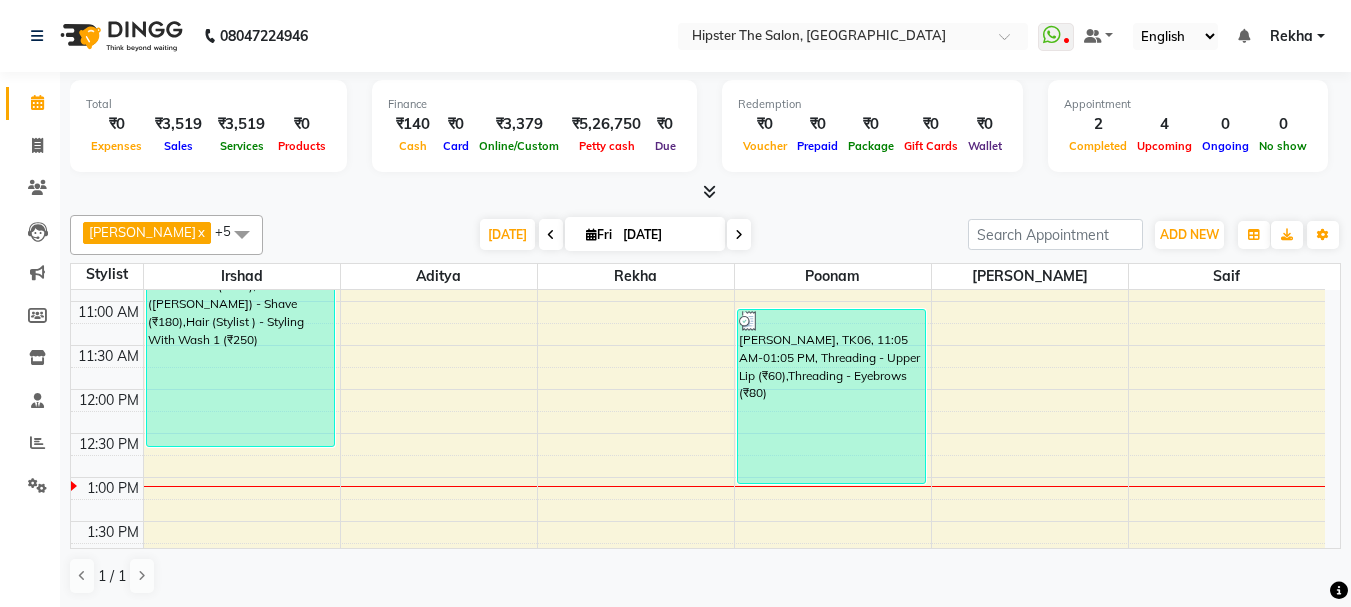 scroll, scrollTop: 254, scrollLeft: 0, axis: vertical 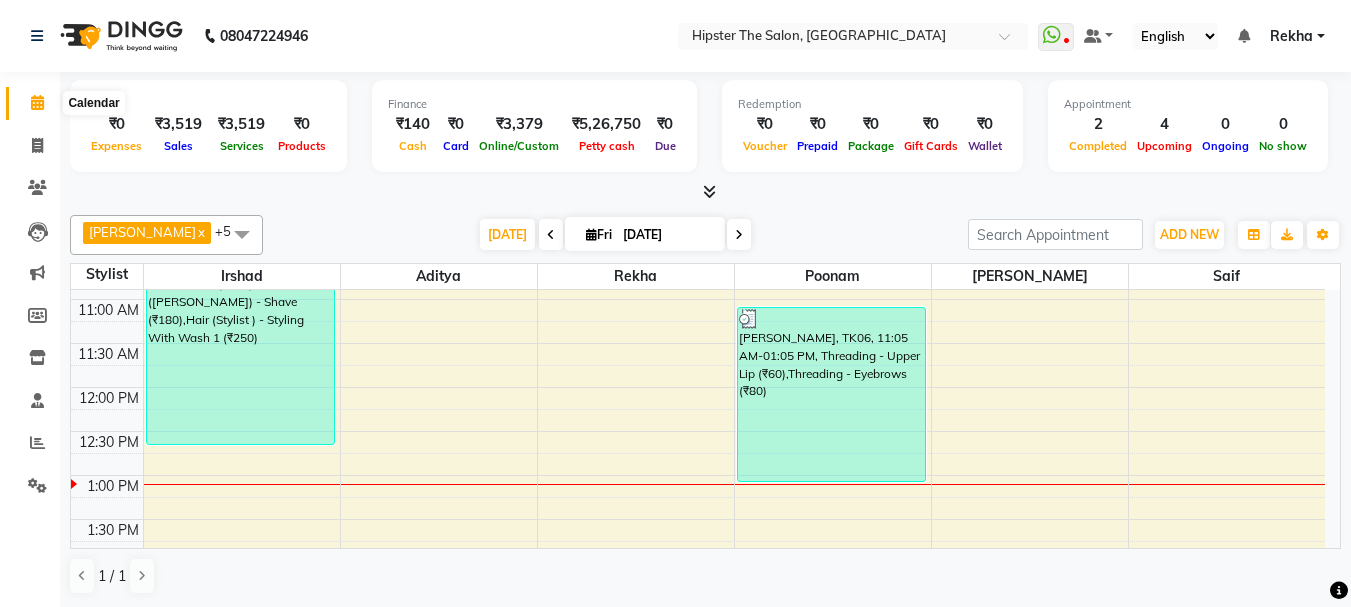 click 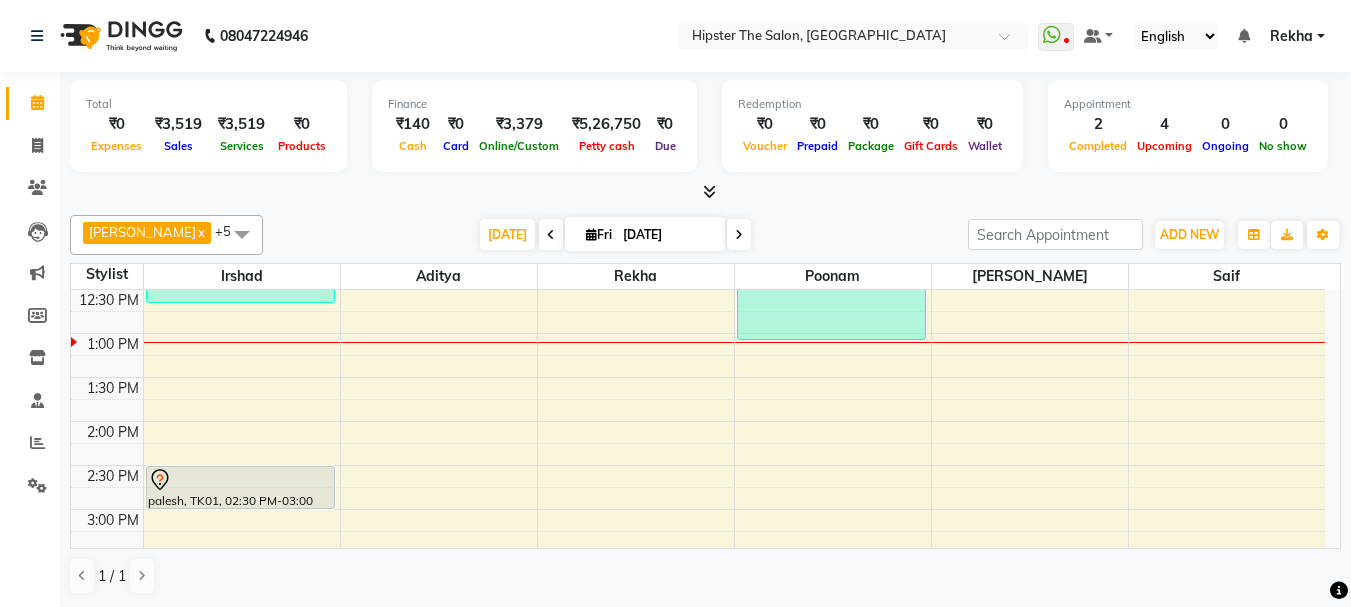 scroll, scrollTop: 474, scrollLeft: 0, axis: vertical 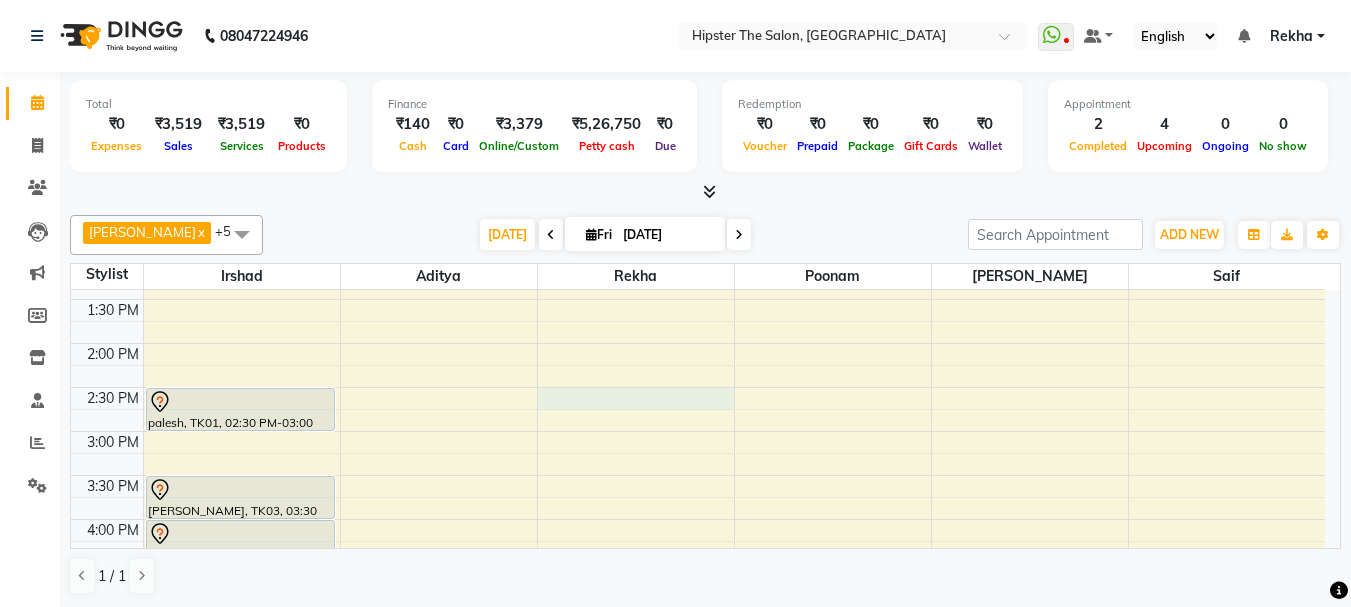 click on "8:00 AM 8:30 AM 9:00 AM 9:30 AM 10:00 AM 10:30 AM 11:00 AM 11:30 AM 12:00 PM 12:30 PM 1:00 PM 1:30 PM 2:00 PM 2:30 PM 3:00 PM 3:30 PM 4:00 PM 4:30 PM 5:00 PM 5:30 PM 6:00 PM 6:30 PM 7:00 PM 7:30 PM 8:00 PM 8:30 PM 9:00 PM 9:30 PM 10:00 PM 10:30 PM     Vedant, TK04, 09:40 AM-12:40 PM, Skin Facials - Brightning Facial (₹3000),De Tanning - Premium Full Face & Neck (₹700),Hair (Barber) - Shave (₹180),Hair (Stylist ) - Styling With Wash 1 (₹250)             palesh, TK01, 02:30 PM-03:00 PM, Hair (Barber) - Wash Cut And Styling             Ganesh Jyotisuvarna, TK03, 03:30 PM-04:00 PM, Hair (Barber) - Wash Cut And Styling             Ganesh Jyotisuvarna, TK03, 04:00 PM-04:30 PM, Hair (Barber) - Shave             DISHANT, TK05, 05:00 PM-05:30 PM, Hair (Barber) - Wash Cut And Styling     mira sinha, TK06, 11:05 AM-01:05 PM, Threading - Upper Lip (₹60),Threading - Eyebrows (₹80)" at bounding box center [698, 475] 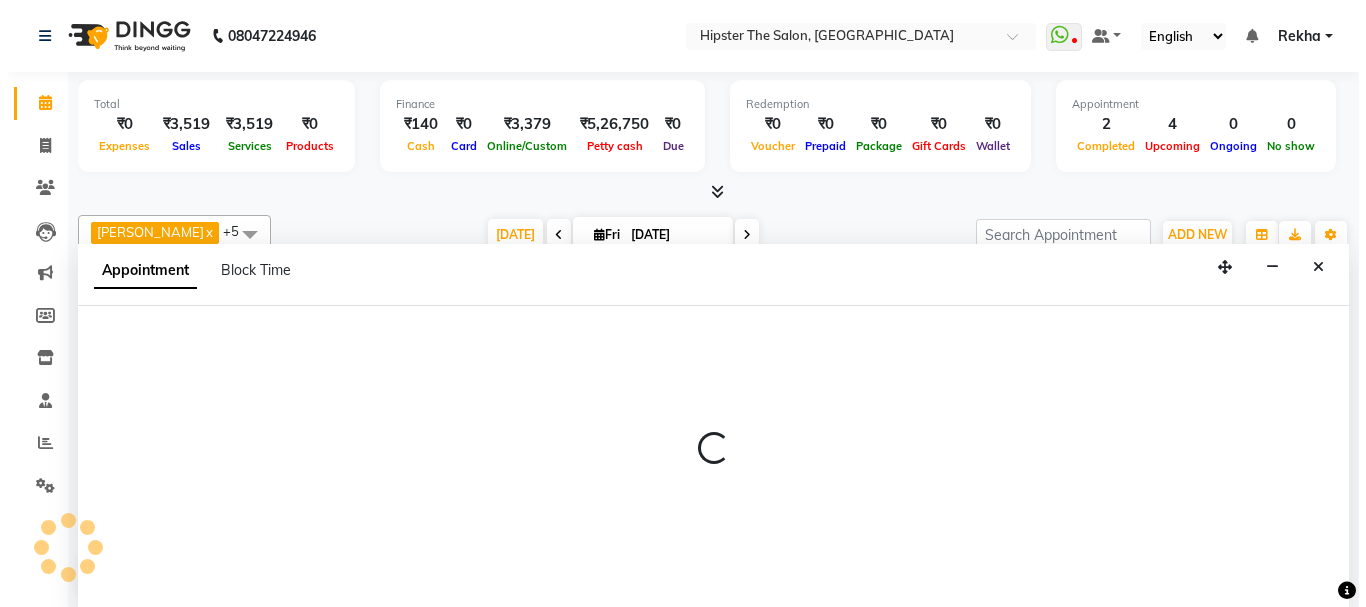 scroll, scrollTop: 1, scrollLeft: 0, axis: vertical 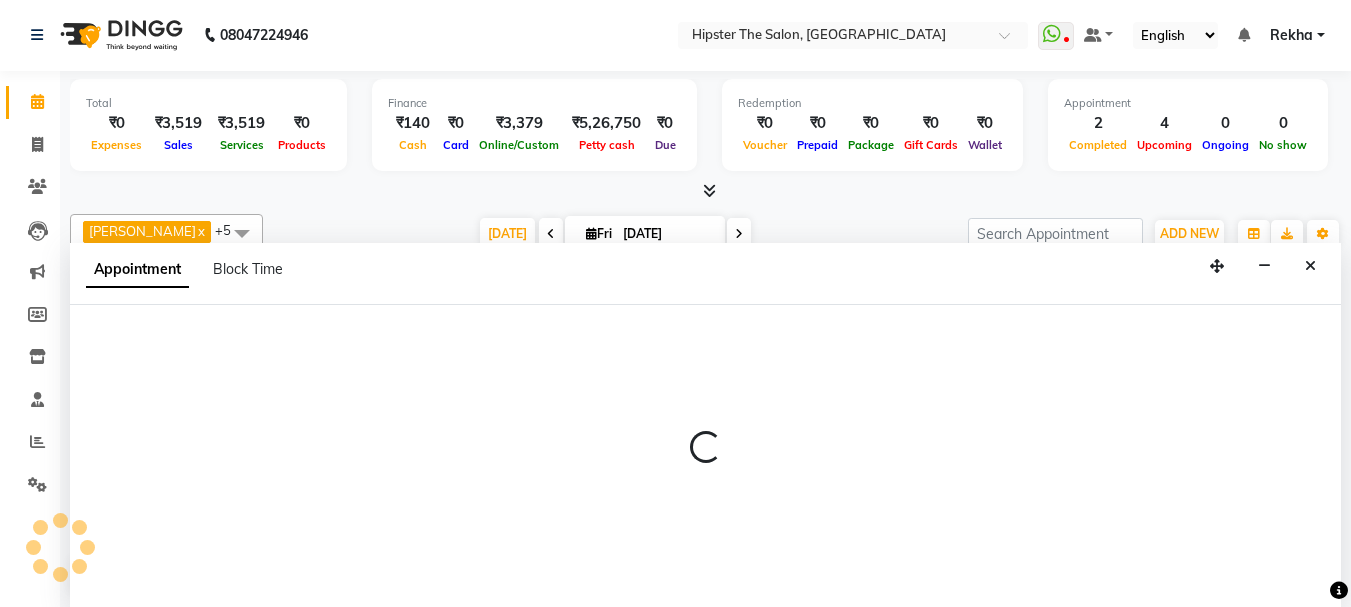 select on "32386" 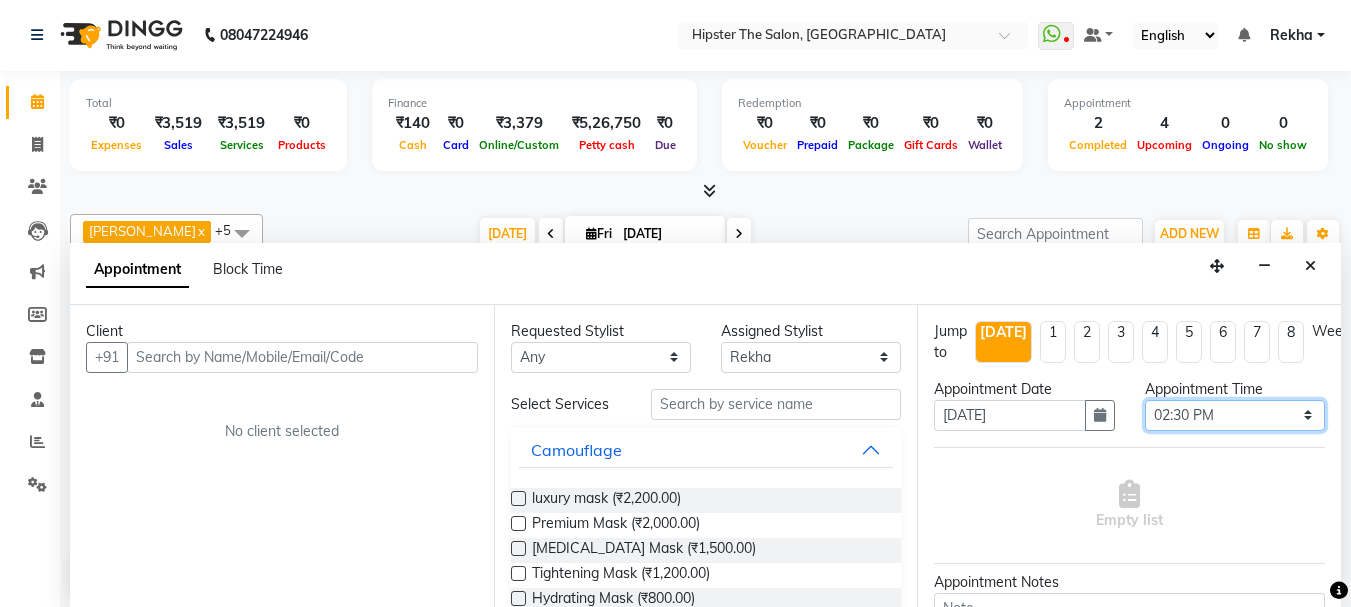 click on "Select 09:00 AM 09:15 AM 09:30 AM 09:45 AM 10:00 AM 10:15 AM 10:30 AM 10:45 AM 11:00 AM 11:15 AM 11:30 AM 11:45 AM 12:00 PM 12:15 PM 12:30 PM 12:45 PM 01:00 PM 01:15 PM 01:30 PM 01:45 PM 02:00 PM 02:15 PM 02:30 PM 02:45 PM 03:00 PM 03:15 PM 03:30 PM 03:45 PM 04:00 PM 04:15 PM 04:30 PM 04:45 PM 05:00 PM 05:15 PM 05:30 PM 05:45 PM 06:00 PM 06:15 PM 06:30 PM 06:45 PM 07:00 PM 07:15 PM 07:30 PM 07:45 PM 08:00 PM 08:15 PM 08:30 PM 08:45 PM 09:00 PM 09:15 PM 09:30 PM 09:45 PM 10:00 PM" at bounding box center [1235, 415] 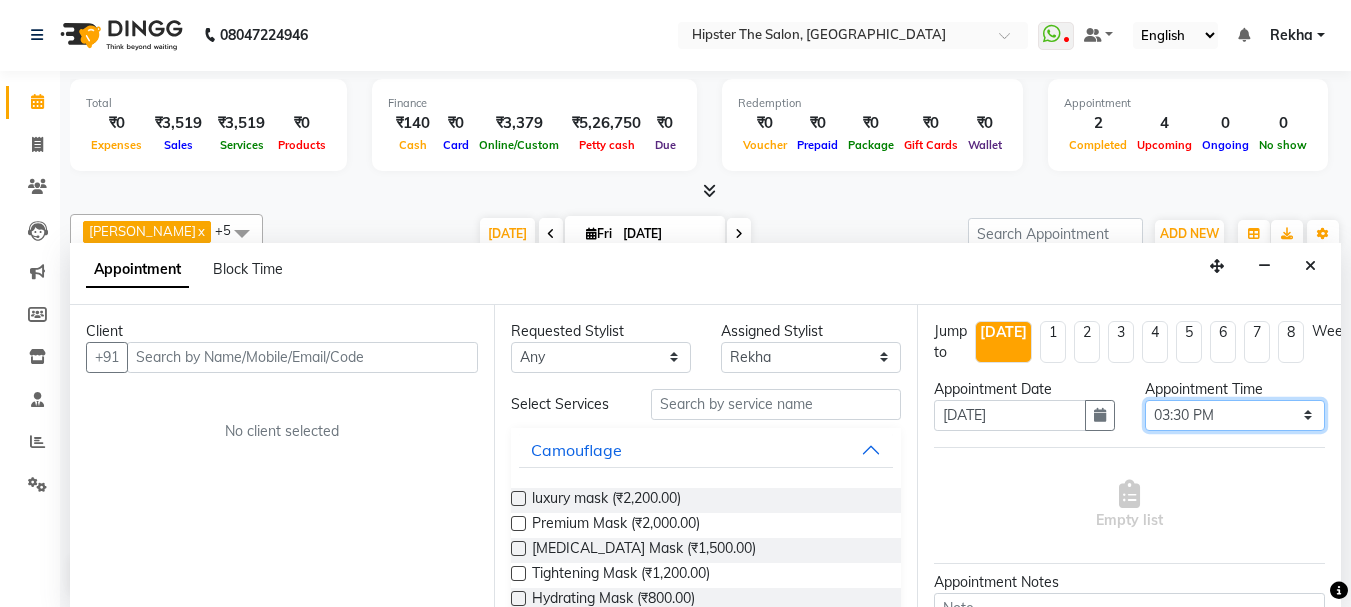 click on "Select 09:00 AM 09:15 AM 09:30 AM 09:45 AM 10:00 AM 10:15 AM 10:30 AM 10:45 AM 11:00 AM 11:15 AM 11:30 AM 11:45 AM 12:00 PM 12:15 PM 12:30 PM 12:45 PM 01:00 PM 01:15 PM 01:30 PM 01:45 PM 02:00 PM 02:15 PM 02:30 PM 02:45 PM 03:00 PM 03:15 PM 03:30 PM 03:45 PM 04:00 PM 04:15 PM 04:30 PM 04:45 PM 05:00 PM 05:15 PM 05:30 PM 05:45 PM 06:00 PM 06:15 PM 06:30 PM 06:45 PM 07:00 PM 07:15 PM 07:30 PM 07:45 PM 08:00 PM 08:15 PM 08:30 PM 08:45 PM 09:00 PM 09:15 PM 09:30 PM 09:45 PM 10:00 PM" at bounding box center (1235, 415) 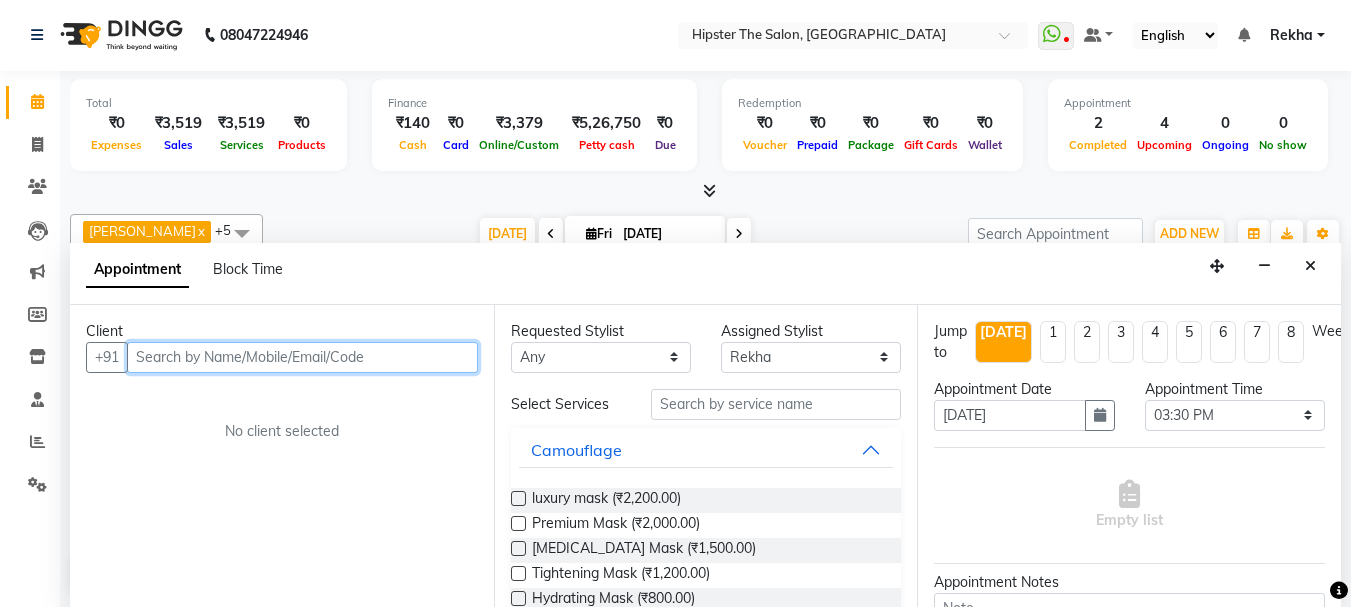 click at bounding box center [302, 357] 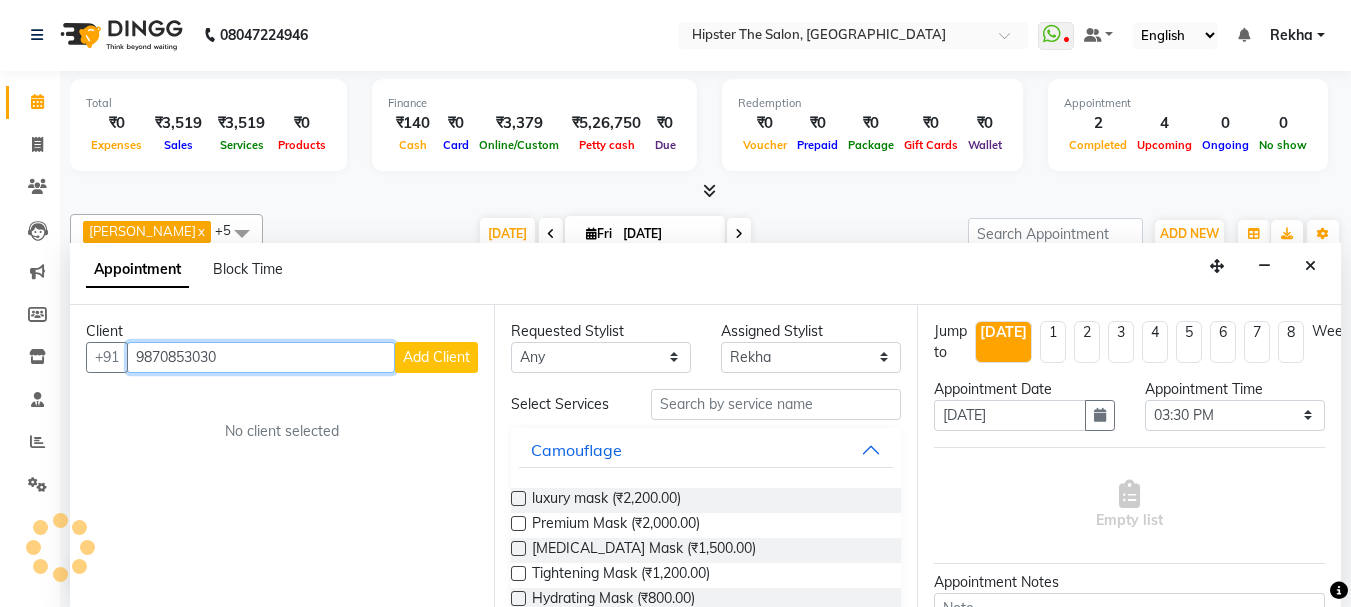 click on "9870853030" at bounding box center [261, 357] 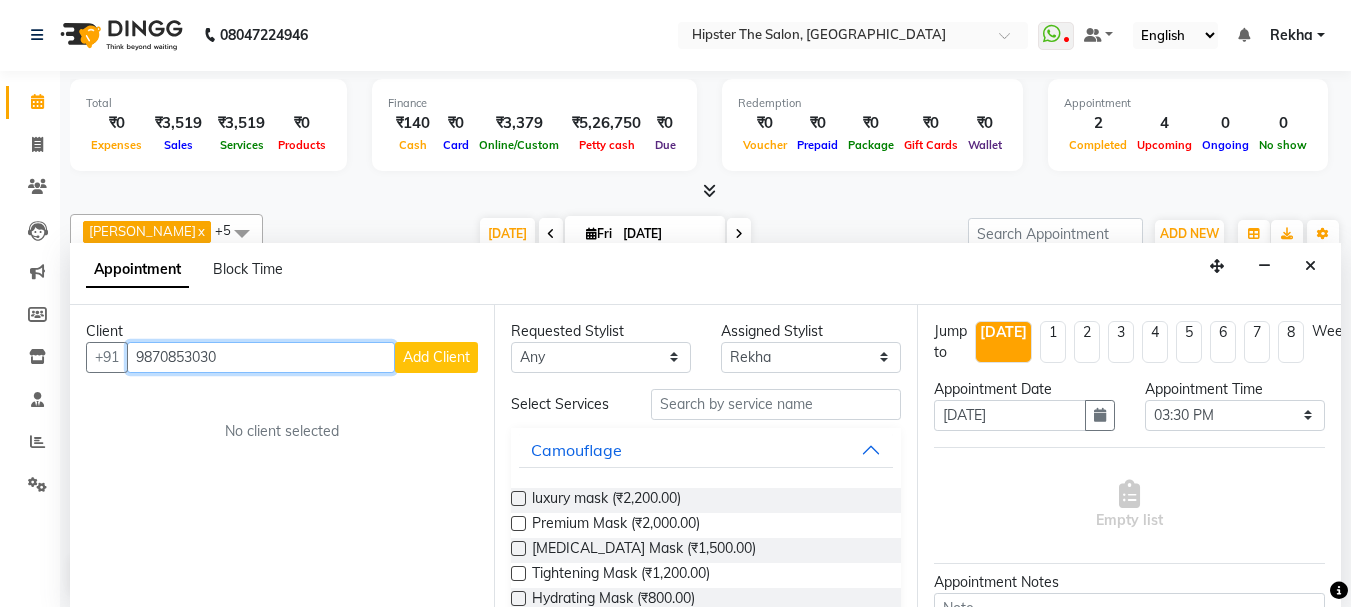 type on "9870853030" 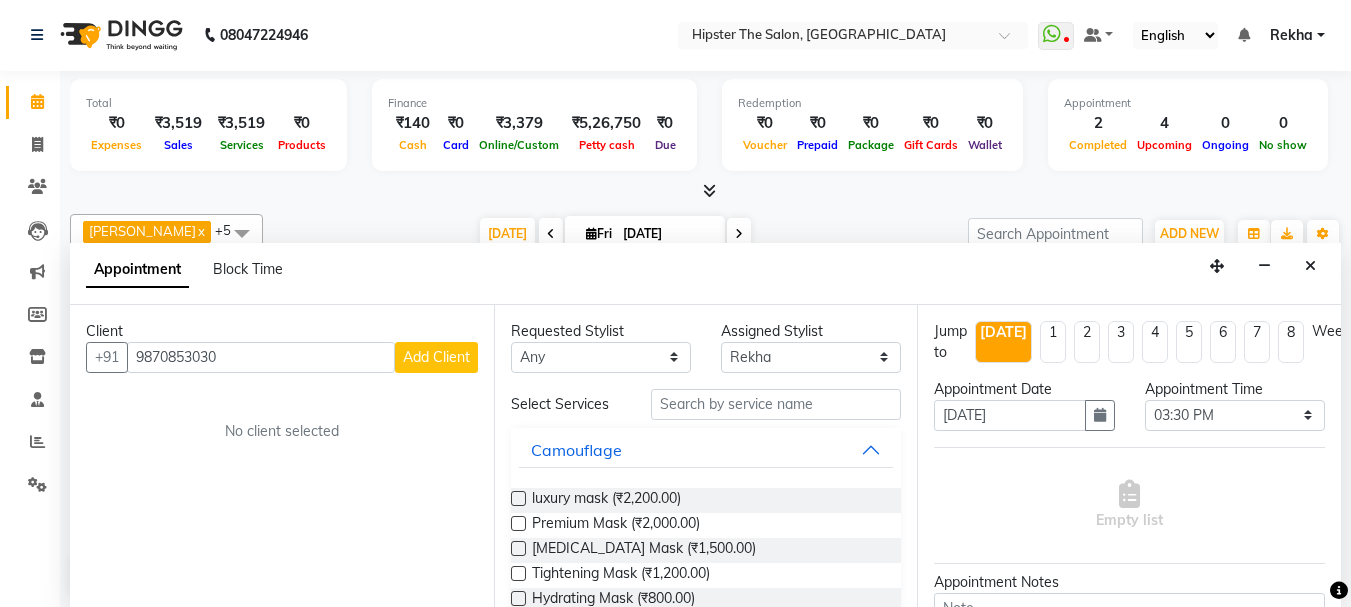 click on "Add Client" at bounding box center (436, 357) 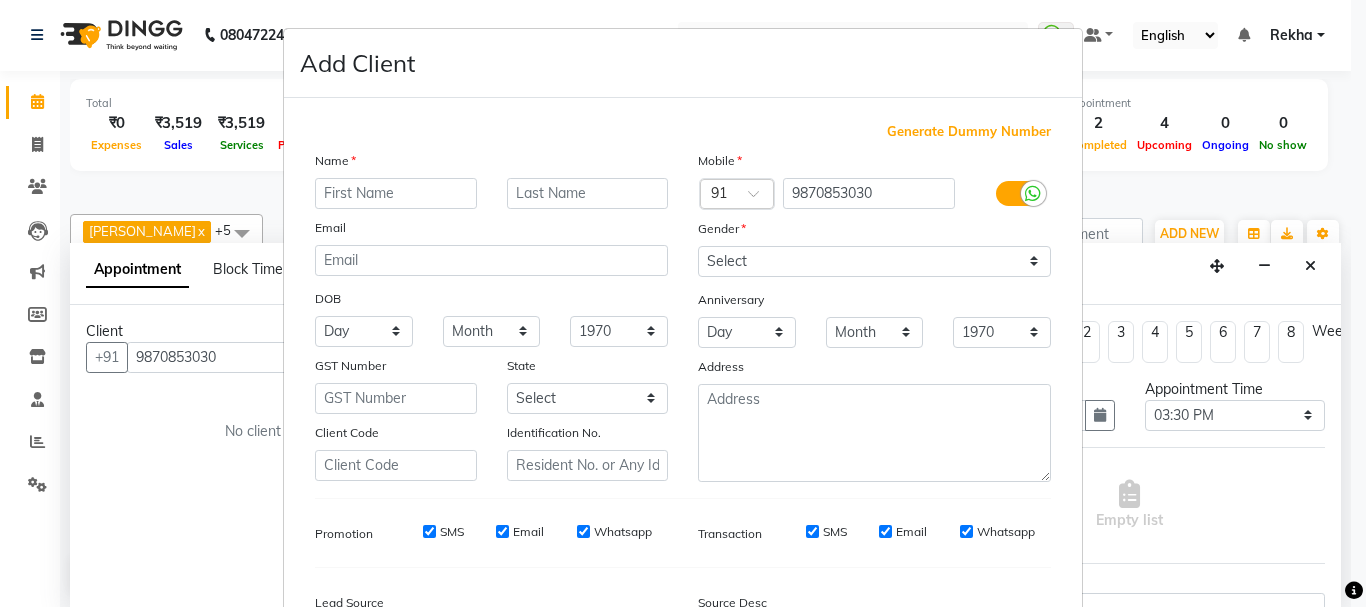 click at bounding box center (396, 193) 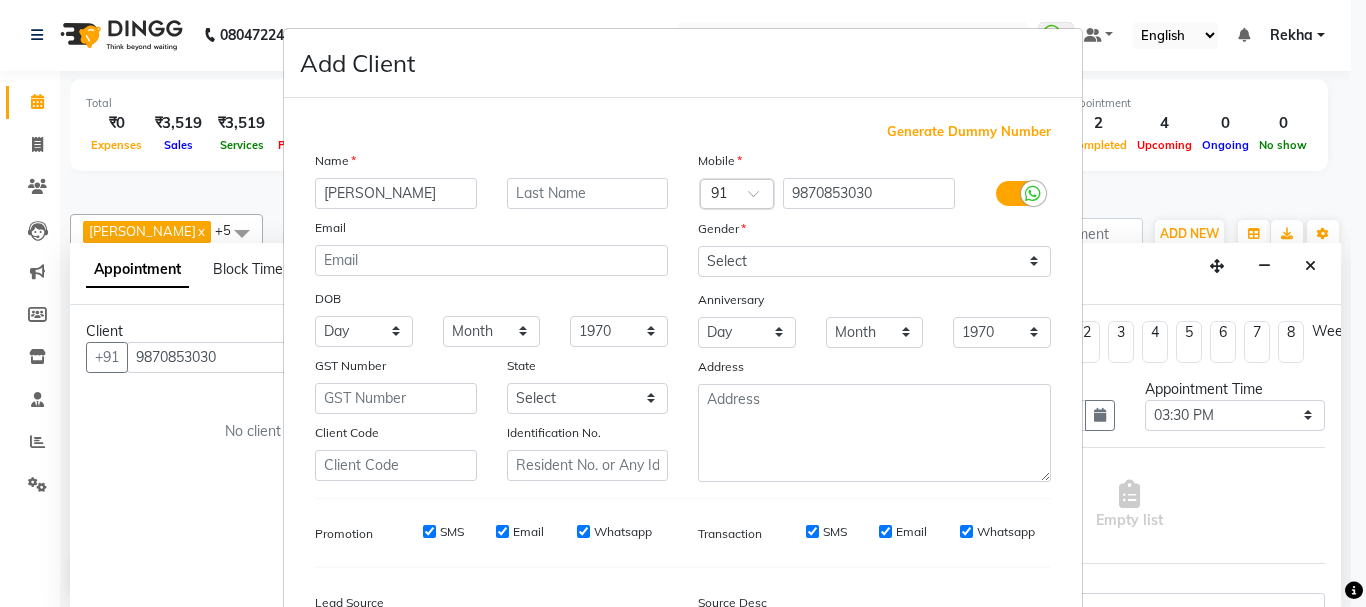 type on "[PERSON_NAME]" 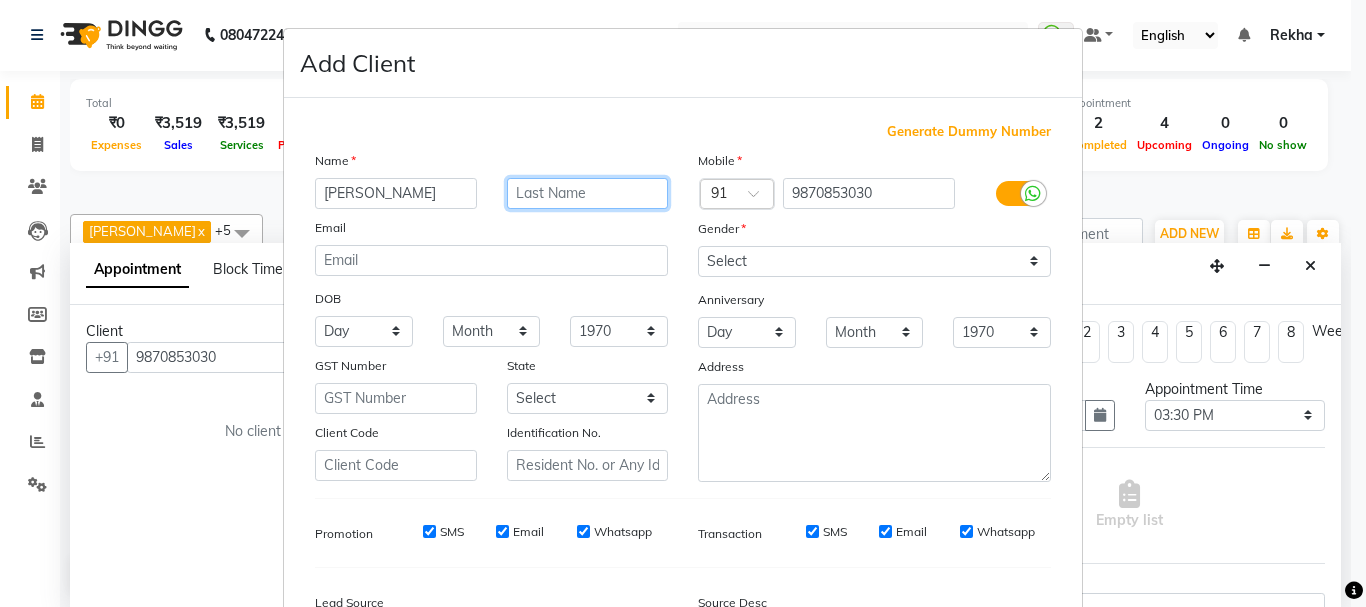 click at bounding box center (588, 193) 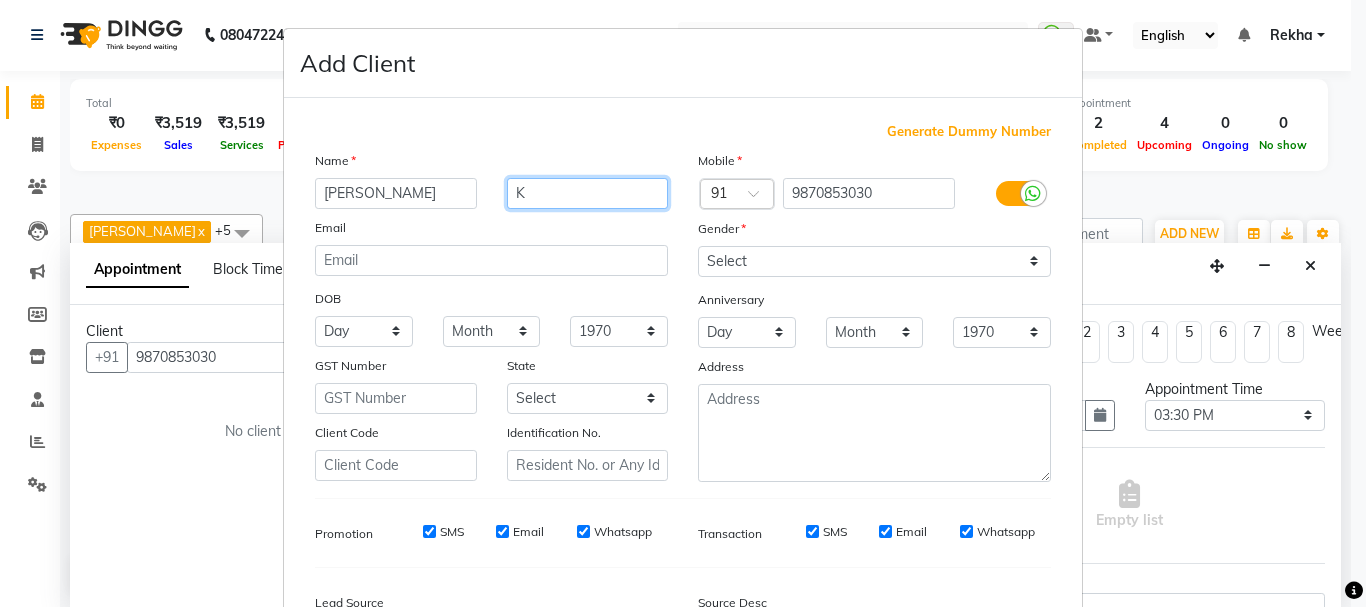 type on "K" 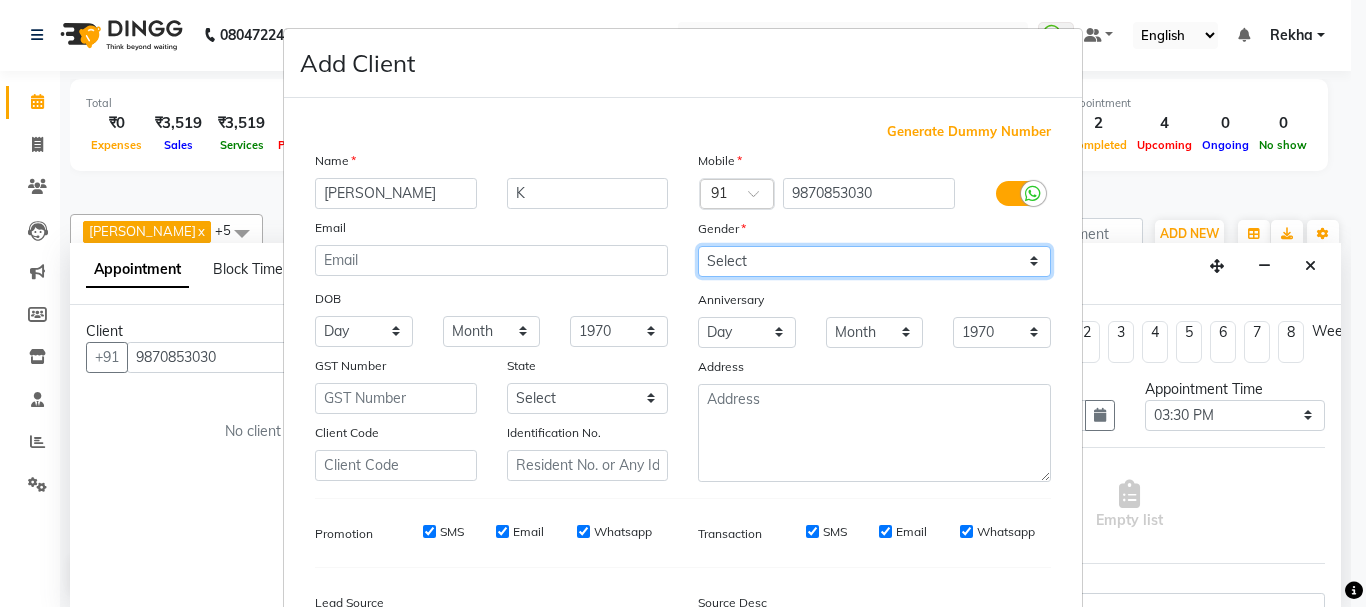 click on "Select [DEMOGRAPHIC_DATA] [DEMOGRAPHIC_DATA] Other Prefer Not To Say" at bounding box center [874, 261] 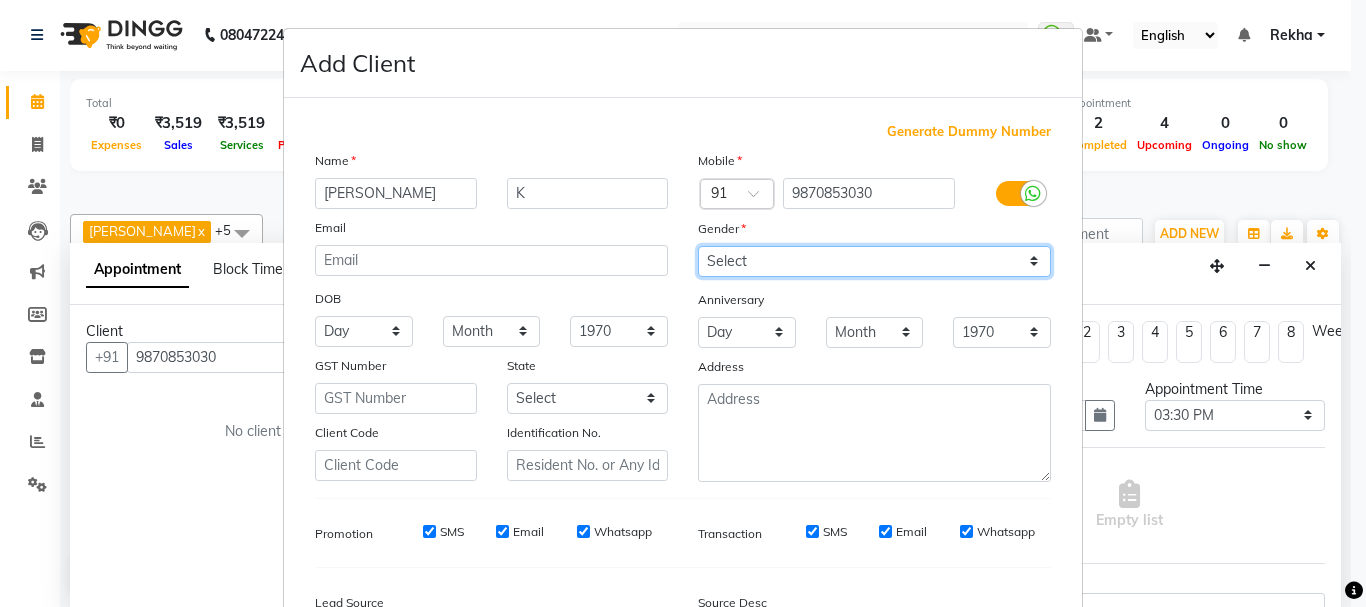 select on "female" 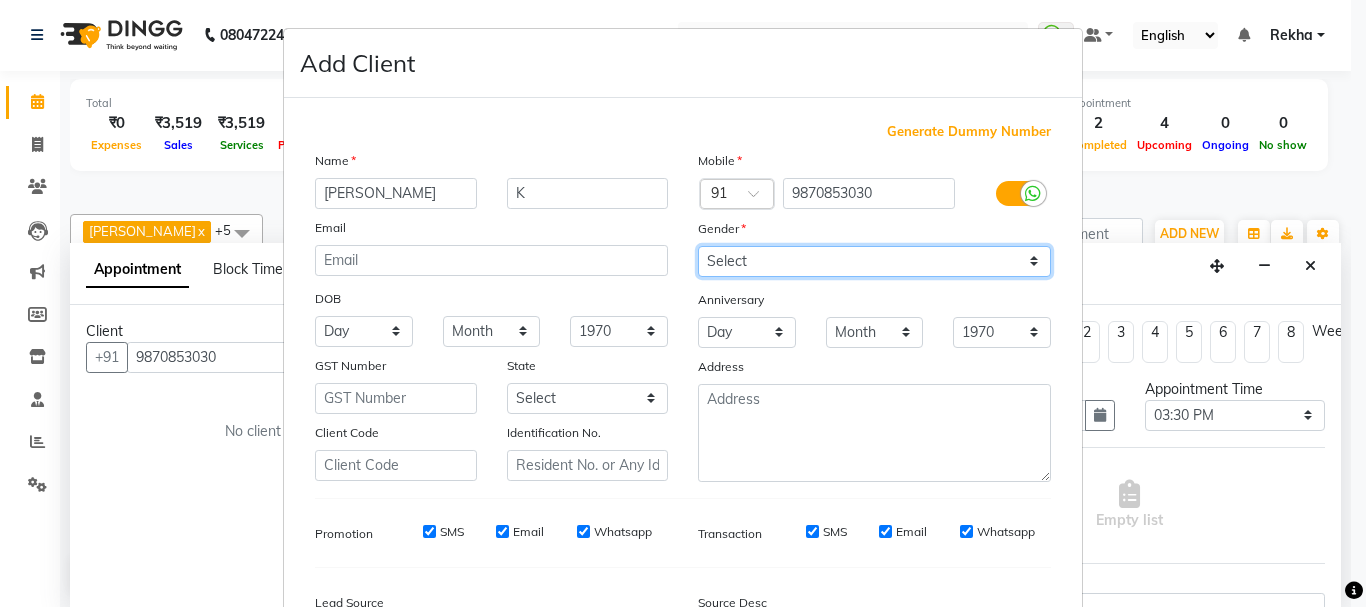 click on "Select [DEMOGRAPHIC_DATA] [DEMOGRAPHIC_DATA] Other Prefer Not To Say" at bounding box center [874, 261] 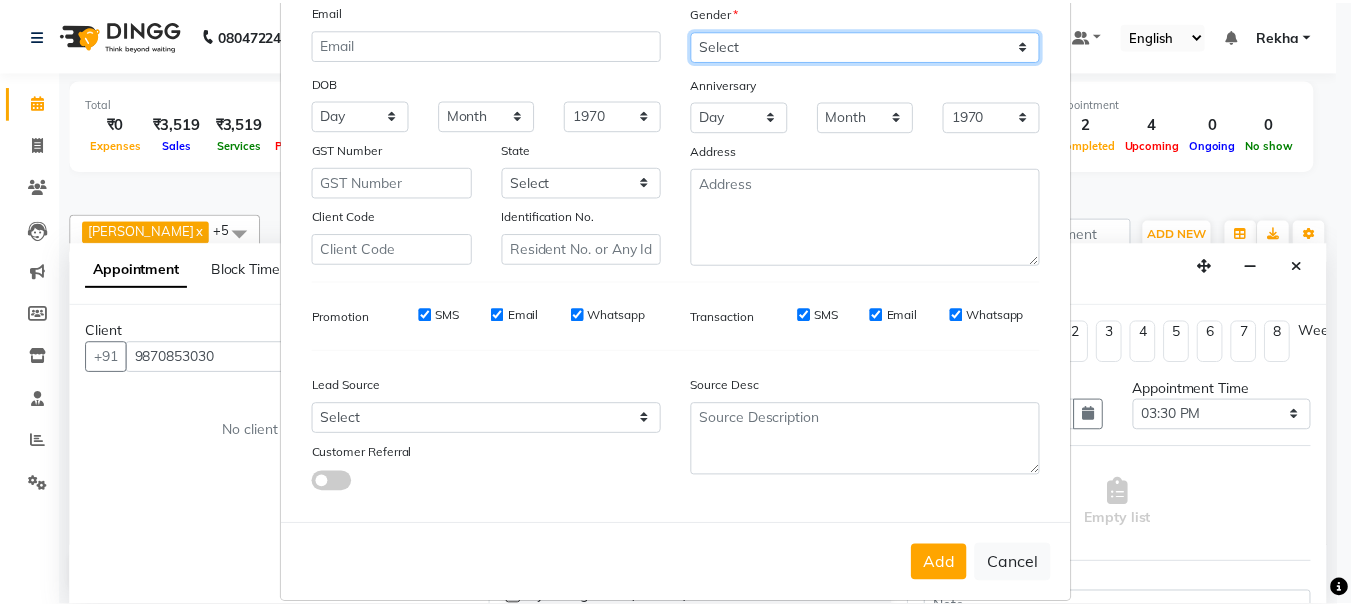 scroll, scrollTop: 242, scrollLeft: 0, axis: vertical 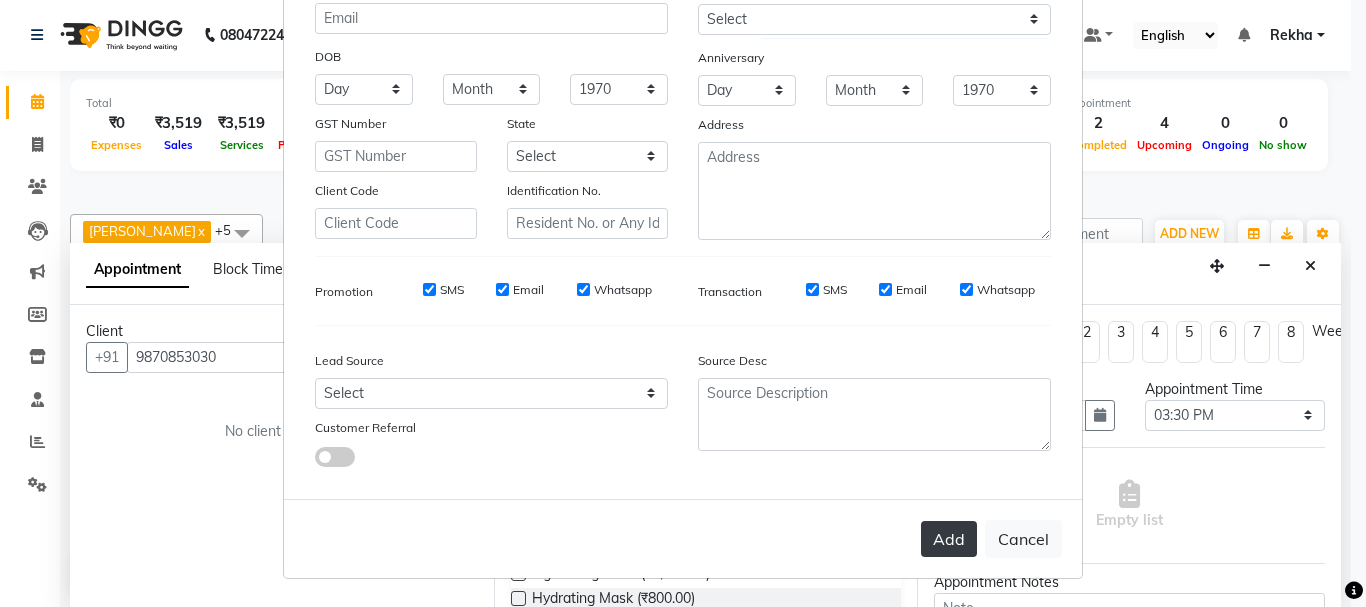 click on "Add" at bounding box center [949, 539] 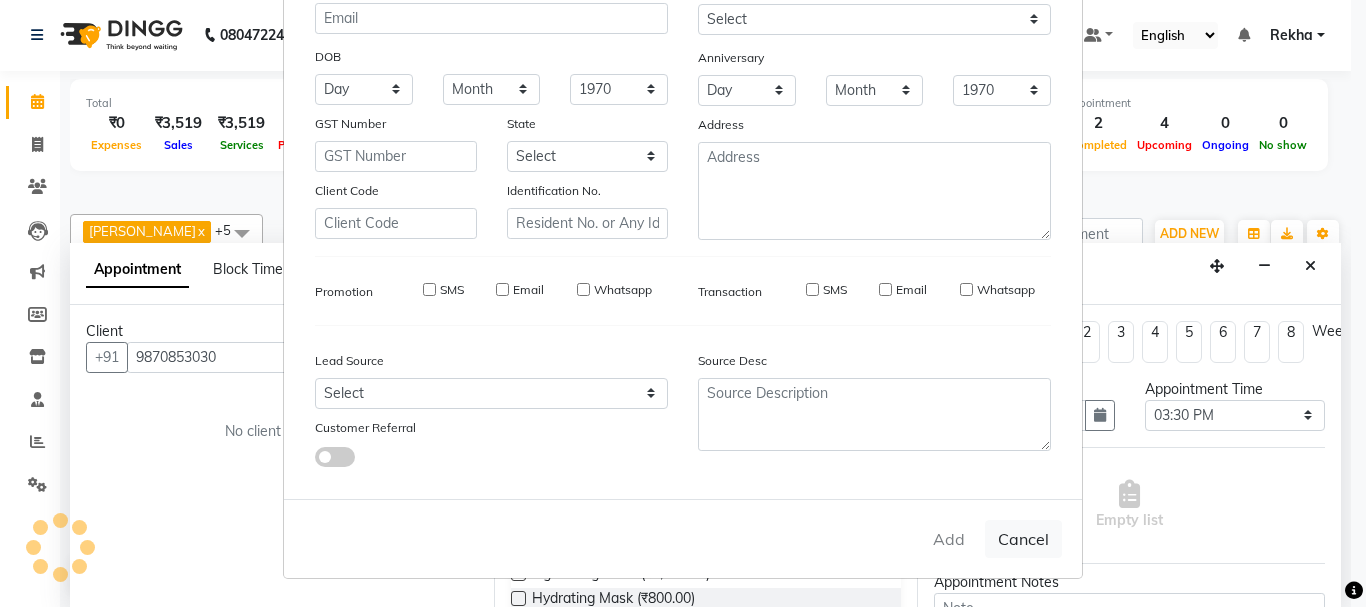 type 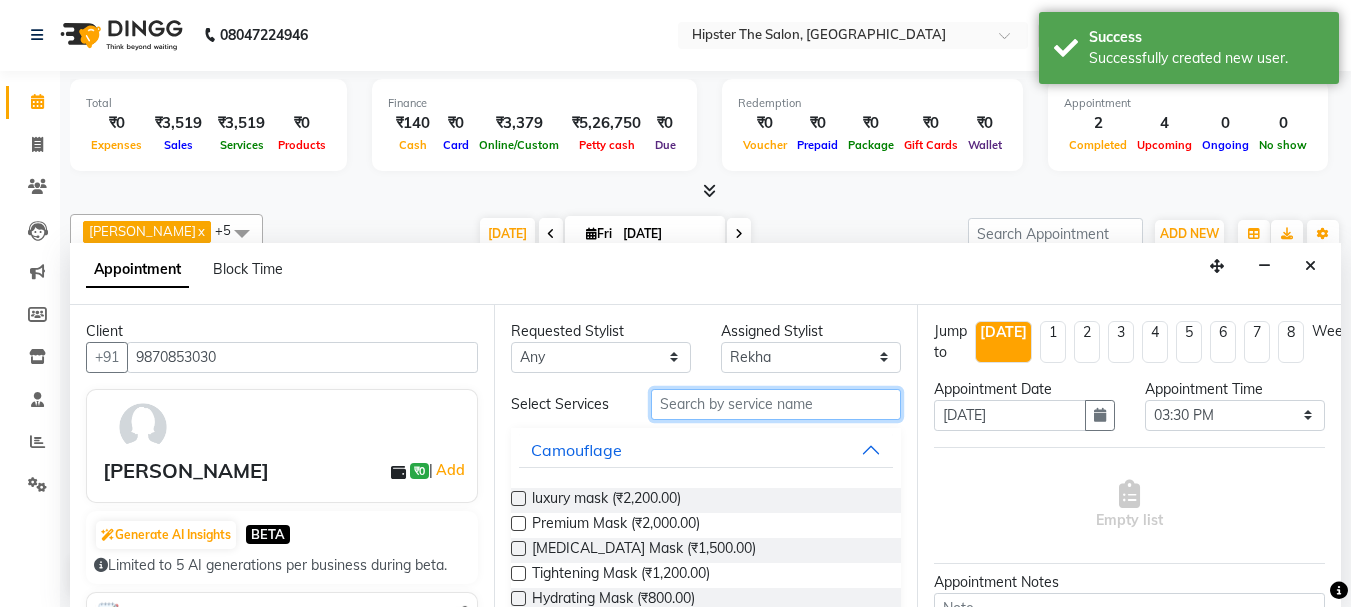 click at bounding box center [776, 404] 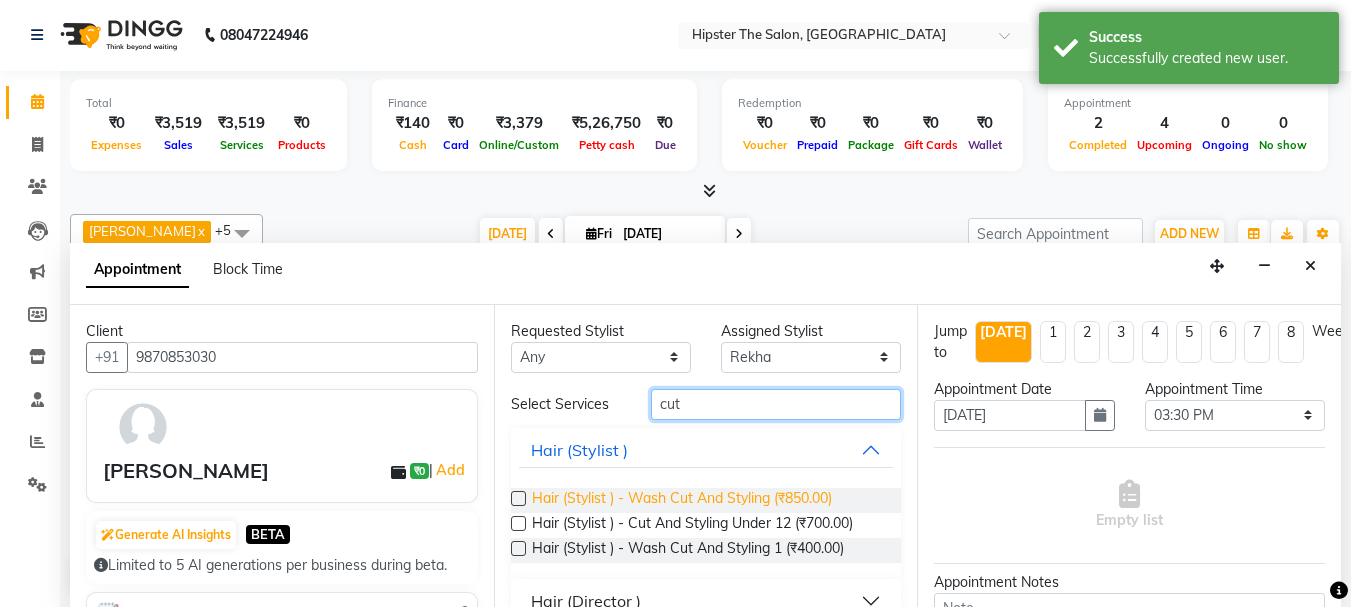 type on "cut" 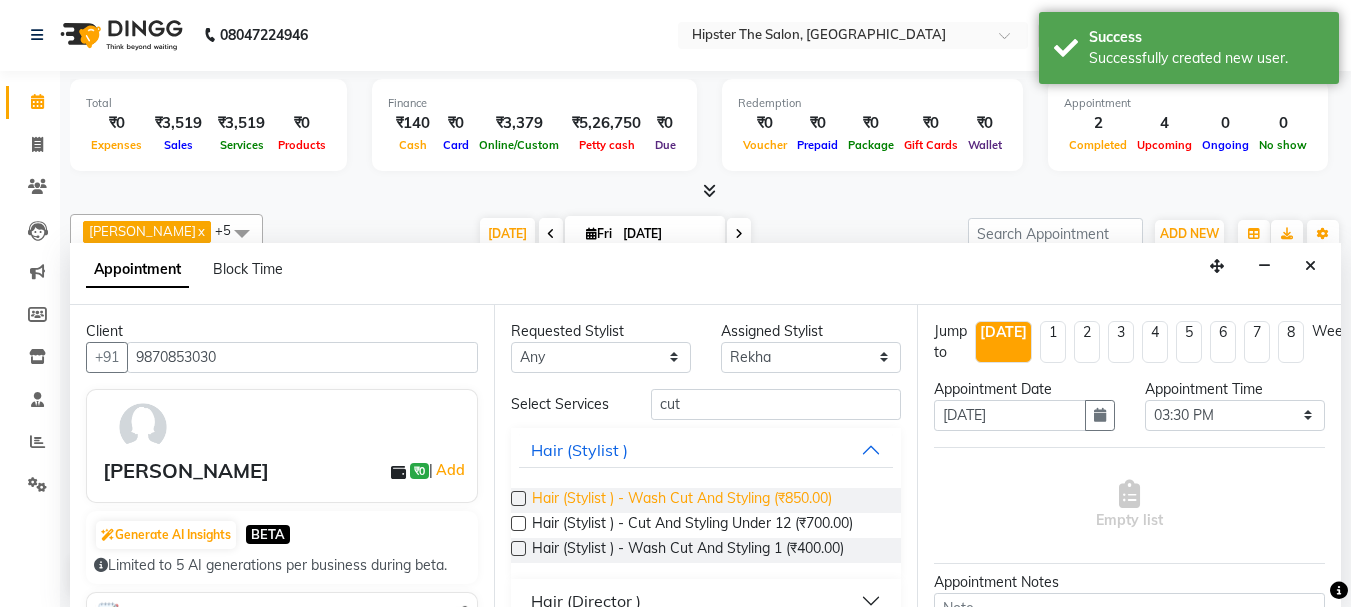 click on "Hair (Stylist ) - Wash Cut And Styling (₹850.00)" at bounding box center (682, 500) 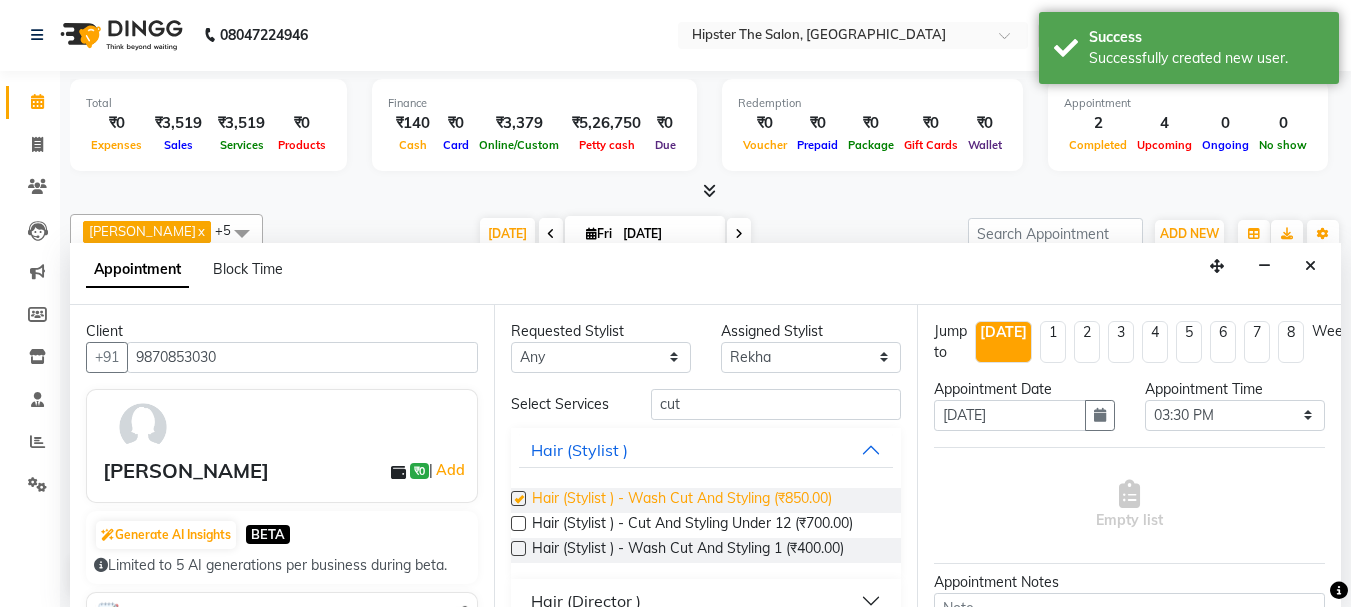 checkbox on "false" 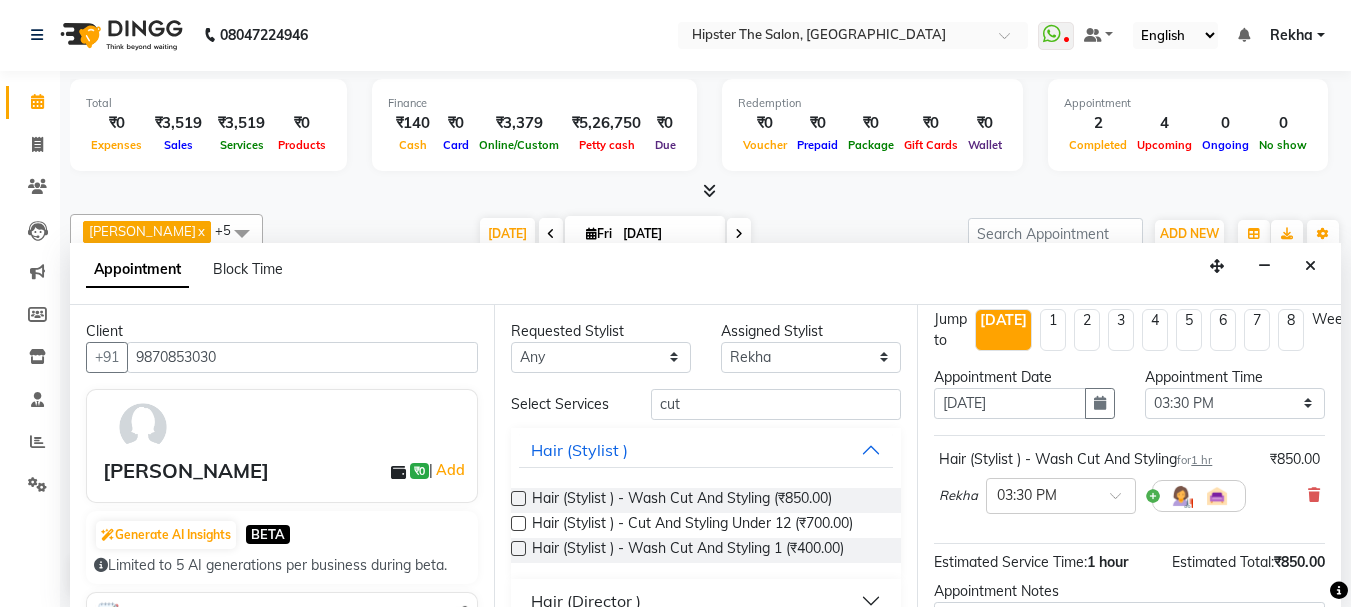 scroll, scrollTop: 0, scrollLeft: 0, axis: both 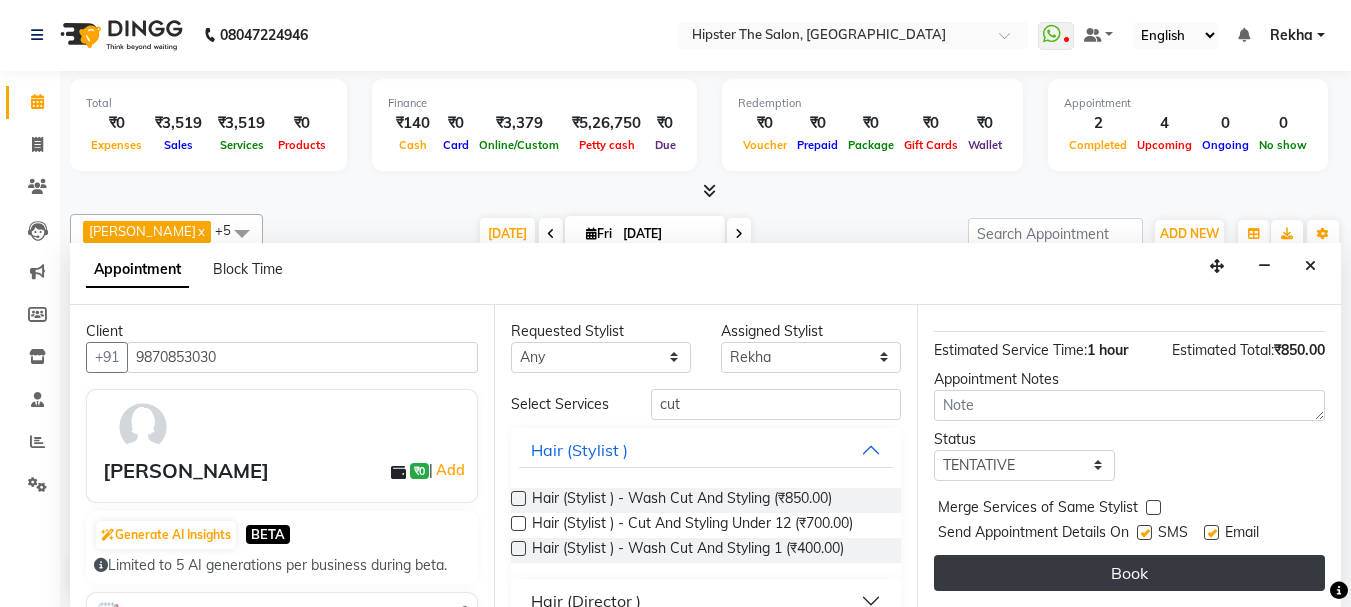 click on "Book" at bounding box center [1129, 573] 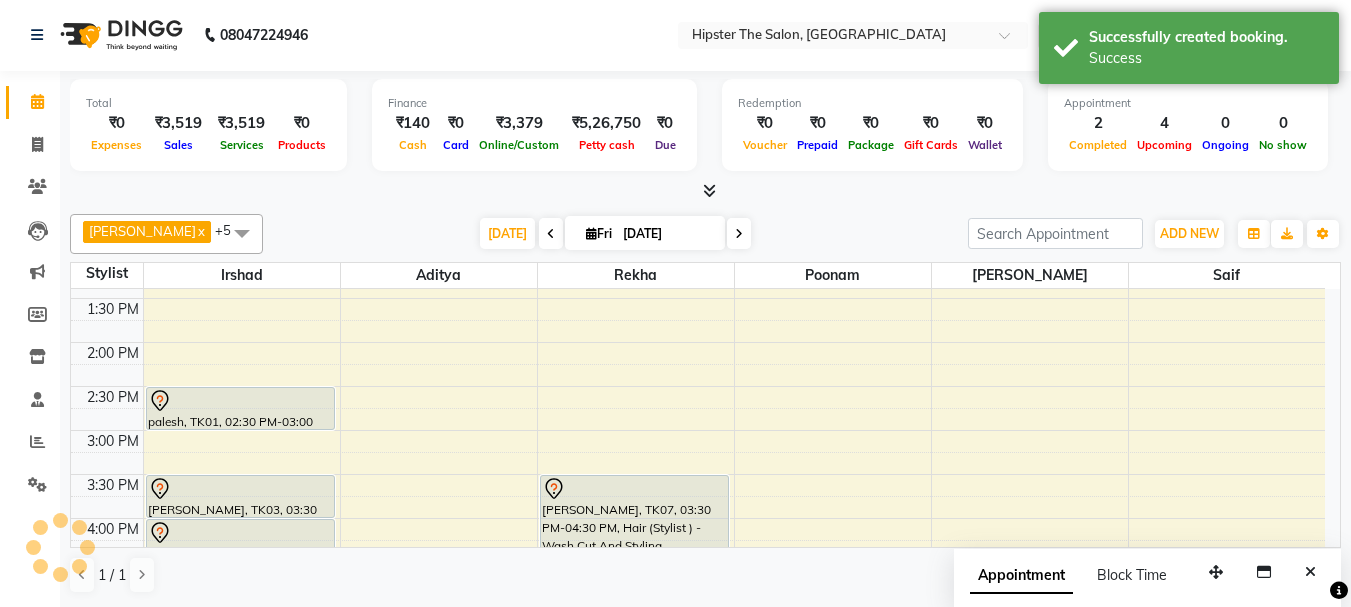 scroll, scrollTop: 0, scrollLeft: 0, axis: both 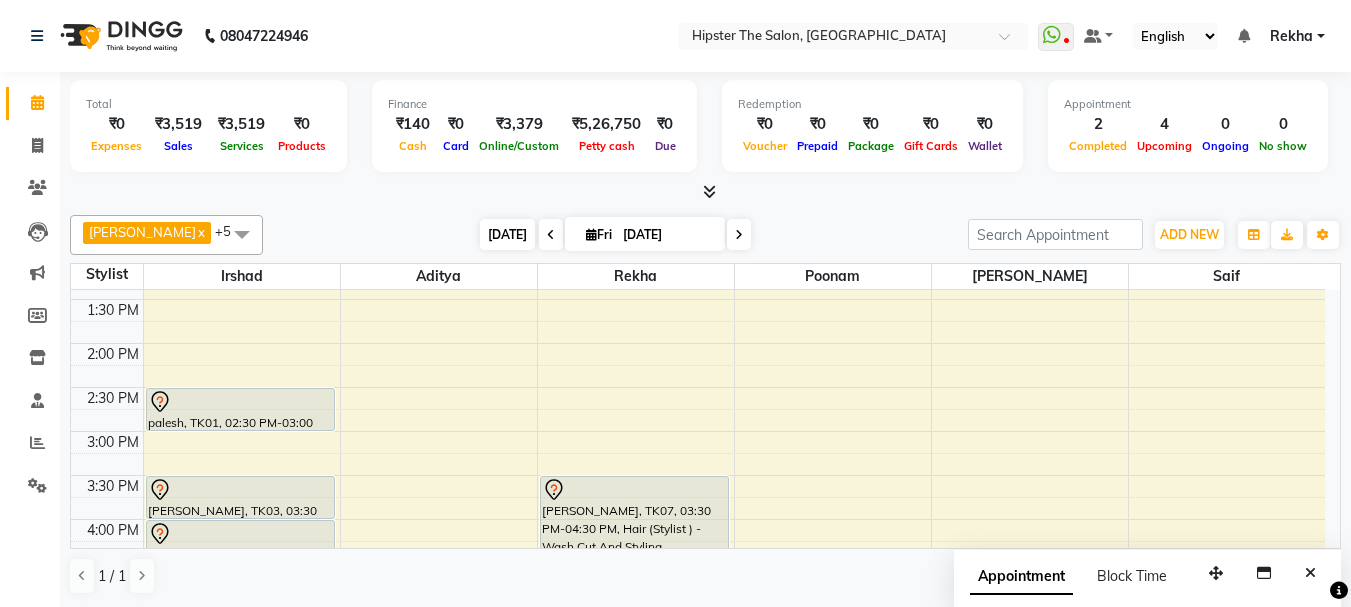 click on "[DATE]" at bounding box center (507, 234) 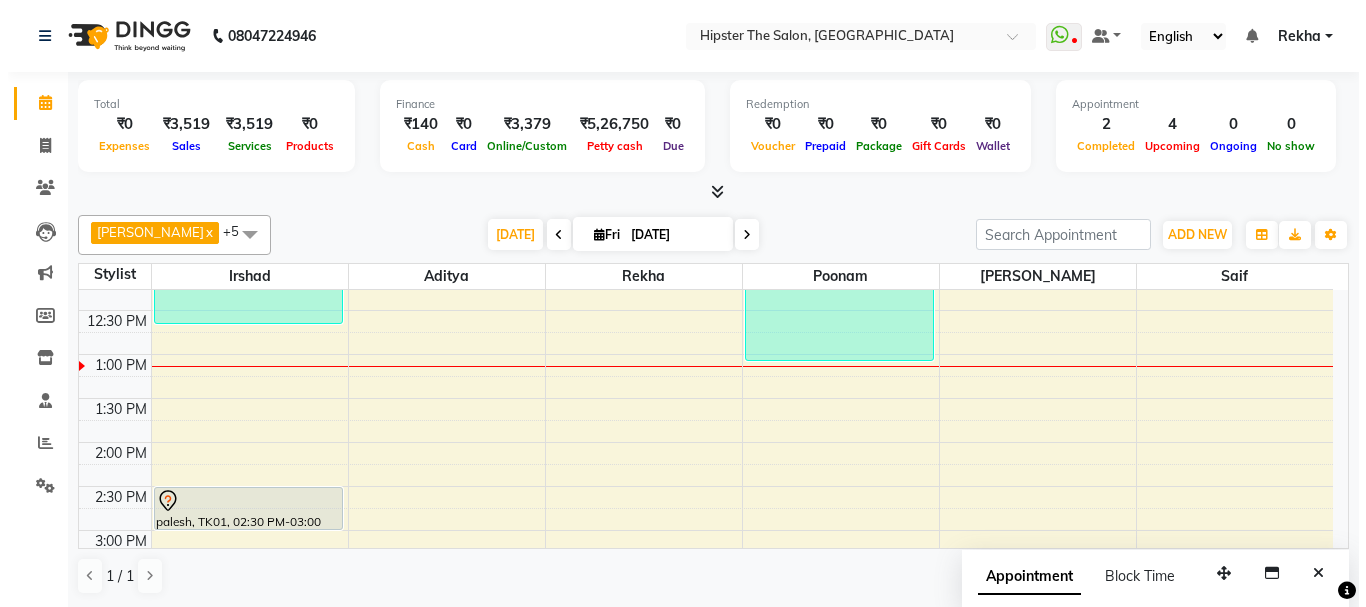 scroll, scrollTop: 361, scrollLeft: 0, axis: vertical 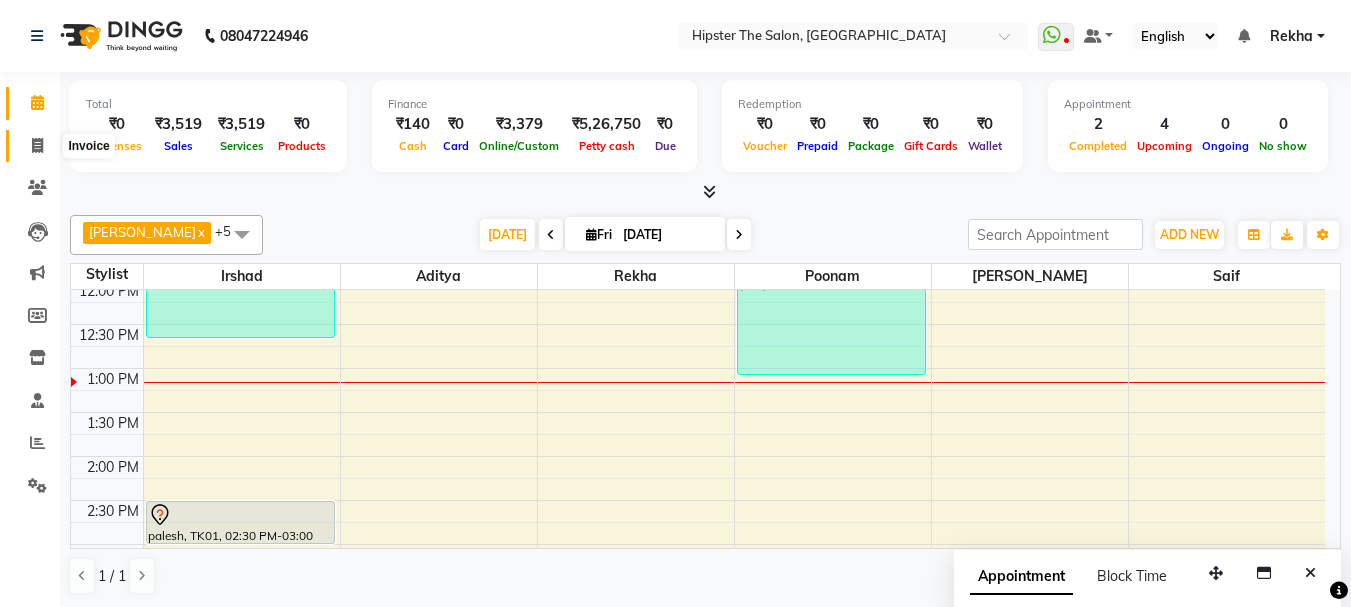 click 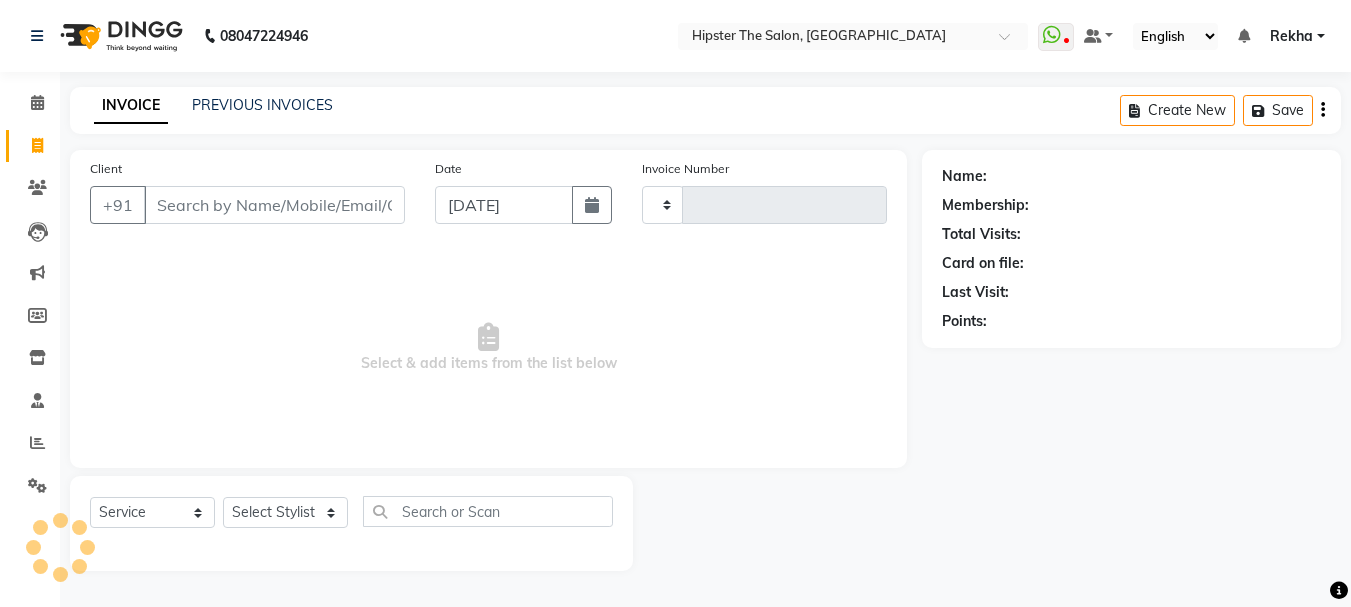 type on "1714" 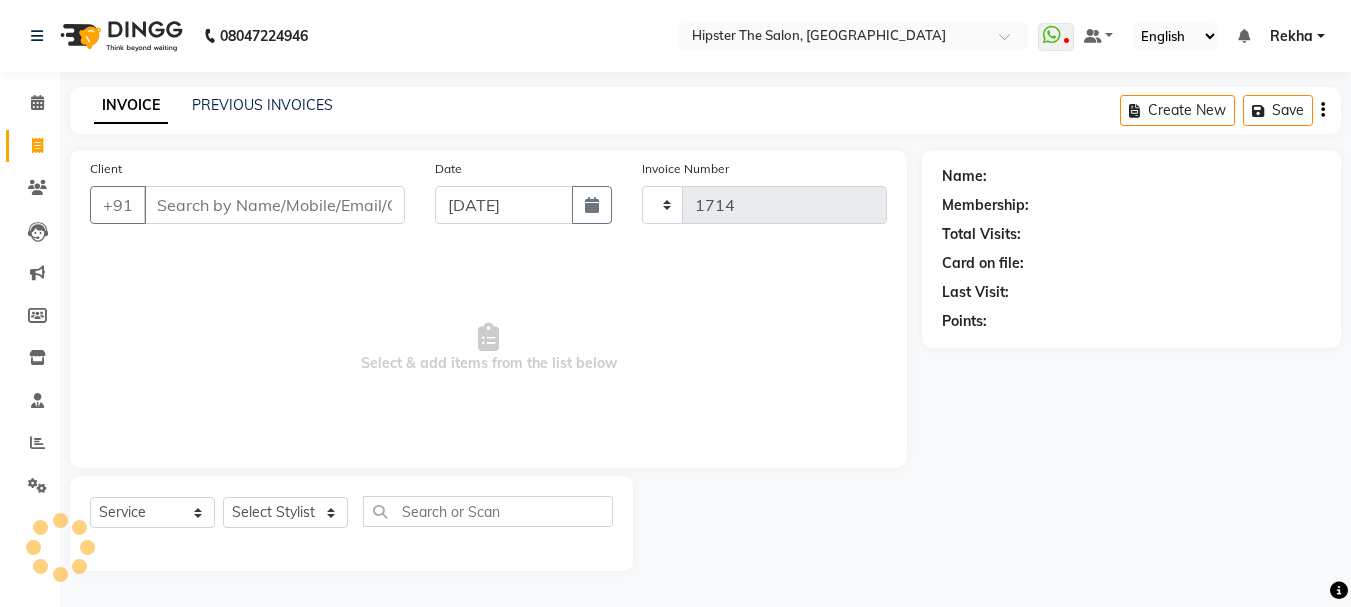select on "5125" 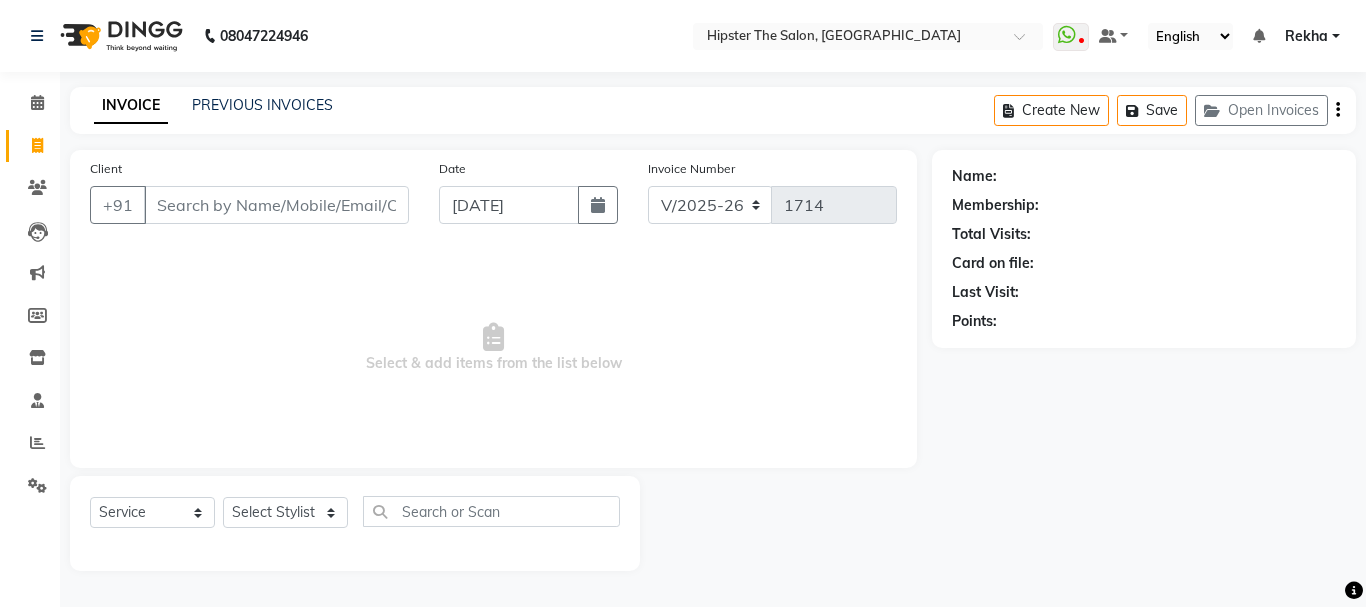 click on "Client" at bounding box center [276, 205] 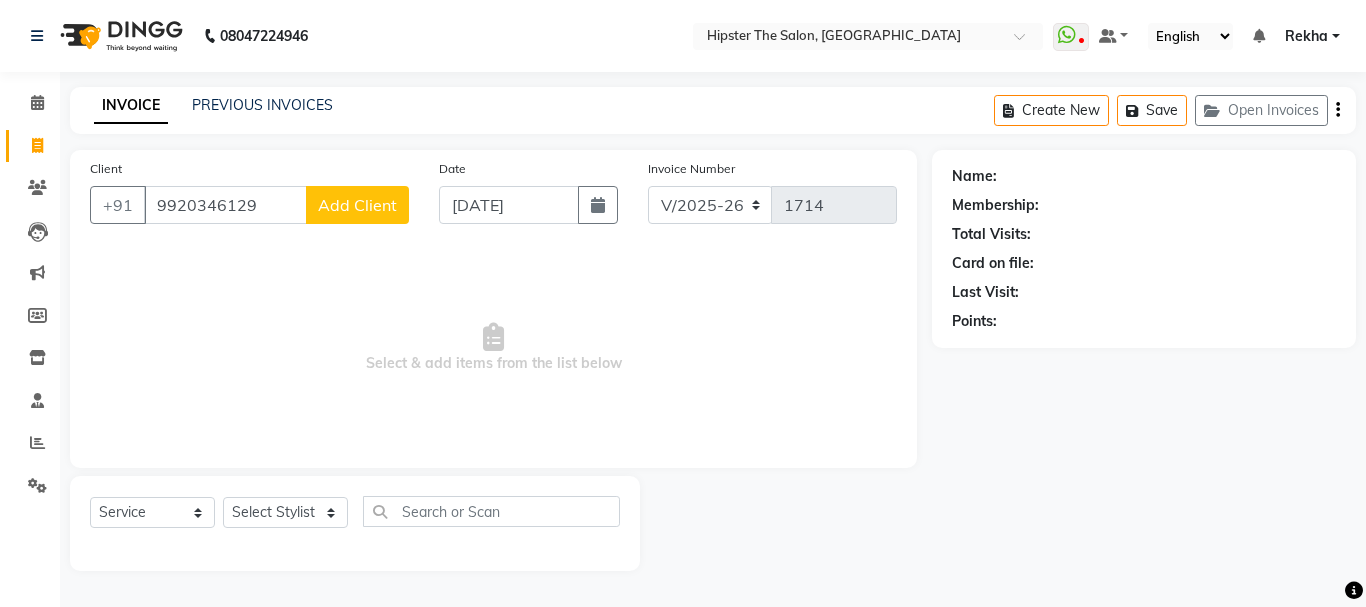 type on "9920346129" 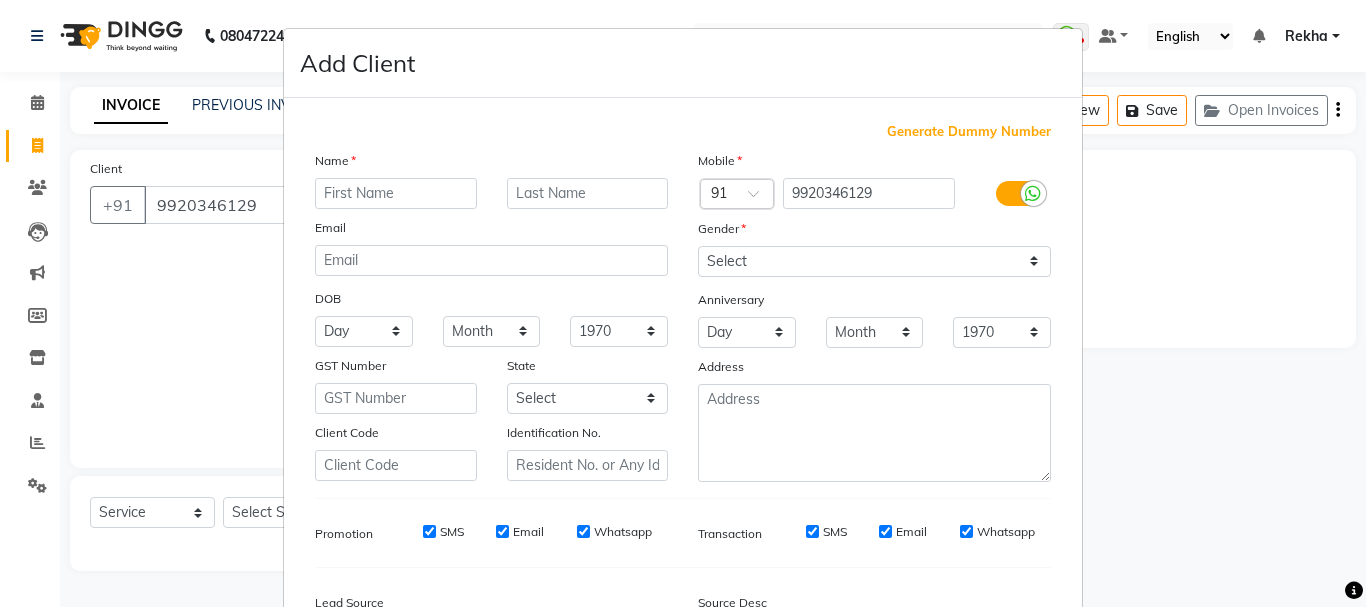 click at bounding box center (396, 193) 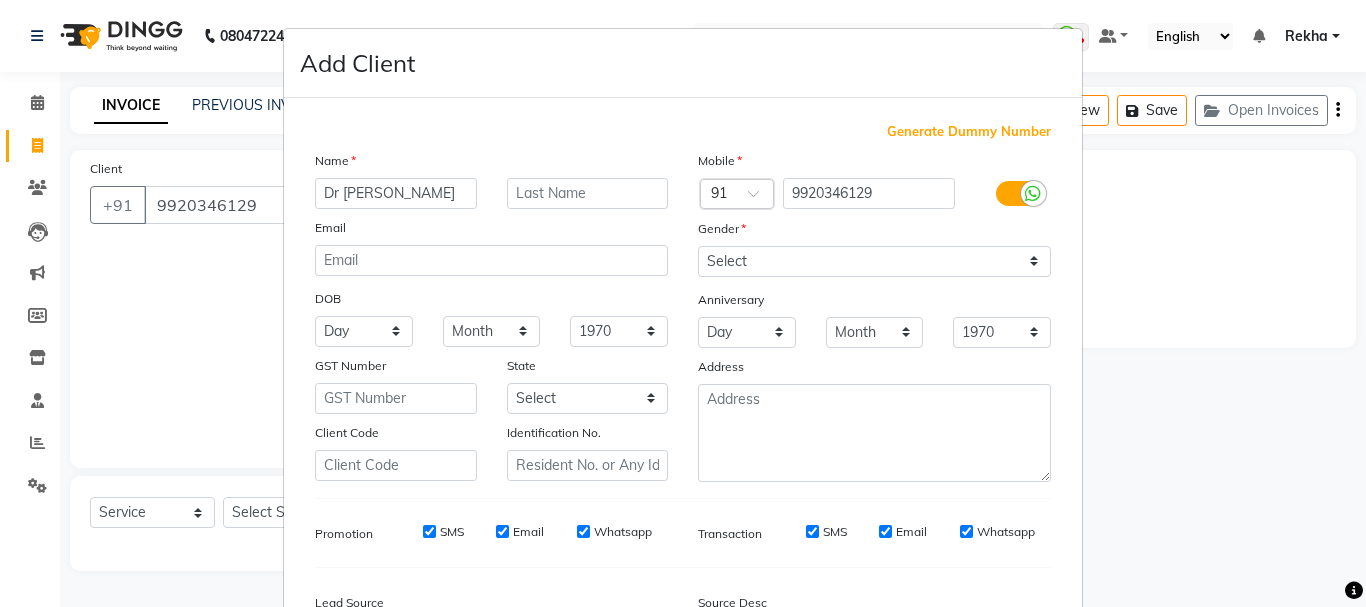click on "Dr pratibha" at bounding box center [396, 193] 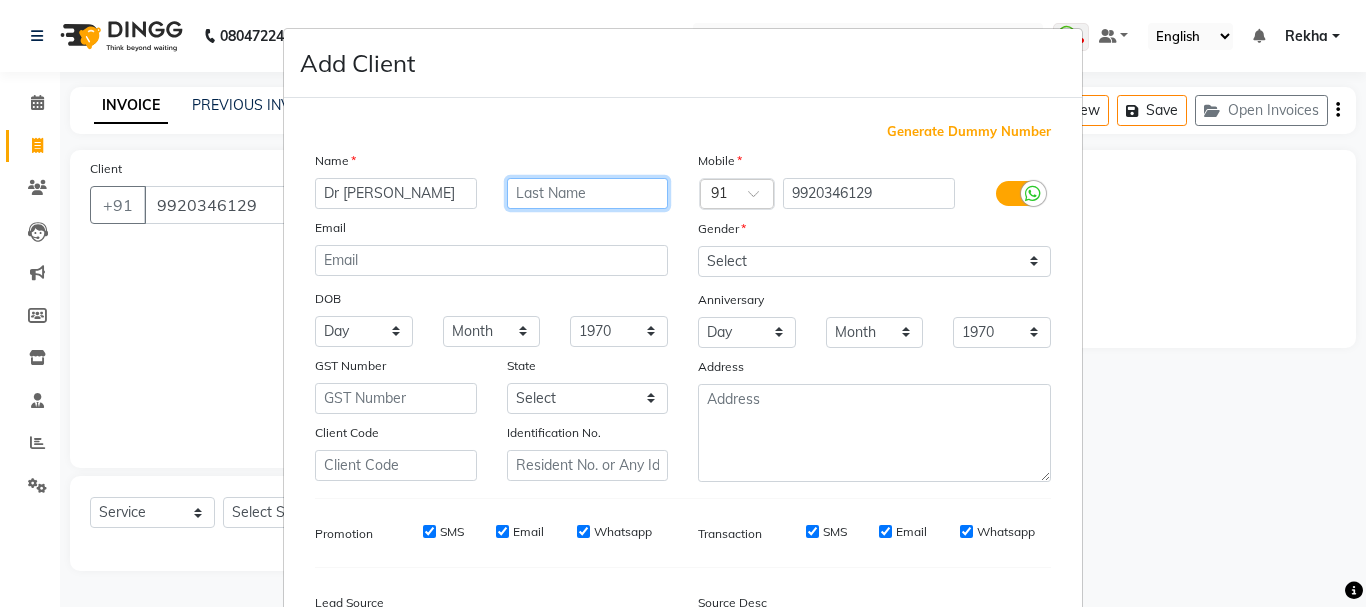 click at bounding box center (588, 193) 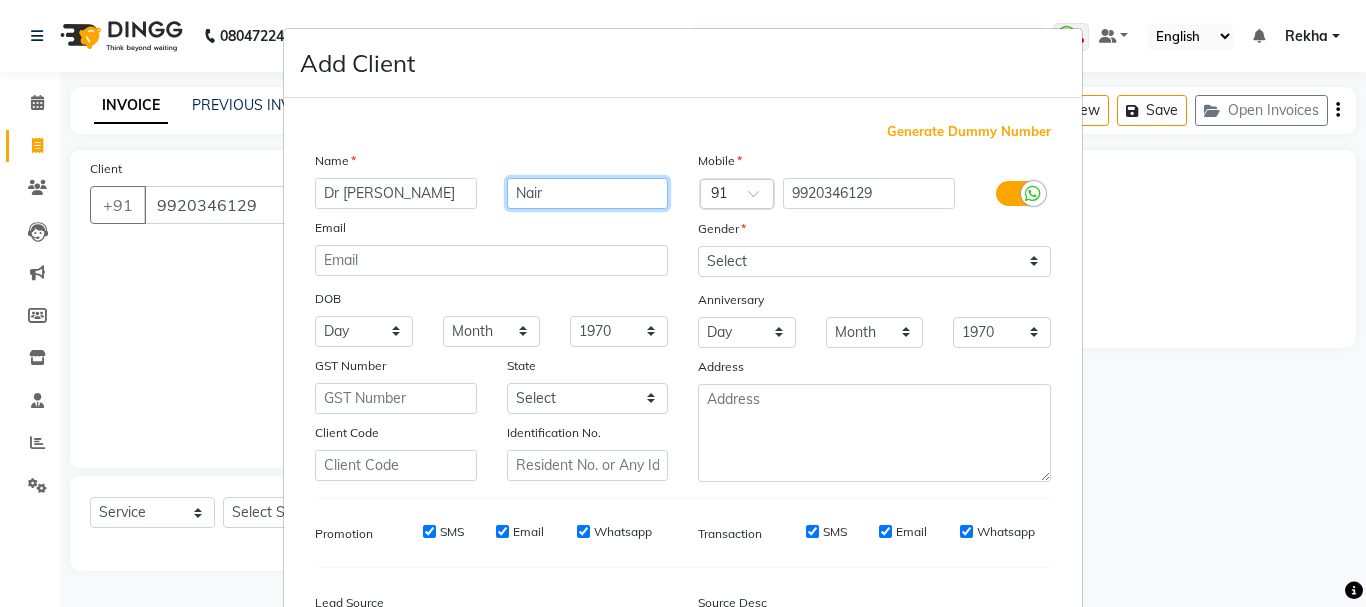 type on "Nair" 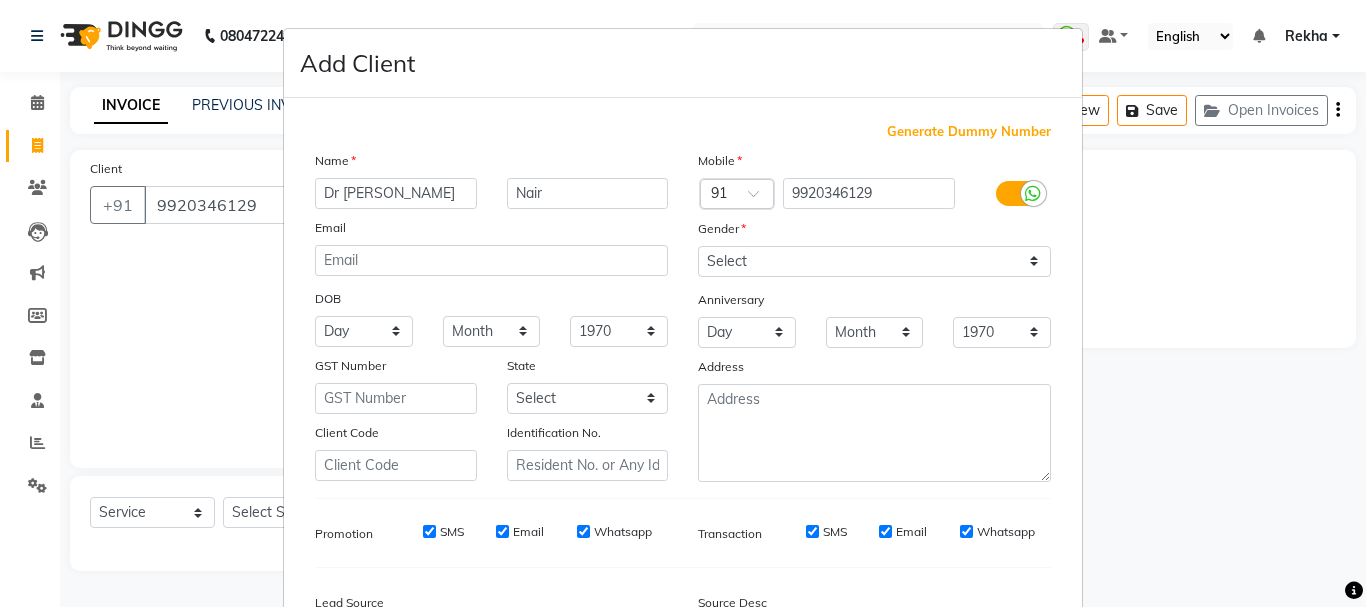click on "Generate Dummy Number Name Dr pratibha Nair Email DOB Day 01 02 03 04 05 06 07 08 09 10 11 12 13 14 15 16 17 18 19 20 21 22 23 24 25 26 27 28 29 30 31 Month January February March April May June July August September October November December 1940 1941 1942 1943 1944 1945 1946 1947 1948 1949 1950 1951 1952 1953 1954 1955 1956 1957 1958 1959 1960 1961 1962 1963 1964 1965 1966 1967 1968 1969 1970 1971 1972 1973 1974 1975 1976 1977 1978 1979 1980 1981 1982 1983 1984 1985 1986 1987 1988 1989 1990 1991 1992 1993 1994 1995 1996 1997 1998 1999 2000 2001 2002 2003 2004 2005 2006 2007 2008 2009 2010 2011 2012 2013 2014 2015 2016 2017 2018 2019 2020 2021 2022 2023 2024 GST Number State Select Andaman and Nicobar Islands Andhra Pradesh Arunachal Pradesh Assam Bihar Chandigarh Chhattisgarh Dadra and Nagar Haveli Daman and Diu Delhi Goa Gujarat Haryana Himachal Pradesh Jammu and Kashmir Jharkhand Karnataka Kerala Lakshadweep Madhya Pradesh Maharashtra Manipur Meghalaya Mizoram Nagaland Odisha Pondicherry Punjab Rajasthan" at bounding box center [683, 419] 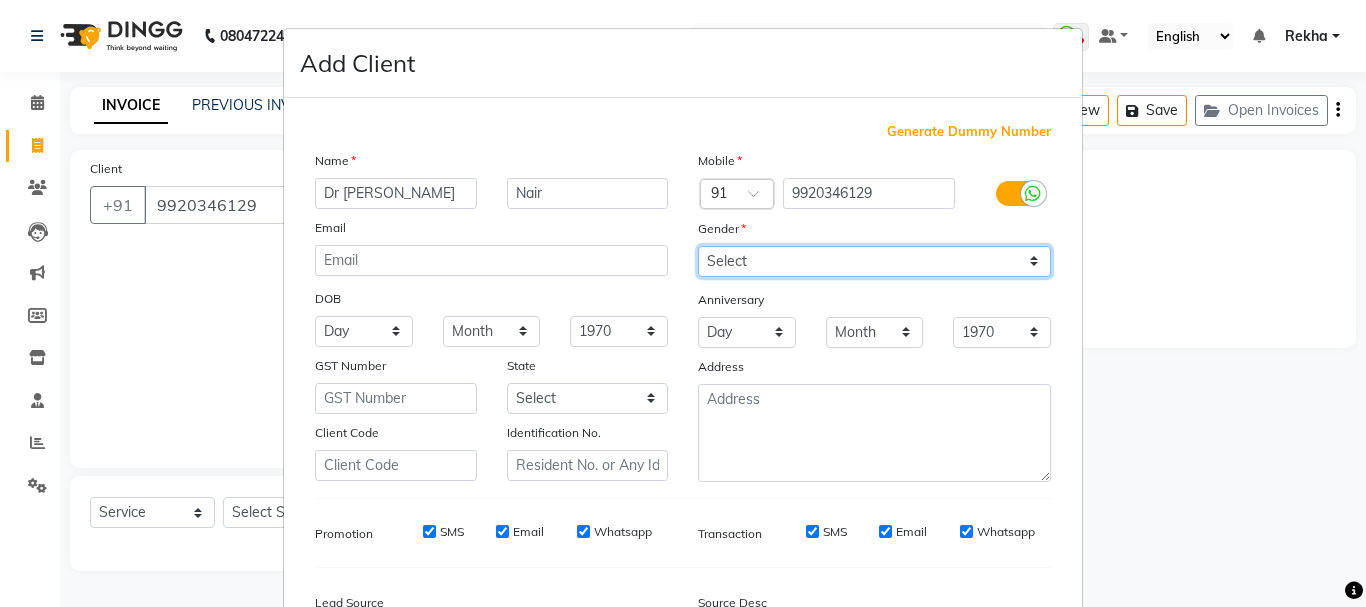 click on "Select [DEMOGRAPHIC_DATA] [DEMOGRAPHIC_DATA] Other Prefer Not To Say" at bounding box center [874, 261] 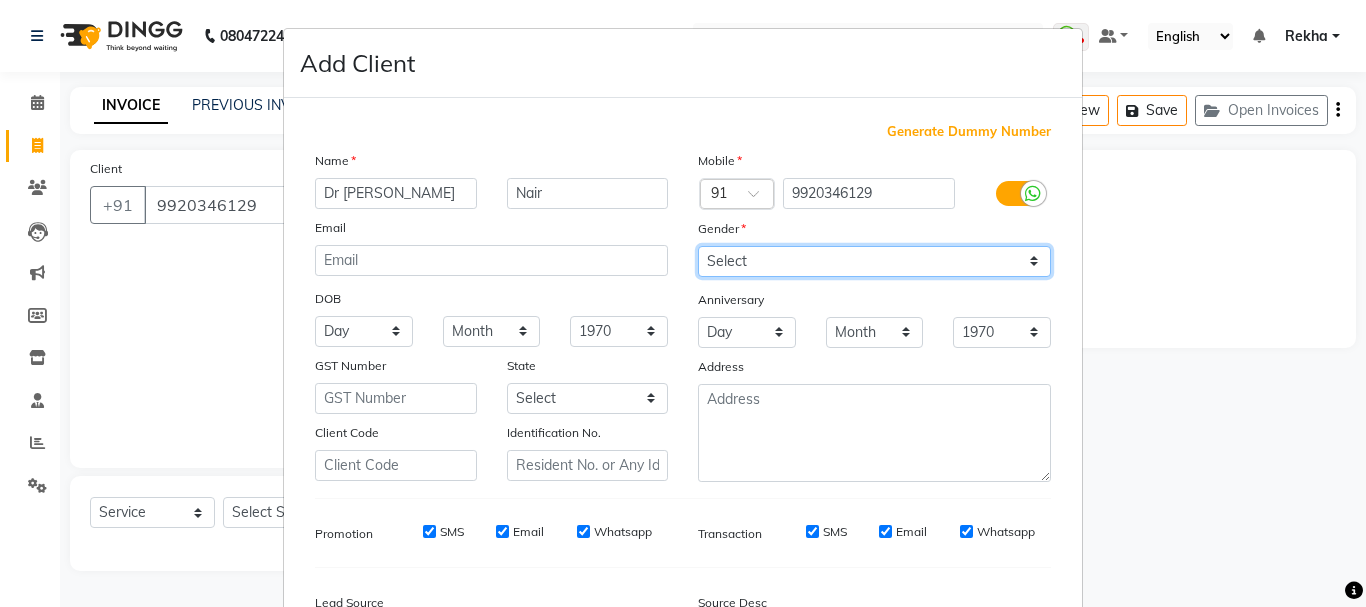 select on "female" 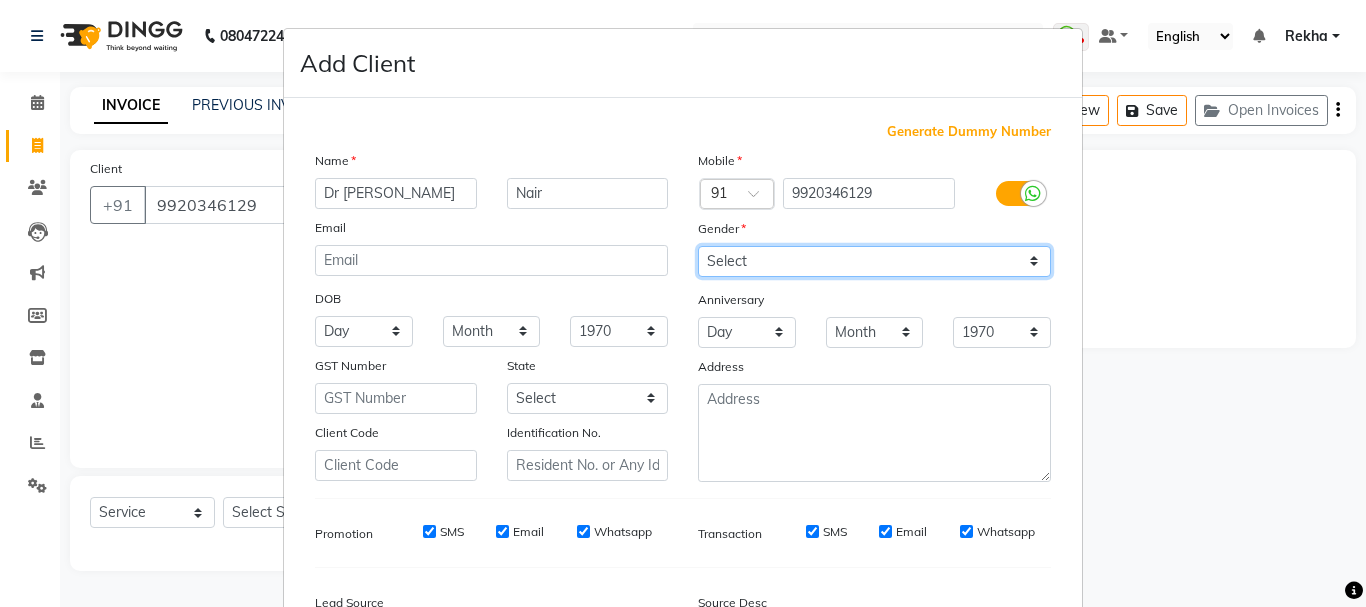 click on "Select [DEMOGRAPHIC_DATA] [DEMOGRAPHIC_DATA] Other Prefer Not To Say" at bounding box center (874, 261) 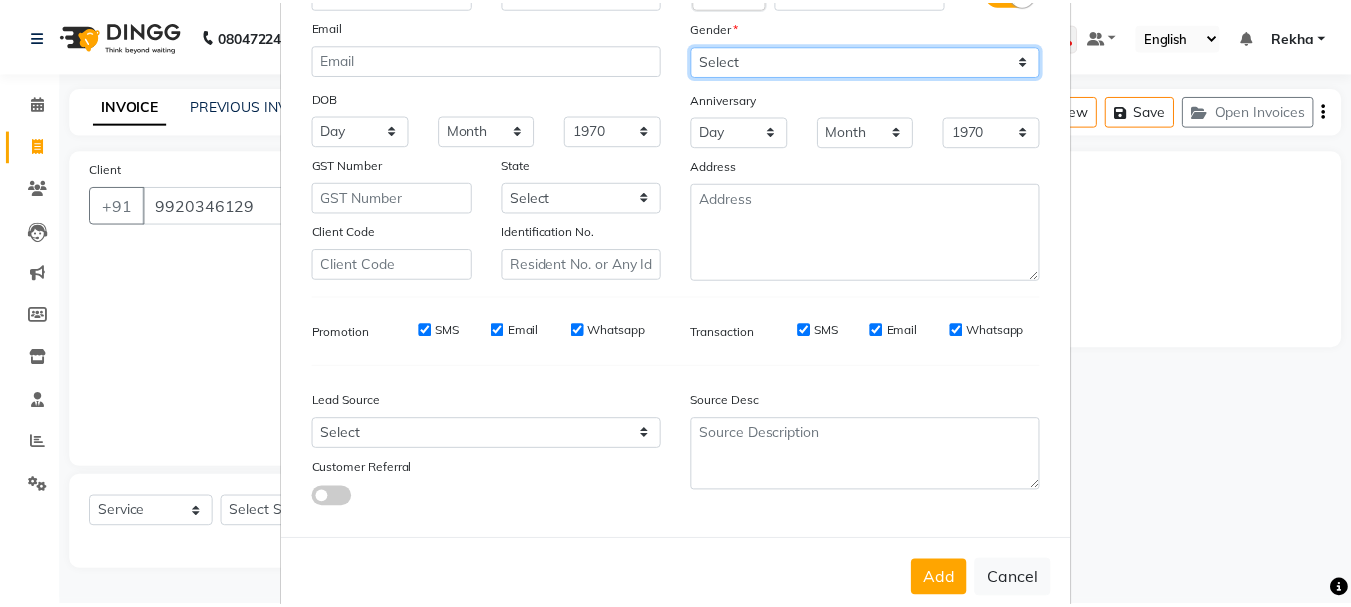 scroll, scrollTop: 242, scrollLeft: 0, axis: vertical 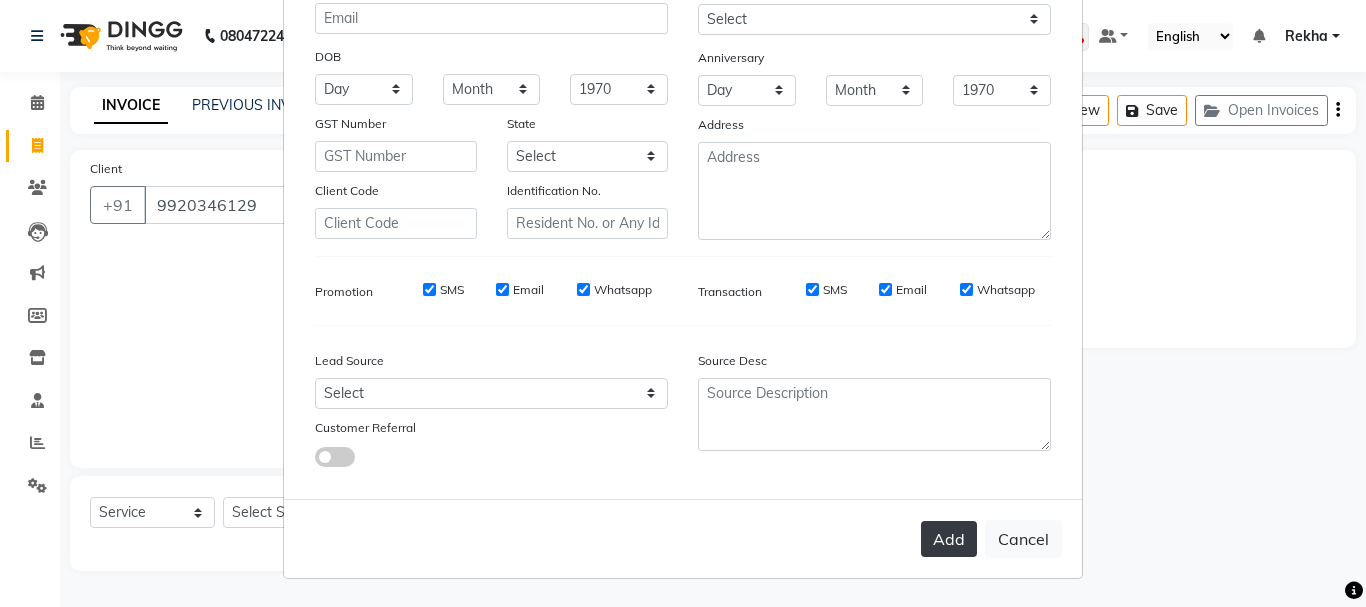 click on "Add" at bounding box center (949, 539) 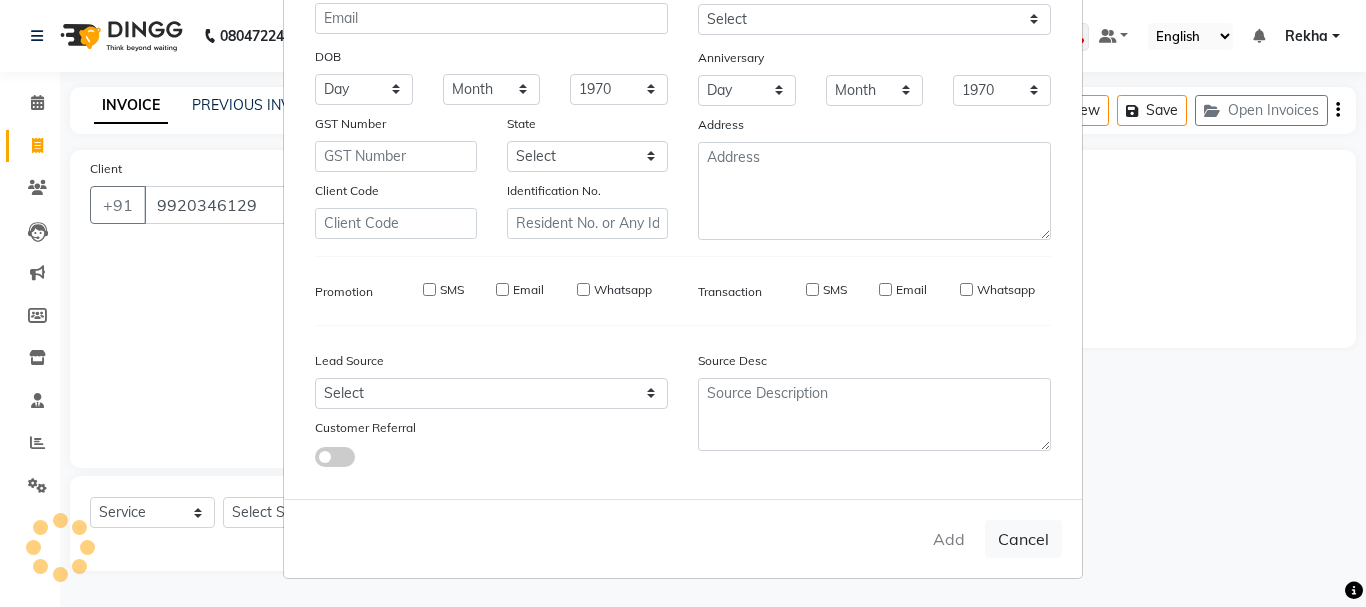 type 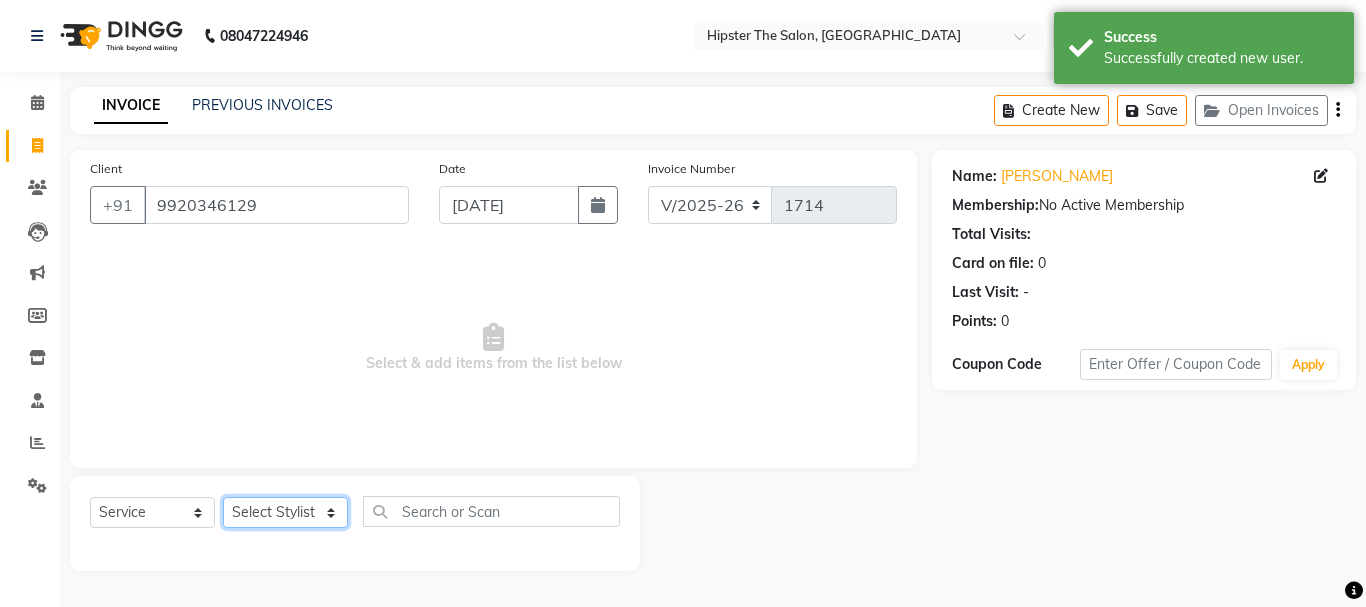 click on "Select Stylist [PERSON_NAME] [PERSON_NAME] [PERSON_NAME] [PERSON_NAME] Lucky [PERSON_NAME]  [PERSON_NAME] [PERSON_NAME] [PERSON_NAME] Rekha saif [PERSON_NAME] [PERSON_NAME]  [PERSON_NAME] [PERSON_NAME]" 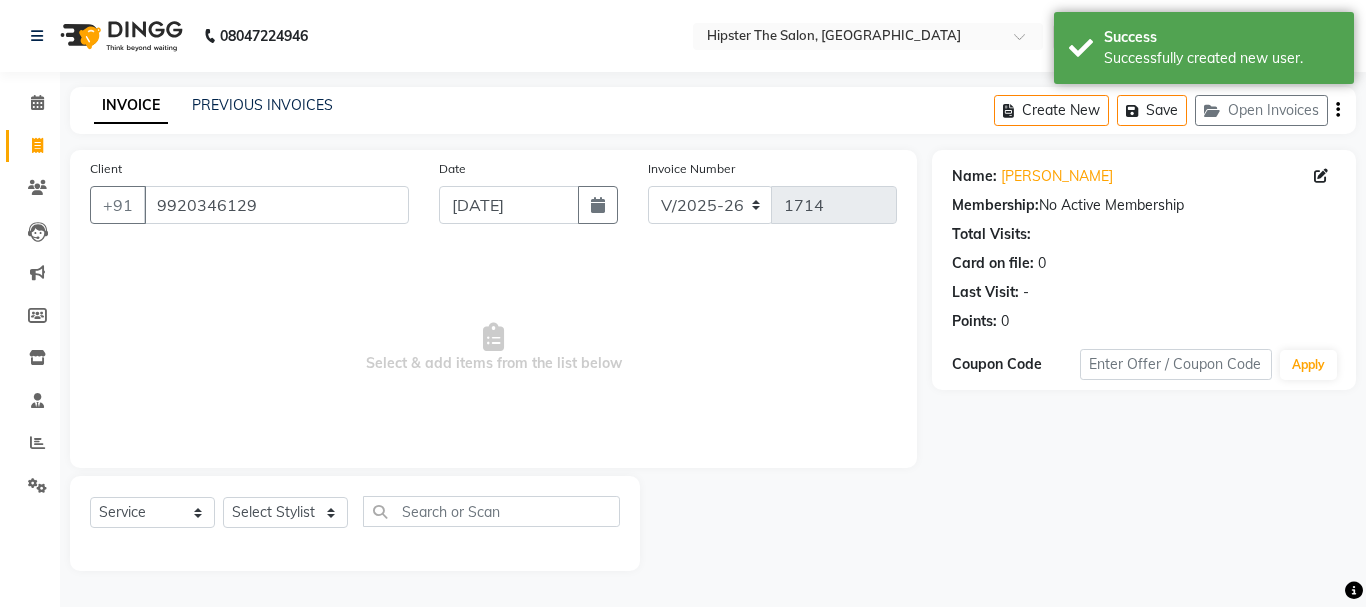 click on "INVOICE PREVIOUS INVOICES Create New   Save   Open Invoices" 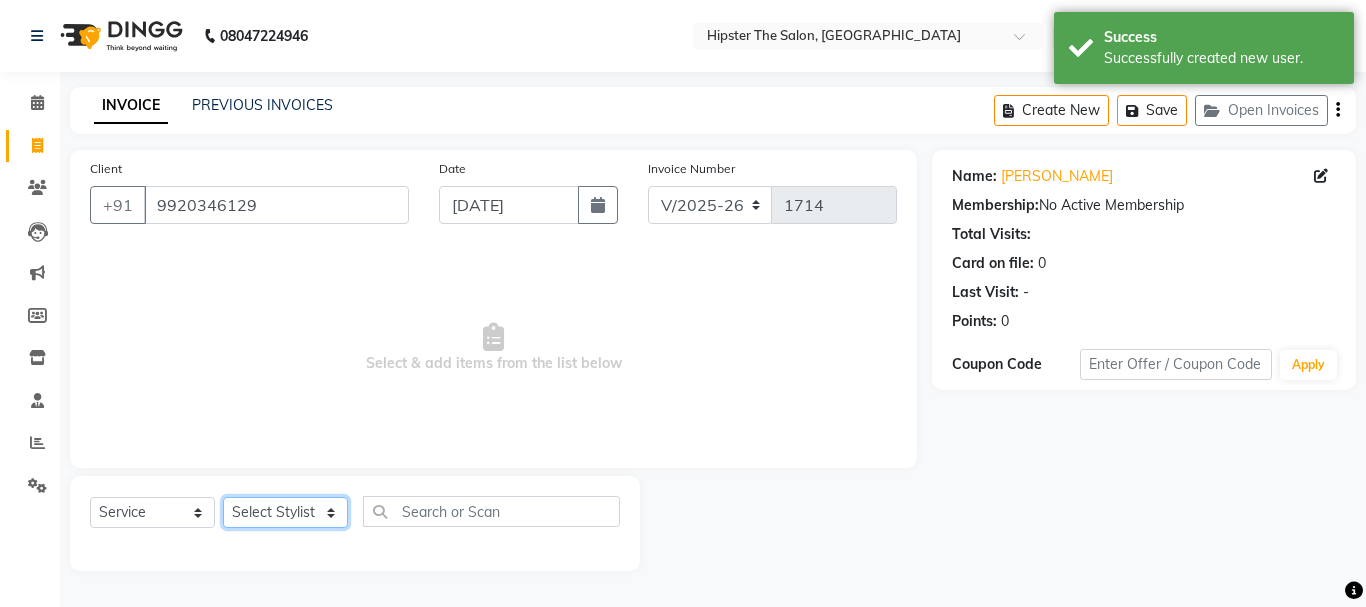 click on "Select Stylist [PERSON_NAME] [PERSON_NAME] [PERSON_NAME] [PERSON_NAME] Lucky [PERSON_NAME]  [PERSON_NAME] [PERSON_NAME] [PERSON_NAME] Rekha saif [PERSON_NAME] [PERSON_NAME]  [PERSON_NAME] [PERSON_NAME]" 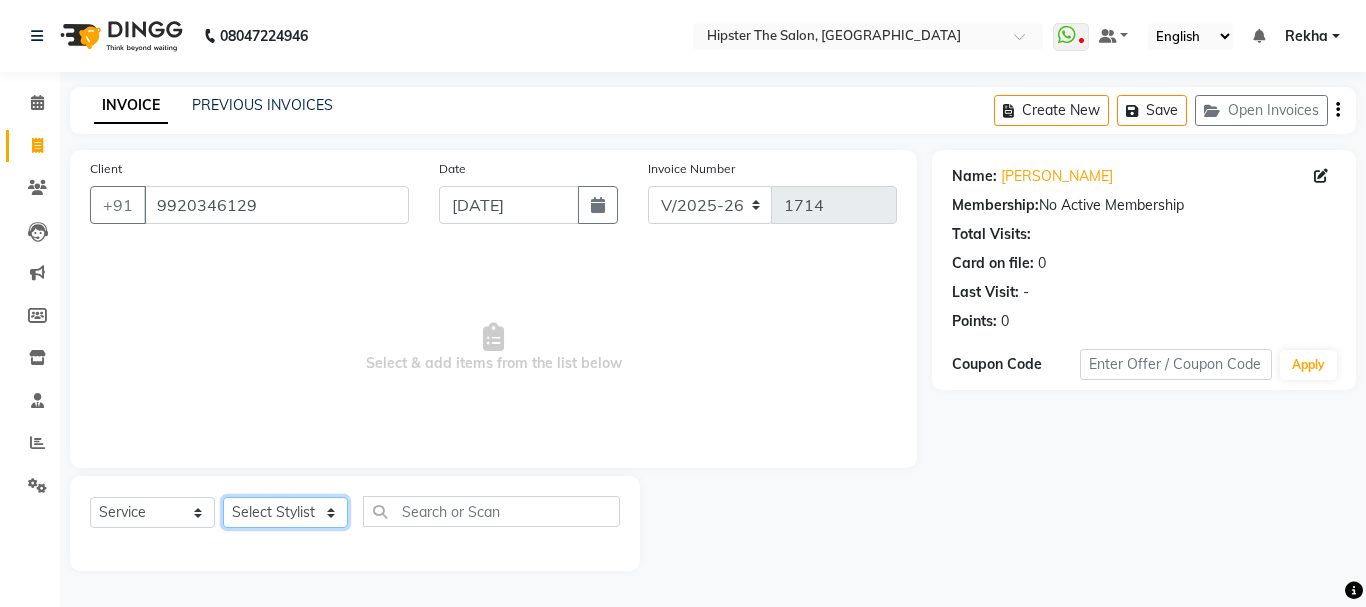 select on "50153" 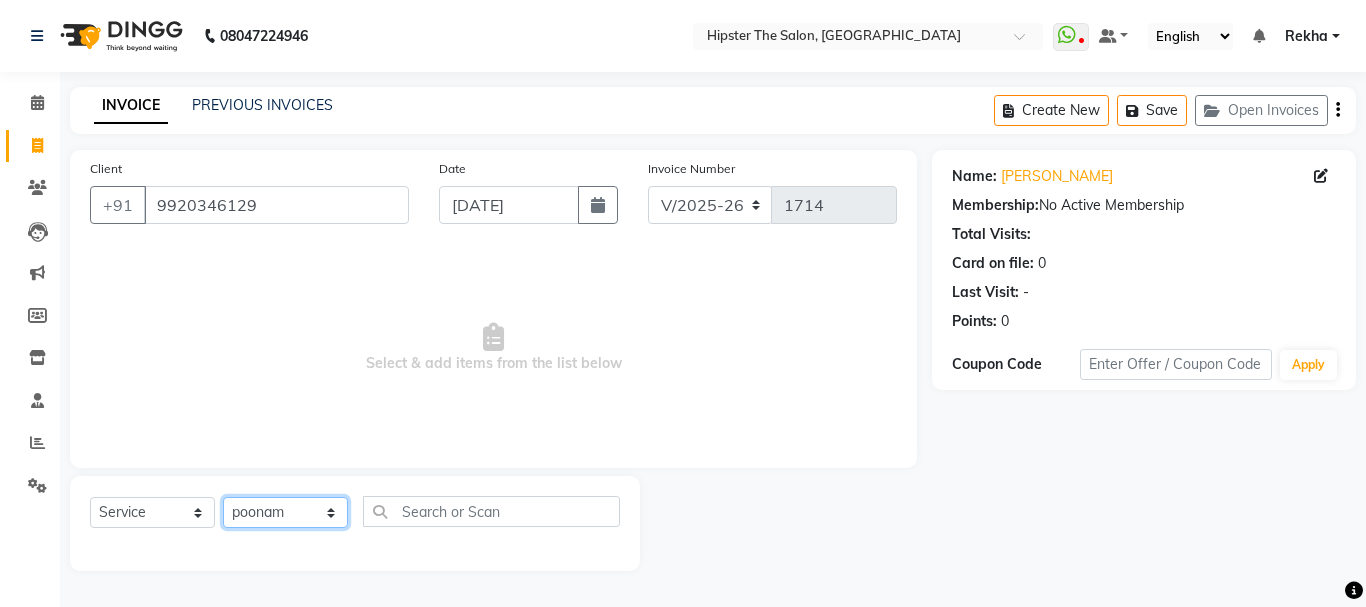 click on "Select Stylist [PERSON_NAME] [PERSON_NAME] [PERSON_NAME] [PERSON_NAME] Lucky [PERSON_NAME]  [PERSON_NAME] [PERSON_NAME] [PERSON_NAME] Rekha saif [PERSON_NAME] [PERSON_NAME]  [PERSON_NAME] [PERSON_NAME]" 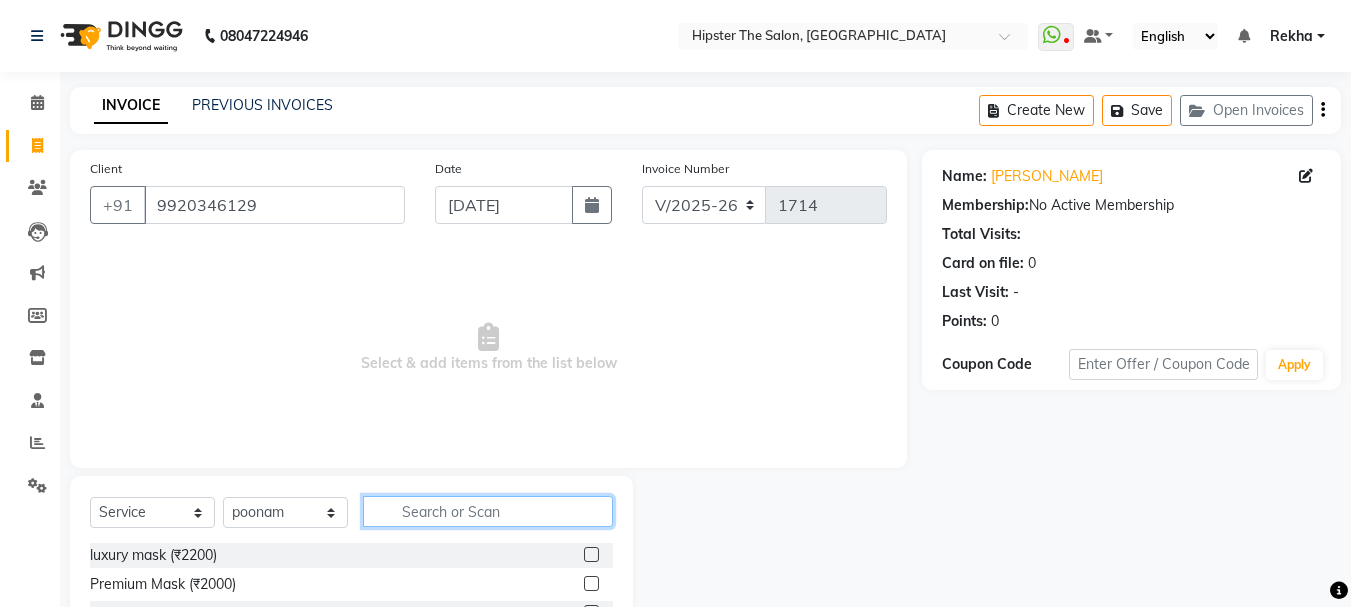 click 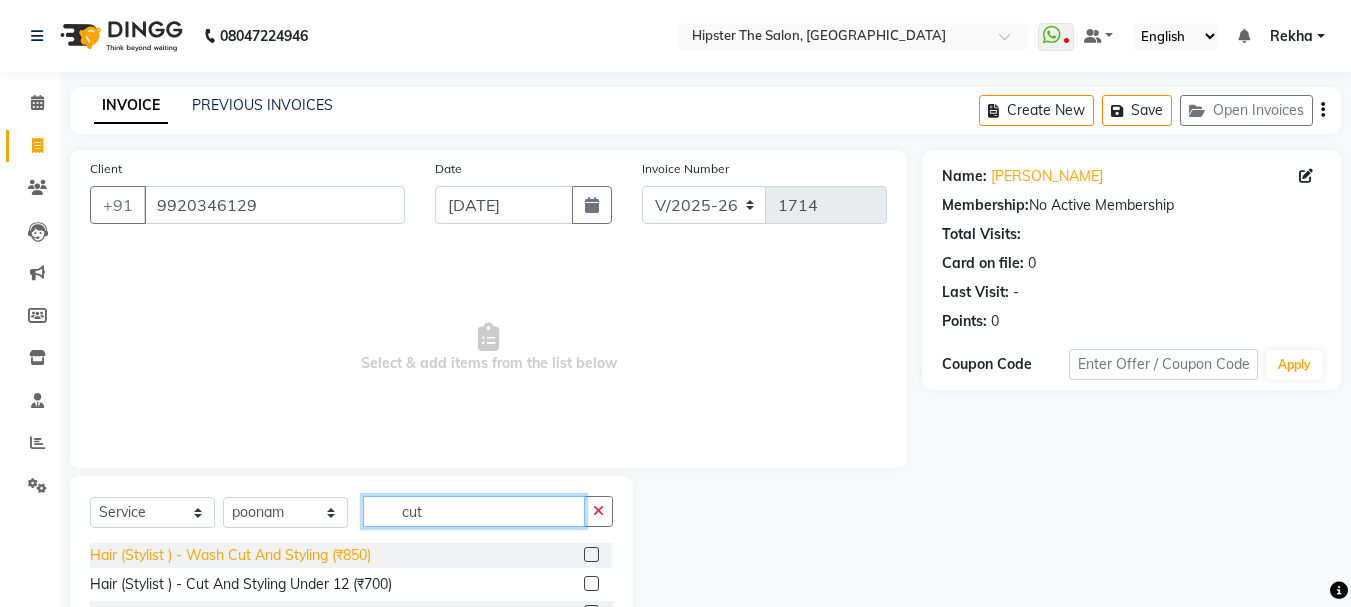 type on "cut" 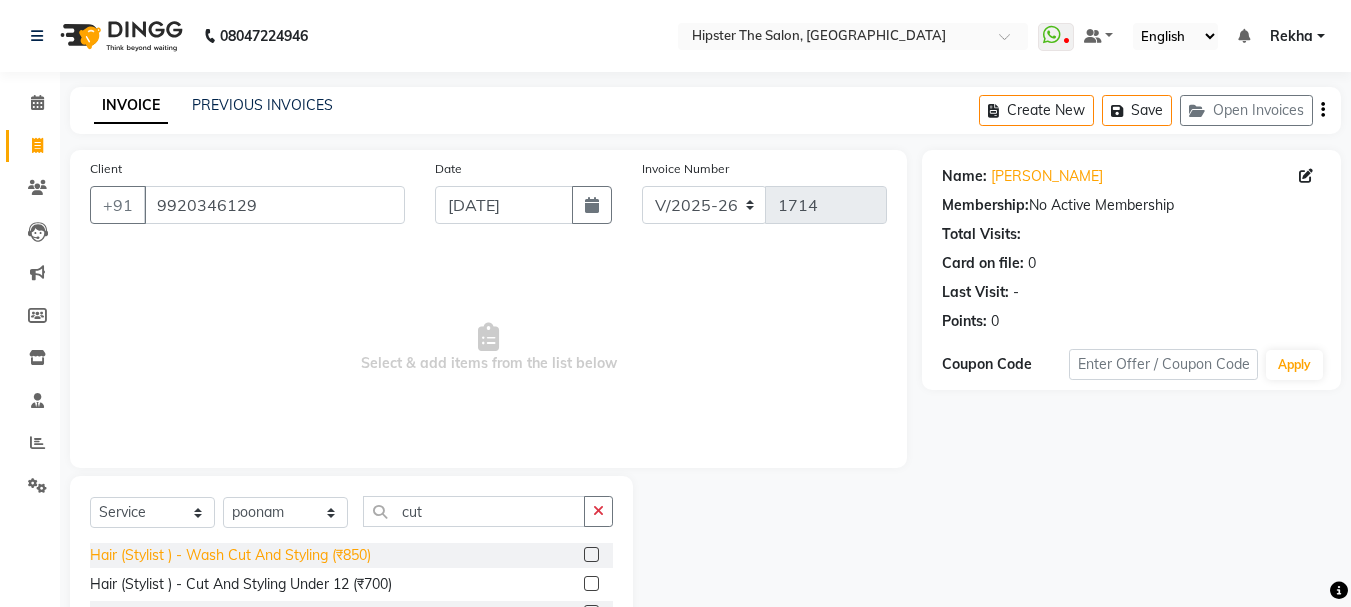 click on "Hair (Stylist ) - Wash Cut And Styling (₹850)" 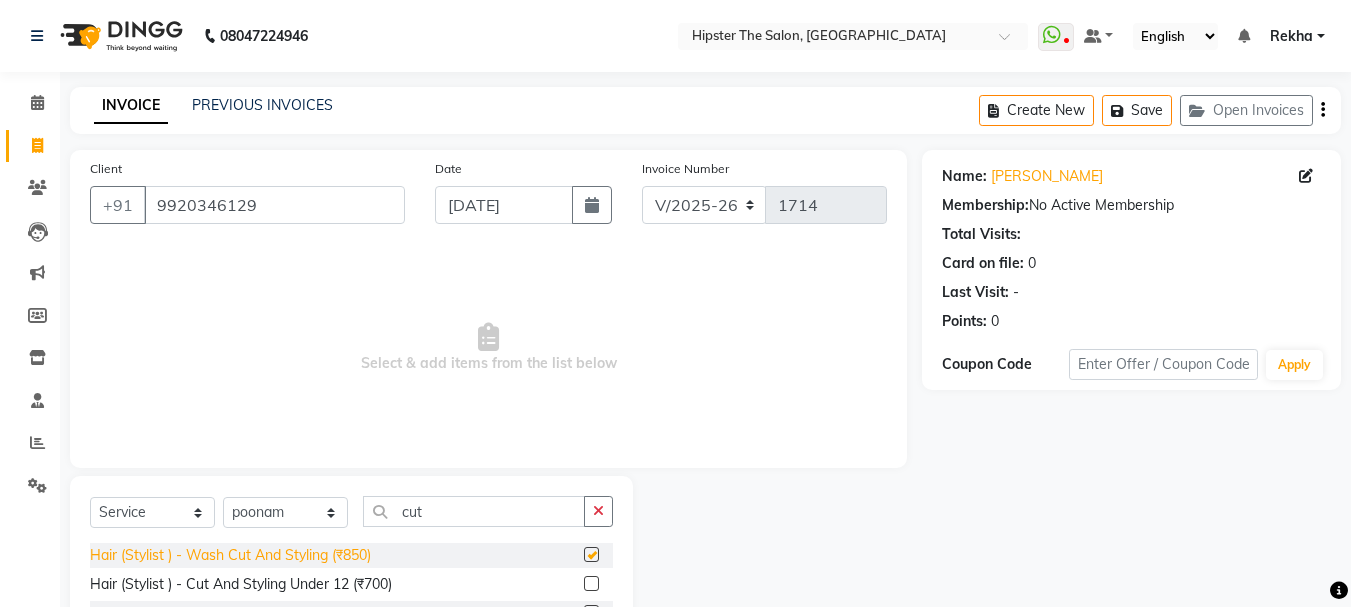 checkbox on "false" 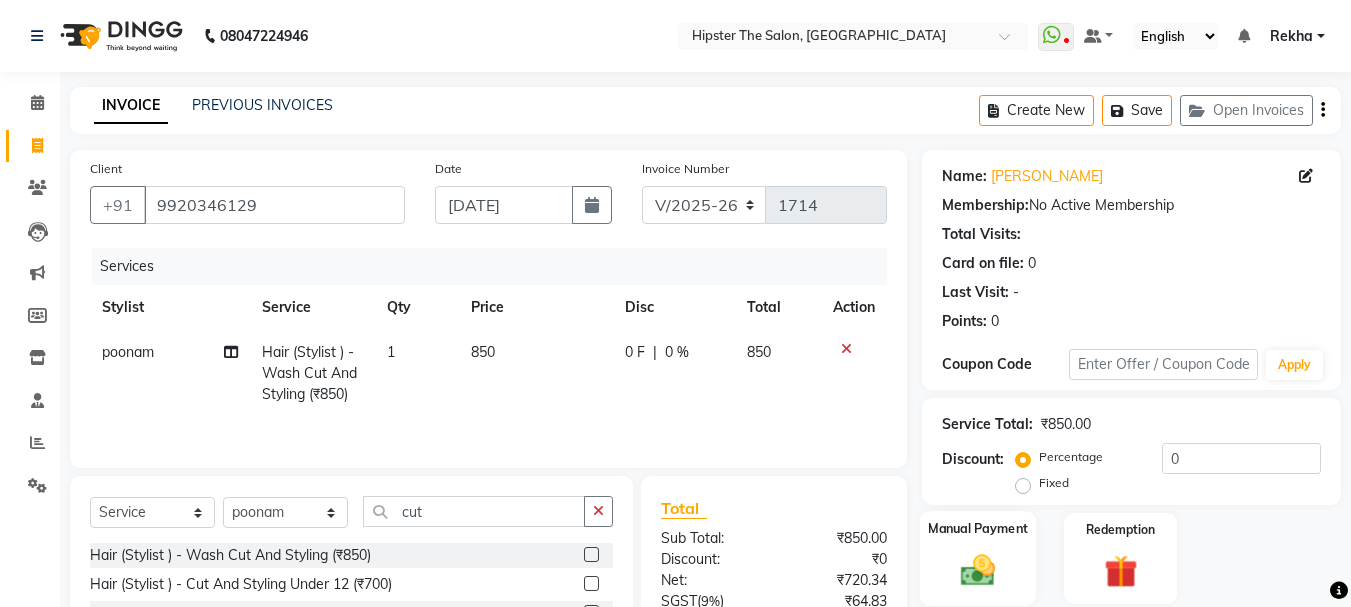 click 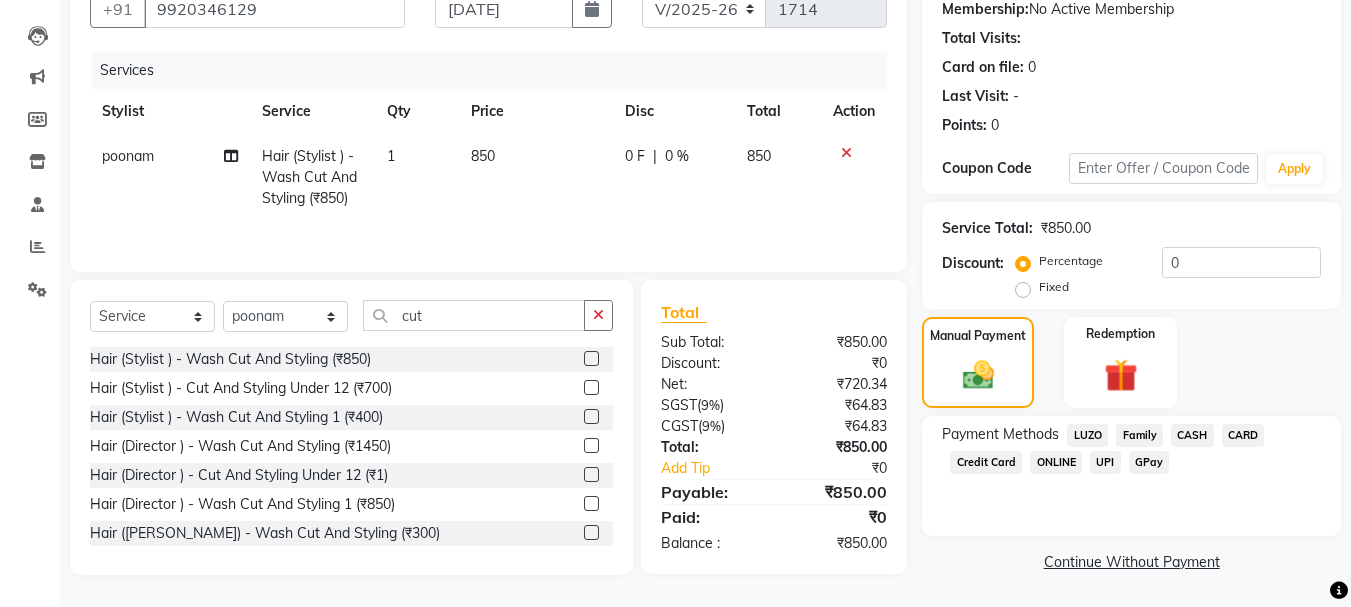 scroll, scrollTop: 0, scrollLeft: 0, axis: both 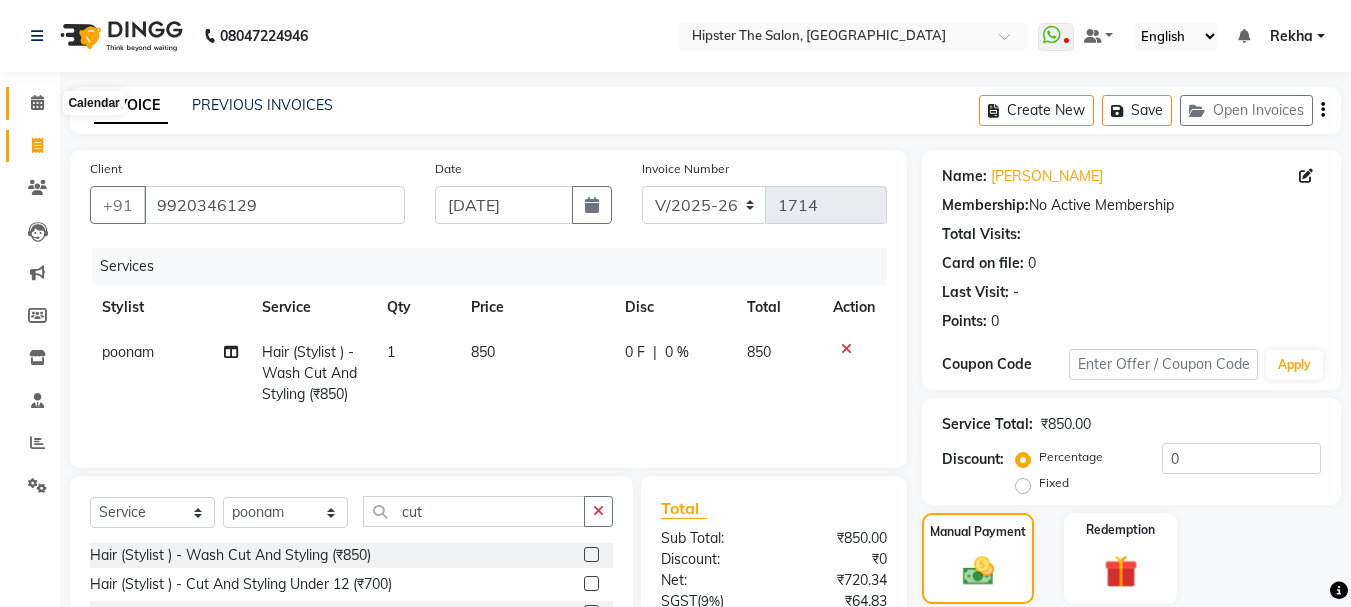 click 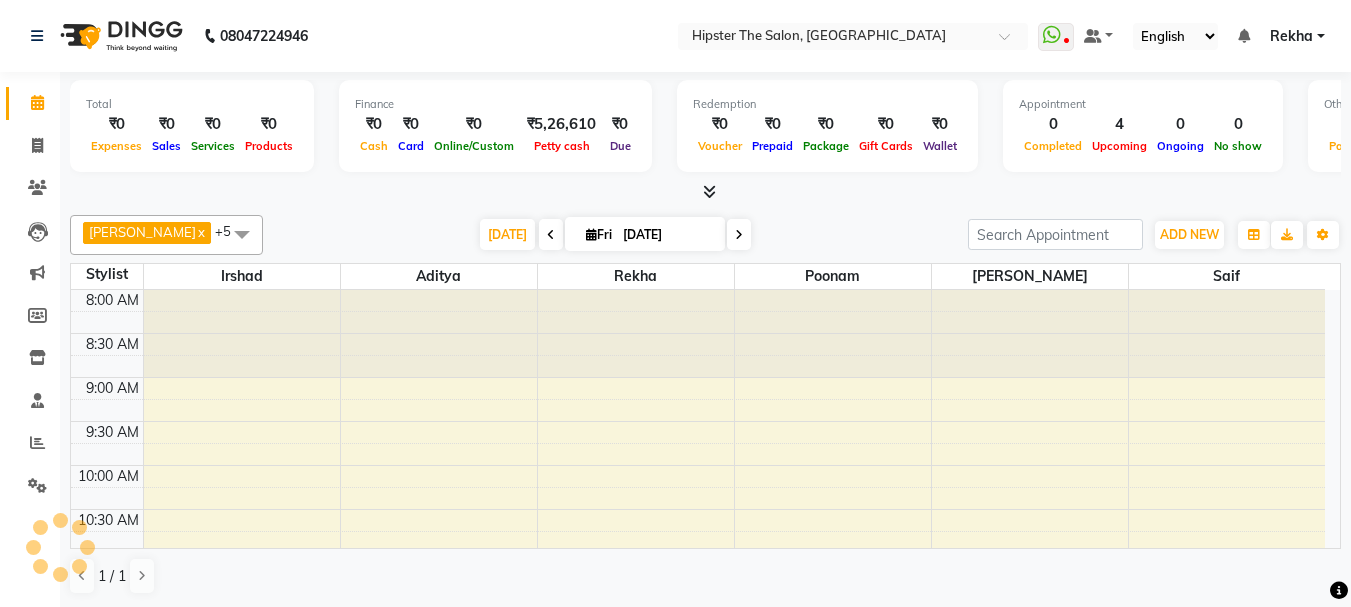 scroll, scrollTop: 0, scrollLeft: 0, axis: both 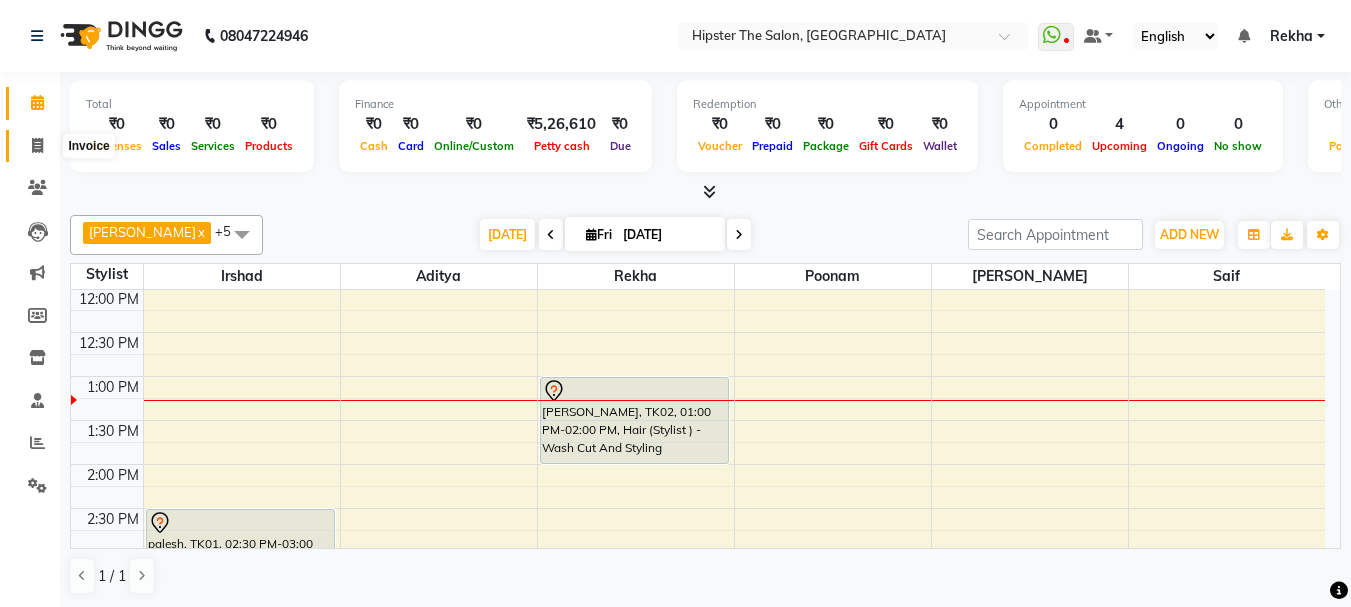 click 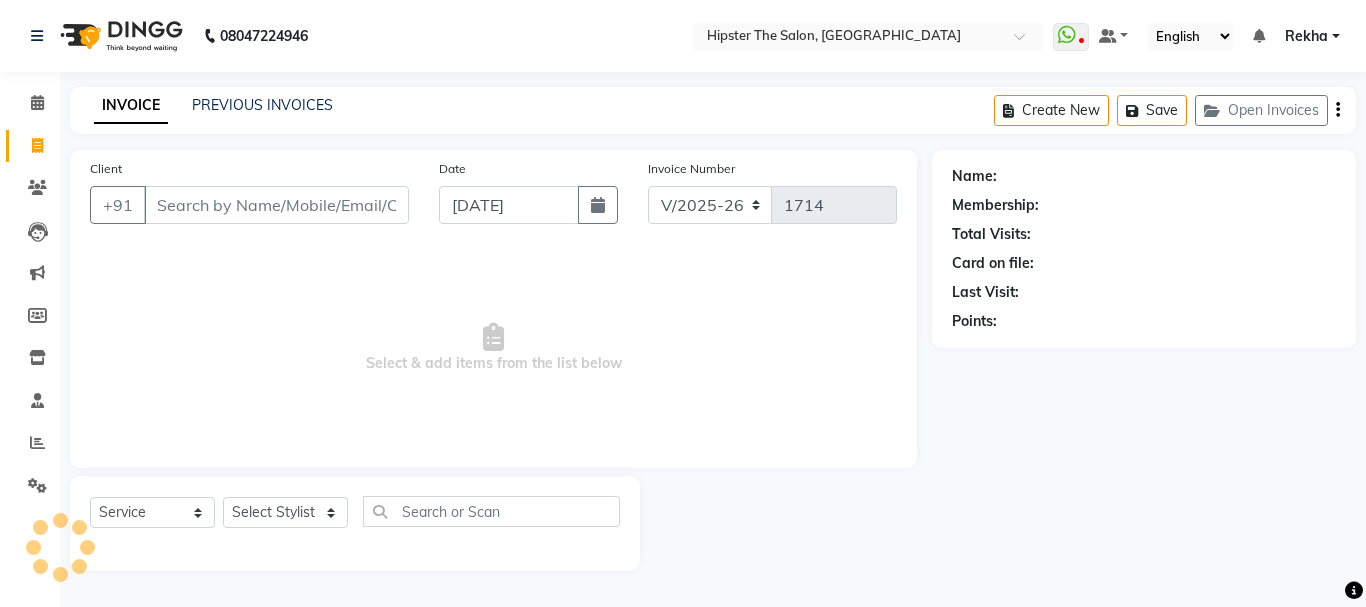 click 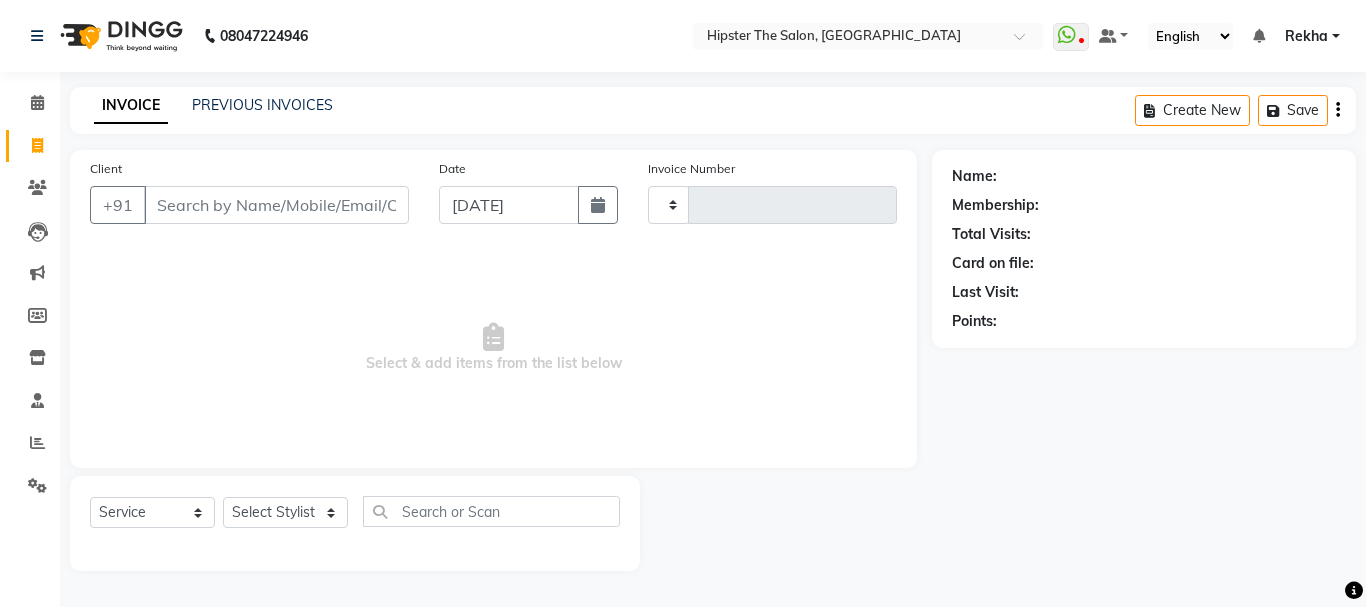 type on "1714" 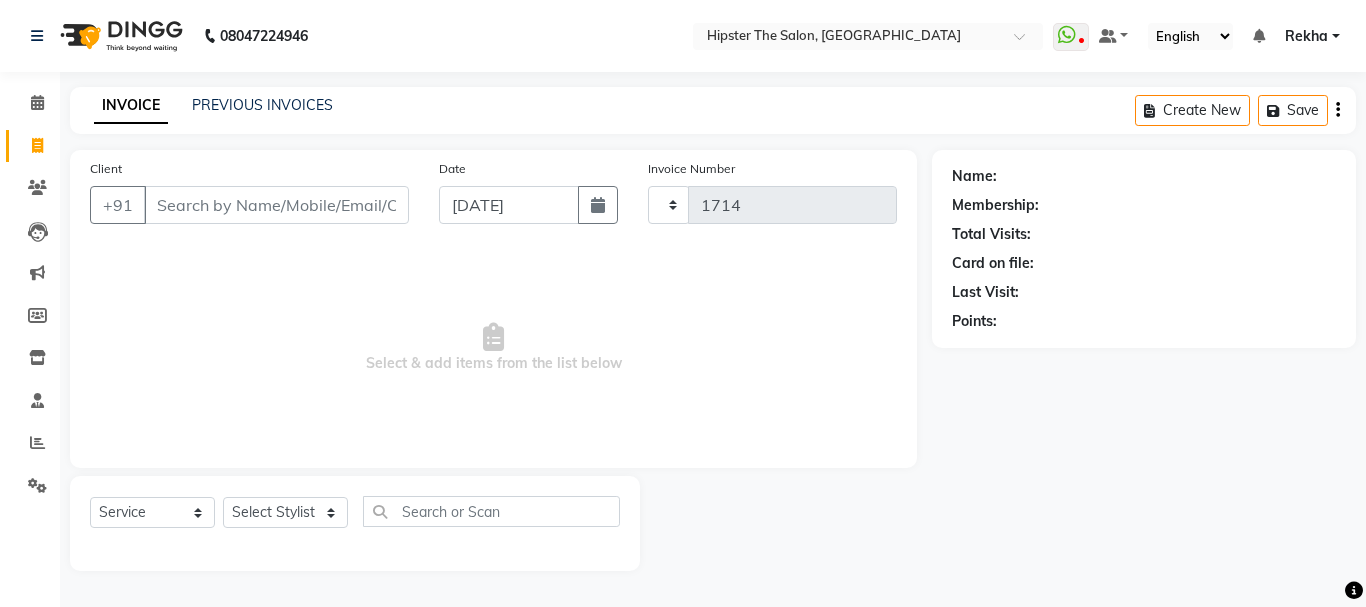 select on "5125" 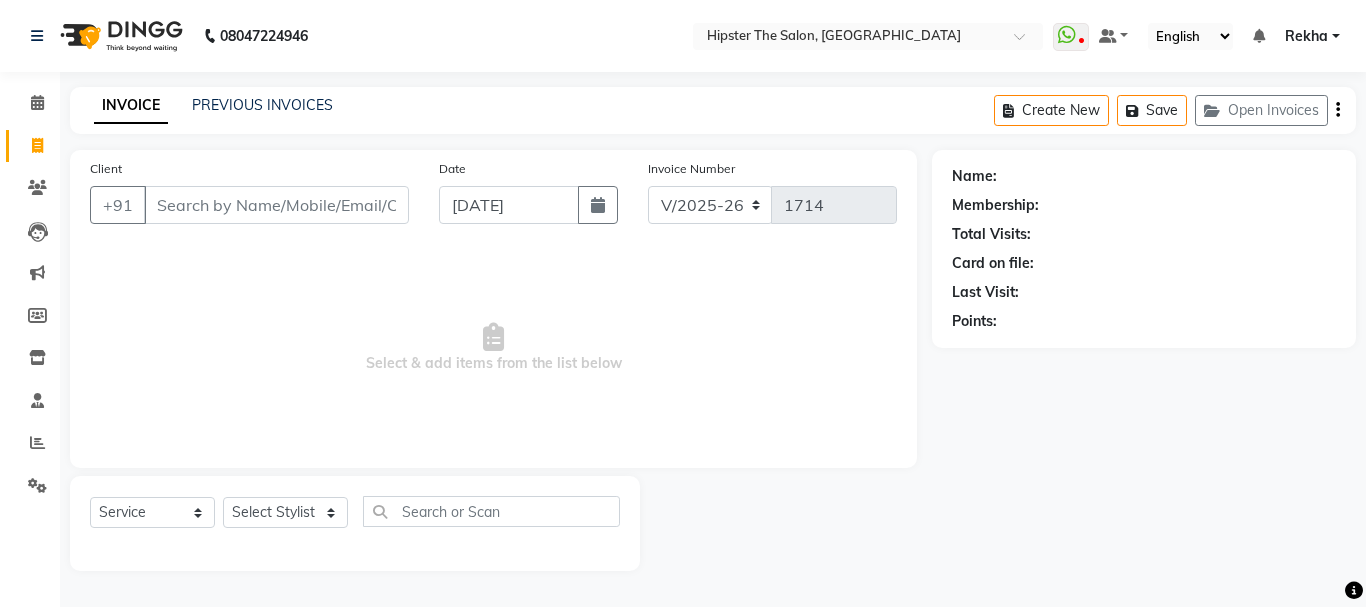 click on "Client" at bounding box center [276, 205] 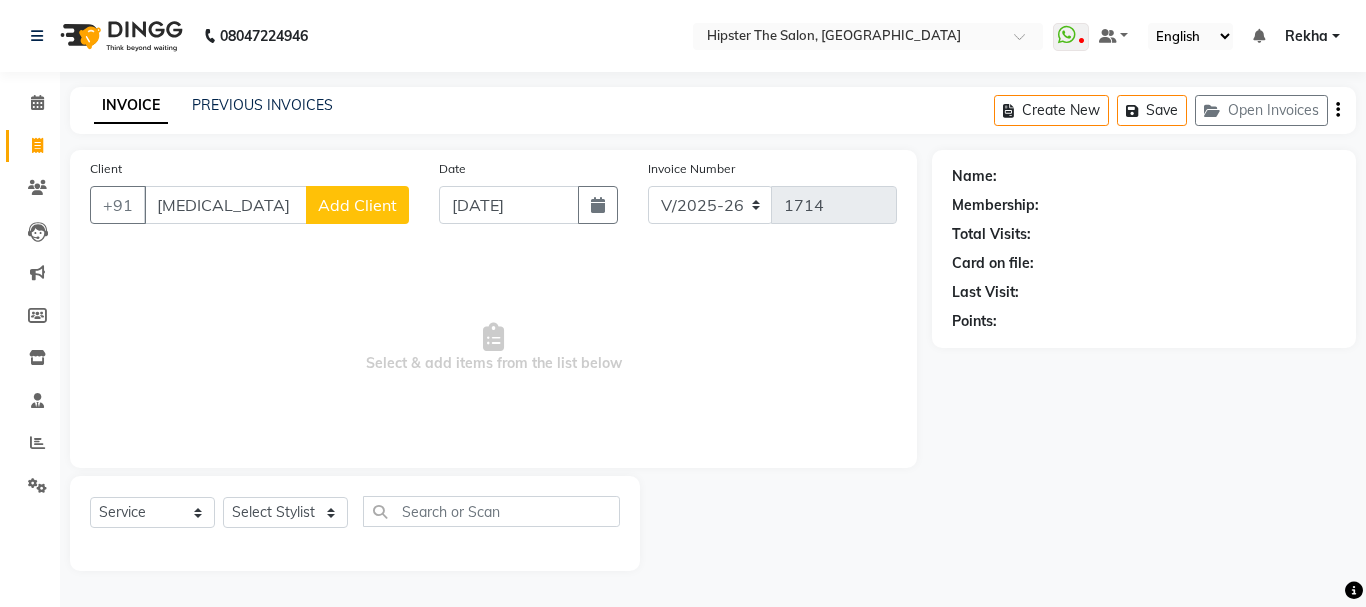 click on "luzu" at bounding box center (225, 205) 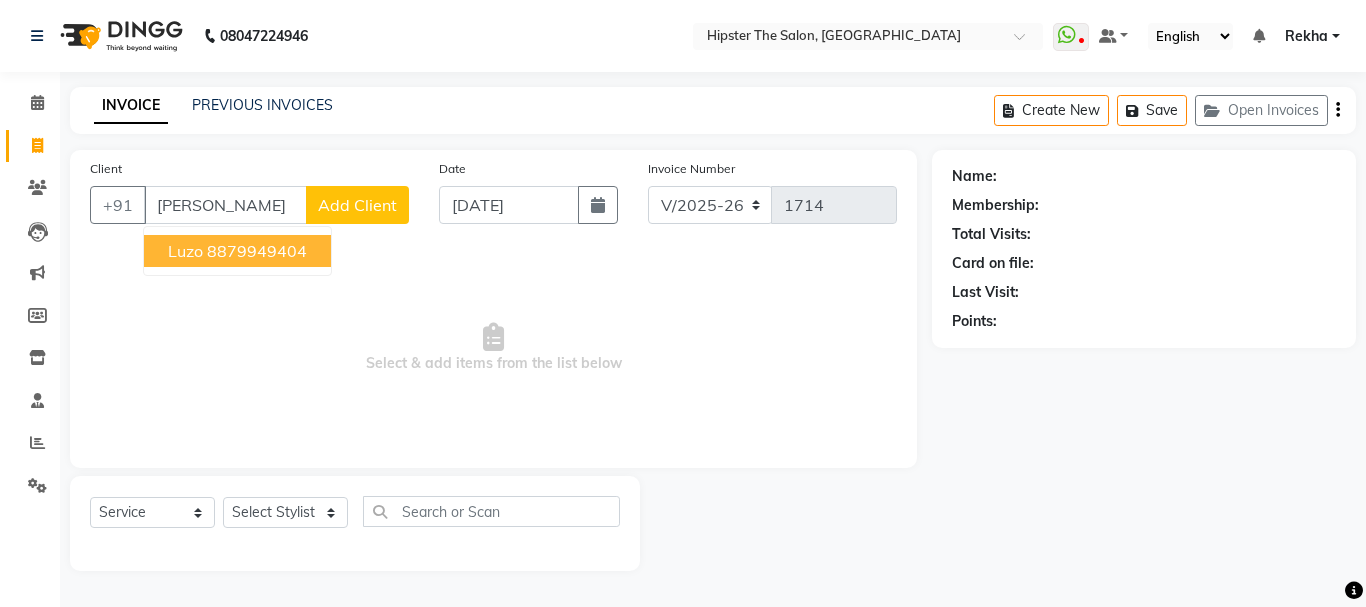 click on "8879949404" at bounding box center (257, 251) 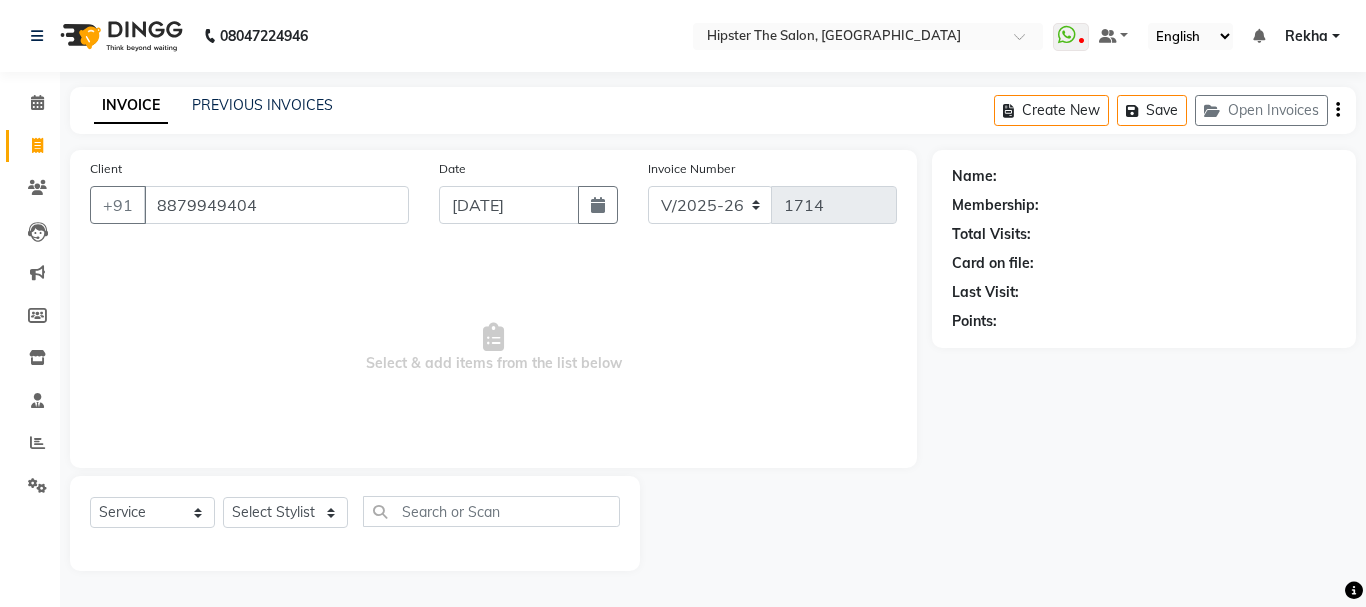 type on "8879949404" 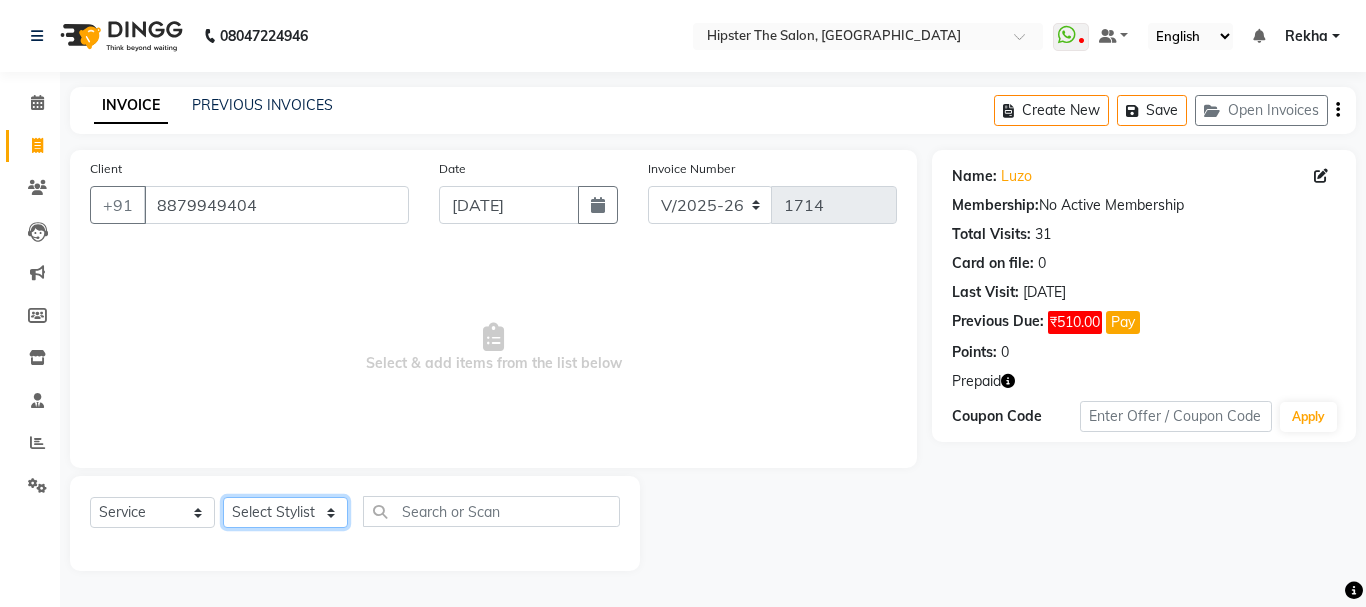 click on "Select Stylist [PERSON_NAME] [PERSON_NAME] [PERSON_NAME] [PERSON_NAME] Lucky [PERSON_NAME]  [PERSON_NAME] [PERSON_NAME] [PERSON_NAME] Rekha saif [PERSON_NAME] [PERSON_NAME]  [PERSON_NAME] [PERSON_NAME]" 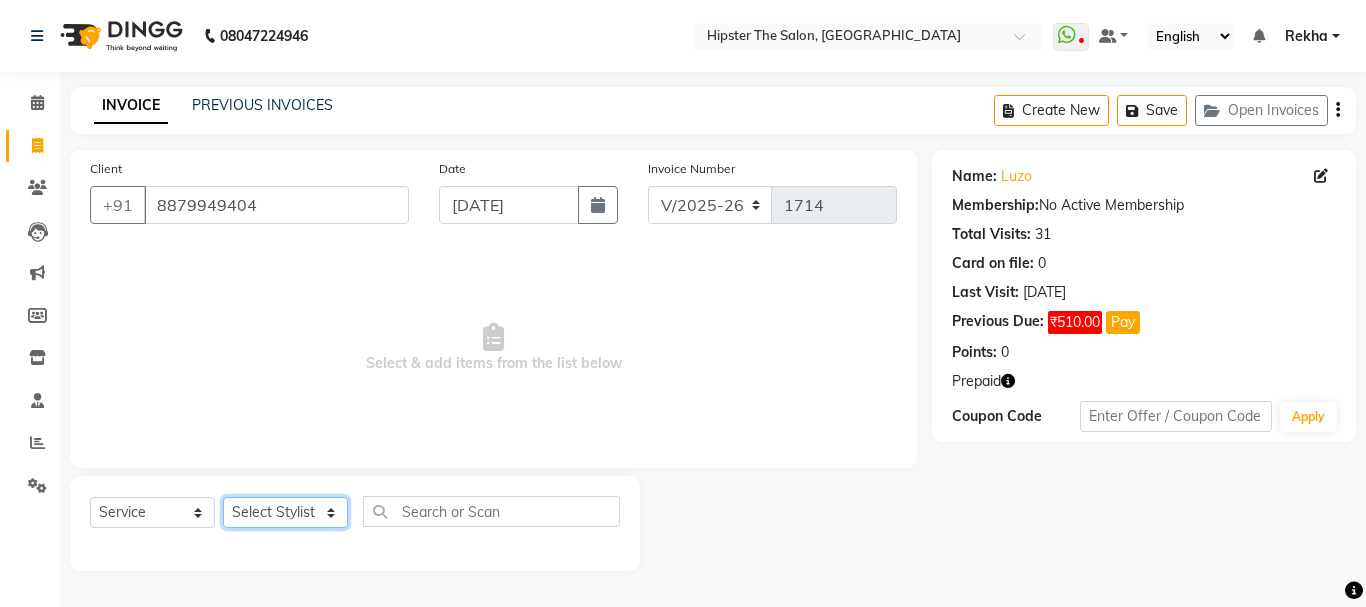select on "32386" 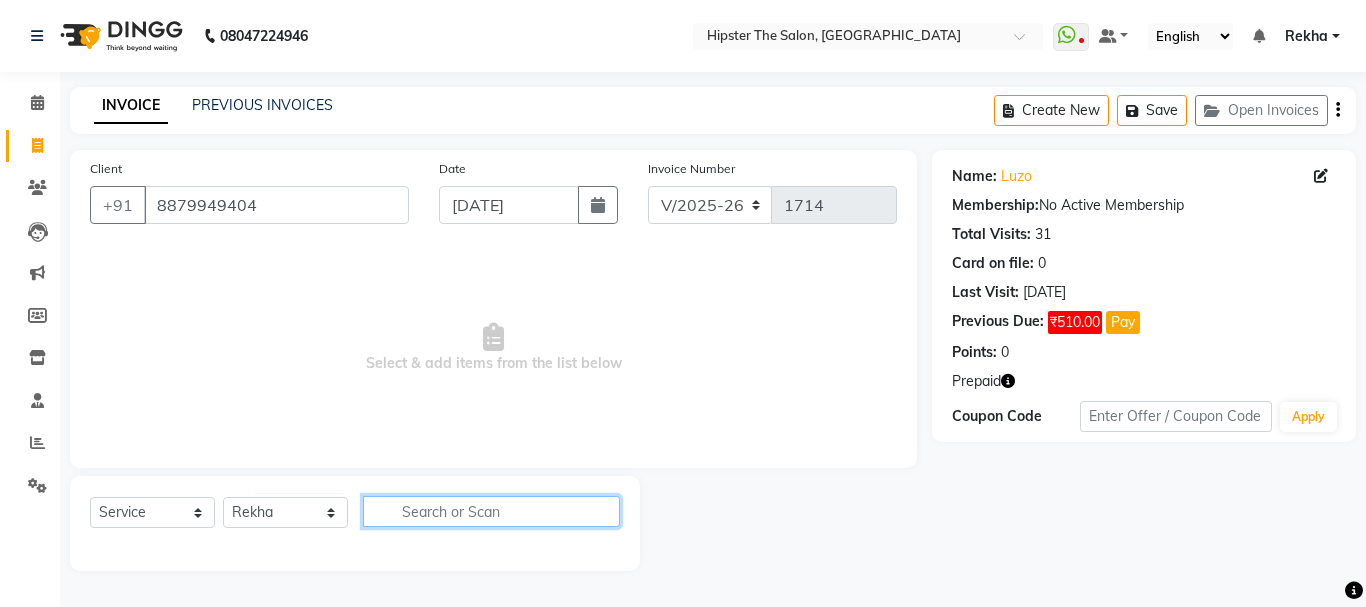click 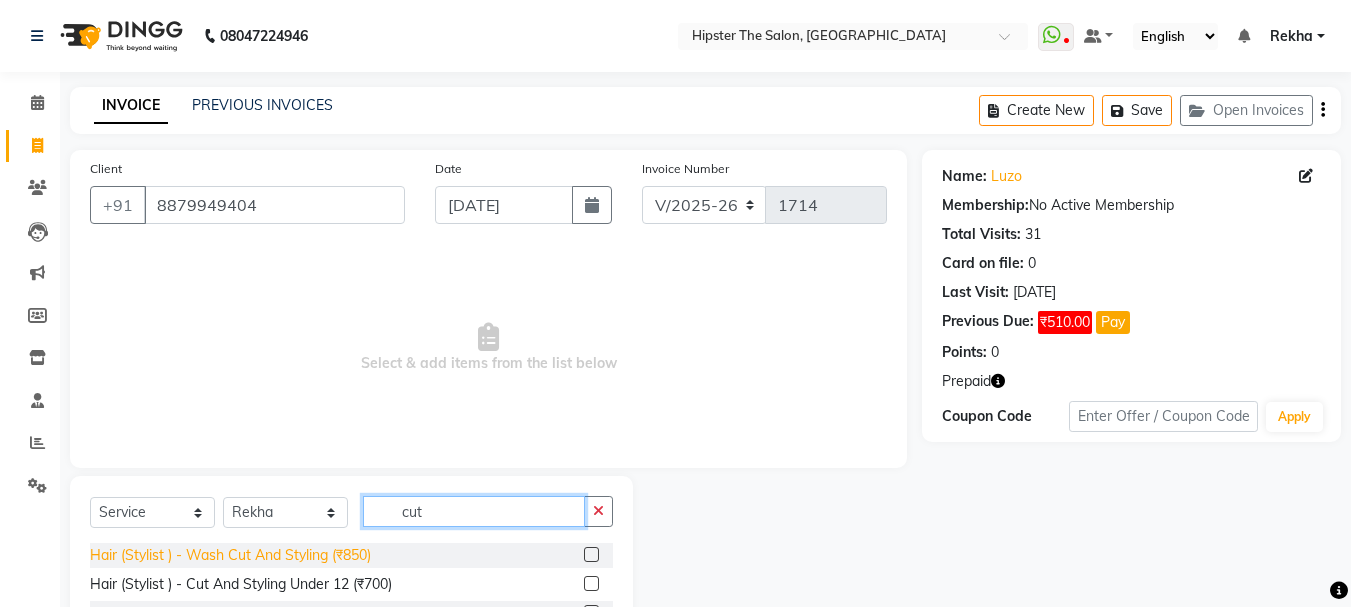 type on "cut" 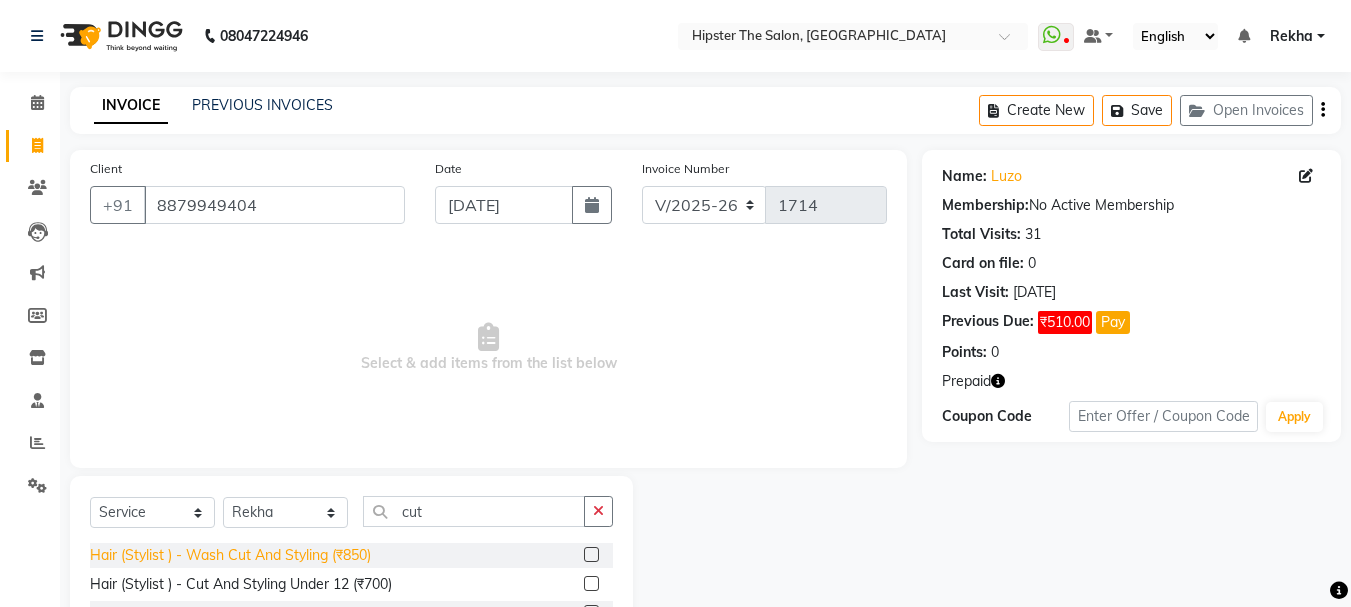 click on "Hair (Stylist ) - Wash Cut And Styling (₹850)" 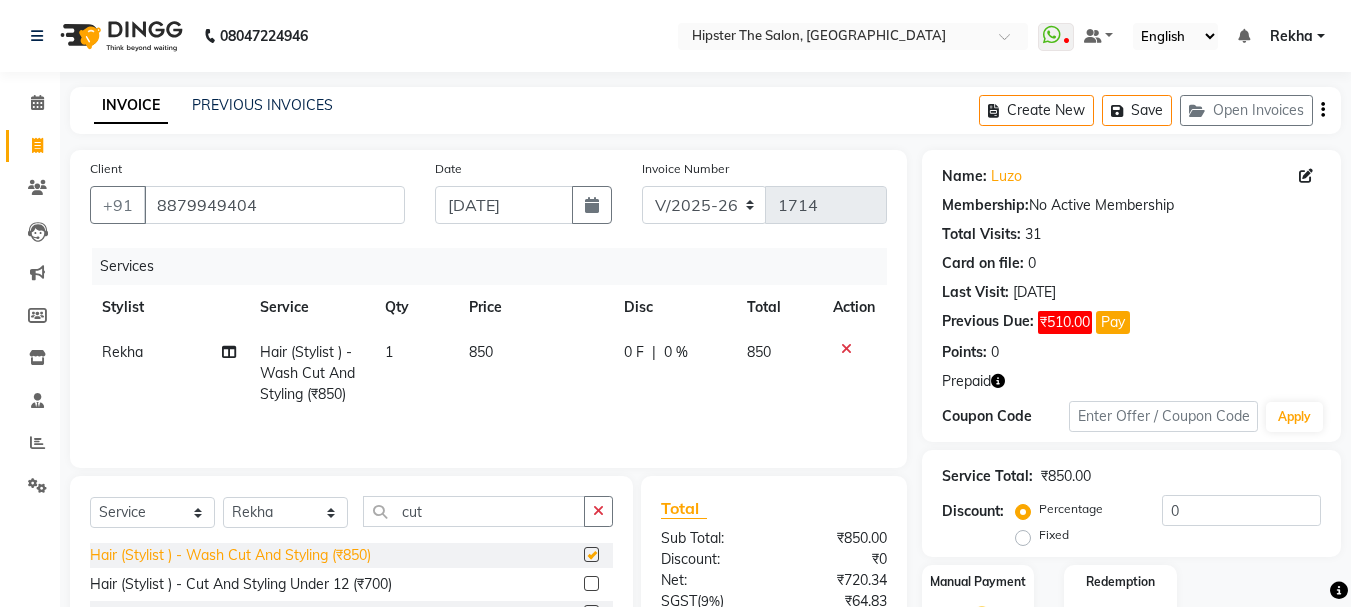 checkbox on "false" 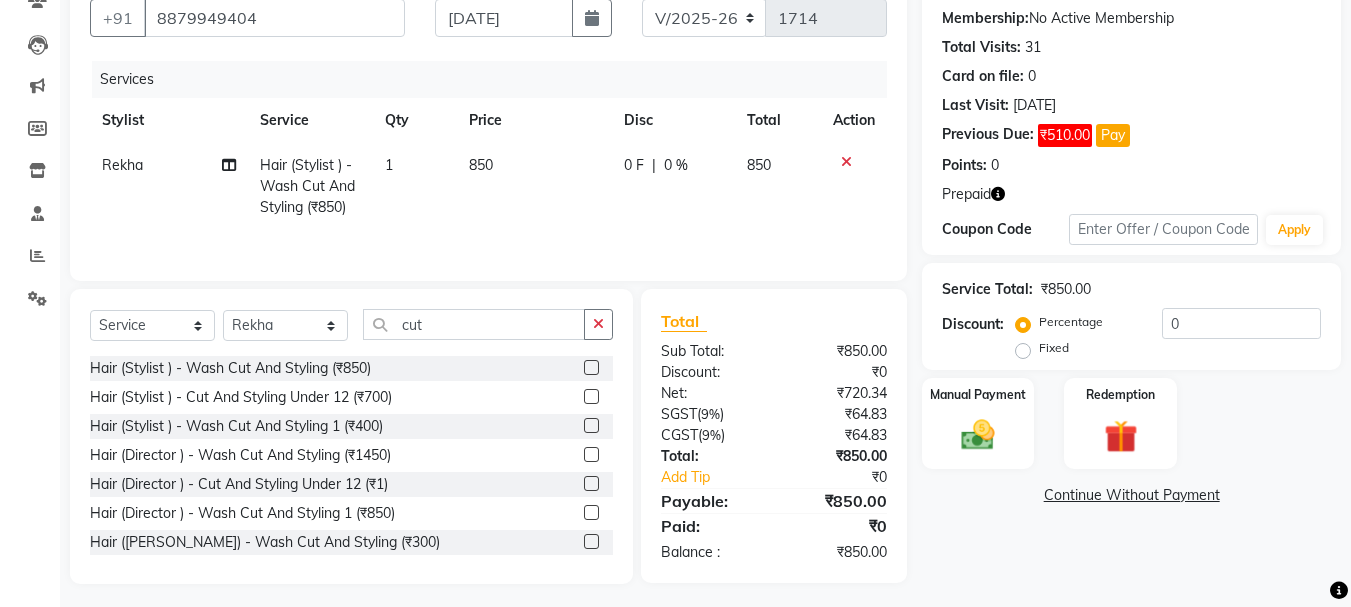 scroll, scrollTop: 194, scrollLeft: 0, axis: vertical 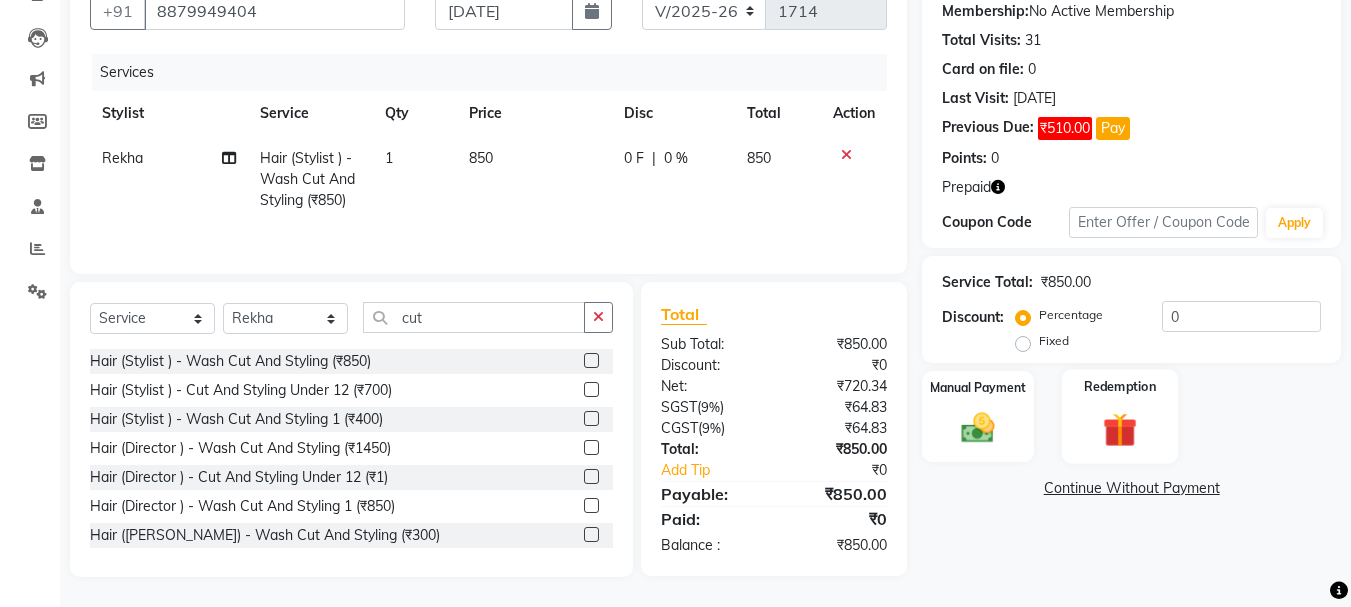 click 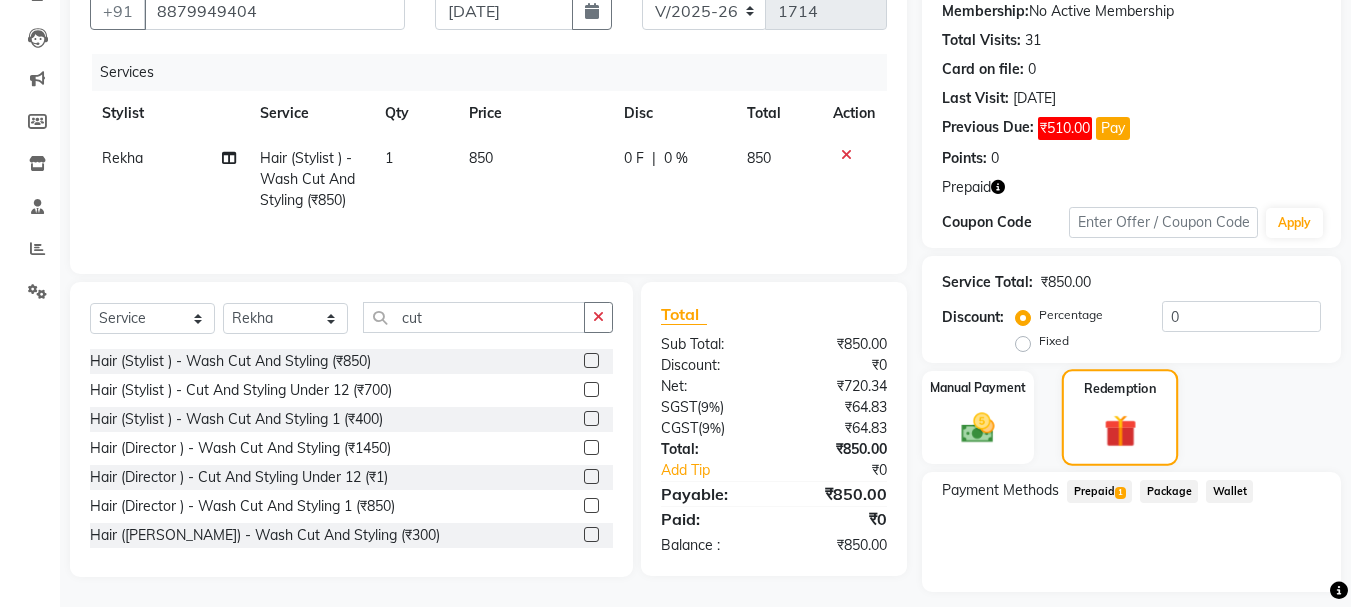 scroll, scrollTop: 250, scrollLeft: 0, axis: vertical 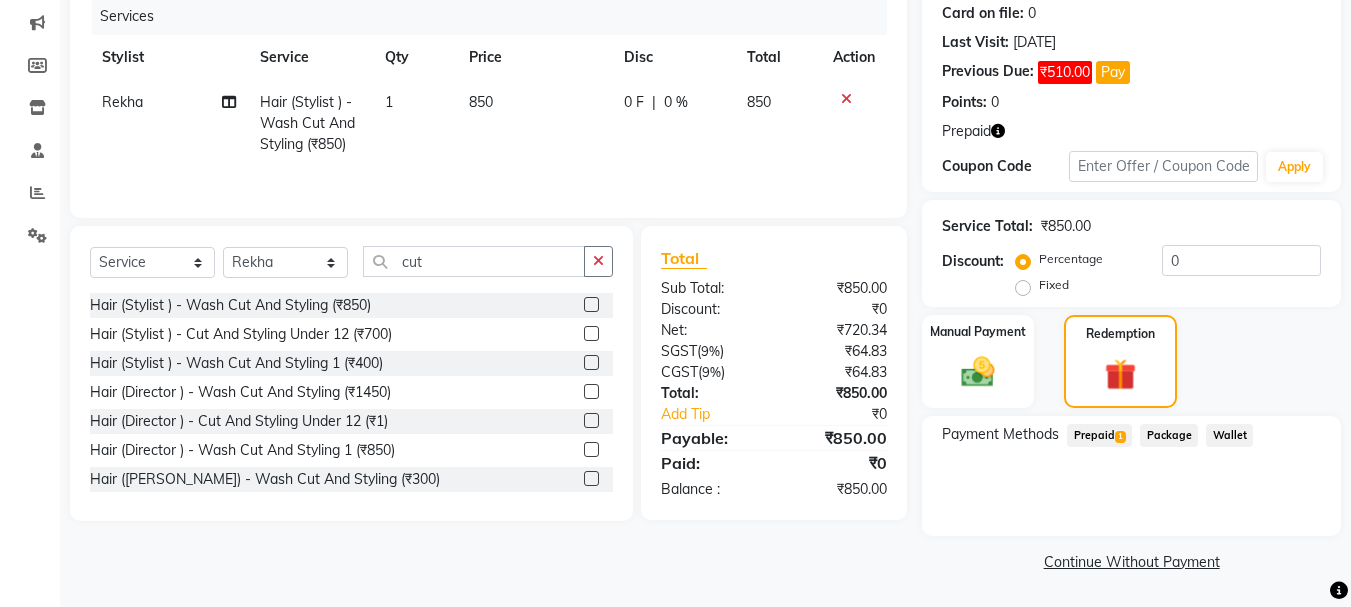 click on "Prepaid  1" 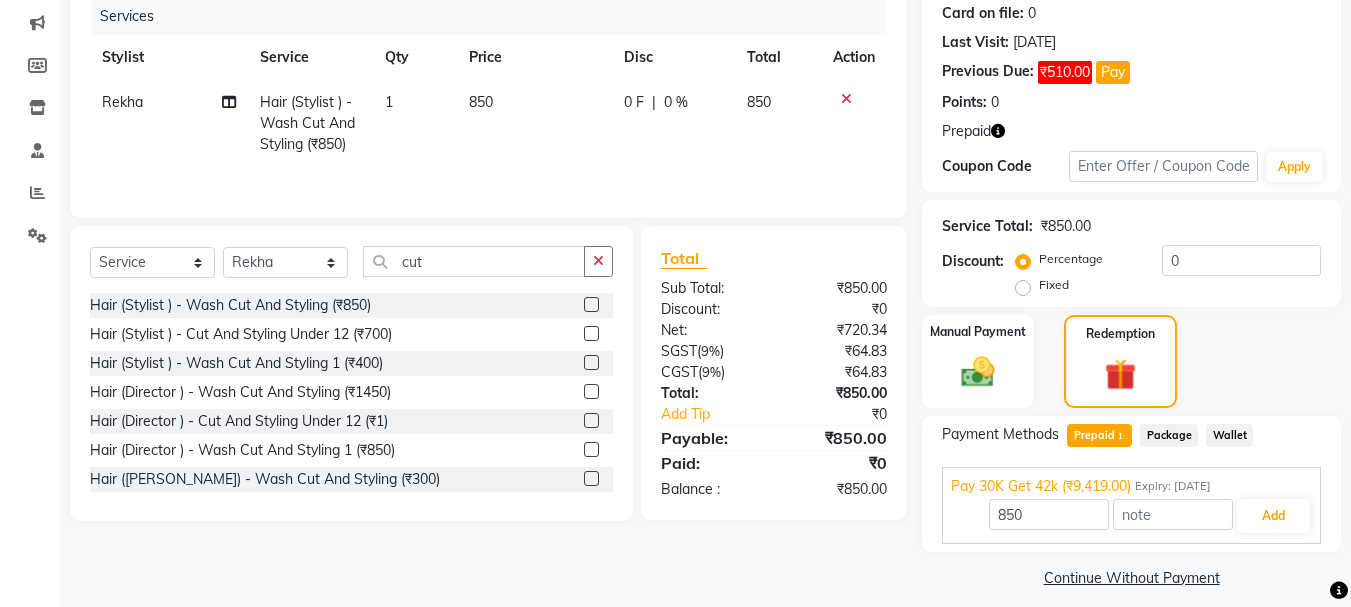 scroll, scrollTop: 266, scrollLeft: 0, axis: vertical 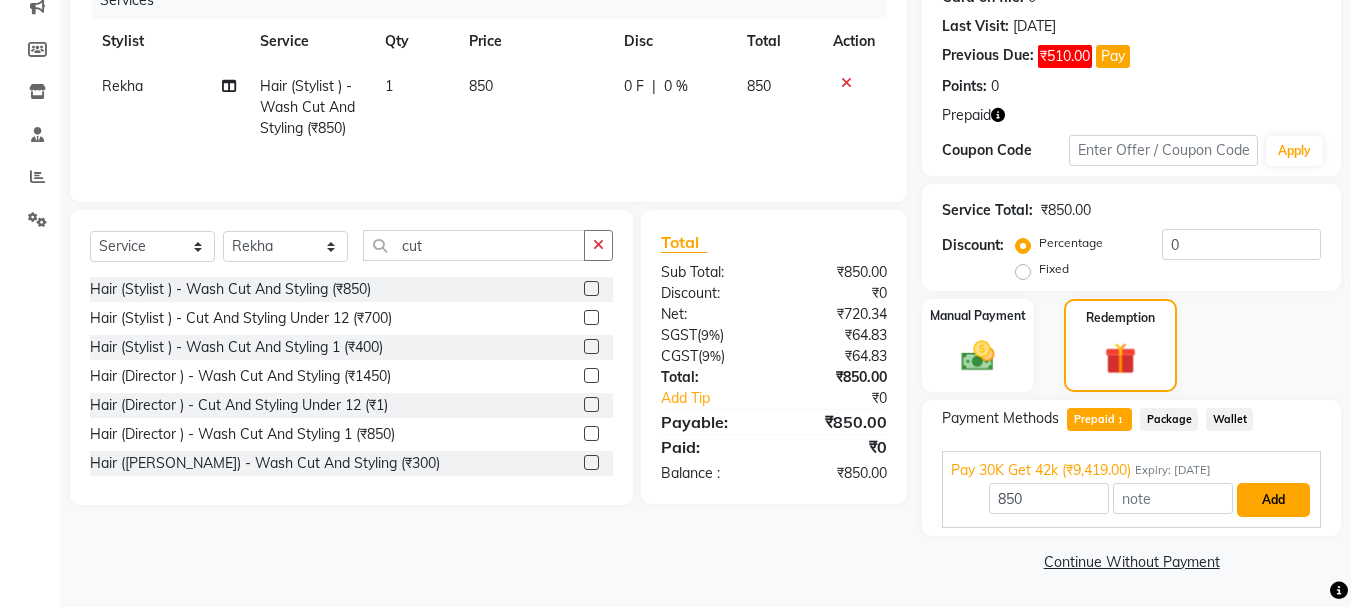 click on "Add" at bounding box center [1273, 500] 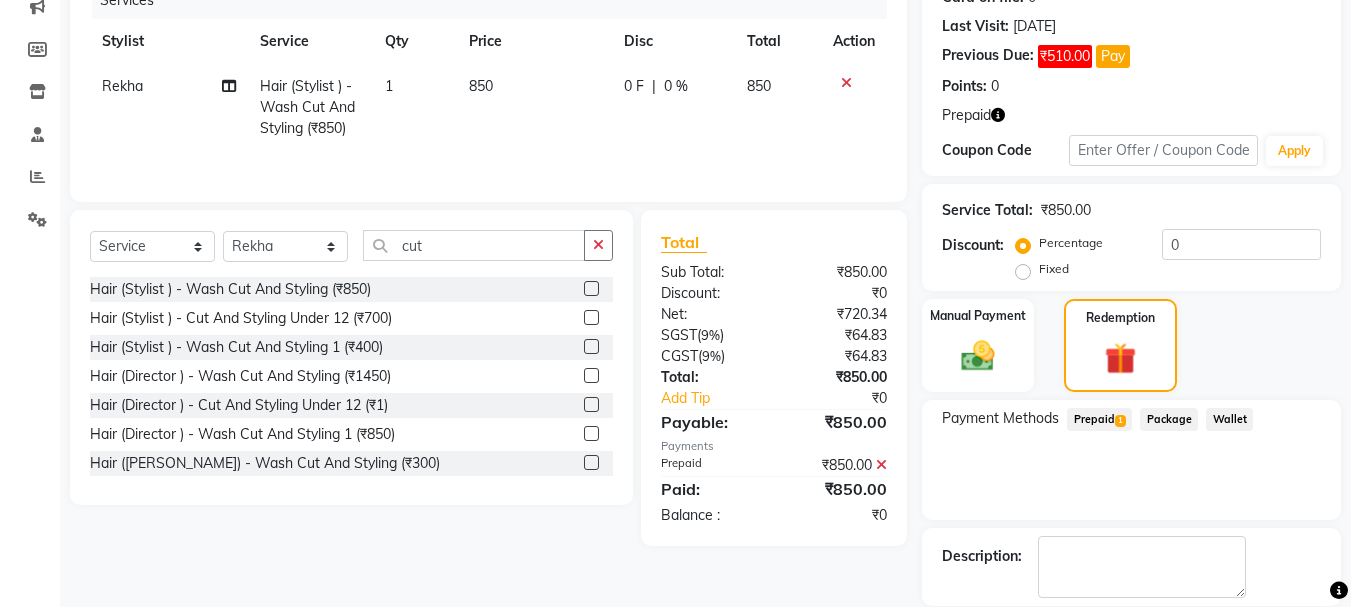 scroll, scrollTop: 363, scrollLeft: 0, axis: vertical 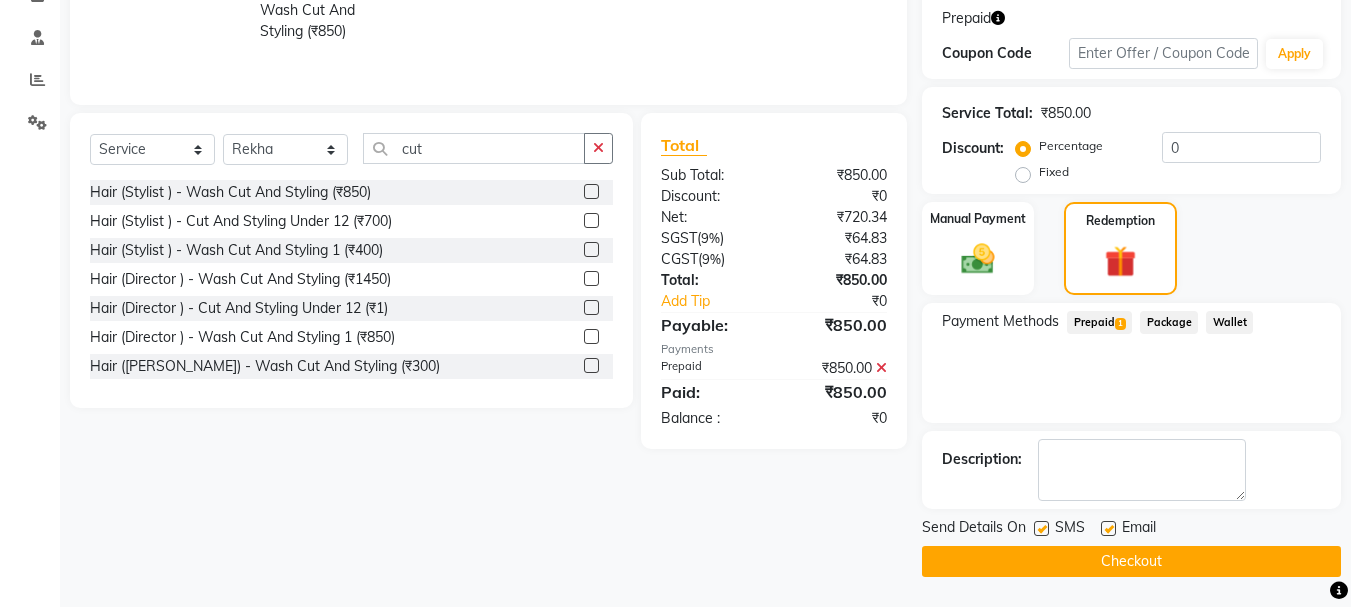 click on "Checkout" 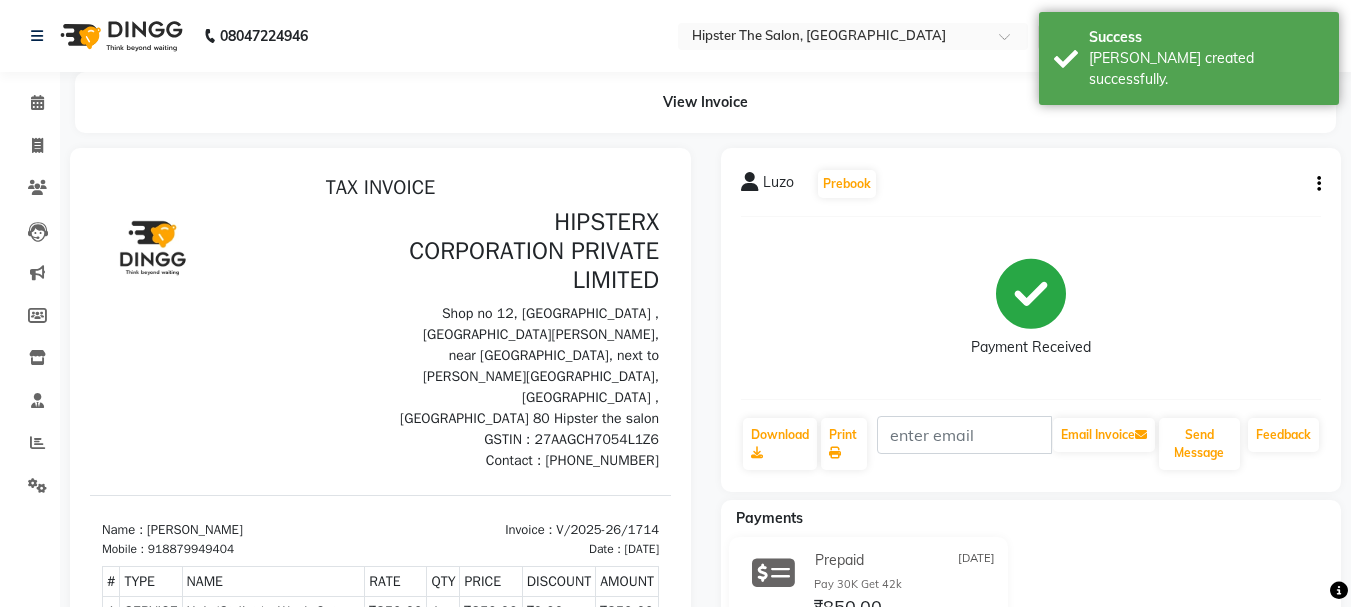 scroll, scrollTop: 0, scrollLeft: 0, axis: both 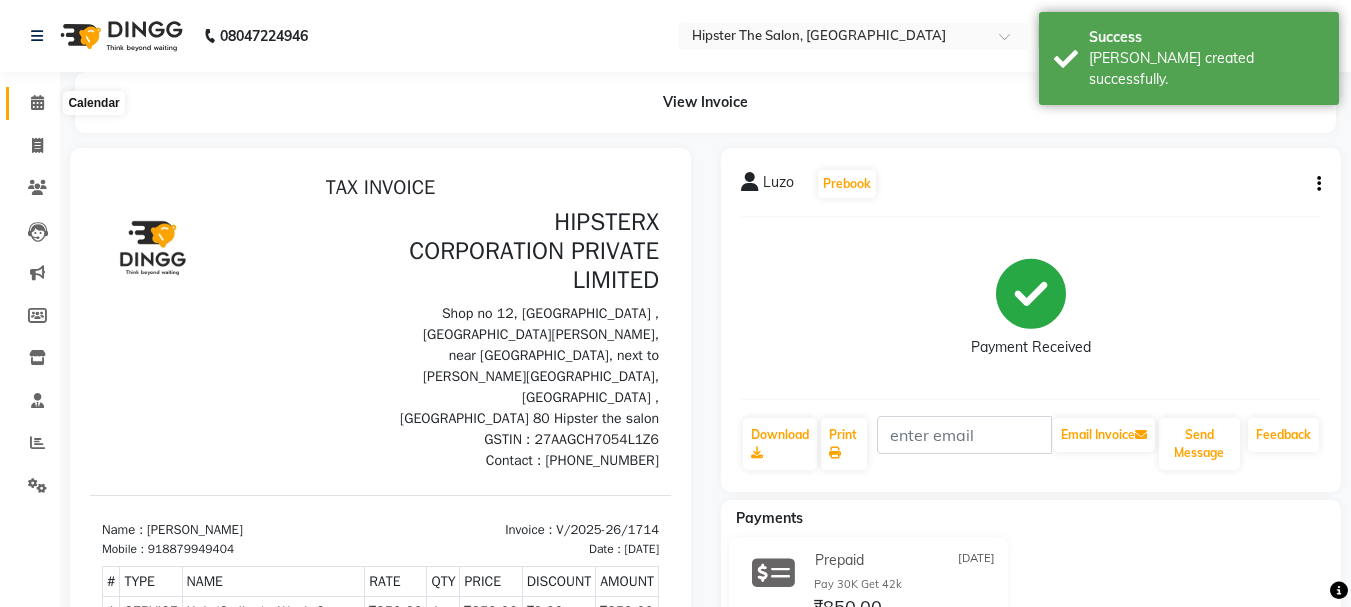 click 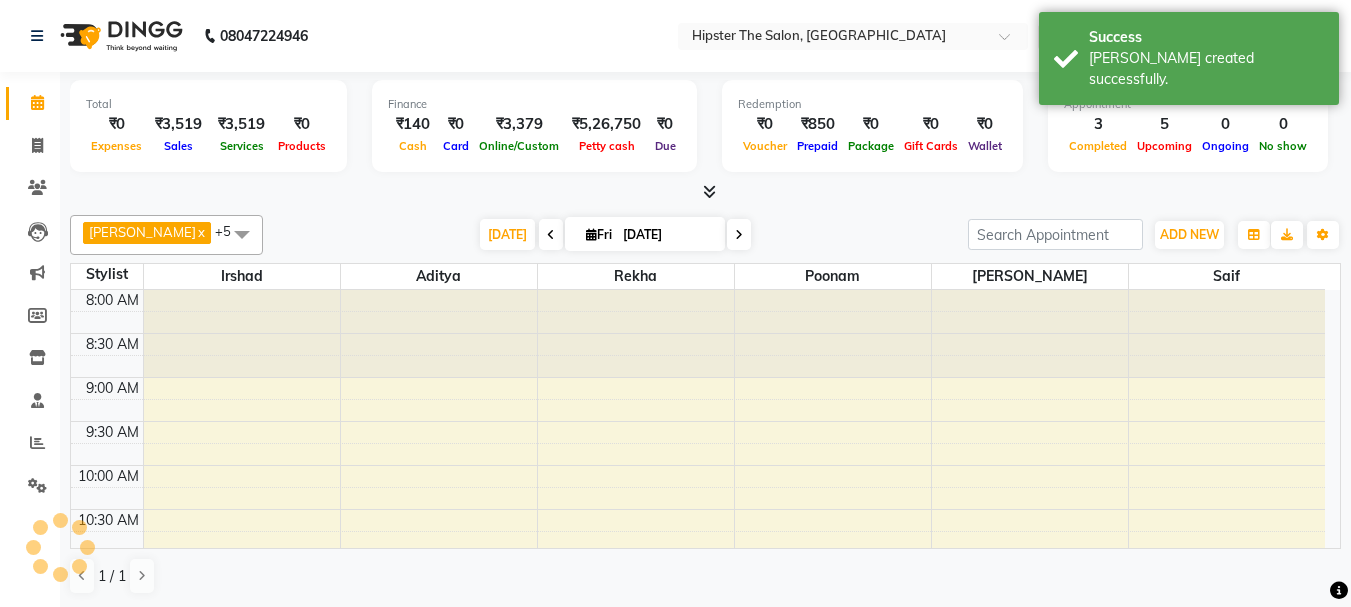 scroll, scrollTop: 0, scrollLeft: 0, axis: both 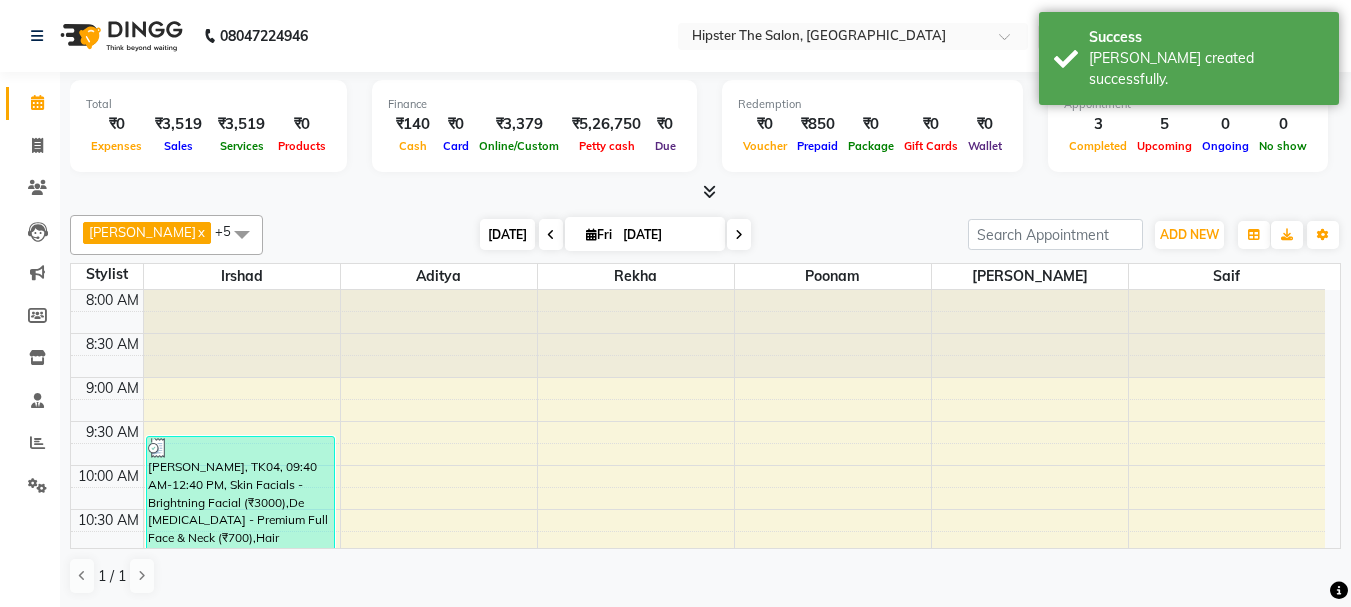 click on "[DATE]" at bounding box center (507, 234) 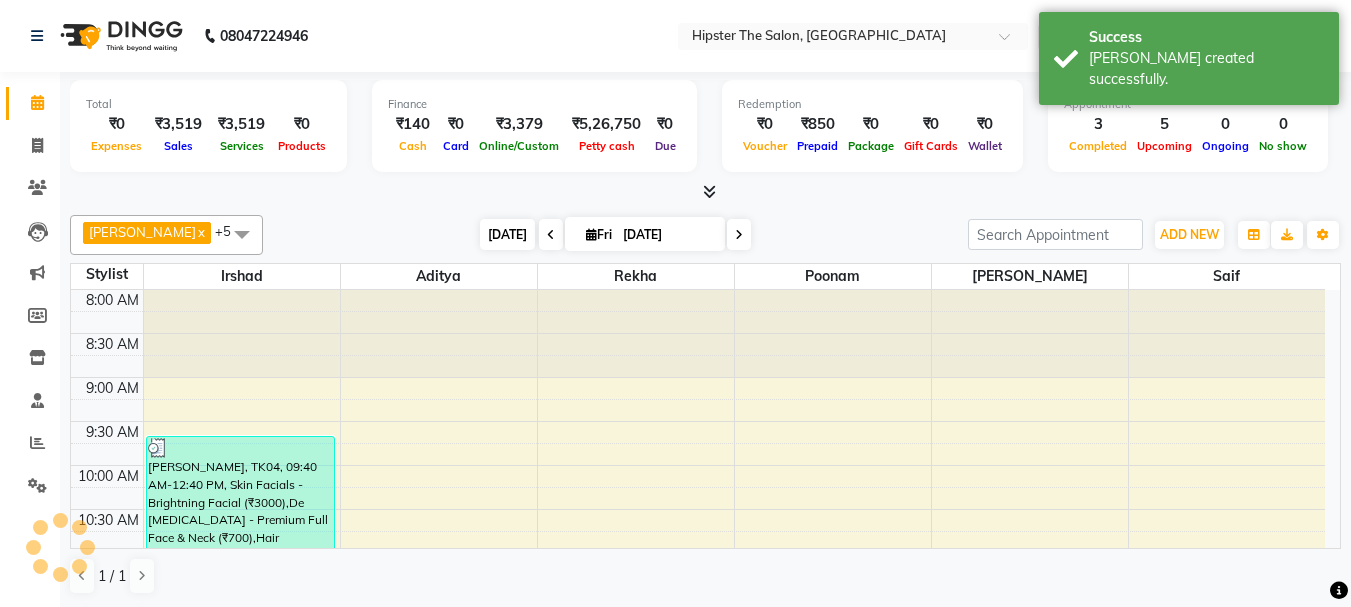 scroll, scrollTop: 441, scrollLeft: 0, axis: vertical 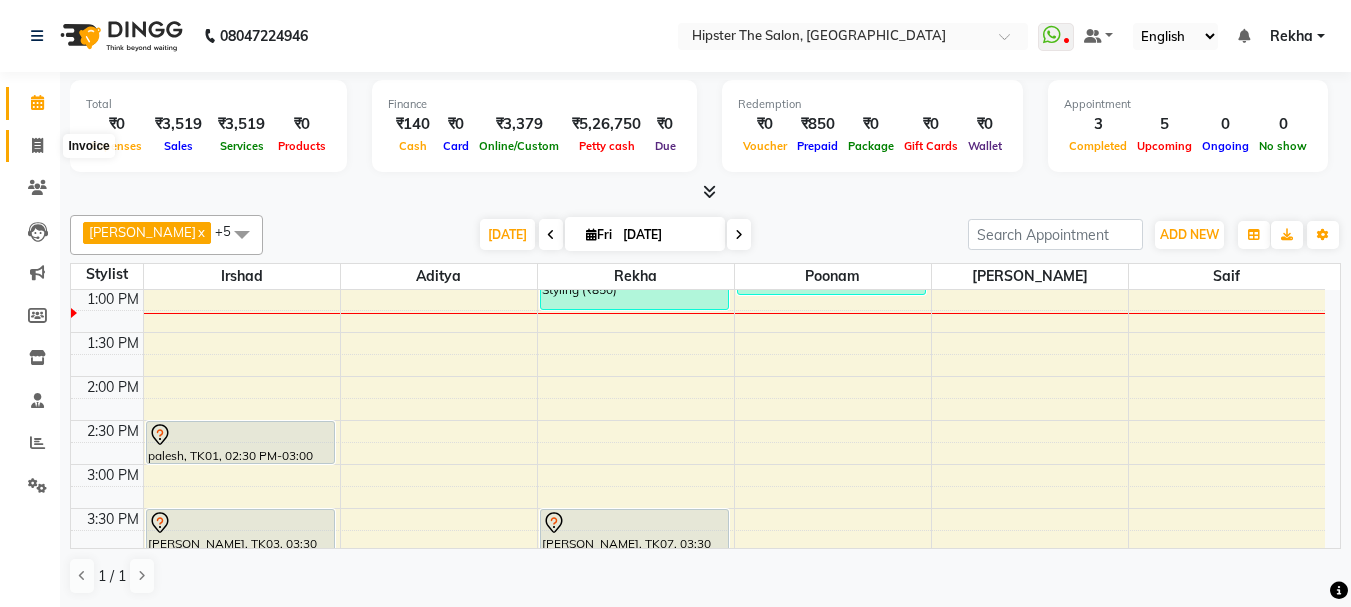 click 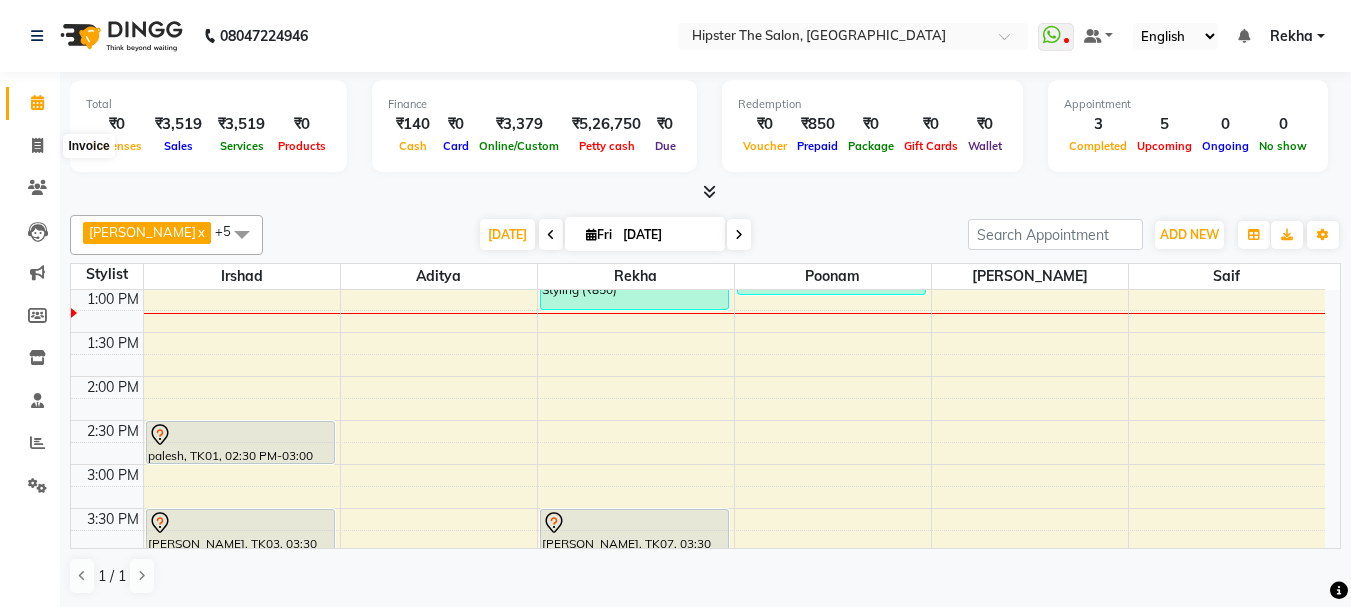 select on "service" 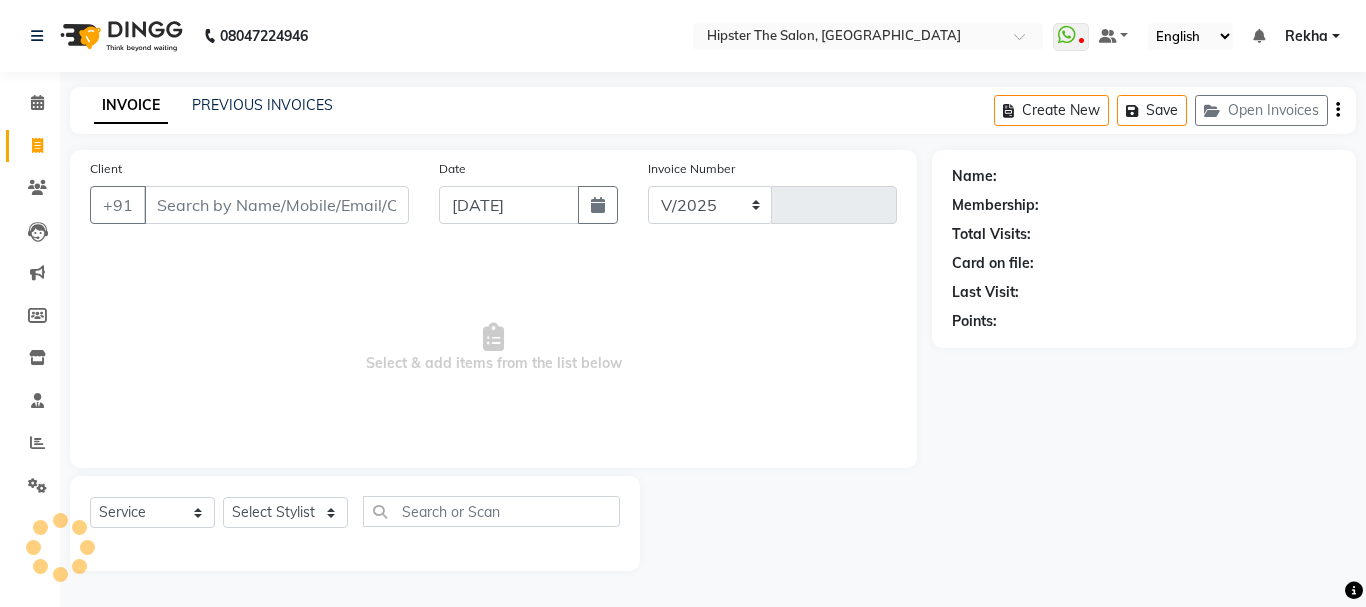 select on "5125" 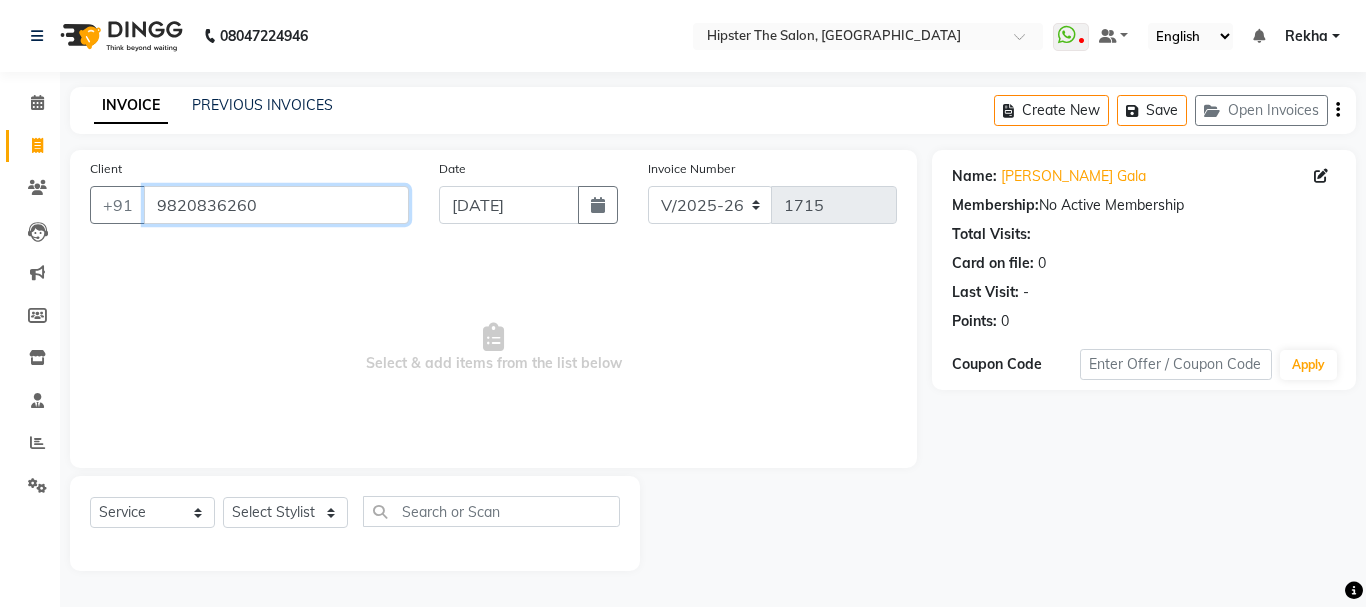 click on "9820836260" at bounding box center (276, 205) 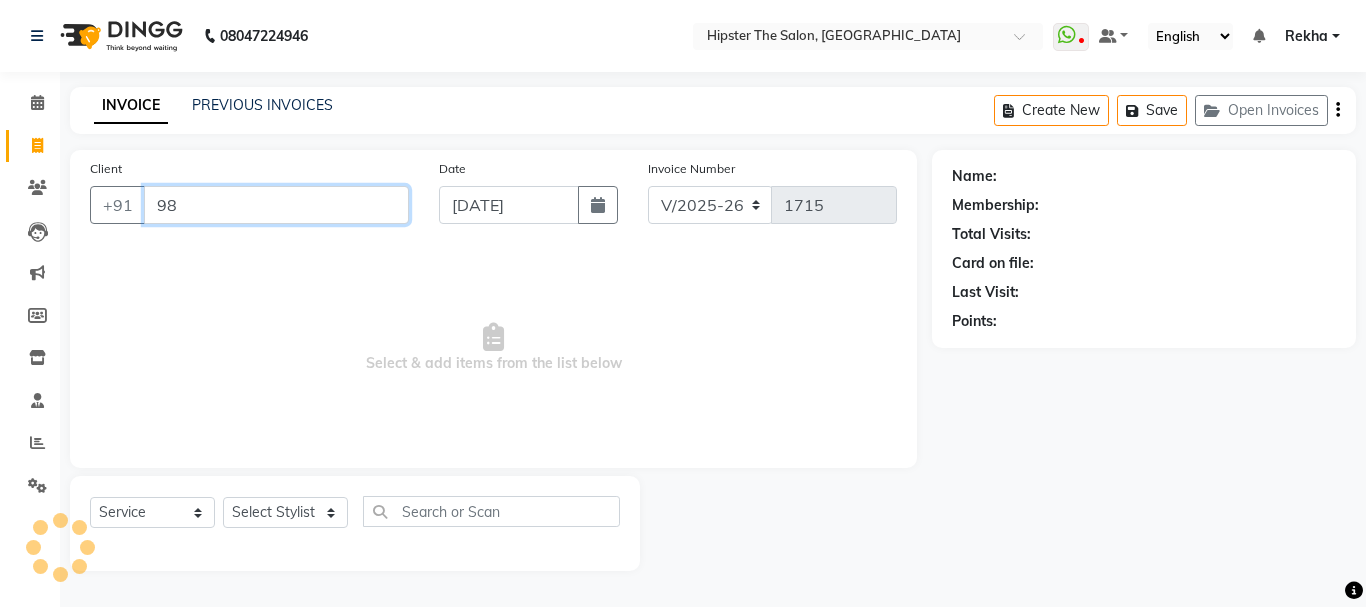 type on "9" 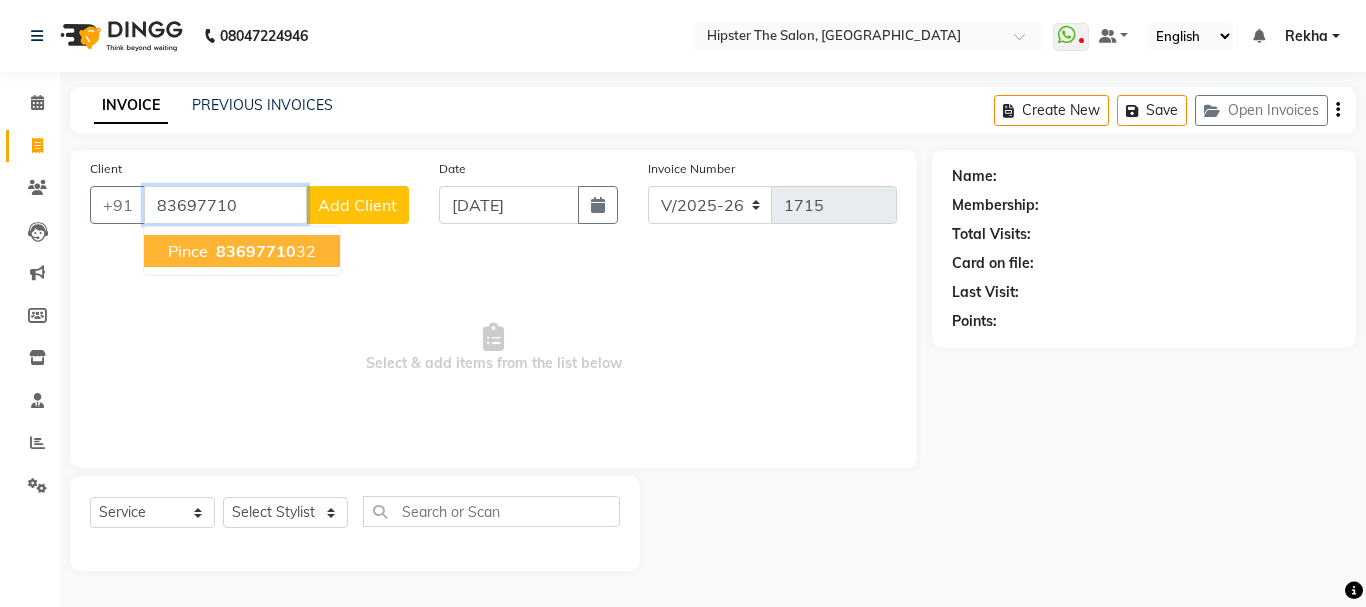 click on "83697710 32" at bounding box center [264, 251] 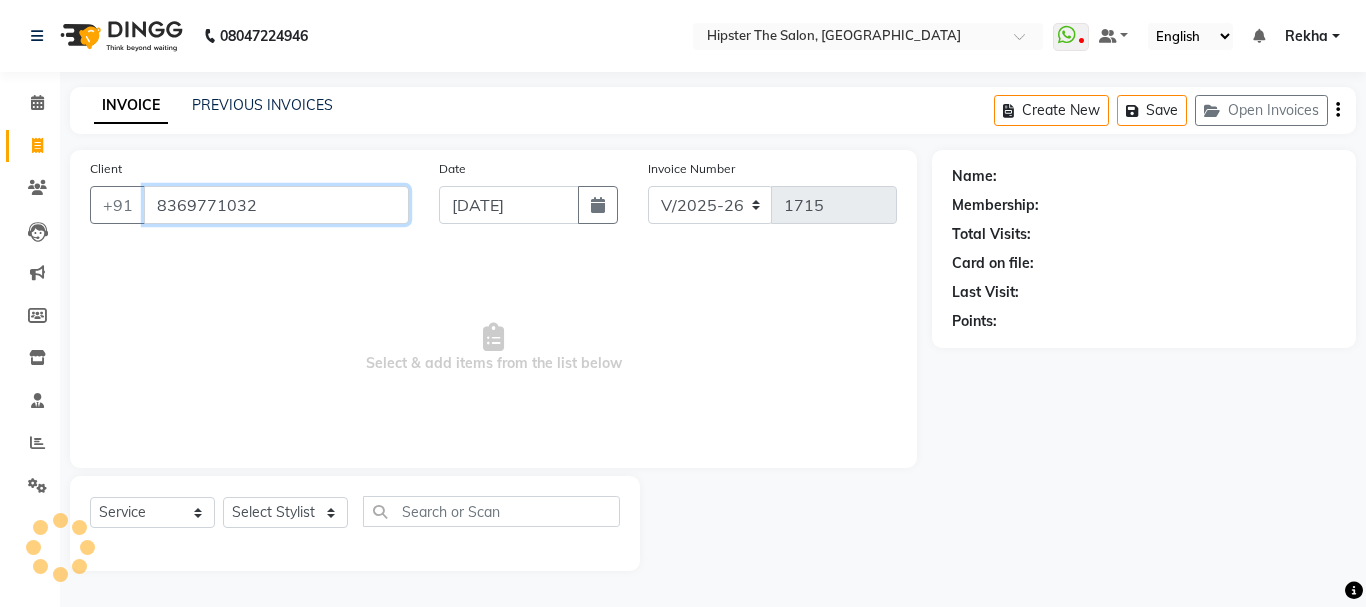 type on "8369771032" 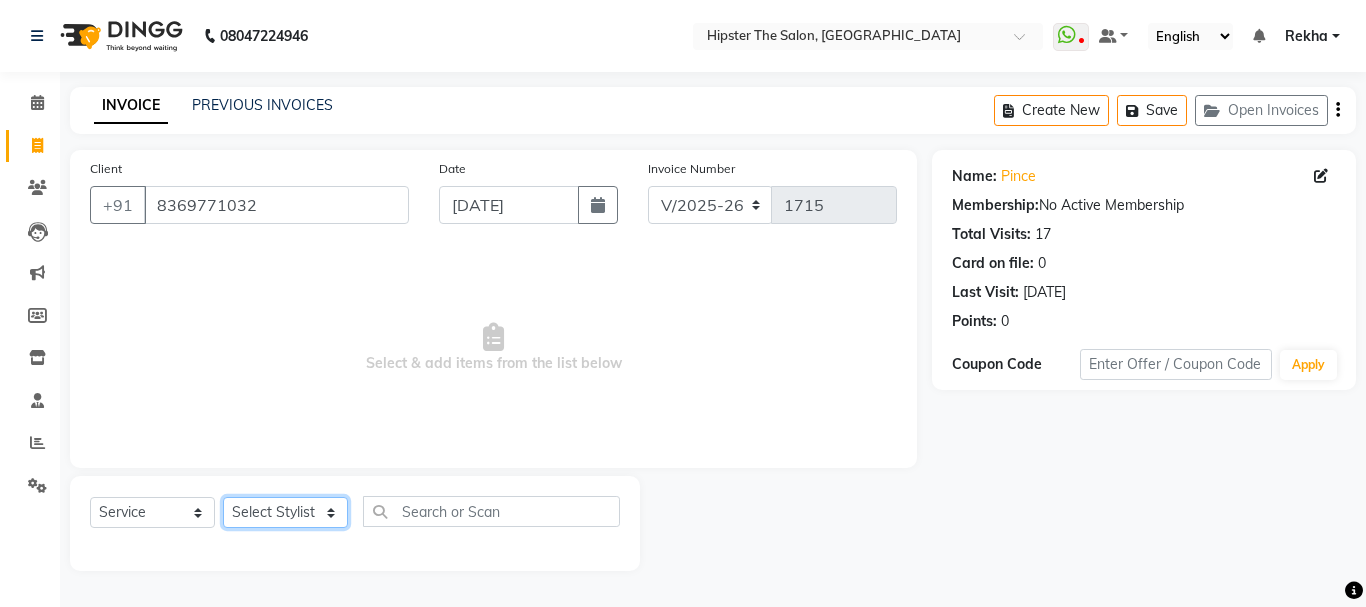 click on "Select Stylist [PERSON_NAME] [PERSON_NAME] [PERSON_NAME] [PERSON_NAME] Lucky [PERSON_NAME]  [PERSON_NAME] [PERSON_NAME] [PERSON_NAME] Rekha saif [PERSON_NAME] [PERSON_NAME]  [PERSON_NAME] [PERSON_NAME]" 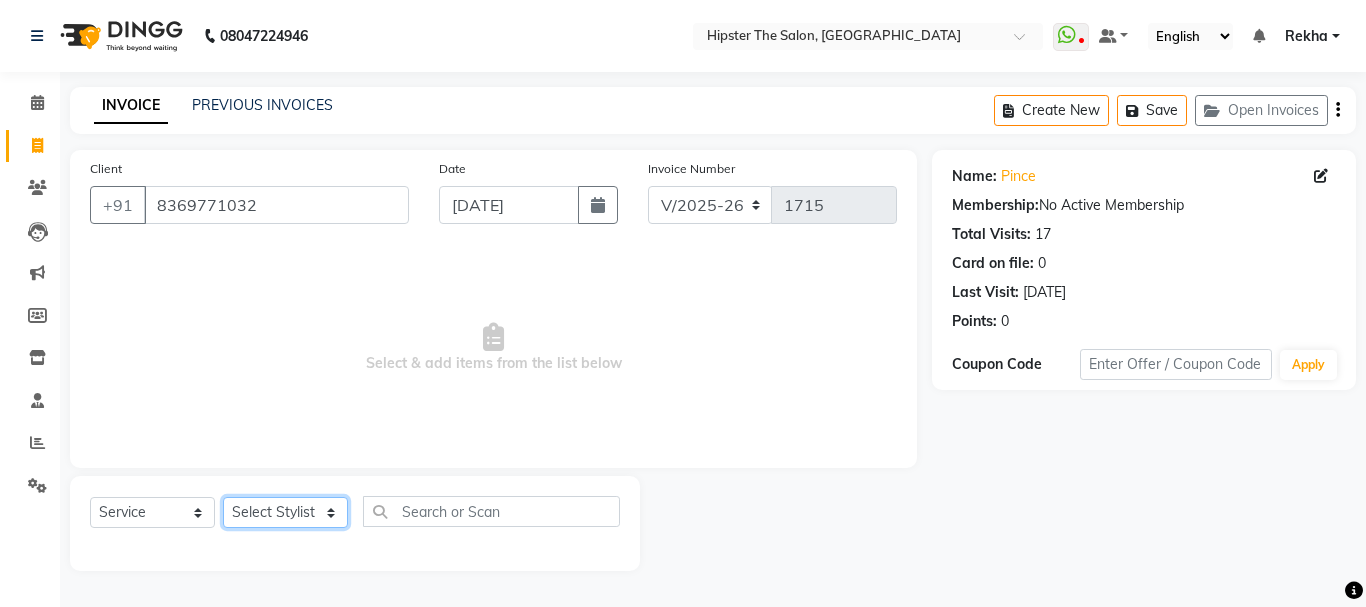 select on "32387" 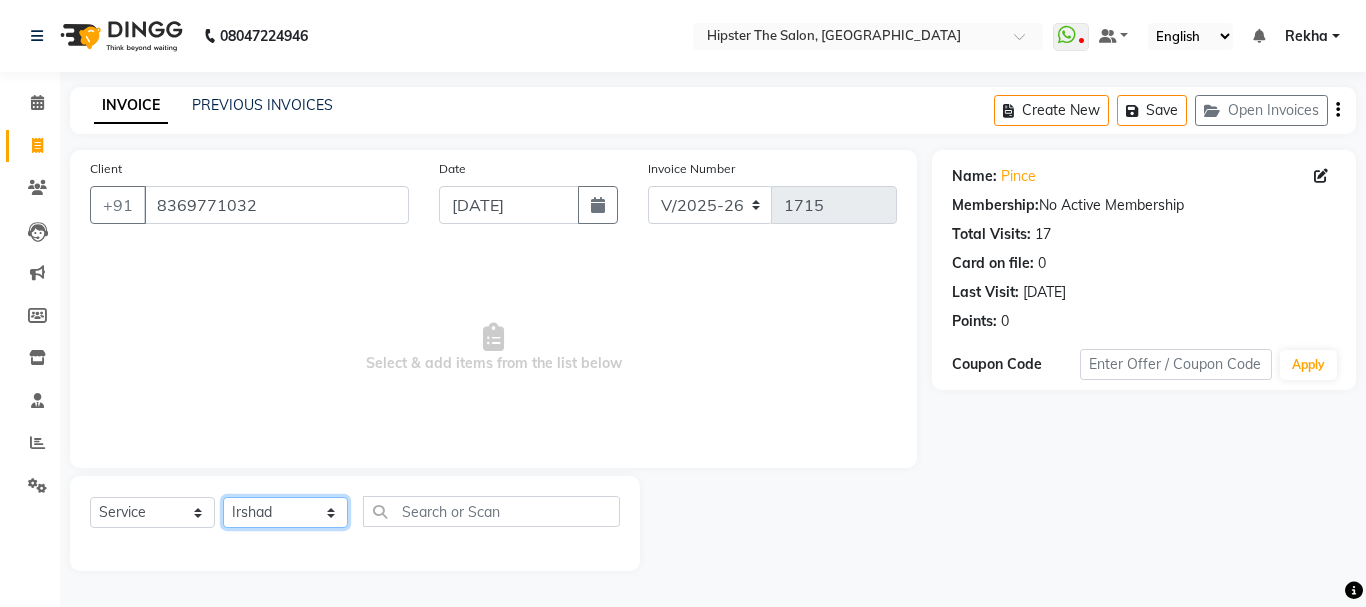 click on "Select Stylist [PERSON_NAME] [PERSON_NAME] [PERSON_NAME] [PERSON_NAME] Lucky [PERSON_NAME]  [PERSON_NAME] [PERSON_NAME] [PERSON_NAME] Rekha saif [PERSON_NAME] [PERSON_NAME]  [PERSON_NAME] [PERSON_NAME]" 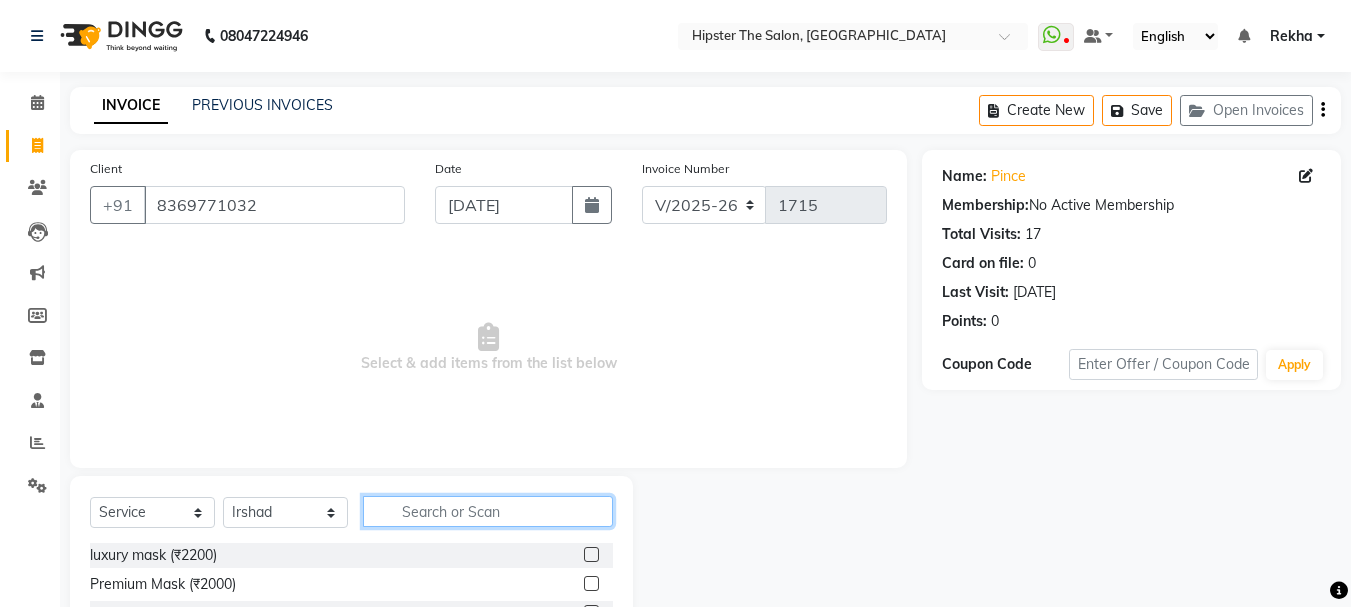 click 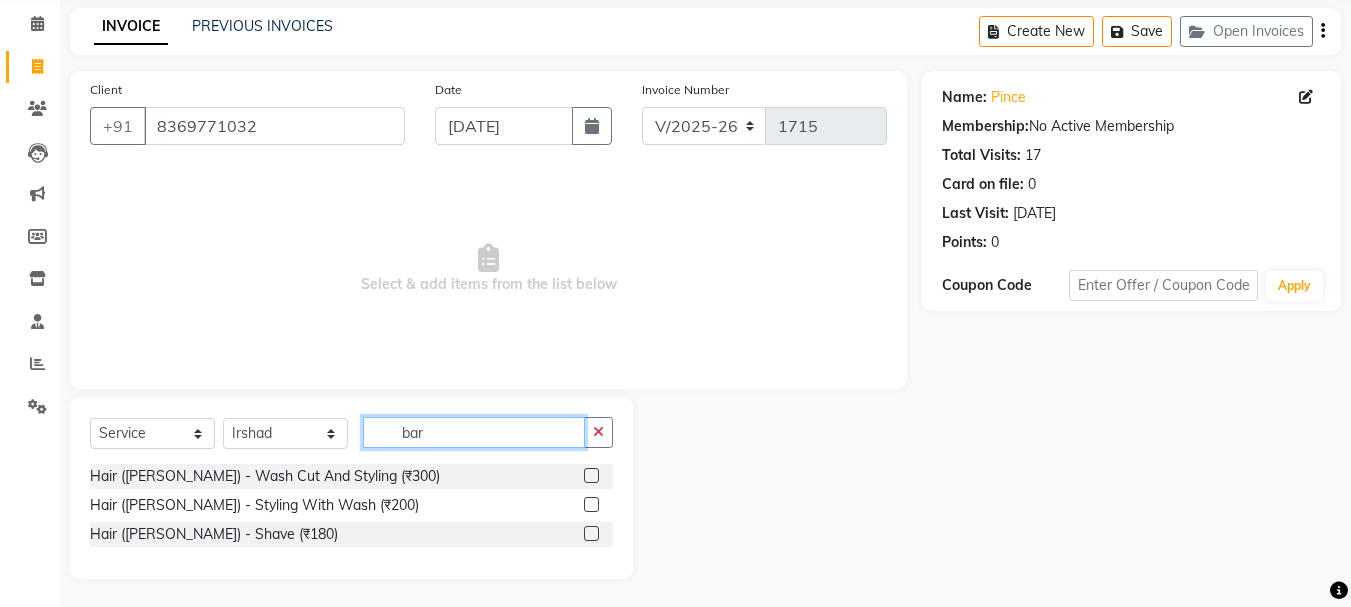 scroll, scrollTop: 81, scrollLeft: 0, axis: vertical 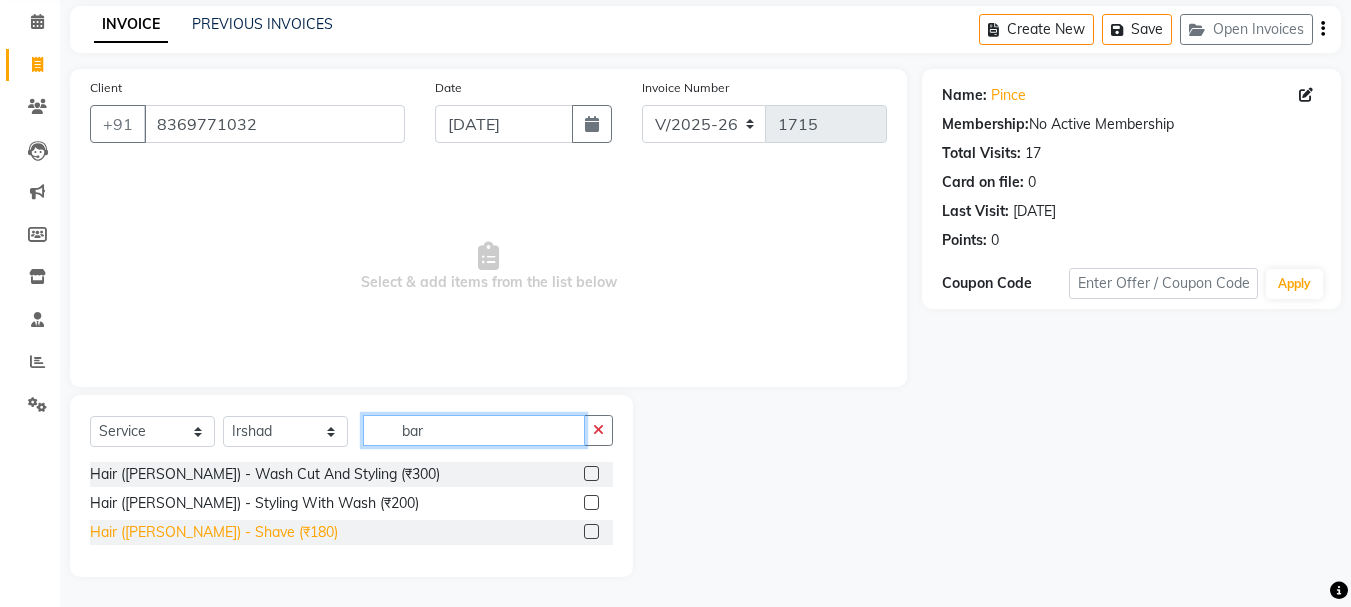 type on "bar" 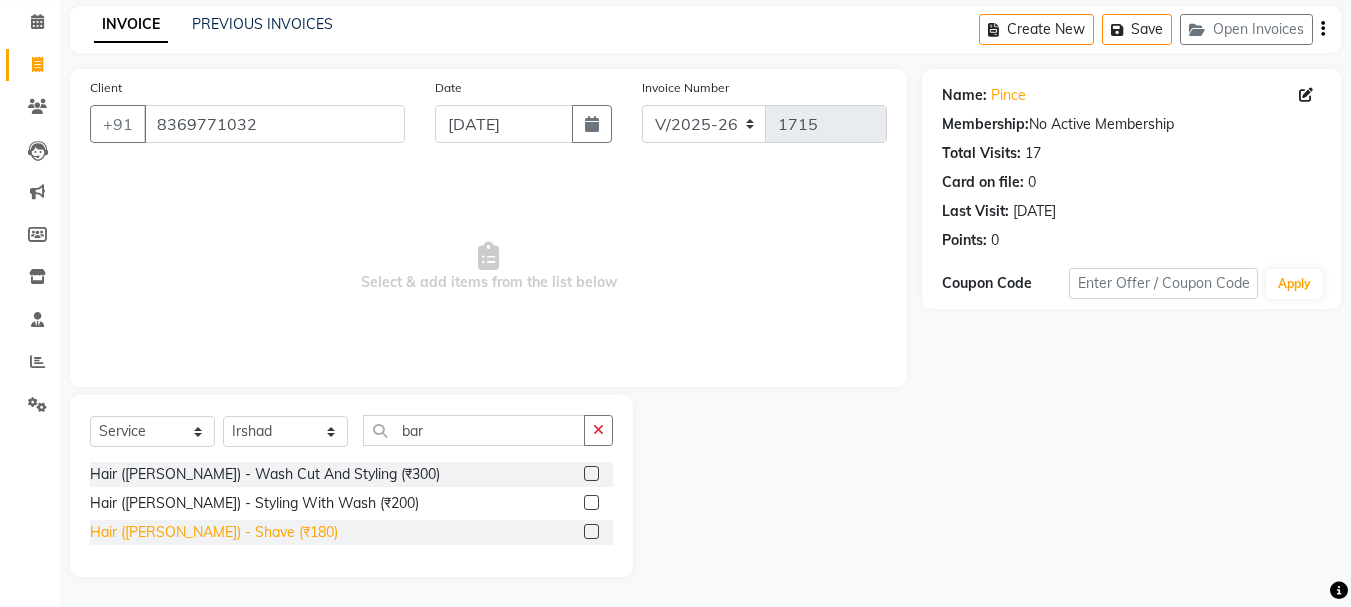 click on "Hair ([PERSON_NAME]) - Shave (₹180)" 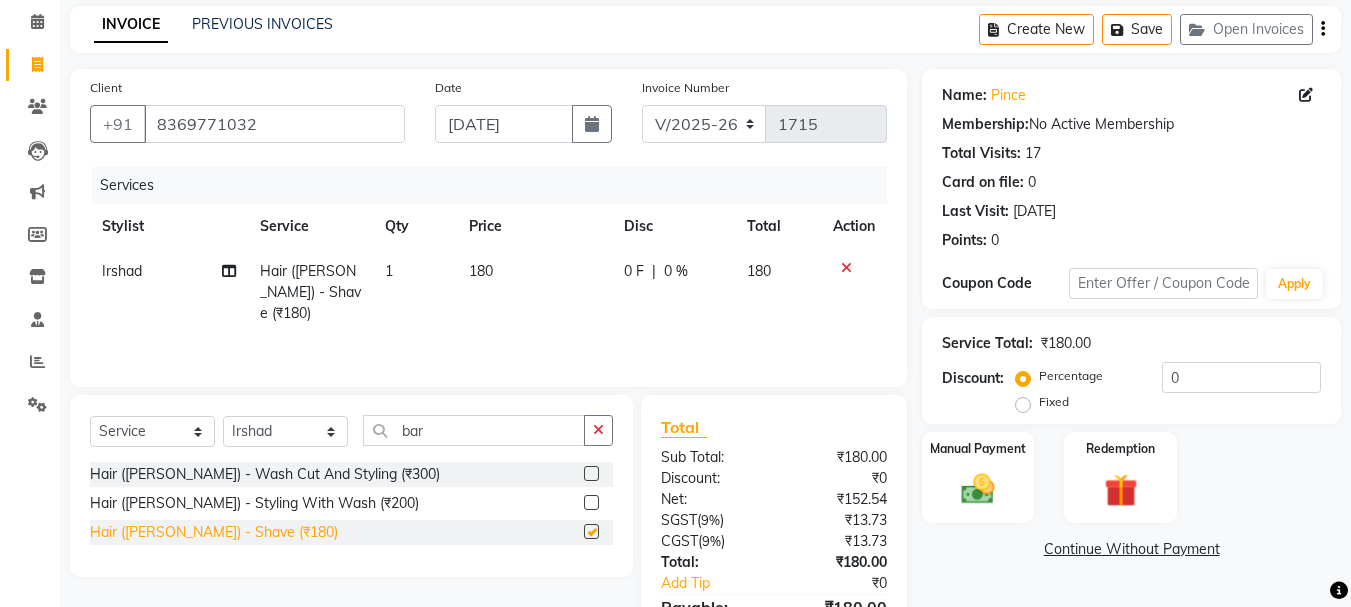 checkbox on "false" 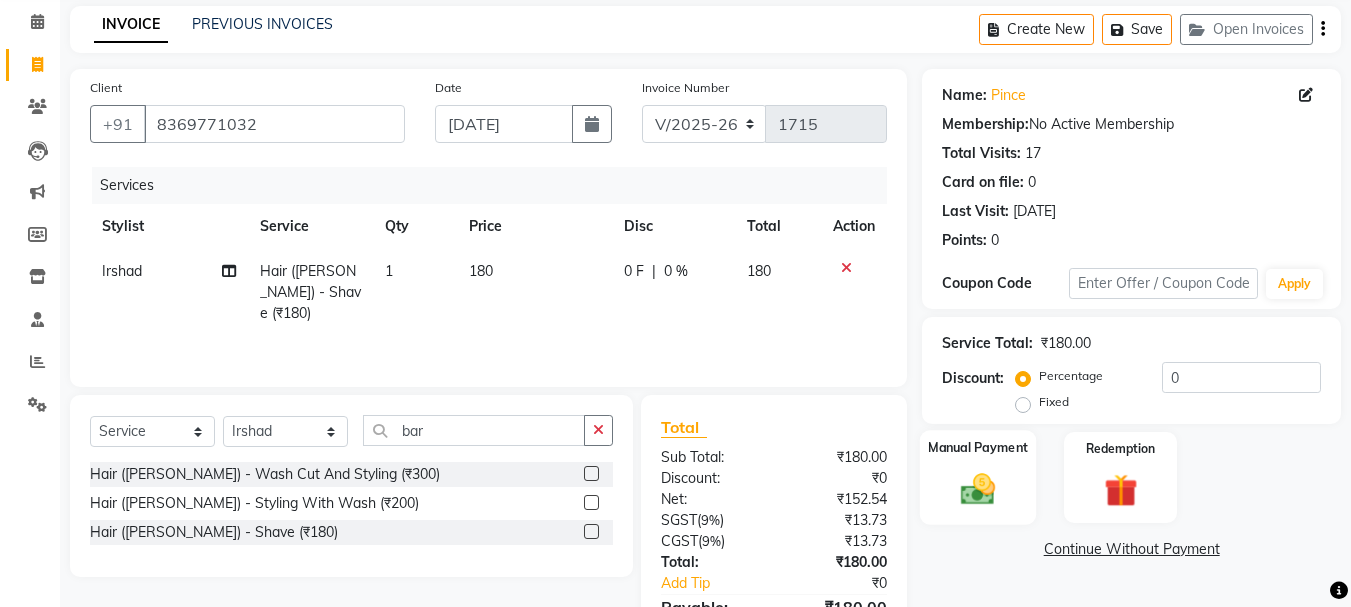 click on "Manual Payment" 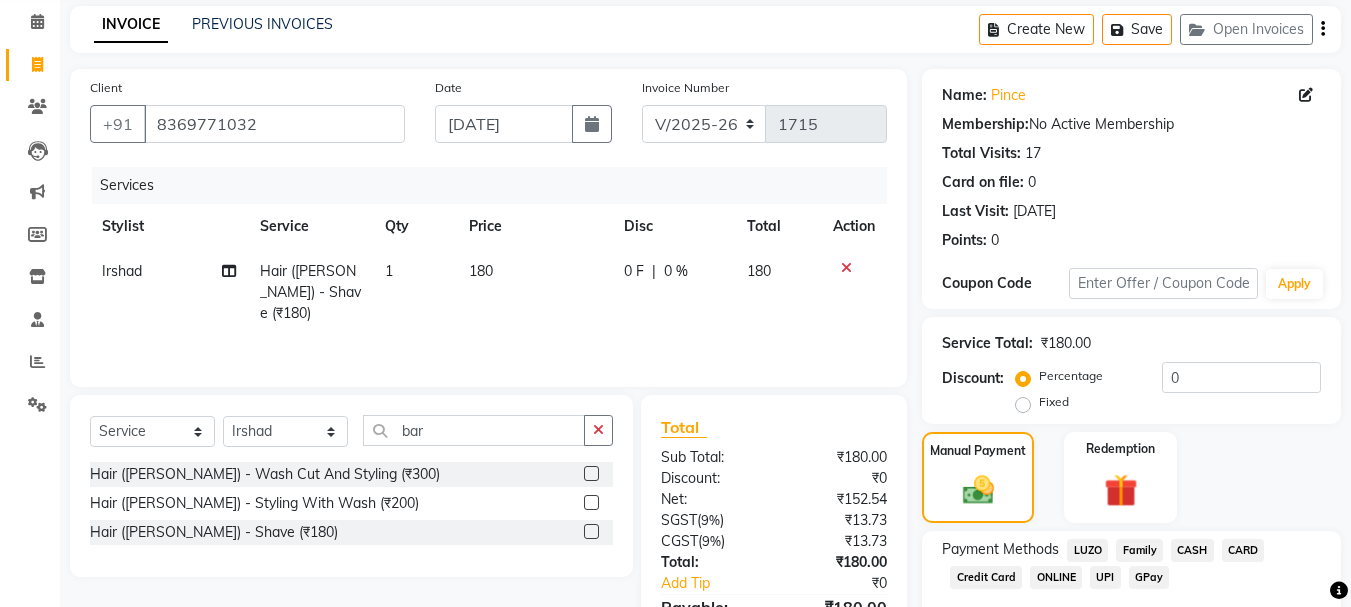 click on "GPay" 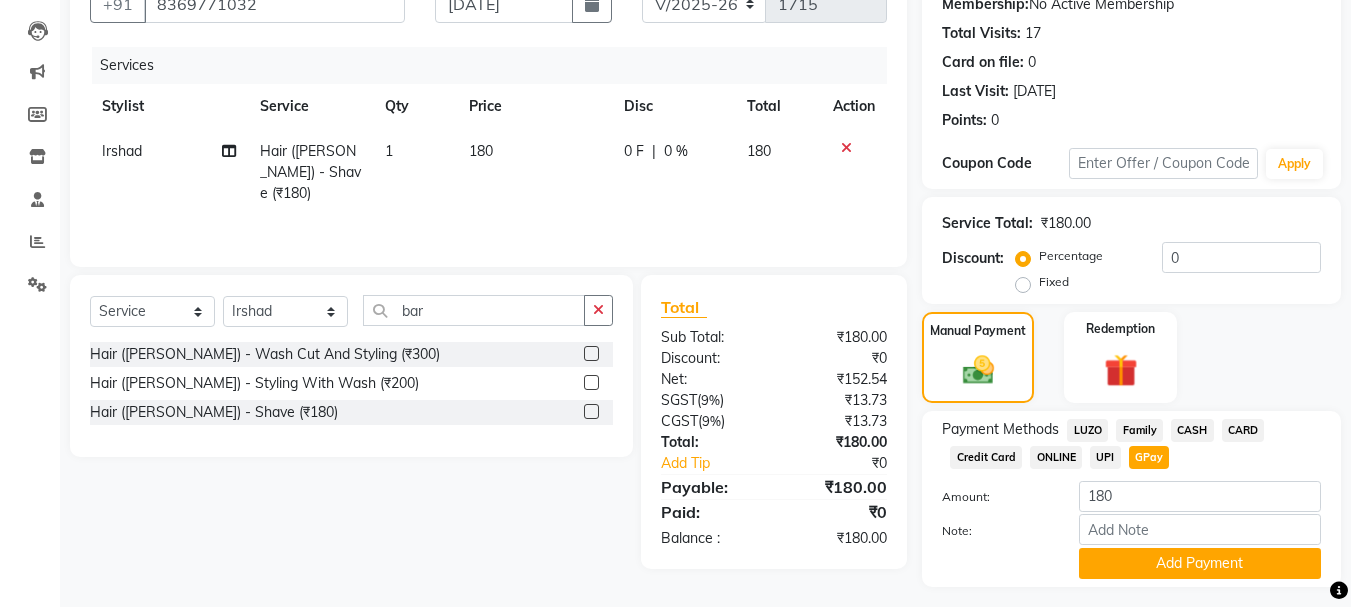 scroll, scrollTop: 252, scrollLeft: 0, axis: vertical 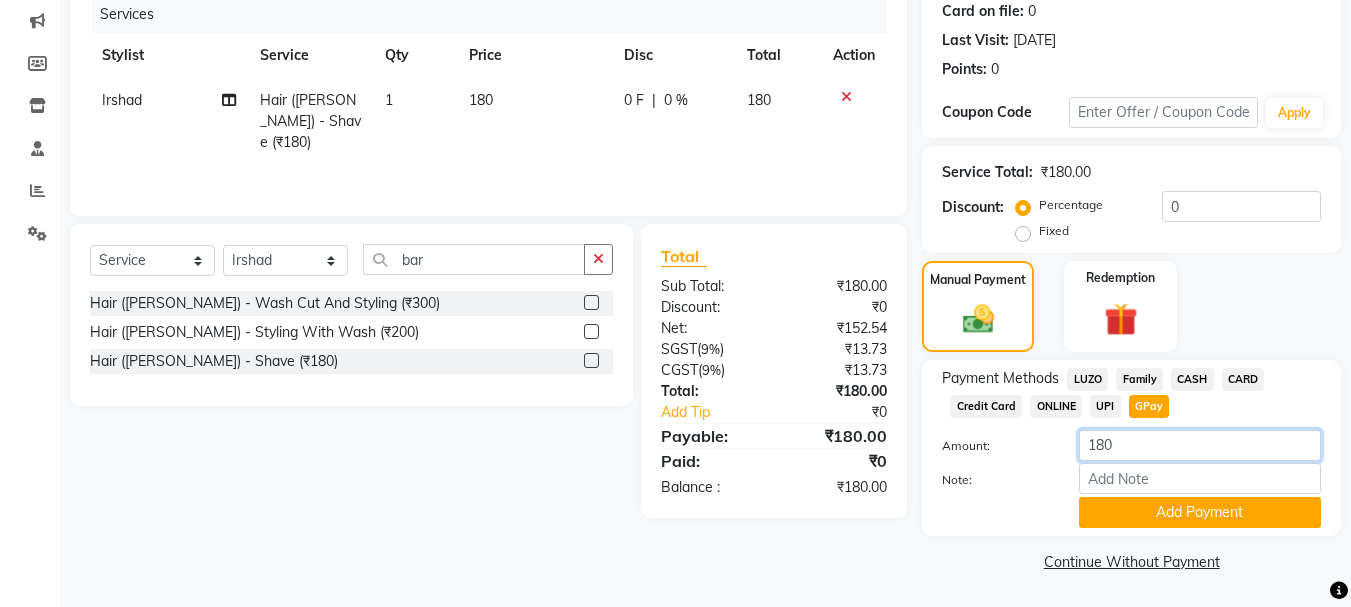 click on "180" 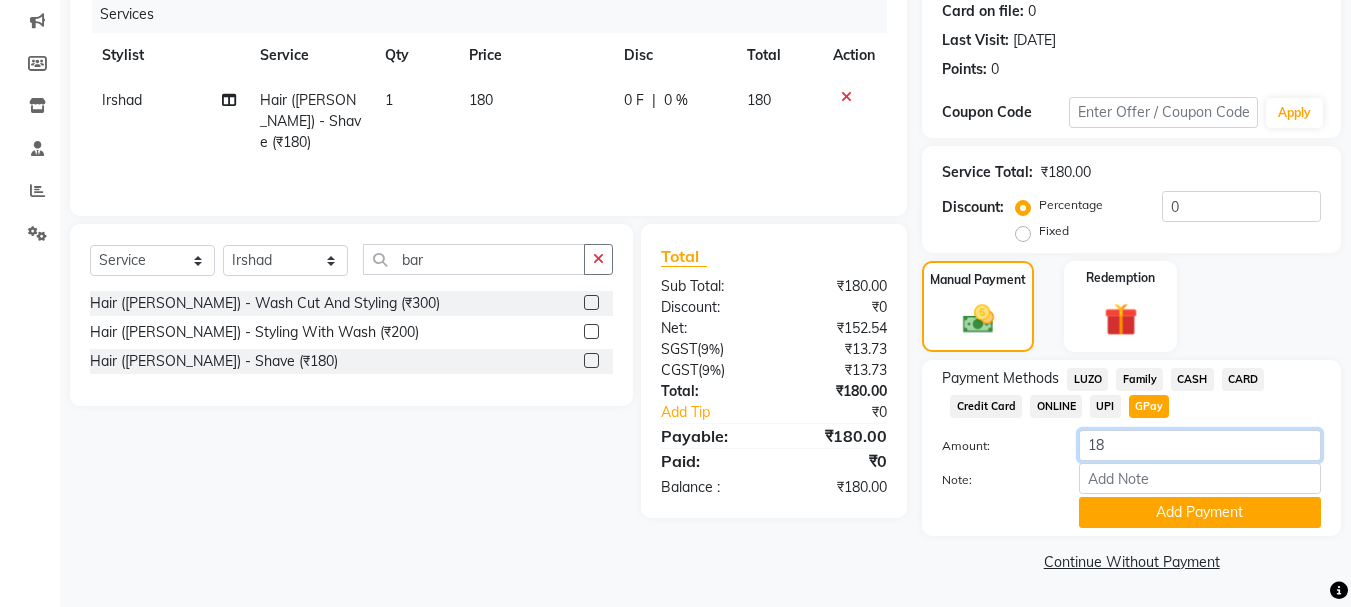 type on "1" 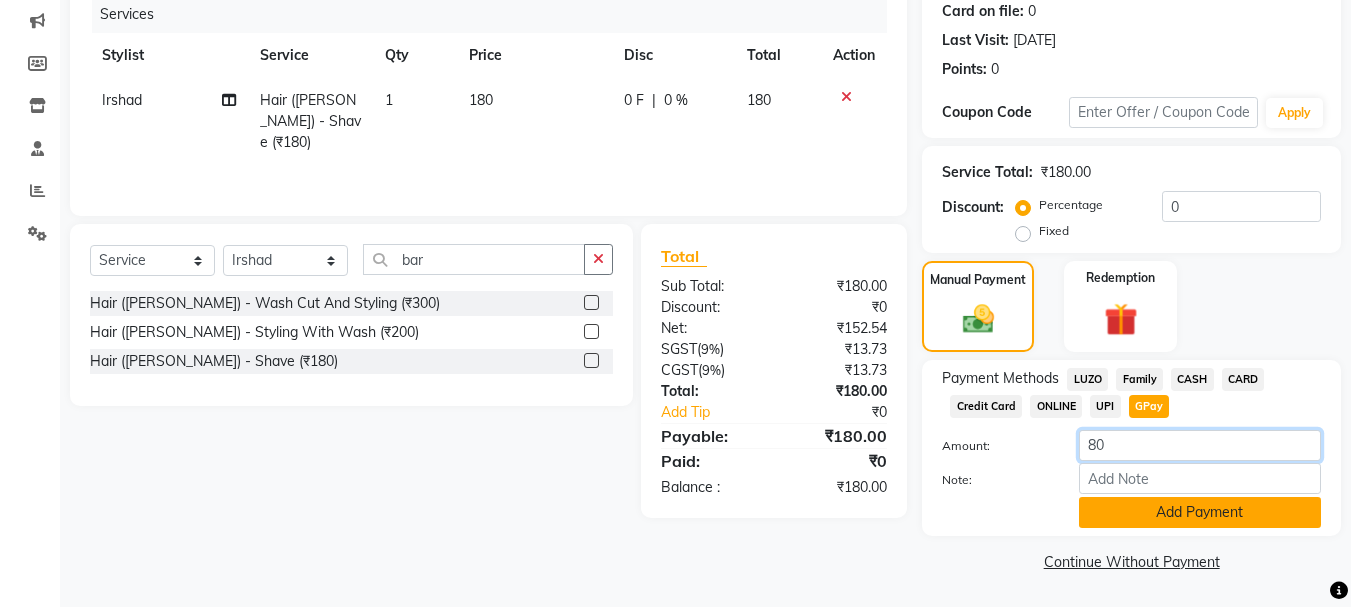 type on "80" 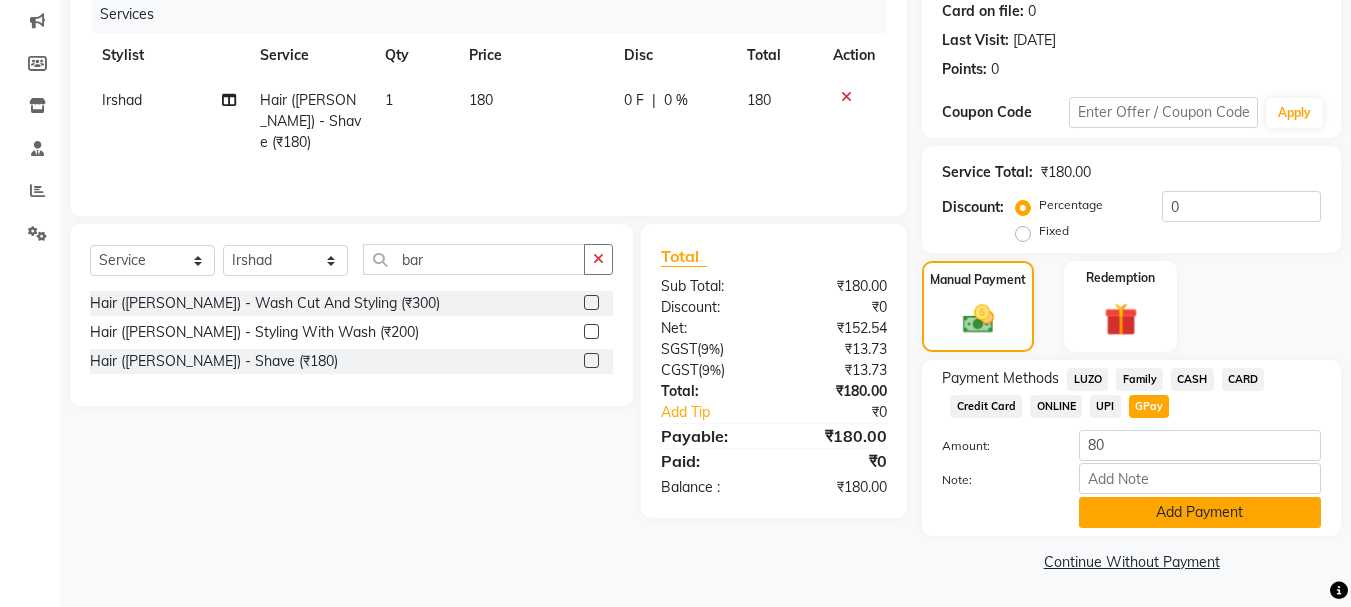 click on "Add Payment" 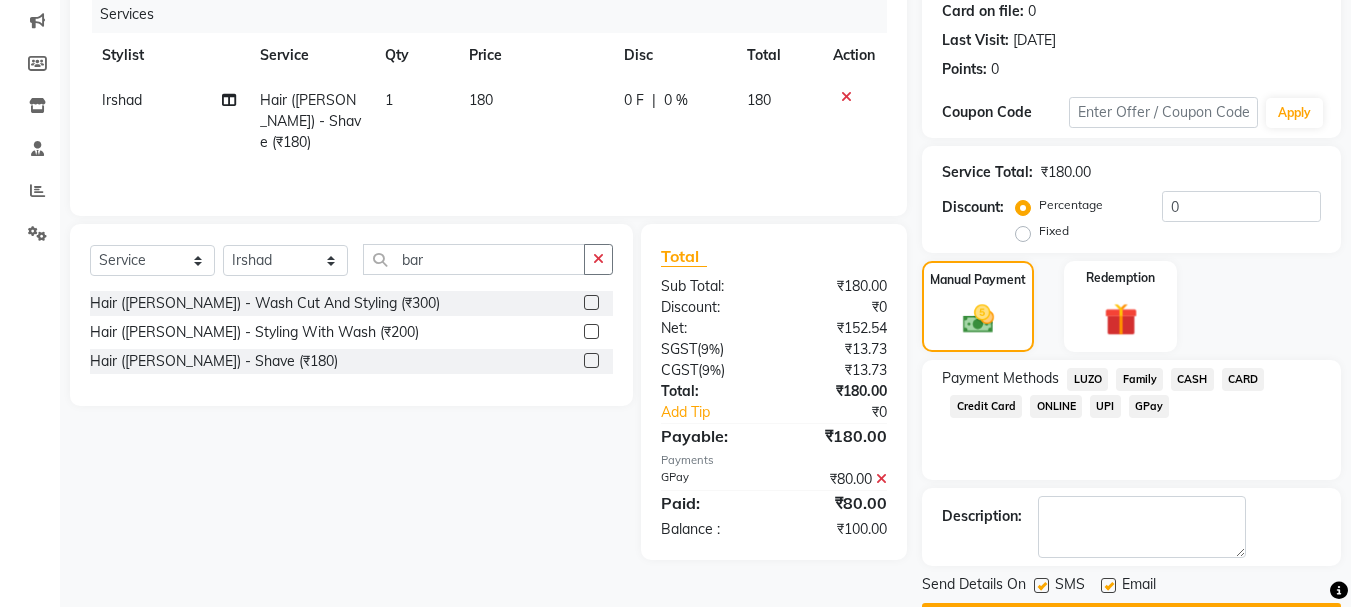 click on "CASH" 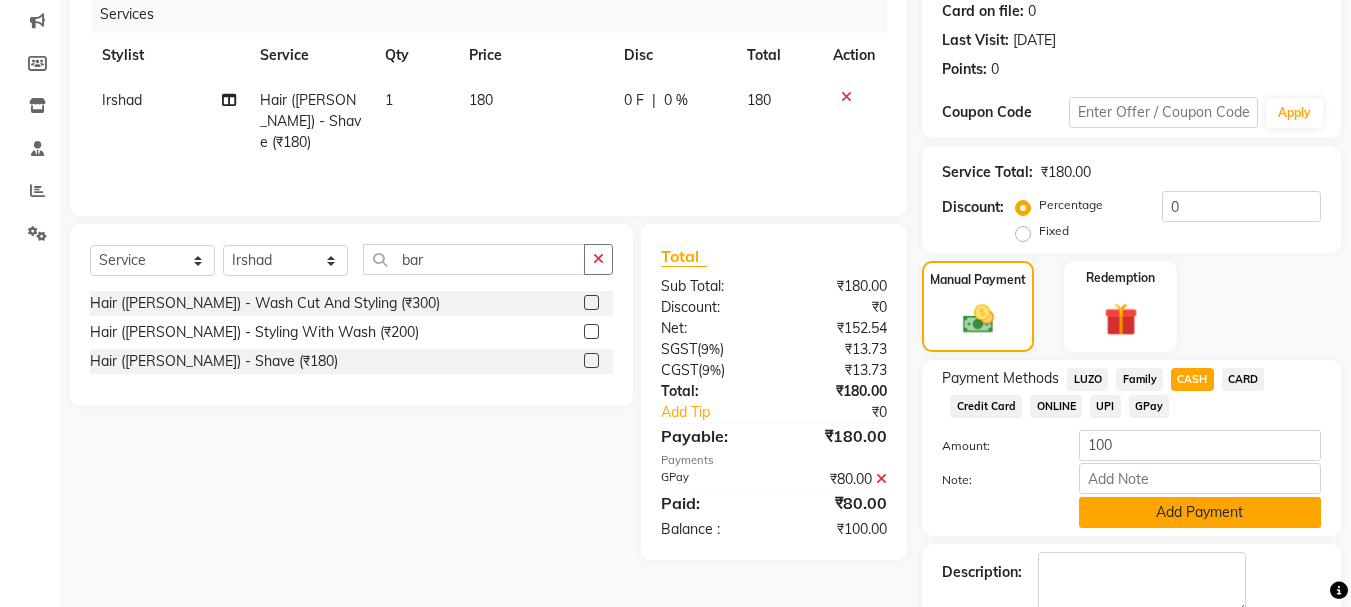 click on "Add Payment" 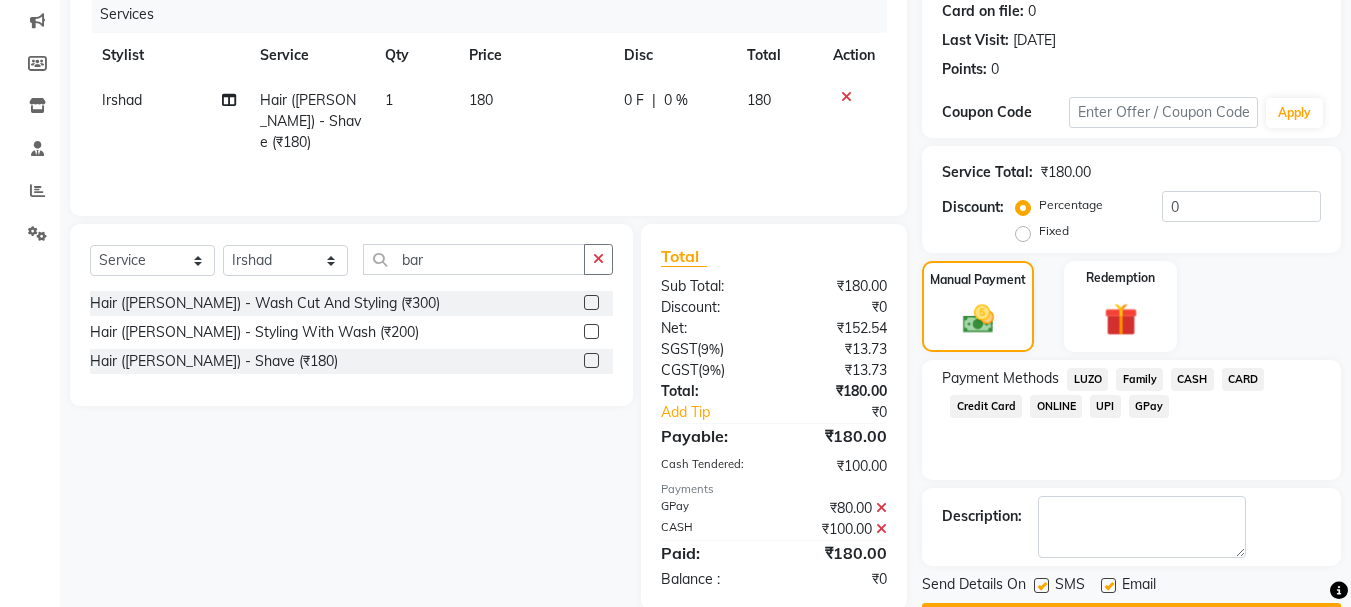 scroll, scrollTop: 309, scrollLeft: 0, axis: vertical 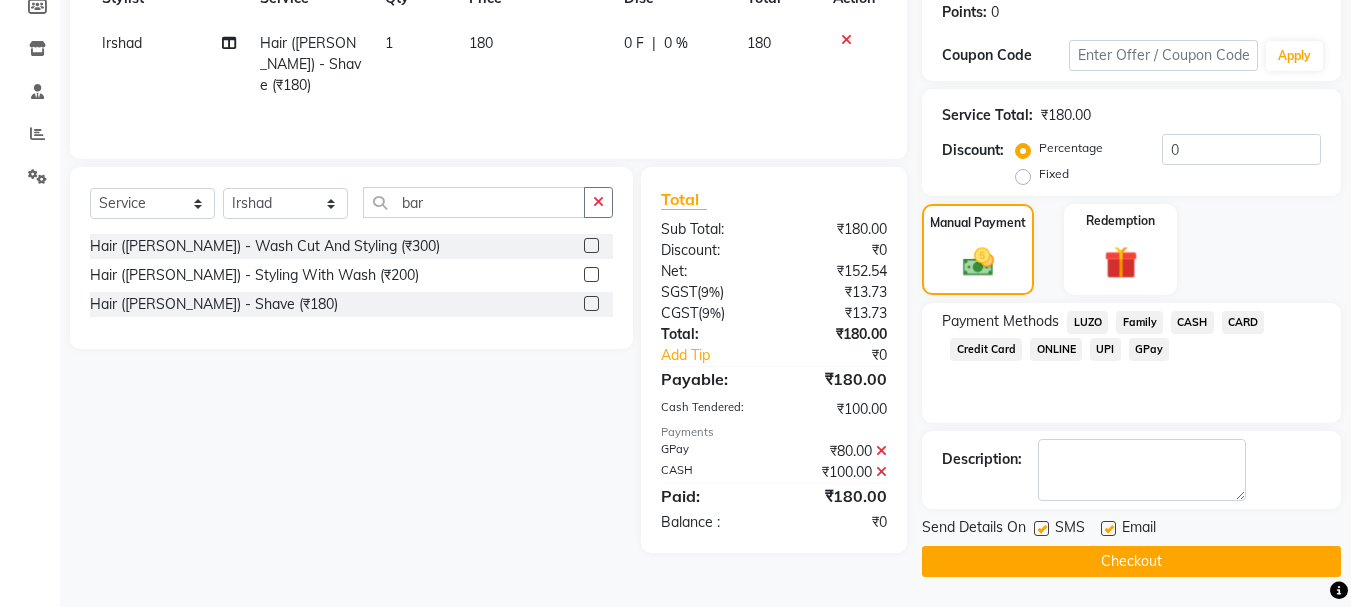 click on "Checkout" 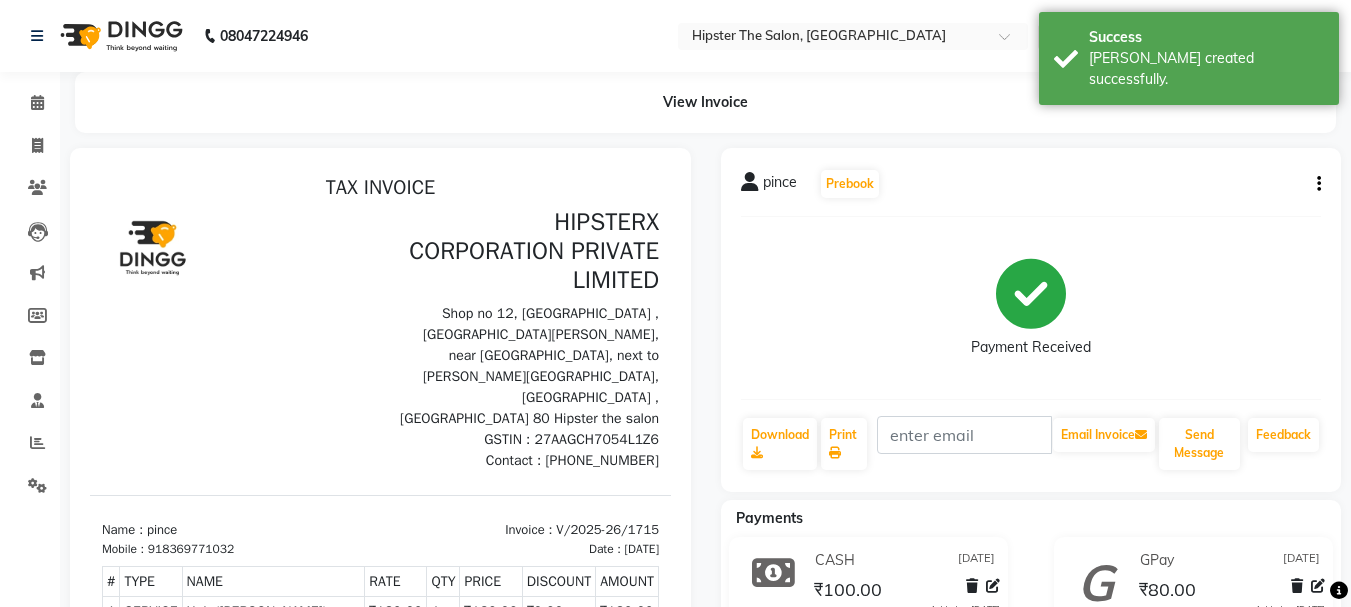 scroll, scrollTop: 0, scrollLeft: 0, axis: both 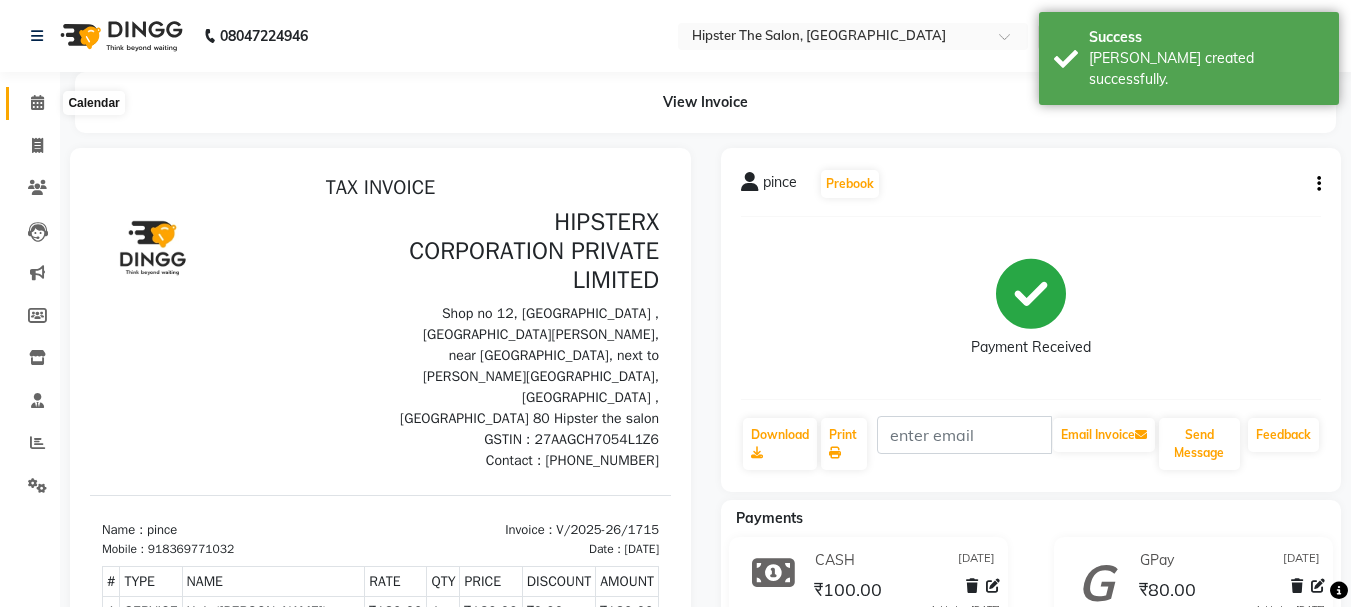 click 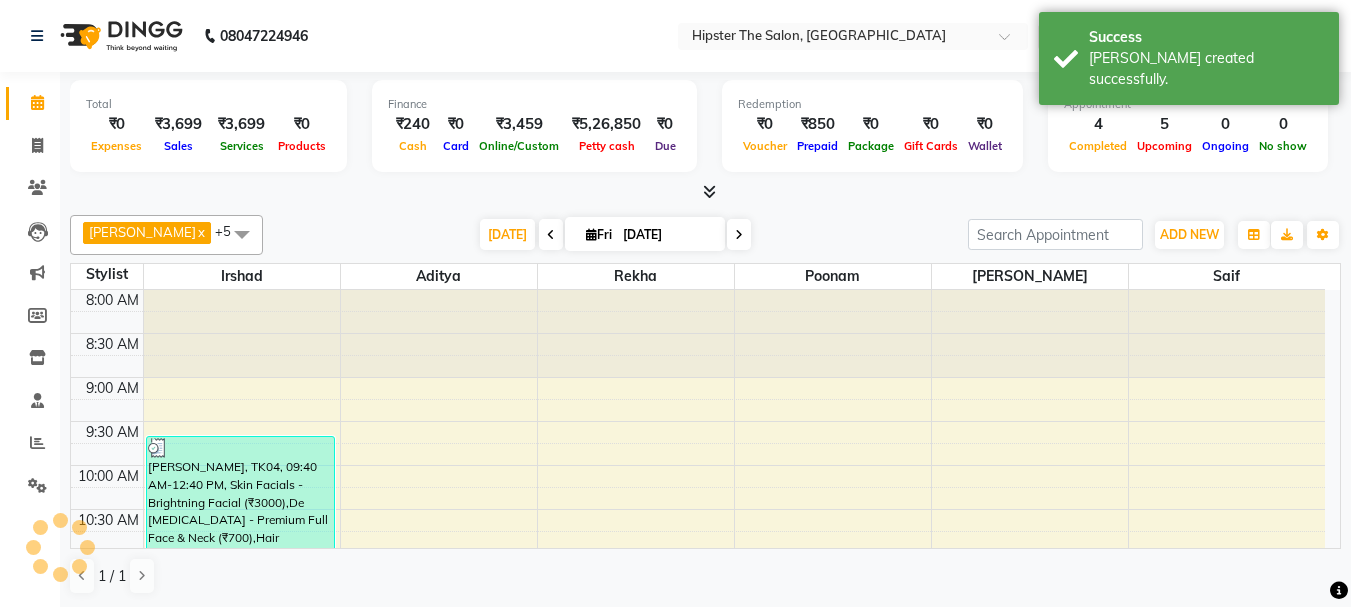 scroll, scrollTop: 0, scrollLeft: 0, axis: both 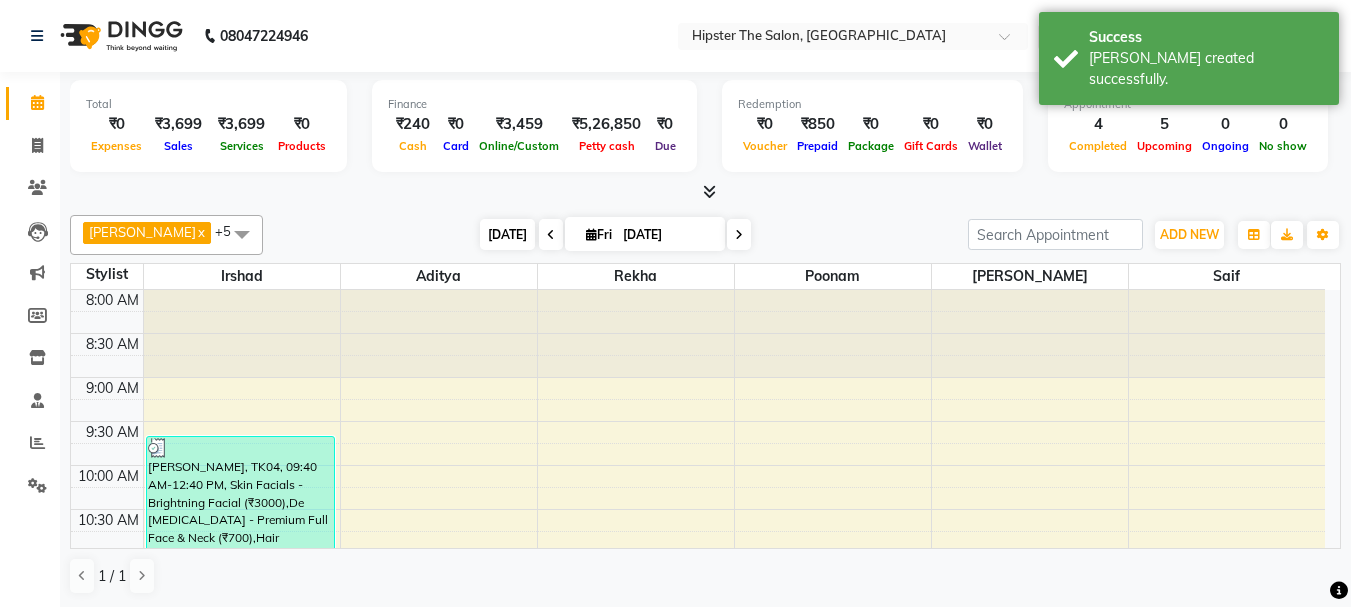 click on "[DATE]" at bounding box center [507, 234] 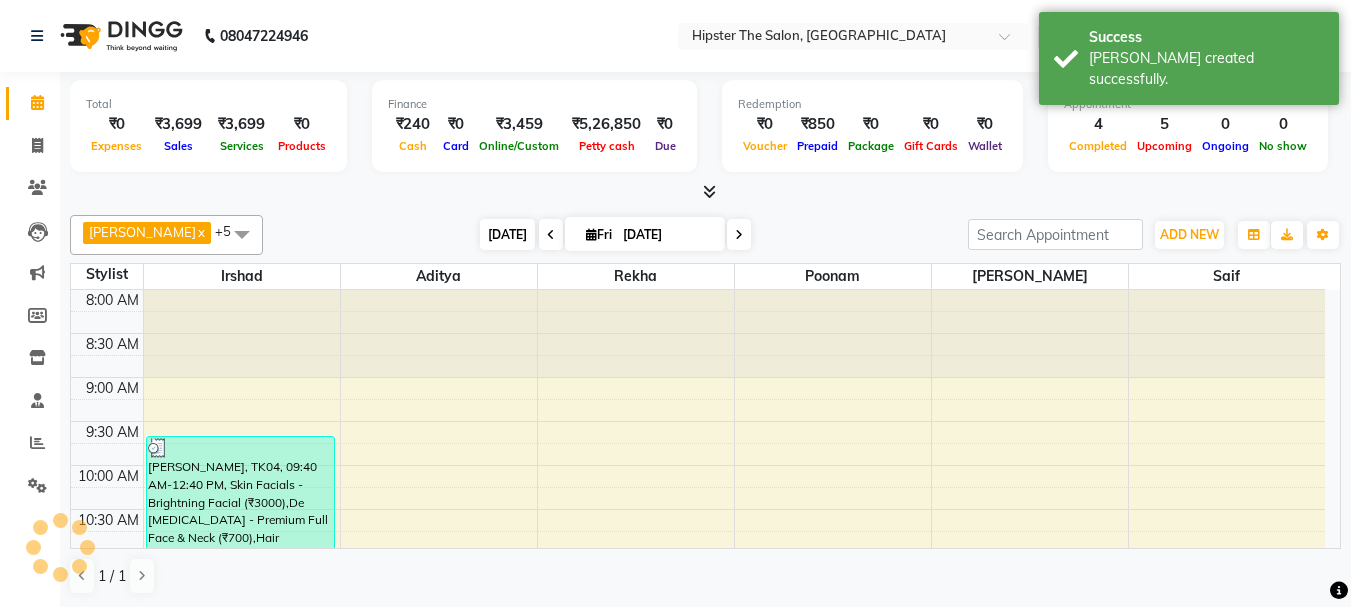 scroll, scrollTop: 441, scrollLeft: 0, axis: vertical 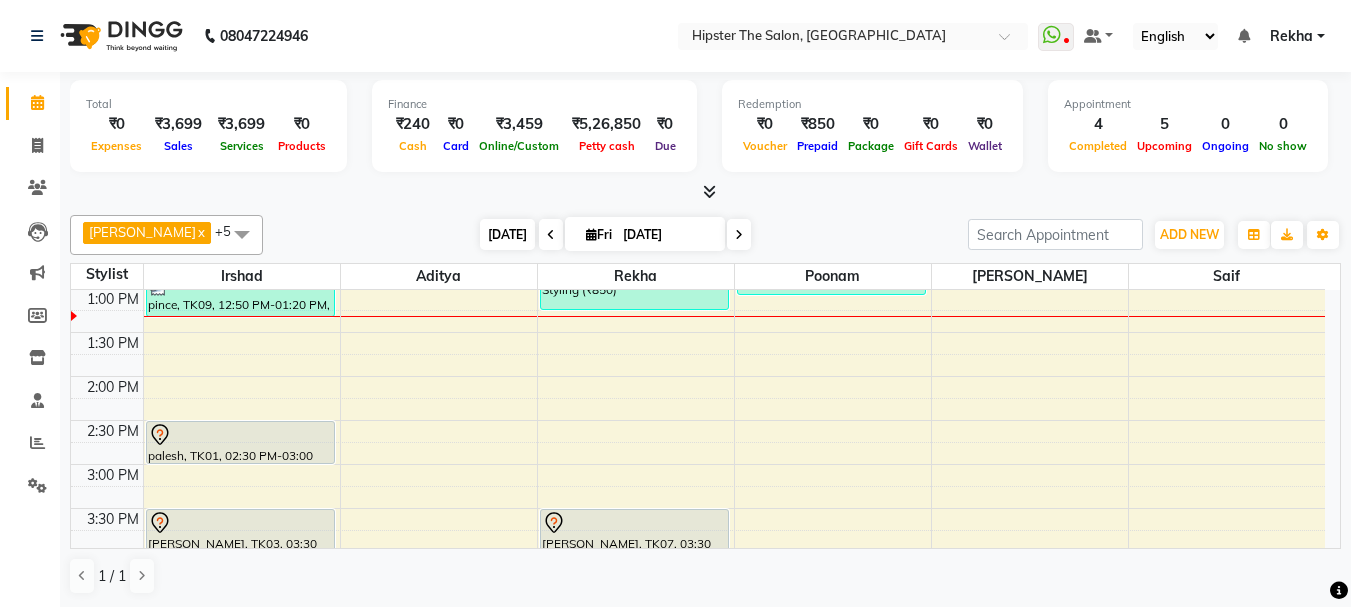 click on "[DATE]" at bounding box center (507, 234) 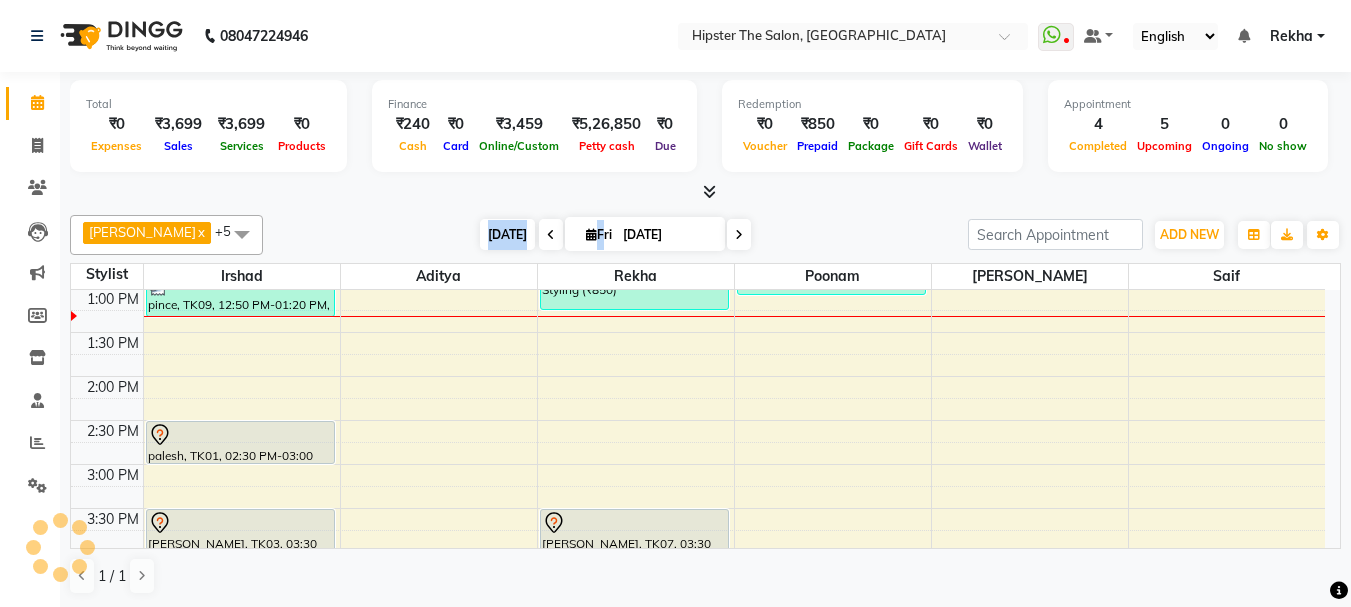 click on "[DATE]" at bounding box center [507, 234] 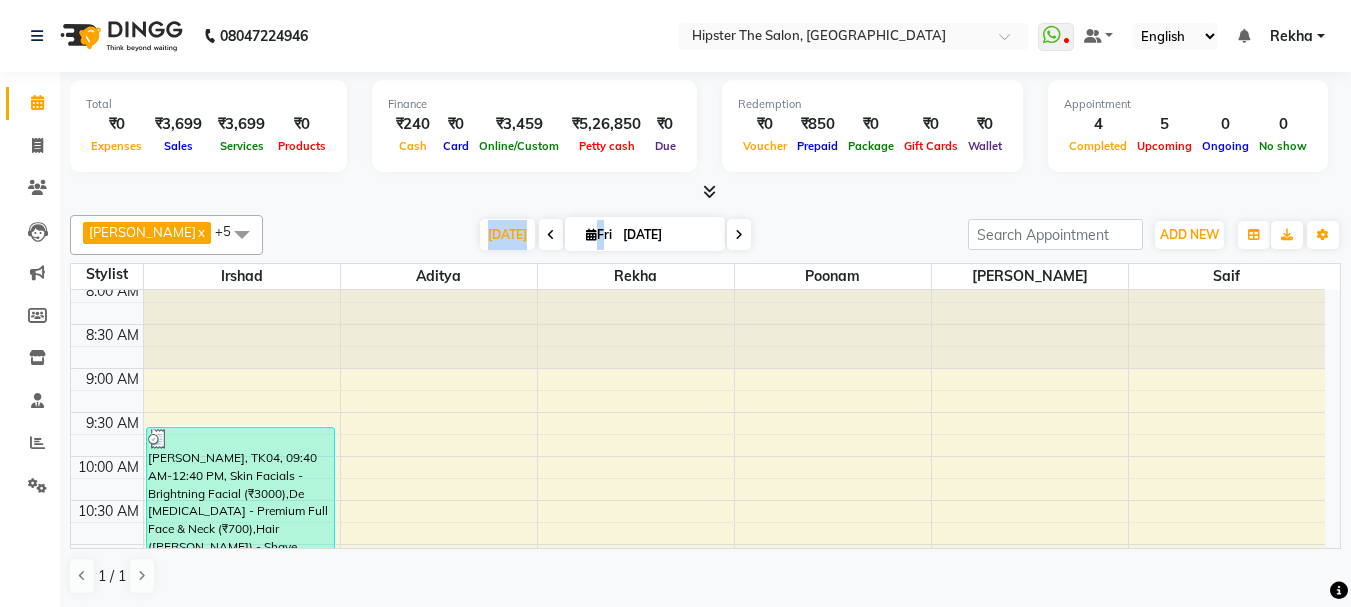 scroll, scrollTop: 0, scrollLeft: 0, axis: both 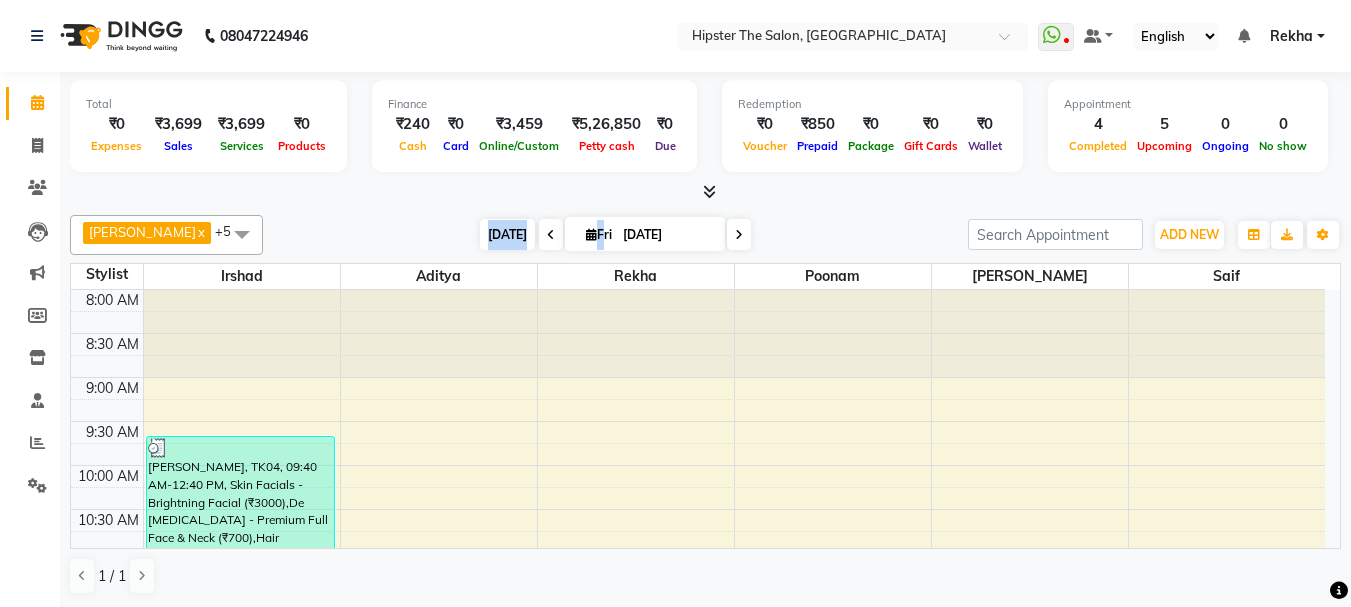 click on "[DATE]" at bounding box center [507, 234] 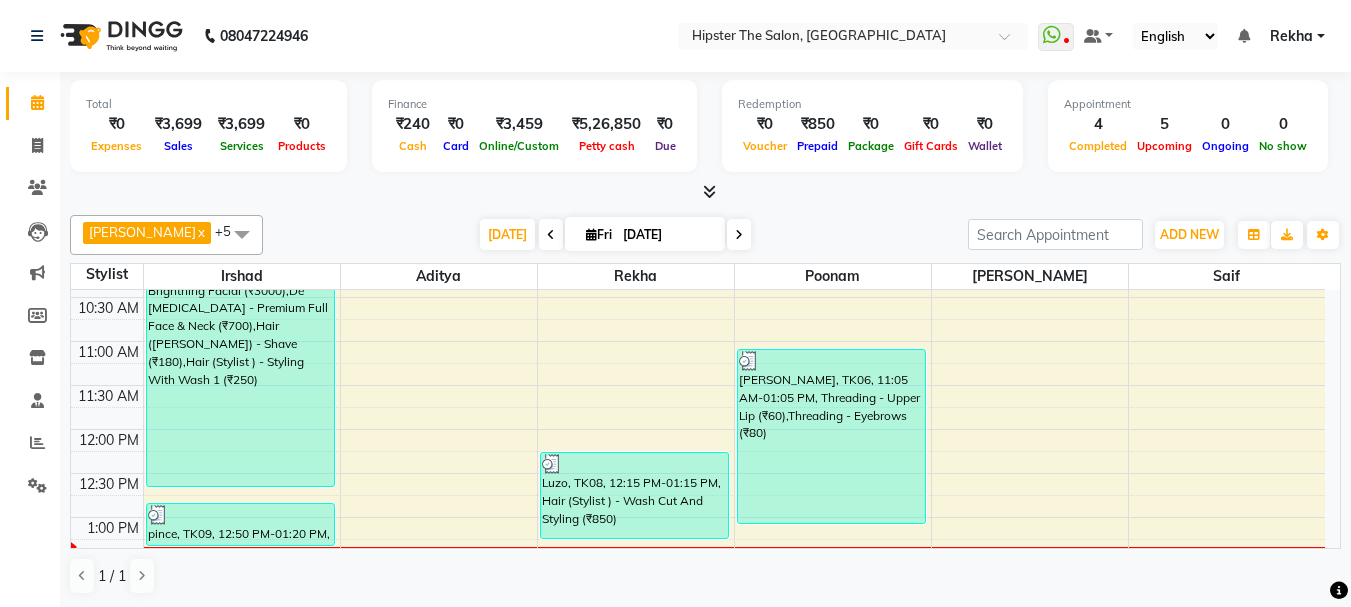 scroll, scrollTop: 181, scrollLeft: 0, axis: vertical 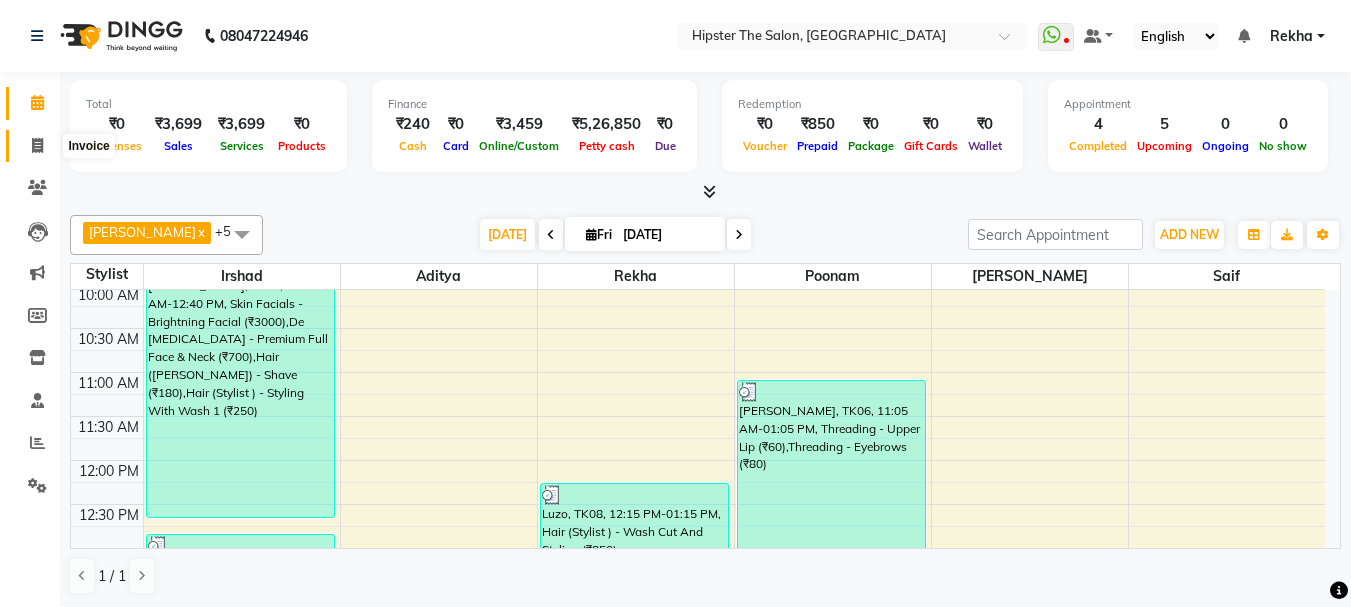 click 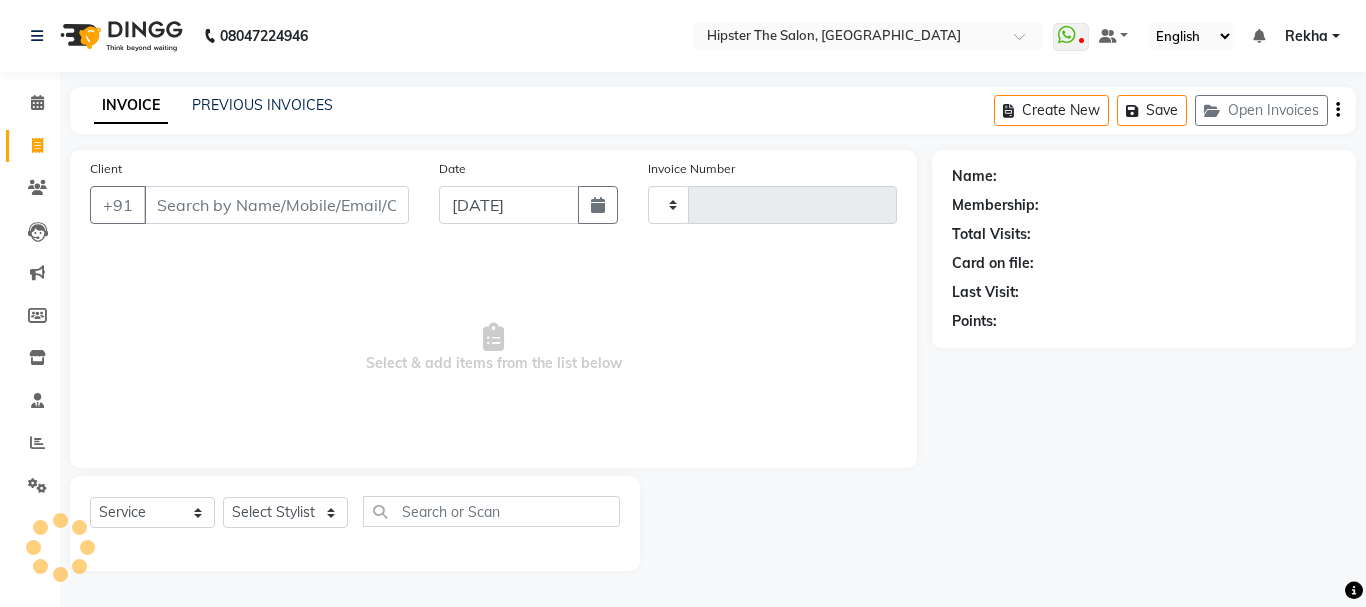 type on "1716" 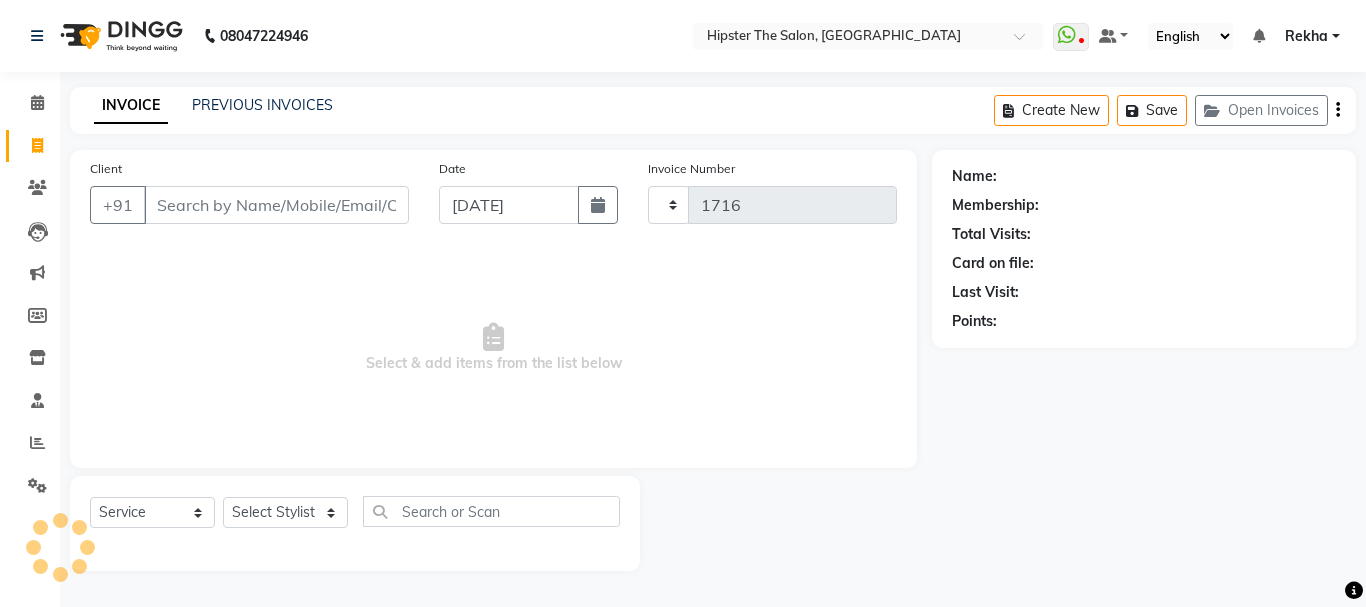 select on "5125" 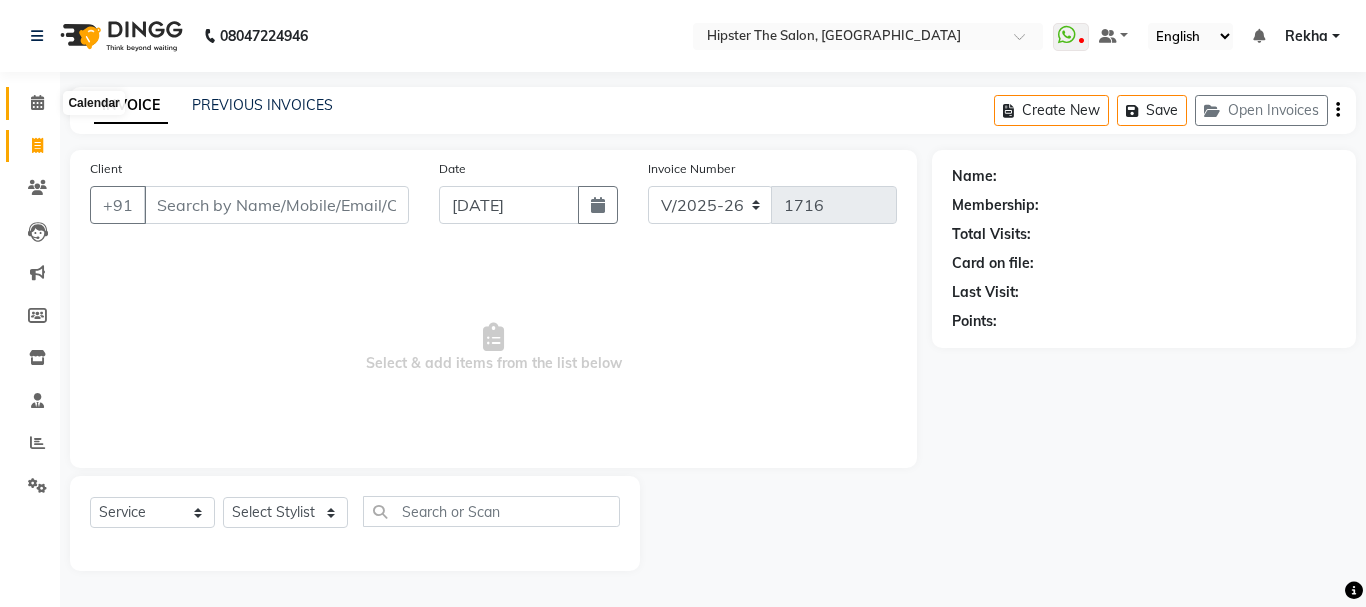 click 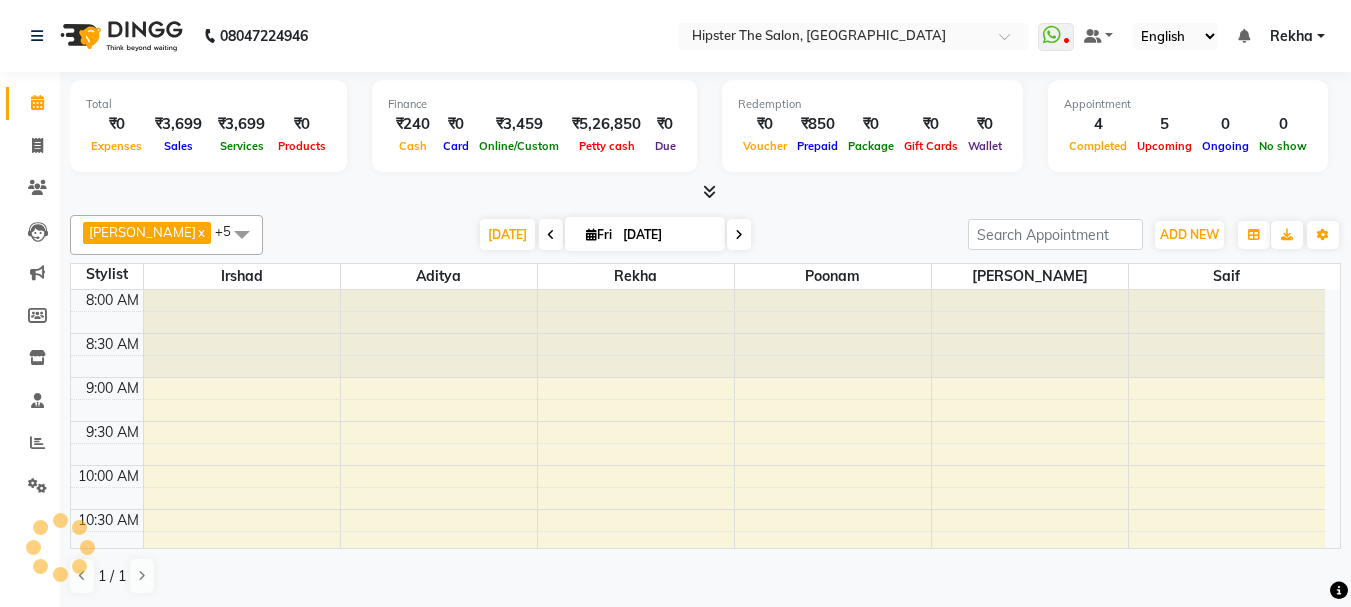 scroll, scrollTop: 0, scrollLeft: 0, axis: both 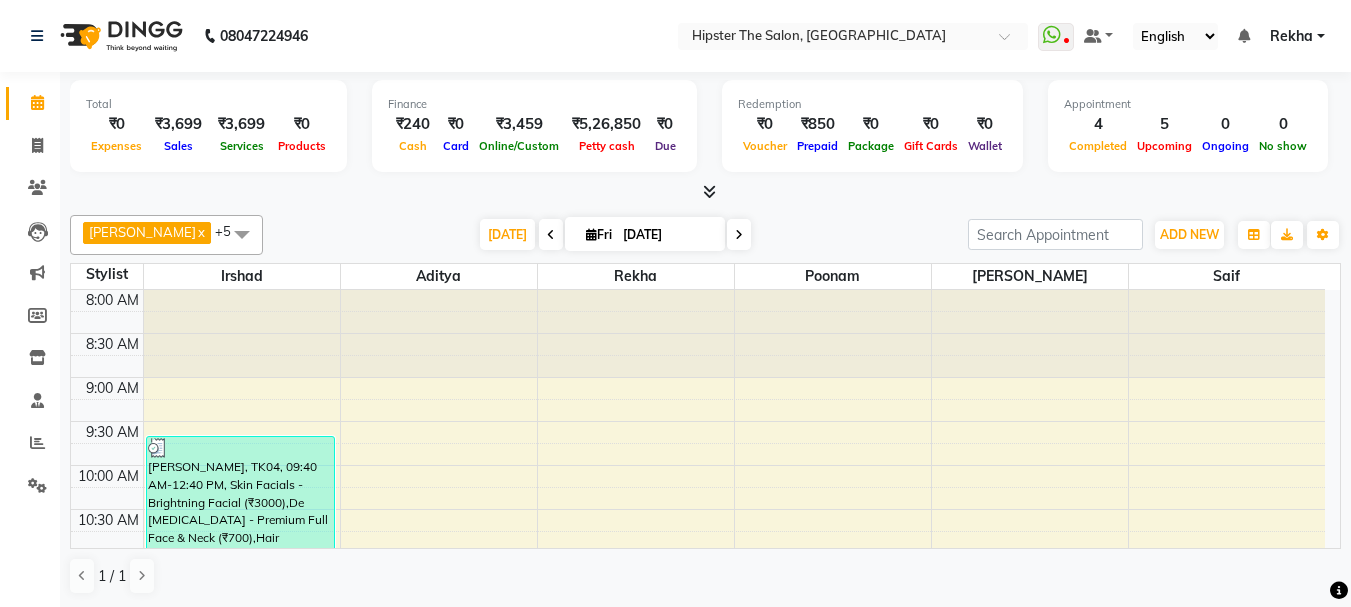 click at bounding box center (591, 234) 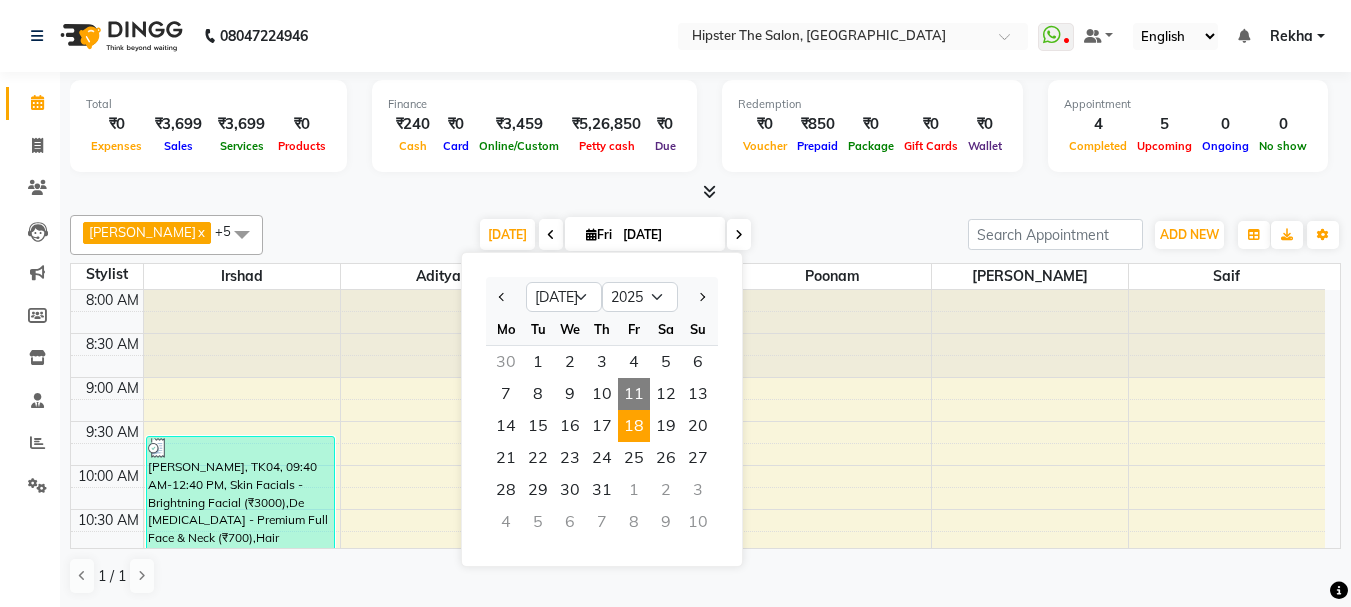 click on "18" at bounding box center [634, 426] 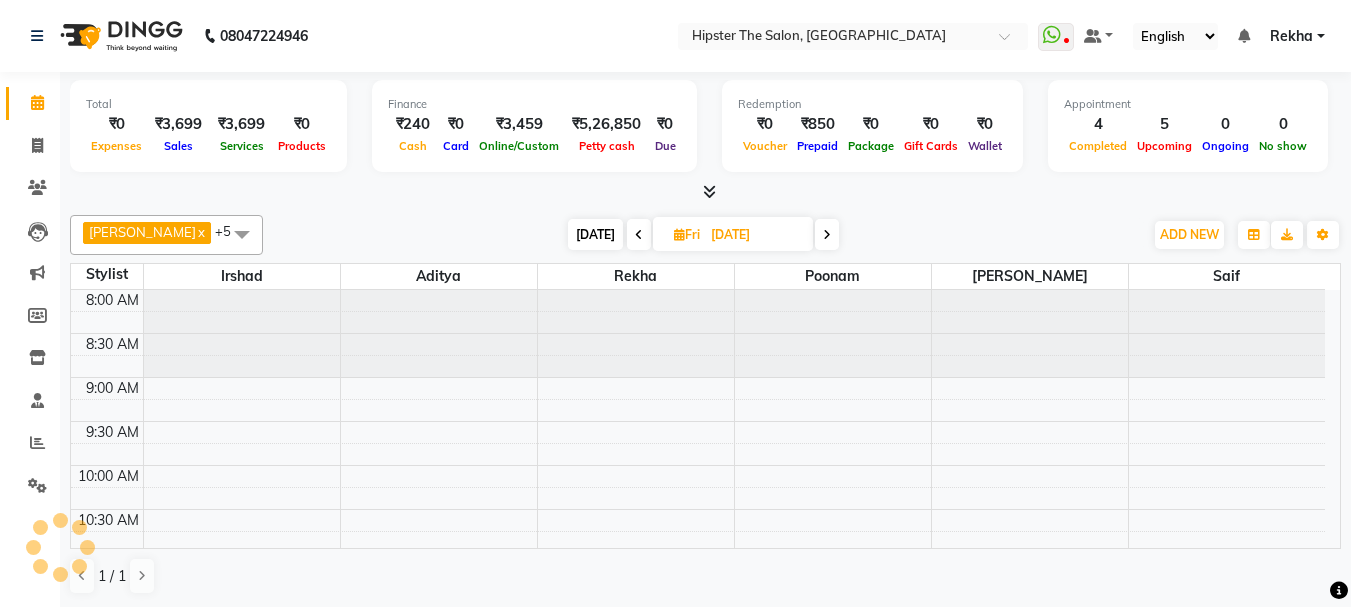 scroll, scrollTop: 441, scrollLeft: 0, axis: vertical 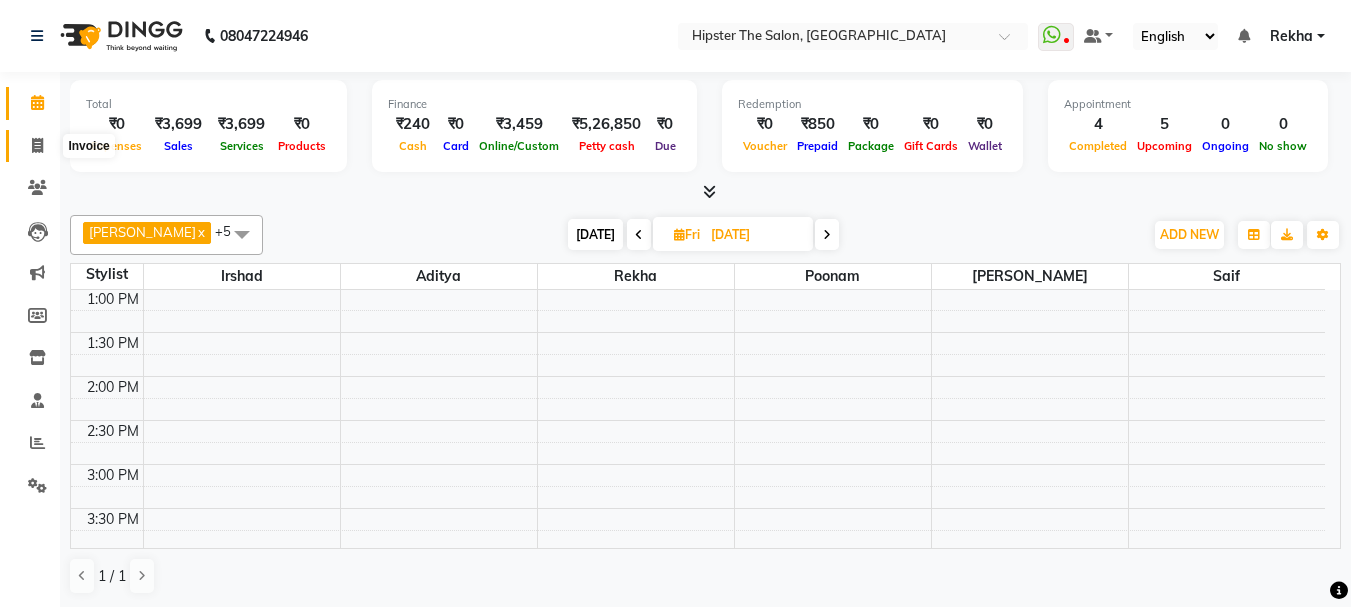 click 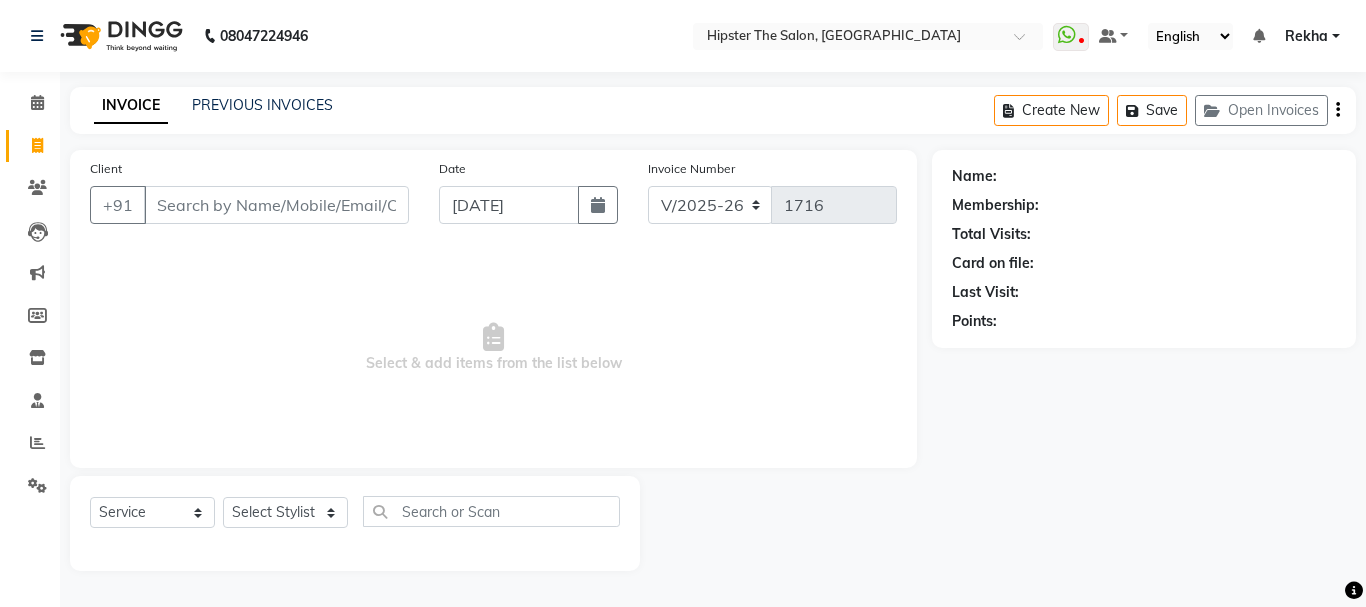 click on "Client" at bounding box center [276, 205] 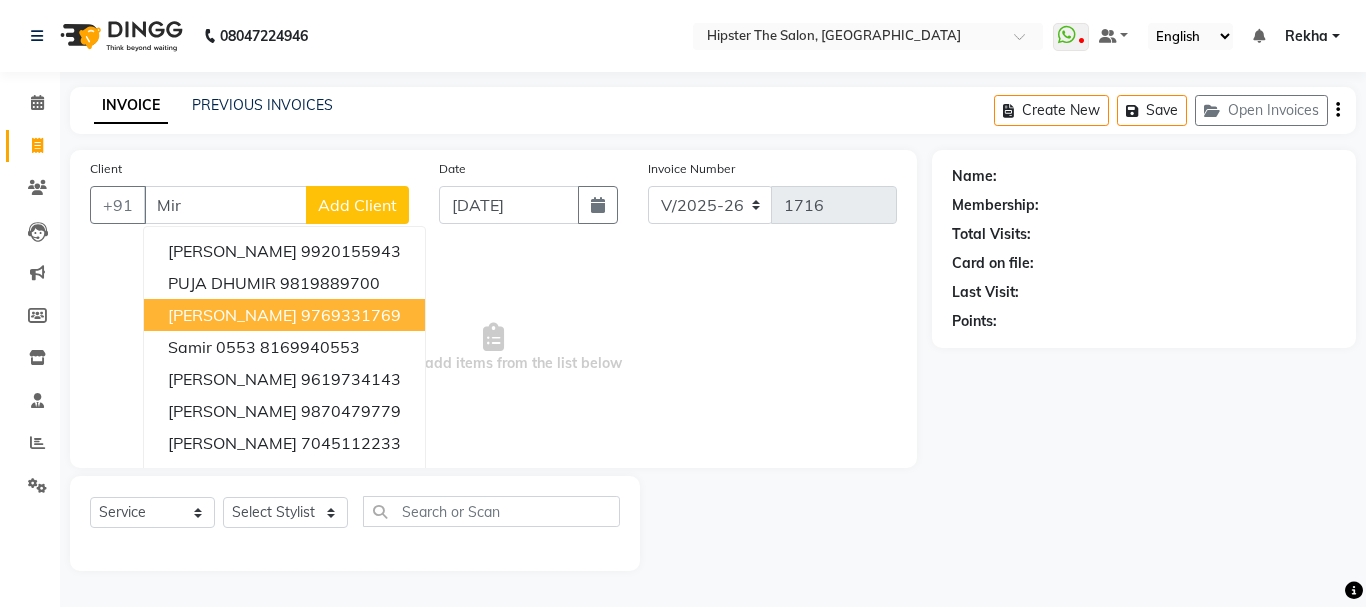 click on "mira sinha" at bounding box center [232, 315] 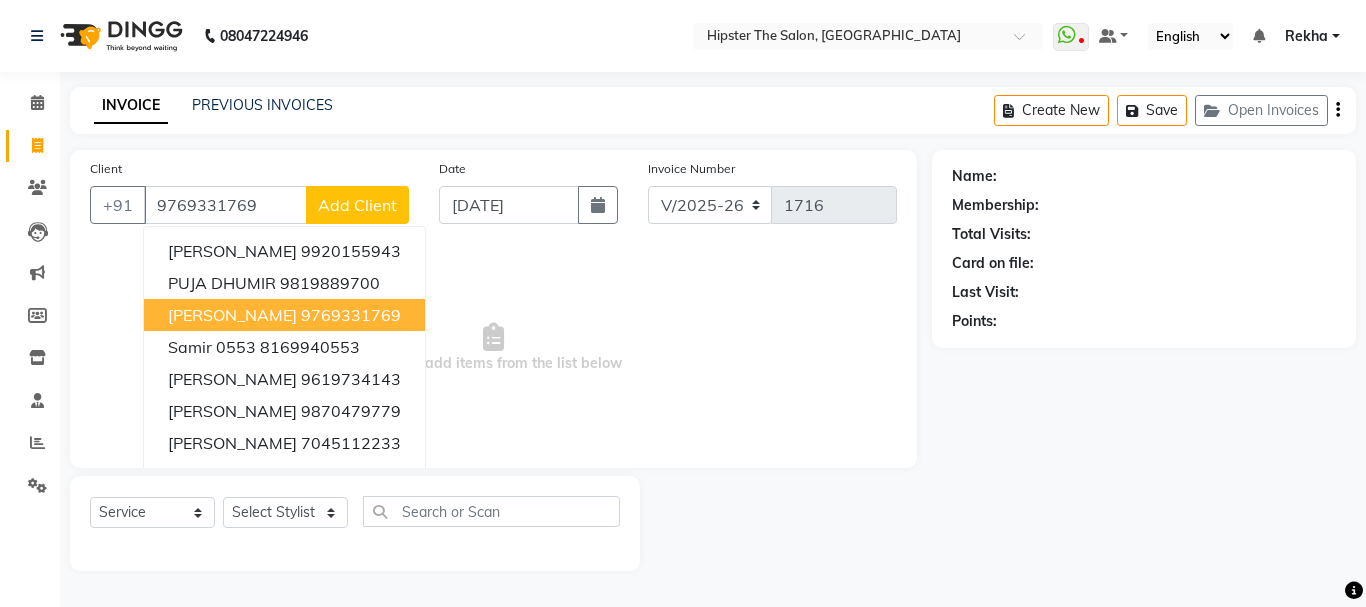 type on "9769331769" 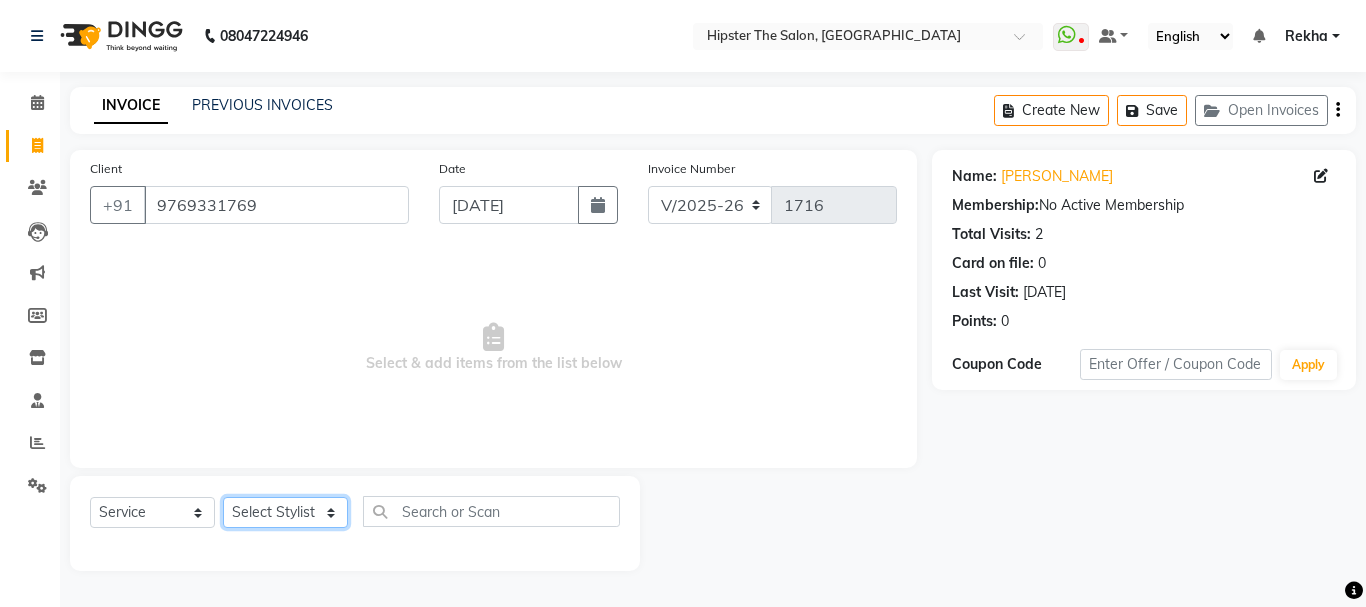 click on "Select Stylist [PERSON_NAME] [PERSON_NAME] [PERSON_NAME] [PERSON_NAME] Lucky [PERSON_NAME]  [PERSON_NAME] [PERSON_NAME] [PERSON_NAME] Rekha saif [PERSON_NAME] [PERSON_NAME]  [PERSON_NAME] [PERSON_NAME]" 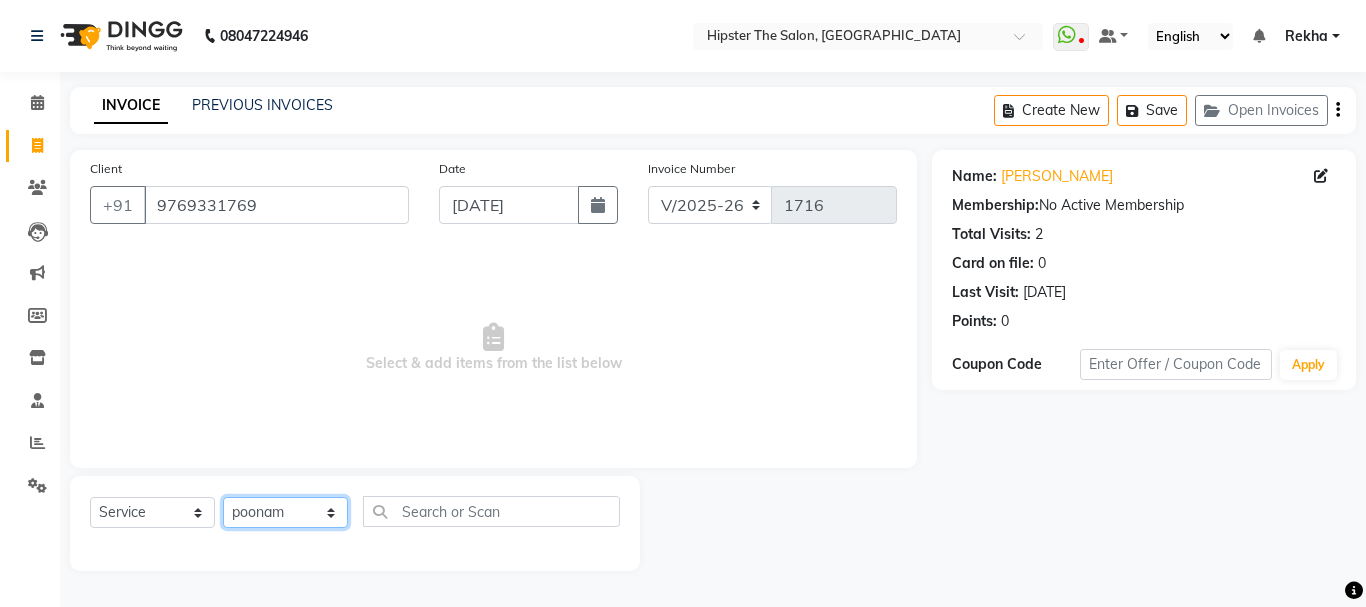 click on "Select Stylist [PERSON_NAME] [PERSON_NAME] [PERSON_NAME] [PERSON_NAME] Lucky [PERSON_NAME]  [PERSON_NAME] [PERSON_NAME] [PERSON_NAME] Rekha saif [PERSON_NAME] [PERSON_NAME]  [PERSON_NAME] [PERSON_NAME]" 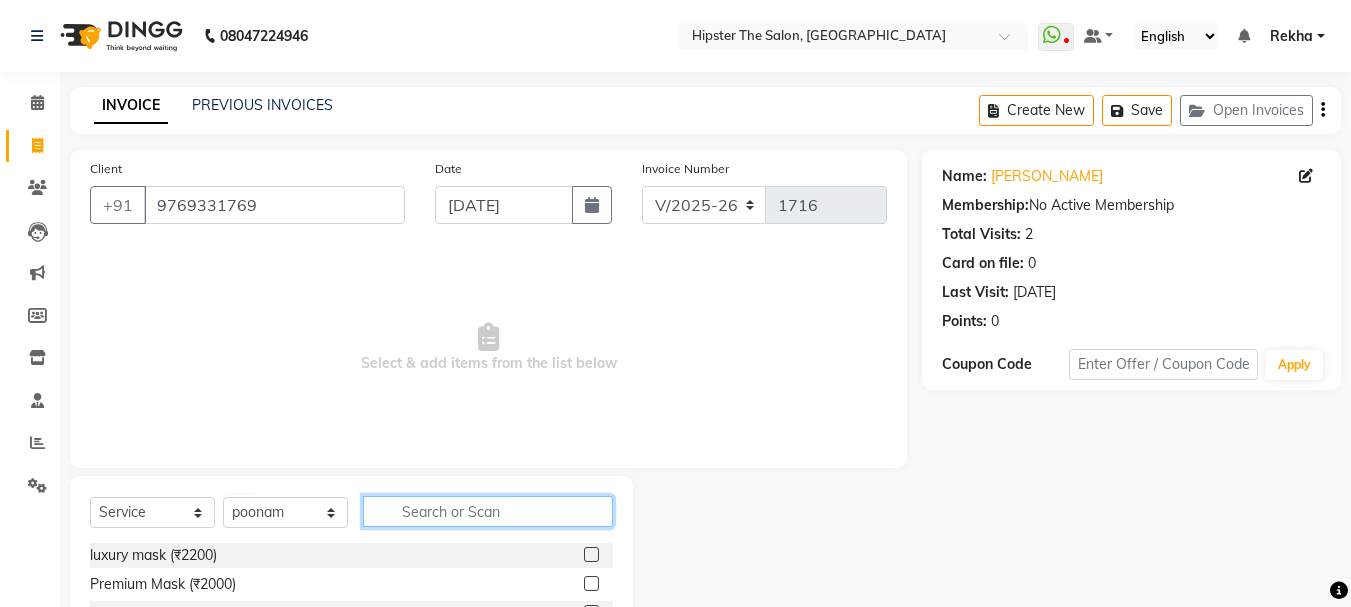click 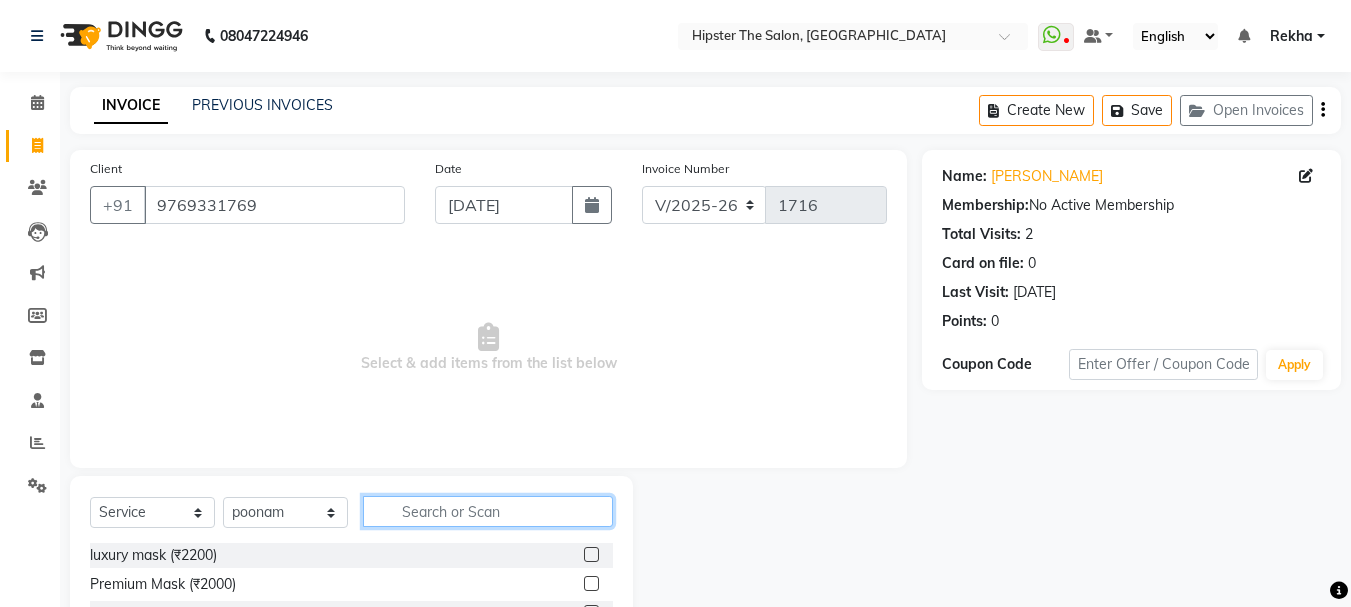 click 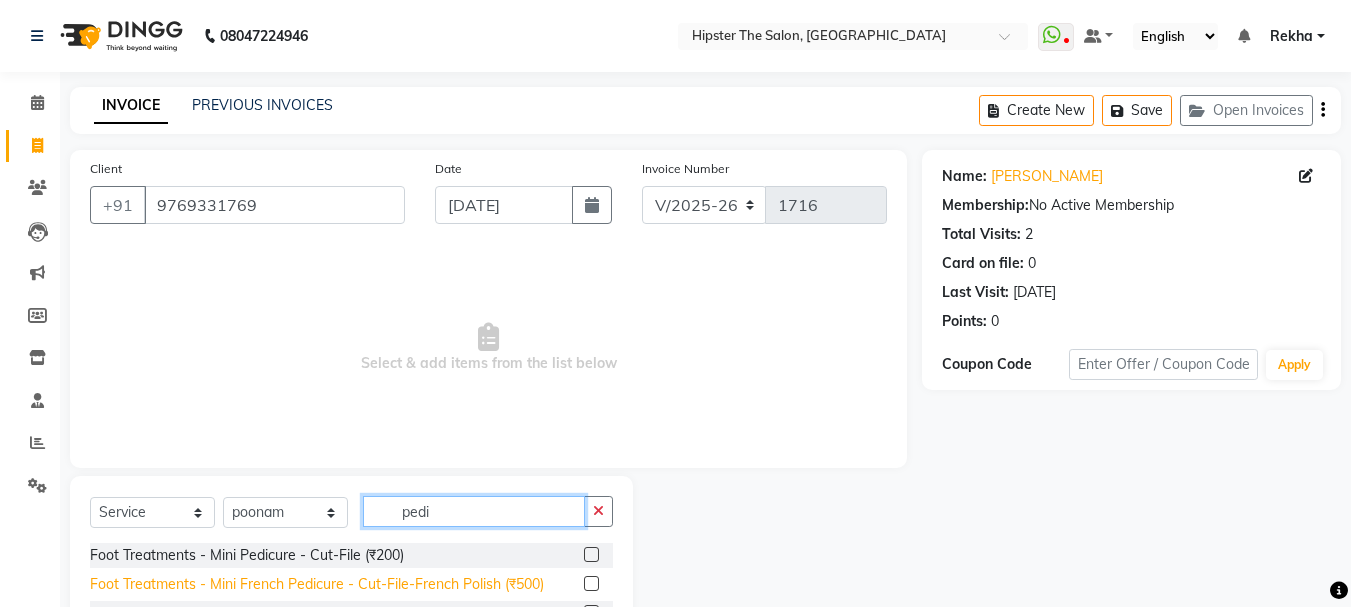 scroll, scrollTop: 32, scrollLeft: 0, axis: vertical 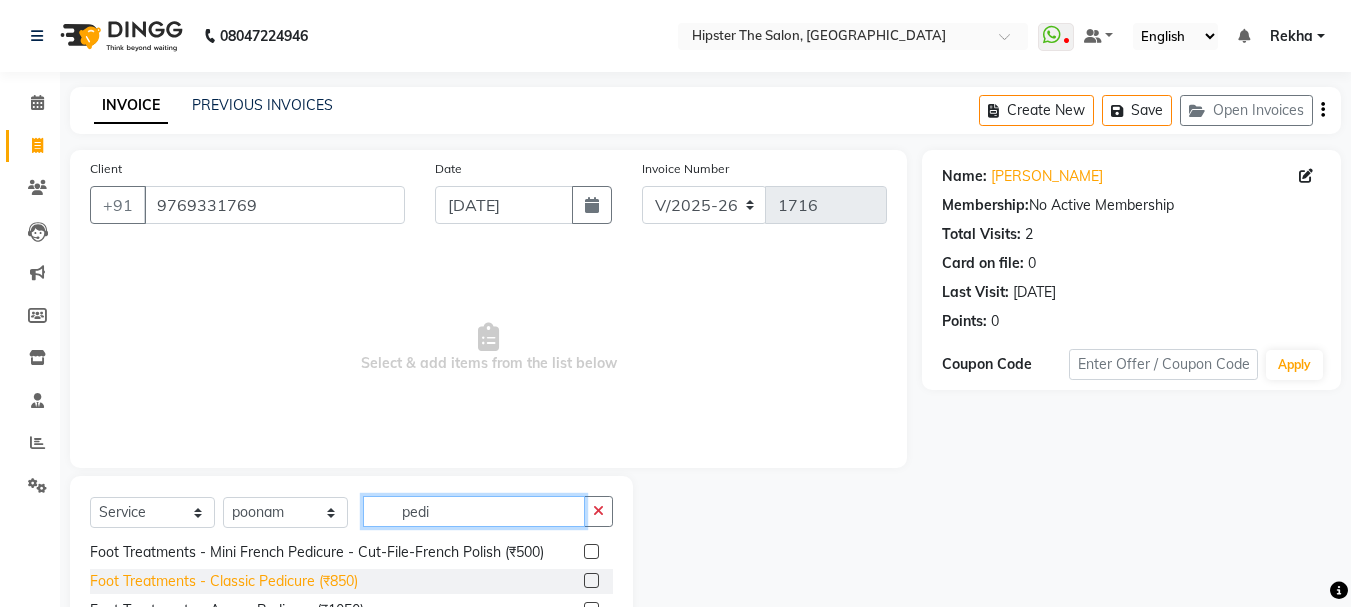 type on "pedi" 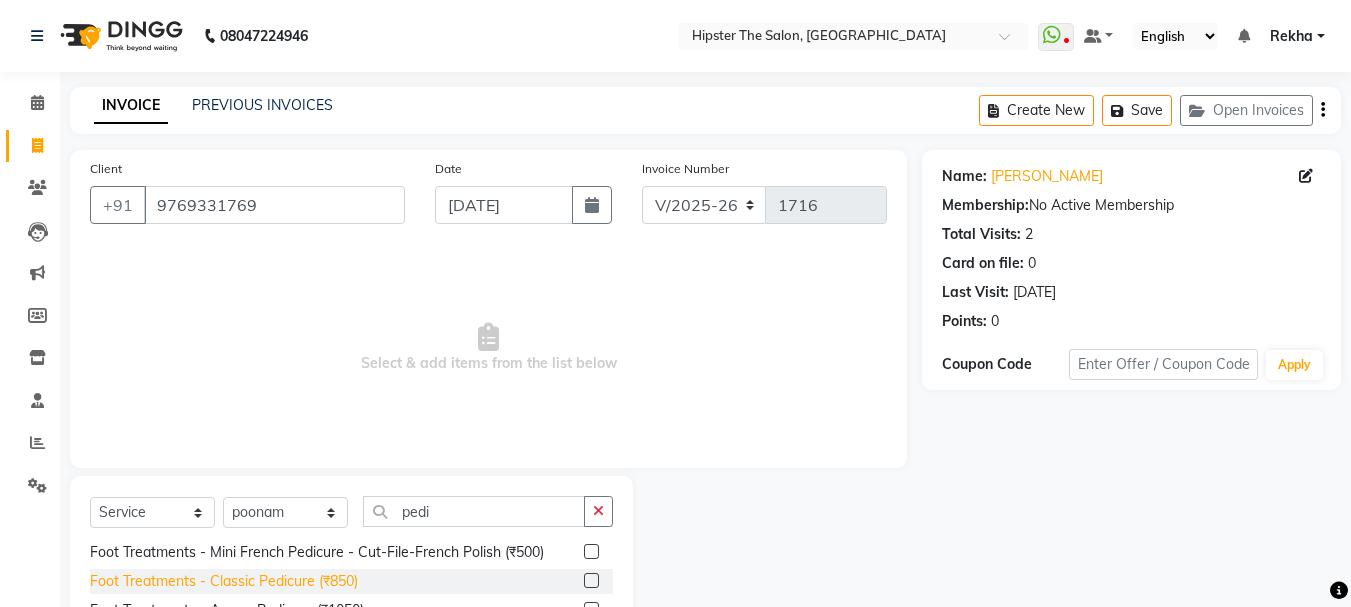 click on "Foot Treatments - Classic Pedicure (₹850)" 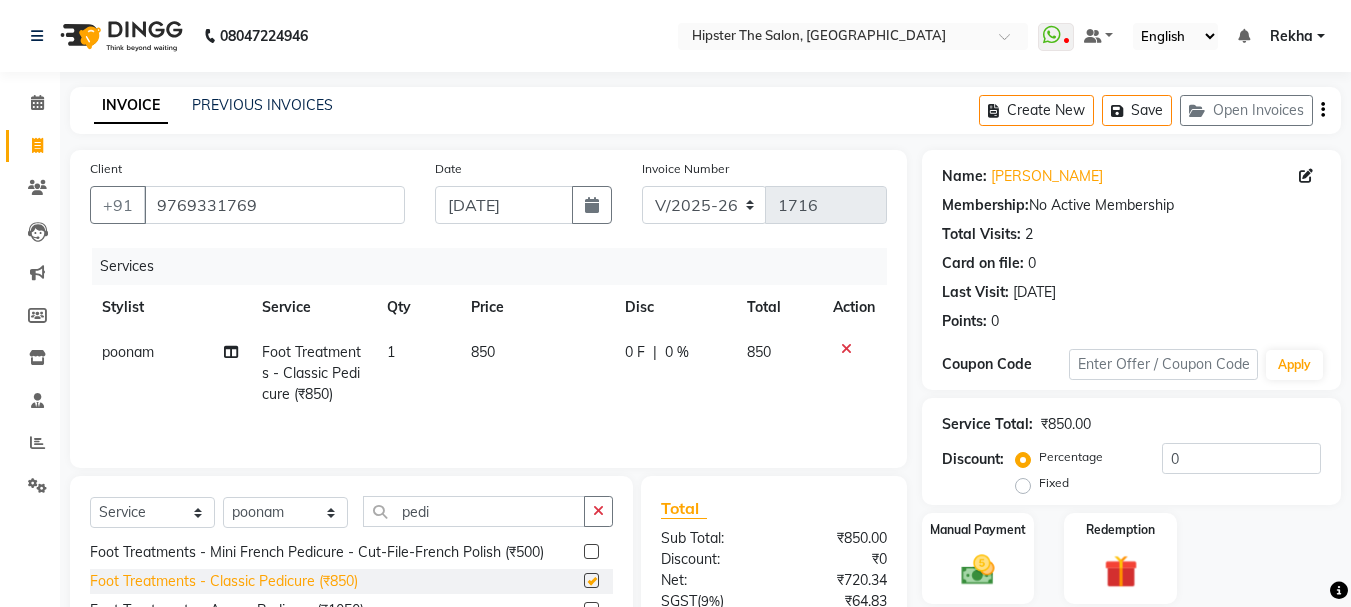 checkbox on "false" 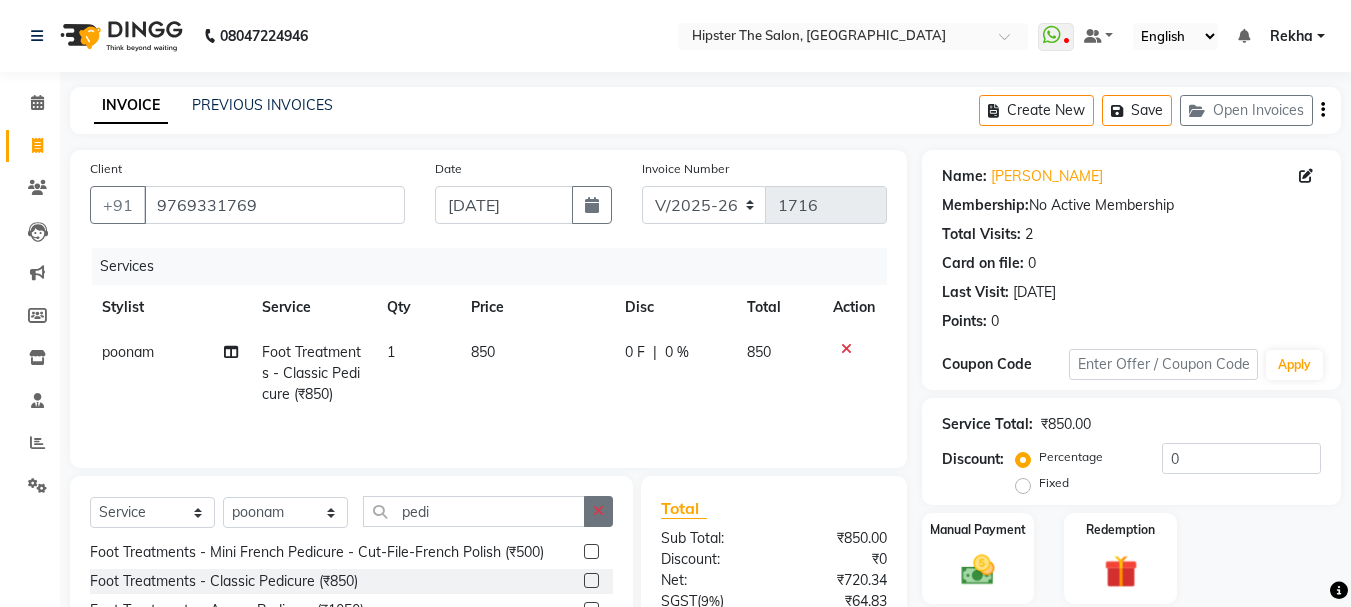 click 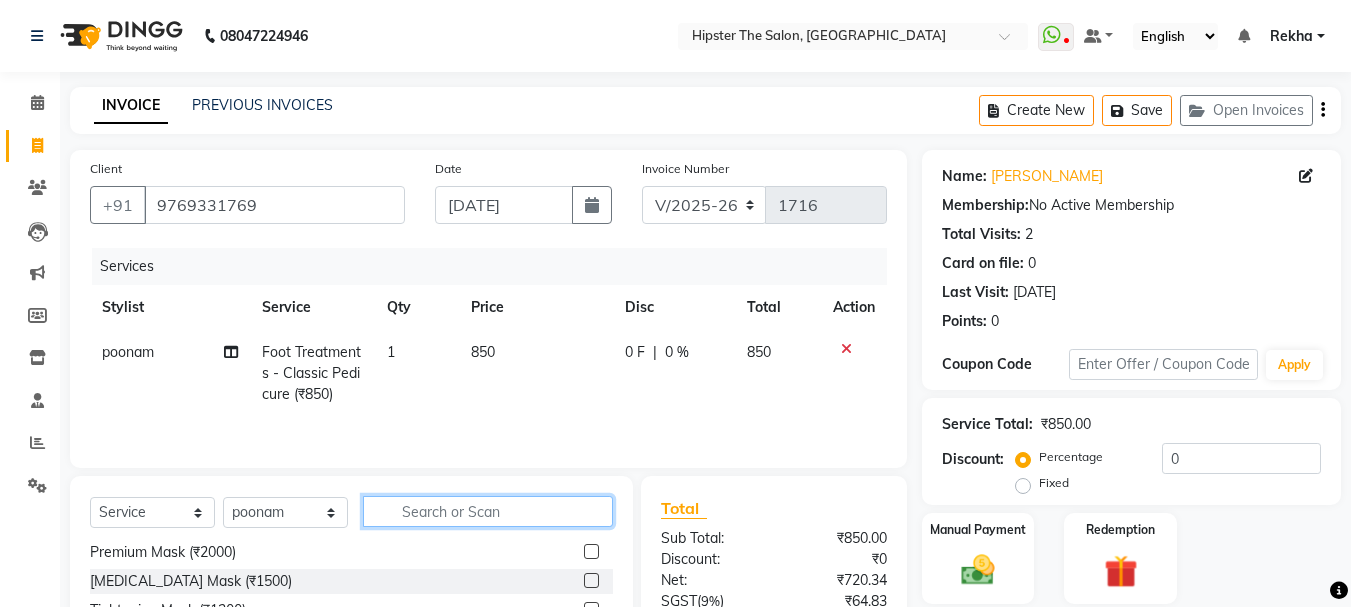 click 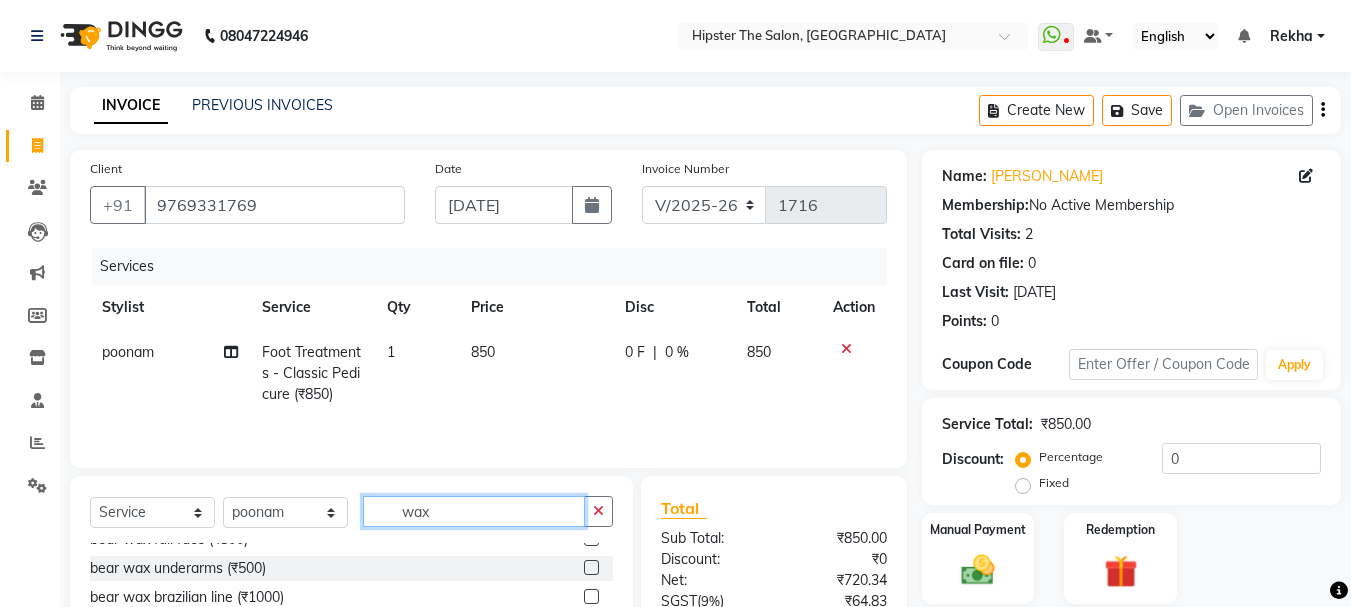scroll, scrollTop: 387, scrollLeft: 0, axis: vertical 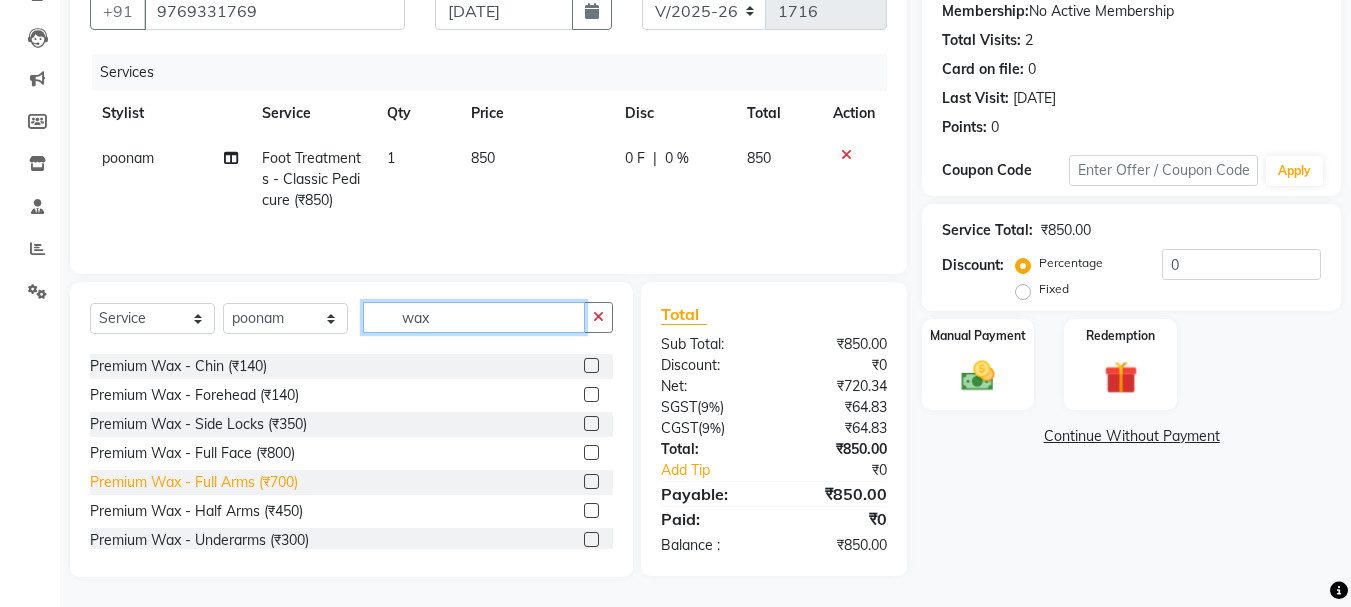 type on "wax" 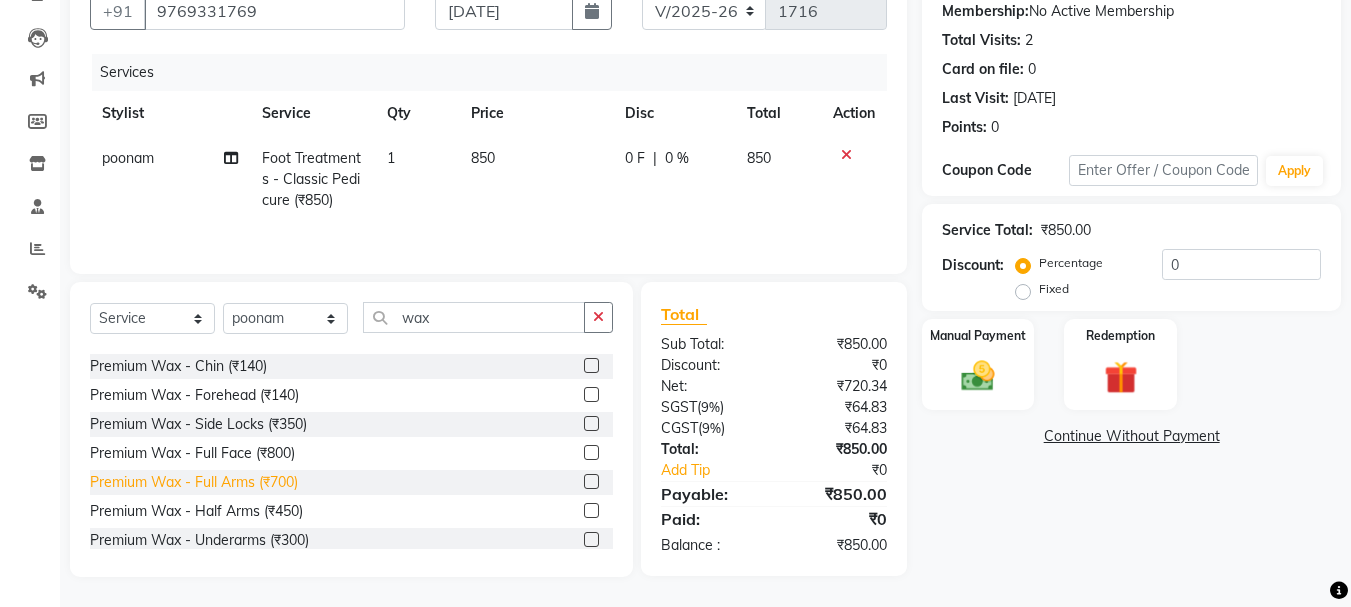 click on "Premium Wax - Full Arms (₹700)" 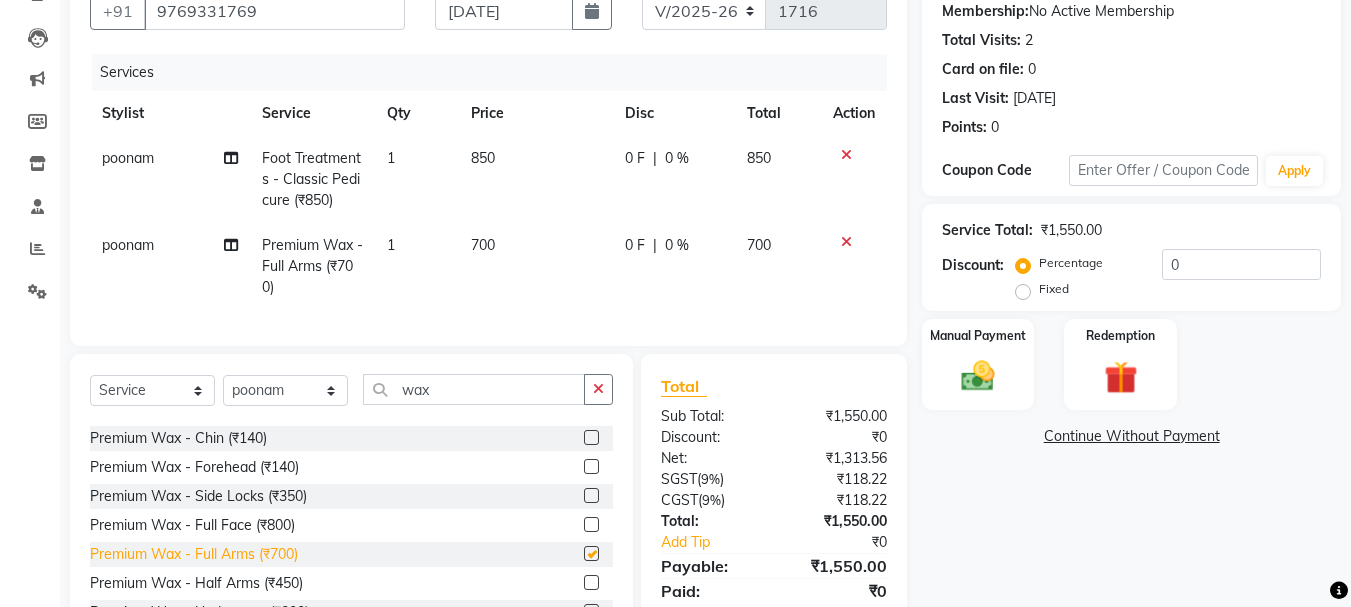 checkbox on "false" 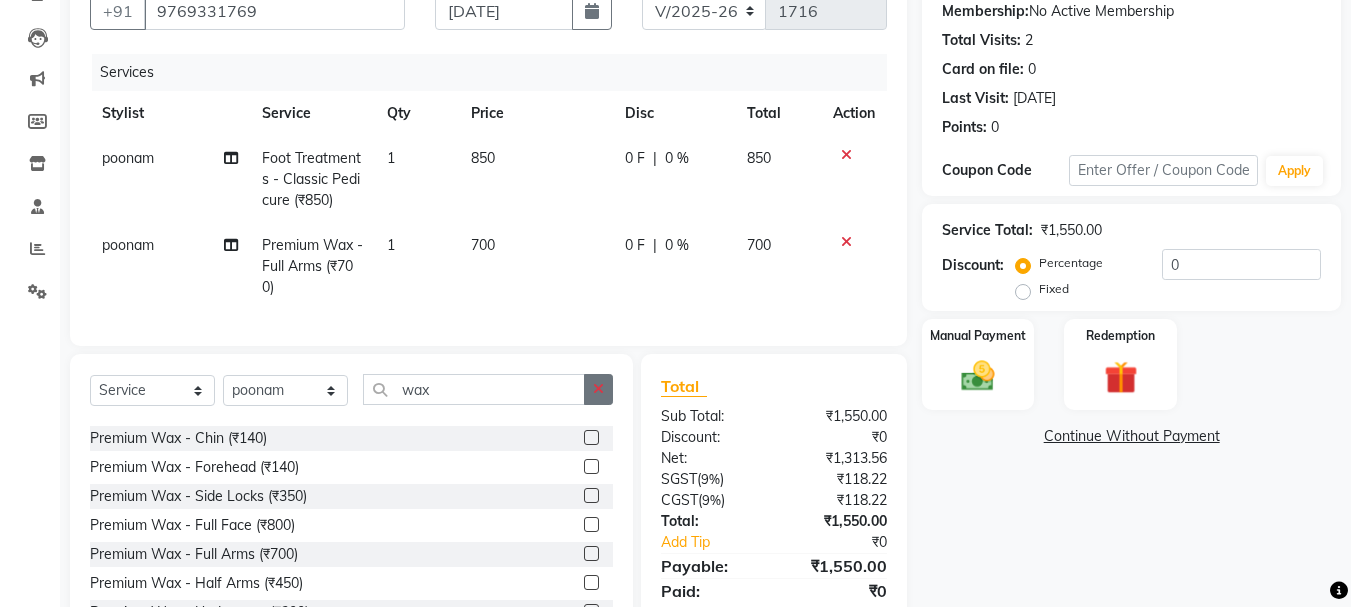 click 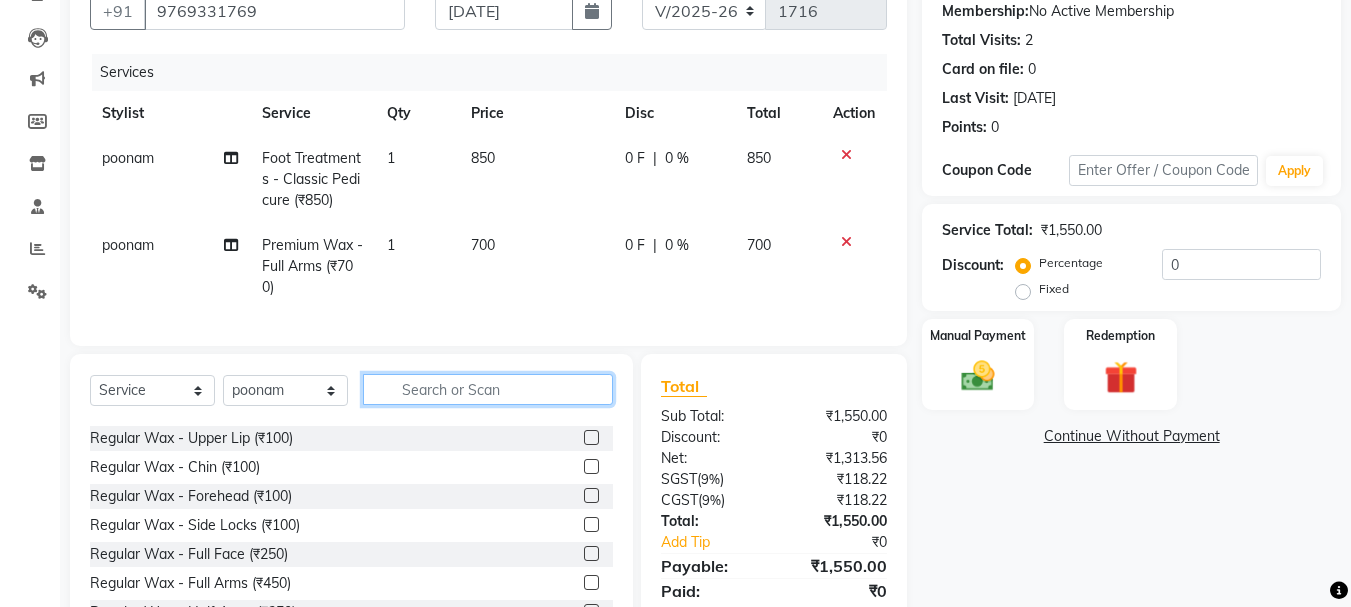 scroll, scrollTop: 1250, scrollLeft: 0, axis: vertical 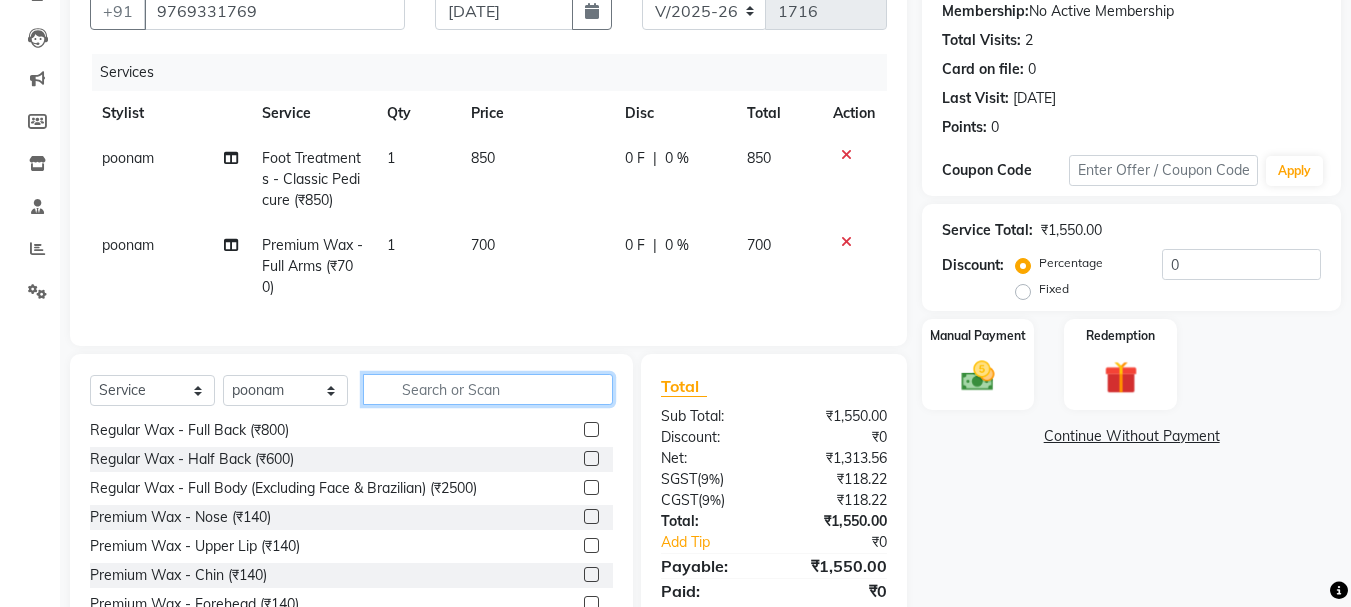 click 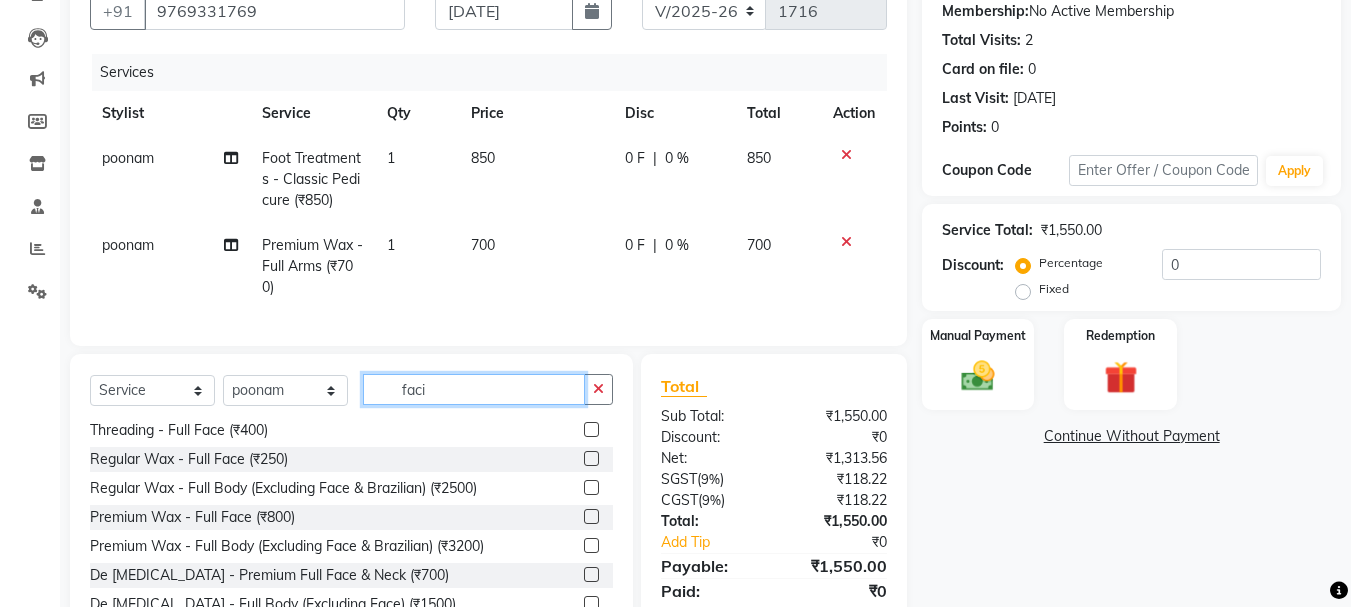 scroll, scrollTop: 0, scrollLeft: 0, axis: both 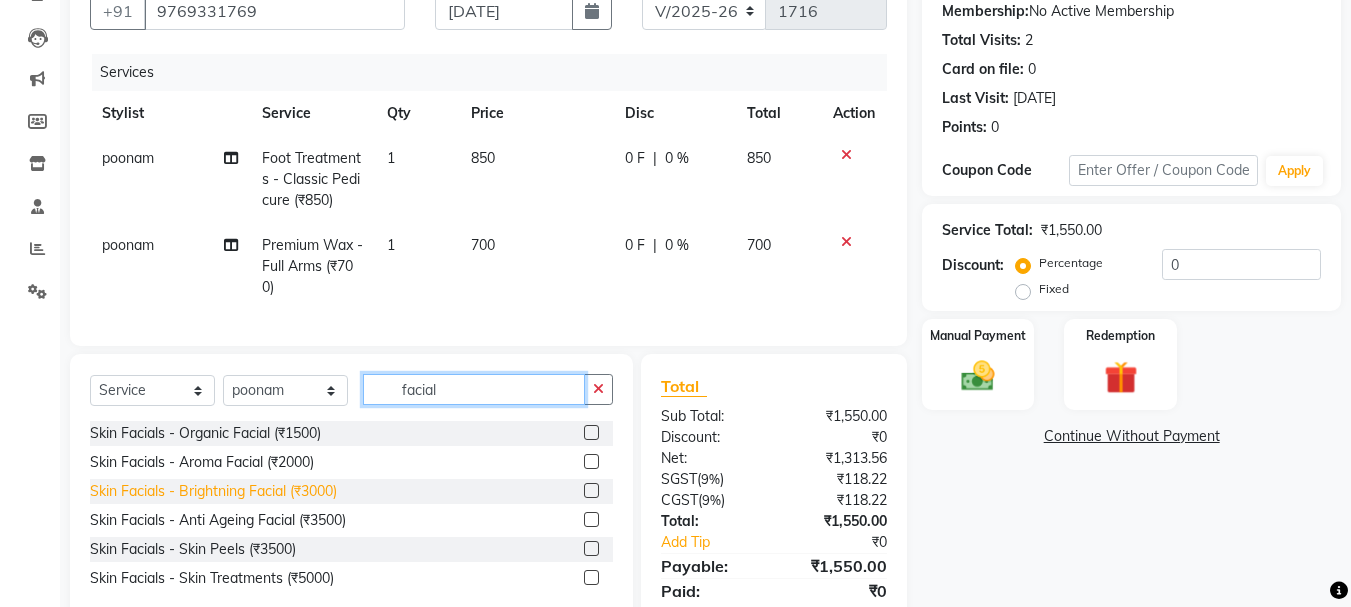 type on "facial" 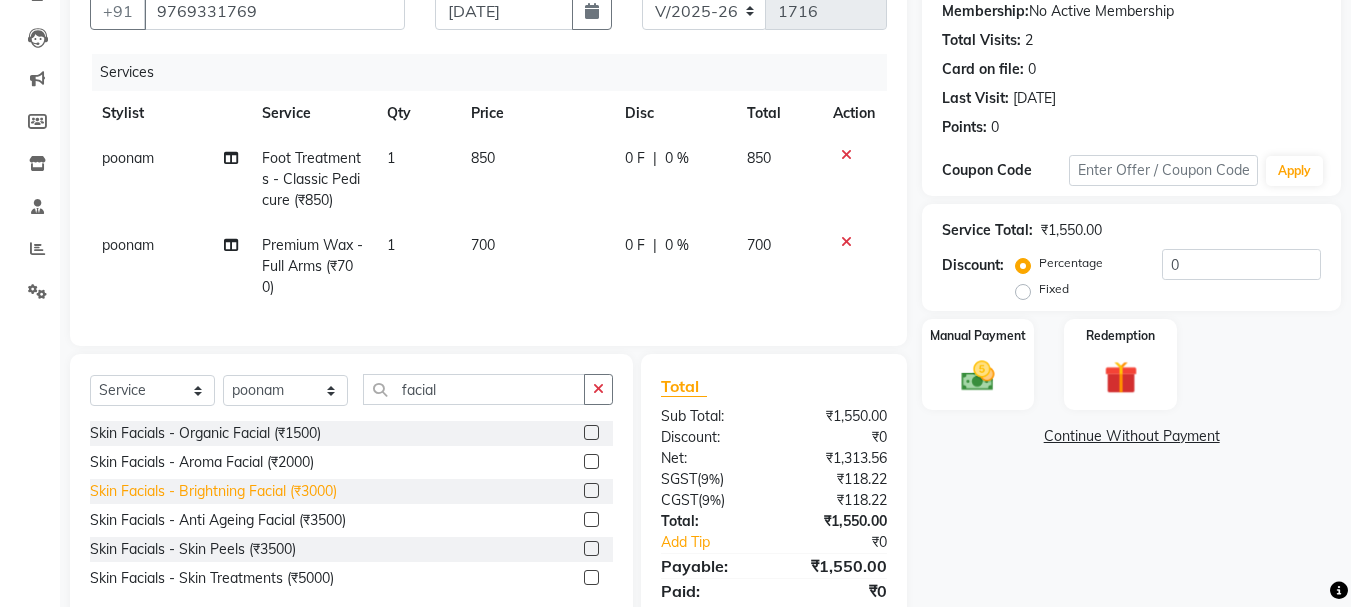click on "Skin Facials - Brightning Facial (₹3000)" 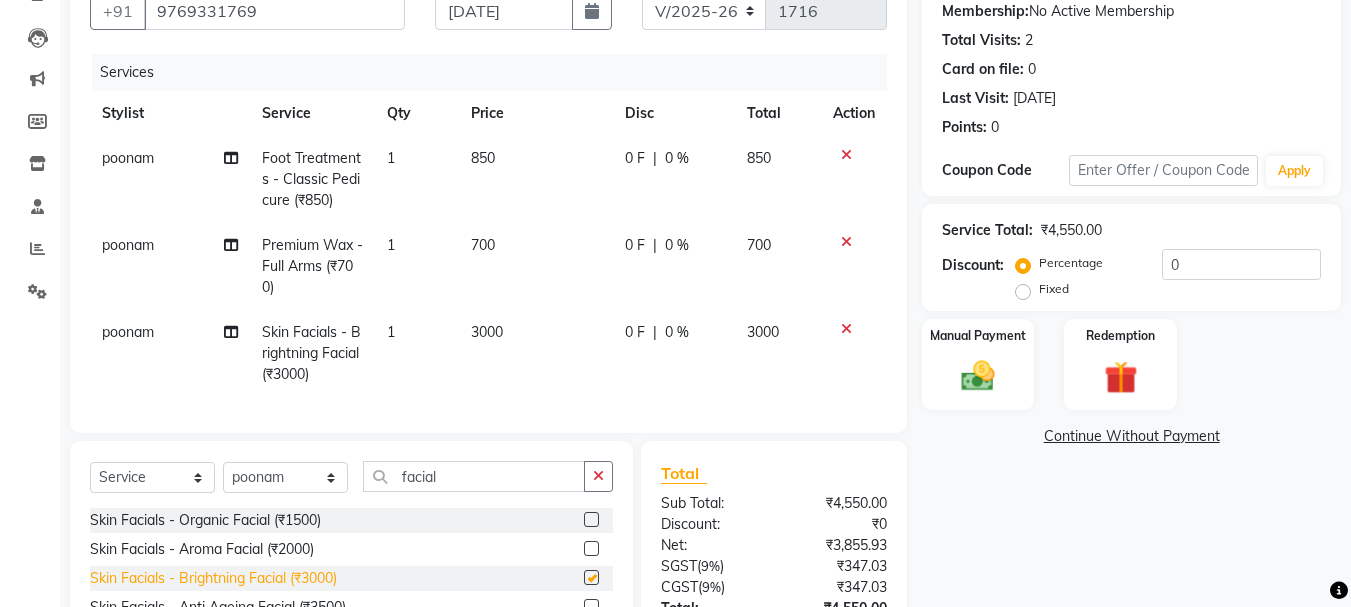 checkbox on "false" 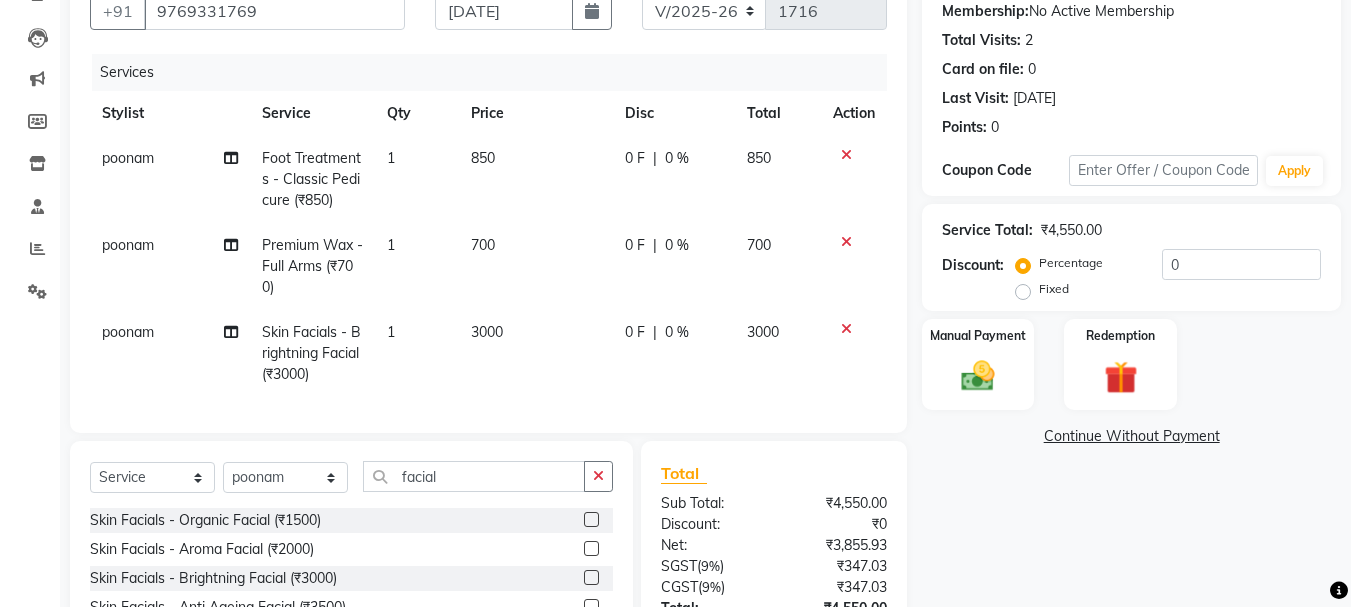 click on "3000" 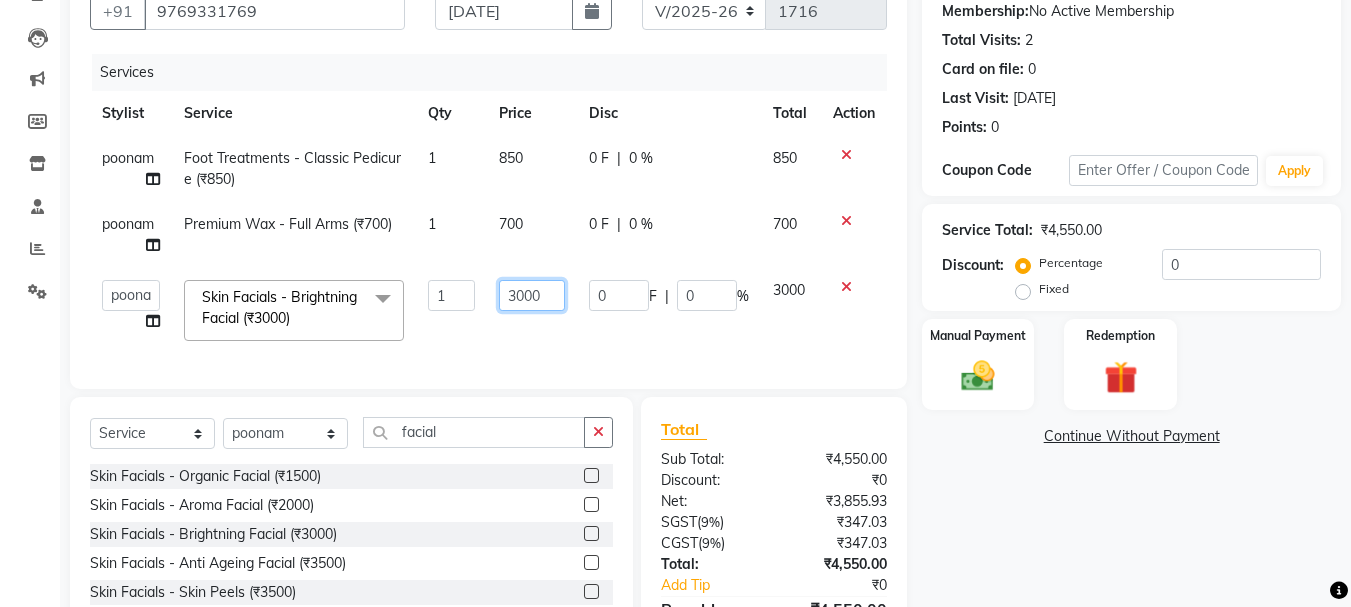 click on "3000" 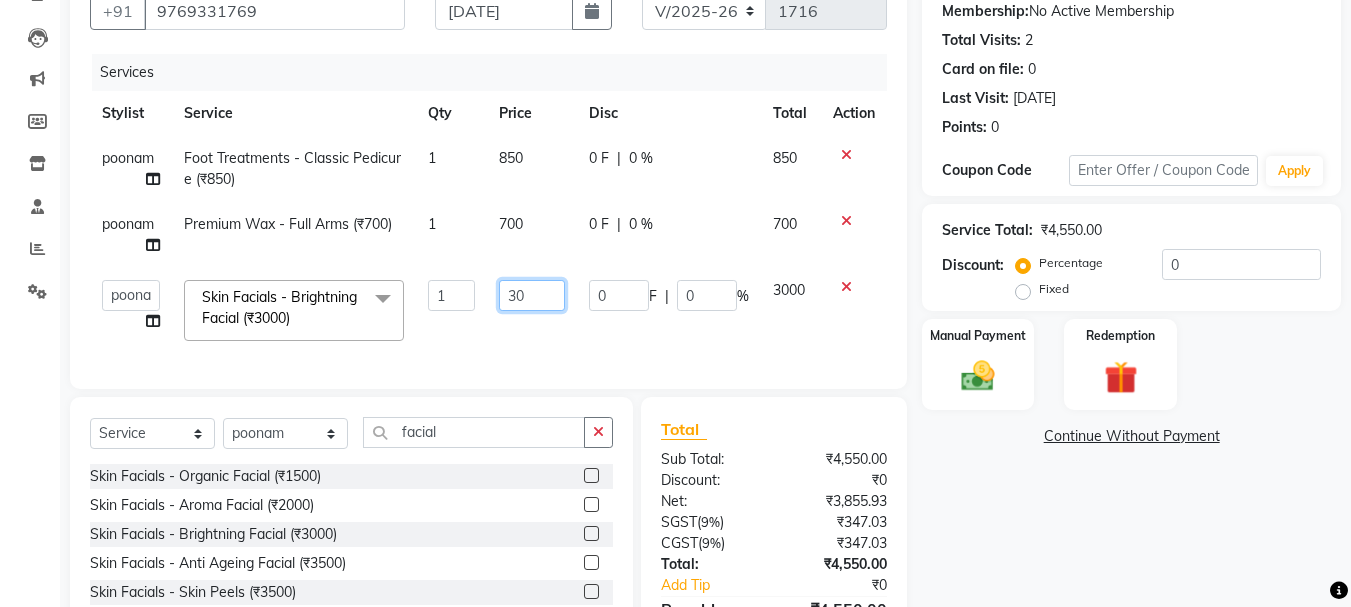 type on "3" 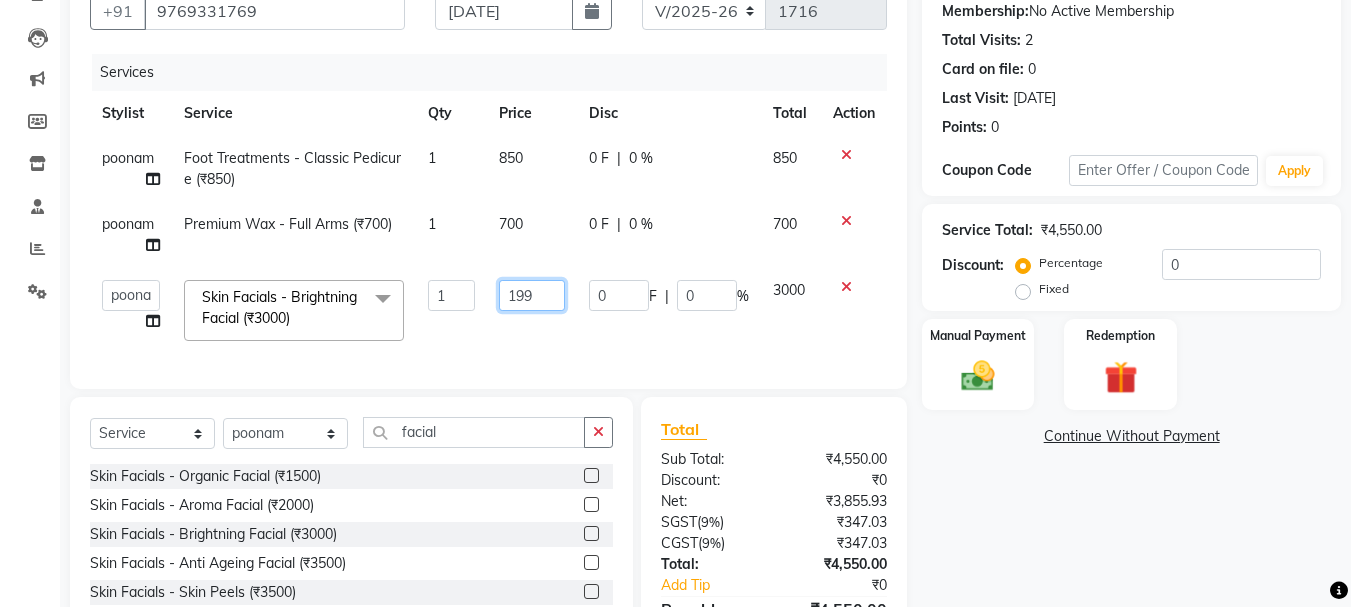 type on "1999" 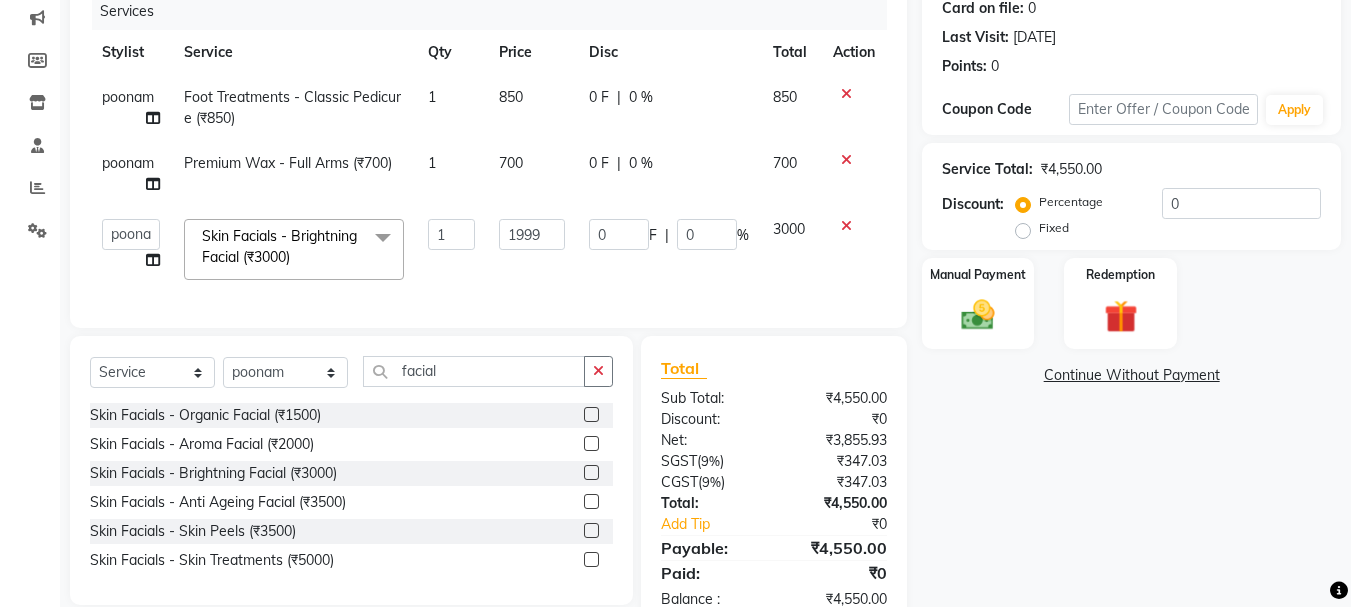 click on "poonam Foot Treatments - Classic Pedicure (₹850) 1 850 0 F | 0 % 850 poonam Premium Wax - Full Arms (₹700) 1 700 0 F | 0 % 700  Aditya   aishu   Akansha   Anil   Anup   Ashik   Bhavin   Irshad   Lucky   meeth   minaz    Namrata   Neelam   poonam   Raju   Rekha   saif   salman   Saneef   sweta    Vaibhav   vicky   Skin Facials - Brightning Facial (₹3000)  x luxury mask (₹2200) Premium Mask (₹2000) Whitening Mask (₹1500) Tightening Mask (₹1200) Hydrating Mask (₹800) Camouflage - Hydrating Mask (₹800) Camouflage - Tightening Mask (₹1200) Camouflage - Whitening Mask (₹1500) Camouflage - Premium Mask (₹2000) Bead wax nose  (₹200) bear wax full nose (₹400) bear wax upper lip (₹170) bear wax chin (₹170) bear wax lower lip (₹170) bear wax forehead (₹170) bear wax side locks (₹400) bear wax full face (₹800) bear wax underarms (₹500) bear wax brazilian line (₹1000) bear wax brazilian  (₹2000) bear wax ear (₹300) bear wax neck (₹300) bear wax eyebrow (₹200) 1 1999 0 F" 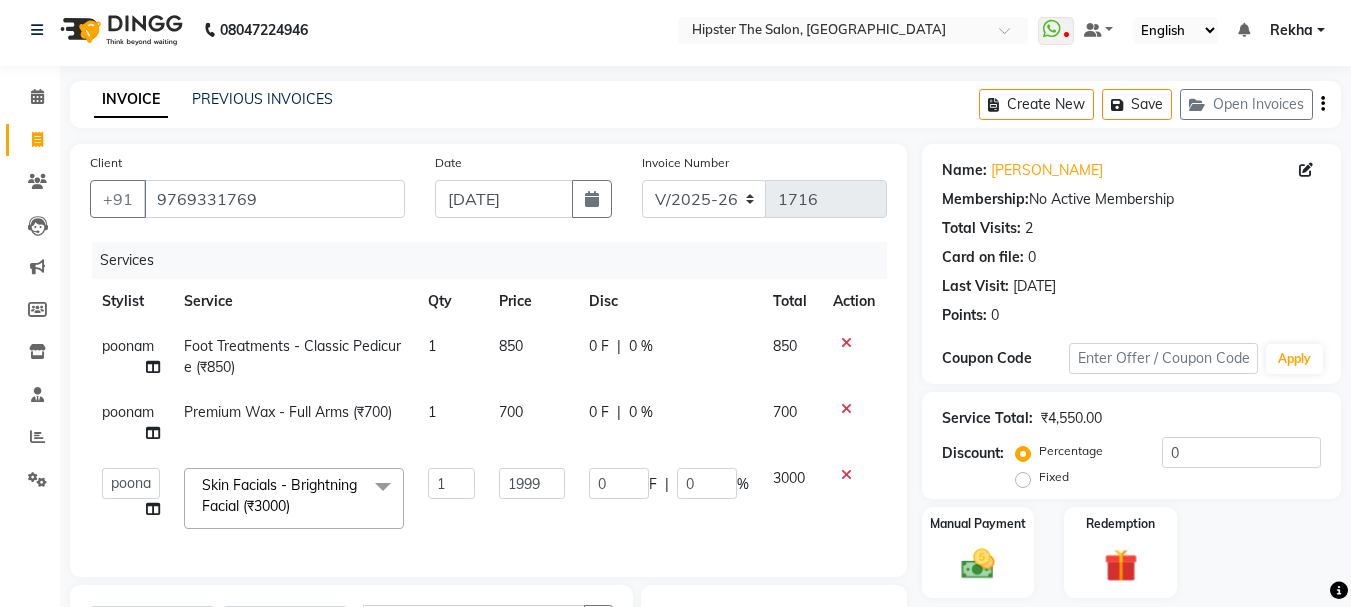 scroll, scrollTop: 0, scrollLeft: 0, axis: both 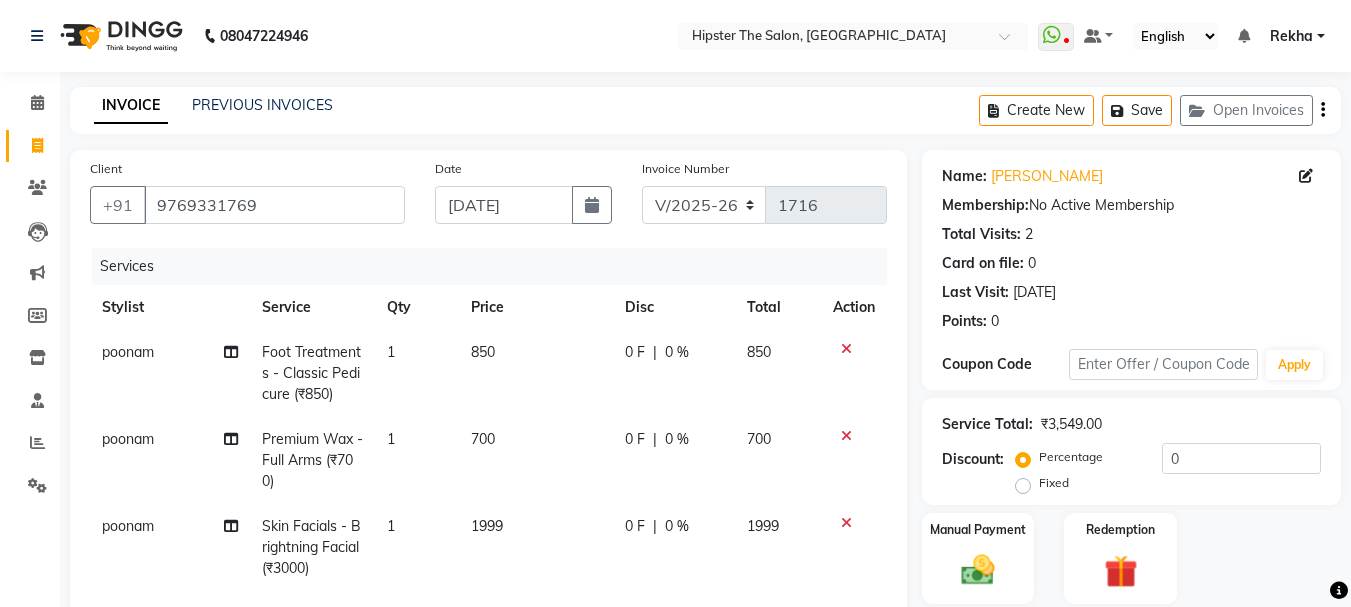 click 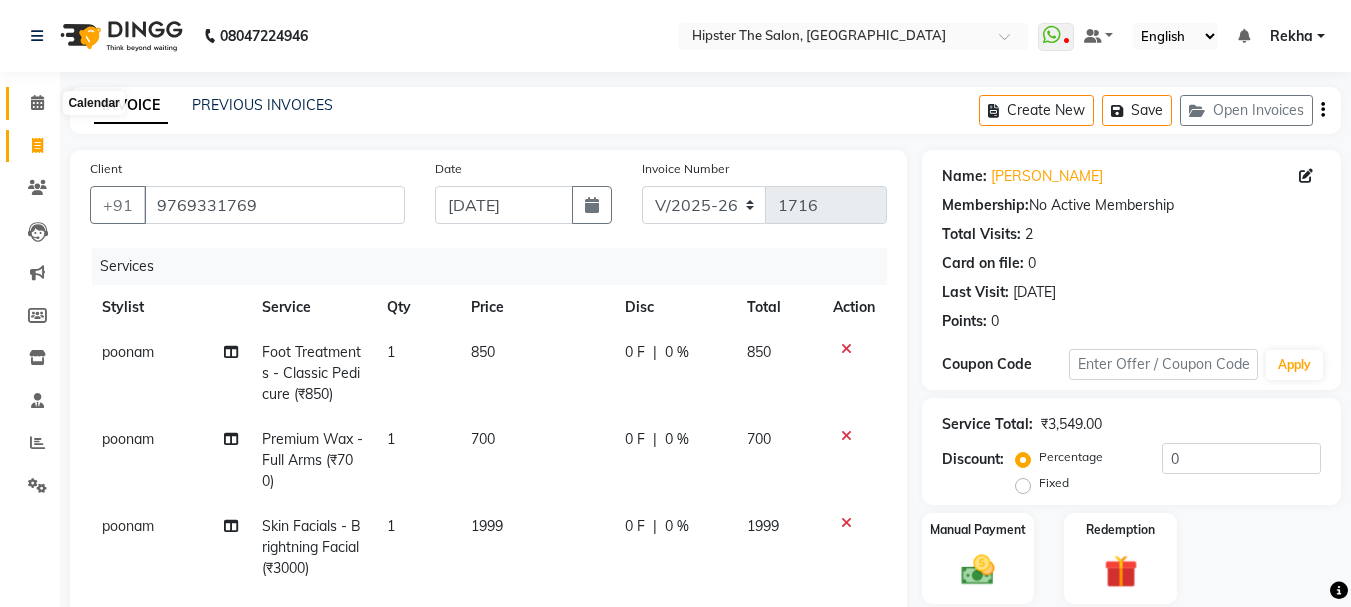 click 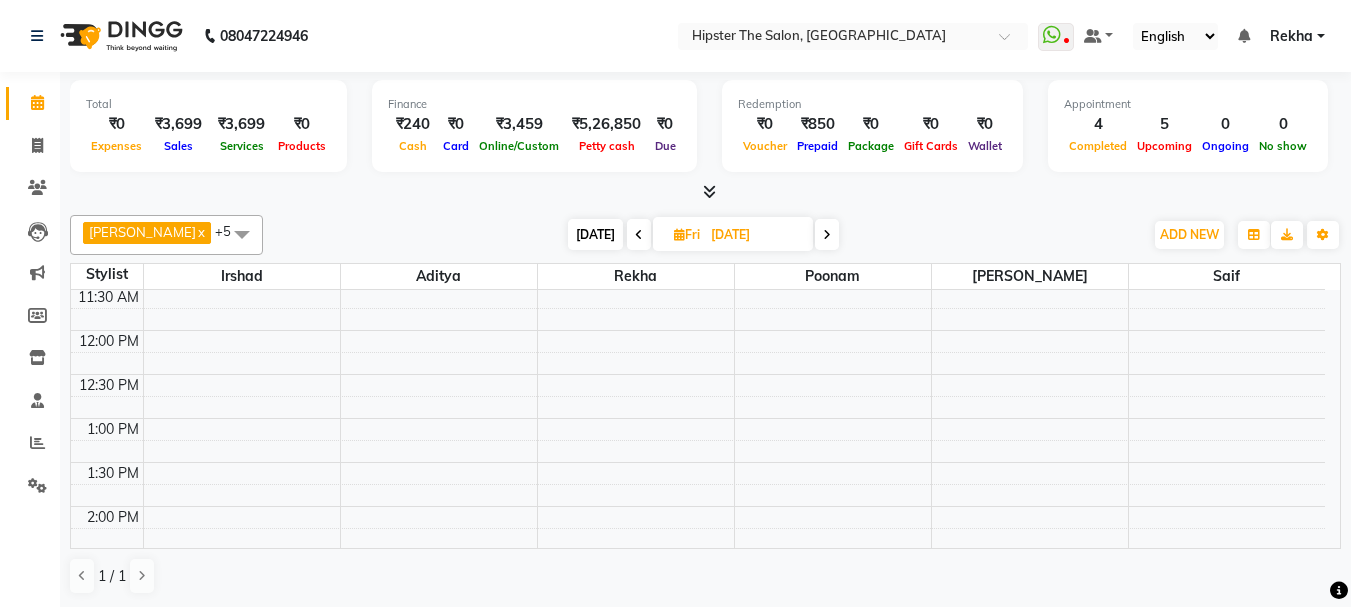 scroll, scrollTop: 347, scrollLeft: 0, axis: vertical 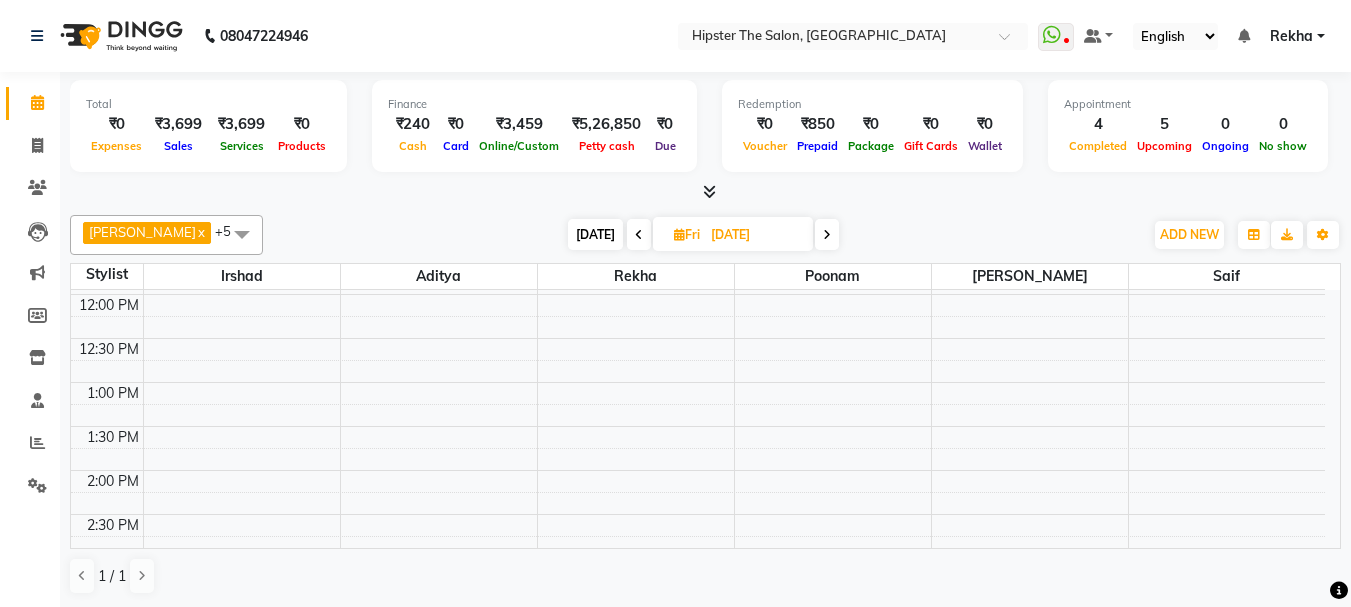 click on "8:00 AM 8:30 AM 9:00 AM 9:30 AM 10:00 AM 10:30 AM 11:00 AM 11:30 AM 12:00 PM 12:30 PM 1:00 PM 1:30 PM 2:00 PM 2:30 PM 3:00 PM 3:30 PM 4:00 PM 4:30 PM 5:00 PM 5:30 PM 6:00 PM 6:30 PM 7:00 PM 7:30 PM 8:00 PM 8:30 PM 9:00 PM 9:30 PM 10:00 PM 10:30 PM" at bounding box center [698, 602] 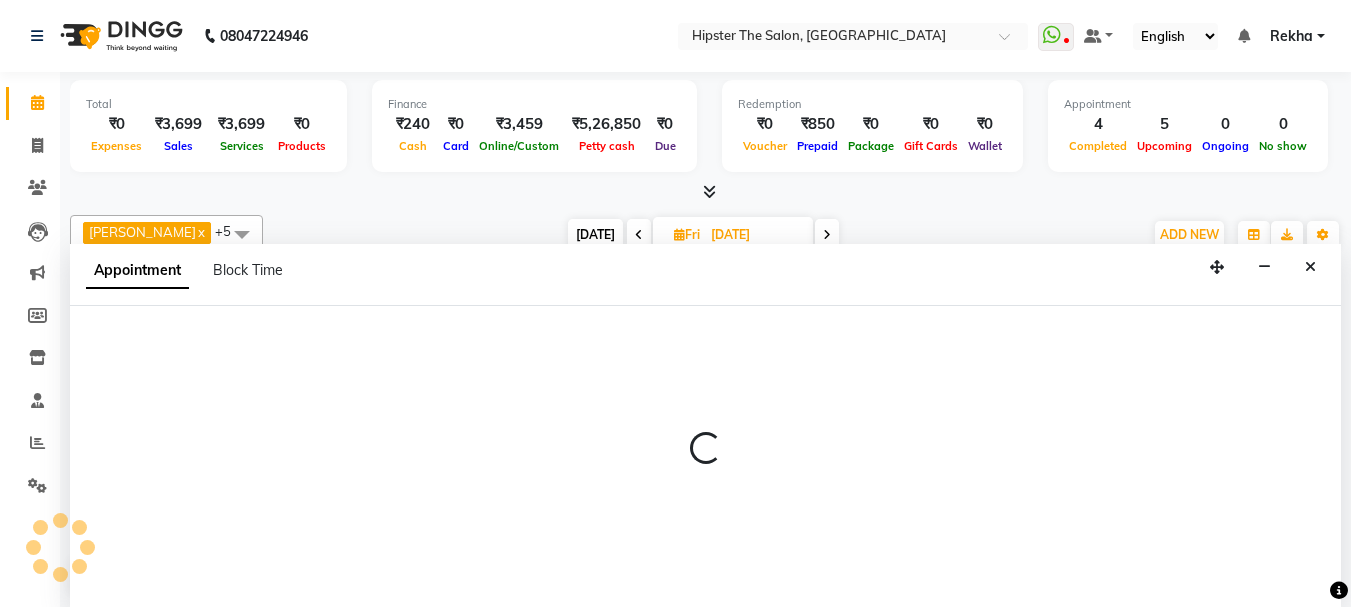 scroll, scrollTop: 1, scrollLeft: 0, axis: vertical 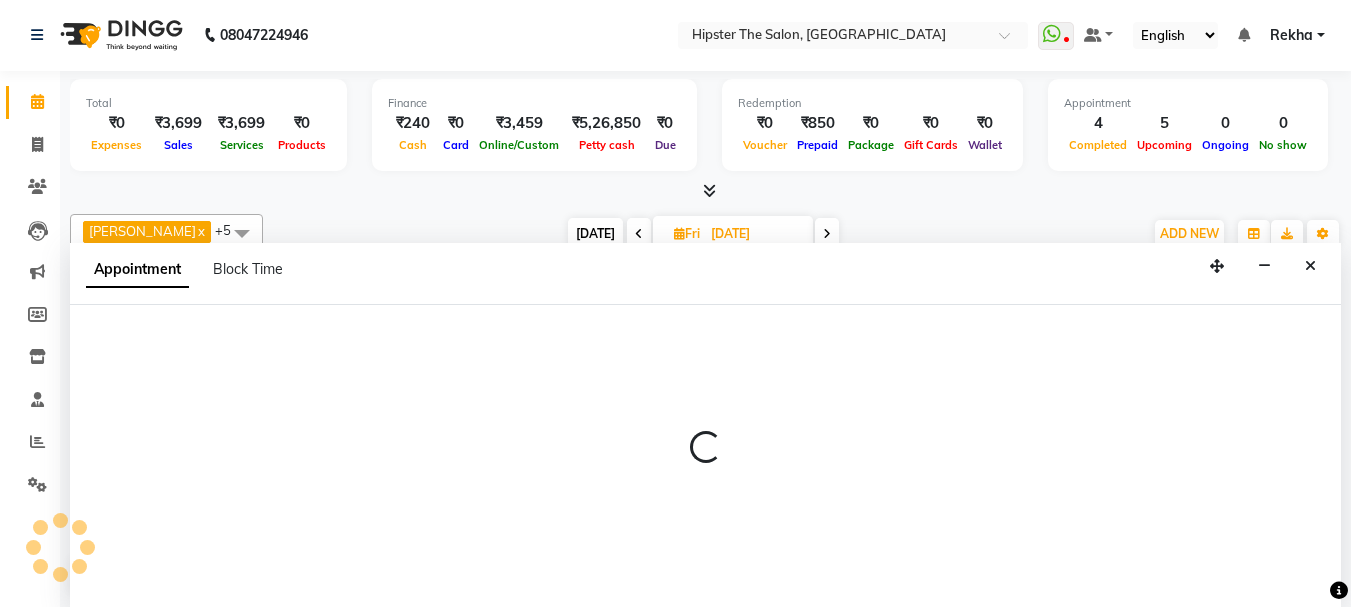 select on "32386" 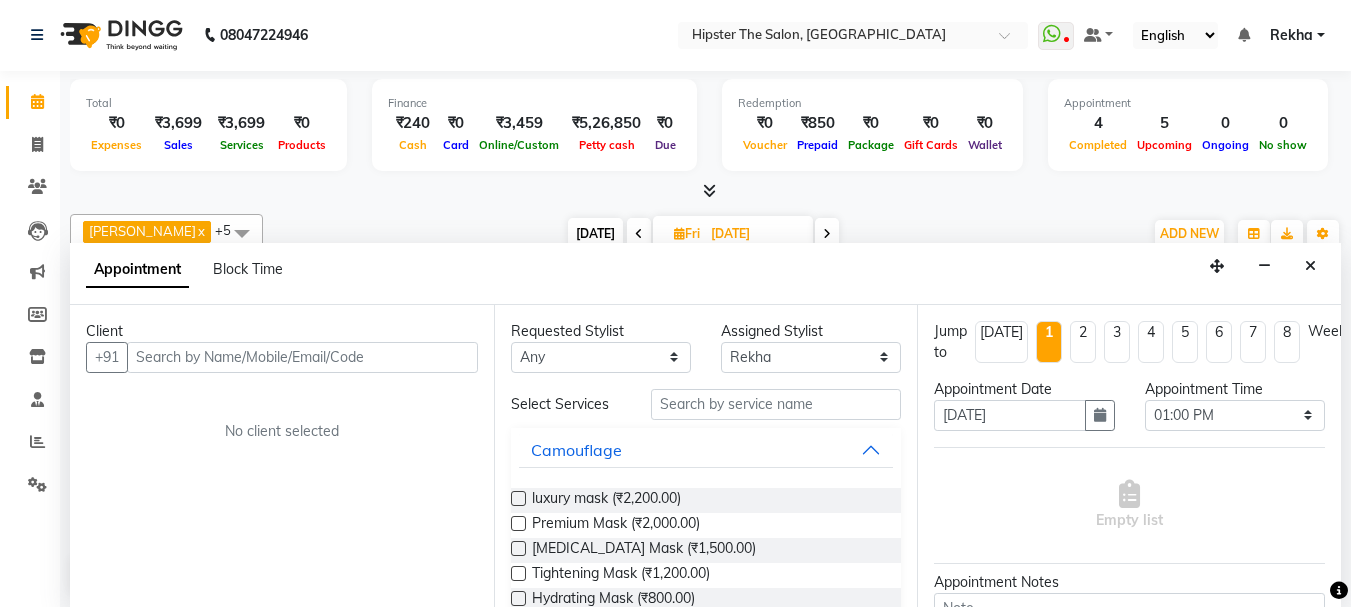 click at bounding box center (302, 357) 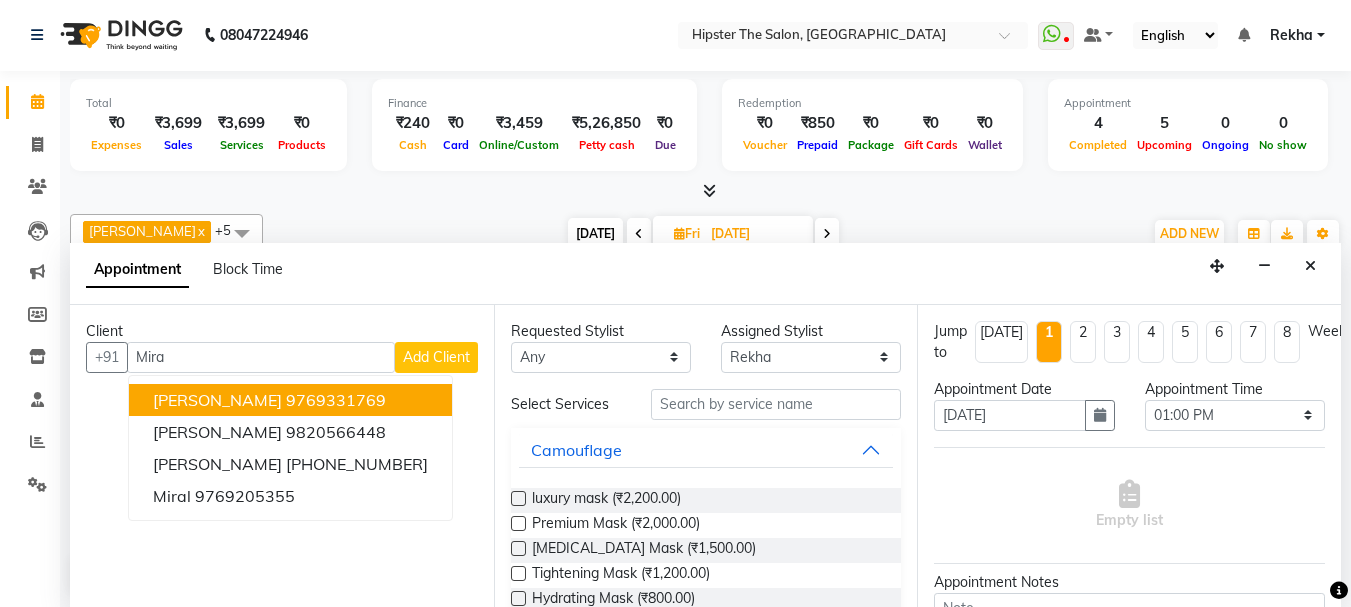 click on "mira sinha" at bounding box center [217, 400] 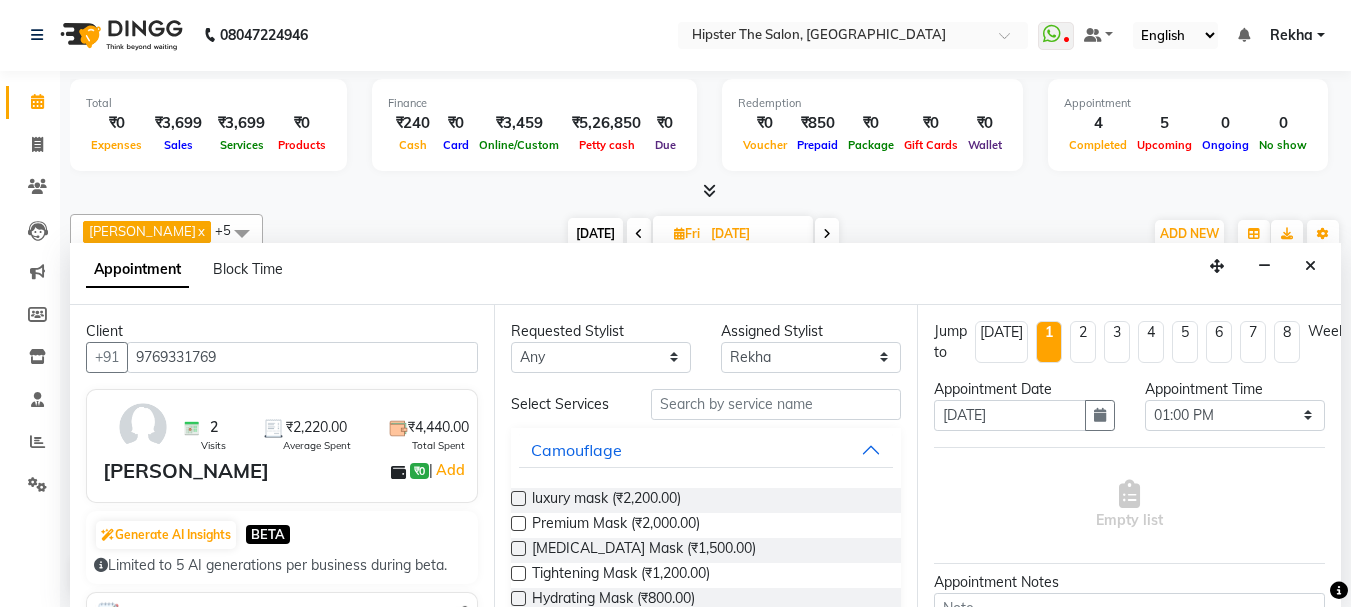 type on "9769331769" 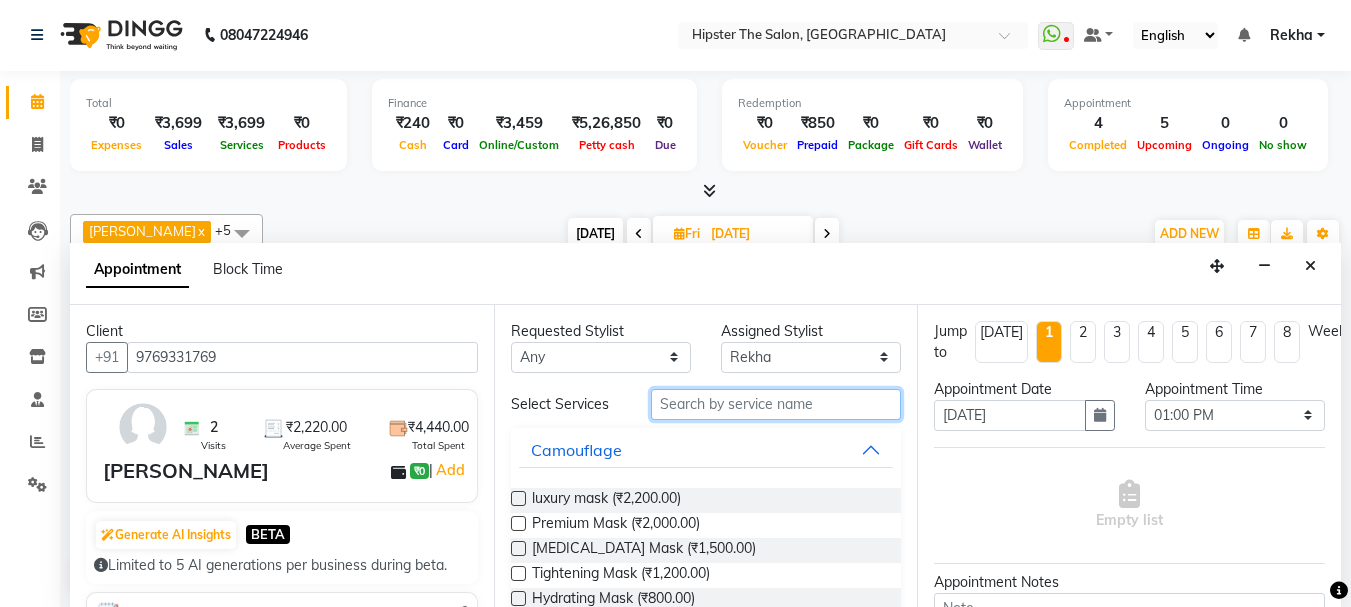 click at bounding box center [776, 404] 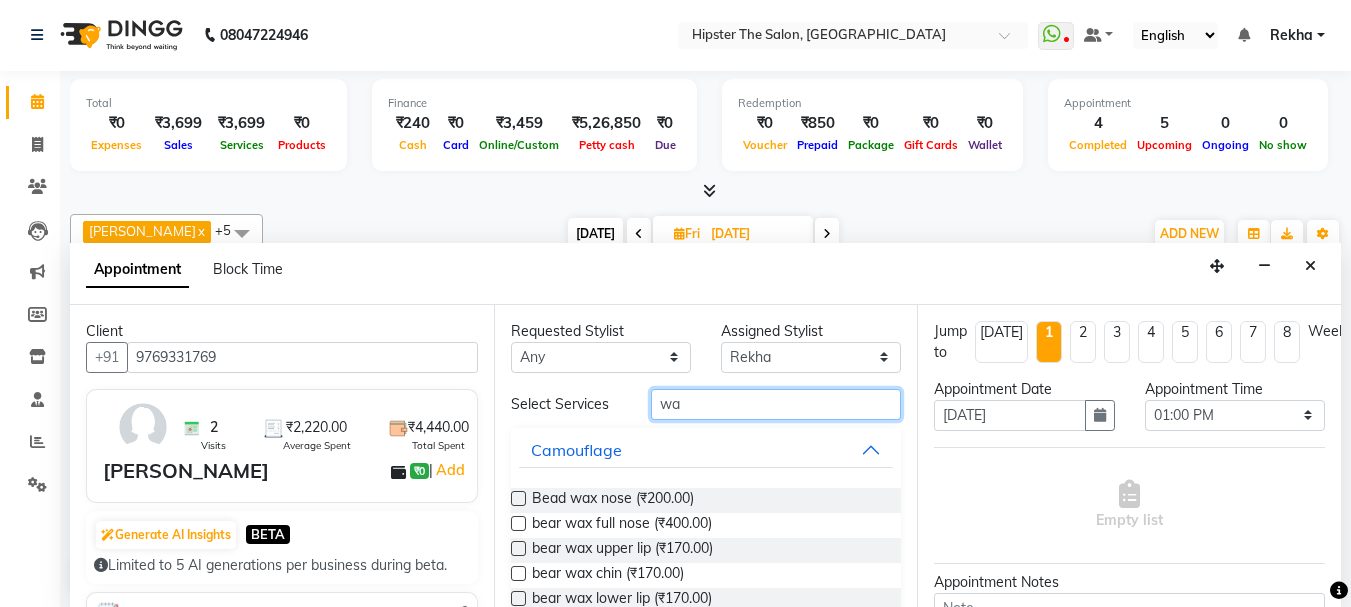 type on "w" 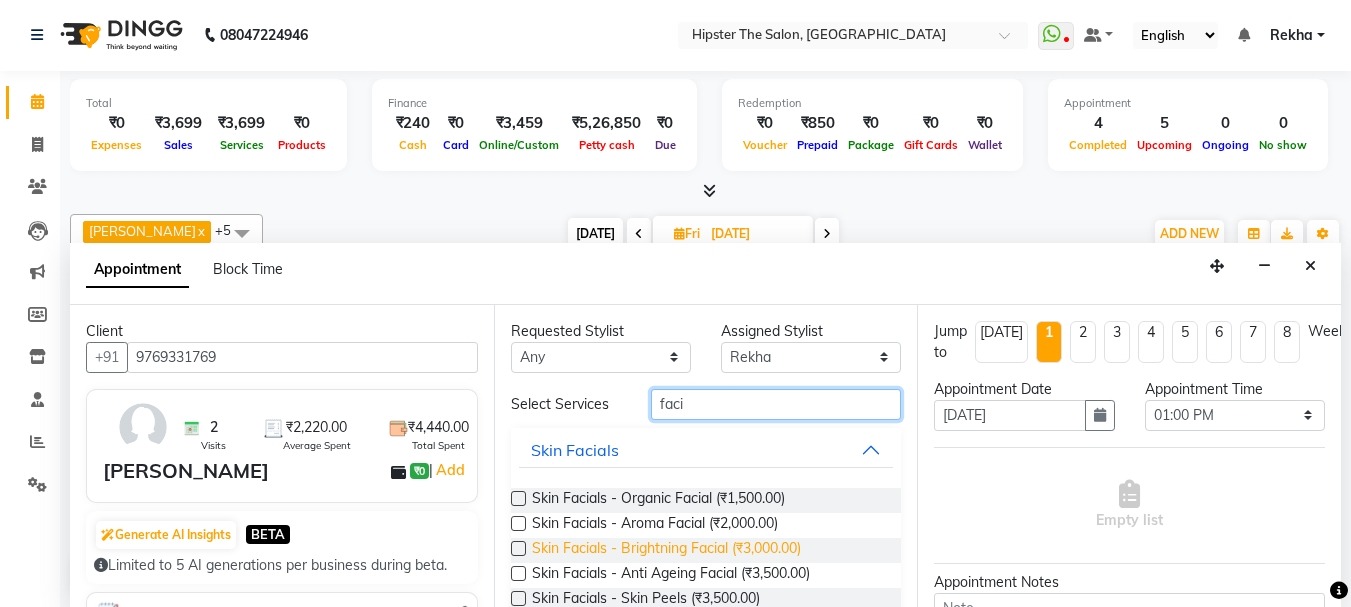 type on "faci" 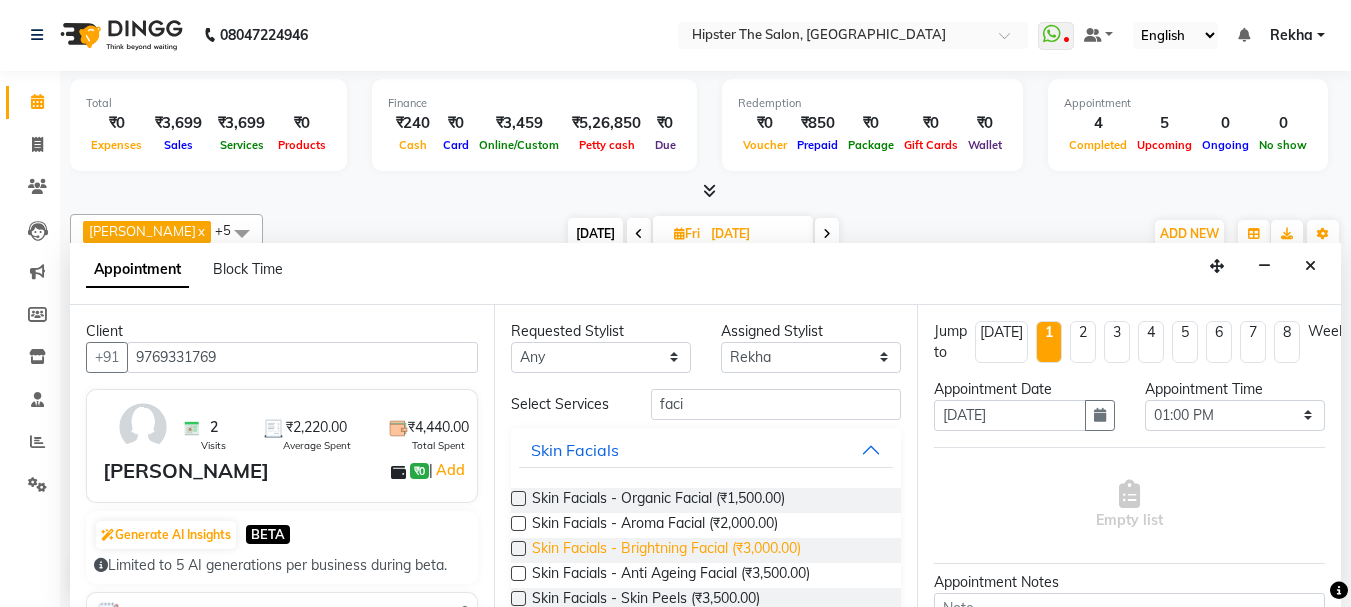 click on "Skin Facials - Brightning Facial (₹3,000.00)" at bounding box center [666, 550] 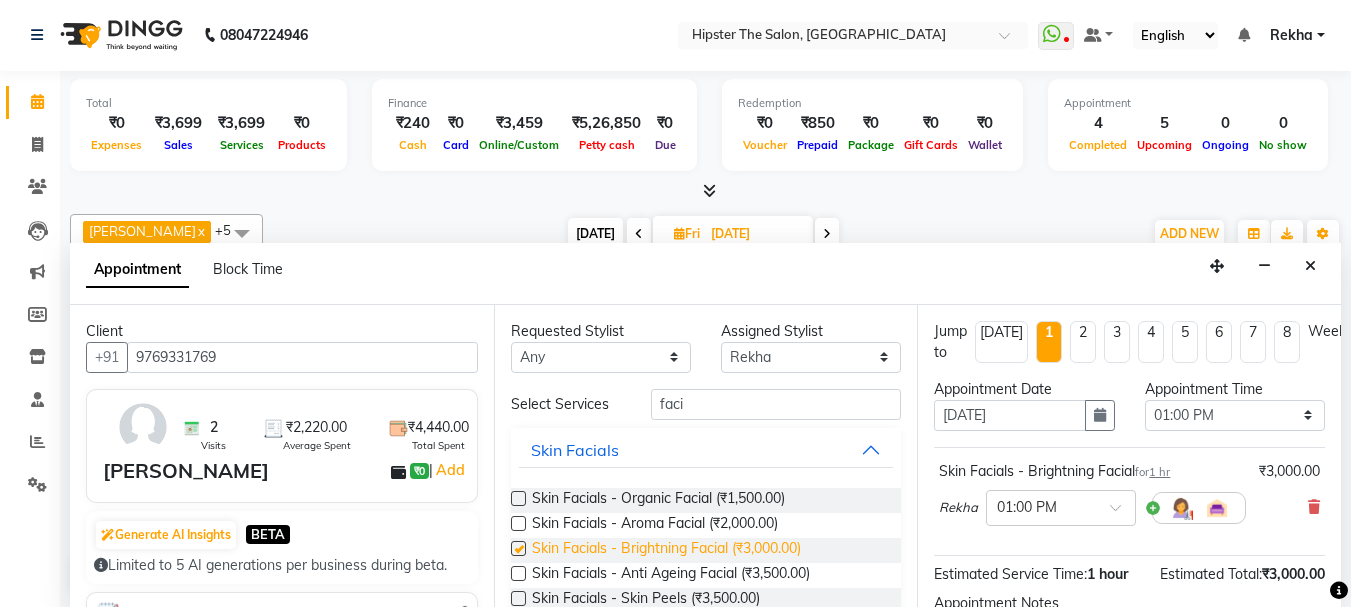 checkbox on "false" 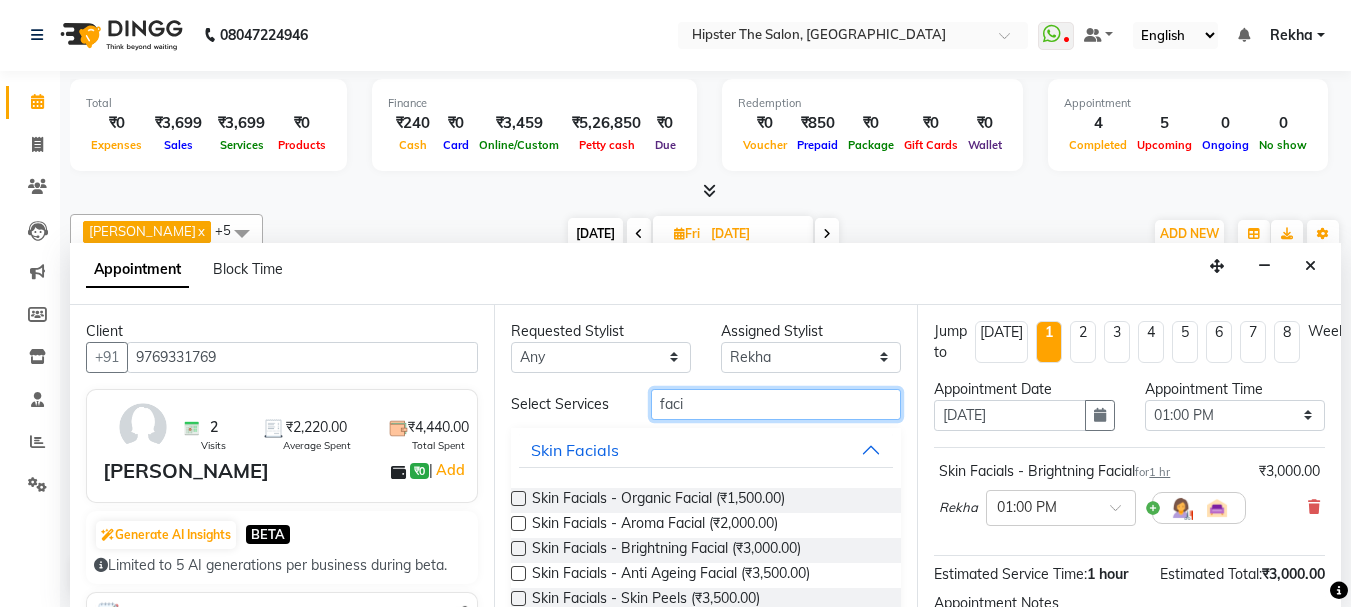 click on "faci" at bounding box center (776, 404) 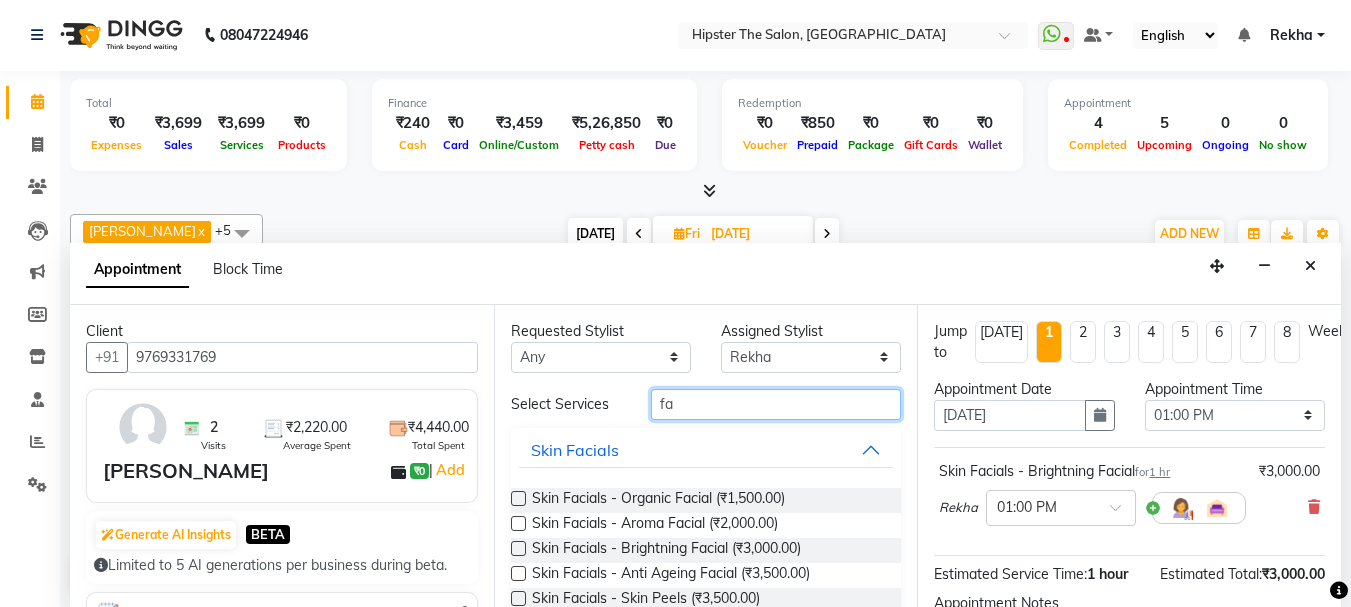 type on "f" 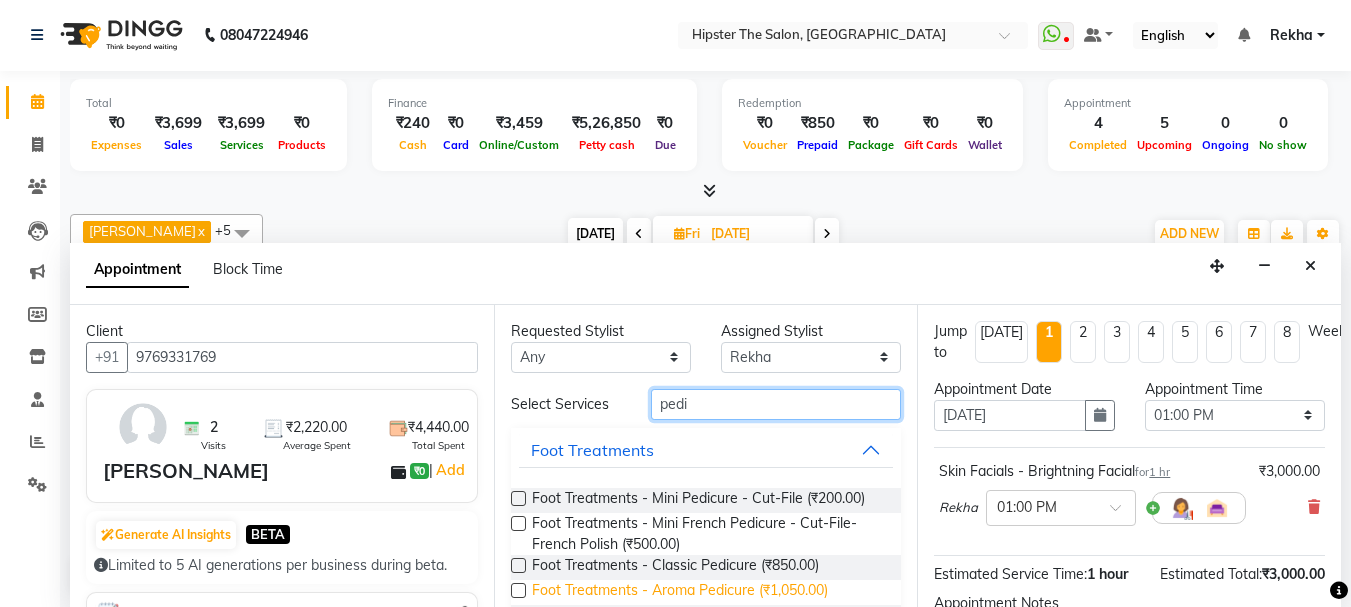 type on "pedi" 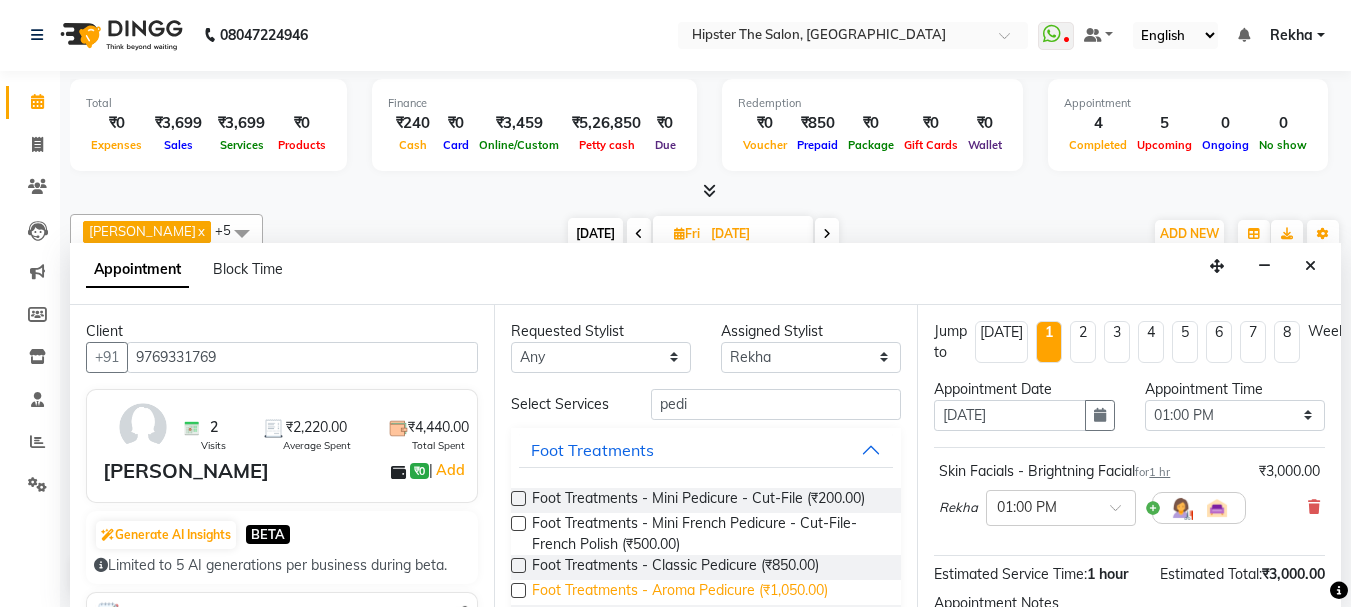click on "Foot Treatments - Aroma Pedicure (₹1,050.00)" at bounding box center [680, 592] 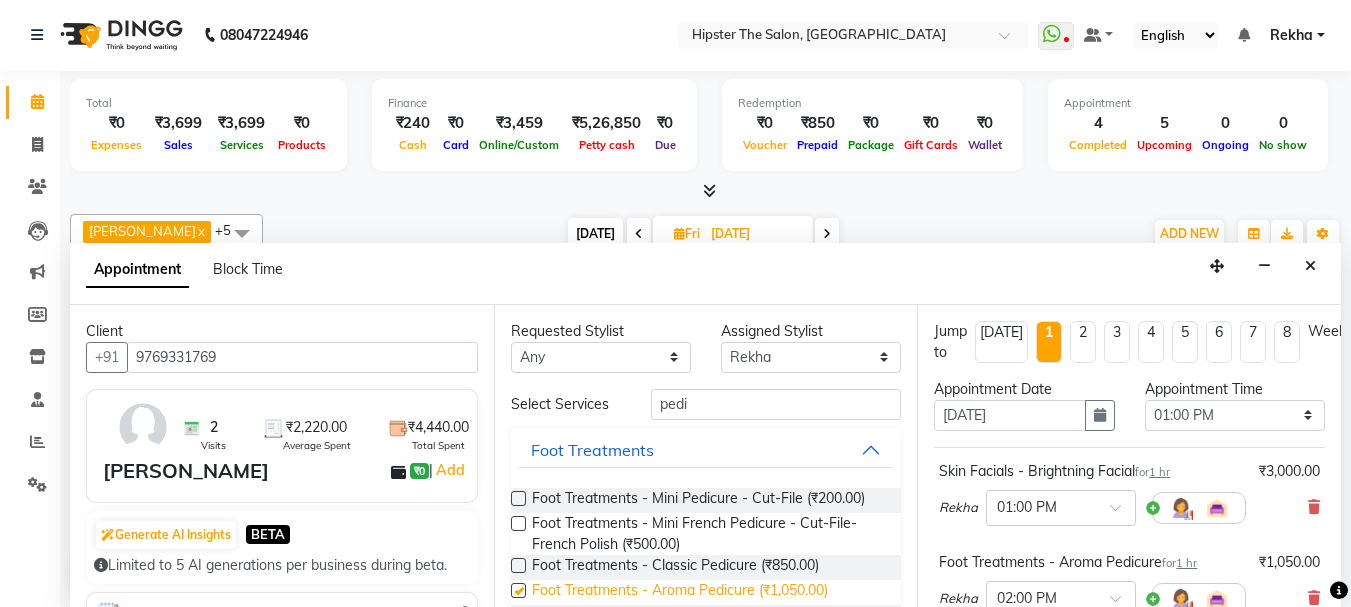 checkbox on "false" 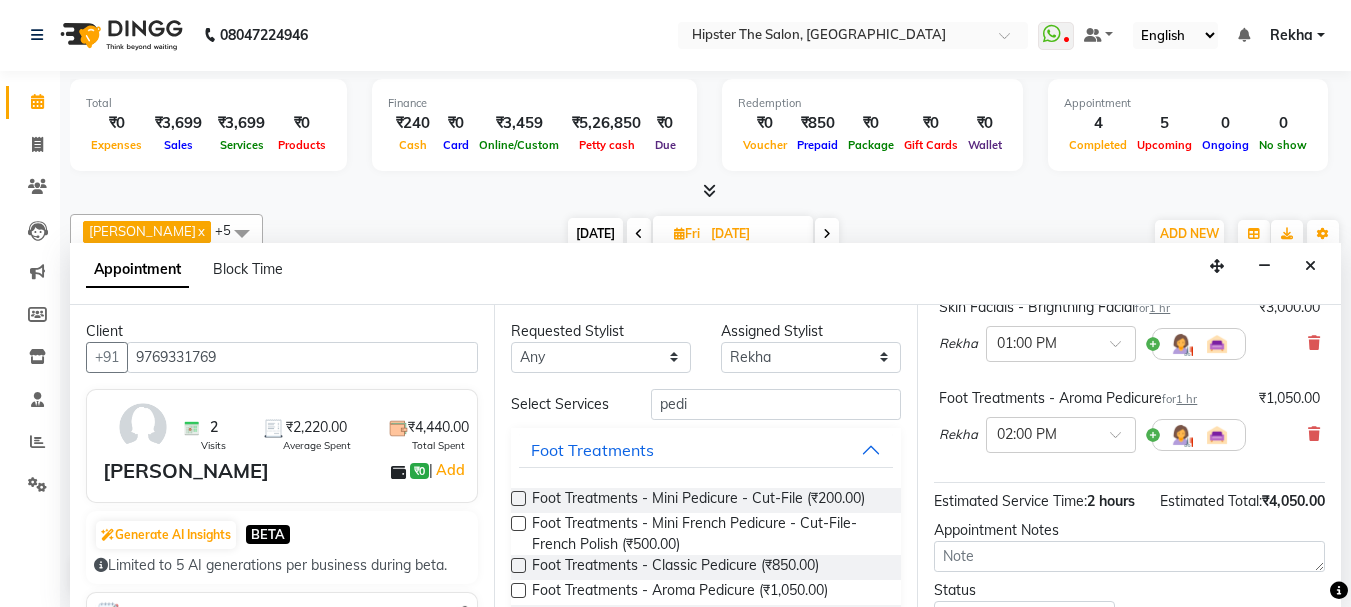 scroll, scrollTop: 351, scrollLeft: 0, axis: vertical 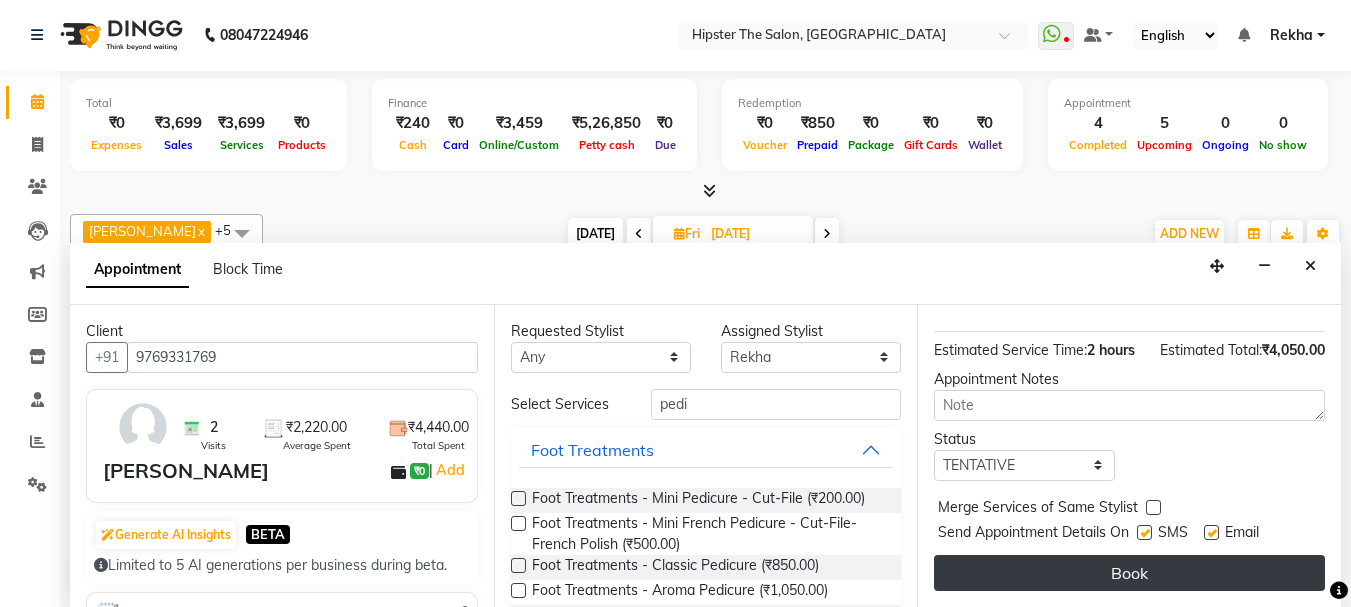 click on "Book" at bounding box center (1129, 573) 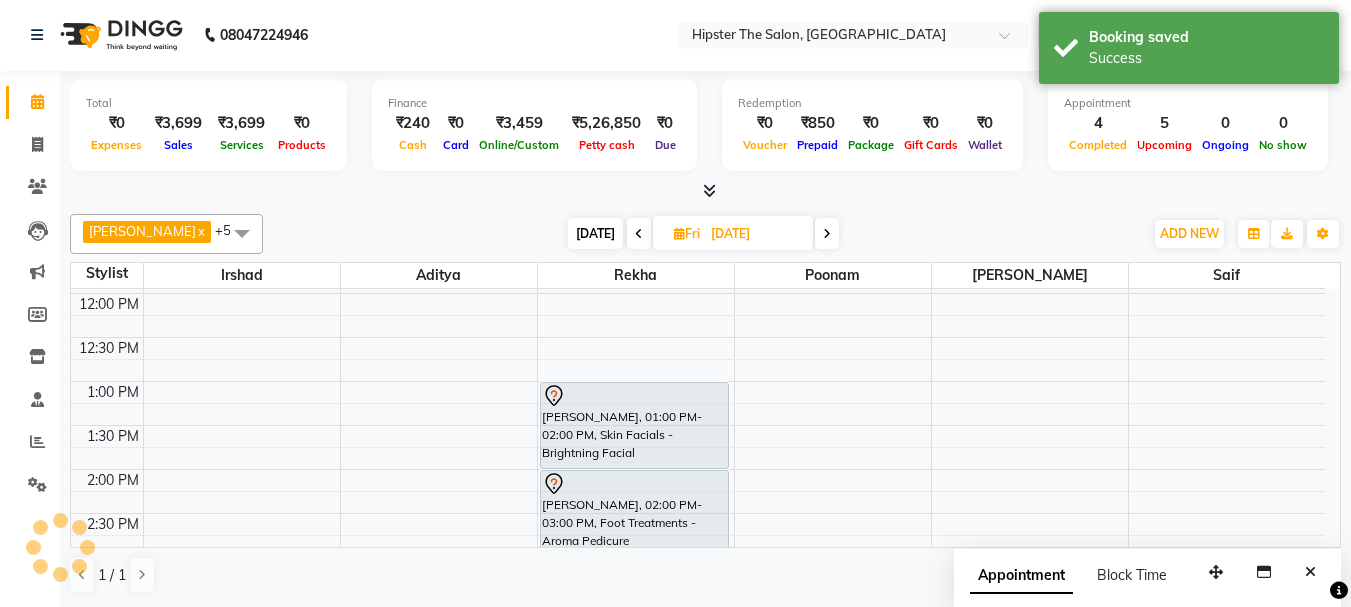scroll, scrollTop: 0, scrollLeft: 0, axis: both 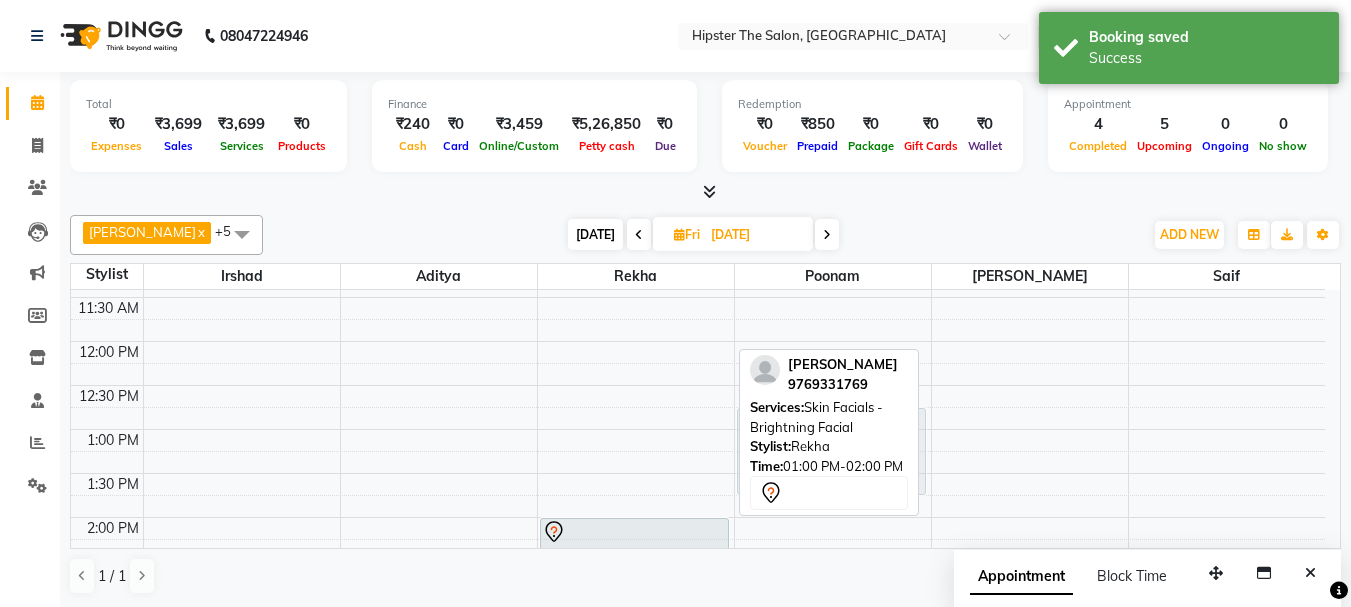 drag, startPoint x: 651, startPoint y: 491, endPoint x: 814, endPoint y: 471, distance: 164.22241 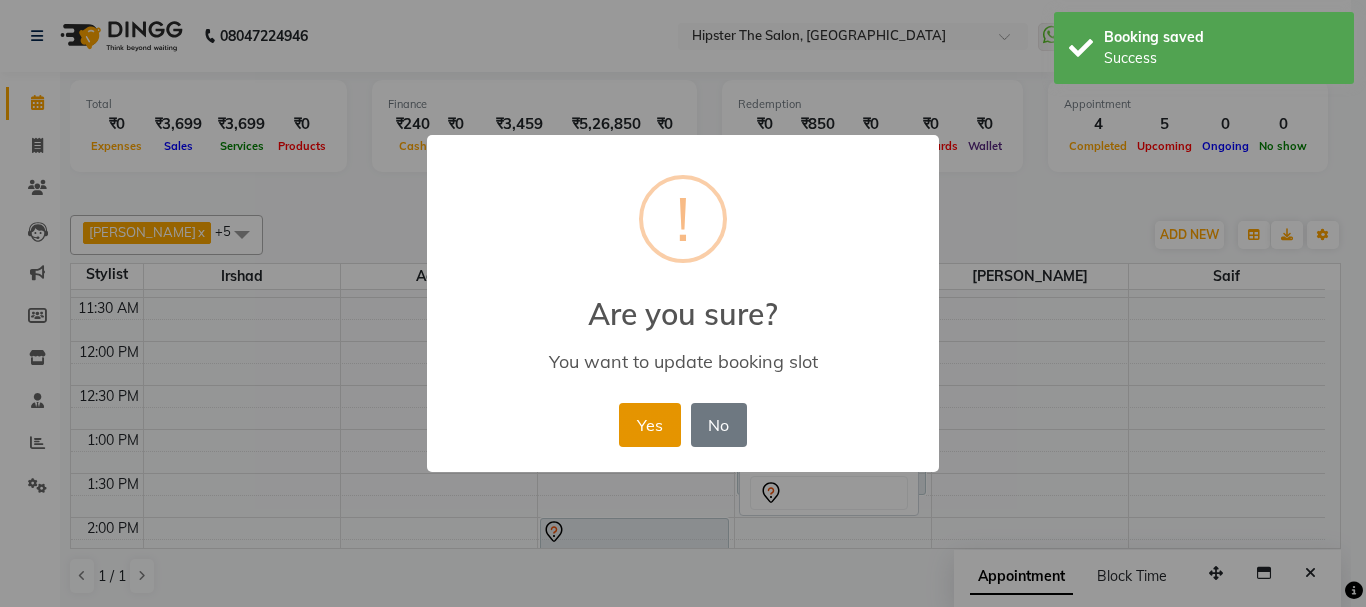 click on "Yes" at bounding box center [649, 425] 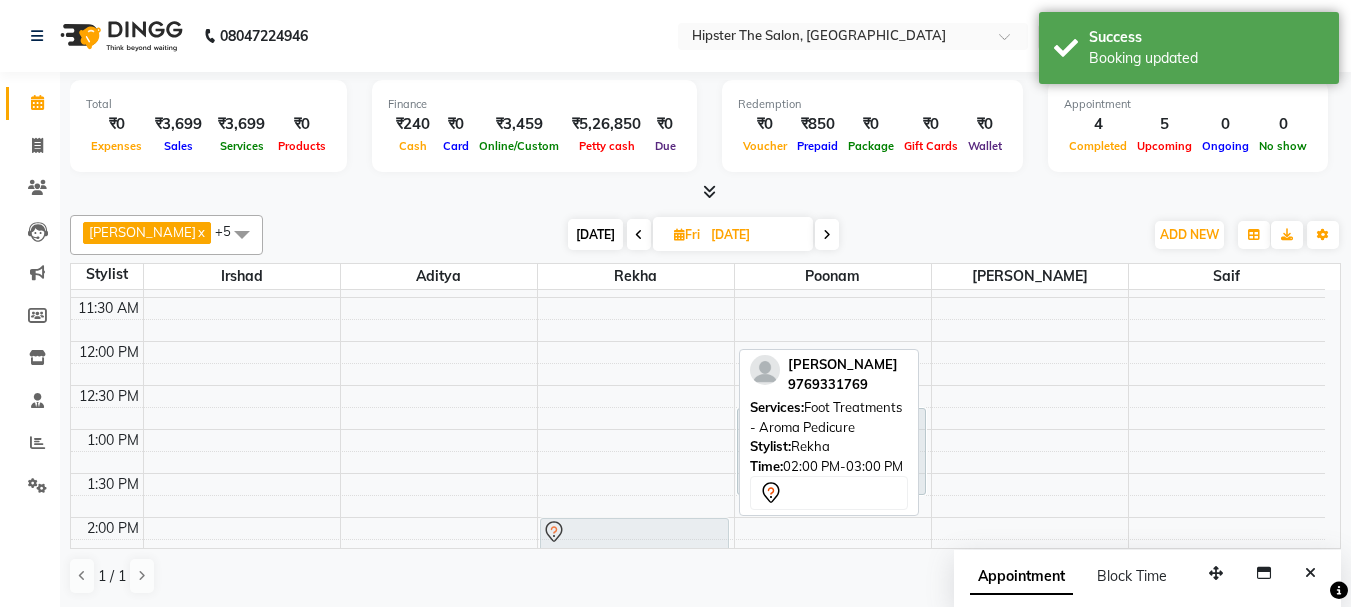 scroll, scrollTop: 1, scrollLeft: 0, axis: vertical 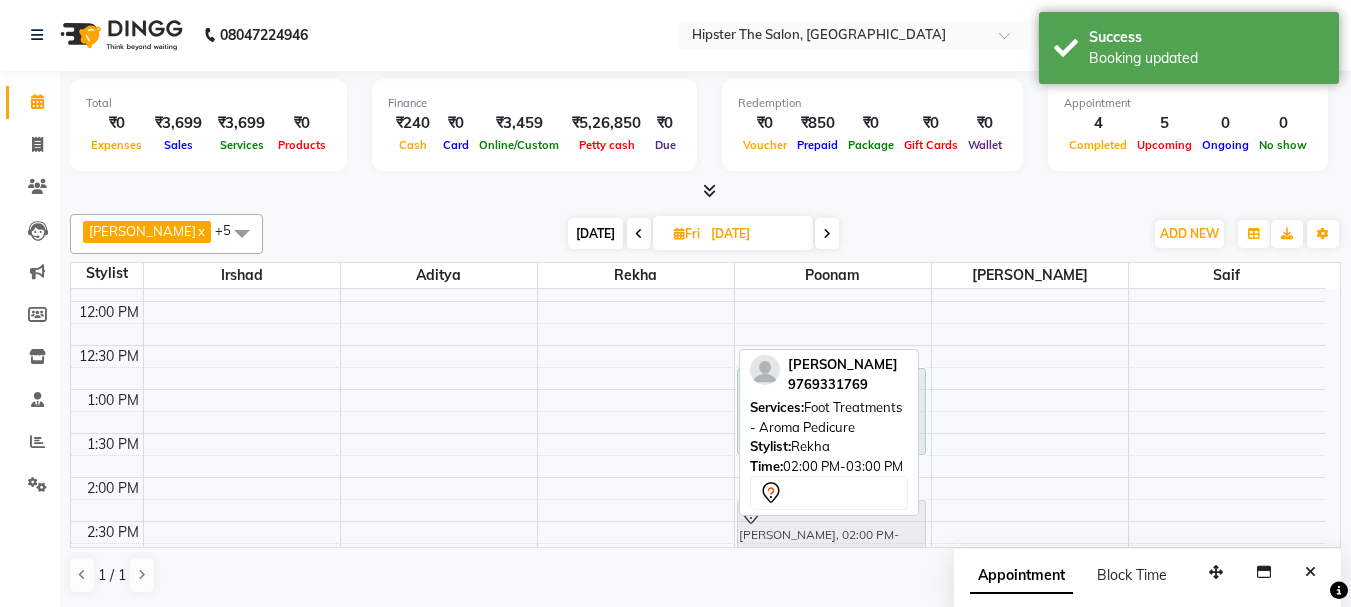 drag, startPoint x: 659, startPoint y: 536, endPoint x: 876, endPoint y: 522, distance: 217.45114 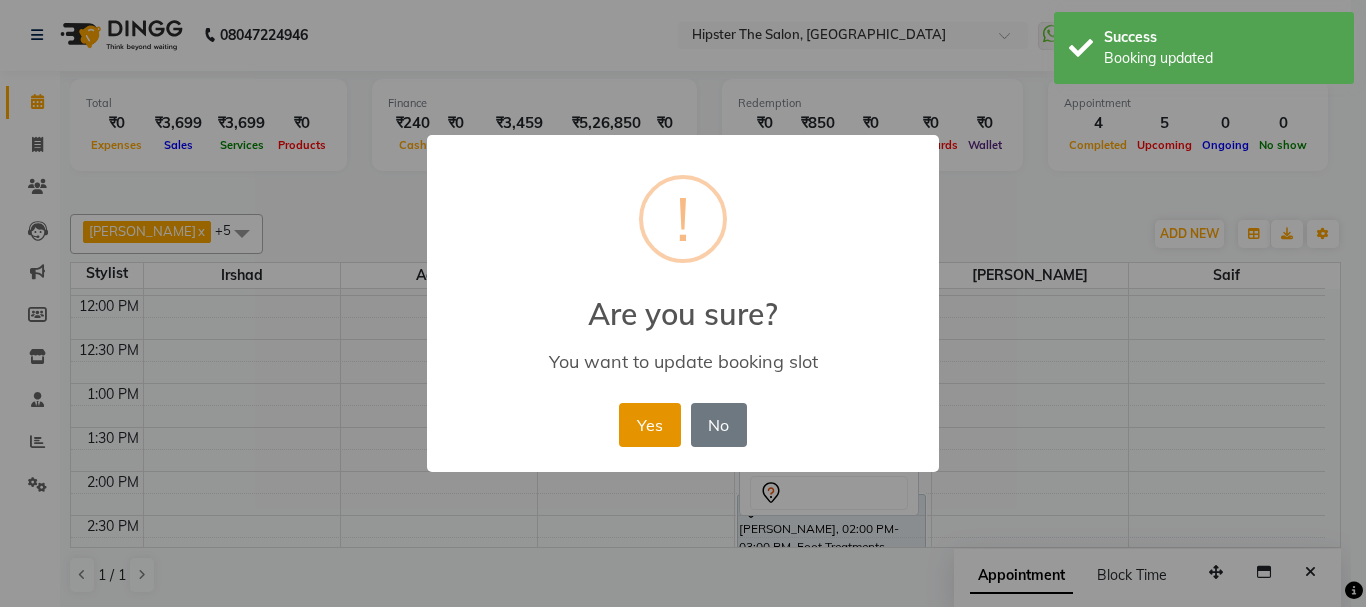 click on "Yes" at bounding box center (649, 425) 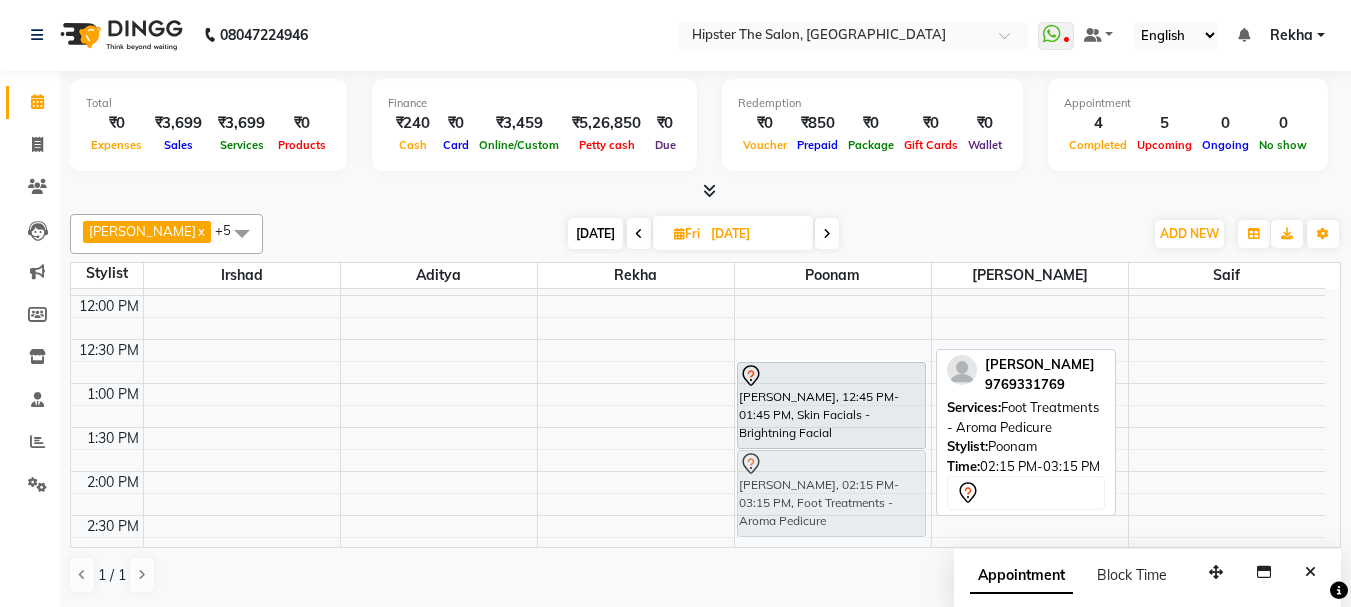 drag, startPoint x: 823, startPoint y: 512, endPoint x: 827, endPoint y: 468, distance: 44.181442 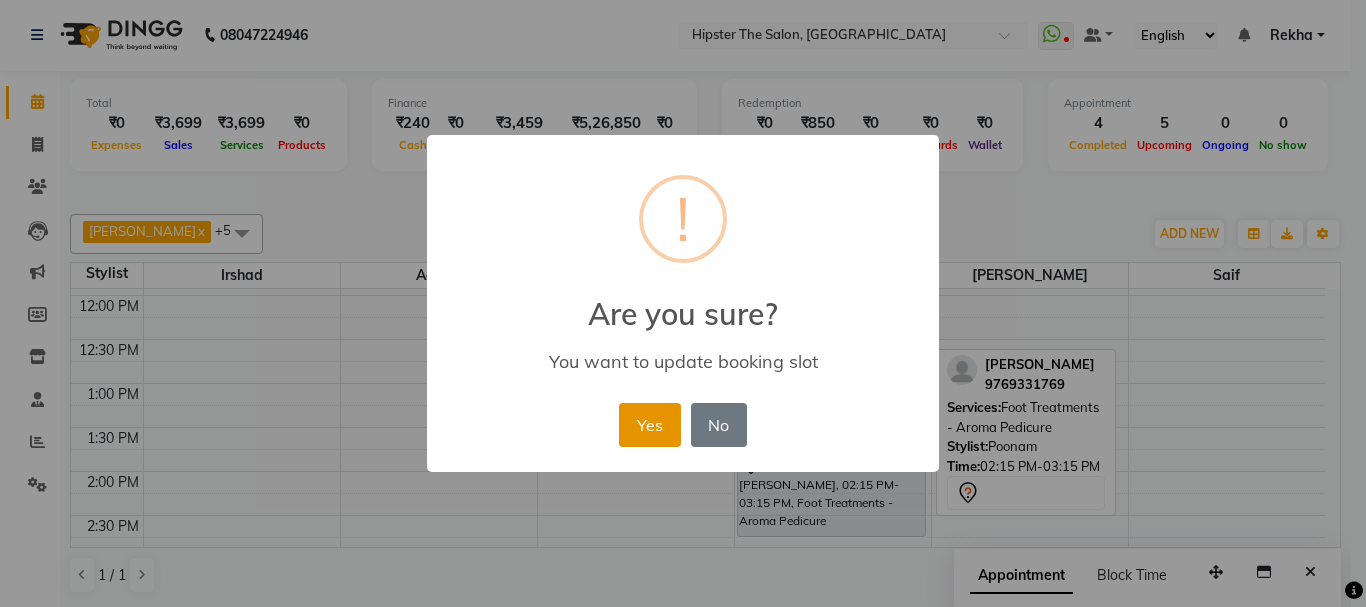 click on "Yes" at bounding box center (649, 425) 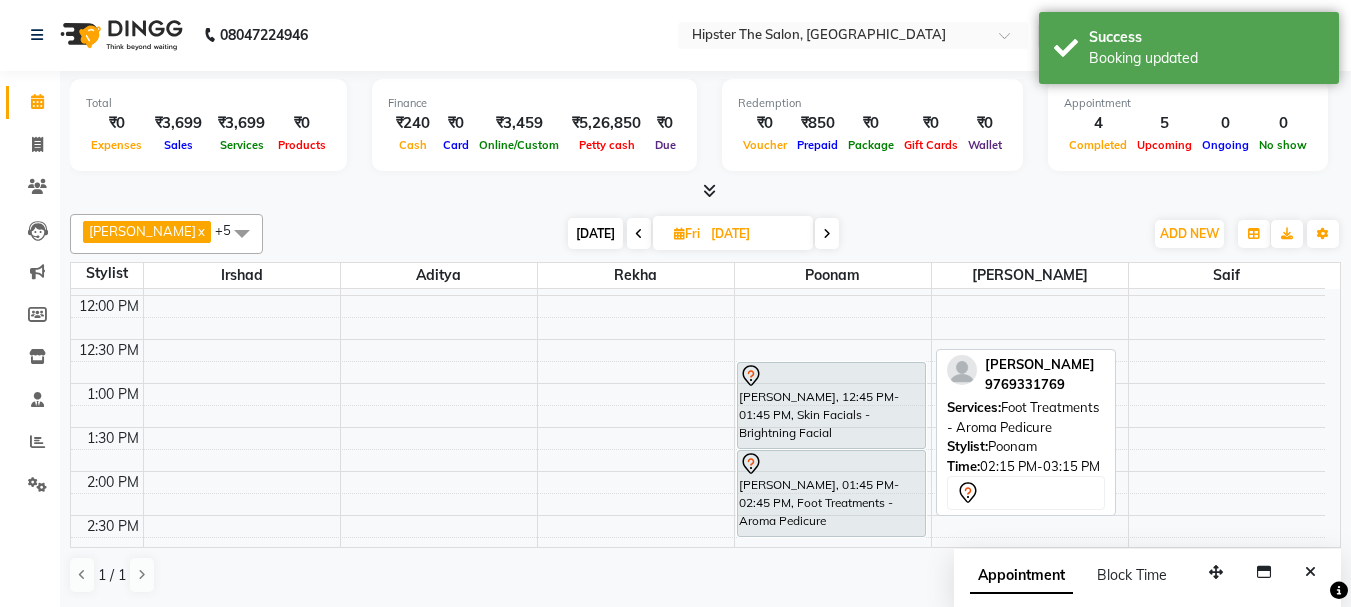click on "[DATE]" at bounding box center [595, 233] 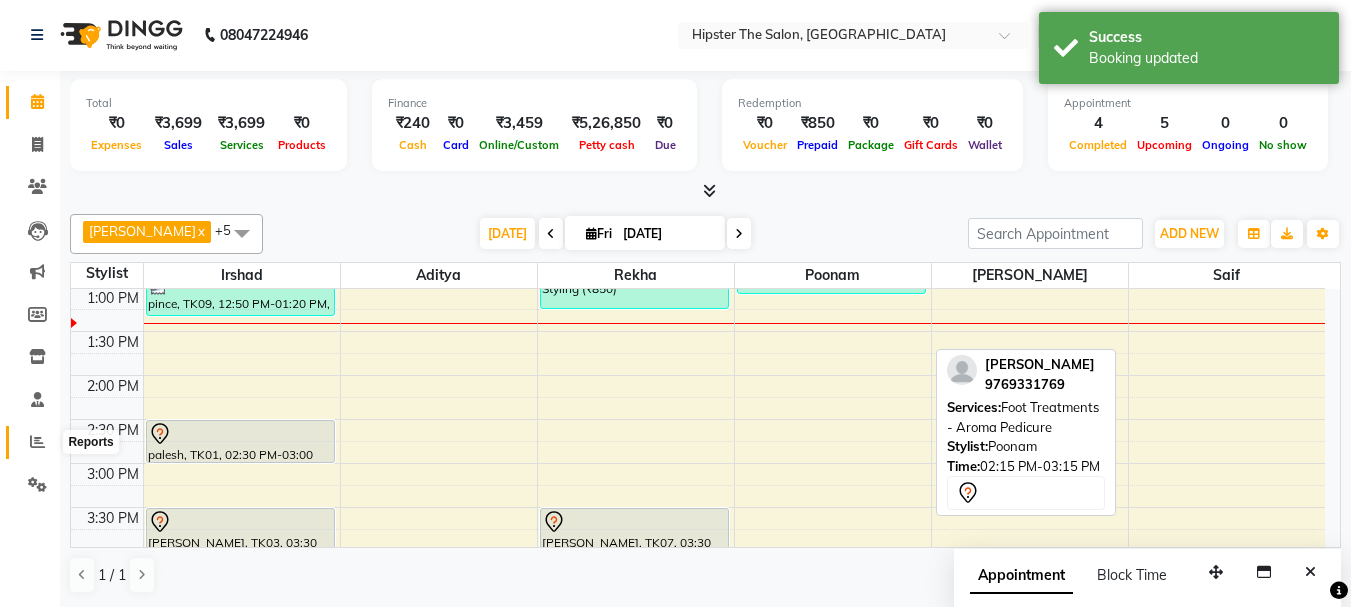 click 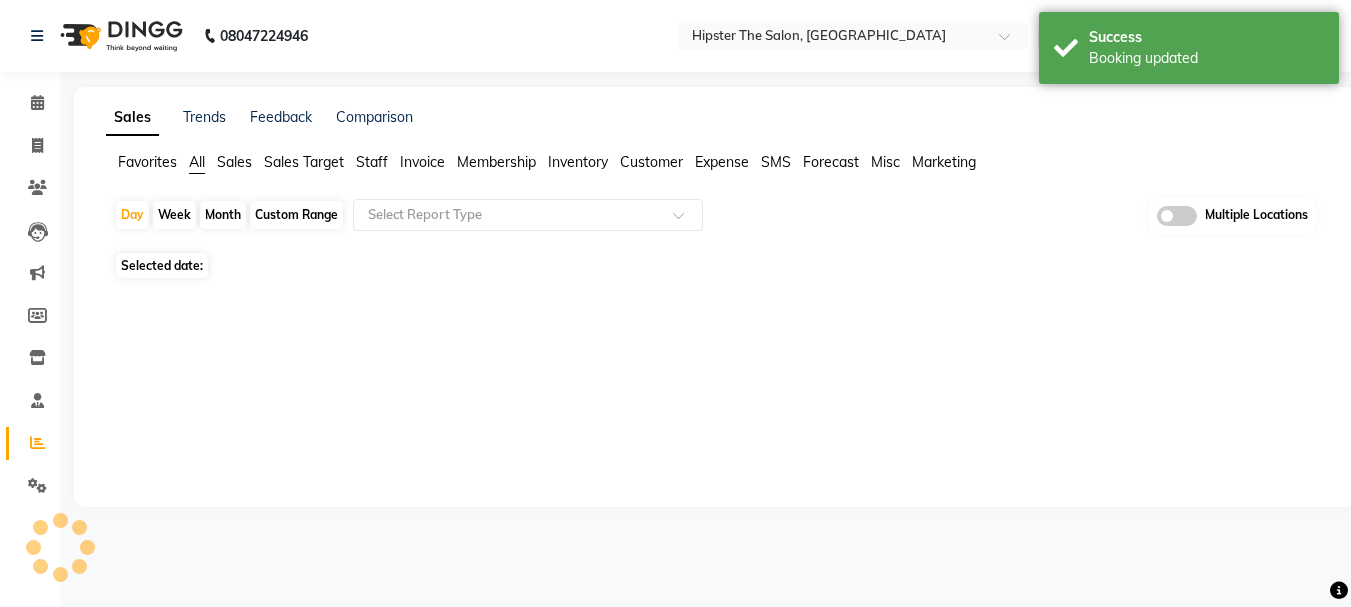 scroll, scrollTop: 0, scrollLeft: 0, axis: both 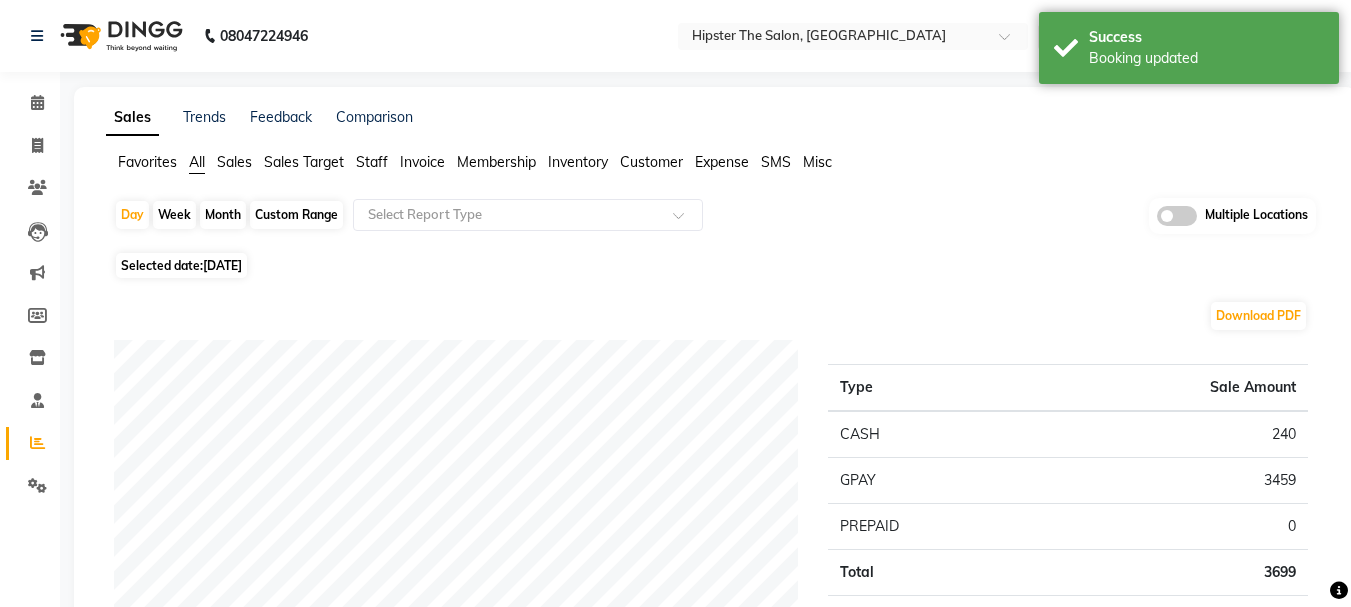 click on "Sales Target" 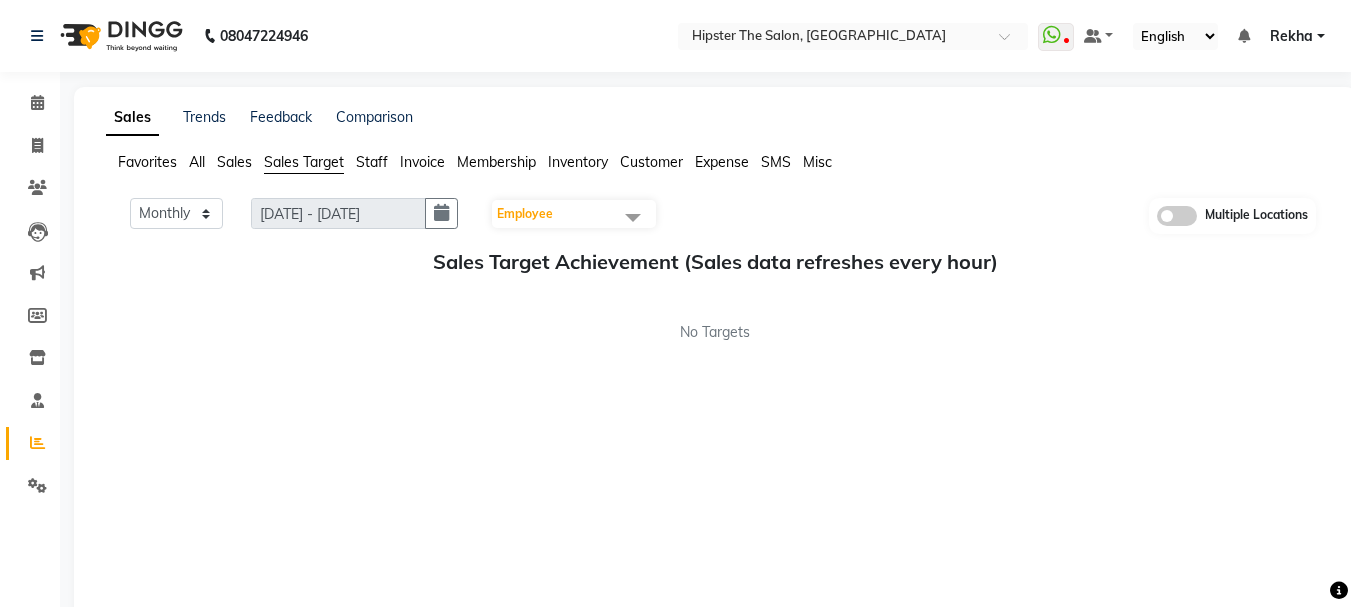 click on "Staff" 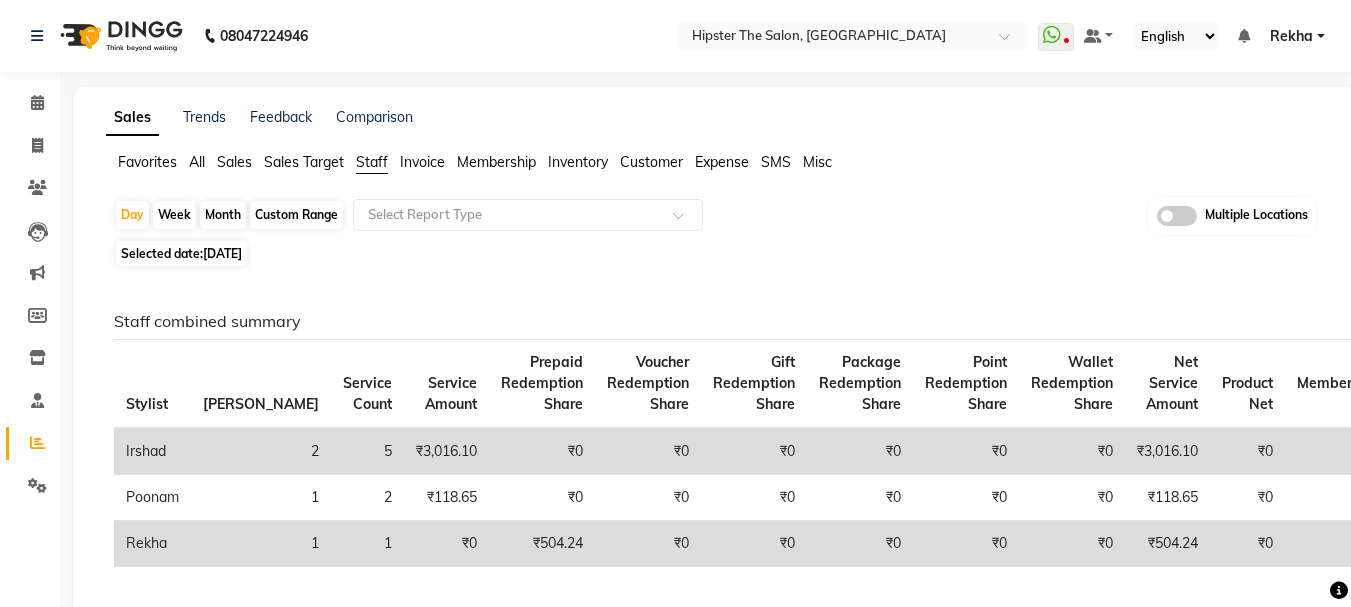 click on "Custom Range" 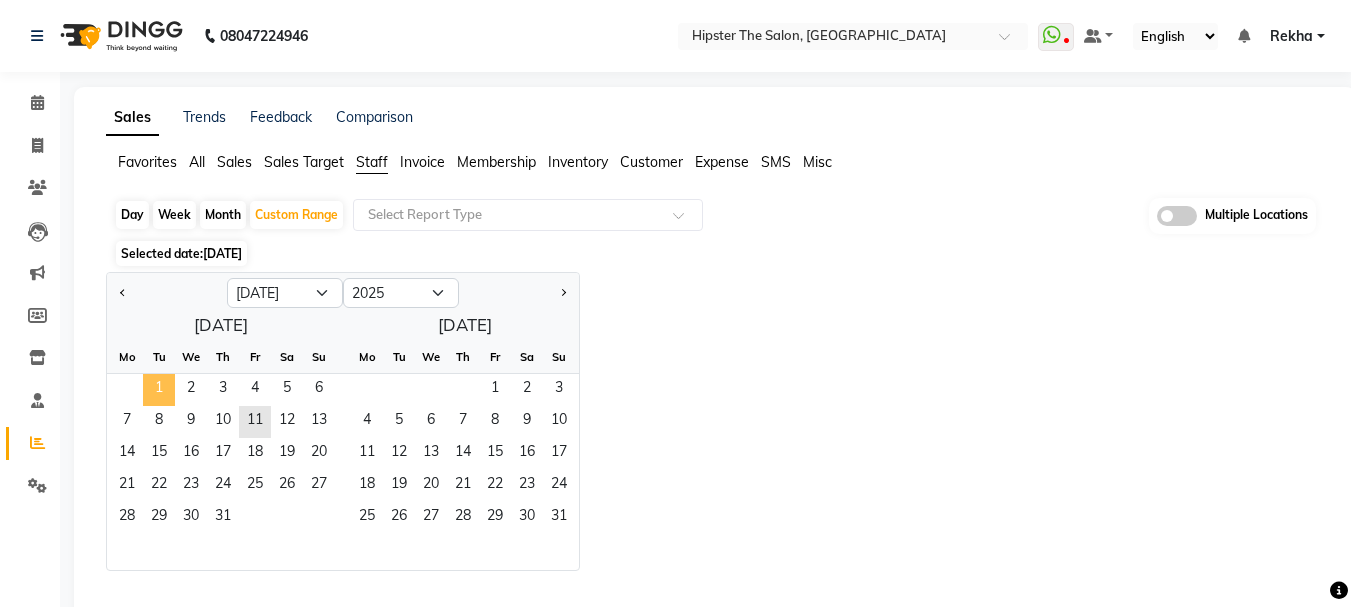 click on "1" 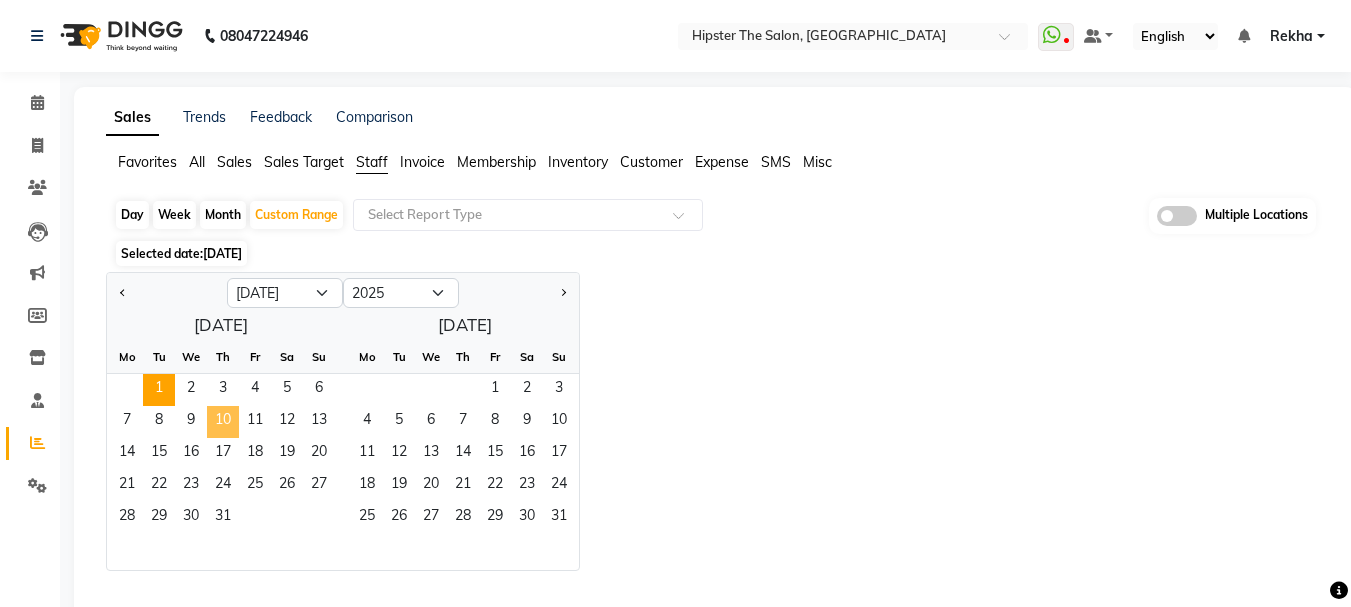 click on "10" 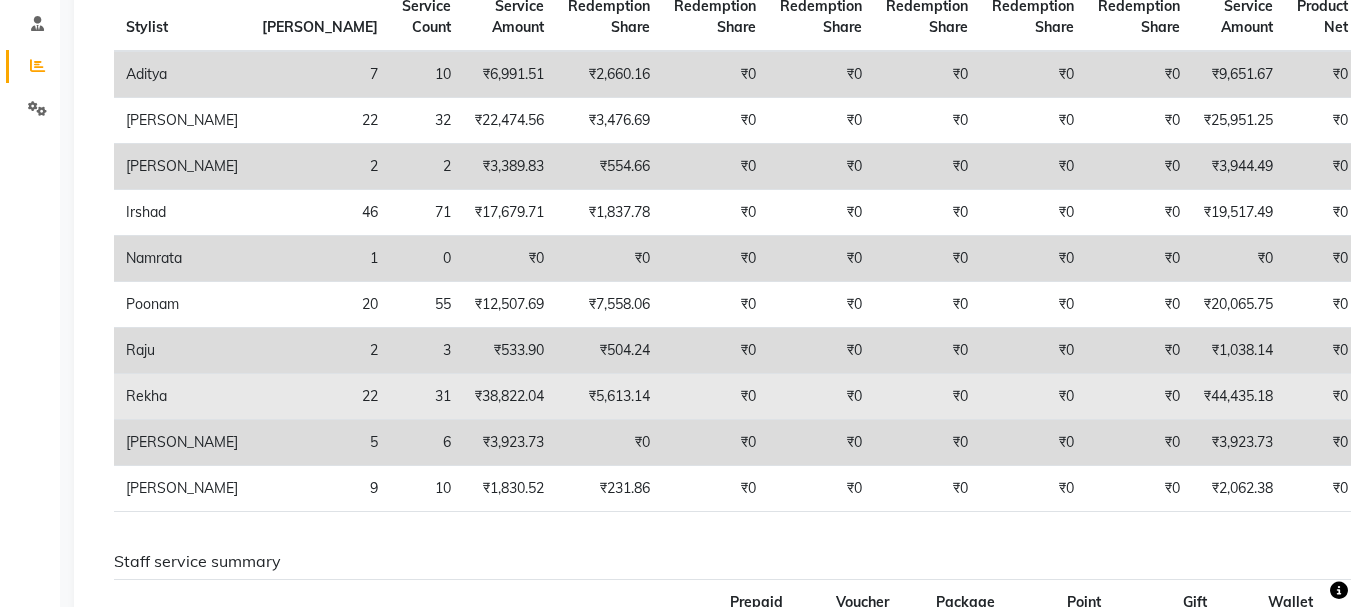 scroll, scrollTop: 473, scrollLeft: 0, axis: vertical 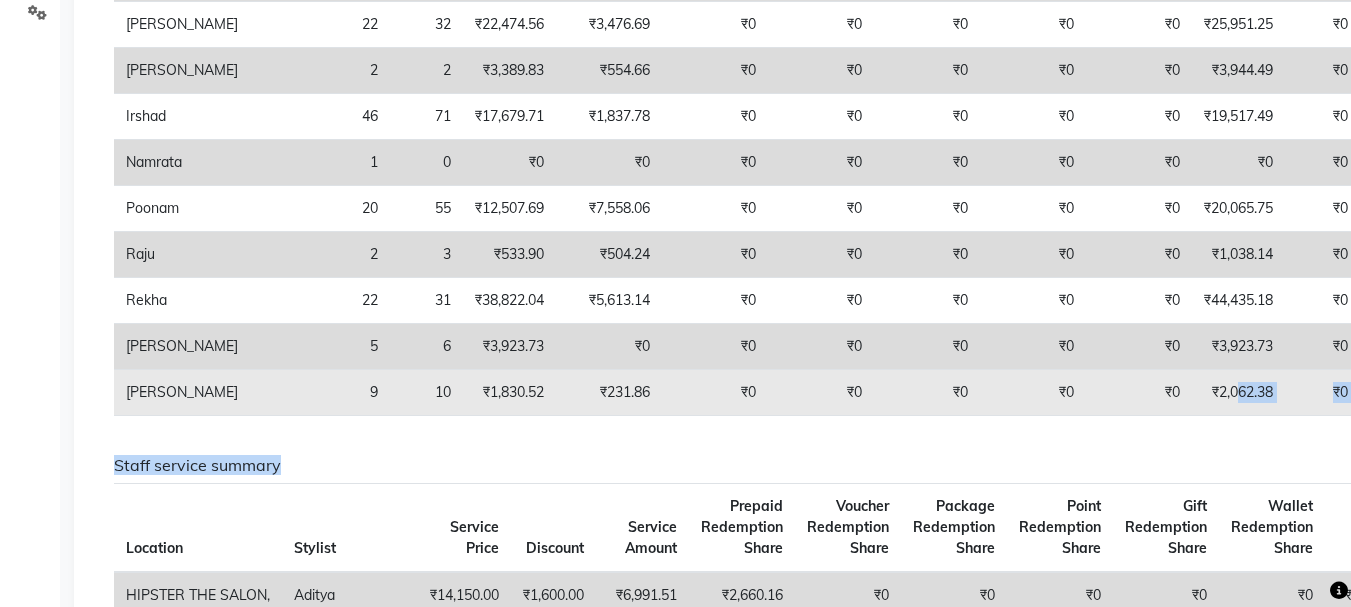 drag, startPoint x: 1092, startPoint y: 453, endPoint x: 1105, endPoint y: 372, distance: 82.036575 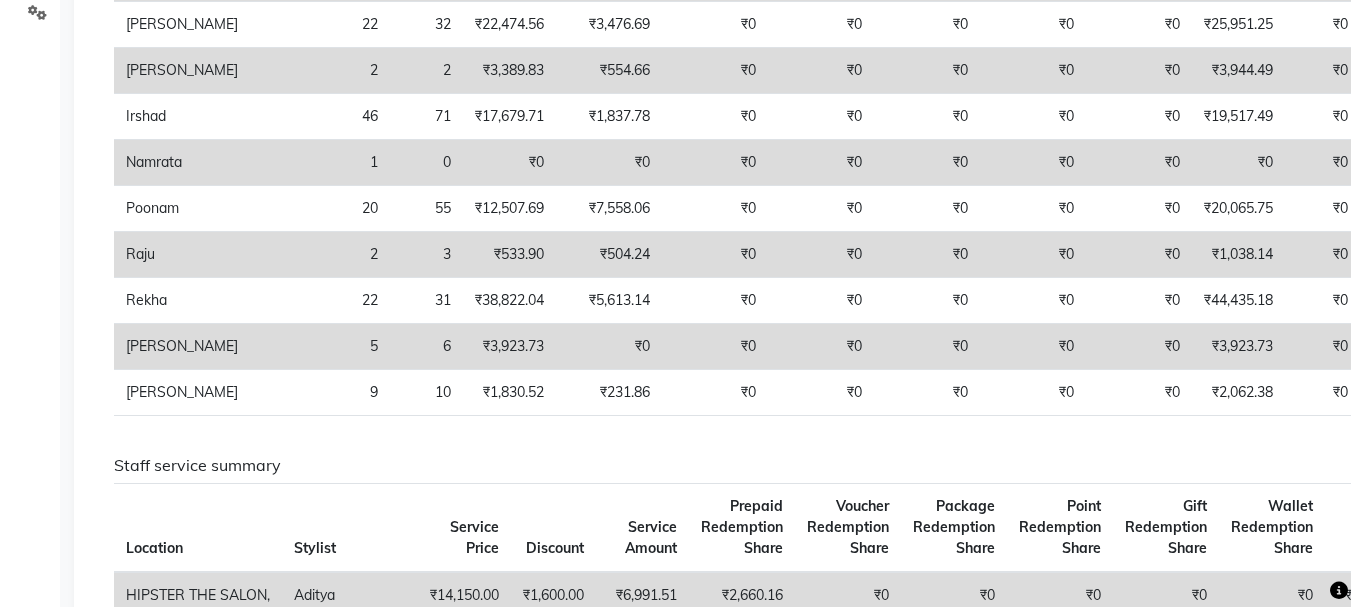 click on "₹0" 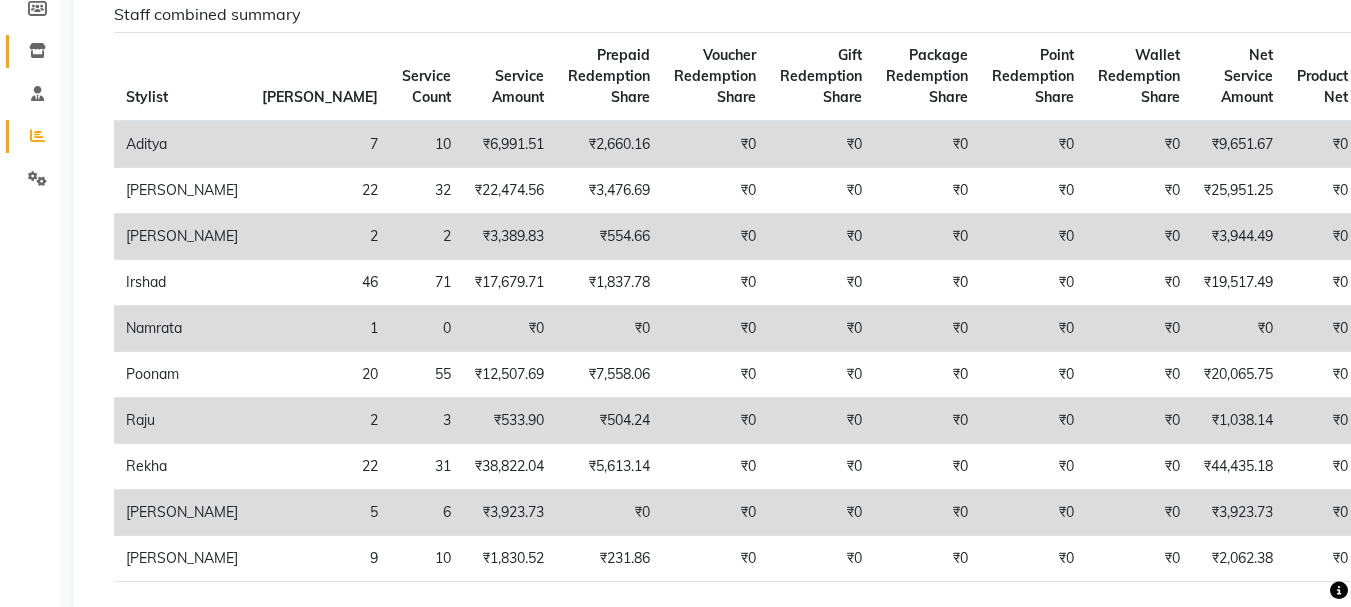 scroll, scrollTop: 0, scrollLeft: 0, axis: both 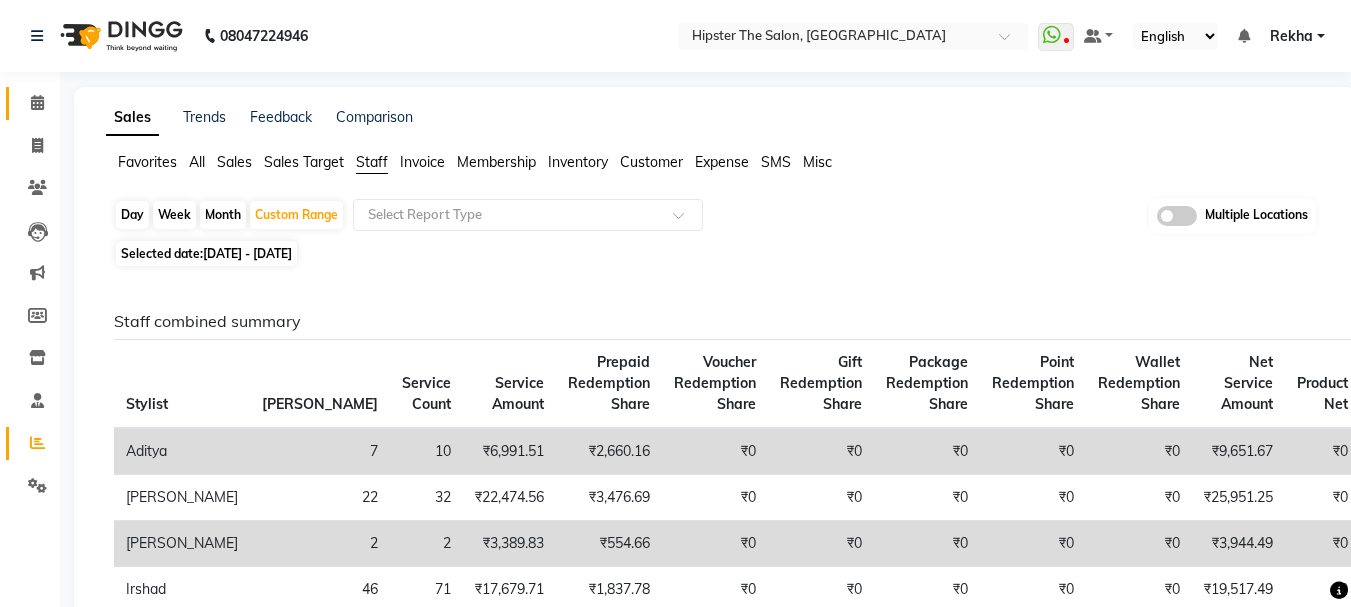 click on "Calendar" 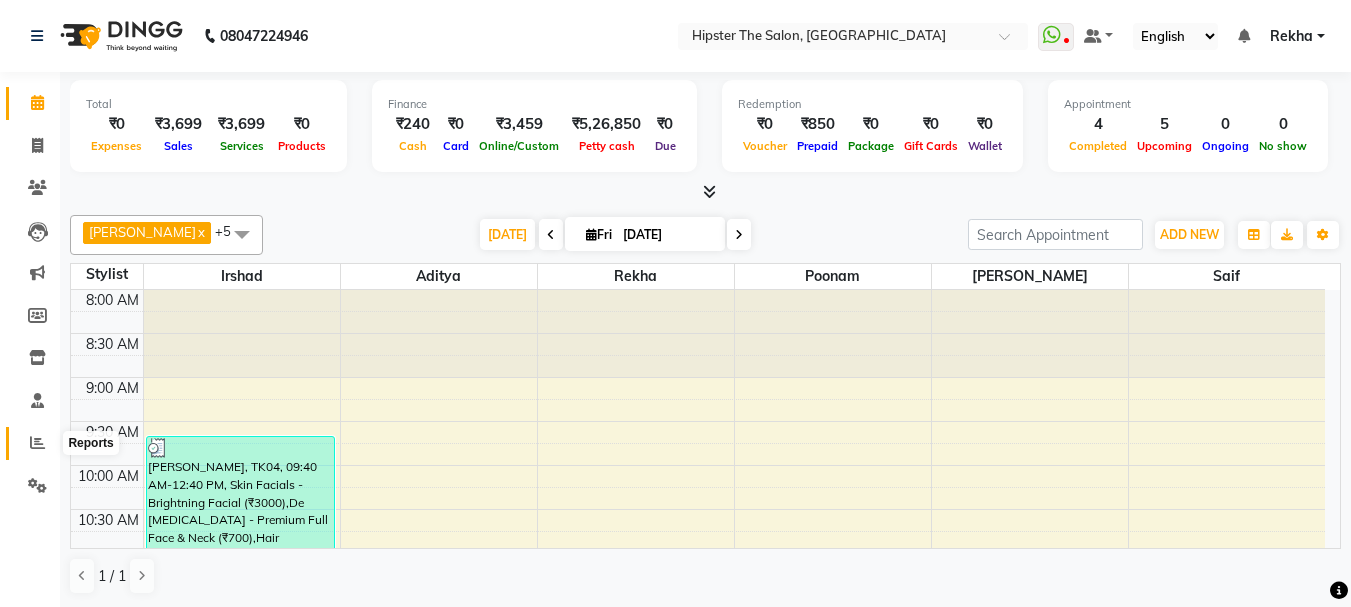 click 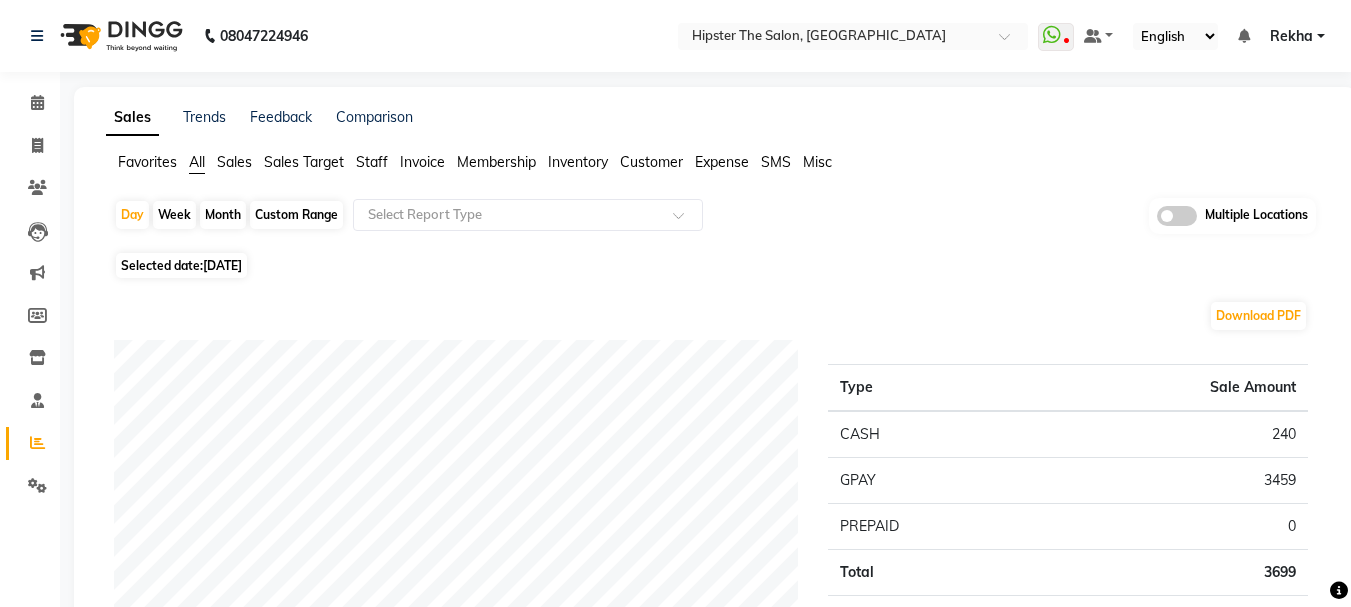click on "Custom Range" 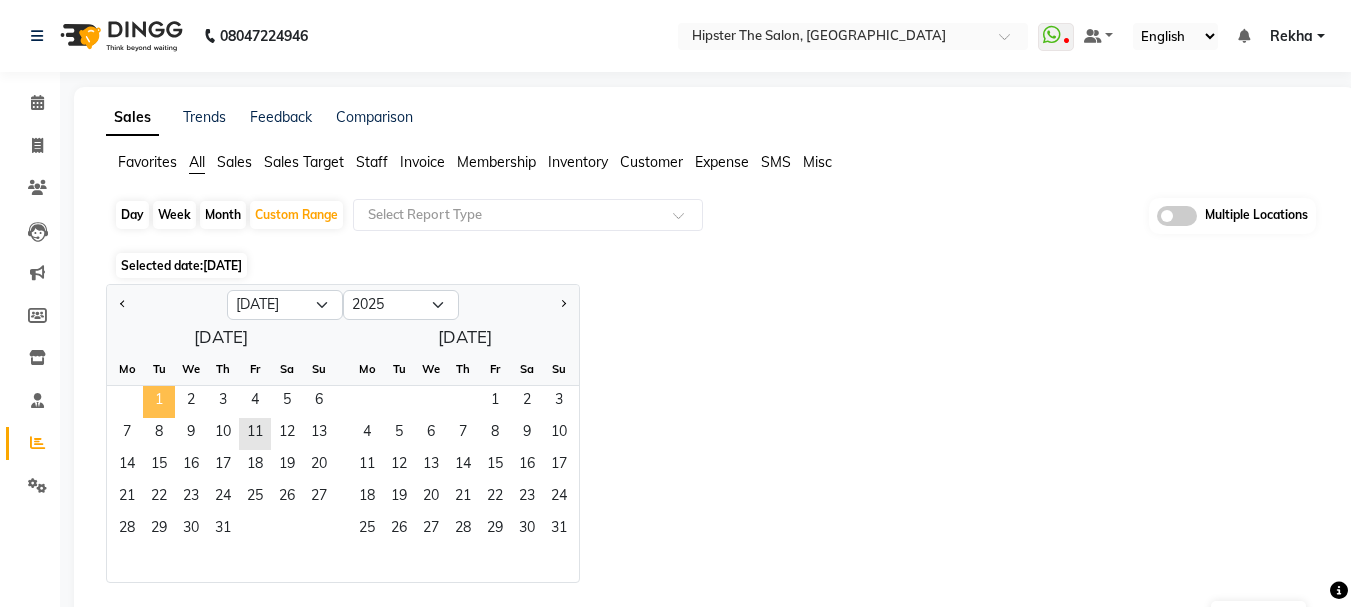 click on "1" 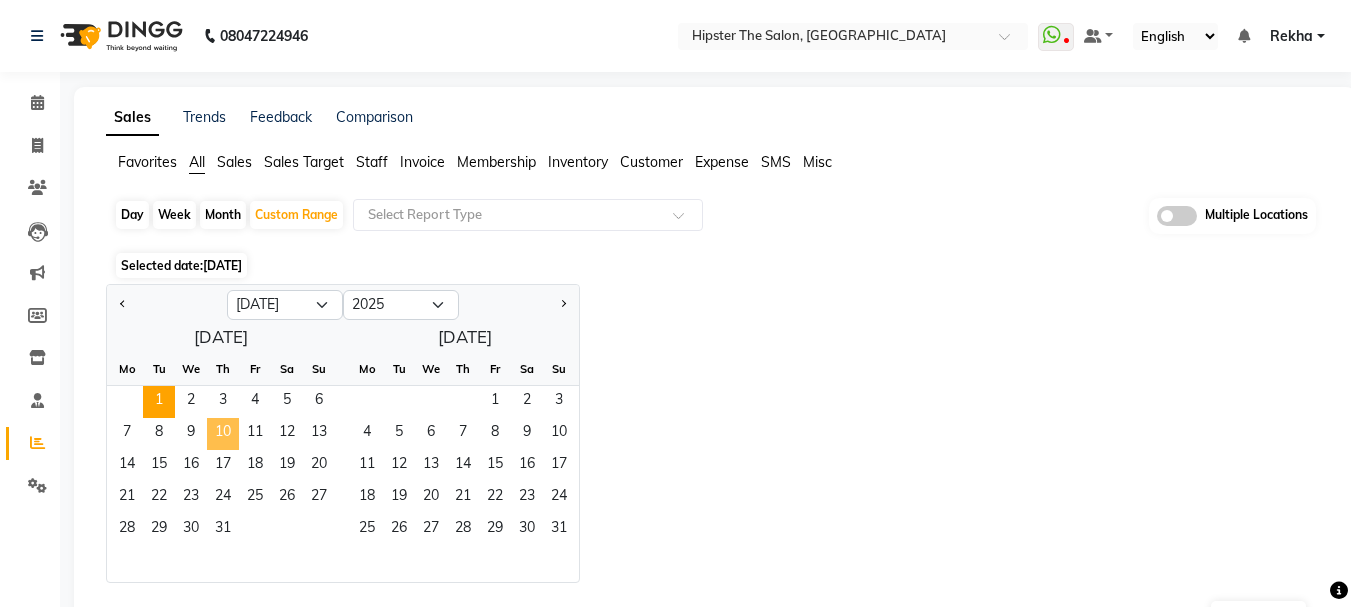 click on "10" 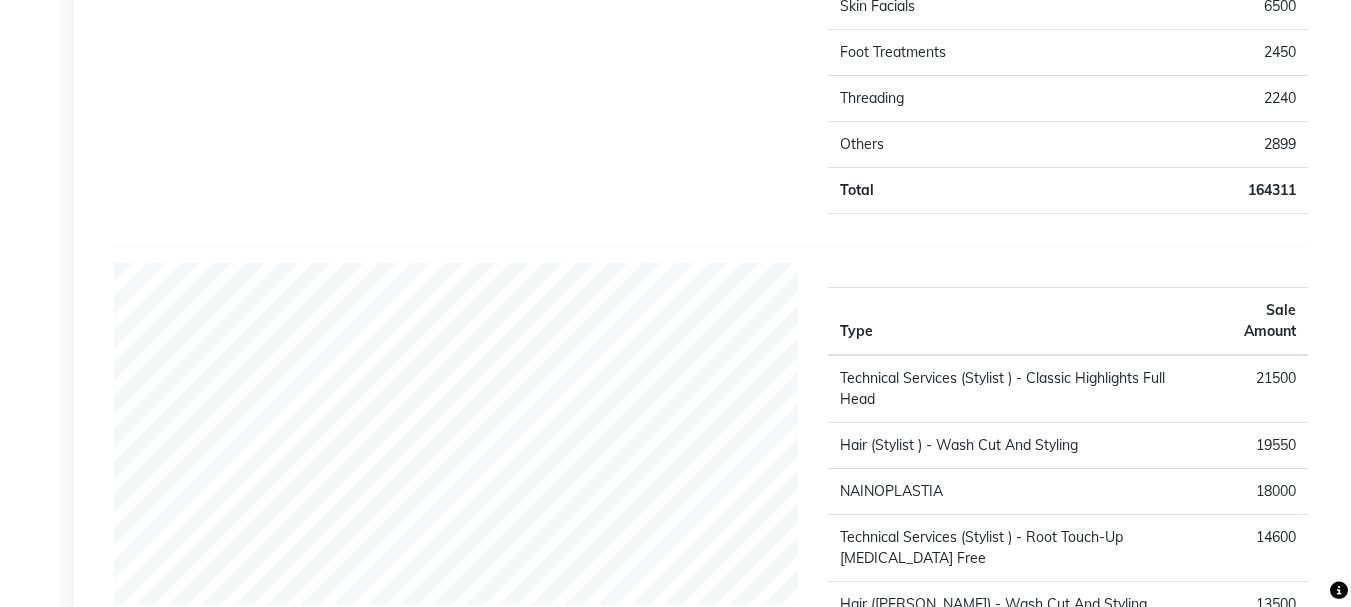 scroll, scrollTop: 0, scrollLeft: 0, axis: both 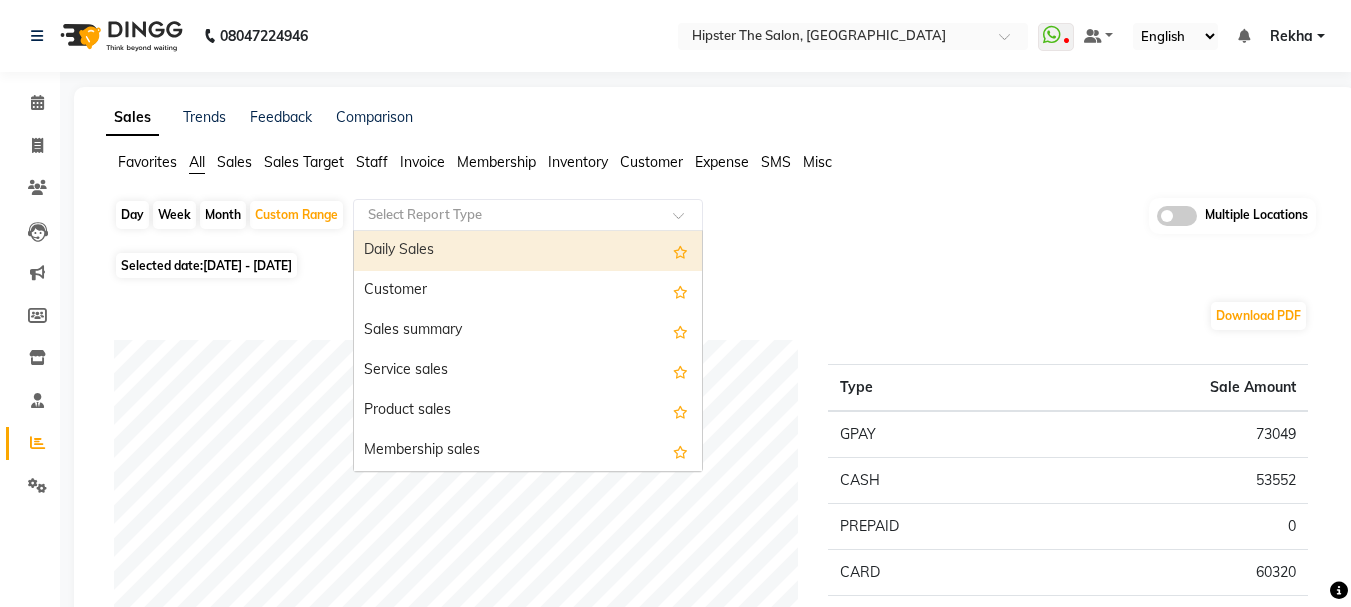 click 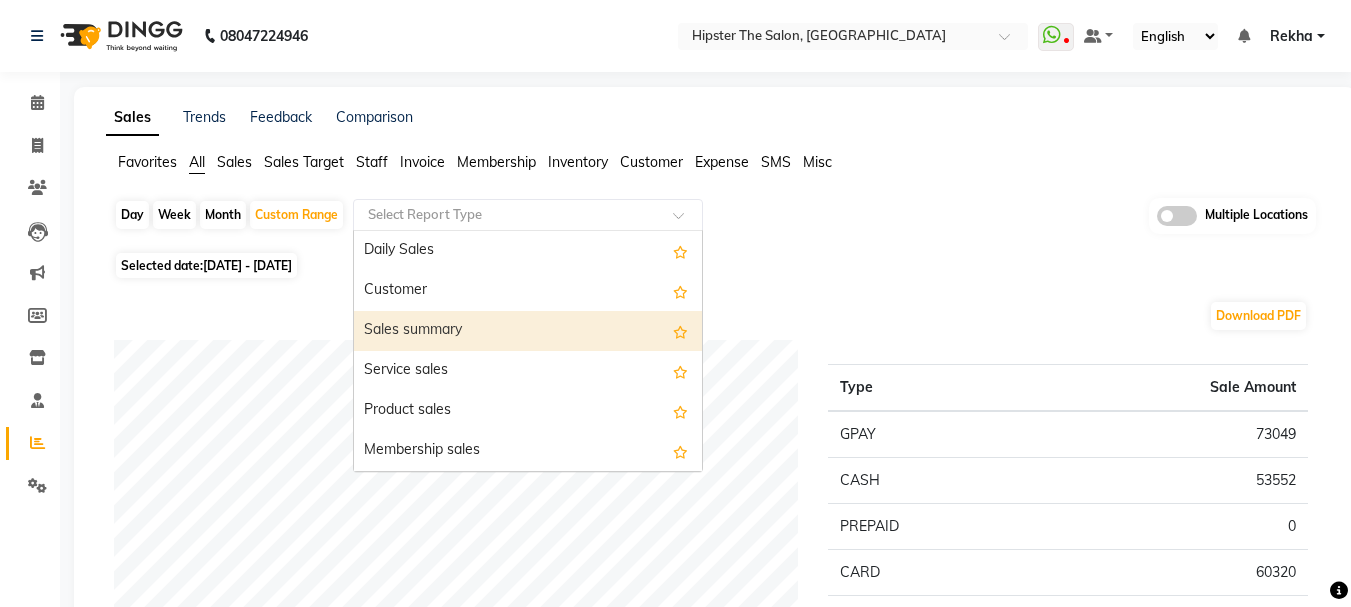click on "Sales summary" at bounding box center [528, 331] 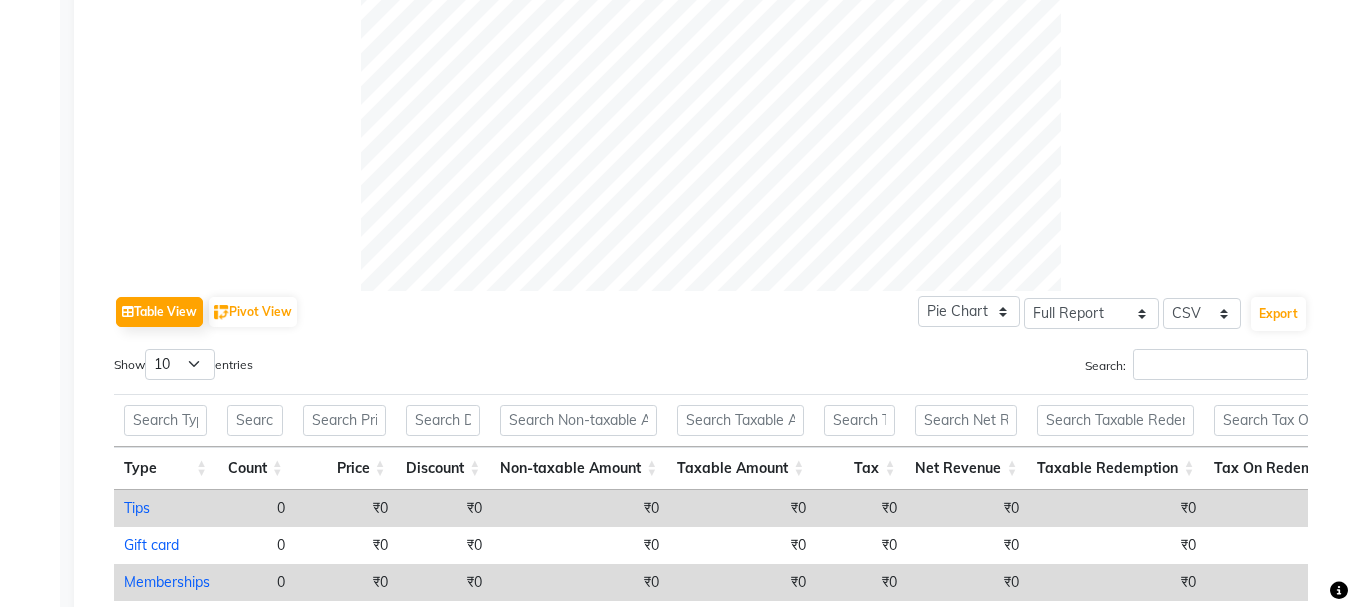 scroll, scrollTop: 1130, scrollLeft: 0, axis: vertical 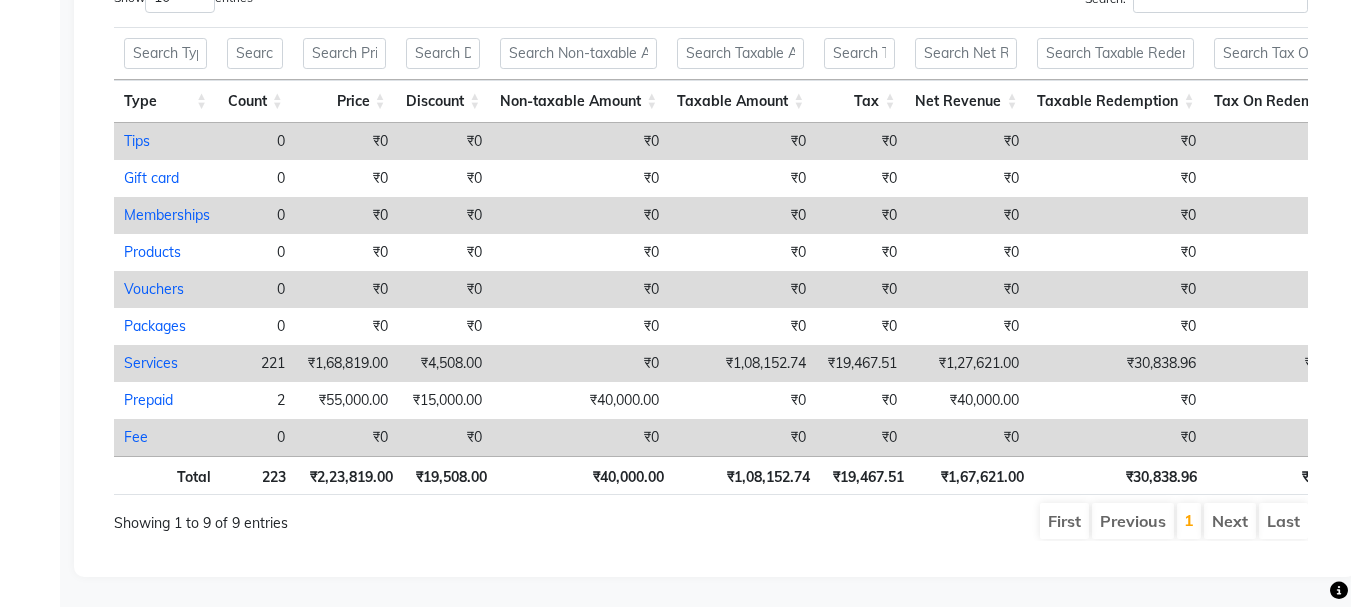 click on "₹2,23,819.00" at bounding box center [349, 475] 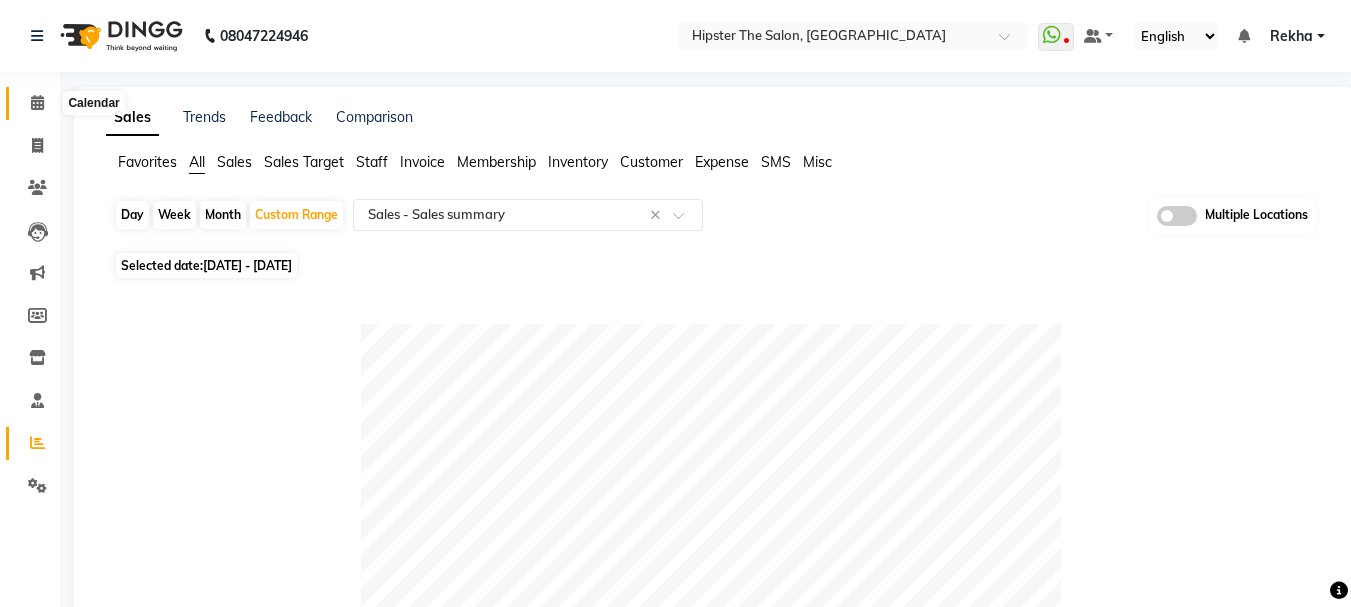 click 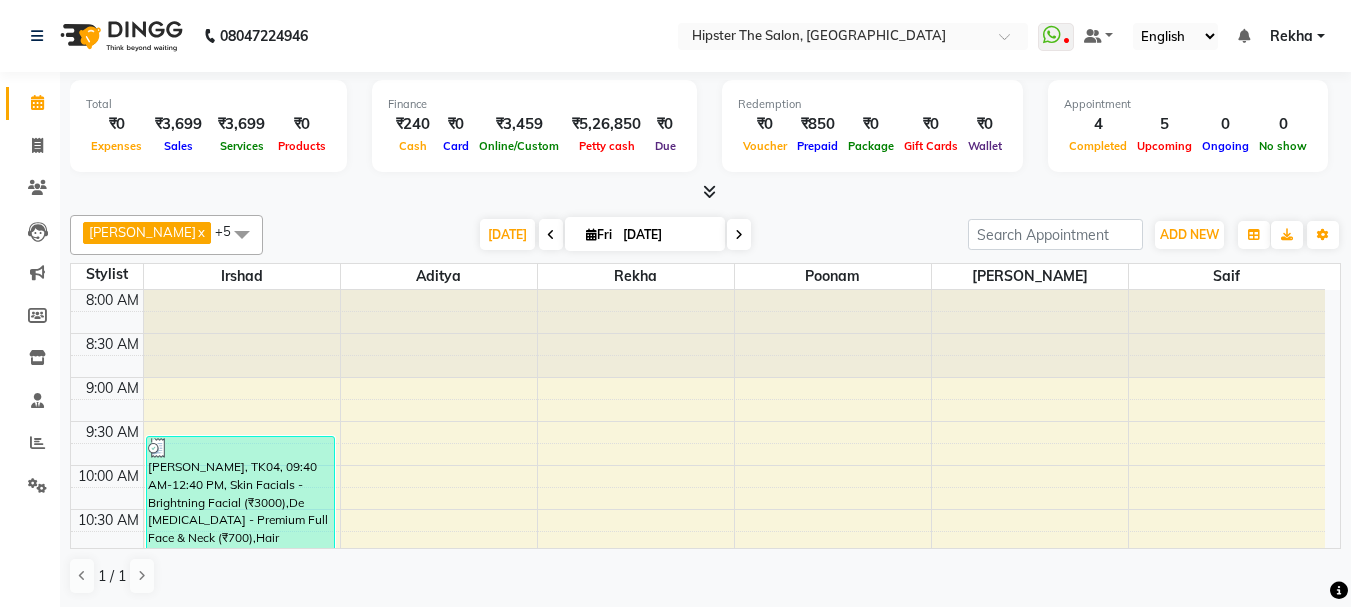 click 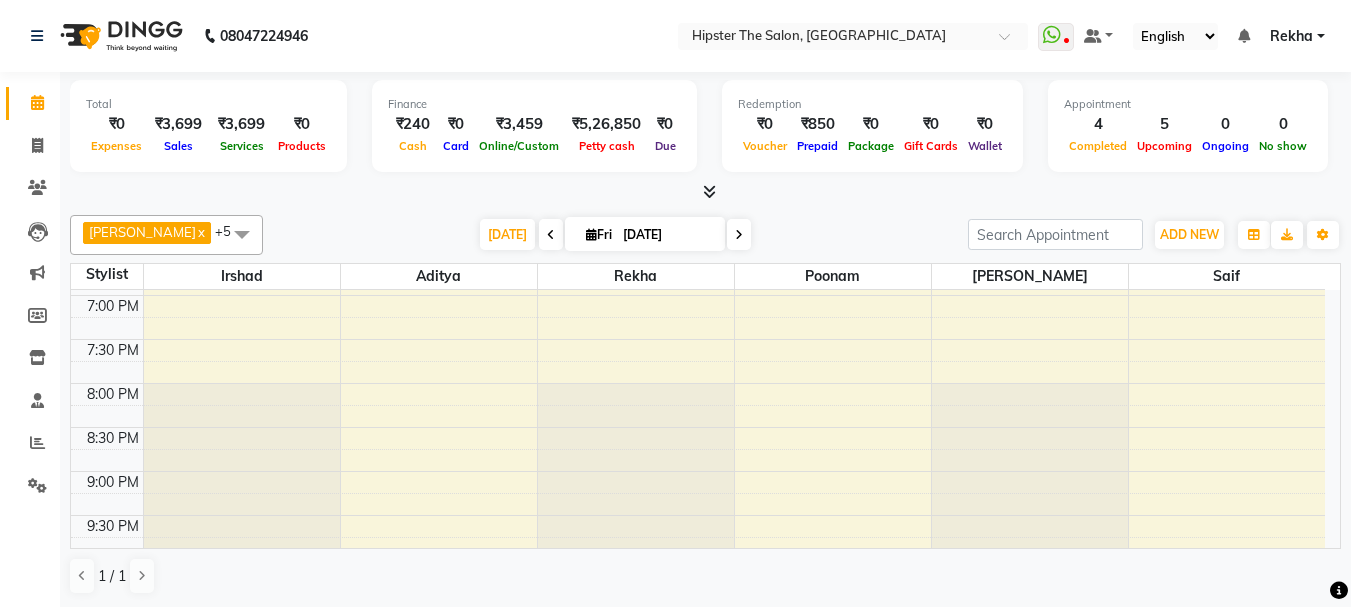 scroll, scrollTop: 920, scrollLeft: 0, axis: vertical 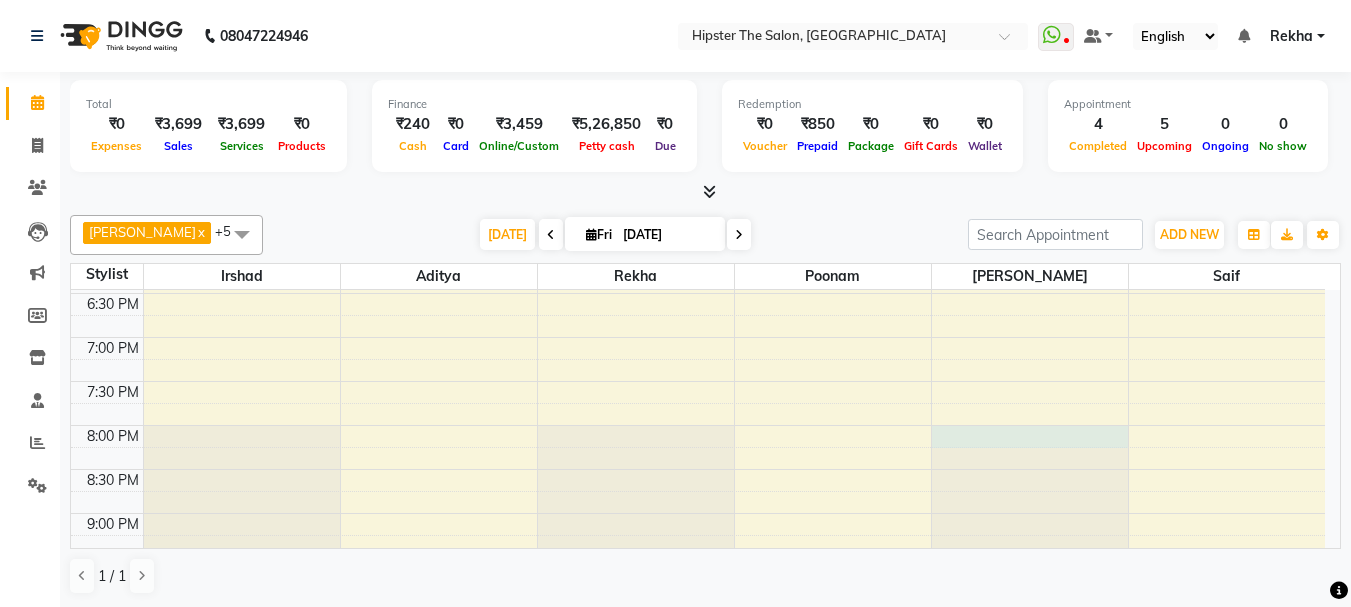 click at bounding box center [1030, -630] 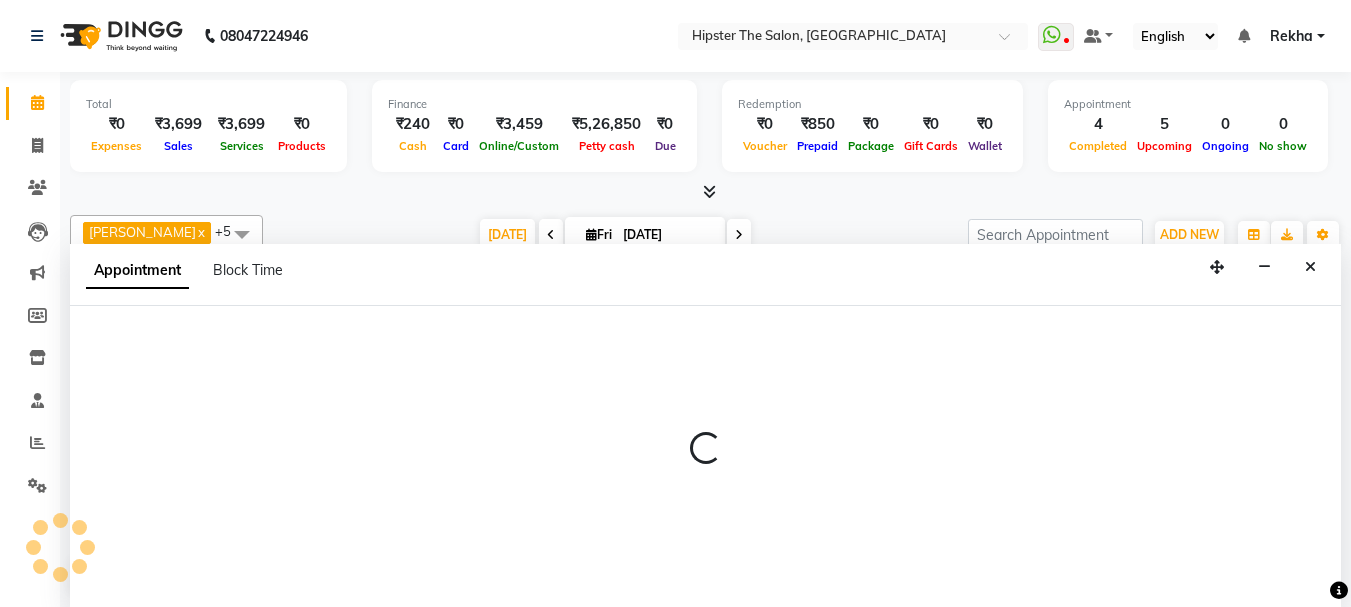 scroll, scrollTop: 1, scrollLeft: 0, axis: vertical 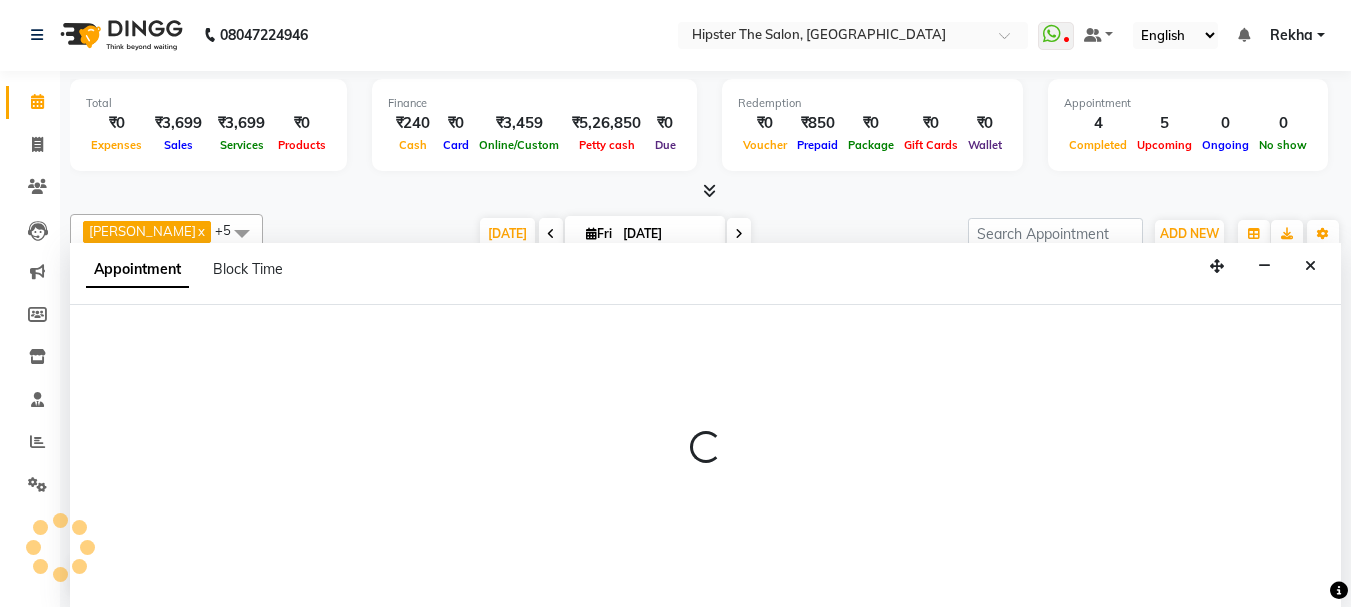 select on "32401" 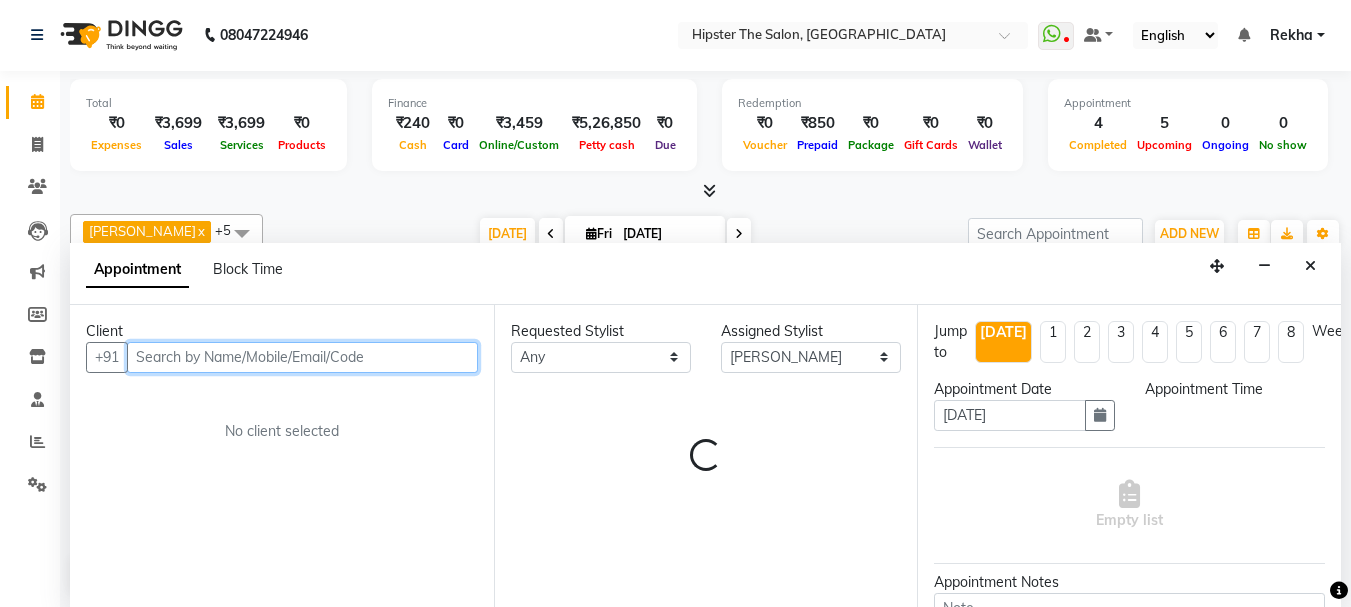 select on "1200" 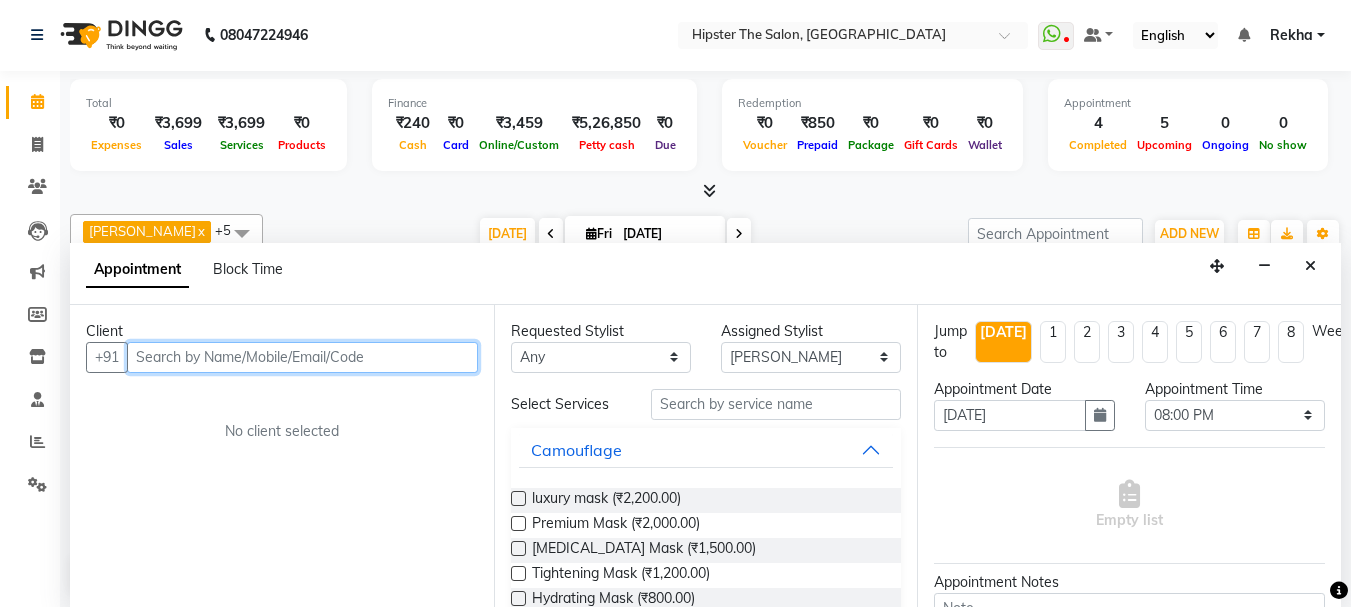 click at bounding box center [302, 357] 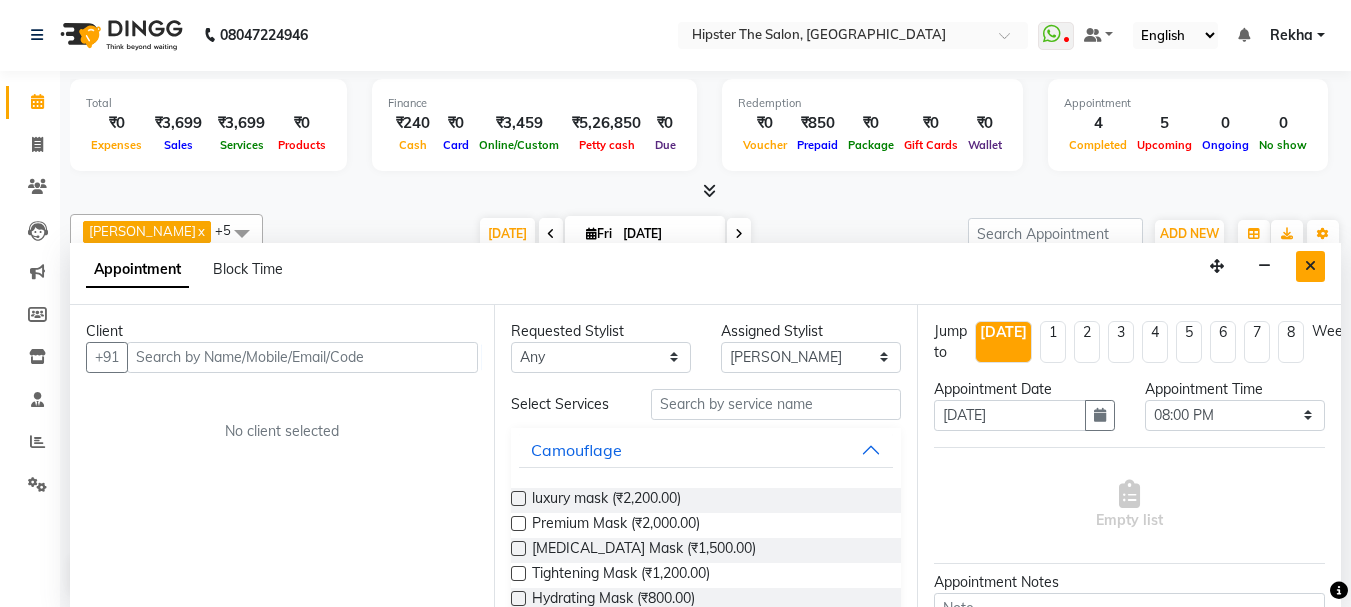 click at bounding box center [1310, 266] 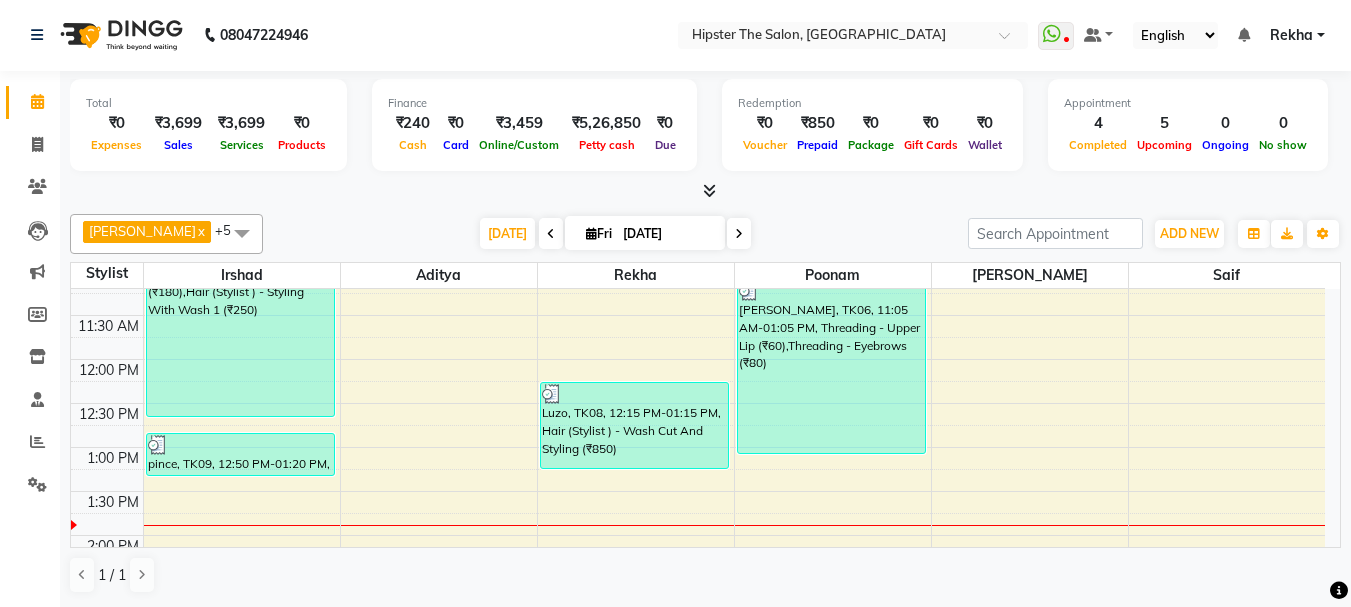 scroll, scrollTop: 280, scrollLeft: 0, axis: vertical 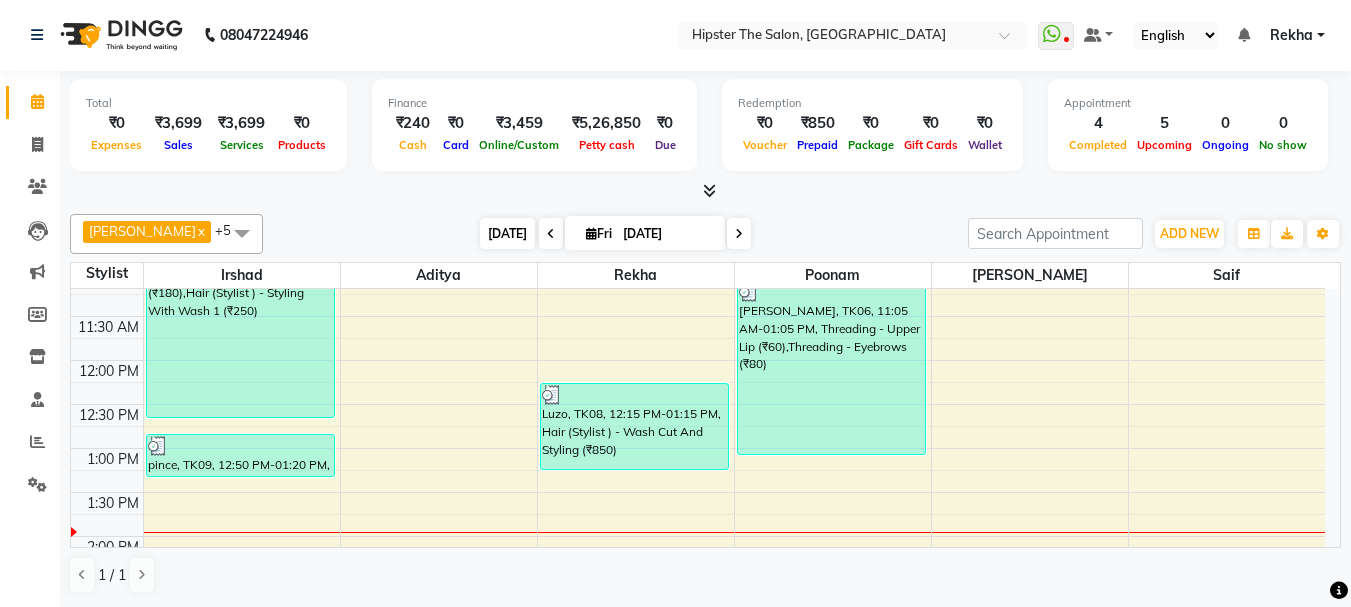 click on "[DATE]" at bounding box center (507, 233) 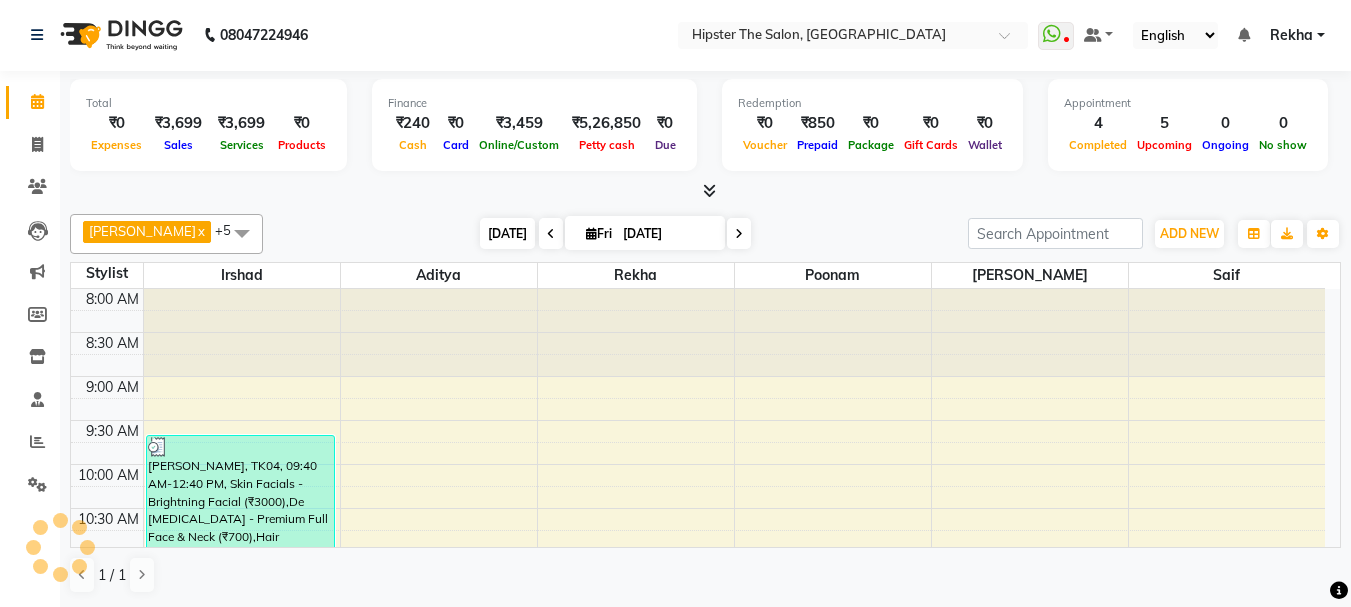 scroll, scrollTop: 441, scrollLeft: 0, axis: vertical 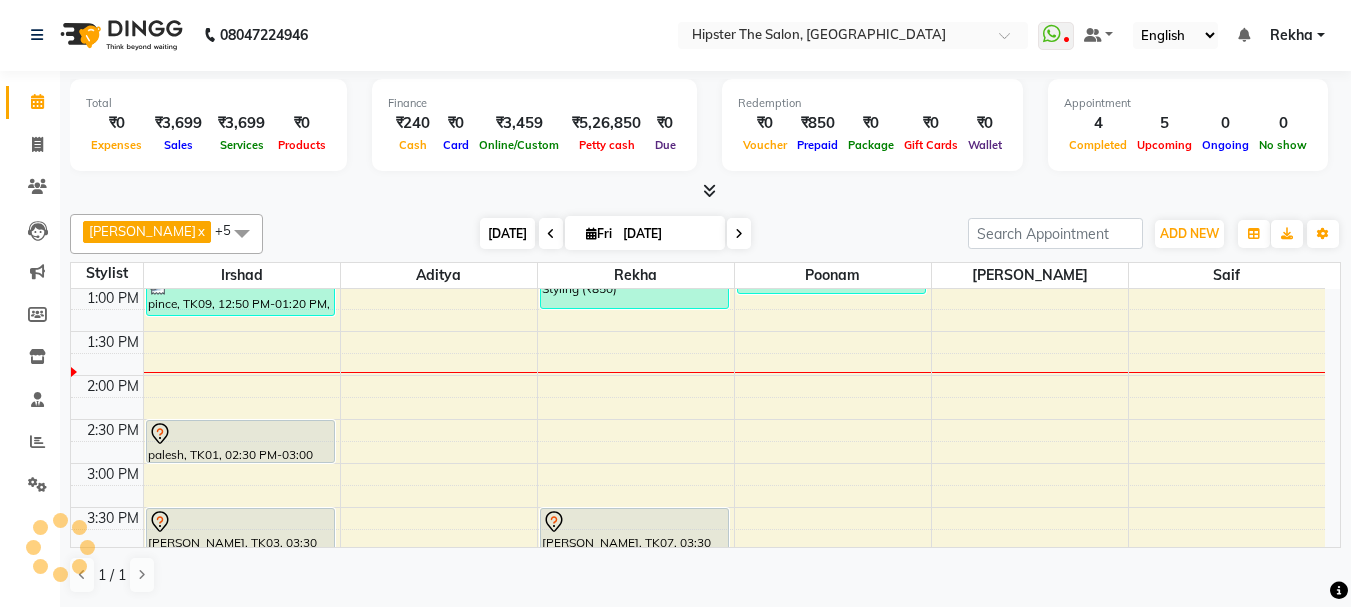 click on "[DATE]" at bounding box center (507, 233) 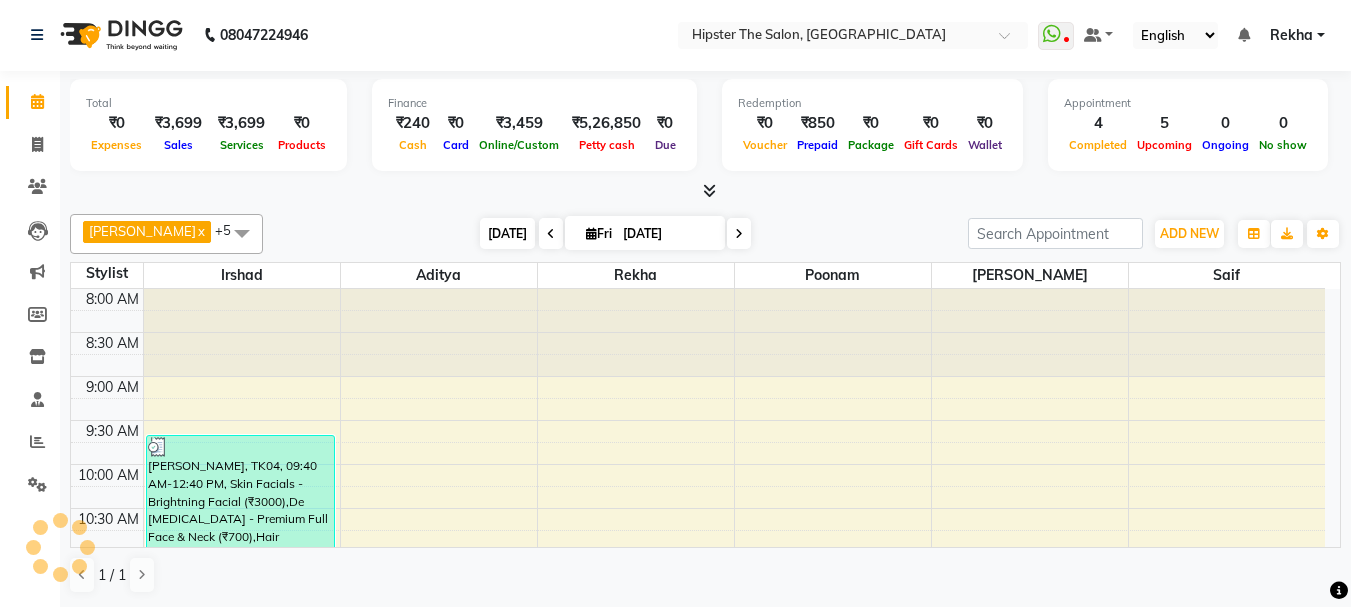 click on "[DATE]" at bounding box center (507, 233) 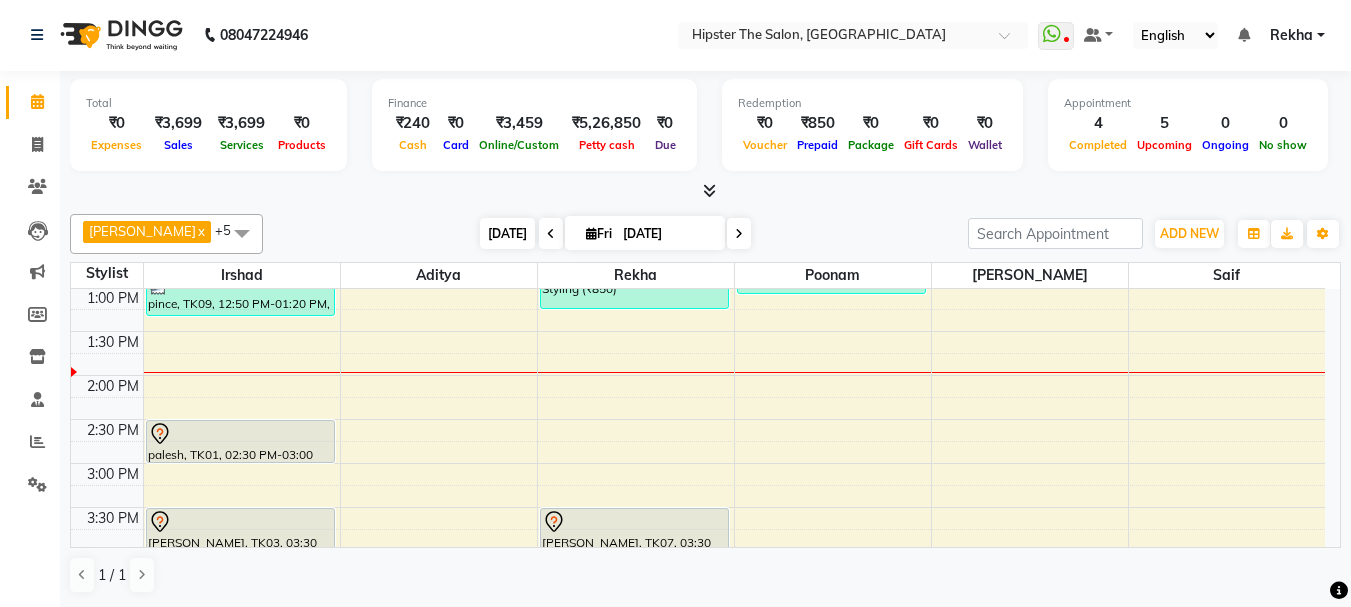 click on "[DATE]" at bounding box center (507, 233) 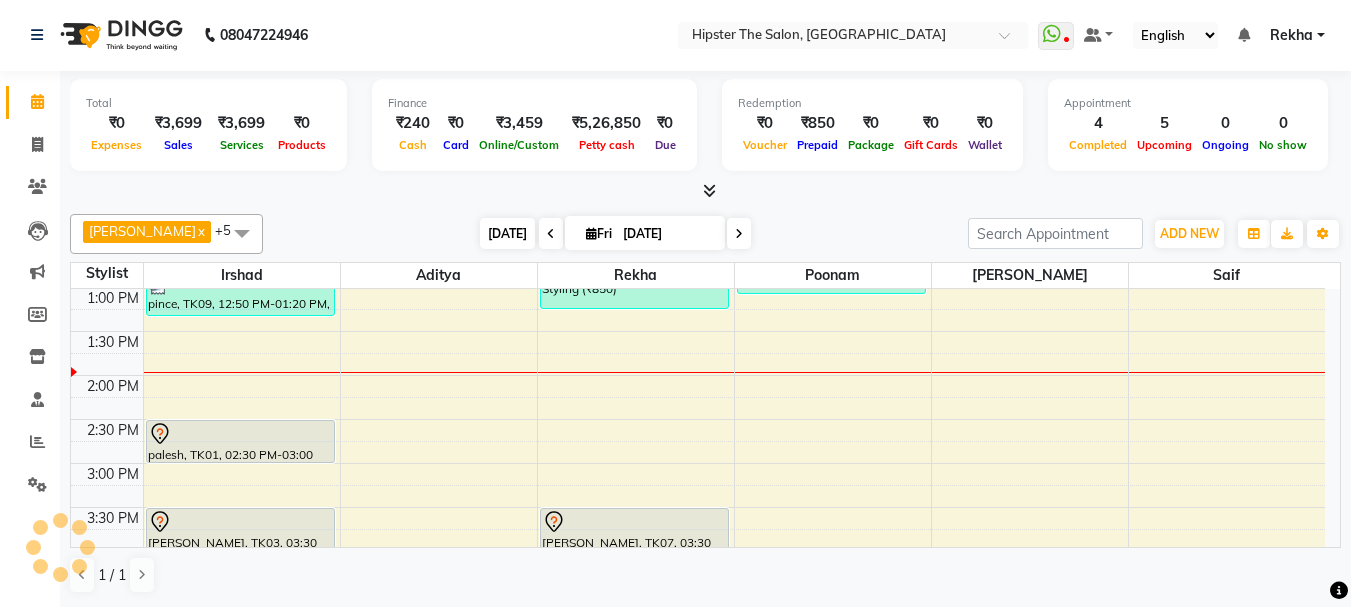 click on "[DATE]" at bounding box center (507, 233) 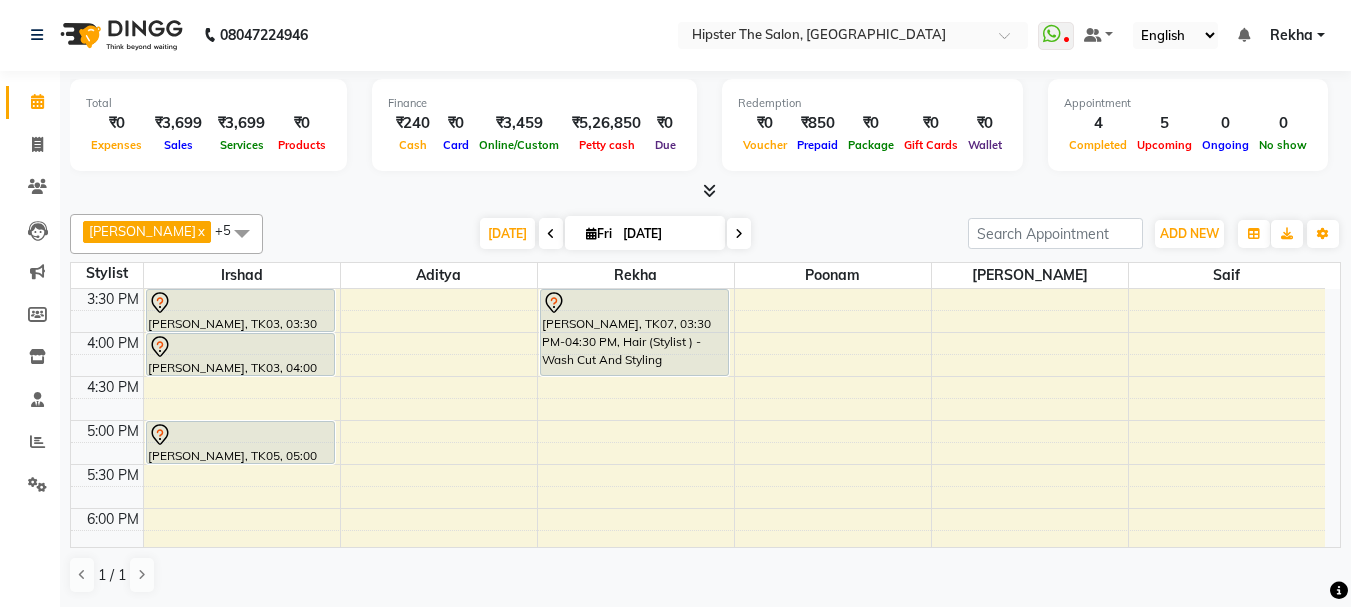 scroll, scrollTop: 441, scrollLeft: 0, axis: vertical 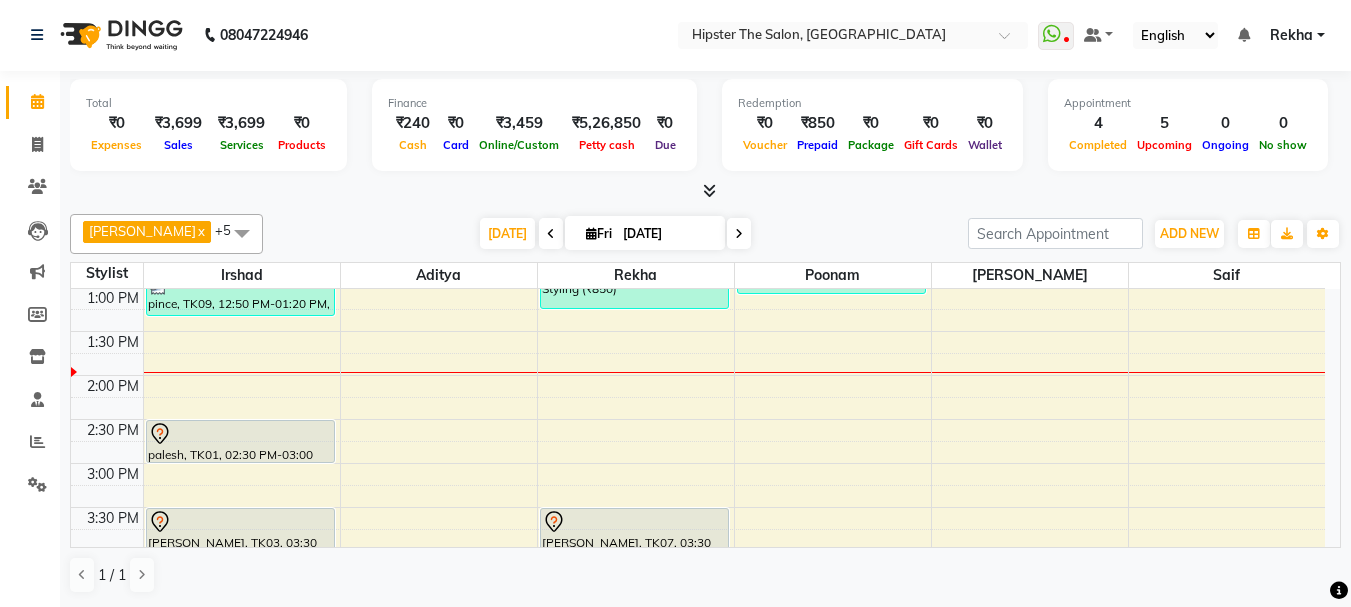 click on "Calendar" 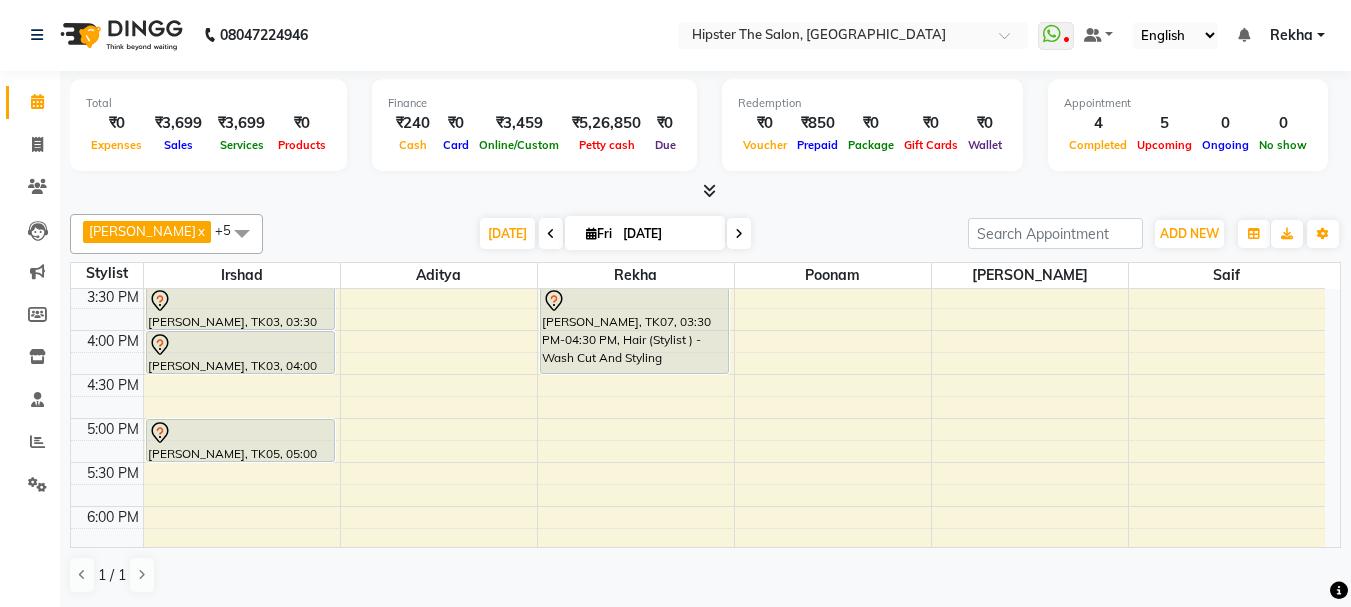 scroll, scrollTop: 681, scrollLeft: 0, axis: vertical 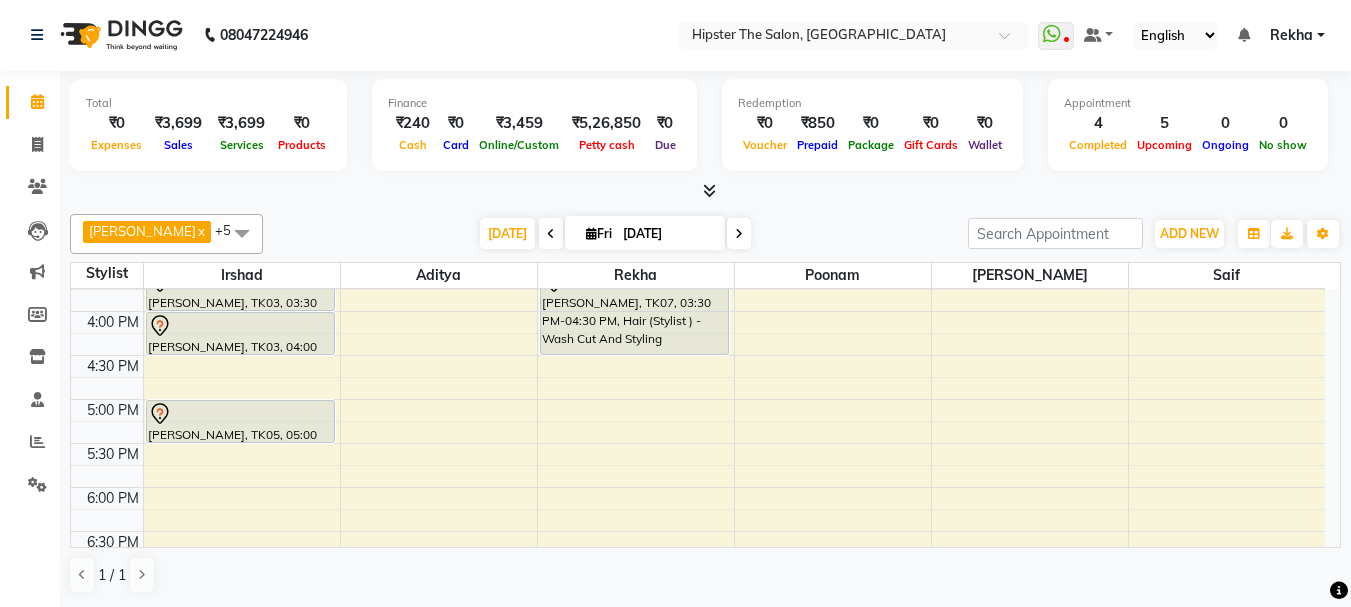 click on "8:00 AM 8:30 AM 9:00 AM 9:30 AM 10:00 AM 10:30 AM 11:00 AM 11:30 AM 12:00 PM 12:30 PM 1:00 PM 1:30 PM 2:00 PM 2:30 PM 3:00 PM 3:30 PM 4:00 PM 4:30 PM 5:00 PM 5:30 PM 6:00 PM 6:30 PM 7:00 PM 7:30 PM 8:00 PM 8:30 PM 9:00 PM 9:30 PM 10:00 PM 10:30 PM     Vedant, TK04, 09:40 AM-12:40 PM, Skin Facials - Brightning Facial (₹3000),De Tanning - Premium Full Face & Neck (₹700),Hair (Barber) - Shave (₹180),Hair (Stylist ) - Styling With Wash 1 (₹250)     pince, TK09, 12:50 PM-01:20 PM, Hair (Barber) - Shave (₹180)             palesh, TK01, 02:30 PM-03:00 PM, Hair (Barber) - Wash Cut And Styling             Ganesh Jyotisuvarna, TK03, 03:30 PM-04:00 PM, Hair (Barber) - Wash Cut And Styling             Ganesh Jyotisuvarna, TK03, 04:00 PM-04:30 PM, Hair (Barber) - Shave             DISHANT, TK05, 05:00 PM-05:30 PM, Hair (Barber) - Wash Cut And Styling     Luzo, TK08, 12:15 PM-01:15 PM, Hair (Stylist ) - Wash Cut And Styling (₹850)" at bounding box center (698, 267) 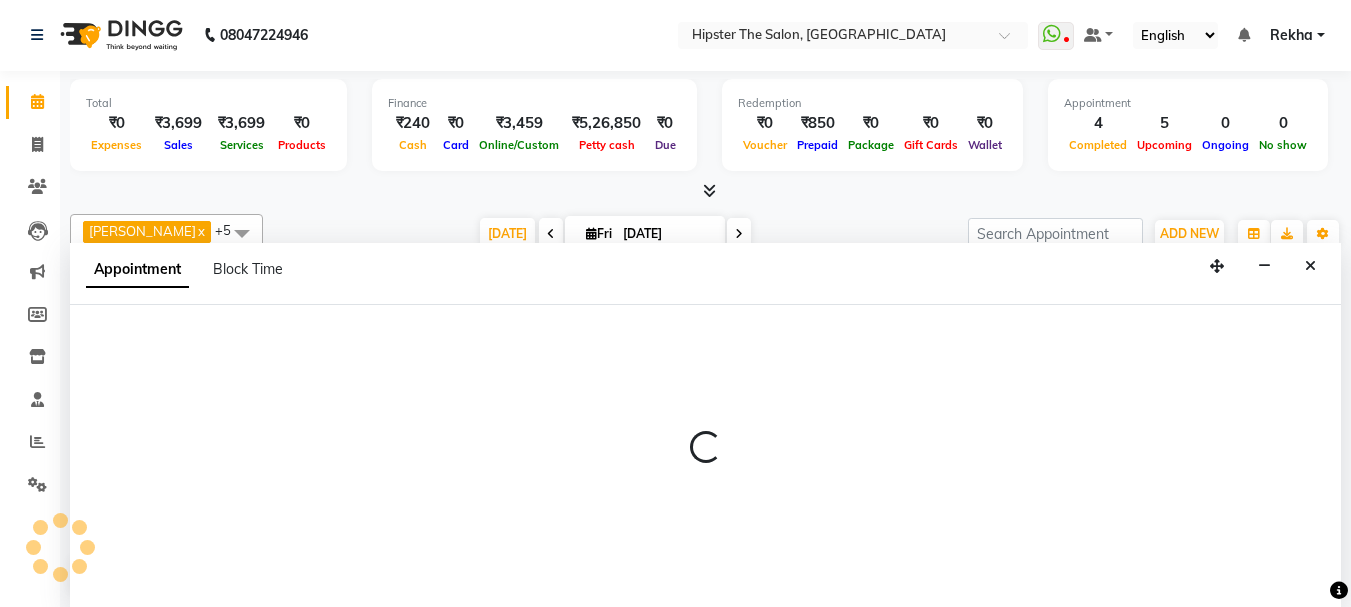 select on "32401" 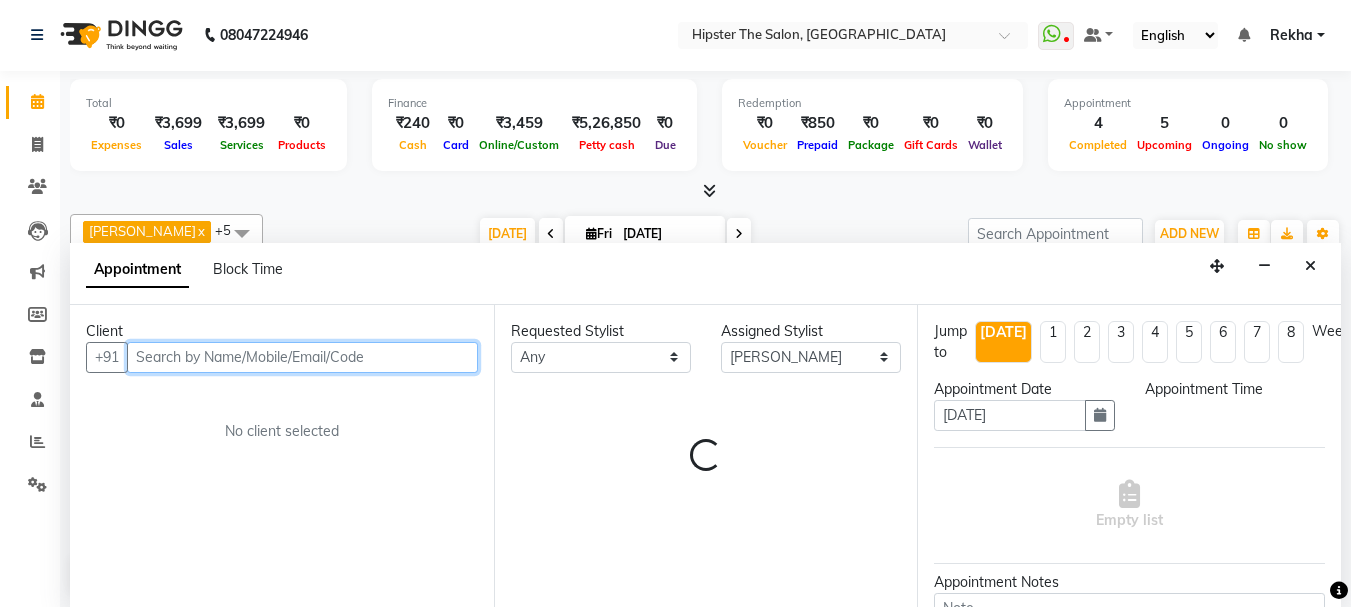 select on "1080" 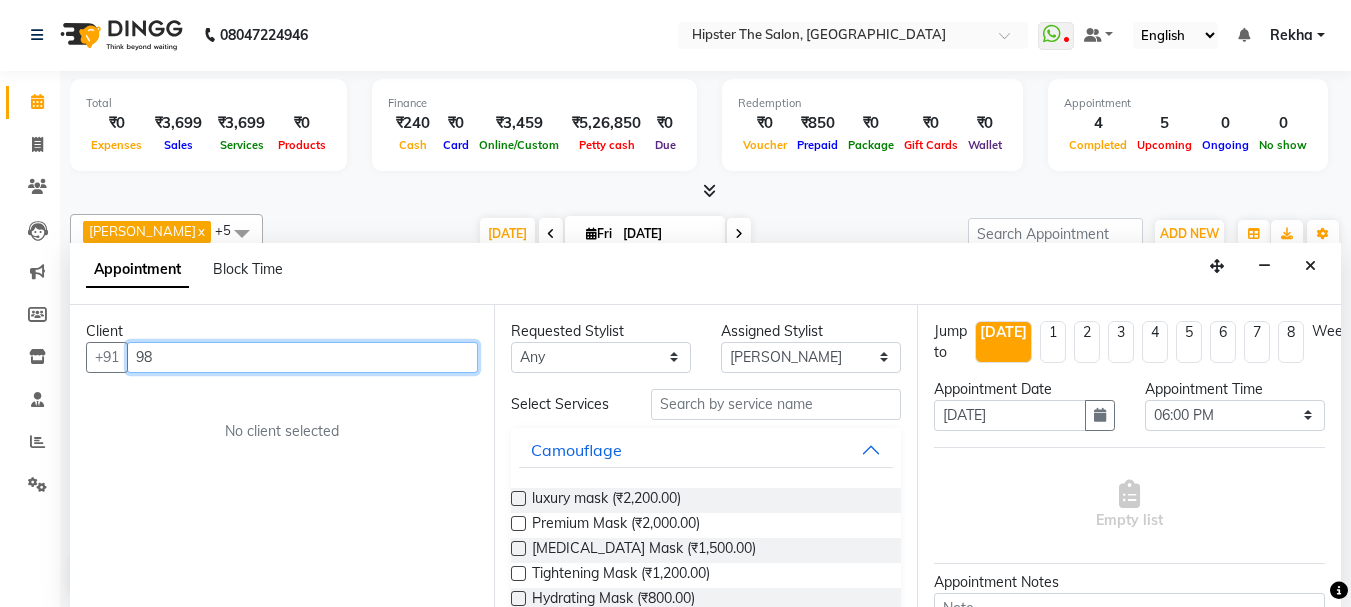 type on "9" 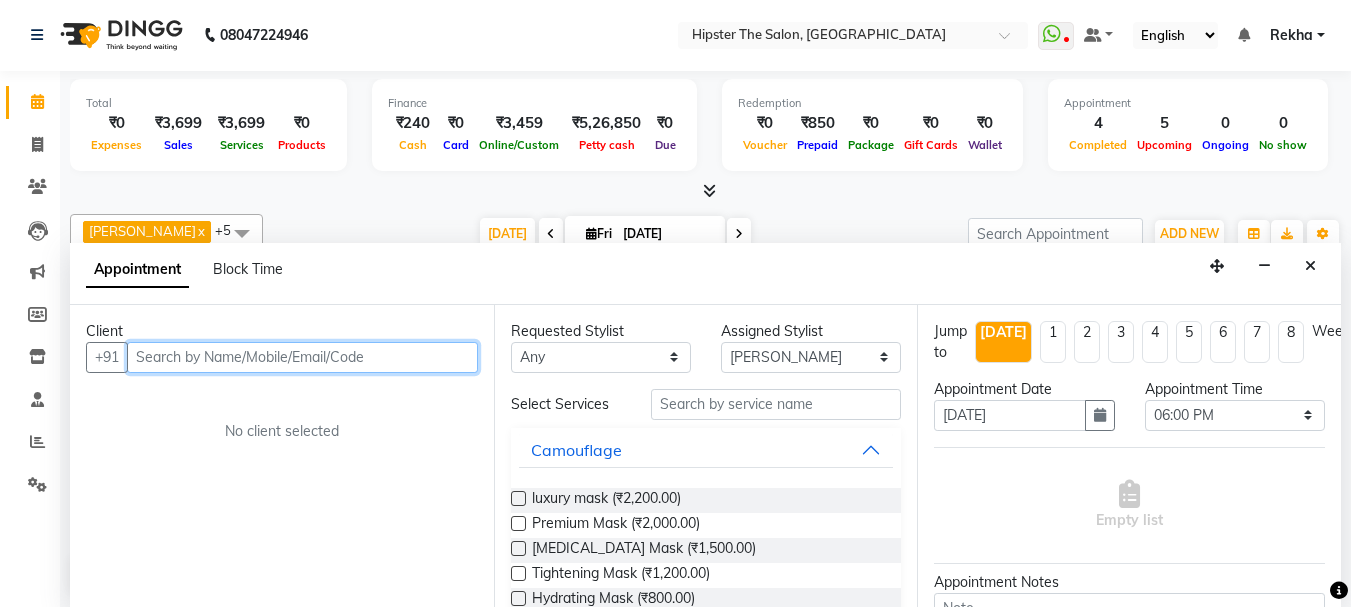 scroll, scrollTop: 0, scrollLeft: 0, axis: both 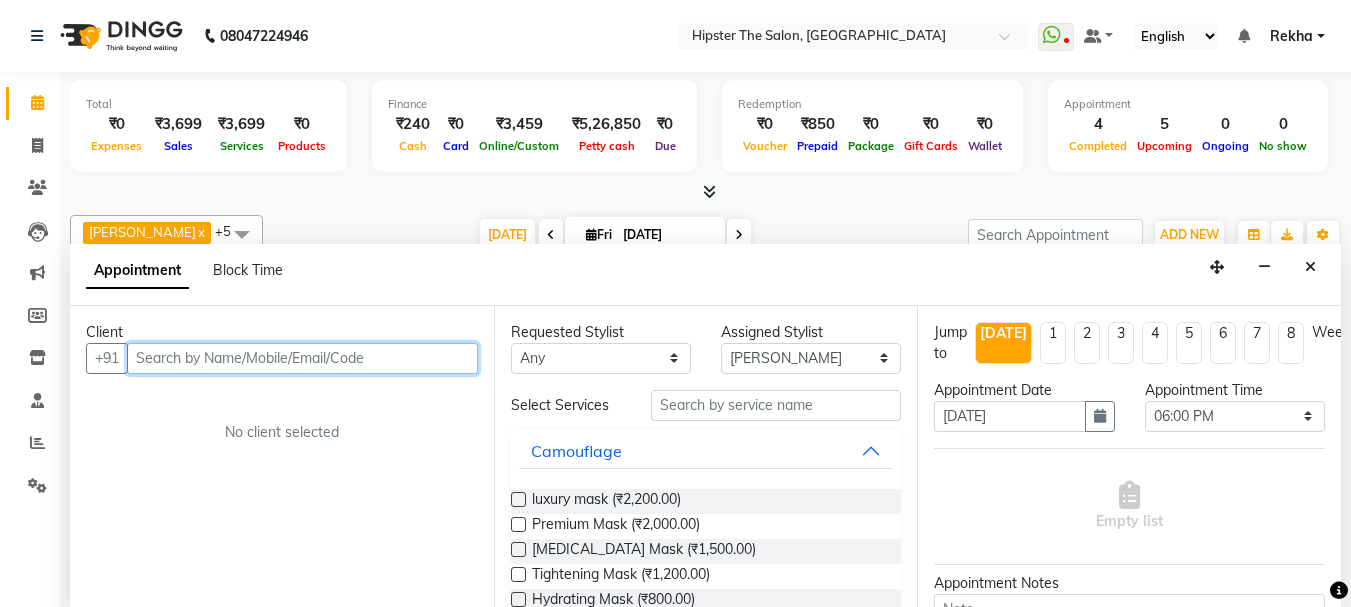 click at bounding box center (302, 358) 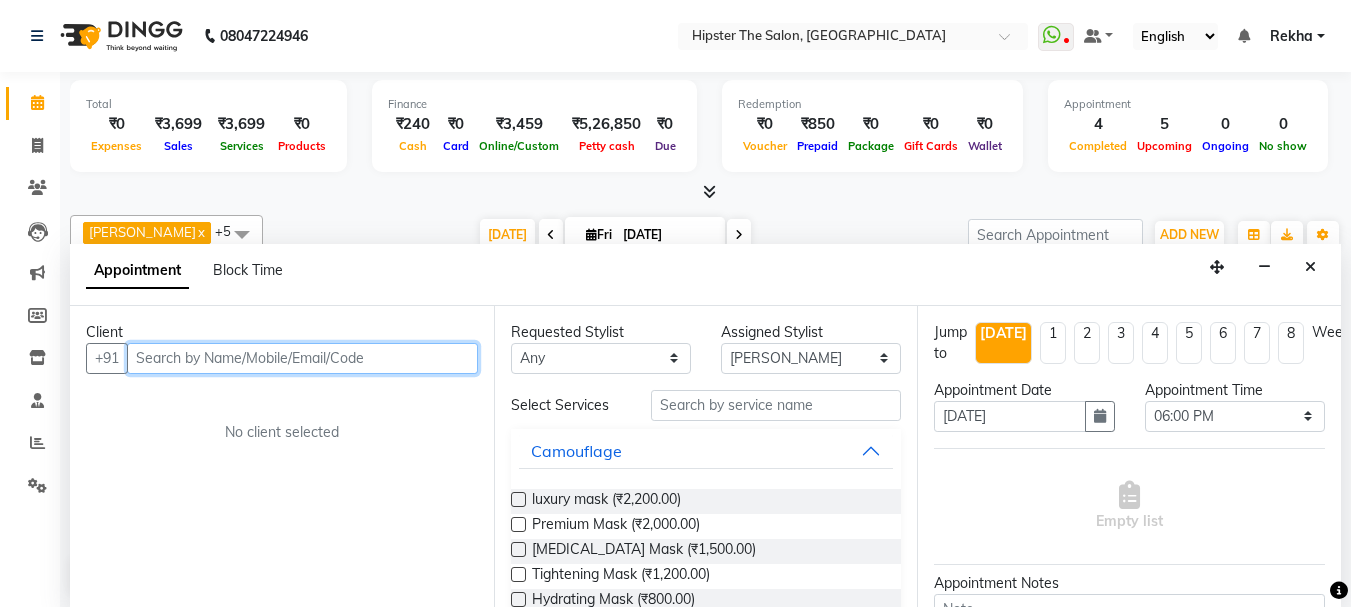 click at bounding box center (302, 358) 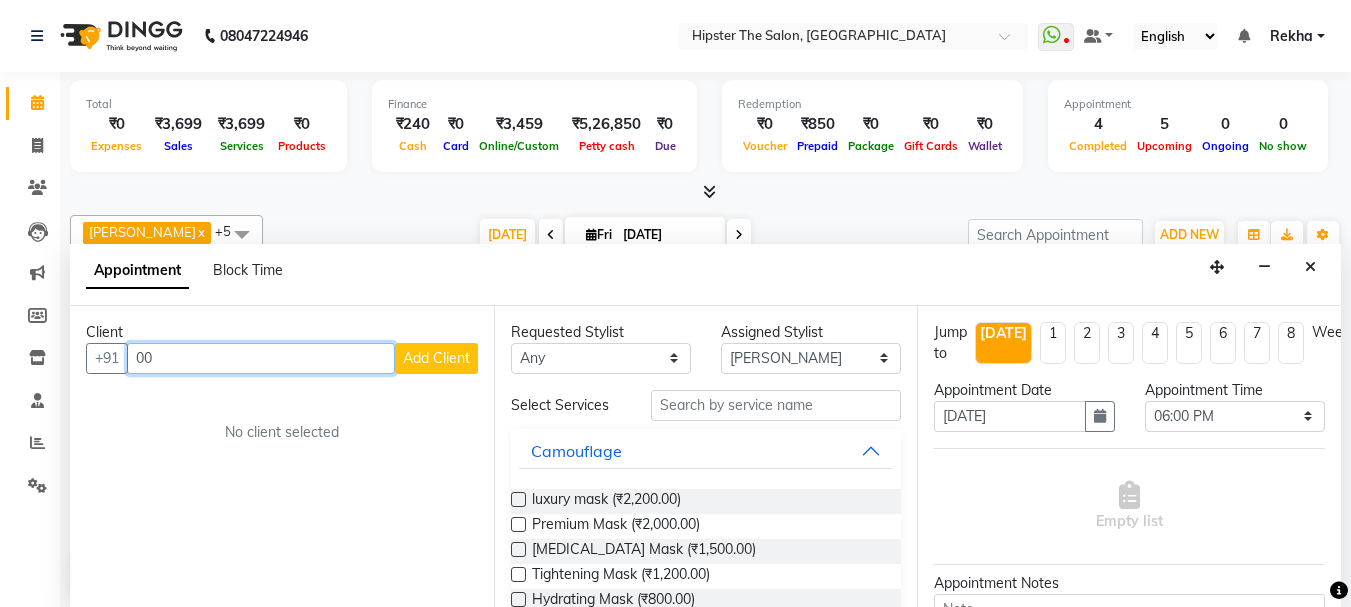 type on "0" 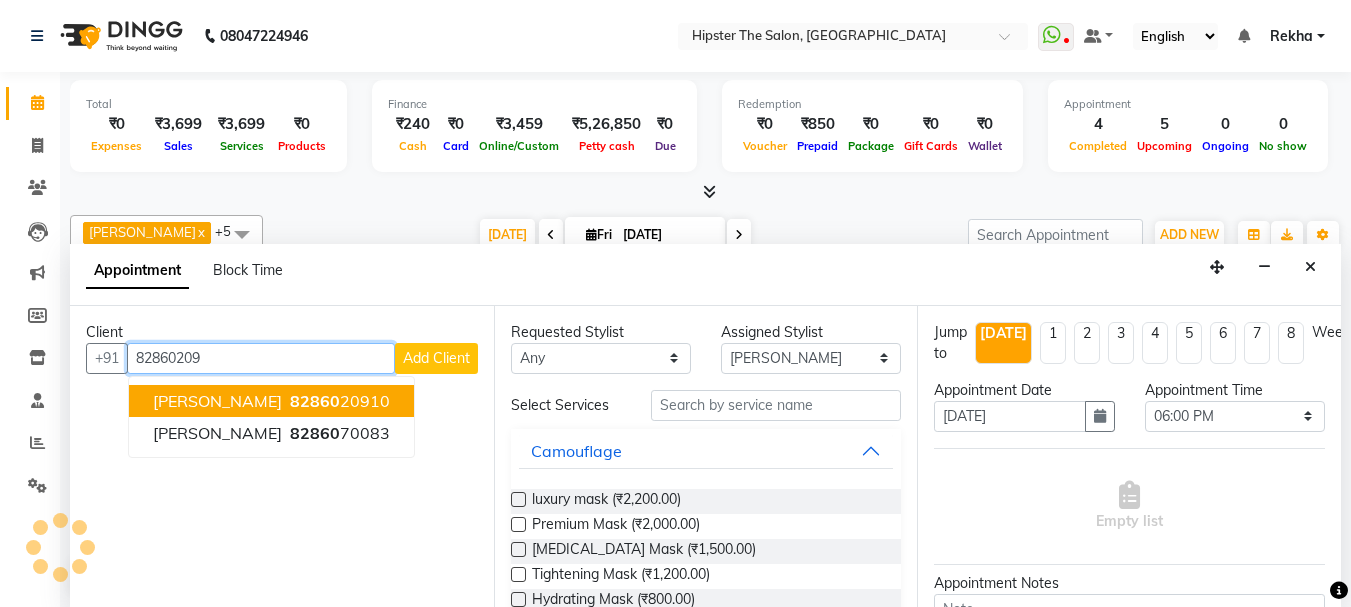 click on "[PERSON_NAME]" at bounding box center (217, 401) 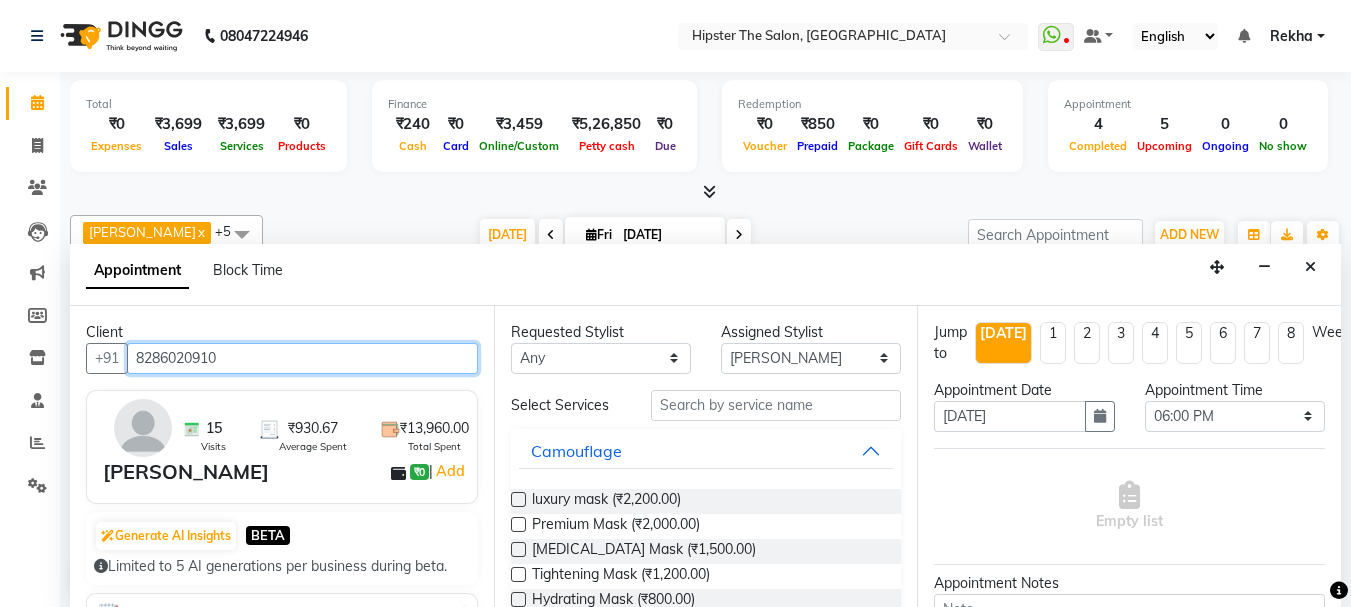 type on "8286020910" 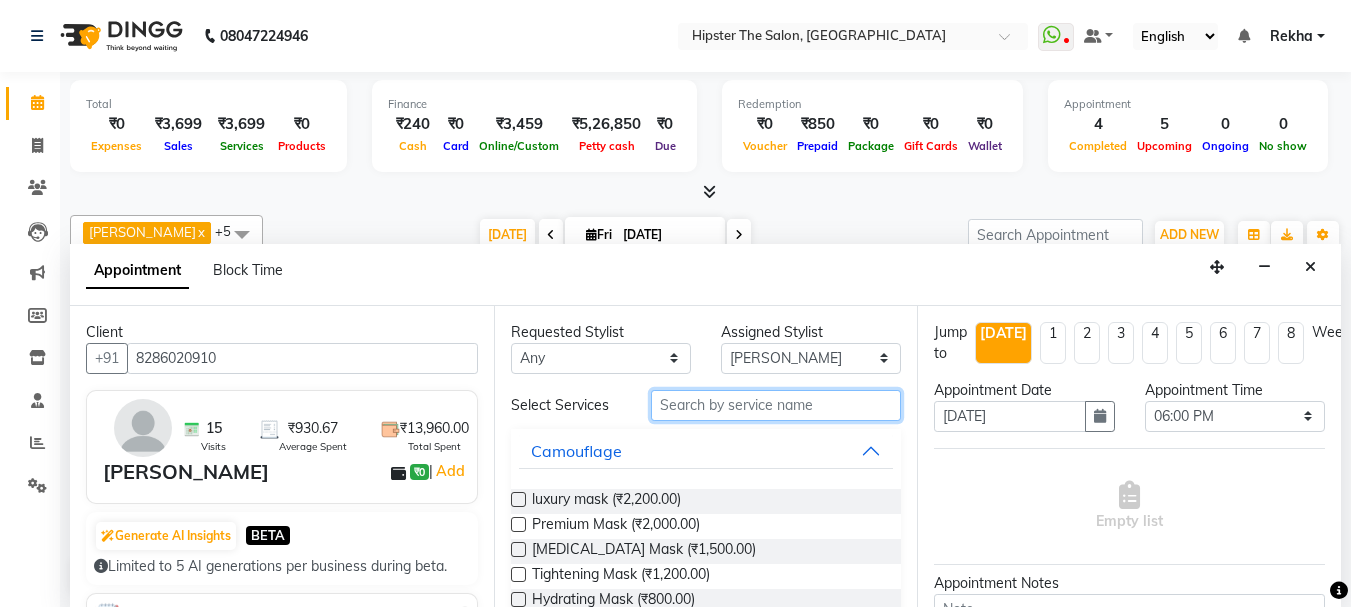 click at bounding box center (776, 405) 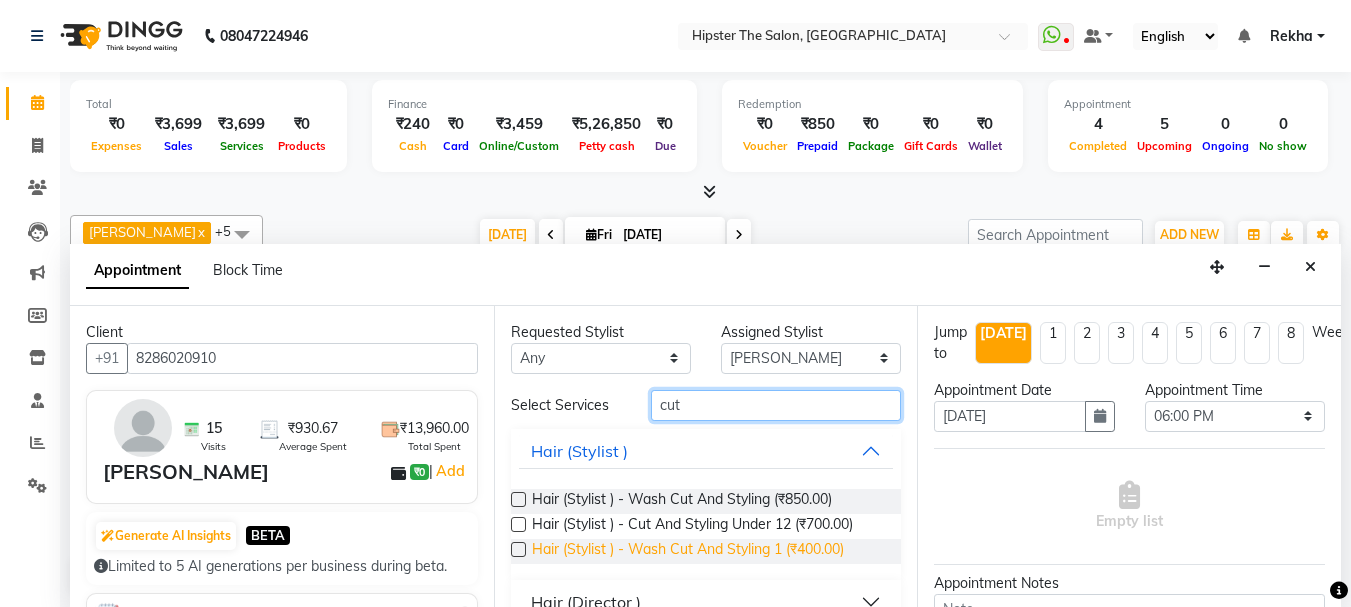 type on "cut" 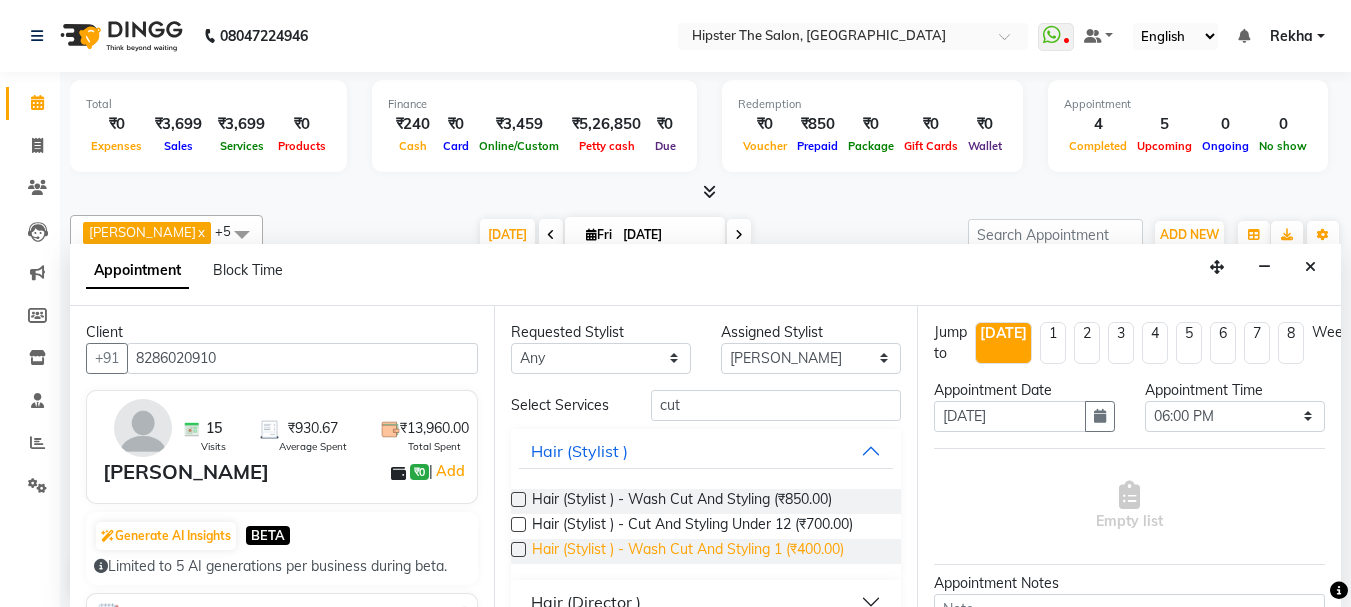 click on "Hair (Stylist ) - Wash Cut And Styling 1 (₹400.00)" at bounding box center [688, 551] 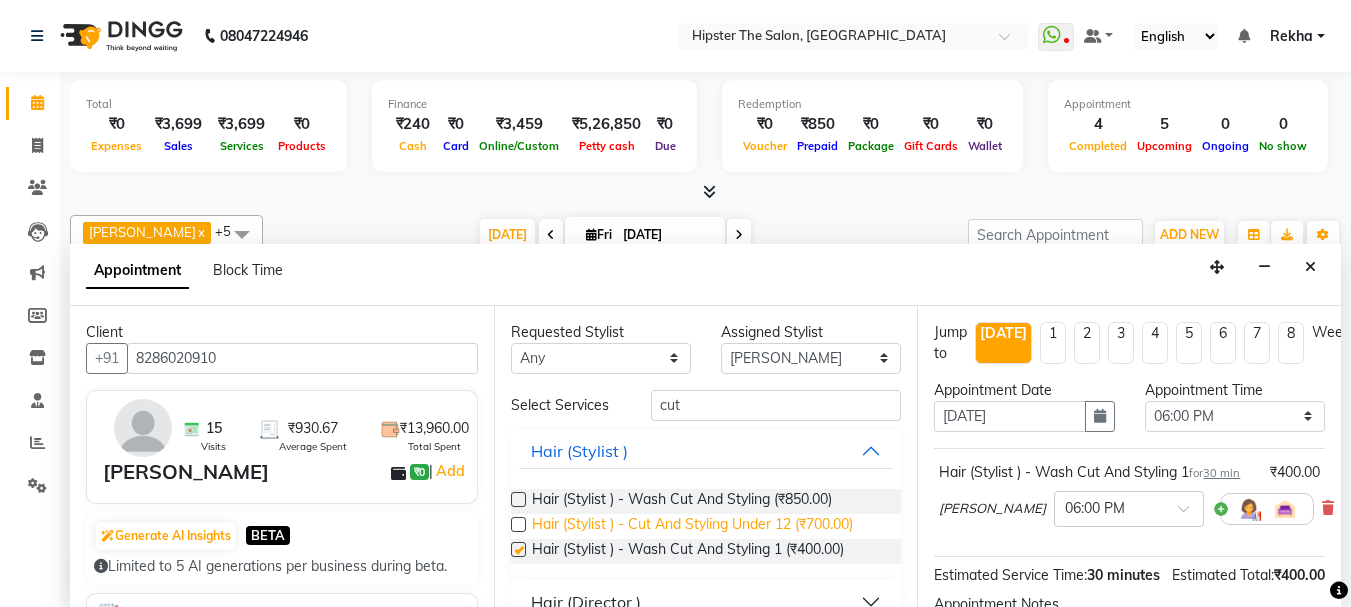checkbox on "false" 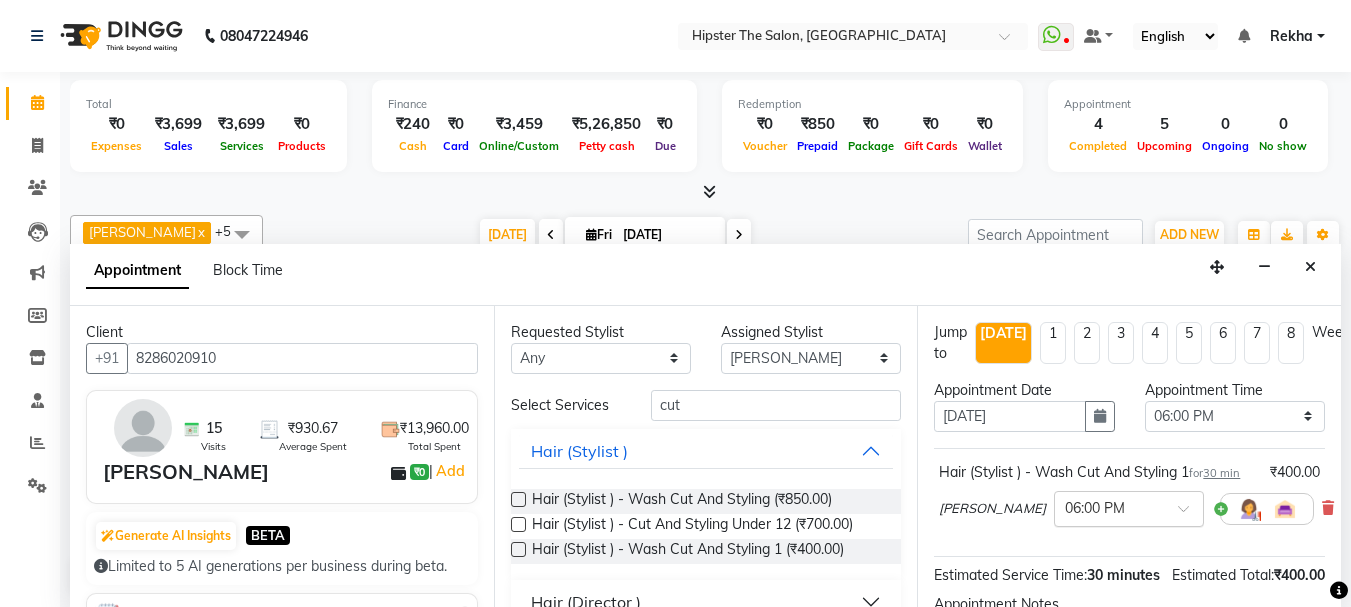 scroll, scrollTop: 281, scrollLeft: 0, axis: vertical 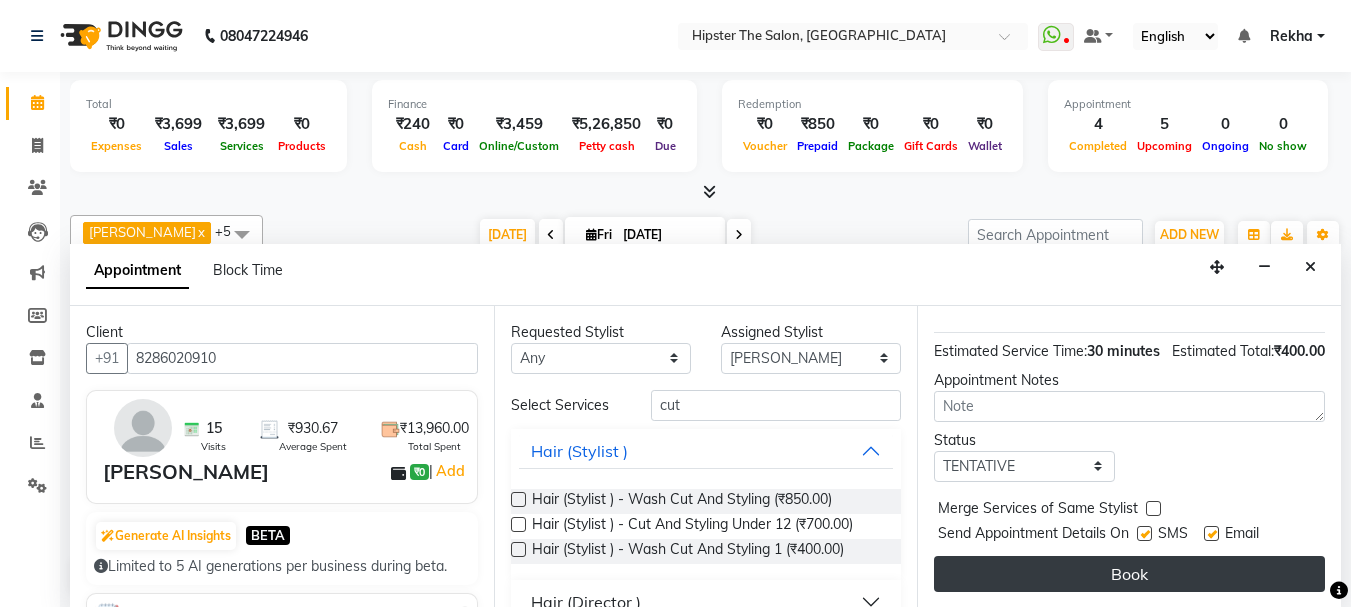click on "Book" at bounding box center (1129, 574) 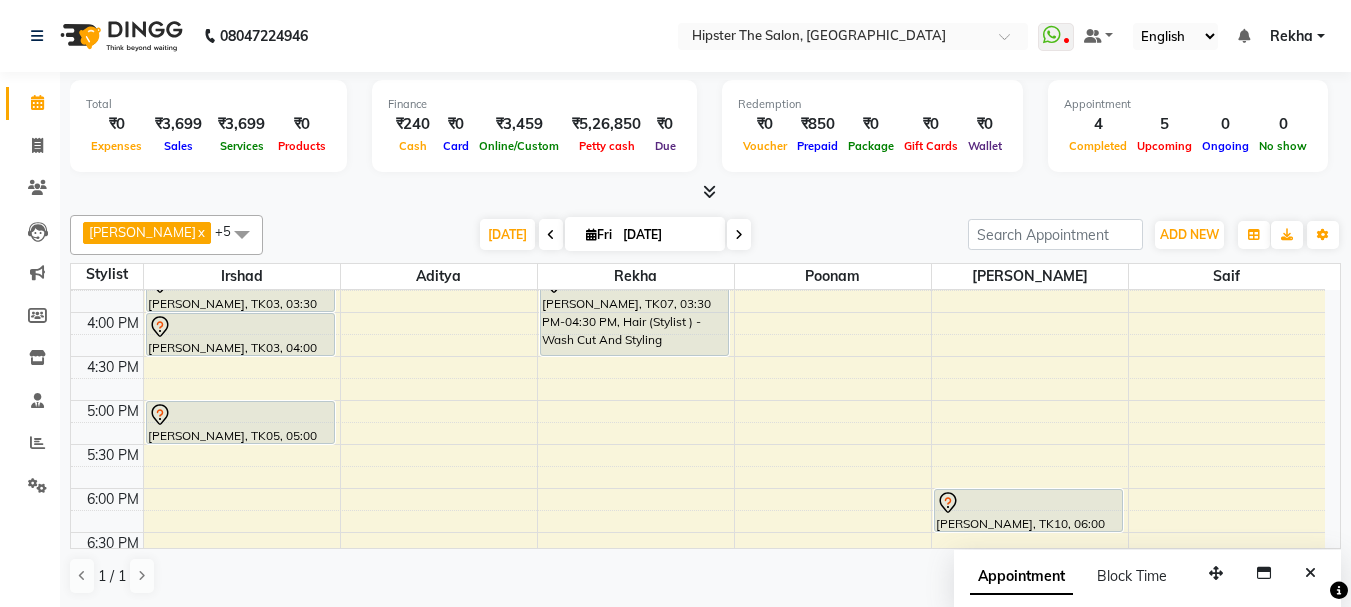 click on "Appointment Block Time" at bounding box center [1147, 581] 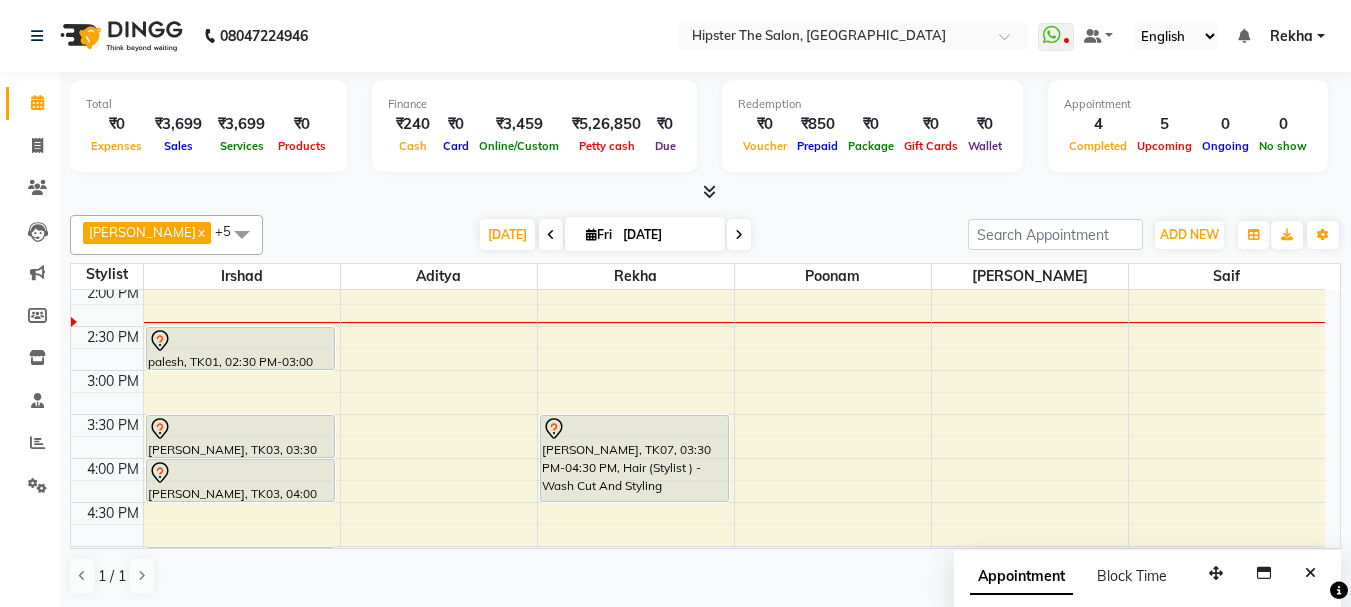 scroll, scrollTop: 528, scrollLeft: 0, axis: vertical 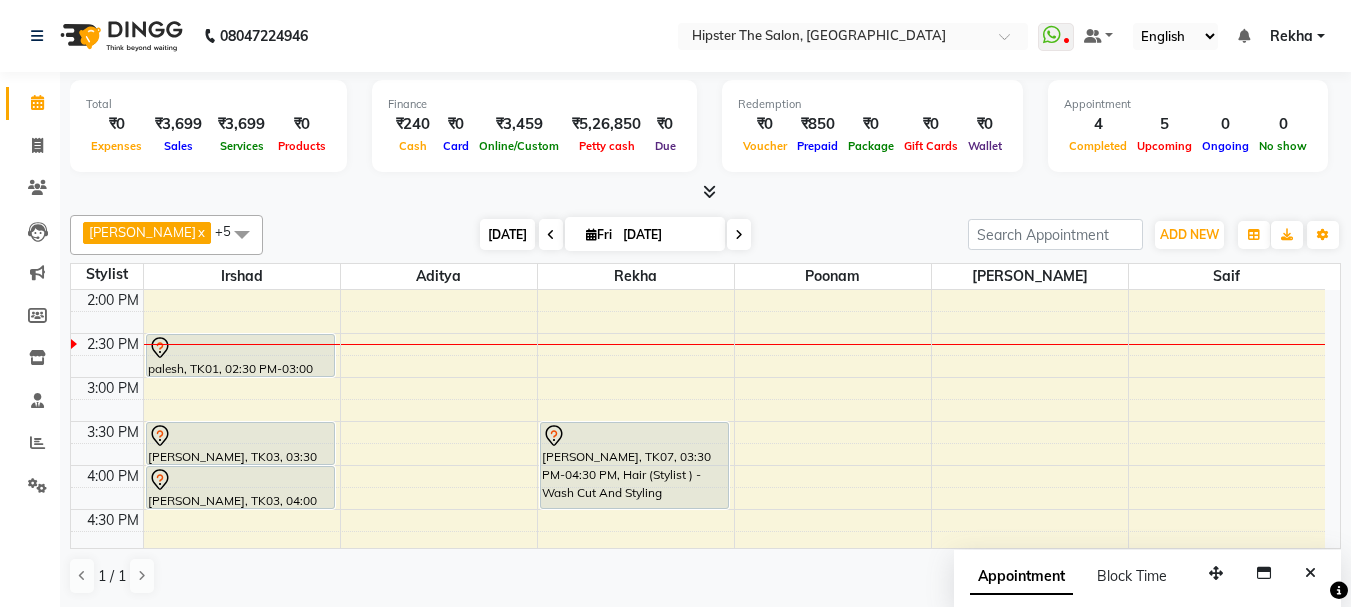click on "[DATE]" at bounding box center (507, 234) 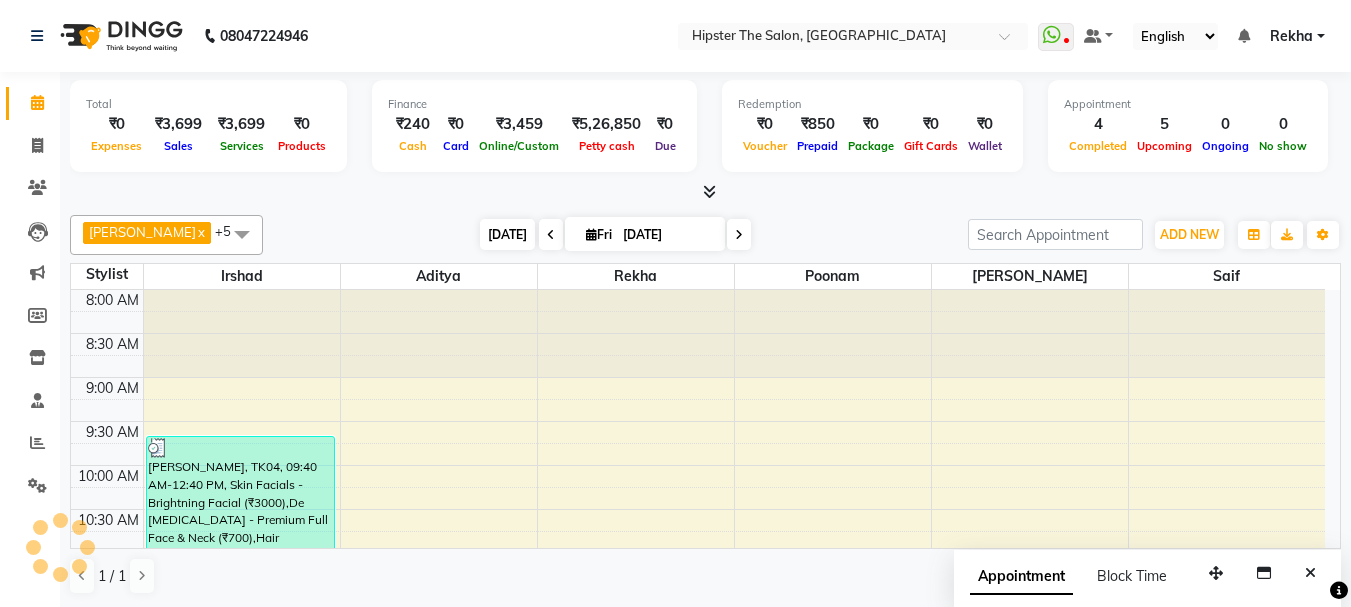 scroll, scrollTop: 529, scrollLeft: 0, axis: vertical 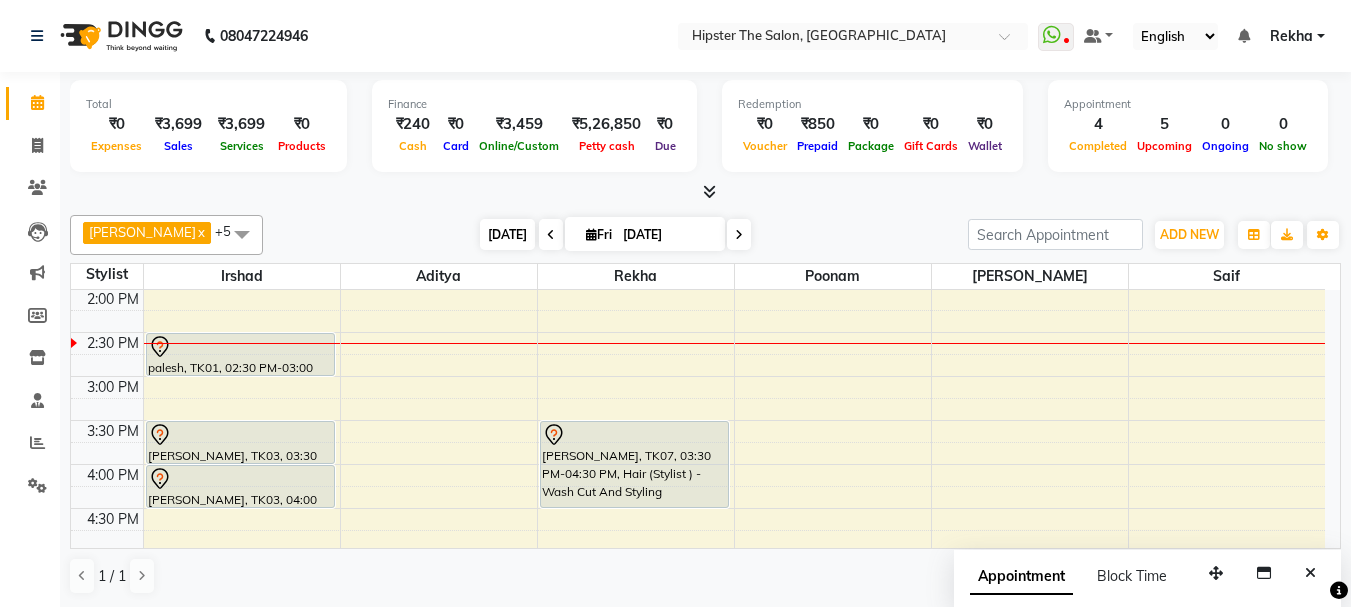 click on "[DATE]" at bounding box center (507, 234) 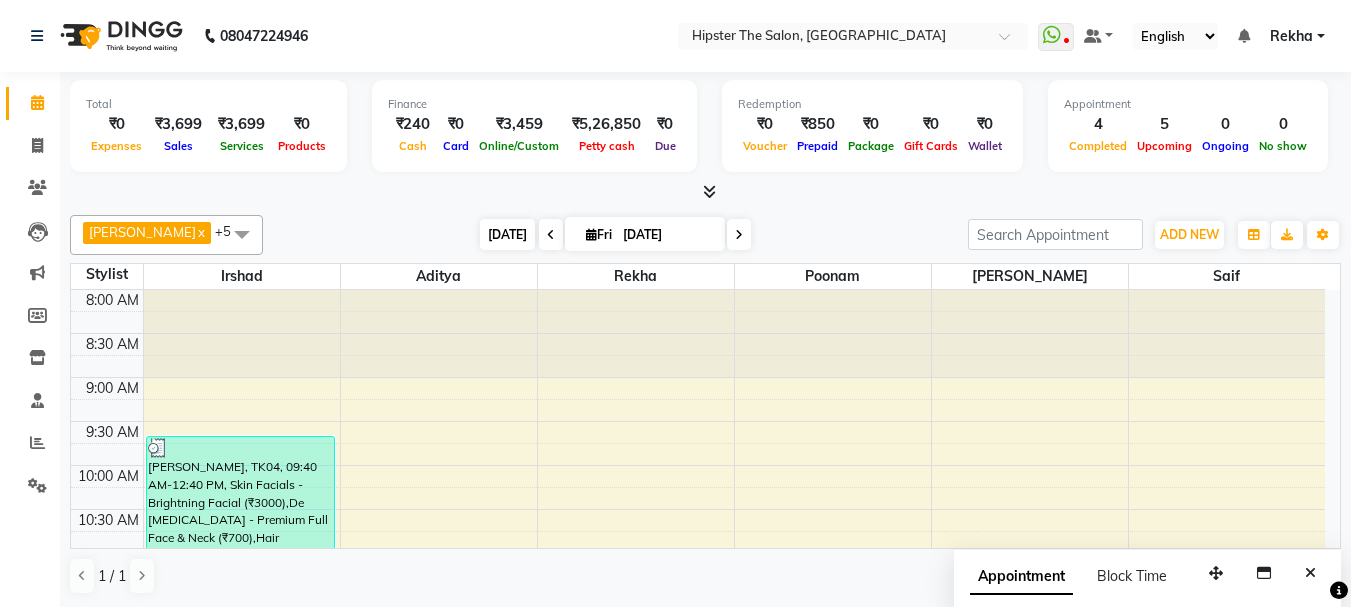 scroll, scrollTop: 529, scrollLeft: 0, axis: vertical 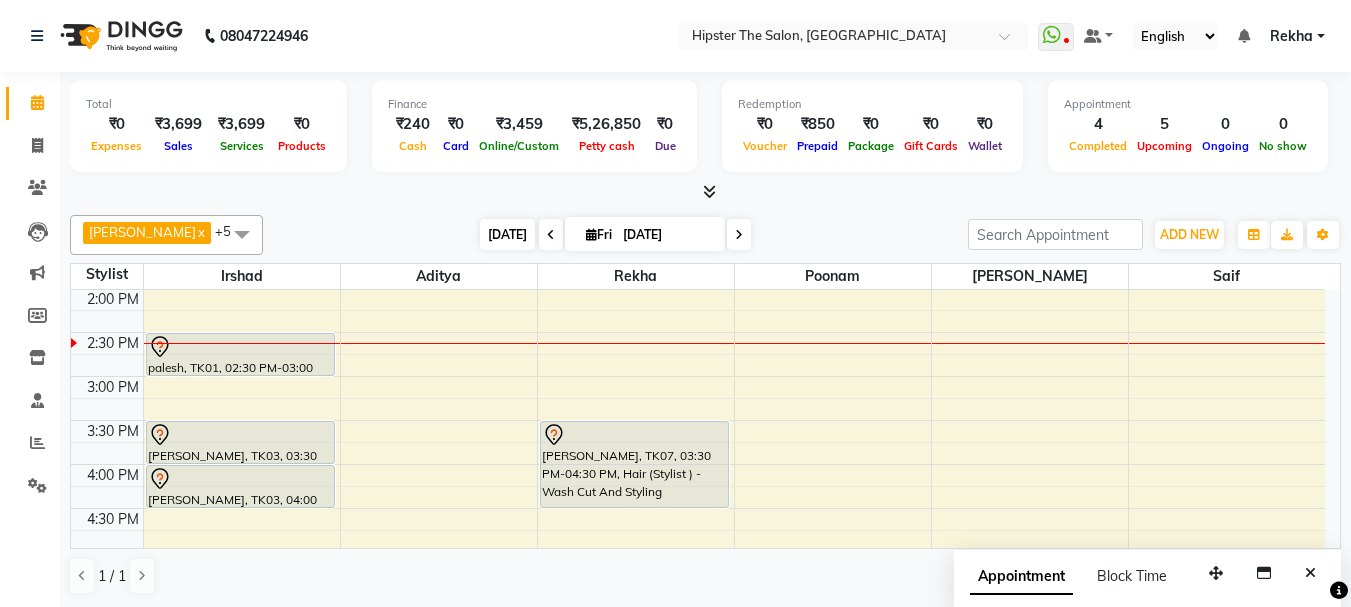 click on "[DATE]" at bounding box center (507, 234) 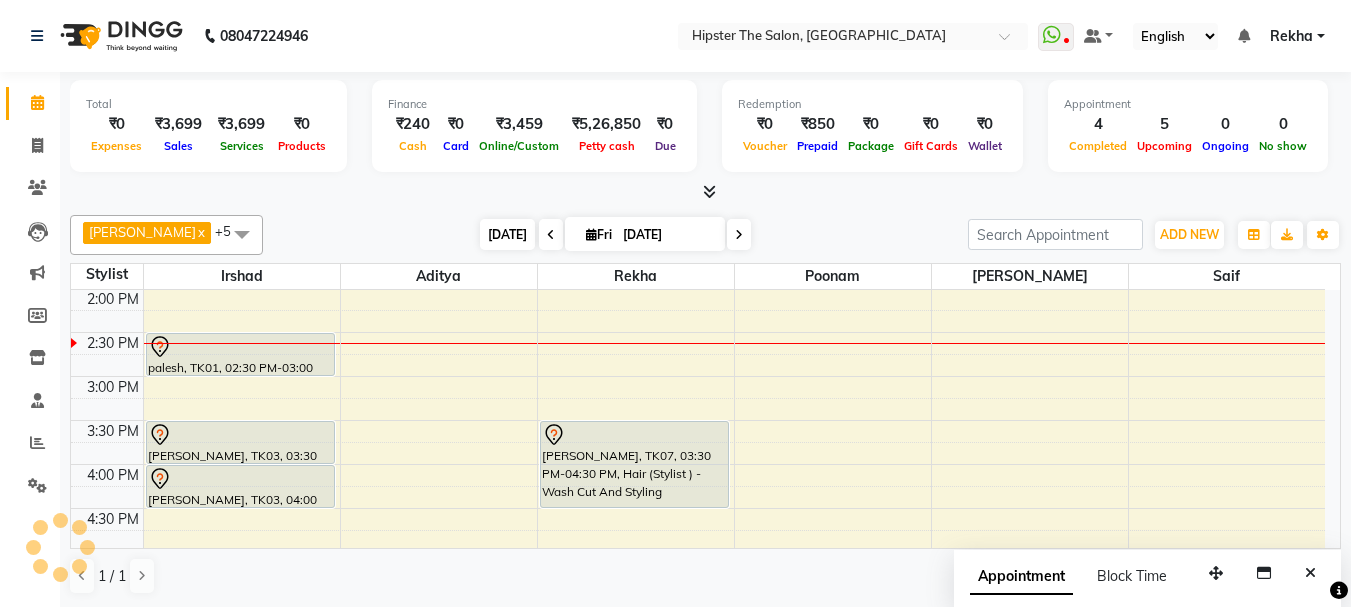 click on "[DATE]" at bounding box center (507, 234) 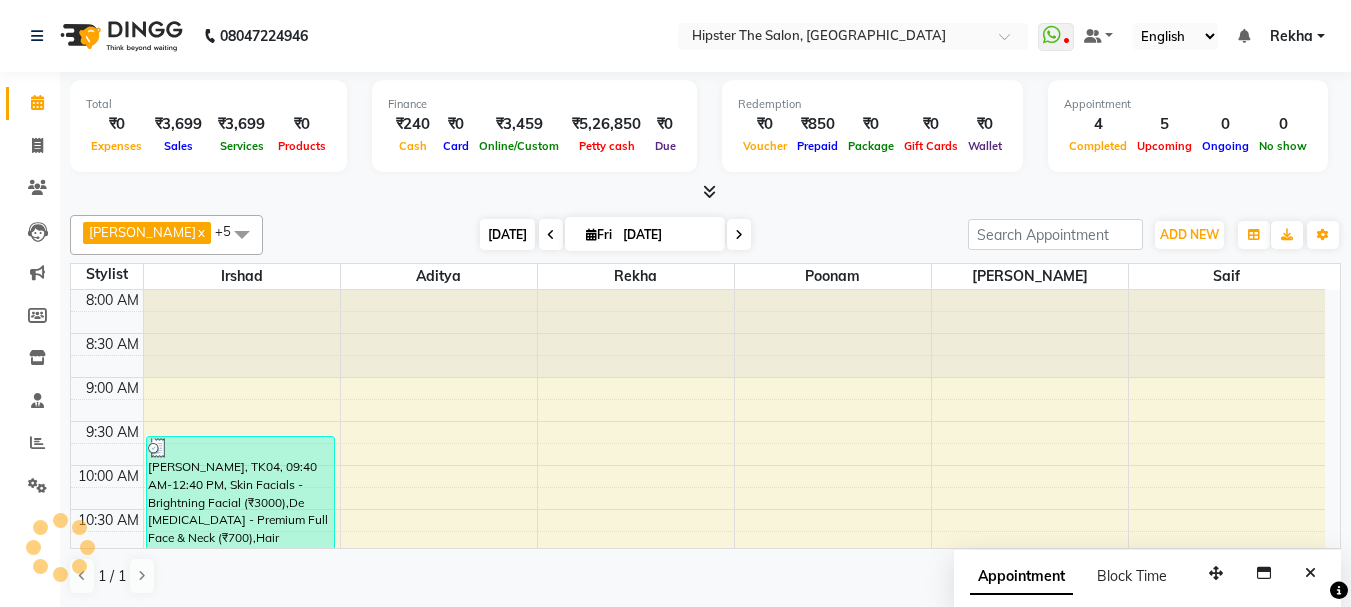 scroll, scrollTop: 529, scrollLeft: 0, axis: vertical 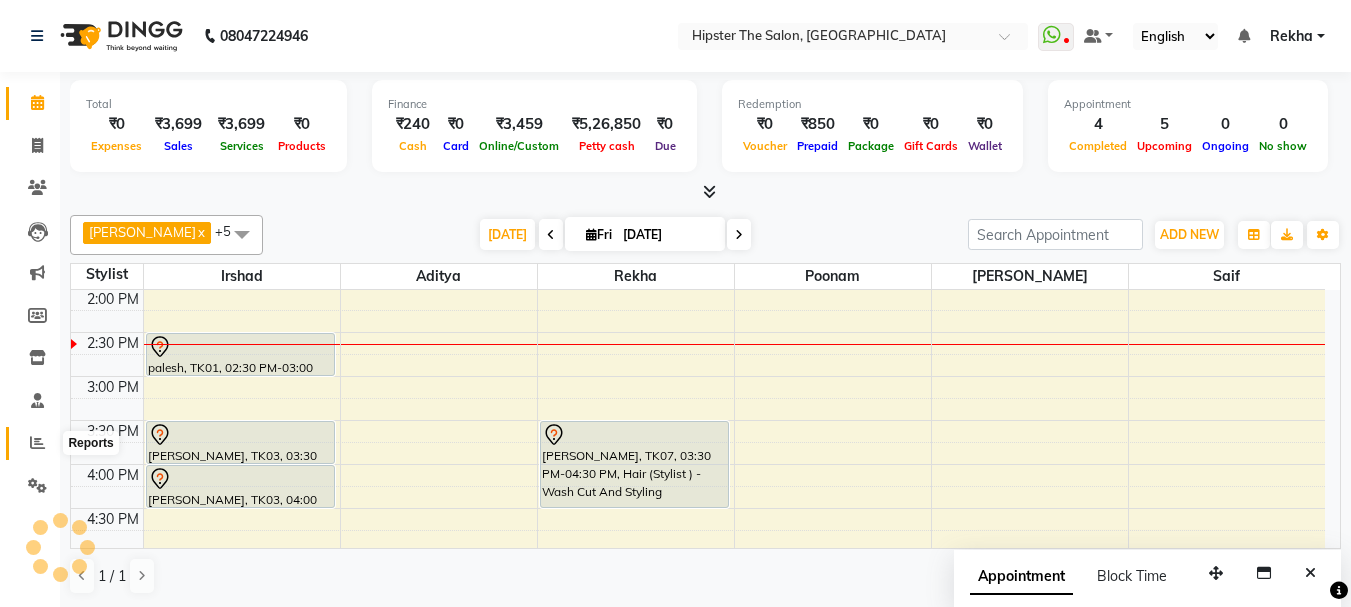 click 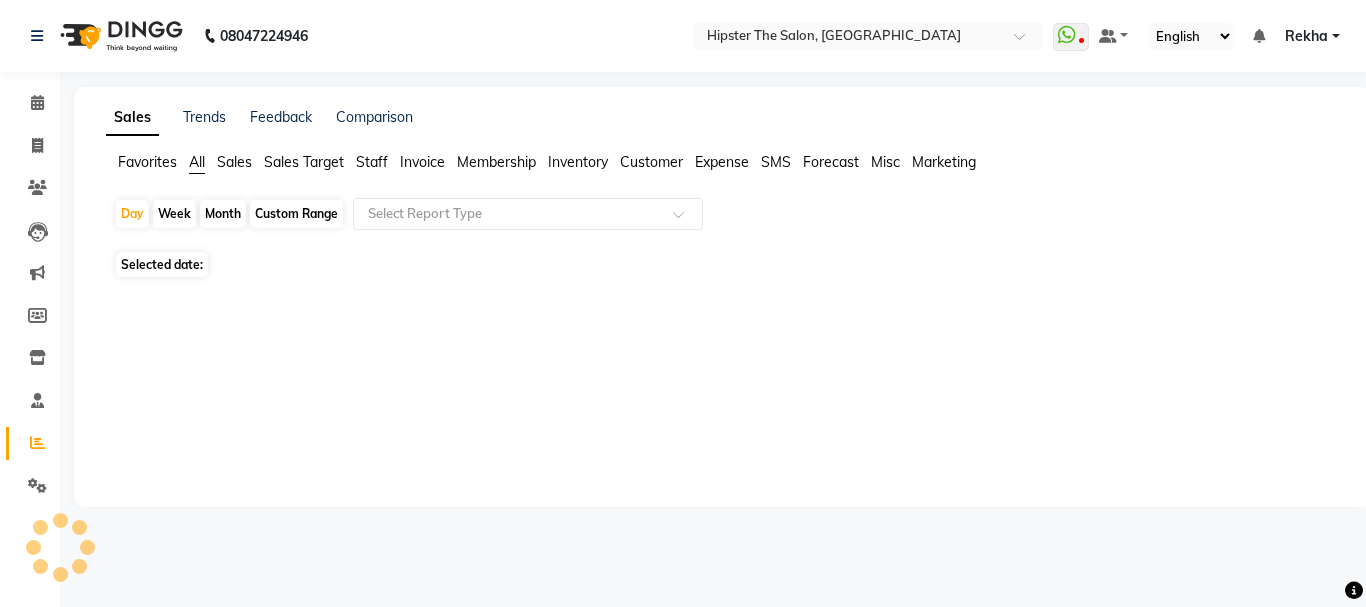 click on "Custom Range" 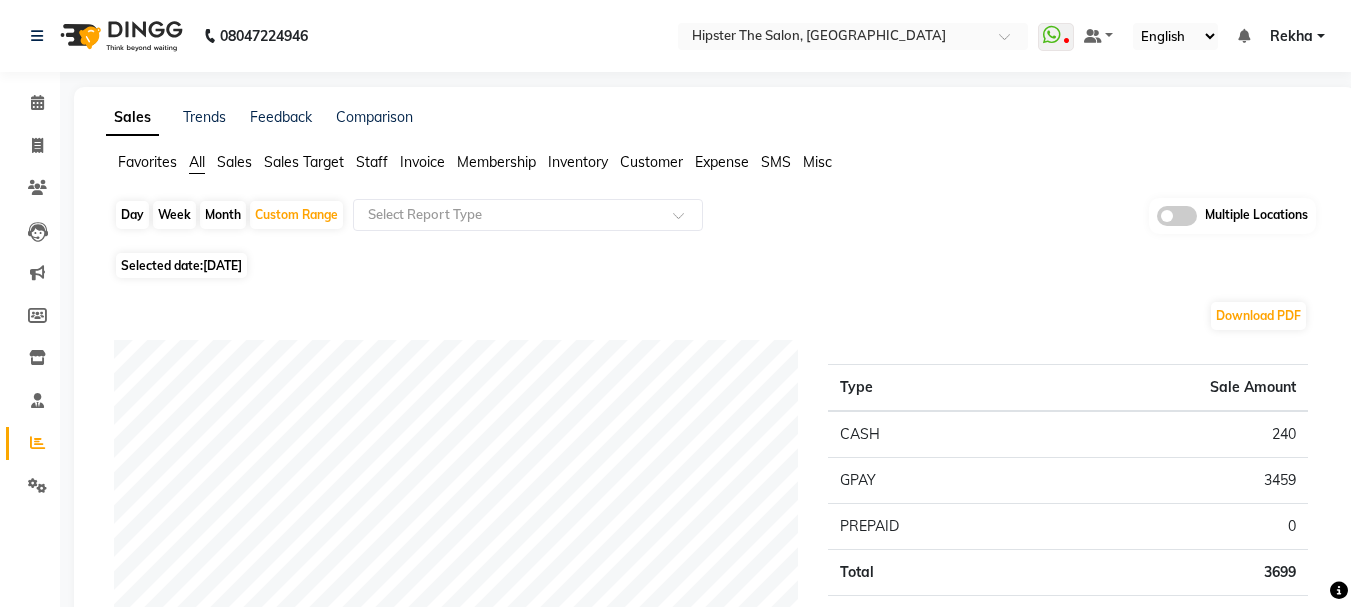 click on "[DATE]" 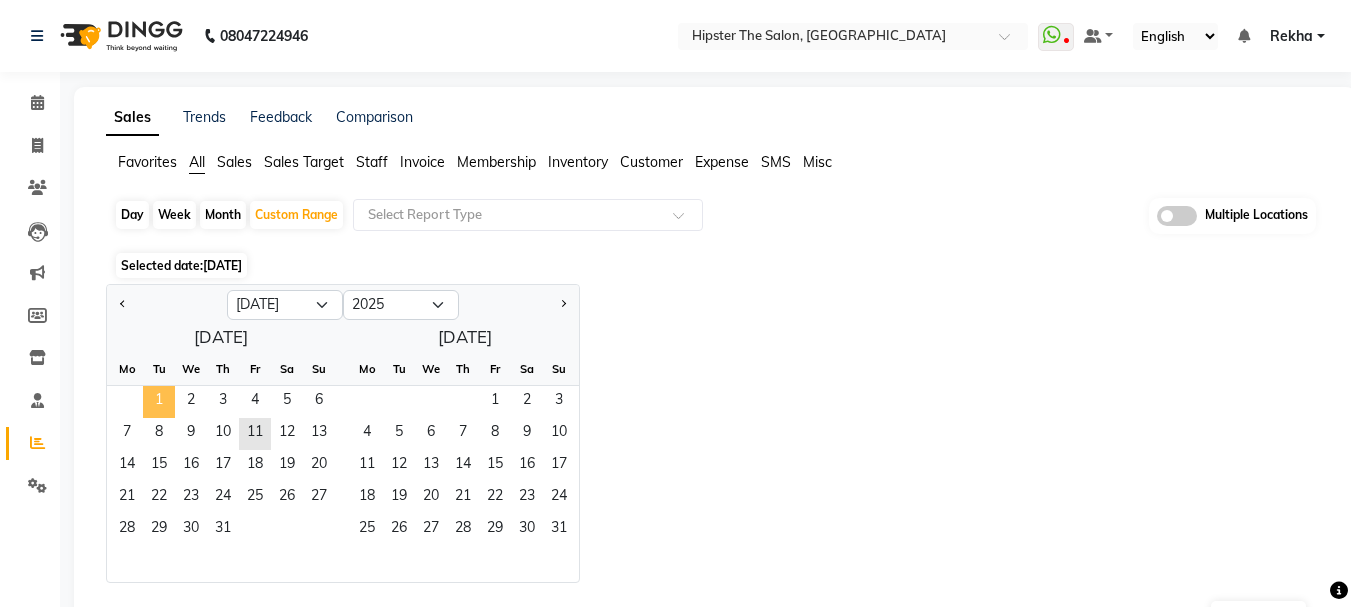 click on "1" 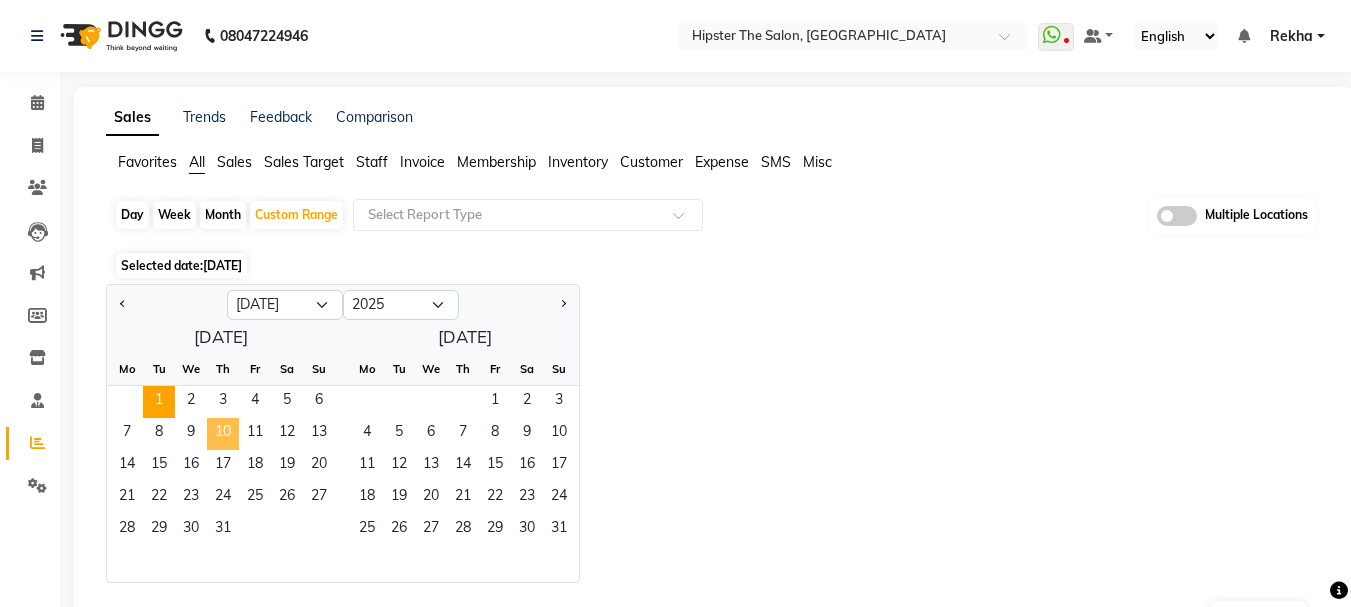 click on "10" 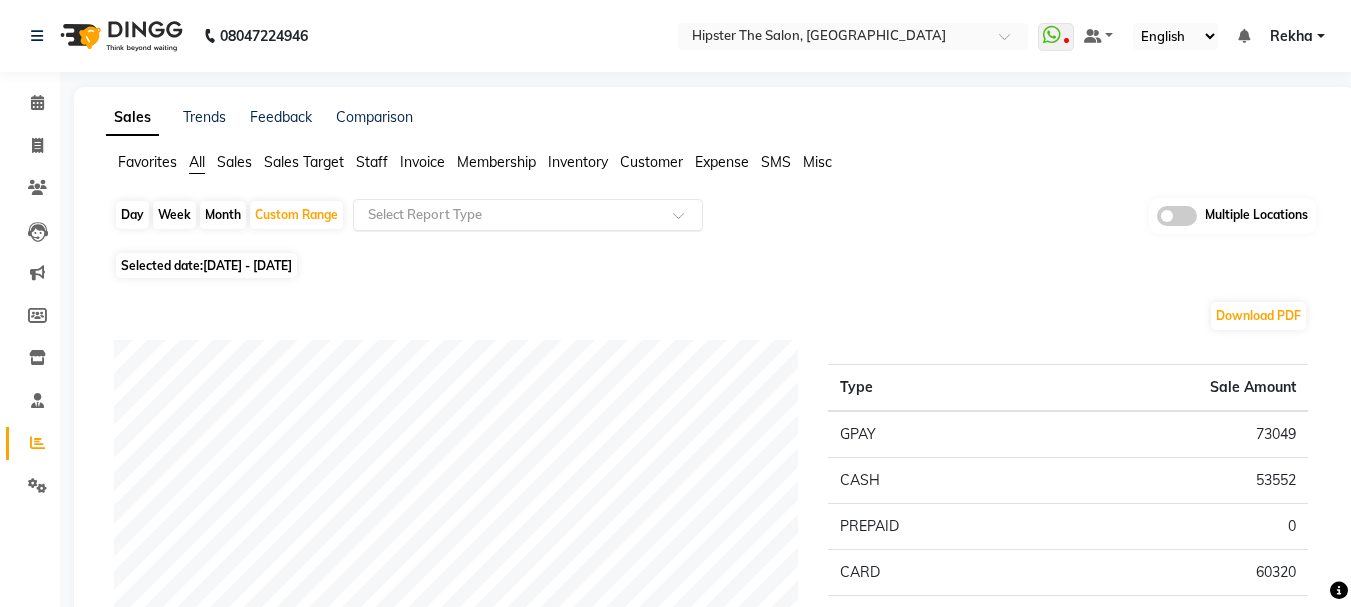 click 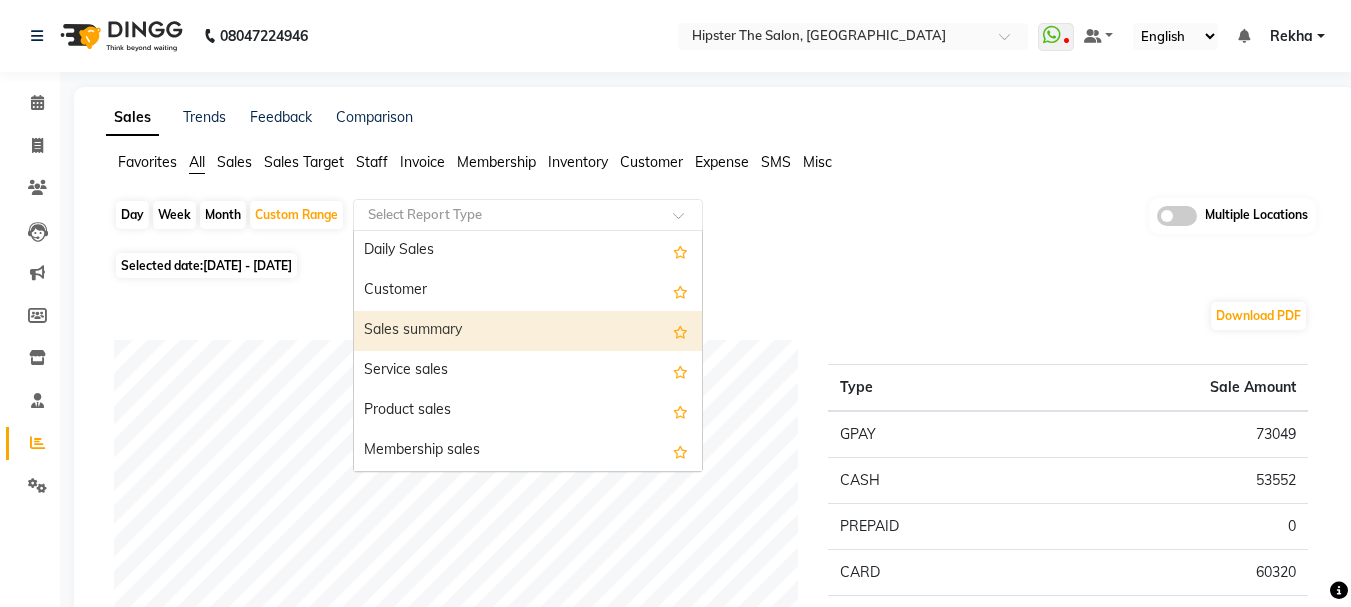 click on "Sales summary" at bounding box center (528, 331) 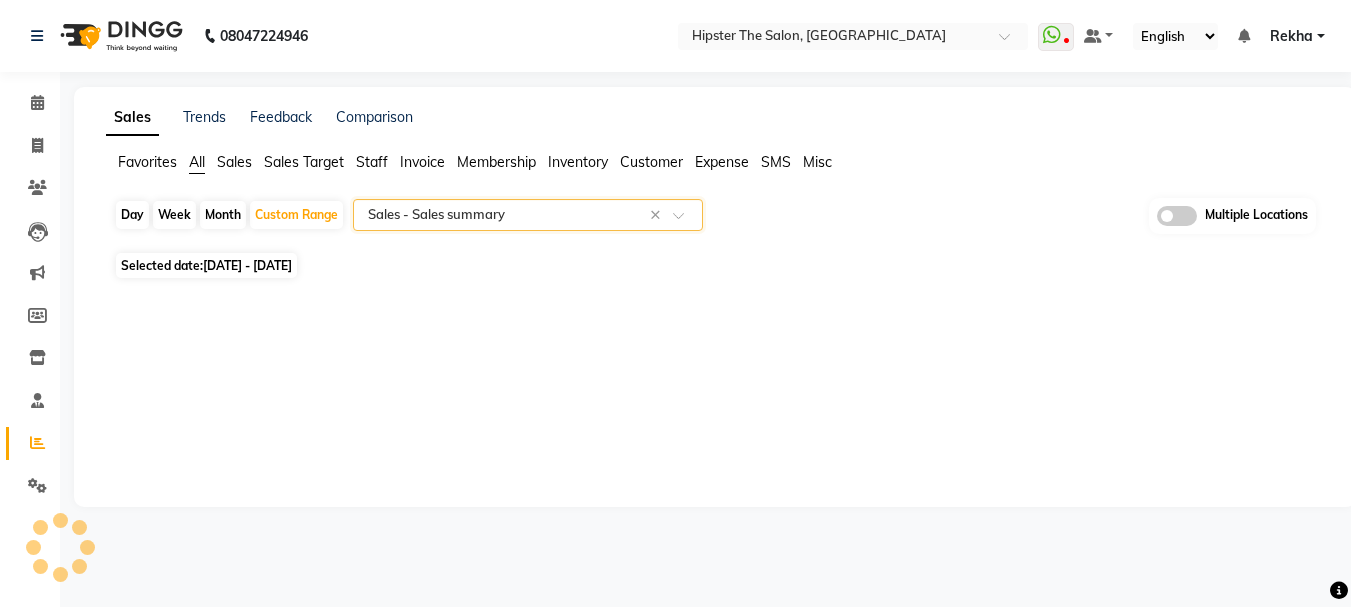 select on "full_report" 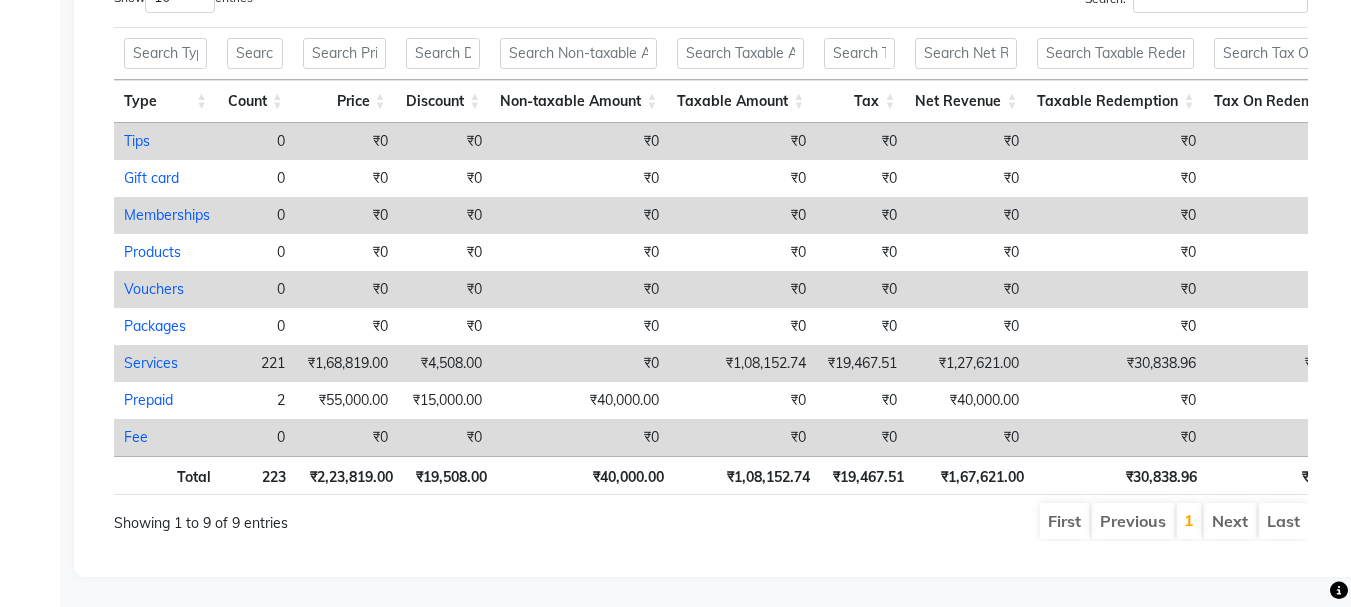 scroll, scrollTop: 0, scrollLeft: 0, axis: both 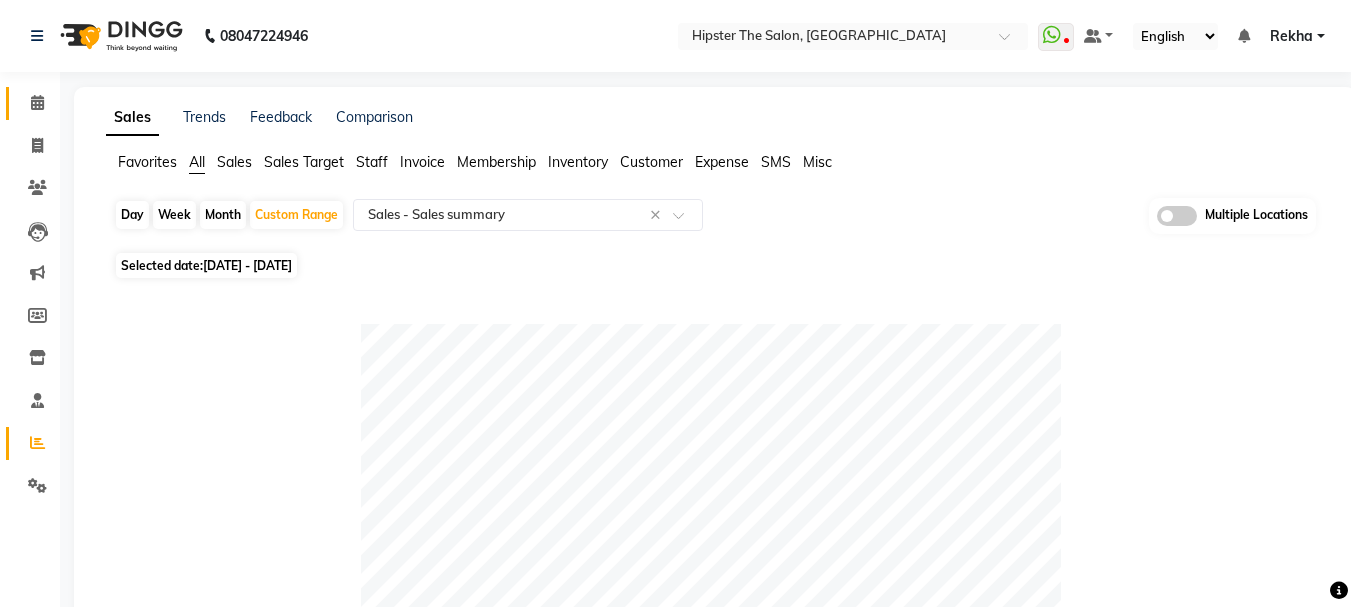click 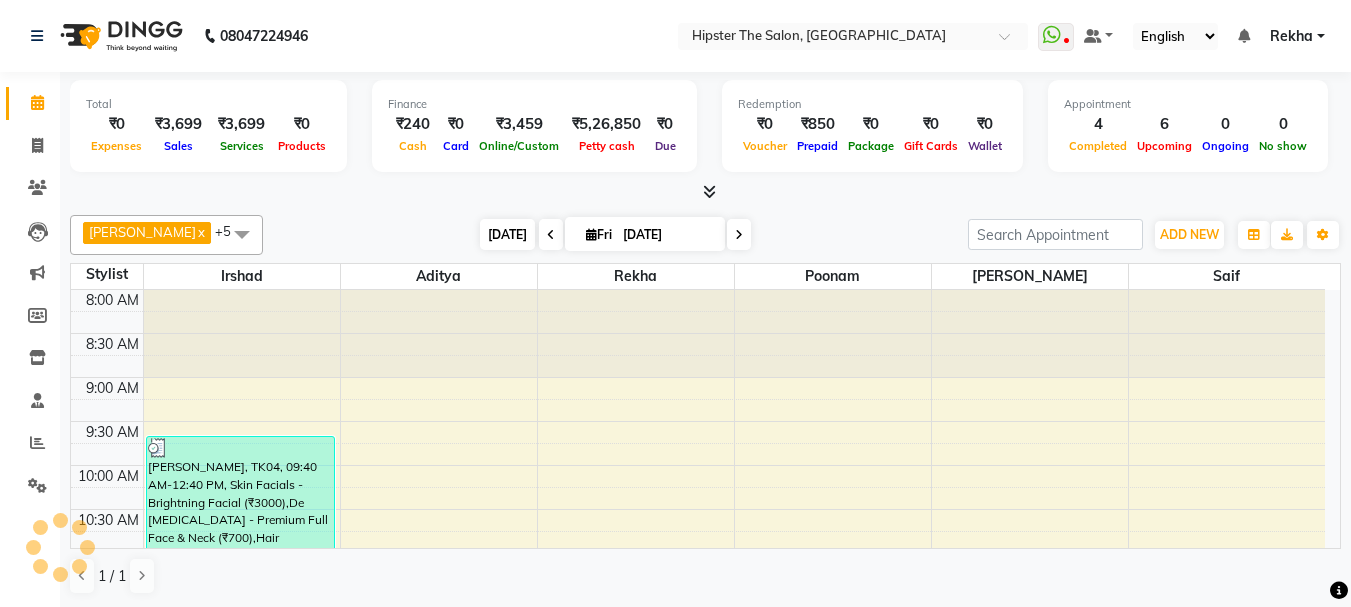 click on "[DATE]" at bounding box center [507, 234] 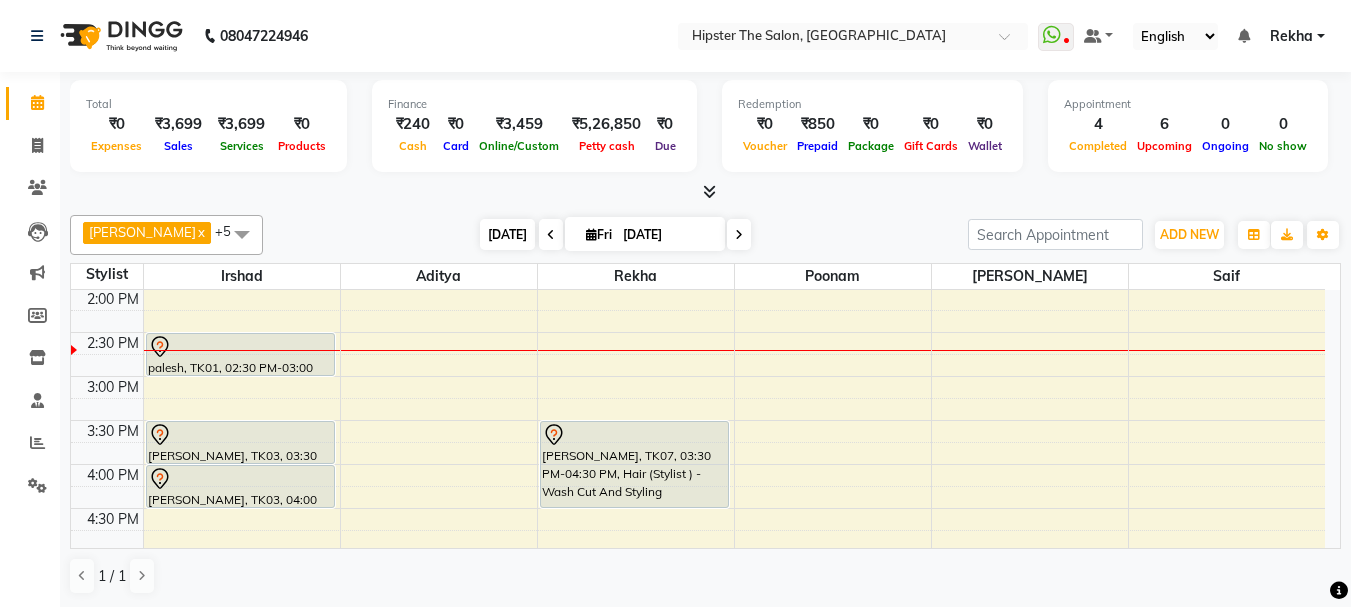 click on "[DATE]" at bounding box center [507, 234] 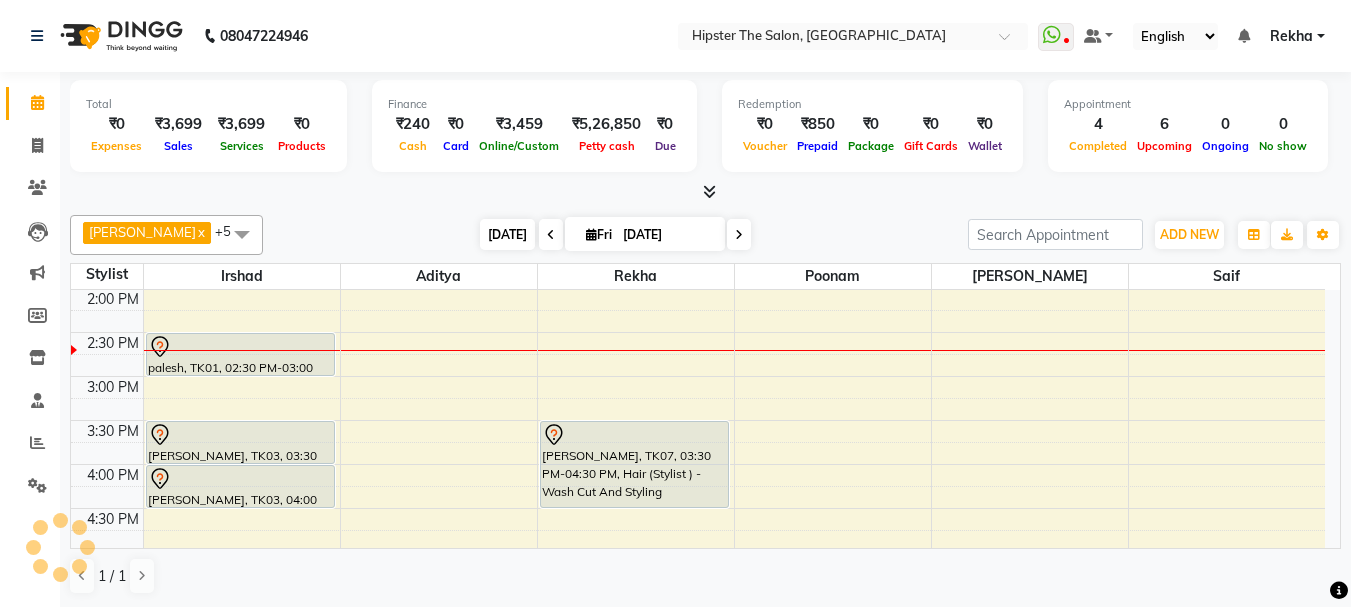 click on "[DATE]" at bounding box center [507, 234] 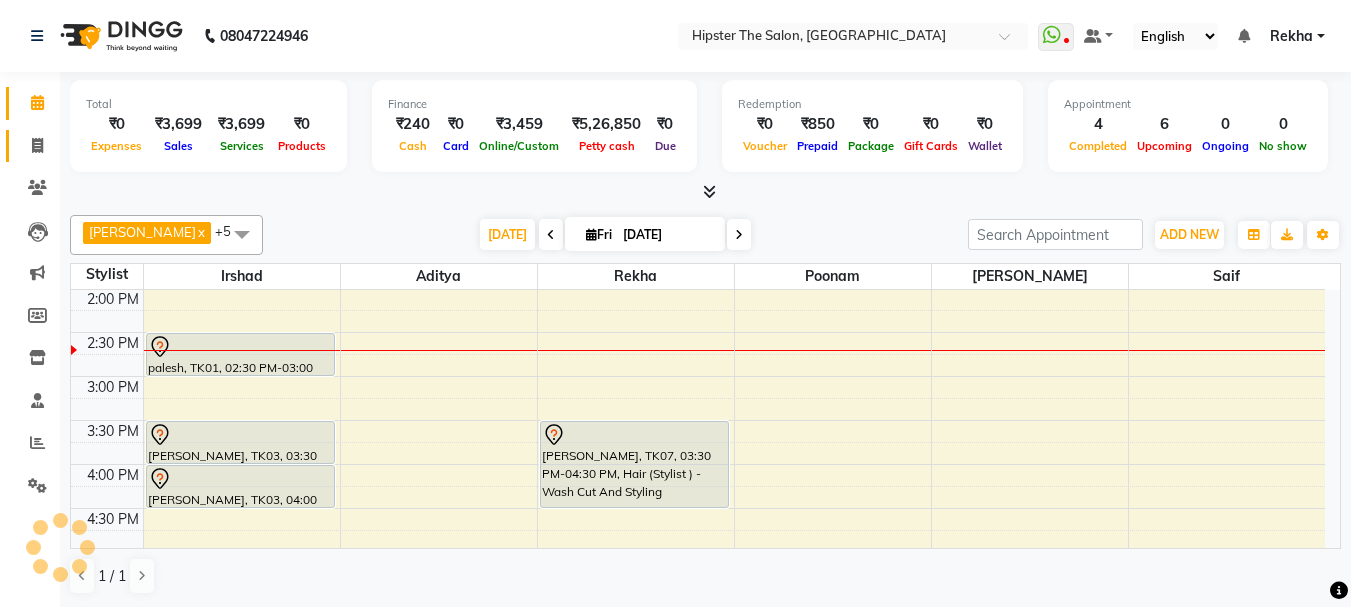 click 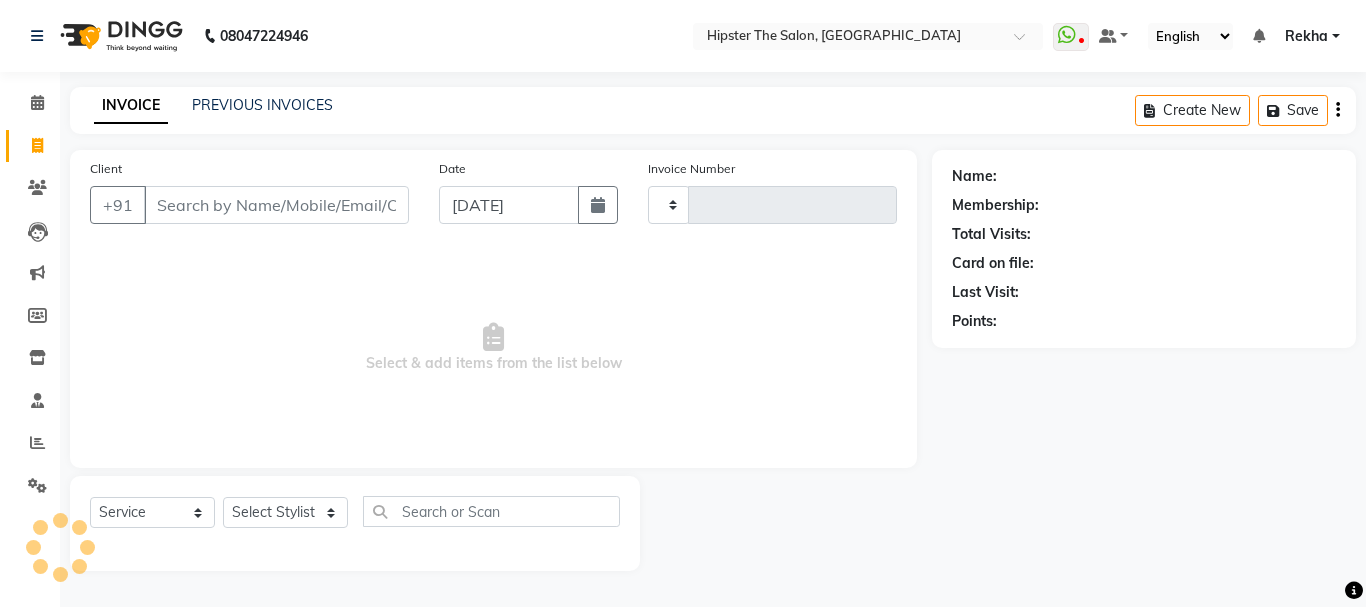 click on "Date [DATE]" 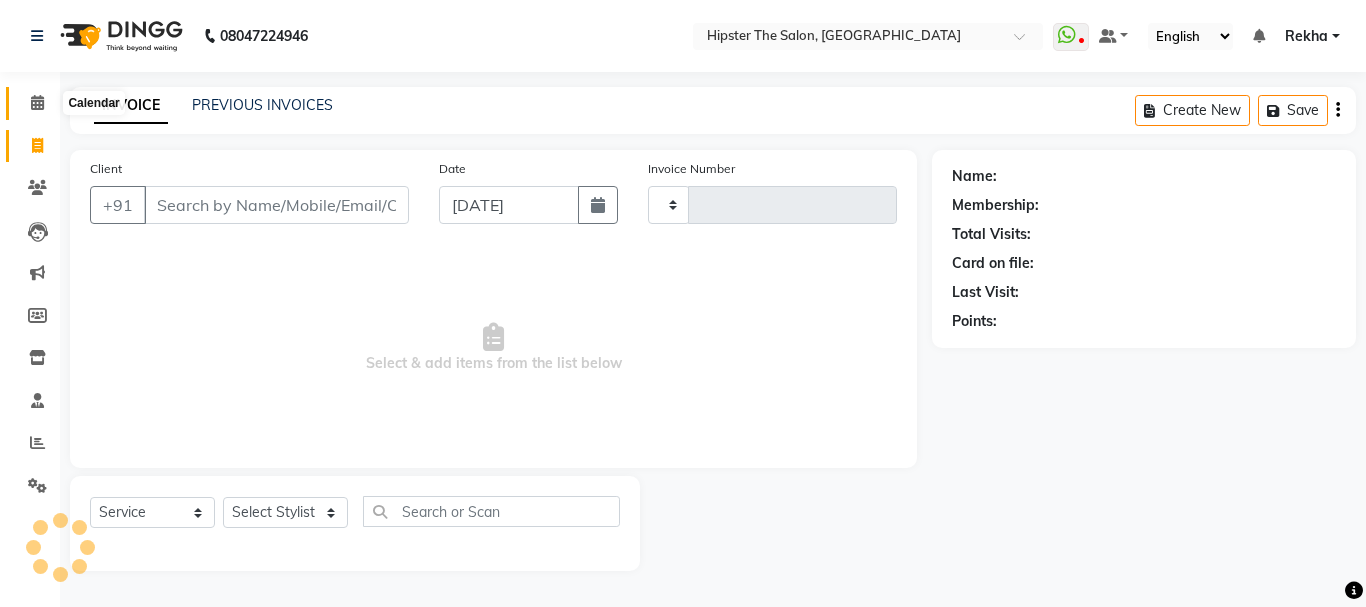 click 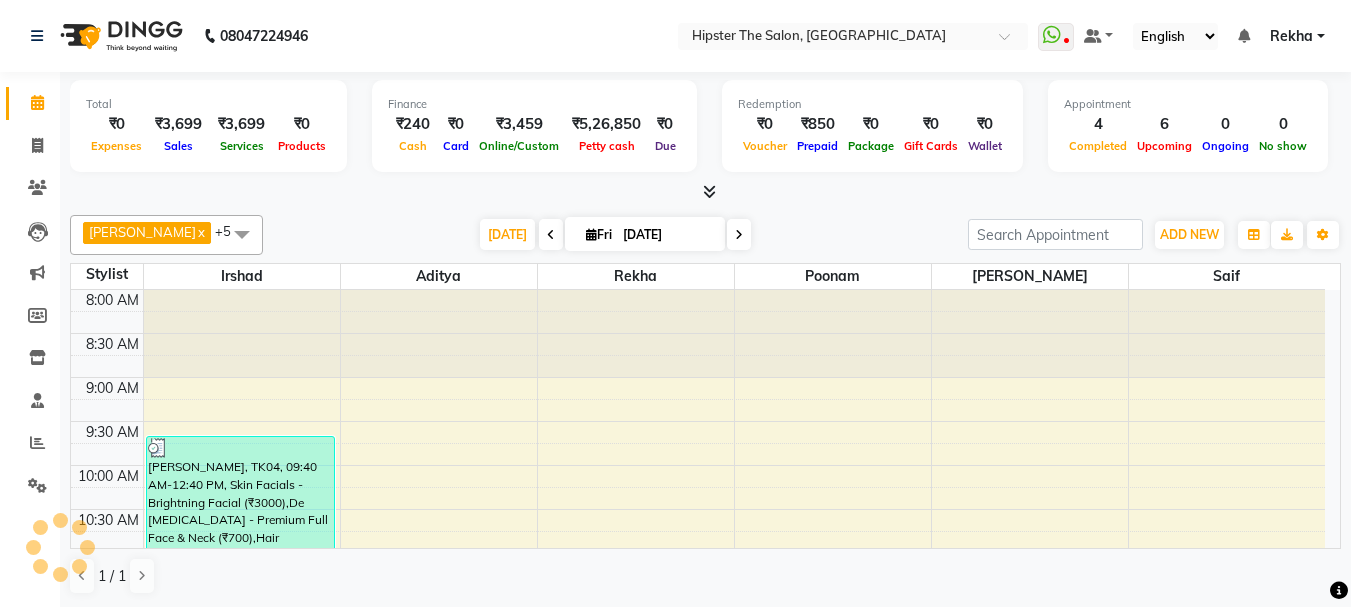 scroll, scrollTop: 0, scrollLeft: 0, axis: both 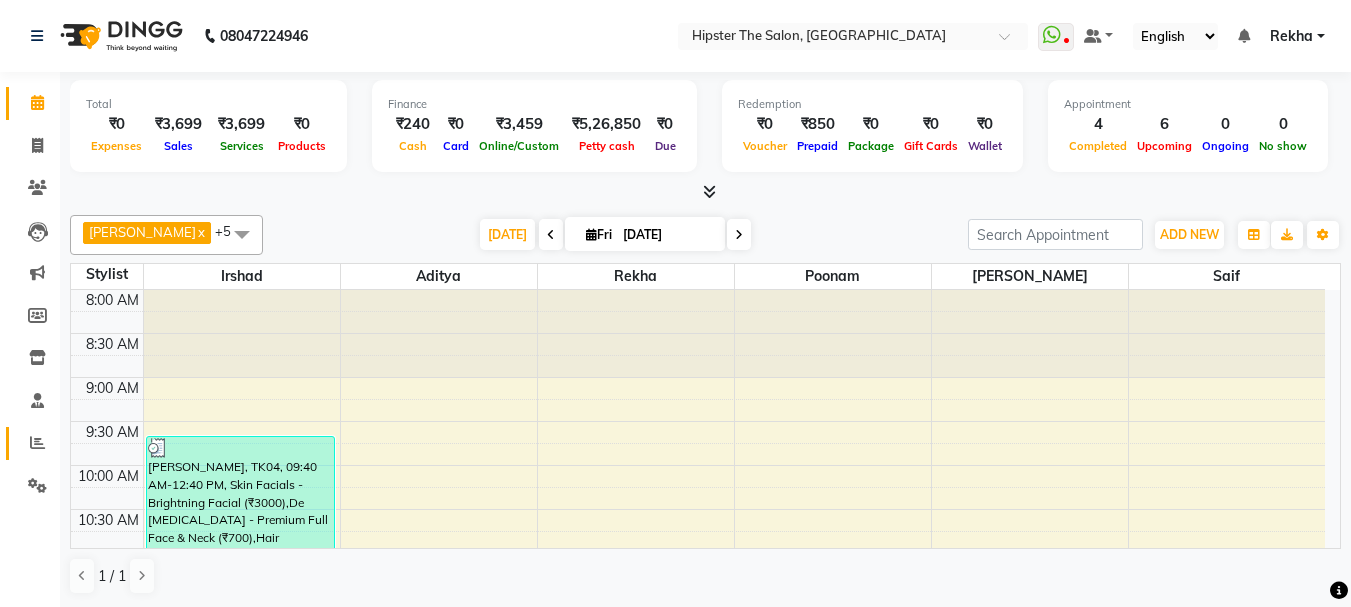 click 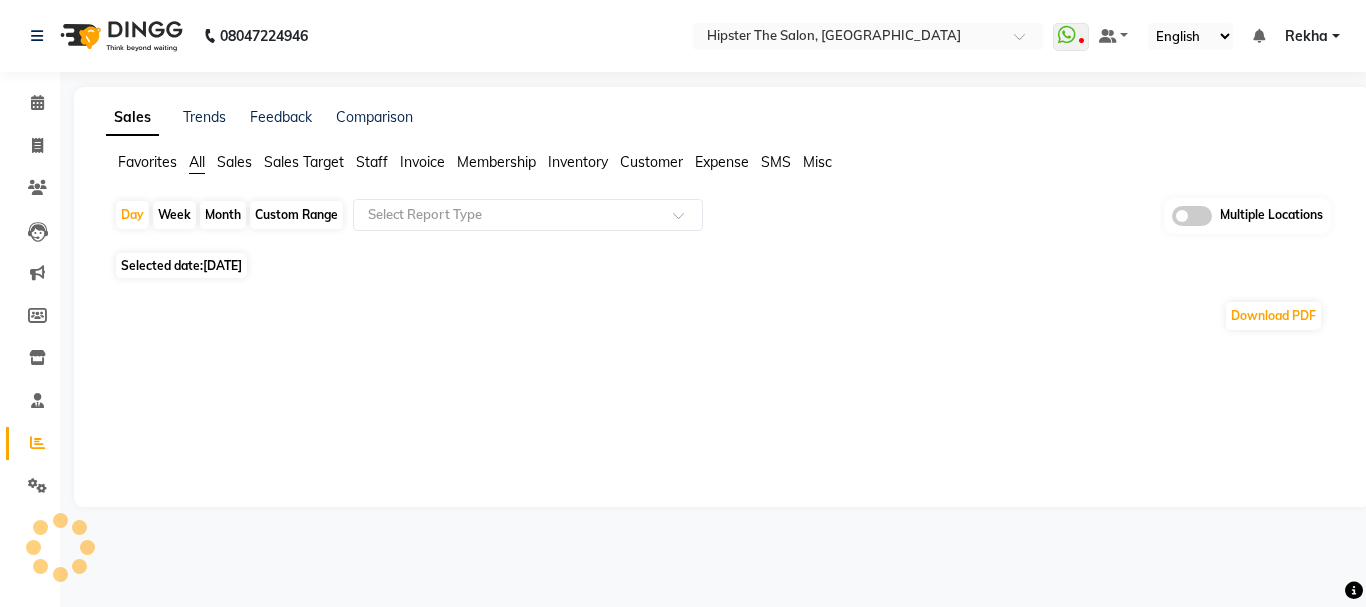 click on "Custom Range" 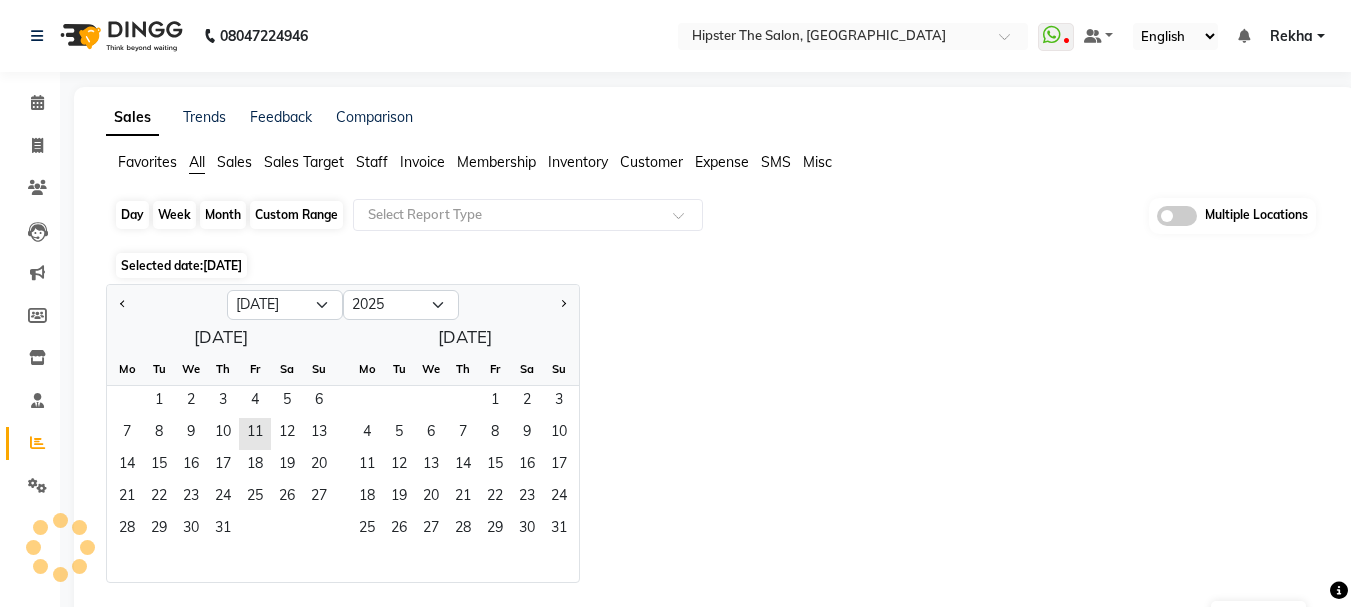 click on "Custom Range" 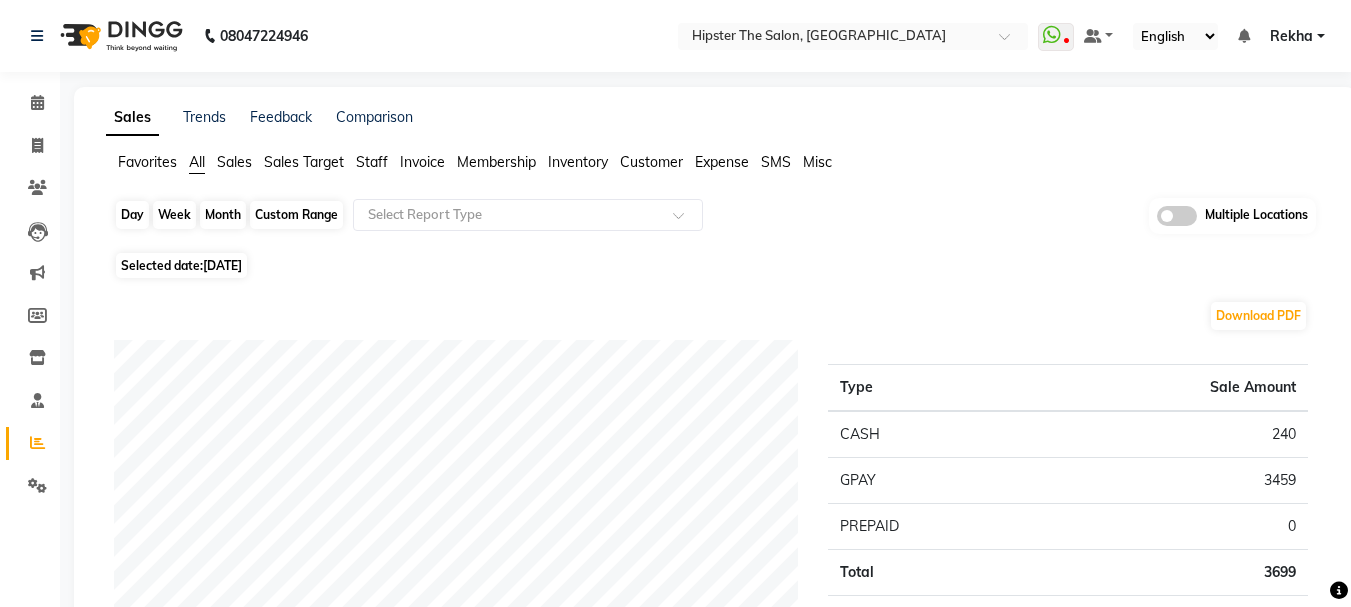 click on "Custom Range" 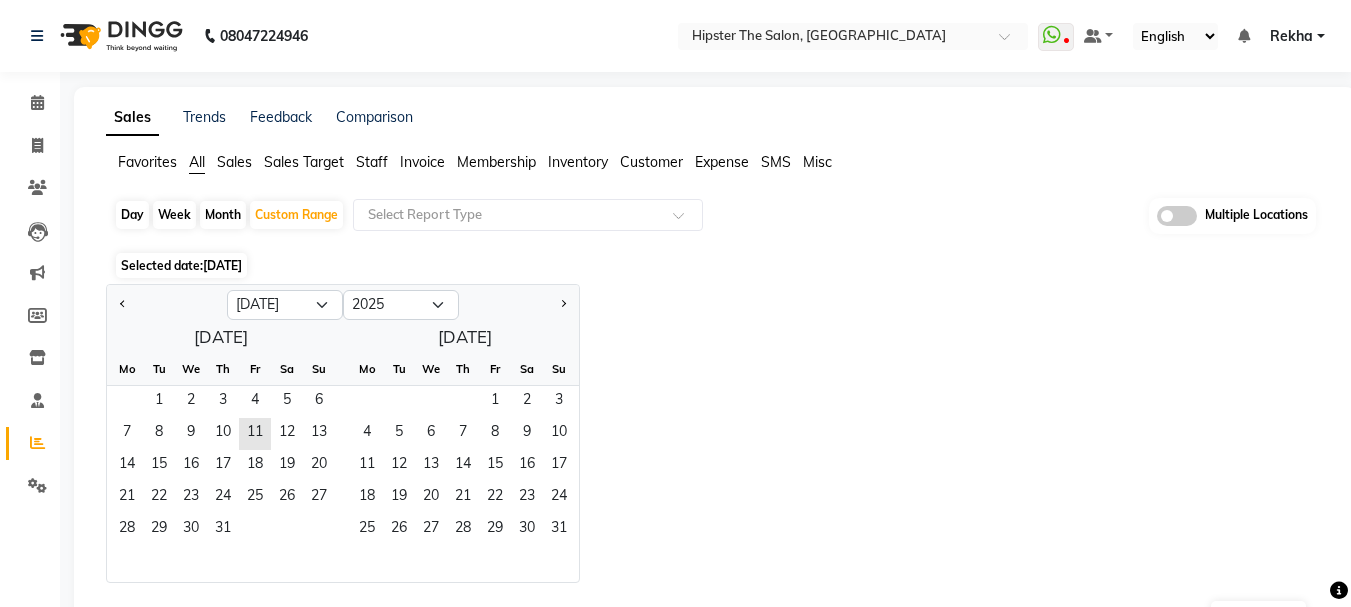 click on "[DATE]" 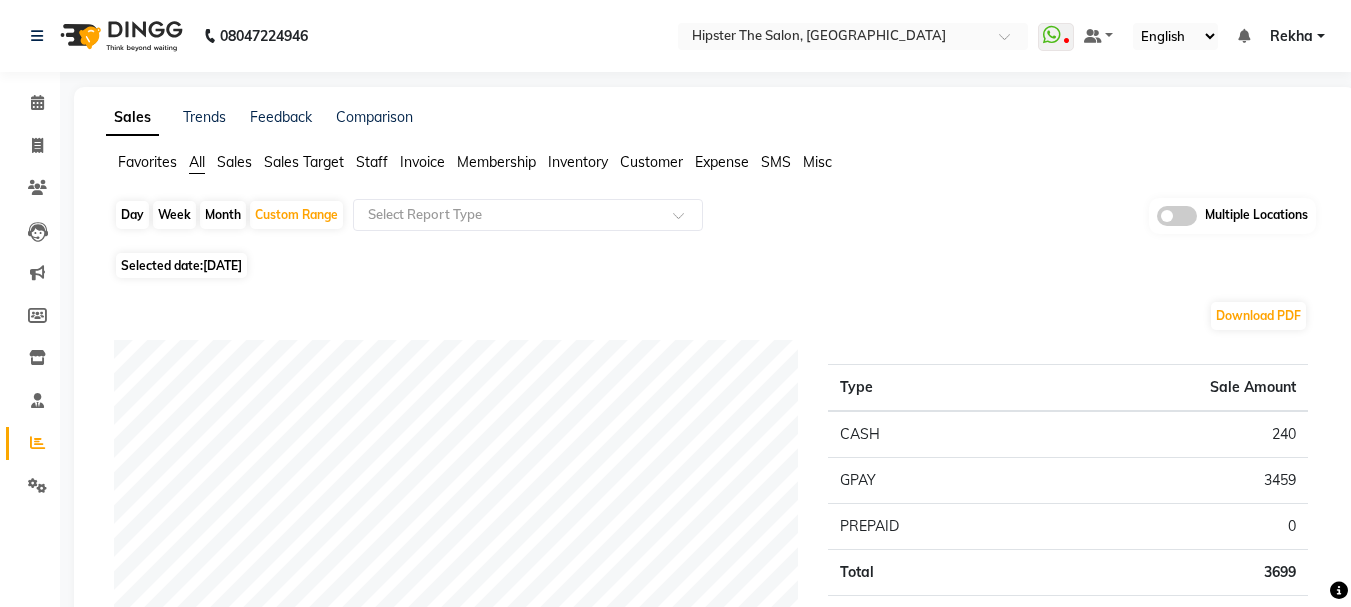 click on "[DATE]" 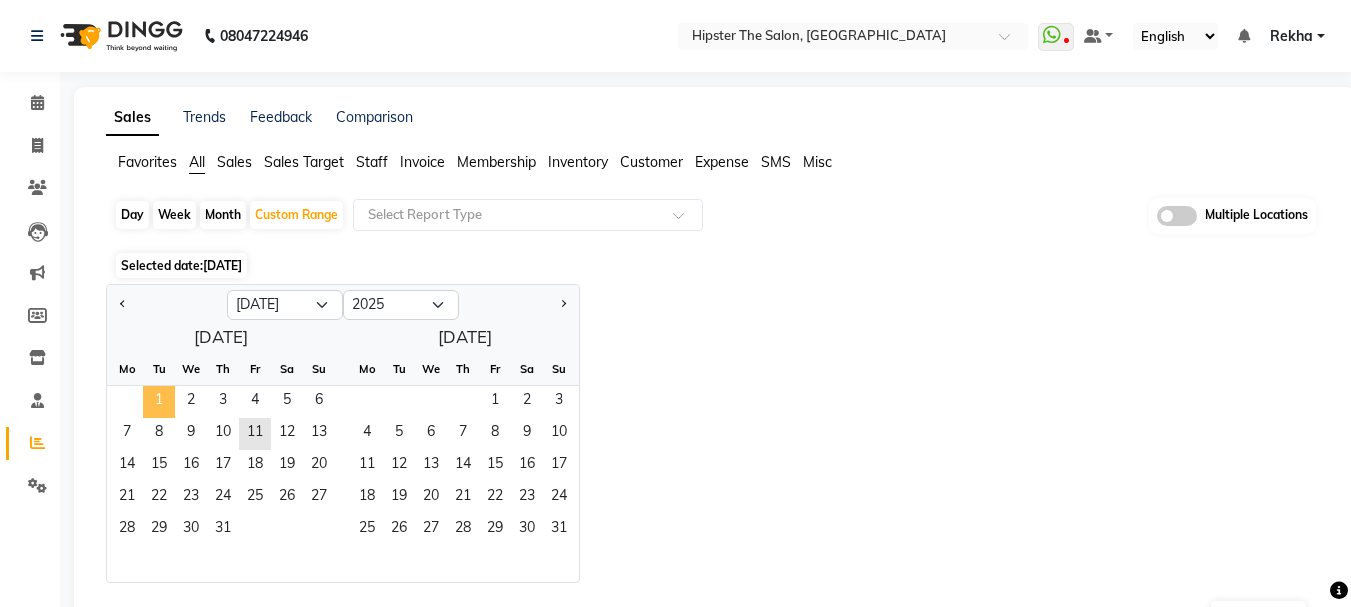 click on "1" 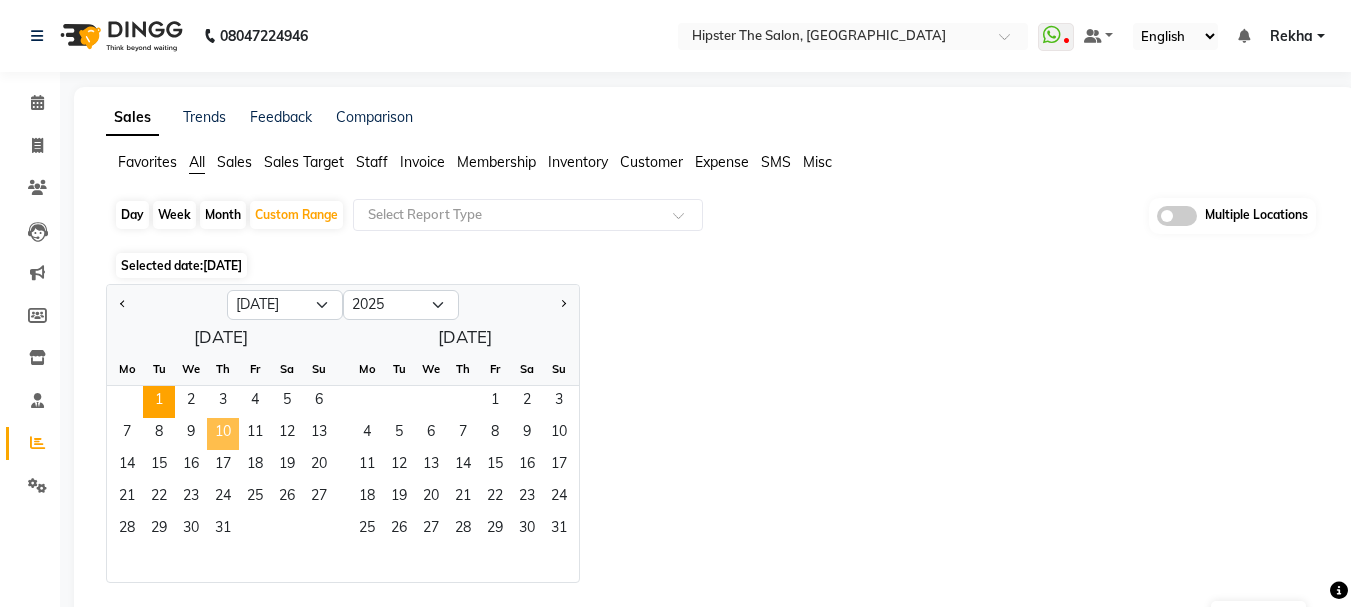 click on "10" 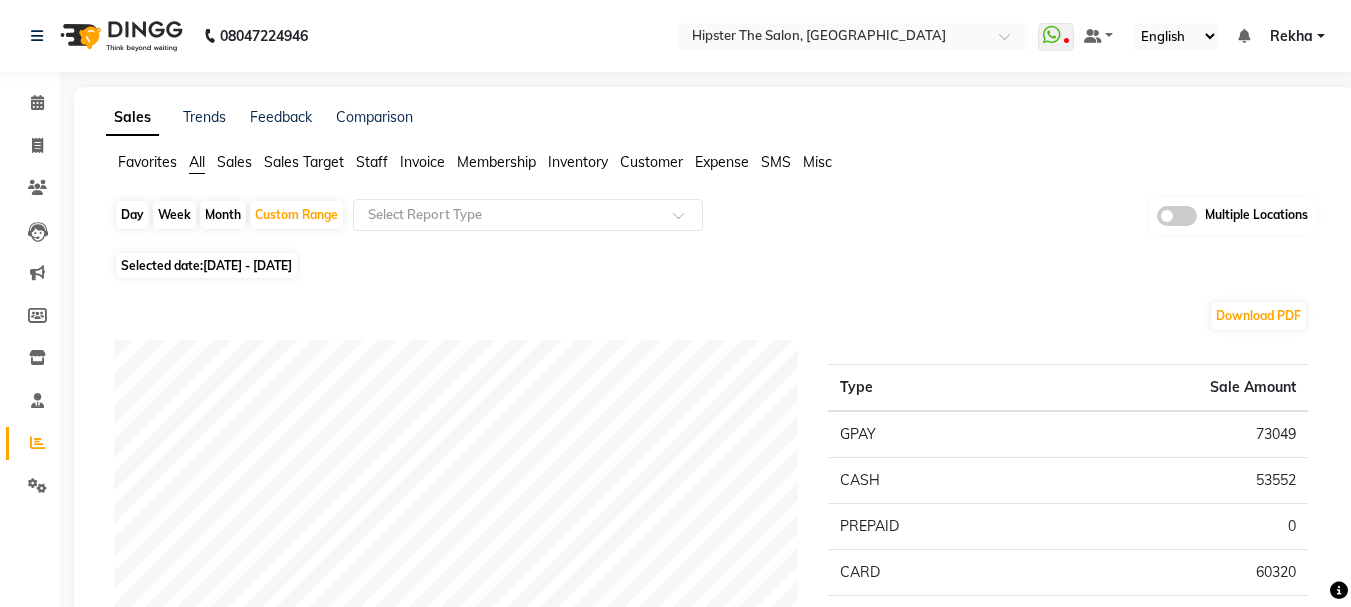 scroll, scrollTop: 473, scrollLeft: 0, axis: vertical 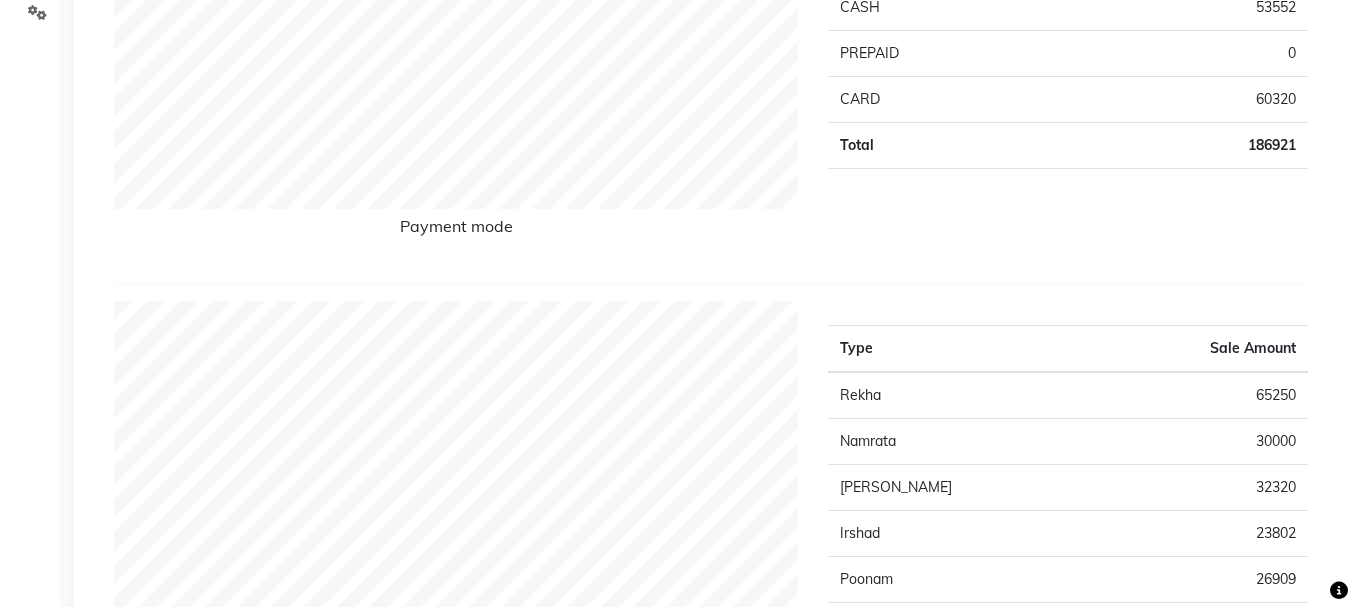 click 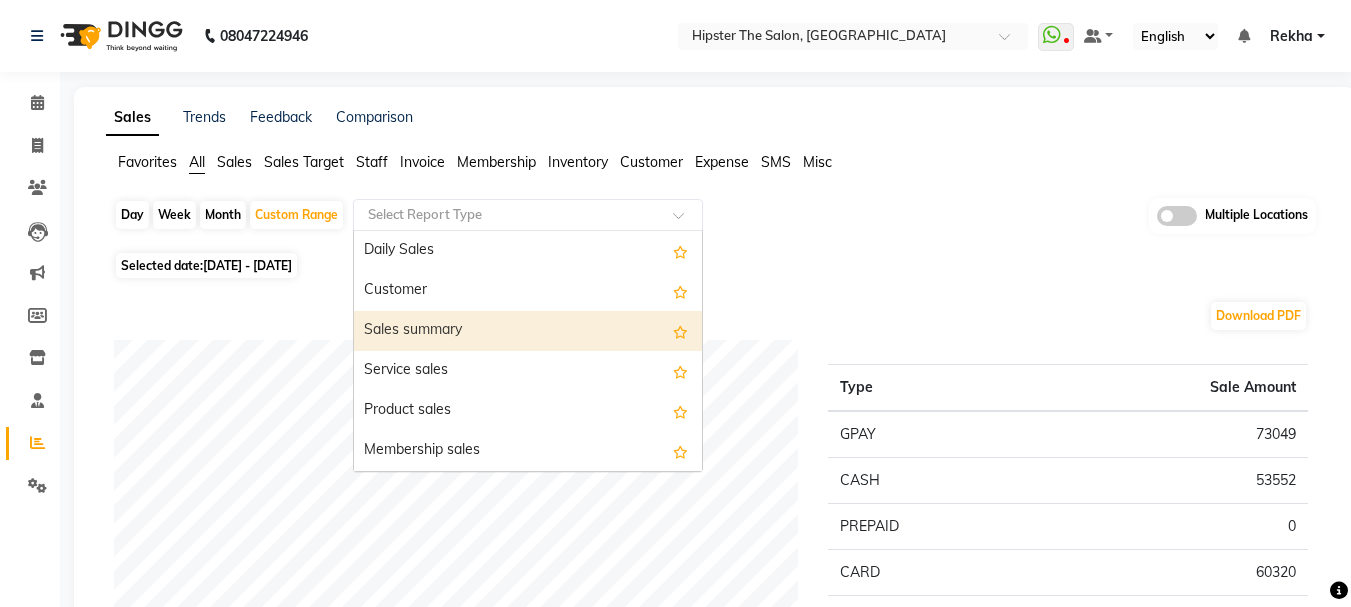 click on "Sales summary" at bounding box center (528, 331) 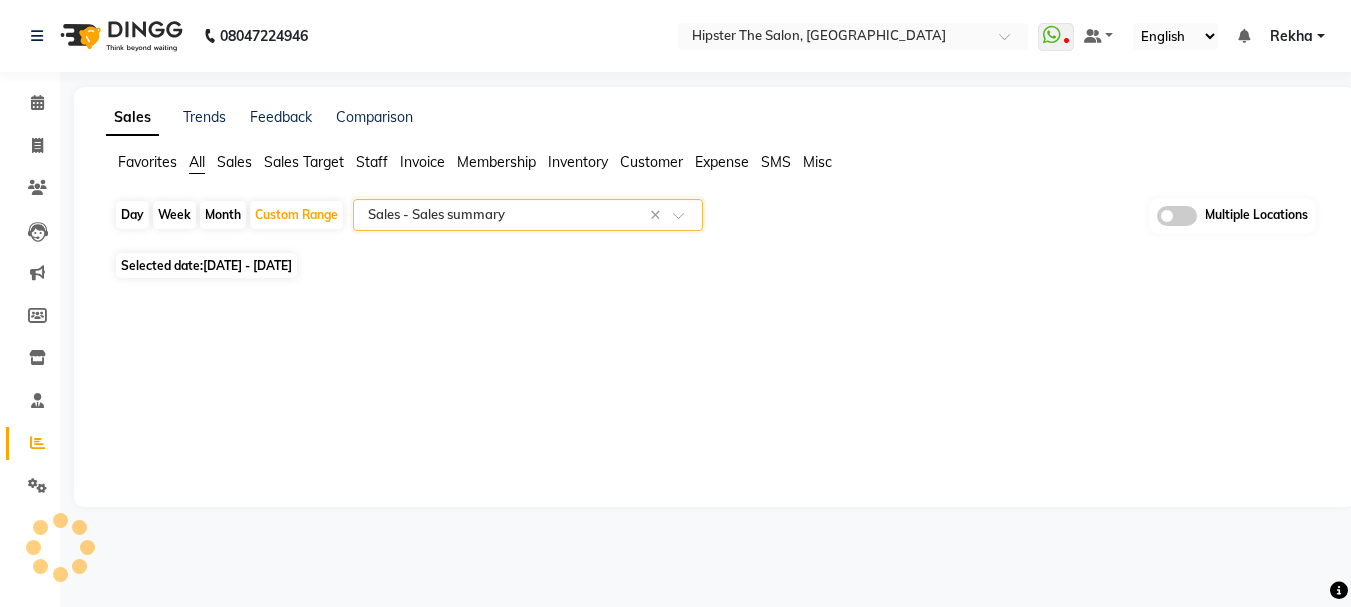 select on "full_report" 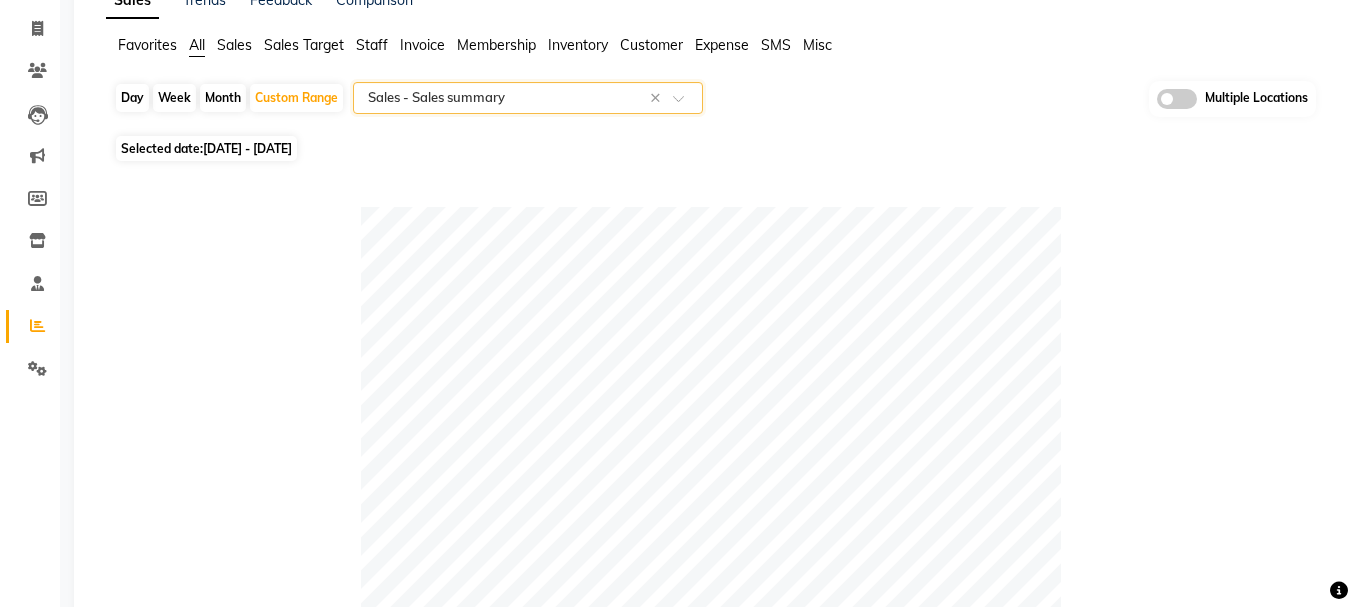 scroll, scrollTop: 0, scrollLeft: 0, axis: both 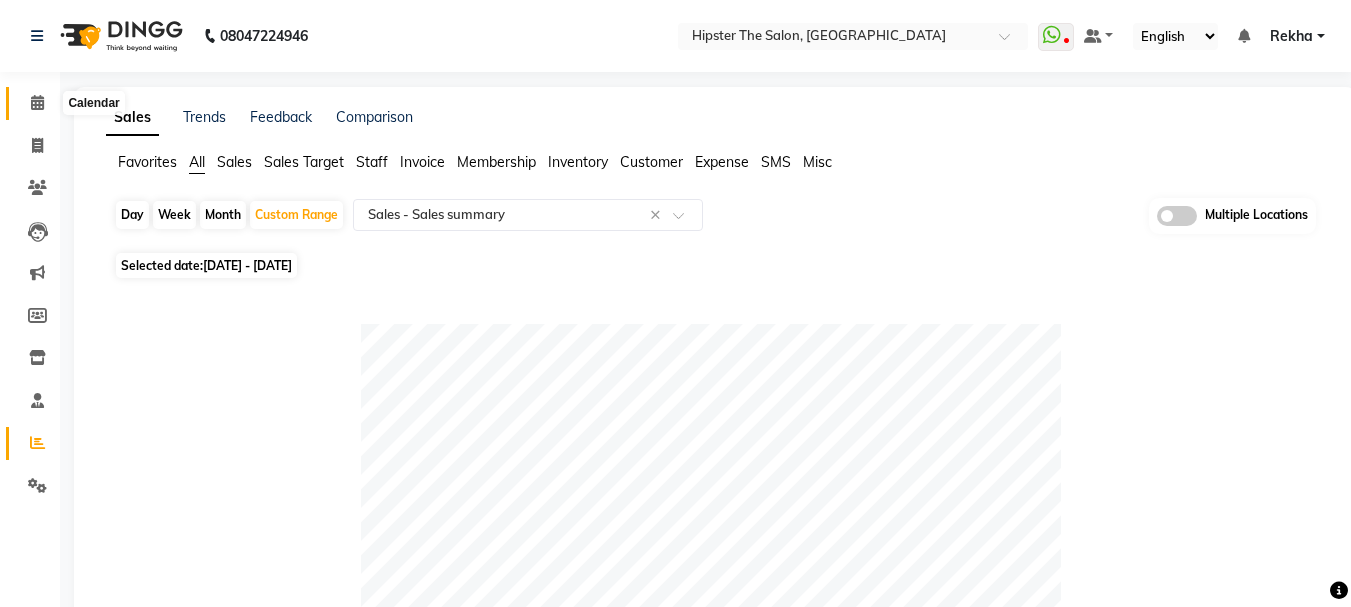 click 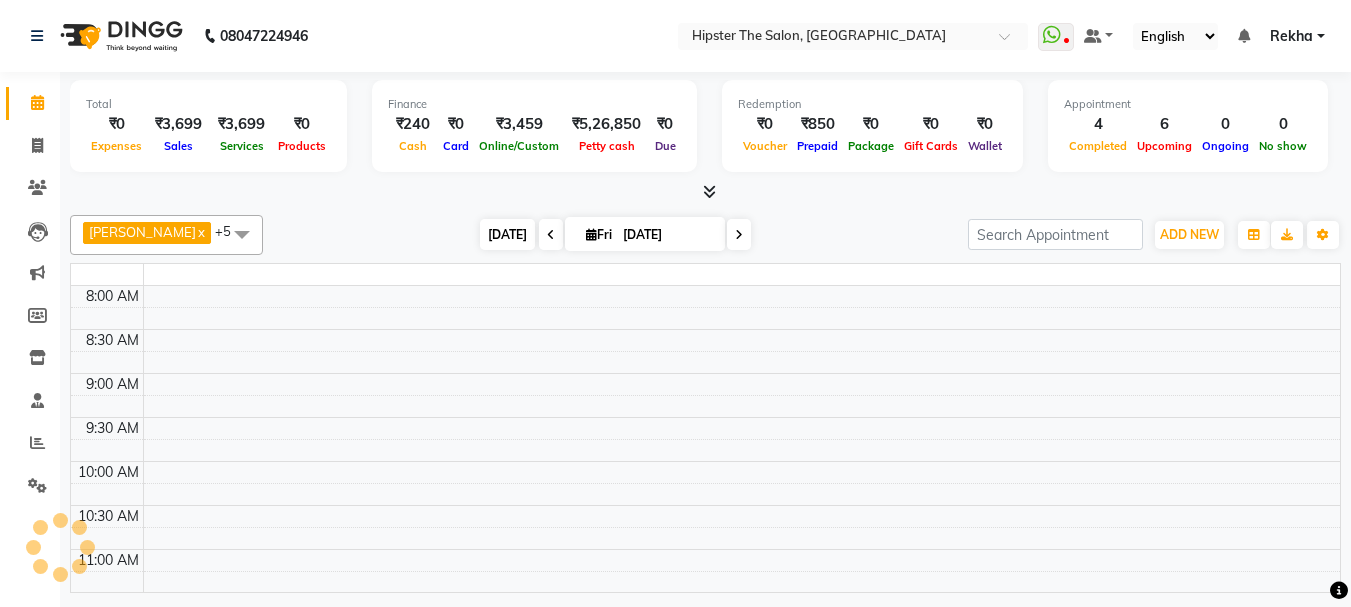 click on "[DATE]" at bounding box center (507, 234) 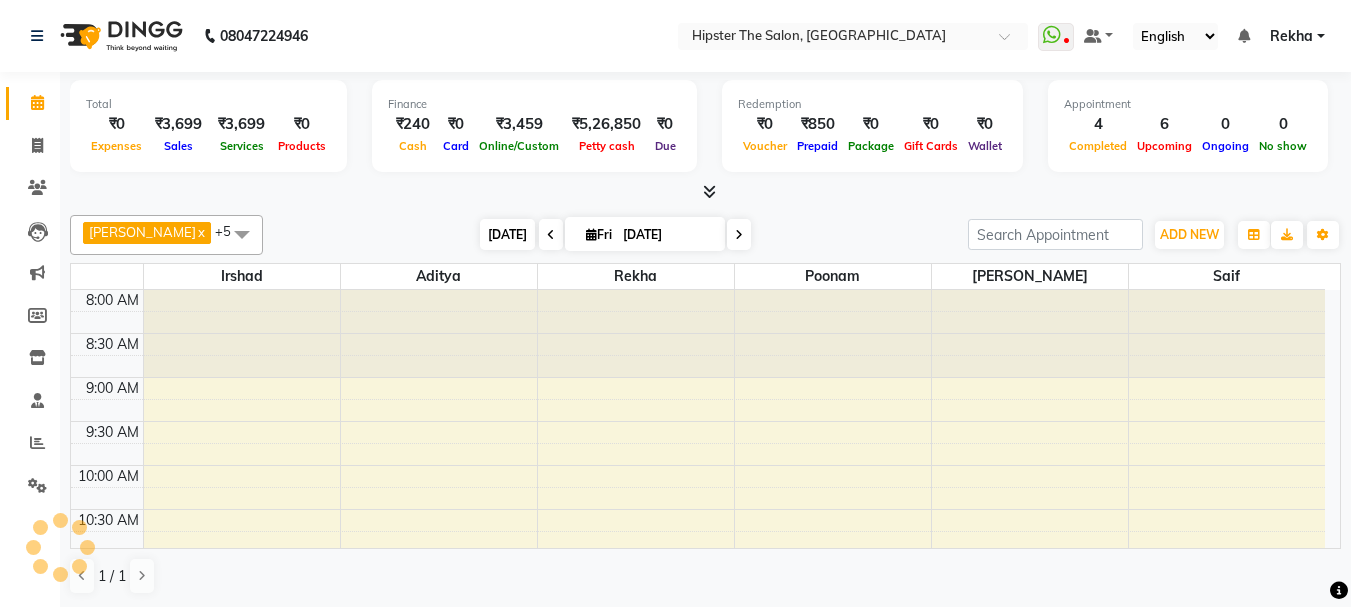 click on "[DATE]" at bounding box center [507, 234] 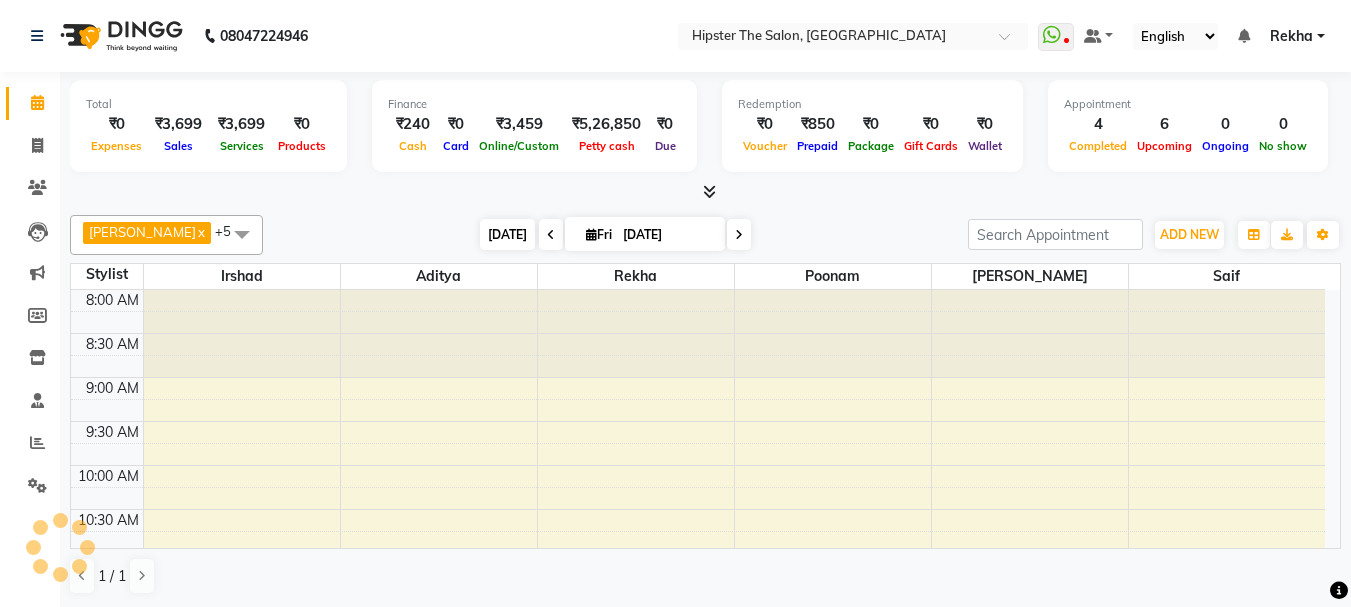 click on "[DATE]" at bounding box center [507, 234] 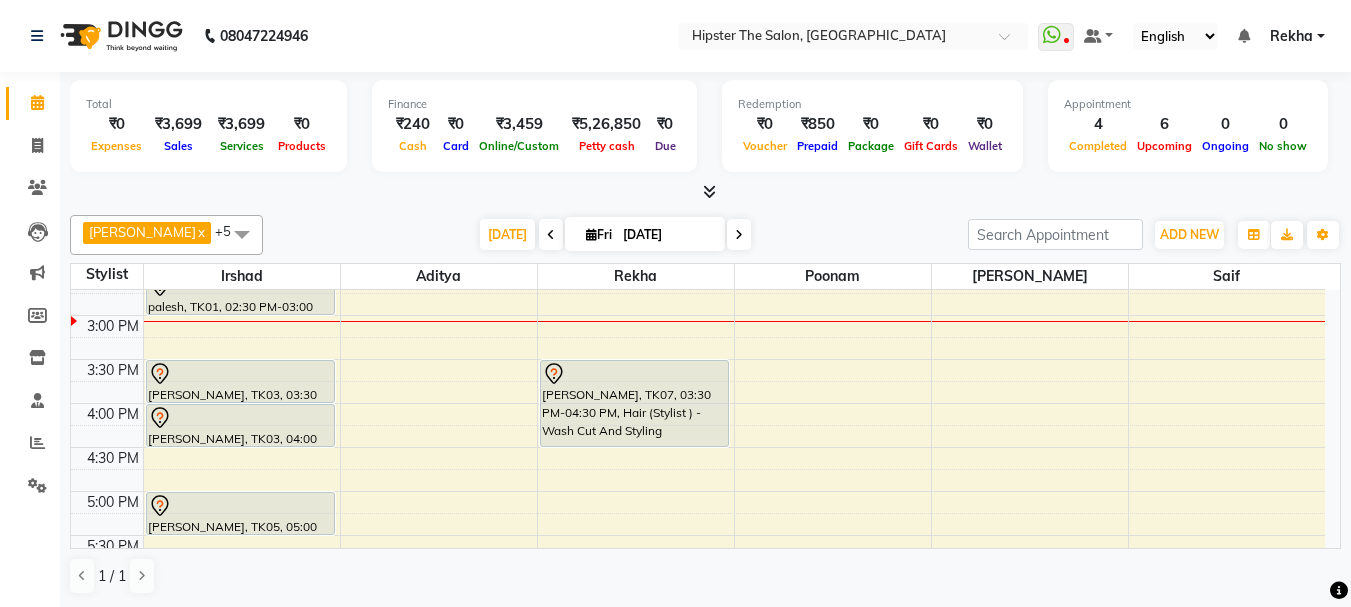 scroll, scrollTop: 610, scrollLeft: 0, axis: vertical 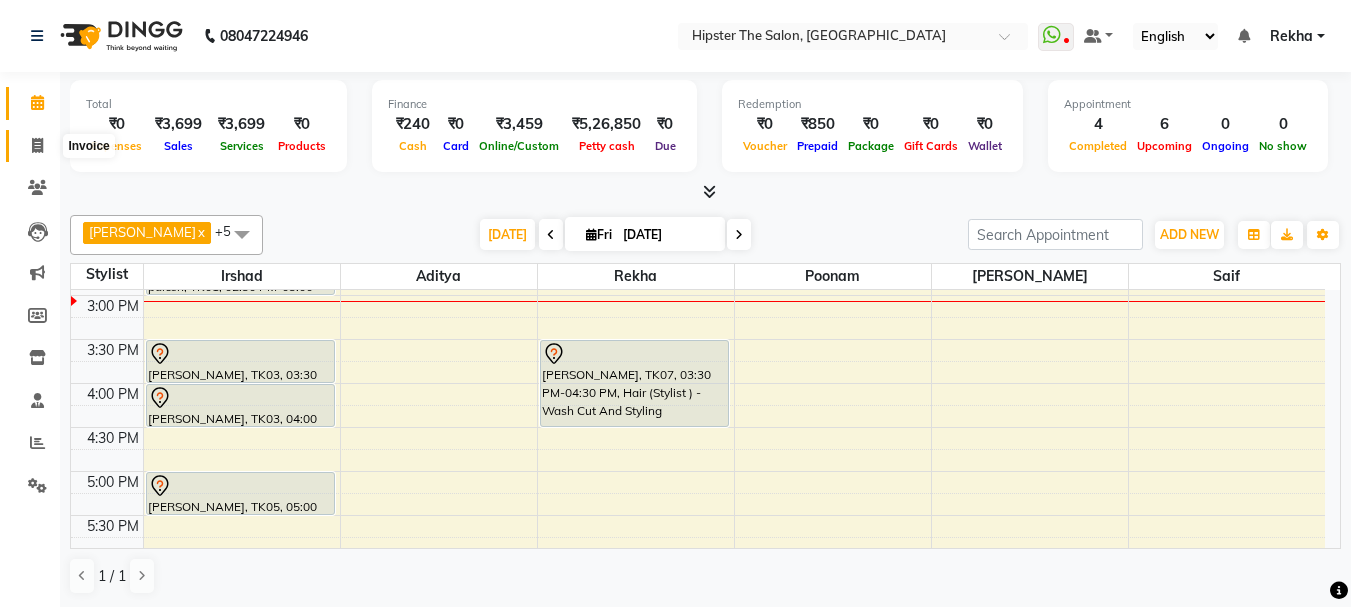 click 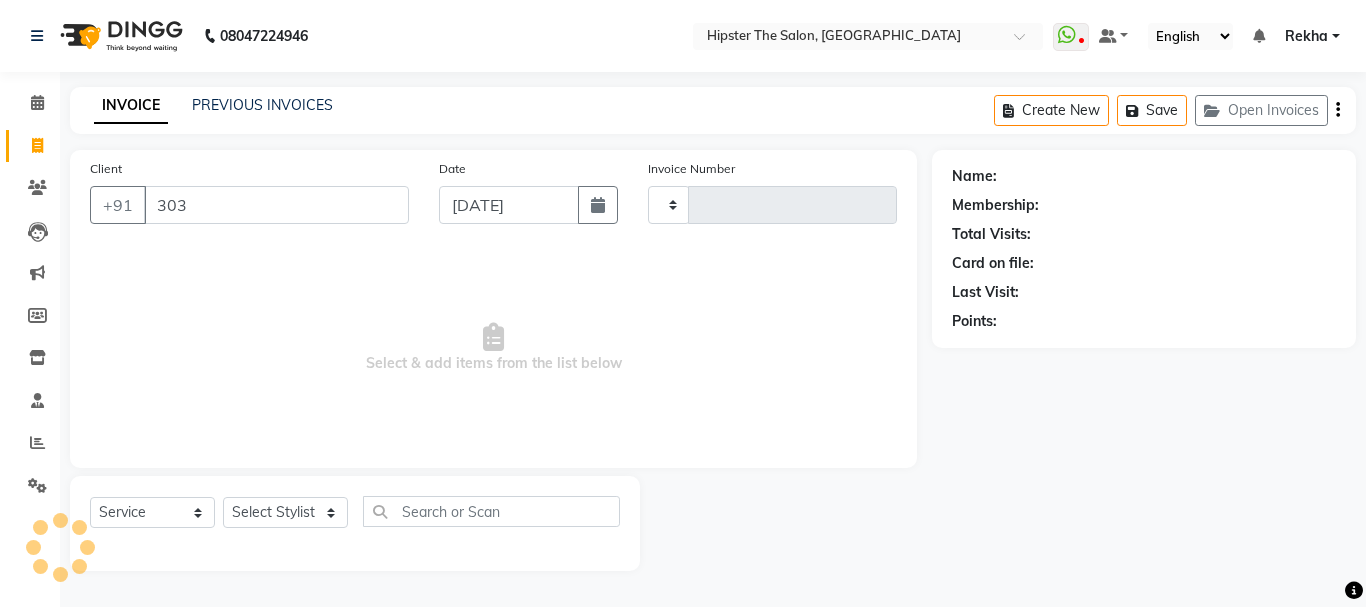 type on "3030" 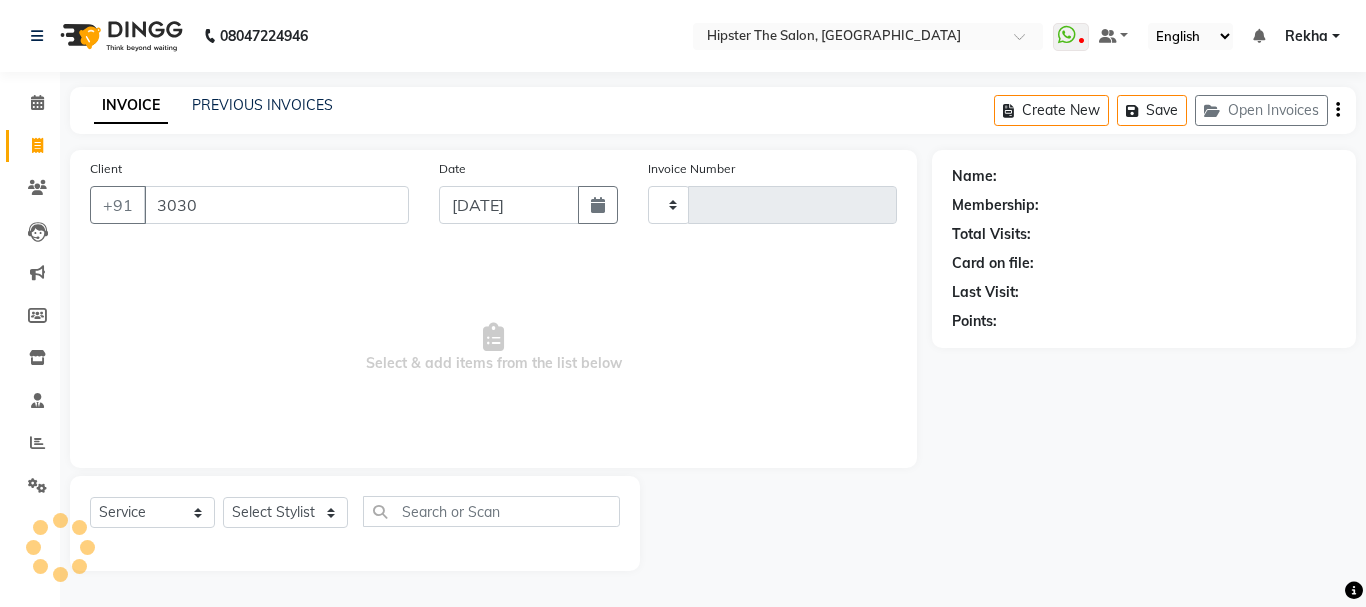 type on "1716" 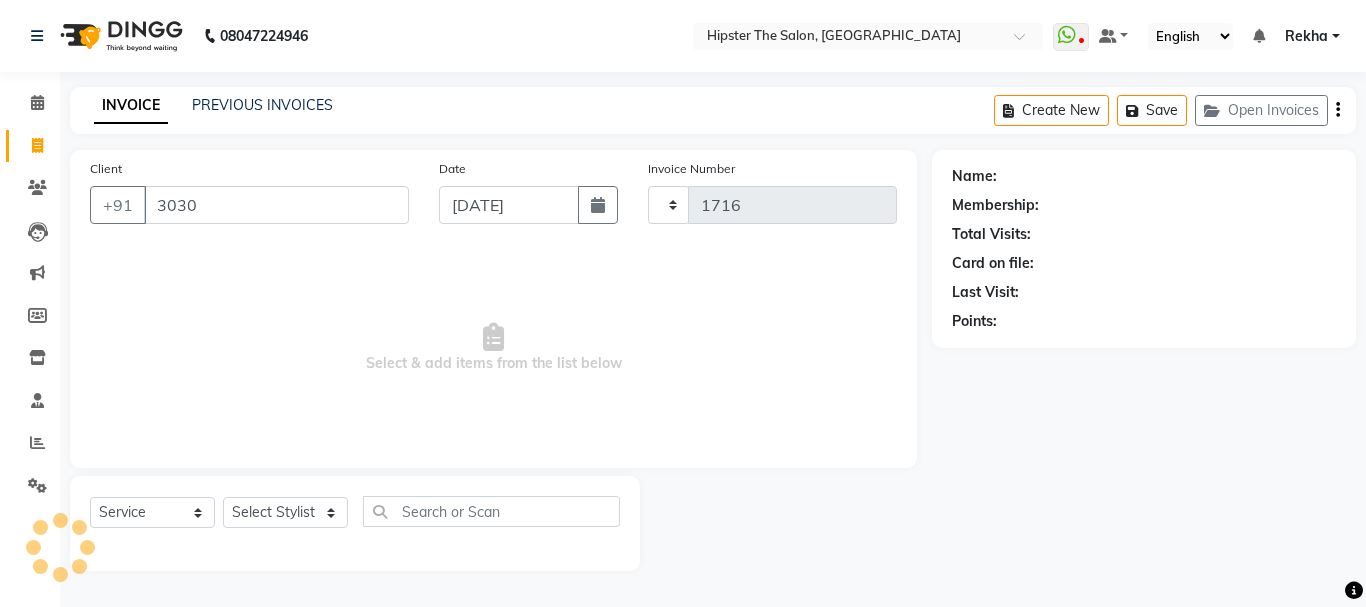select on "5125" 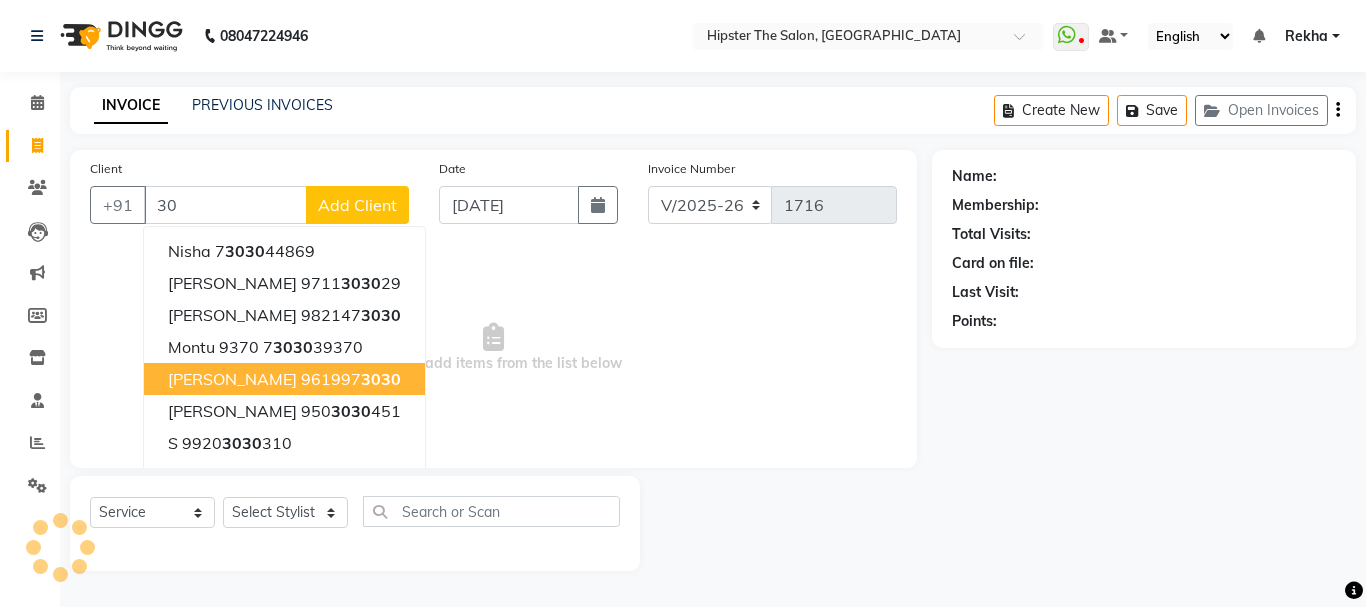 type on "3" 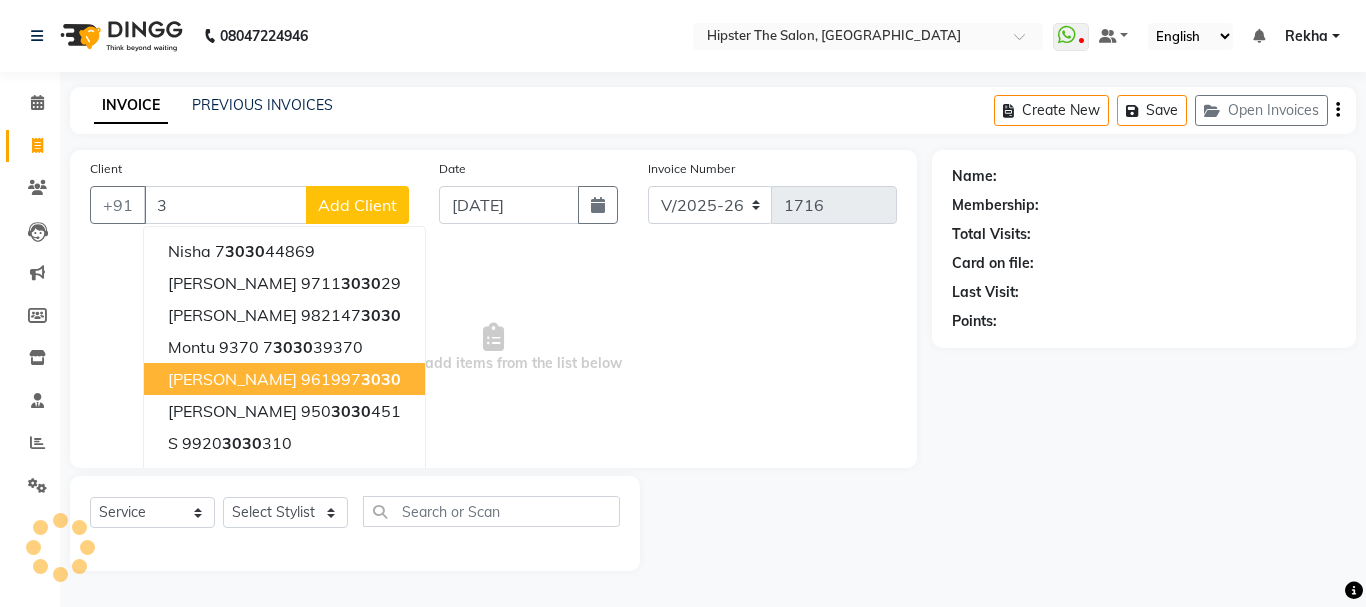 type 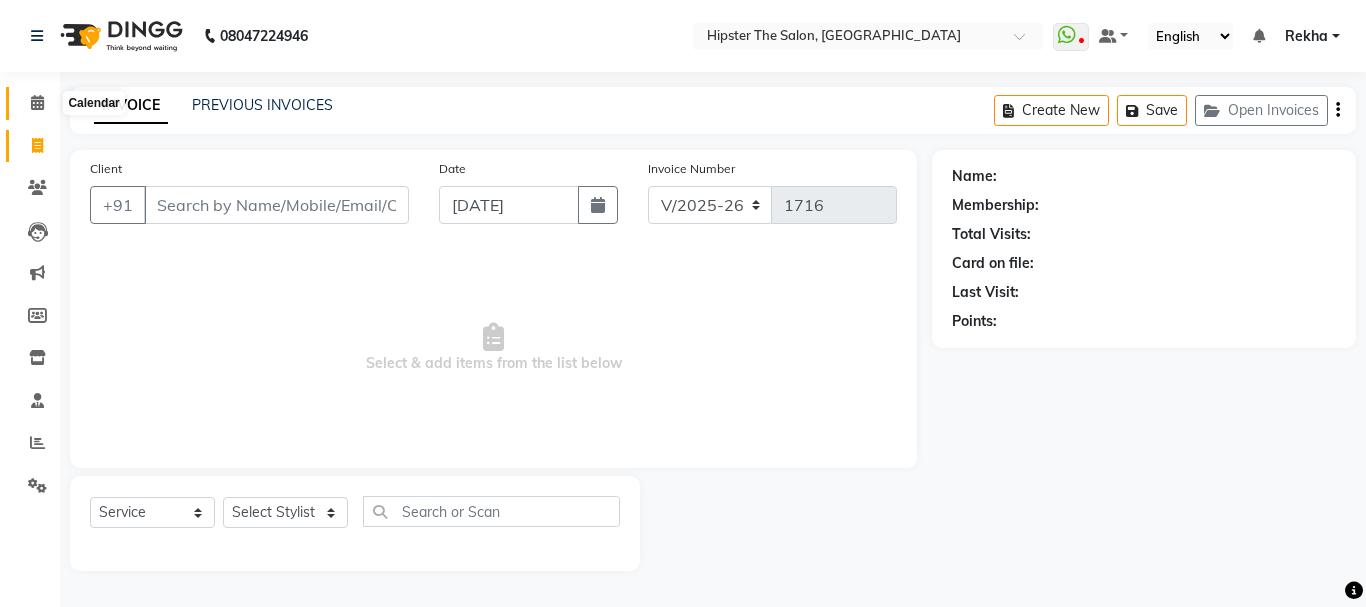click 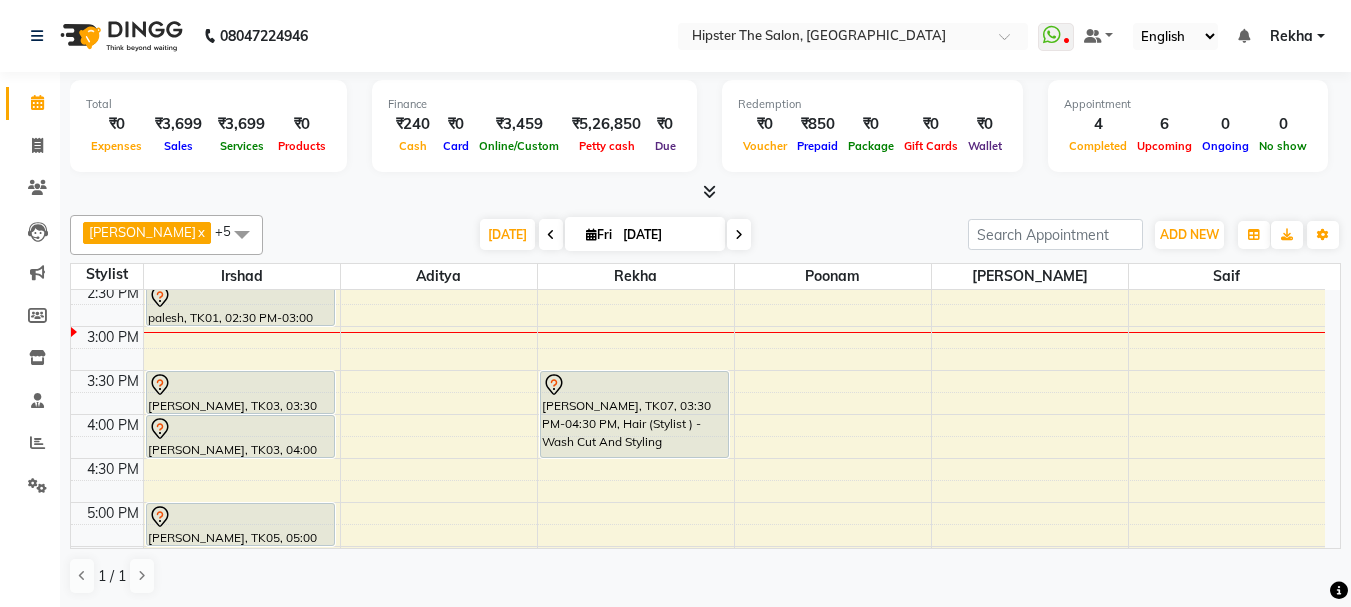 scroll, scrollTop: 574, scrollLeft: 0, axis: vertical 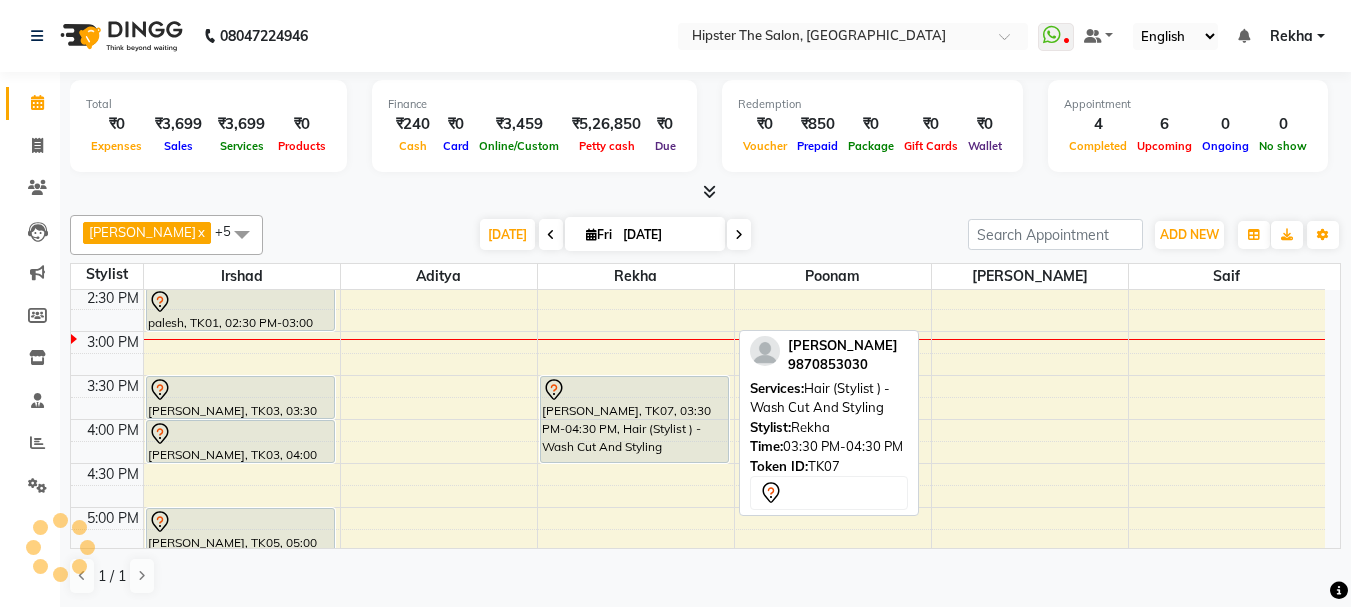 click on "[PERSON_NAME], TK07, 03:30 PM-04:30 PM, Hair (Stylist ) - Wash Cut And Styling" at bounding box center [634, 419] 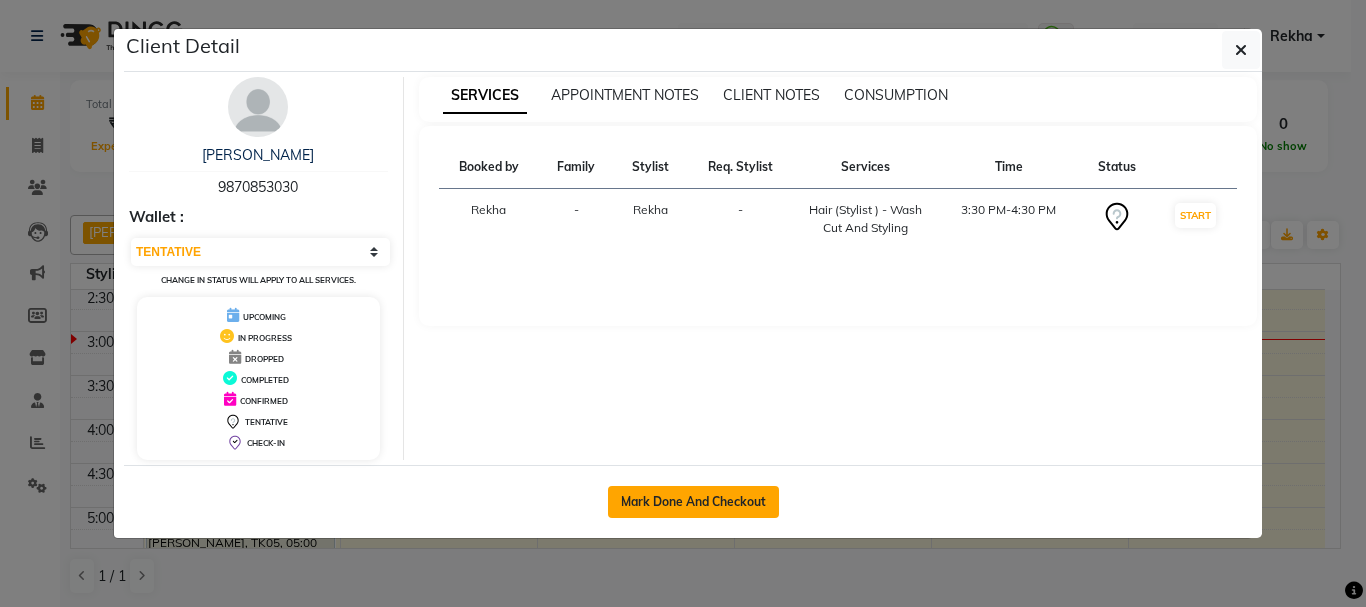 click on "Mark Done And Checkout" 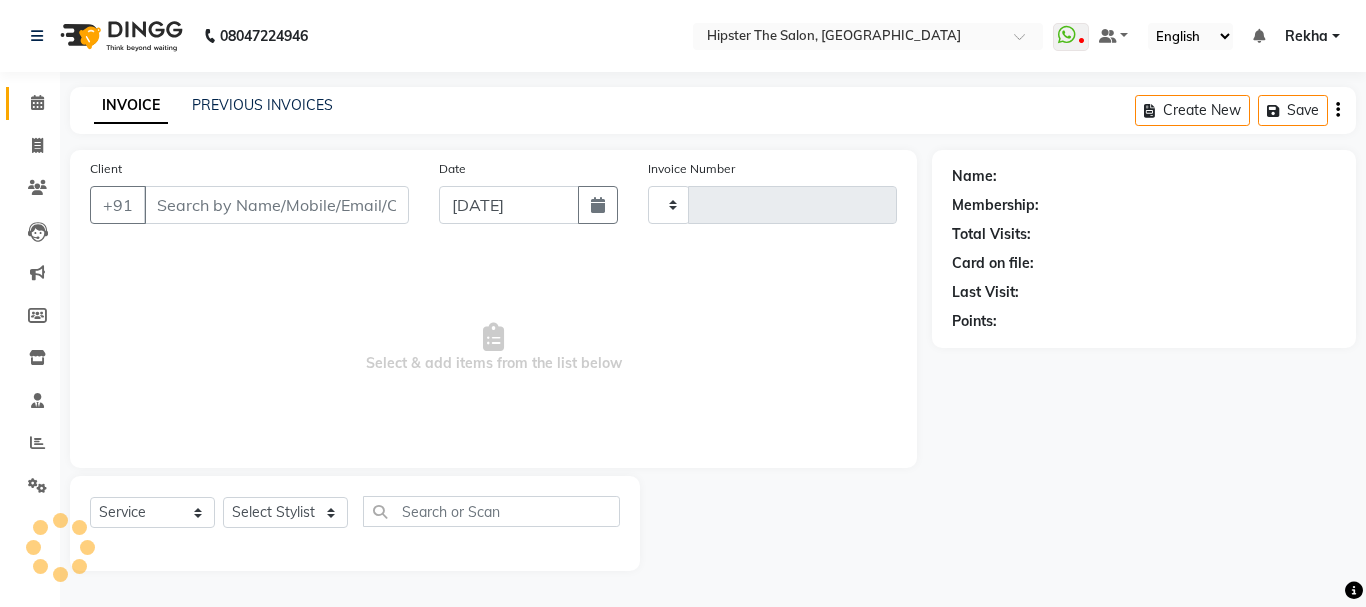 type on "1716" 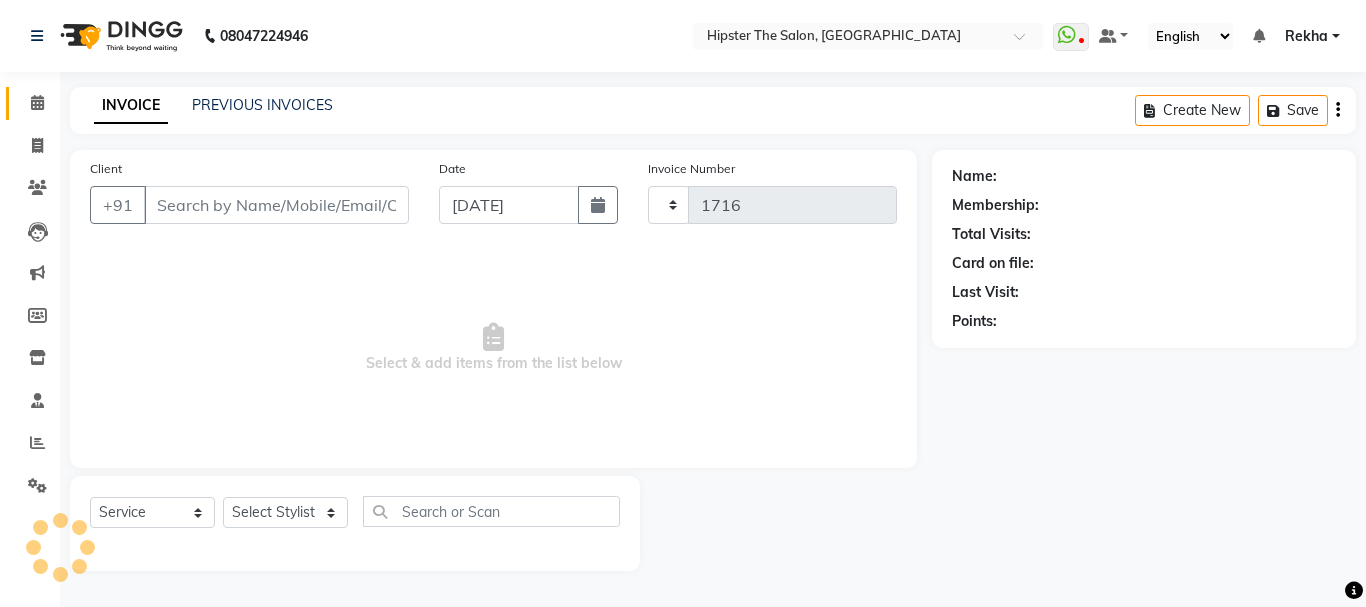 select on "5125" 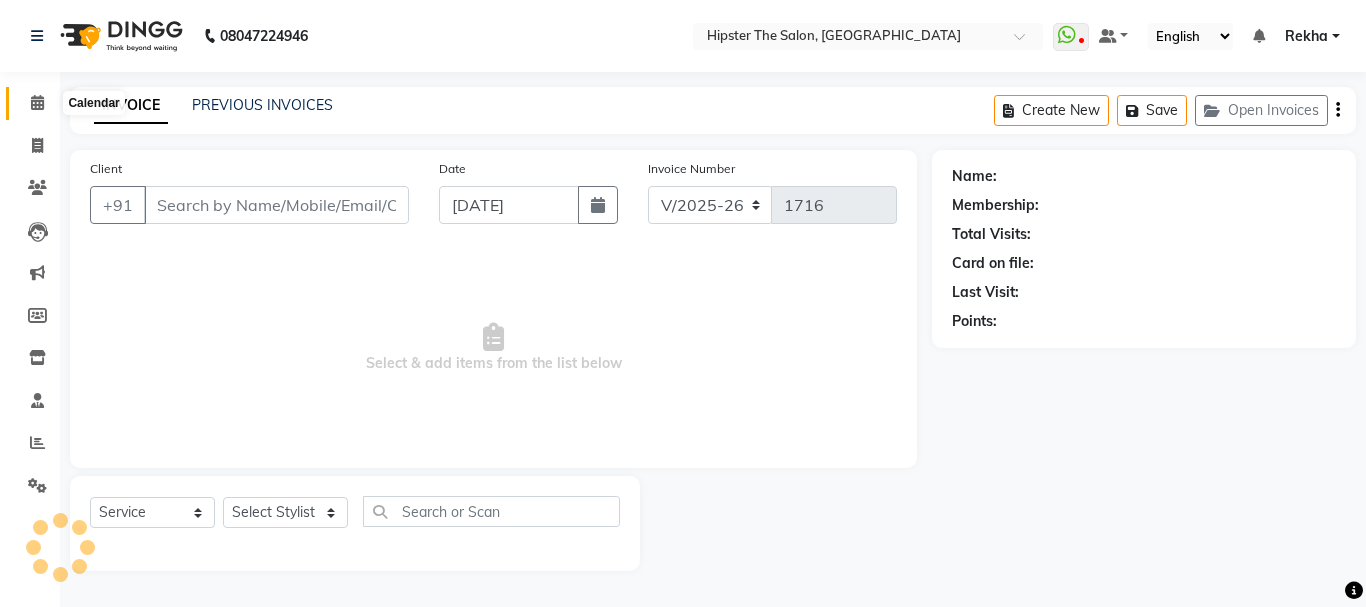 click 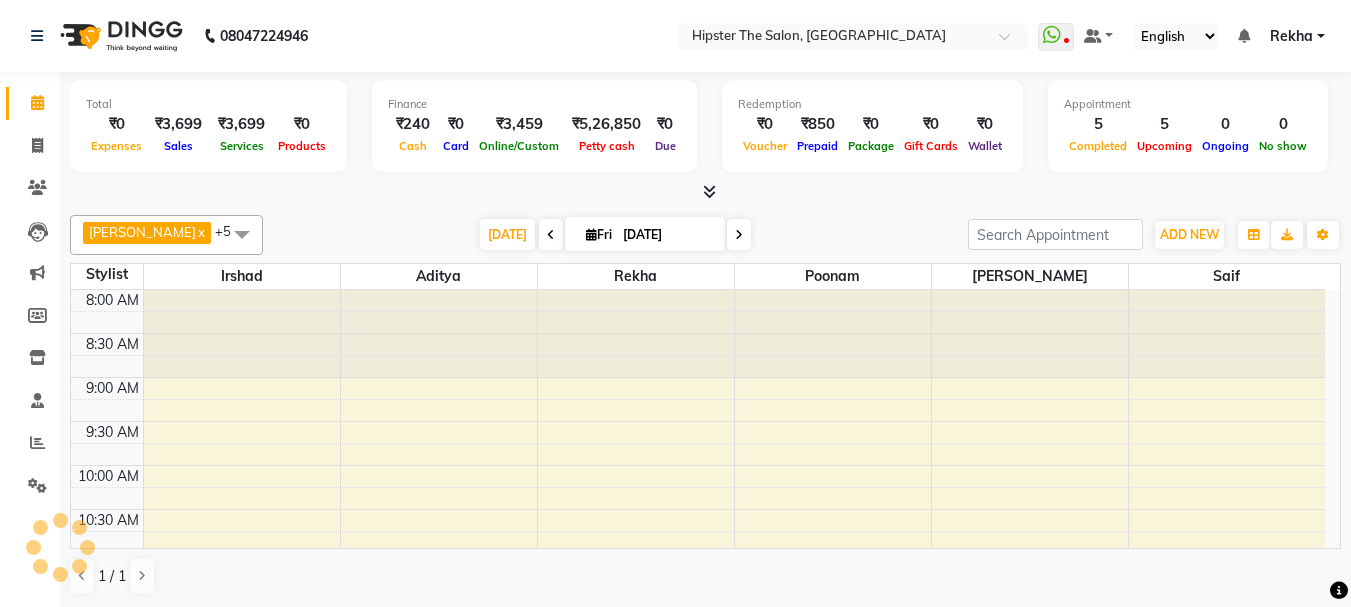 scroll, scrollTop: 0, scrollLeft: 0, axis: both 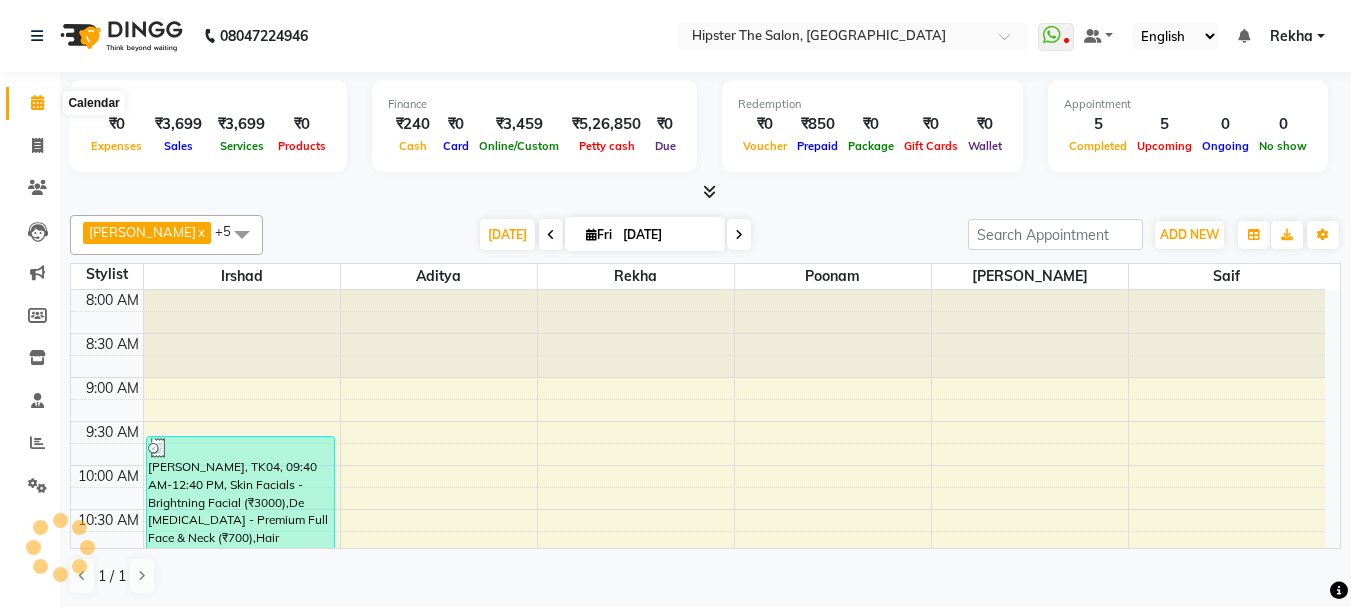 click 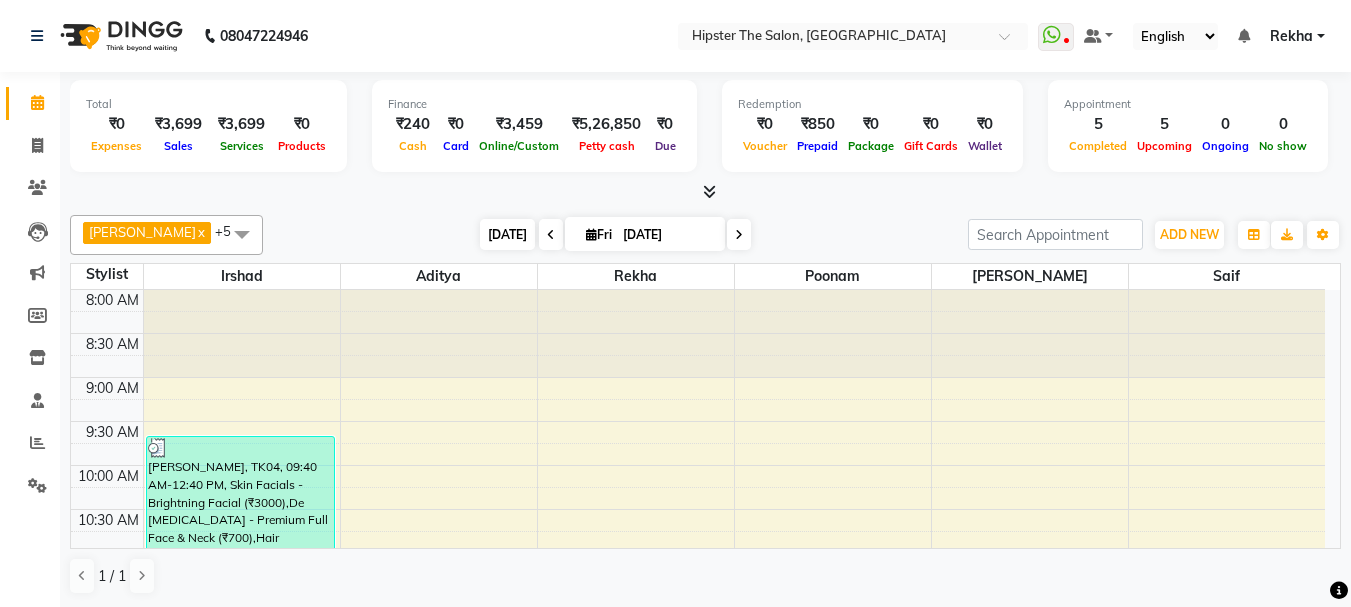 click on "[DATE]" at bounding box center [507, 234] 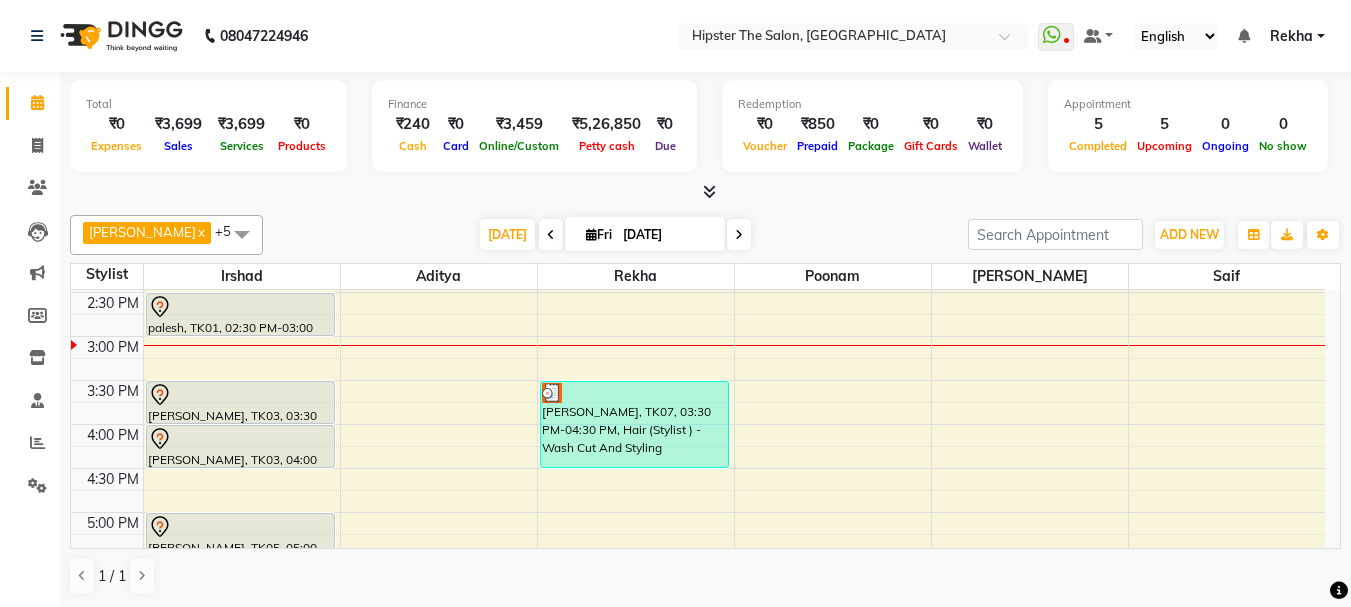 scroll, scrollTop: 590, scrollLeft: 0, axis: vertical 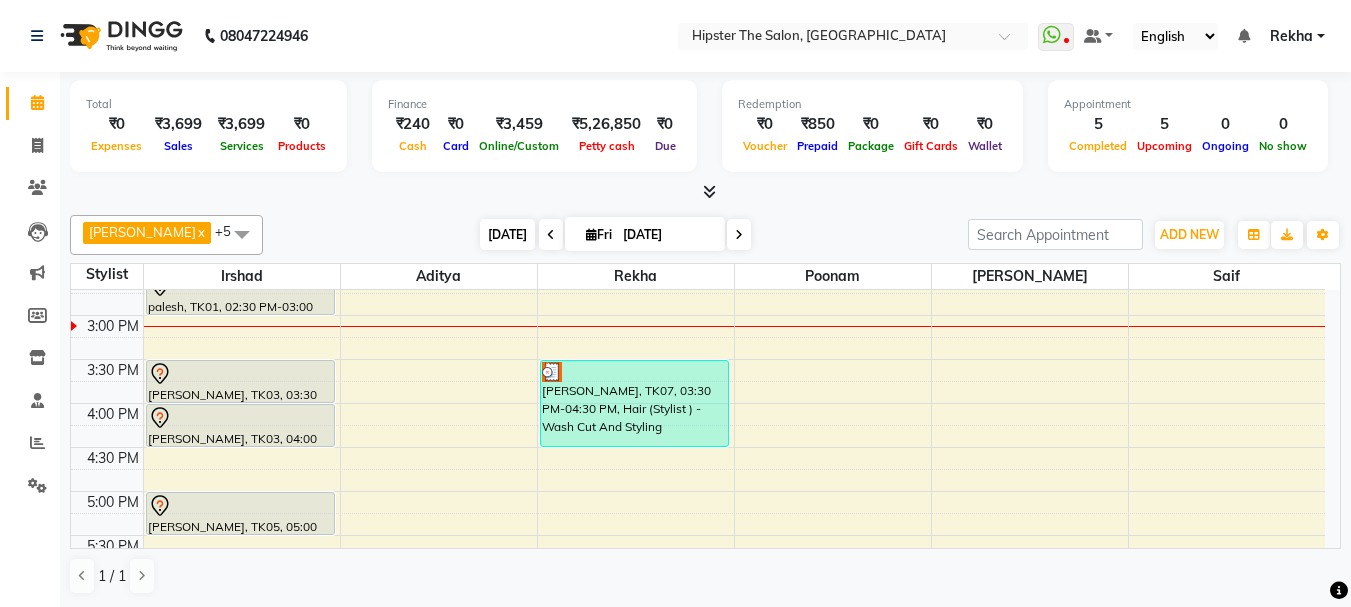 click on "[DATE]" at bounding box center [507, 234] 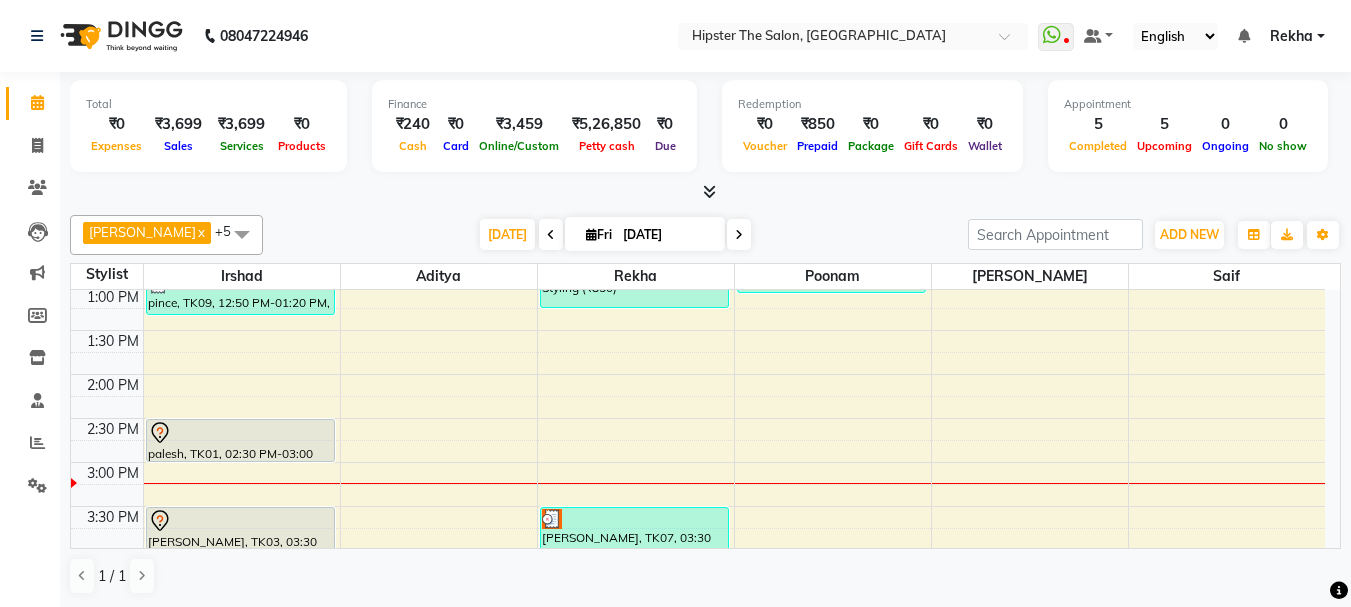 scroll, scrollTop: 441, scrollLeft: 0, axis: vertical 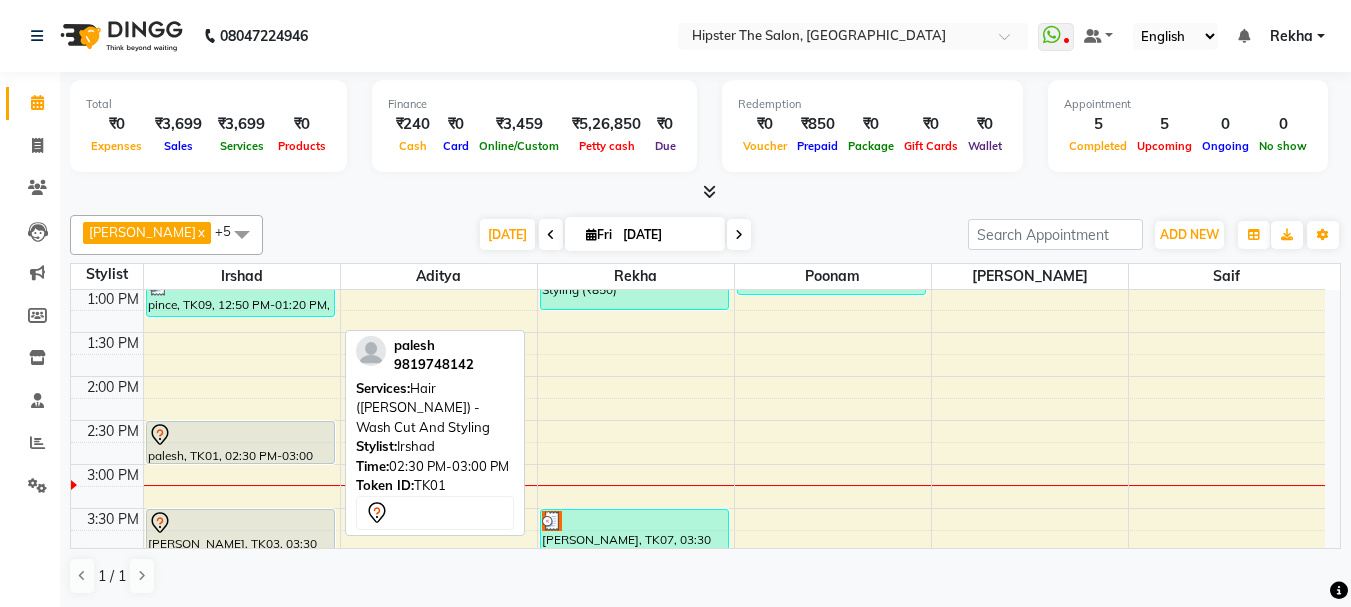 click on "palesh, TK01, 02:30 PM-03:00 PM, Hair ([PERSON_NAME]) - Wash Cut And Styling" at bounding box center [240, 442] 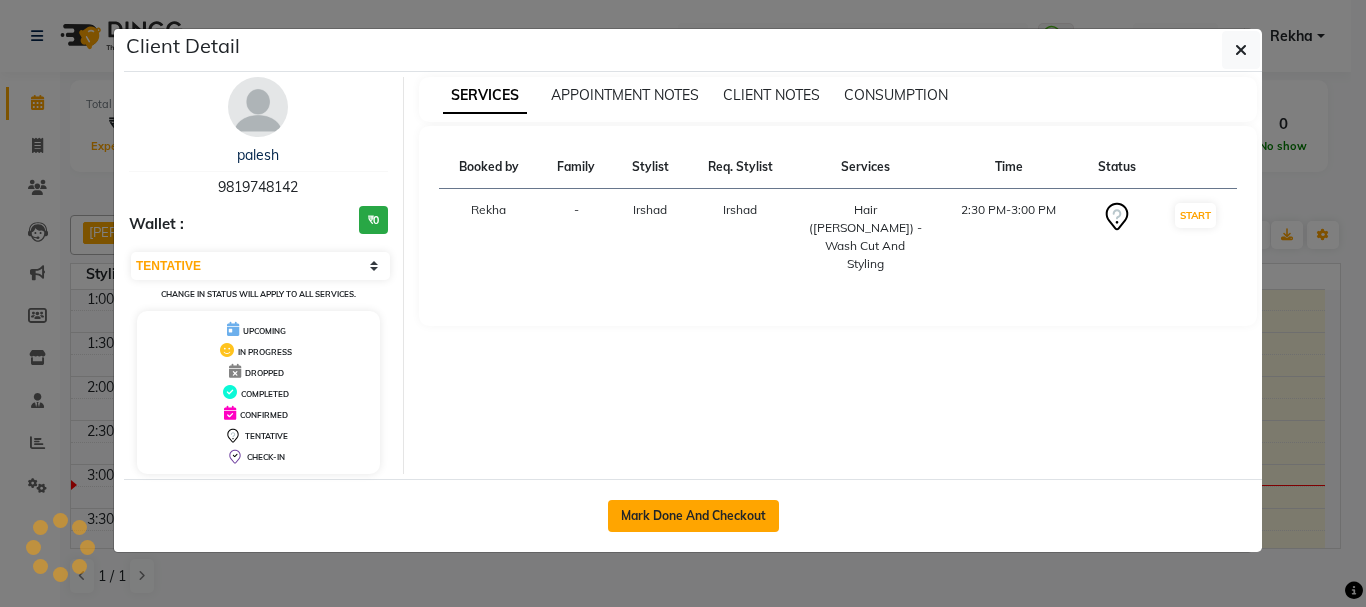 click on "Mark Done And Checkout" 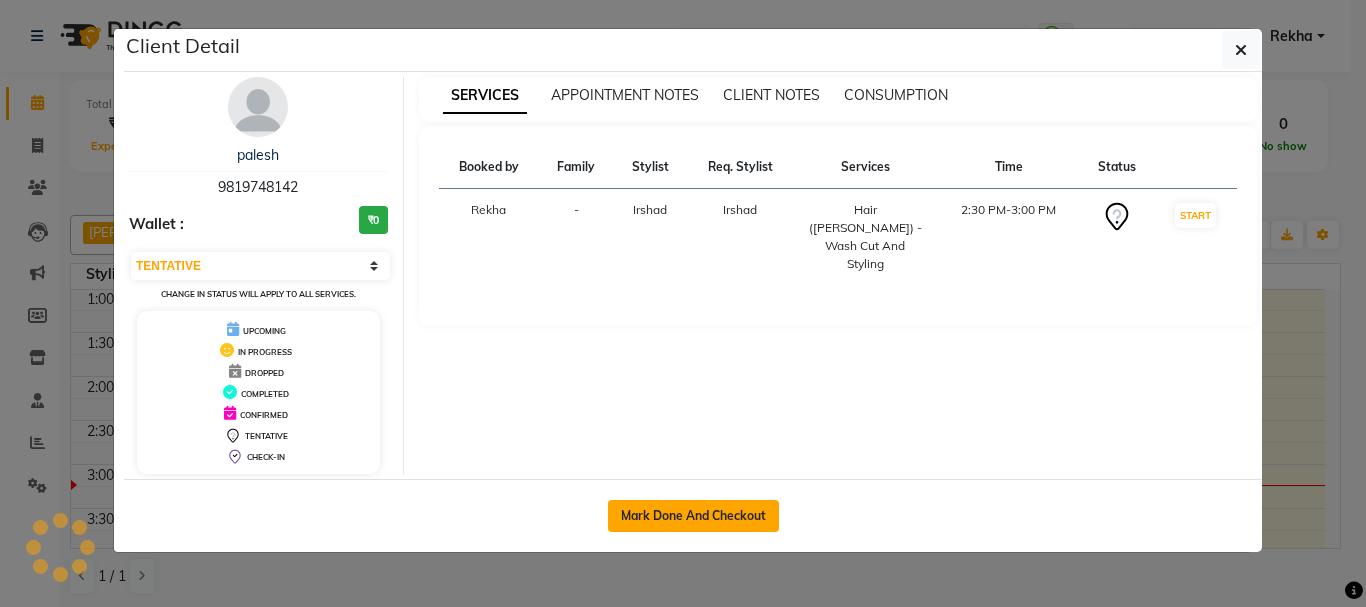 select on "service" 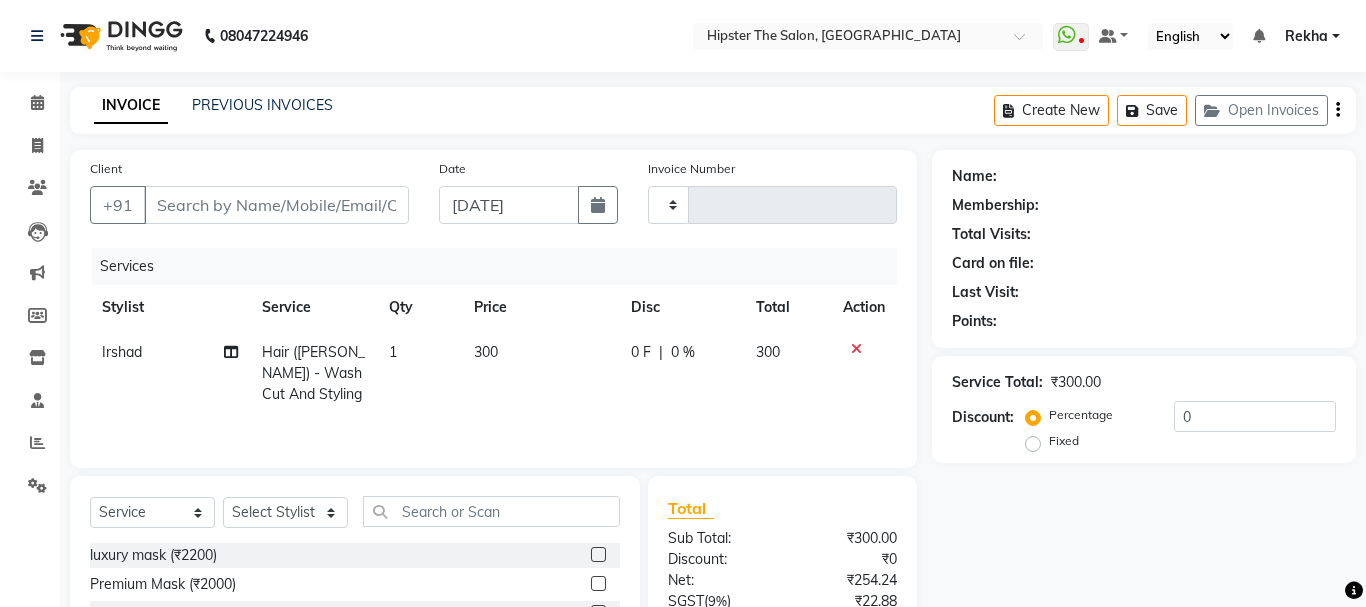 type on "9819748142" 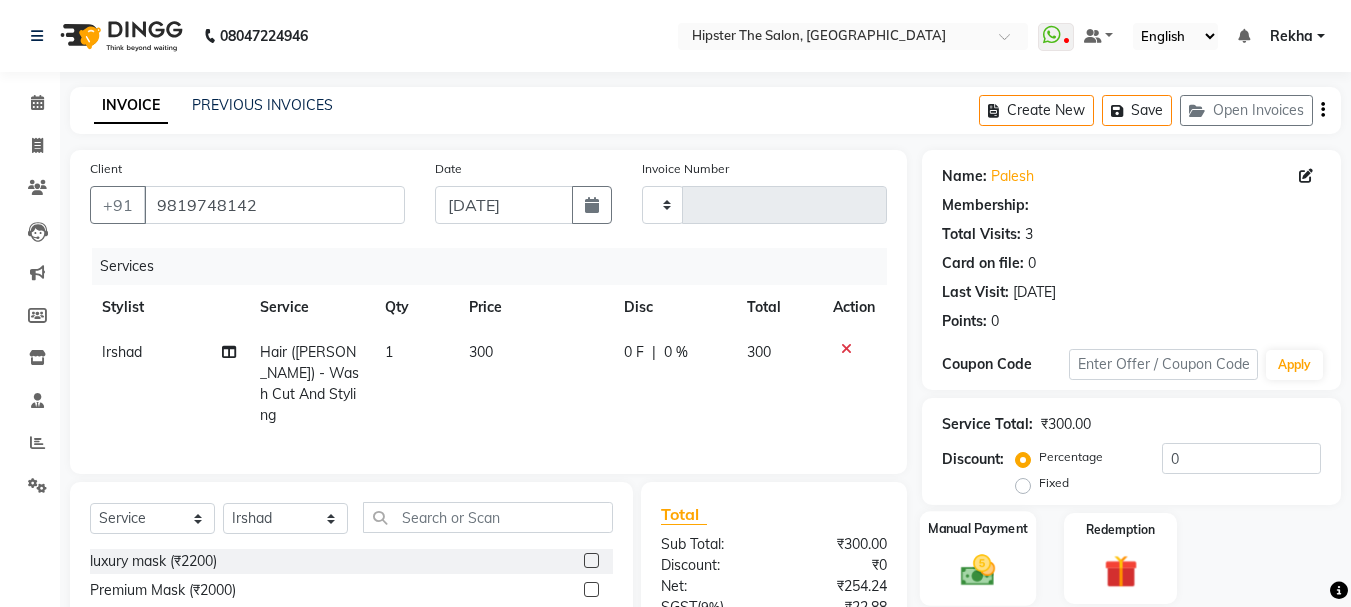 scroll, scrollTop: 194, scrollLeft: 0, axis: vertical 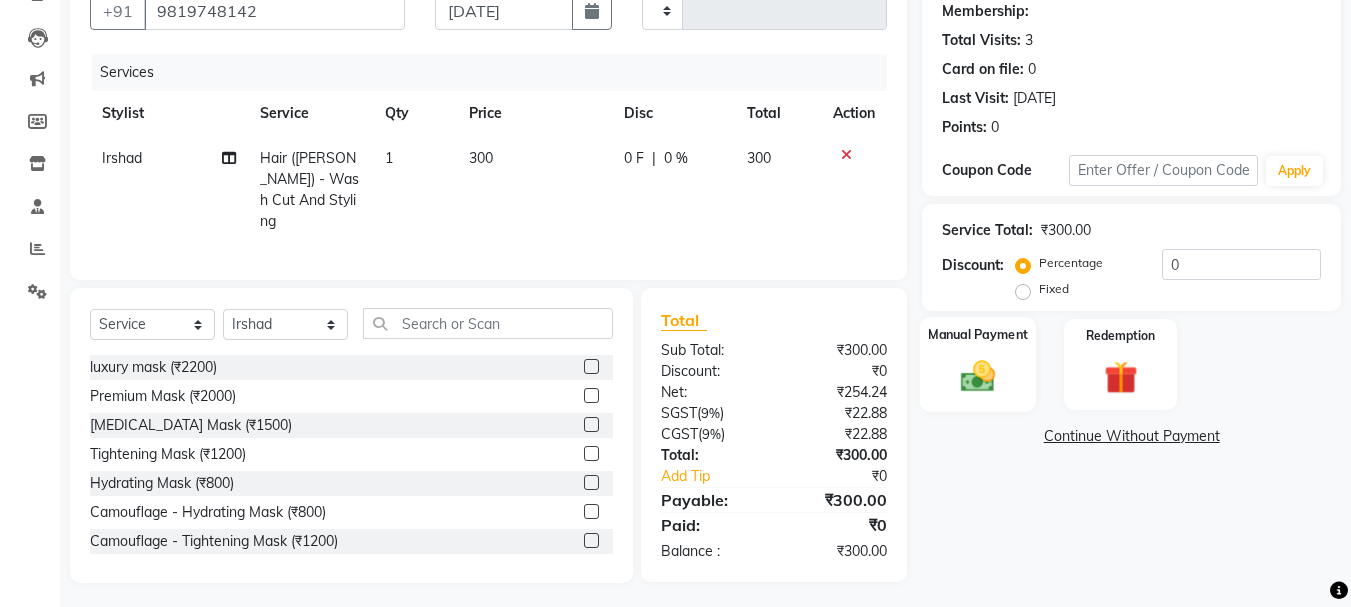 click 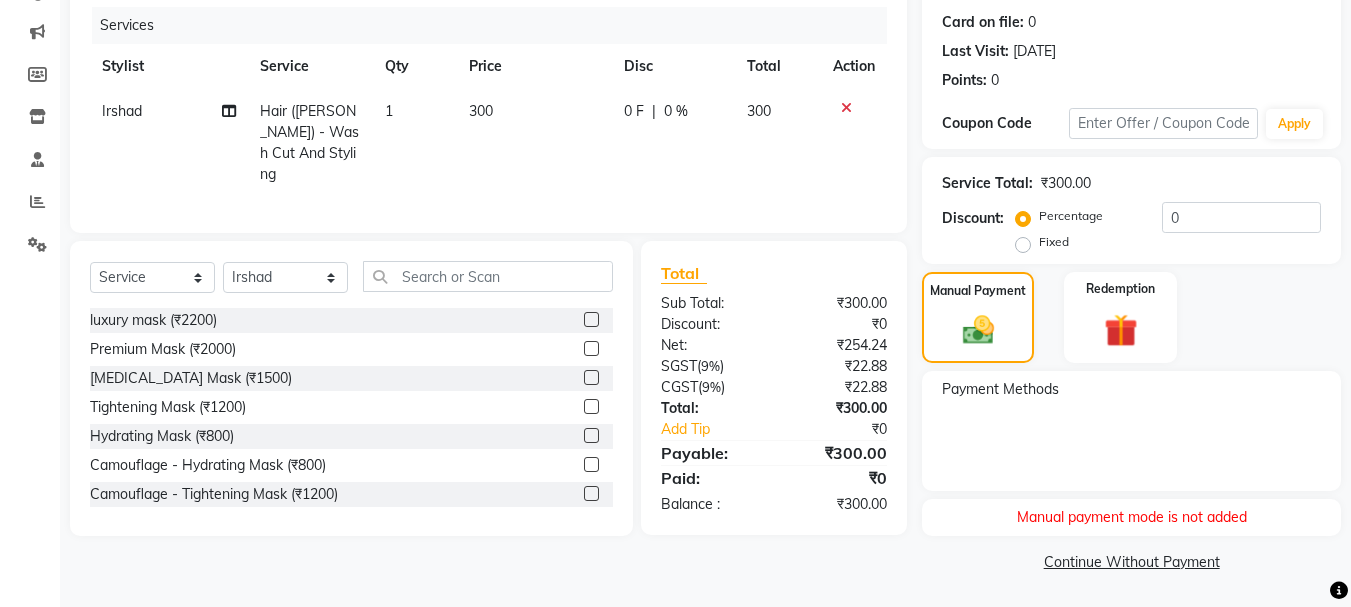 scroll, scrollTop: 0, scrollLeft: 0, axis: both 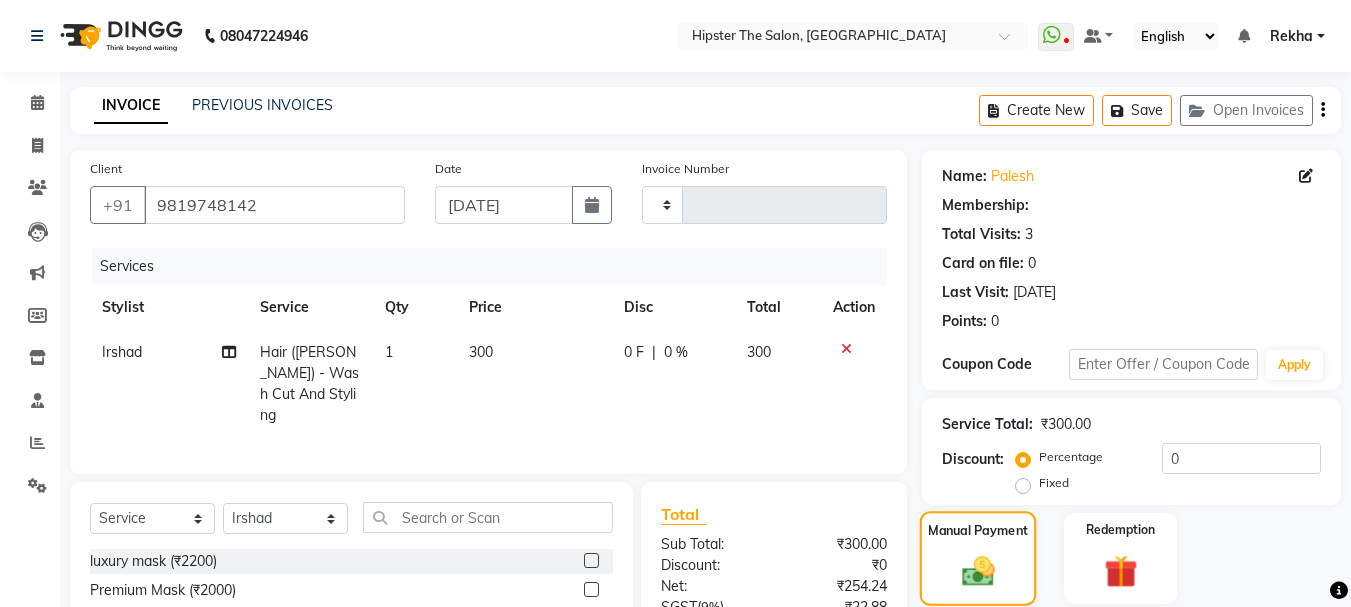 click on "Manual Payment" 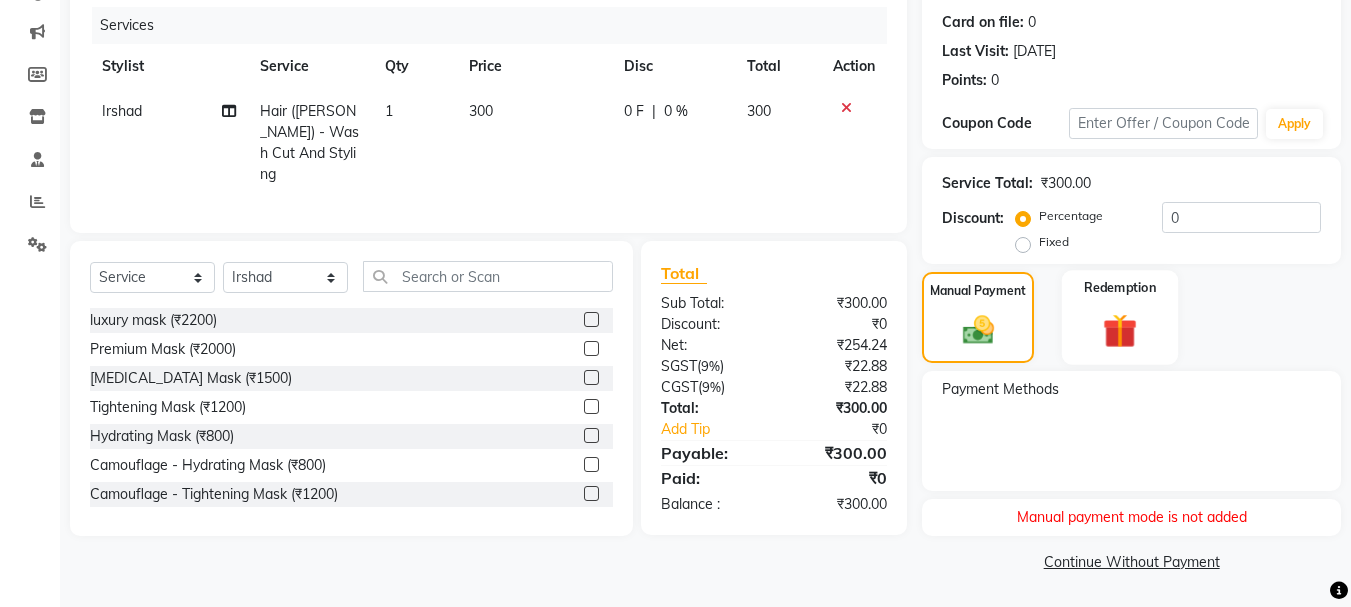 click on "Redemption" 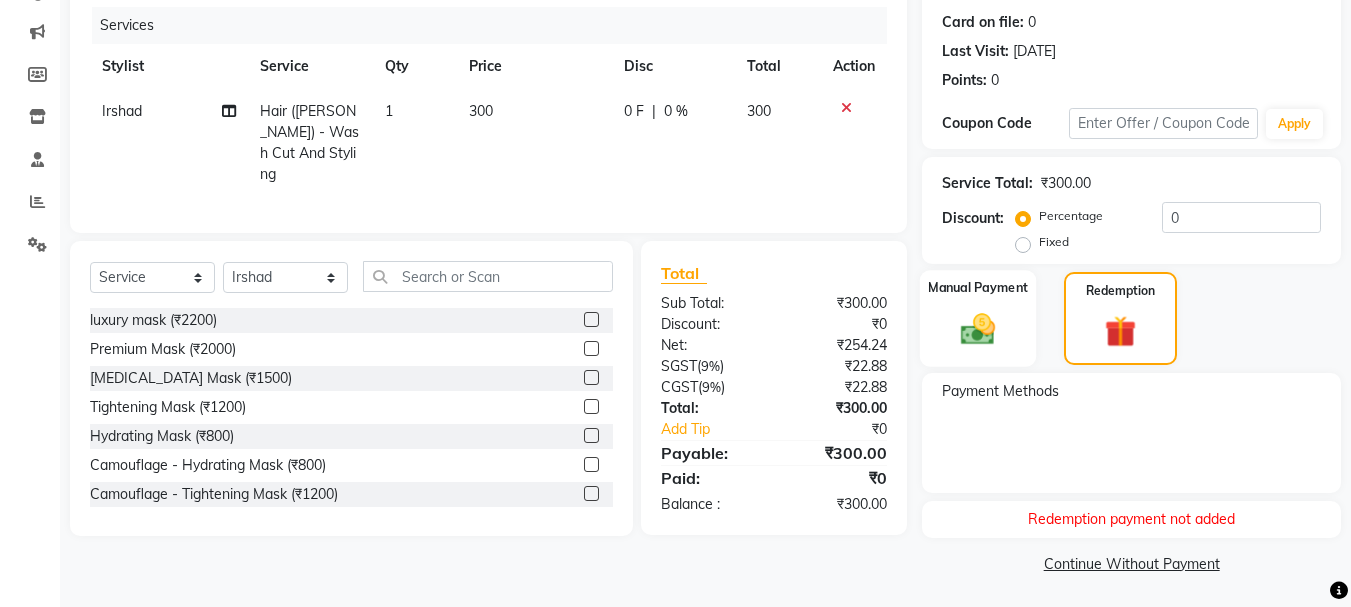 click 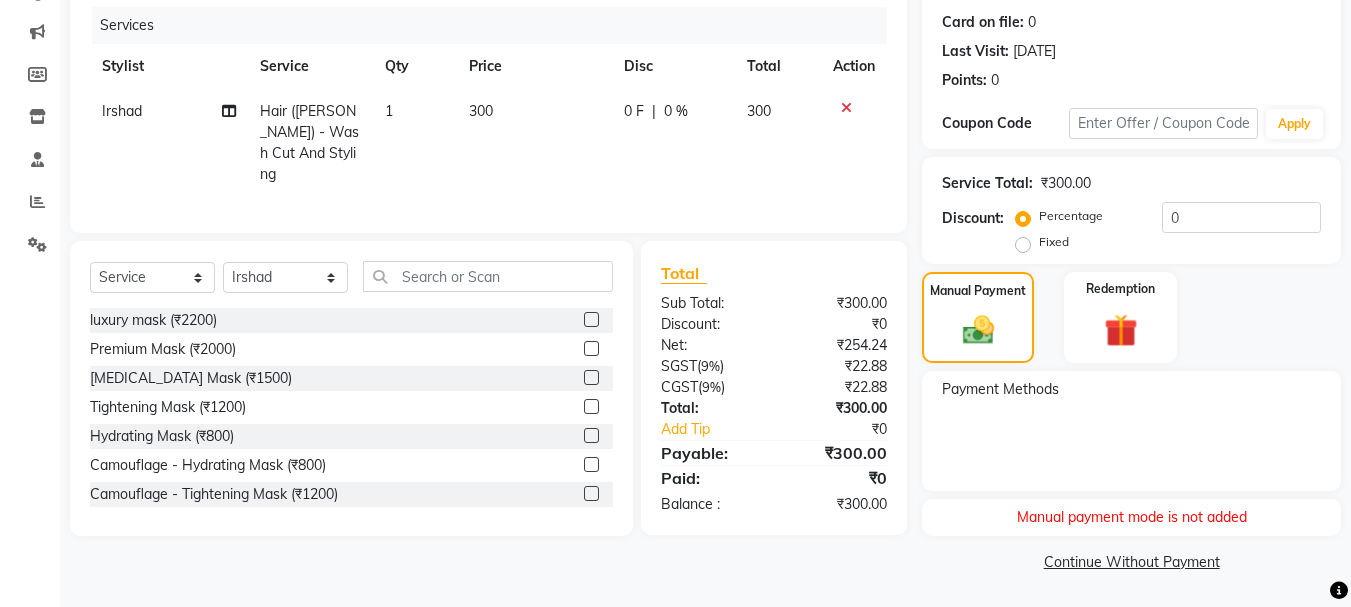 click on "Payment Methods" 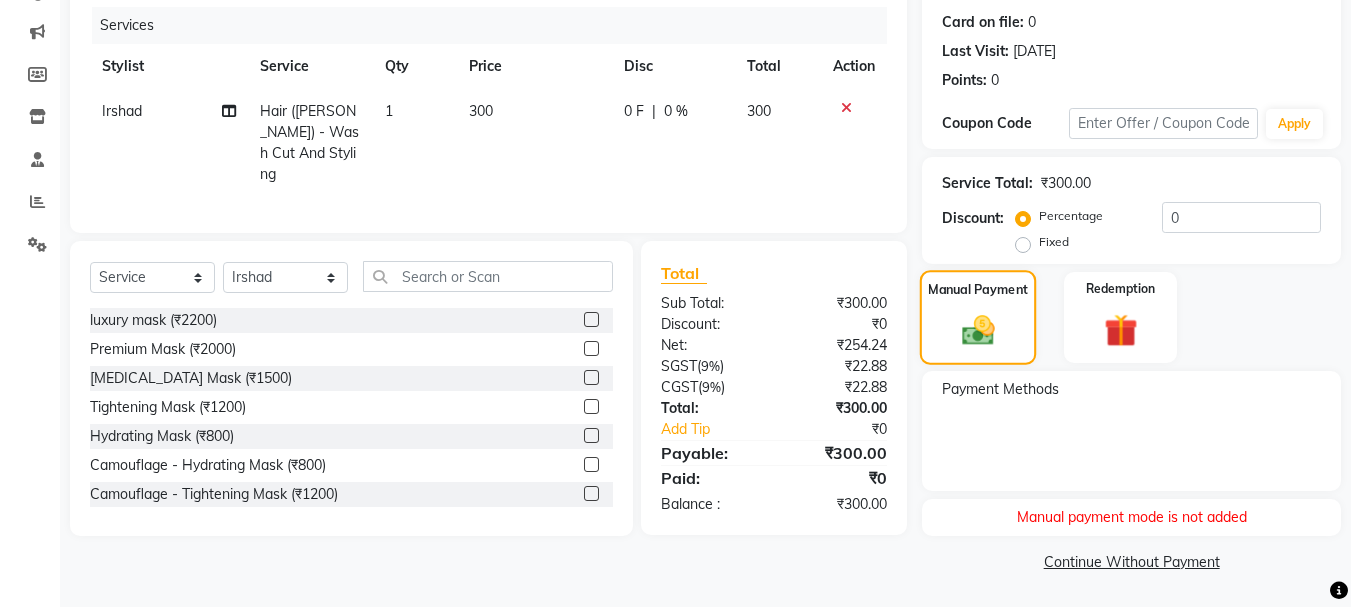 click 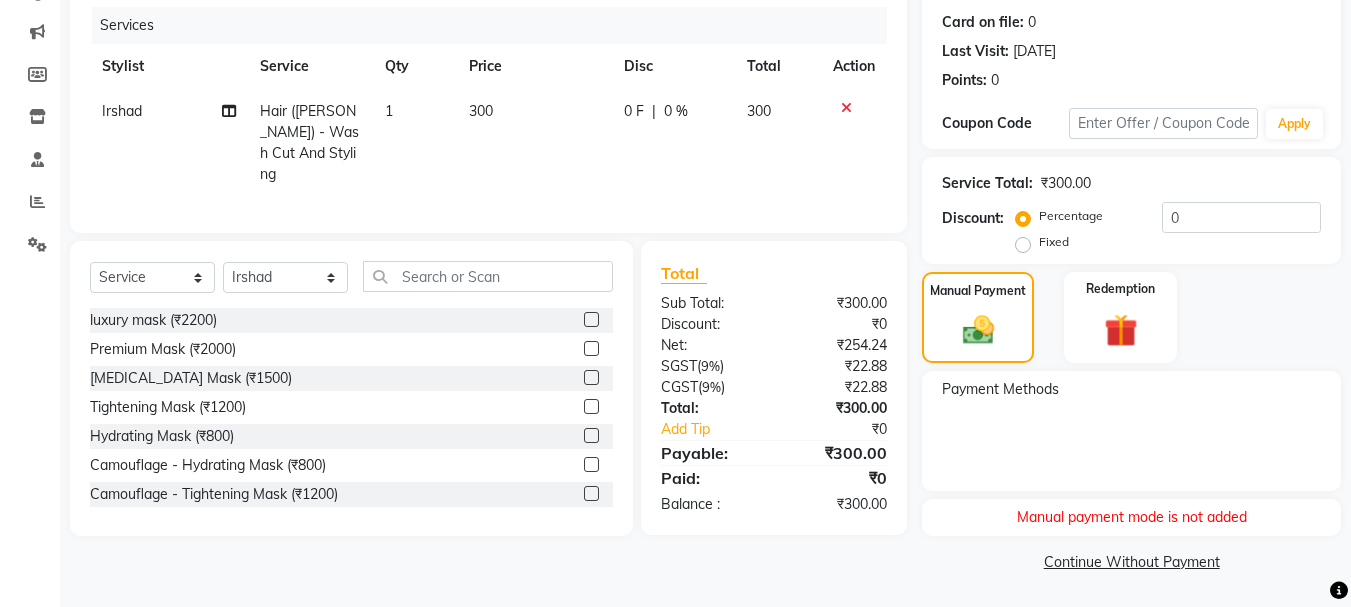 click on "Manual payment mode is not added" 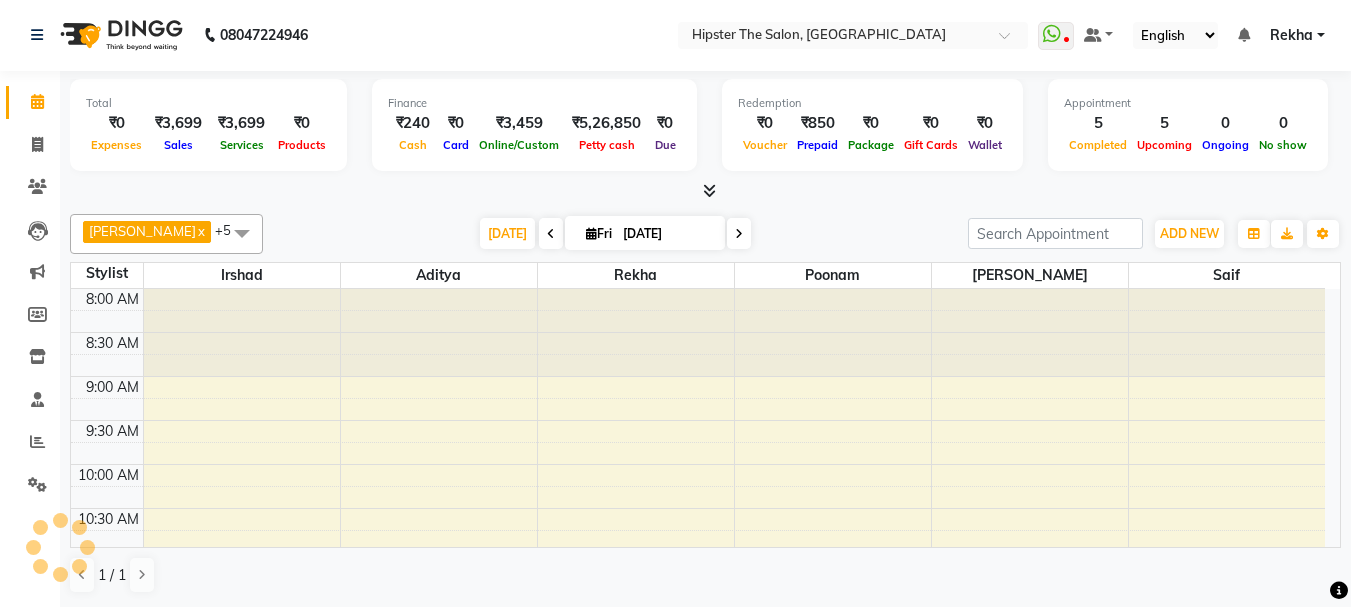 scroll, scrollTop: 0, scrollLeft: 0, axis: both 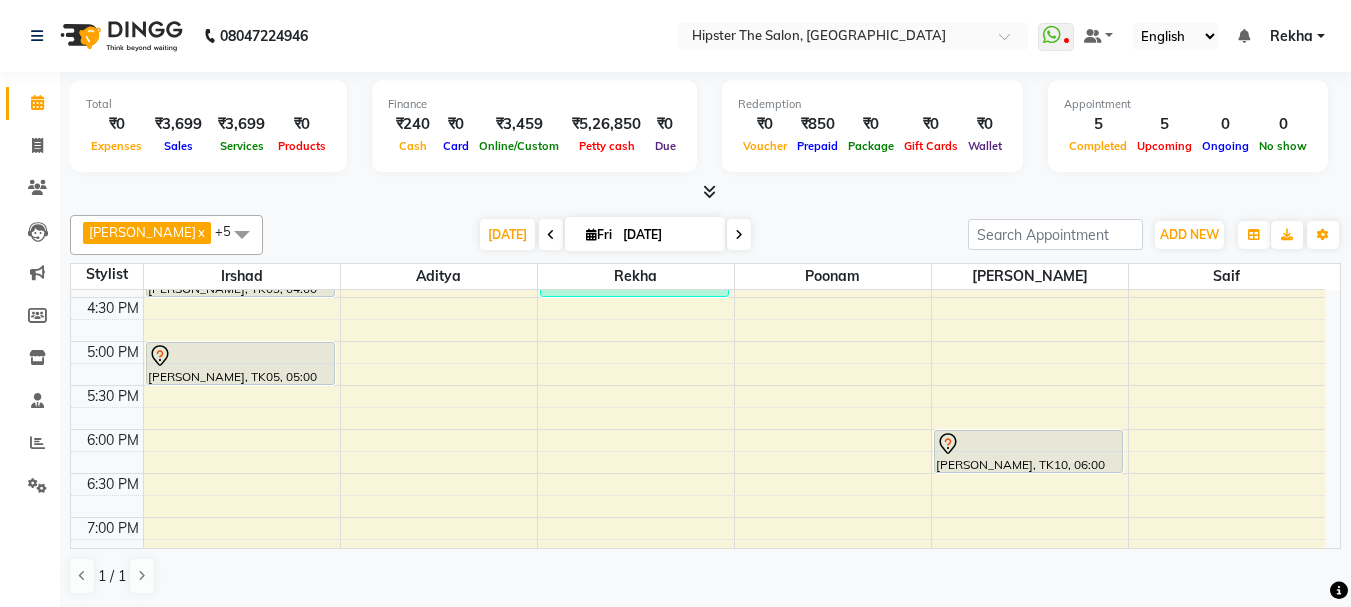 click at bounding box center (739, 235) 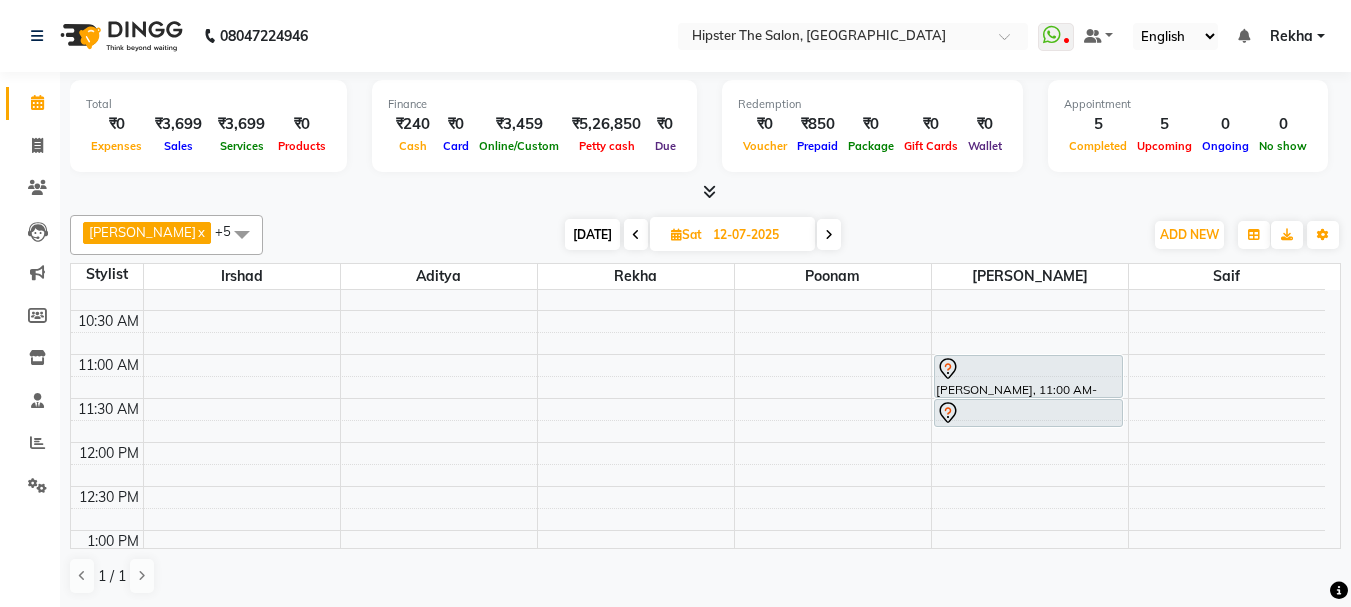 scroll, scrollTop: 167, scrollLeft: 0, axis: vertical 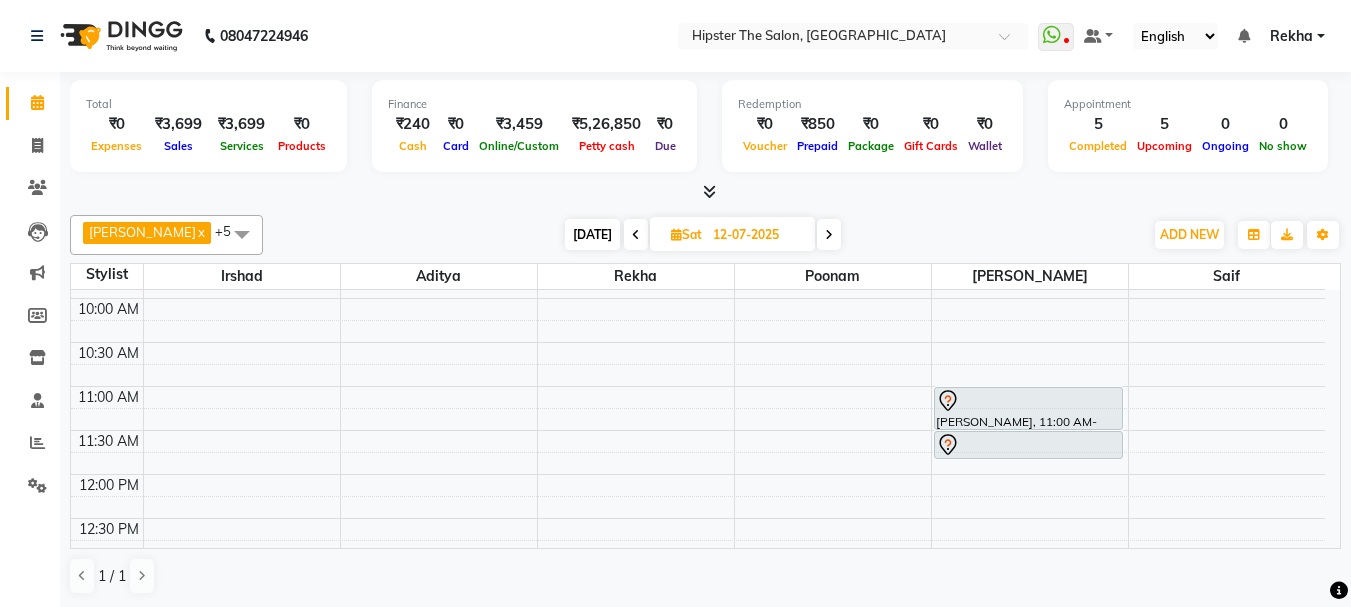 click on "[DATE]" at bounding box center (592, 234) 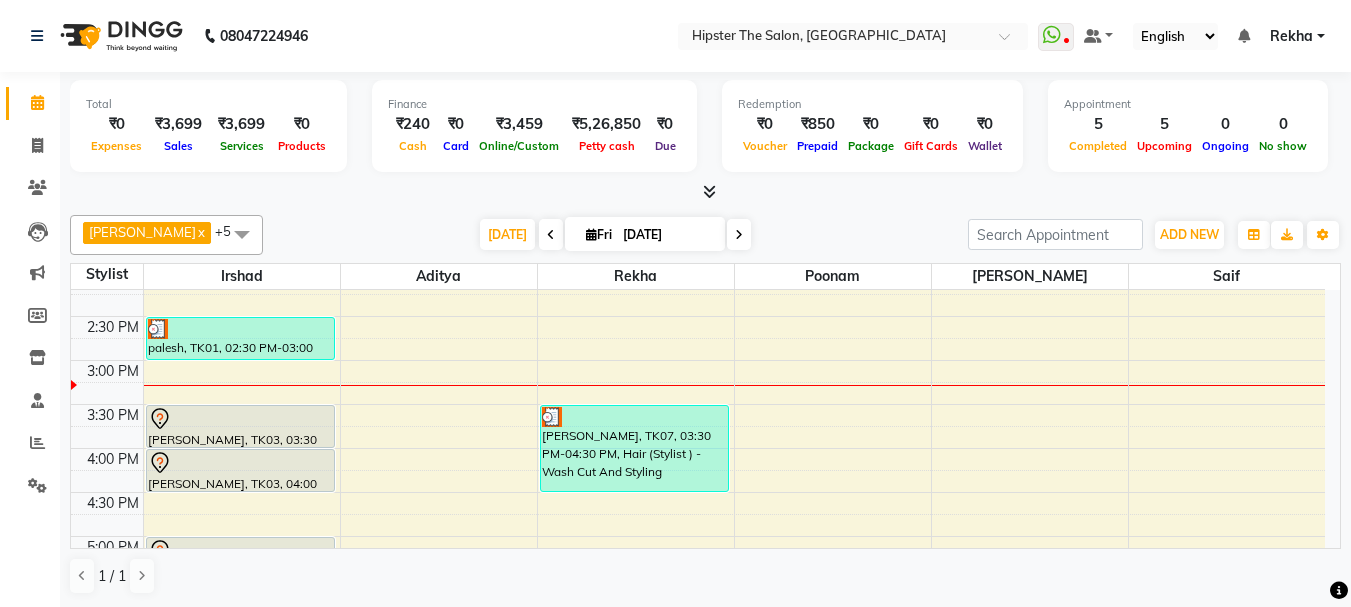 scroll, scrollTop: 557, scrollLeft: 0, axis: vertical 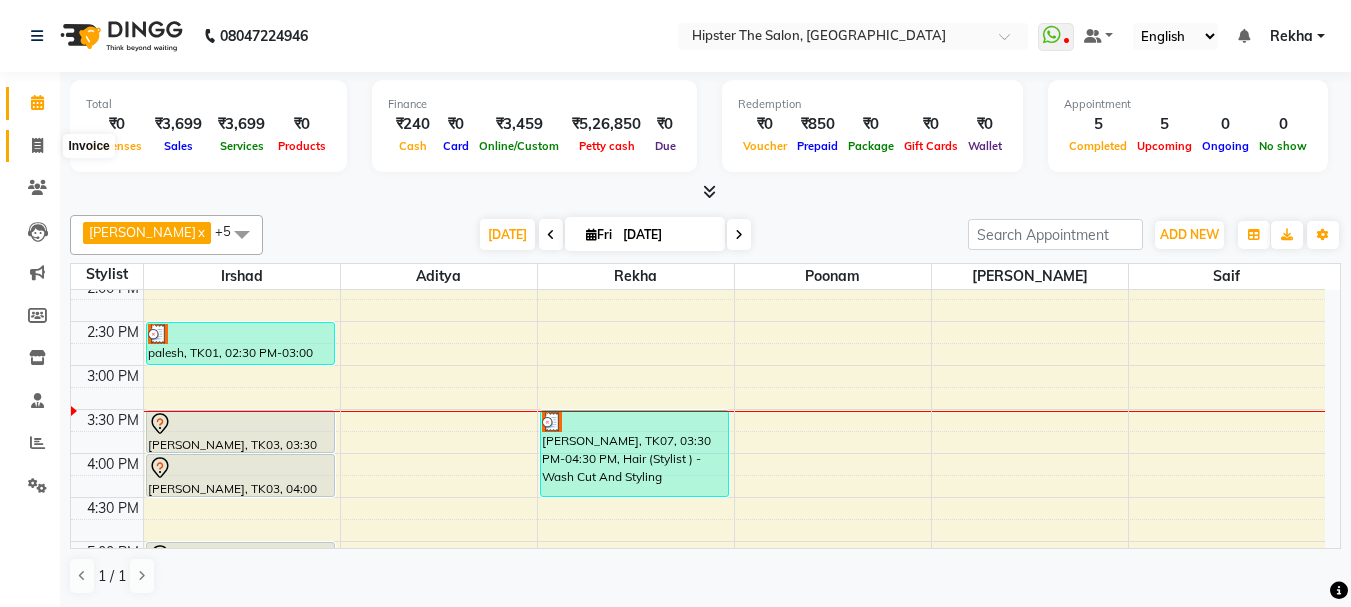 click 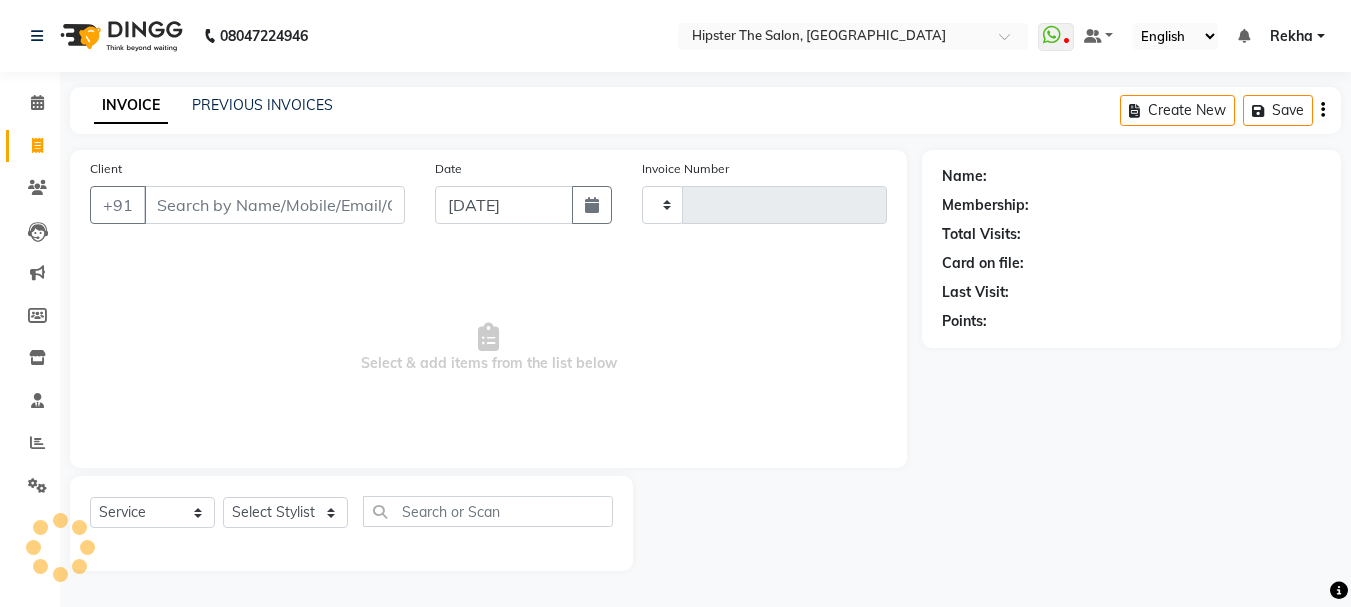 type on "1716" 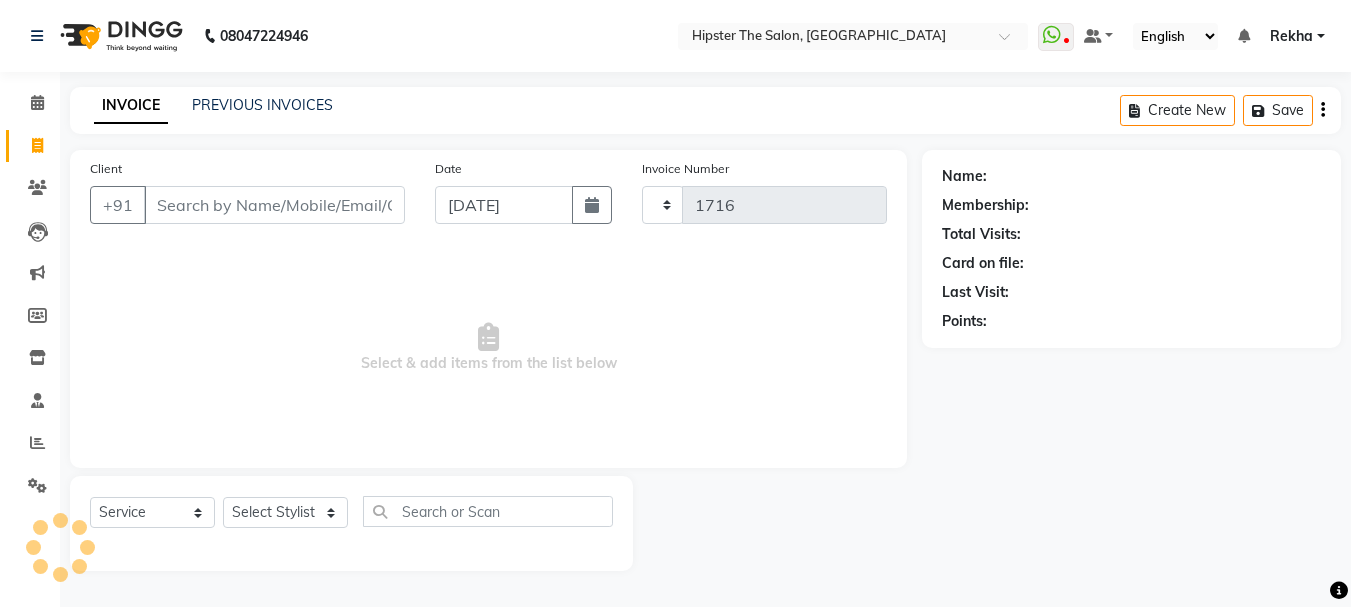 select on "5125" 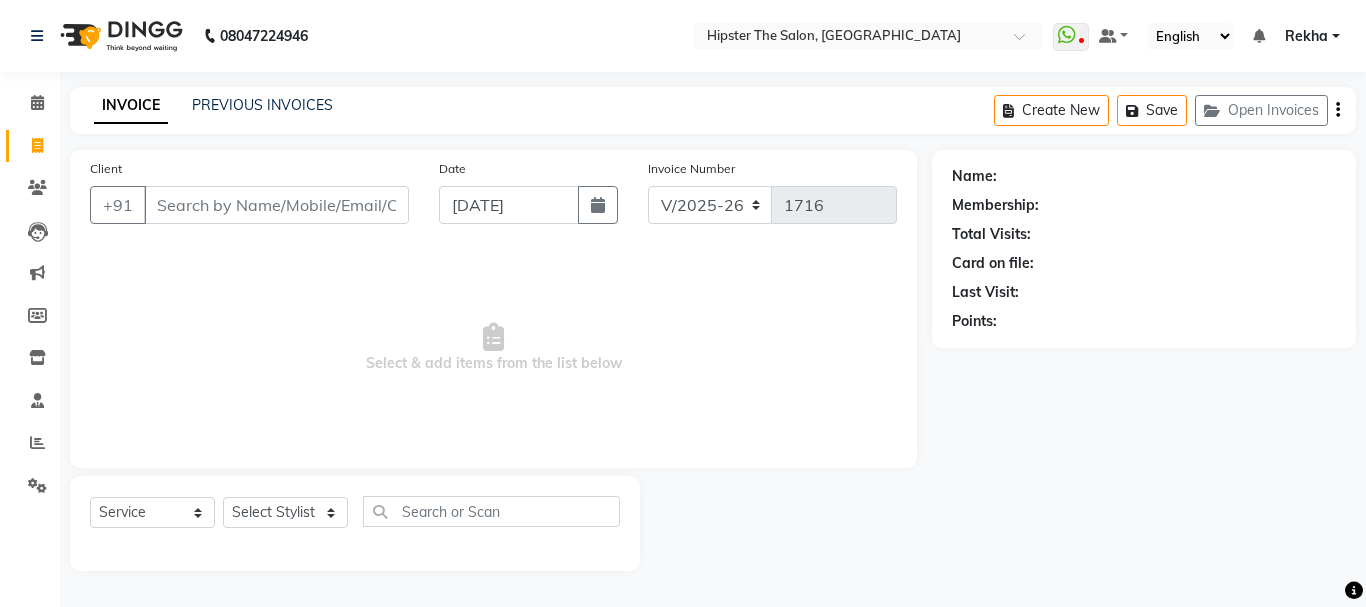 click 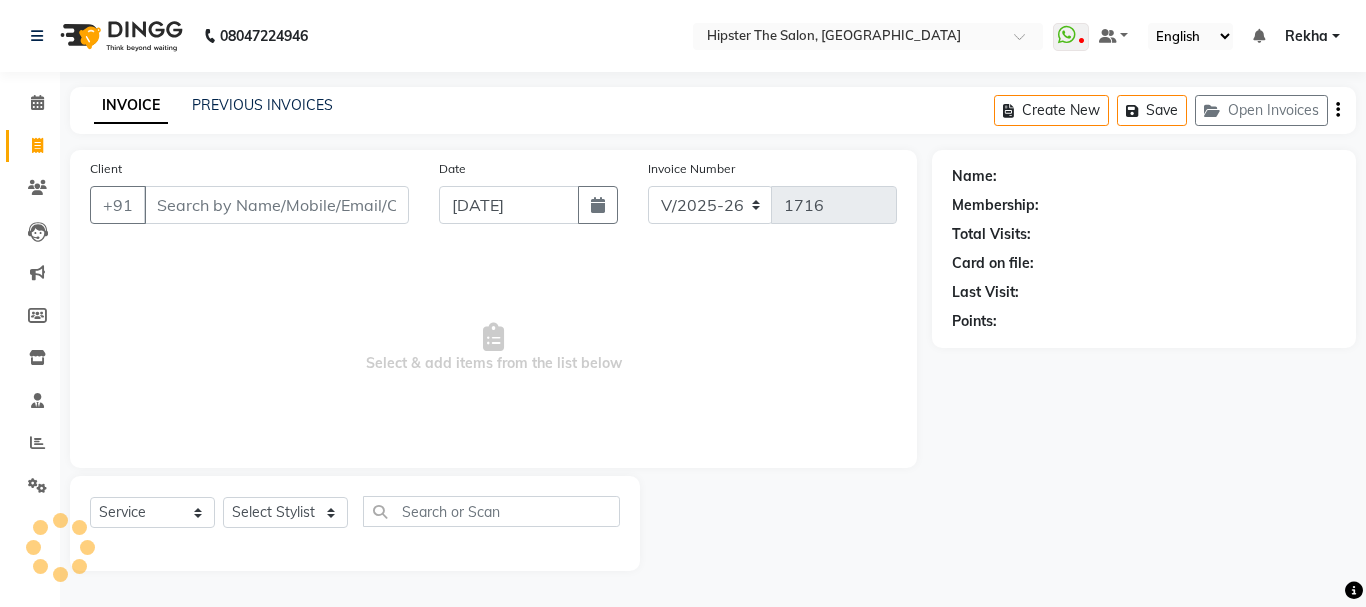 click on "Client +91 Date 11-07-2025 Invoice Number V/2025 V/2025-26 1716  Select & add items from the list below" 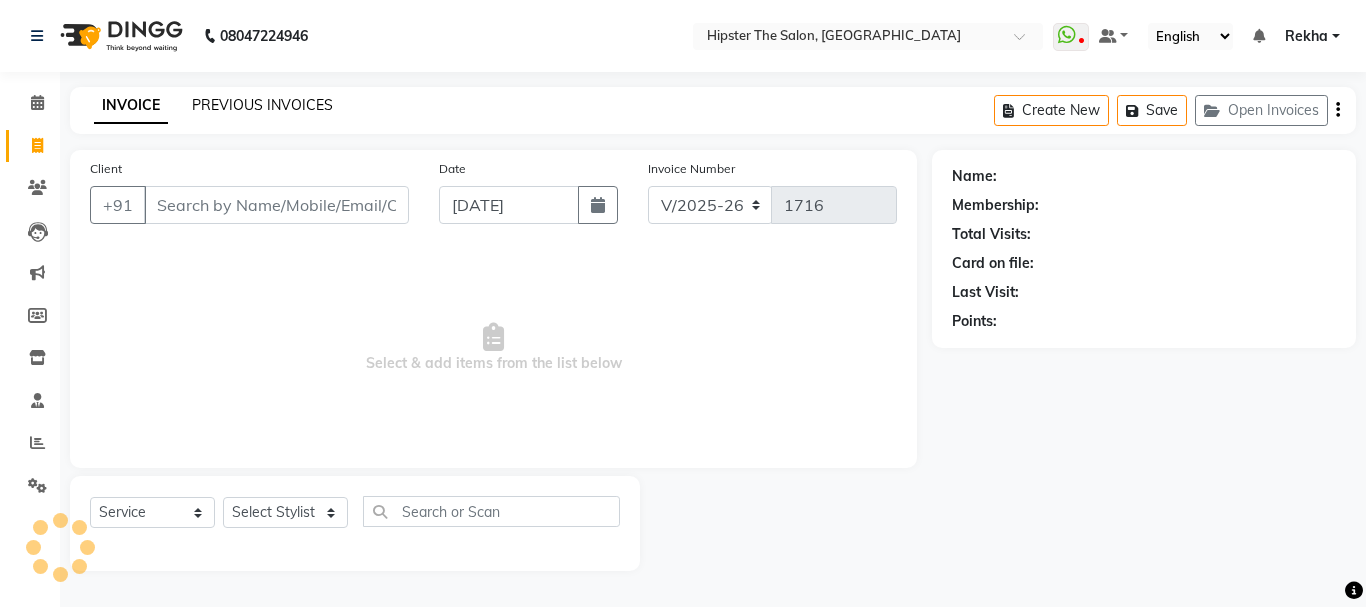 click on "PREVIOUS INVOICES" 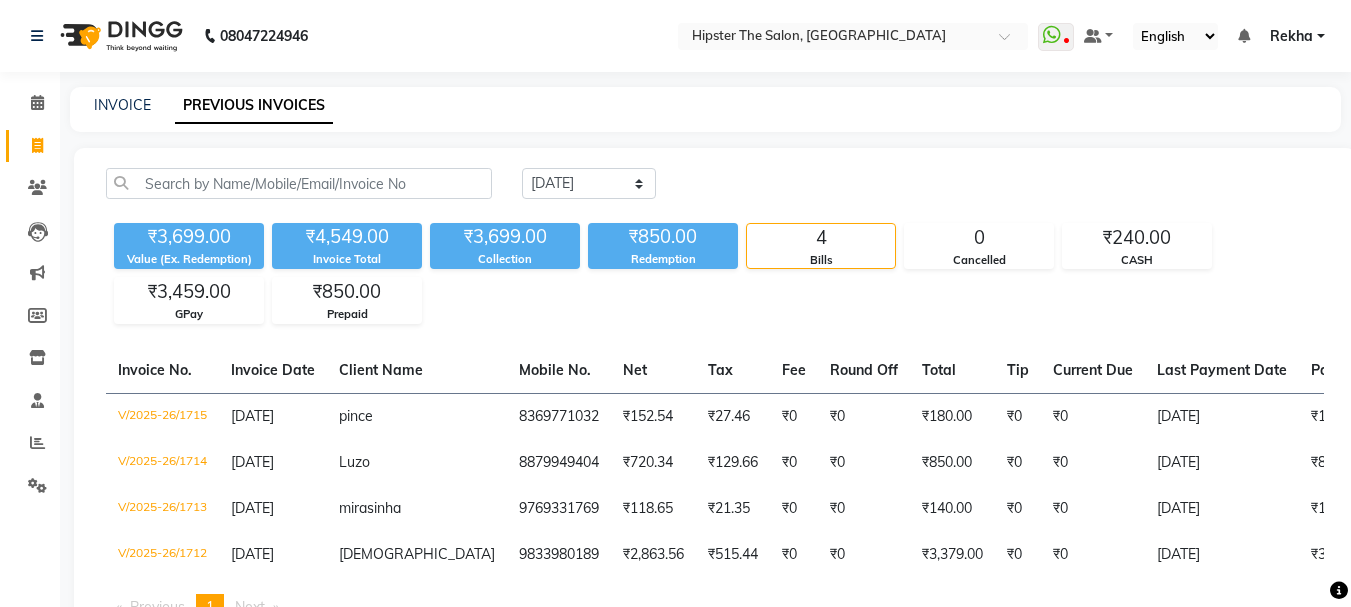 scroll, scrollTop: 0, scrollLeft: 0, axis: both 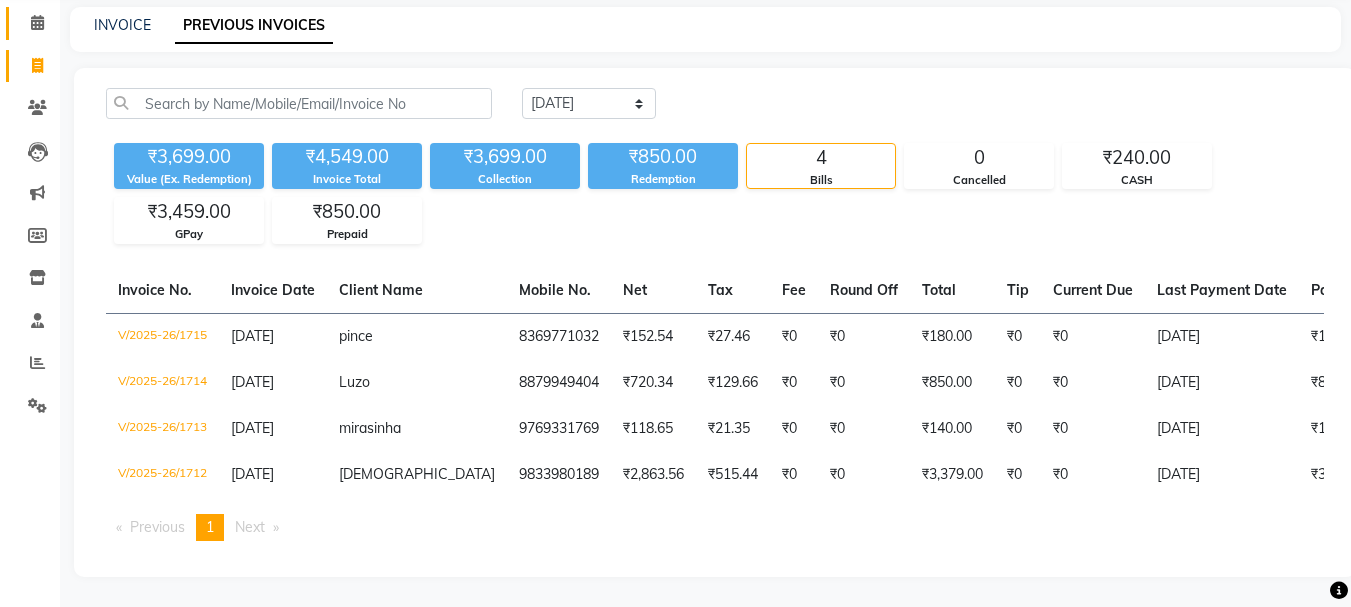 click 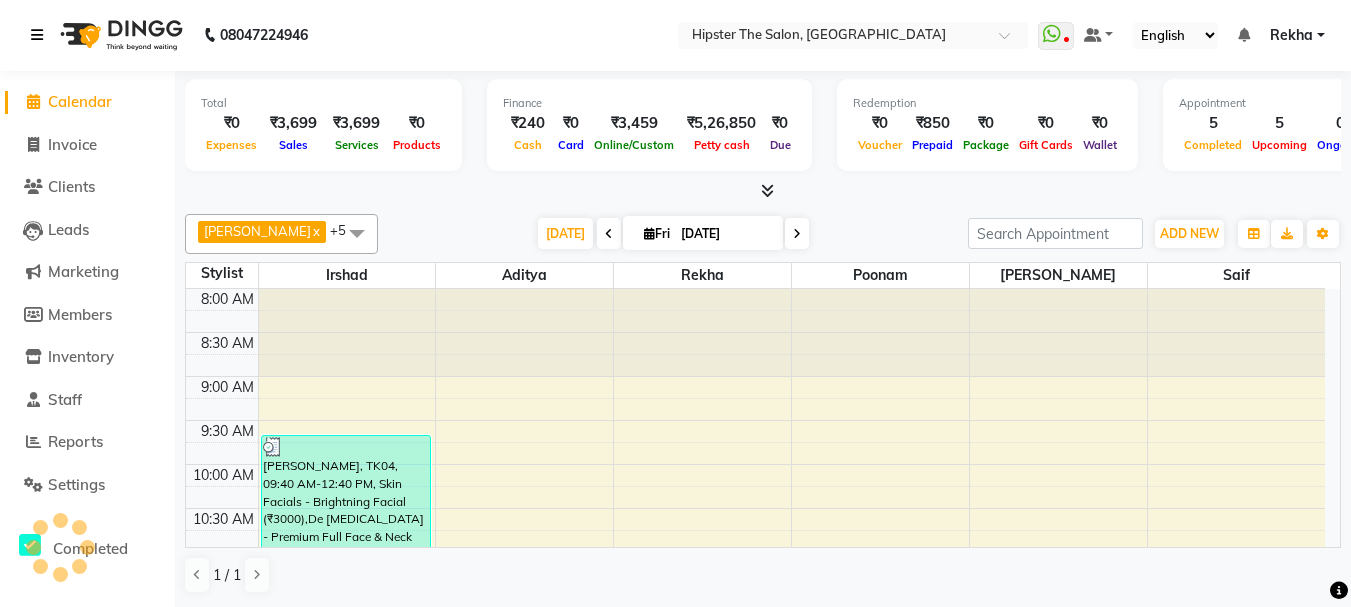 scroll, scrollTop: 0, scrollLeft: 0, axis: both 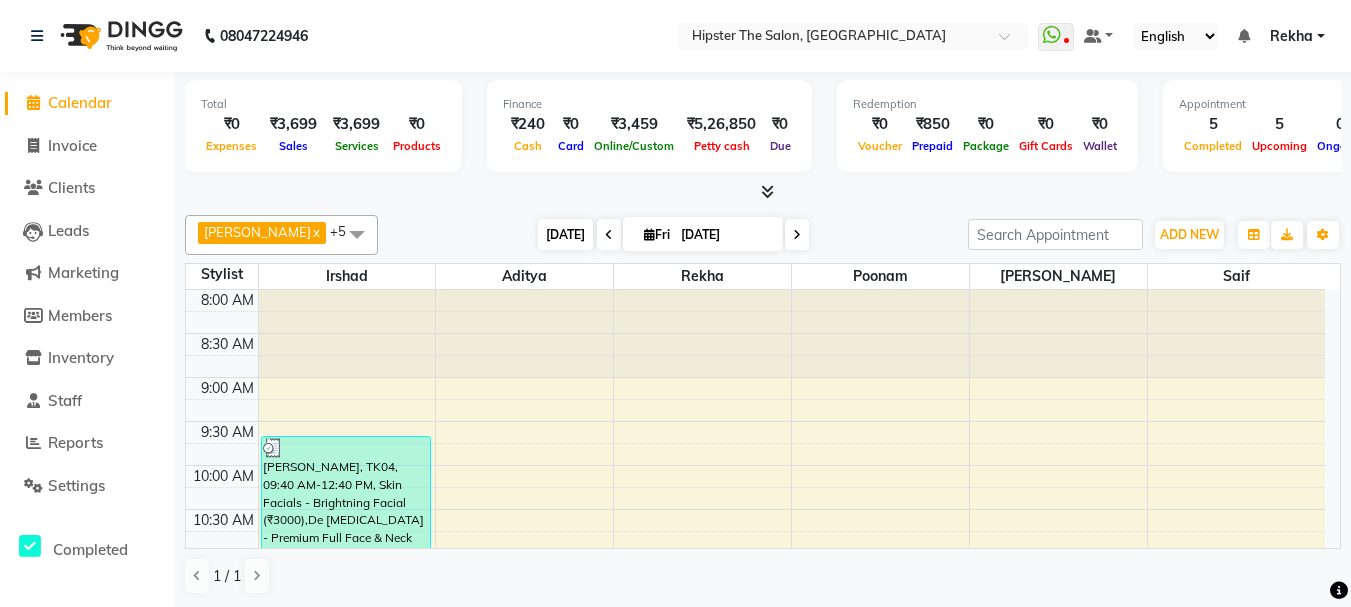 click on "[DATE]" at bounding box center (565, 234) 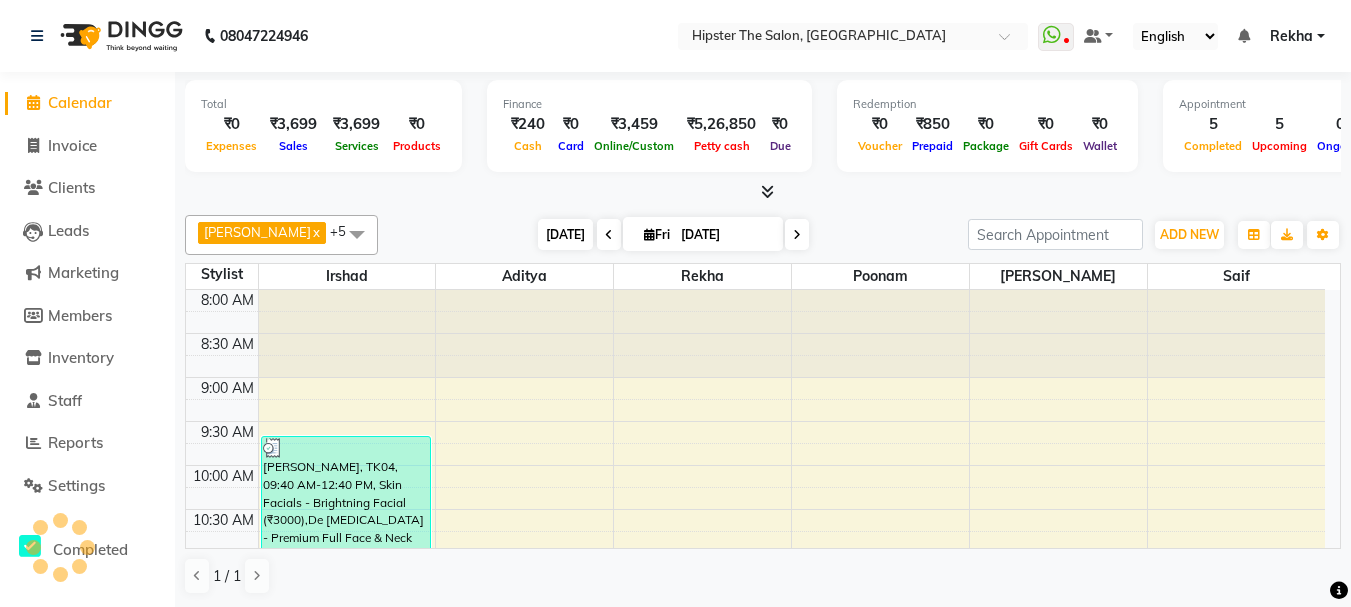 click on "[DATE]" at bounding box center (565, 234) 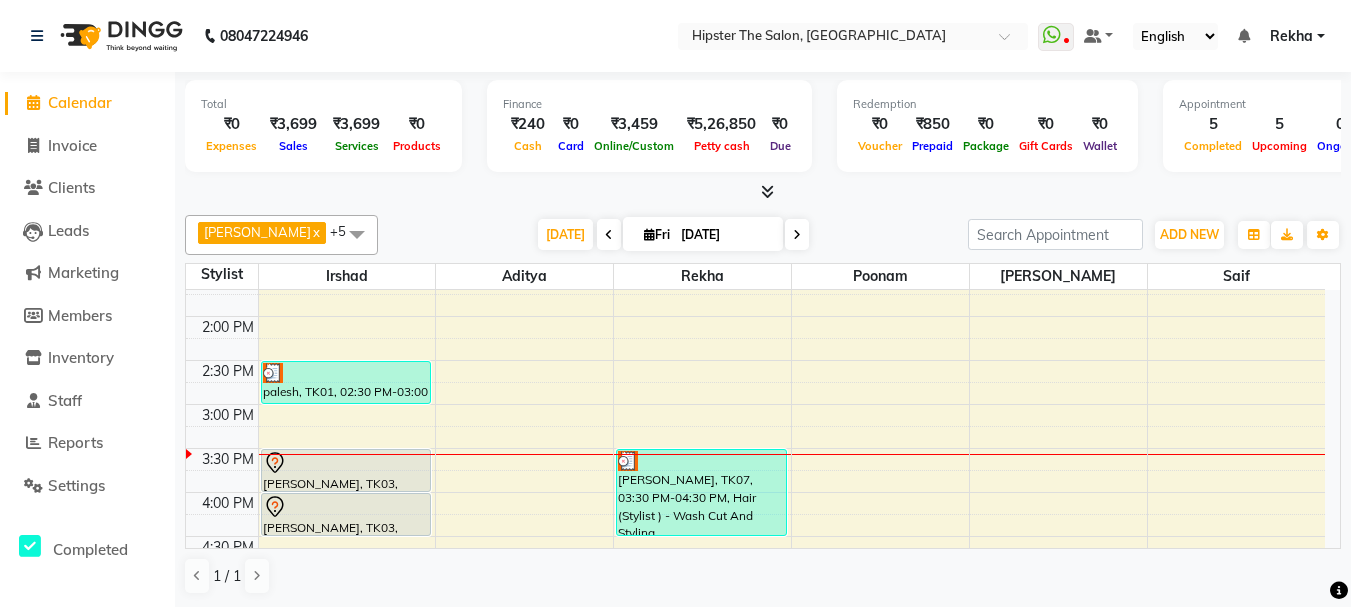 scroll, scrollTop: 484, scrollLeft: 0, axis: vertical 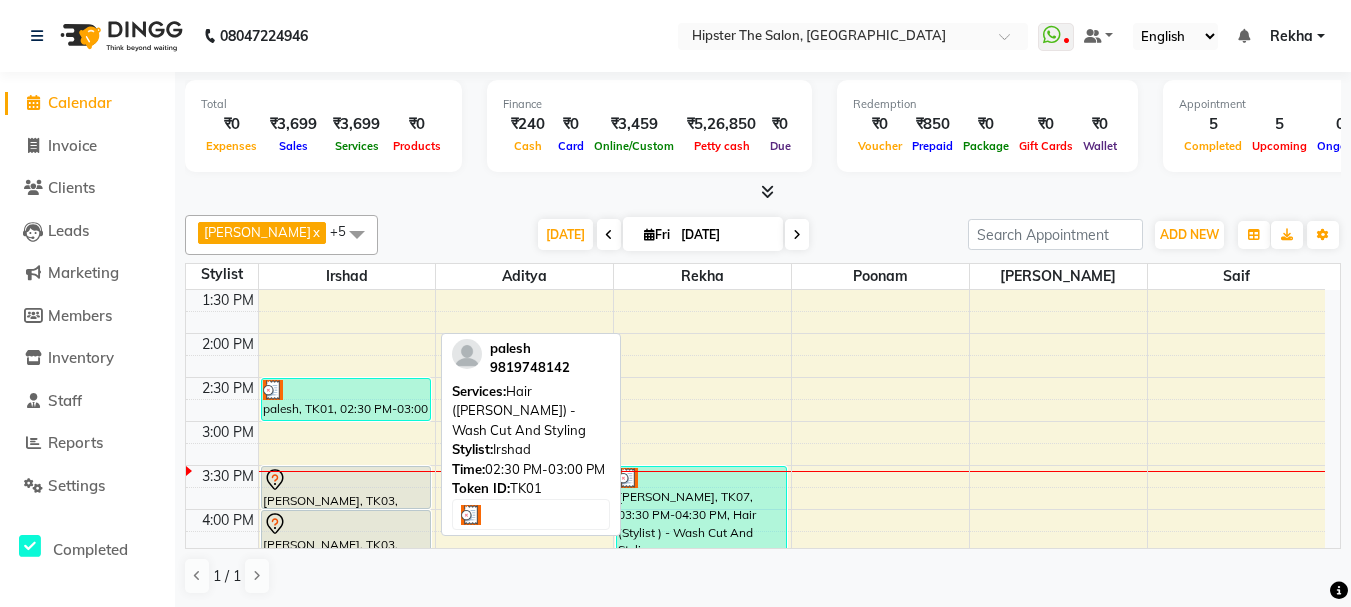 click on "palesh, TK01, 02:30 PM-03:00 PM, Hair ([PERSON_NAME]) - Wash Cut And Styling" at bounding box center [346, 399] 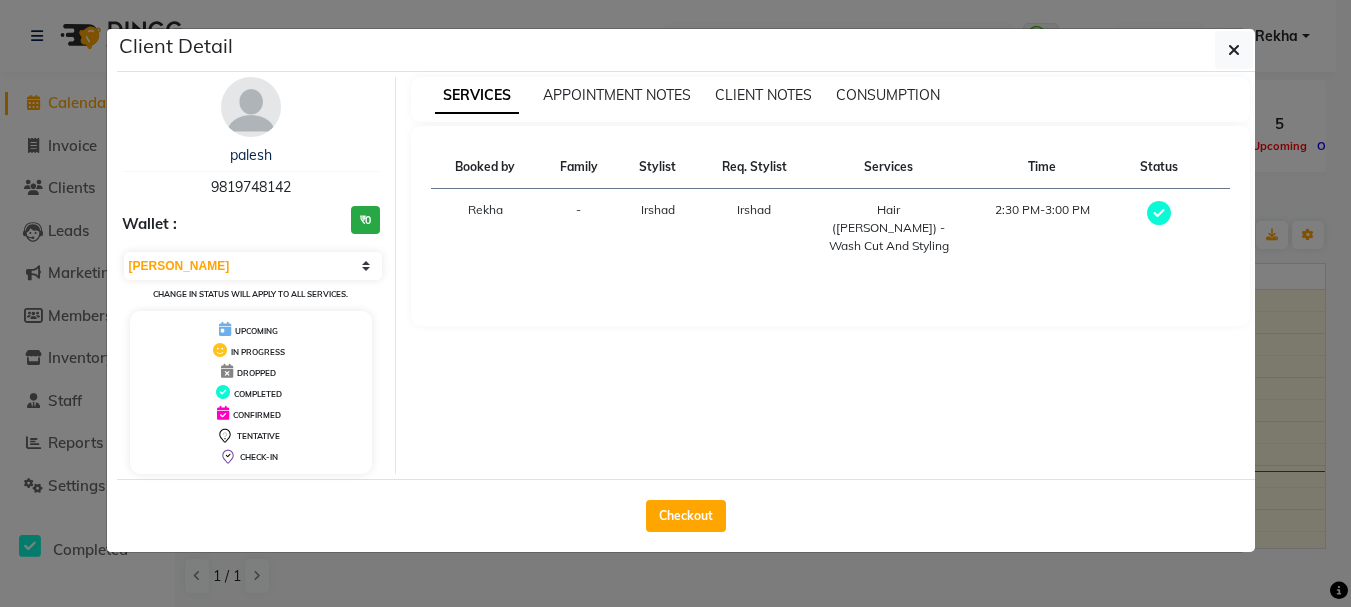 click on "Client Detail  palesh    9819748142 Wallet : ₹0 Select MARK DONE UPCOMING Change in status will apply to all services. UPCOMING IN PROGRESS DROPPED COMPLETED CONFIRMED TENTATIVE CHECK-IN SERVICES APPOINTMENT NOTES CLIENT NOTES CONSUMPTION Booked by Family Stylist Req. Stylist Services Time Status  Rekha  - [PERSON_NAME]  Hair ([PERSON_NAME]) - Wash Cut And Styling   2:30 PM-3:00 PM   Checkout" 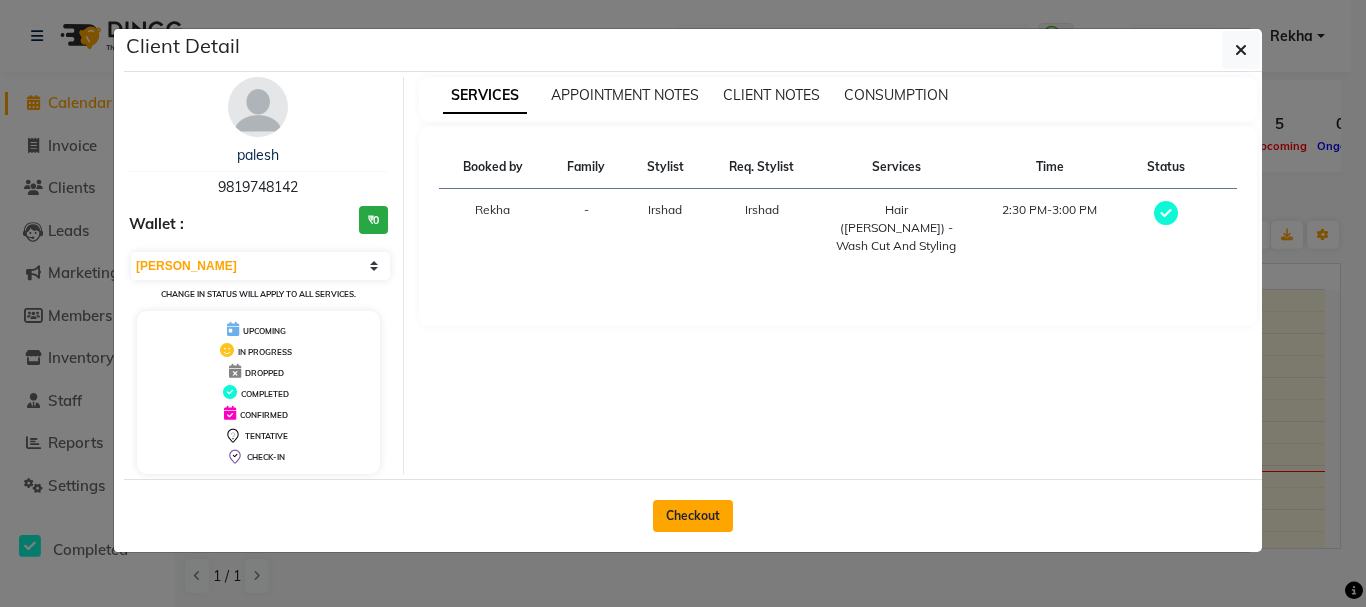 click on "Checkout" 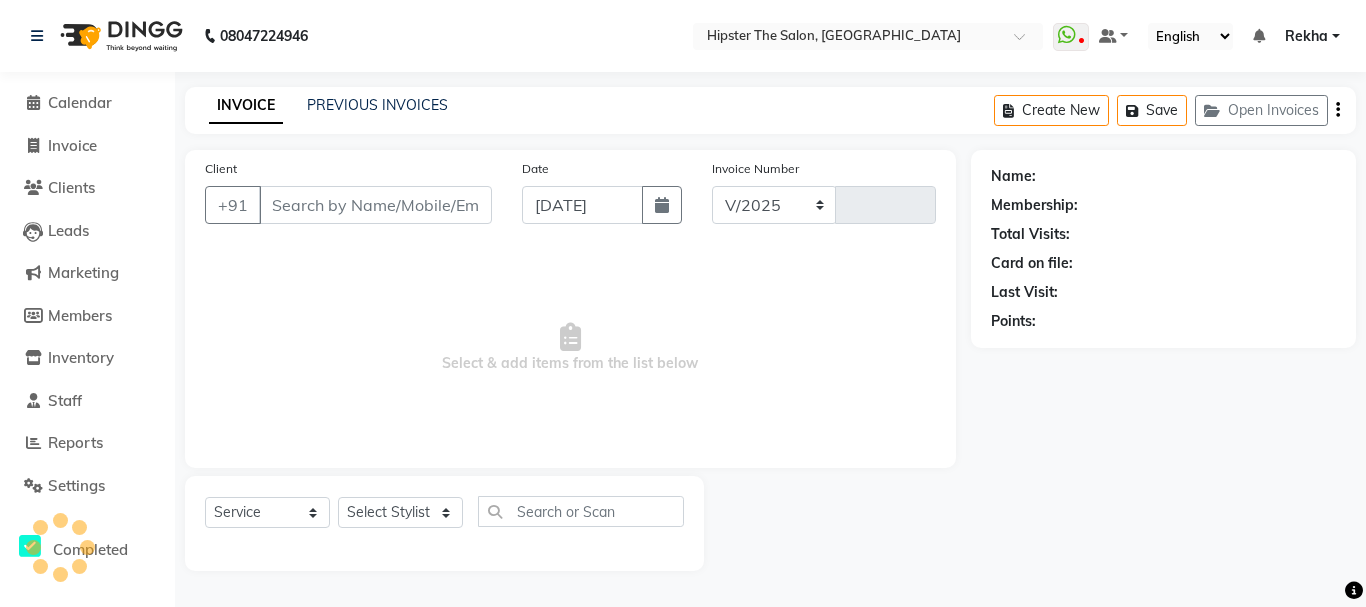 select on "5125" 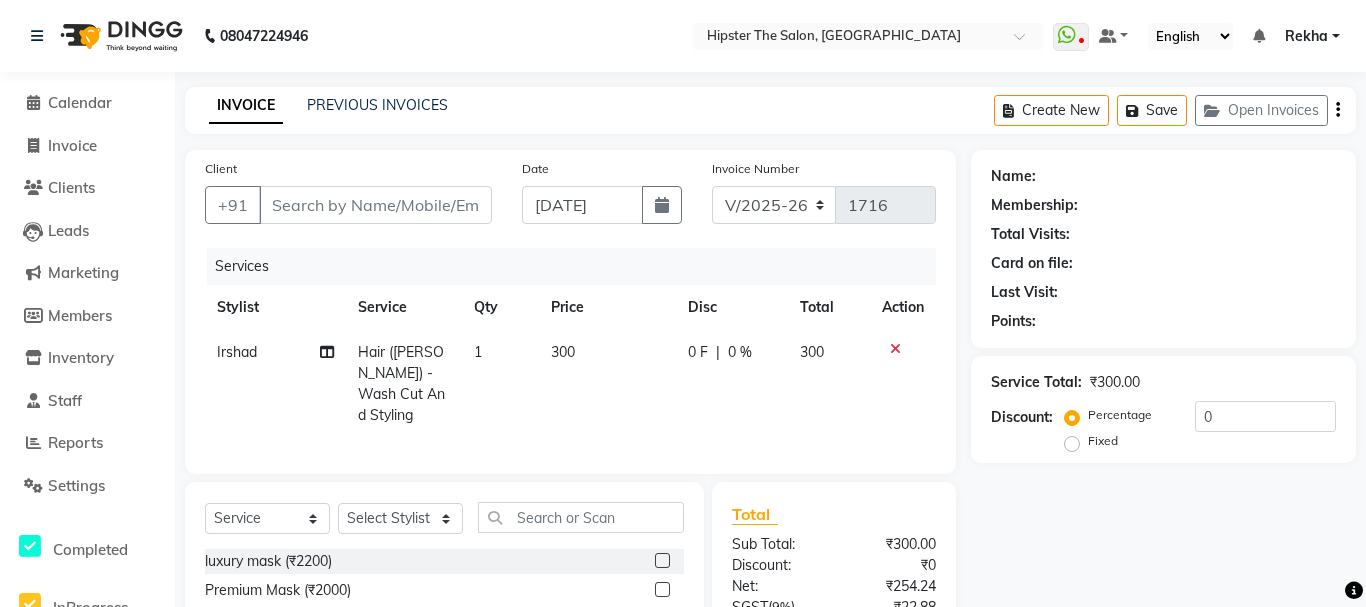 type on "9819748142" 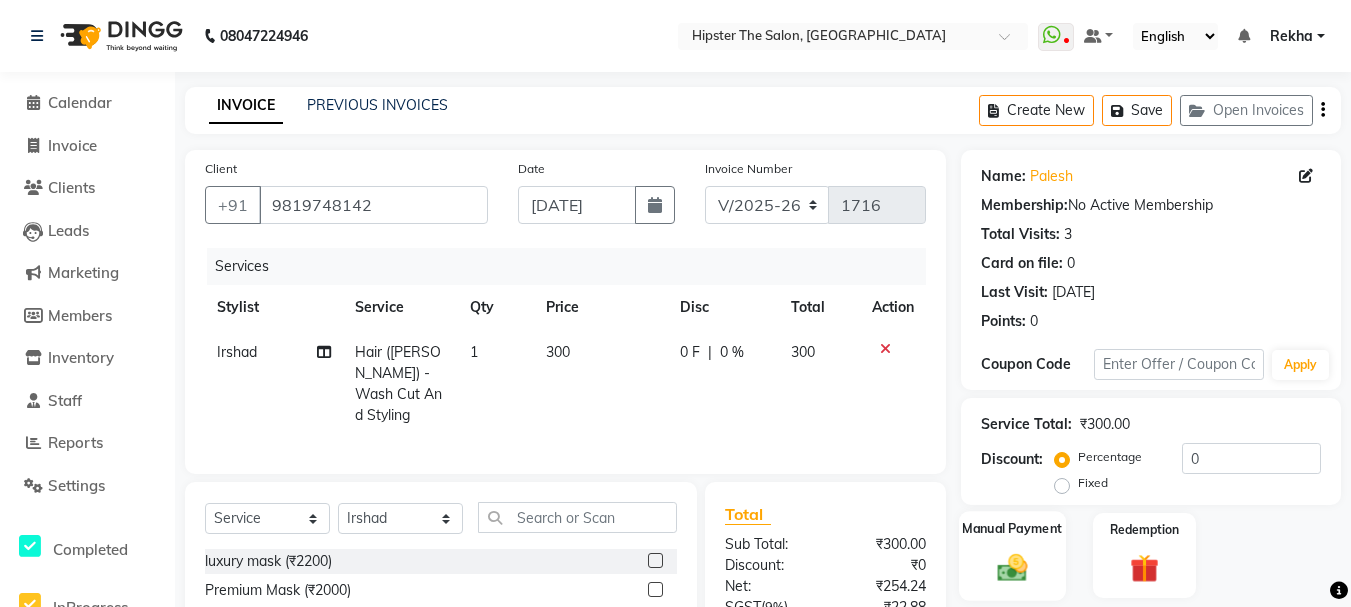 click on "Manual Payment" 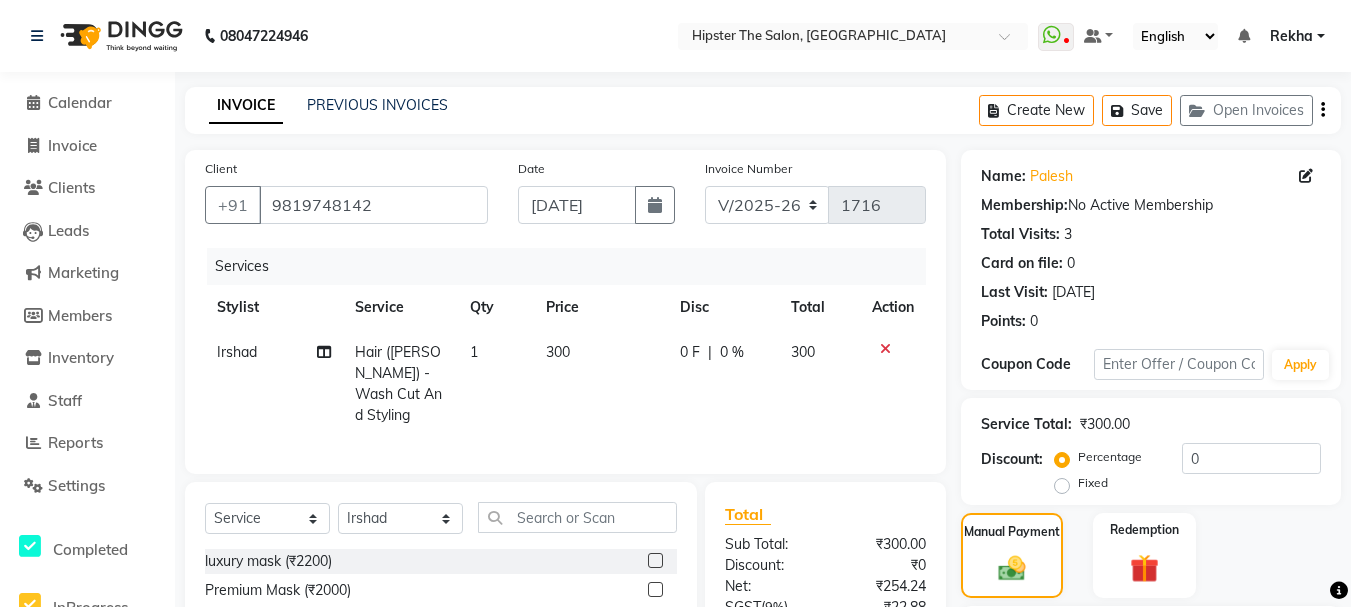 scroll, scrollTop: 194, scrollLeft: 0, axis: vertical 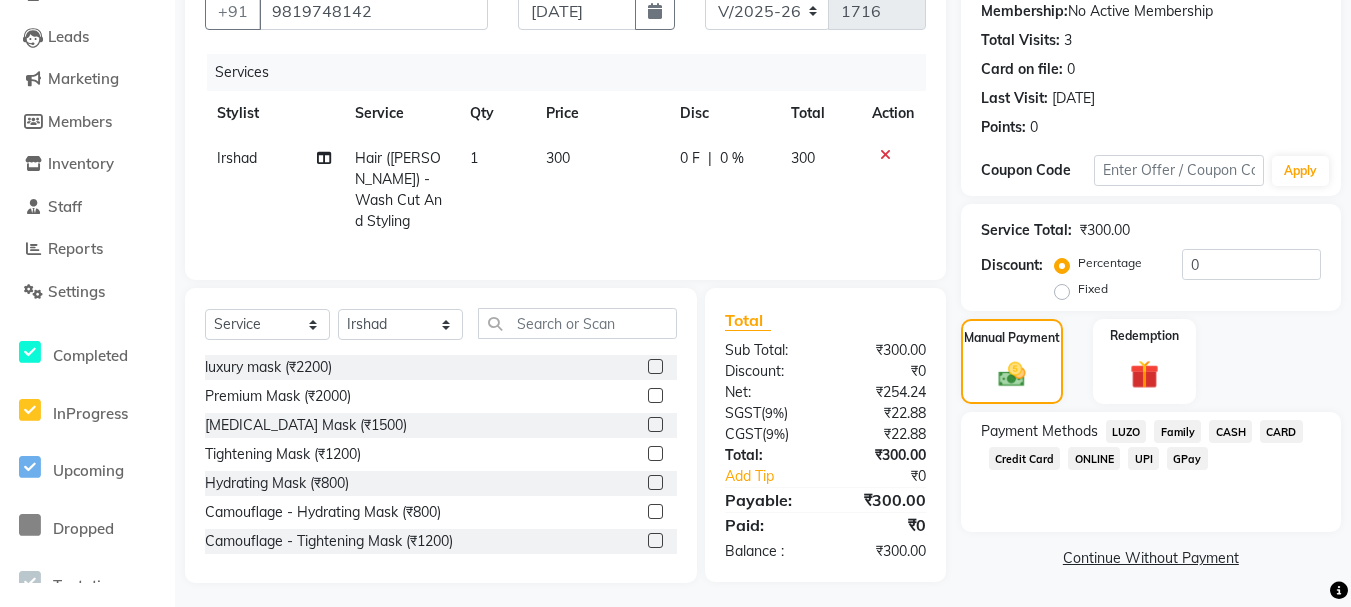 click on "GPay" 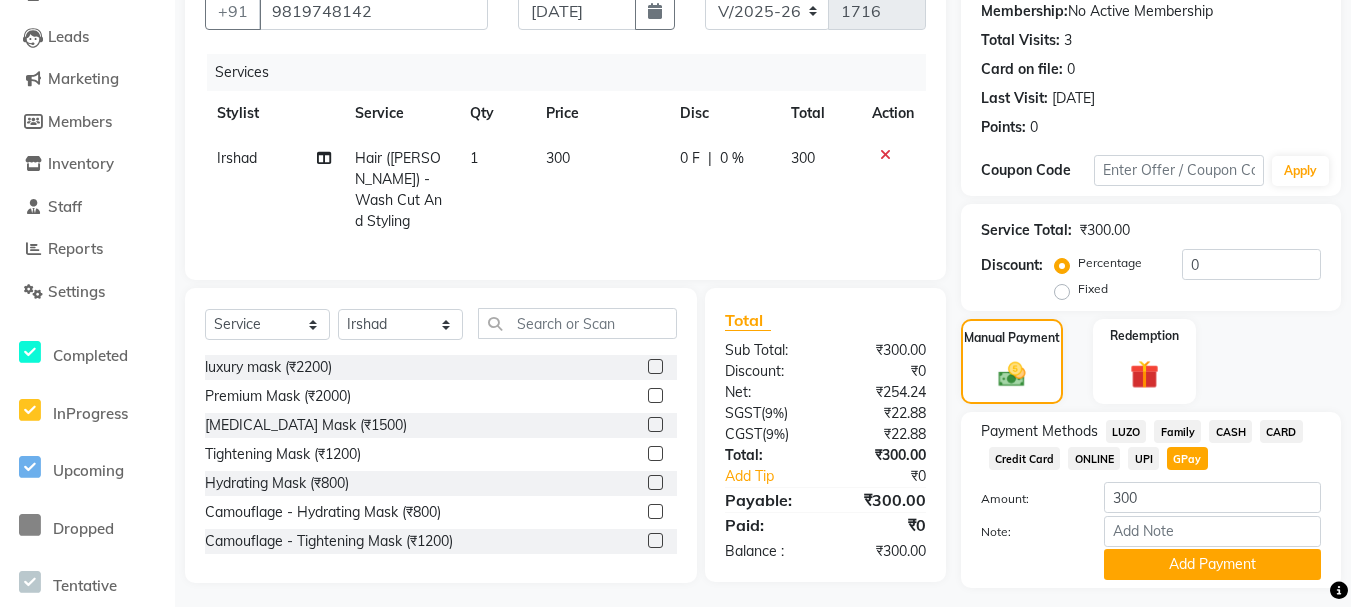 click on "CASH" 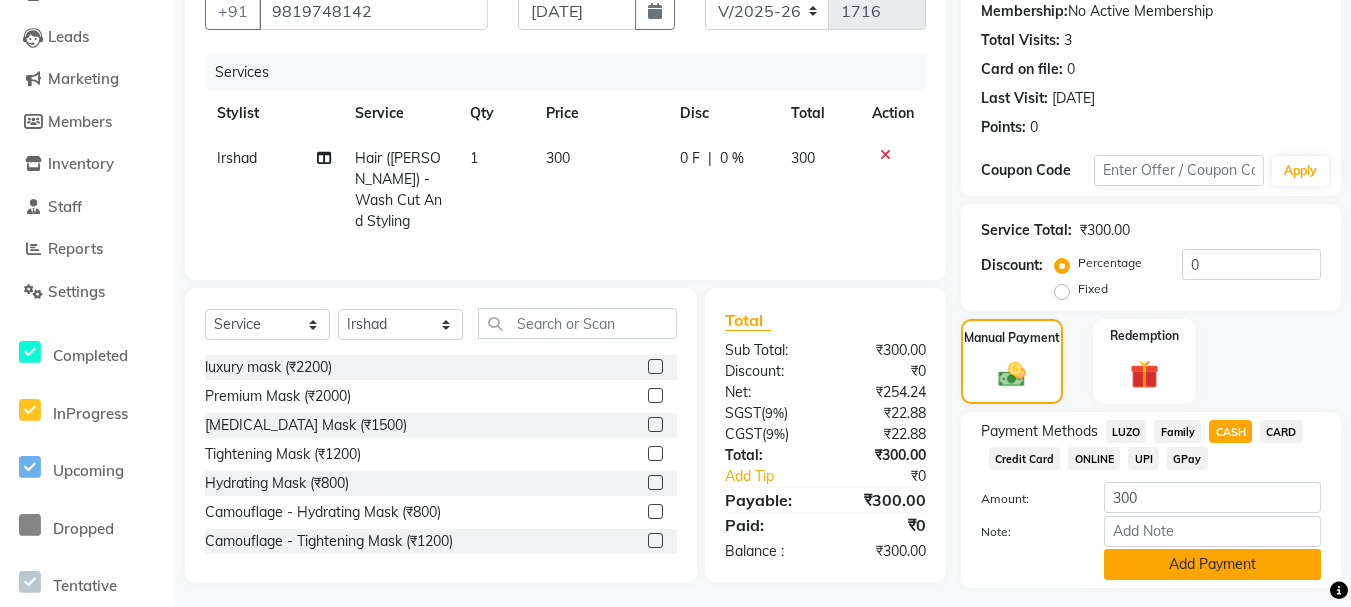 click on "Add Payment" 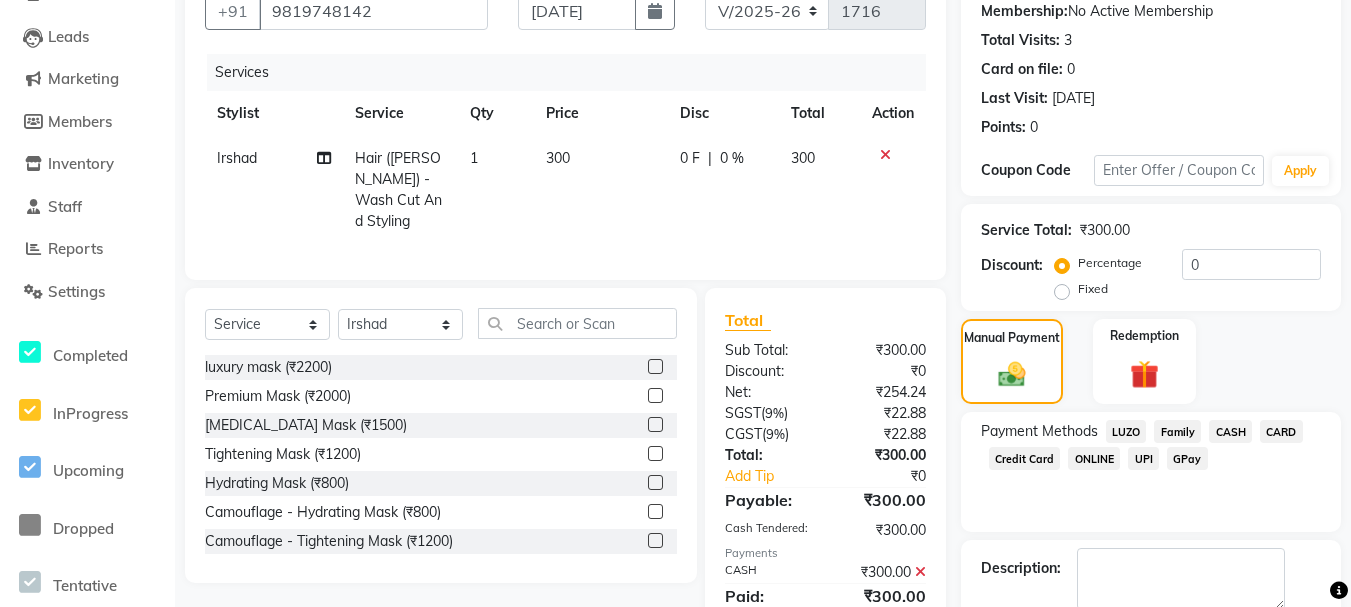 scroll, scrollTop: 303, scrollLeft: 0, axis: vertical 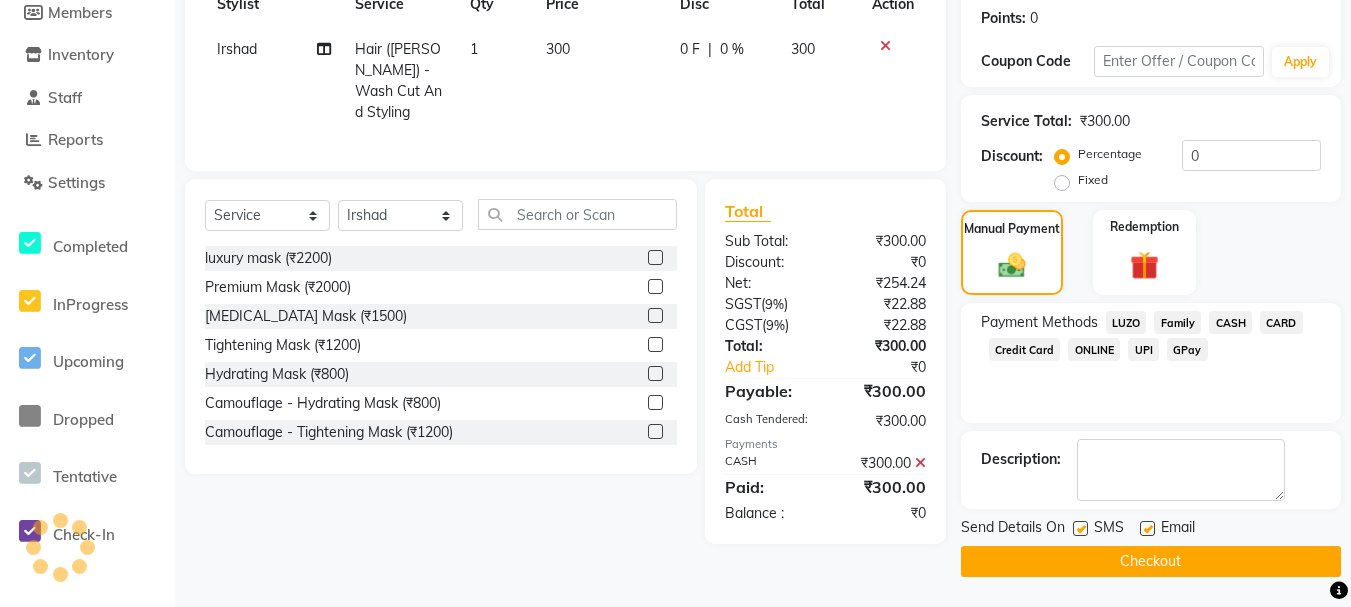 click on "Checkout" 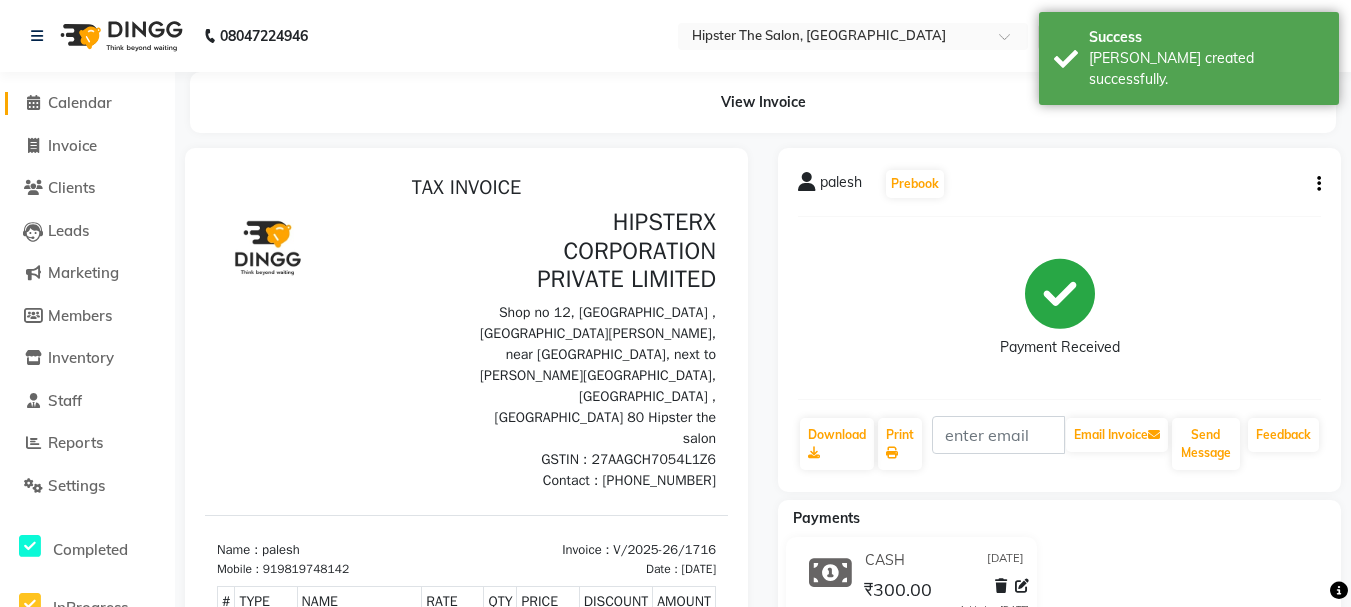 scroll, scrollTop: 0, scrollLeft: 0, axis: both 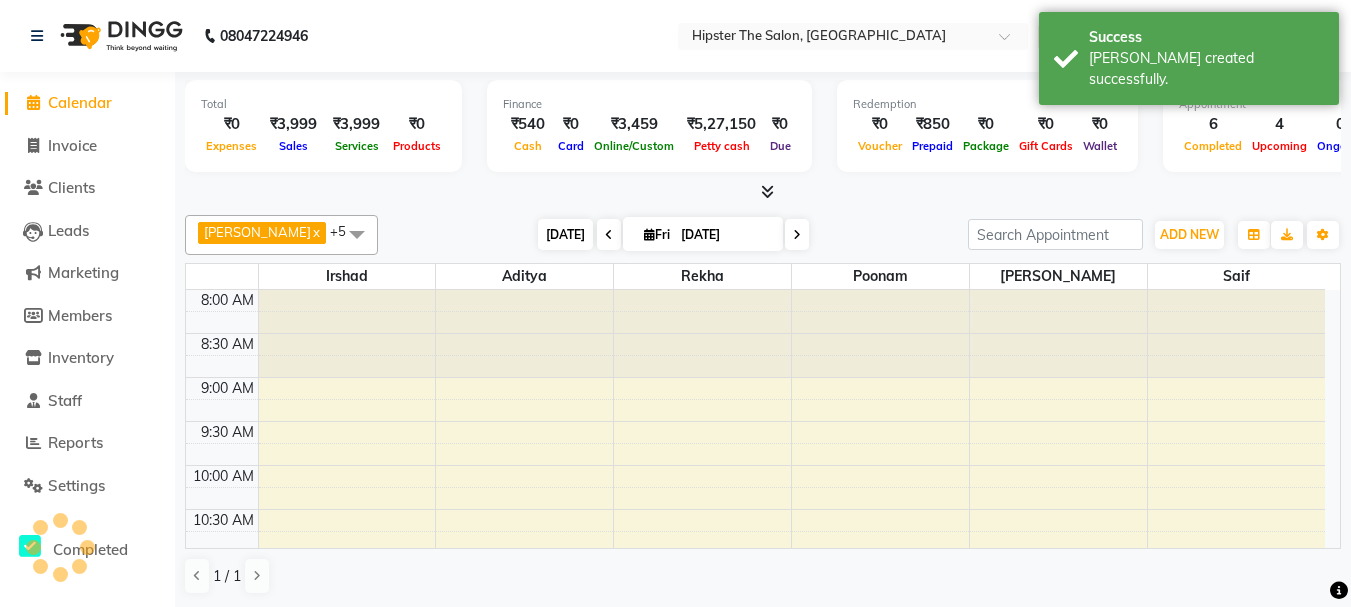 click on "[DATE]" at bounding box center [565, 234] 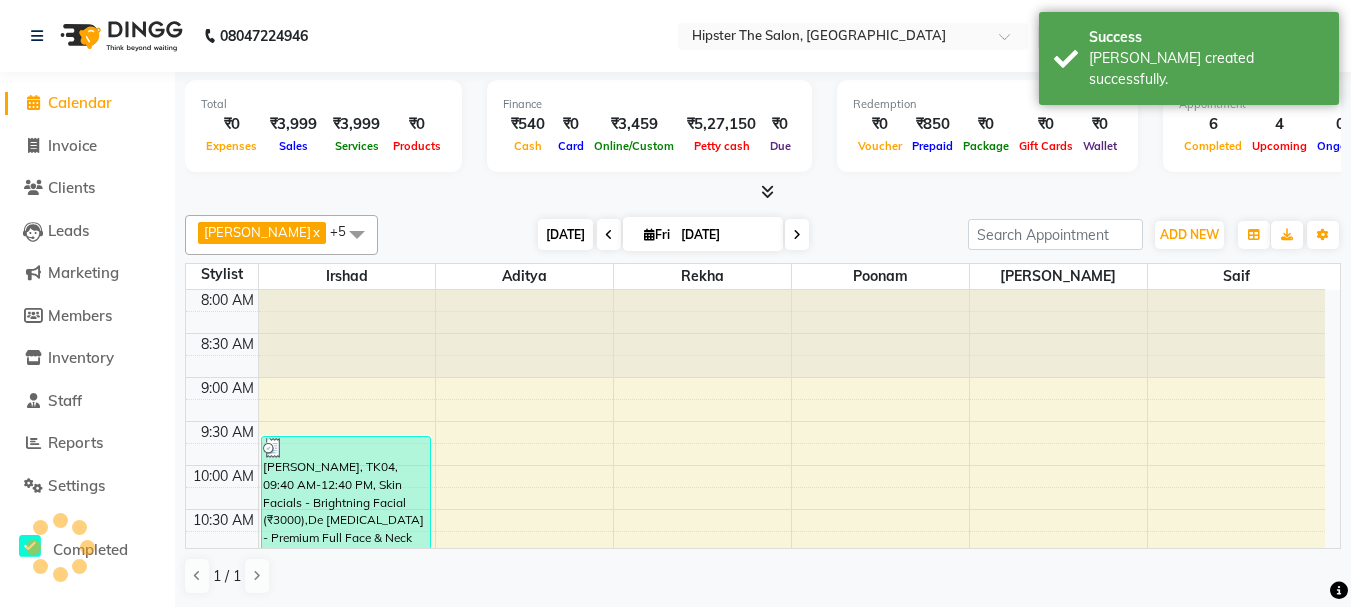 scroll, scrollTop: 0, scrollLeft: 0, axis: both 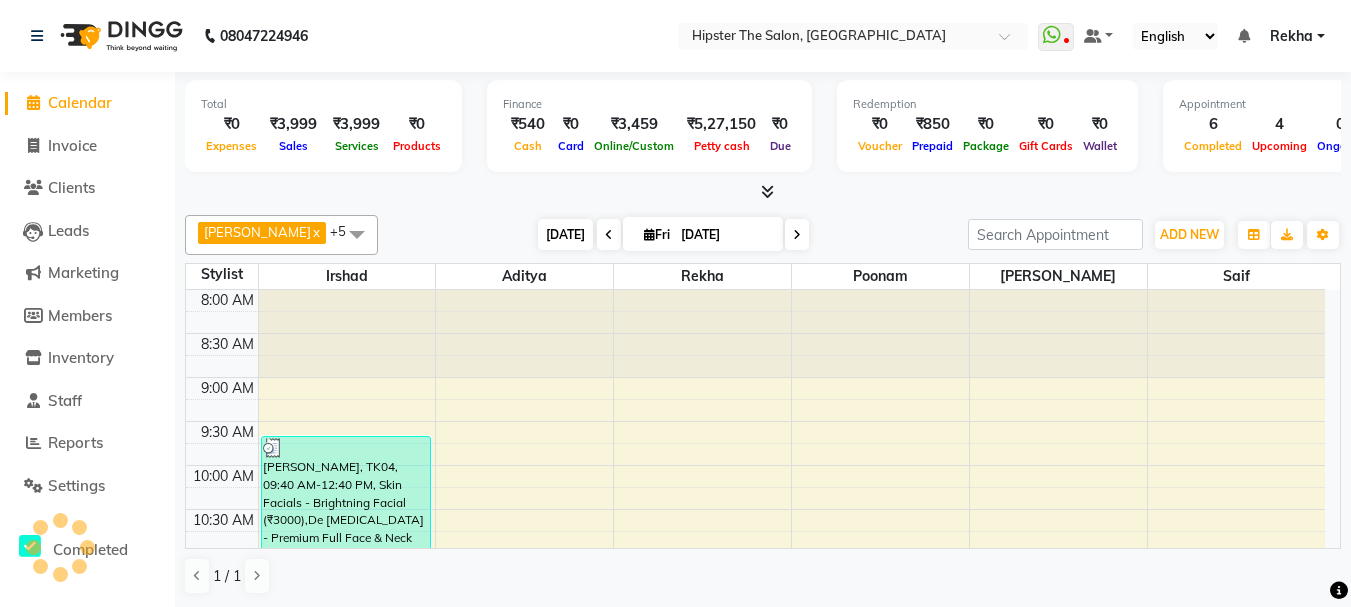 click on "[DATE]" at bounding box center (565, 234) 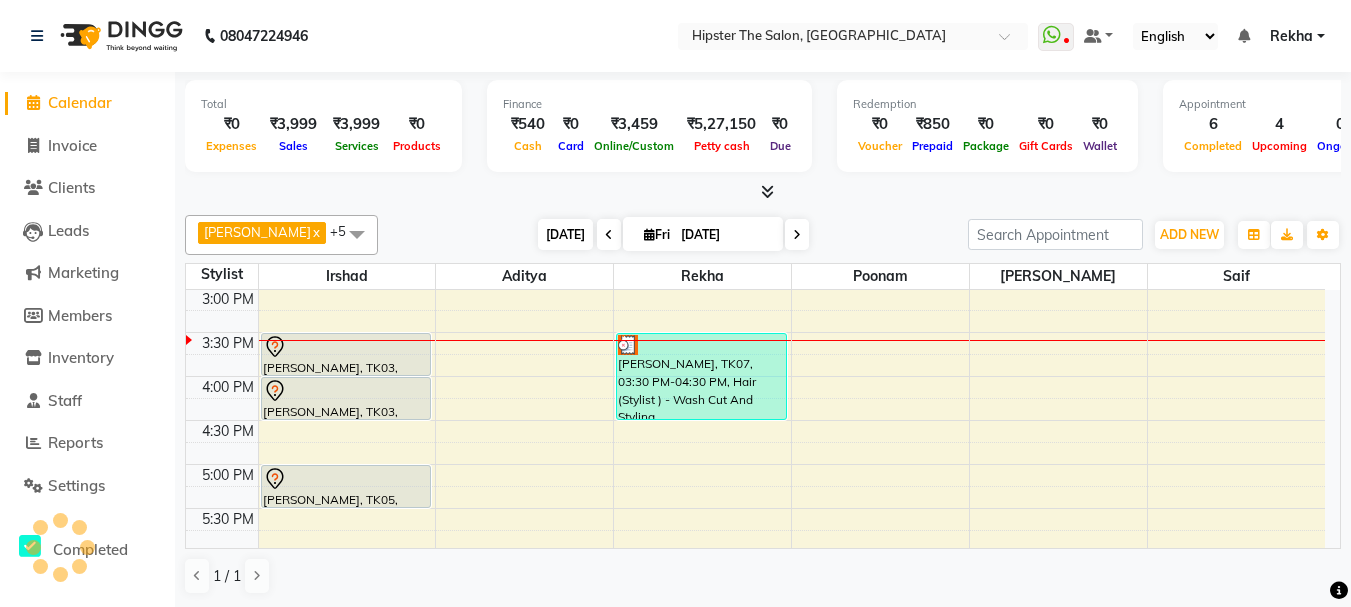 click on "[DATE]" at bounding box center [565, 234] 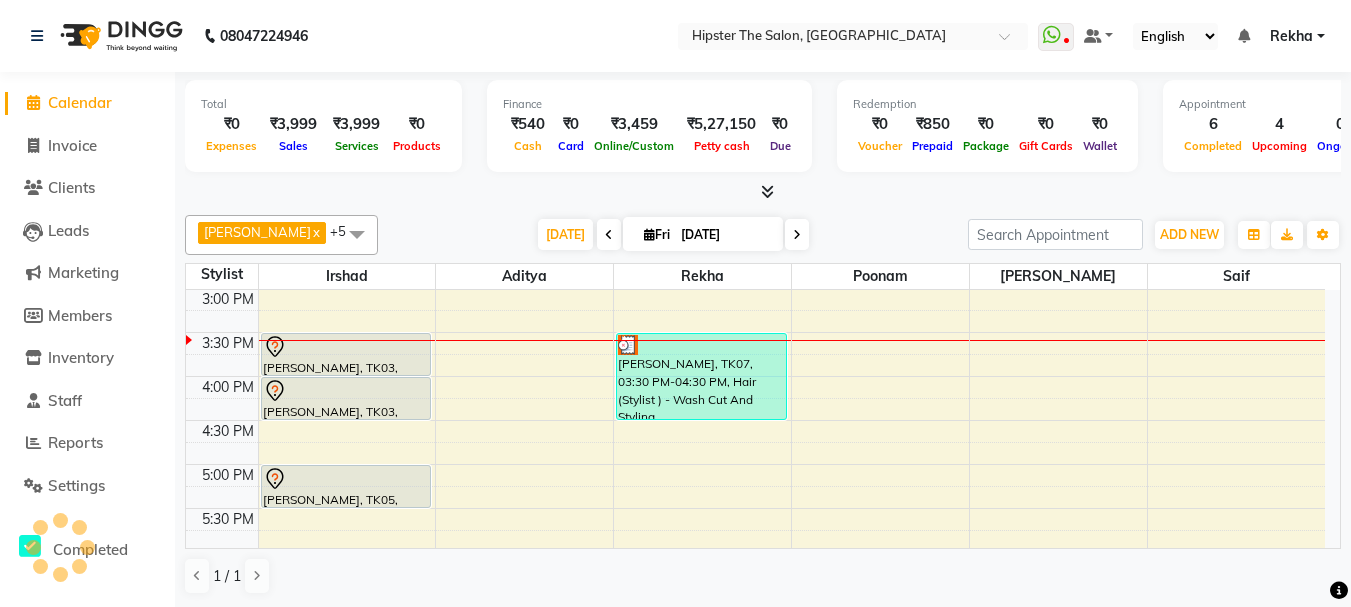 scroll, scrollTop: 0, scrollLeft: 0, axis: both 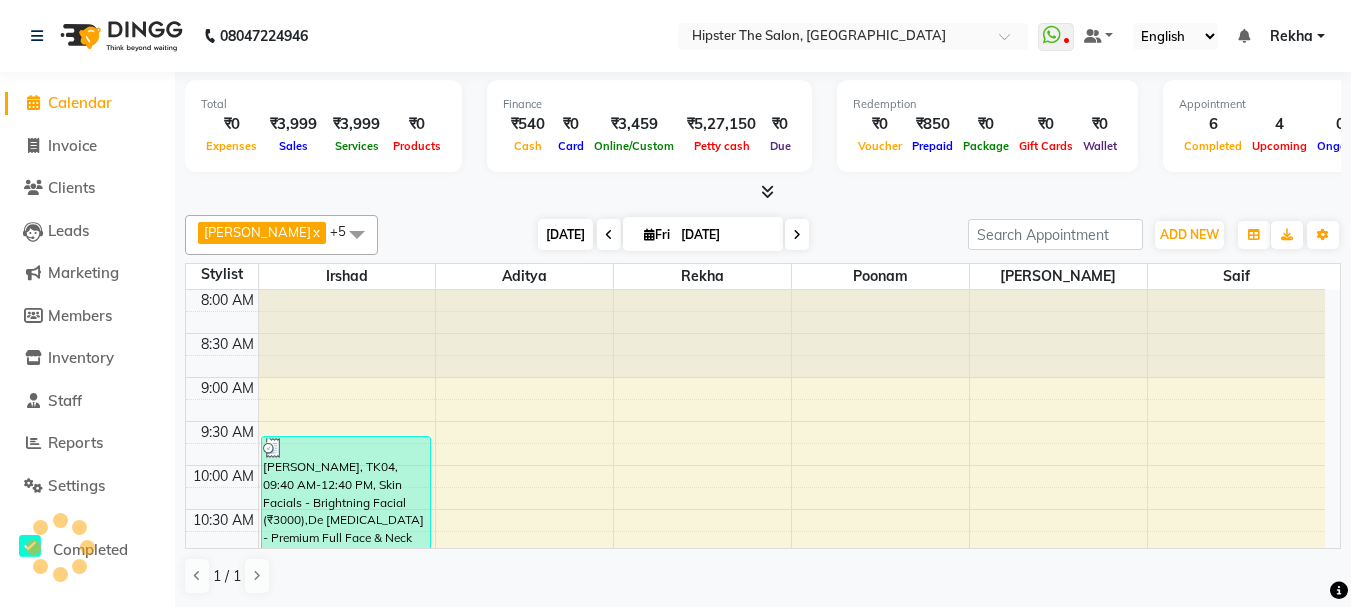 click on "[DATE]" at bounding box center (565, 234) 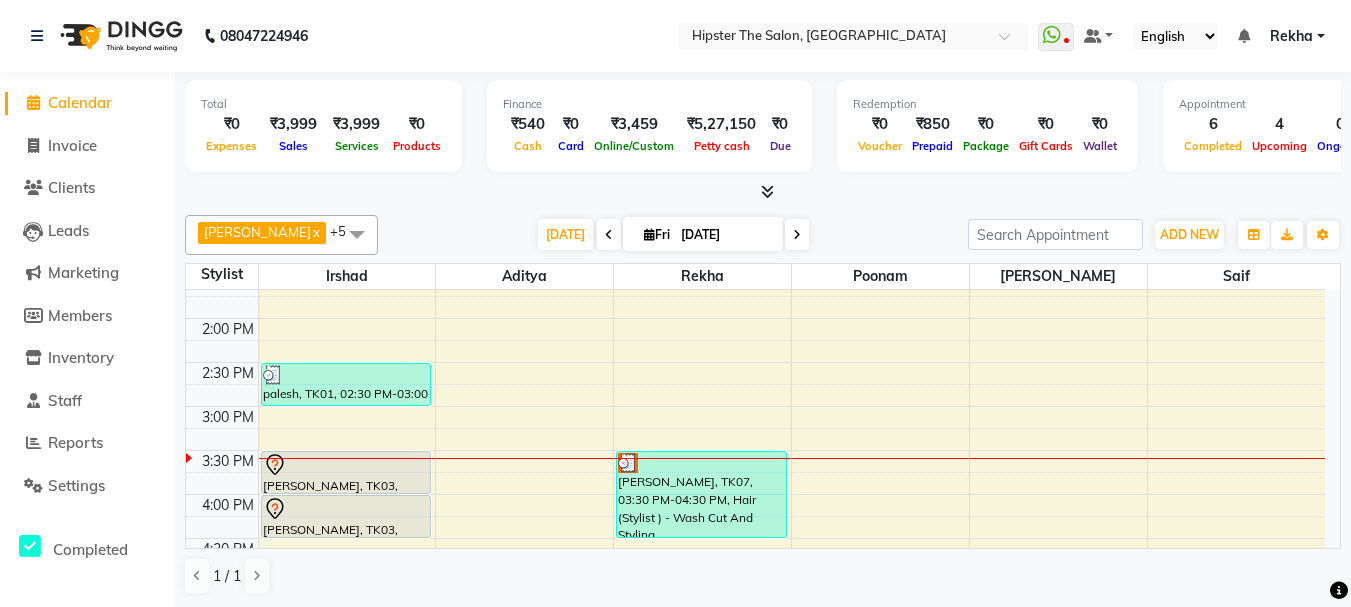 scroll, scrollTop: 444, scrollLeft: 0, axis: vertical 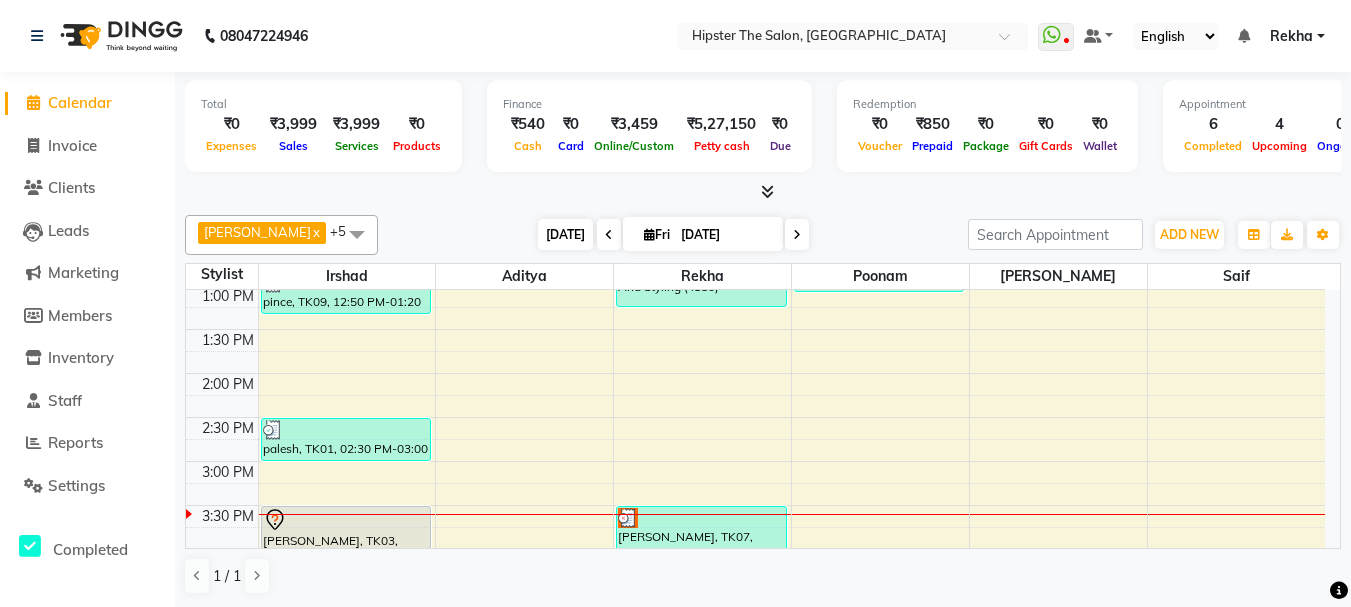 click on "[DATE]" at bounding box center (565, 234) 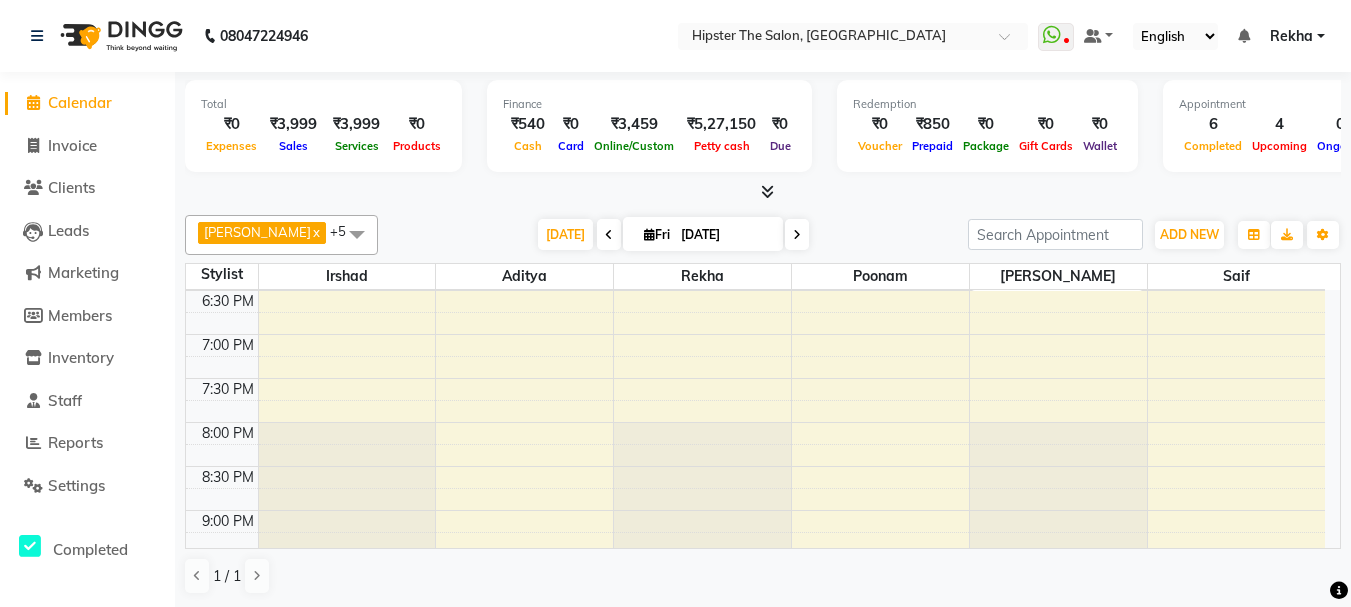 scroll, scrollTop: 917, scrollLeft: 0, axis: vertical 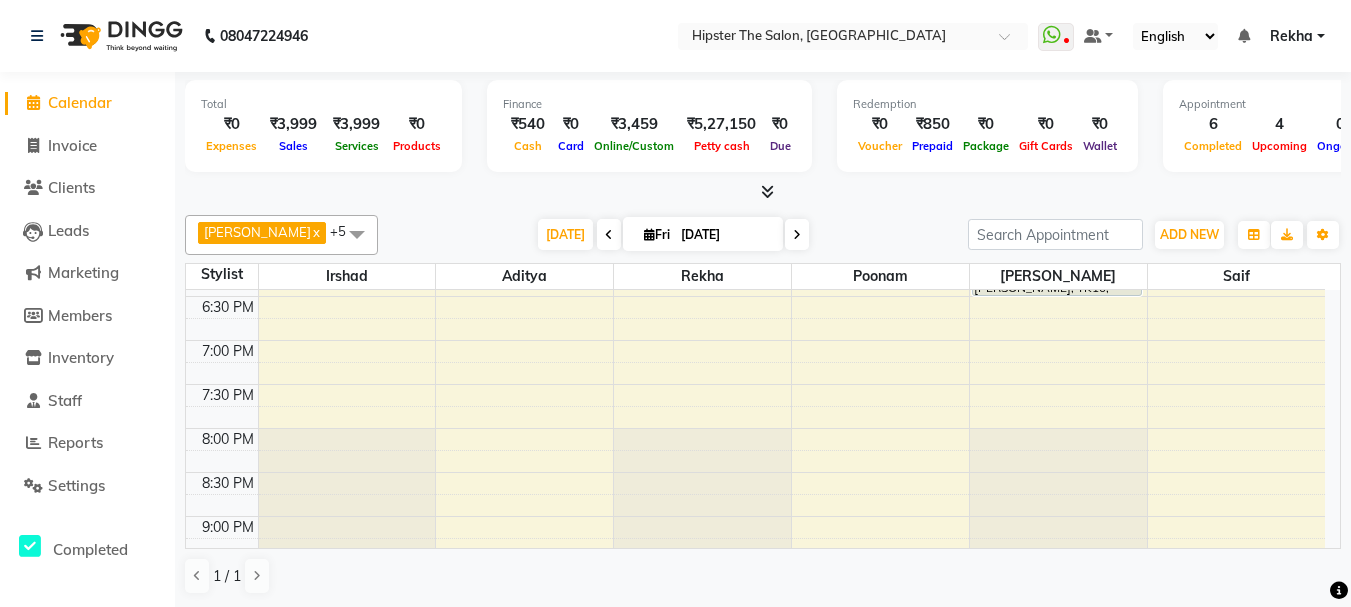 click at bounding box center [797, 234] 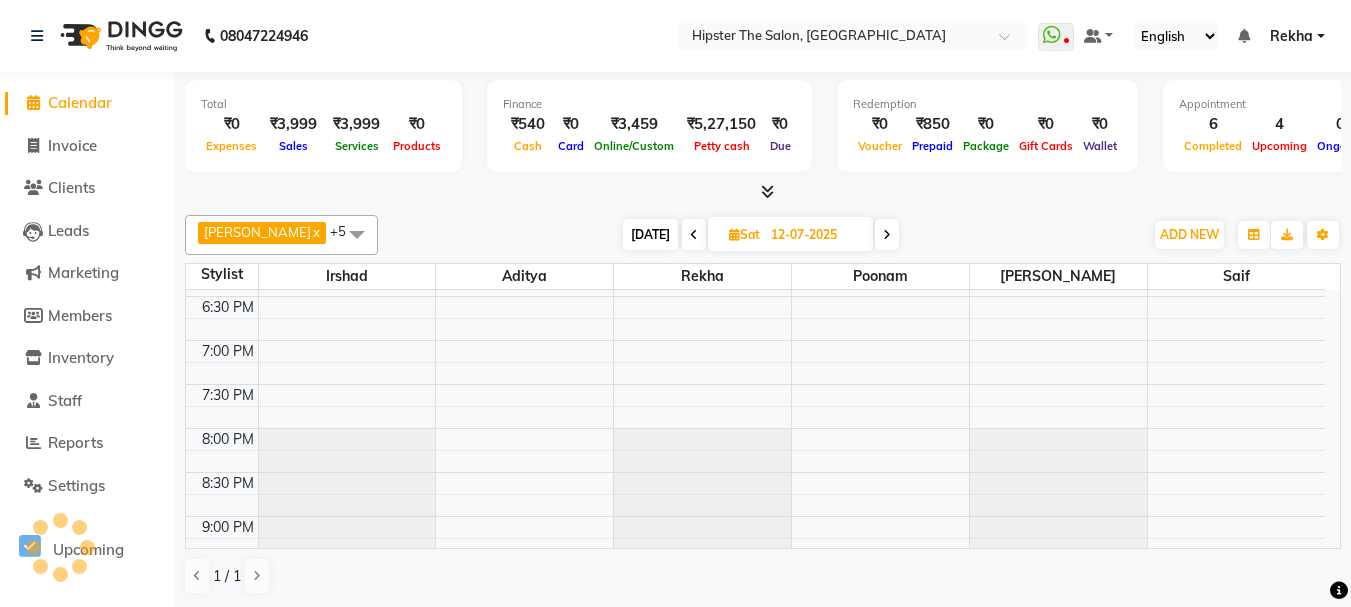scroll, scrollTop: 617, scrollLeft: 0, axis: vertical 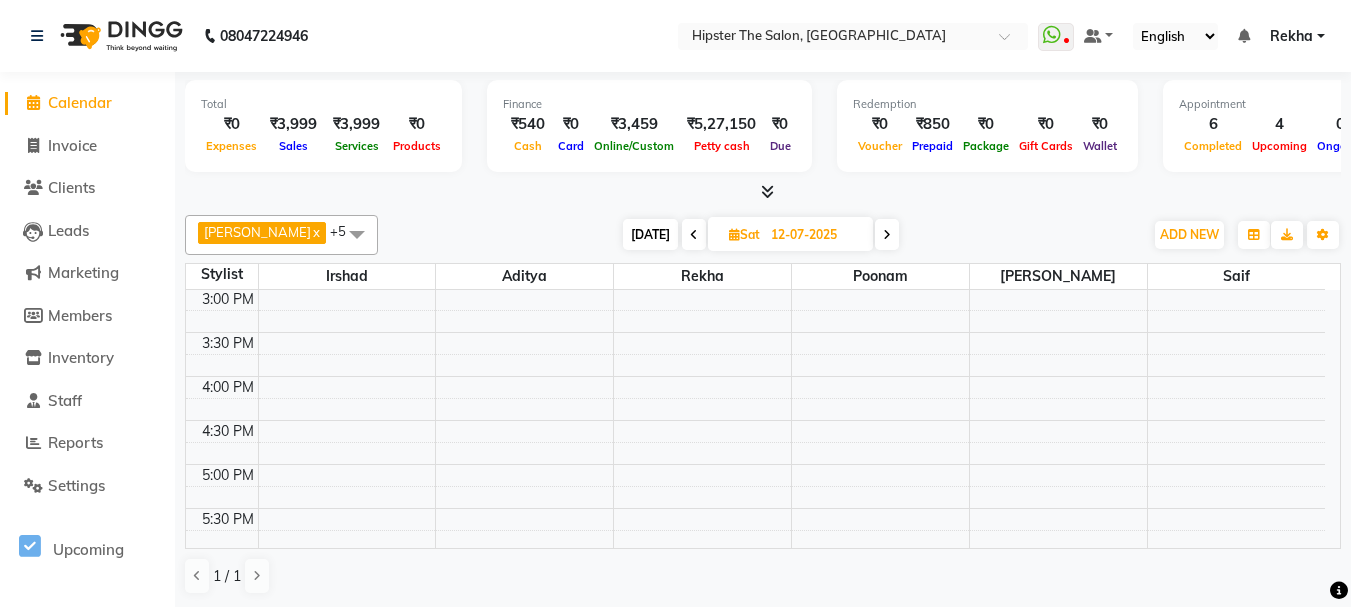 click on "[DATE]" at bounding box center (650, 234) 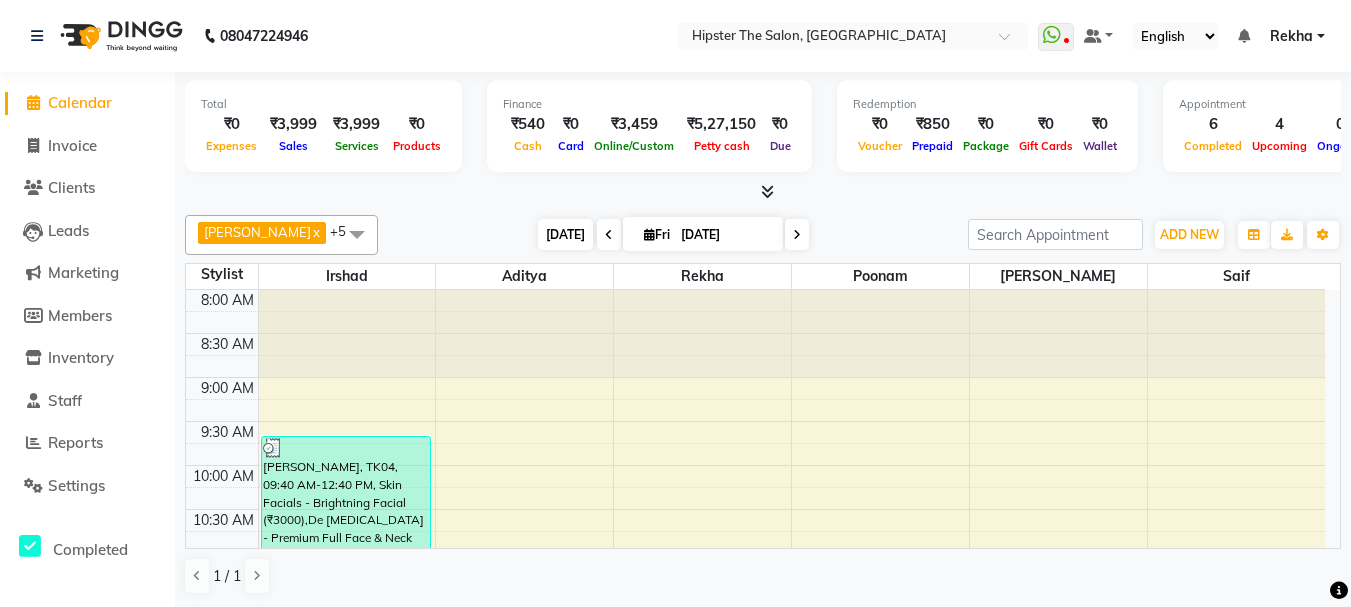 scroll, scrollTop: 617, scrollLeft: 0, axis: vertical 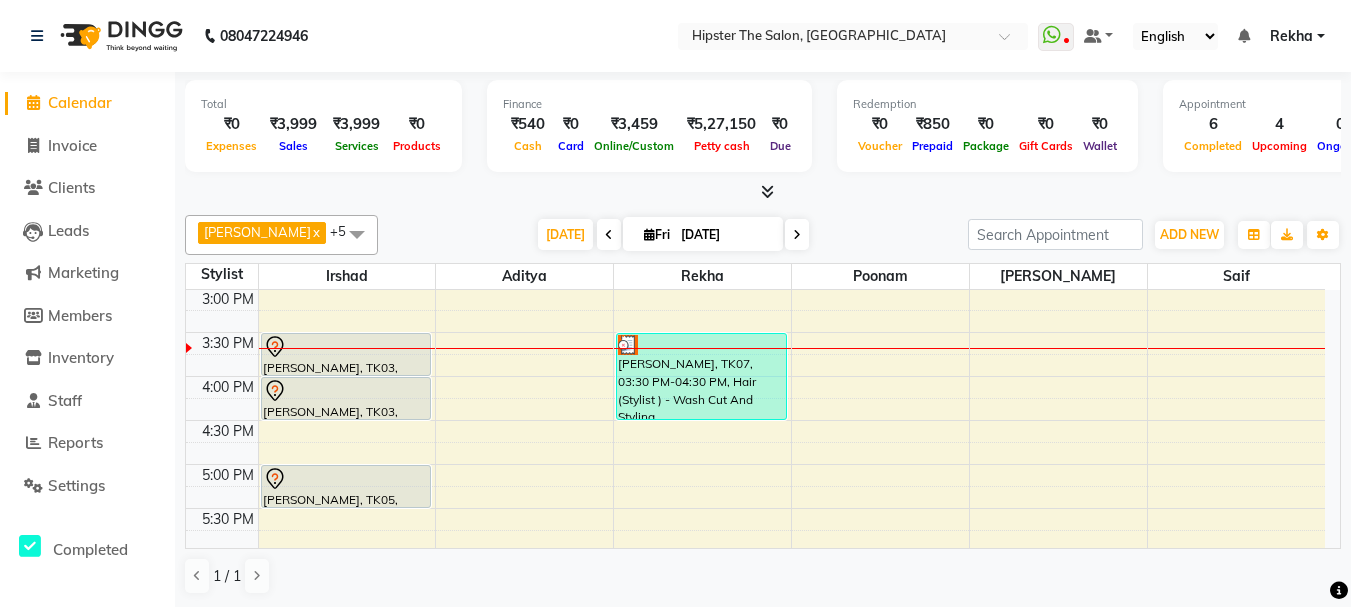 click at bounding box center (797, 234) 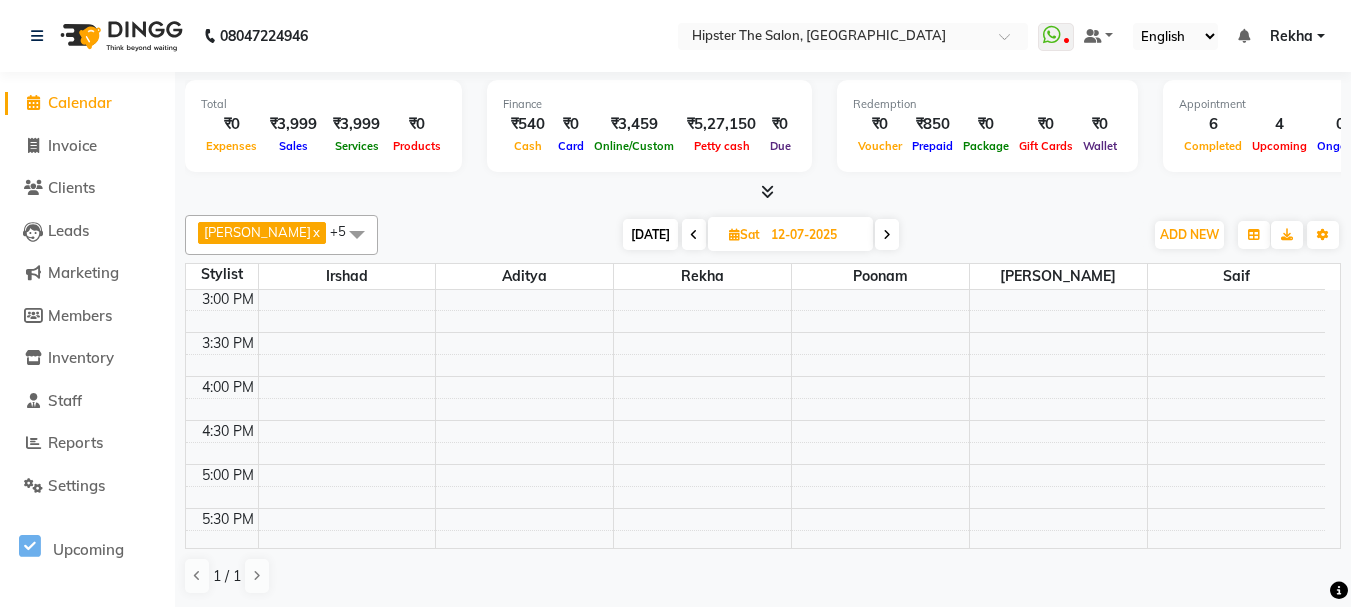 click on "12-07-2025" at bounding box center (815, 235) 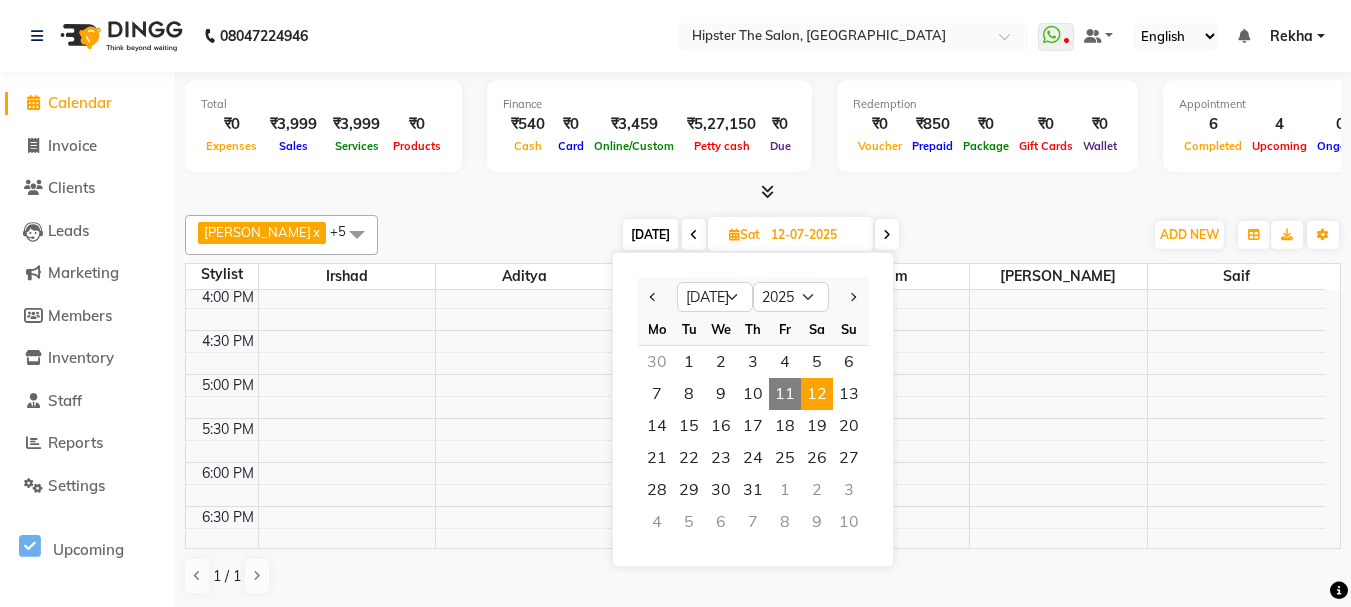 scroll, scrollTop: 790, scrollLeft: 0, axis: vertical 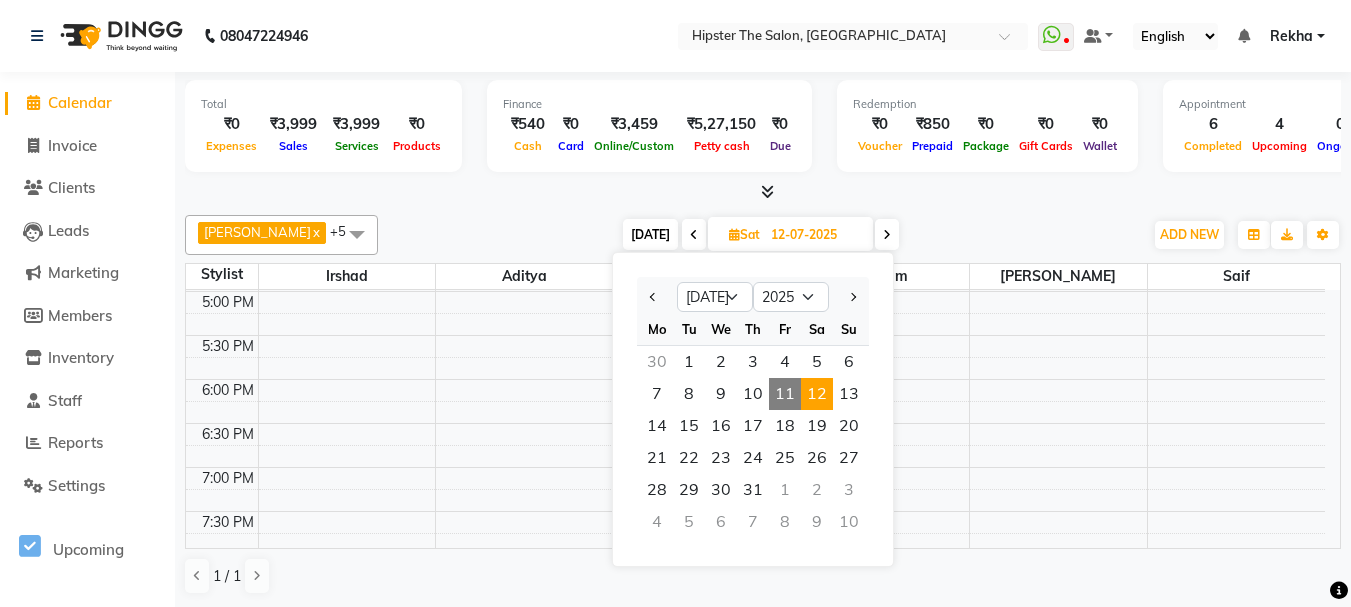 click at bounding box center (763, 192) 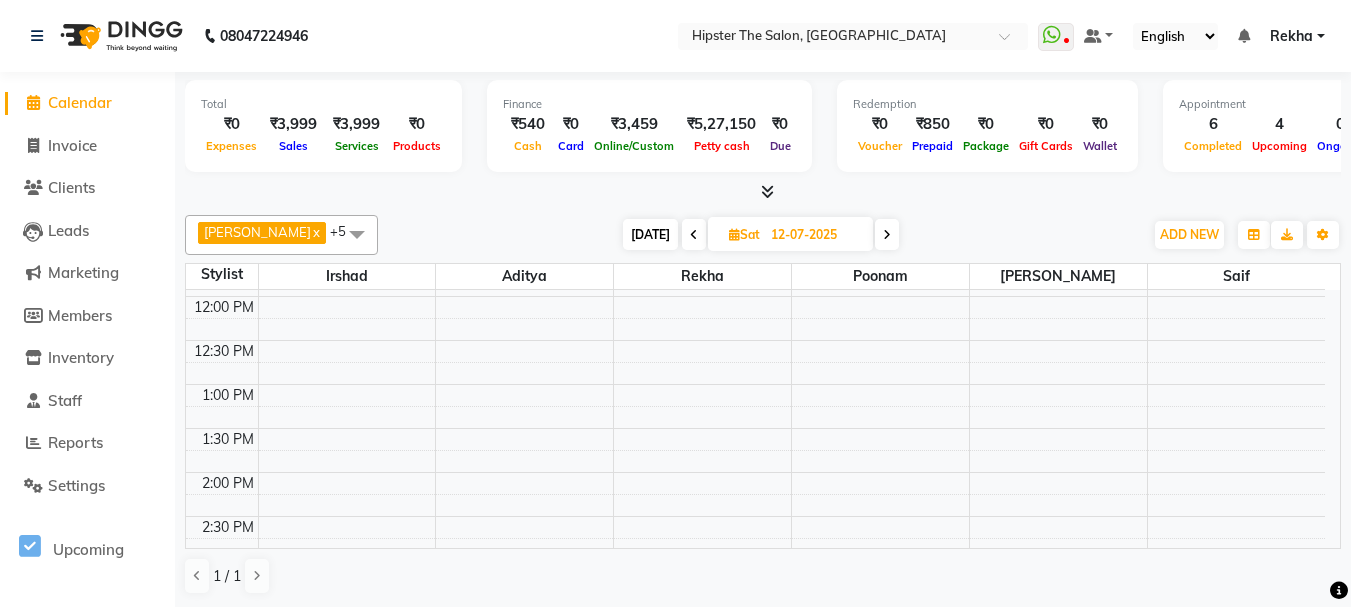 scroll, scrollTop: 320, scrollLeft: 0, axis: vertical 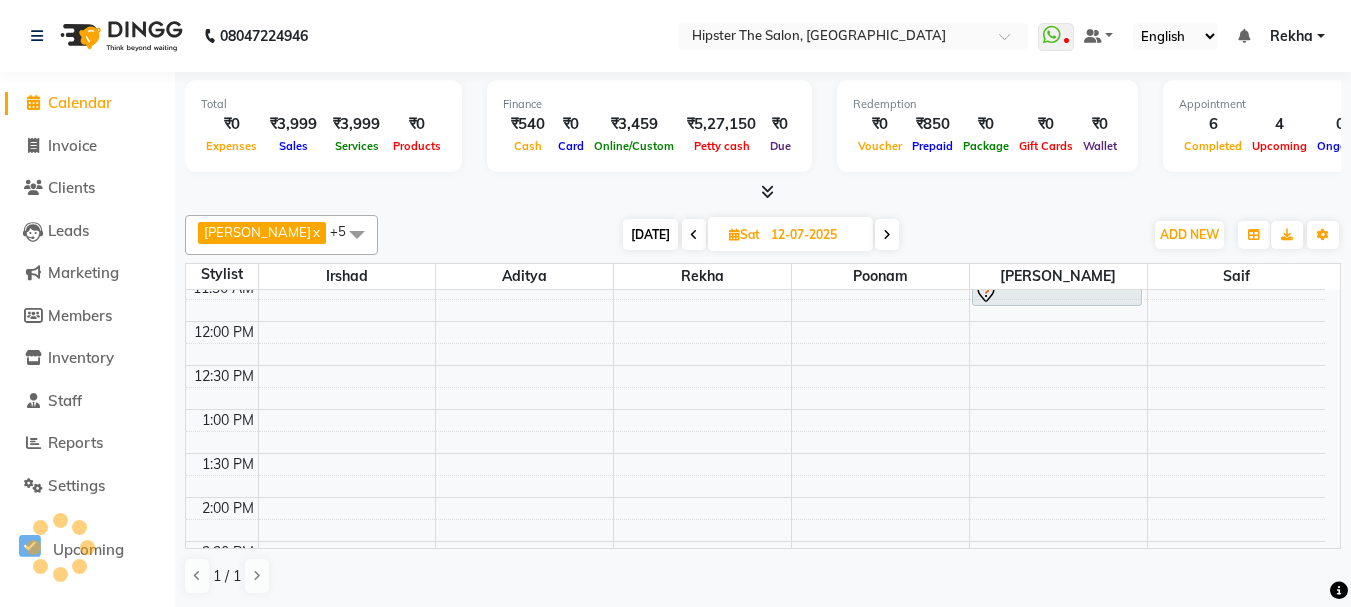 click on "8:00 AM 8:30 AM 9:00 AM 9:30 AM 10:00 AM 10:30 AM 11:00 AM 11:30 AM 12:00 PM 12:30 PM 1:00 PM 1:30 PM 2:00 PM 2:30 PM 3:00 PM 3:30 PM 4:00 PM 4:30 PM 5:00 PM 5:30 PM 6:00 PM 6:30 PM 7:00 PM 7:30 PM 8:00 PM 8:30 PM 9:00 PM 9:30 PM 10:00 PM 10:30 PM             PRISHAnull, 06:00 PM-07:00 PM, Hair (Stylist ) - Styling With Wash             PRISHAnull, 07:00 PM-08:00 PM, Hair (Stylist ) - Styling With Wash             [PERSON_NAME], 11:00 AM-11:30 AM, Hair (Stylist ) - Wash Cut And Styling 1             [PERSON_NAME], 11:30 AM-11:50 AM, Hair (Stylist ) - Shave" at bounding box center (755, 629) 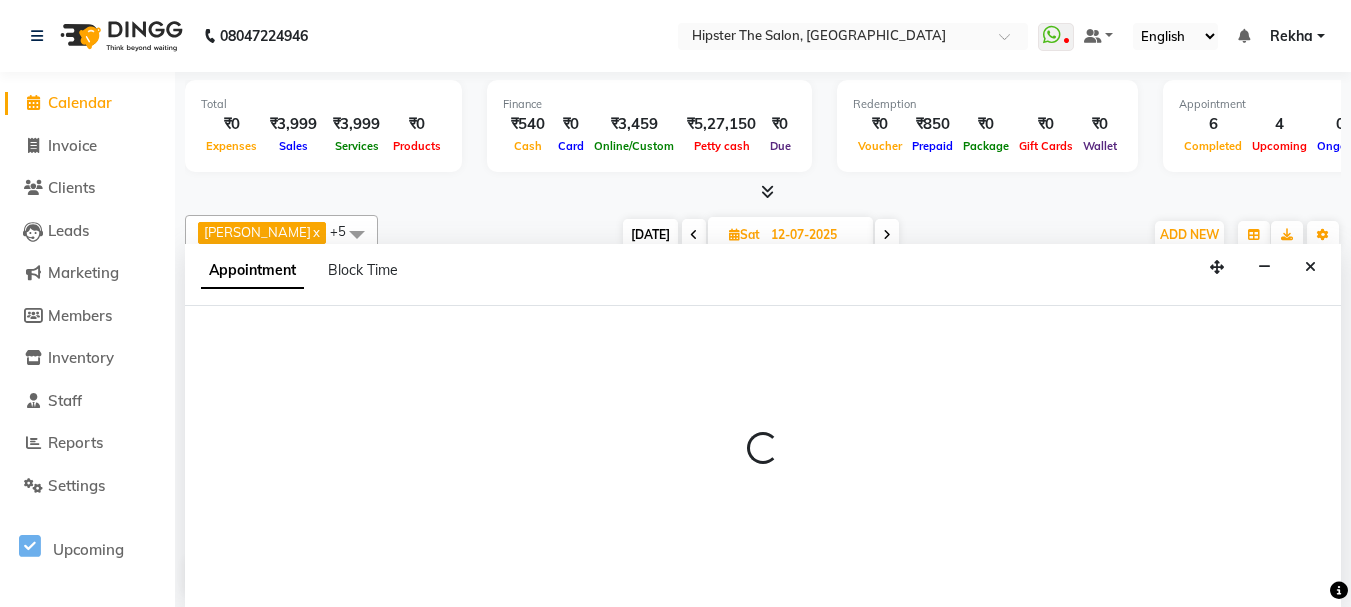 click at bounding box center [763, 449] 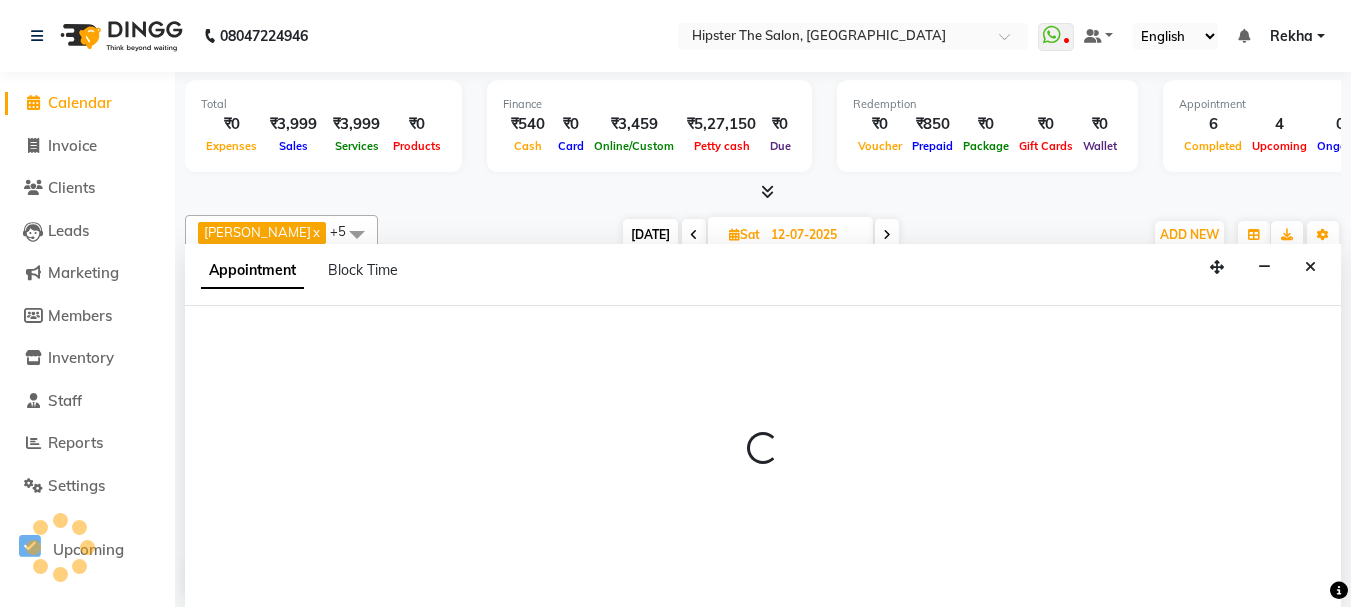 scroll, scrollTop: 1, scrollLeft: 0, axis: vertical 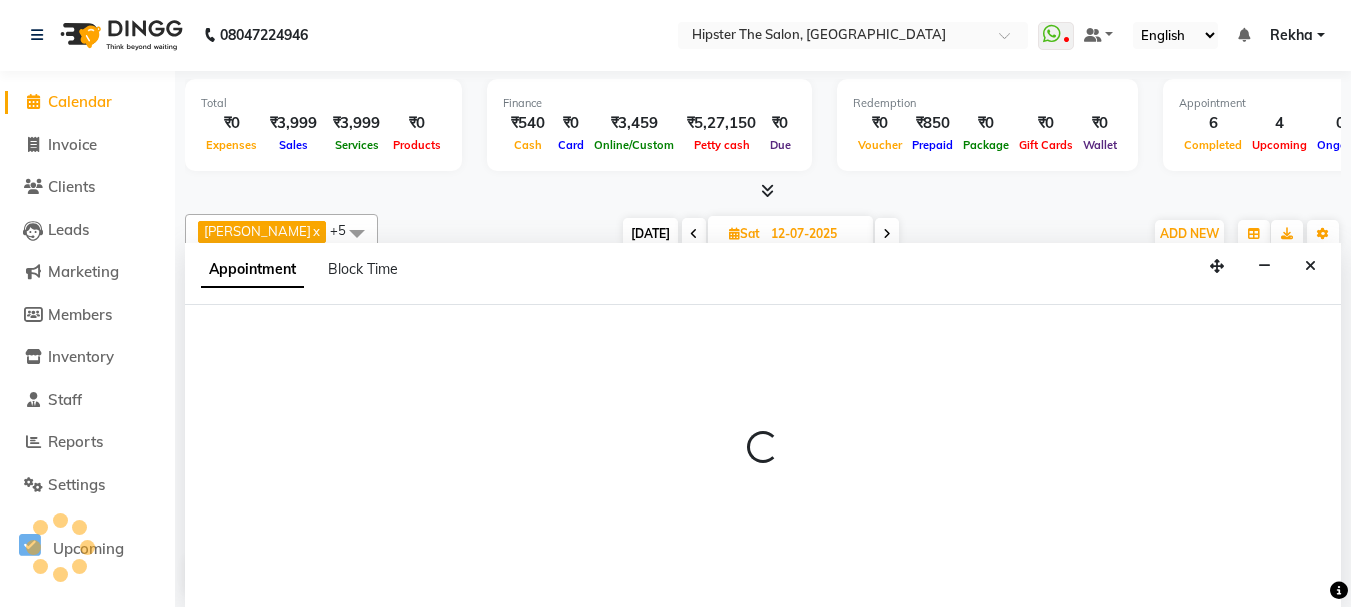 select on "32401" 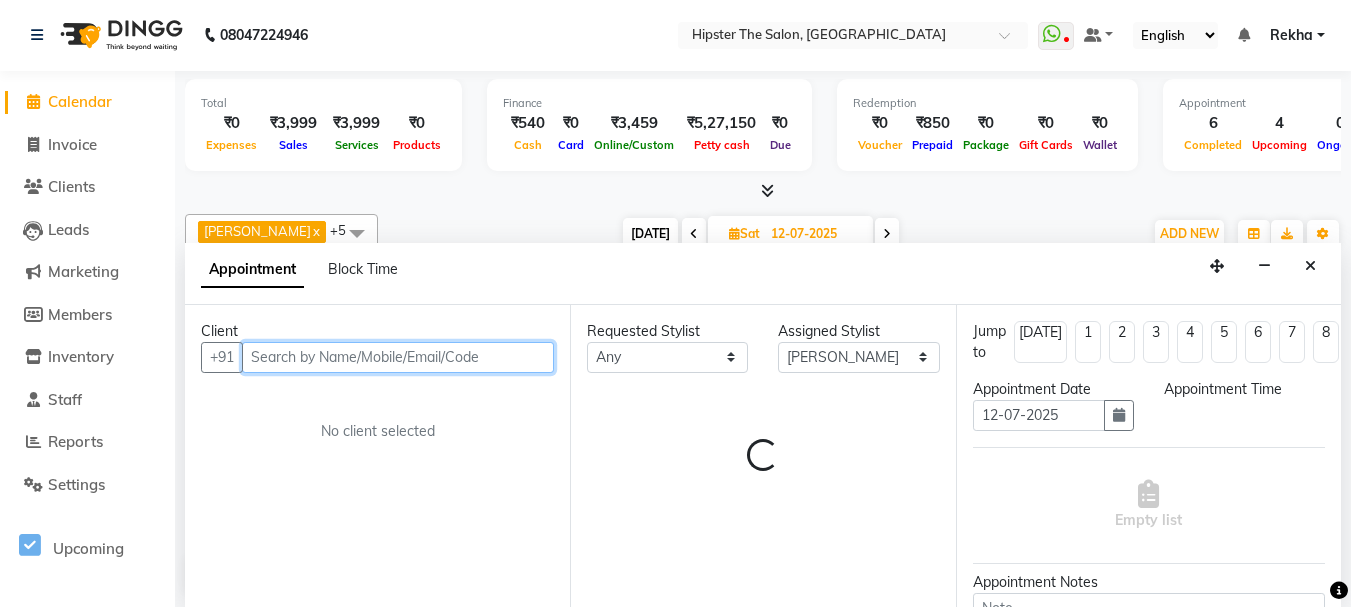 select on "780" 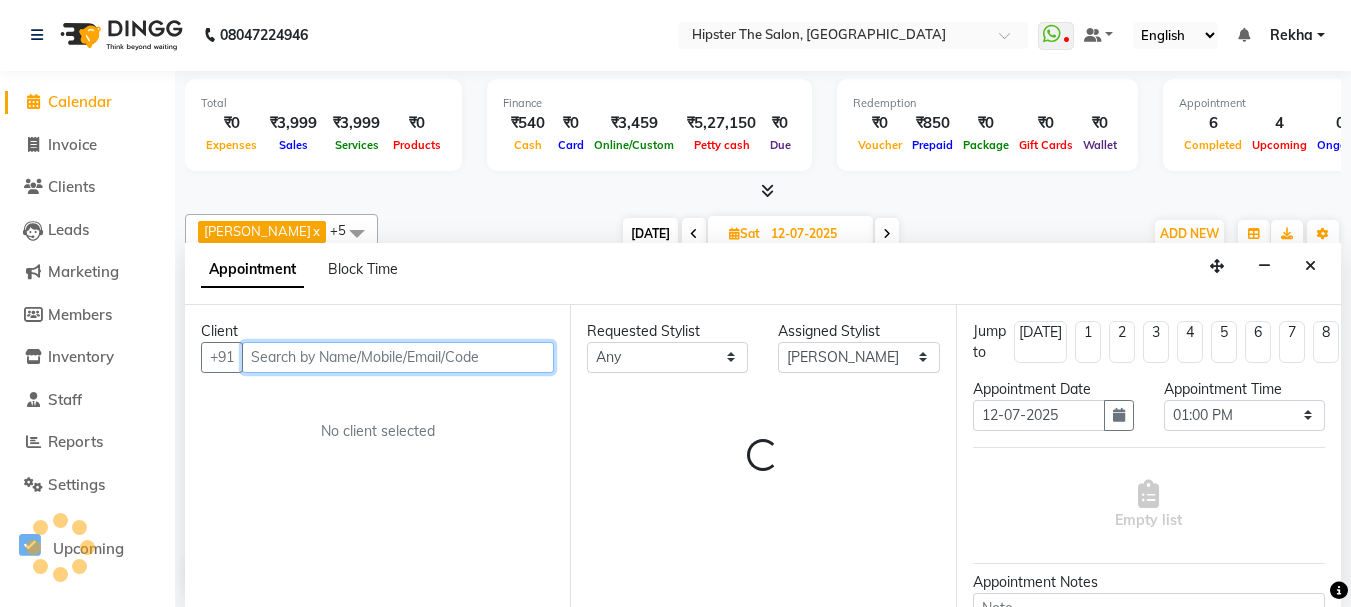 click at bounding box center (398, 357) 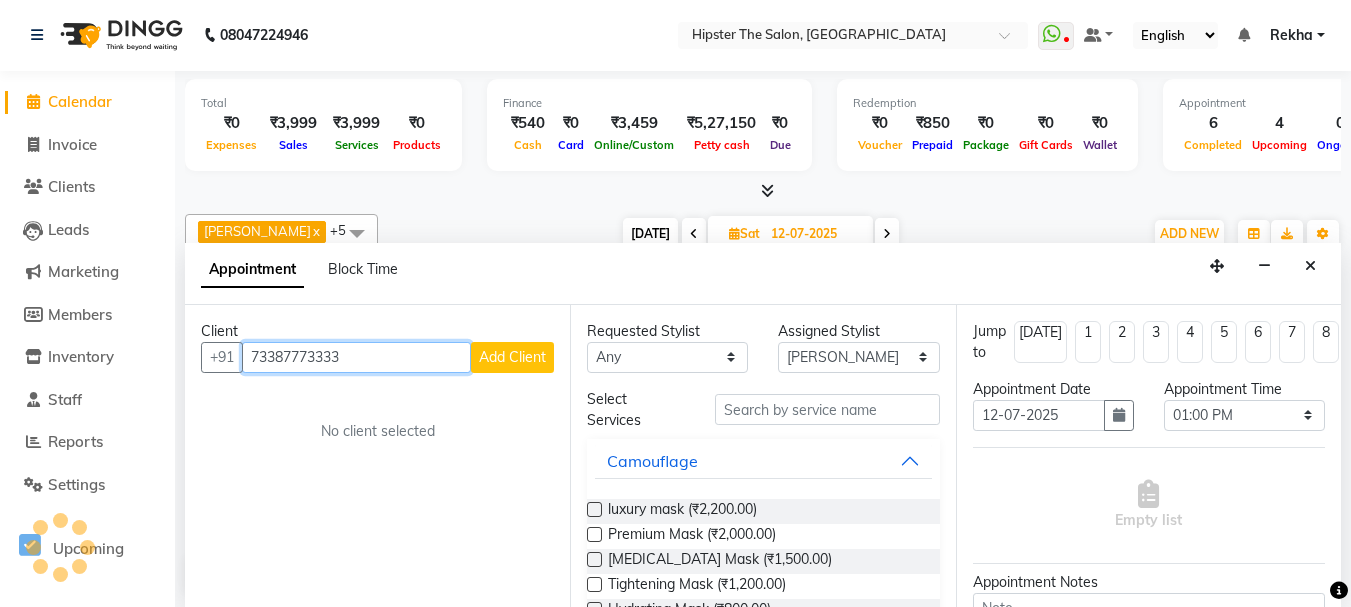 click on "73387773333" at bounding box center [356, 357] 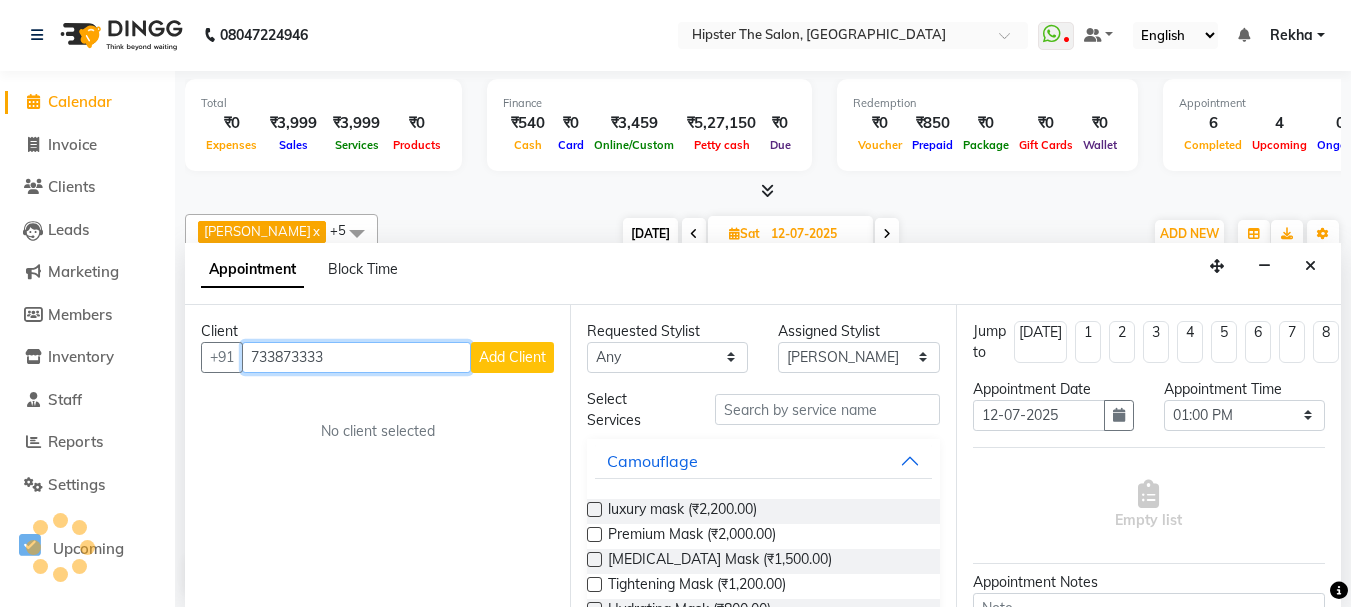 click on "733873333" at bounding box center (356, 357) 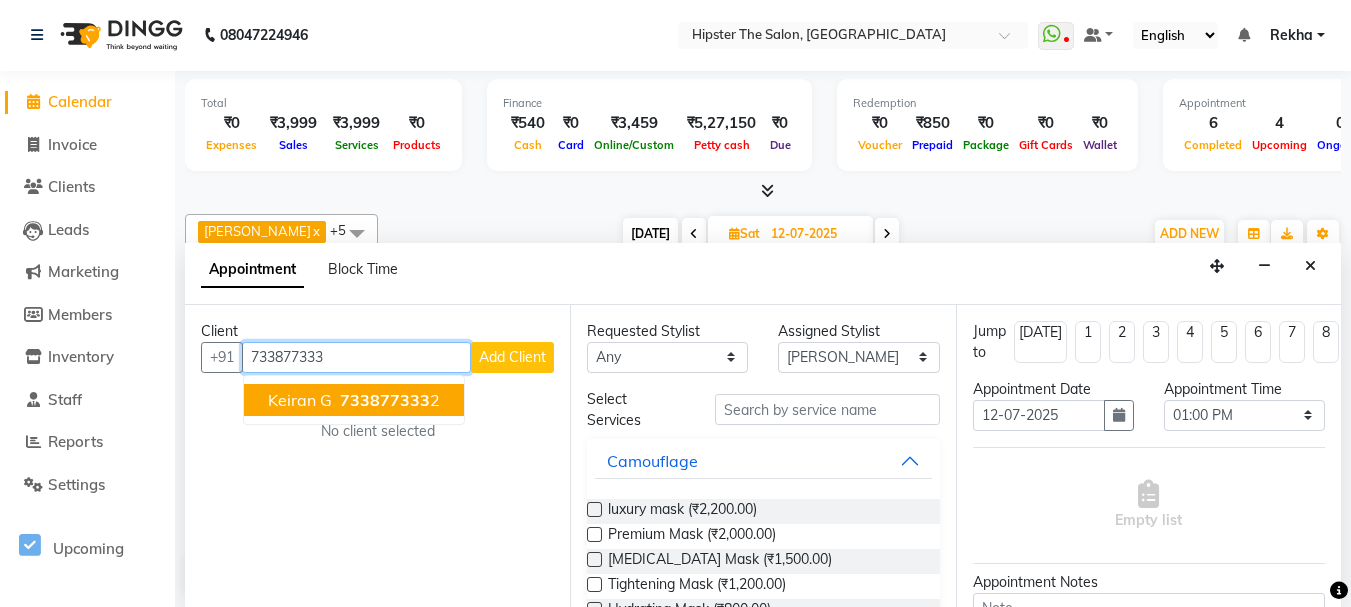 click on "Keiran G" at bounding box center (300, 400) 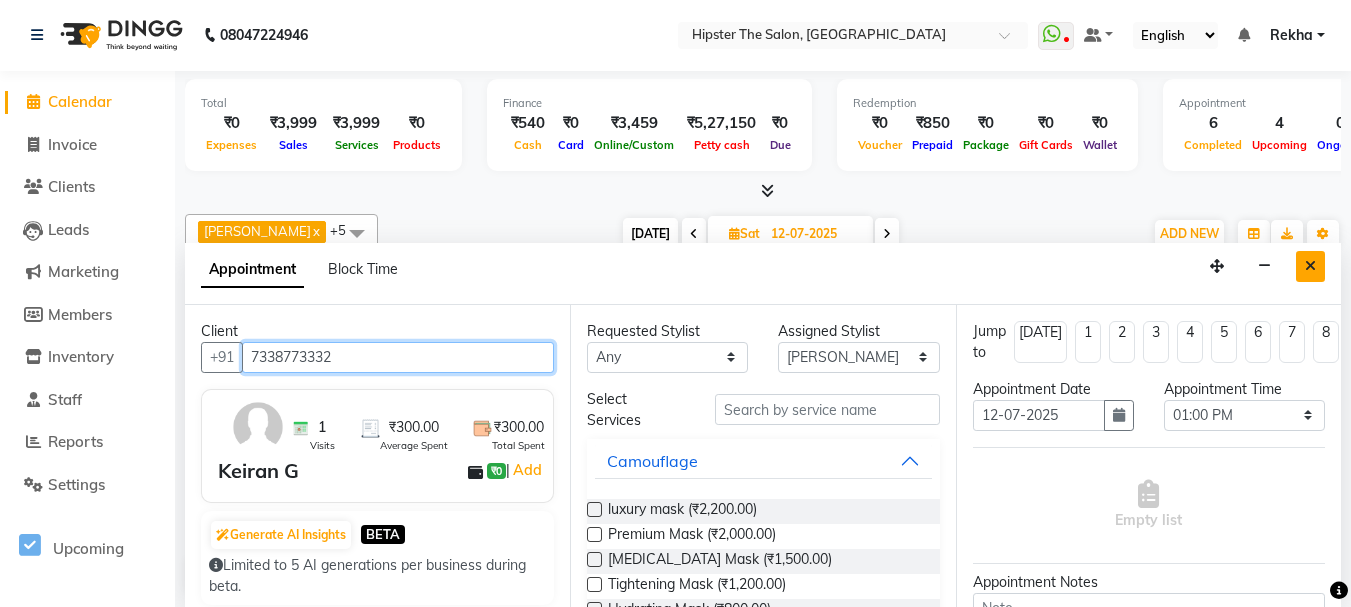 type on "7338773332" 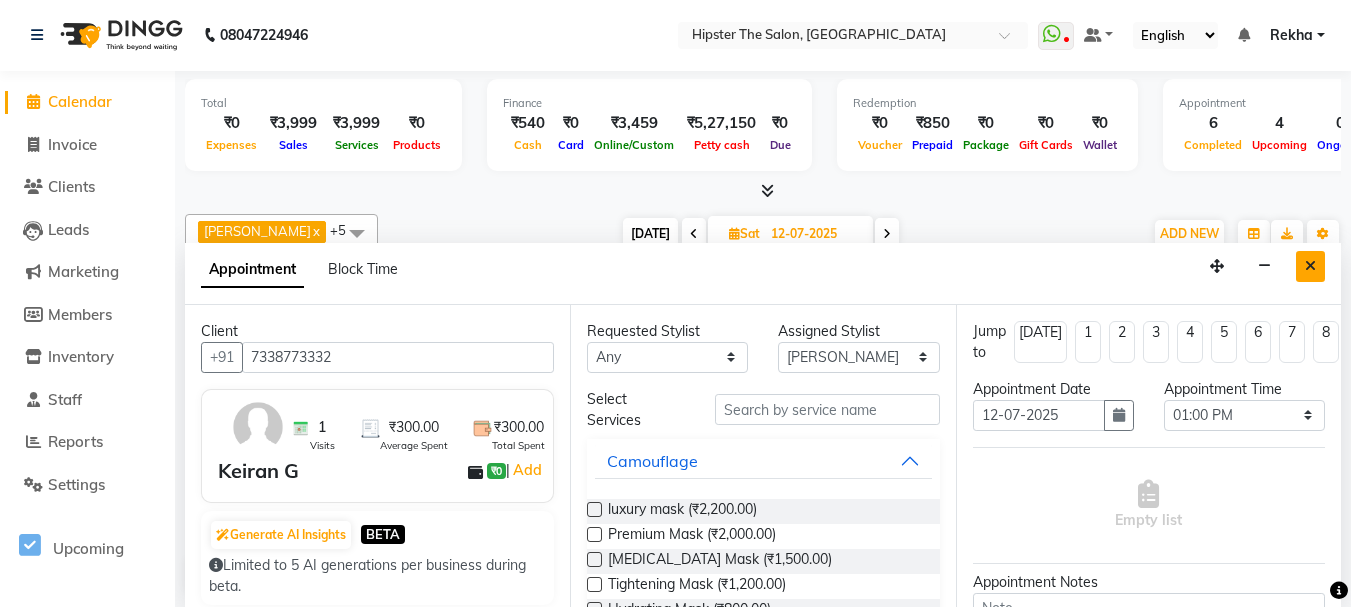 click at bounding box center [1310, 266] 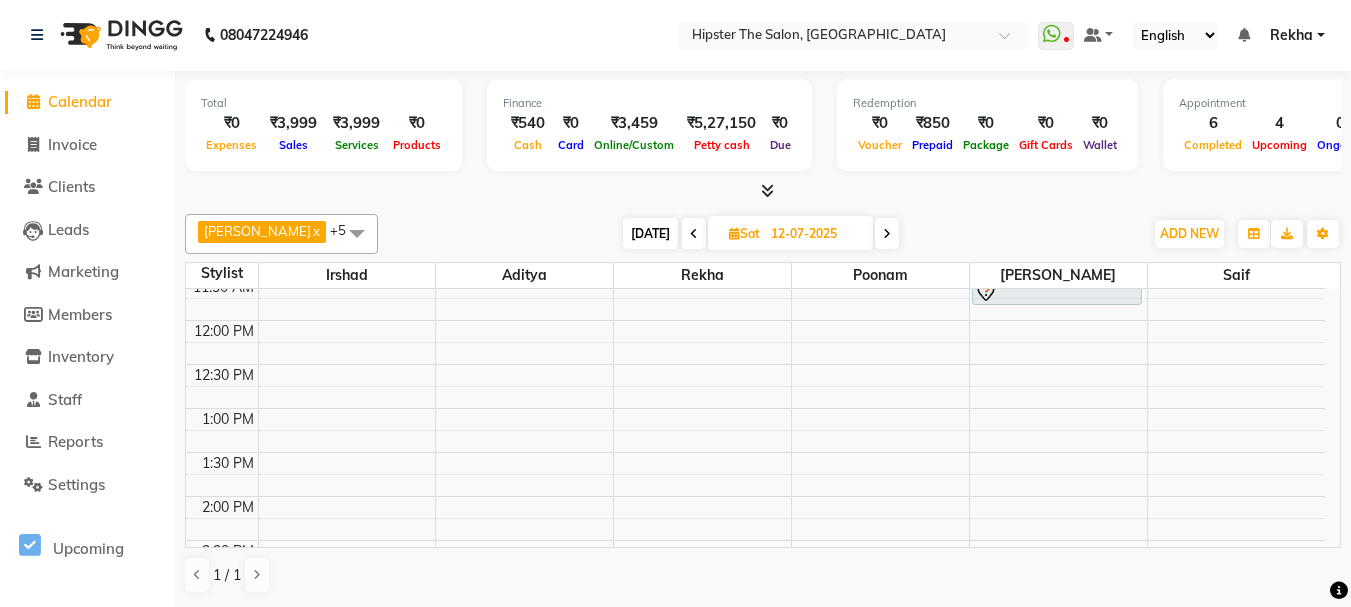 click on "[DATE]" at bounding box center (650, 233) 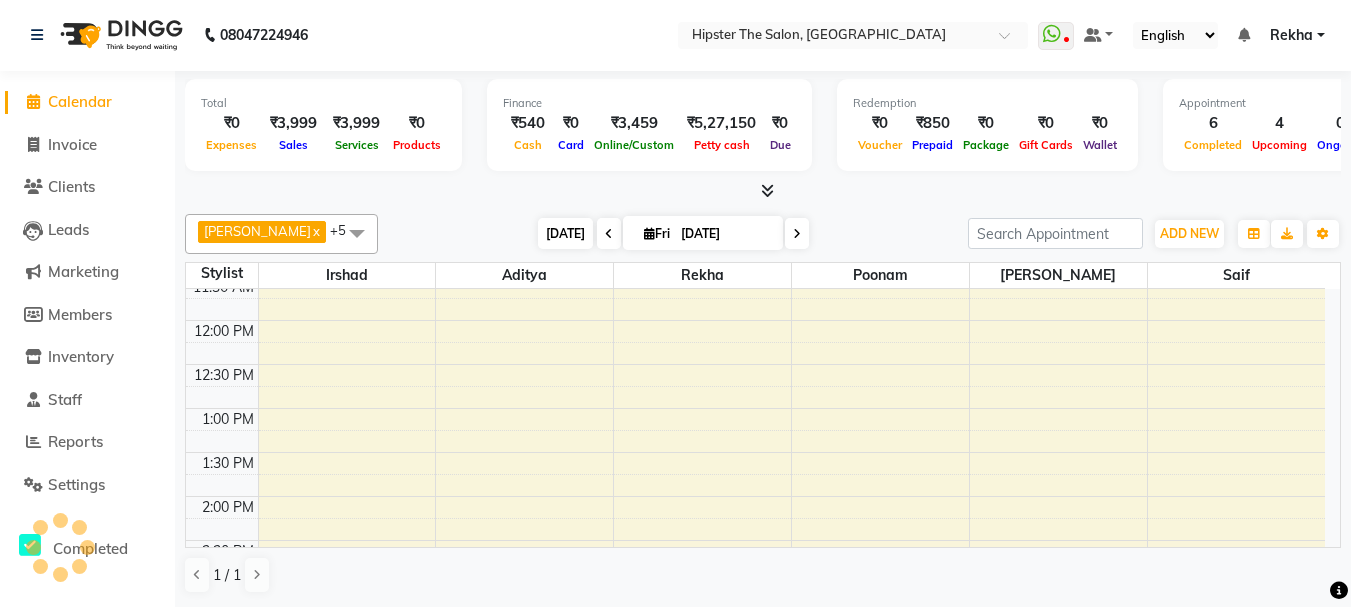 scroll, scrollTop: 617, scrollLeft: 0, axis: vertical 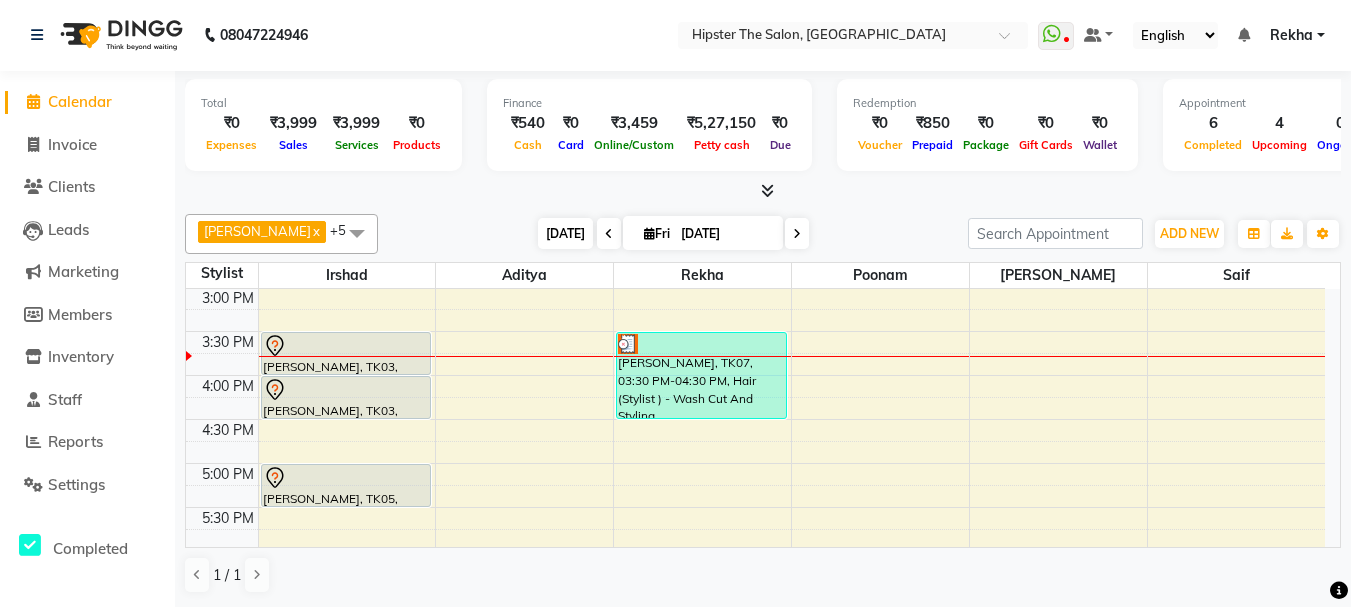 click on "[DATE]" at bounding box center [565, 233] 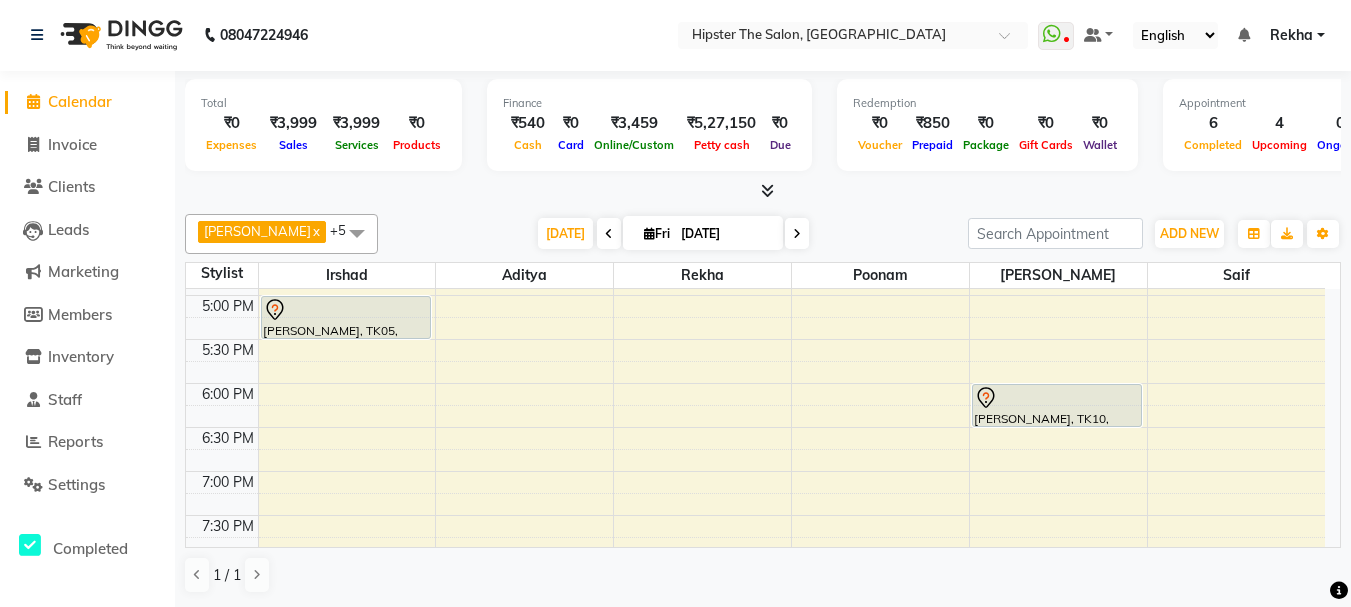 scroll, scrollTop: 804, scrollLeft: 0, axis: vertical 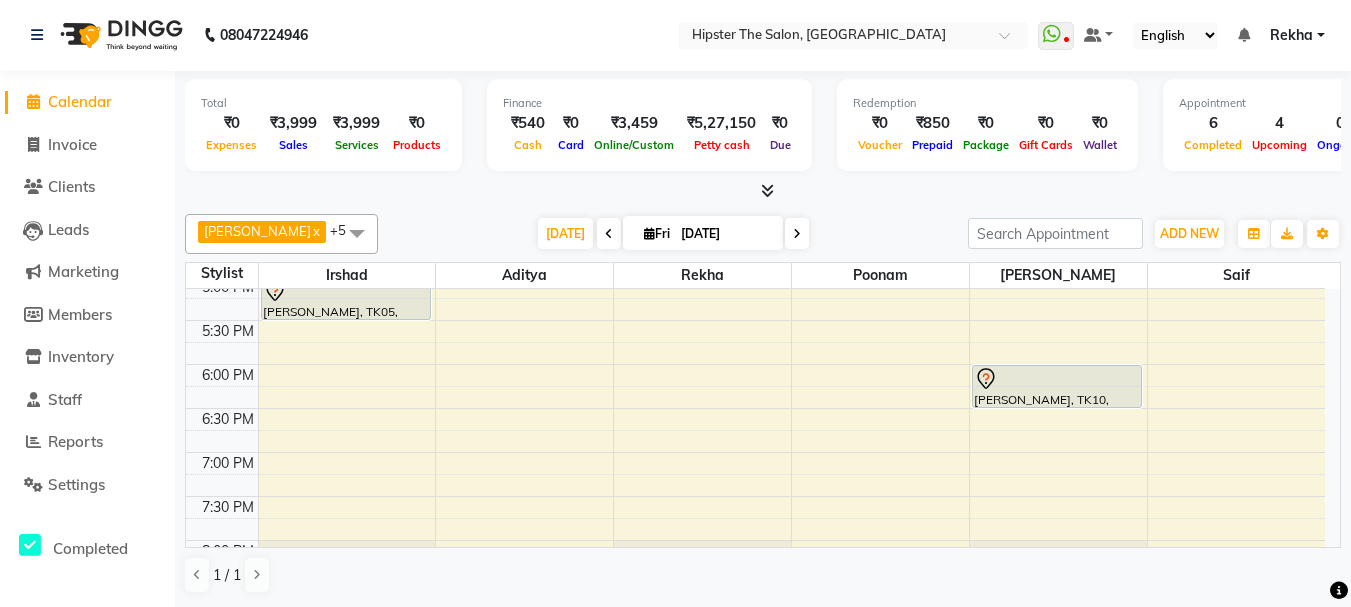 click on "8:00 AM 8:30 AM 9:00 AM 9:30 AM 10:00 AM 10:30 AM 11:00 AM 11:30 AM 12:00 PM 12:30 PM 1:00 PM 1:30 PM 2:00 PM 2:30 PM 3:00 PM 3:30 PM 4:00 PM 4:30 PM 5:00 PM 5:30 PM 6:00 PM 6:30 PM 7:00 PM 7:30 PM 8:00 PM 8:30 PM 9:00 PM 9:30 PM 10:00 PM 10:30 PM     Vedant, TK04, 09:40 AM-12:40 PM, Skin Facials - Brightning Facial (₹3000),De Tanning - Premium Full Face & Neck (₹700),Hair (Barber) - Shave (₹180),Hair (Stylist ) - Styling With Wash 1 (₹250)     pince, TK09, 12:50 PM-01:20 PM, Hair (Barber) - Shave (₹180)     palesh, TK01, 02:30 PM-03:00 PM, Hair (Barber) - Wash Cut And Styling             Ganesh Jyotisuvarna, TK03, 03:30 PM-04:00 PM, Hair (Barber) - Wash Cut And Styling             Ganesh Jyotisuvarna, TK03, 04:00 PM-04:30 PM, Hair (Barber) - Shave             DISHANT, TK05, 05:00 PM-05:30 PM, Hair (Barber) - Wash Cut And Styling     Luzo, TK08, 12:15 PM-01:15 PM, Hair (Stylist ) - Wash Cut And Styling (₹850)     Deepali K, TK07, 03:30 PM-04:30 PM, Hair (Stylist ) - Wash Cut And Styling" at bounding box center [755, 144] 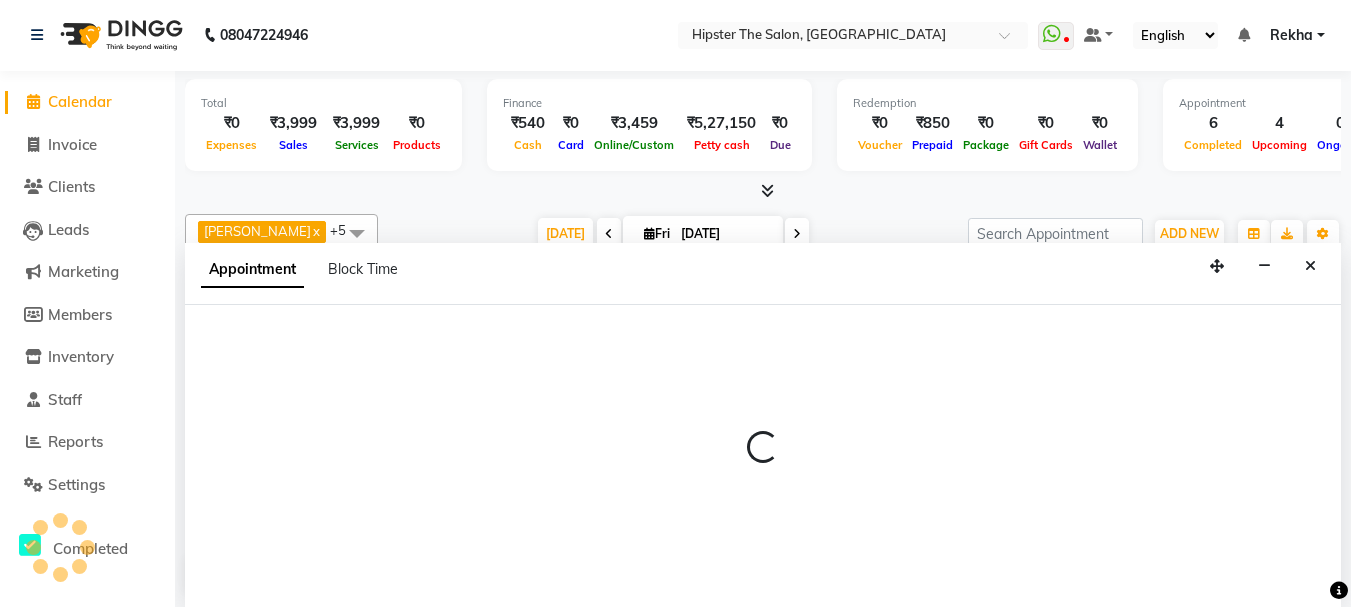 select on "32401" 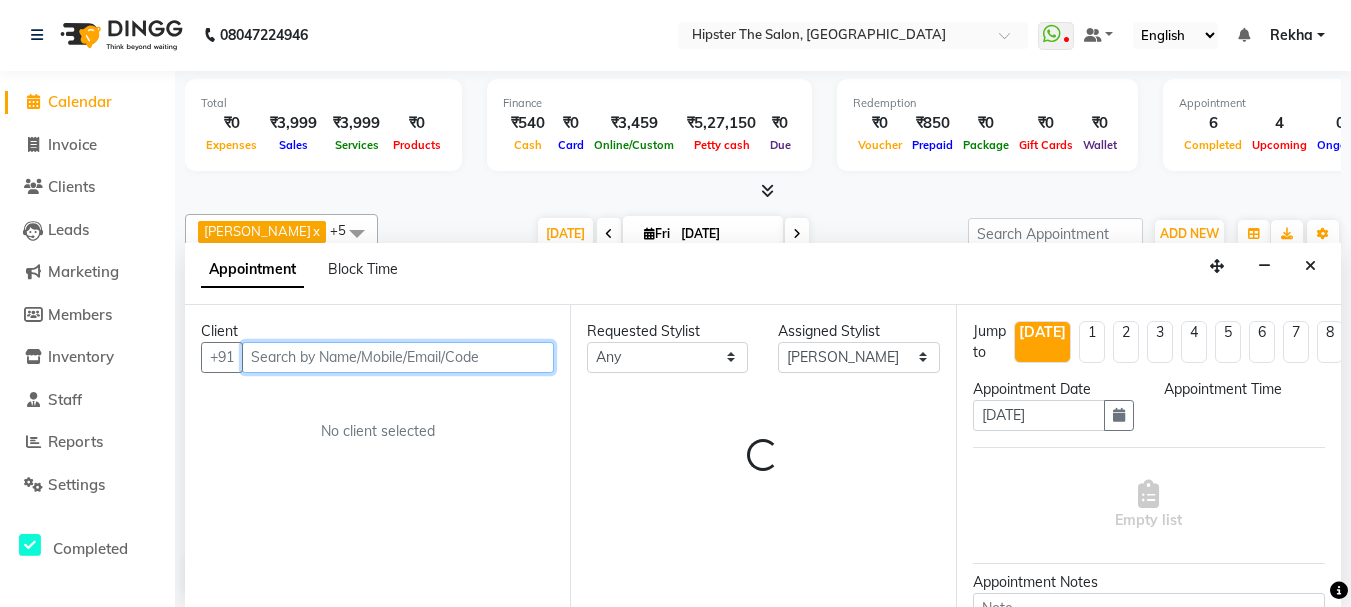 select on "1035" 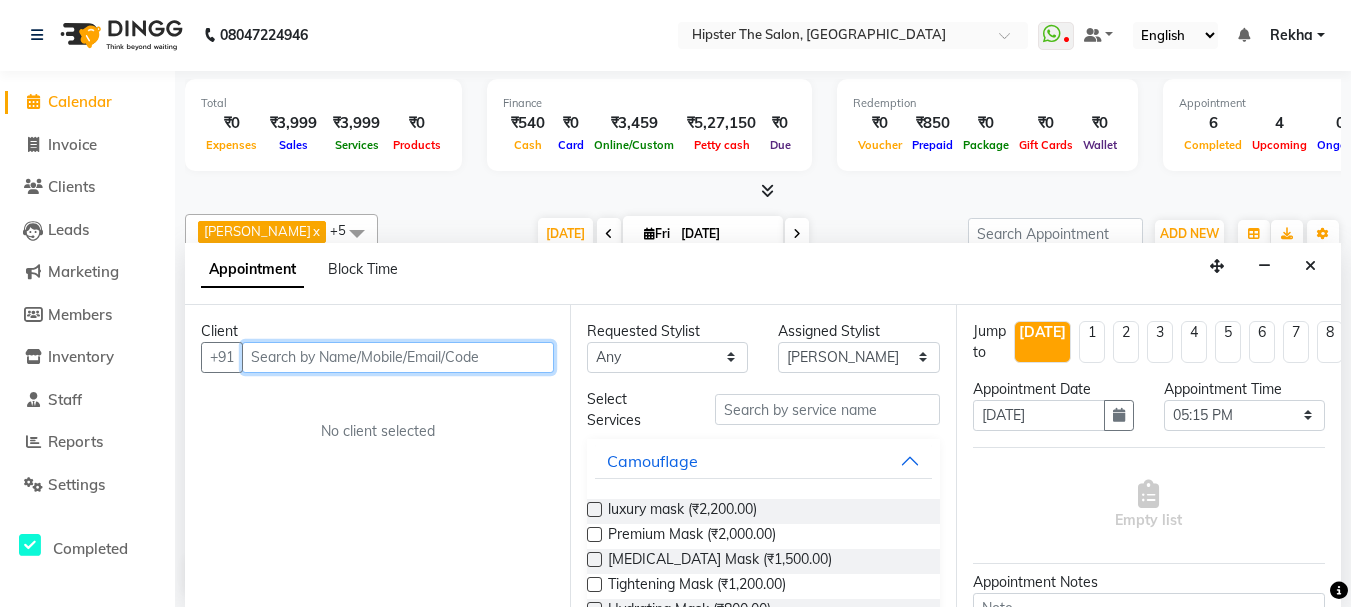 click at bounding box center (398, 357) 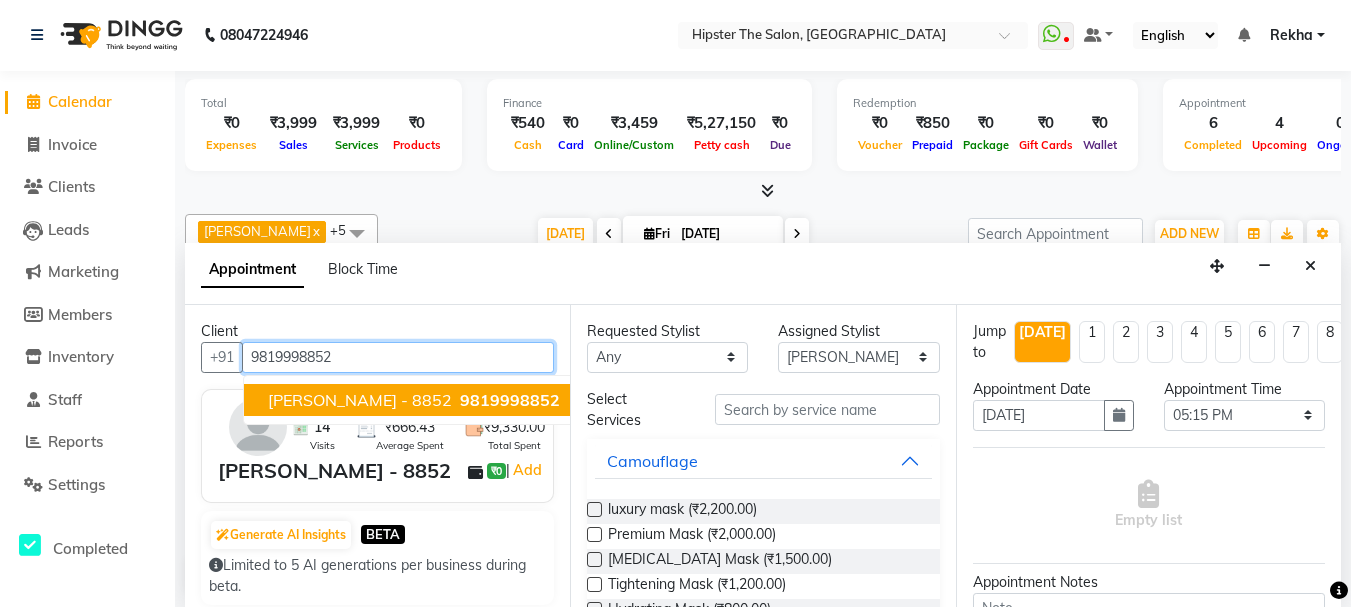 click on "CHIRAG - 8852   9819998852" at bounding box center (414, 400) 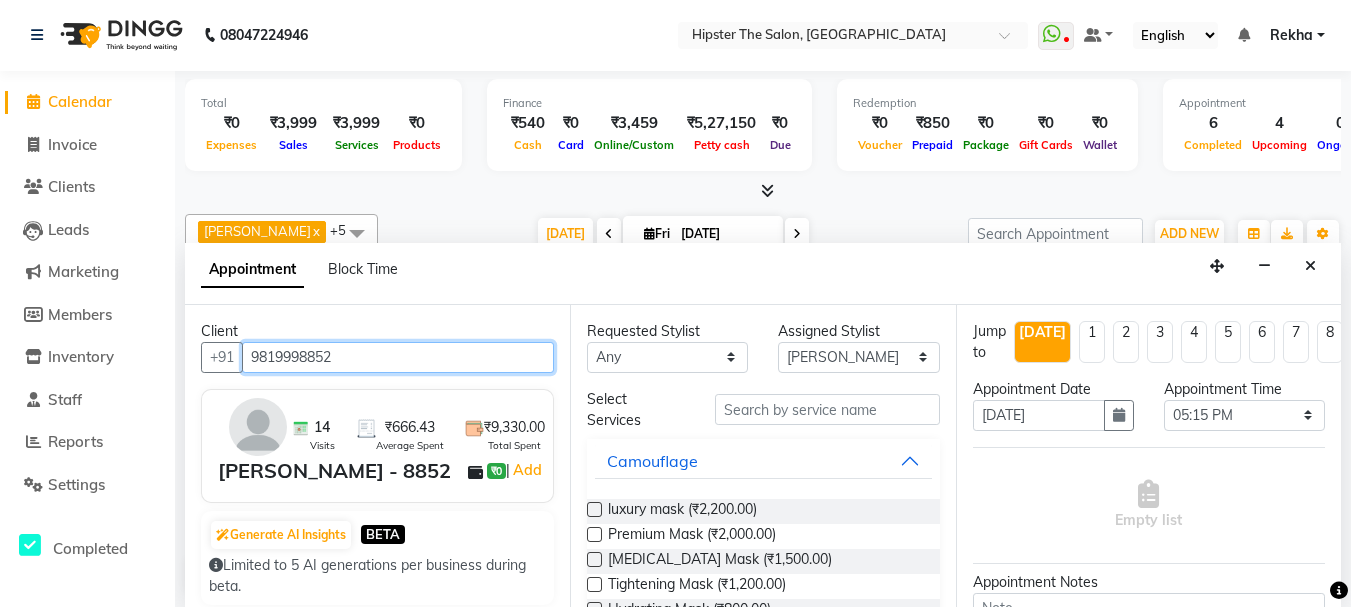 type on "9819998852" 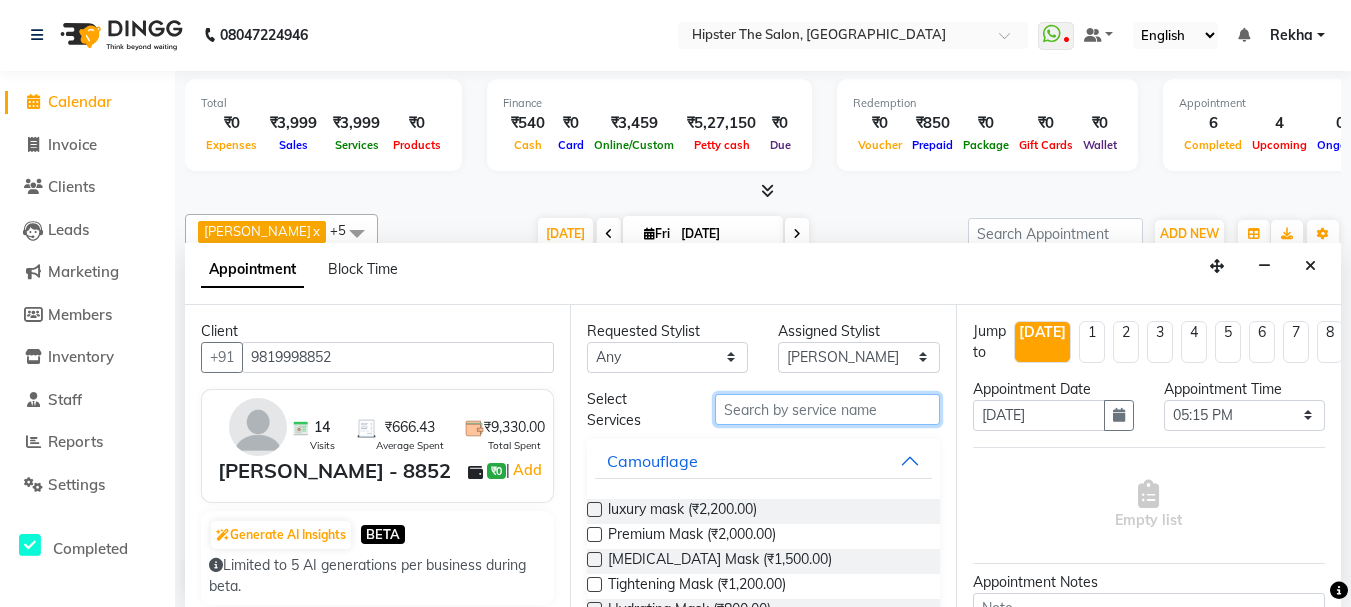 click at bounding box center (827, 409) 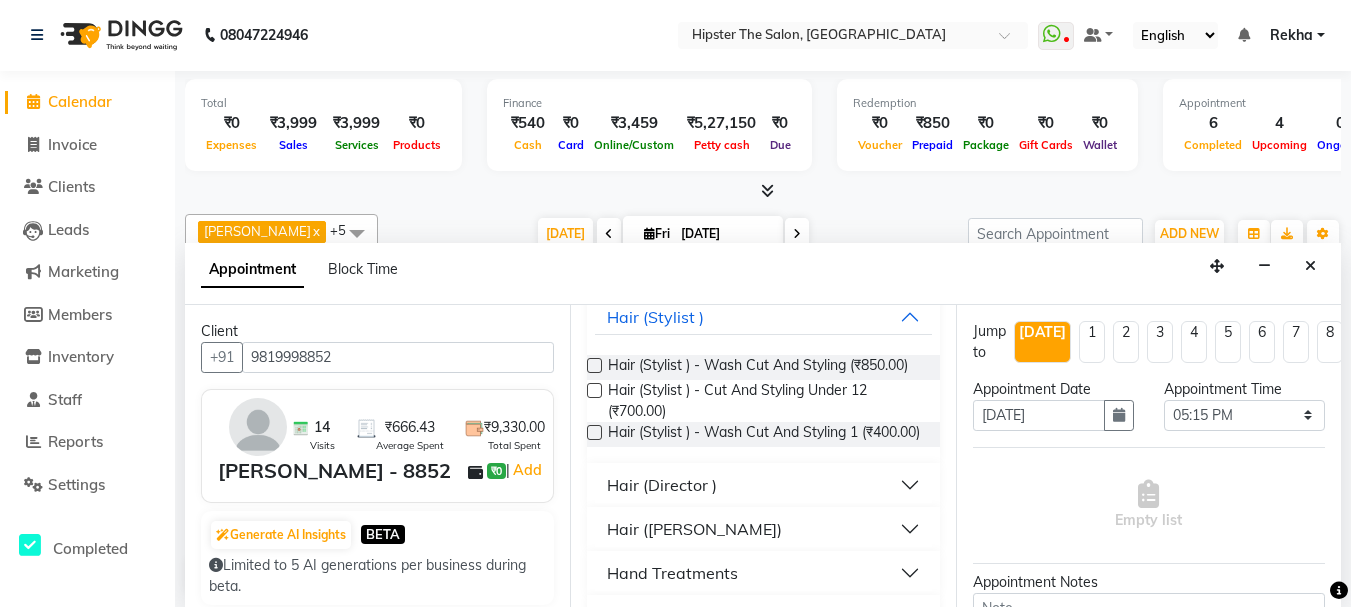 scroll, scrollTop: 126, scrollLeft: 0, axis: vertical 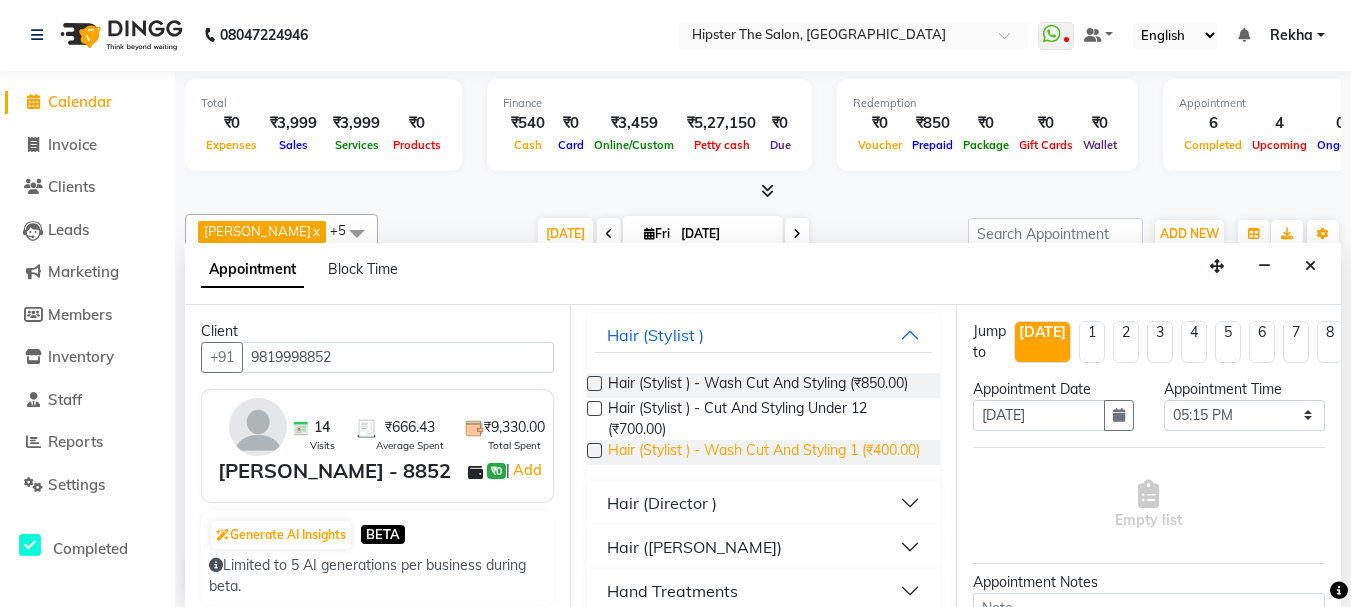 type on "cut" 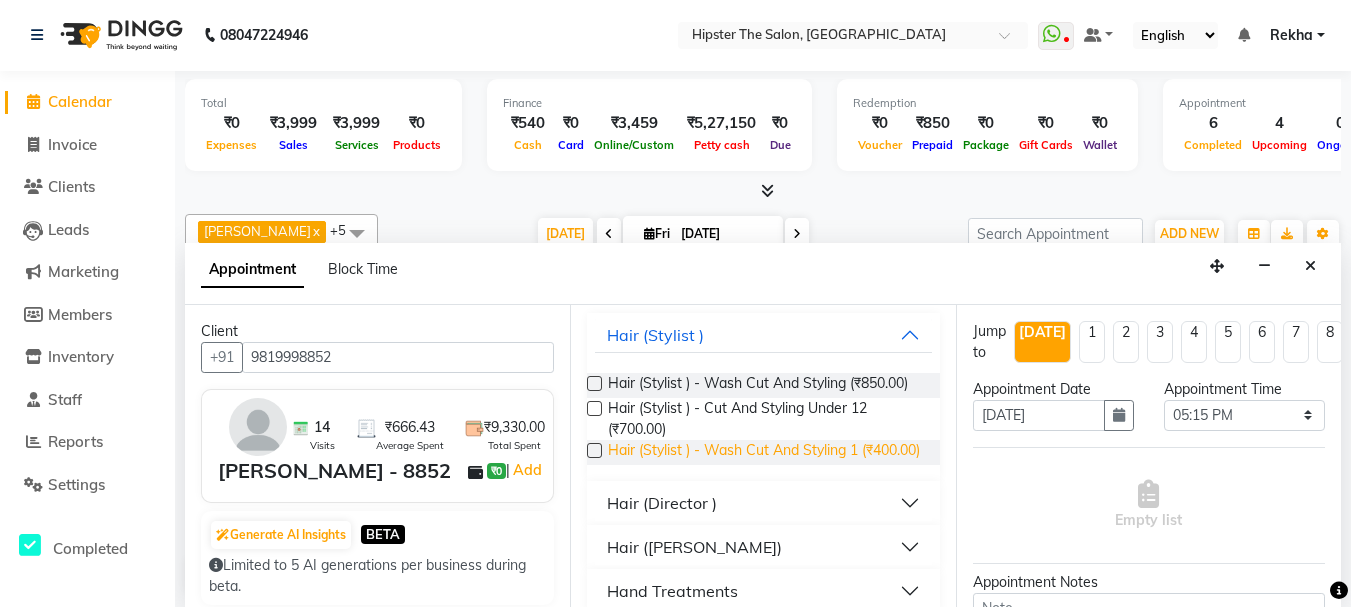click on "Hair (Stylist ) - Wash Cut And Styling 1 (₹400.00)" at bounding box center [764, 452] 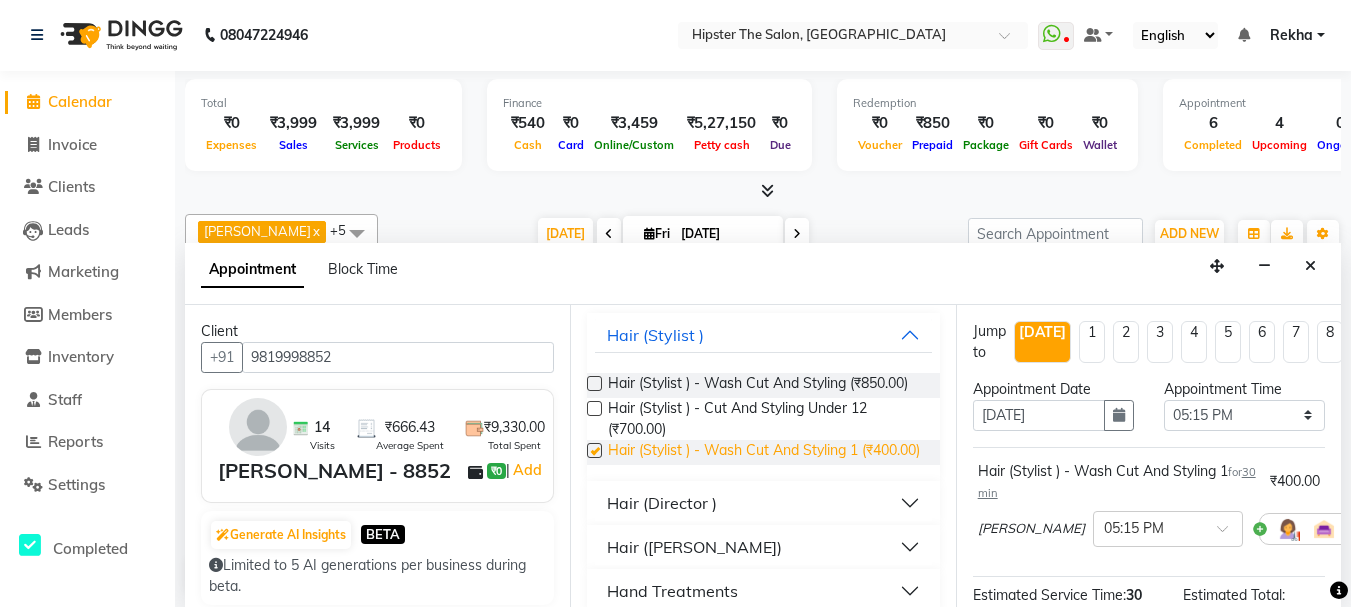checkbox on "false" 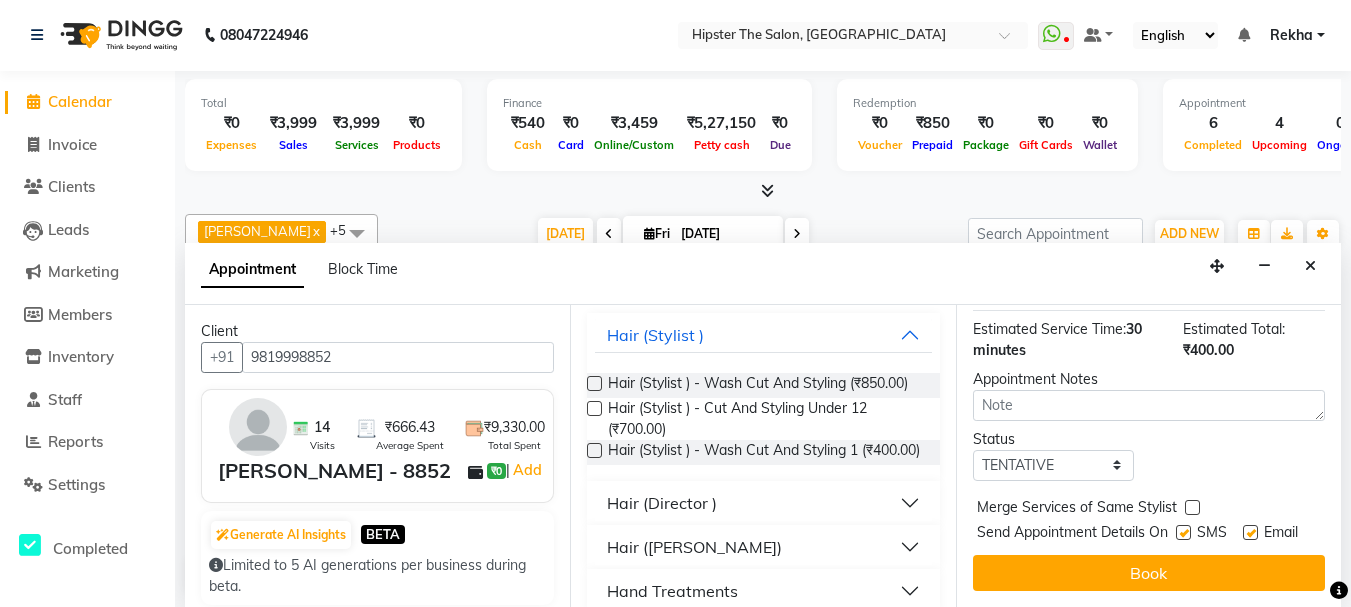 scroll, scrollTop: 298, scrollLeft: 0, axis: vertical 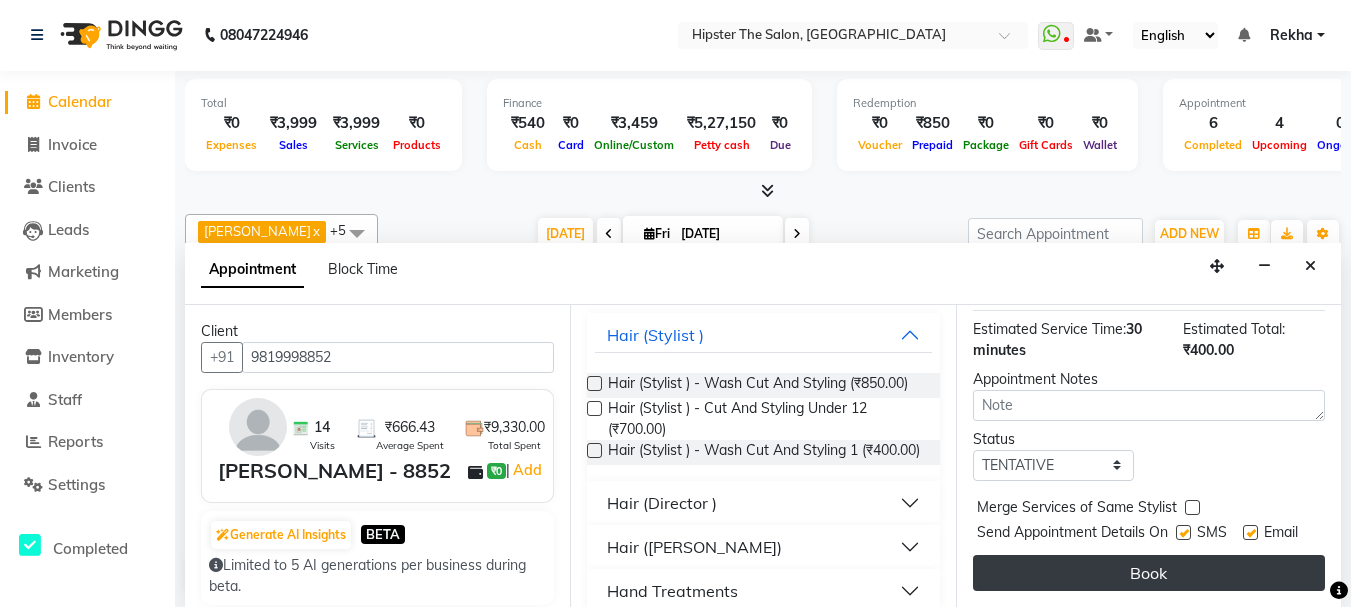 click on "Book" at bounding box center (1149, 573) 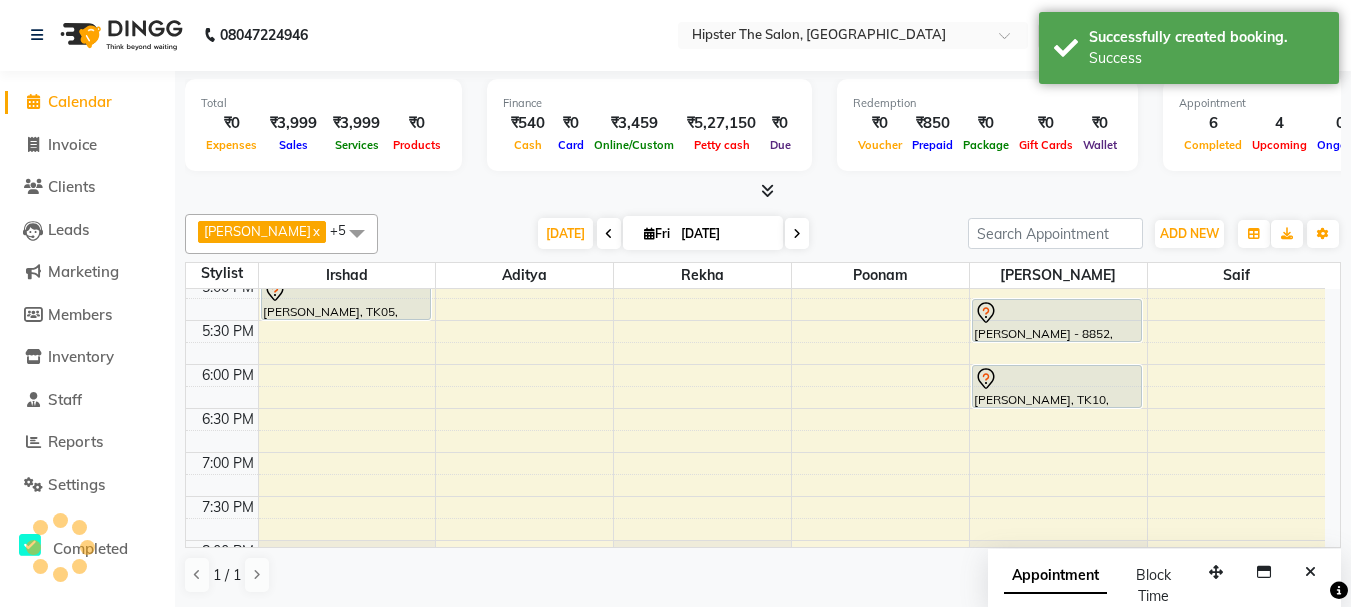 scroll, scrollTop: 0, scrollLeft: 0, axis: both 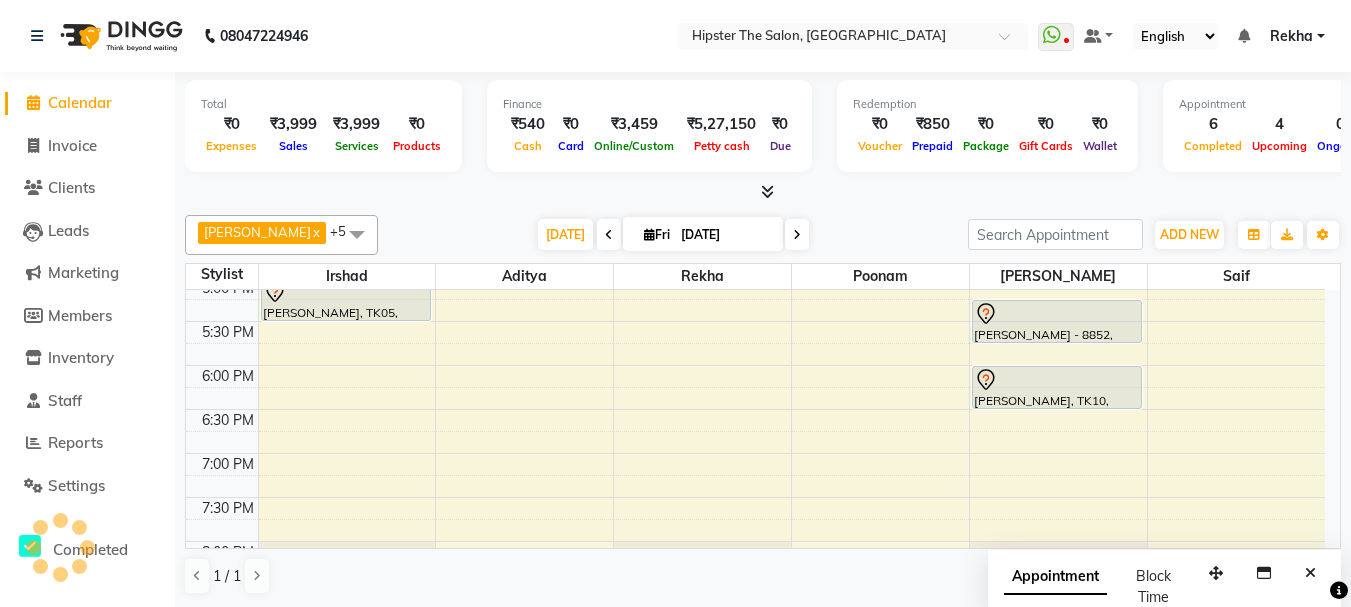 click on "Appointment Block Time" at bounding box center [1102, 591] 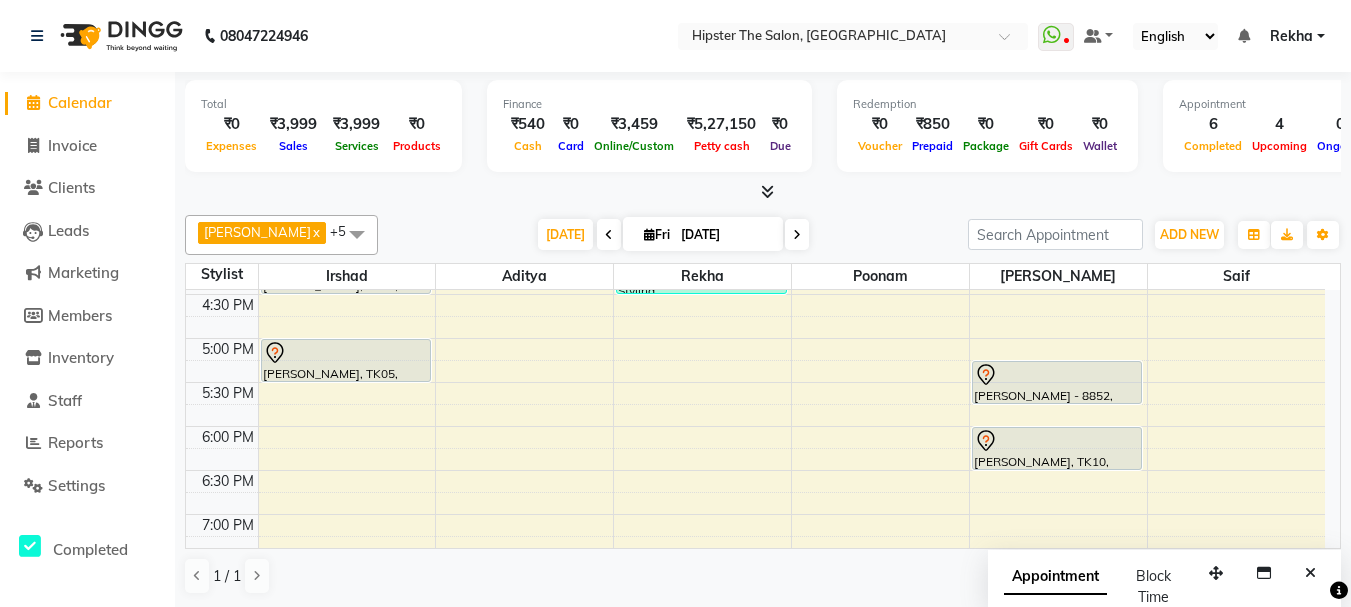 scroll, scrollTop: 744, scrollLeft: 0, axis: vertical 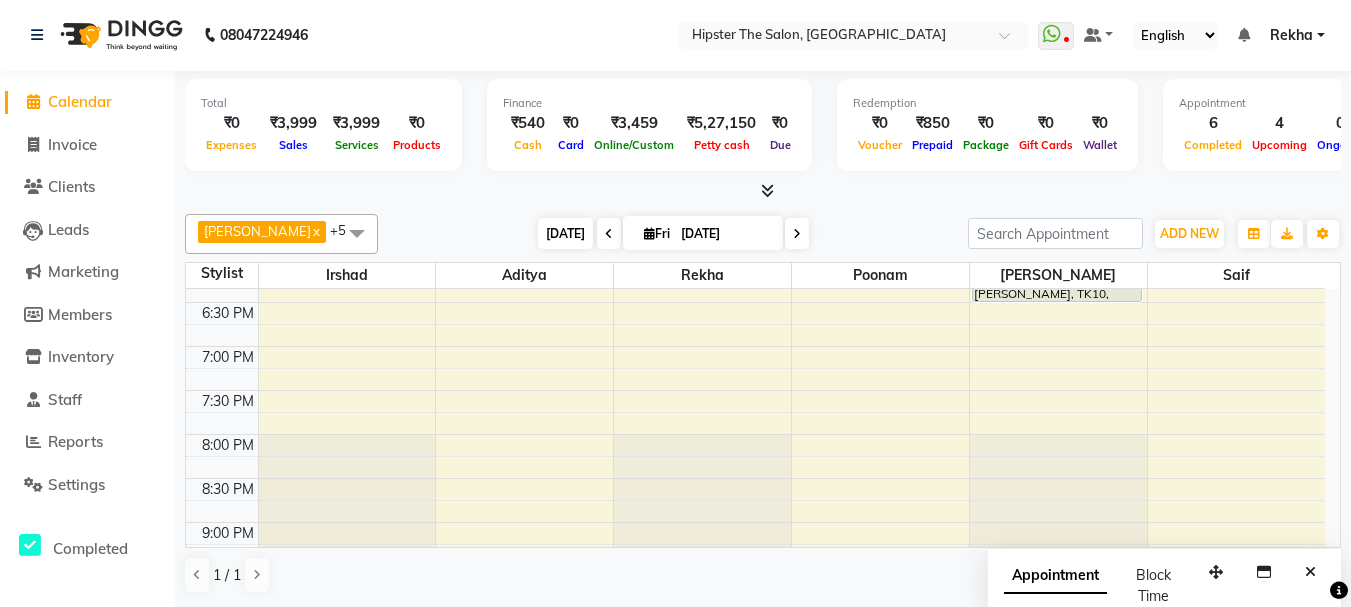 click on "[DATE]" at bounding box center (565, 233) 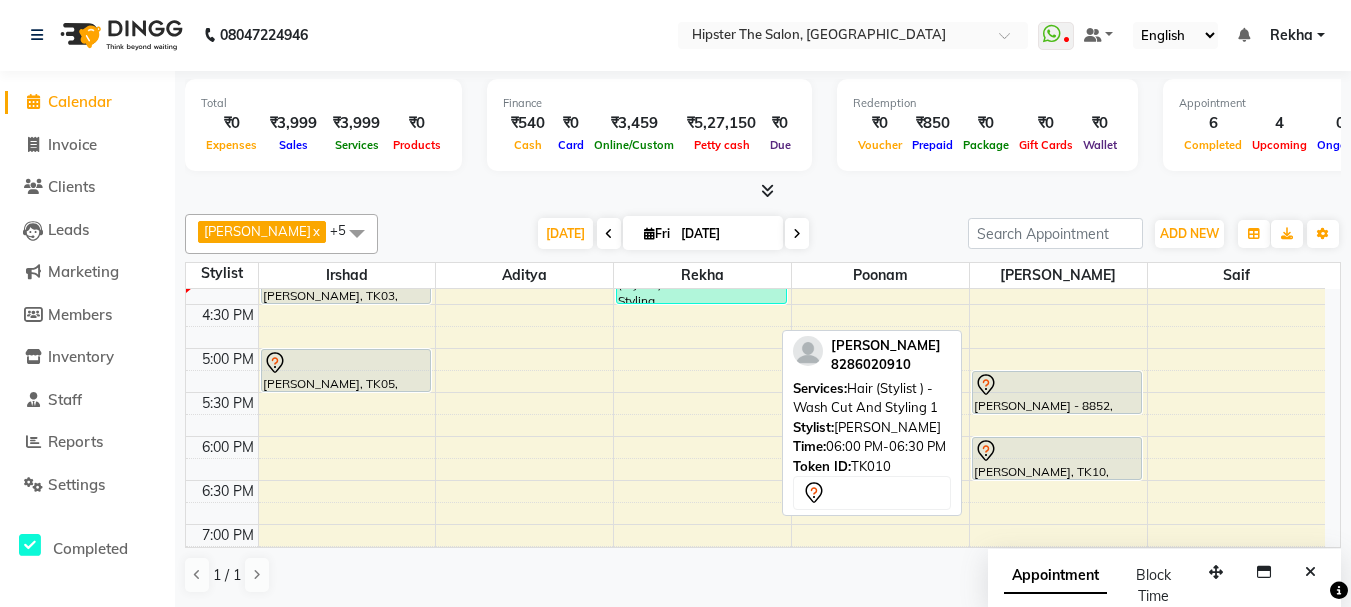 scroll, scrollTop: 699, scrollLeft: 0, axis: vertical 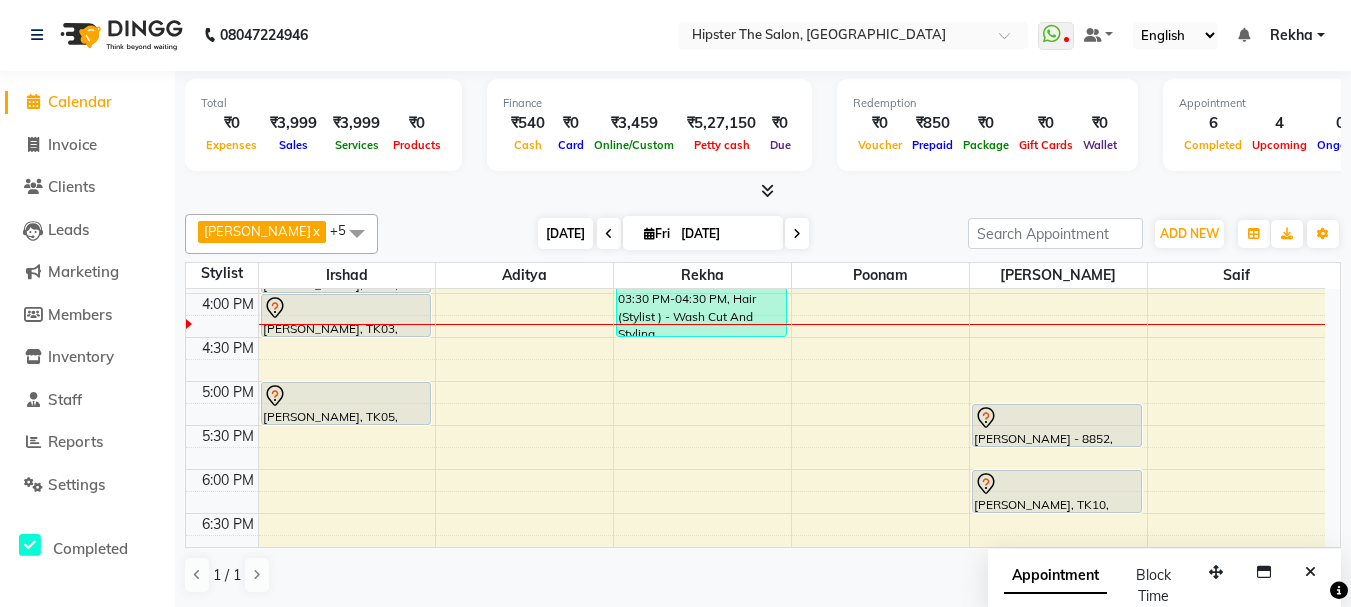 click on "[DATE]" at bounding box center [565, 233] 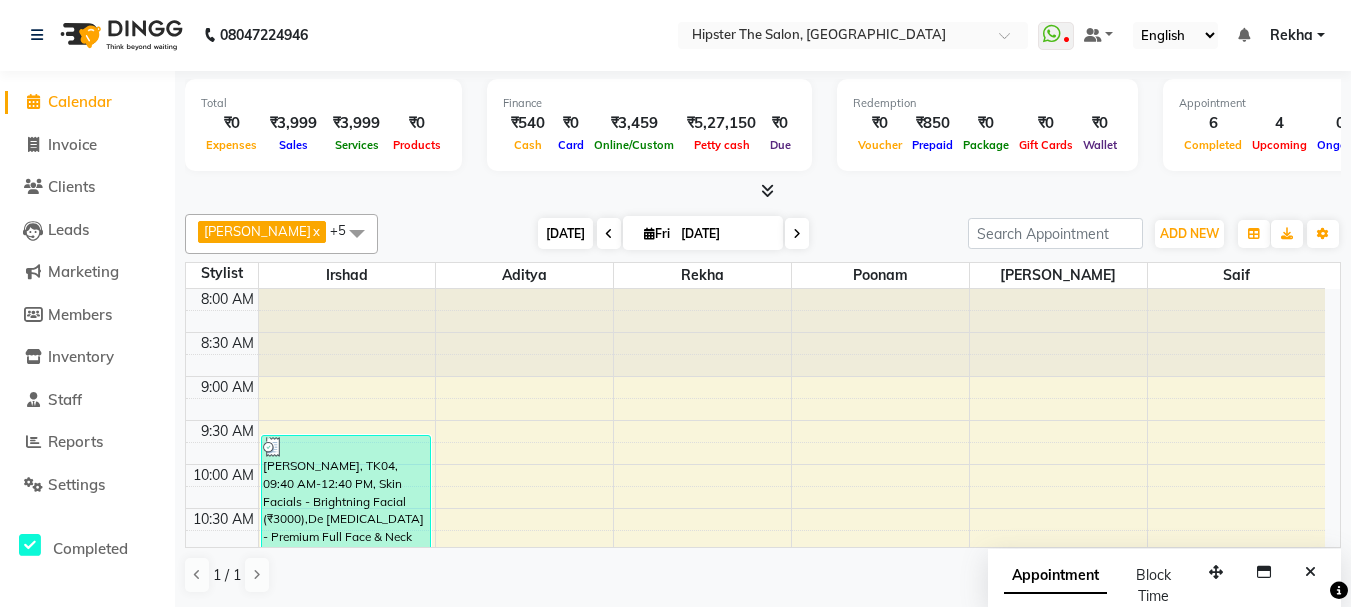 scroll, scrollTop: 705, scrollLeft: 0, axis: vertical 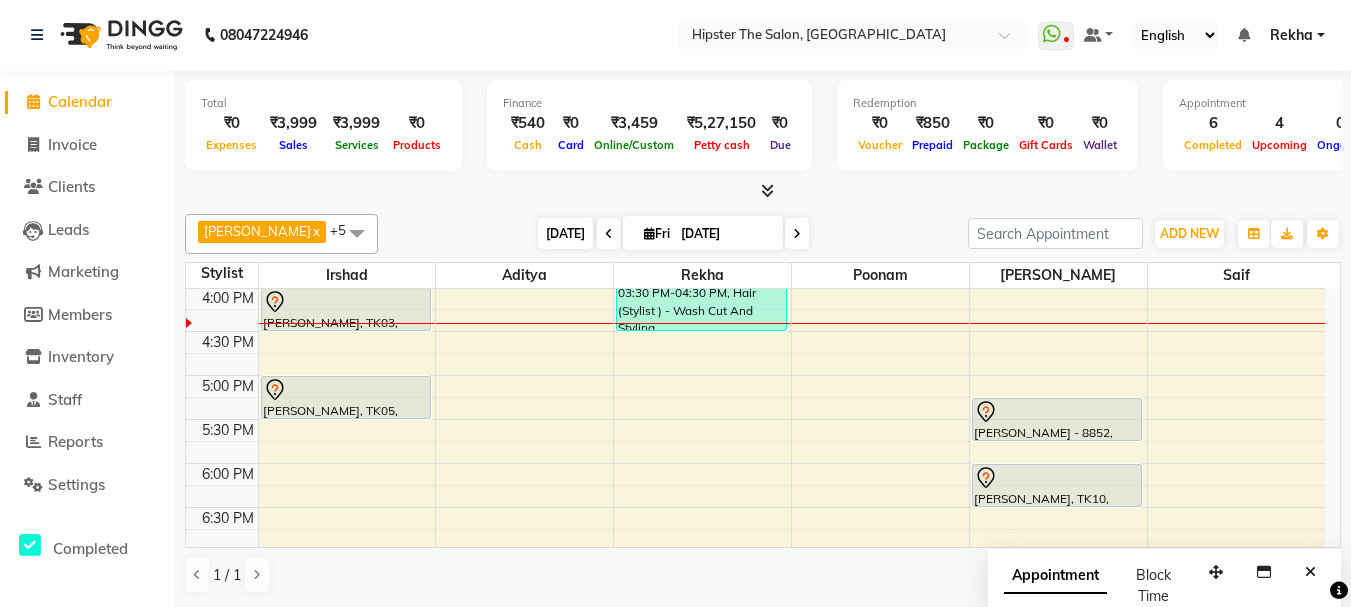 click on "[DATE]" at bounding box center (565, 233) 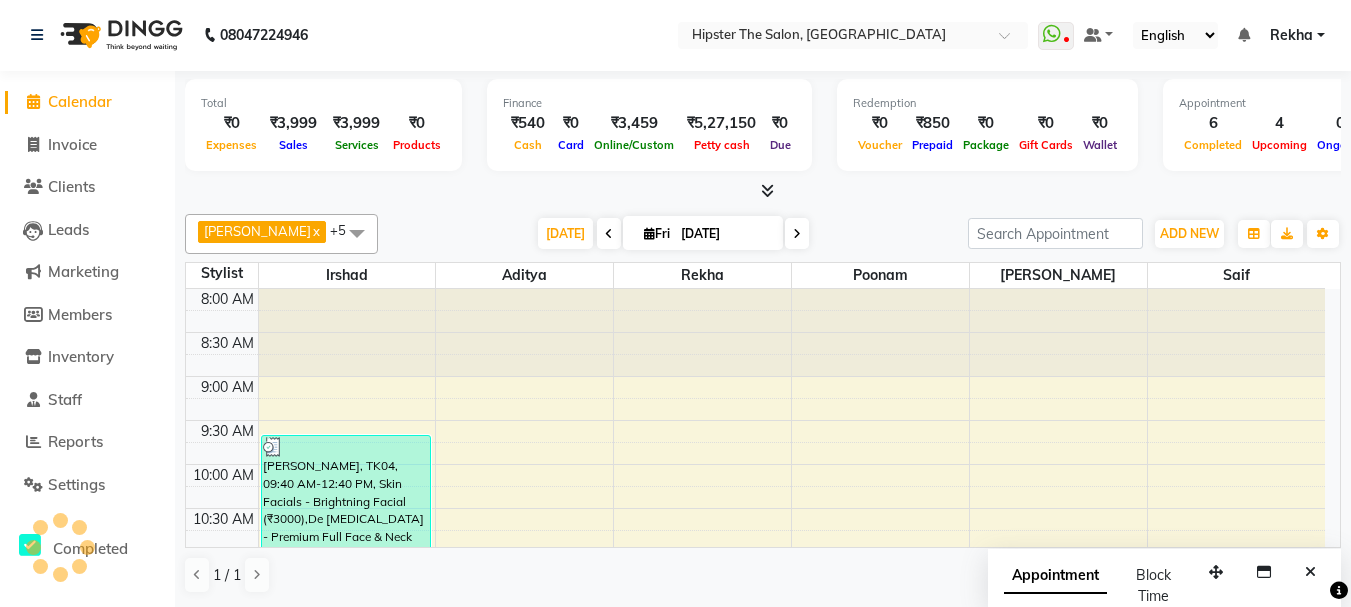 scroll, scrollTop: 705, scrollLeft: 0, axis: vertical 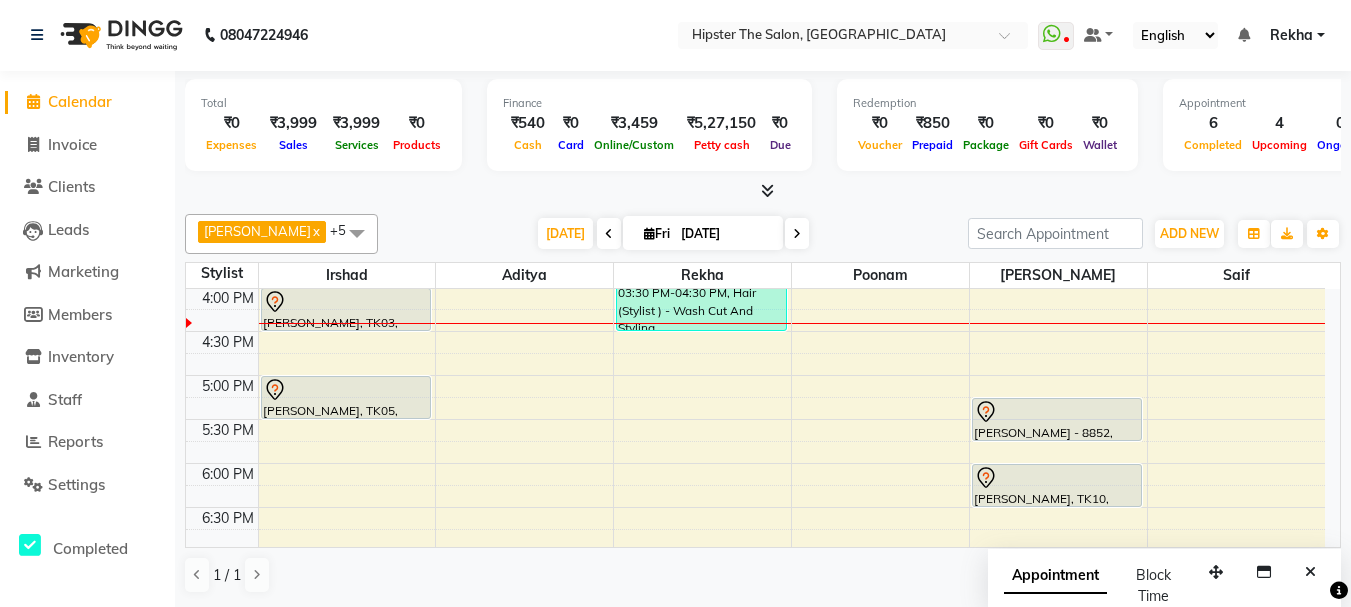 click on "Inventory" 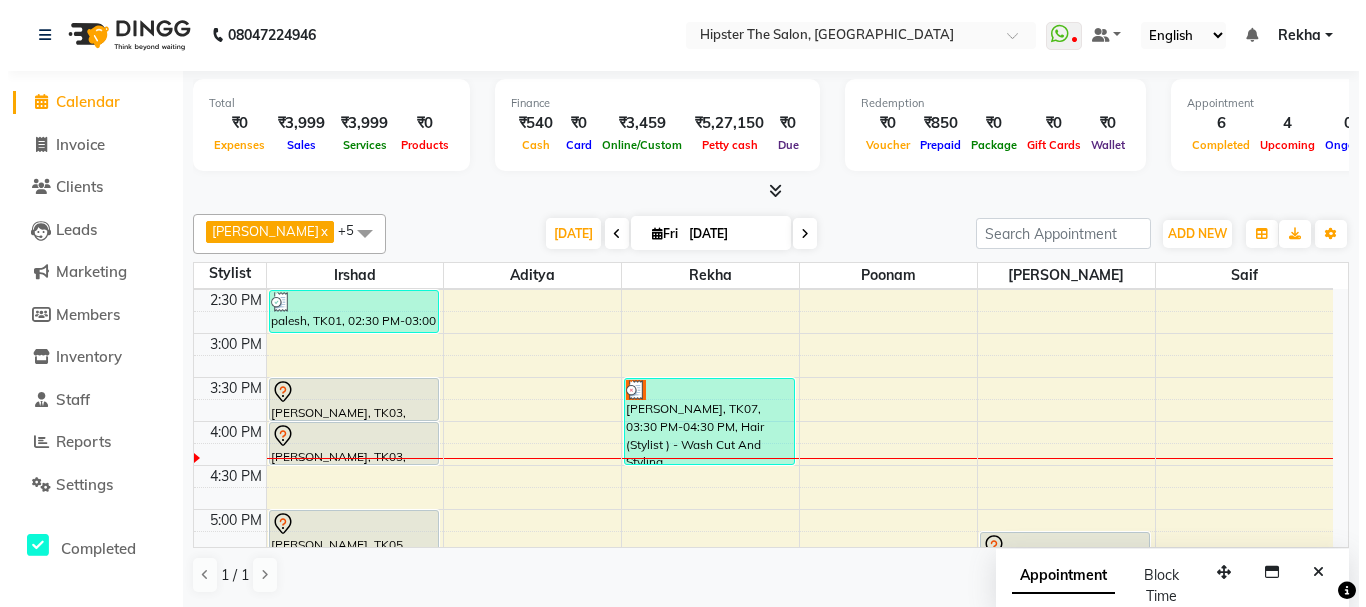 scroll, scrollTop: 538, scrollLeft: 0, axis: vertical 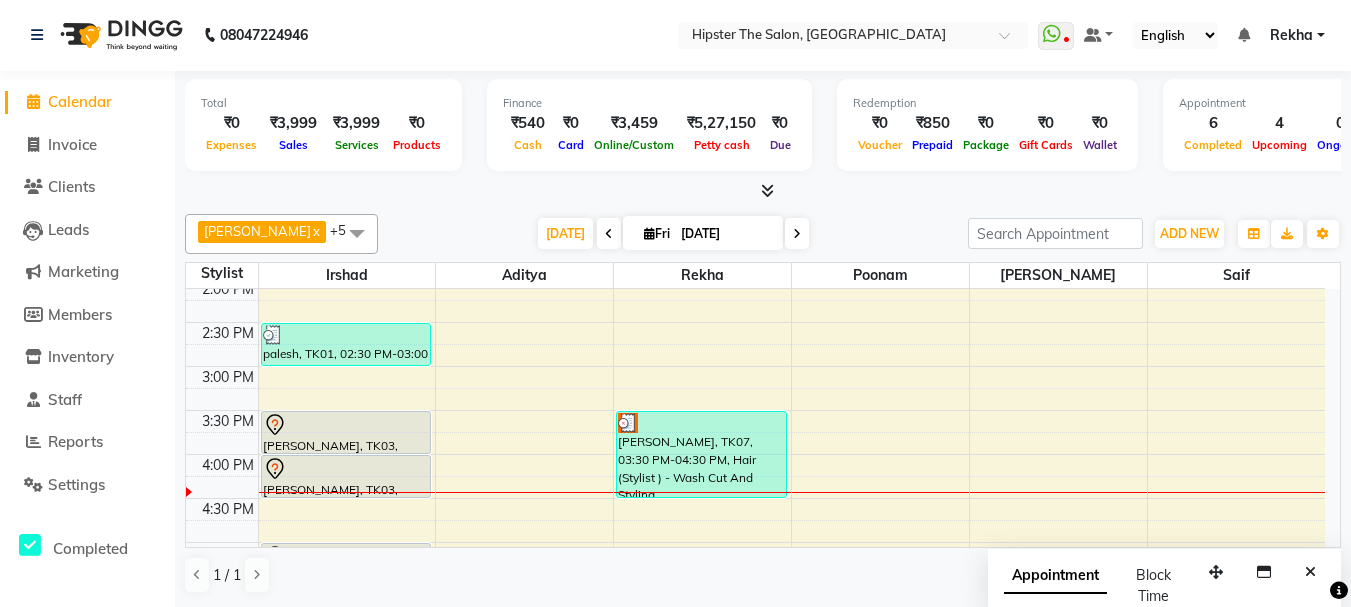 drag, startPoint x: 685, startPoint y: 409, endPoint x: 682, endPoint y: 426, distance: 17.262676 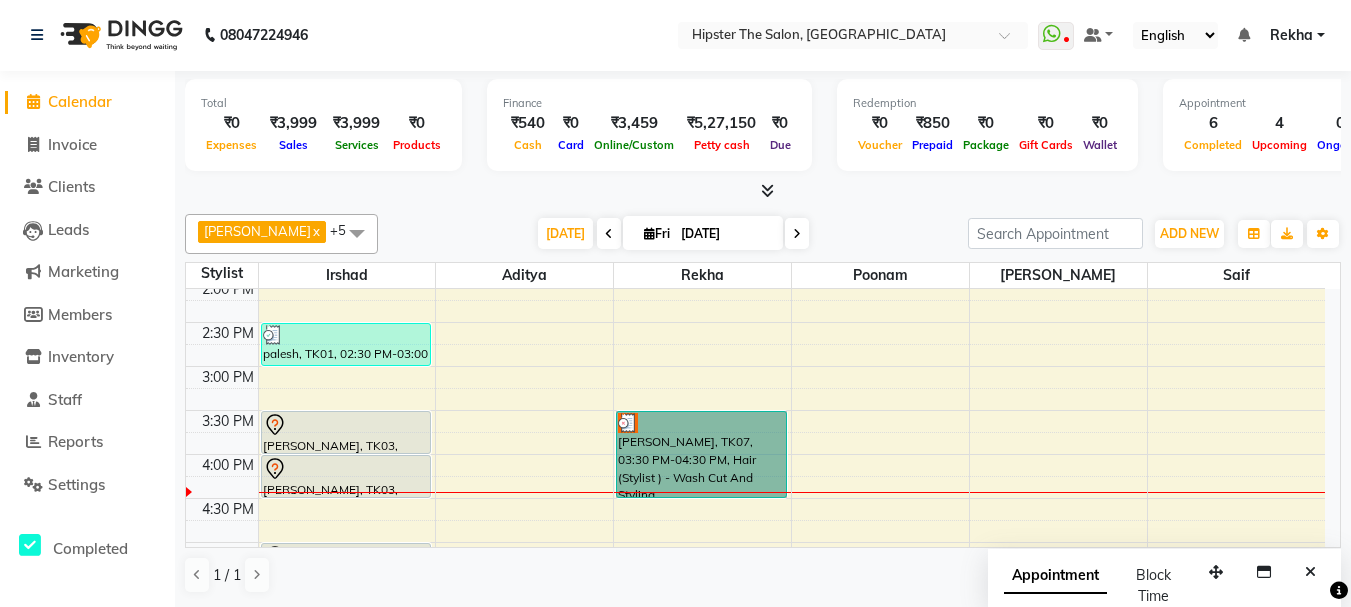 click on "[PERSON_NAME], TK07, 03:30 PM-04:30 PM, Hair (Stylist ) - Wash Cut And Styling" at bounding box center [701, 454] 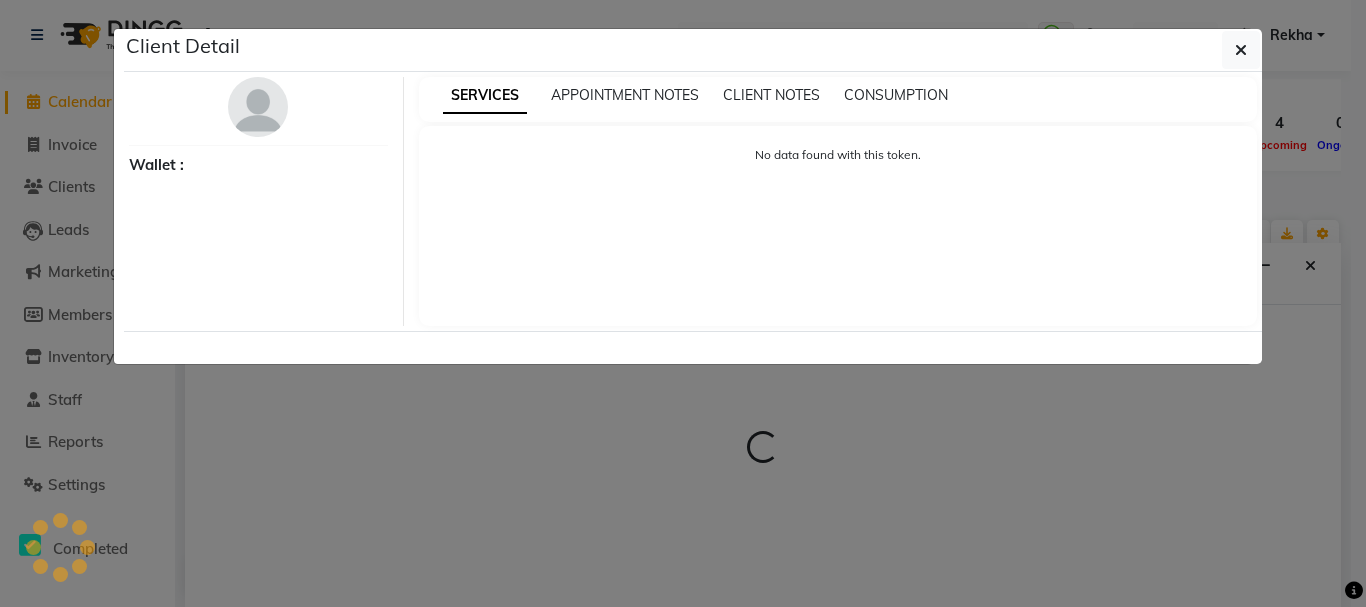 select on "3" 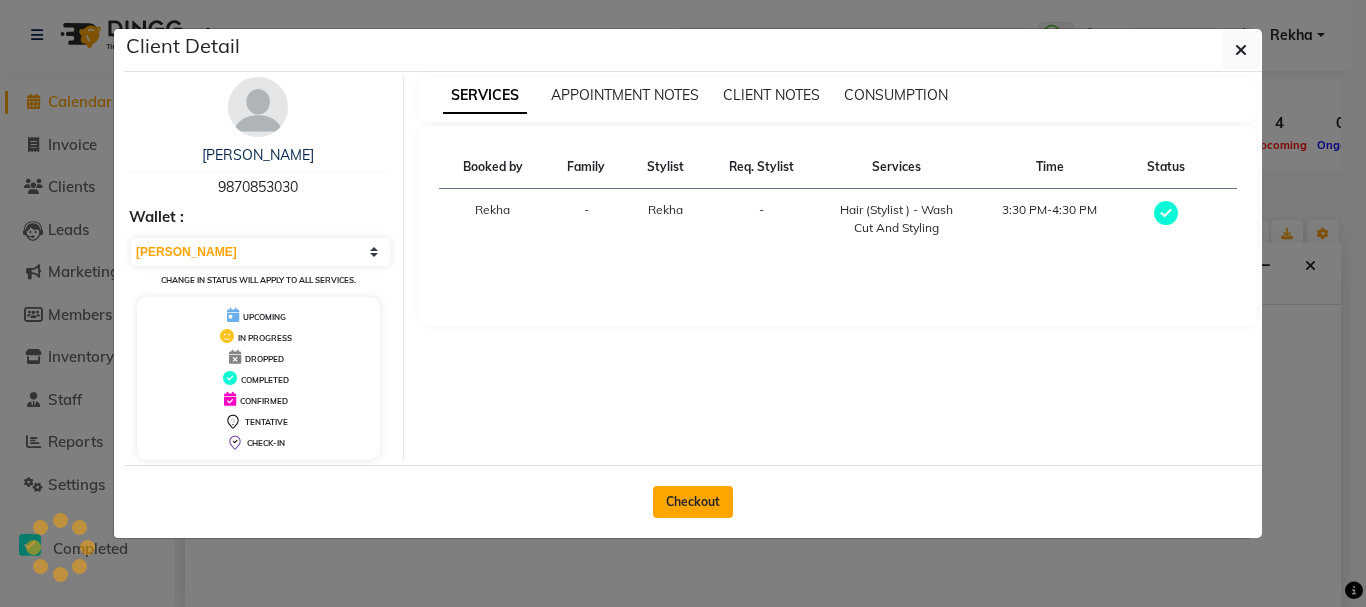 select on "32386" 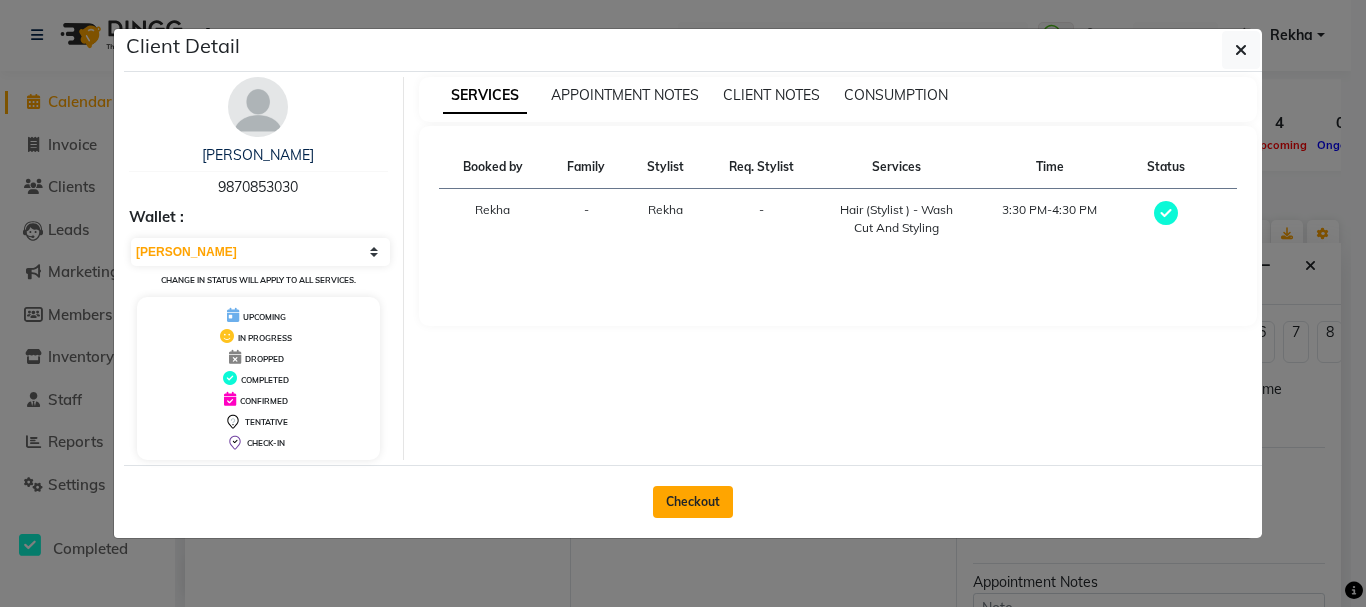 click on "Checkout" 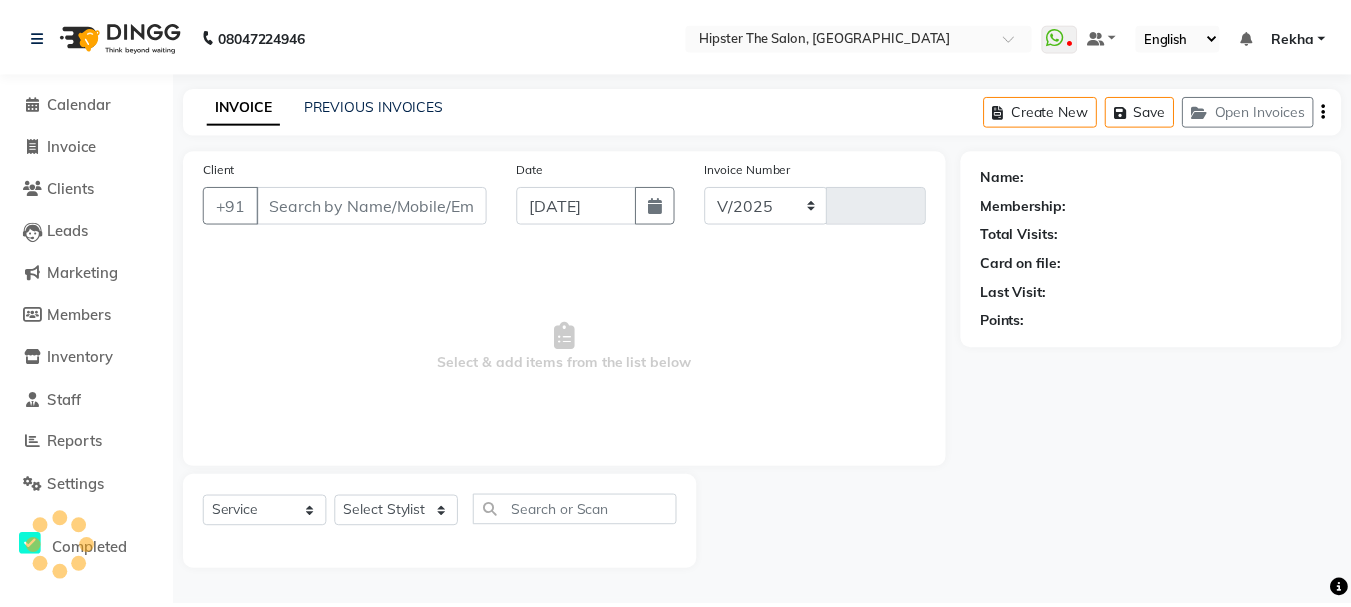scroll, scrollTop: 0, scrollLeft: 0, axis: both 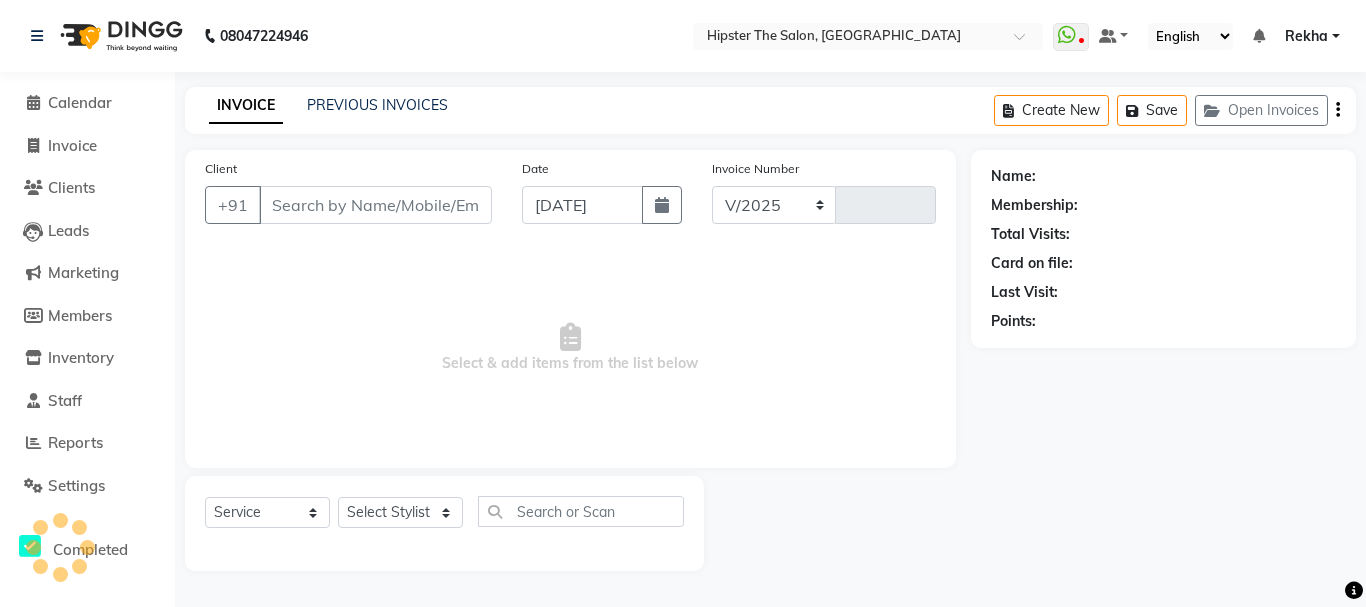 select on "5125" 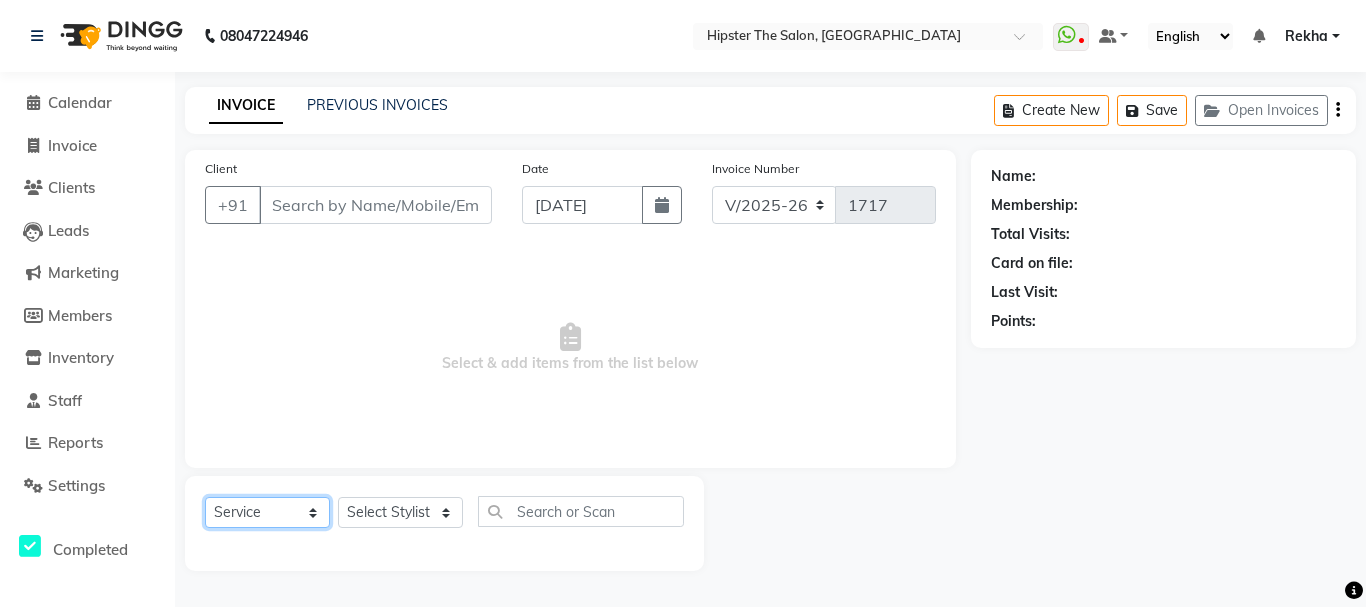 click on "Select  Service  Product  Membership  Package Voucher Prepaid Gift Card" 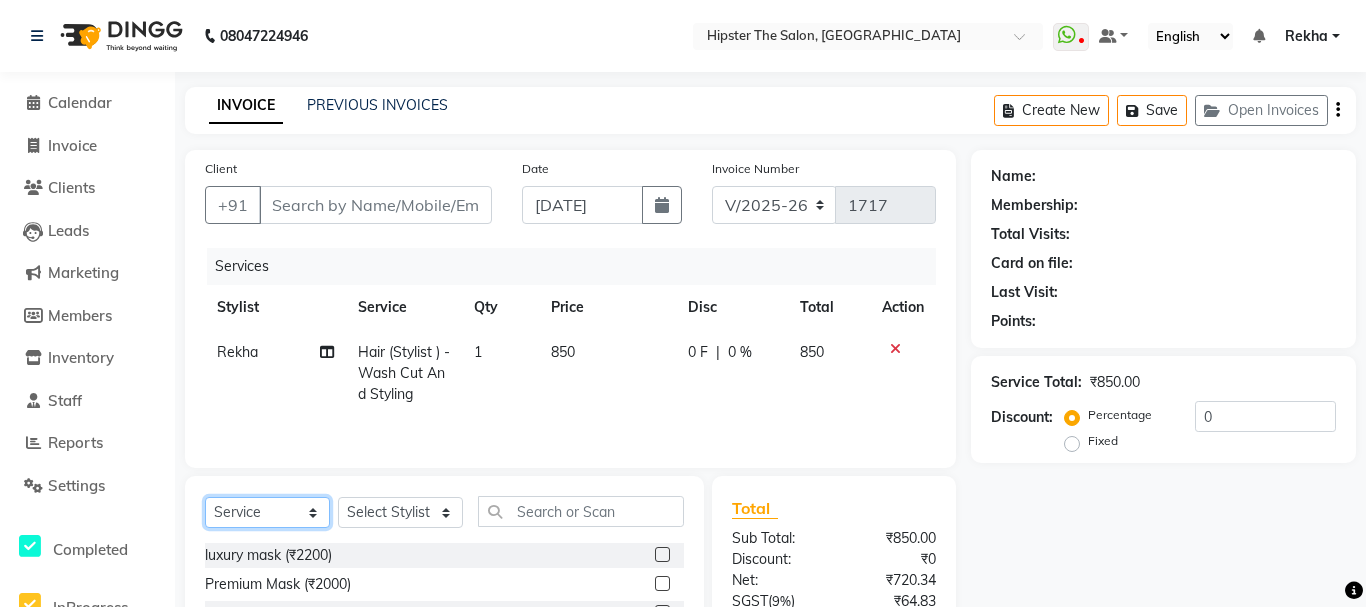 type on "9870853030" 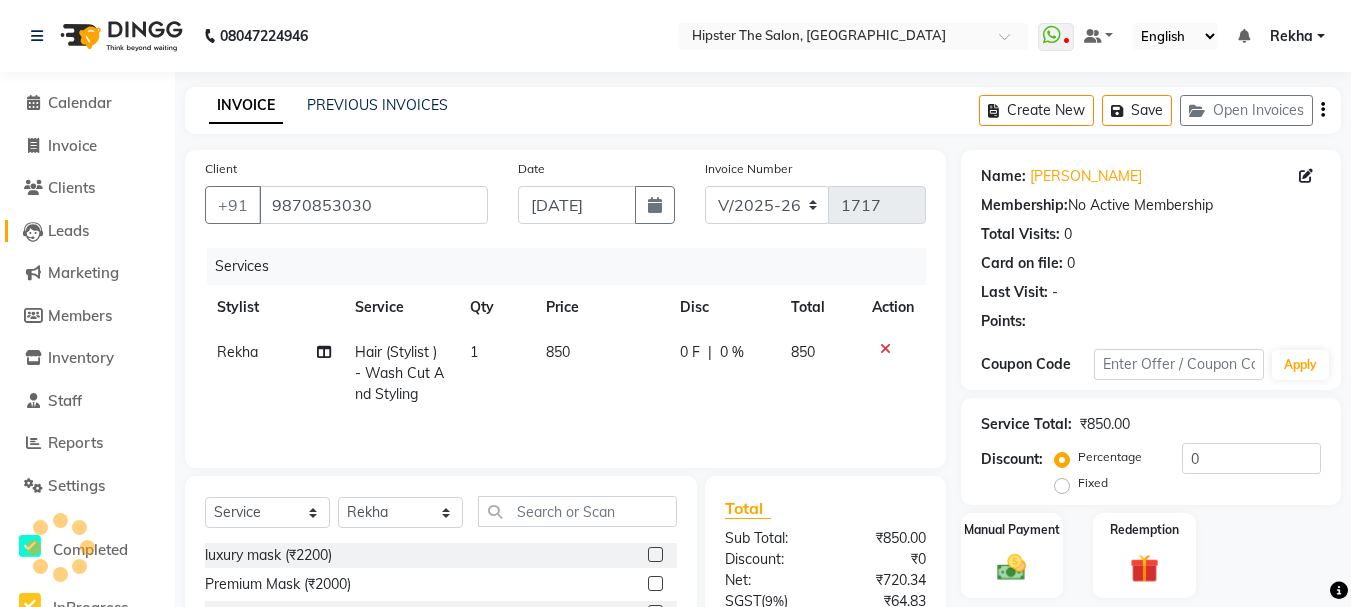 drag, startPoint x: 676, startPoint y: 364, endPoint x: 157, endPoint y: 237, distance: 534.3126 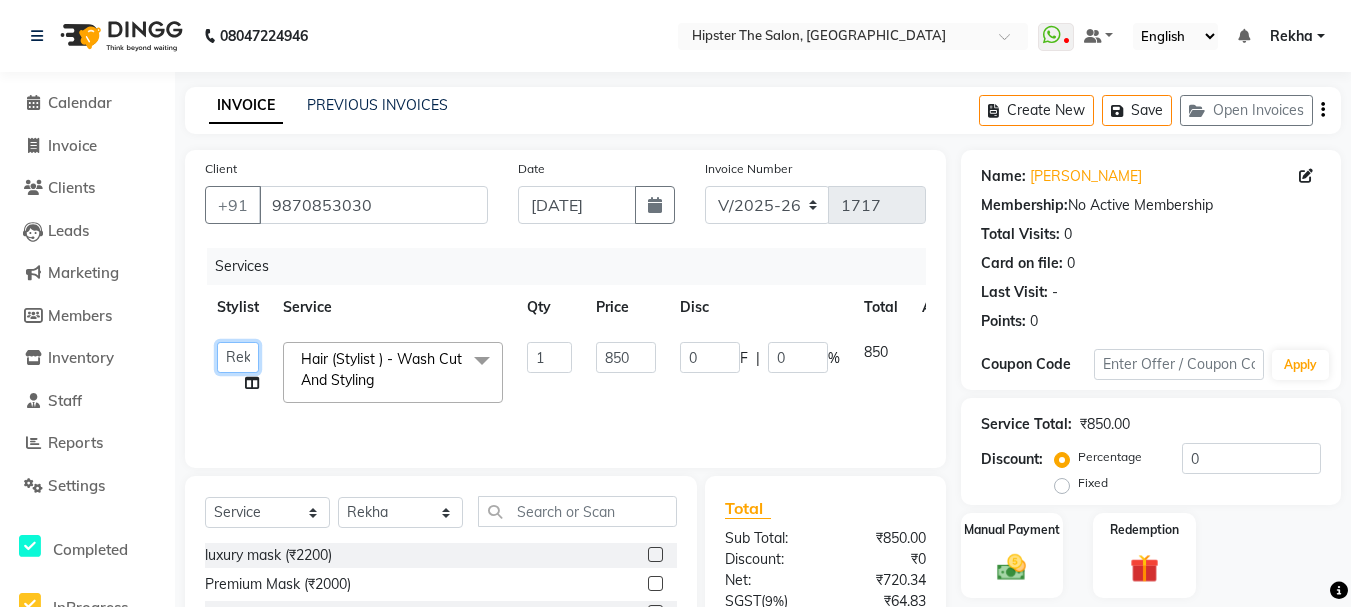 click on "[PERSON_NAME]   [PERSON_NAME]   [PERSON_NAME]   [PERSON_NAME]   Lucky   [PERSON_NAME]    [PERSON_NAME]   [PERSON_NAME]   [PERSON_NAME]   Rekha   saif   [PERSON_NAME]   [PERSON_NAME]    [PERSON_NAME]   [PERSON_NAME]" 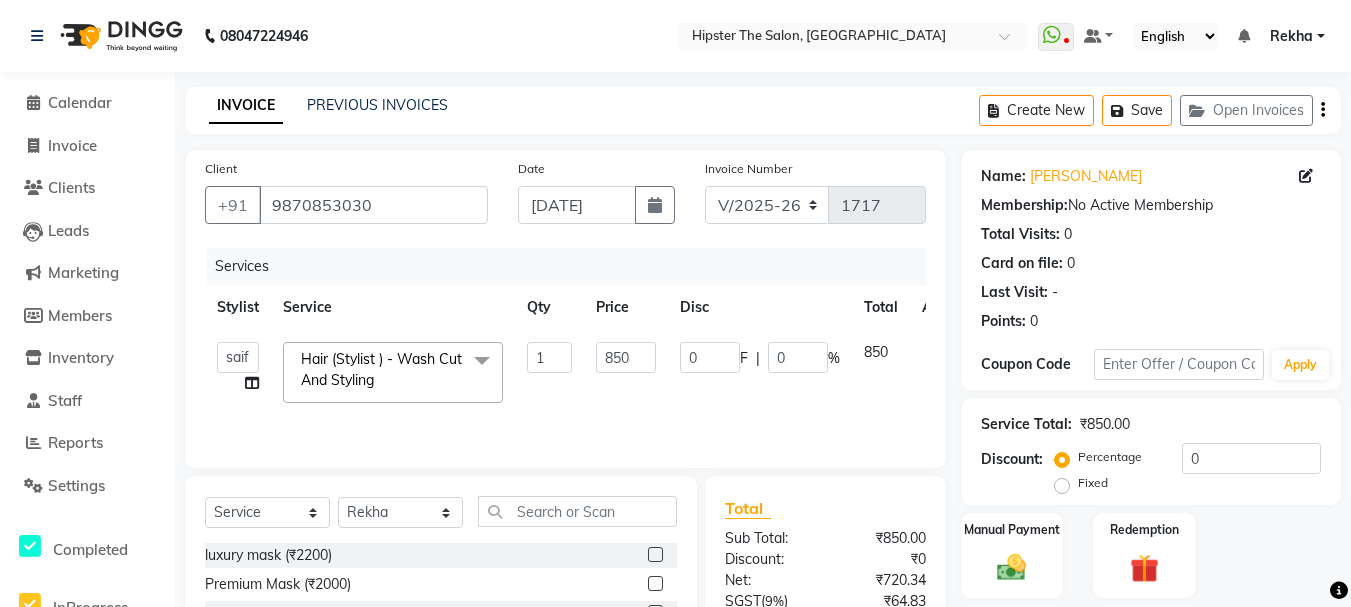 select on "85771" 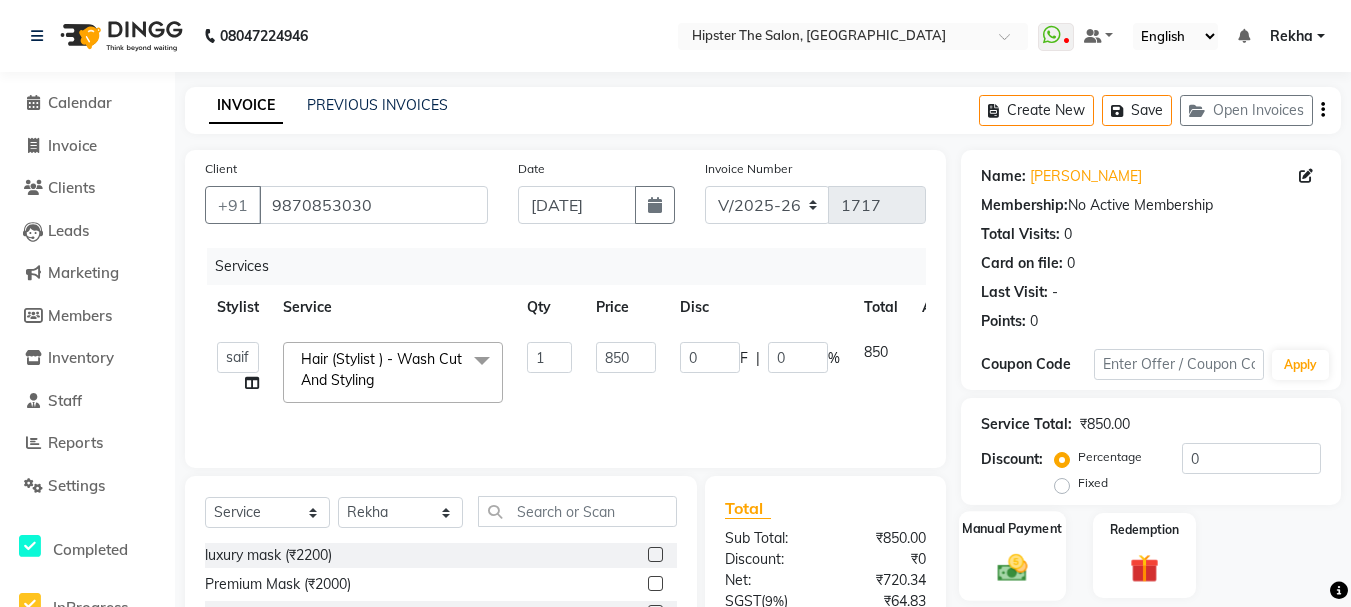 click 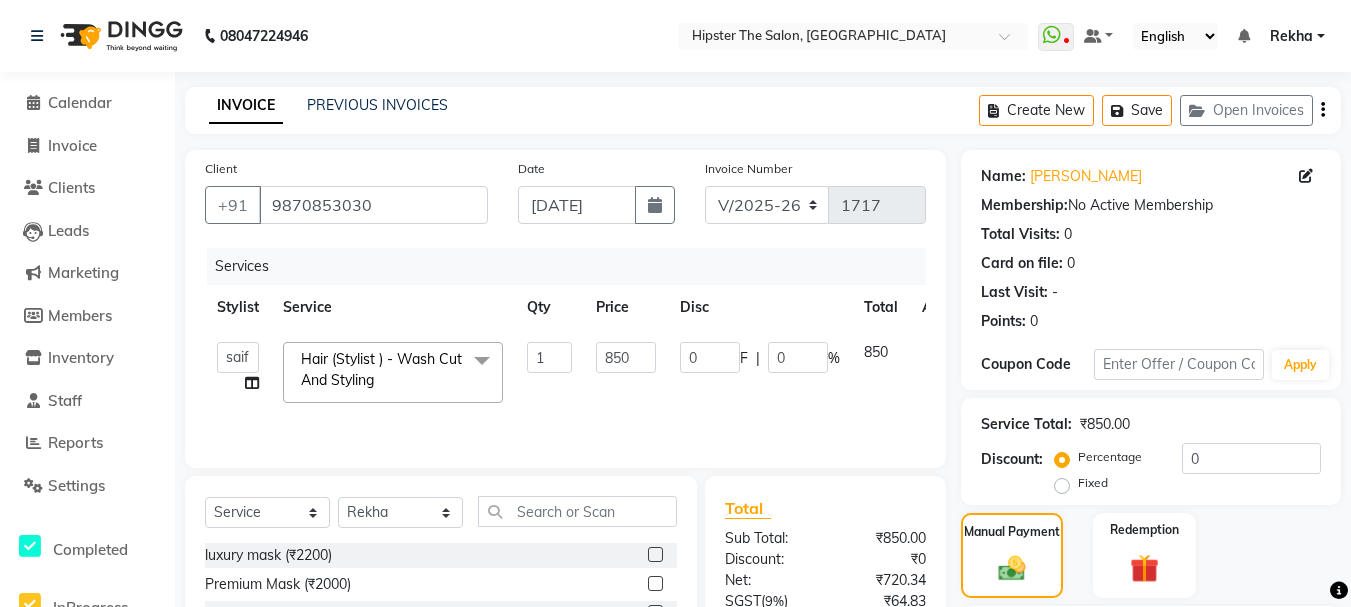 scroll, scrollTop: 194, scrollLeft: 0, axis: vertical 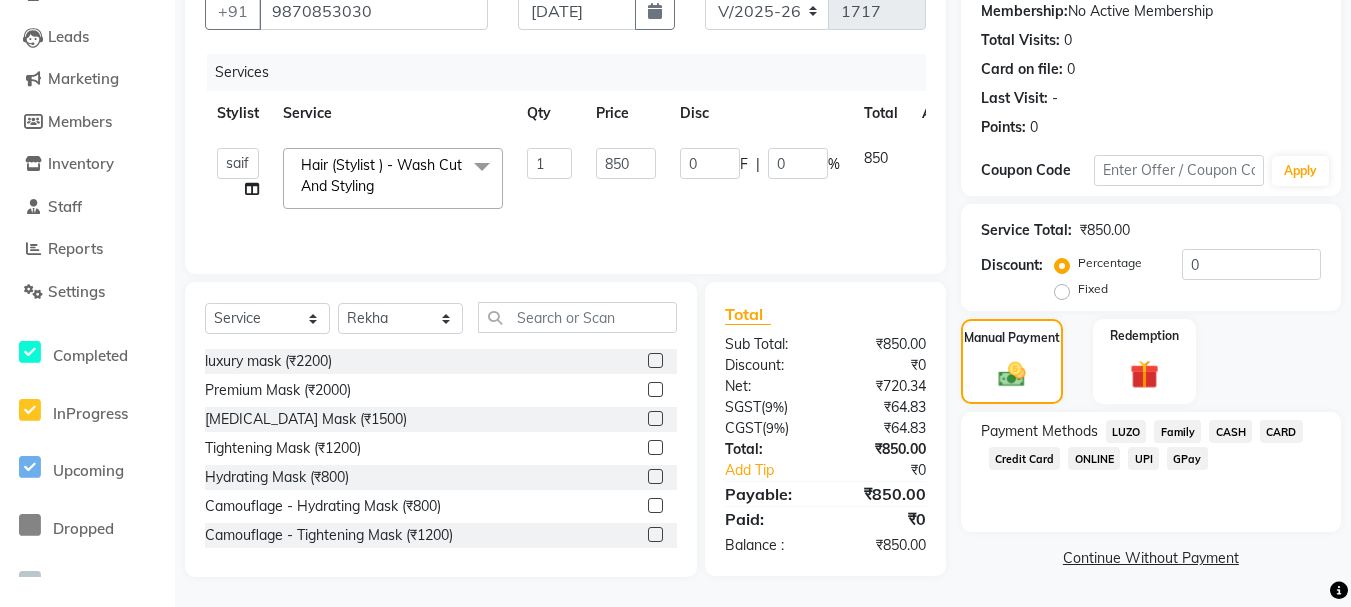 click on "GPay" 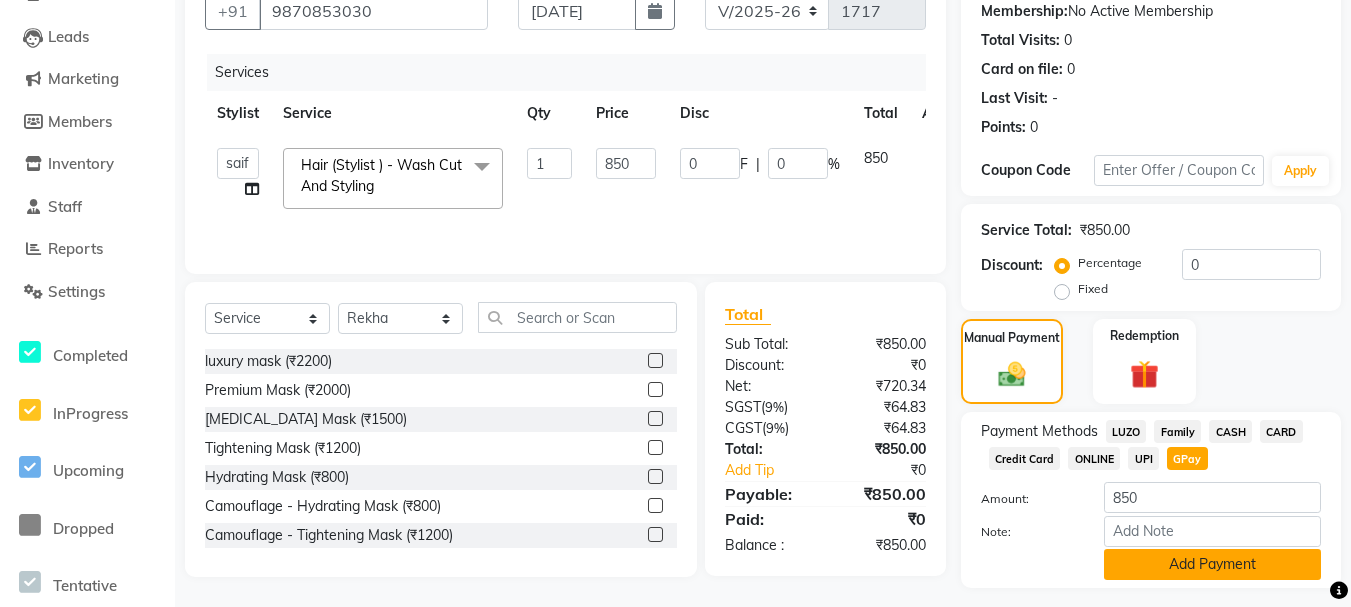 click on "Add Payment" 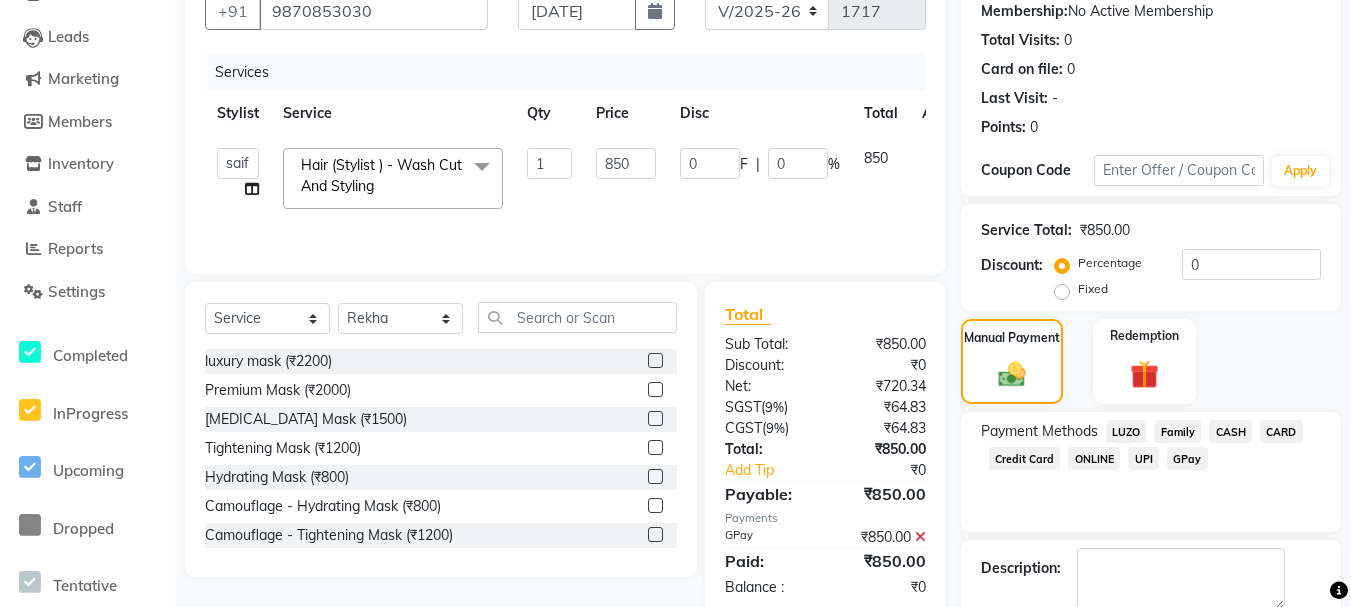 scroll, scrollTop: 303, scrollLeft: 0, axis: vertical 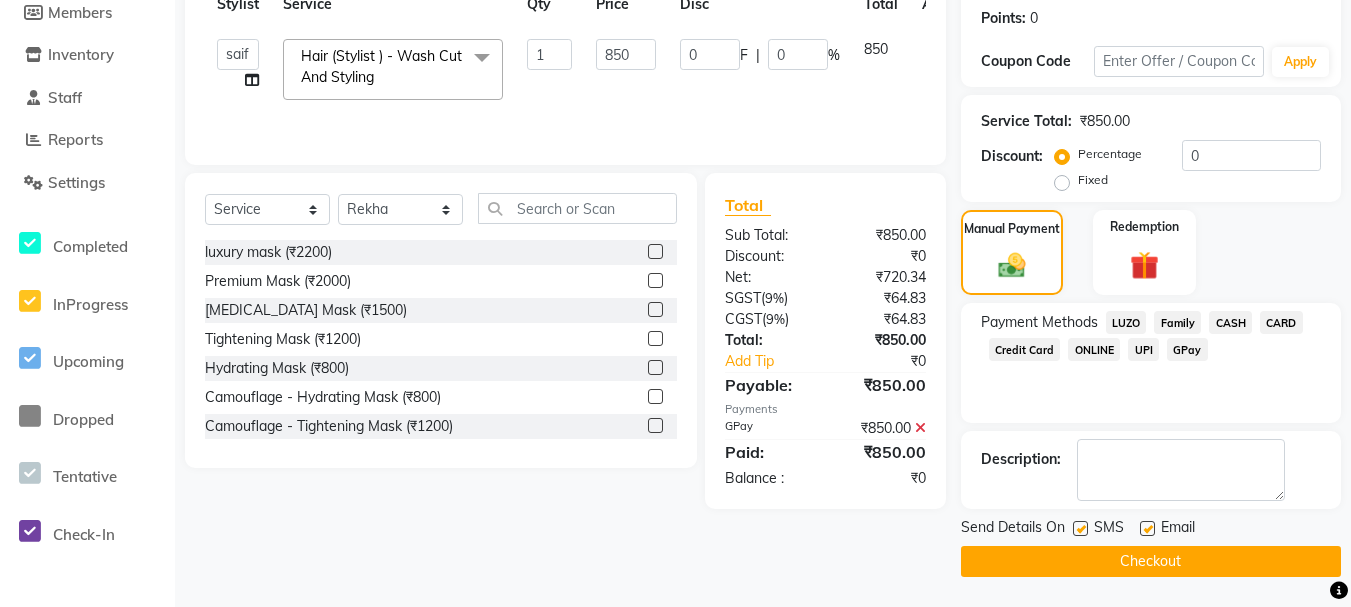 click on "Checkout" 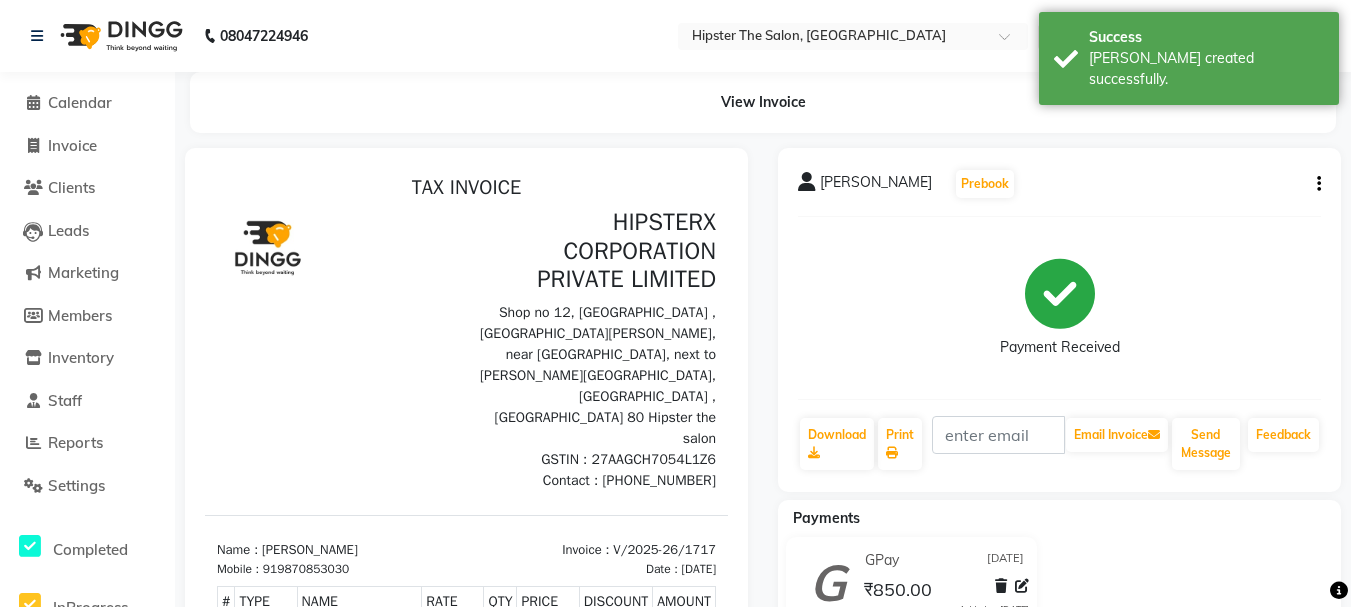scroll, scrollTop: 0, scrollLeft: 0, axis: both 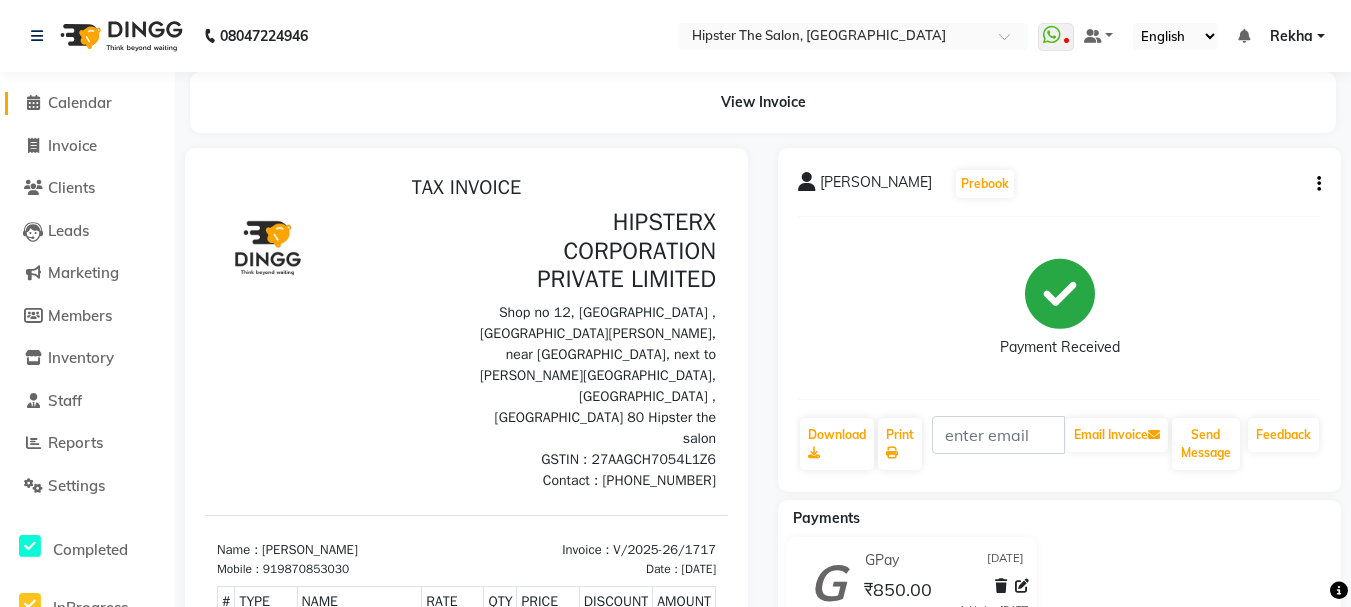 click 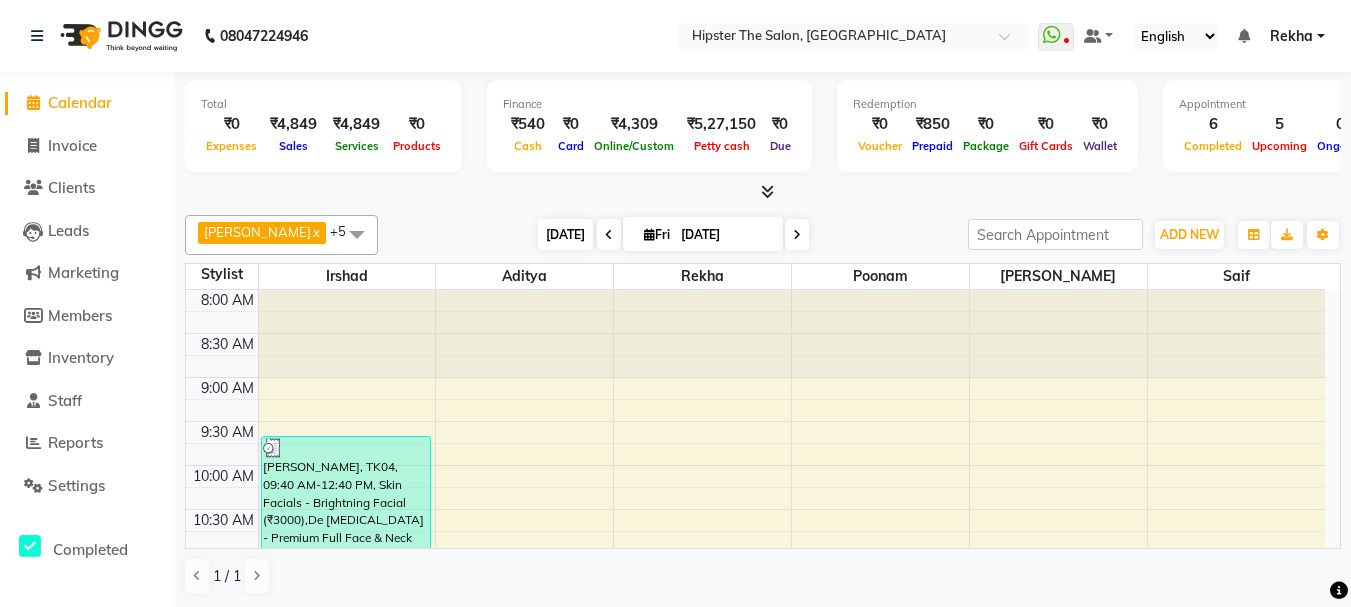 click on "[DATE]" at bounding box center [565, 234] 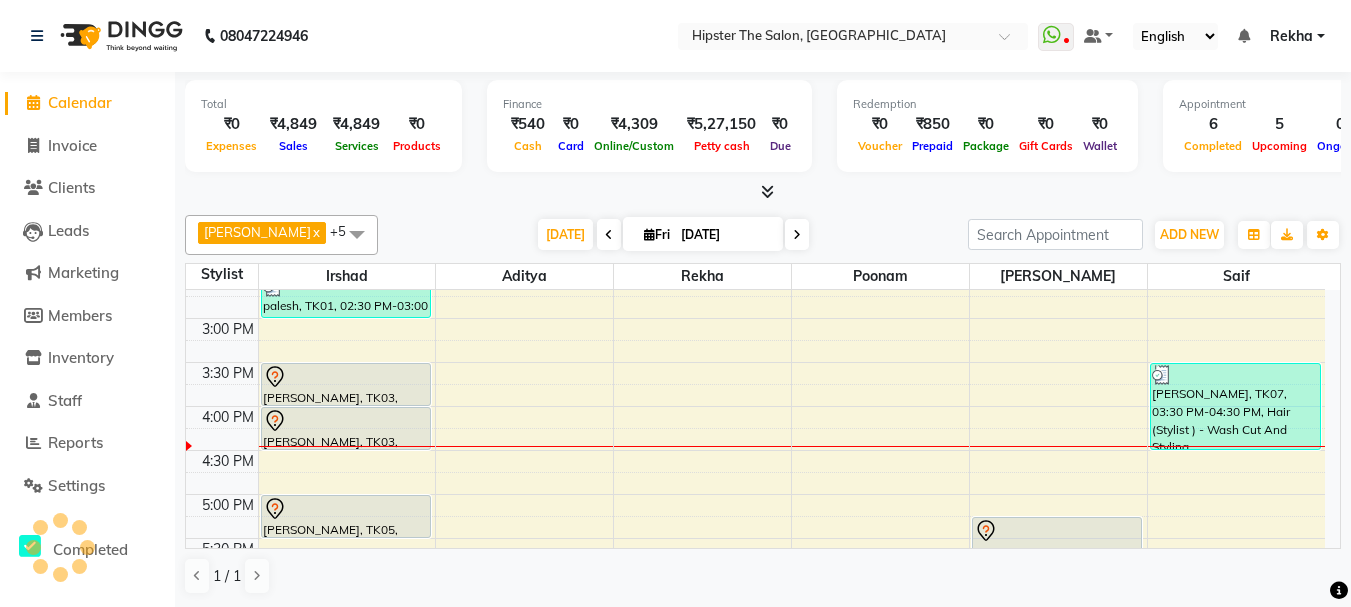 scroll, scrollTop: 827, scrollLeft: 0, axis: vertical 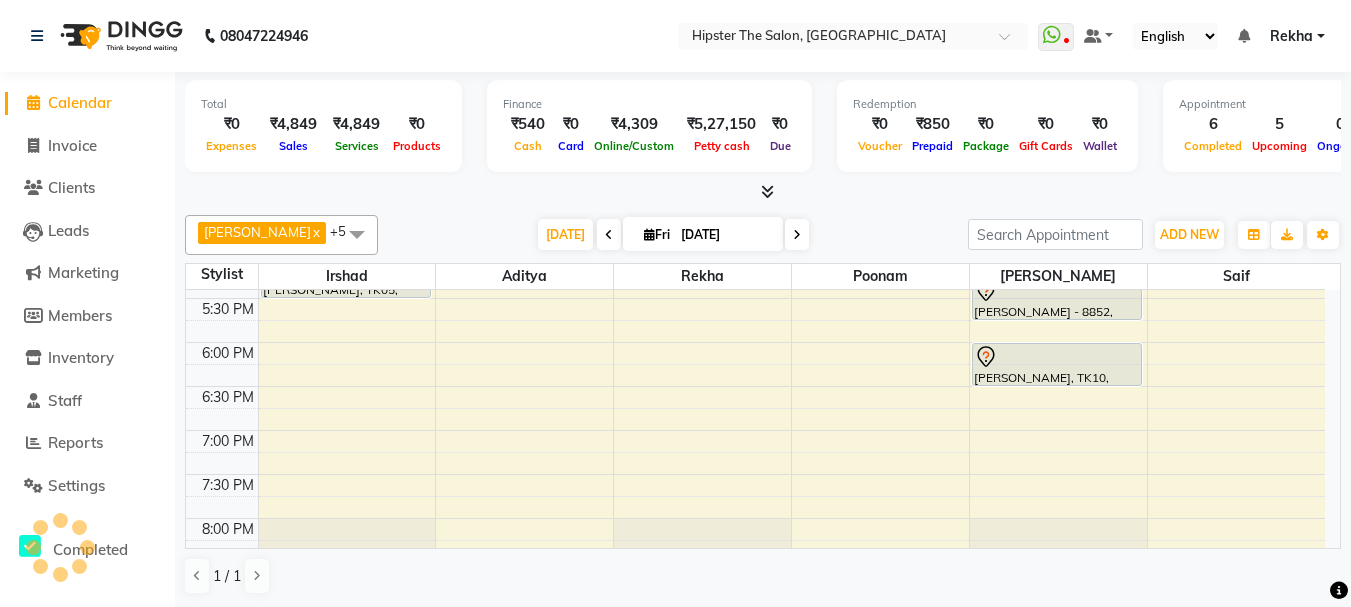click on "8:00 AM 8:30 AM 9:00 AM 9:30 AM 10:00 AM 10:30 AM 11:00 AM 11:30 AM 12:00 PM 12:30 PM 1:00 PM 1:30 PM 2:00 PM 2:30 PM 3:00 PM 3:30 PM 4:00 PM 4:30 PM 5:00 PM 5:30 PM 6:00 PM 6:30 PM 7:00 PM 7:30 PM 8:00 PM 8:30 PM 9:00 PM 9:30 PM 10:00 PM 10:30 PM     Vedant, TK04, 09:40 AM-12:40 PM, Skin Facials - Brightning Facial (₹3000),De Tanning - Premium Full Face & Neck (₹700),Hair (Barber) - Shave (₹180),Hair (Stylist ) - Styling With Wash 1 (₹250)     pince, TK09, 12:50 PM-01:20 PM, Hair (Barber) - Shave (₹180)     palesh, TK01, 02:30 PM-03:00 PM, Hair (Barber) - Wash Cut And Styling             Ganesh Jyotisuvarna, TK03, 03:30 PM-04:00 PM, Hair (Barber) - Wash Cut And Styling             Ganesh Jyotisuvarna, TK03, 04:00 PM-04:30 PM, Hair (Barber) - Shave             DISHANT, TK05, 05:00 PM-05:30 PM, Hair (Barber) - Wash Cut And Styling     Luzo, TK08, 12:15 PM-01:15 PM, Hair (Stylist ) - Wash Cut And Styling (₹850)" at bounding box center [755, 122] 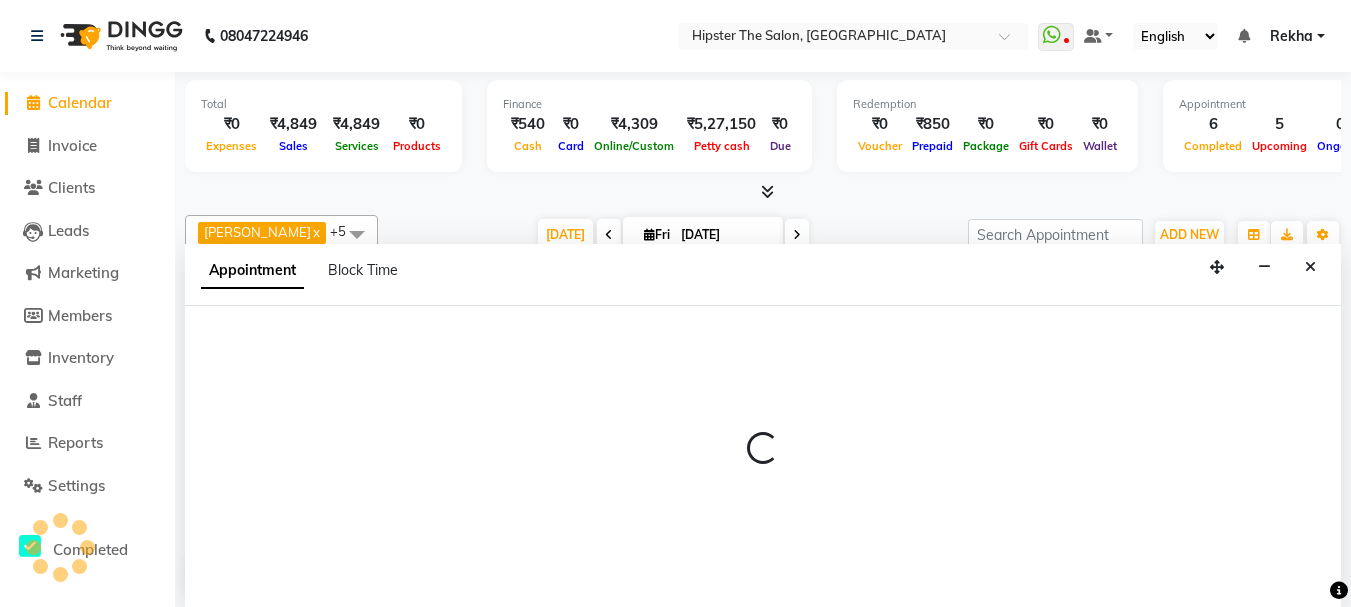 select on "32401" 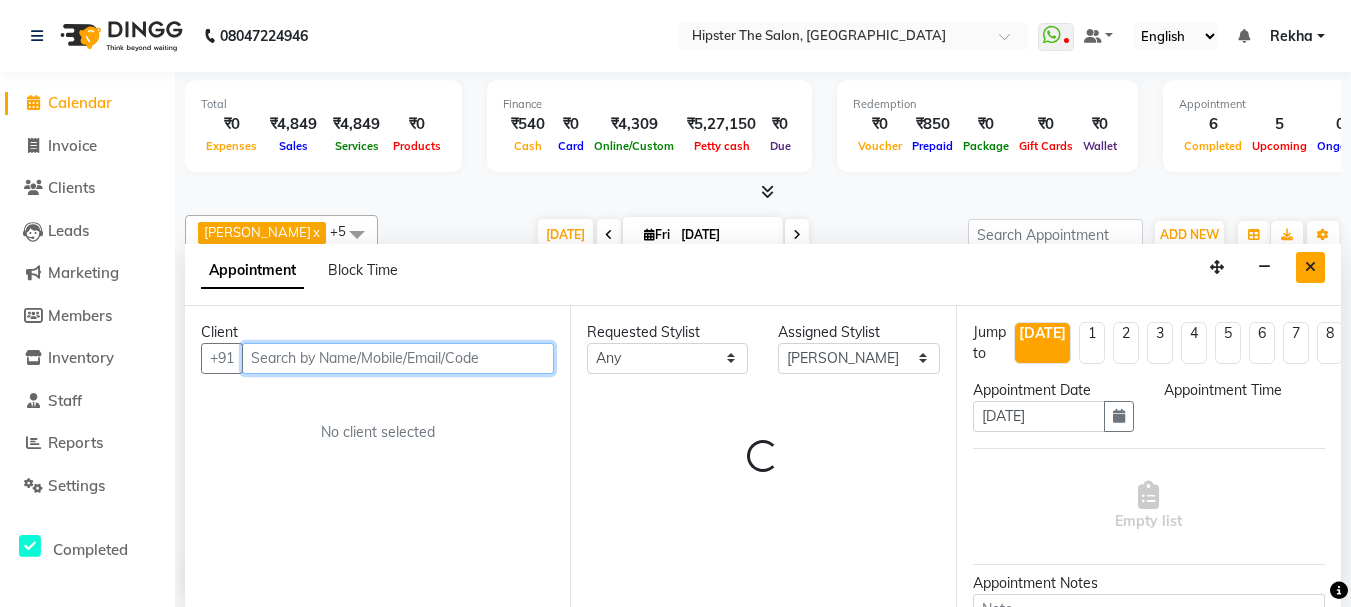 select on "1110" 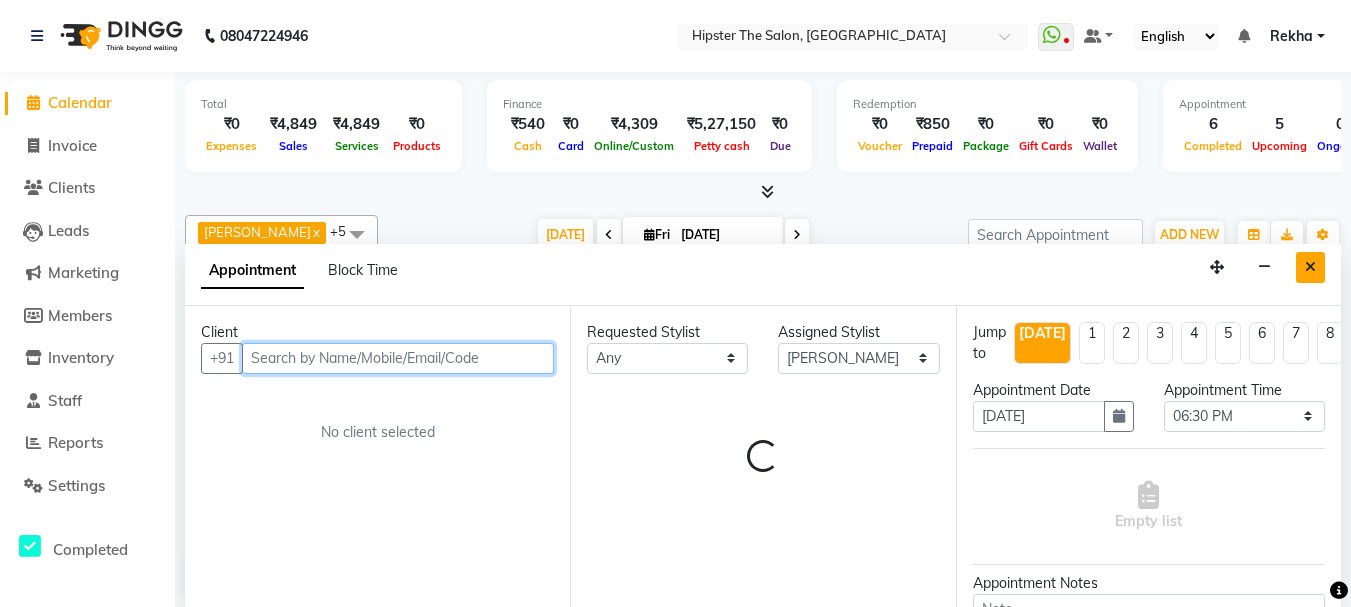 scroll, scrollTop: 1, scrollLeft: 0, axis: vertical 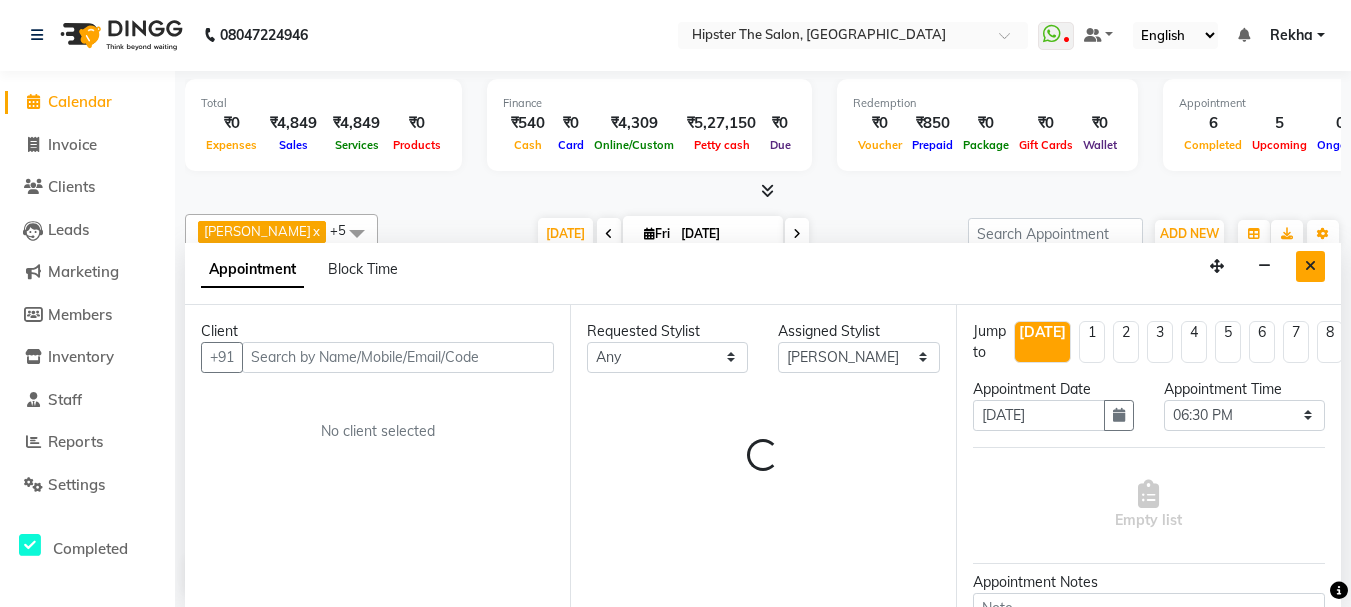 click at bounding box center (1310, 266) 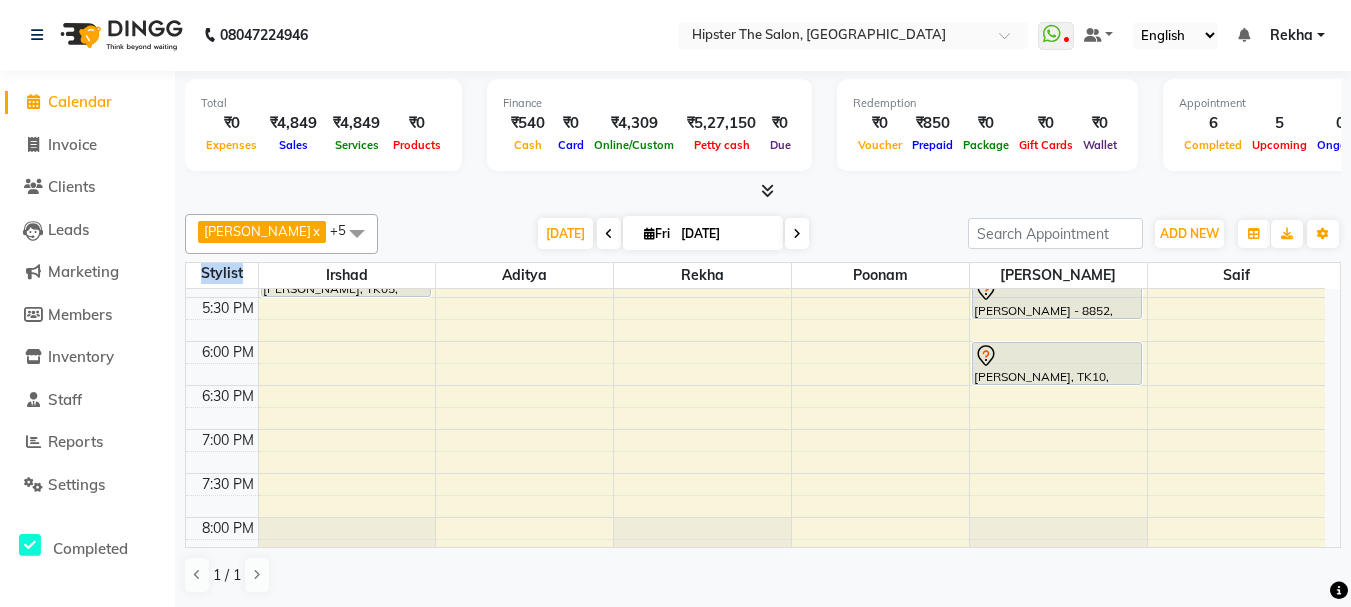click on "8:00 AM 8:30 AM 9:00 AM 9:30 AM 10:00 AM 10:30 AM 11:00 AM 11:30 AM 12:00 PM 12:30 PM 1:00 PM 1:30 PM 2:00 PM 2:30 PM 3:00 PM 3:30 PM 4:00 PM 4:30 PM 5:00 PM 5:30 PM 6:00 PM 6:30 PM 7:00 PM 7:30 PM 8:00 PM 8:30 PM 9:00 PM 9:30 PM 10:00 PM 10:30 PM     Vedant, TK04, 09:40 AM-12:40 PM, Skin Facials - Brightning Facial (₹3000),De Tanning - Premium Full Face & Neck (₹700),Hair (Barber) - Shave (₹180),Hair (Stylist ) - Styling With Wash 1 (₹250)     pince, TK09, 12:50 PM-01:20 PM, Hair (Barber) - Shave (₹180)     palesh, TK01, 02:30 PM-03:00 PM, Hair (Barber) - Wash Cut And Styling             Ganesh Jyotisuvarna, TK03, 03:30 PM-04:00 PM, Hair (Barber) - Wash Cut And Styling             Ganesh Jyotisuvarna, TK03, 04:00 PM-04:30 PM, Hair (Barber) - Shave             DISHANT, TK05, 05:00 PM-05:30 PM, Hair (Barber) - Wash Cut And Styling     Luzo, TK08, 12:15 PM-01:15 PM, Hair (Stylist ) - Wash Cut And Styling (₹850)" at bounding box center [755, 121] 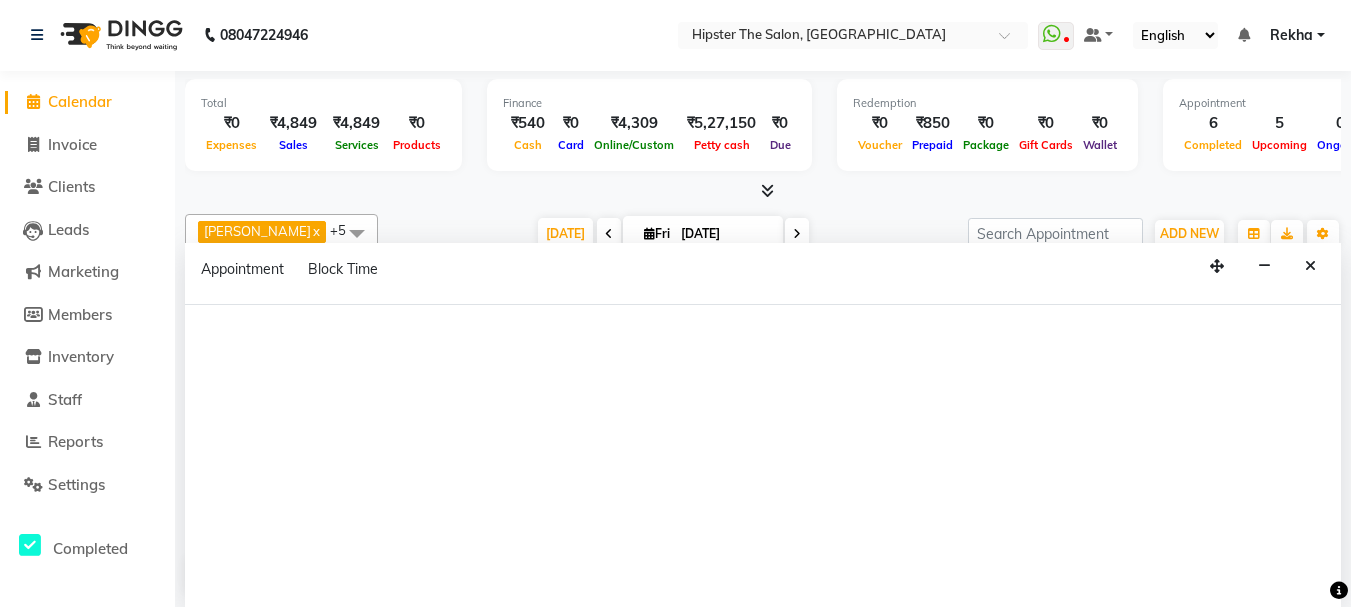 select on "32401" 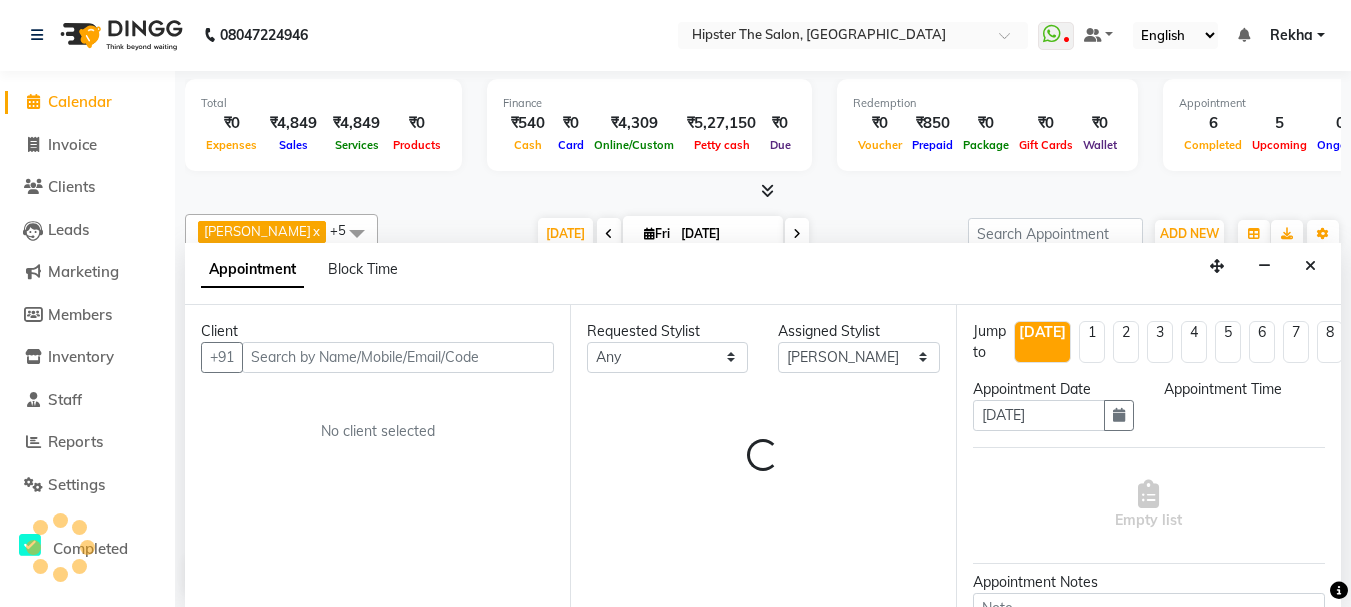 select on "1140" 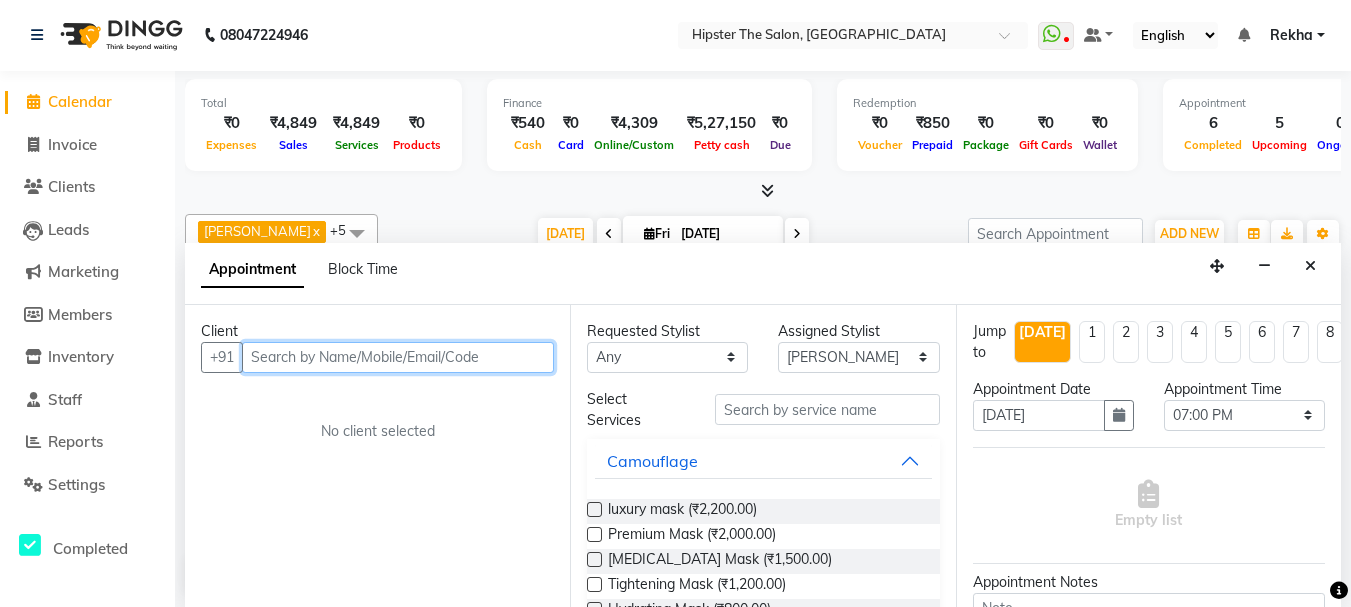 click at bounding box center (398, 357) 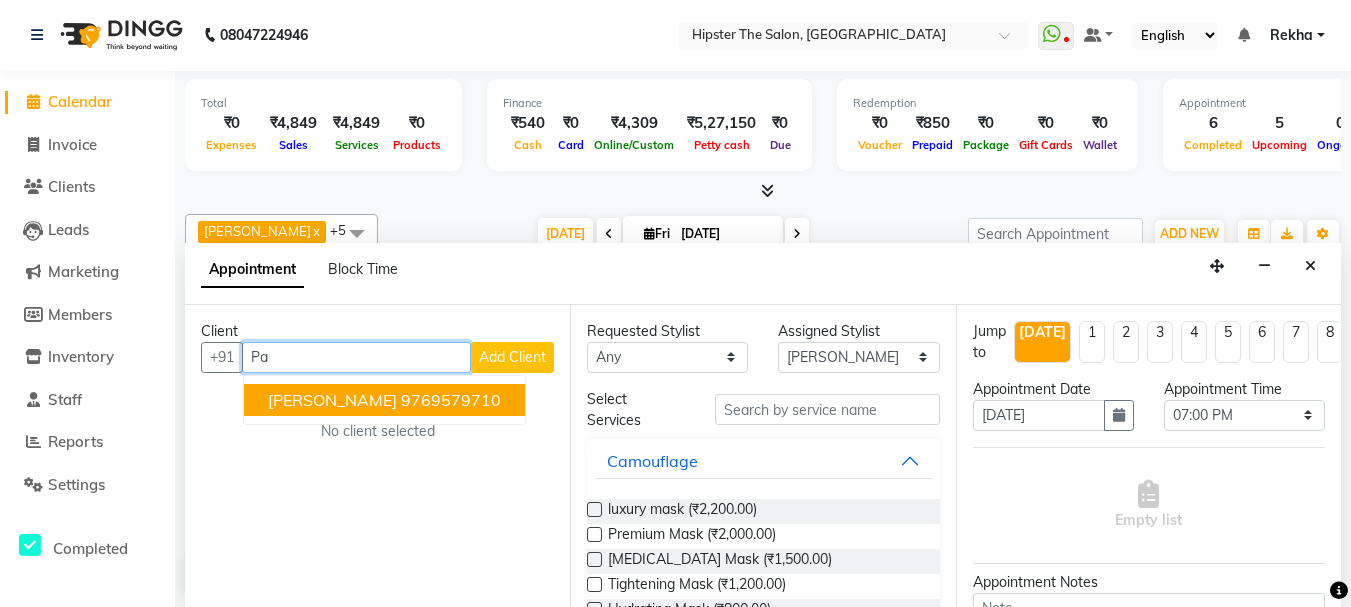 type on "P" 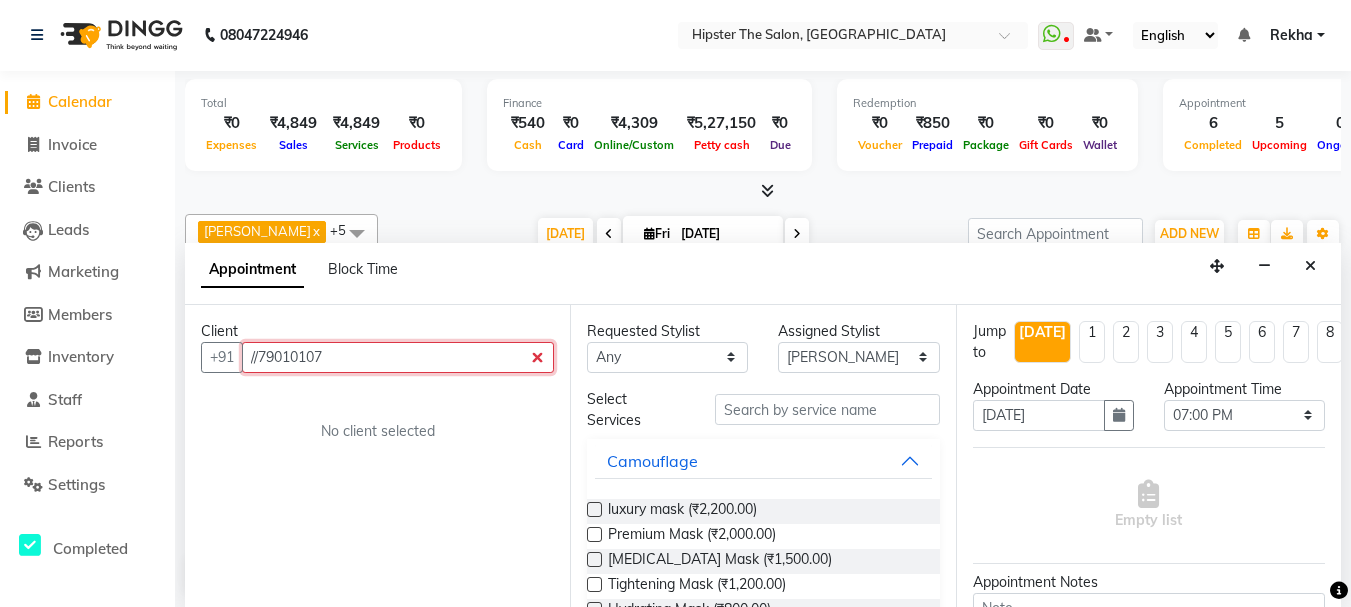 click on "//79010107" at bounding box center (398, 357) 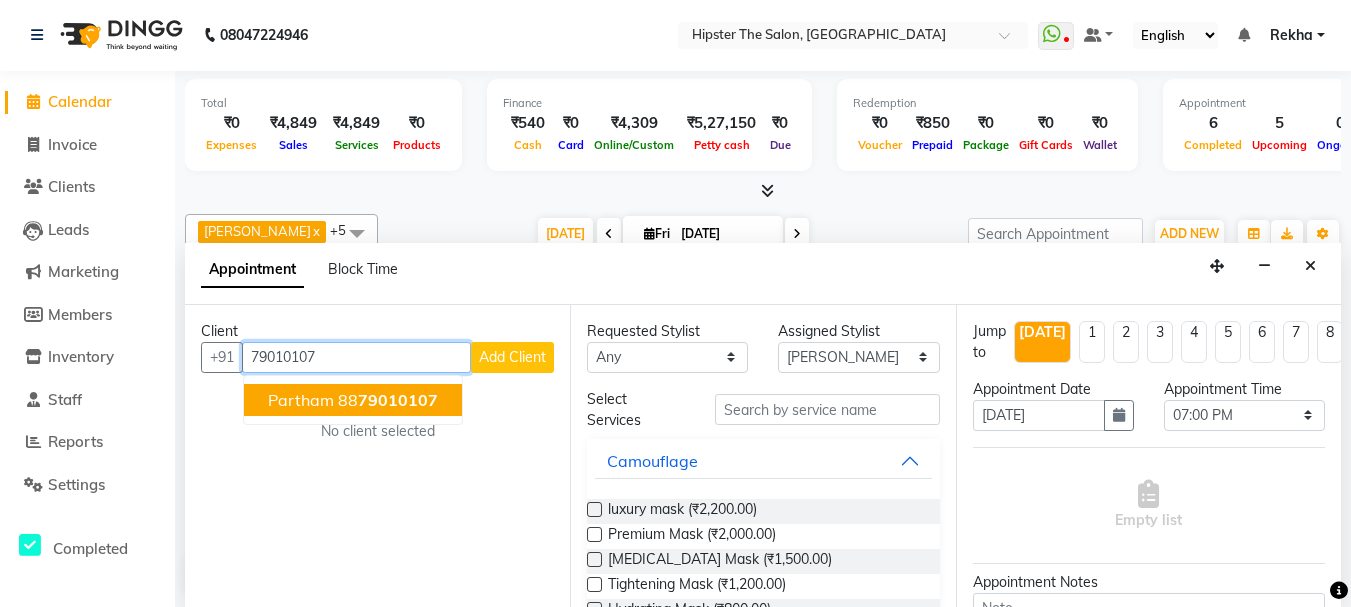 click on "79010107" at bounding box center (398, 400) 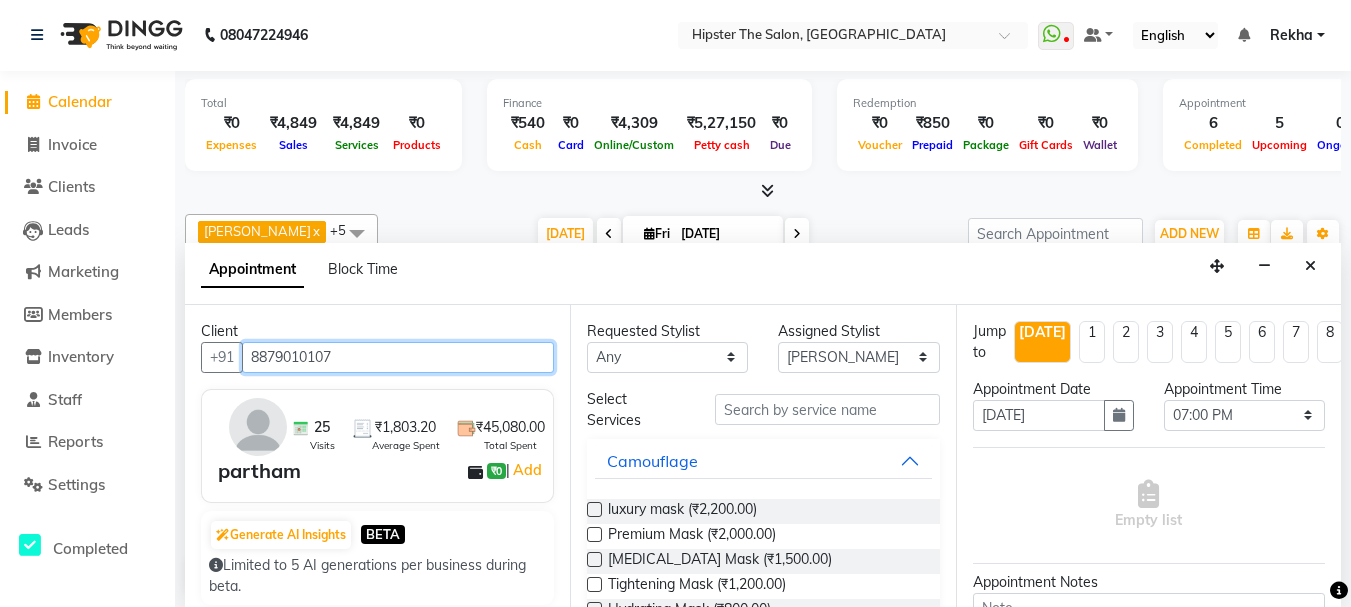 type on "8879010107" 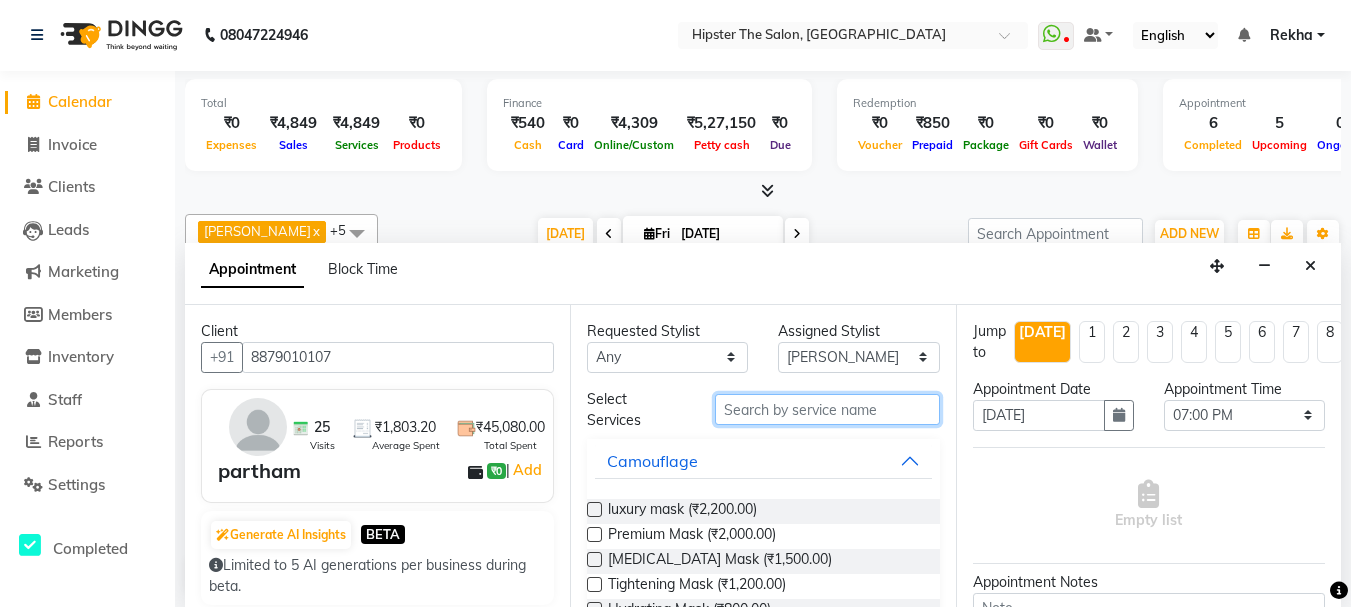 click at bounding box center (827, 409) 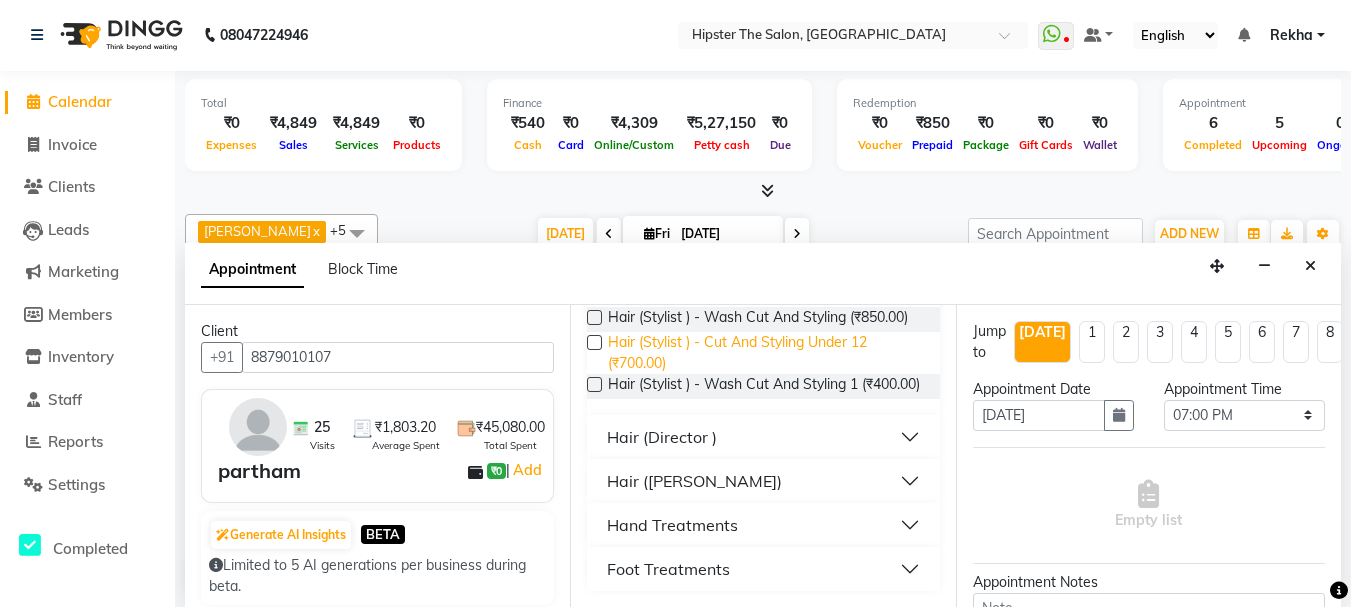 scroll, scrollTop: 126, scrollLeft: 0, axis: vertical 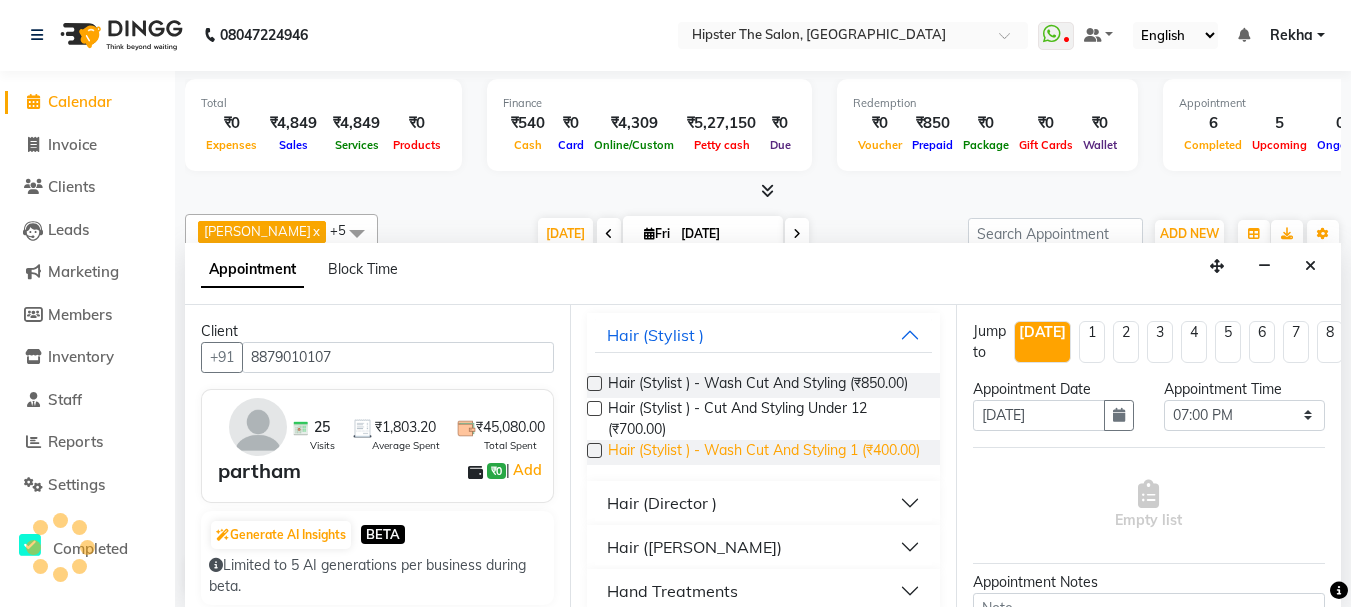 type on "cut" 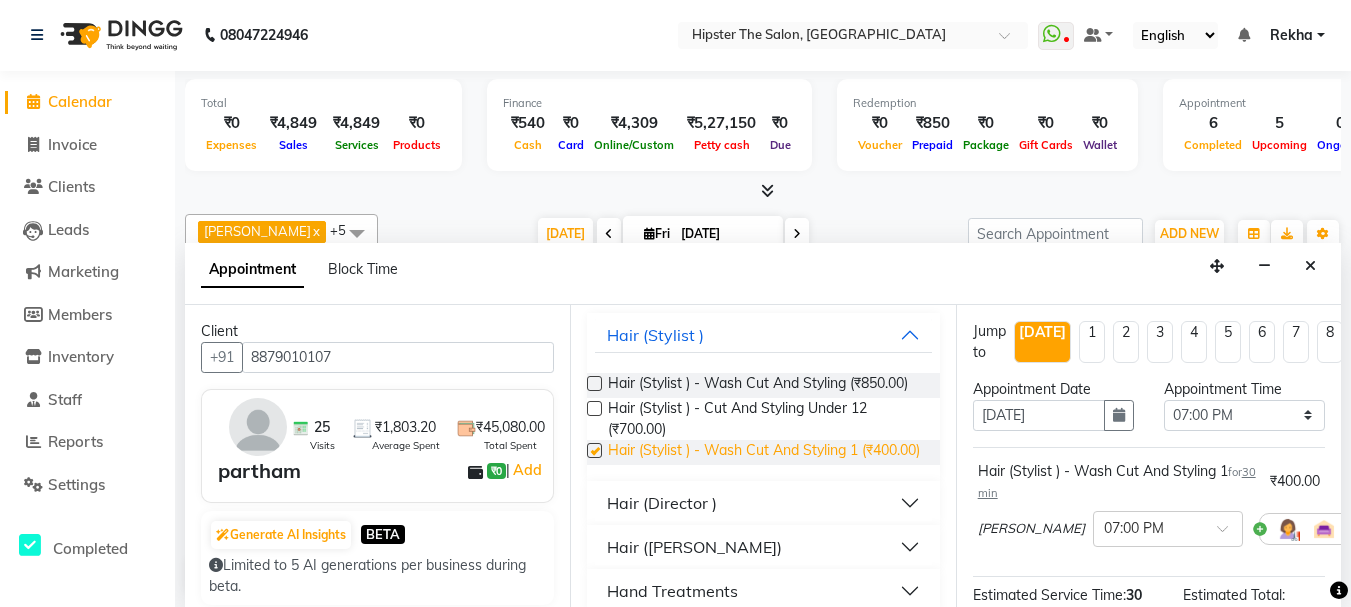 checkbox on "false" 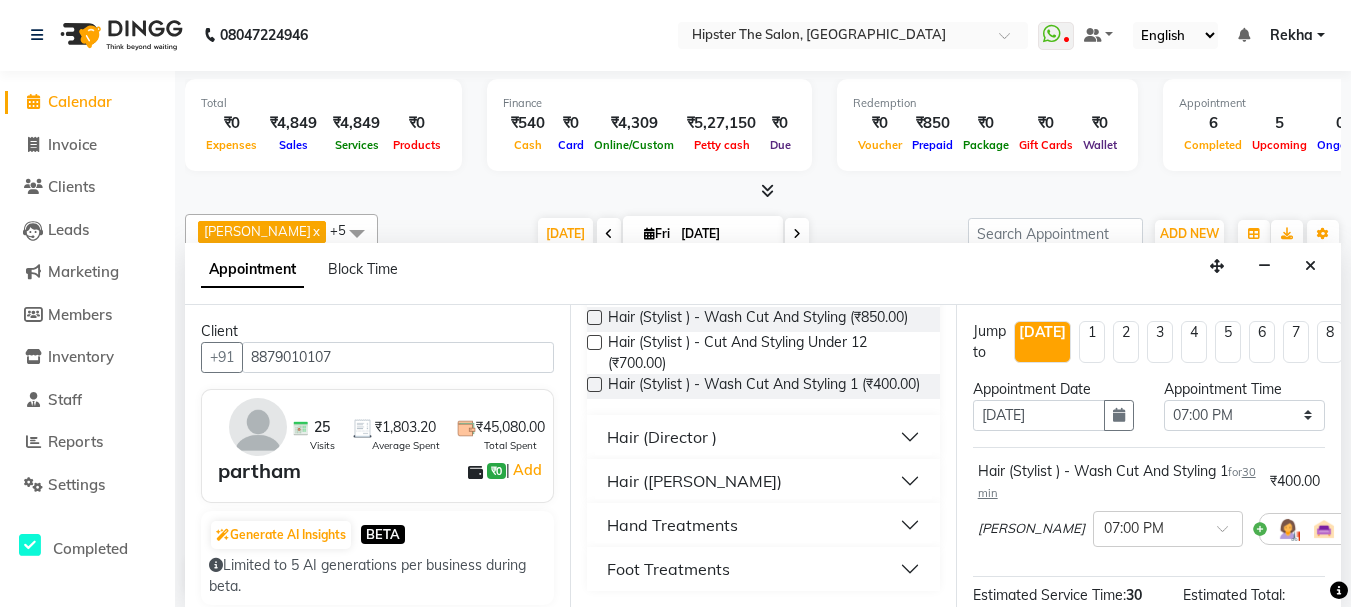 scroll, scrollTop: 0, scrollLeft: 0, axis: both 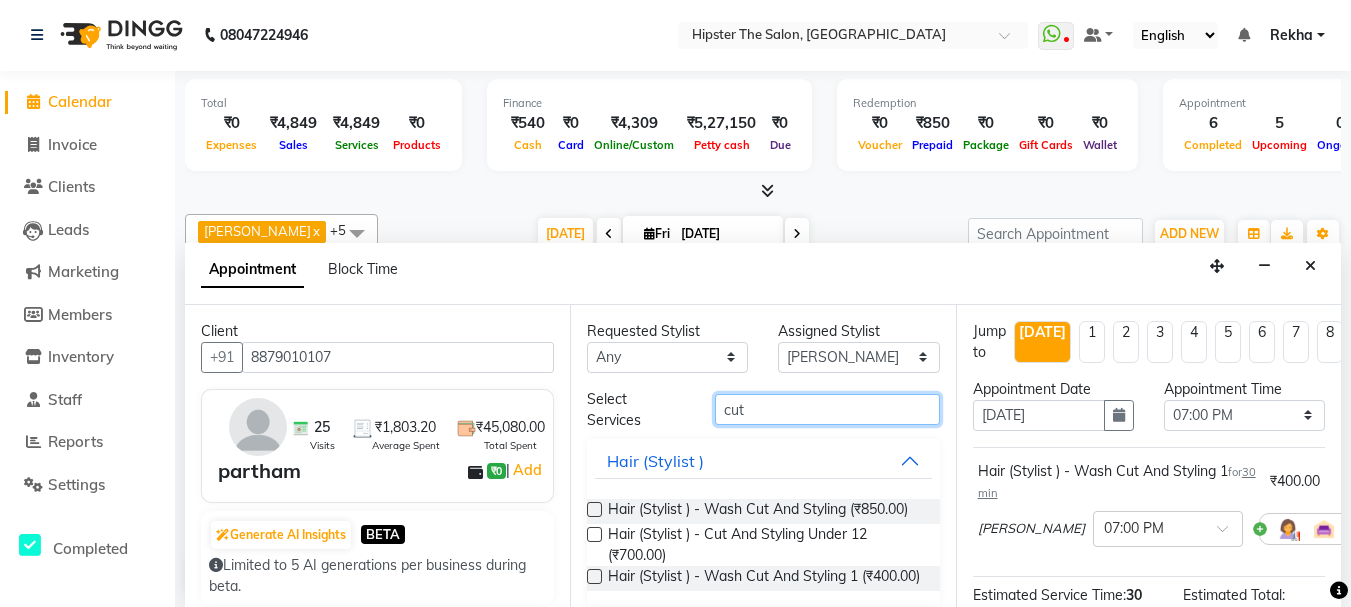click on "cut" at bounding box center (827, 409) 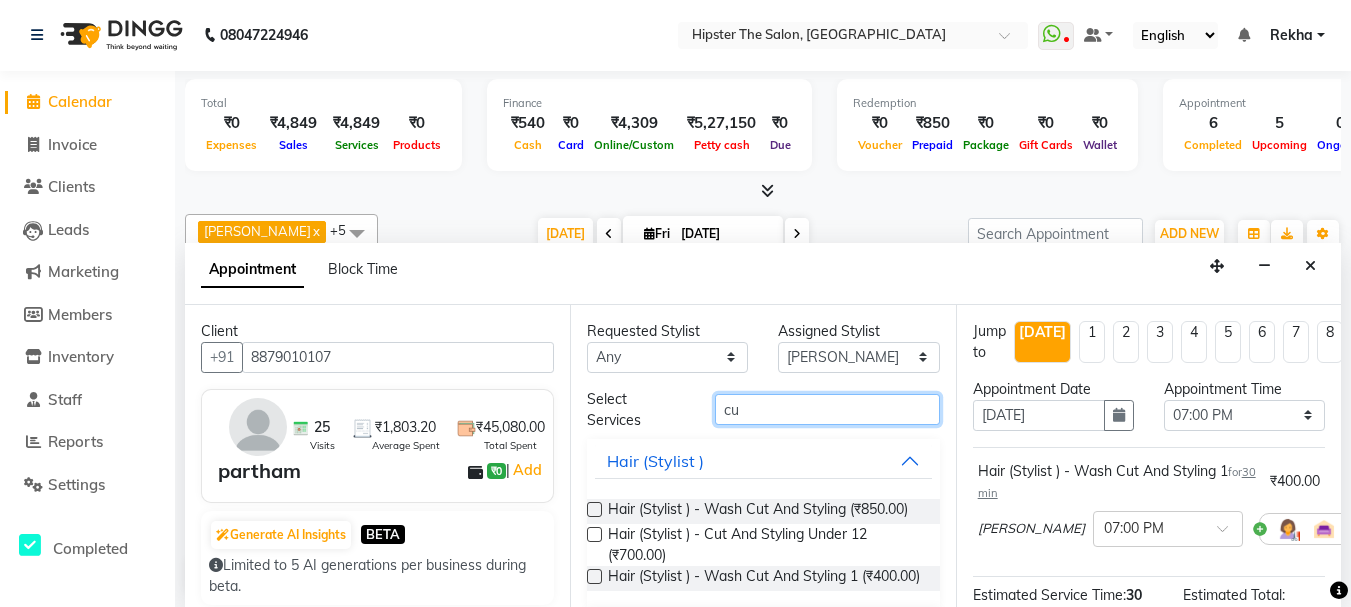 type on "c" 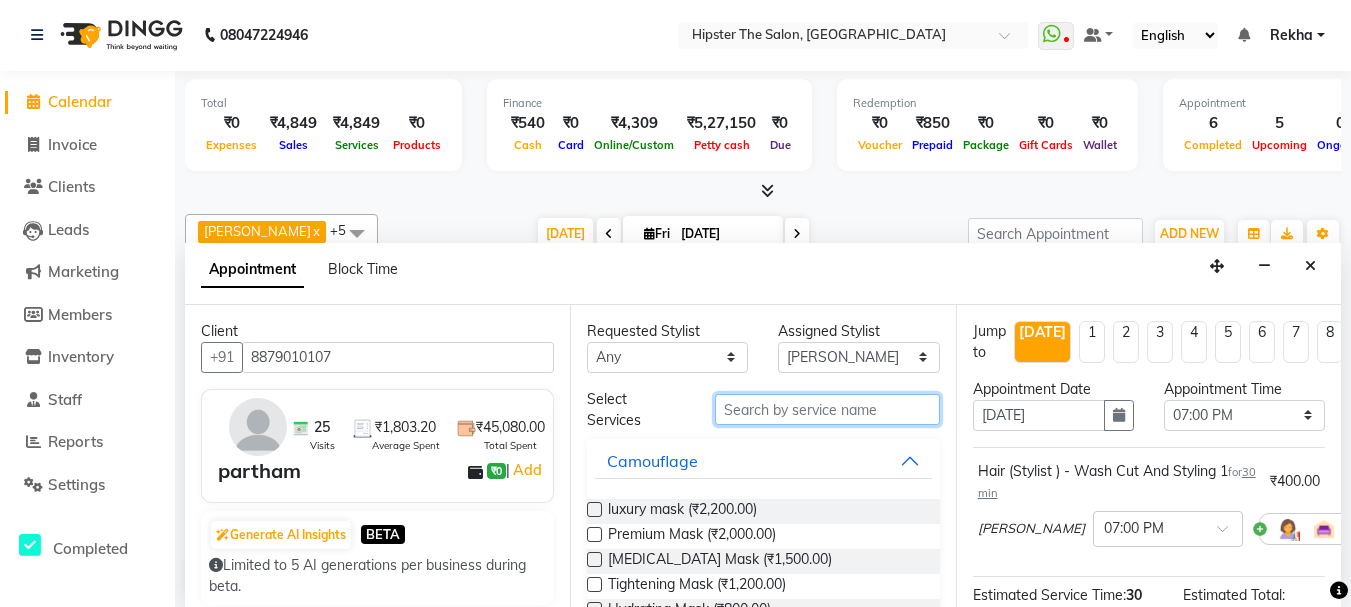 type on "s" 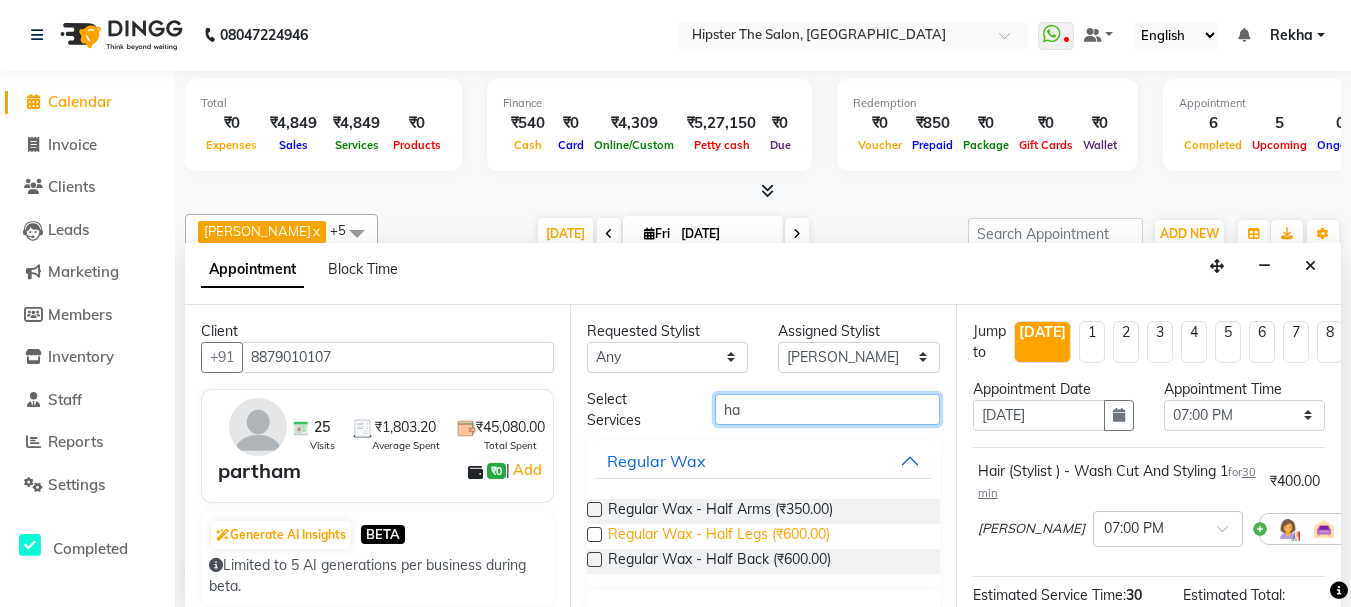 type on "h" 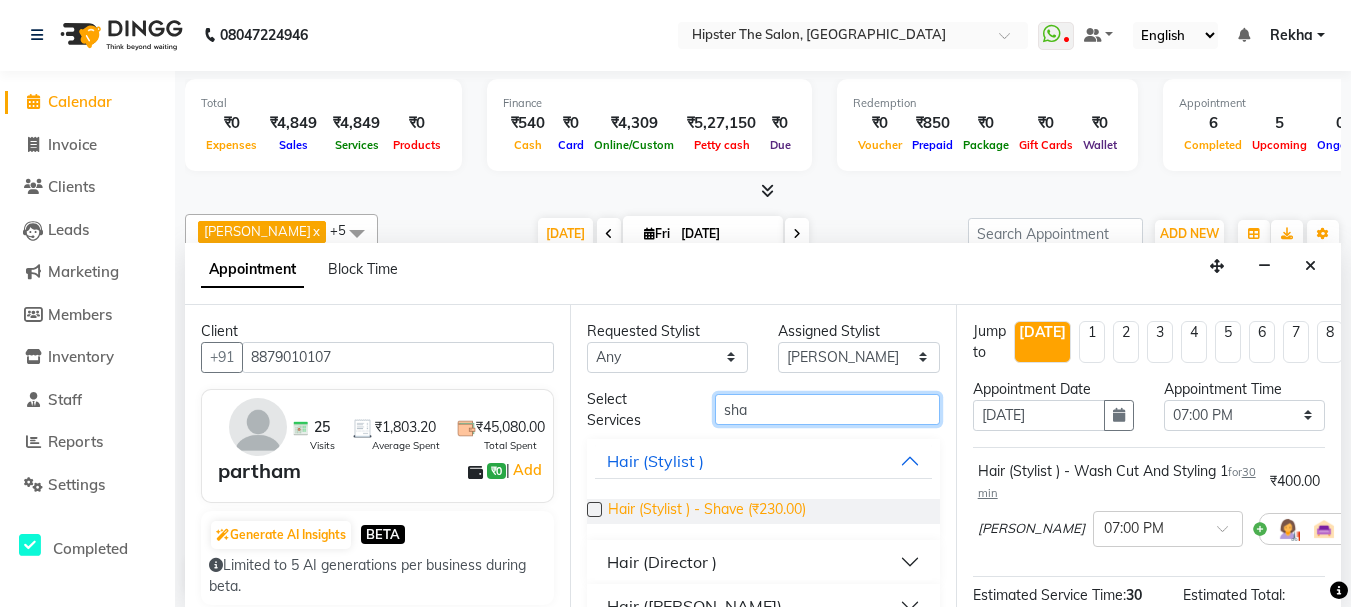 type on "sha" 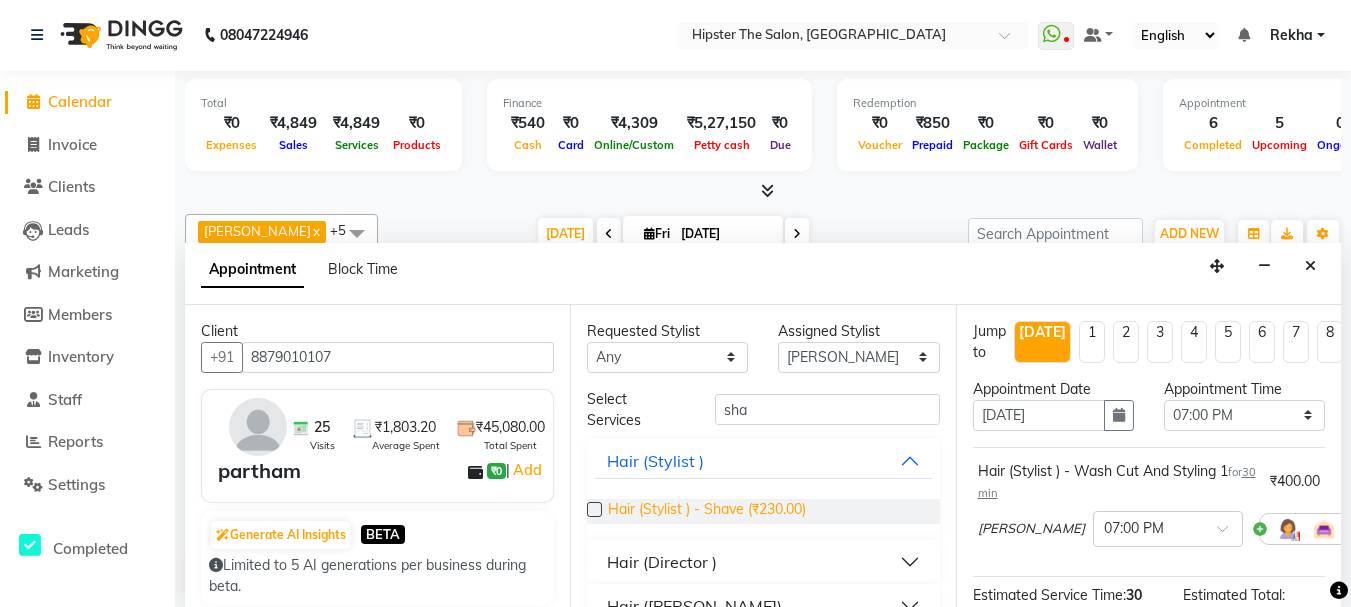click on "Hair (Stylist ) - Shave (₹230.00)" at bounding box center (707, 511) 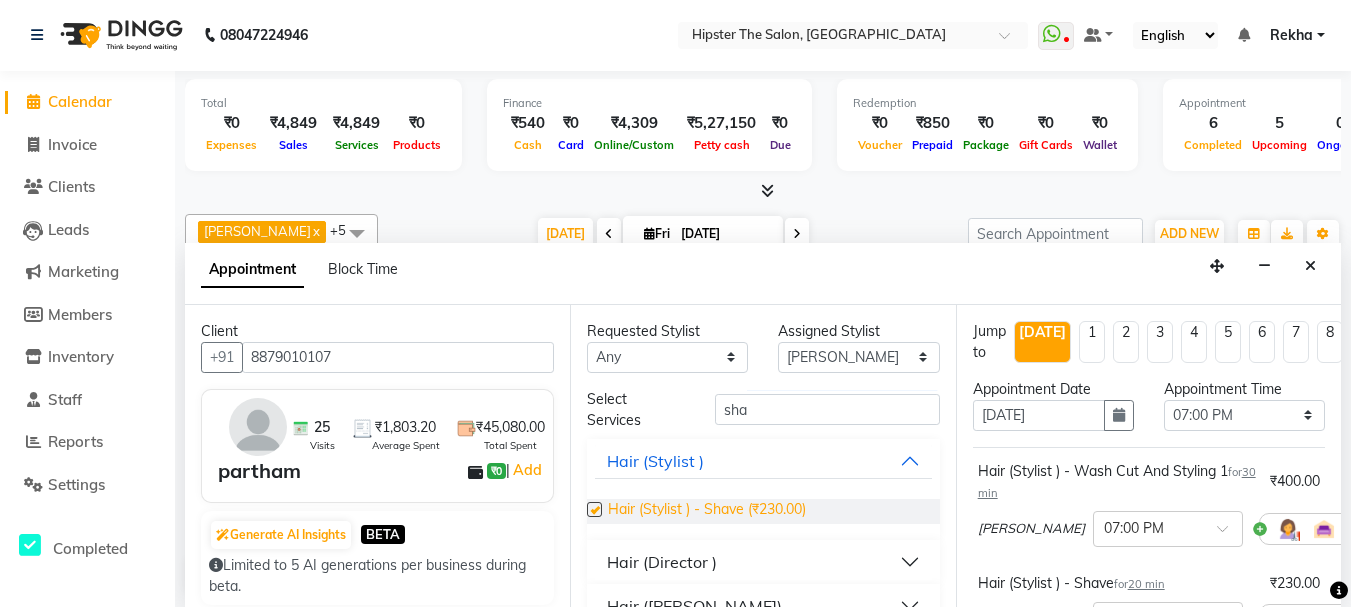 checkbox on "false" 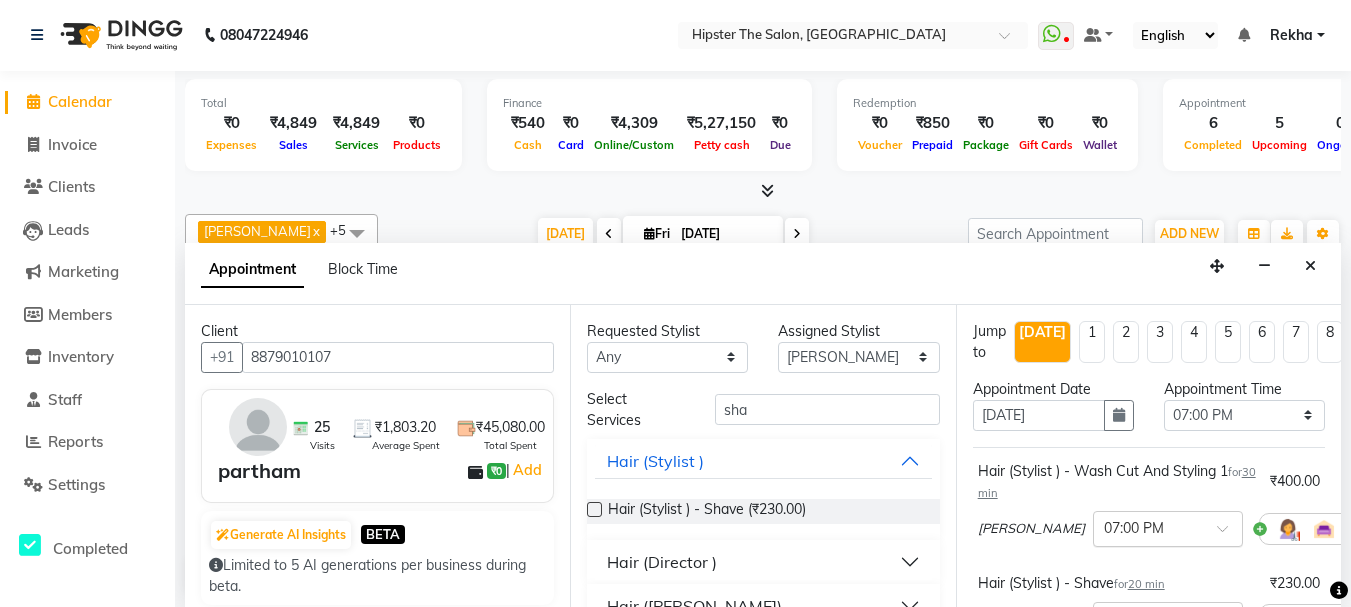 scroll, scrollTop: 389, scrollLeft: 0, axis: vertical 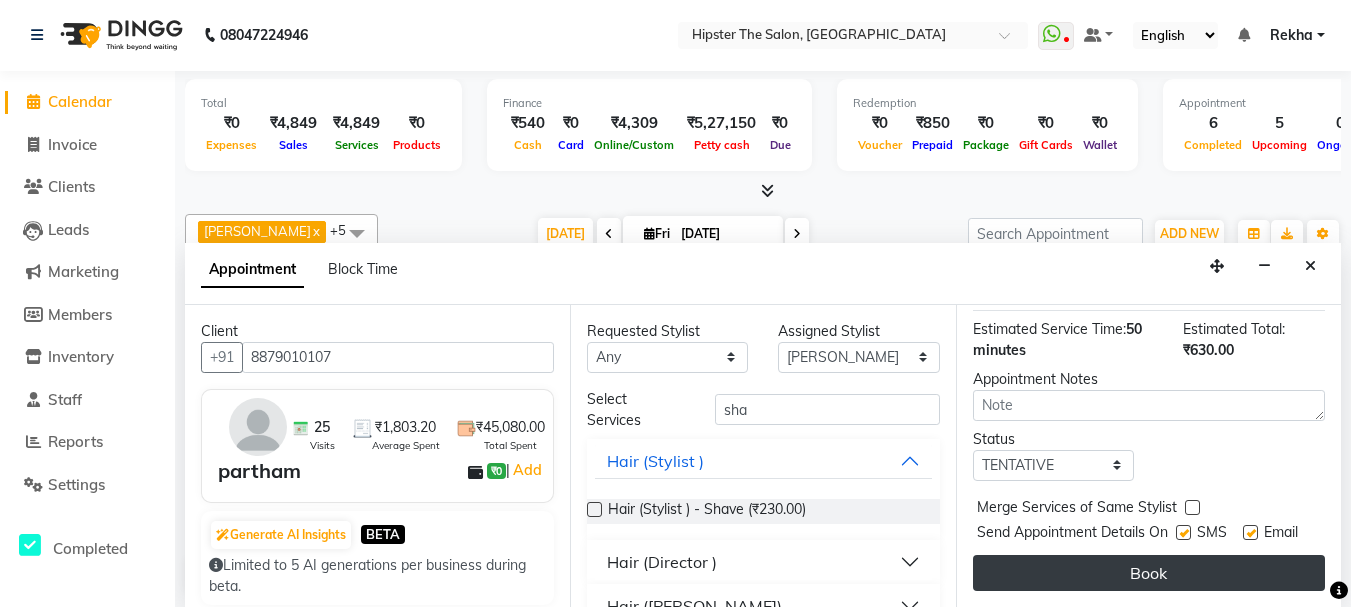 click on "Book" at bounding box center [1149, 573] 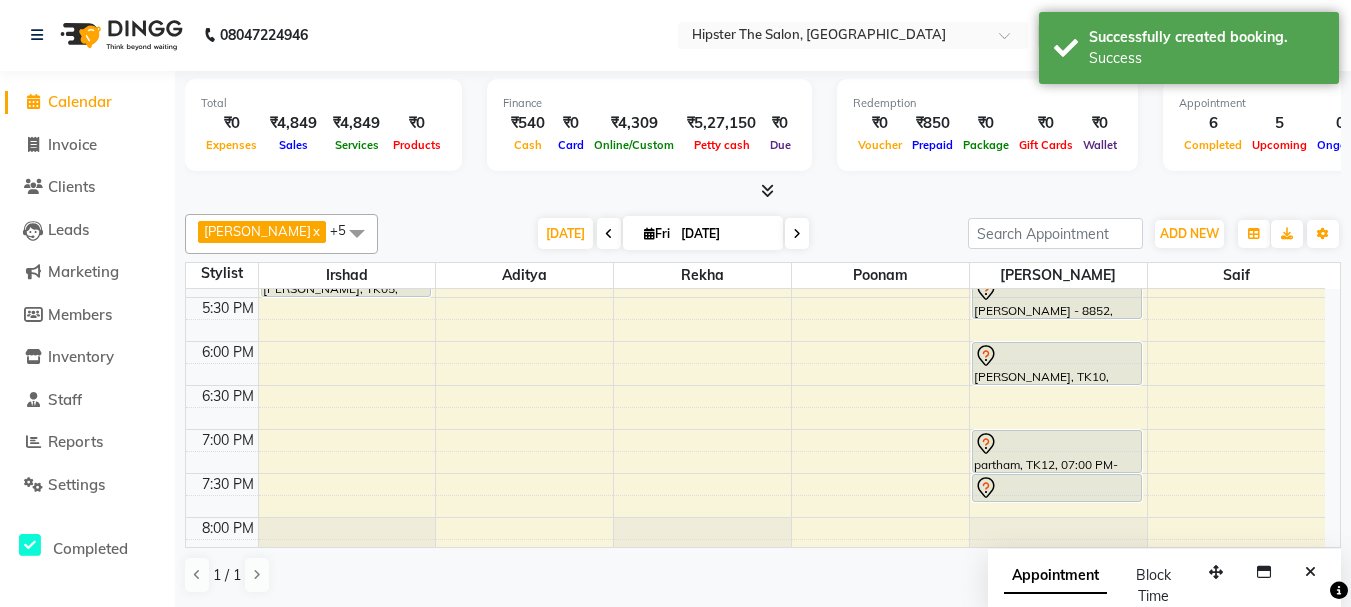 scroll, scrollTop: 0, scrollLeft: 0, axis: both 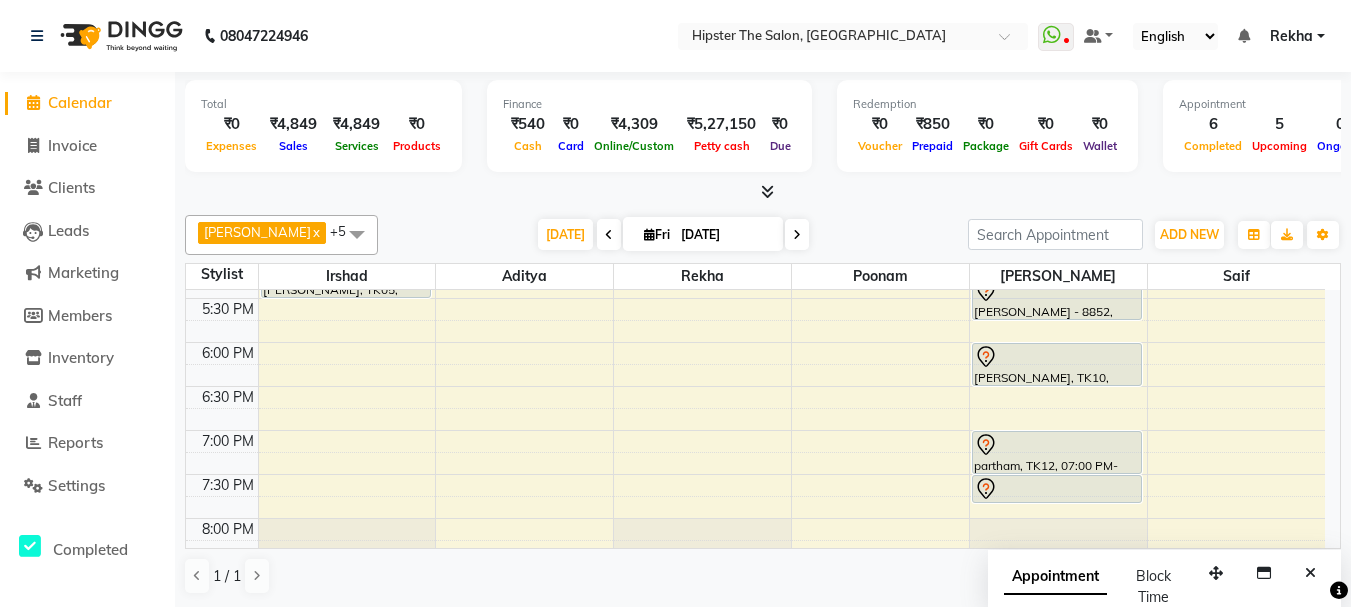 click on "Appointment" at bounding box center (1055, 577) 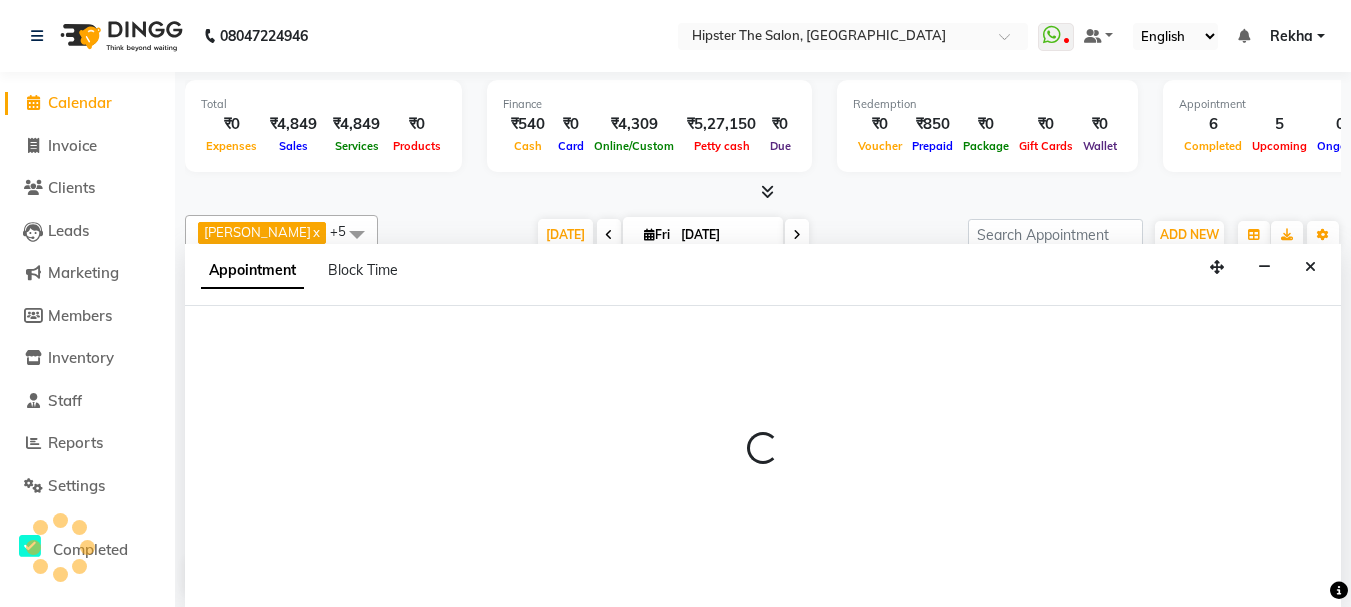 click on "Appointment Block Time" at bounding box center [763, 275] 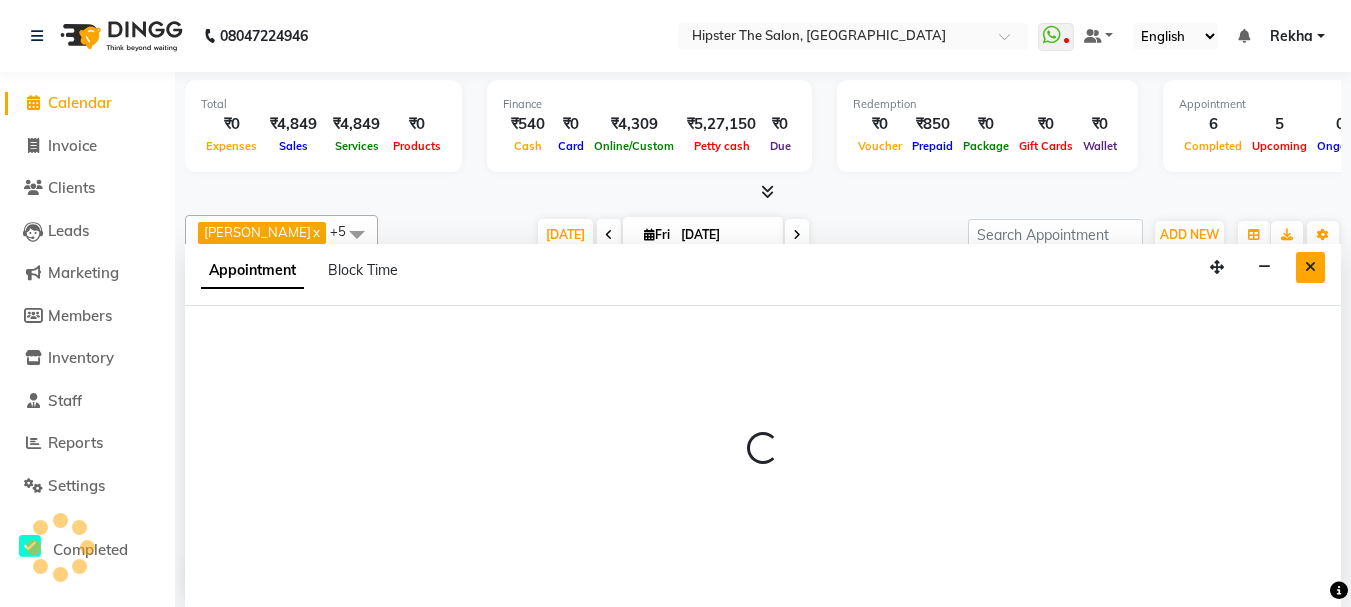 click at bounding box center [1310, 267] 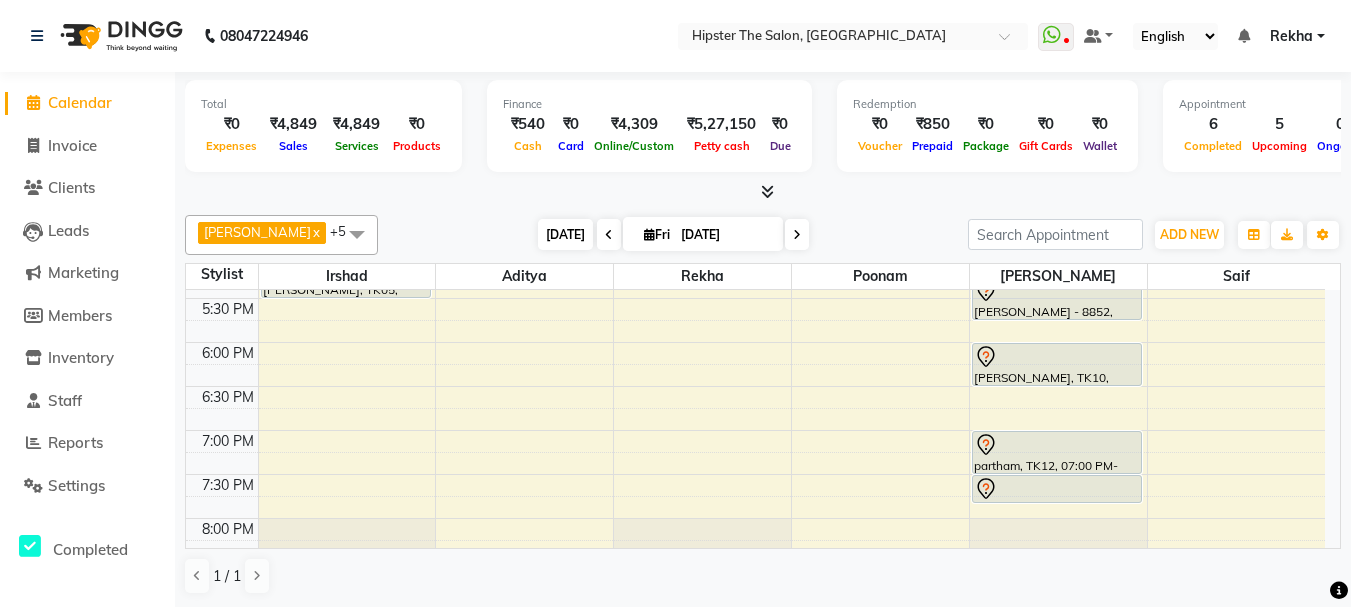 click on "[DATE]" at bounding box center [565, 234] 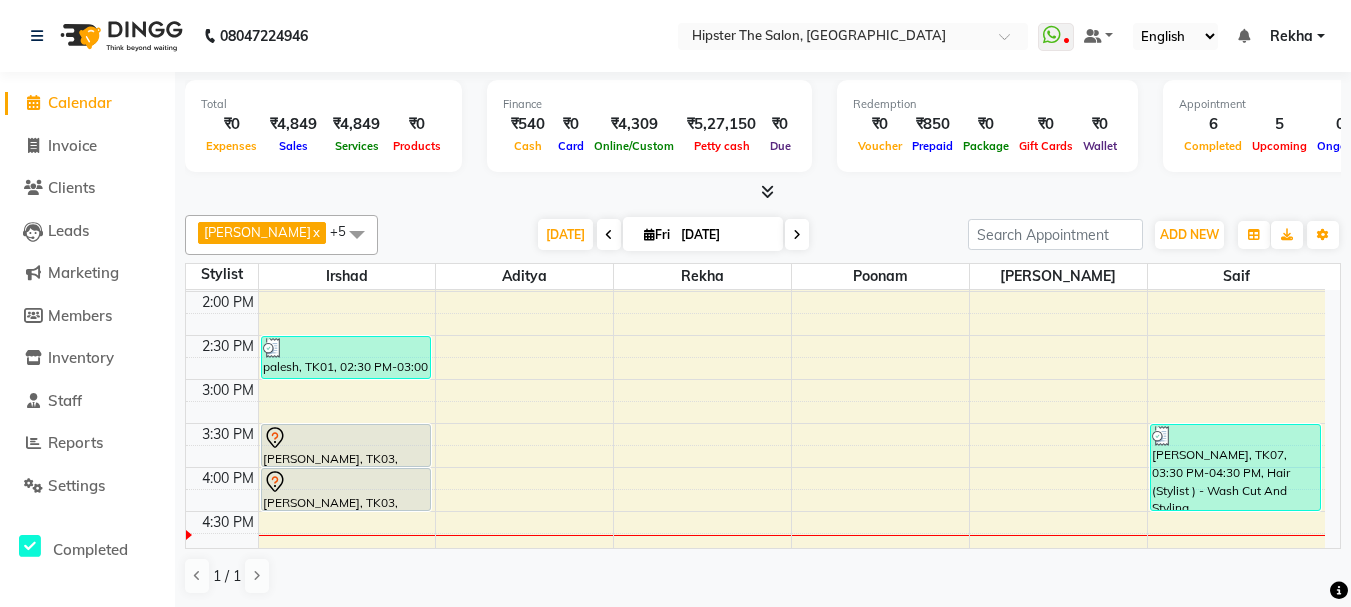 scroll, scrollTop: 518, scrollLeft: 0, axis: vertical 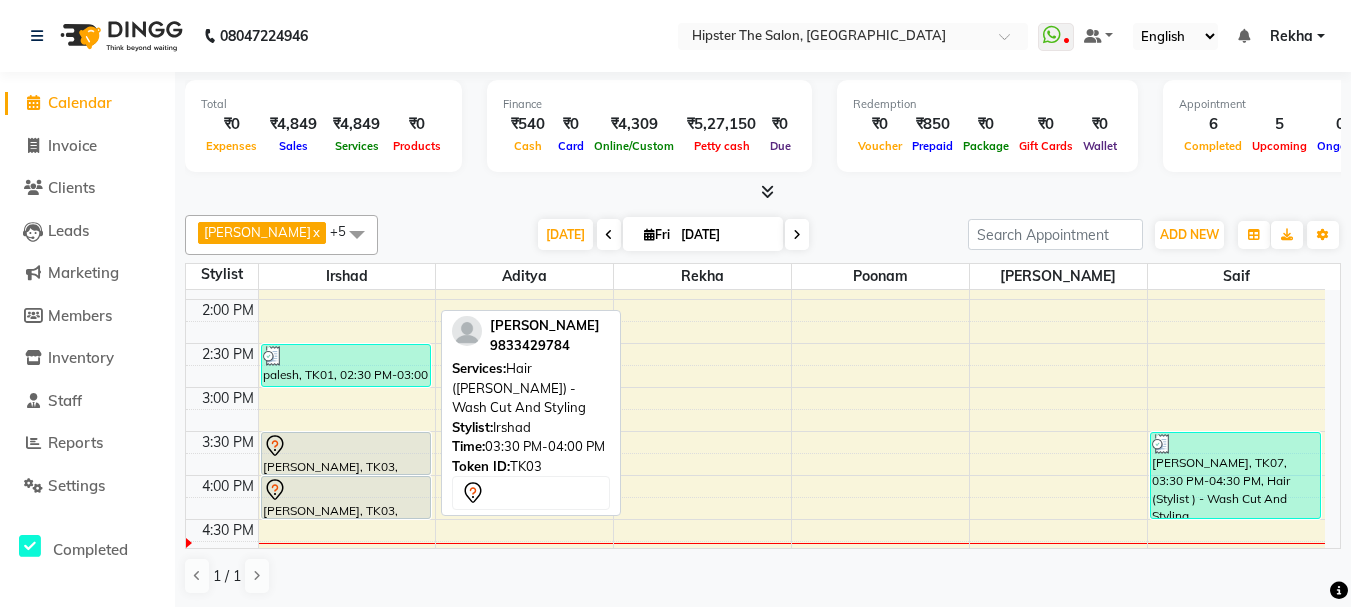 click at bounding box center [346, 446] 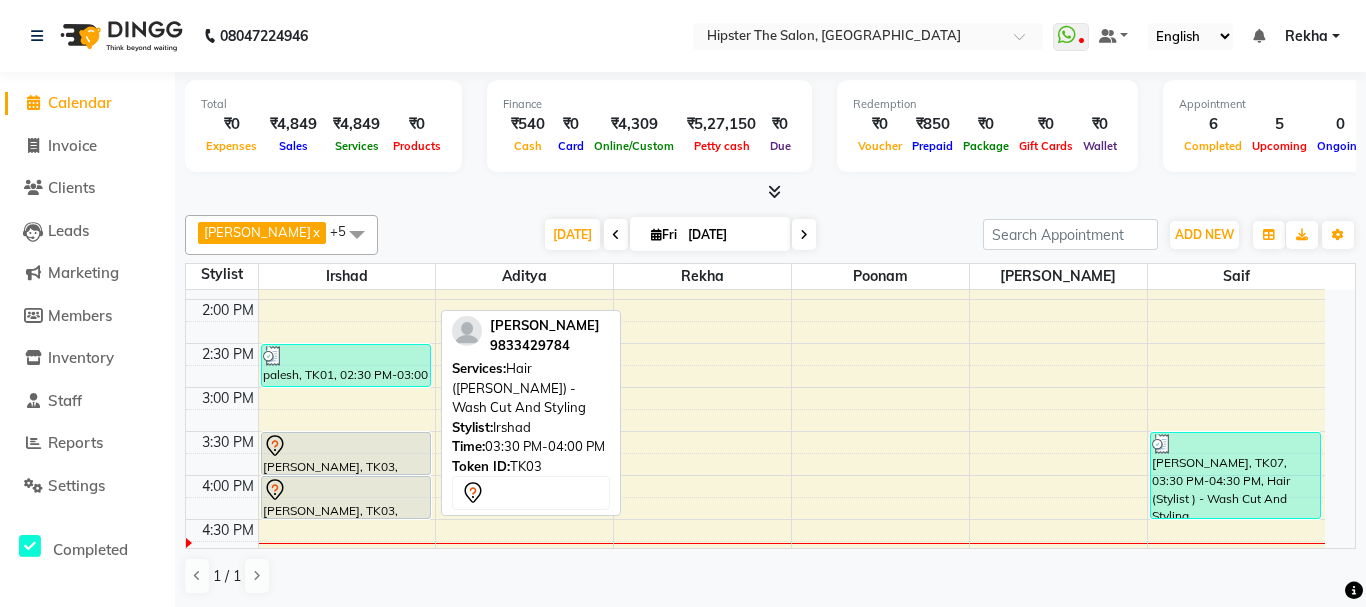 select on "7" 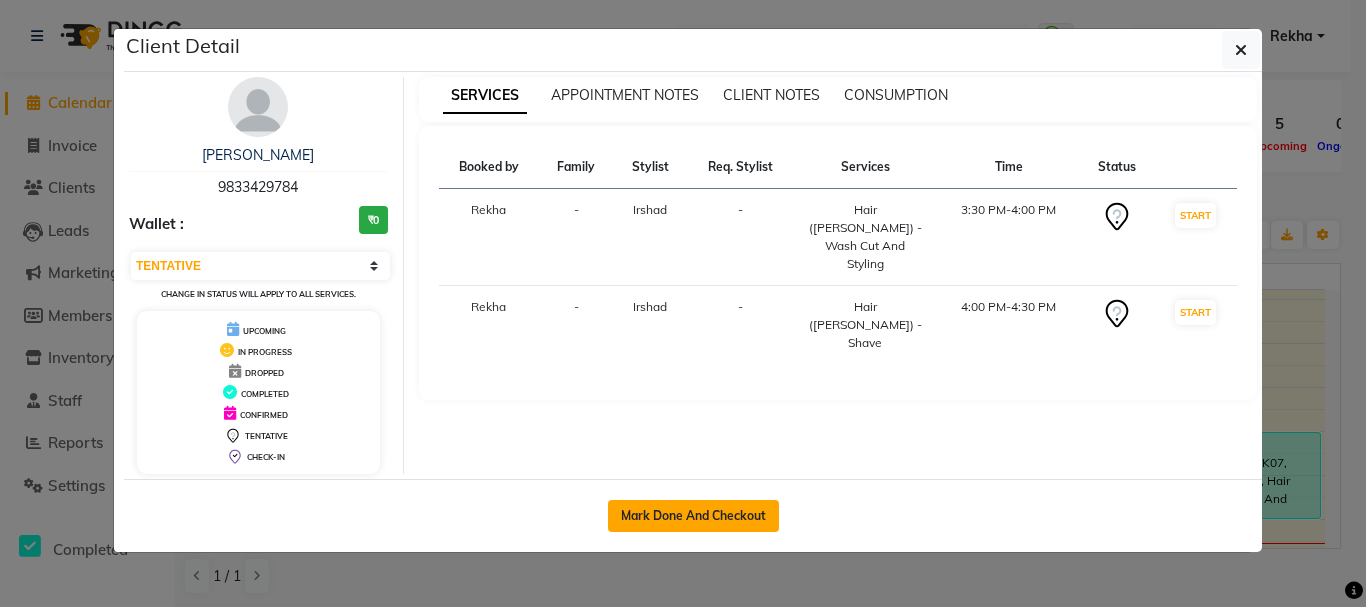click on "Mark Done And Checkout" 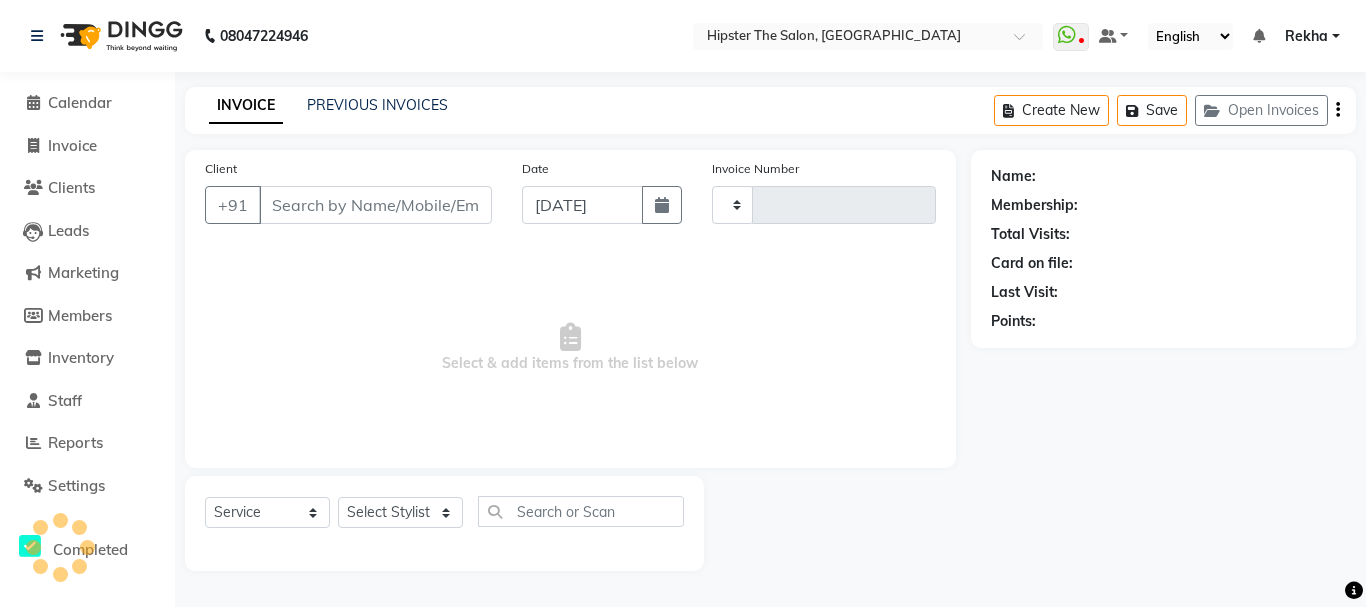 type on "1718" 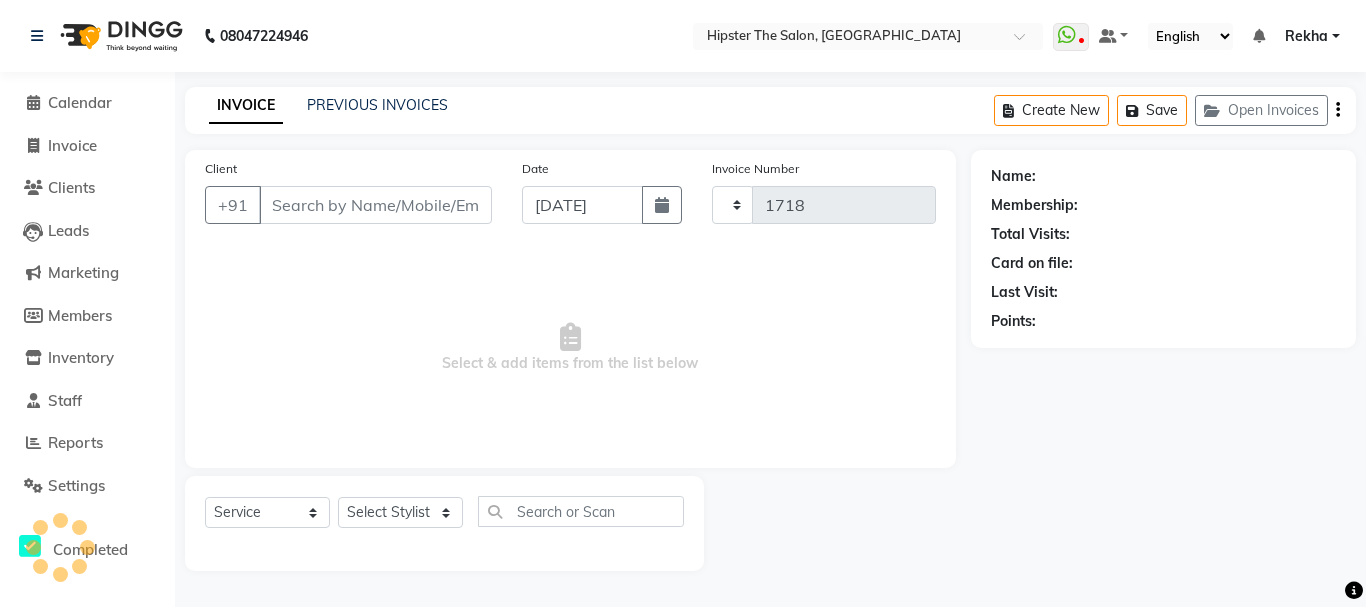 select on "5125" 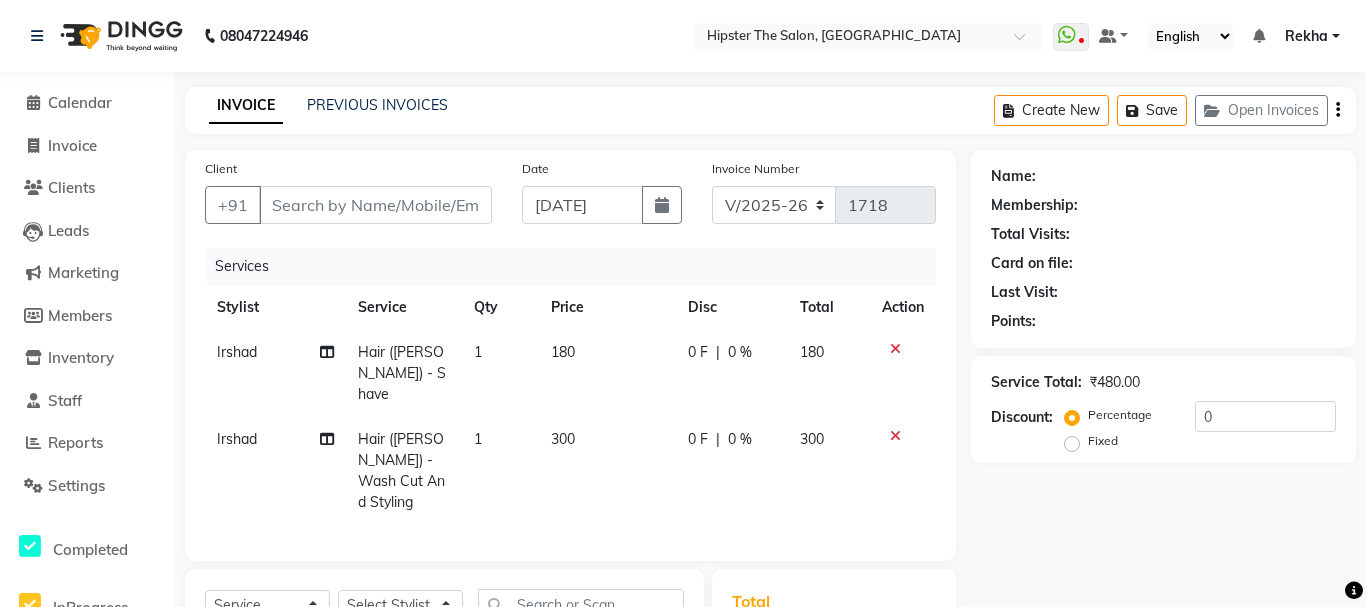 type on "9833429784" 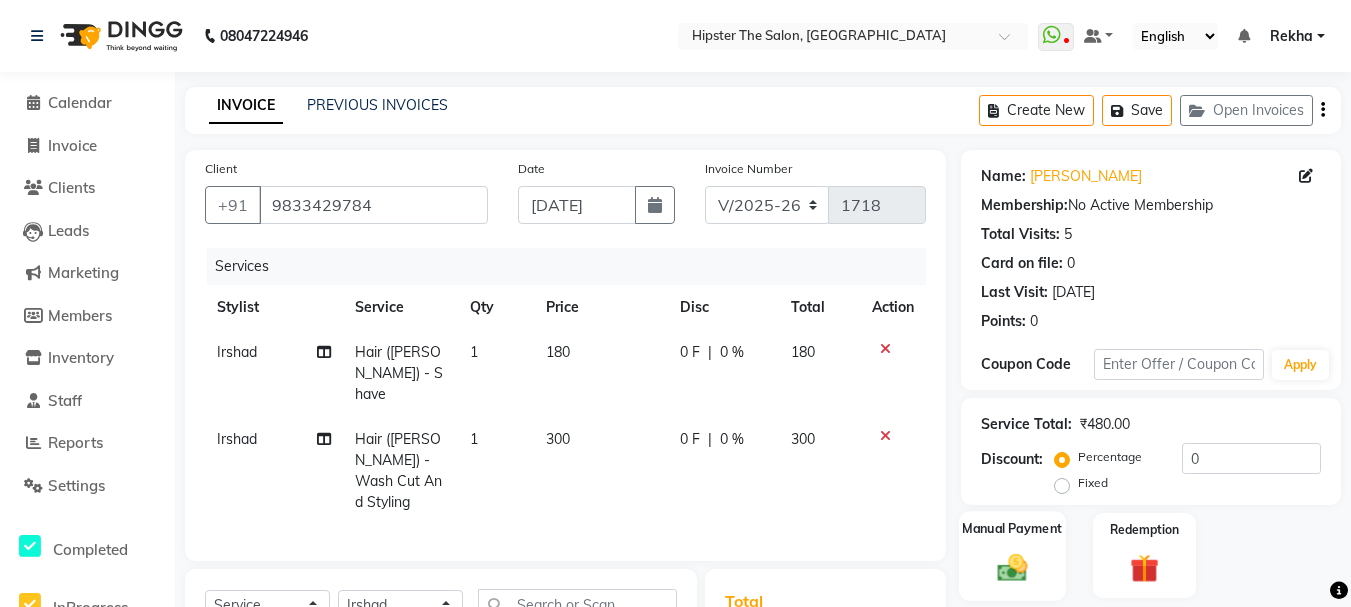 click 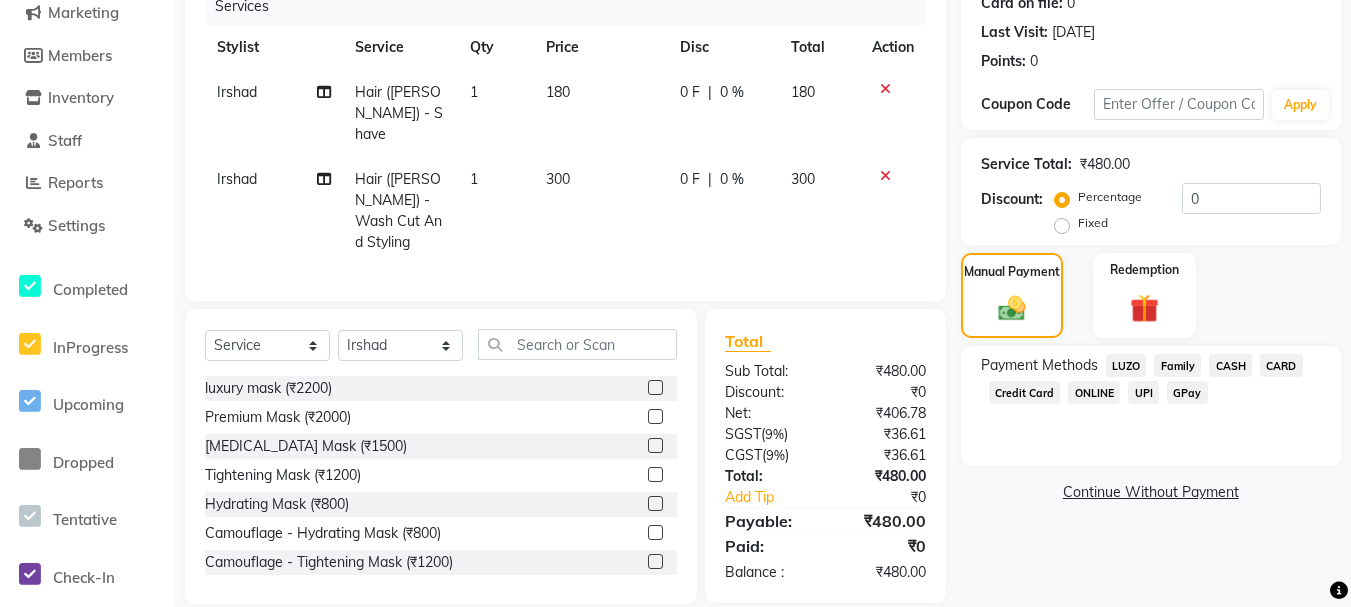 scroll, scrollTop: 160, scrollLeft: 0, axis: vertical 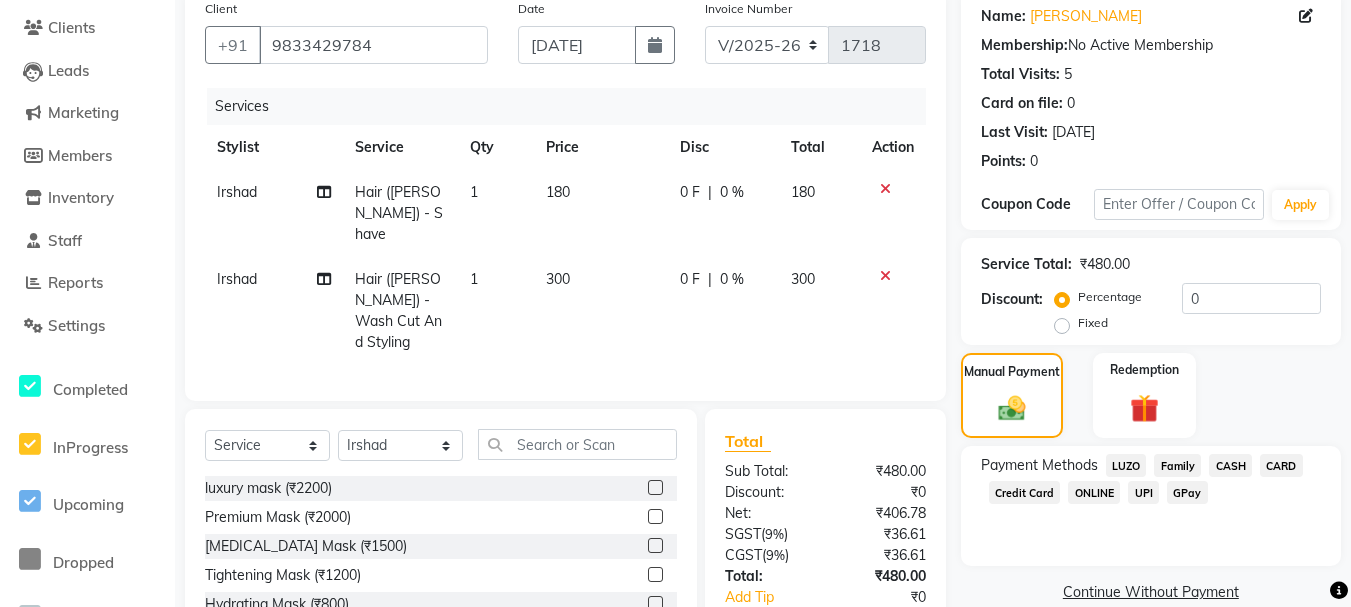 click on "GPay" 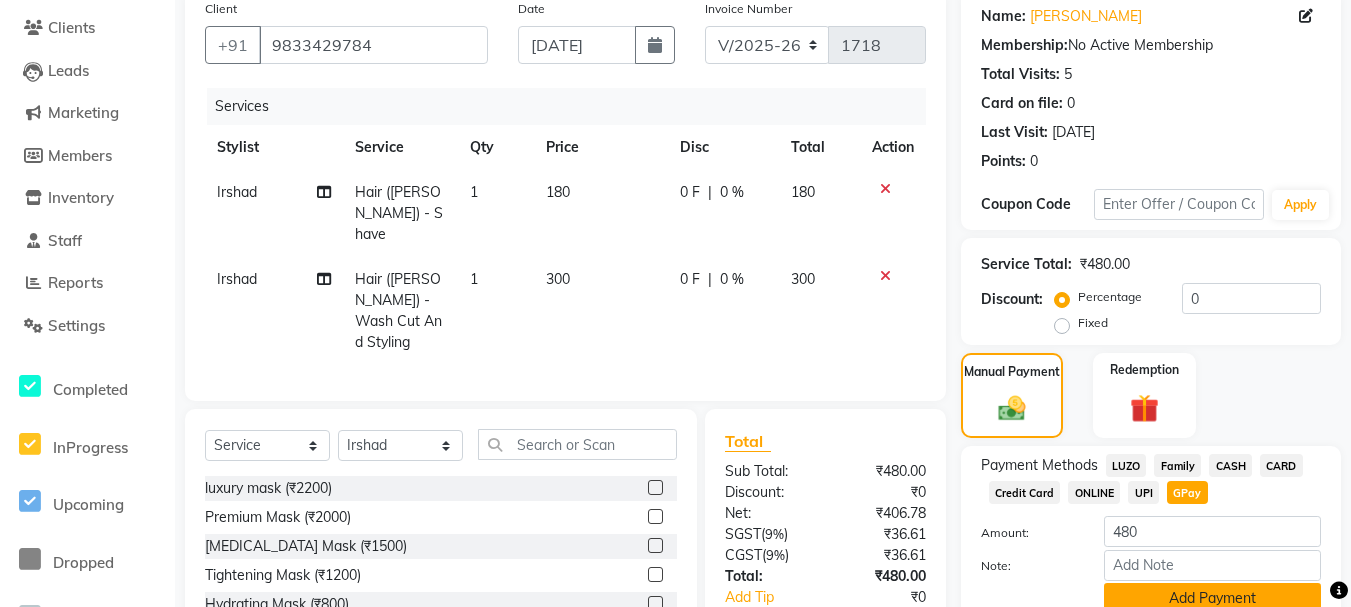 click on "Add Payment" 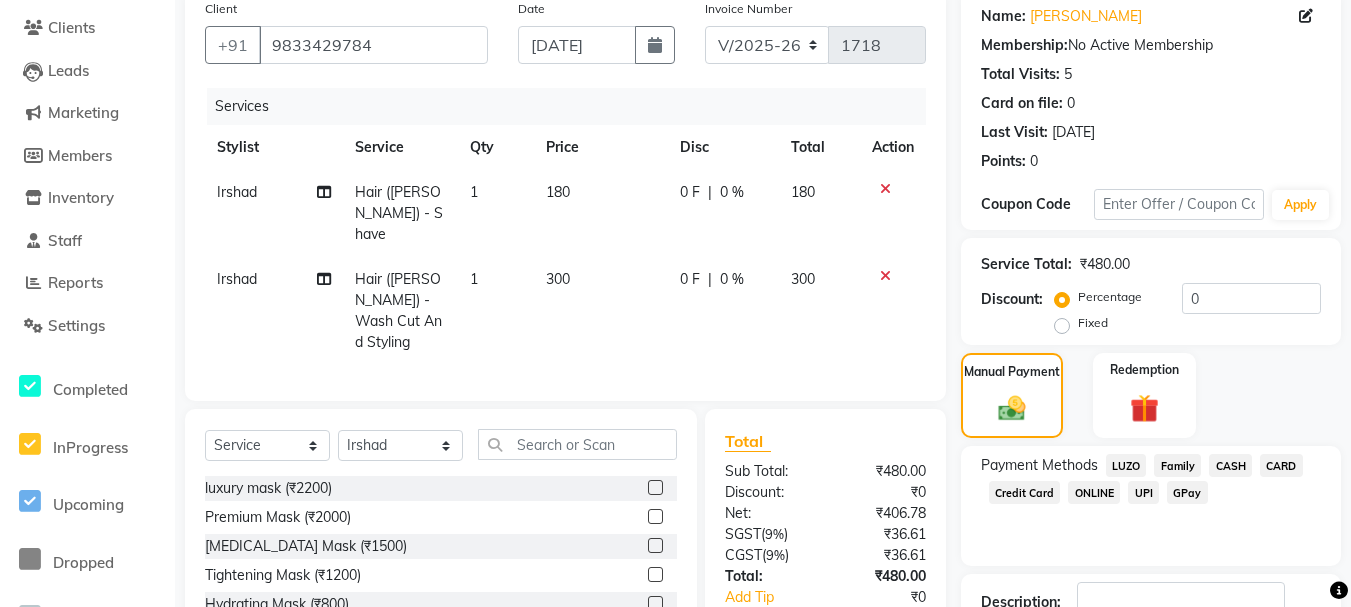 scroll, scrollTop: 303, scrollLeft: 0, axis: vertical 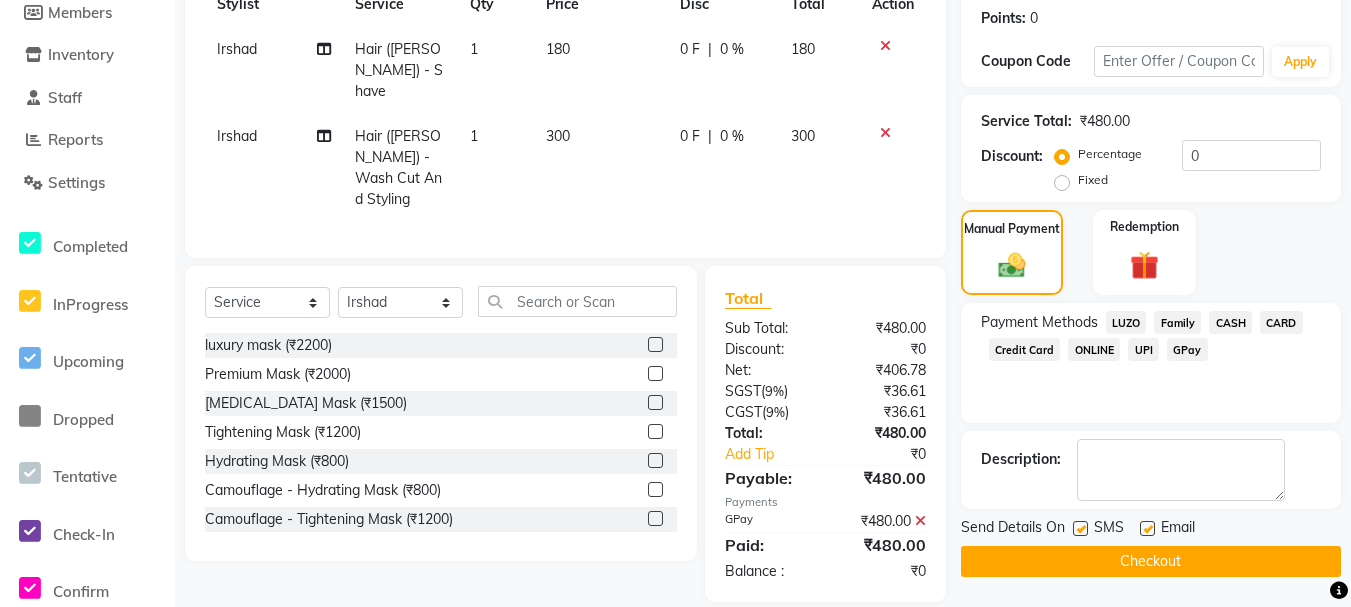 click on "Checkout" 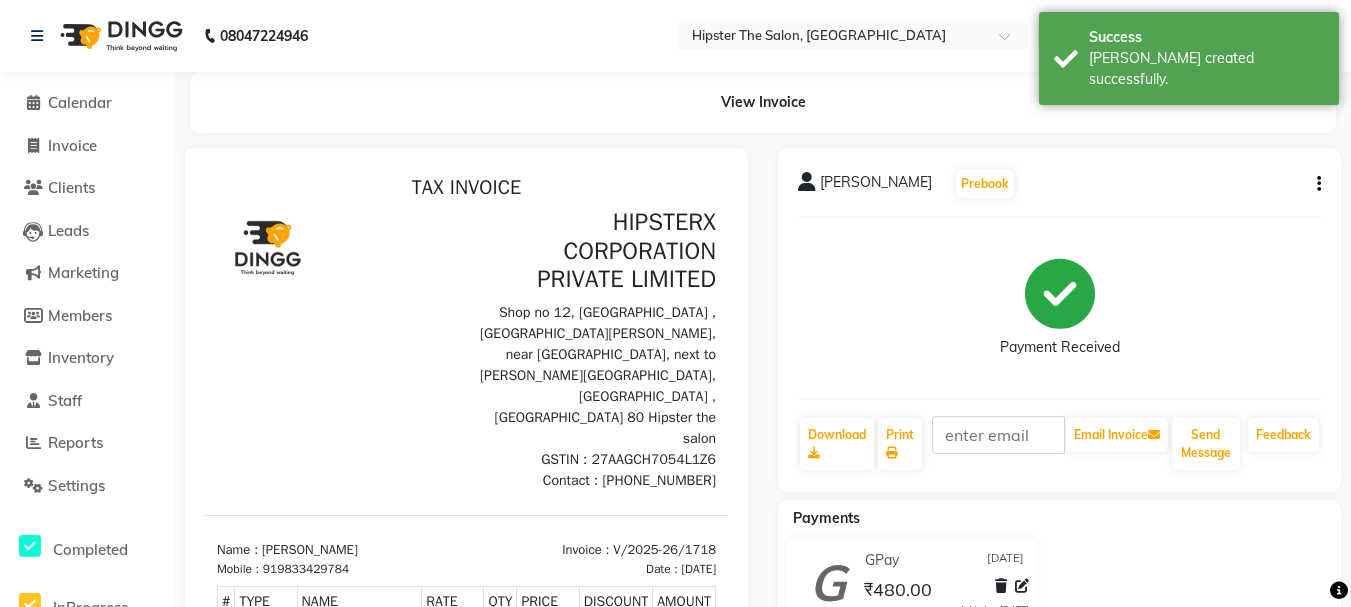 scroll, scrollTop: 0, scrollLeft: 0, axis: both 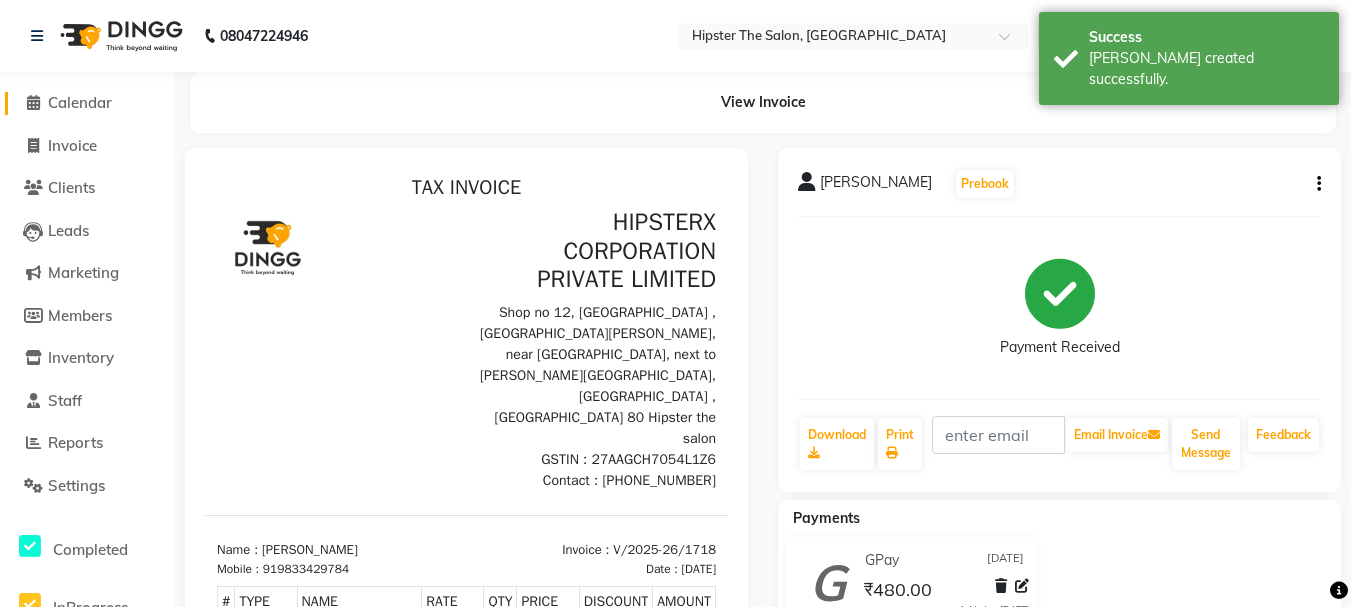 click 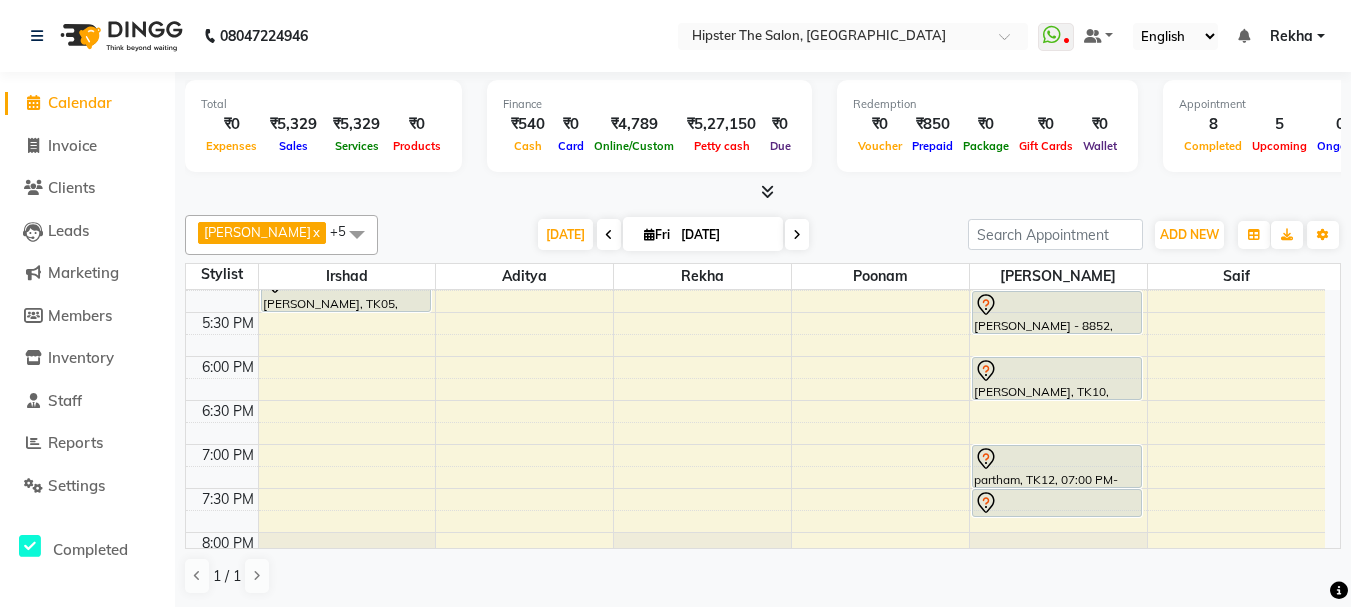 scroll, scrollTop: 1061, scrollLeft: 0, axis: vertical 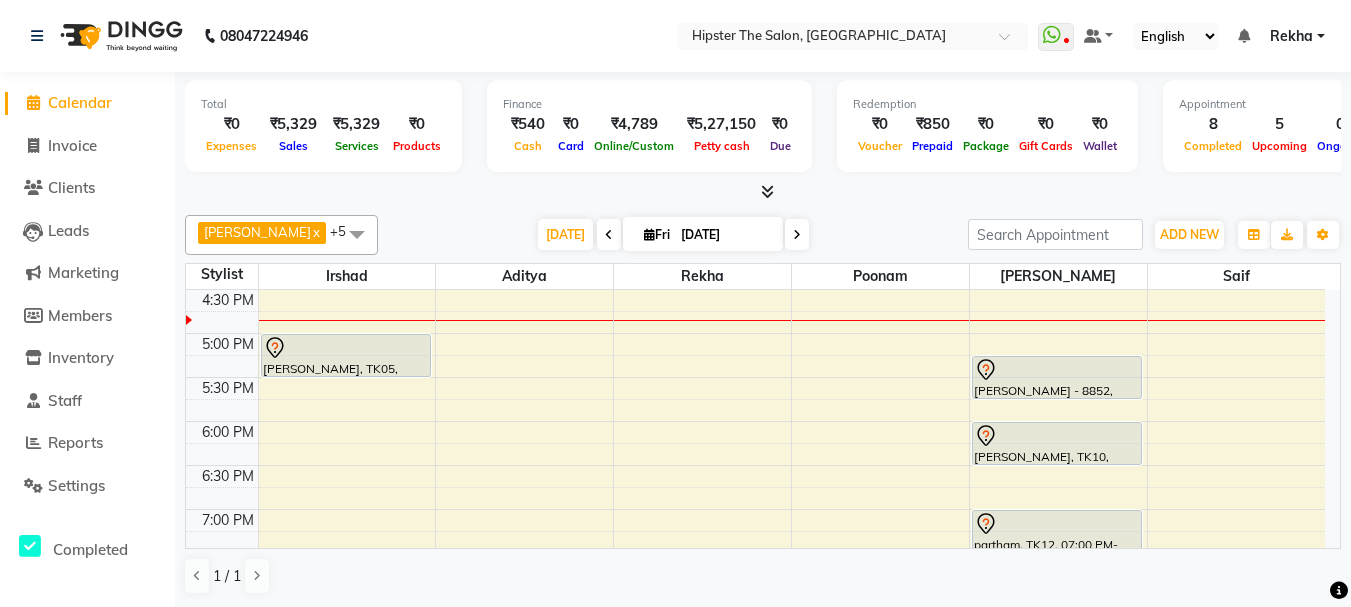click on "Settings" 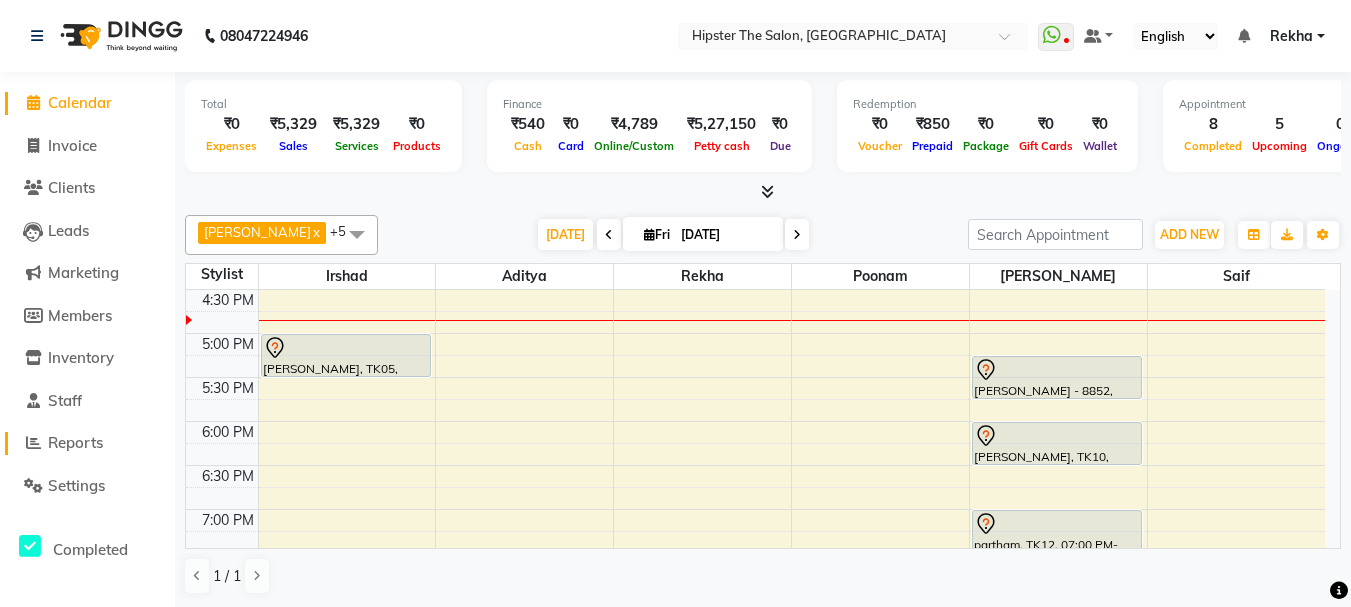 click 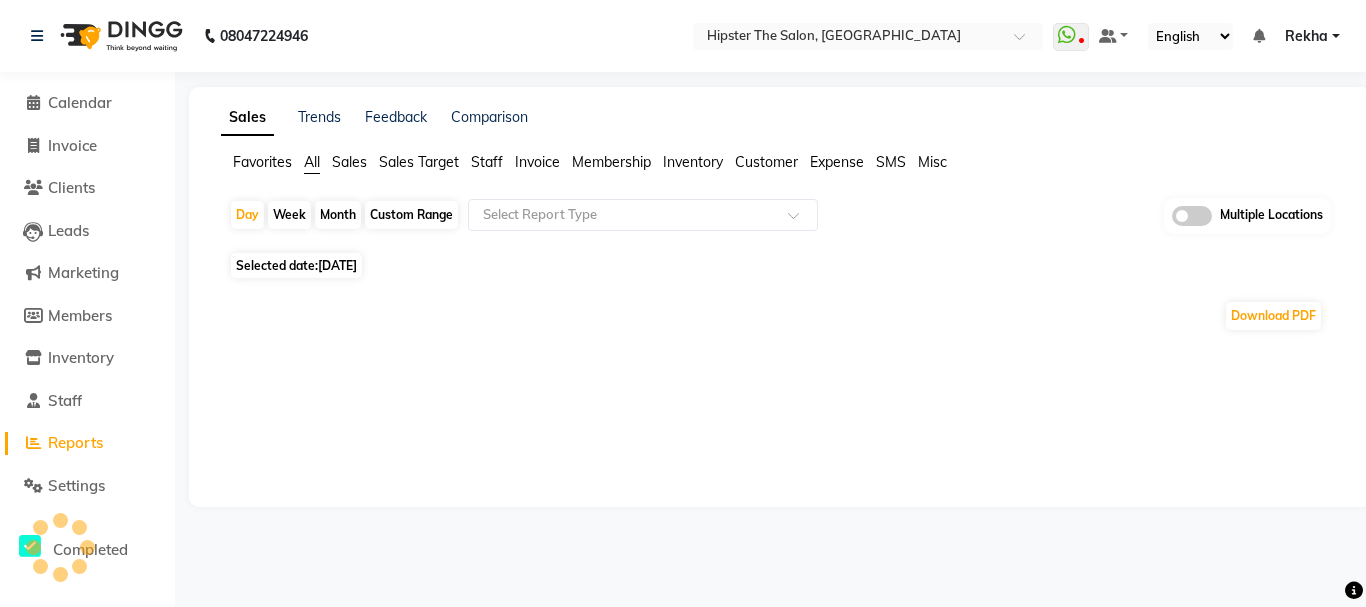 click on "Staff" 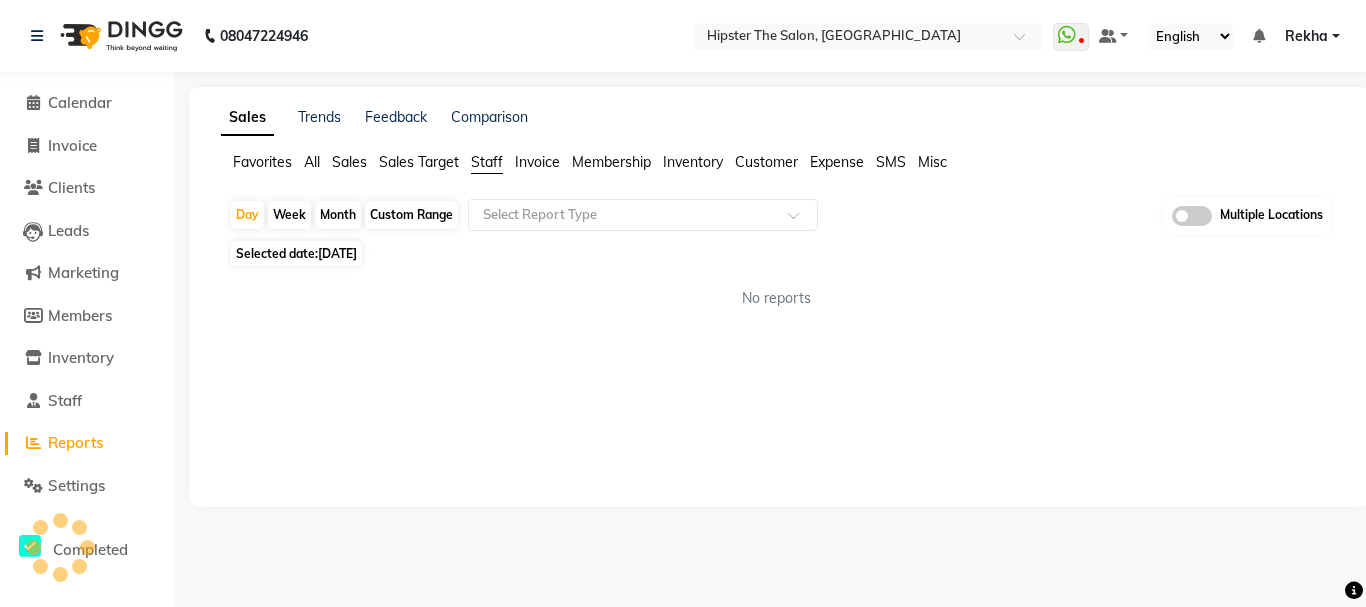 click on "Staff" 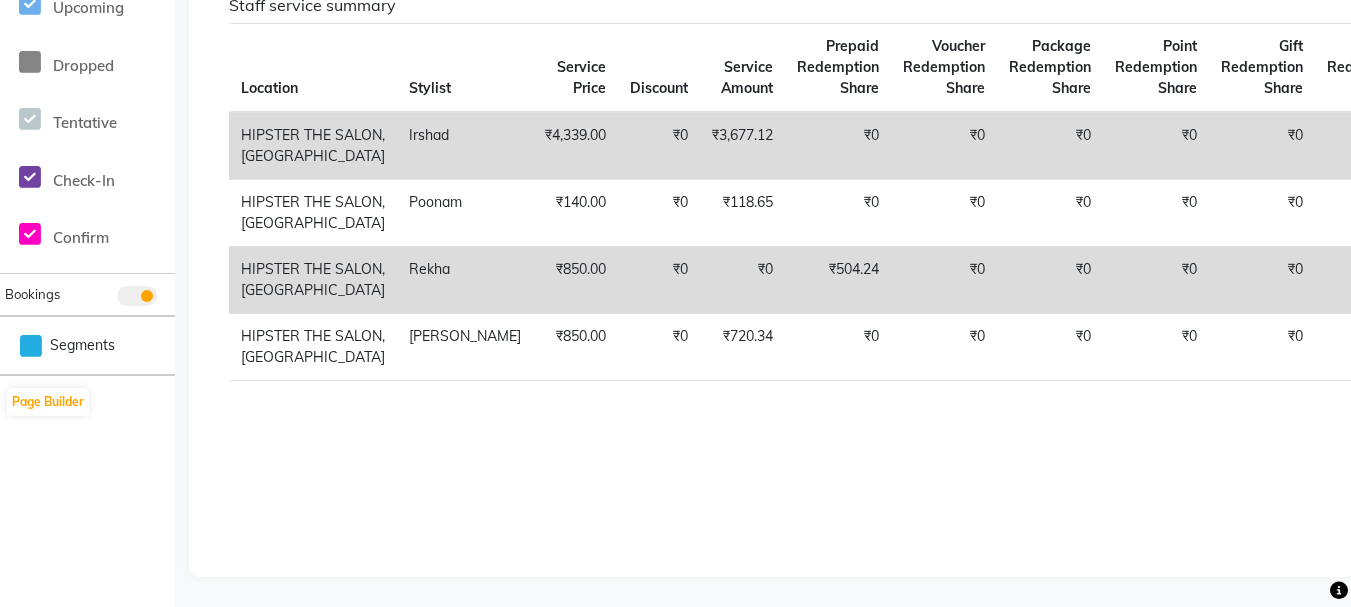 scroll, scrollTop: 0, scrollLeft: 0, axis: both 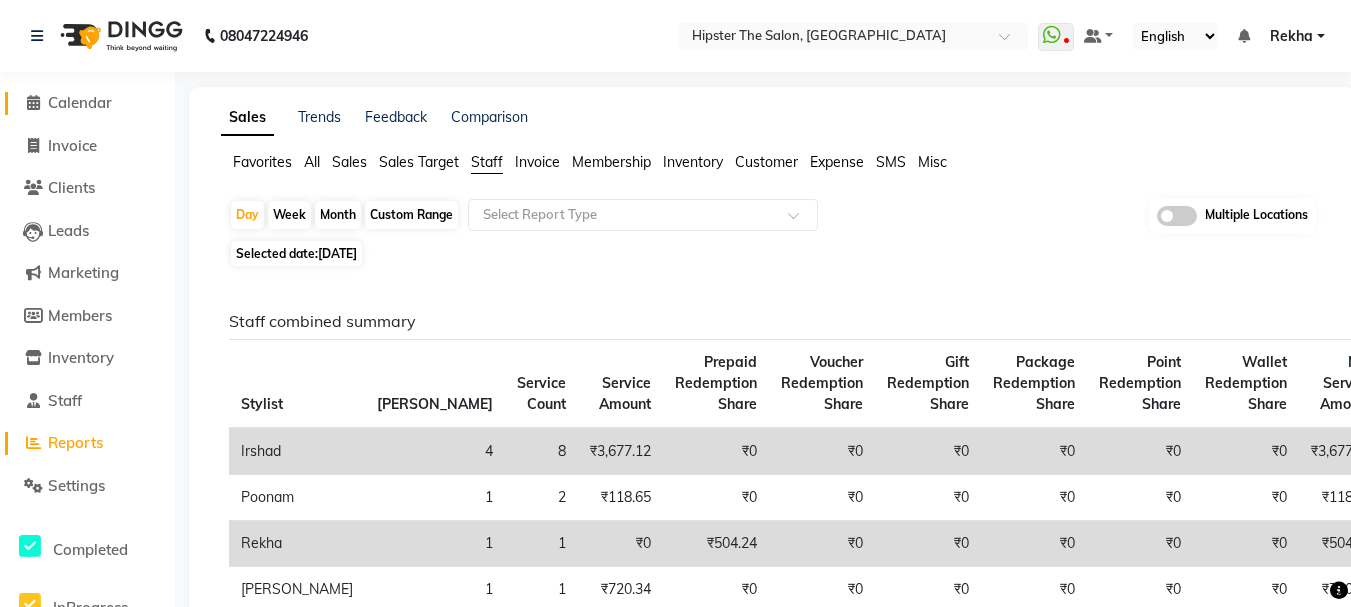 click 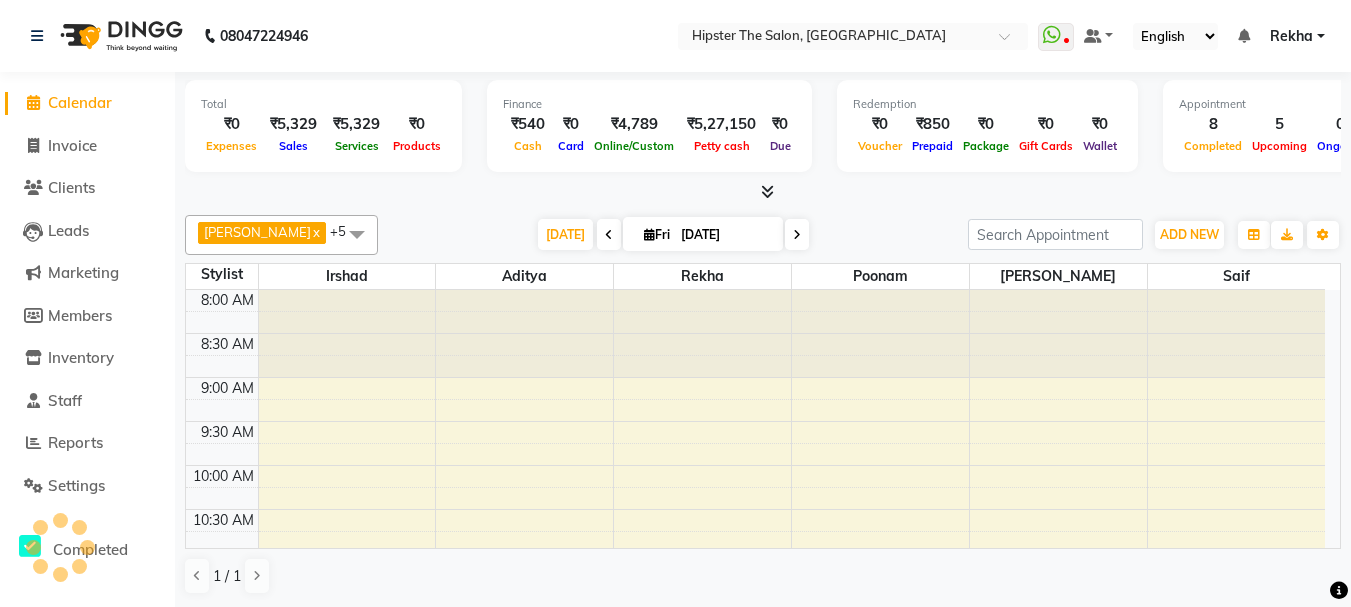 click at bounding box center (797, 235) 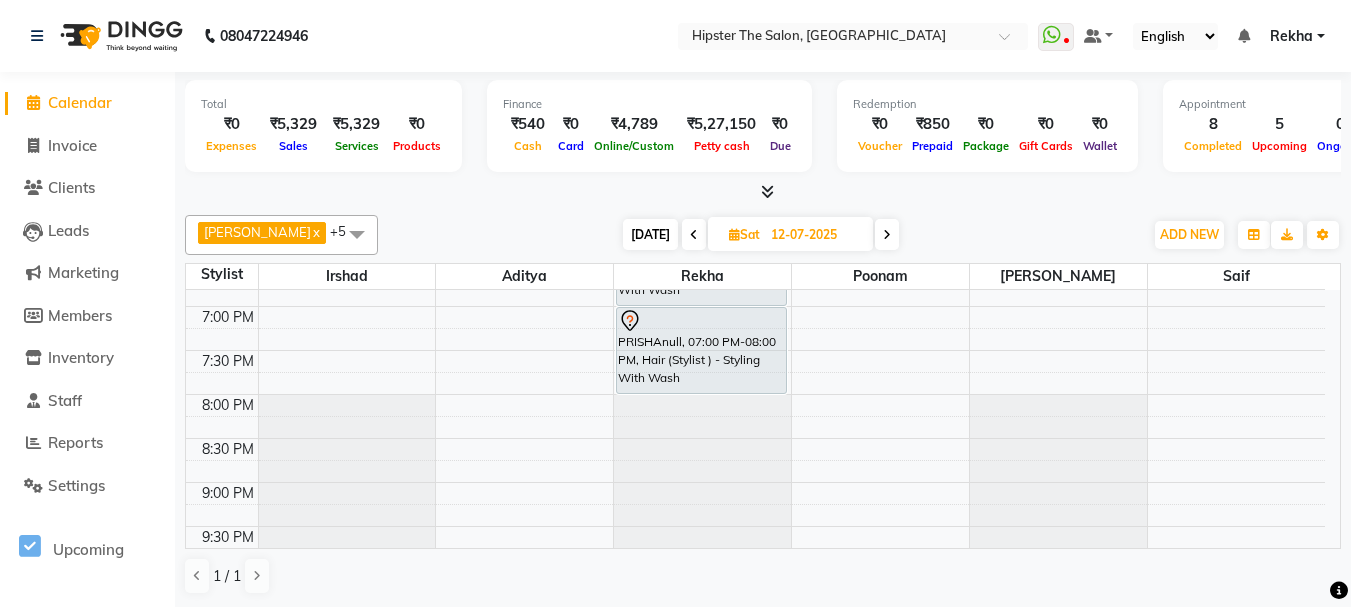 scroll, scrollTop: 1061, scrollLeft: 0, axis: vertical 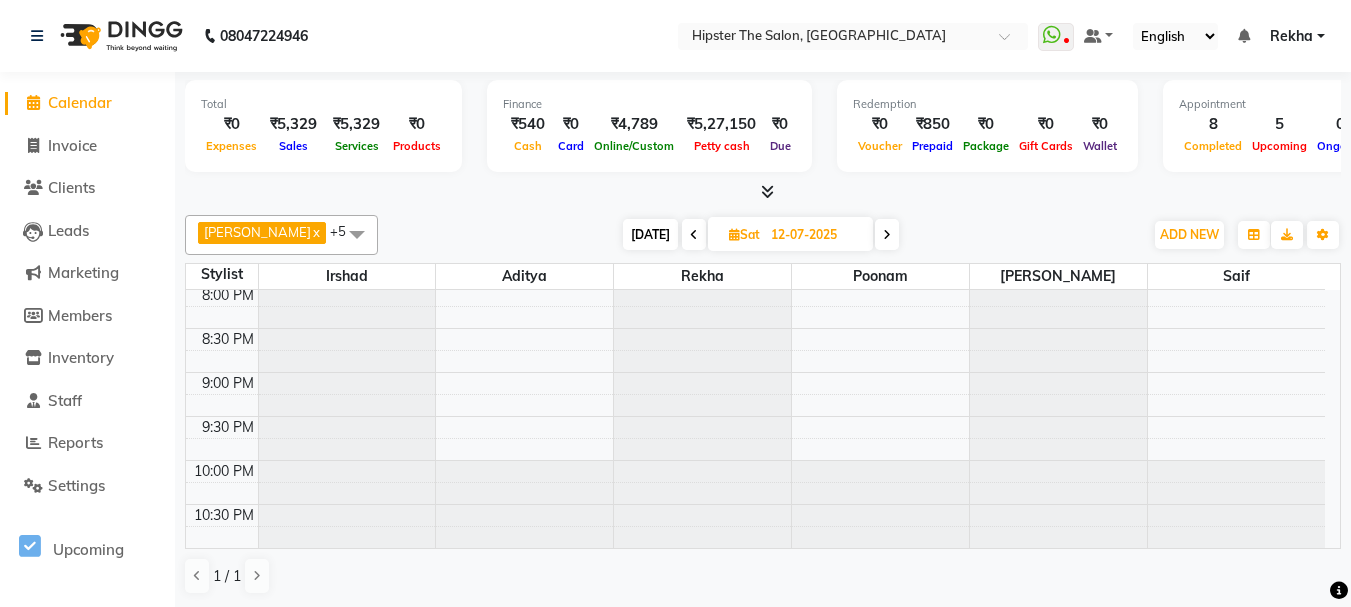 click on "[DATE]" at bounding box center [650, 234] 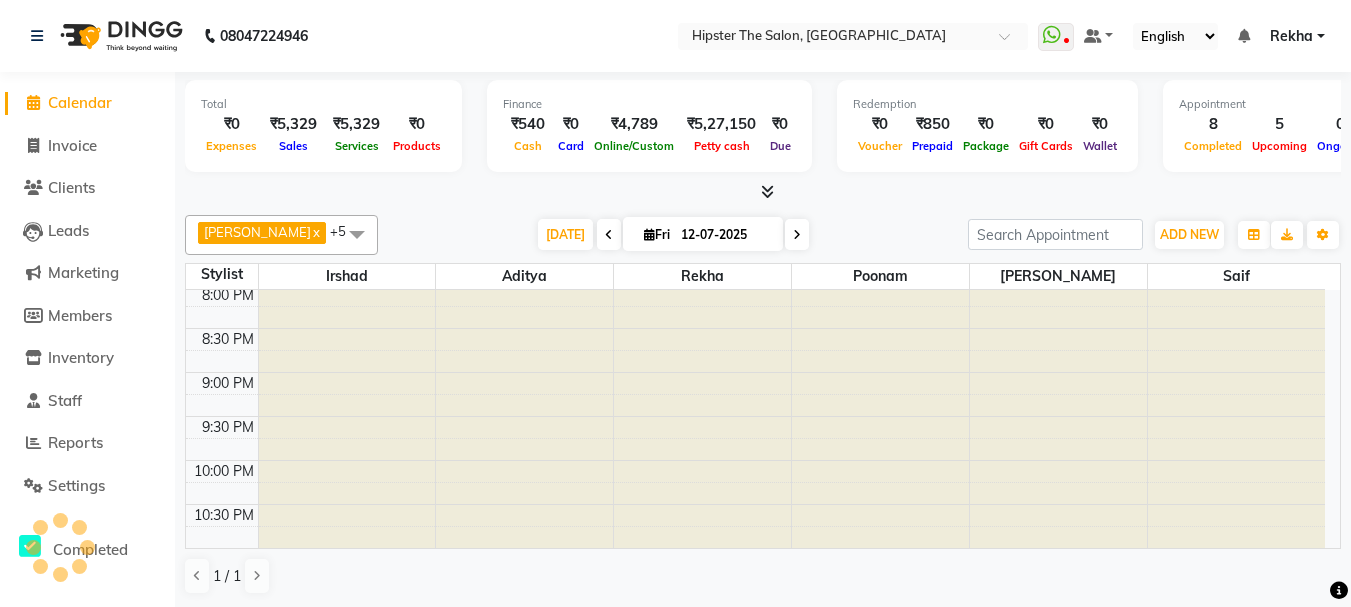 type on "[DATE]" 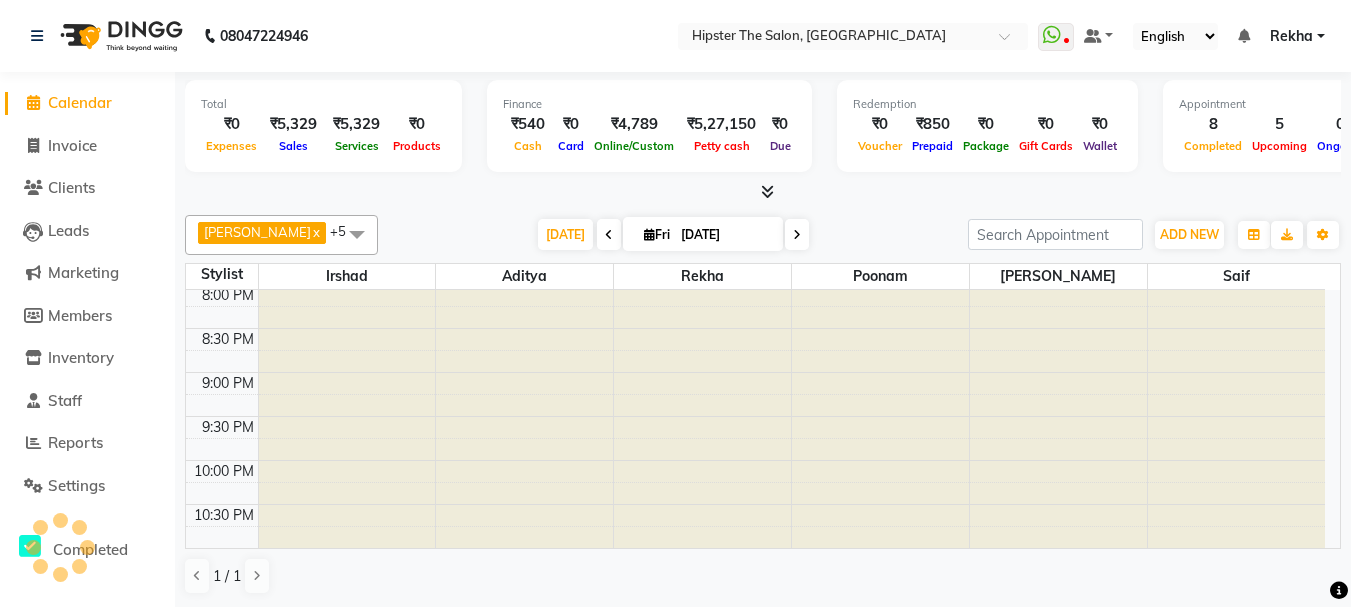 click on "Fri" at bounding box center (657, 234) 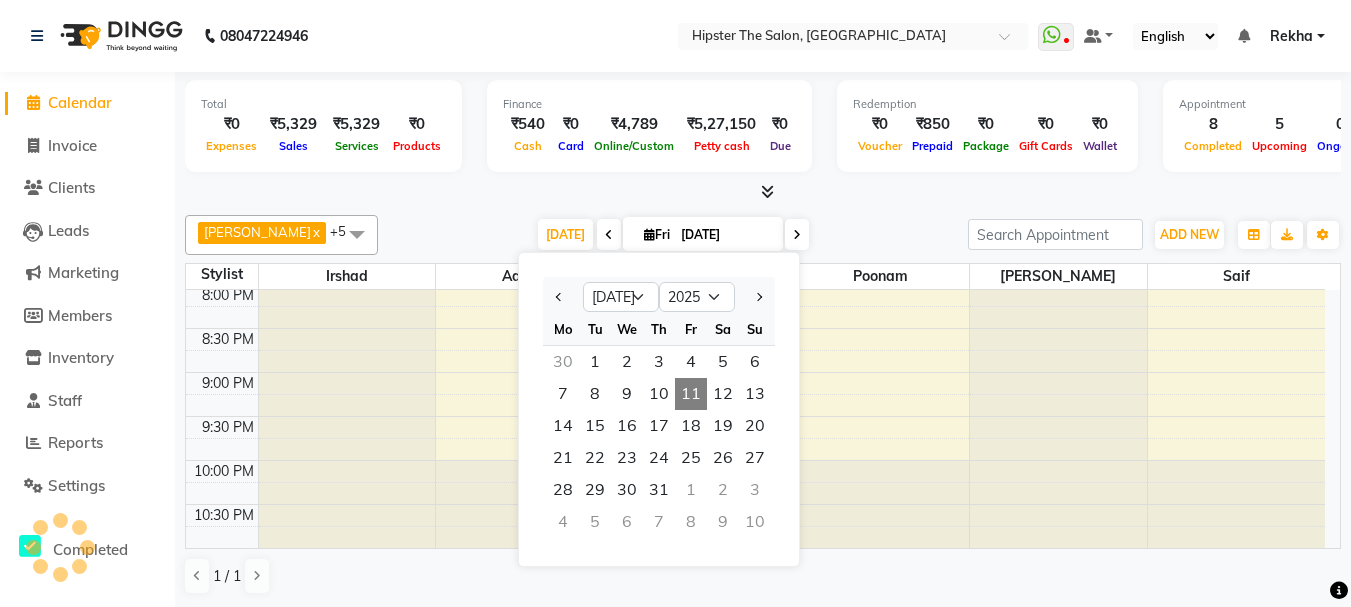scroll, scrollTop: 705, scrollLeft: 0, axis: vertical 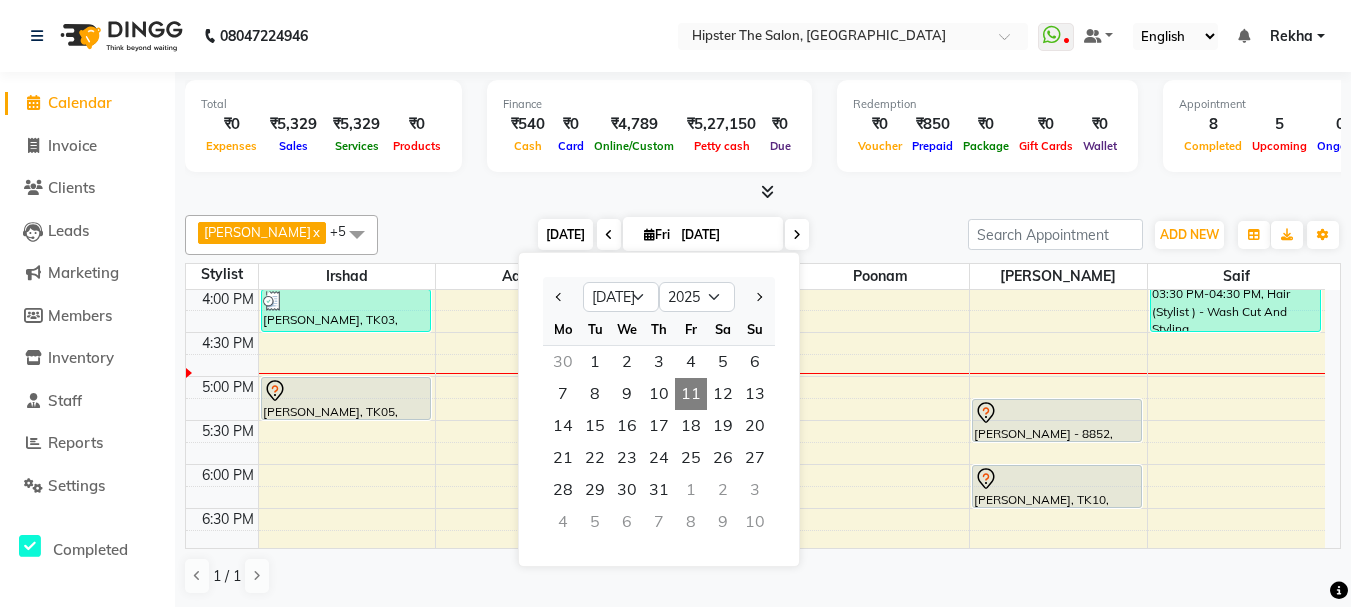 click on "[DATE]" at bounding box center [565, 234] 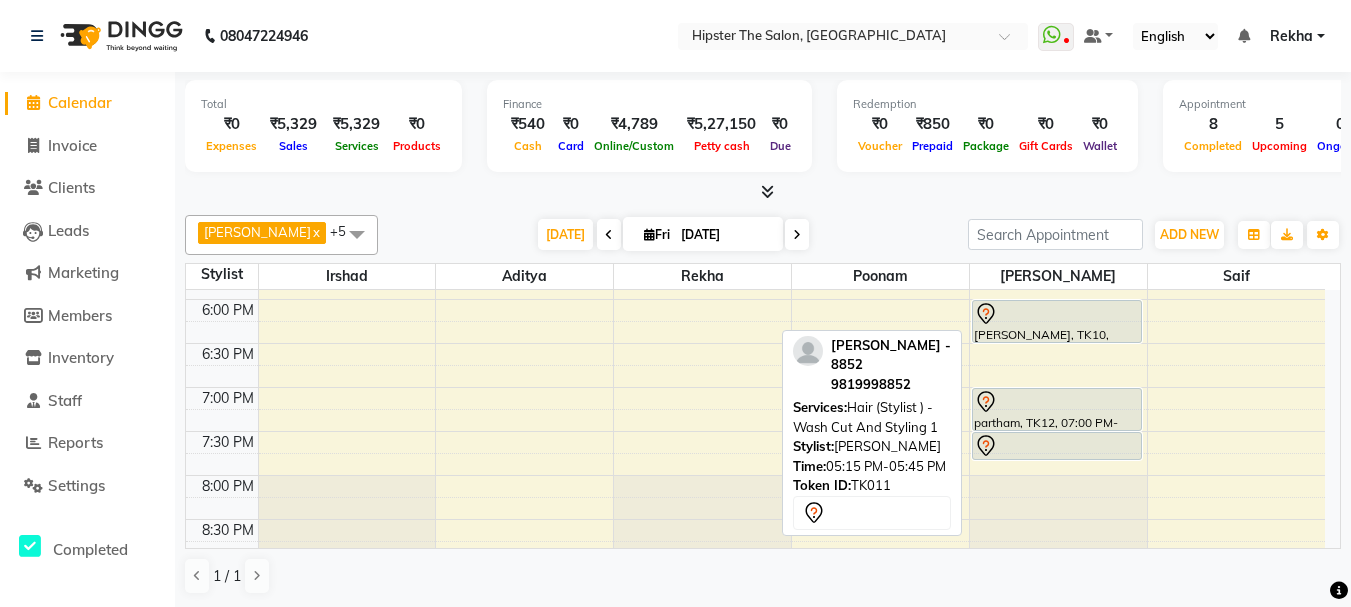 scroll, scrollTop: 878, scrollLeft: 0, axis: vertical 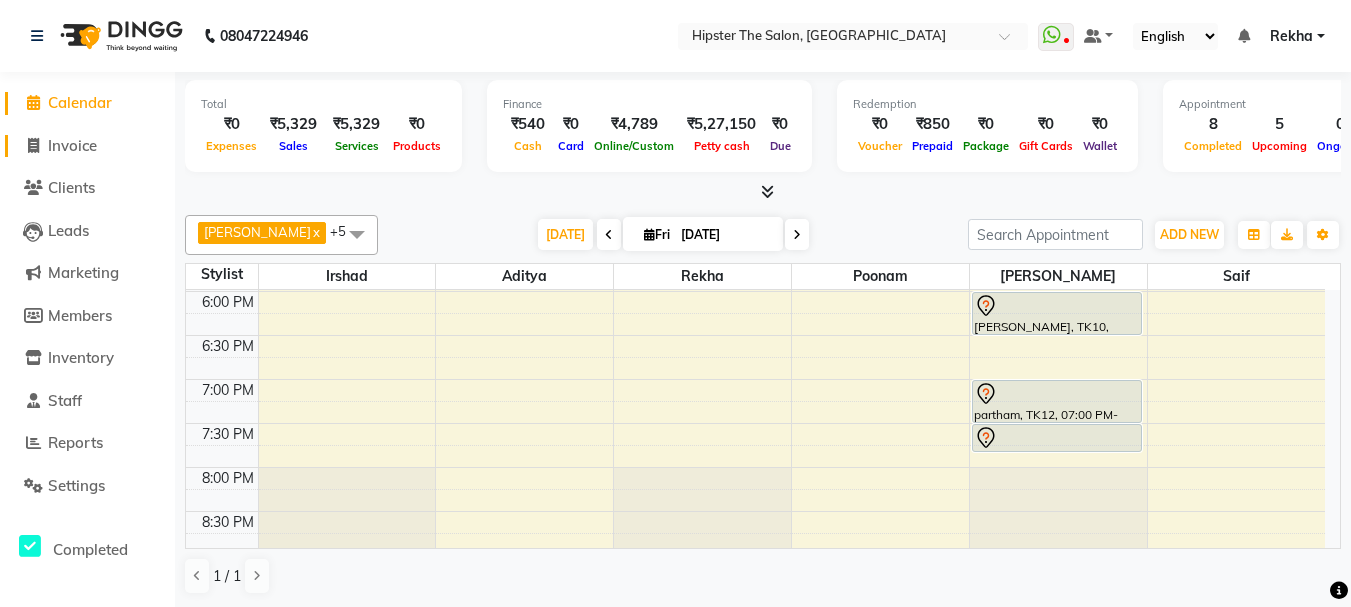click on "Invoice" 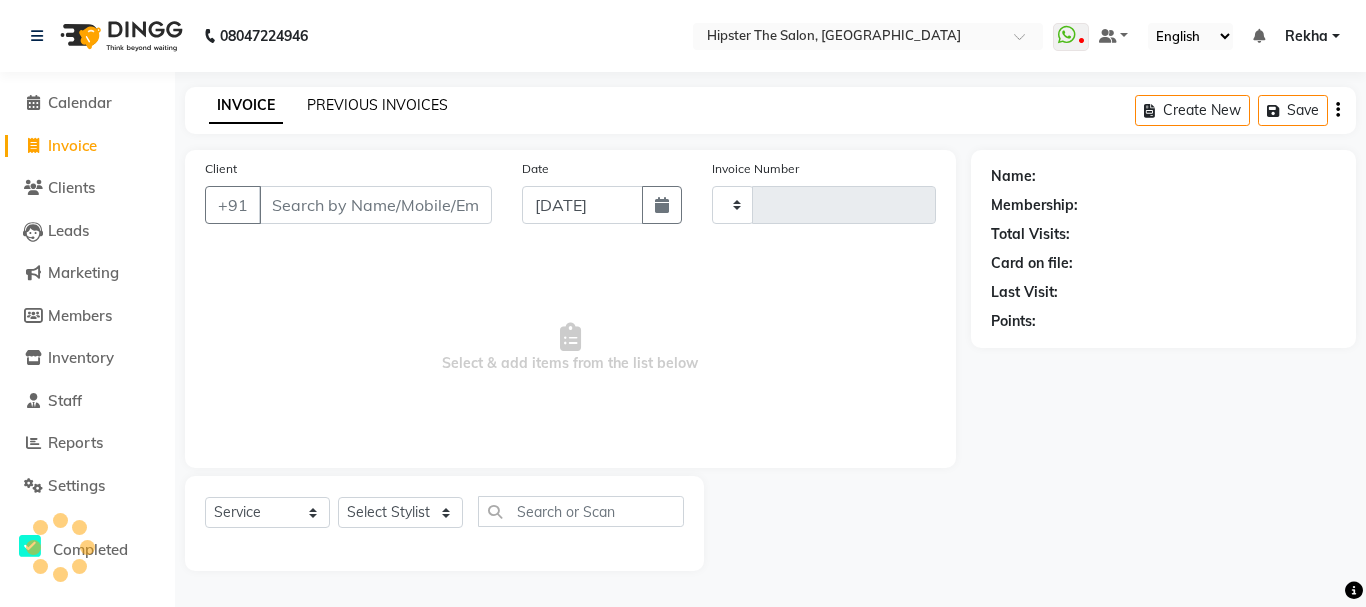 click on "PREVIOUS INVOICES" 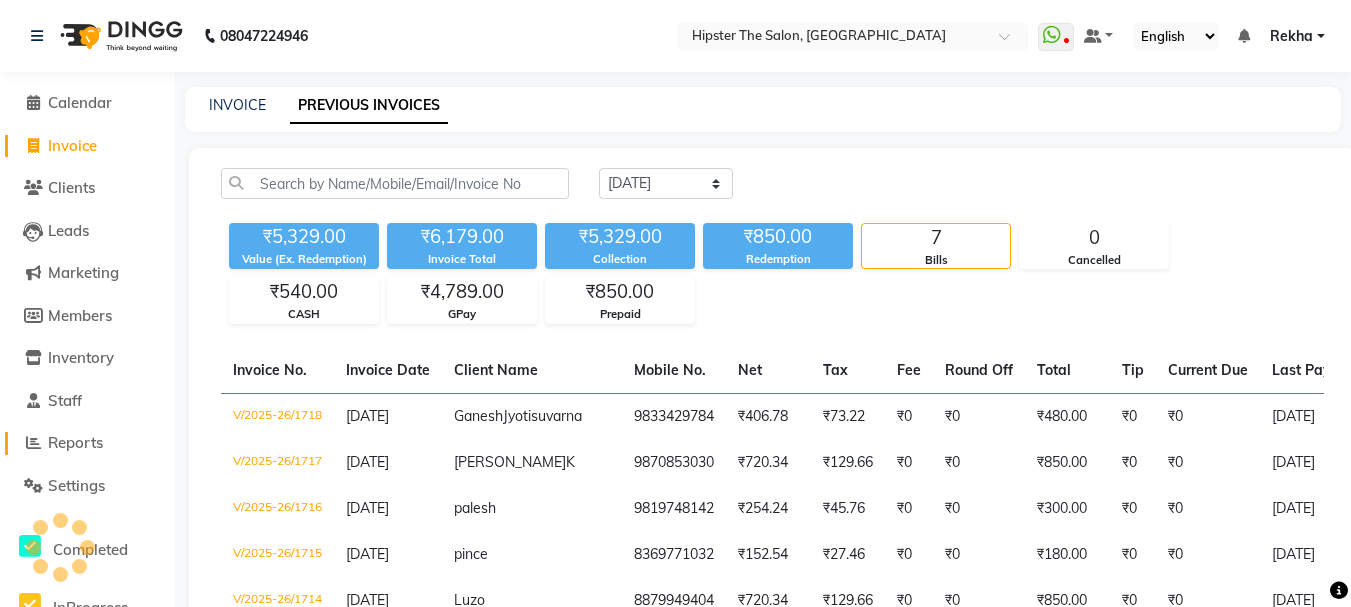 click on "Reports" 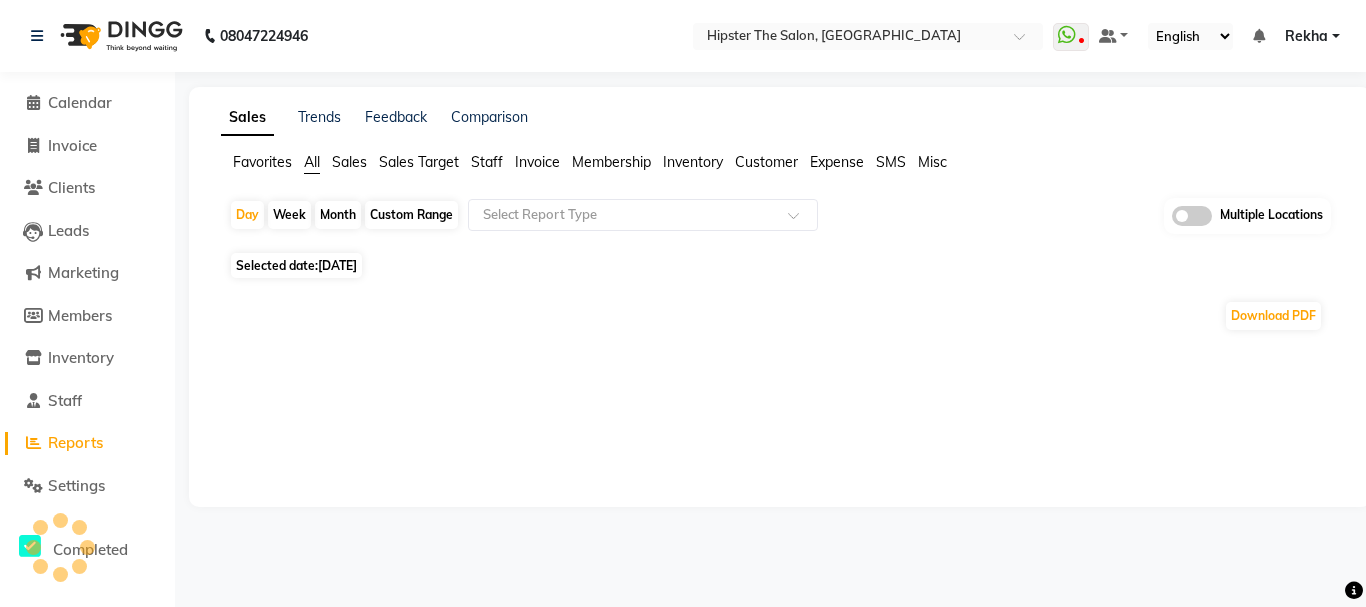 click on "[DATE]" 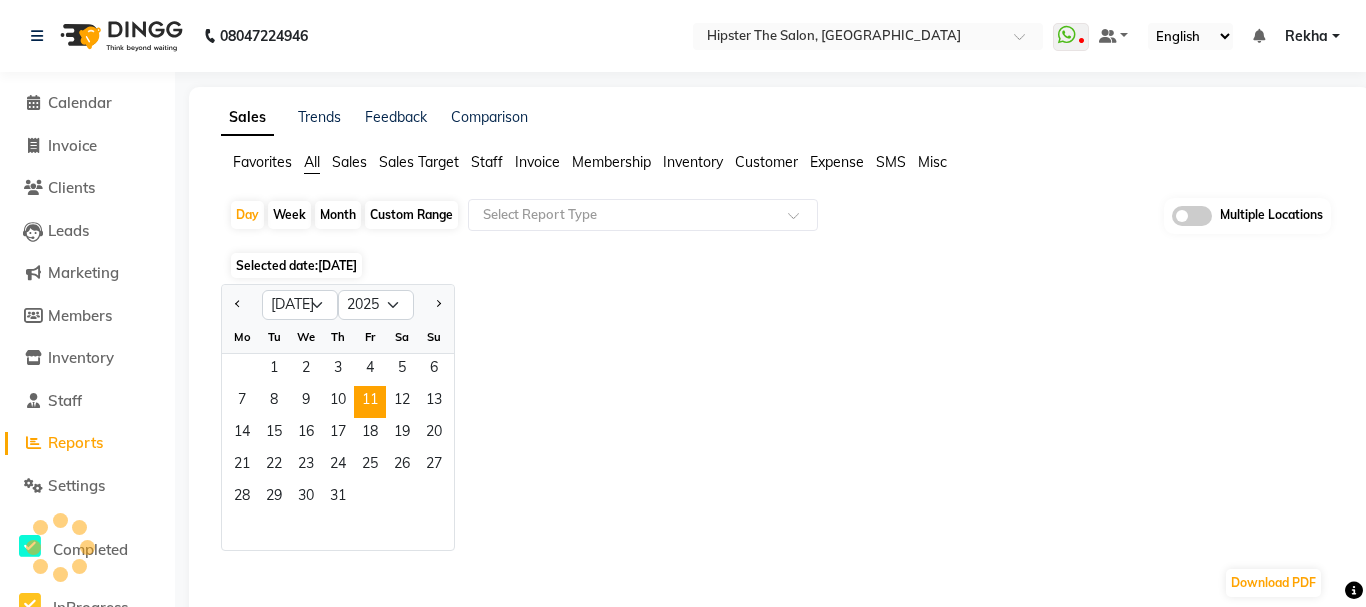 click on "Staff" 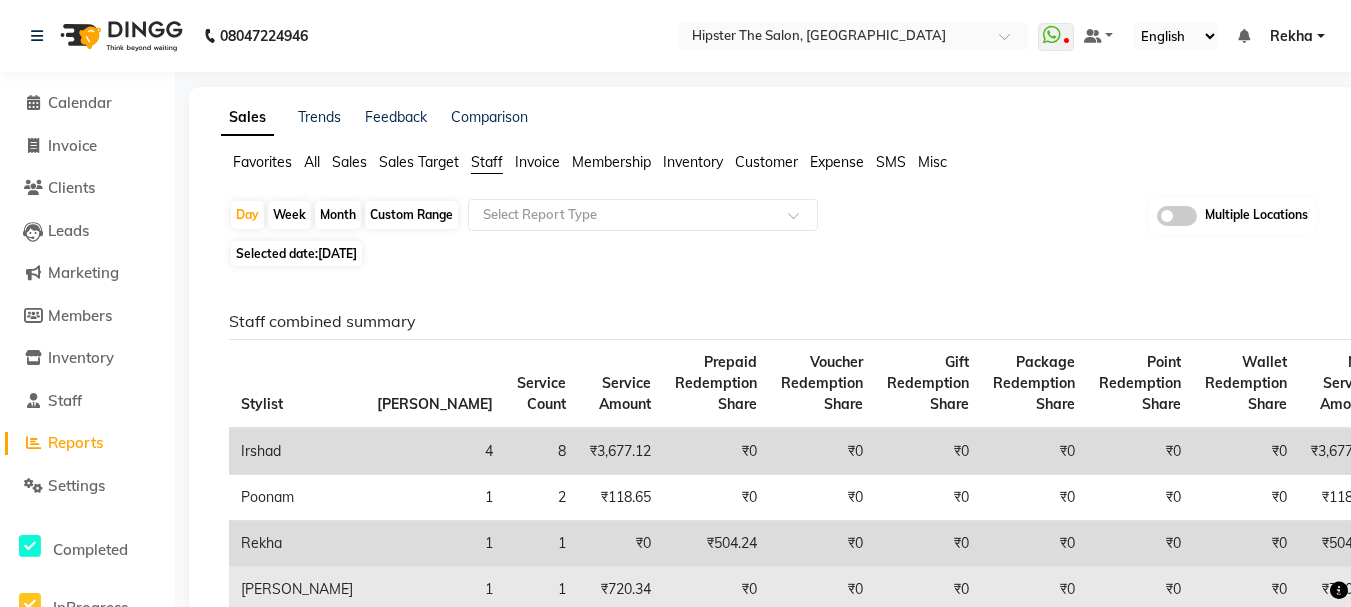 scroll, scrollTop: 247, scrollLeft: 0, axis: vertical 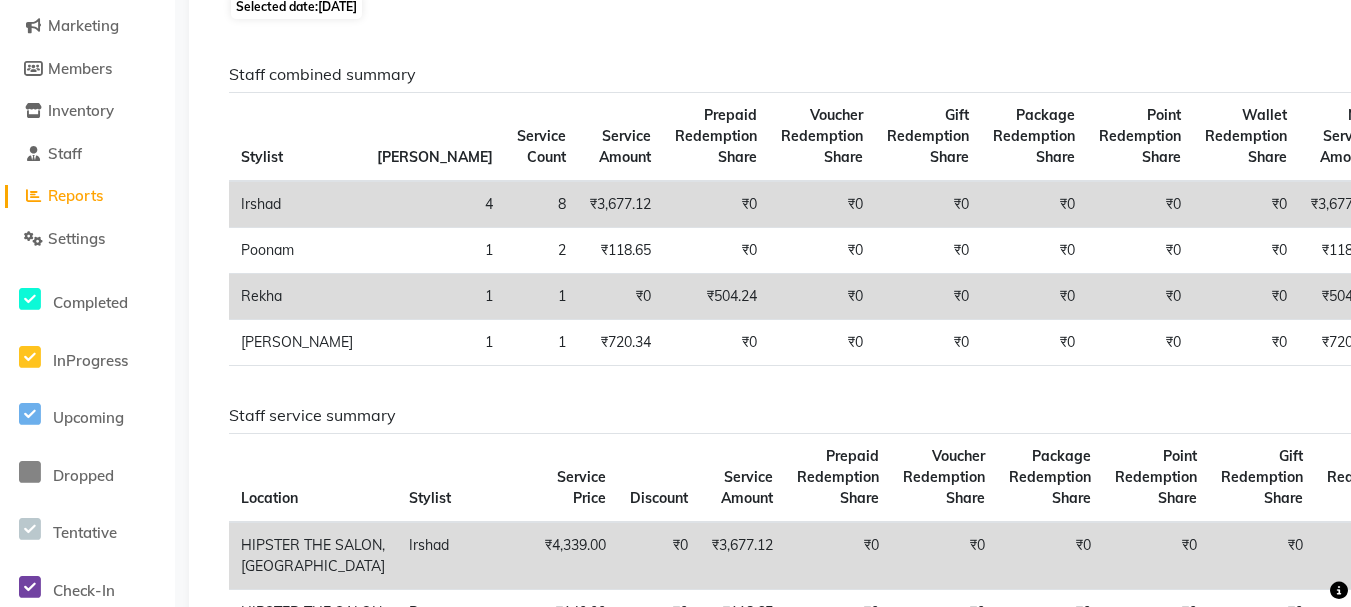 click 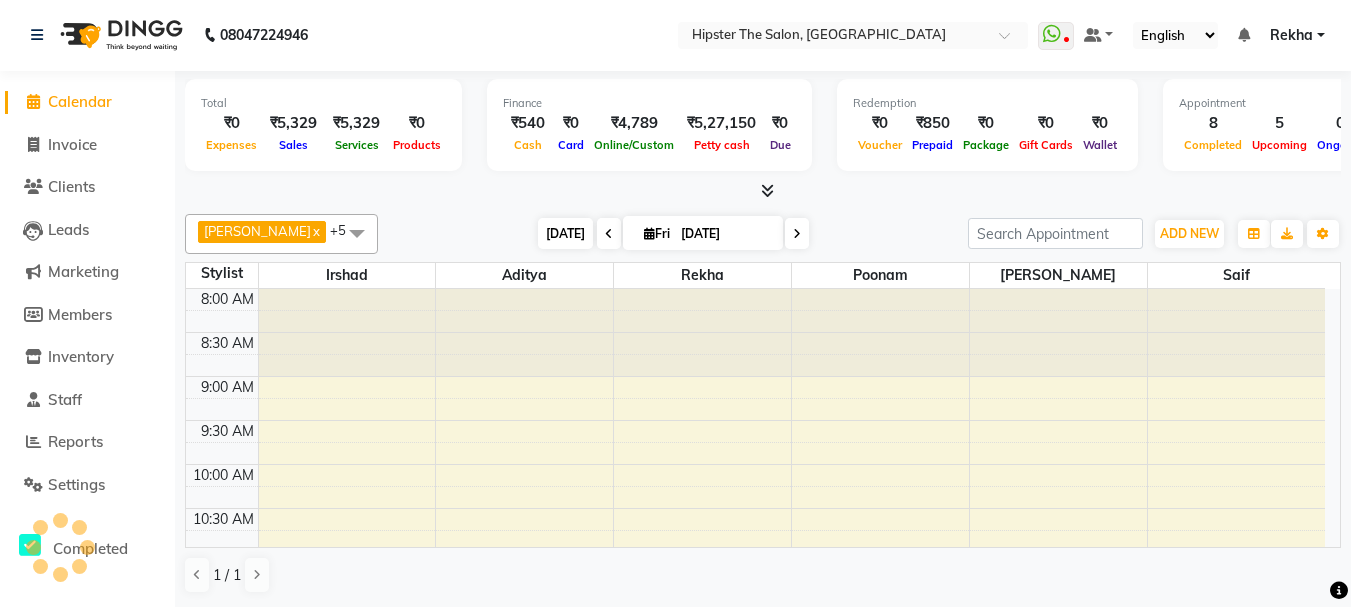 click on "[DATE]" at bounding box center (565, 233) 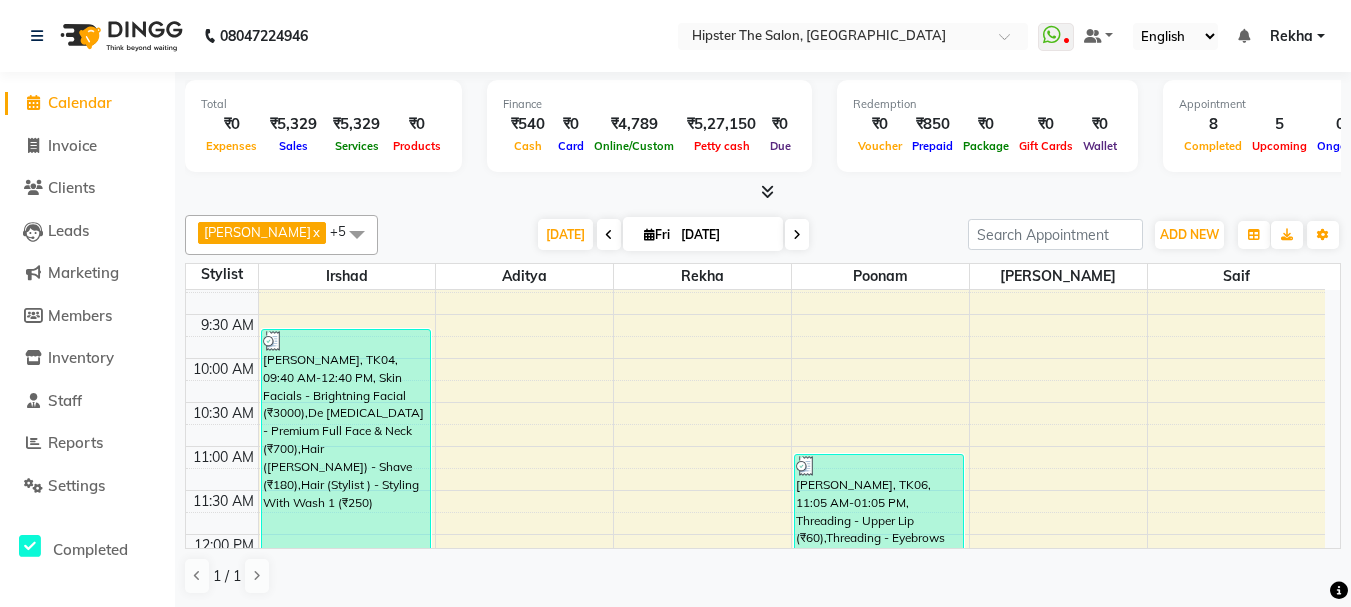 scroll, scrollTop: 105, scrollLeft: 0, axis: vertical 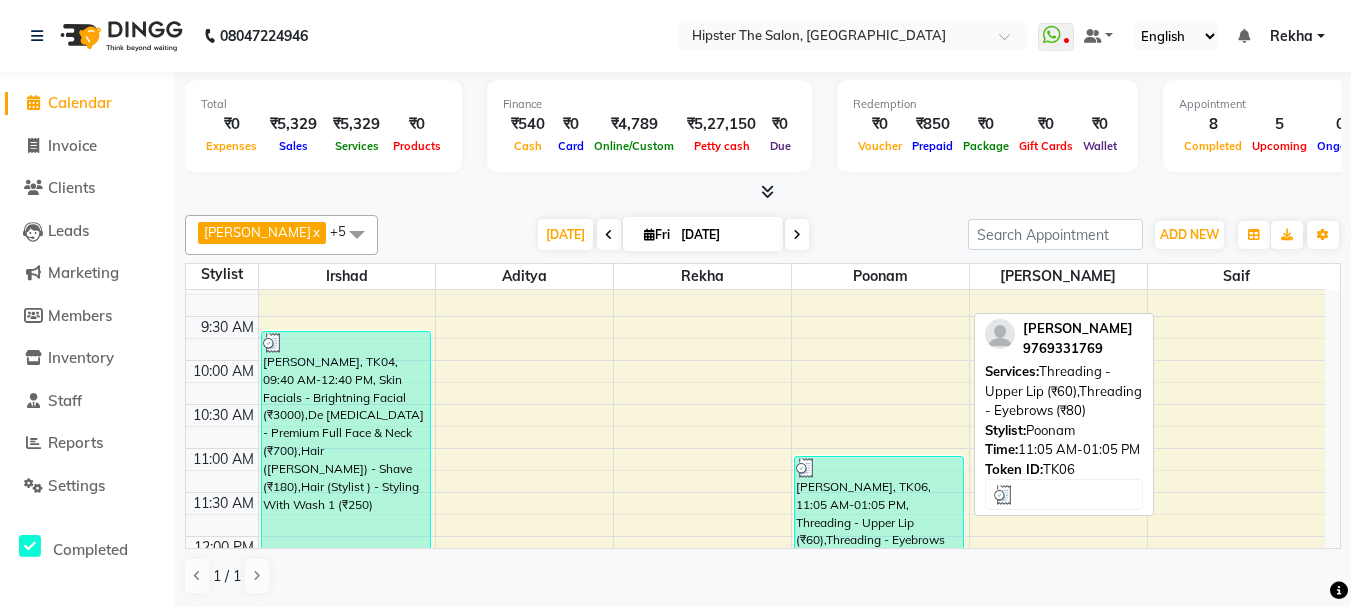 click on "[PERSON_NAME], TK06, 11:05 AM-01:05 PM, Threading - Upper Lip (₹60),Threading - Eyebrows (₹80)" at bounding box center (879, 543) 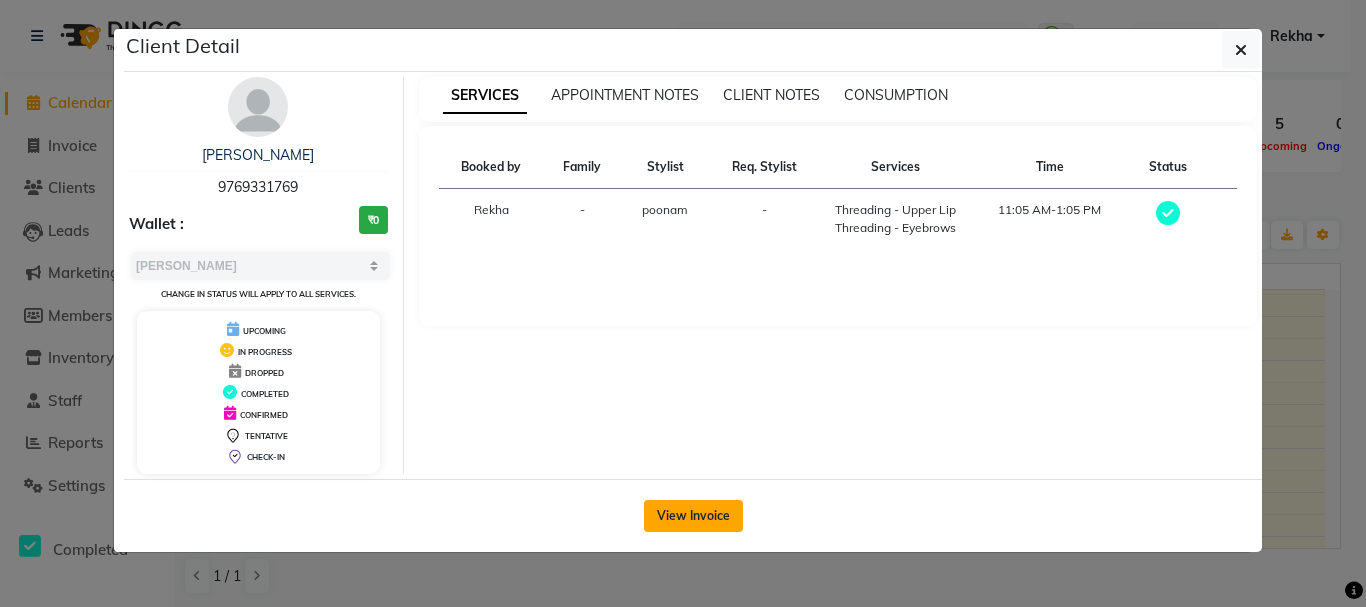 click on "View Invoice" 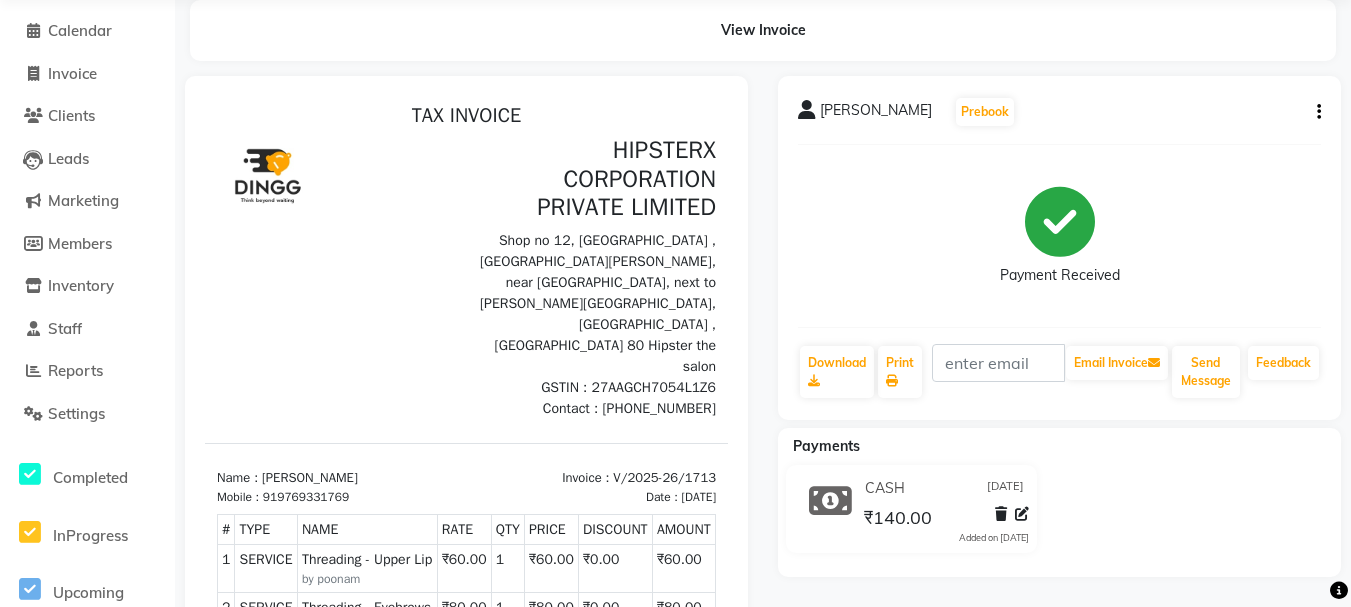 scroll, scrollTop: 0, scrollLeft: 0, axis: both 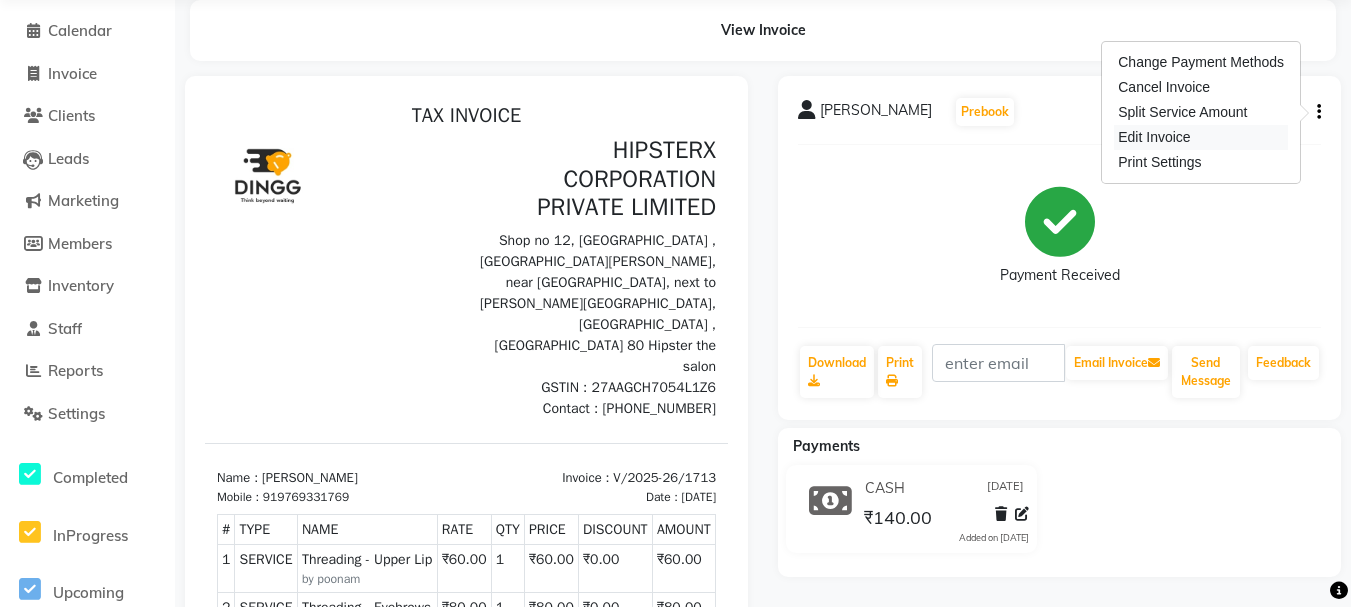 click on "Edit Invoice" at bounding box center [1201, 137] 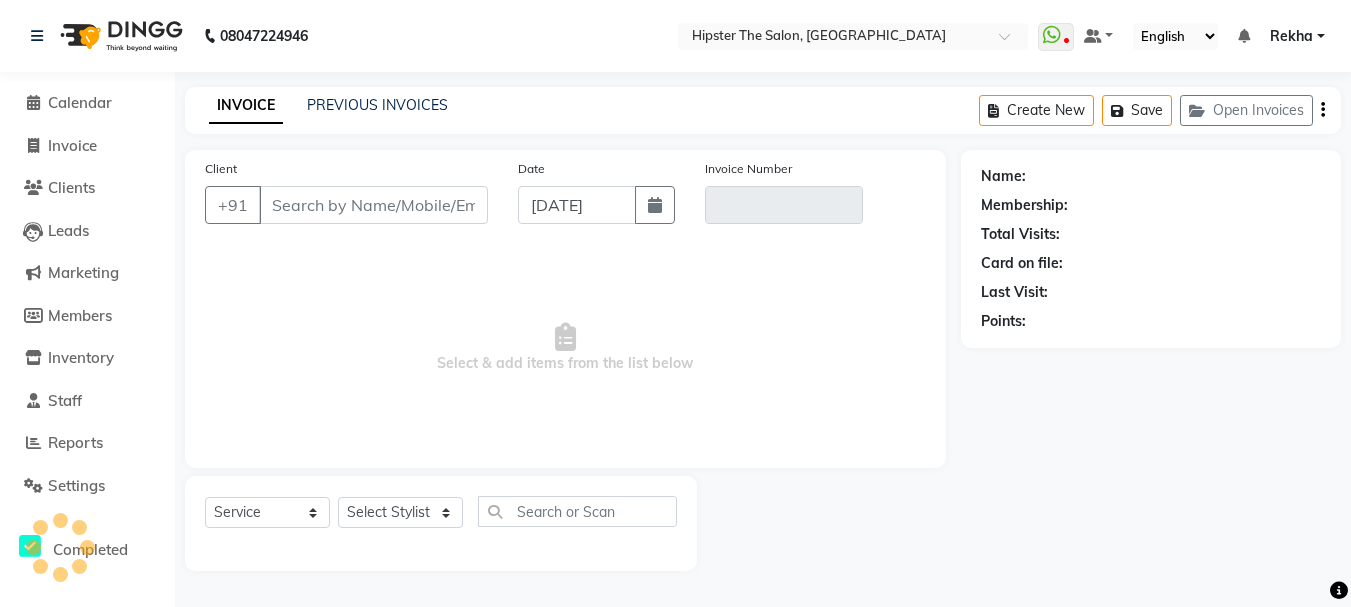 scroll, scrollTop: 0, scrollLeft: 0, axis: both 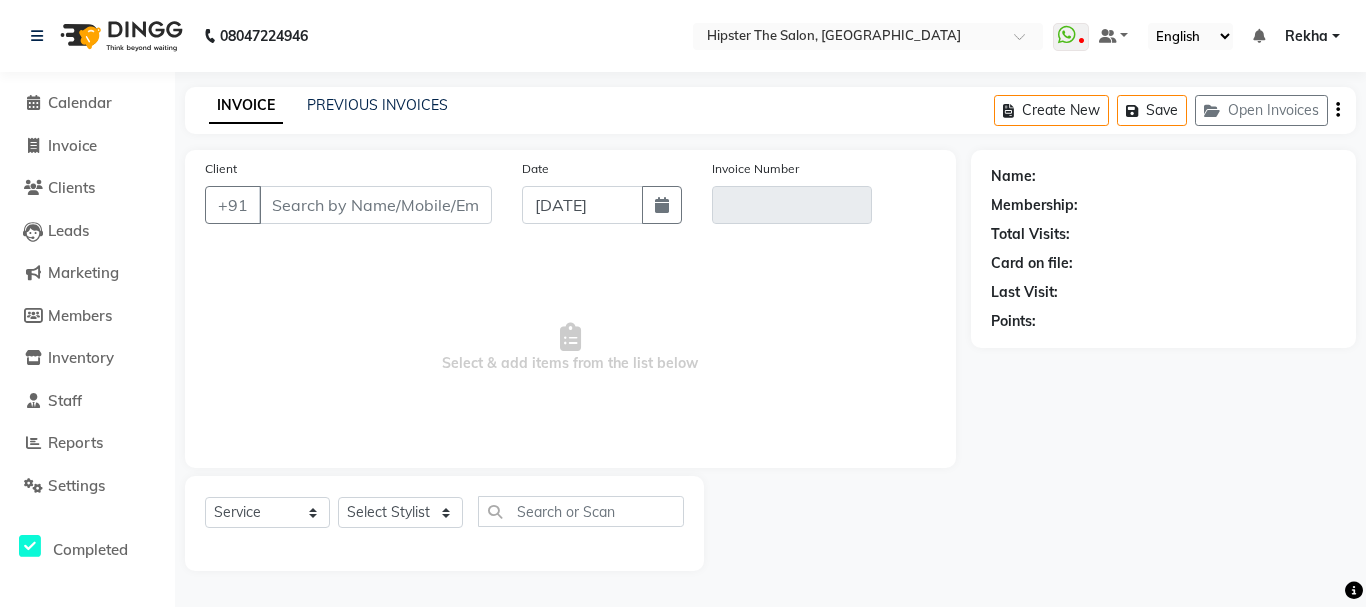 click on "Select  Service  Product  Membership  Package Voucher Prepaid Gift Card  Select Stylist Aditya aishu Akansha Anil Anup Ashik Bhavin Irshad Lucky meeth minaz  Namrata Neelam poonam Raju Rekha saif salman Saneef sweta  Vaibhav vicky" 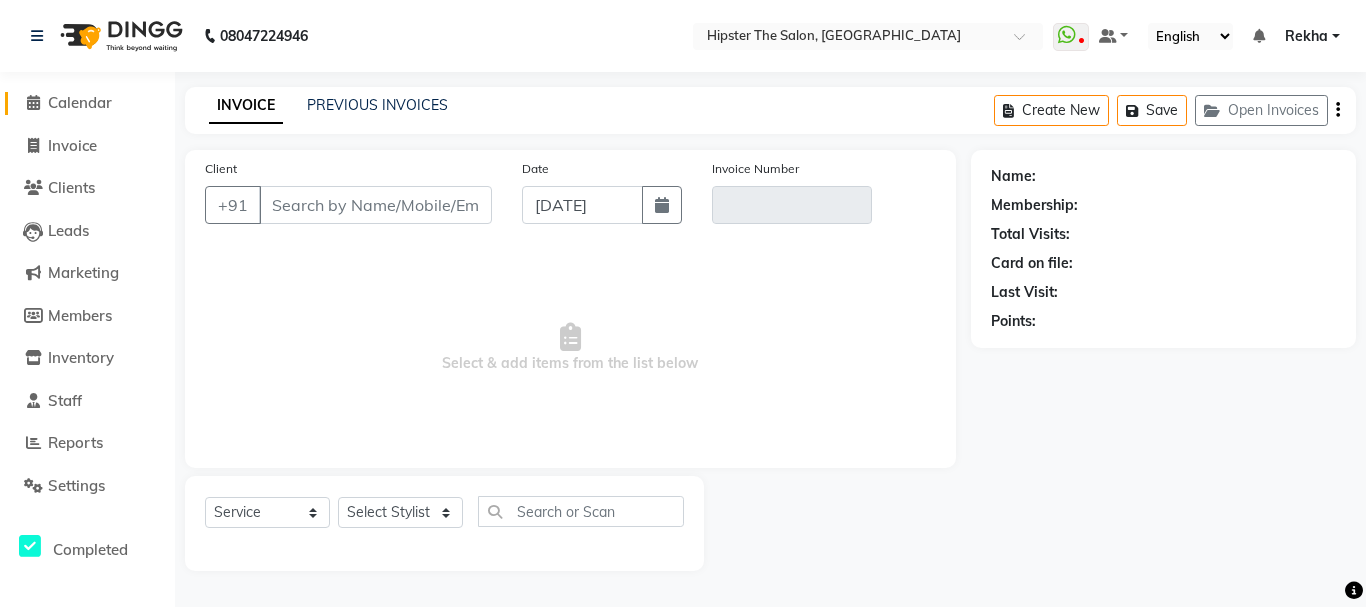 click 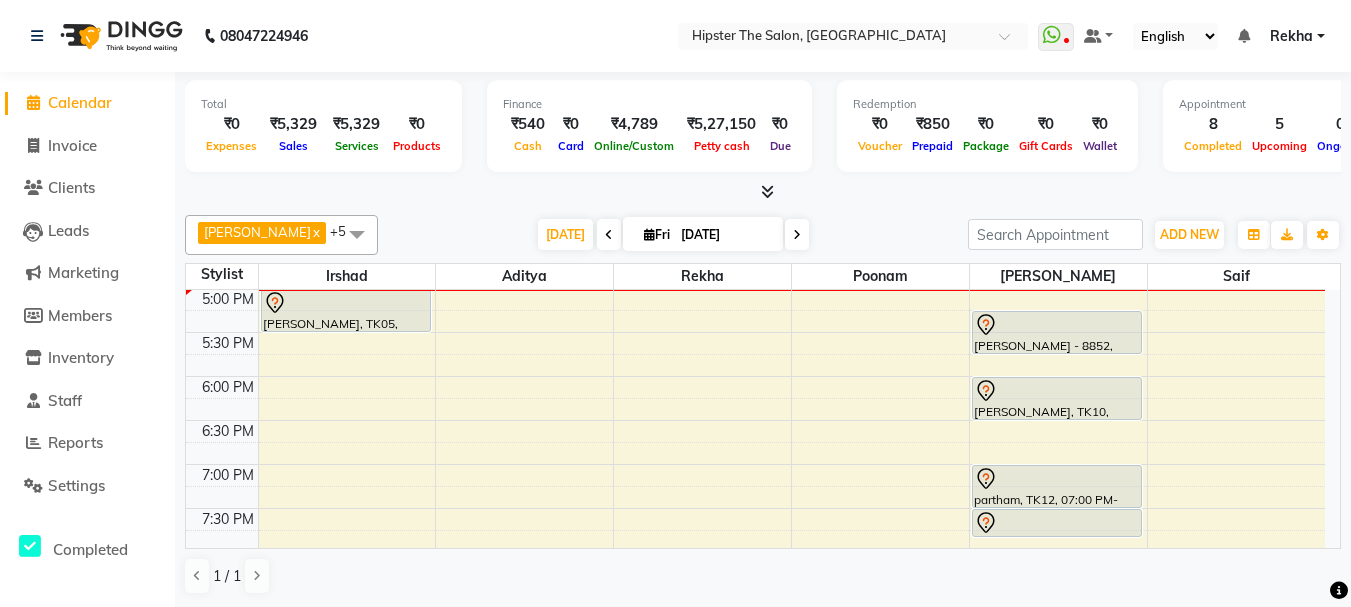 scroll, scrollTop: 793, scrollLeft: 0, axis: vertical 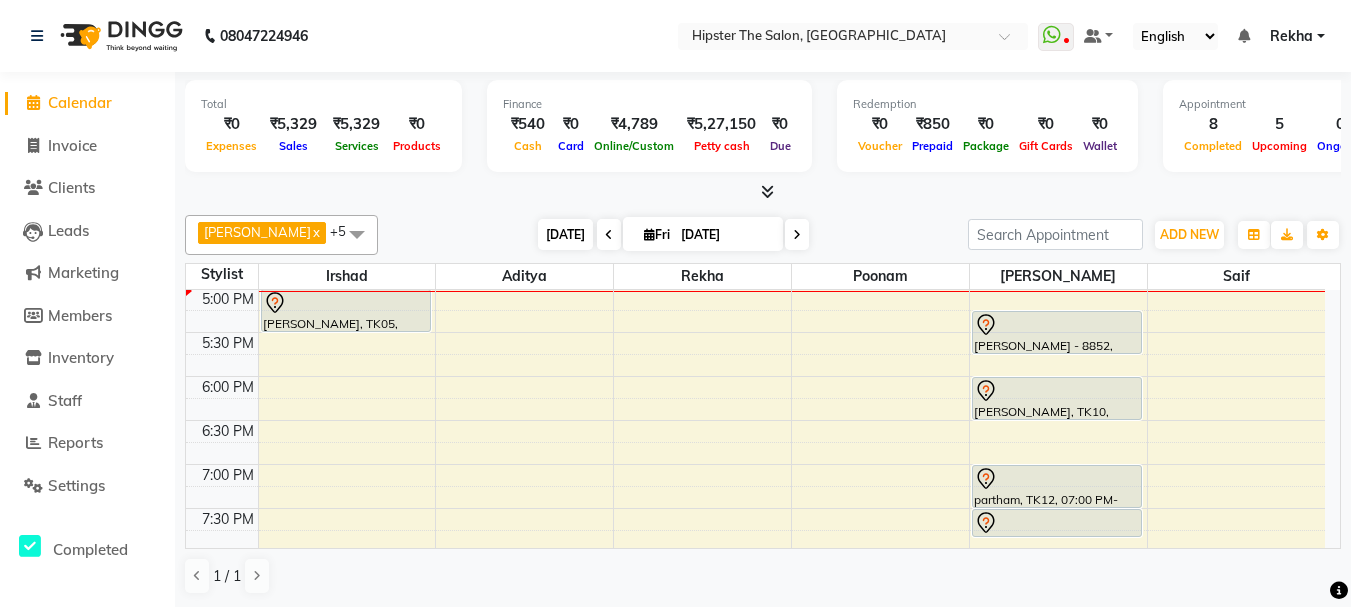 click on "[DATE]" at bounding box center (565, 234) 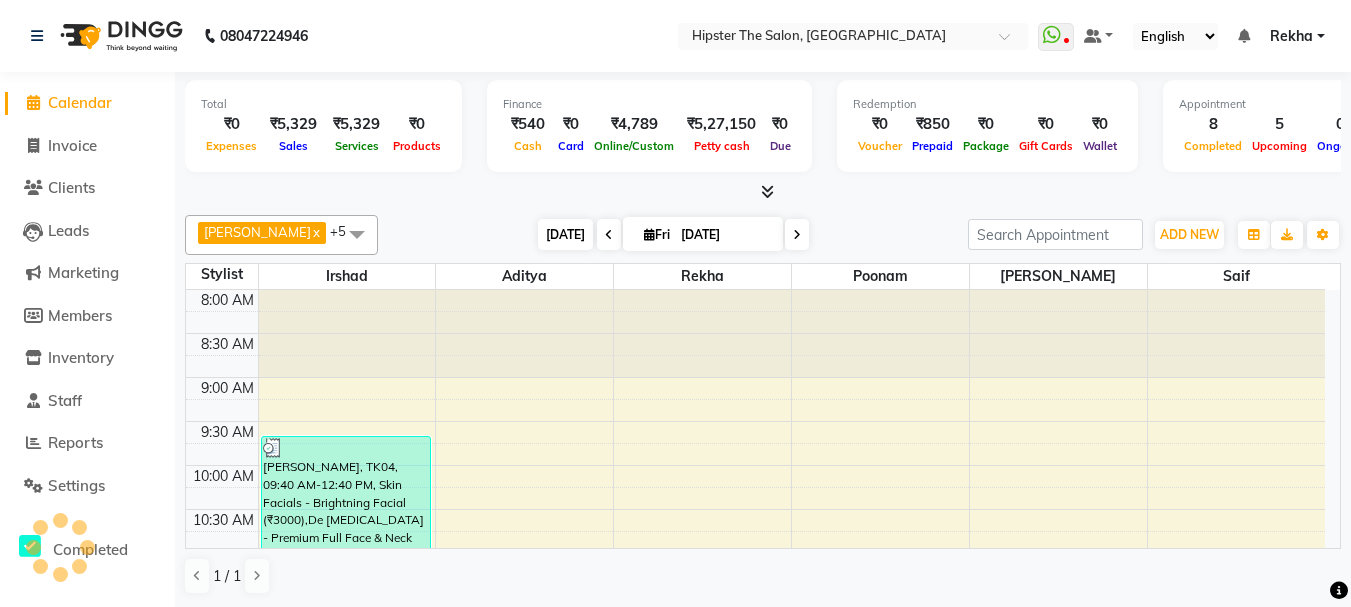 scroll, scrollTop: 793, scrollLeft: 0, axis: vertical 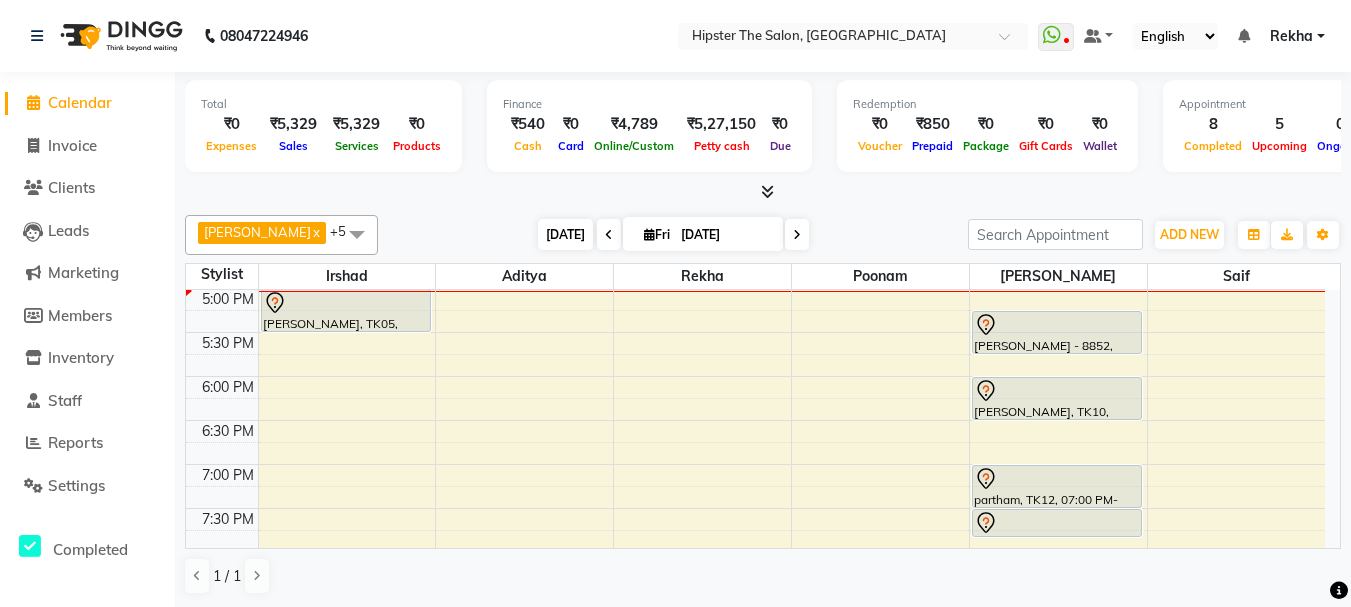 click on "[DATE]" at bounding box center (565, 234) 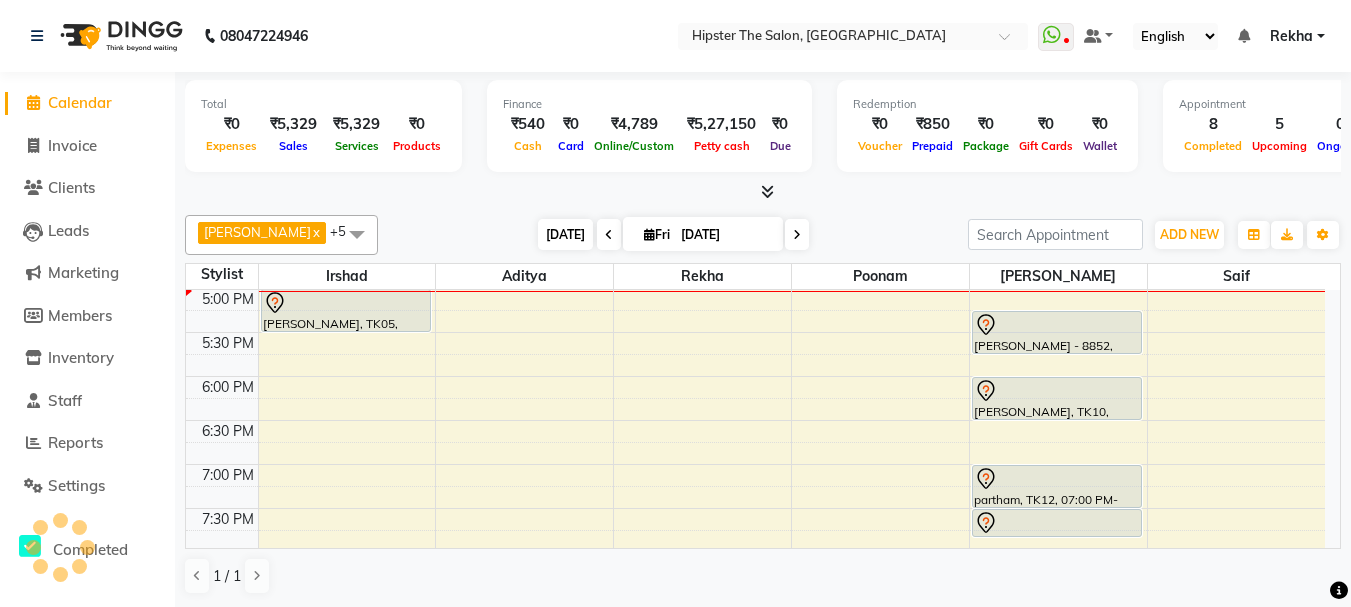 scroll, scrollTop: 0, scrollLeft: 0, axis: both 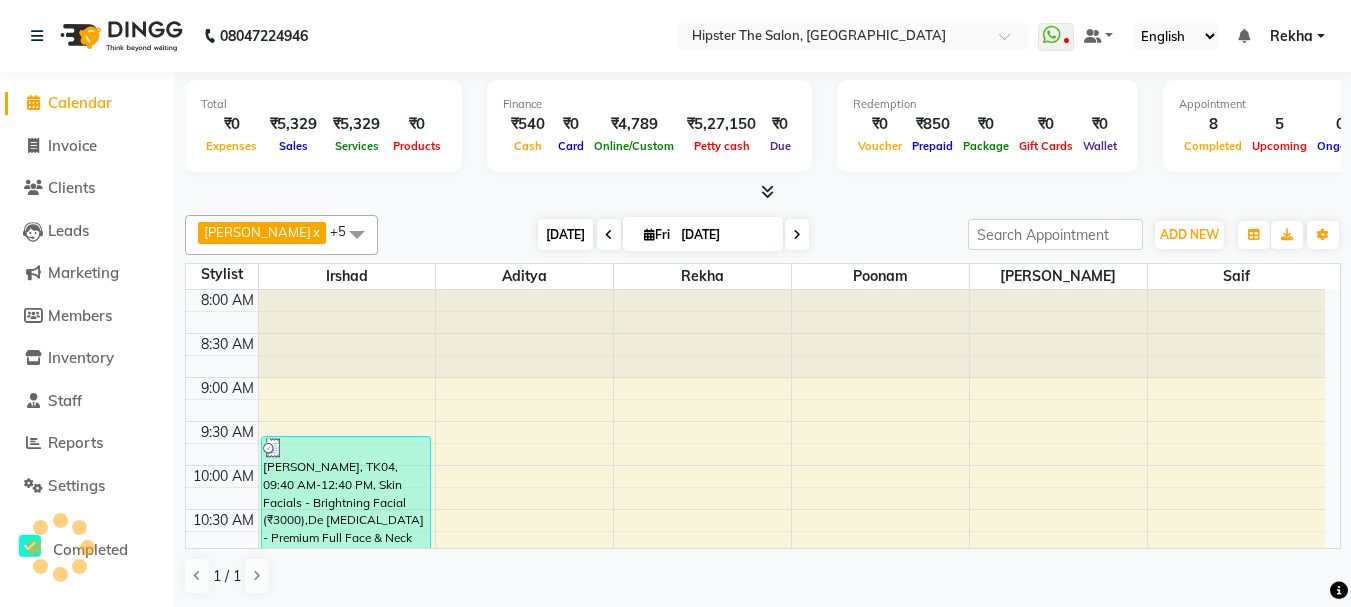 click on "[DATE]" at bounding box center (565, 234) 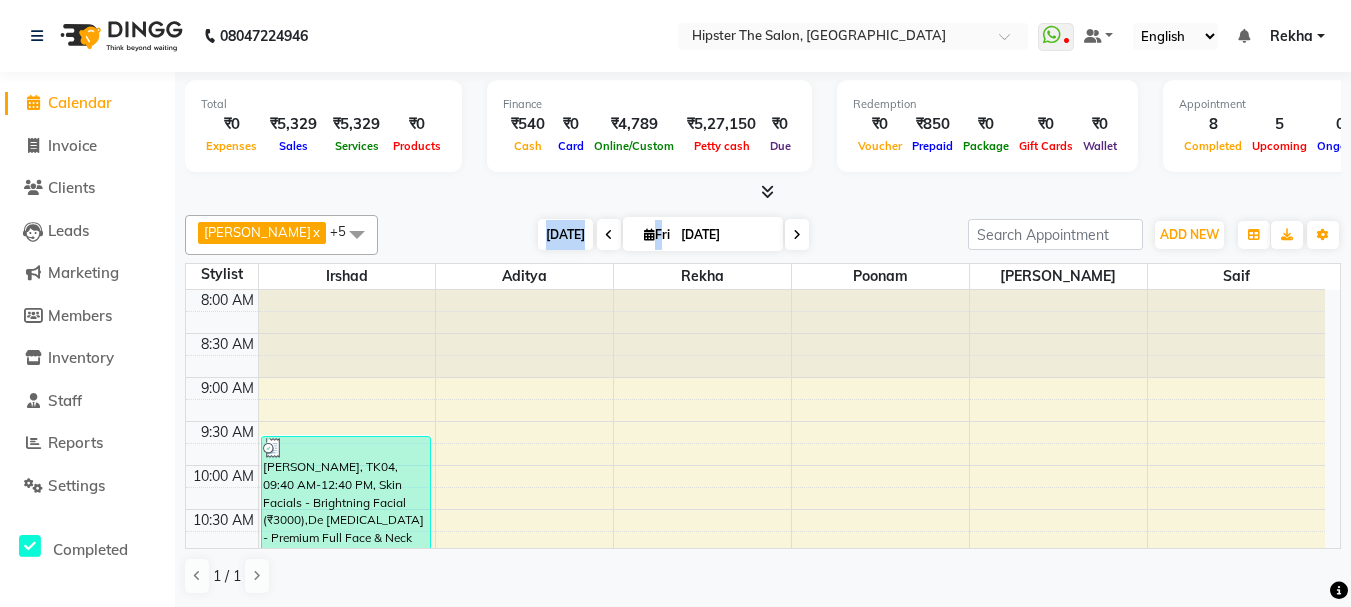scroll, scrollTop: 793, scrollLeft: 0, axis: vertical 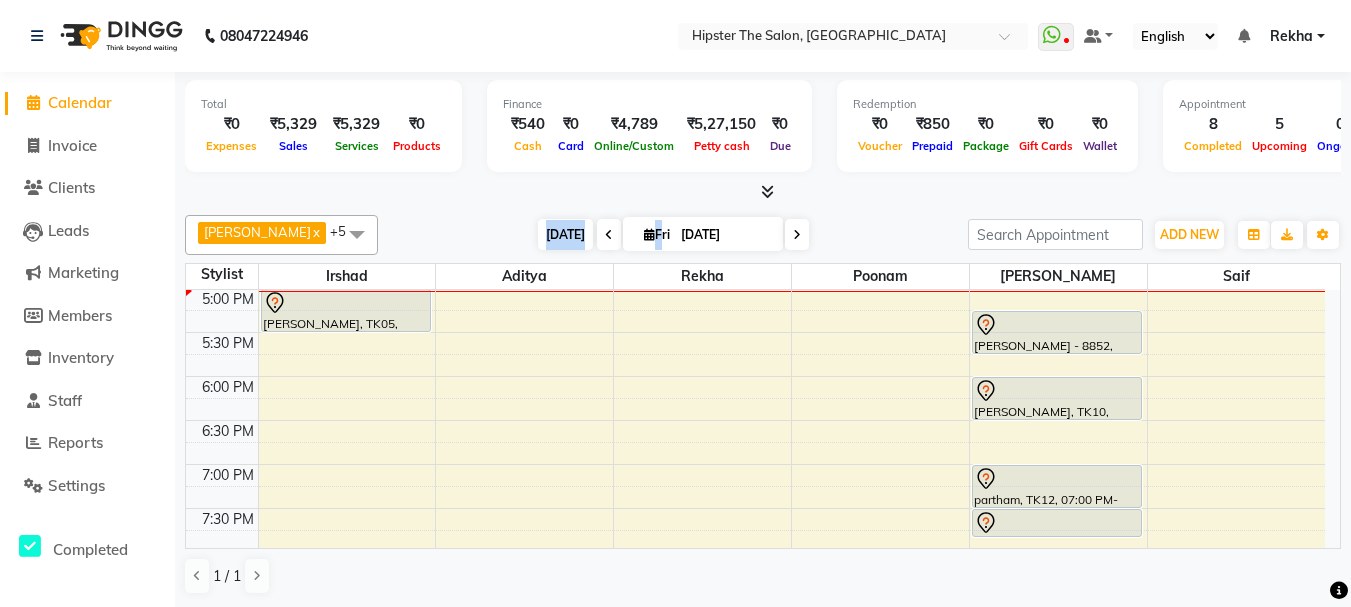 click on "[DATE]" at bounding box center (565, 234) 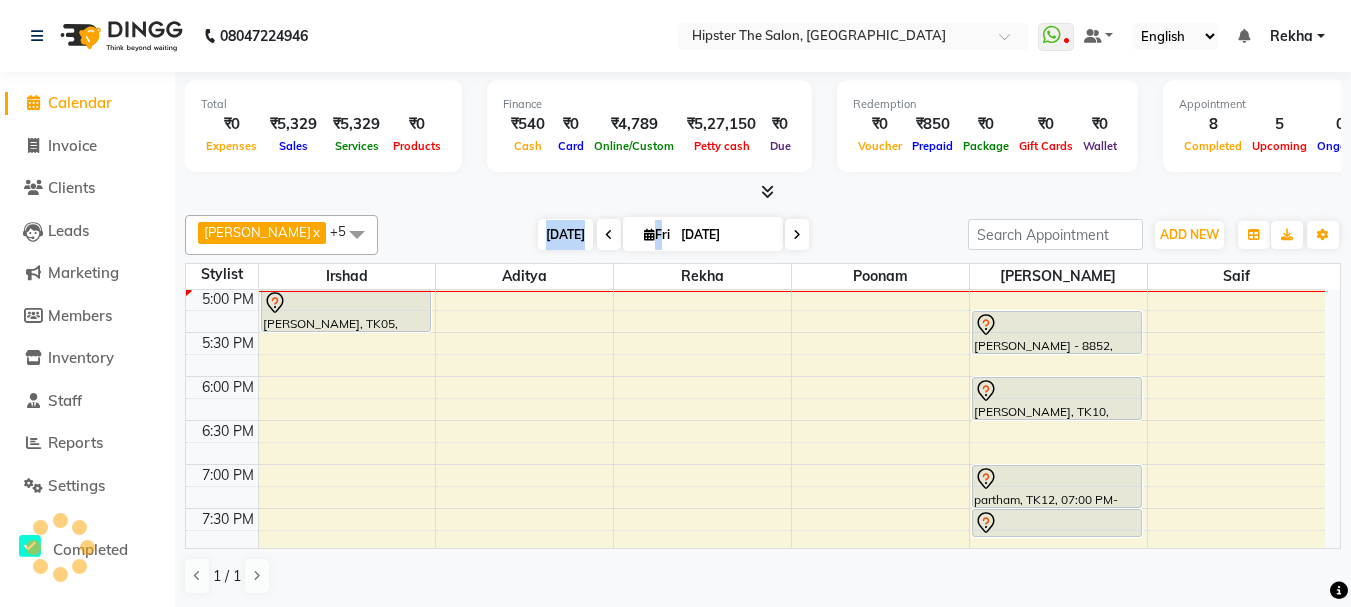 click on "[DATE]" at bounding box center [565, 234] 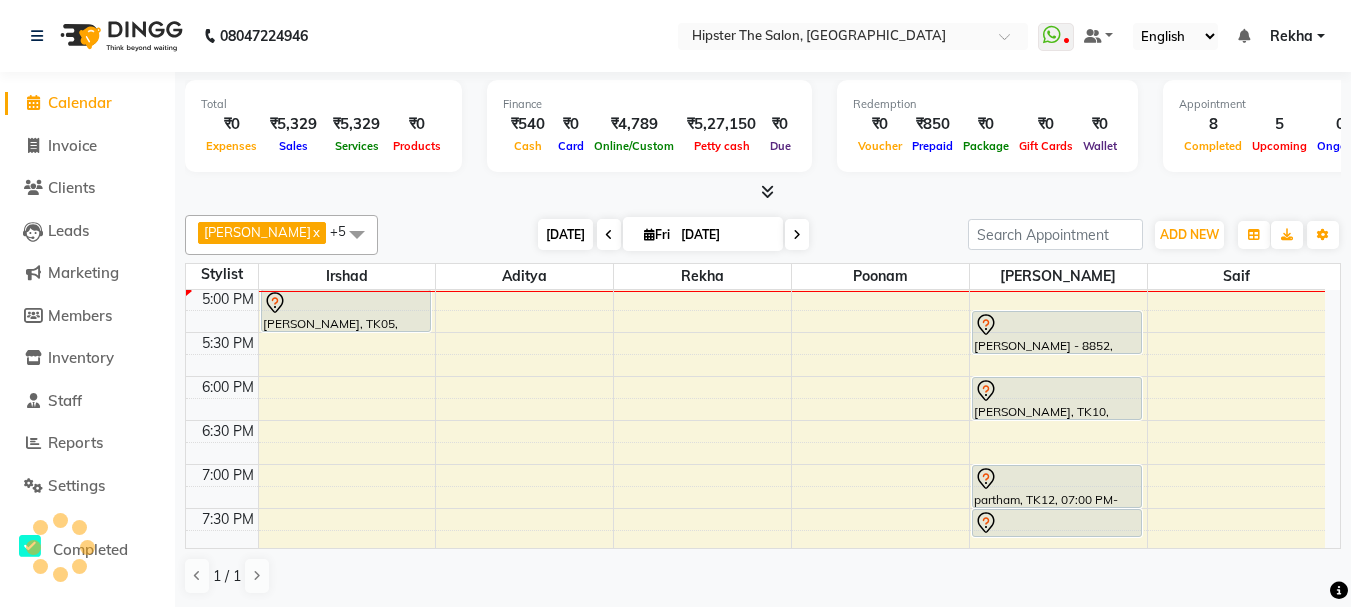 scroll, scrollTop: 0, scrollLeft: 0, axis: both 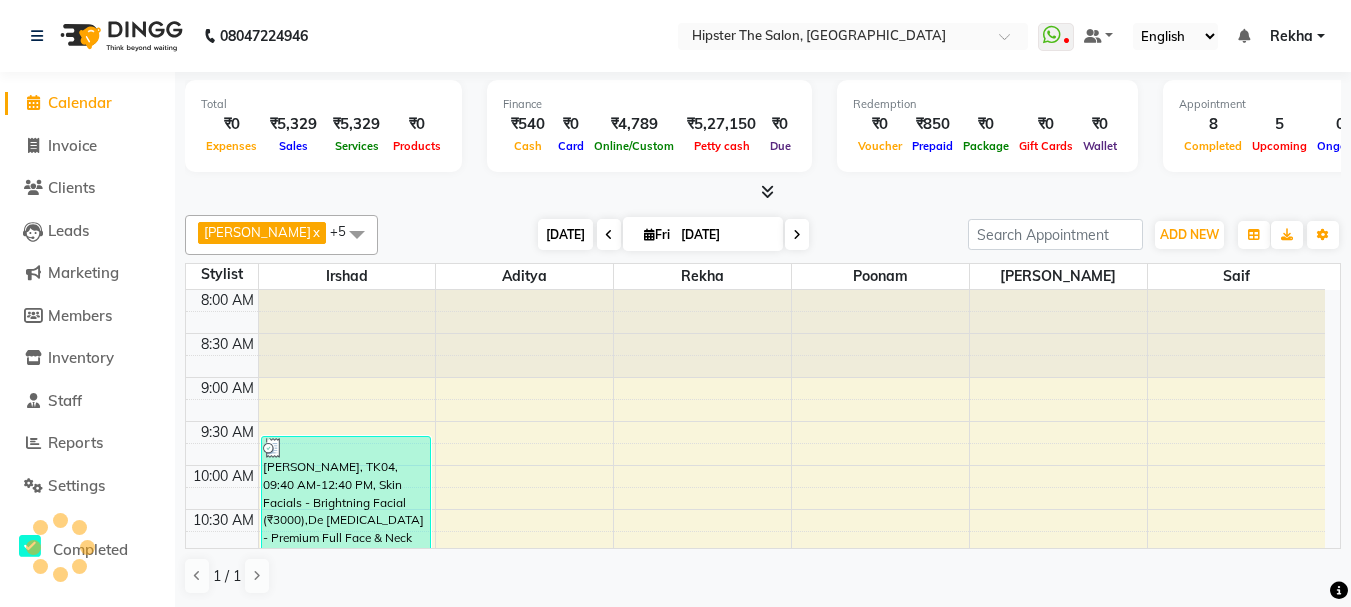 click on "[DATE]" at bounding box center [565, 234] 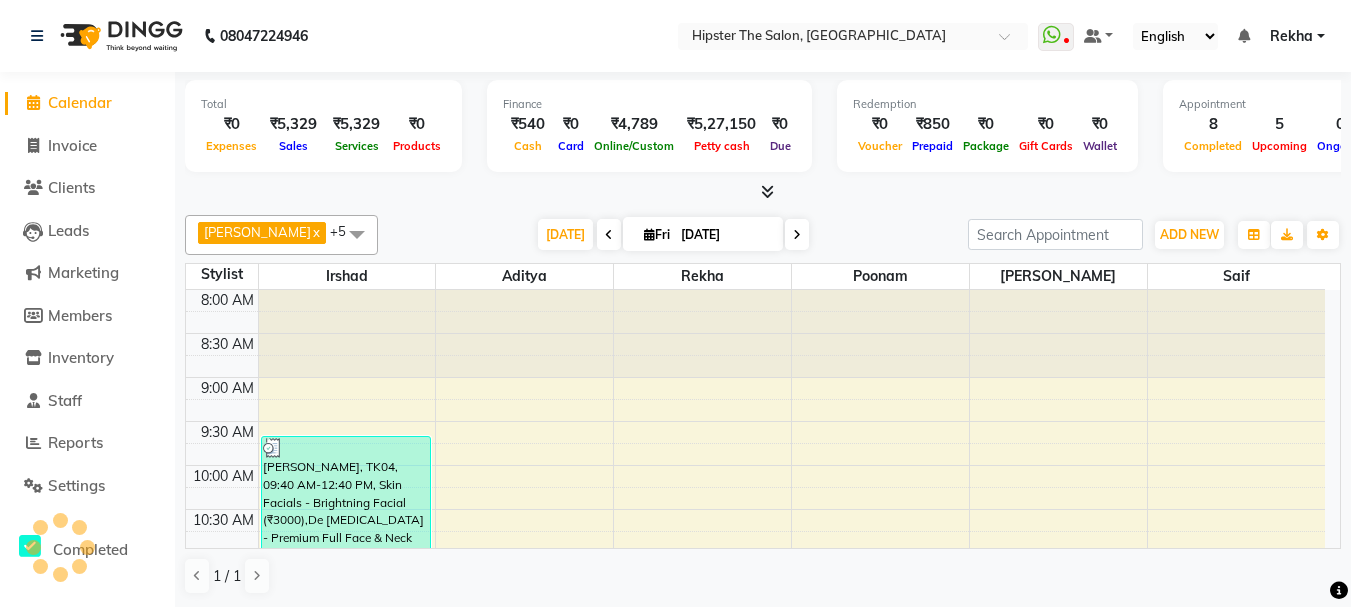 scroll, scrollTop: 793, scrollLeft: 0, axis: vertical 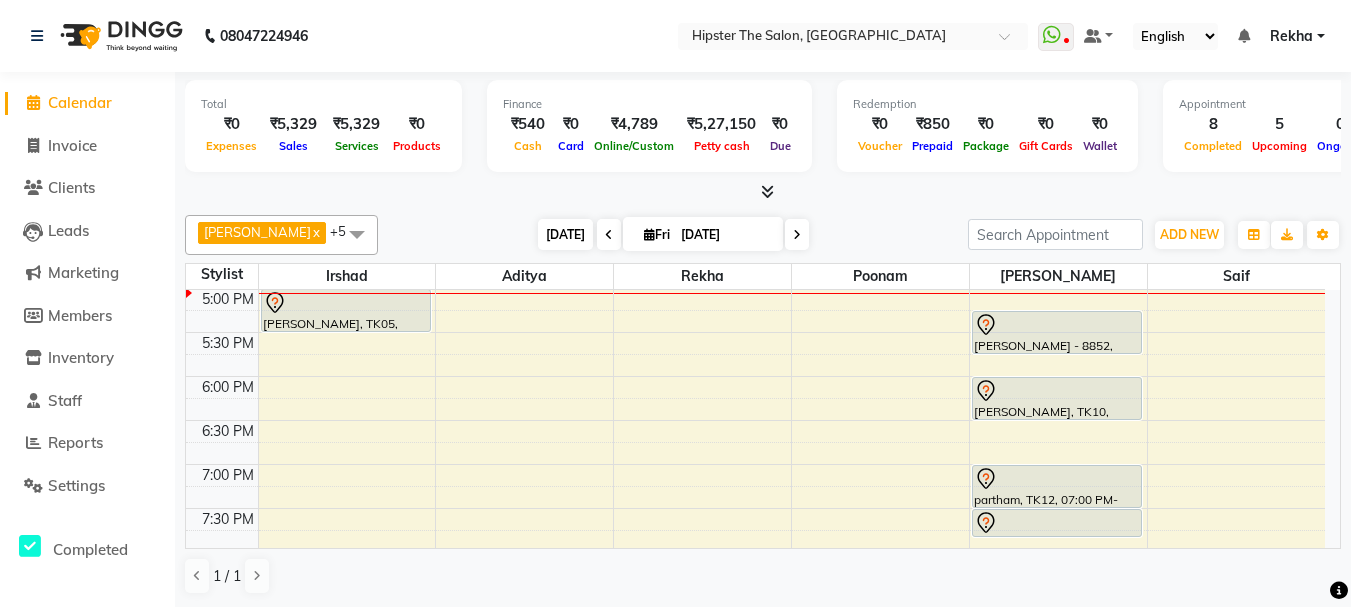 click on "[DATE]" at bounding box center (565, 234) 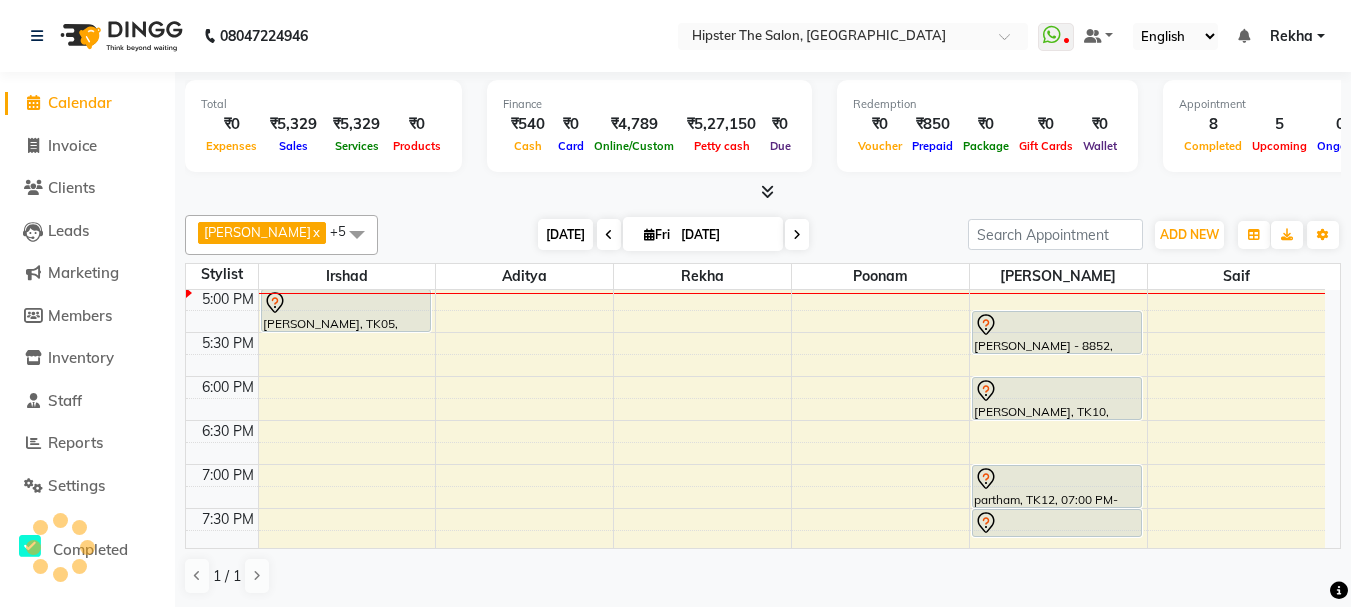 scroll, scrollTop: 0, scrollLeft: 0, axis: both 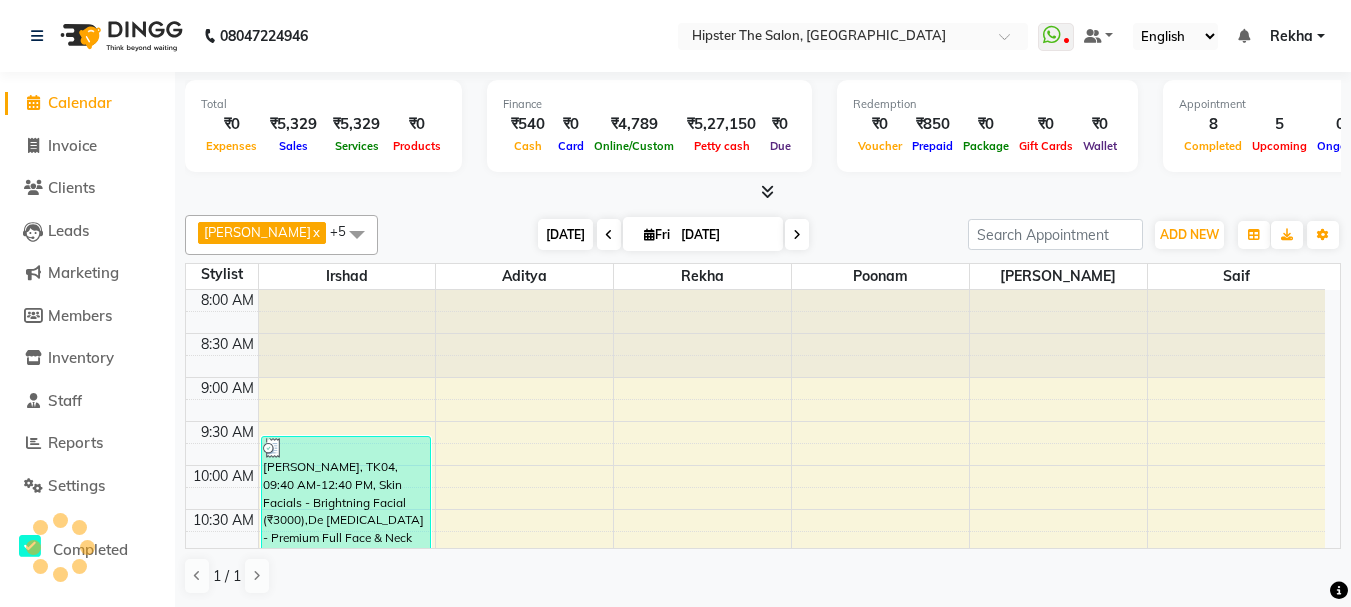 click on "[DATE]" at bounding box center [565, 234] 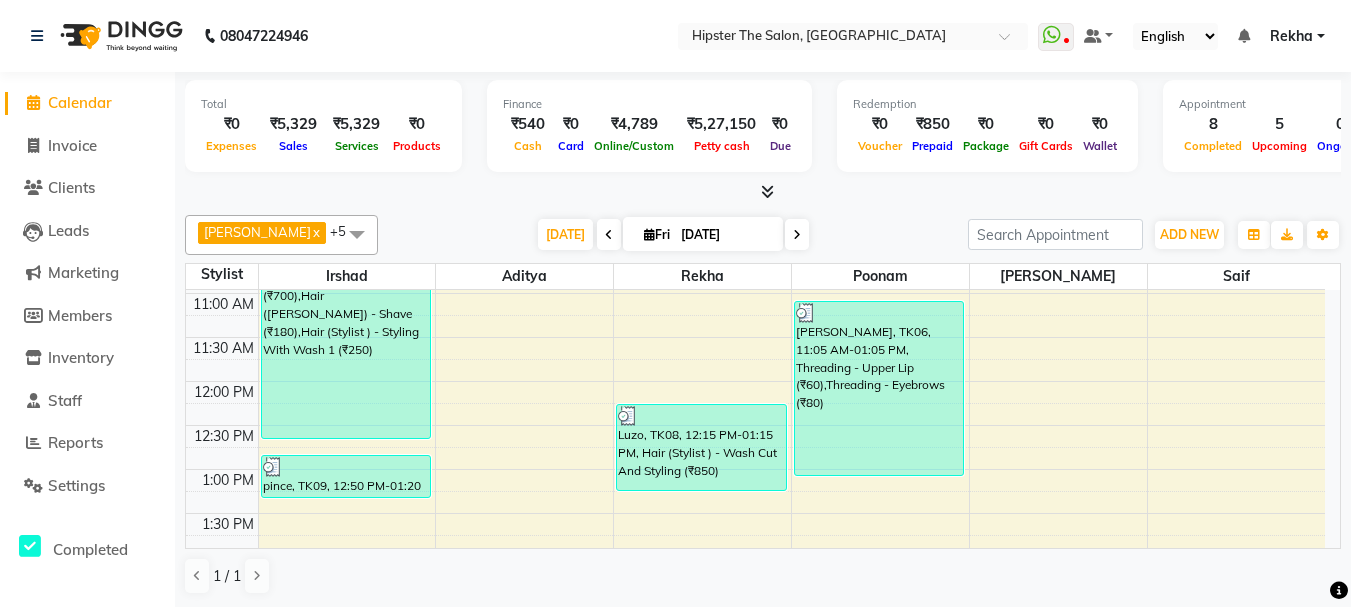 scroll, scrollTop: 214, scrollLeft: 0, axis: vertical 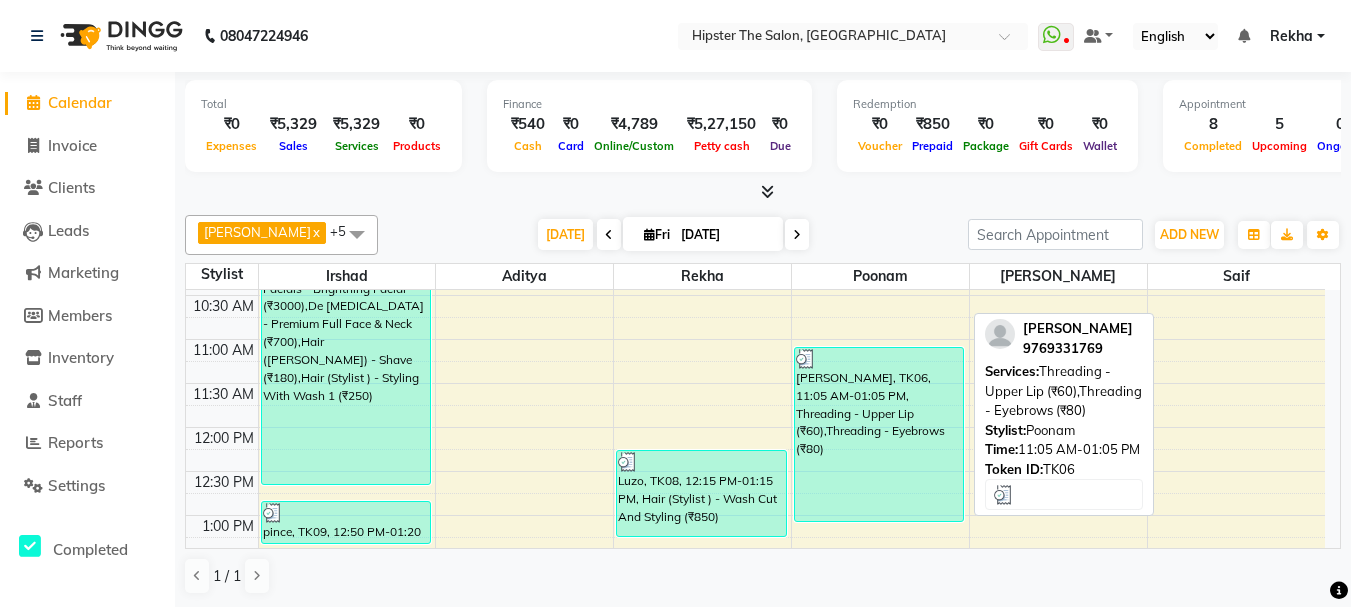click on "[PERSON_NAME], TK06, 11:05 AM-01:05 PM, Threading - Upper Lip (₹60),Threading - Eyebrows (₹80)" at bounding box center [879, 434] 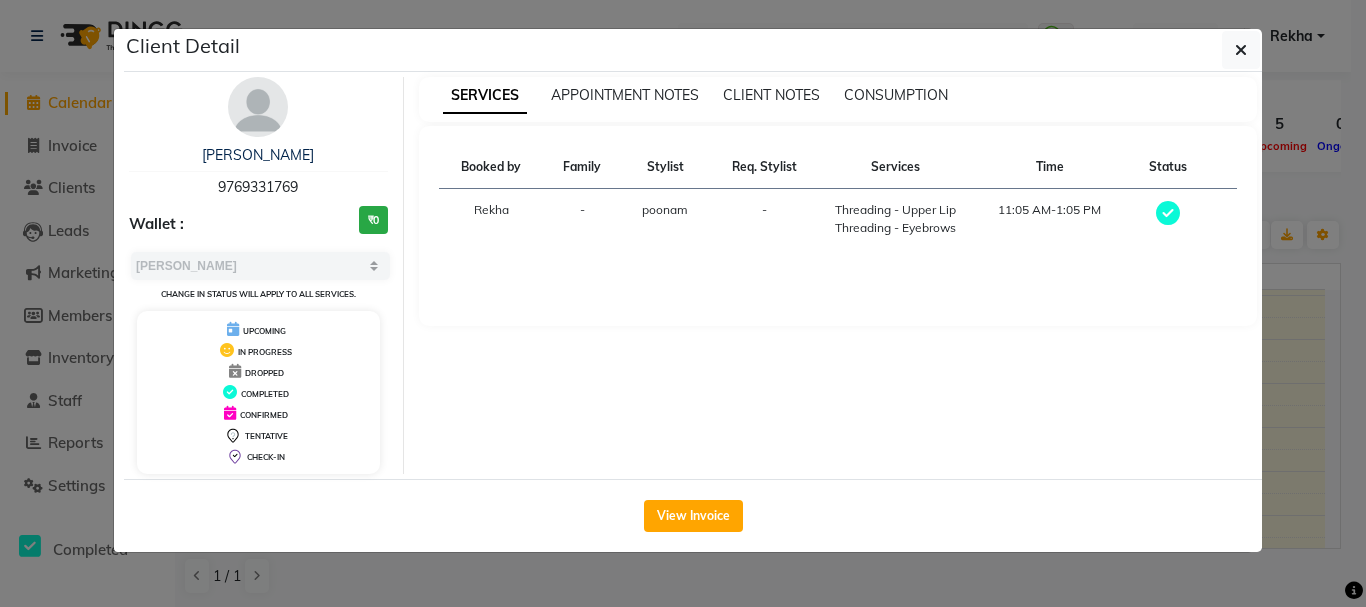 click on "SERVICES APPOINTMENT NOTES CLIENT NOTES CONSUMPTION Booked by Family Stylist Req. Stylist Services Time Status  Rekha  - poonam -  Threading - Upper Lip   Threading - Eyebrows   11:05 AM-1:05 PM" at bounding box center (838, 275) 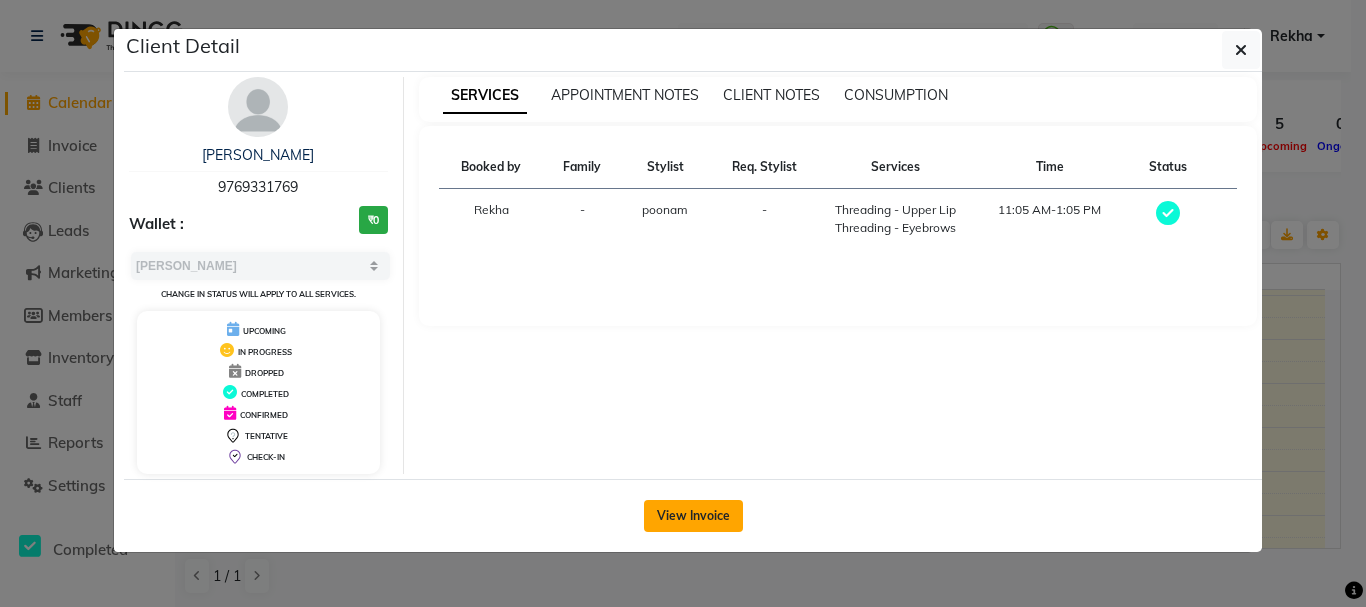 click on "View Invoice" 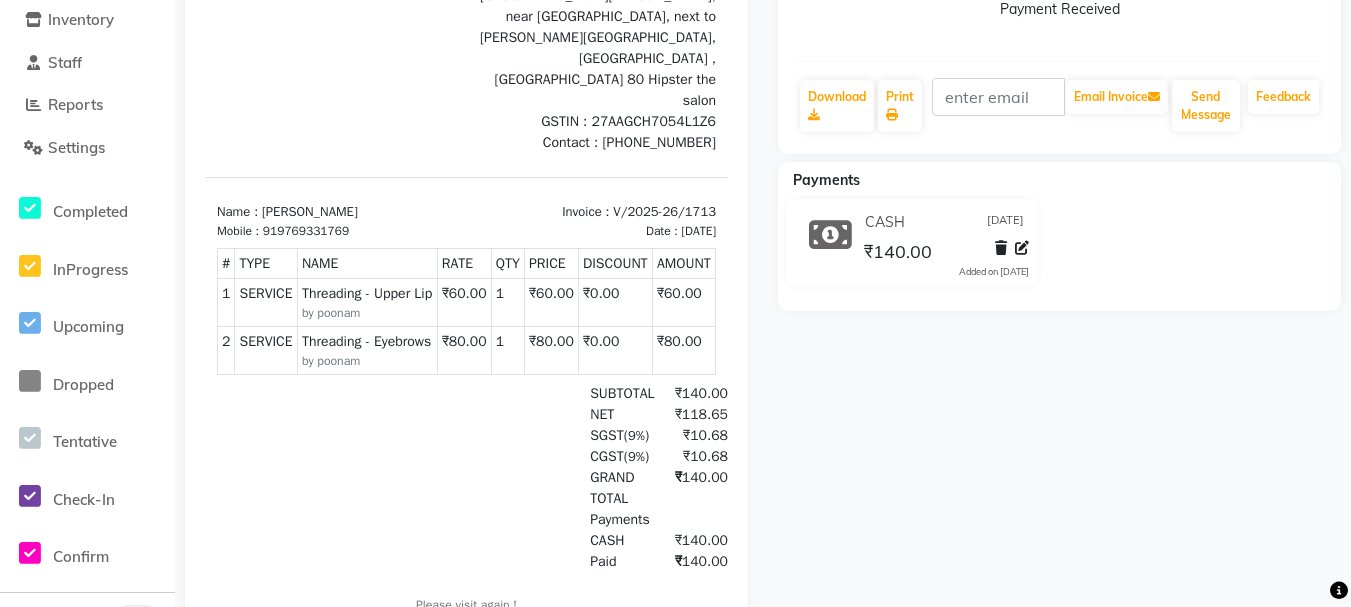 scroll, scrollTop: 140, scrollLeft: 0, axis: vertical 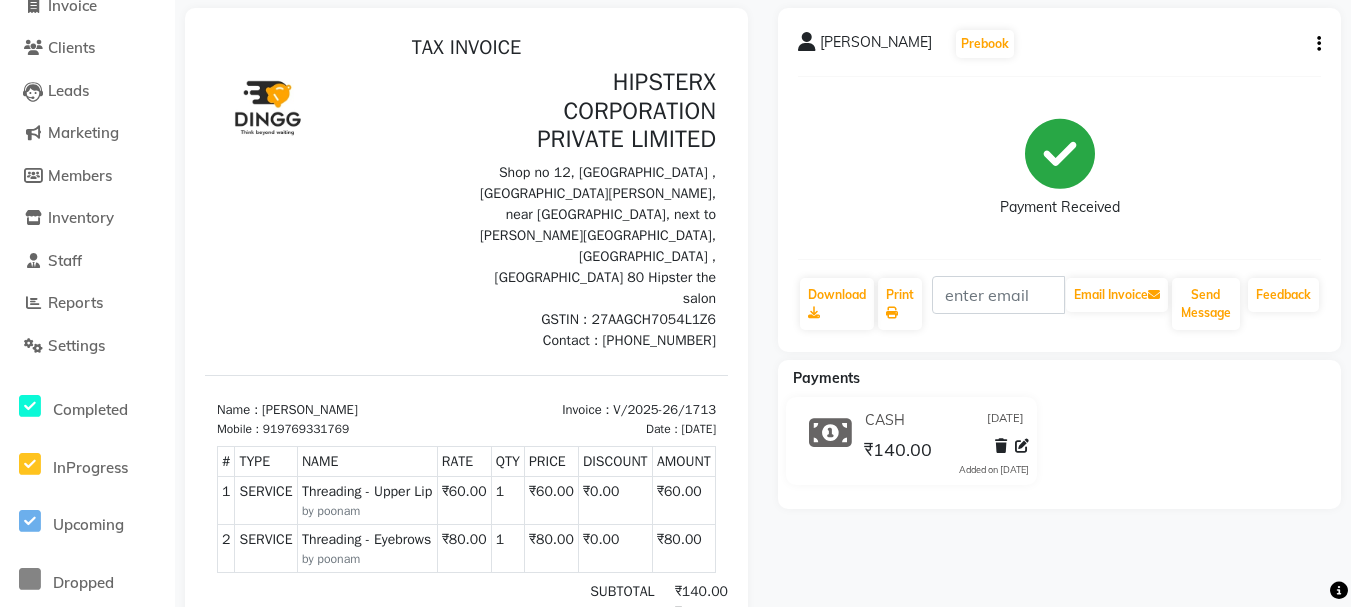 click on "mira sinha  Prebook   Payment Received  Download  Print   Email Invoice   Send Message Feedback" 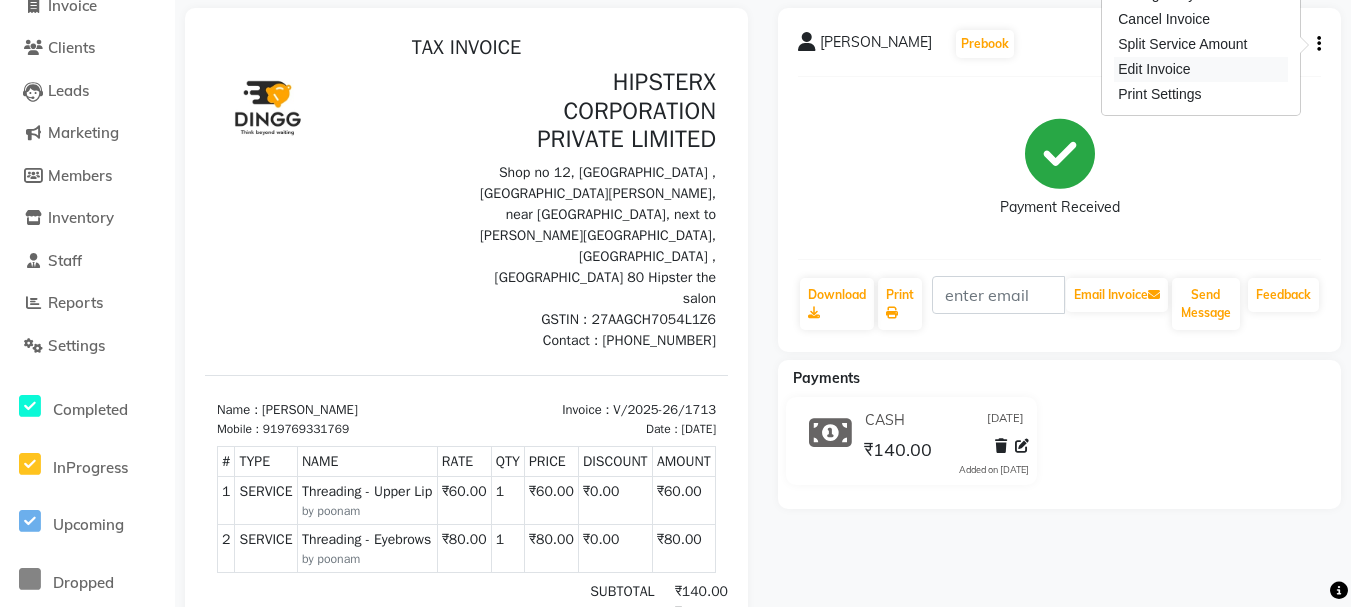 click on "Edit Invoice" at bounding box center [1201, 69] 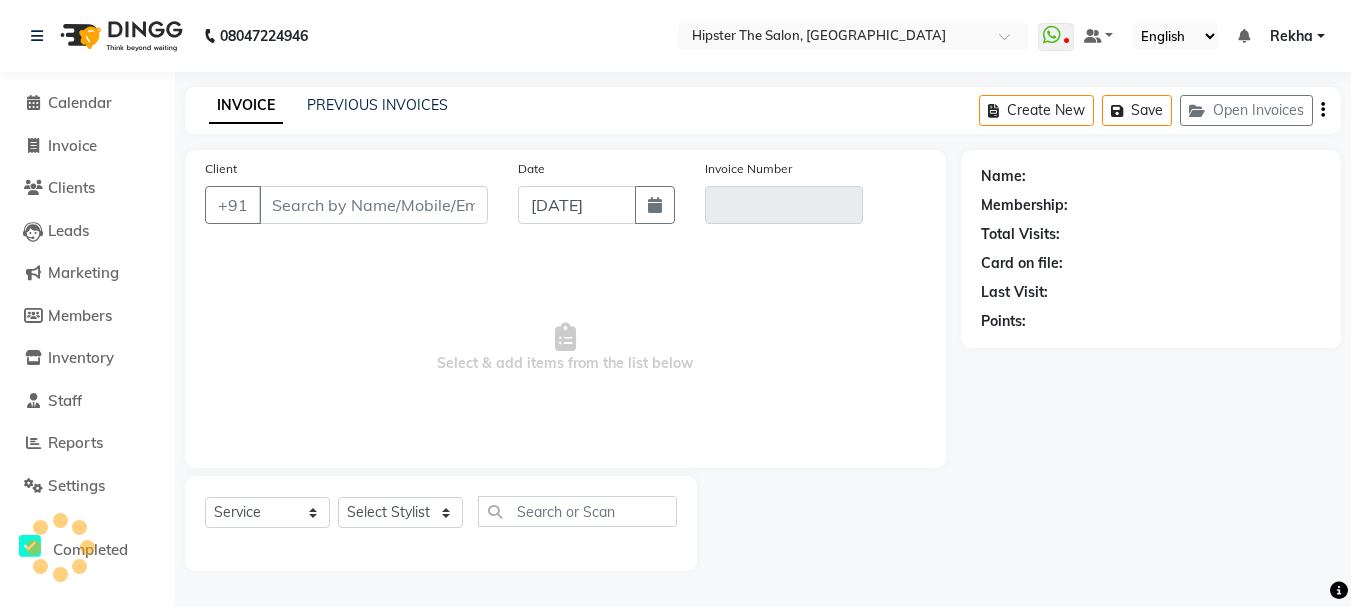 scroll, scrollTop: 0, scrollLeft: 0, axis: both 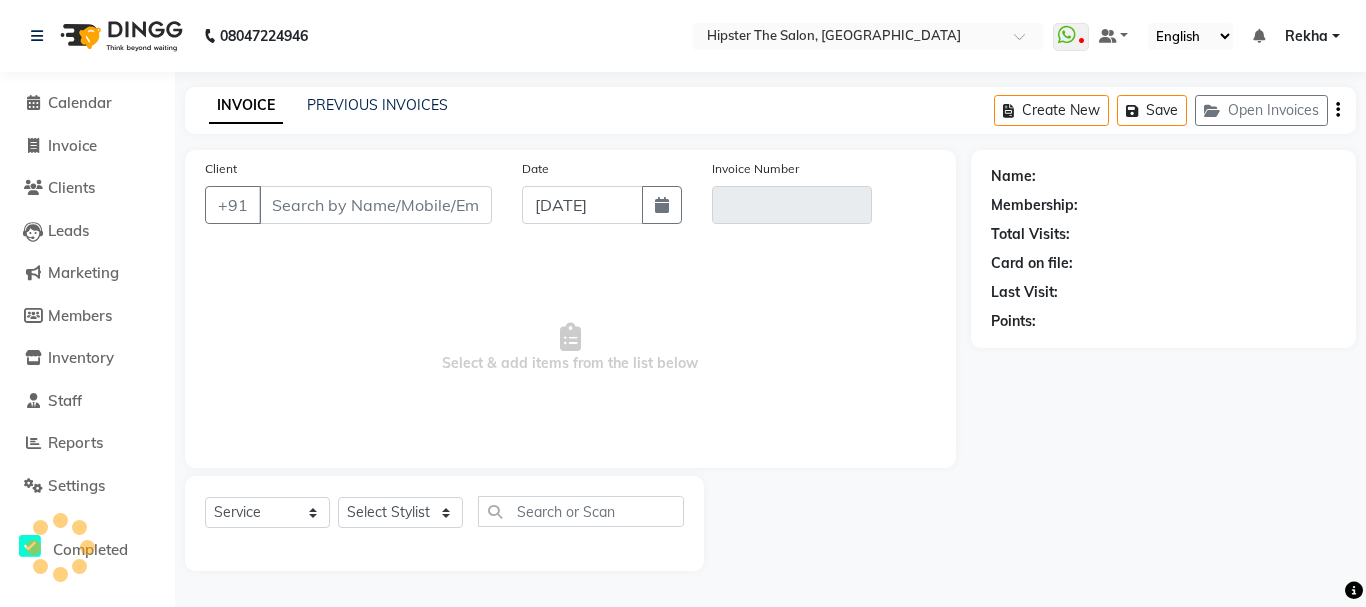 type on "9769331769" 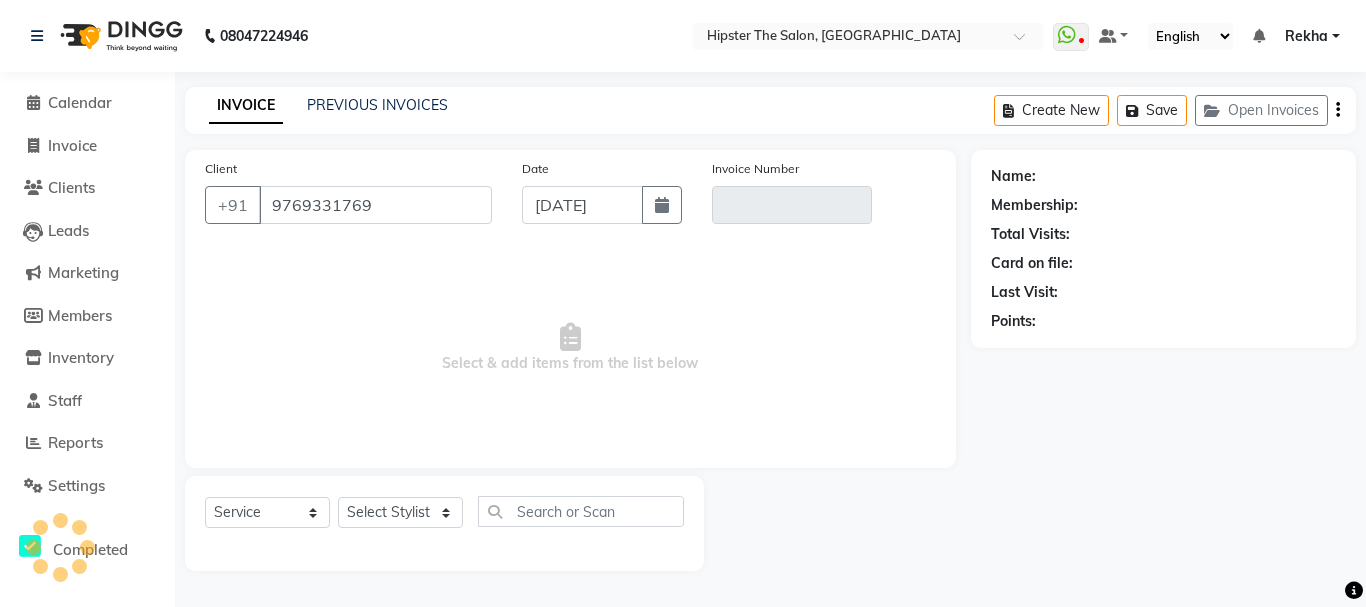 type on "V/2025-26/1713" 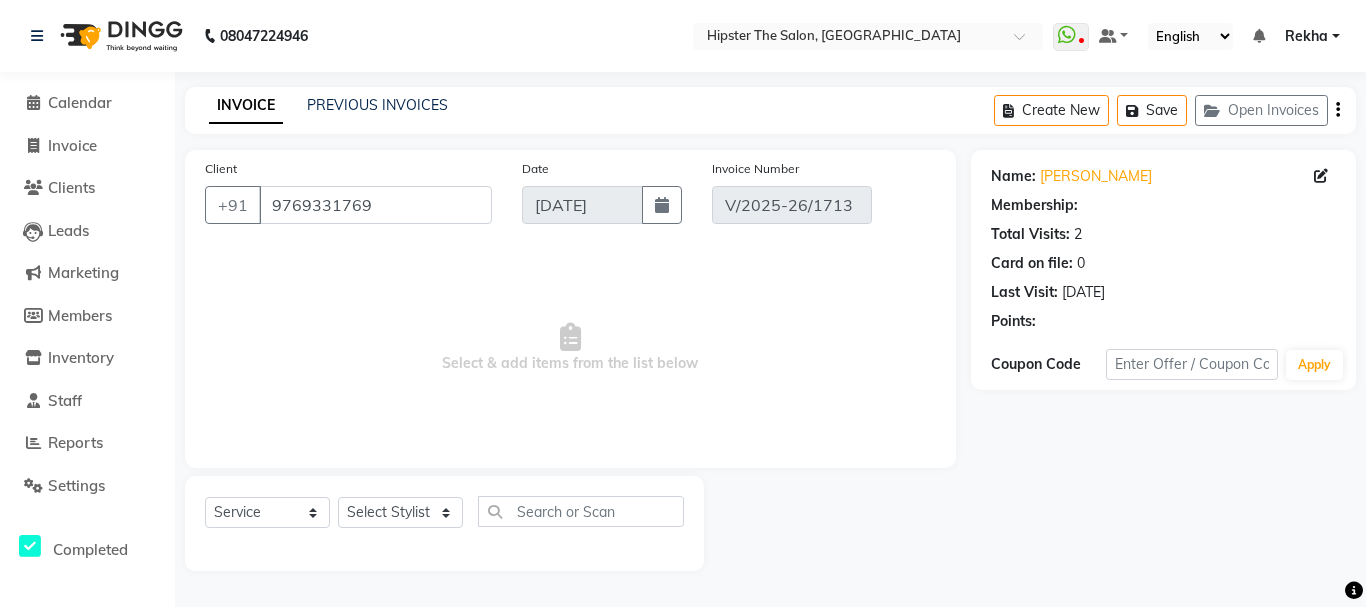 select on "select" 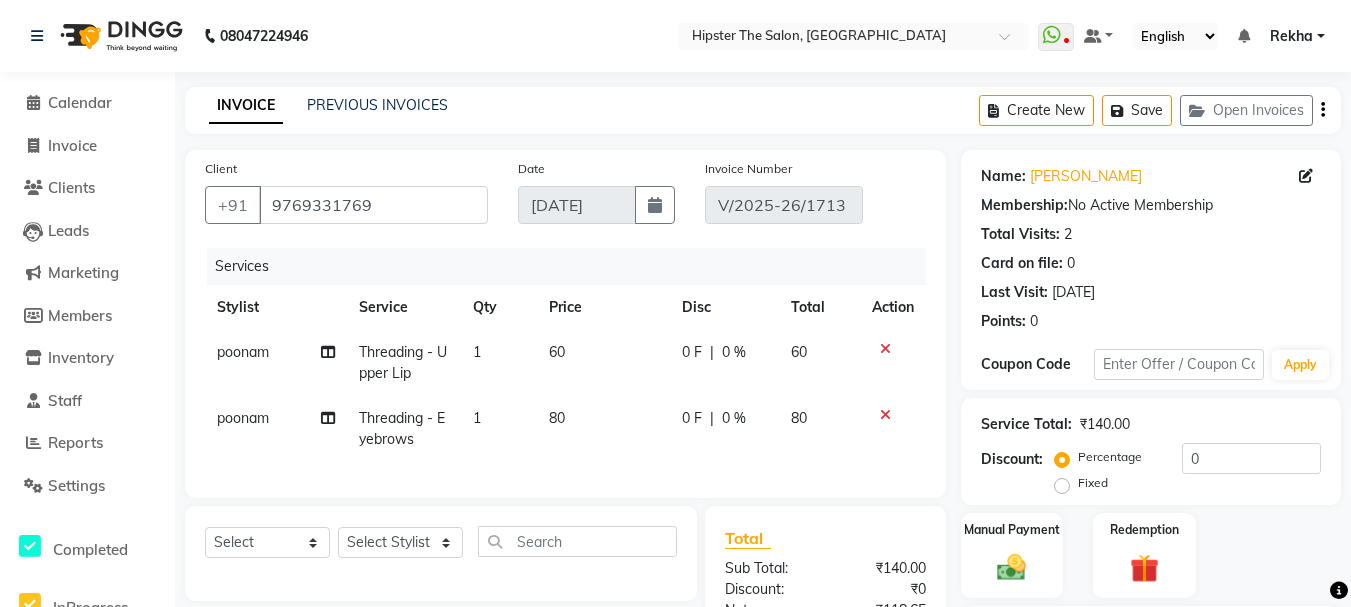 scroll, scrollTop: 287, scrollLeft: 0, axis: vertical 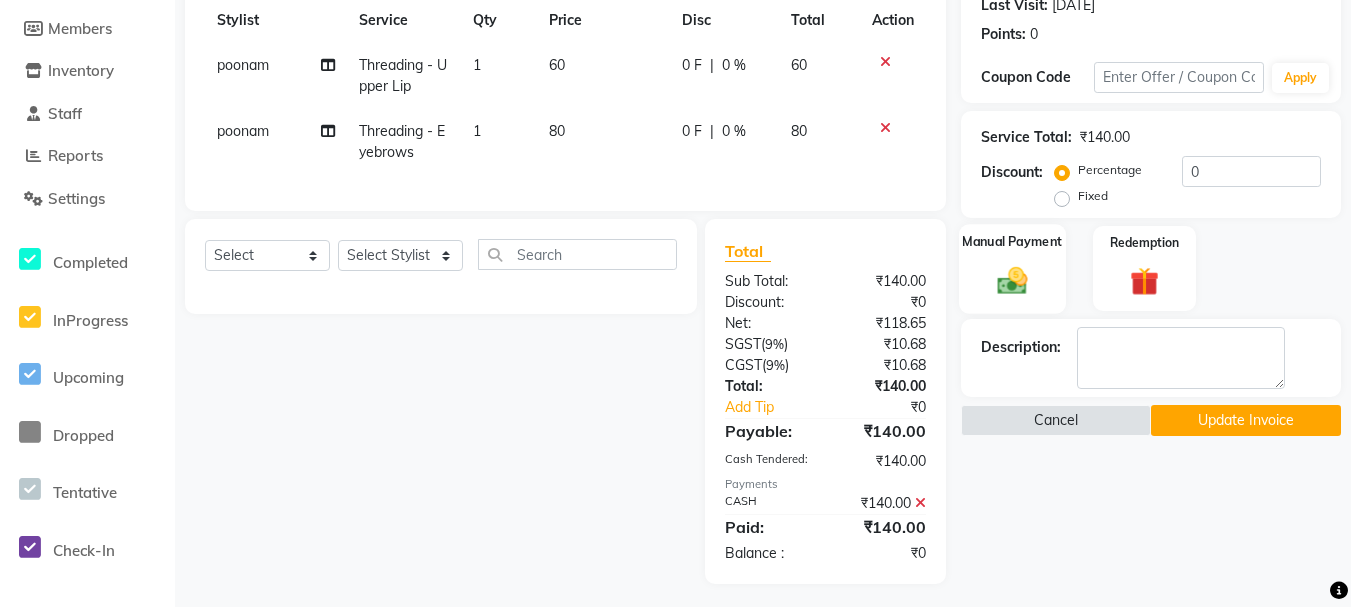 click on "Manual Payment" 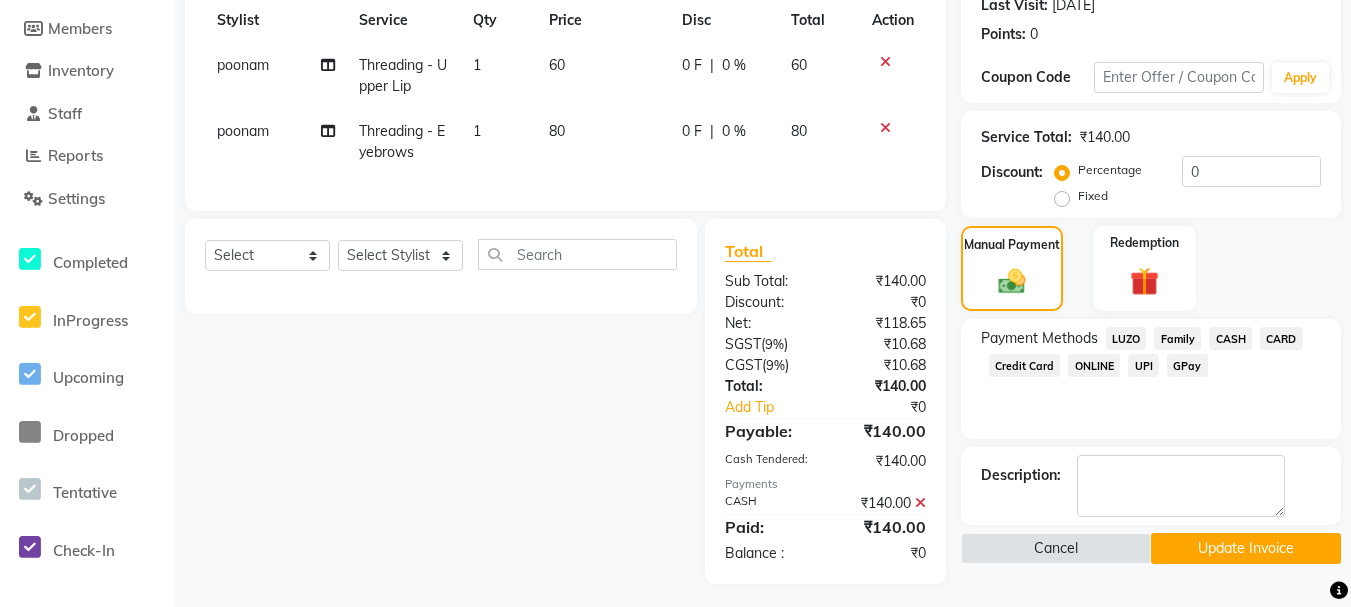 click on "GPay" 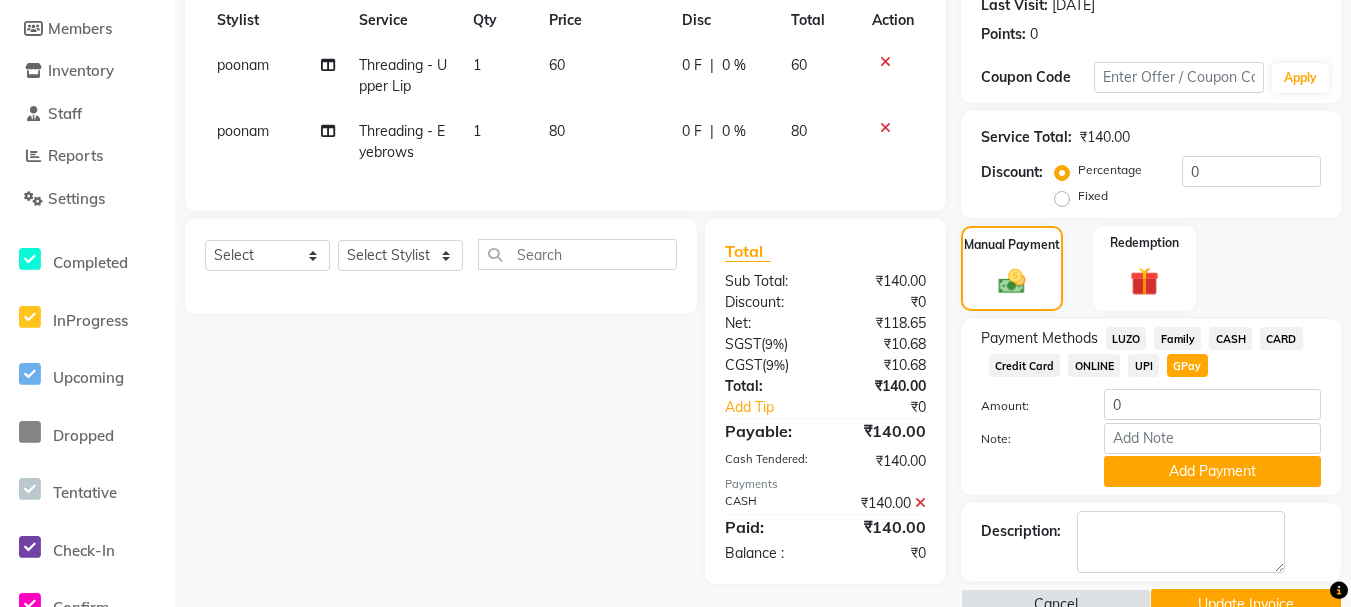 click on "CASH" 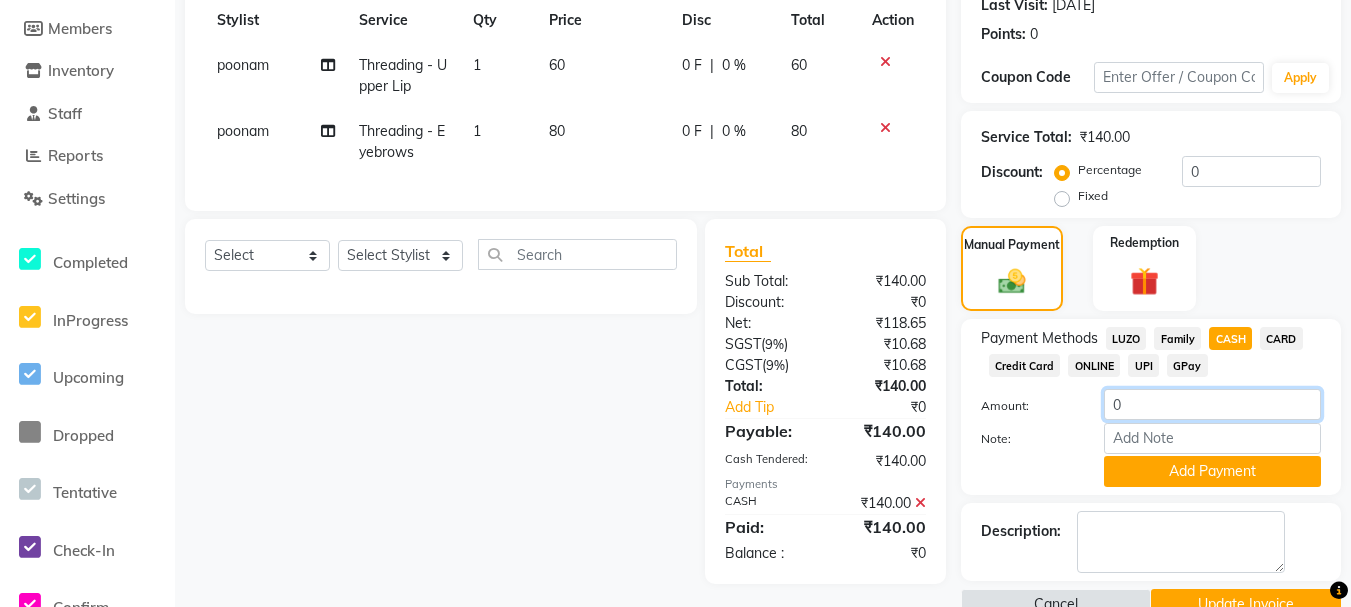 click on "0" 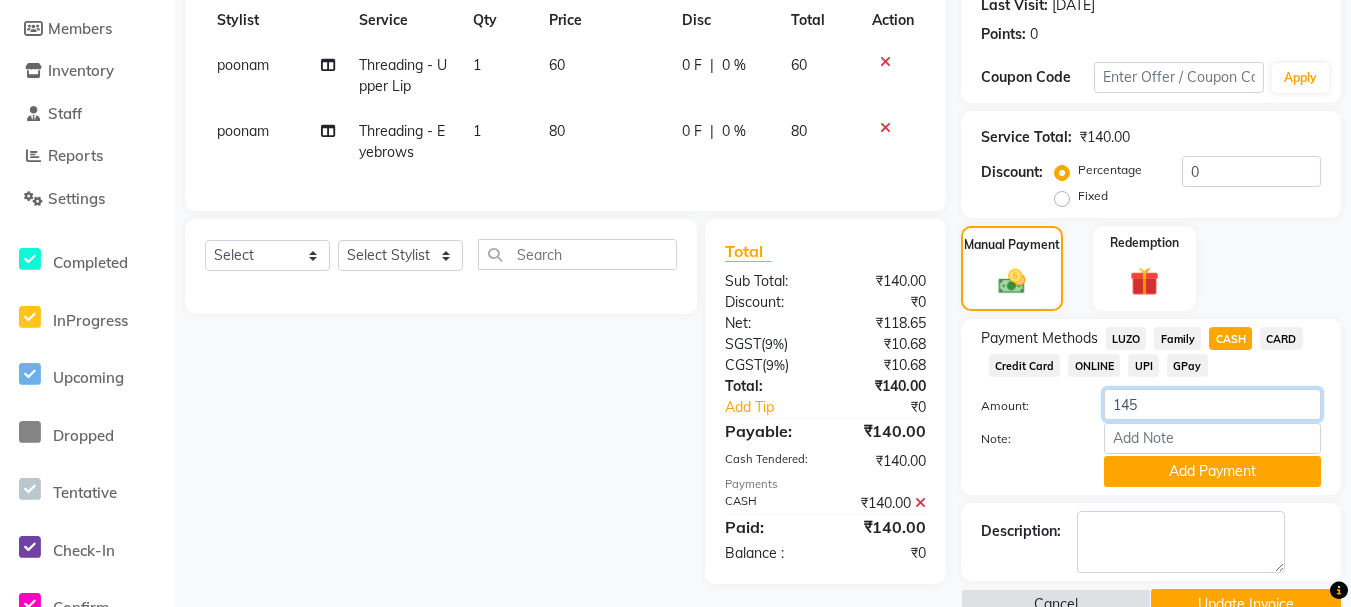 type on "1450" 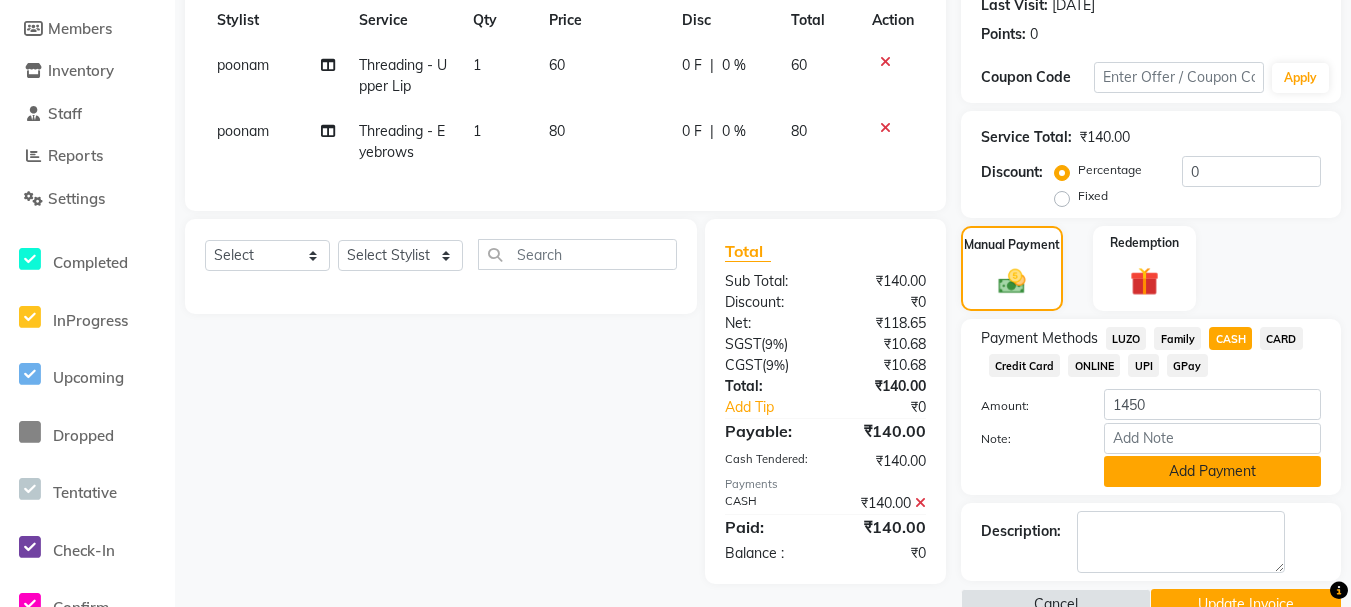 click on "Add Payment" 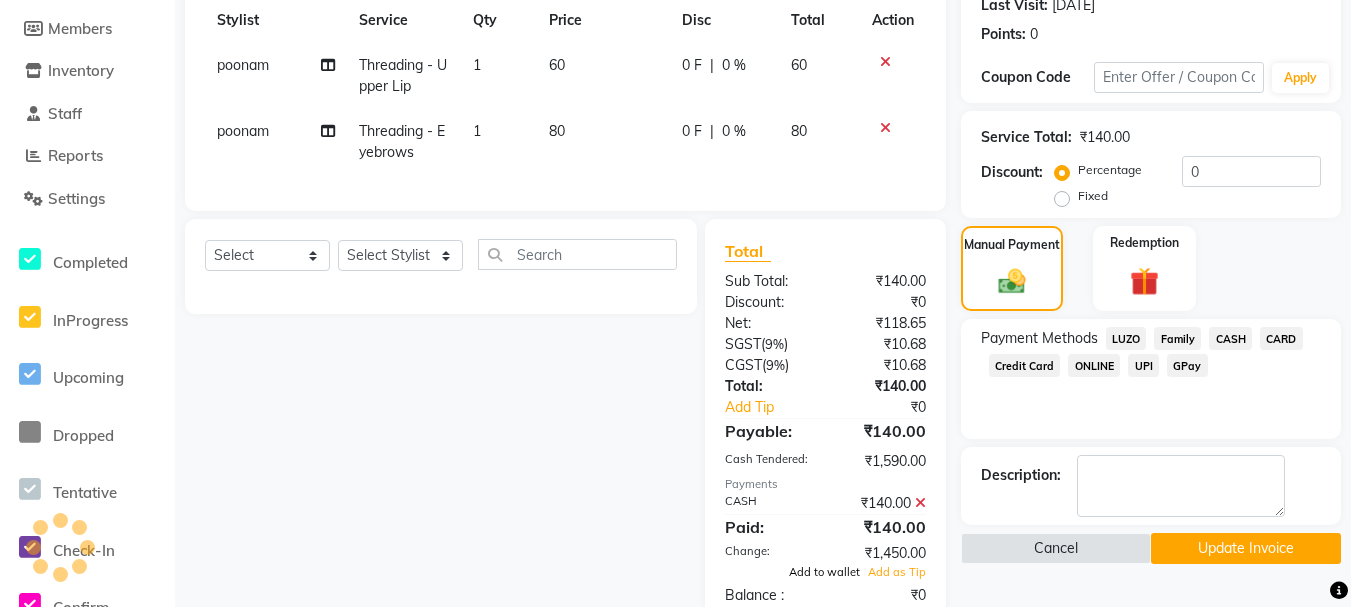 scroll, scrollTop: 351, scrollLeft: 0, axis: vertical 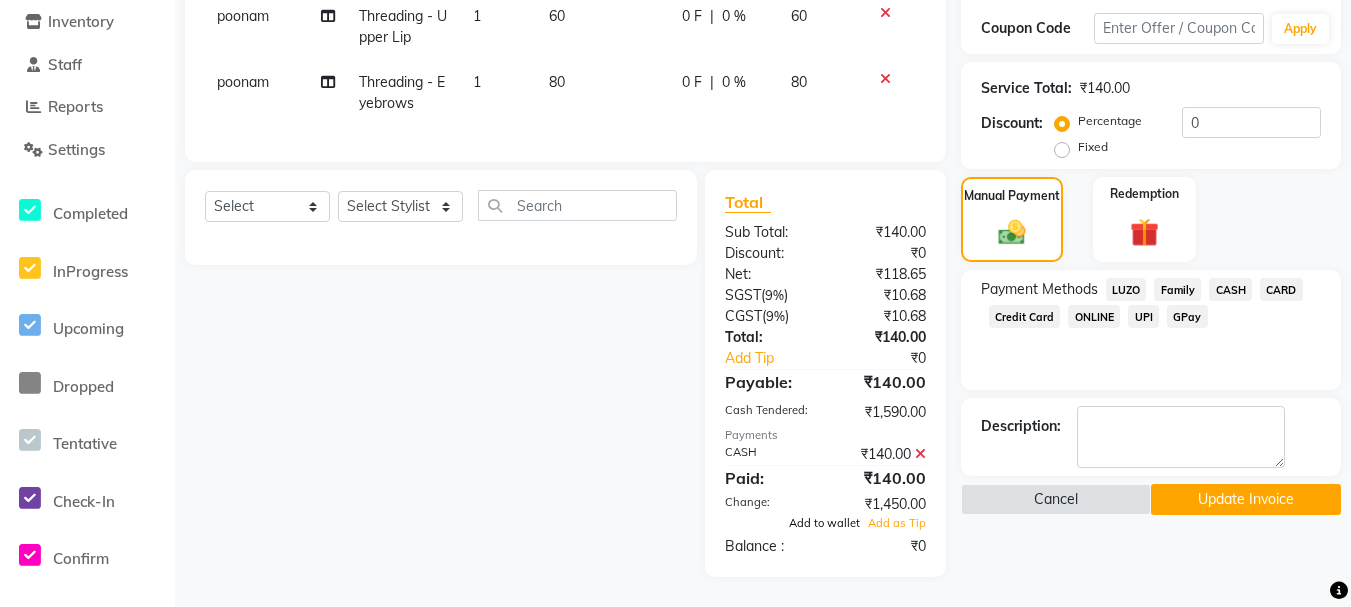 click on "Add to wallet" 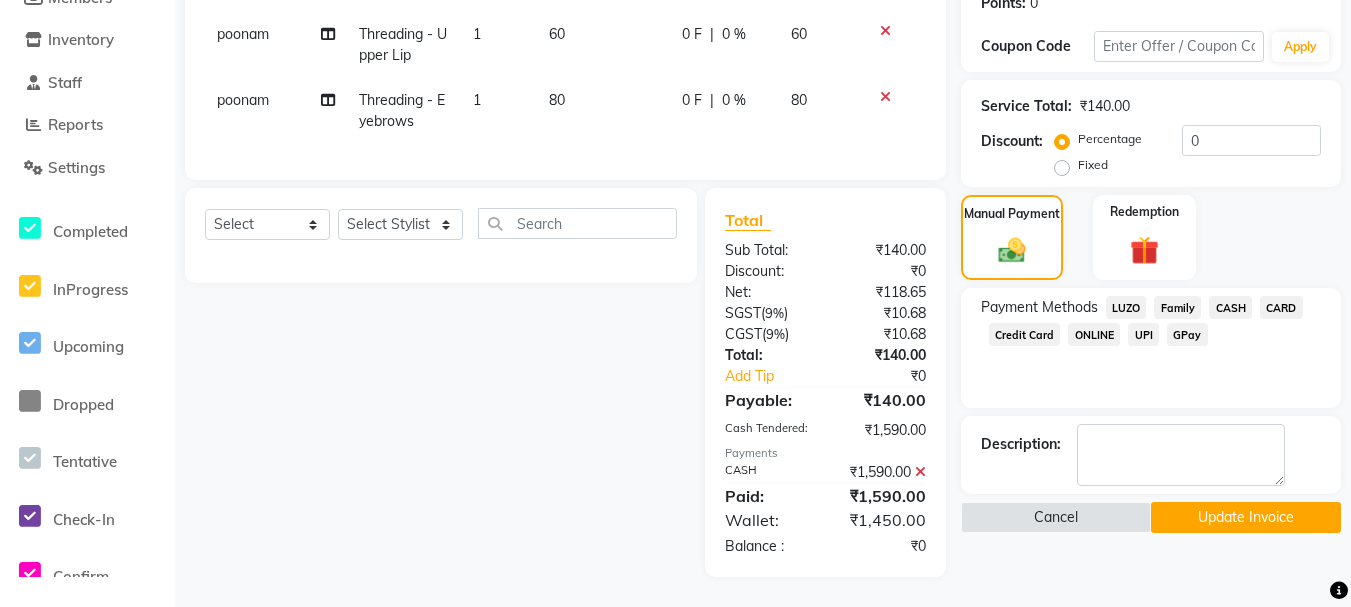 click 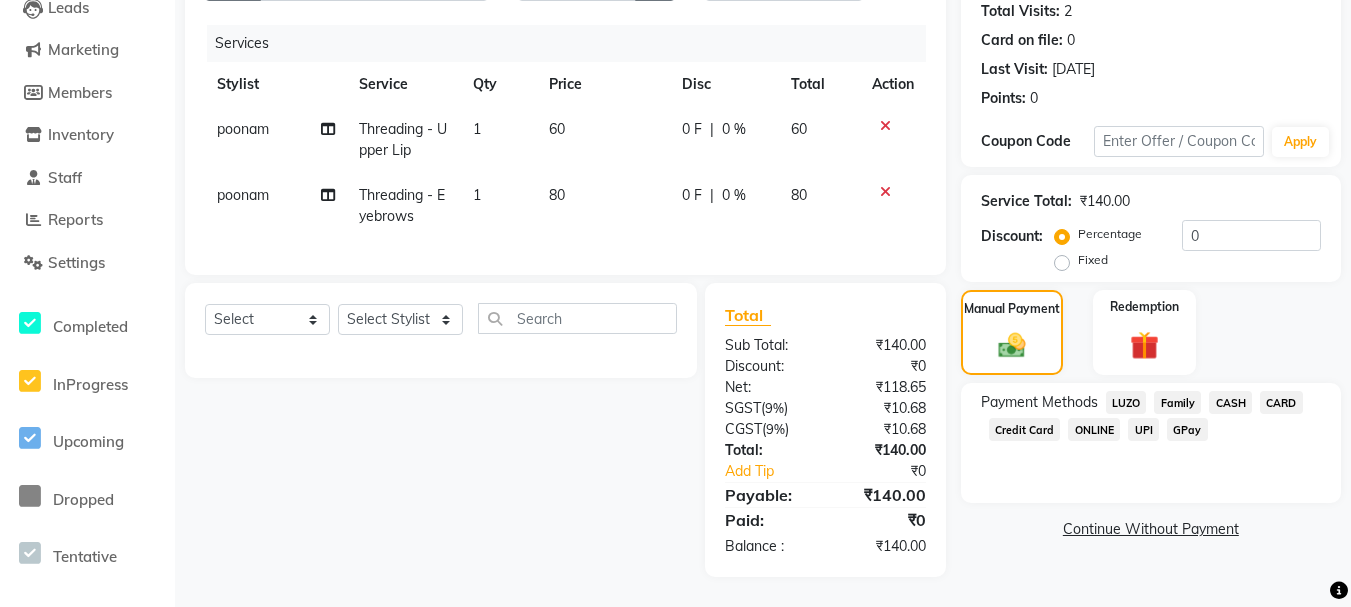 scroll, scrollTop: 238, scrollLeft: 0, axis: vertical 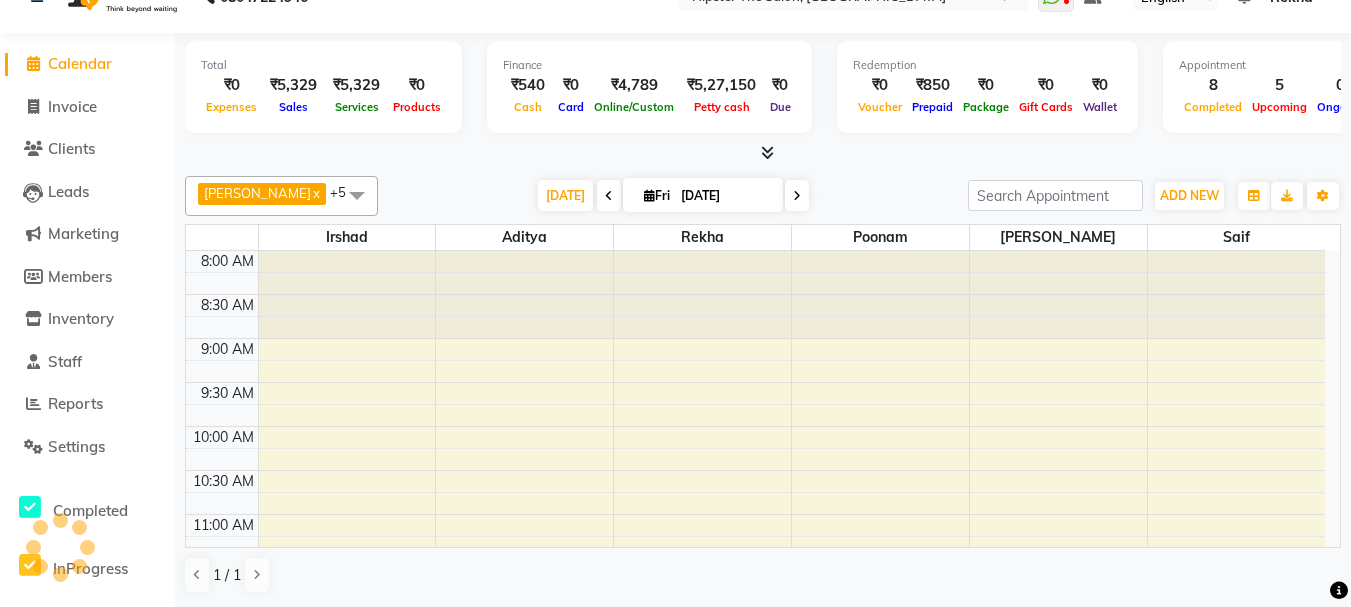 click 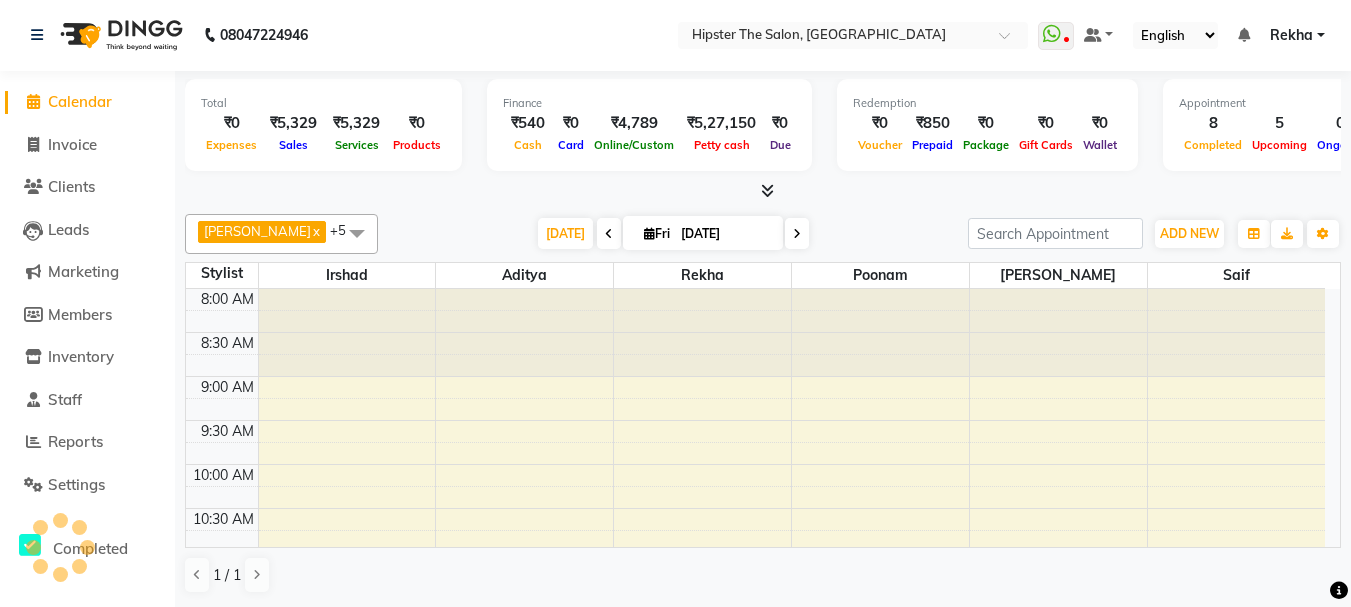 scroll, scrollTop: 0, scrollLeft: 0, axis: both 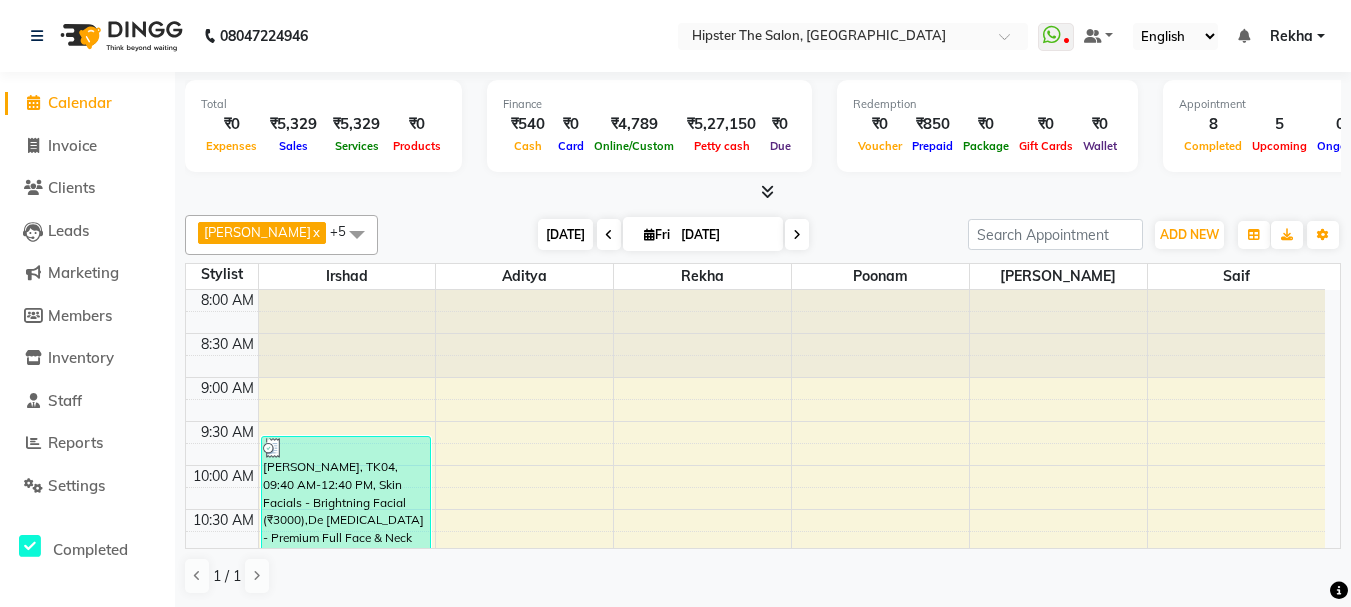 click on "[DATE]" at bounding box center (565, 234) 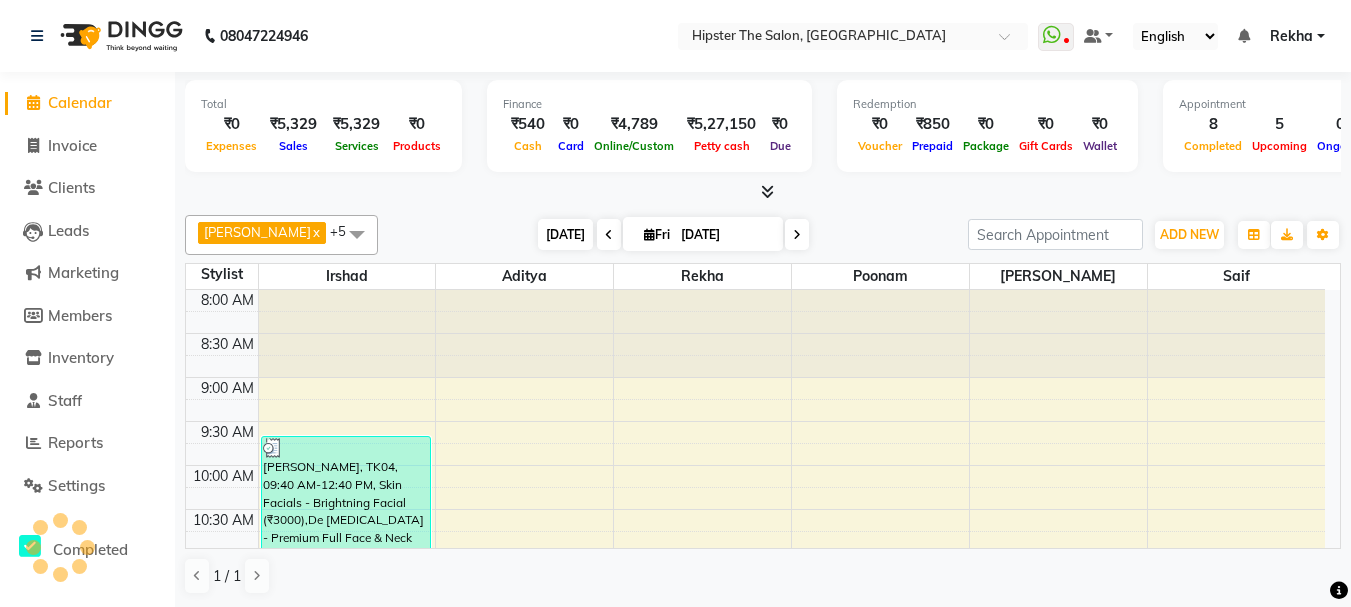 click on "[DATE]" at bounding box center (565, 234) 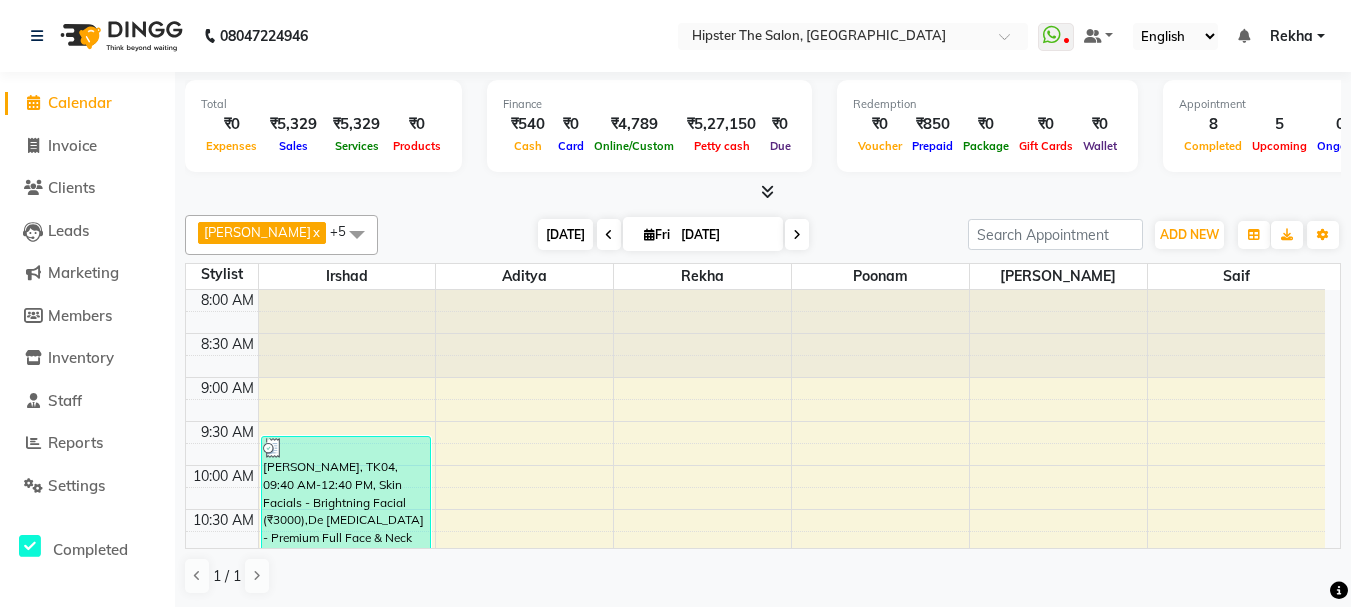 scroll, scrollTop: 793, scrollLeft: 0, axis: vertical 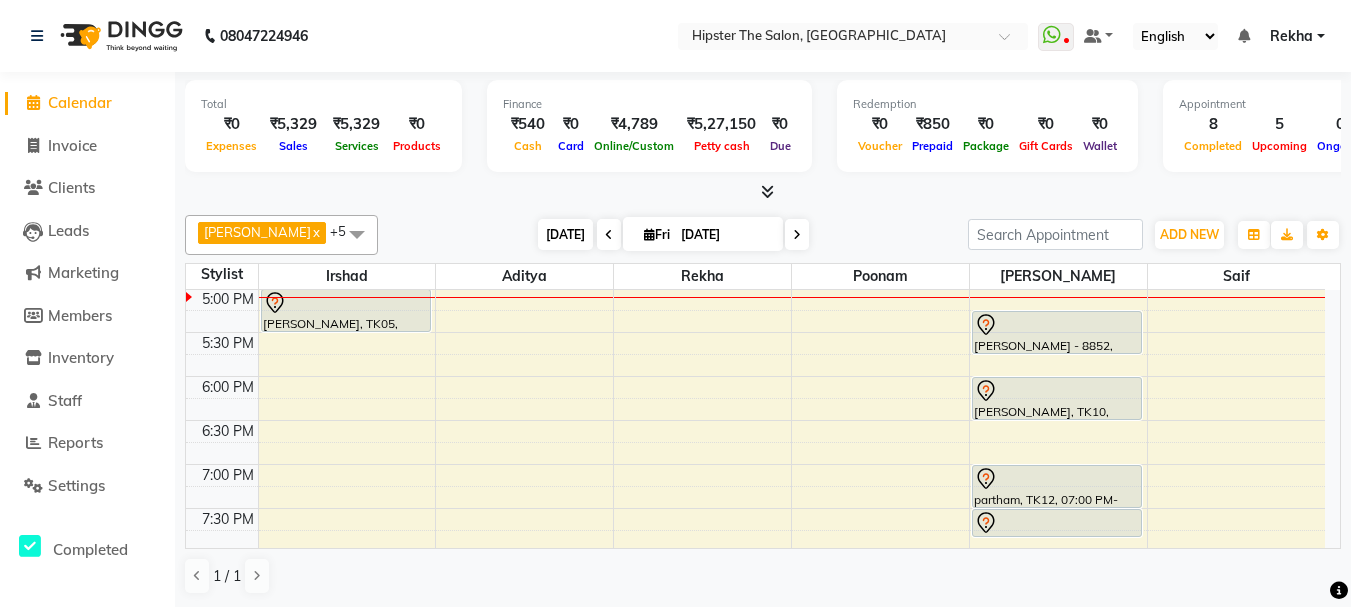 click on "[DATE]" at bounding box center [565, 234] 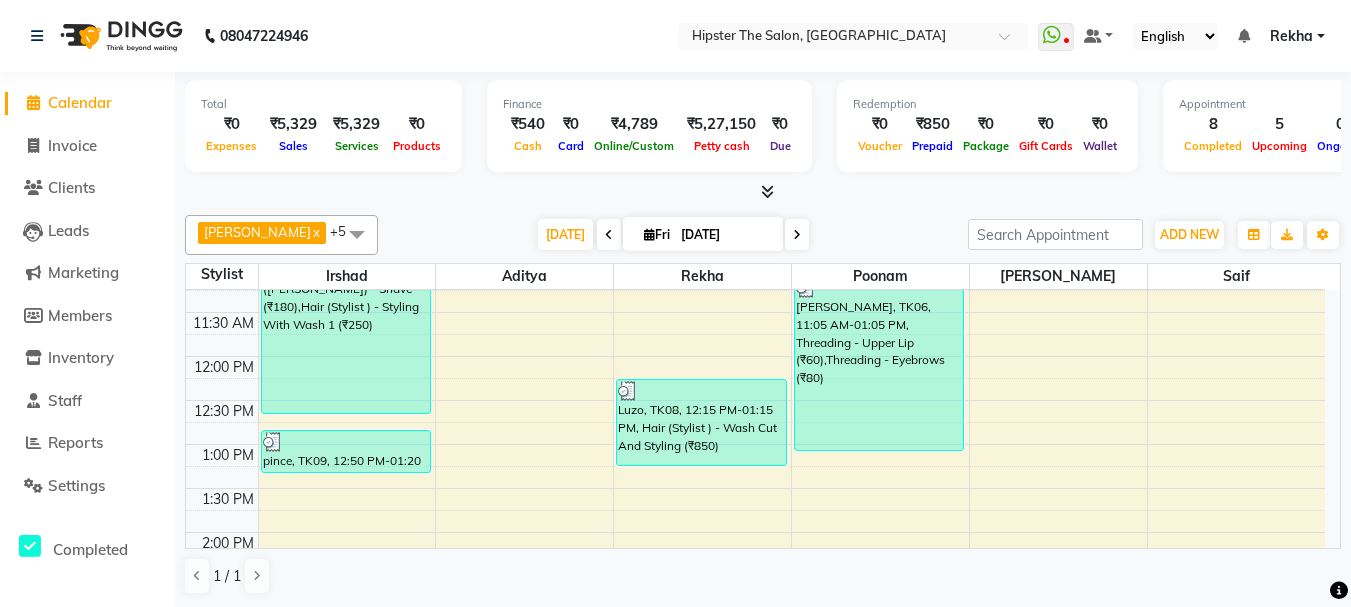 scroll, scrollTop: 280, scrollLeft: 0, axis: vertical 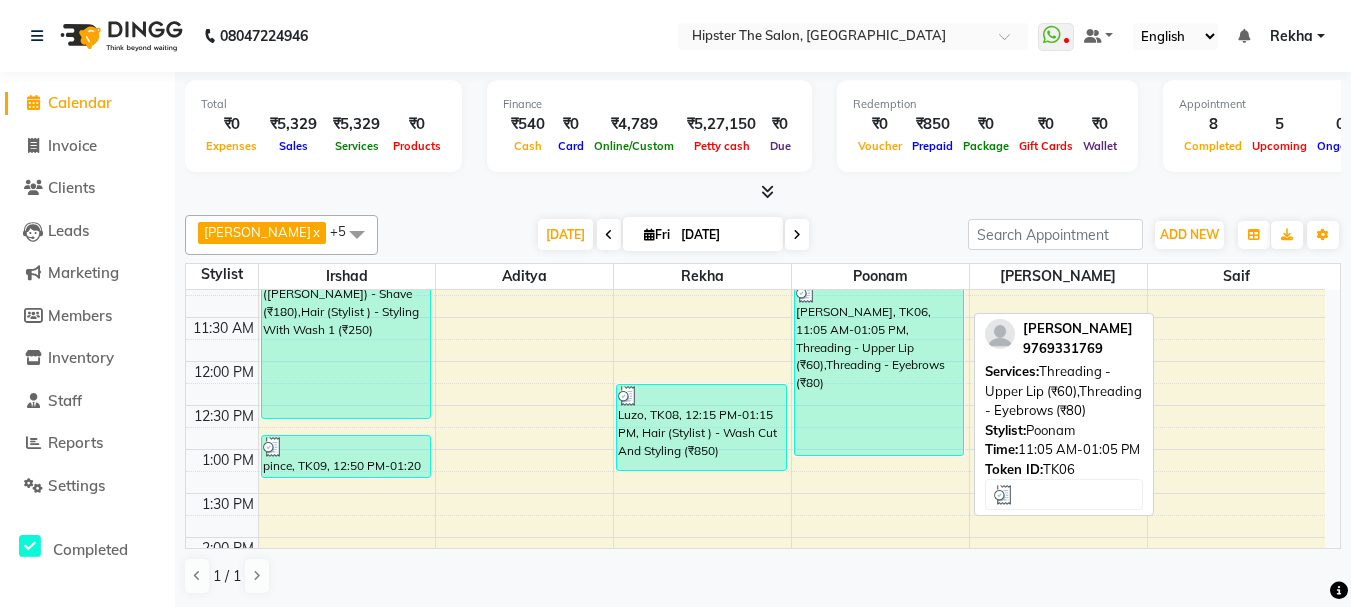 click on "[PERSON_NAME], TK06, 11:05 AM-01:05 PM, Threading - Upper Lip (₹60),Threading - Eyebrows (₹80)" at bounding box center [879, 368] 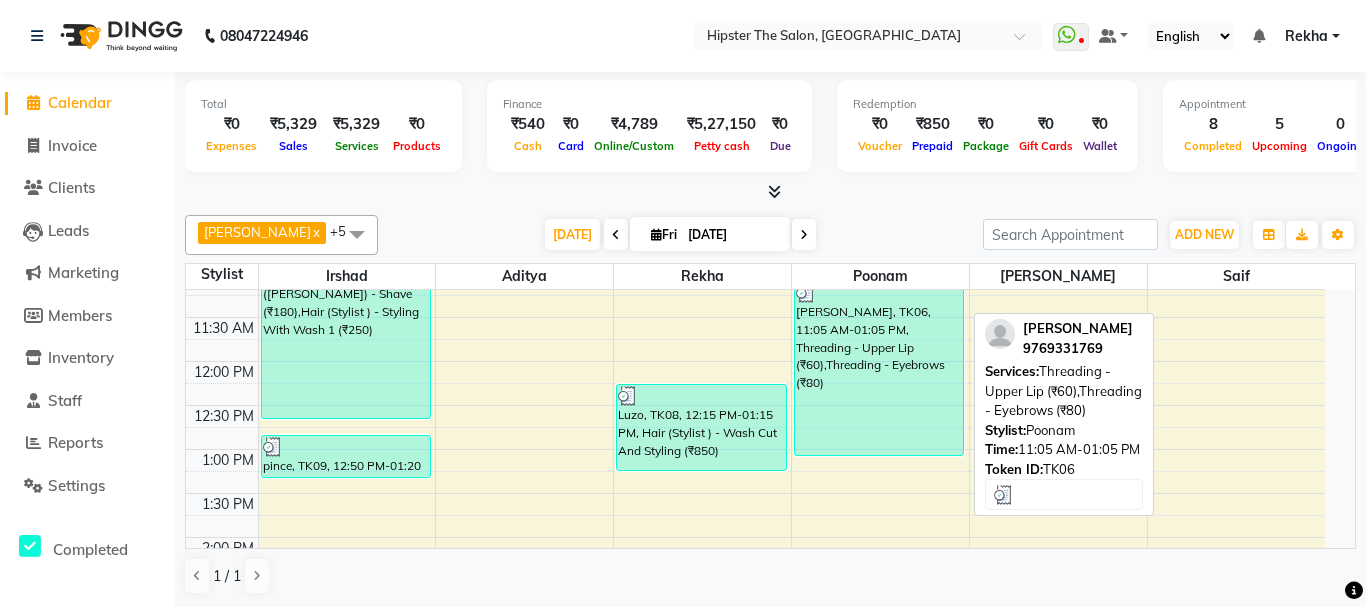 select on "3" 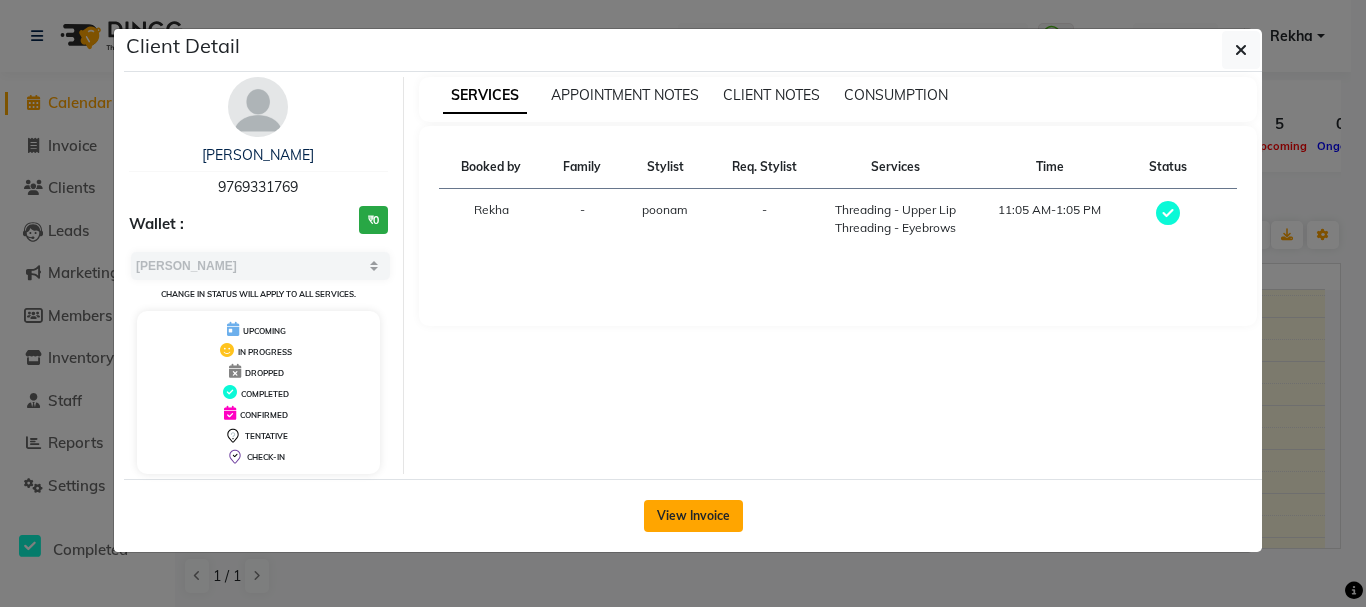 click on "View Invoice" 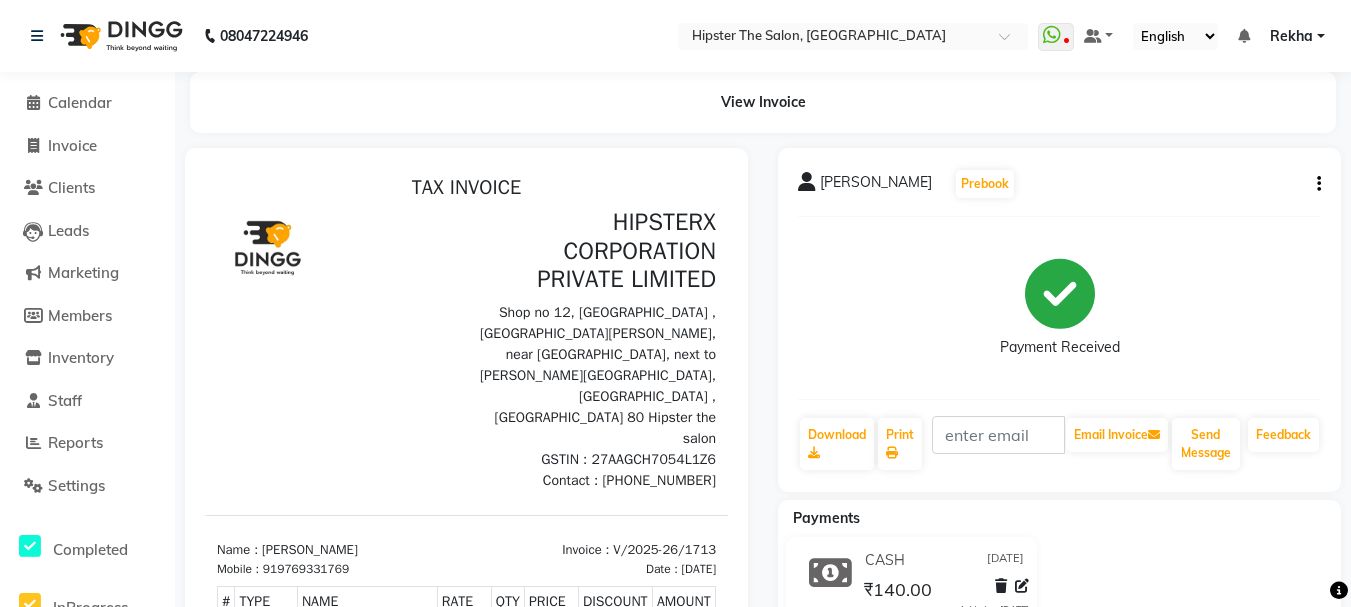 scroll, scrollTop: 0, scrollLeft: 0, axis: both 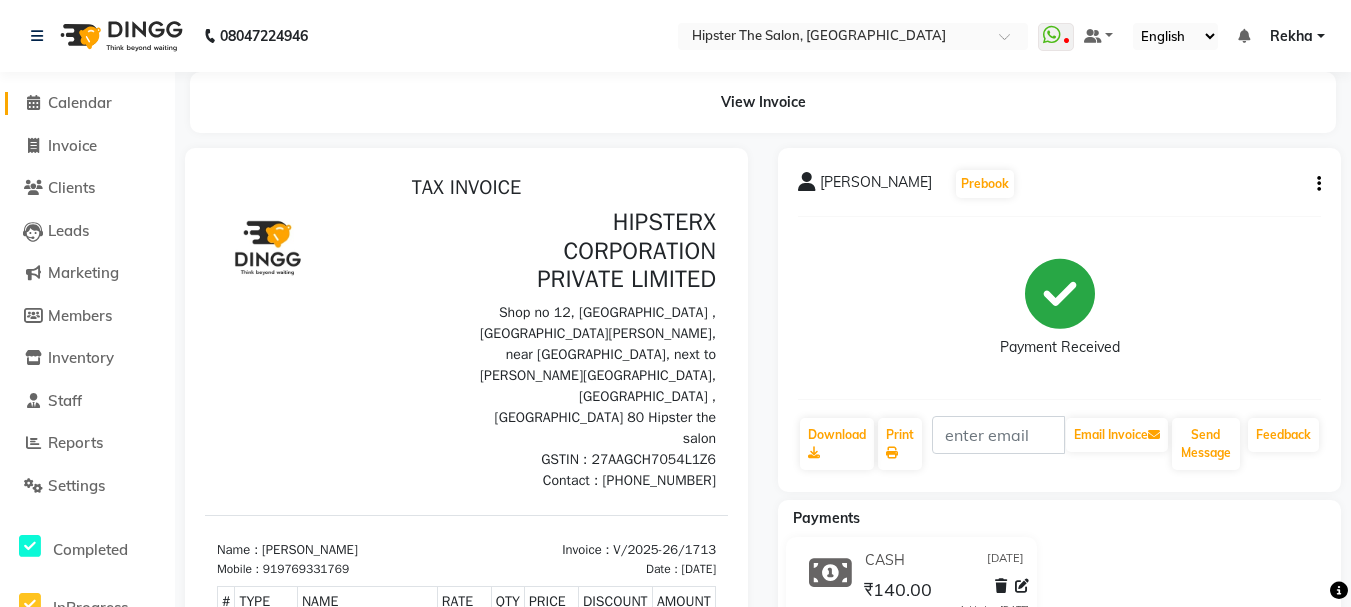 click 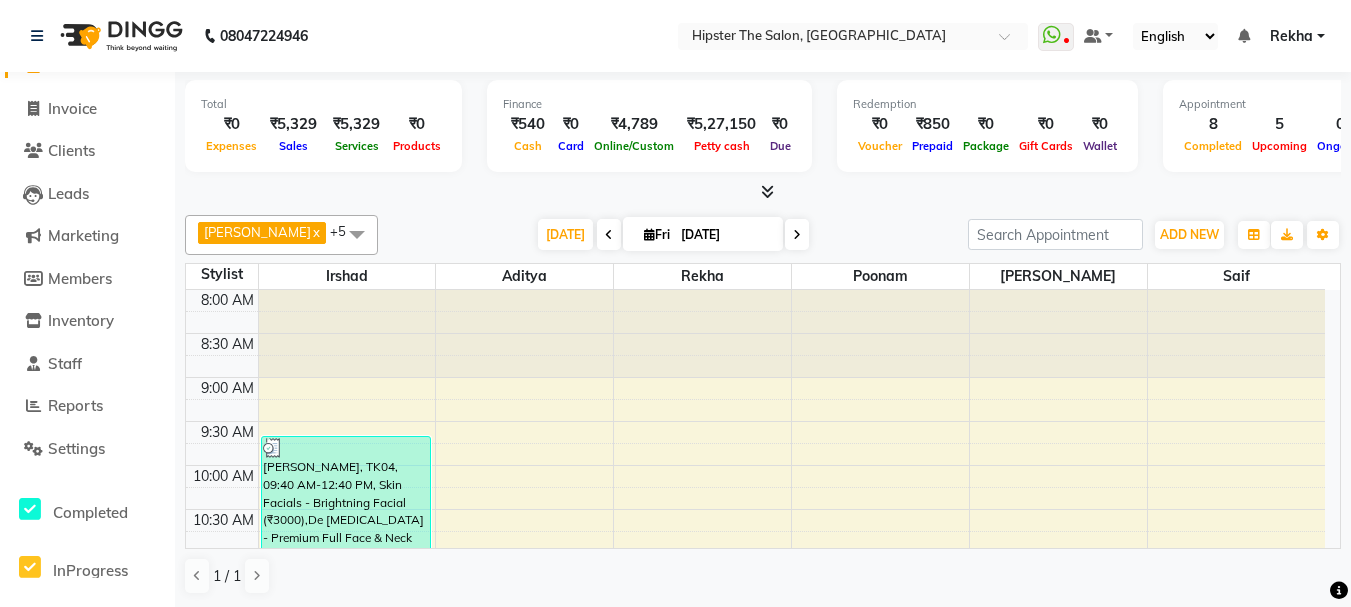 scroll, scrollTop: 7, scrollLeft: 0, axis: vertical 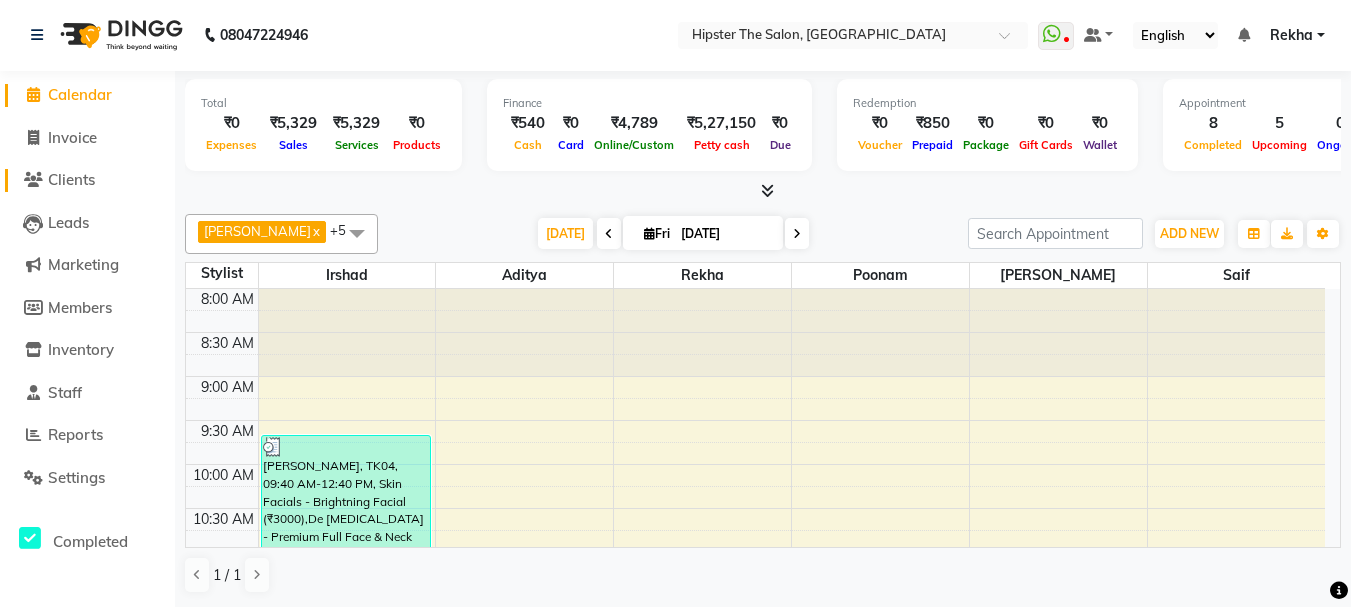 click on "Clients" 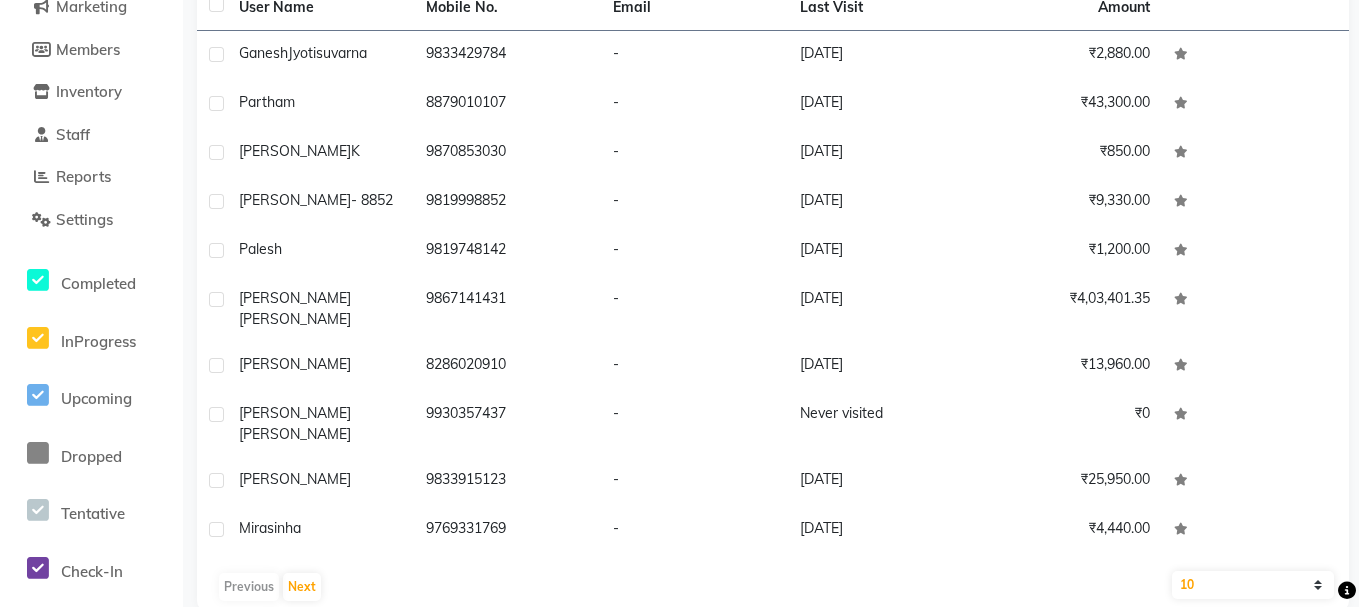 scroll, scrollTop: 0, scrollLeft: 0, axis: both 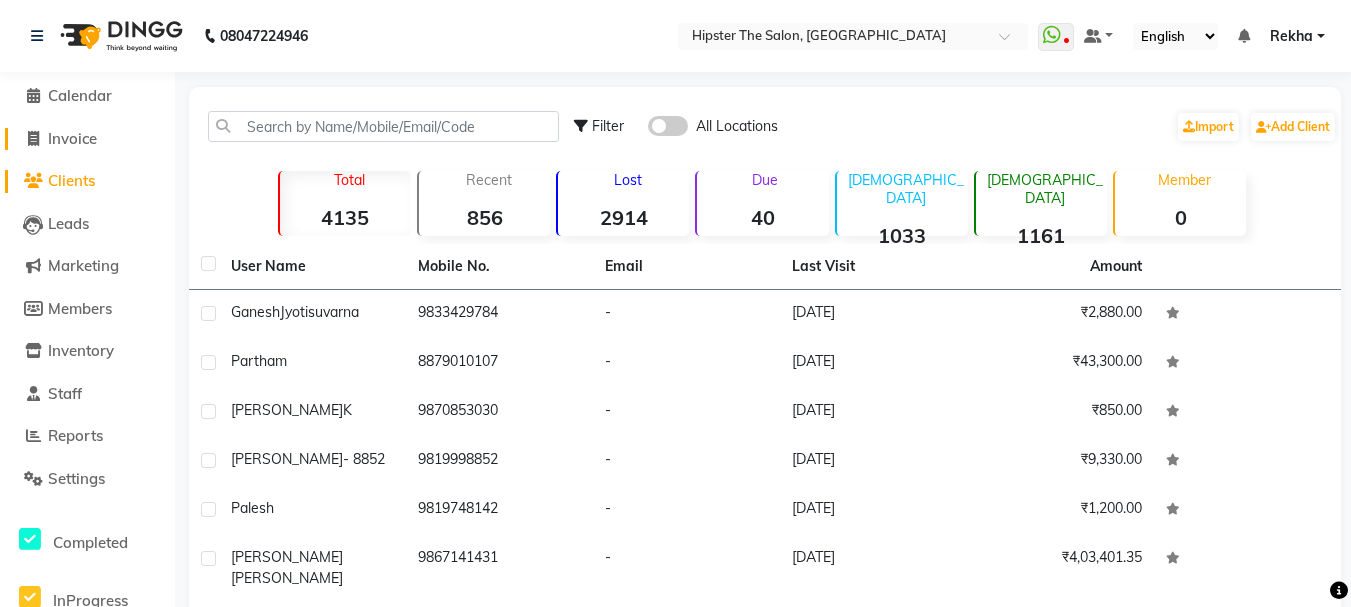click on "Invoice" 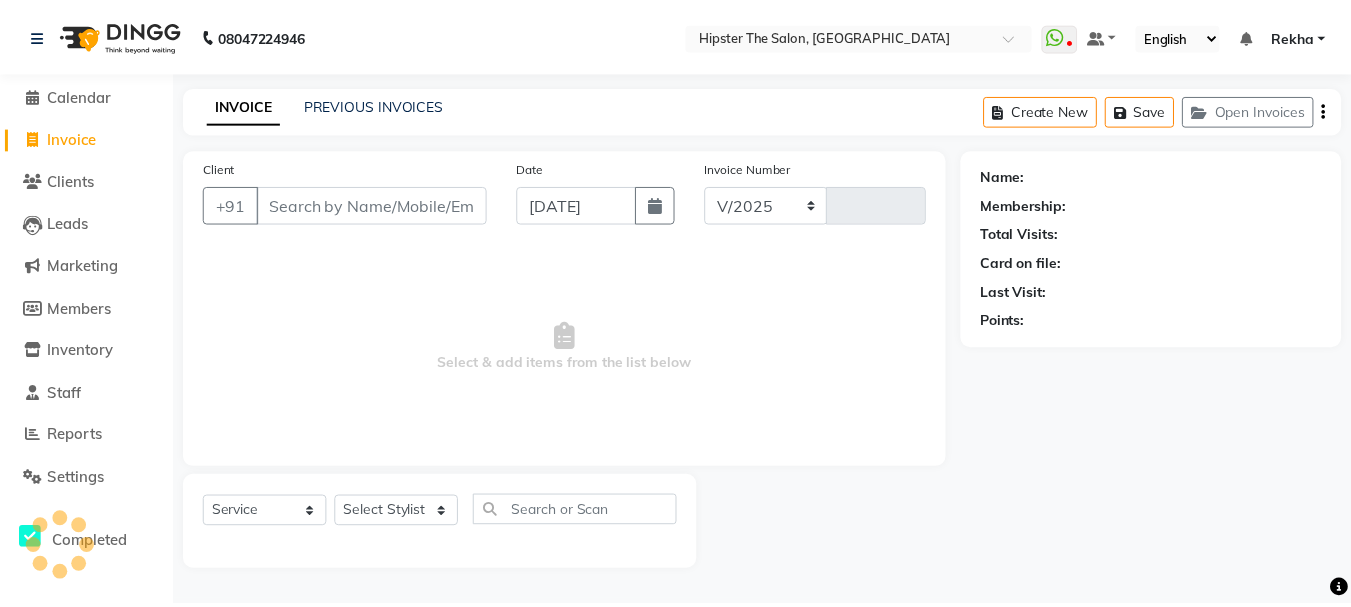 scroll, scrollTop: 0, scrollLeft: 0, axis: both 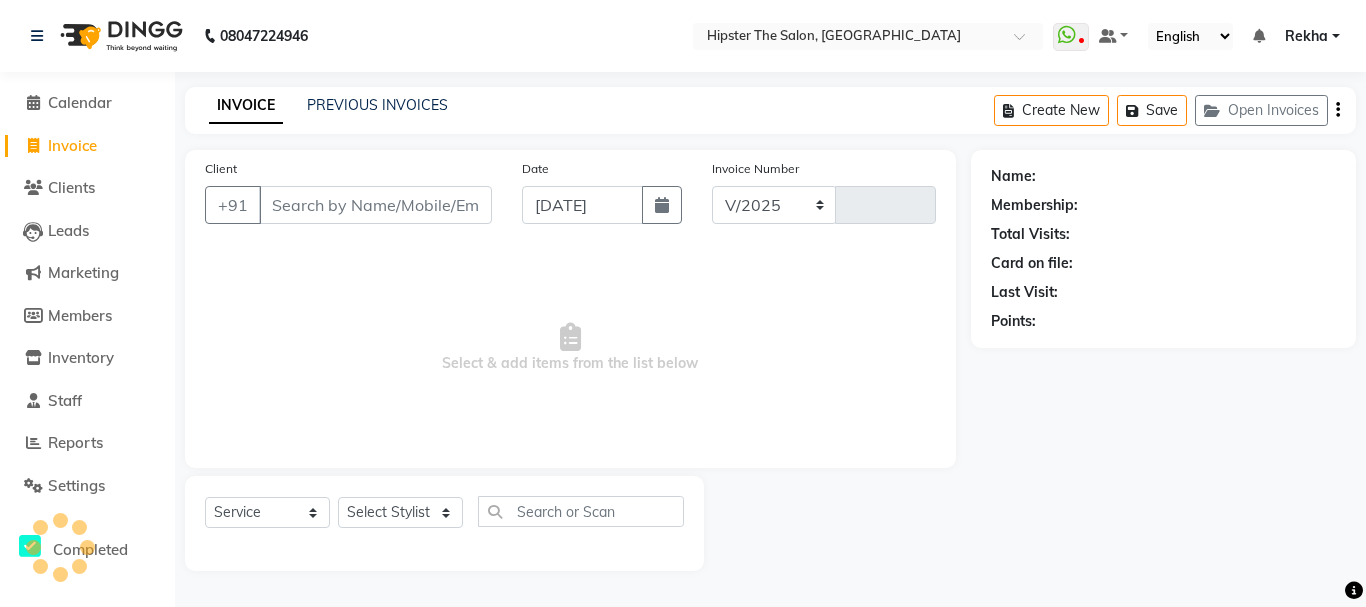 select on "5125" 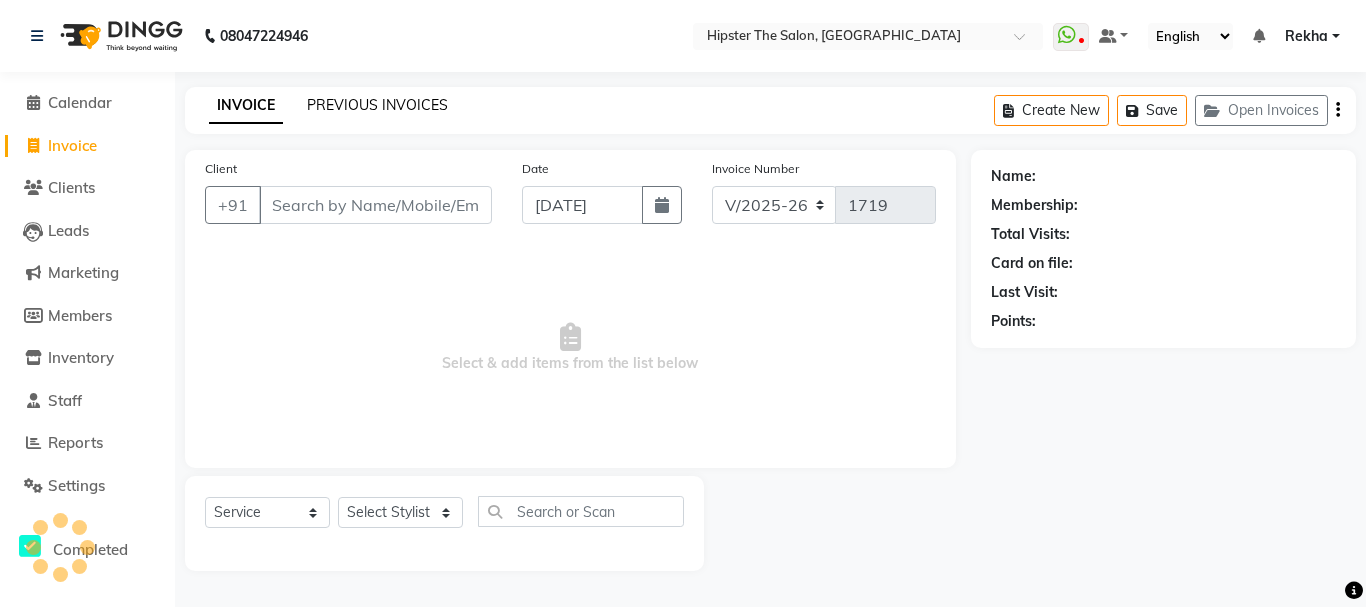 click on "PREVIOUS INVOICES" 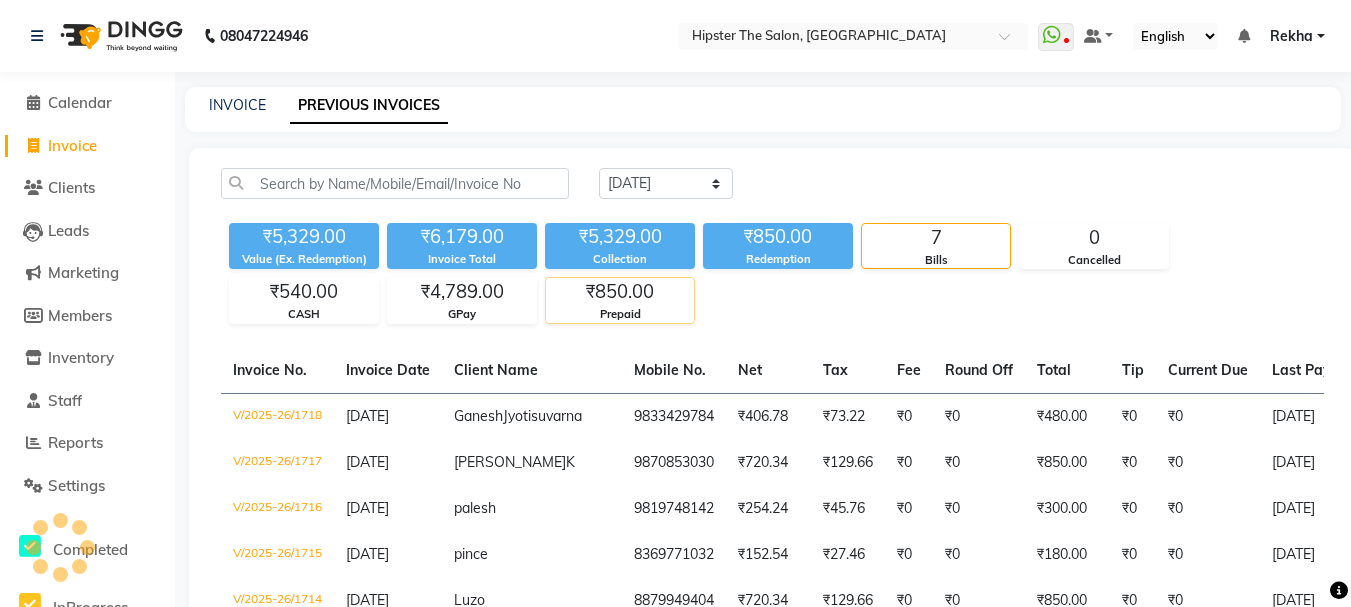 click on "₹850.00" 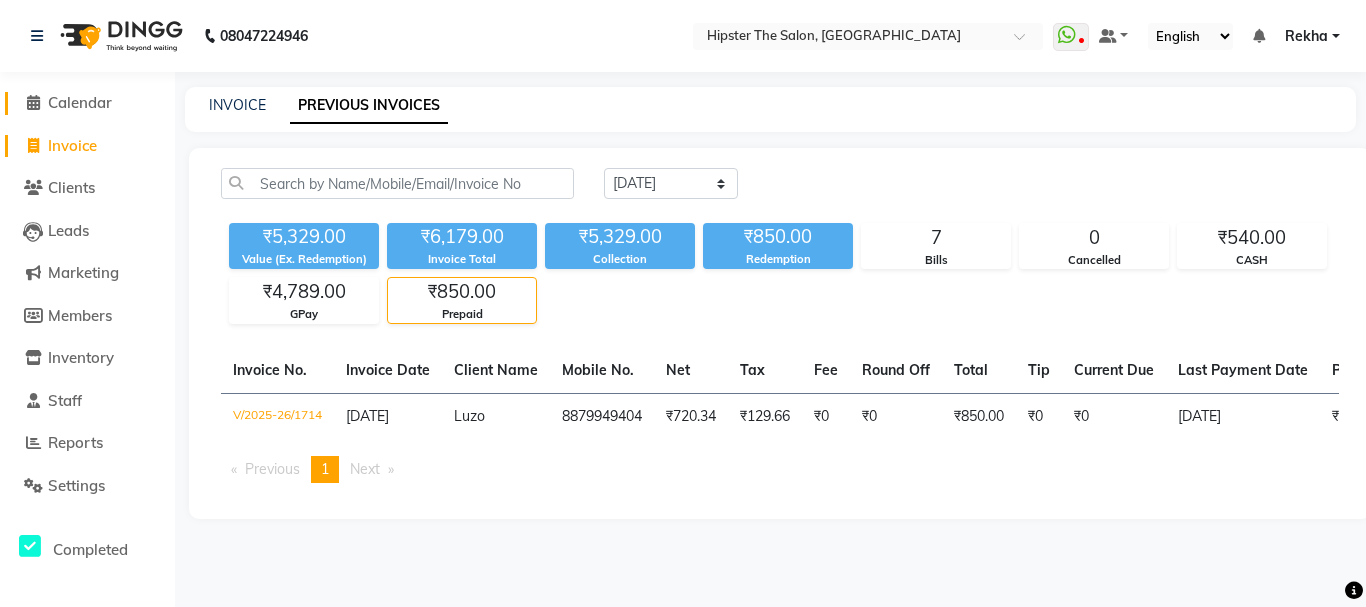 click on "Calendar" 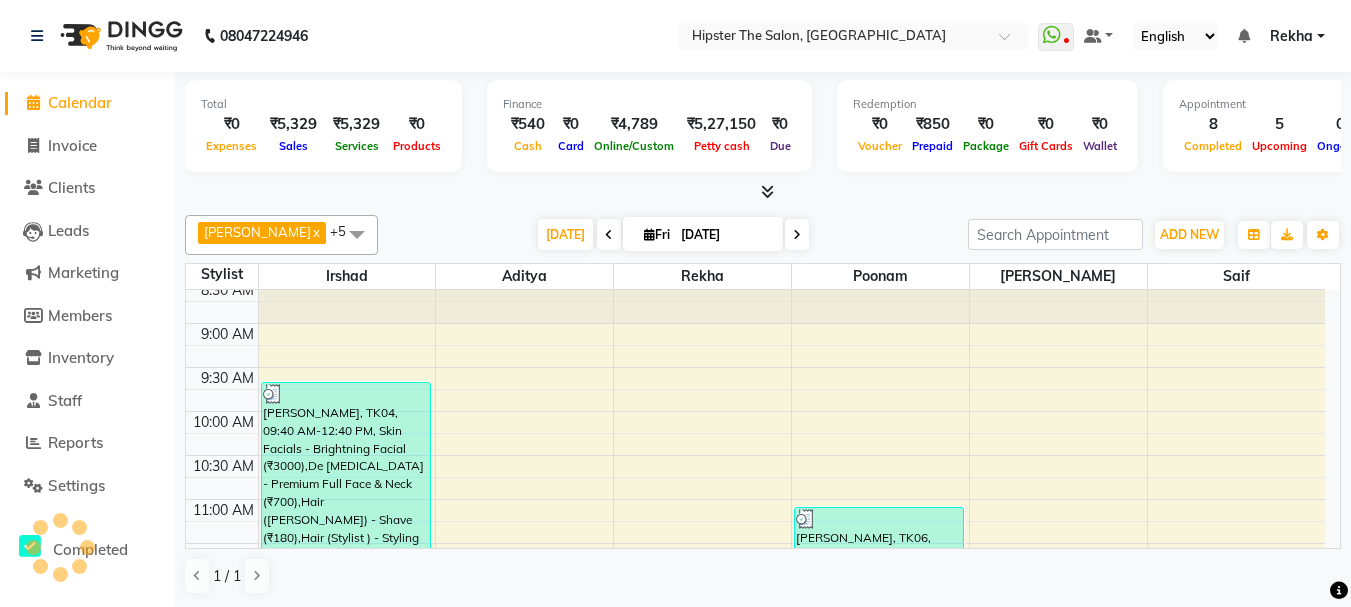 scroll, scrollTop: 0, scrollLeft: 0, axis: both 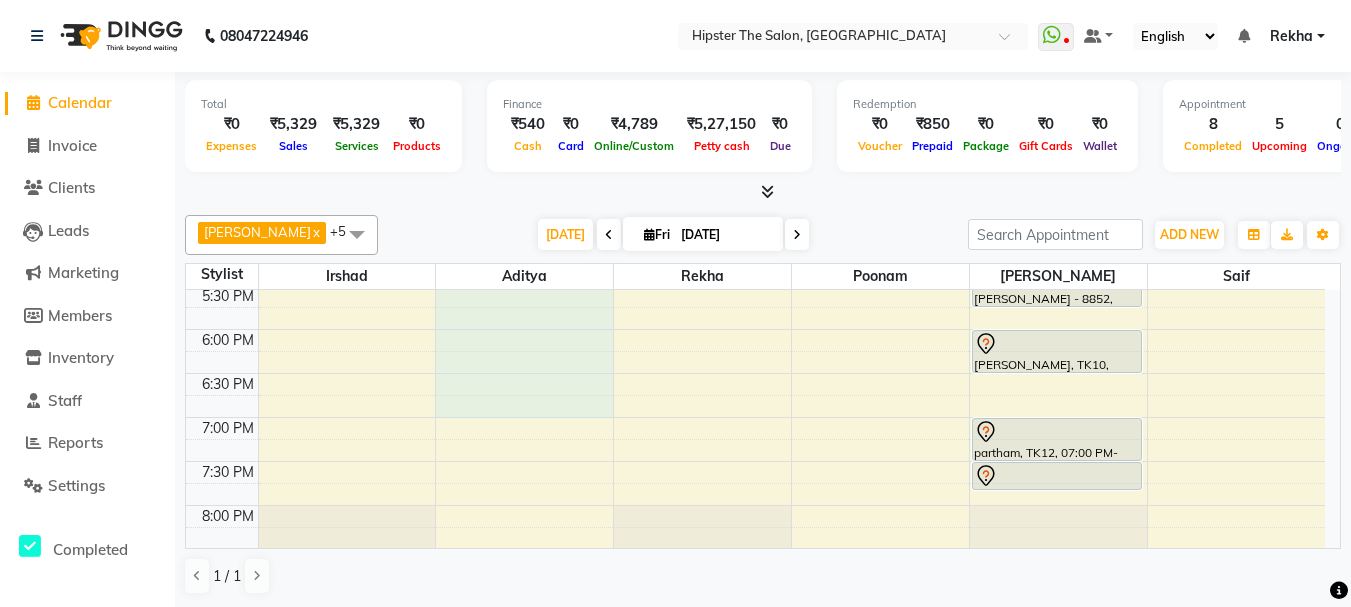 click on "8:00 AM 8:30 AM 9:00 AM 9:30 AM 10:00 AM 10:30 AM 11:00 AM 11:30 AM 12:00 PM 12:30 PM 1:00 PM 1:30 PM 2:00 PM 2:30 PM 3:00 PM 3:30 PM 4:00 PM 4:30 PM 5:00 PM 5:30 PM 6:00 PM 6:30 PM 7:00 PM 7:30 PM 8:00 PM 8:30 PM 9:00 PM 9:30 PM 10:00 PM 10:30 PM" at bounding box center (755, 109) 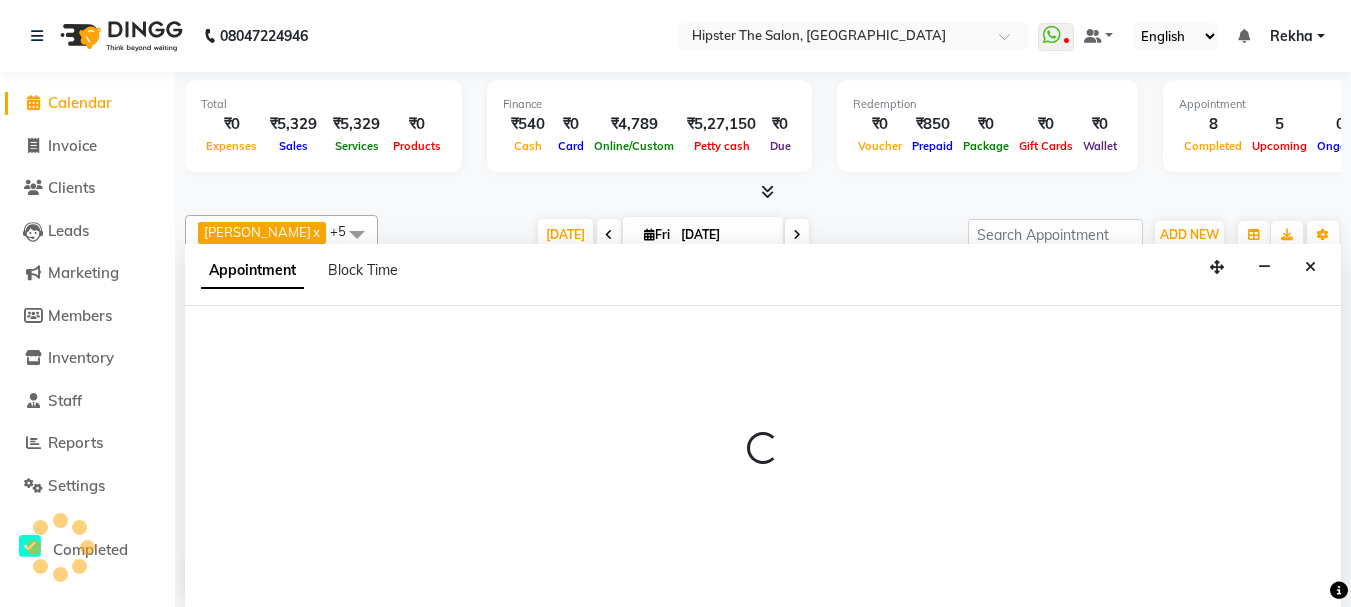scroll, scrollTop: 1, scrollLeft: 0, axis: vertical 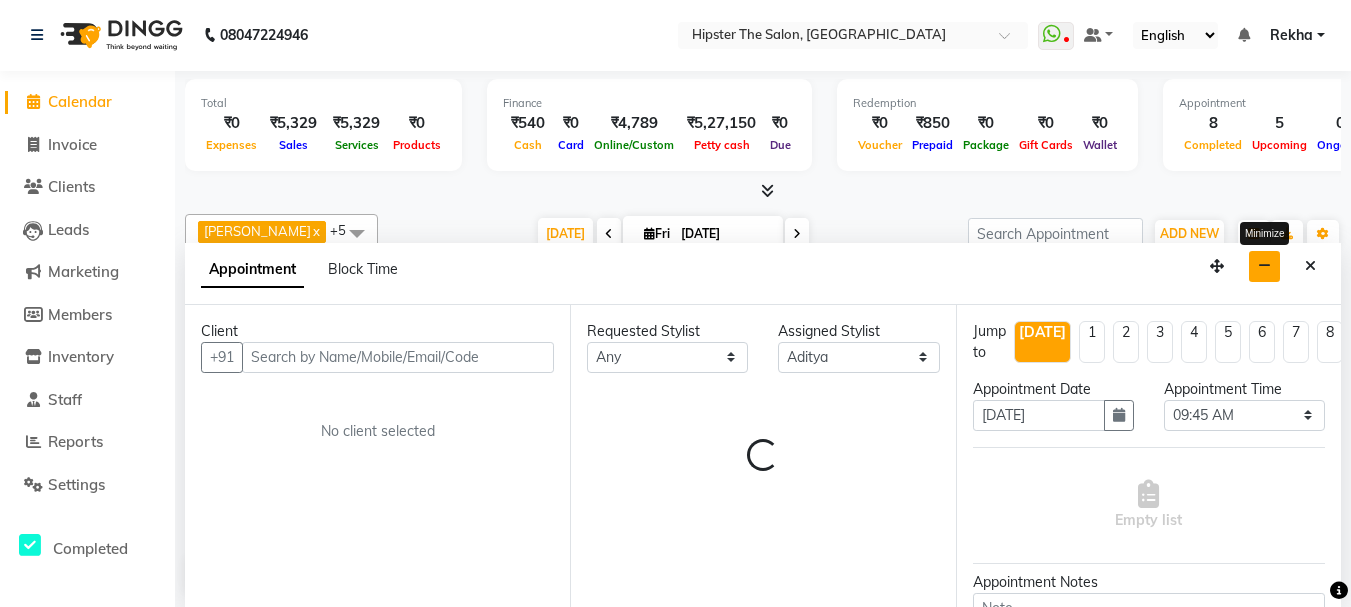click at bounding box center (1264, 266) 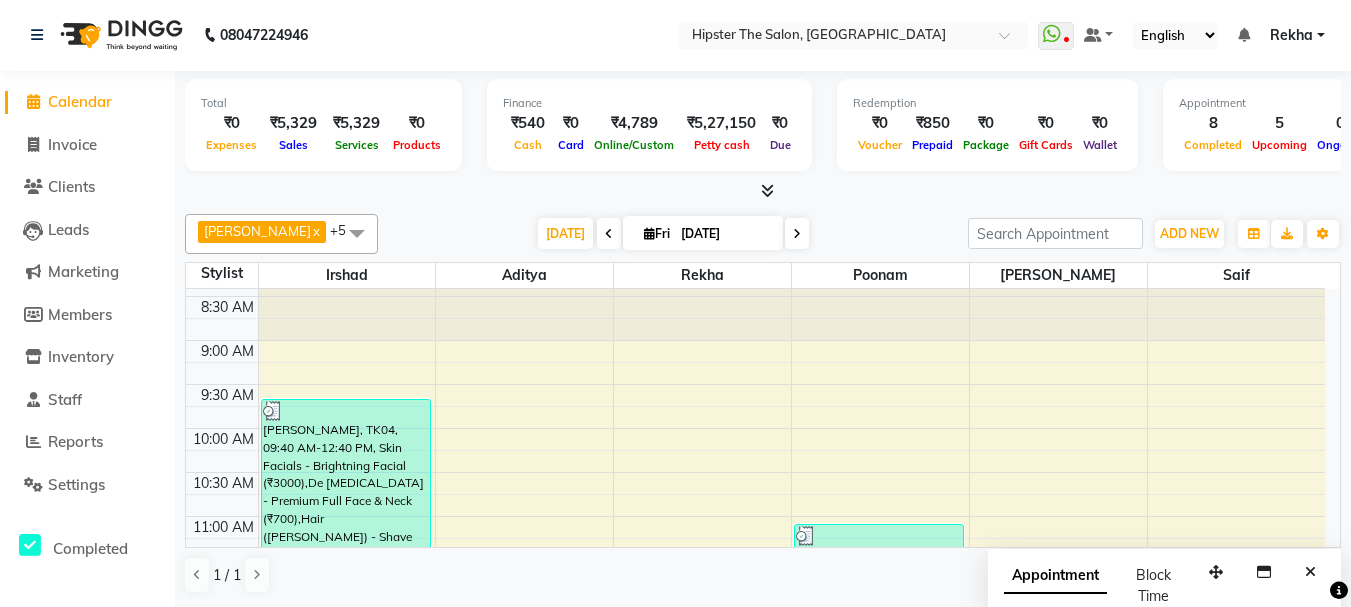 scroll, scrollTop: 34, scrollLeft: 0, axis: vertical 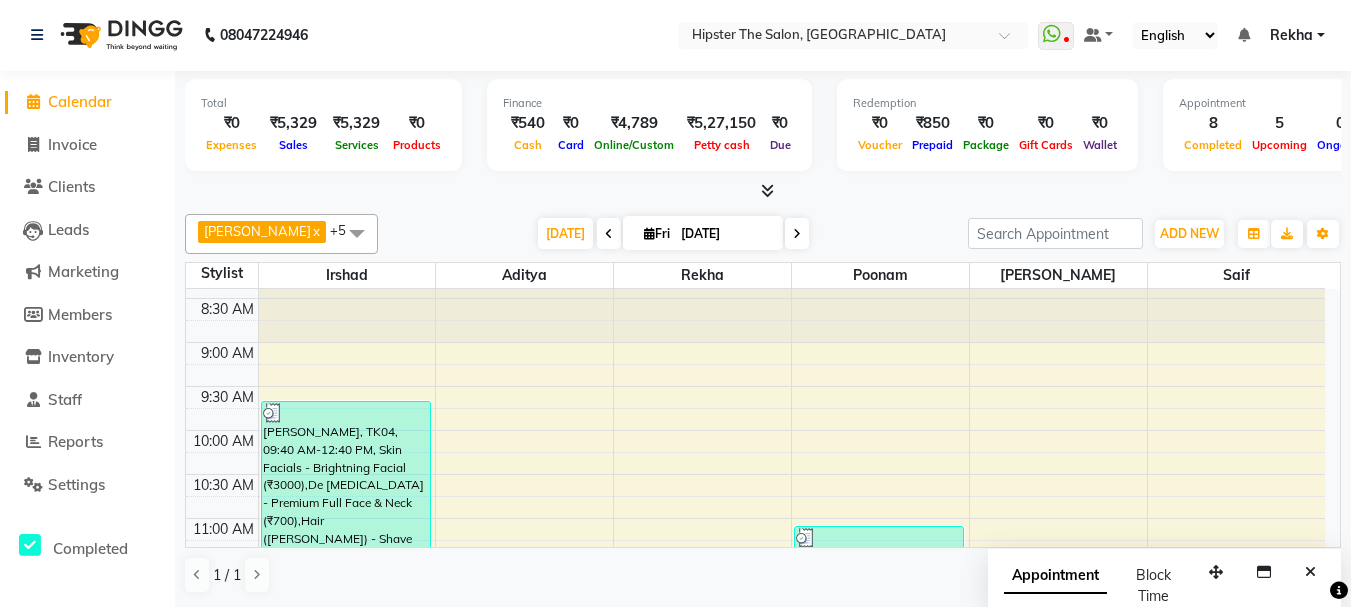 click on "8:00 AM 8:30 AM 9:00 AM 9:30 AM 10:00 AM 10:30 AM 11:00 AM 11:30 AM 12:00 PM 12:30 PM 1:00 PM 1:30 PM 2:00 PM 2:30 PM 3:00 PM 3:30 PM 4:00 PM 4:30 PM 5:00 PM 5:30 PM 6:00 PM 6:30 PM 7:00 PM 7:30 PM 8:00 PM 8:30 PM 9:00 PM 9:30 PM 10:00 PM 10:30 PM     Vedant, TK04, 09:40 AM-12:40 PM, Skin Facials - Brightning Facial (₹3000),De Tanning - Premium Full Face & Neck (₹700),Hair (Barber) - Shave (₹180),Hair (Stylist ) - Styling With Wash 1 (₹250)     pince, TK09, 12:50 PM-01:20 PM, Hair (Barber) - Shave (₹180)     palesh, TK01, 02:30 PM-03:00 PM, Hair (Barber) - Wash Cut And Styling     Ganesh Jyotisuvarna, TK03, 03:30 PM-04:00 PM, Hair (Barber) - Wash Cut And Styling     Ganesh Jyotisuvarna, TK03, 04:00 PM-04:30 PM, Hair (Barber) - Shave             DISHANT, TK05, 05:00 PM-05:30 PM, Hair (Barber) - Wash Cut And Styling     Luzo, TK08, 12:15 PM-01:15 PM, Hair (Stylist ) - Wash Cut And Styling (₹850)     mira sinha, TK06, 11:05 AM-01:05 PM, Threading - Upper Lip (₹60),Threading - Eyebrows (₹80)" at bounding box center (755, 914) 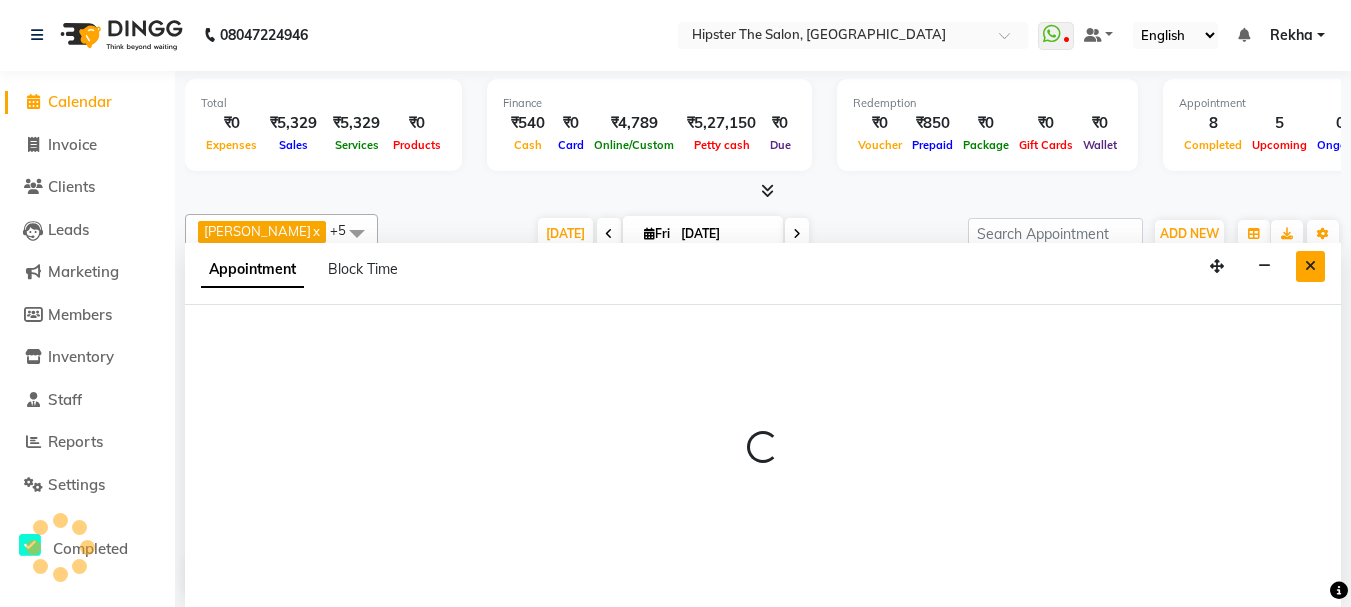 click at bounding box center [1310, 266] 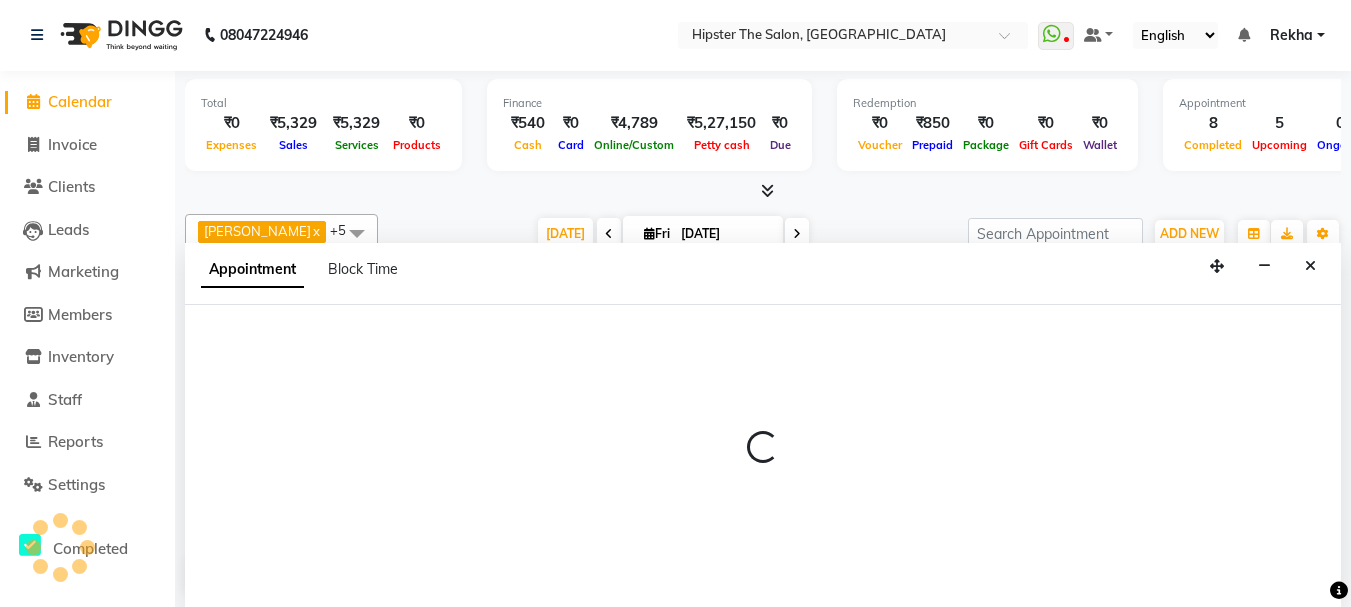 click on "saif" at bounding box center [1236, 275] 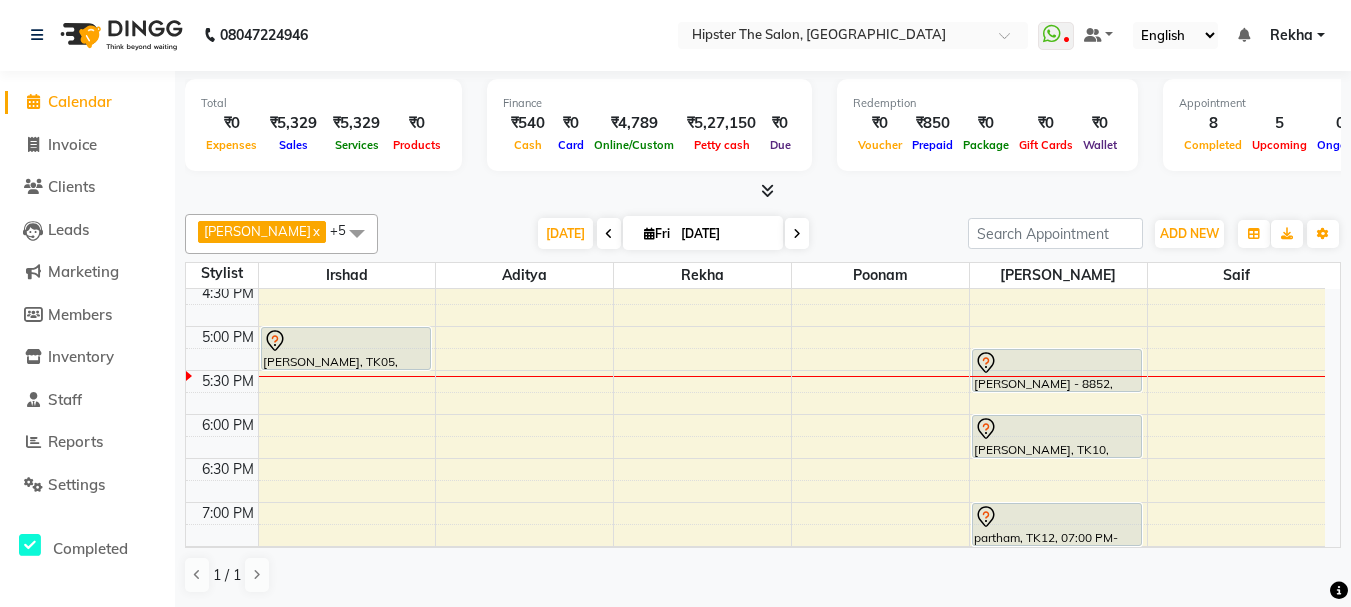 scroll, scrollTop: 721, scrollLeft: 0, axis: vertical 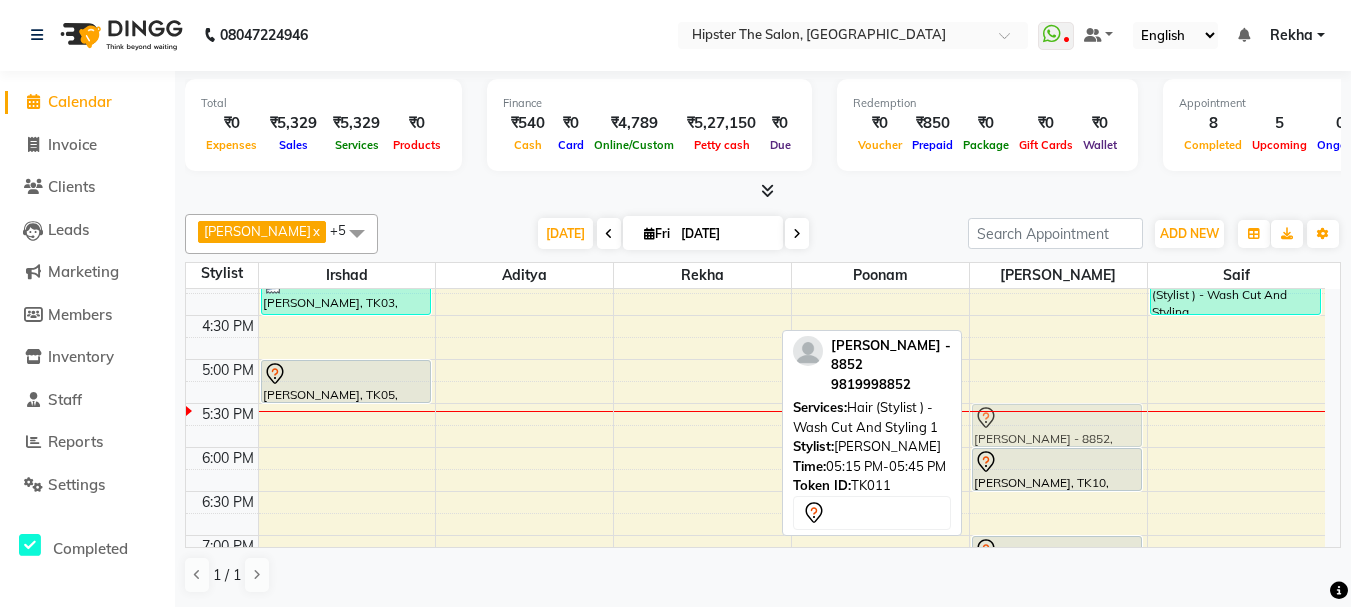 drag, startPoint x: 1054, startPoint y: 401, endPoint x: 1083, endPoint y: 427, distance: 38.948685 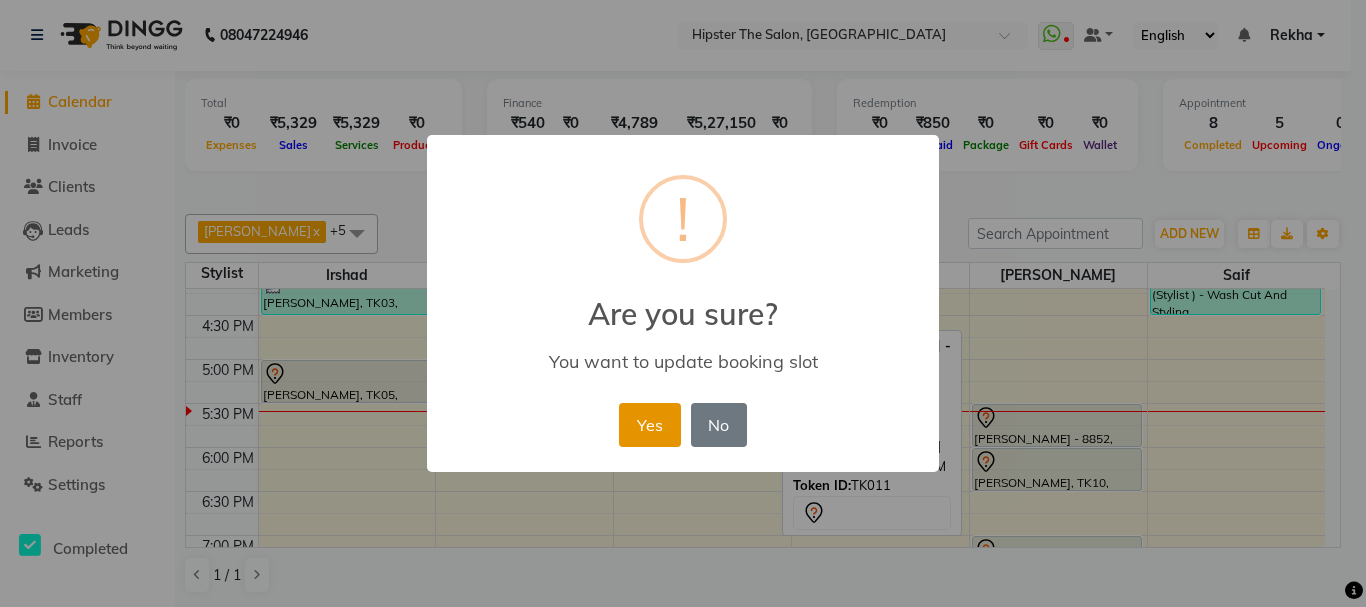 click on "Yes" at bounding box center [649, 425] 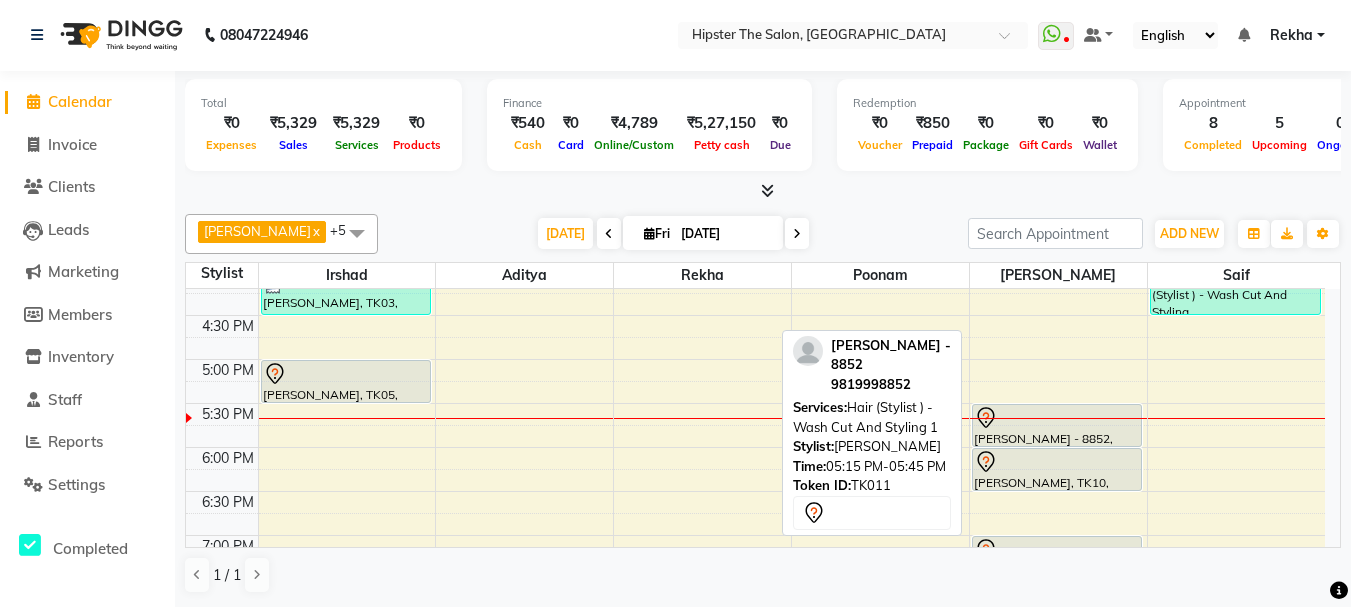 click on "CHIRAG - 8852   9819998852" at bounding box center [872, 365] 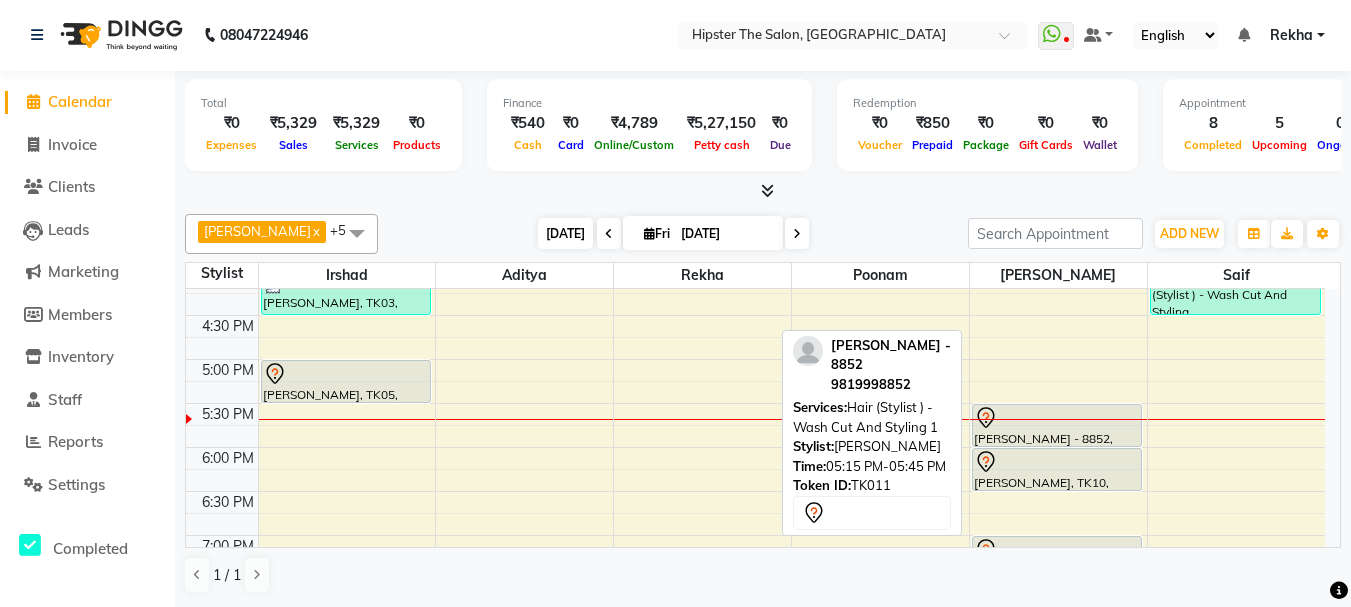 click on "[DATE]" at bounding box center [565, 233] 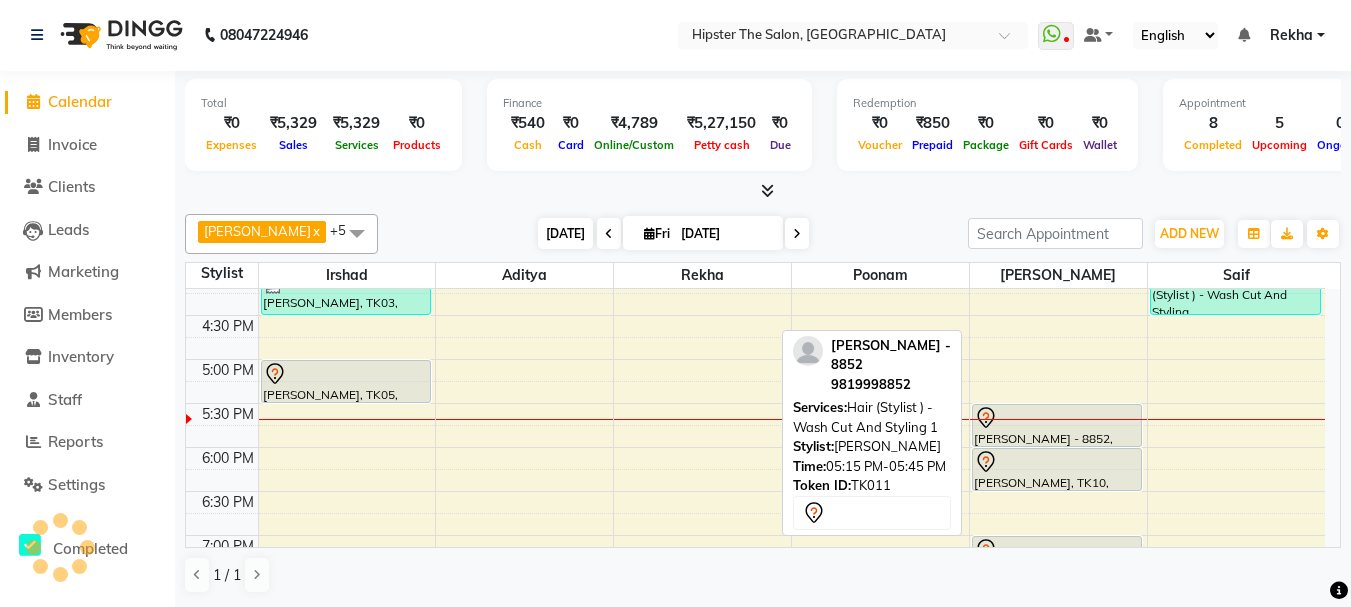 scroll, scrollTop: 793, scrollLeft: 0, axis: vertical 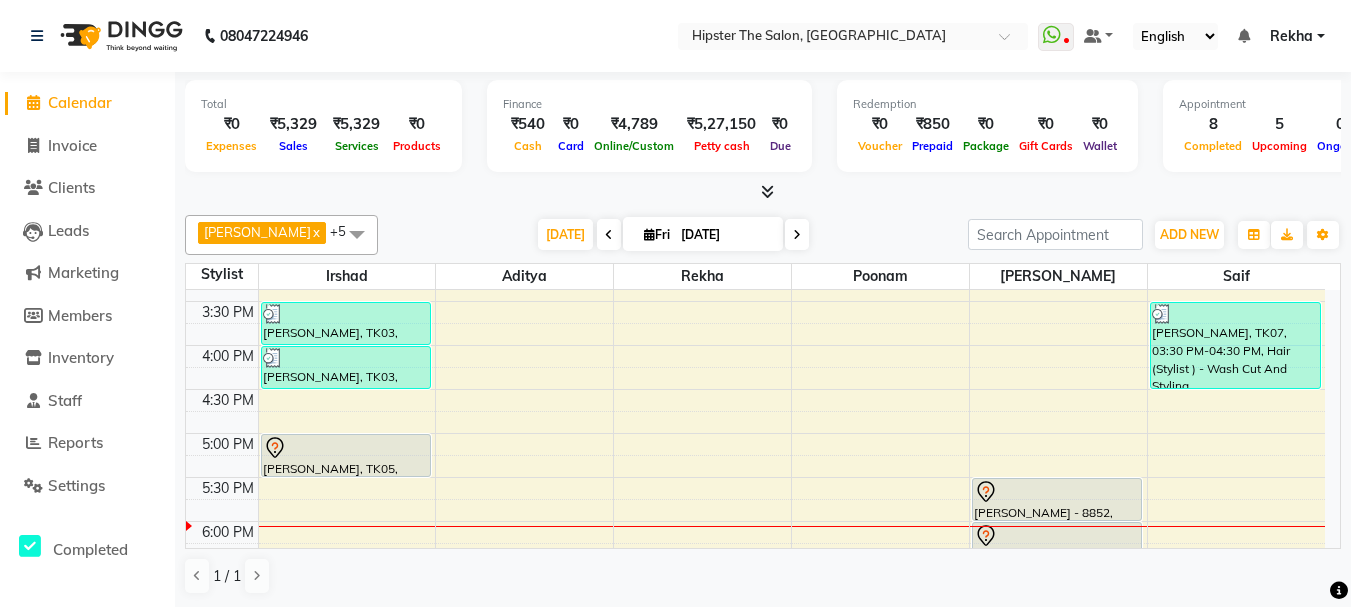 click on "8:00 AM 8:30 AM 9:00 AM 9:30 AM 10:00 AM 10:30 AM 11:00 AM 11:30 AM 12:00 PM 12:30 PM 1:00 PM 1:30 PM 2:00 PM 2:30 PM 3:00 PM 3:30 PM 4:00 PM 4:30 PM 5:00 PM 5:30 PM 6:00 PM 6:30 PM 7:00 PM 7:30 PM 8:00 PM 8:30 PM 9:00 PM 9:30 PM 10:00 PM 10:30 PM     Vedant, TK04, 09:40 AM-12:40 PM, Skin Facials - Brightning Facial (₹3000),De Tanning - Premium Full Face & Neck (₹700),Hair (Barber) - Shave (₹180),Hair (Stylist ) - Styling With Wash 1 (₹250)     pince, TK09, 12:50 PM-01:20 PM, Hair (Barber) - Shave (₹180)     palesh, TK01, 02:30 PM-03:00 PM, Hair (Barber) - Wash Cut And Styling     Ganesh Jyotisuvarna, TK03, 03:30 PM-04:00 PM, Hair (Barber) - Wash Cut And Styling     Ganesh Jyotisuvarna, TK03, 04:00 PM-04:30 PM, Hair (Barber) - Shave             DISHANT, TK05, 05:00 PM-05:30 PM, Hair (Barber) - Wash Cut And Styling     Luzo, TK08, 12:15 PM-01:15 PM, Hair (Stylist ) - Wash Cut And Styling (₹850)     mira sinha, TK06, 11:05 AM-01:05 PM, Threading - Upper Lip (₹60),Threading - Eyebrows (₹80)" at bounding box center [755, 301] 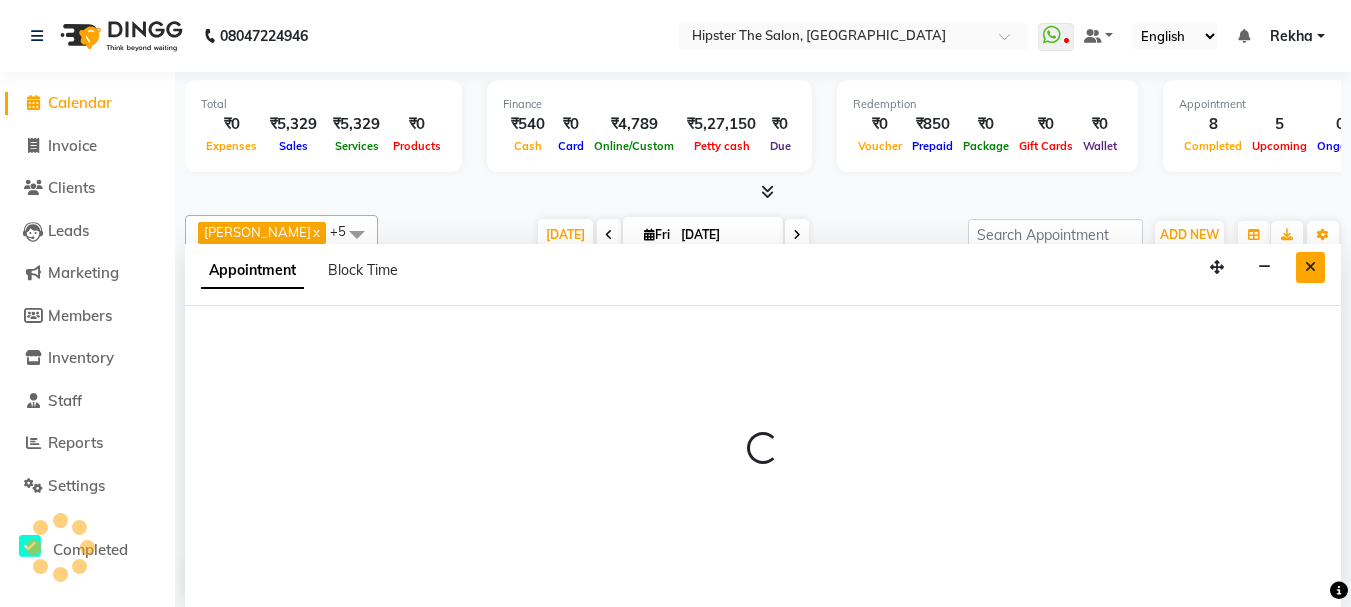 drag, startPoint x: 1199, startPoint y: 411, endPoint x: 1301, endPoint y: 265, distance: 178.10109 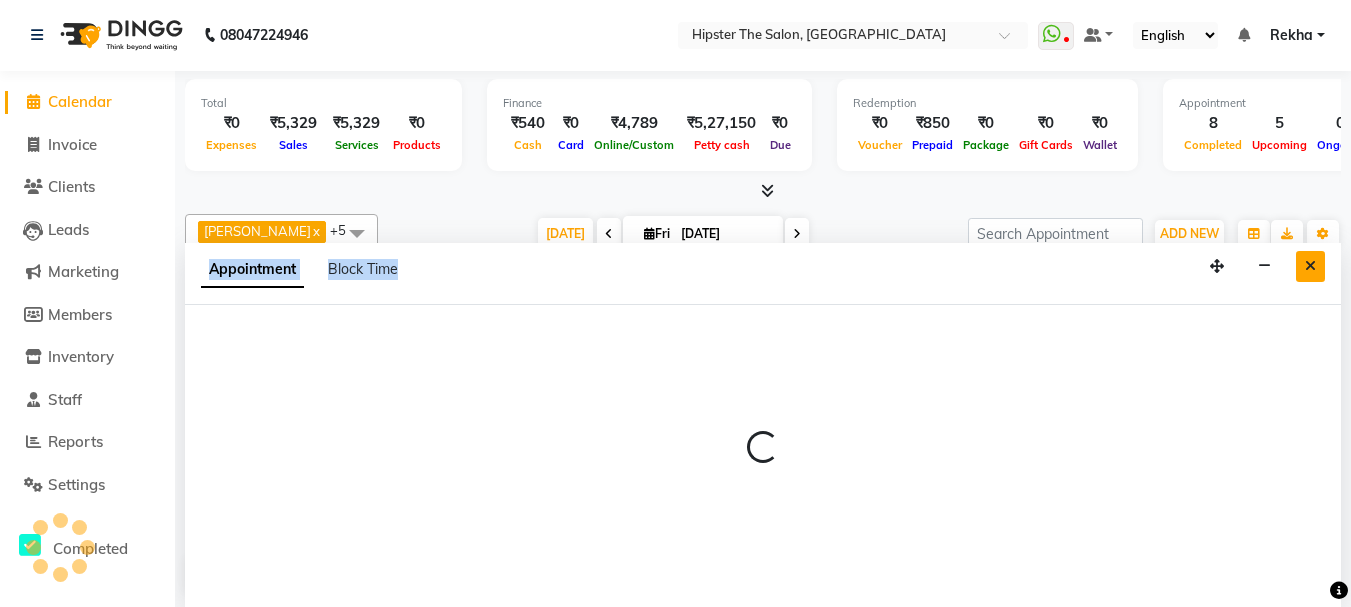 click at bounding box center [1310, 266] 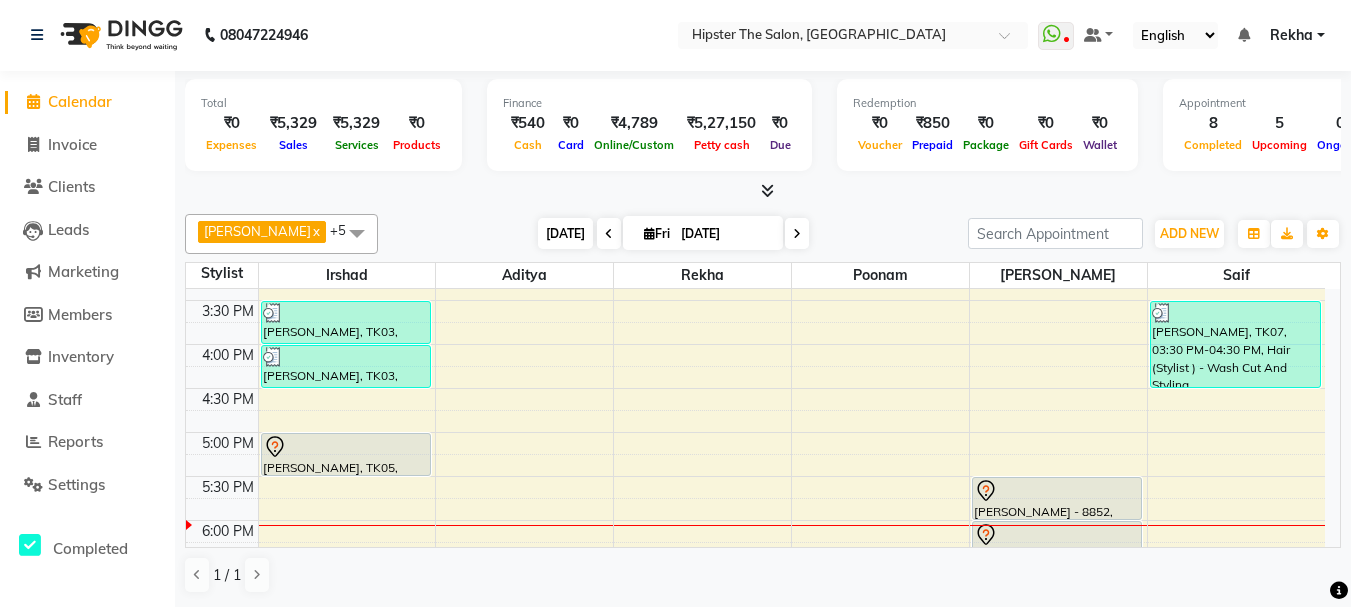click on "[DATE]" at bounding box center [565, 233] 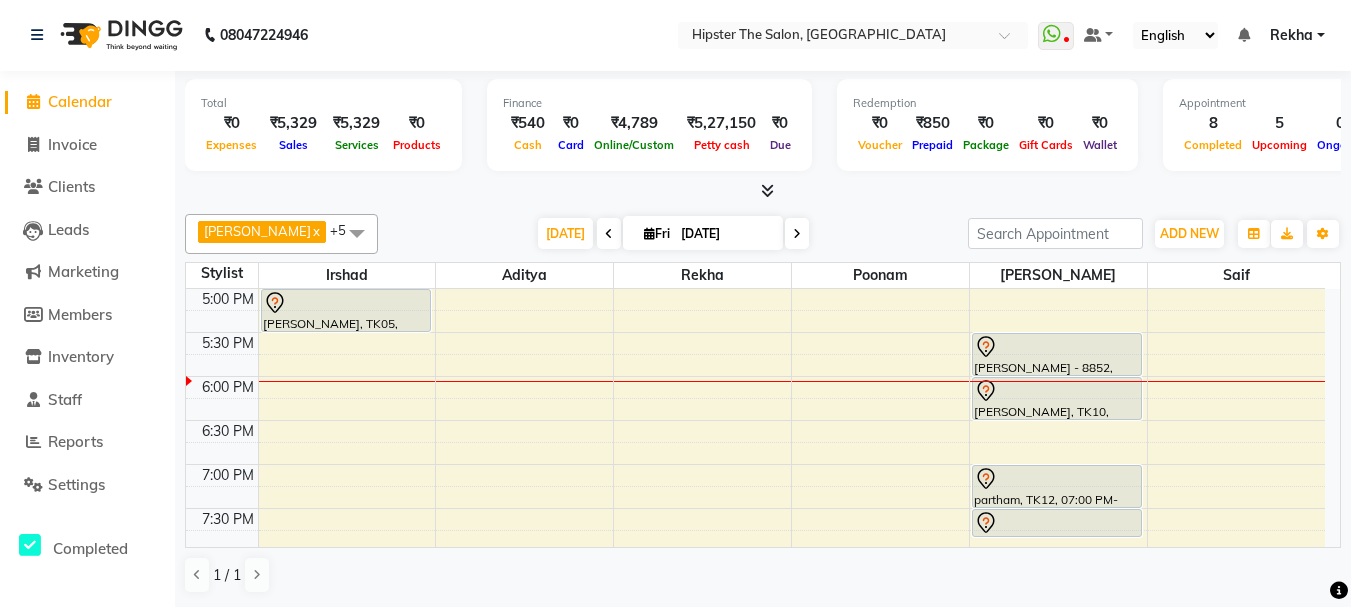 scroll, scrollTop: 793, scrollLeft: 0, axis: vertical 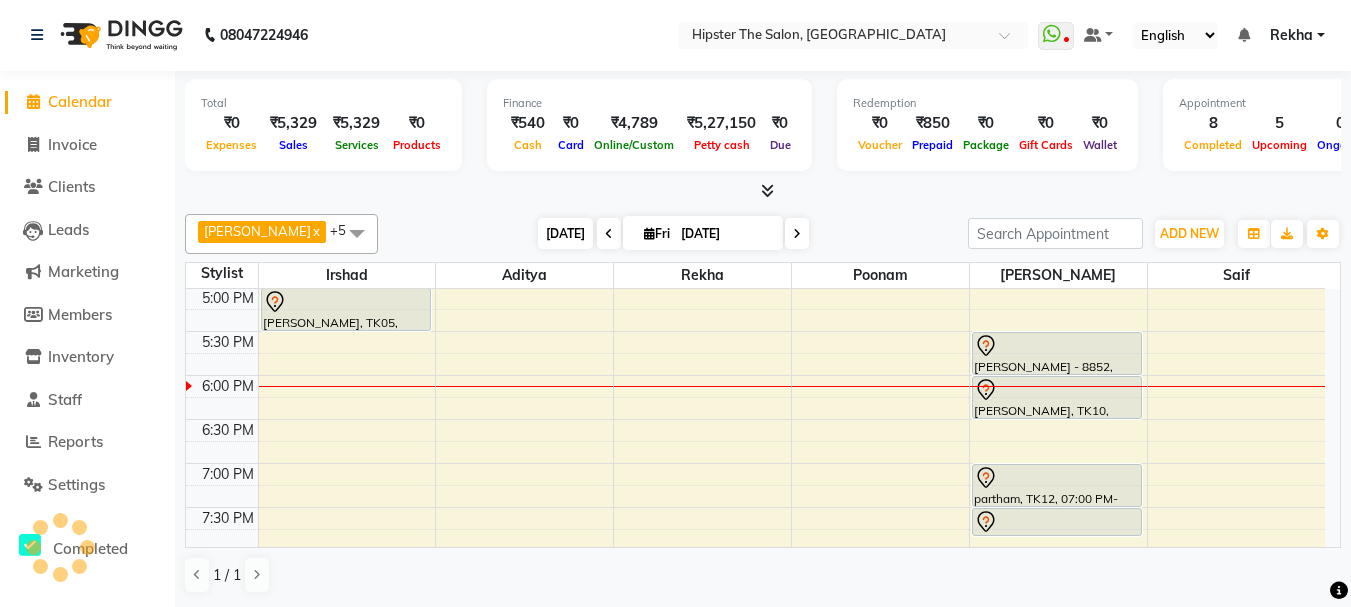 click on "[DATE]" at bounding box center [565, 233] 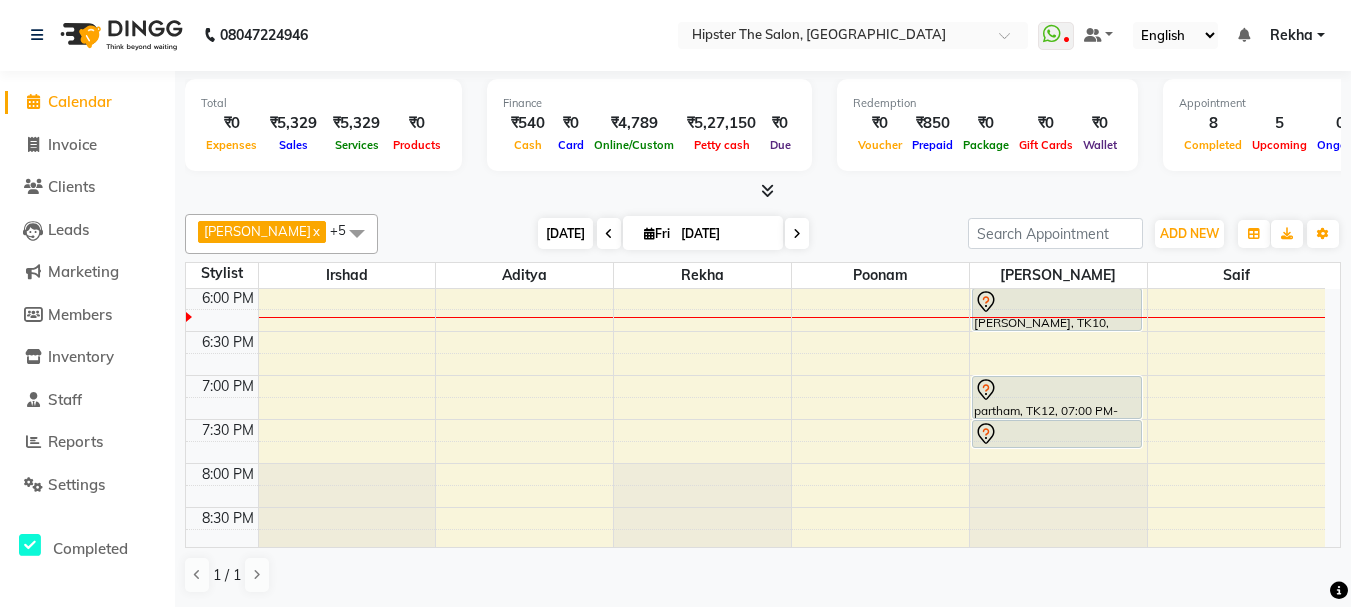 click on "[DATE]" at bounding box center (565, 233) 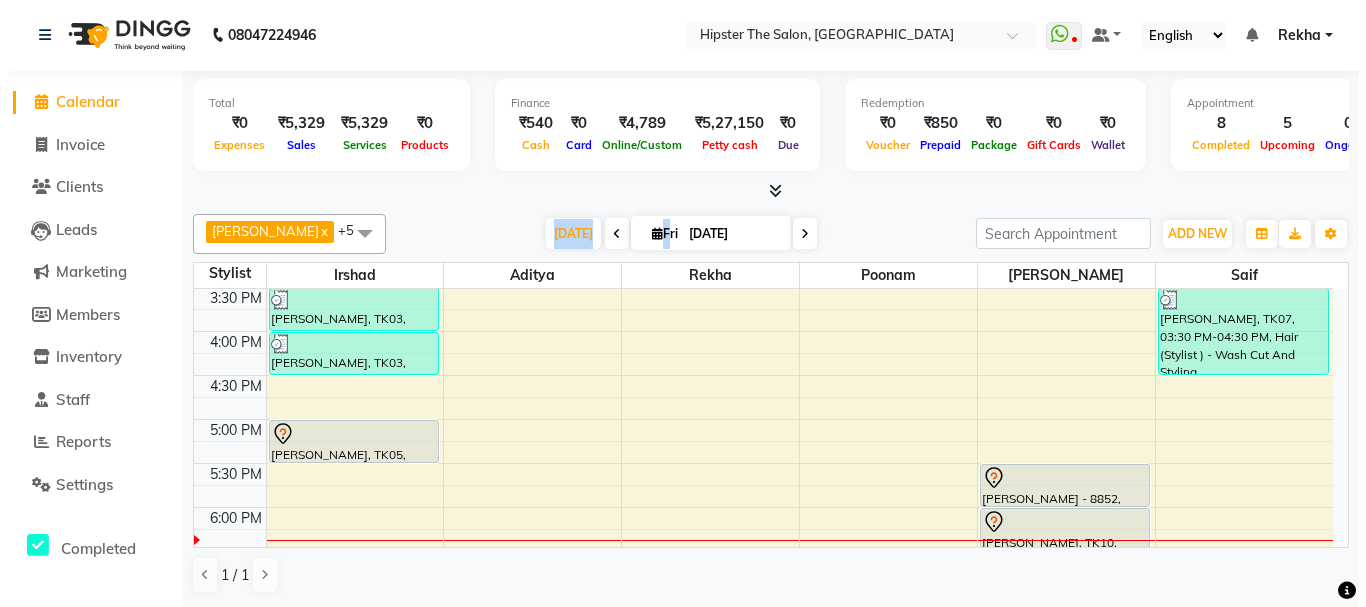 scroll, scrollTop: 728, scrollLeft: 0, axis: vertical 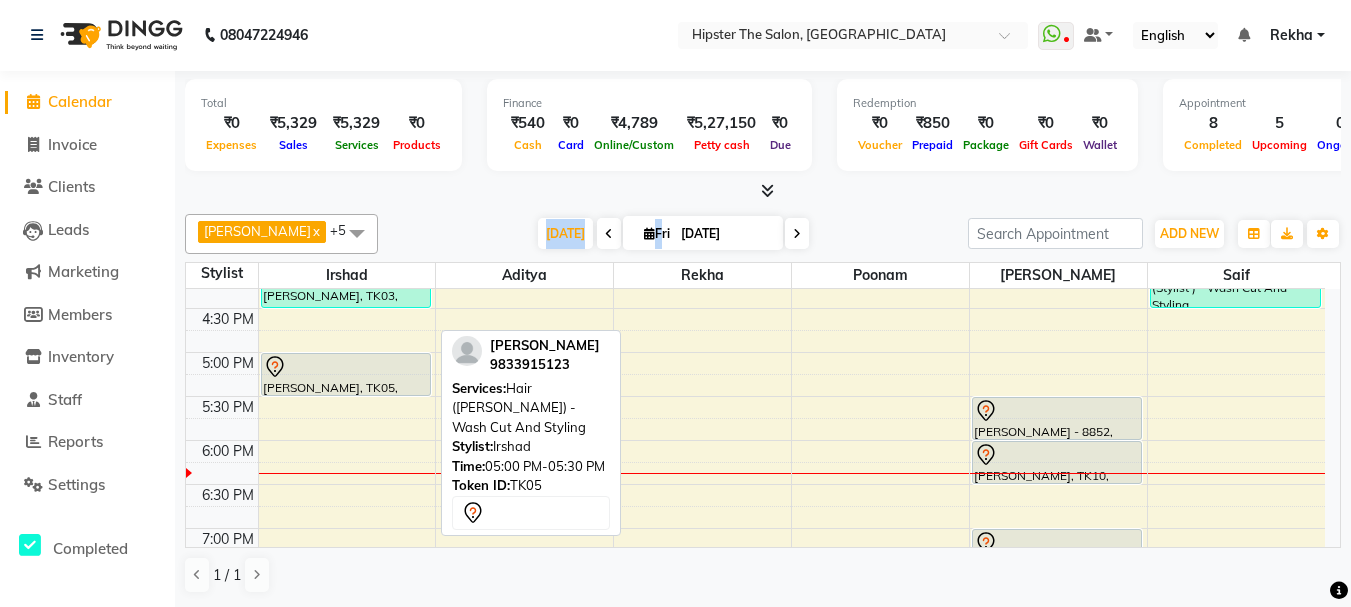 click on "[PERSON_NAME], TK05, 05:00 PM-05:30 PM, Hair ([PERSON_NAME]) - Wash Cut And Styling" at bounding box center [346, 374] 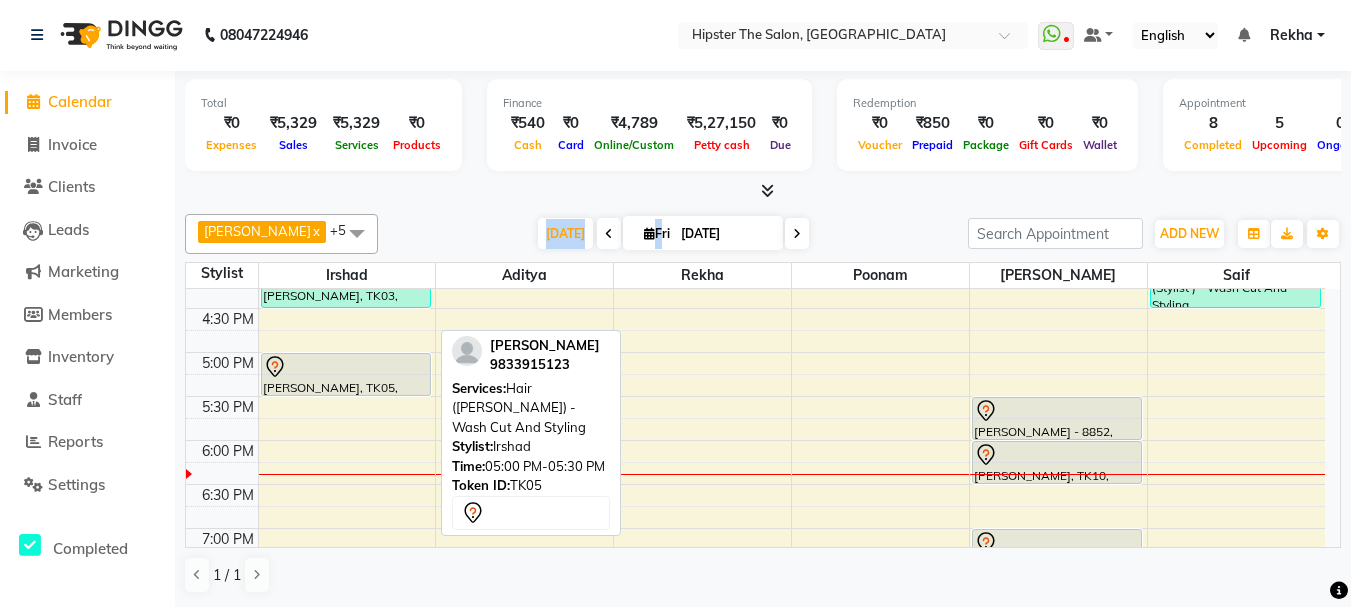 click on "[PERSON_NAME], TK05, 05:00 PM-05:30 PM, Hair ([PERSON_NAME]) - Wash Cut And Styling" at bounding box center [346, 374] 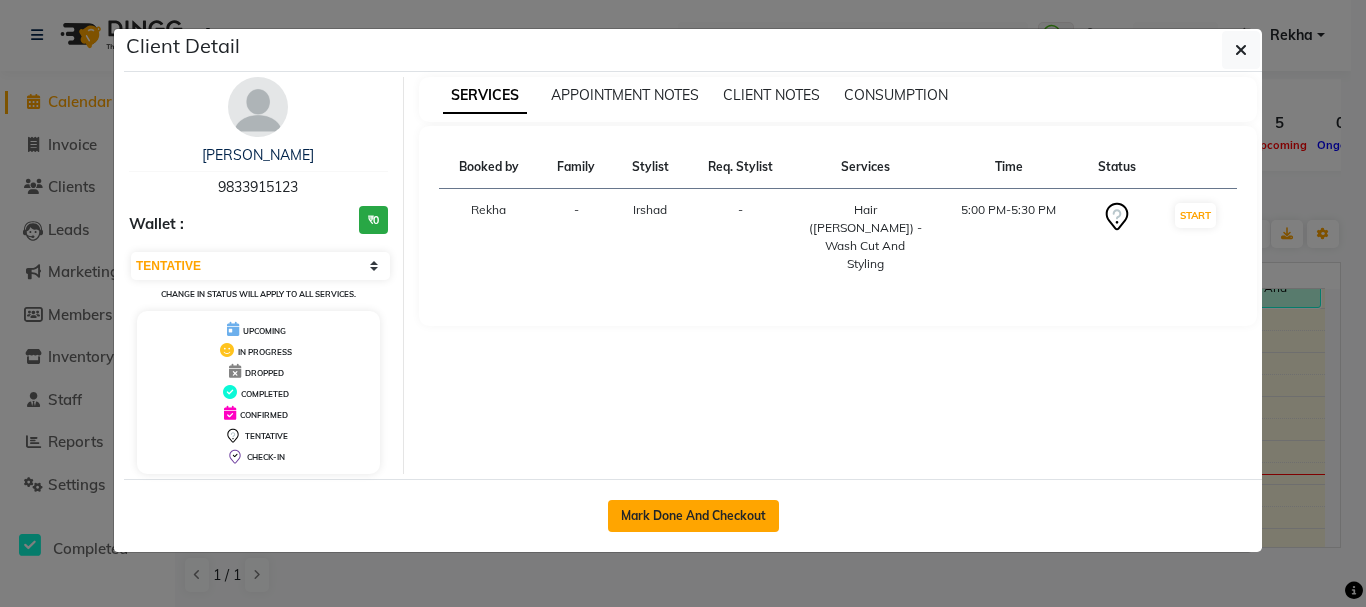 click on "Mark Done And Checkout" 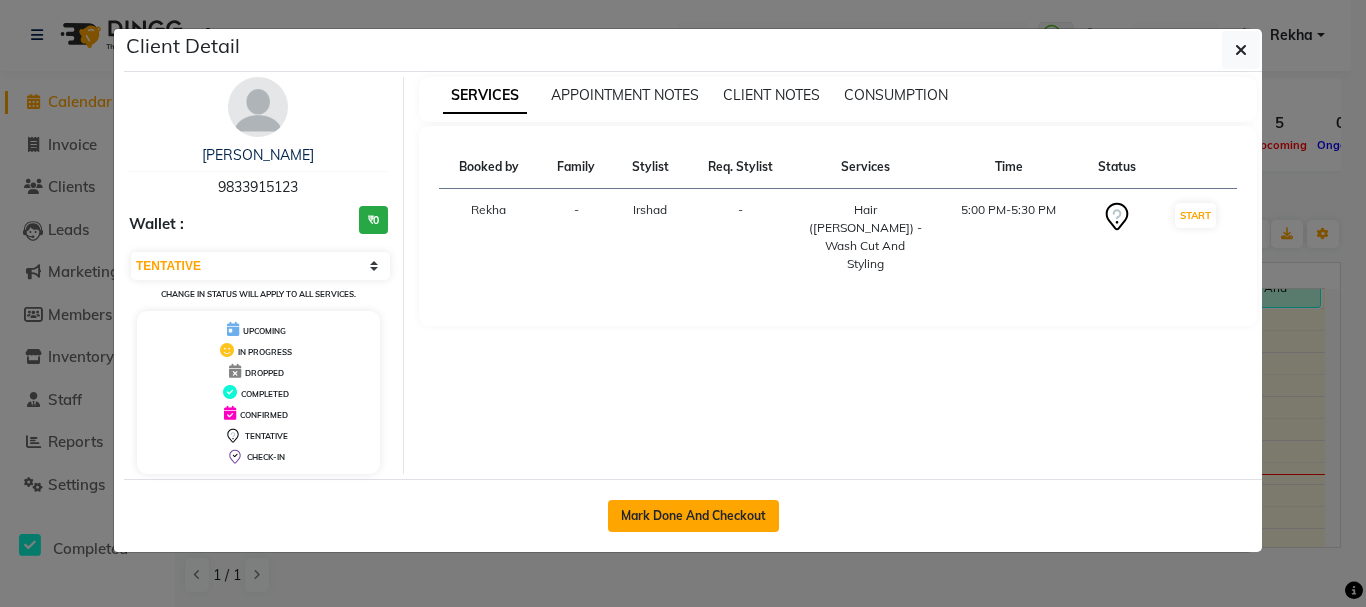 select on "service" 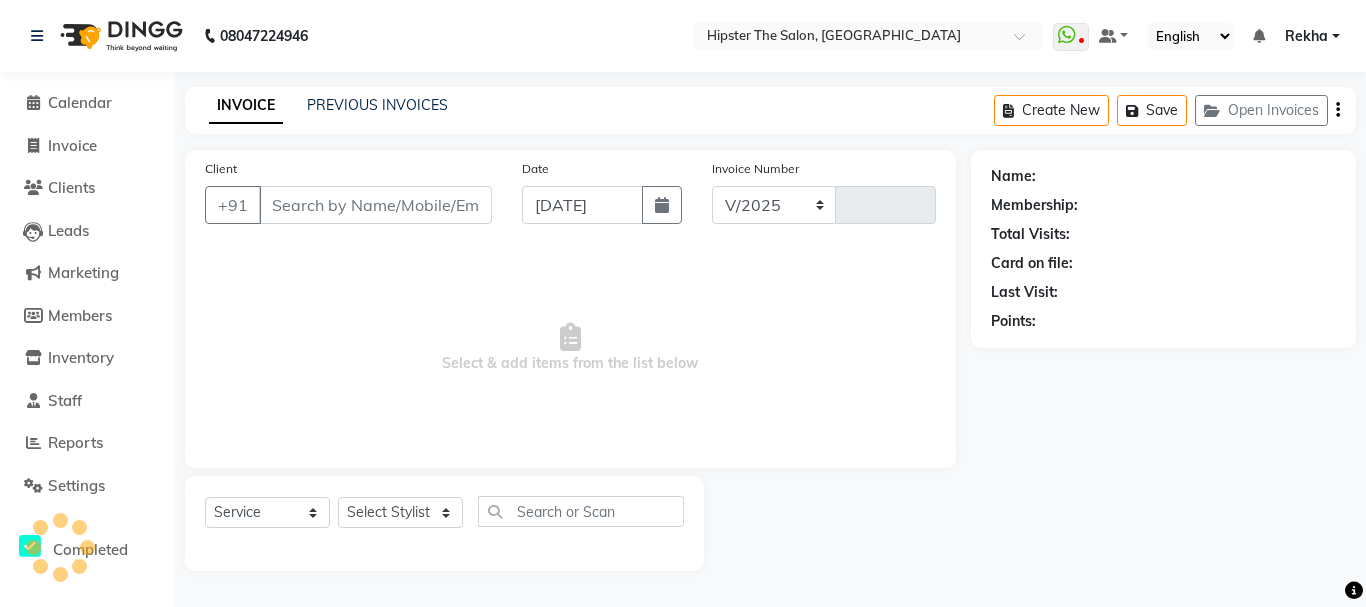 select on "5125" 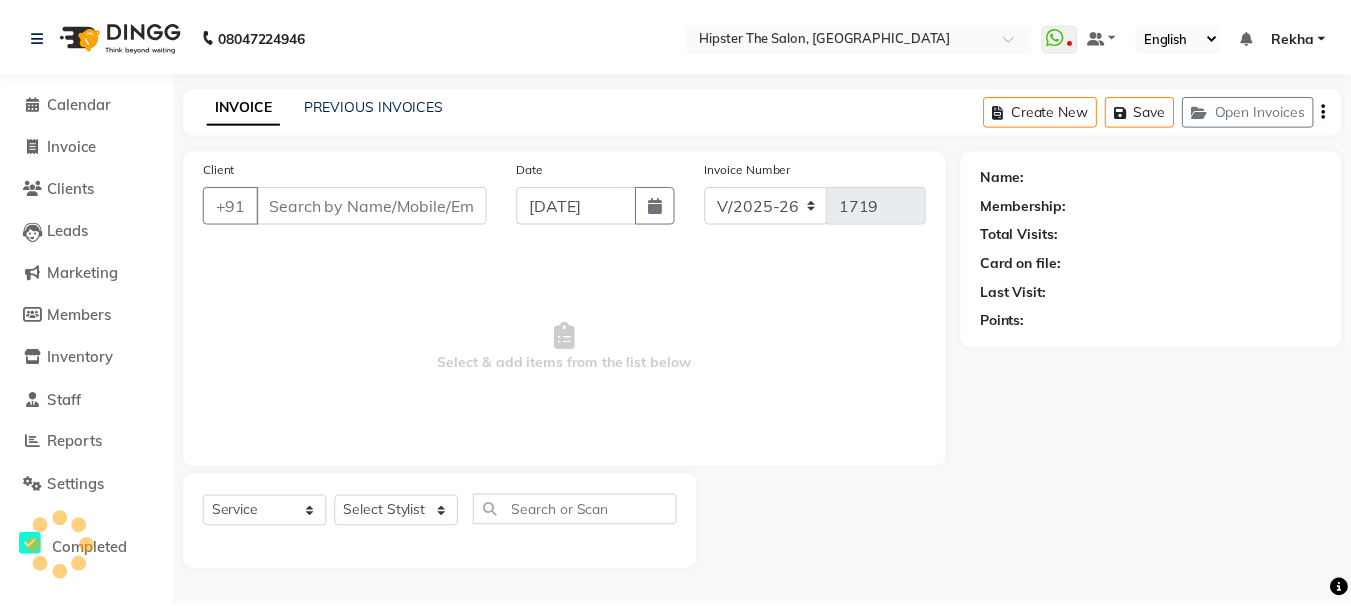 scroll, scrollTop: 0, scrollLeft: 0, axis: both 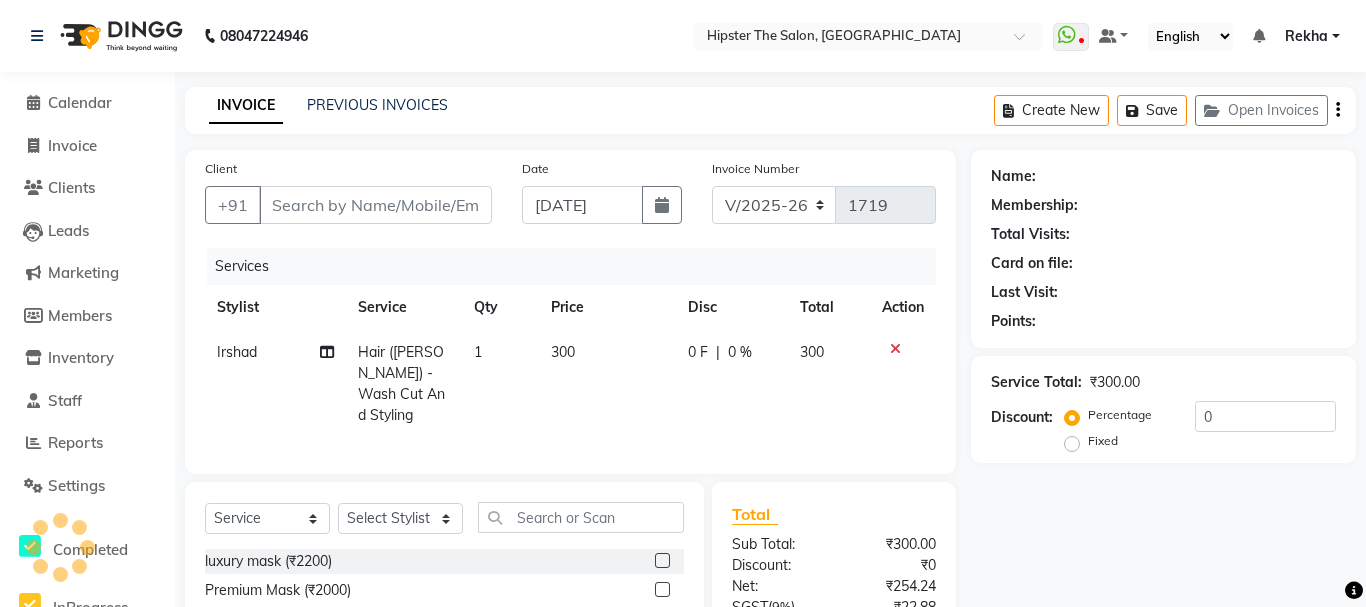 type on "9833915123" 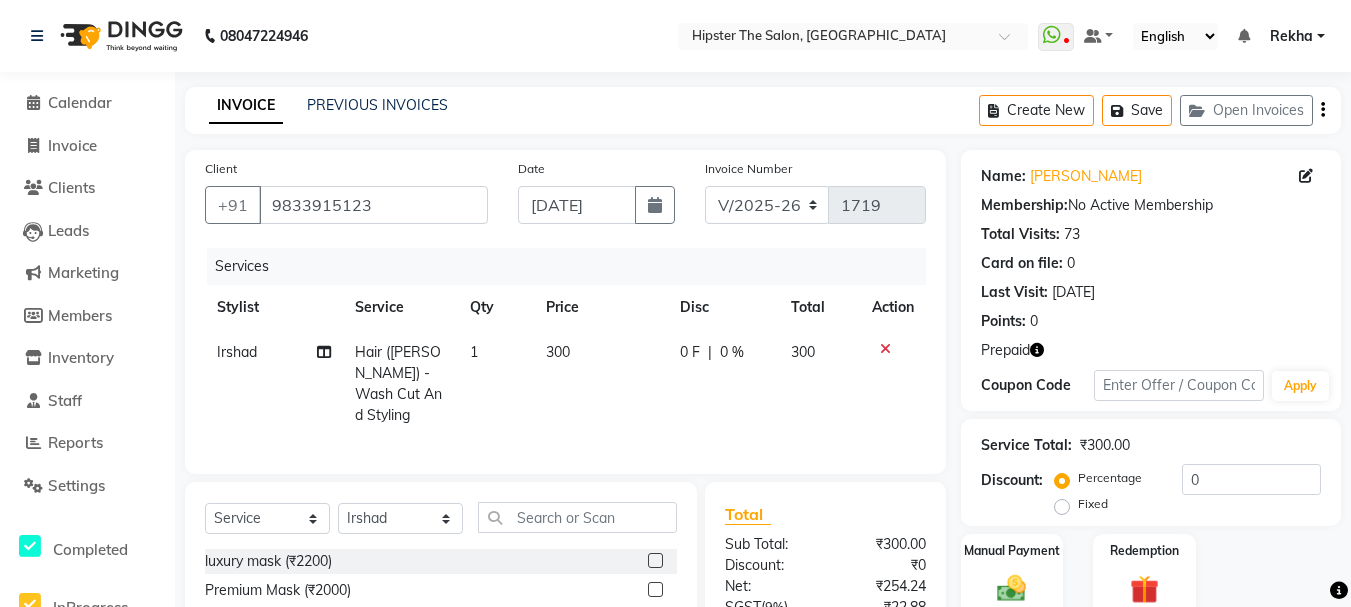 click 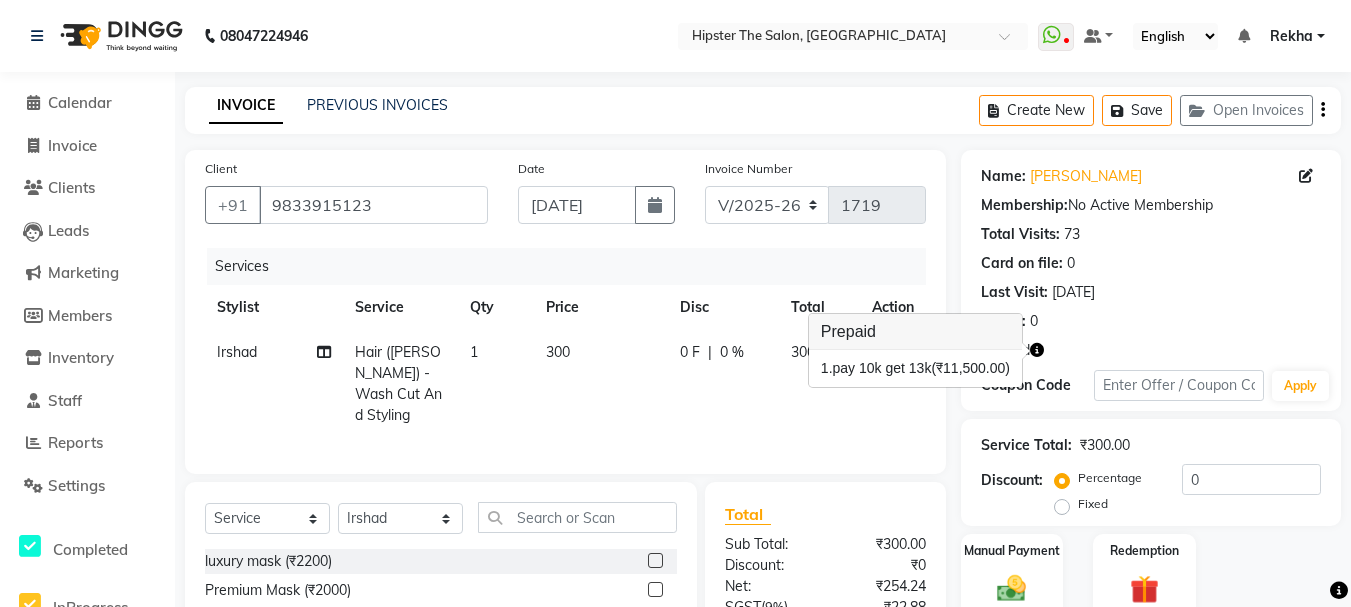 click on "0 F | 0 %" 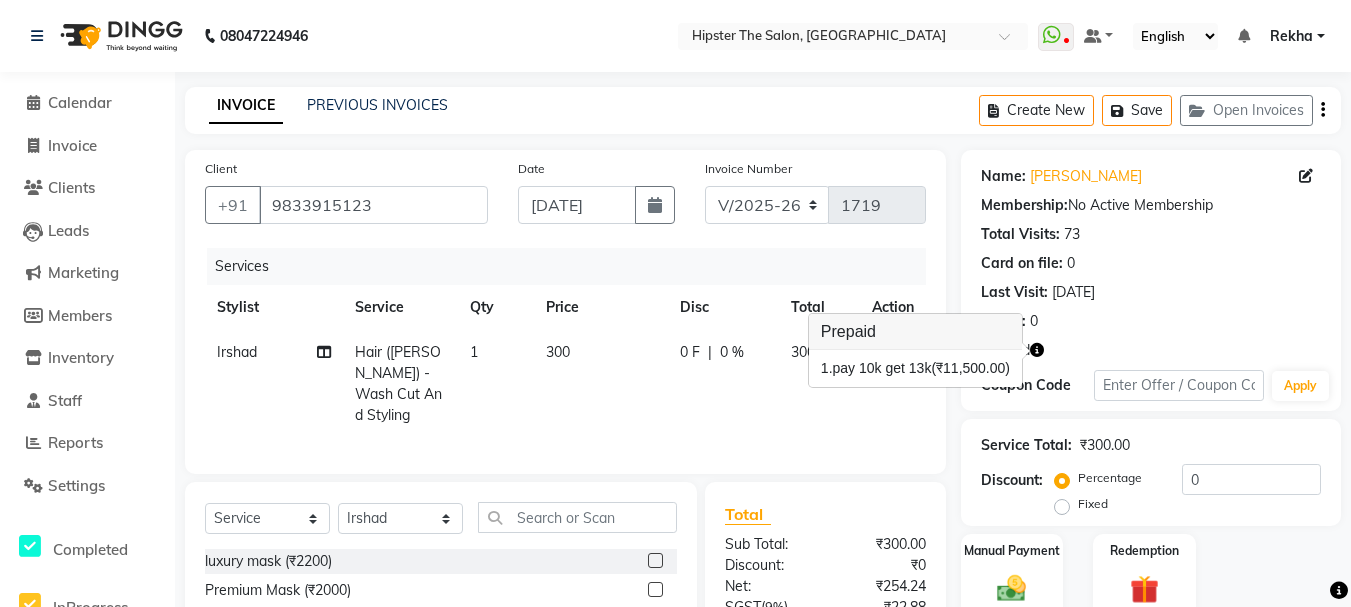 select on "32387" 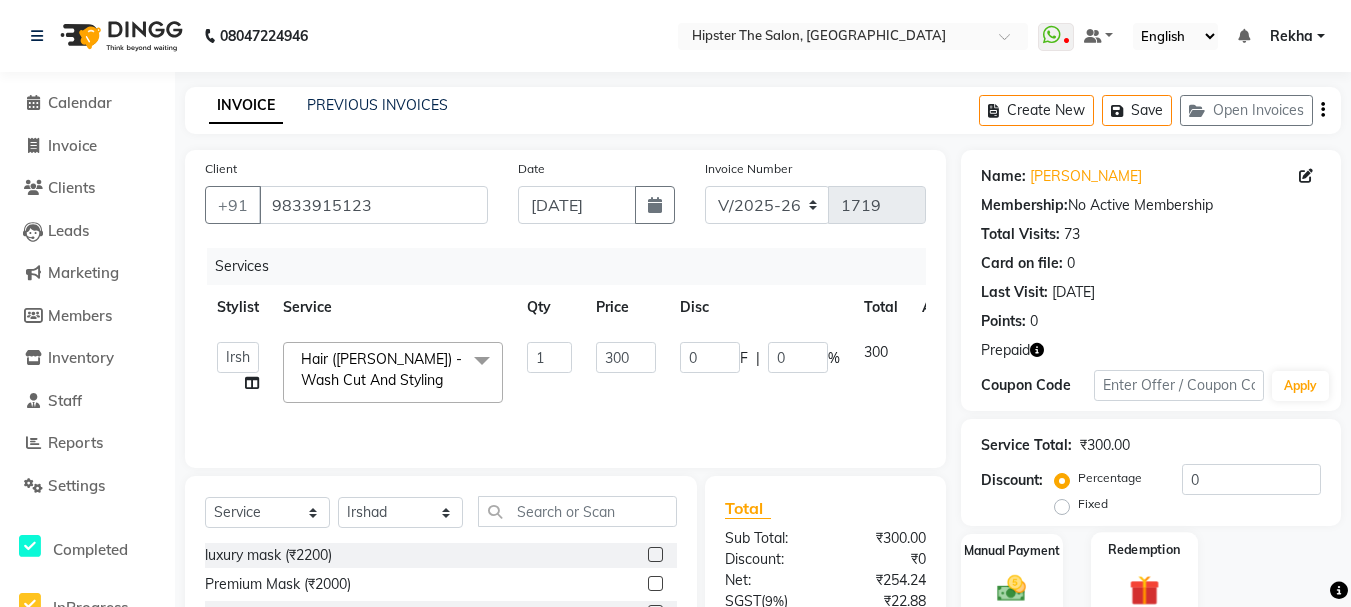 click 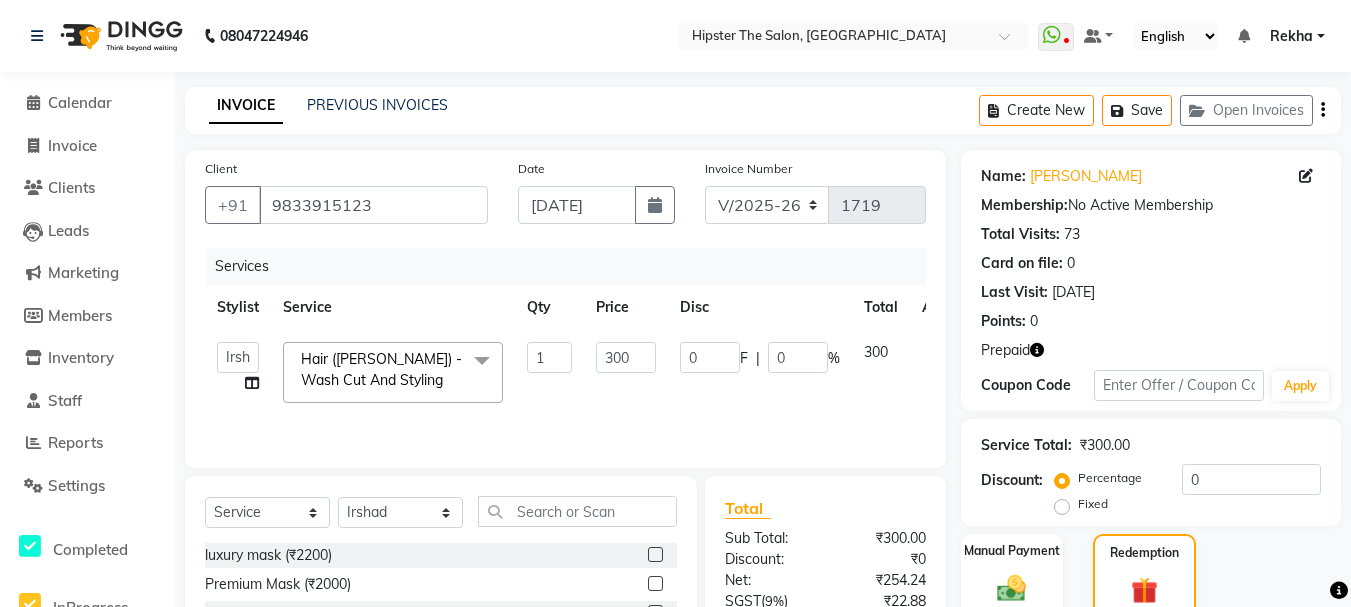 click 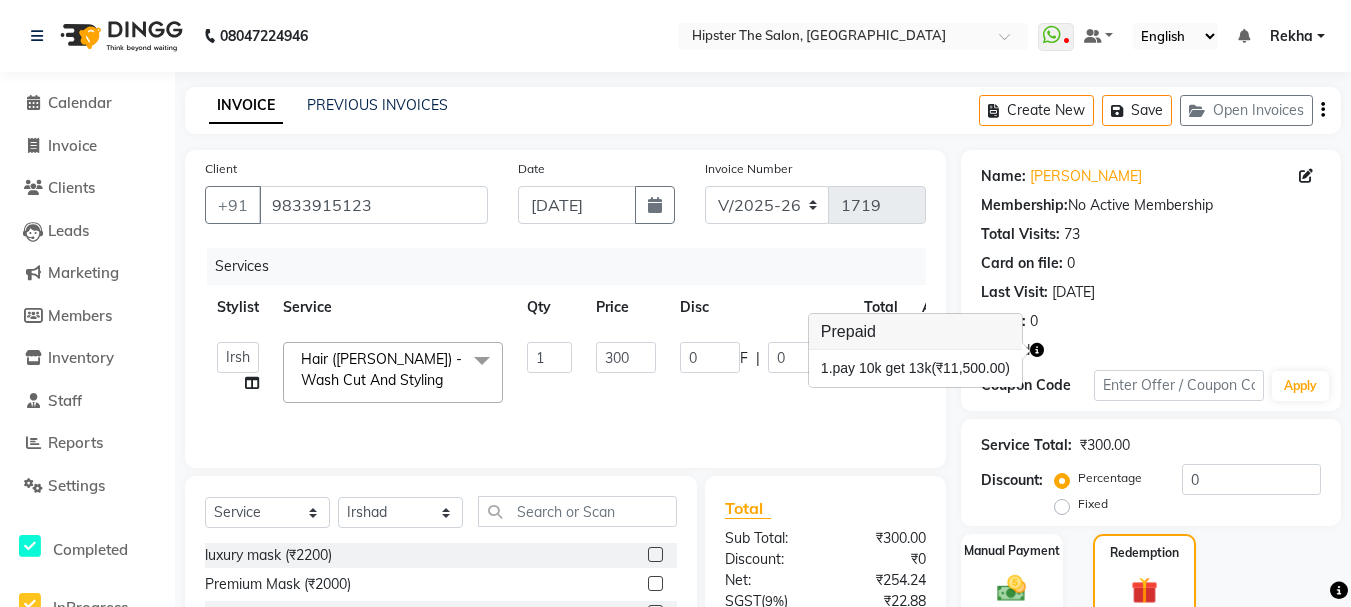 scroll, scrollTop: 213, scrollLeft: 0, axis: vertical 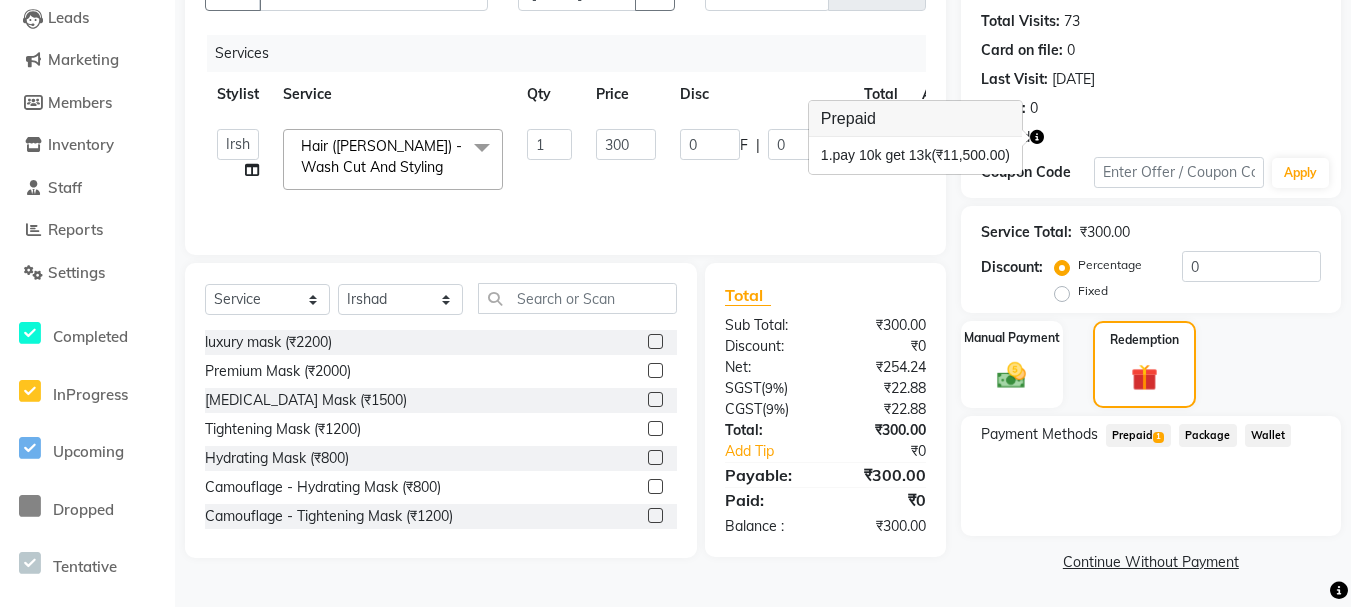 drag, startPoint x: 1039, startPoint y: 143, endPoint x: 1045, endPoint y: 313, distance: 170.10585 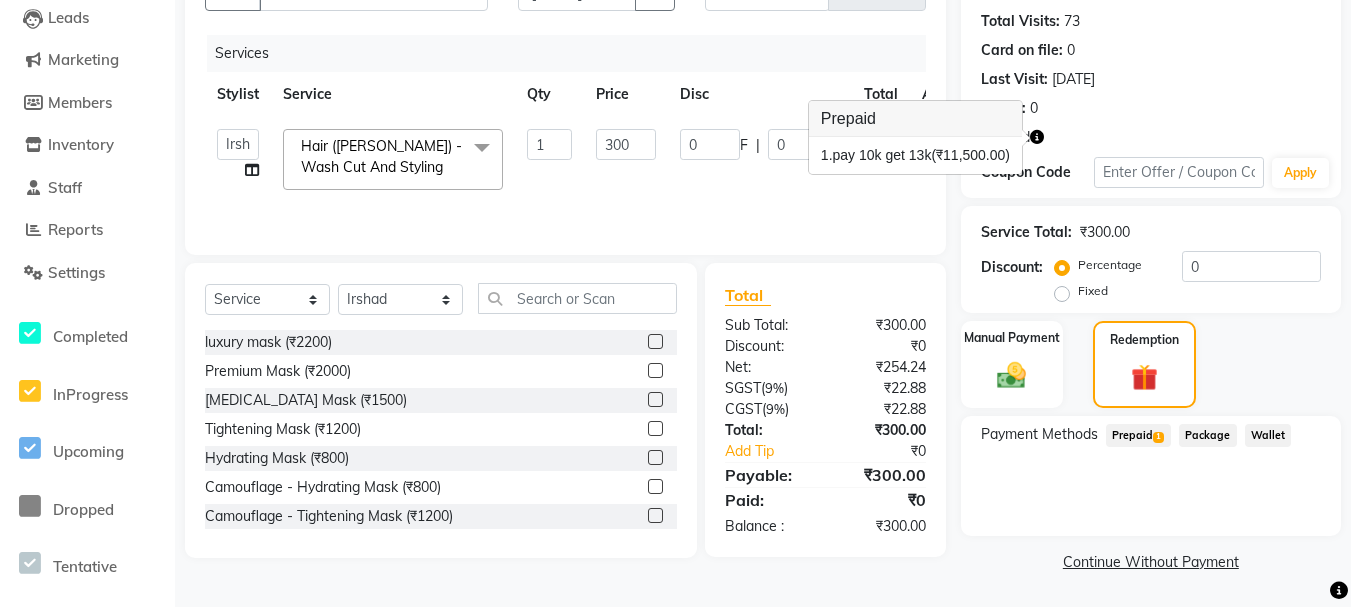 click on "Name: Dishant  Membership:  No Active Membership  Total Visits:  73 Card on file:  0 Last Visit:   04-07-2025 Points:   0  Prepaid Coupon Code Apply Service Total:  ₹300.00  Discount:  Percentage   Fixed  0 Manual Payment Redemption Payment Methods  Prepaid  1  Package   Wallet   Continue Without Payment" 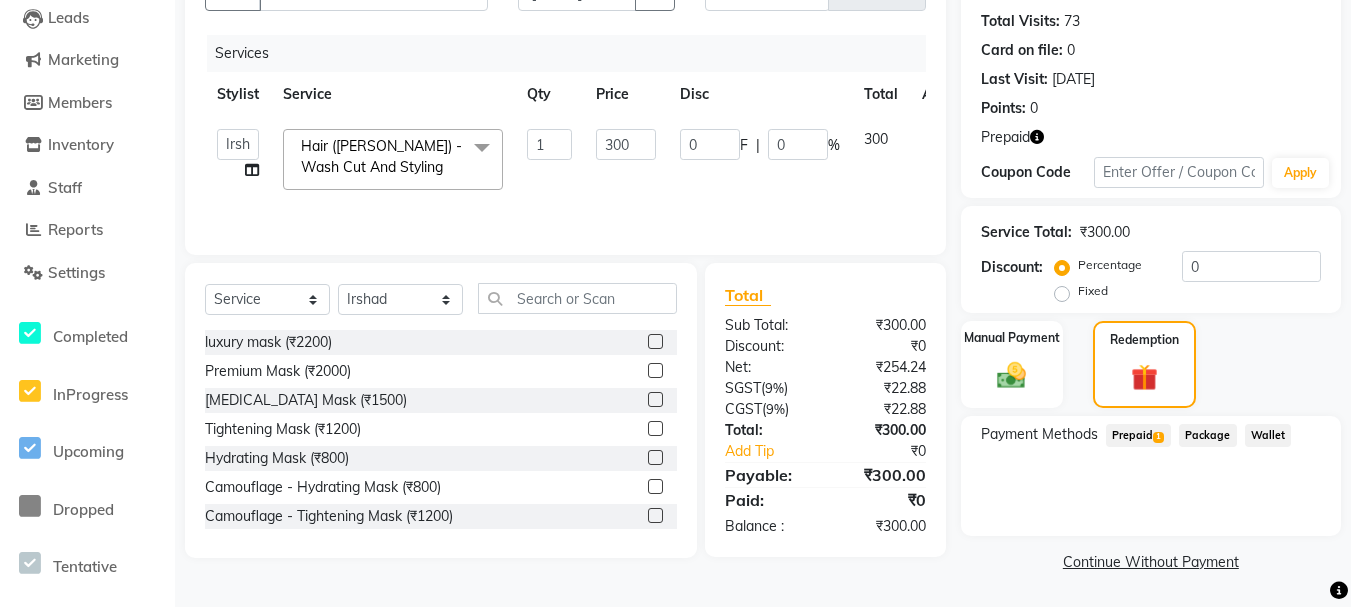 click on "Prepaid  1" 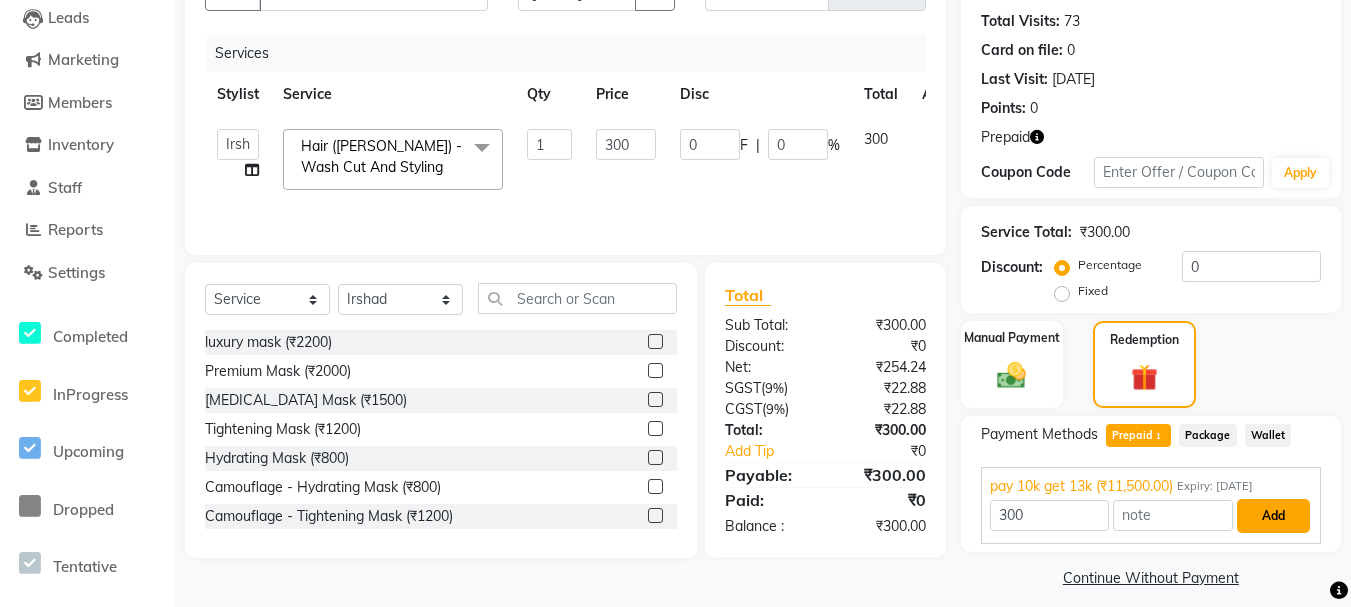 click on "Add" at bounding box center [1273, 516] 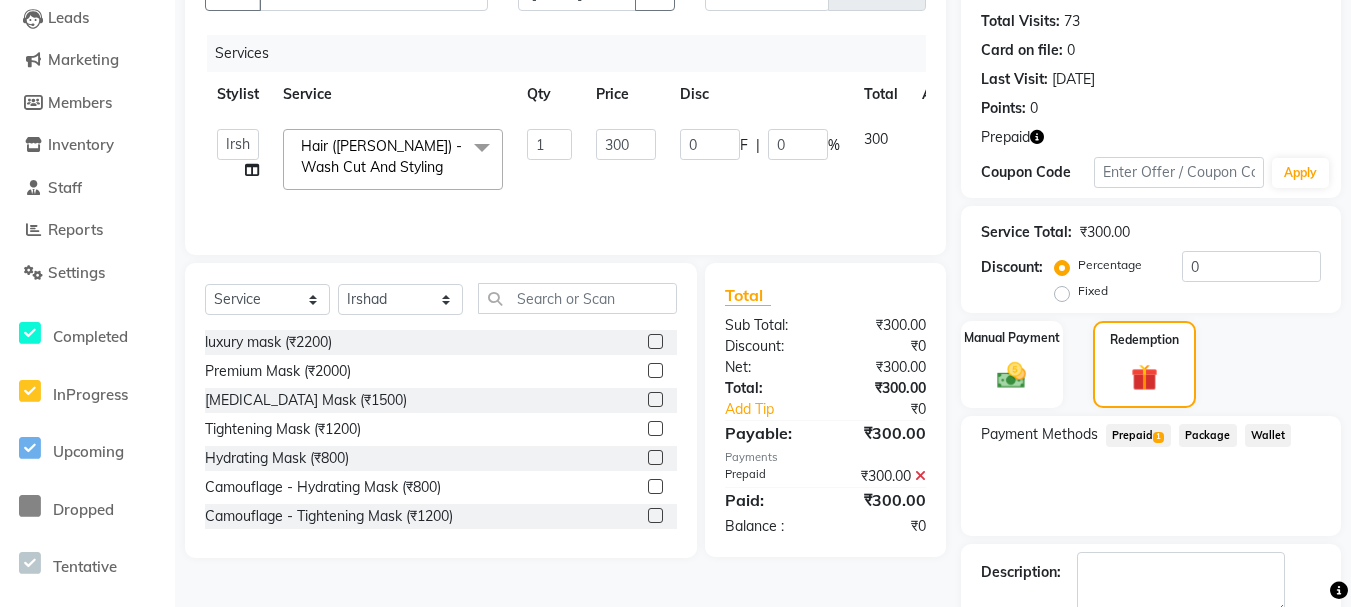 click on "Checkout" 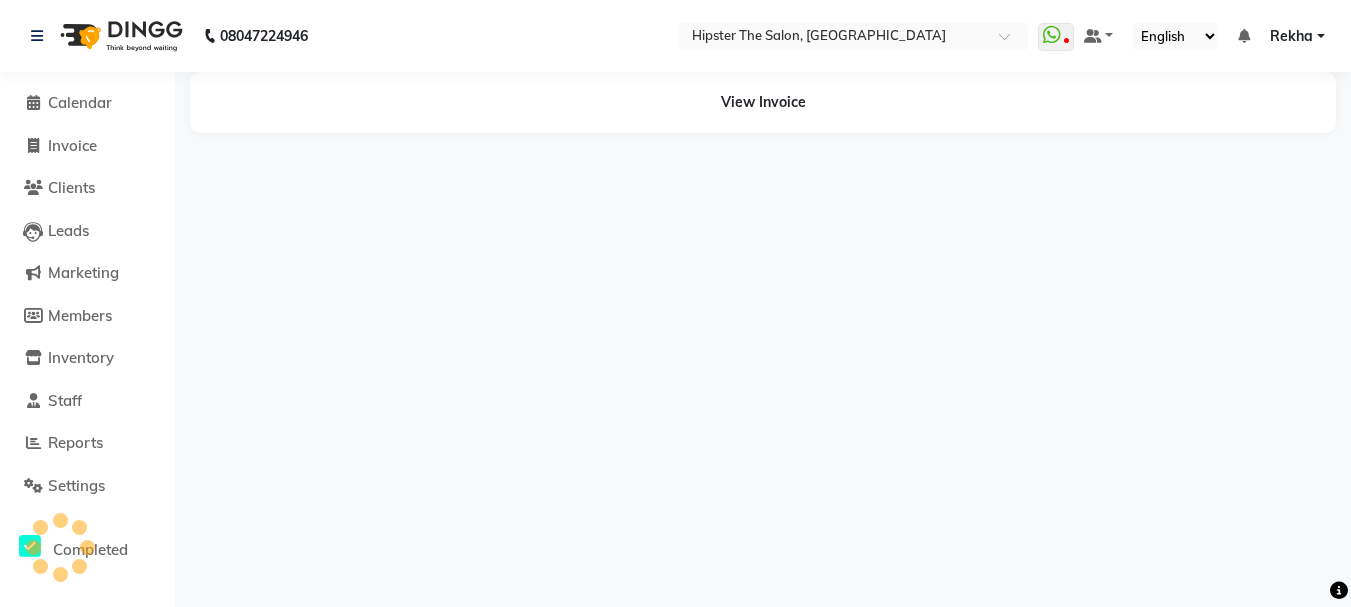 scroll, scrollTop: 0, scrollLeft: 0, axis: both 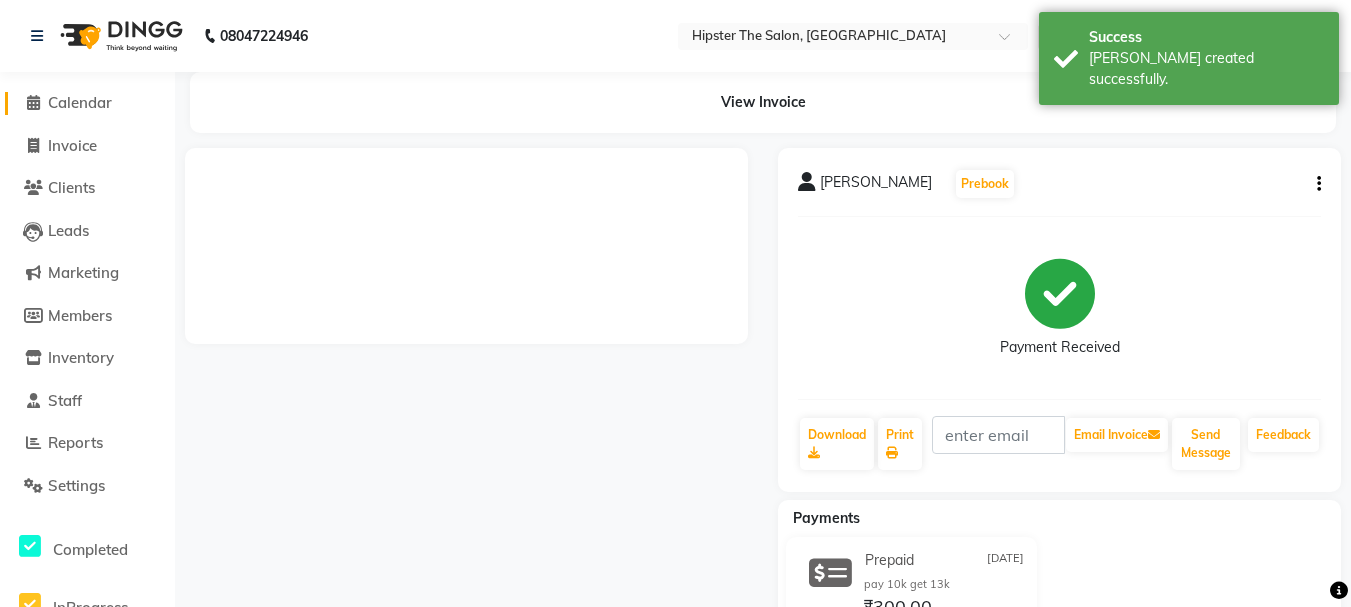 click 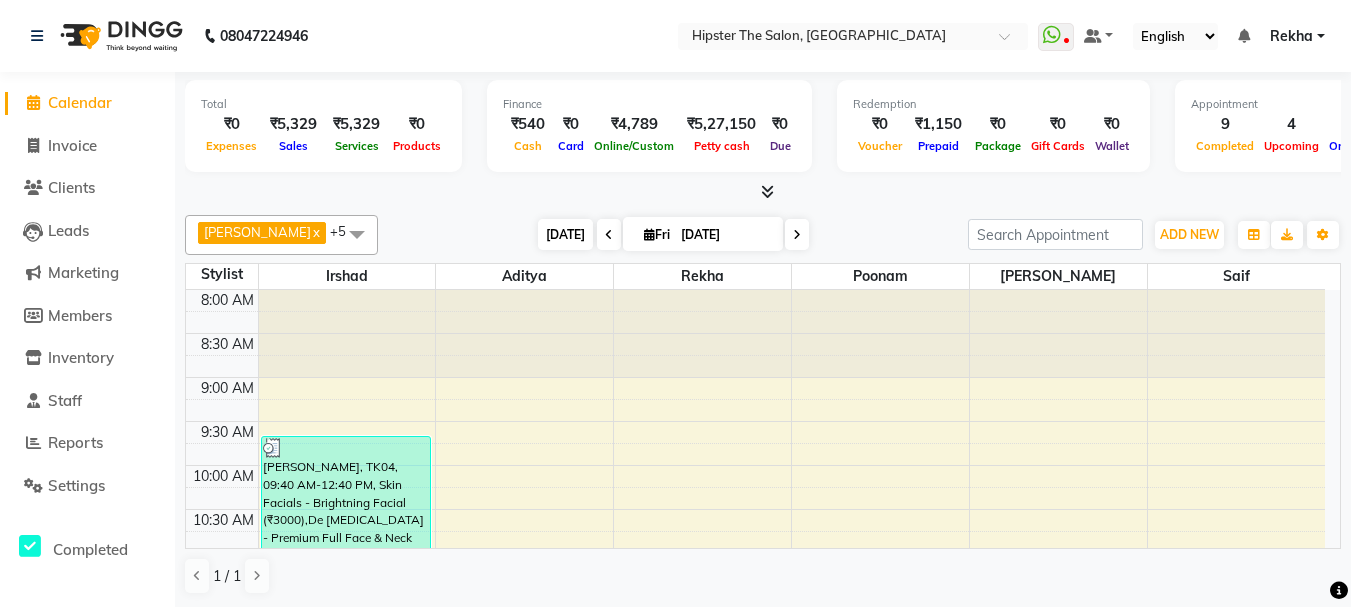 click on "[DATE]" at bounding box center (565, 234) 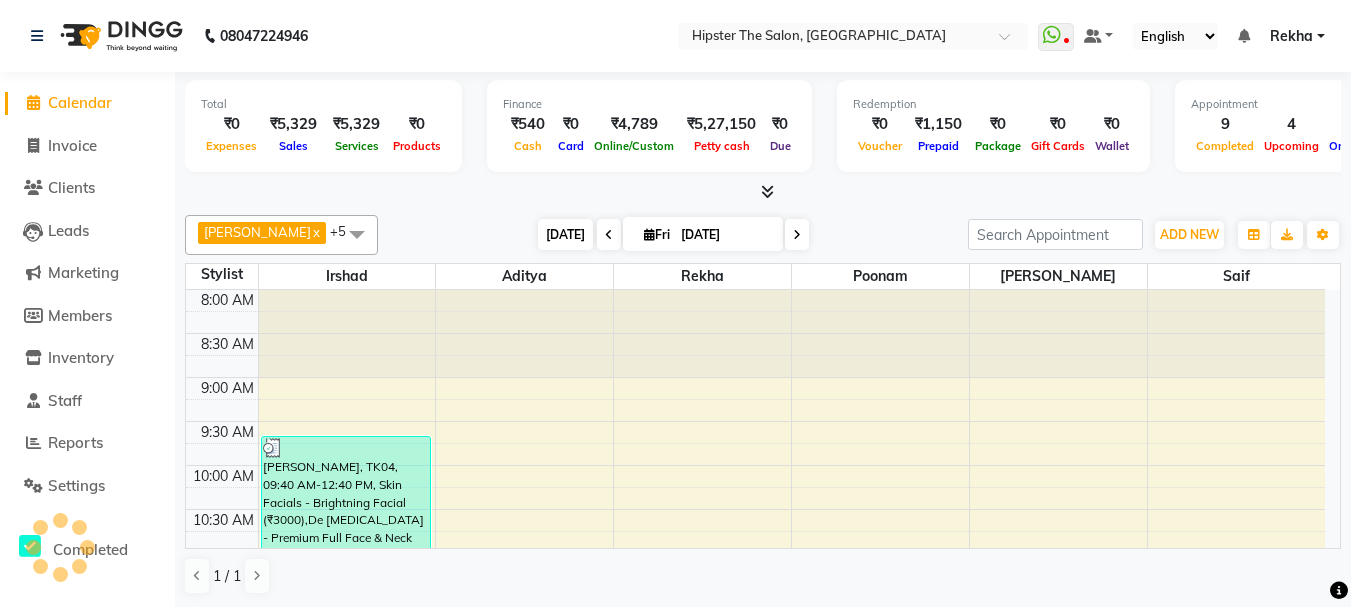 click on "[DATE]" at bounding box center [565, 234] 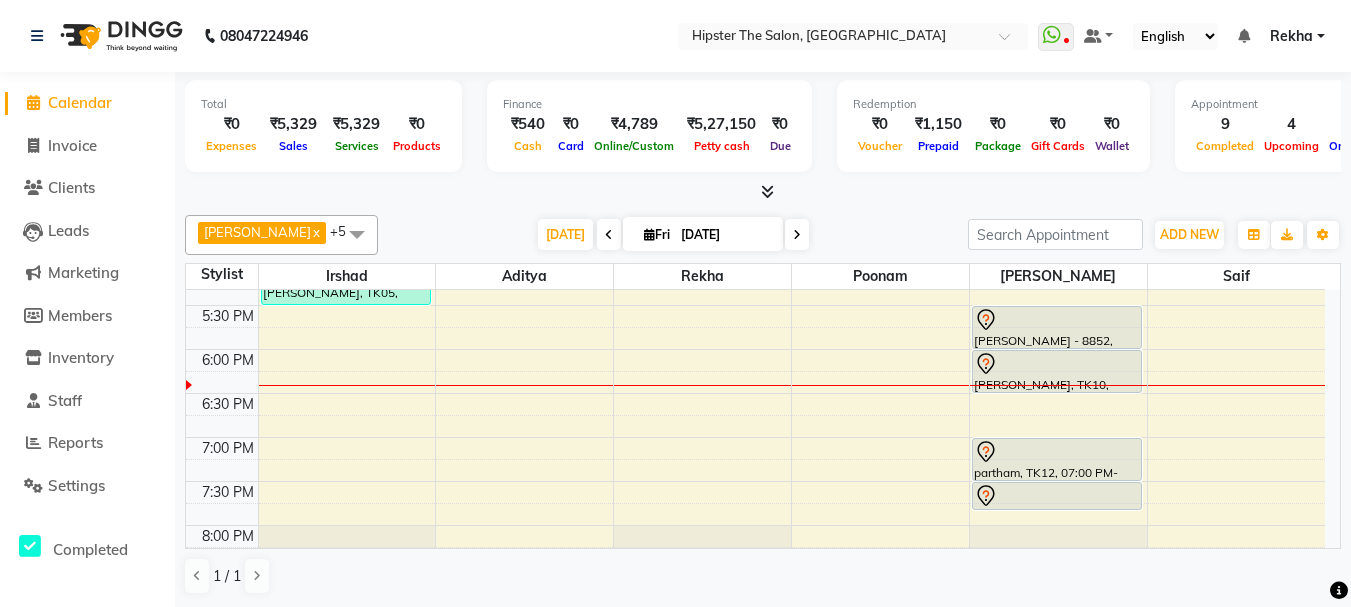 scroll, scrollTop: 821, scrollLeft: 0, axis: vertical 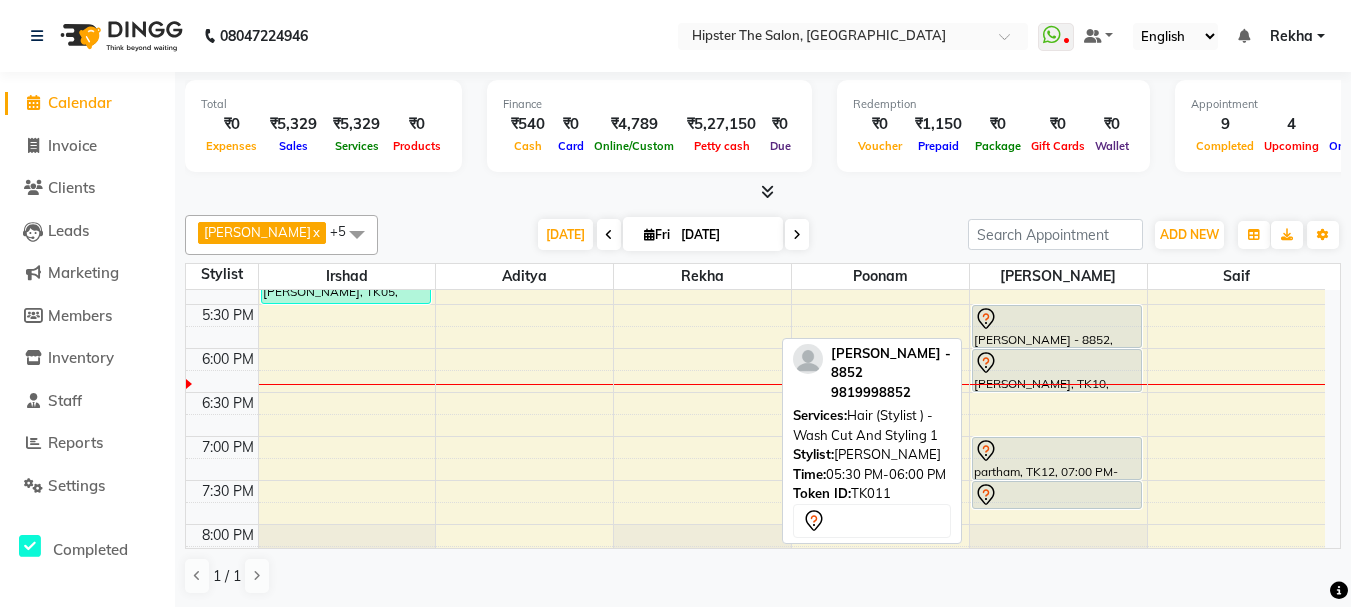 click at bounding box center (1057, 319) 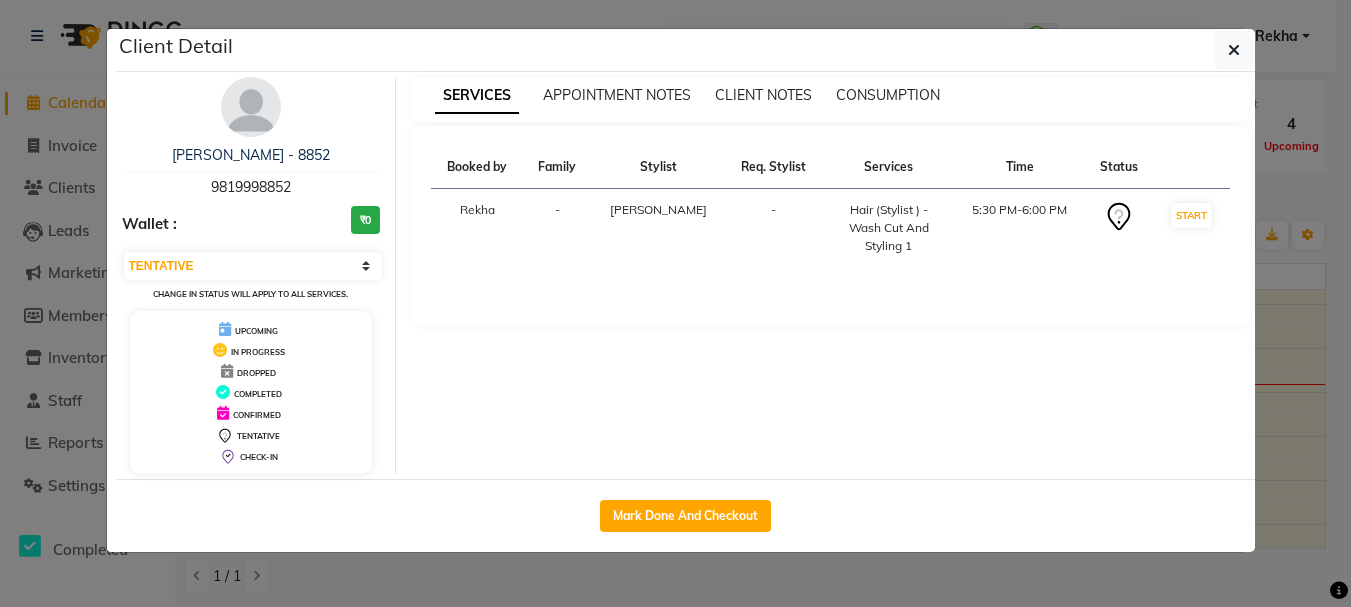 click on "Booked by Family Stylist Req. Stylist Services Time Status  Rekha  - Ashik -  Hair (Stylist ) - Wash Cut And Styling 1   5:30 PM-6:00 PM   START" at bounding box center (830, 226) 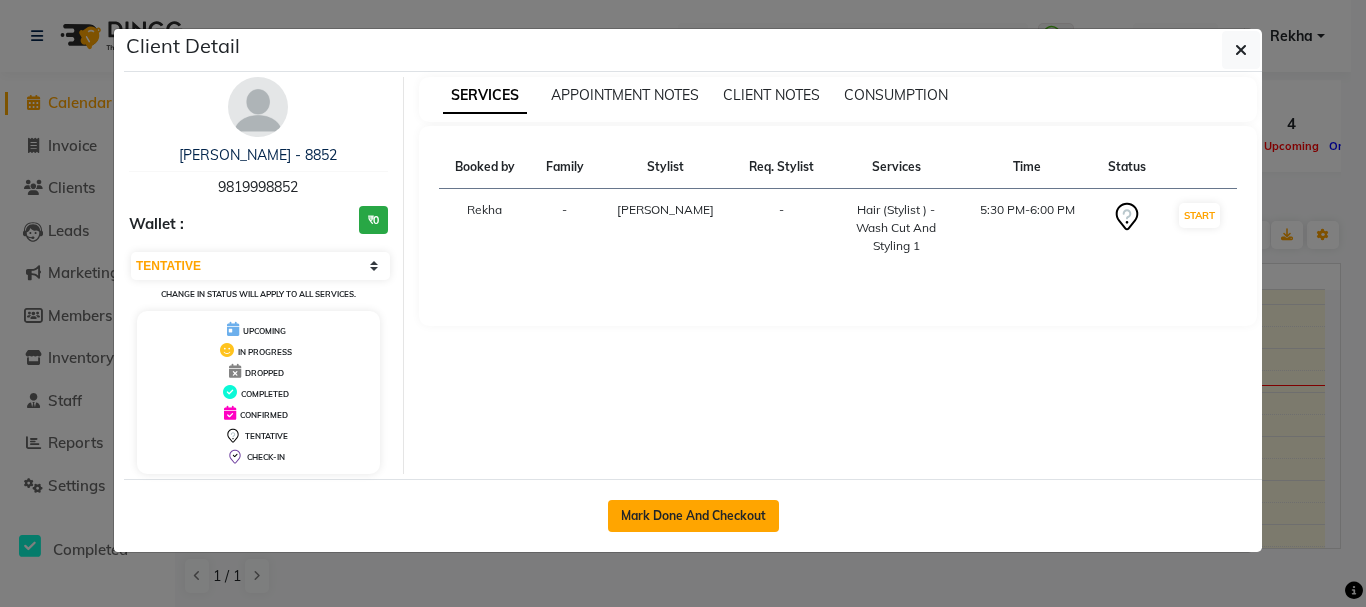 click on "Mark Done And Checkout" 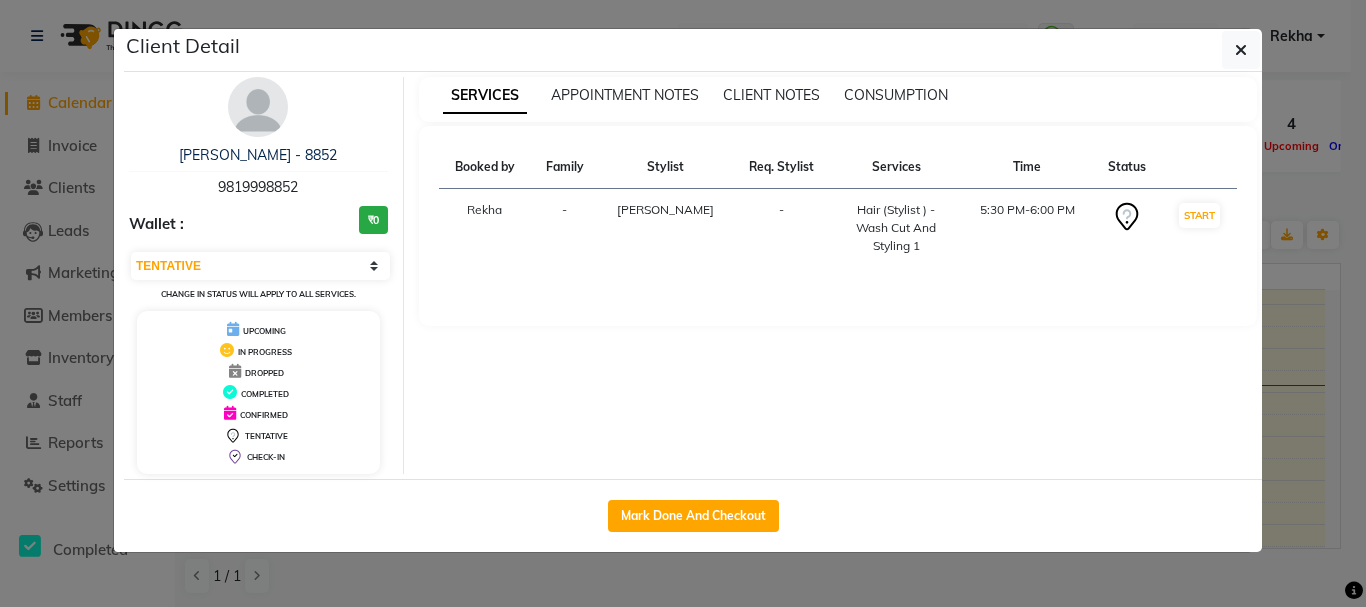 select on "service" 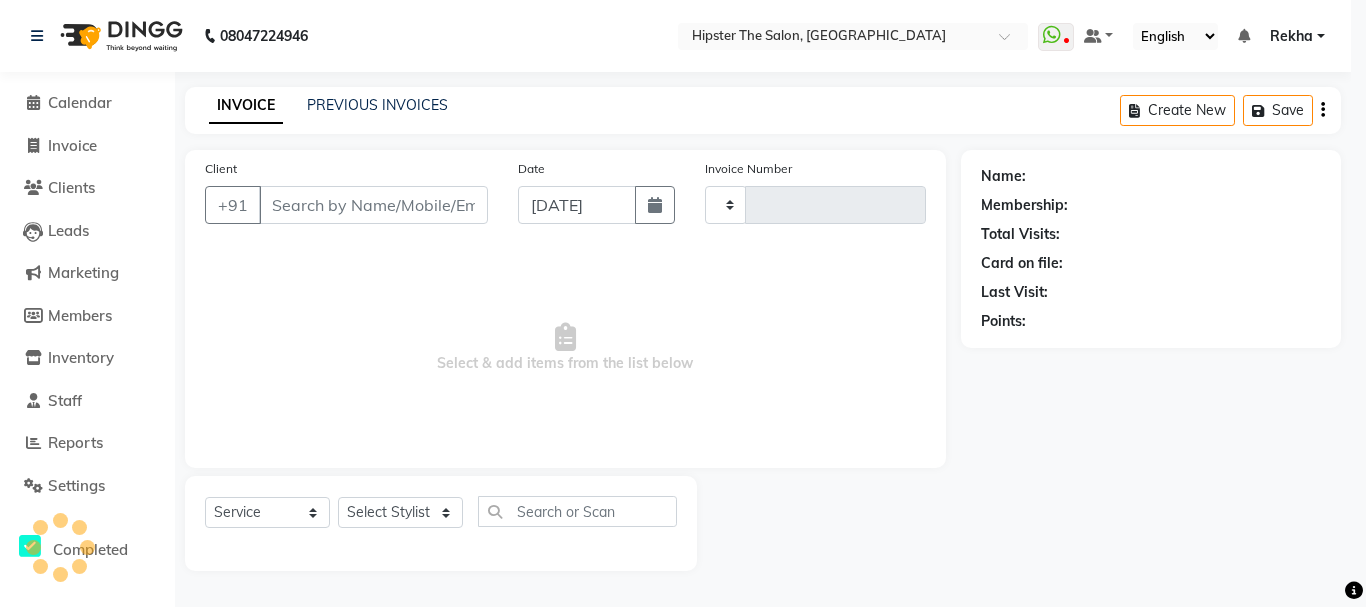 click on "Client Detail  CHIRAG - 8852   9819998852 Wallet : ₹0 Select IN SERVICE CONFIRMED TENTATIVE CHECK IN MARK DONE DROPPED UPCOMING Change in status will apply to all services. UPCOMING IN PROGRESS DROPPED COMPLETED CONFIRMED TENTATIVE CHECK-IN SERVICES APPOINTMENT NOTES CLIENT NOTES CONSUMPTION Booked by Family Stylist Req. Stylist Services Time Status  Rekha  - Ashik -  Hair (Stylist ) - Wash Cut And Styling 1   5:30 PM-6:00 PM   START   Mark Done And Checkout" 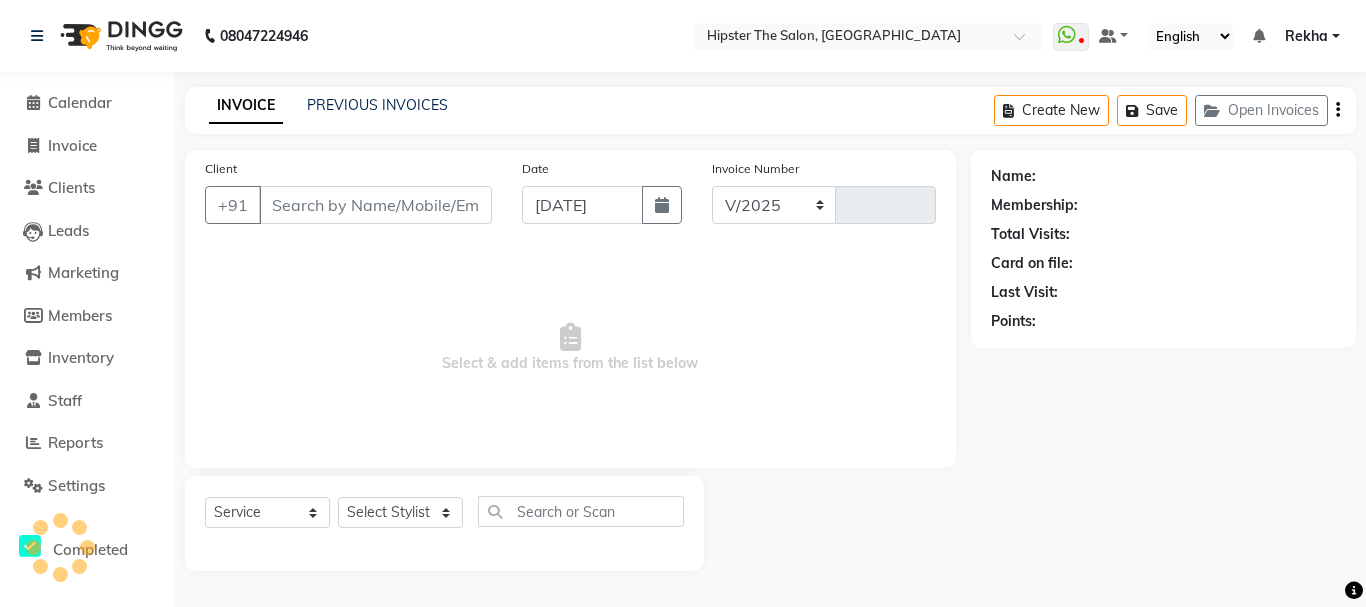 select on "5125" 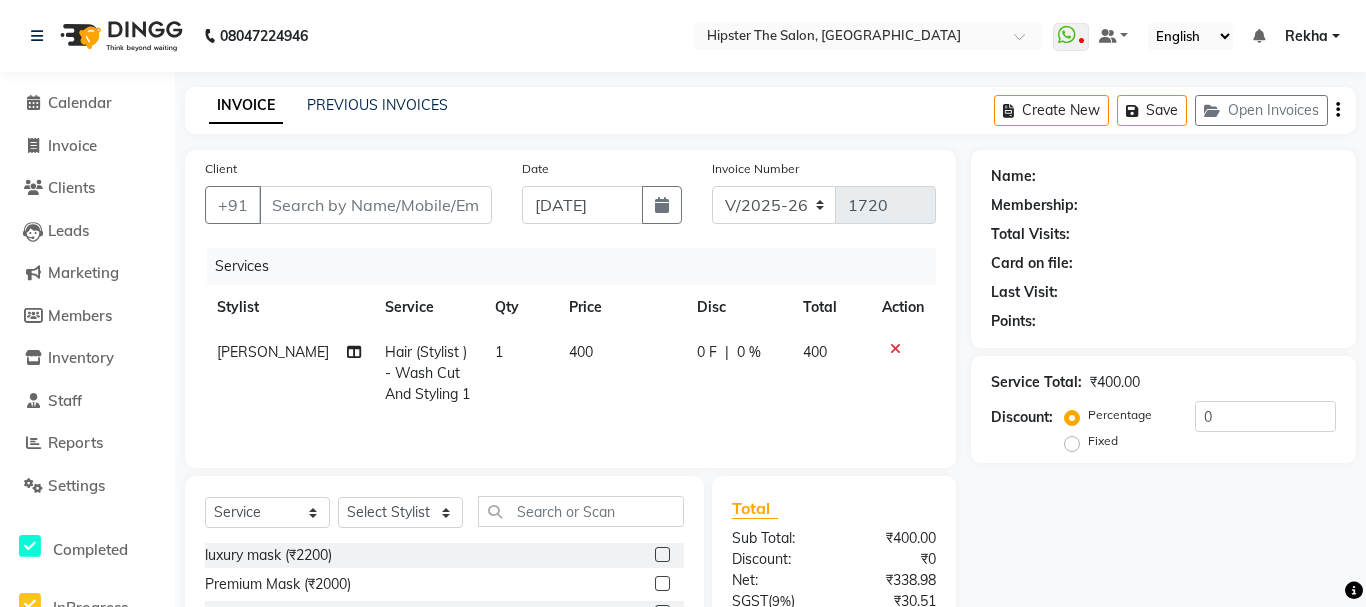 type on "9819998852" 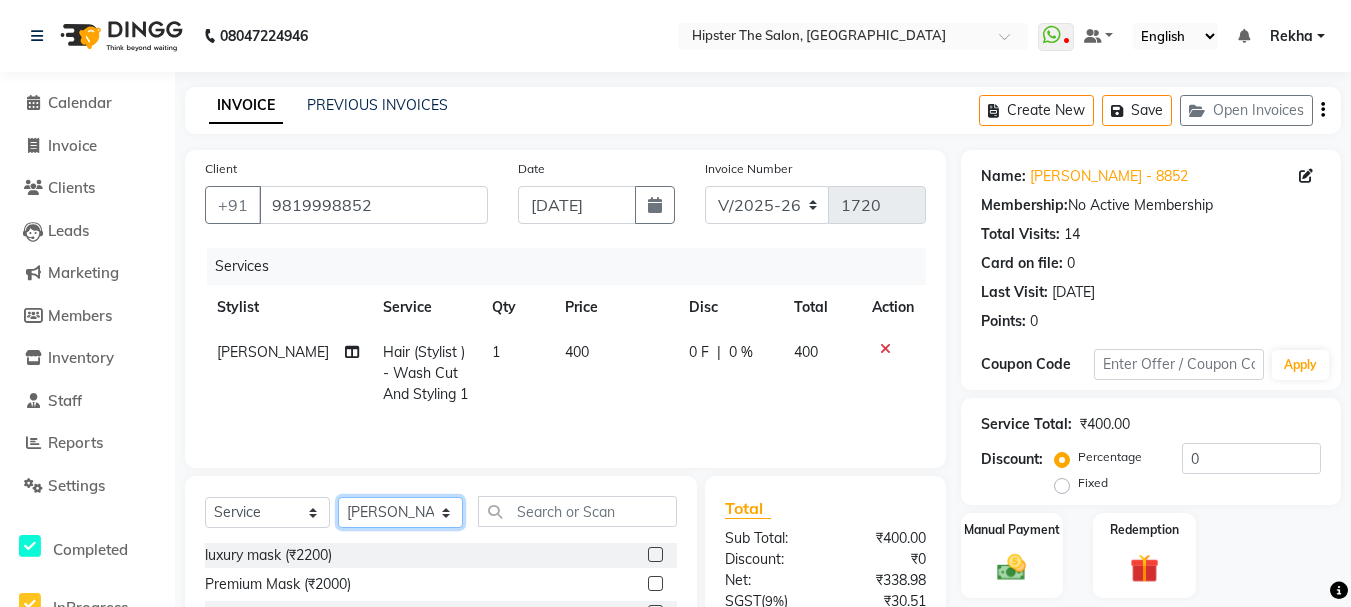 click on "Select Stylist [PERSON_NAME] [PERSON_NAME] [PERSON_NAME] [PERSON_NAME] Lucky [PERSON_NAME]  [PERSON_NAME] [PERSON_NAME] [PERSON_NAME] Rekha saif [PERSON_NAME] [PERSON_NAME]  [PERSON_NAME] [PERSON_NAME]" 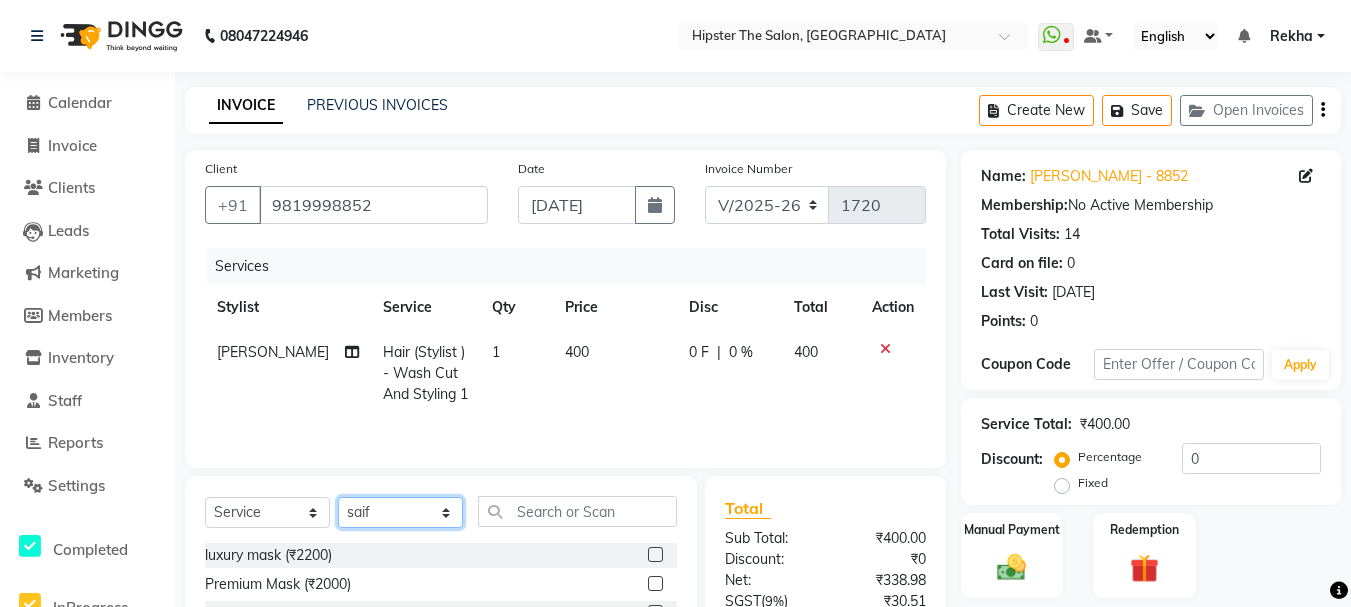 click on "Select Stylist [PERSON_NAME] [PERSON_NAME] [PERSON_NAME] [PERSON_NAME] Lucky [PERSON_NAME]  [PERSON_NAME] [PERSON_NAME] [PERSON_NAME] Rekha saif [PERSON_NAME] [PERSON_NAME]  [PERSON_NAME] [PERSON_NAME]" 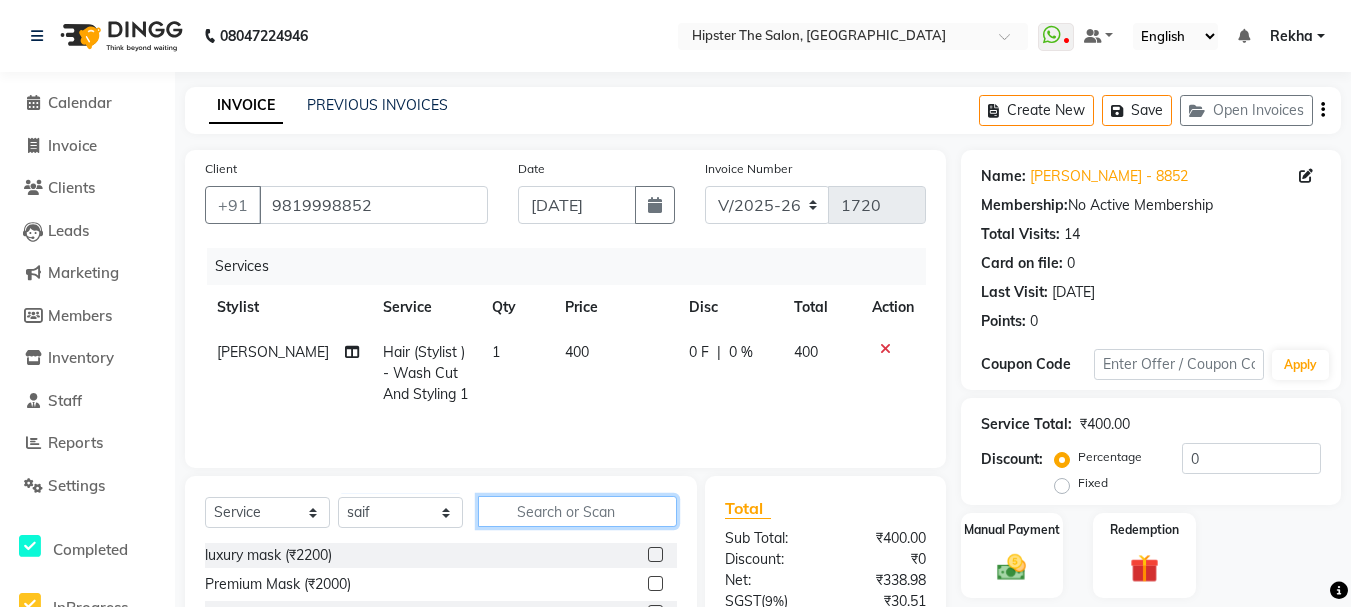 click 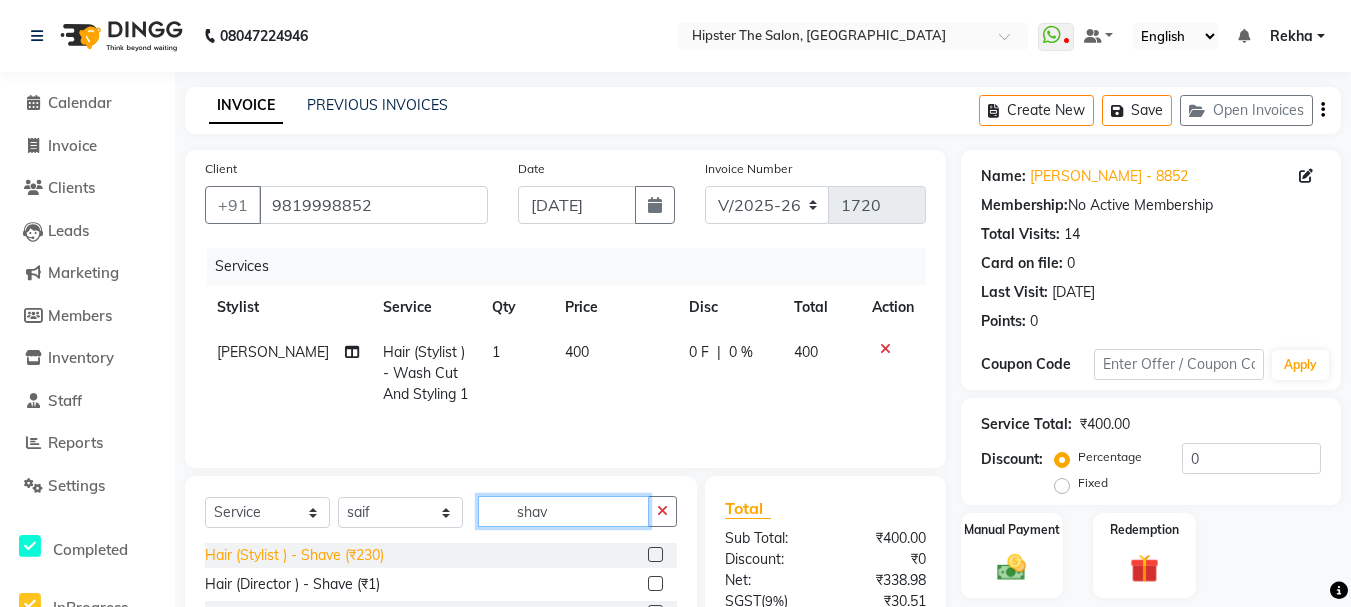 type on "shav" 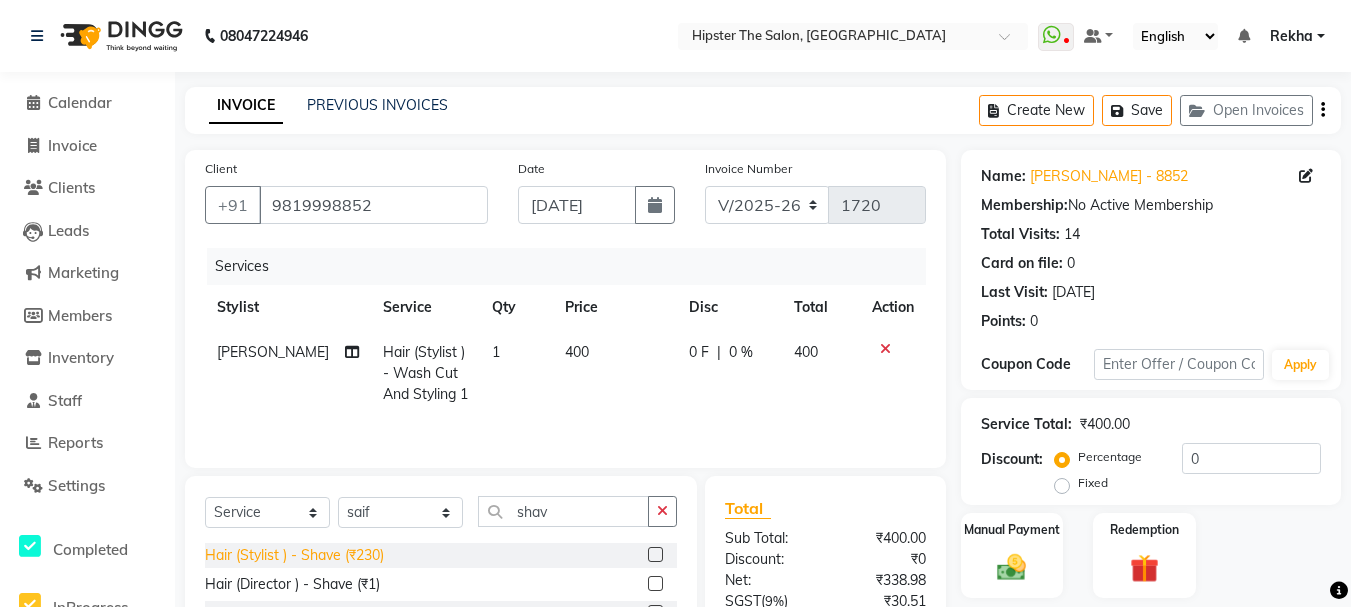 click on "Hair (Stylist ) - Shave (₹230)" 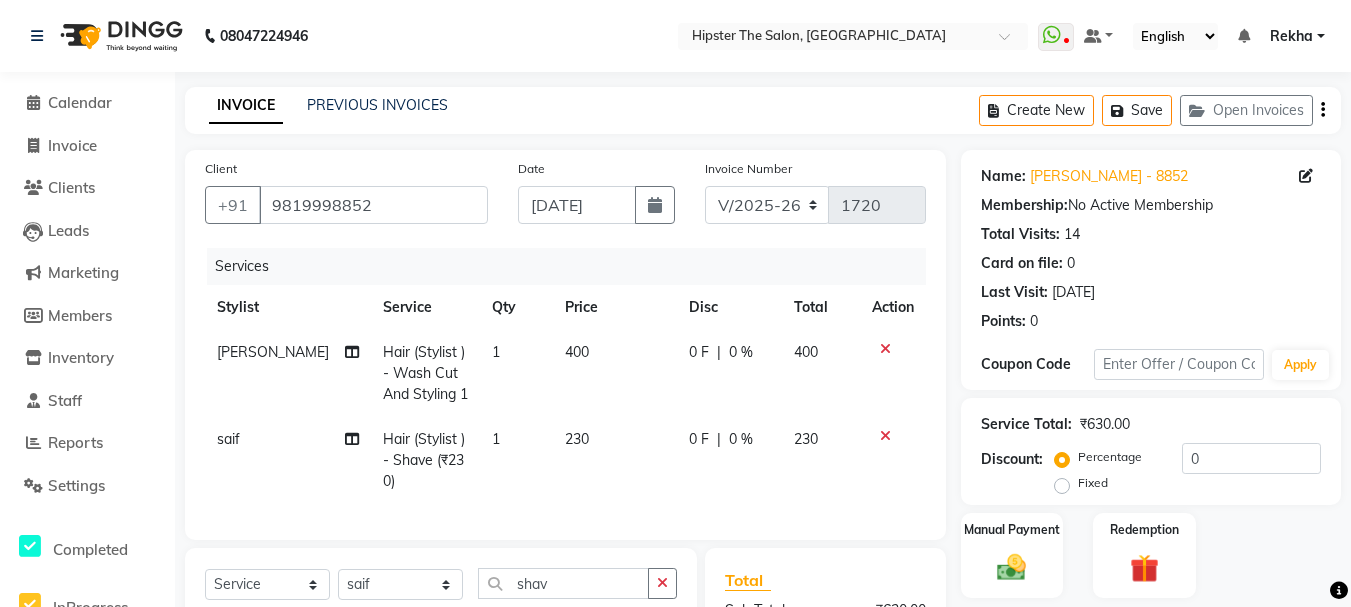 checkbox on "false" 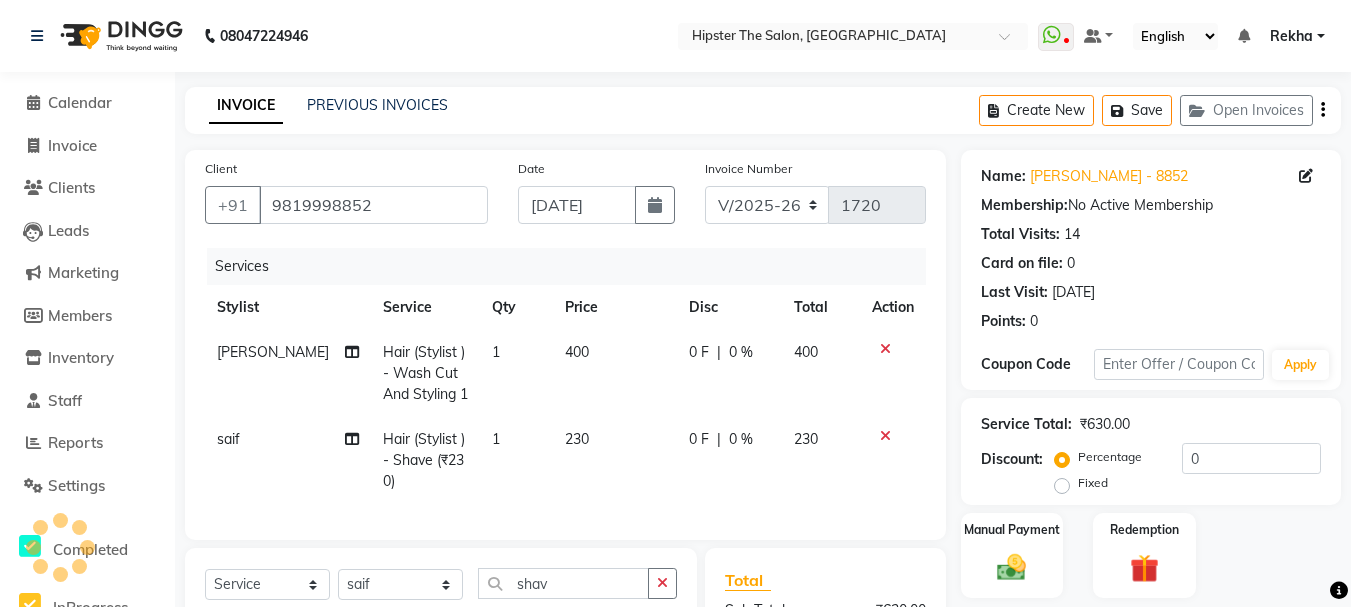click on "Discount:  Percentage   Fixed  0" 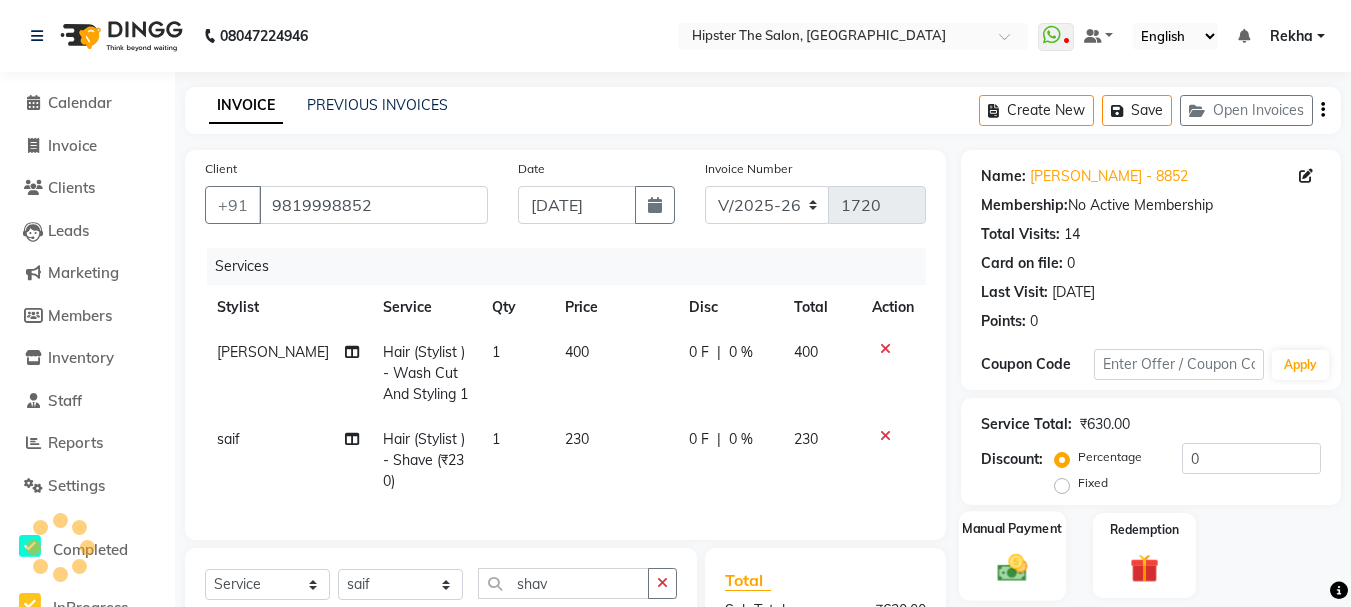 click 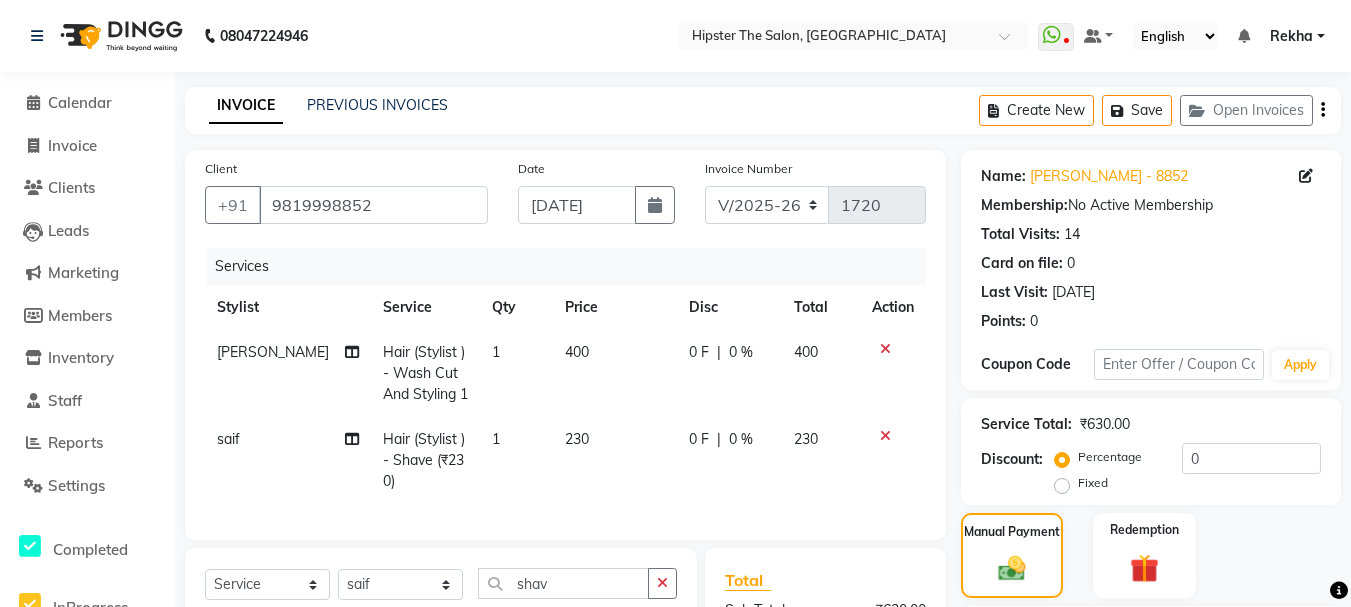 scroll, scrollTop: 100, scrollLeft: 0, axis: vertical 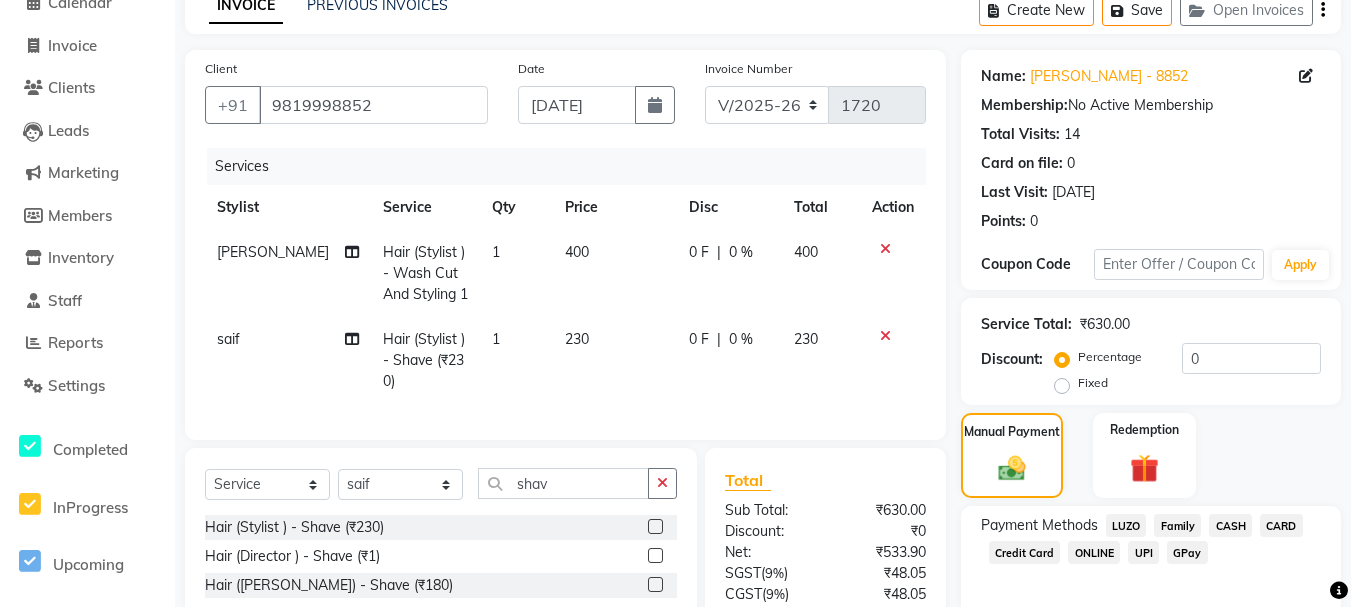 click on "GPay" 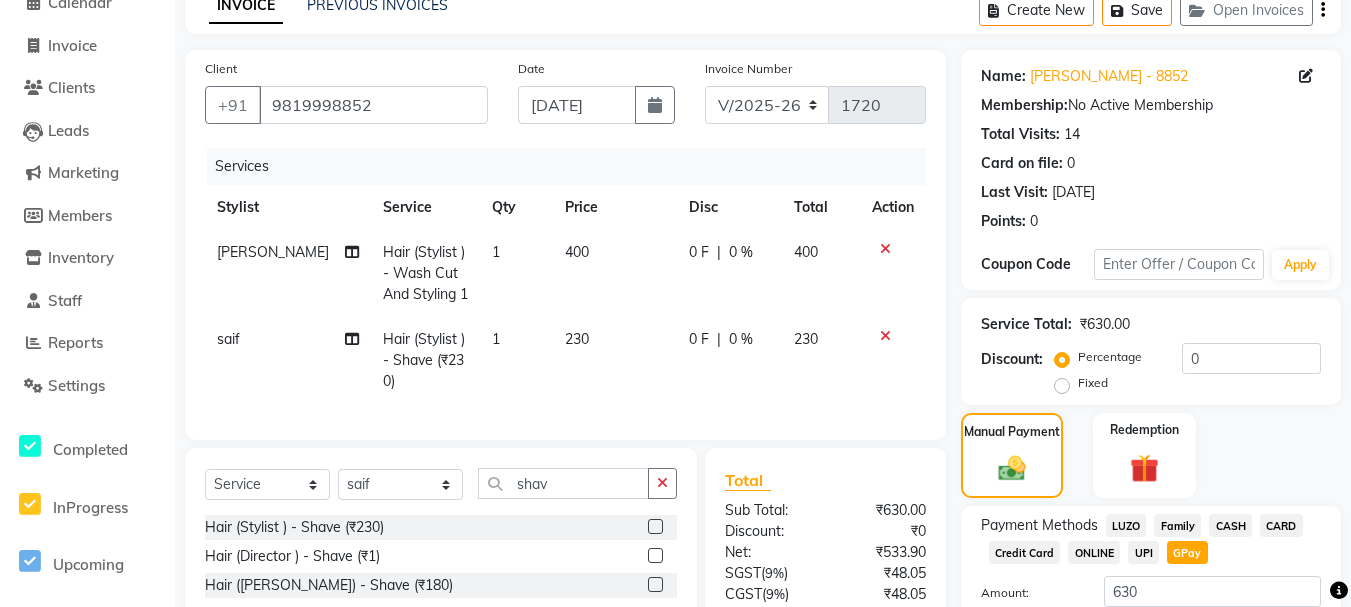 click on "Family" 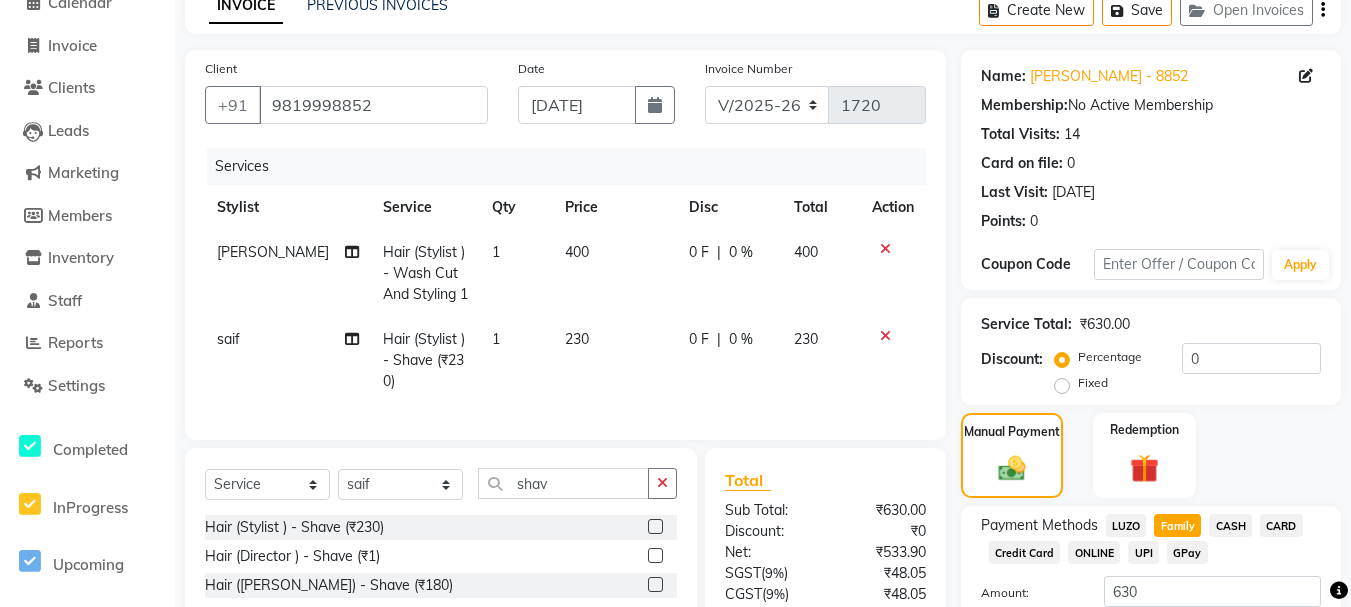 click on "Add Payment" 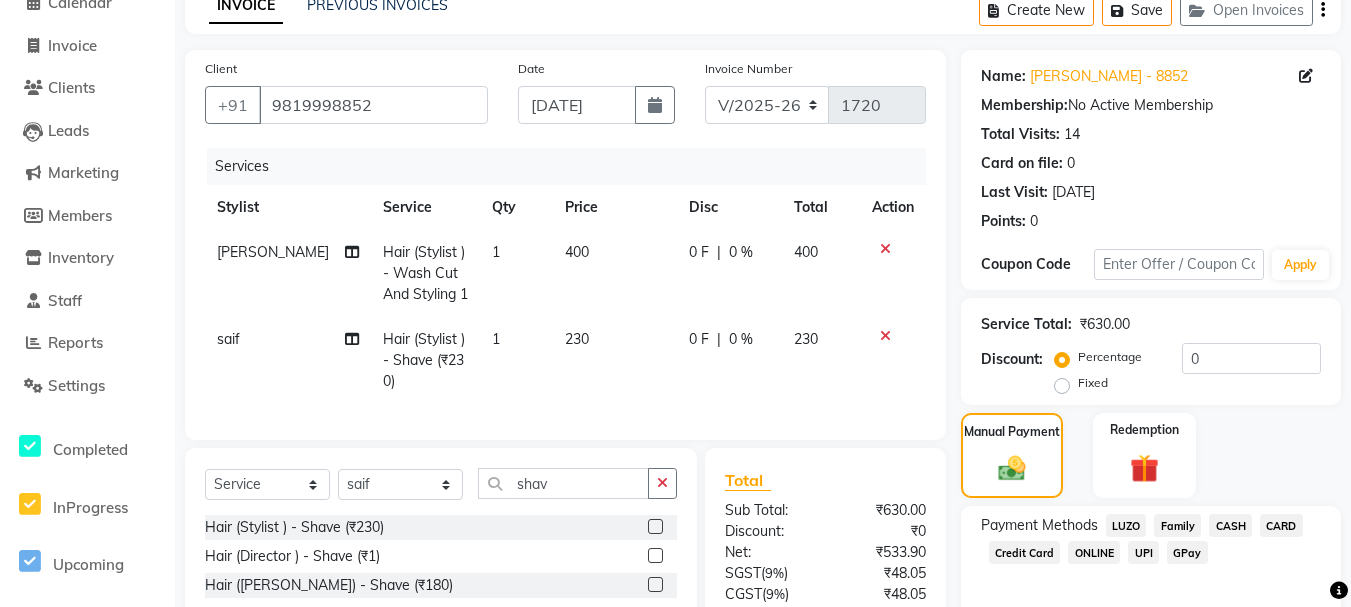 scroll, scrollTop: 280, scrollLeft: 0, axis: vertical 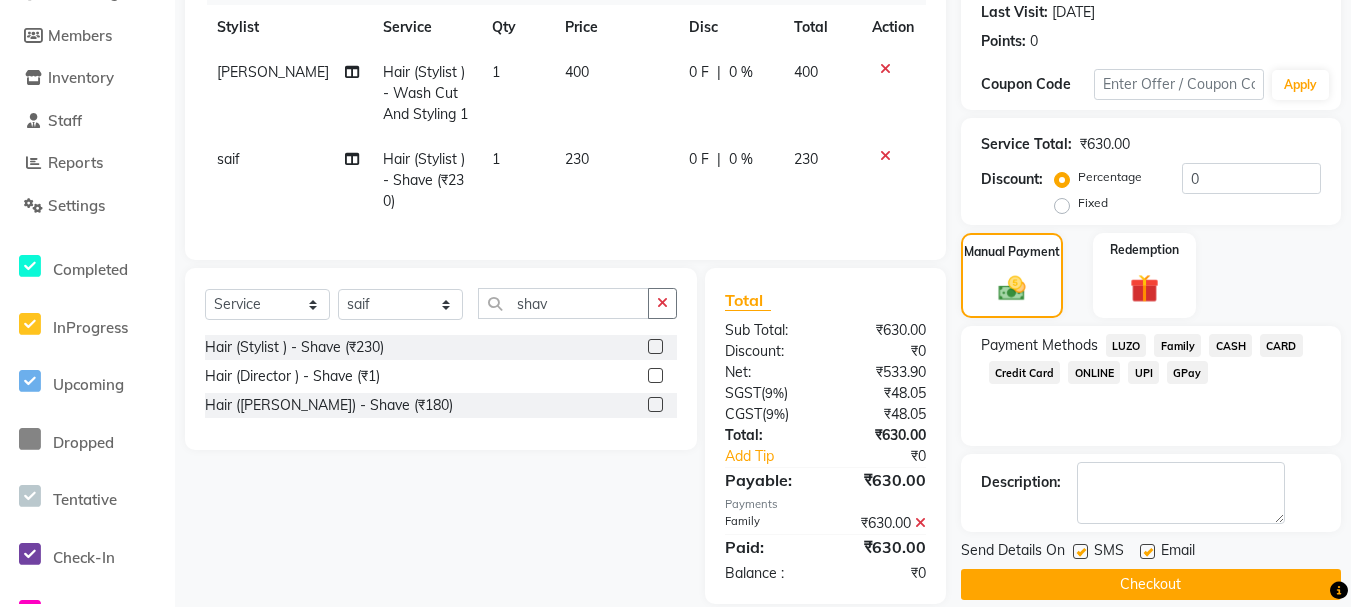 click on "Checkout" 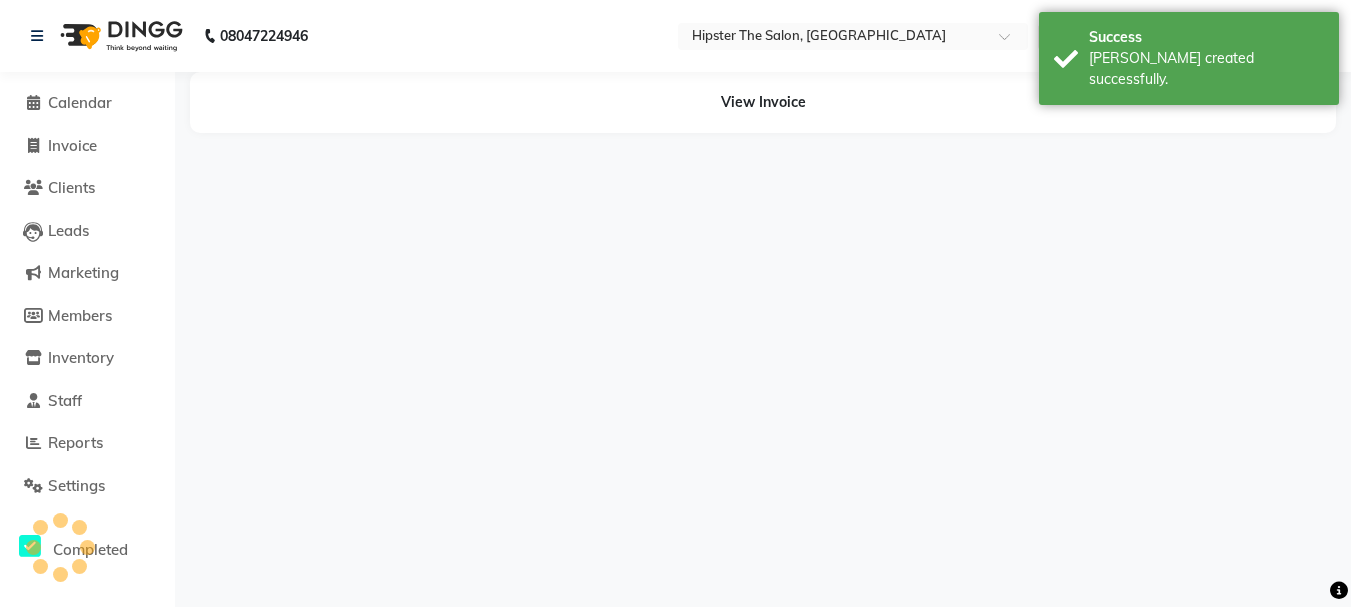 scroll, scrollTop: 0, scrollLeft: 0, axis: both 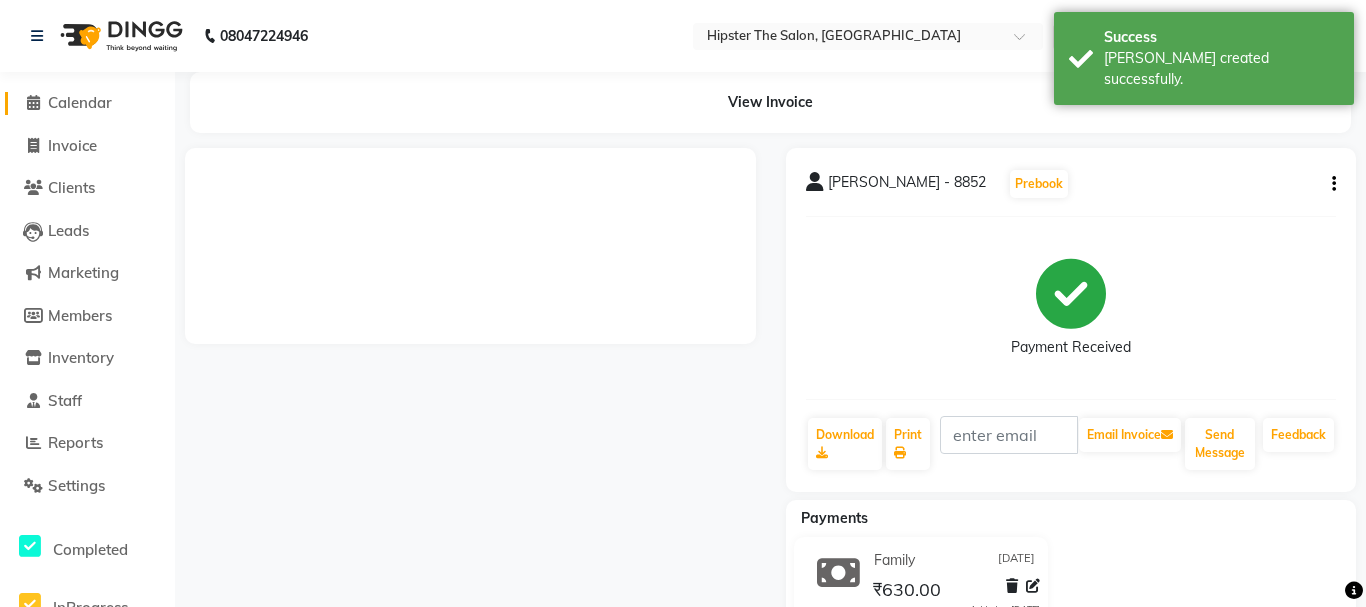 click 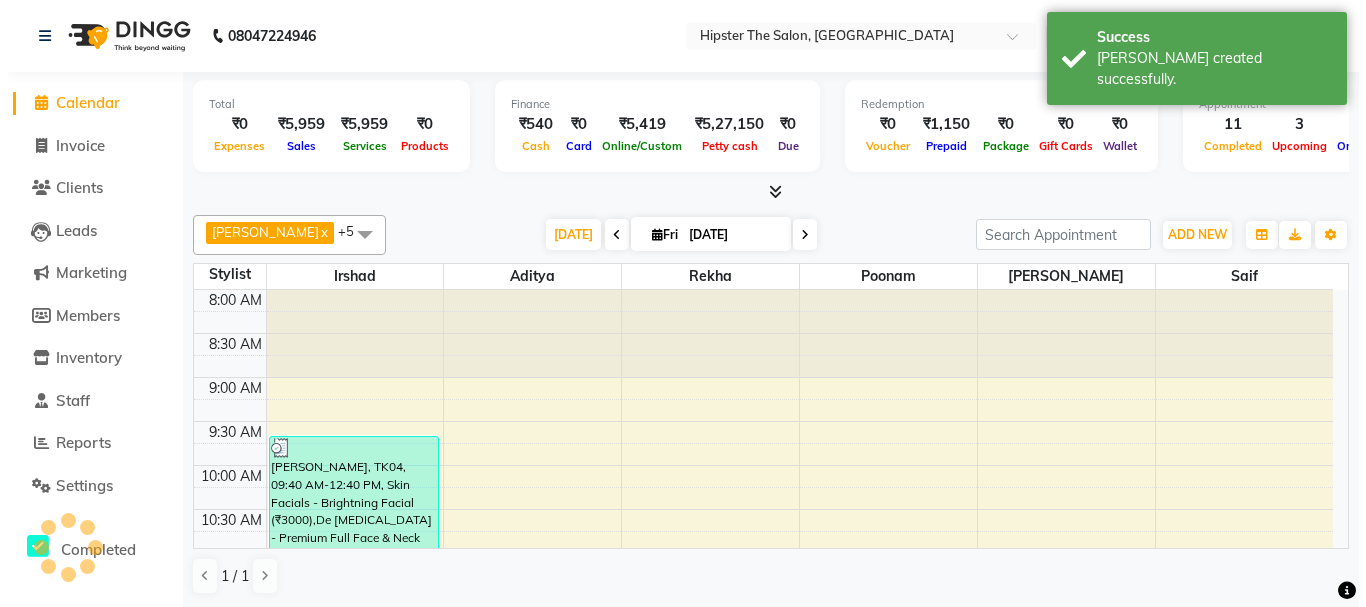 scroll, scrollTop: 0, scrollLeft: 0, axis: both 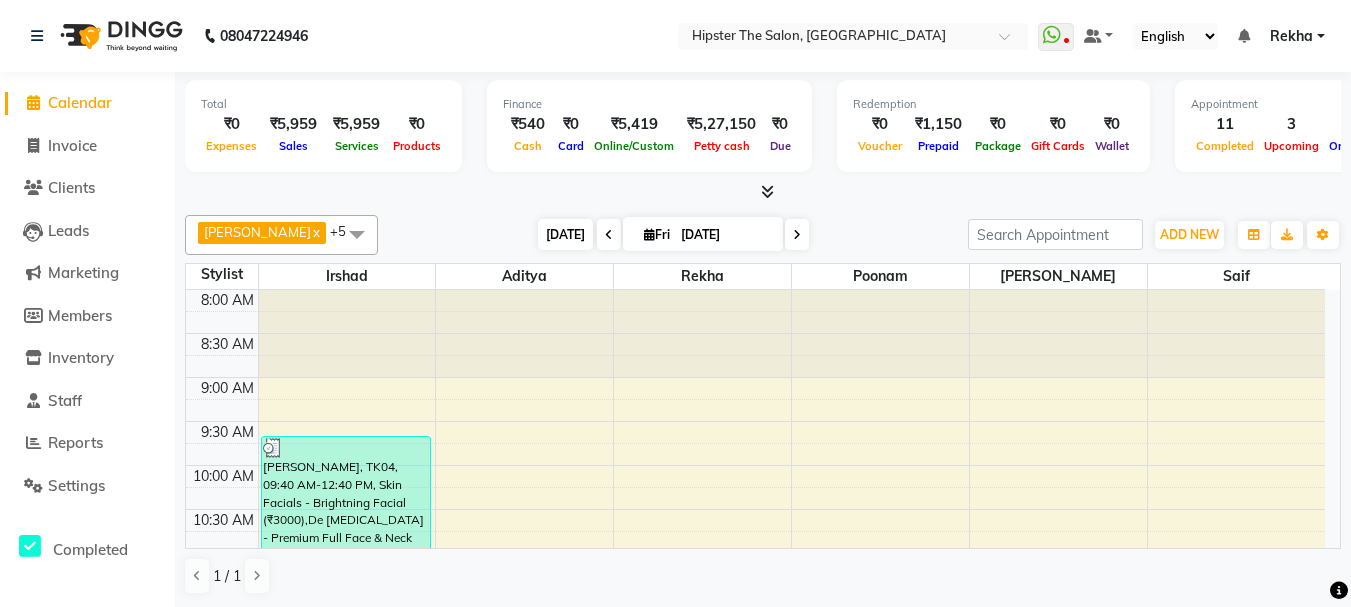 click on "[DATE]" at bounding box center (565, 234) 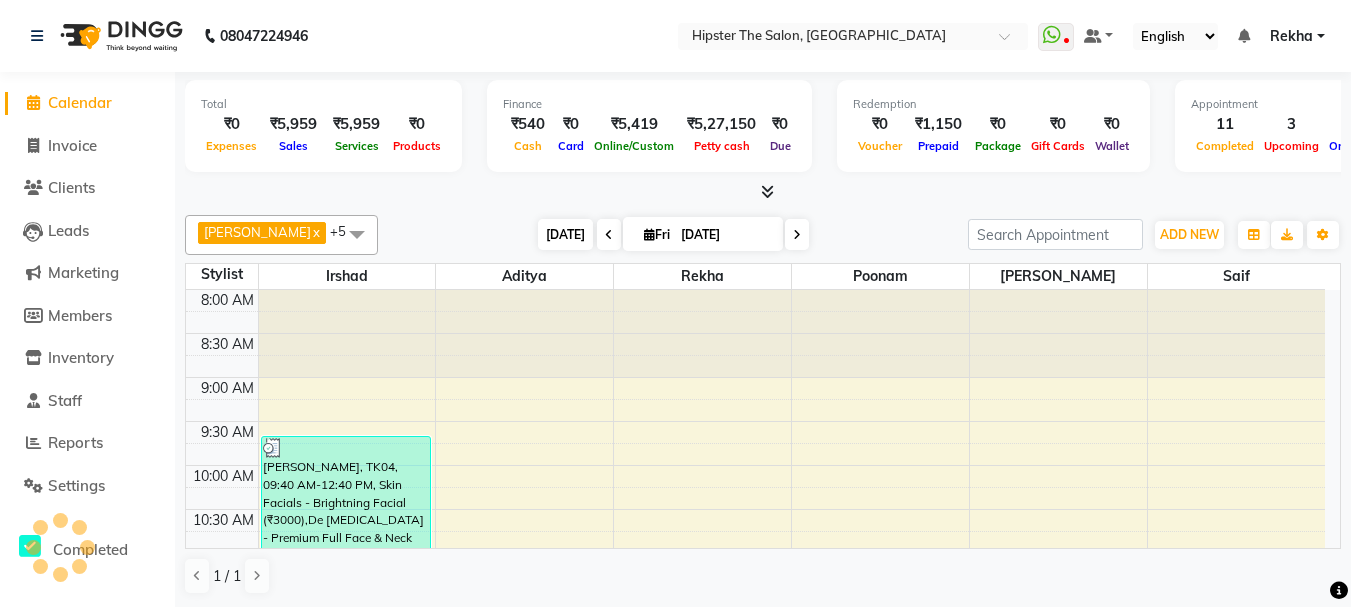 click on "[DATE]" at bounding box center (565, 234) 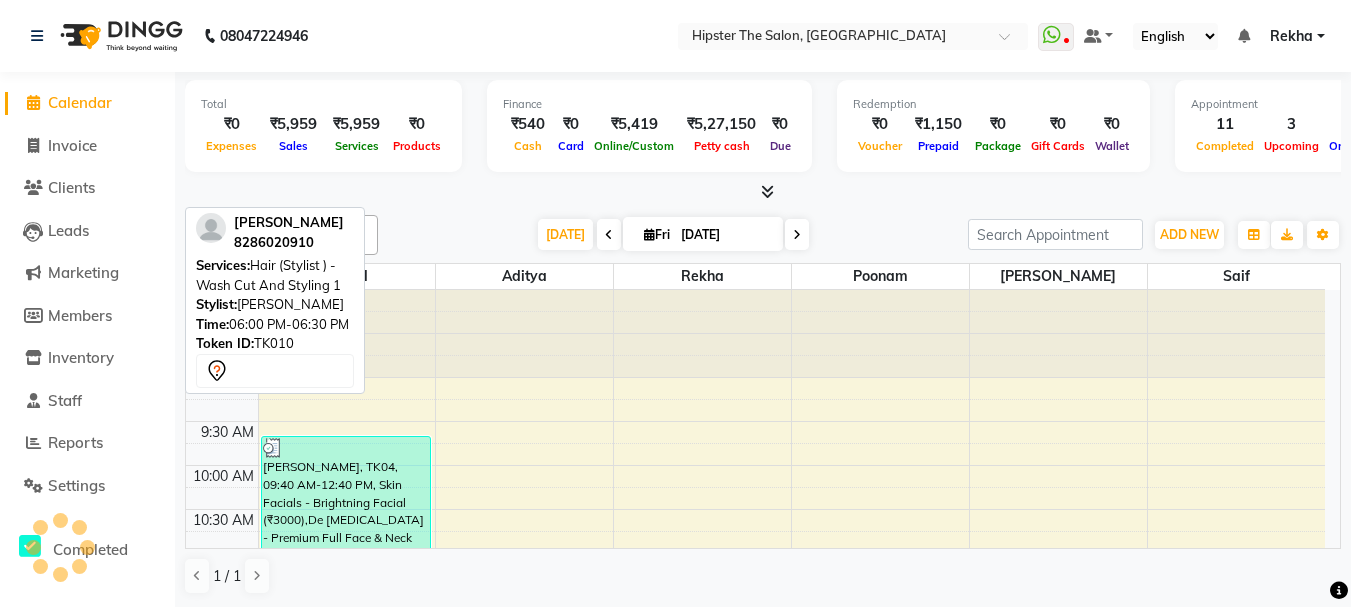 click on "[PERSON_NAME], TK10, 06:00 PM-06:30 PM, Hair (Stylist ) - Wash Cut And Styling 1" at bounding box center [1057, 1191] 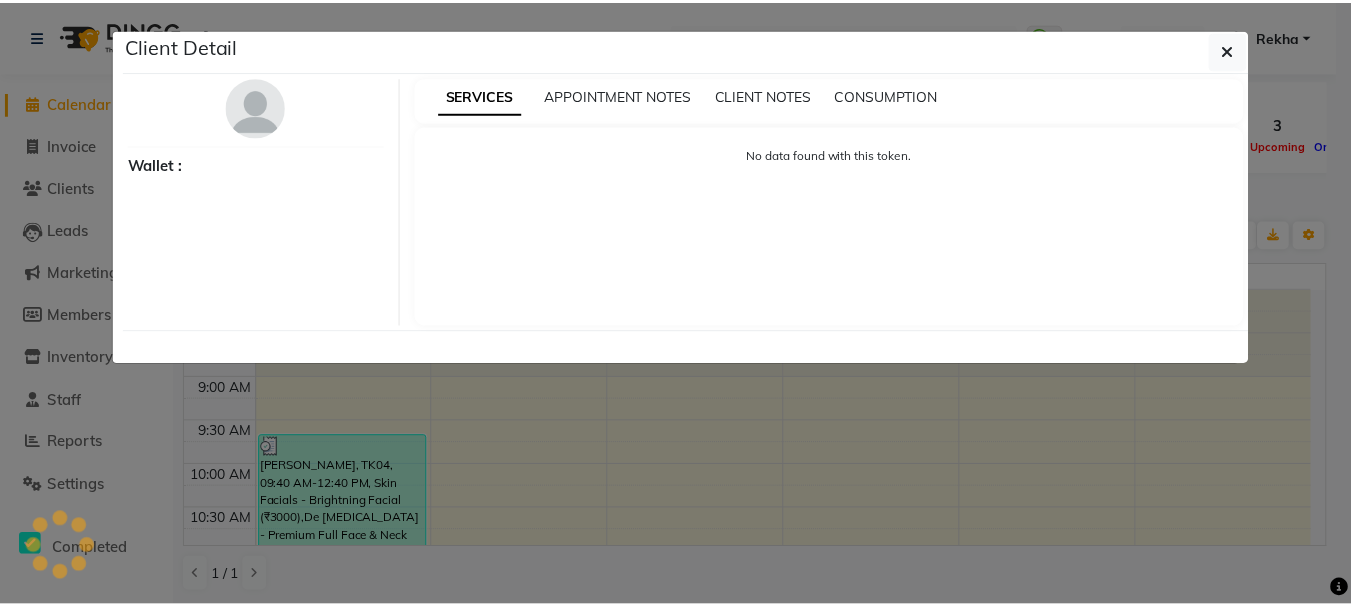 scroll, scrollTop: 881, scrollLeft: 0, axis: vertical 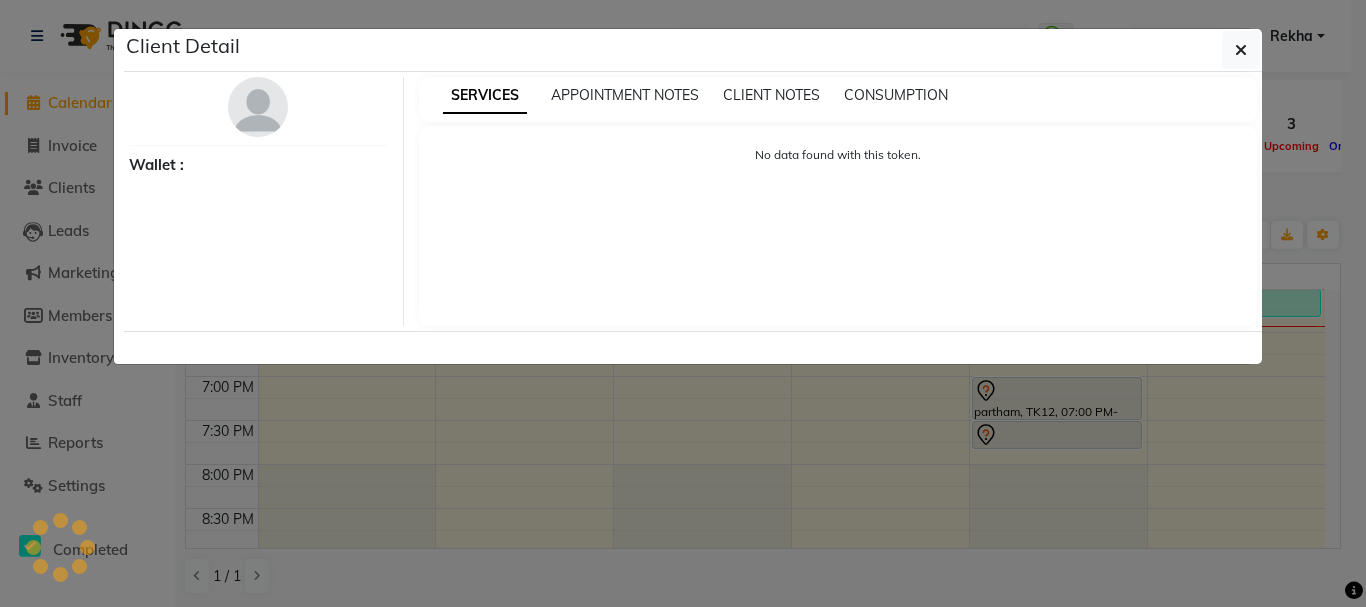 select on "7" 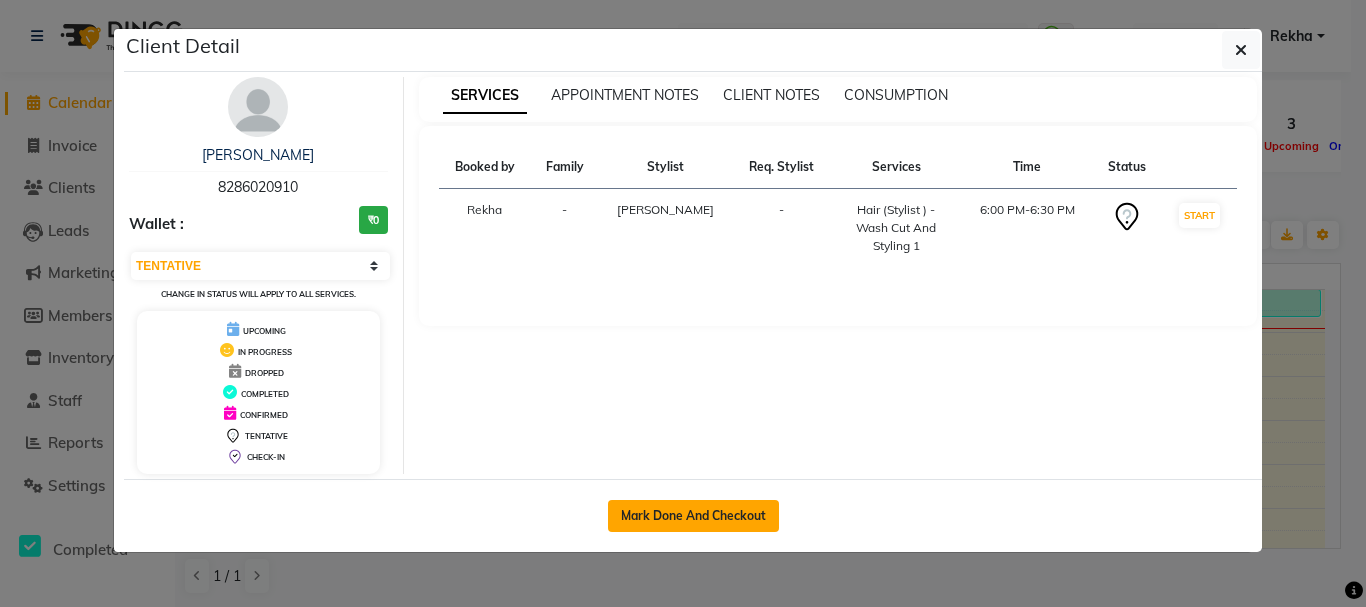 click on "Mark Done And Checkout" 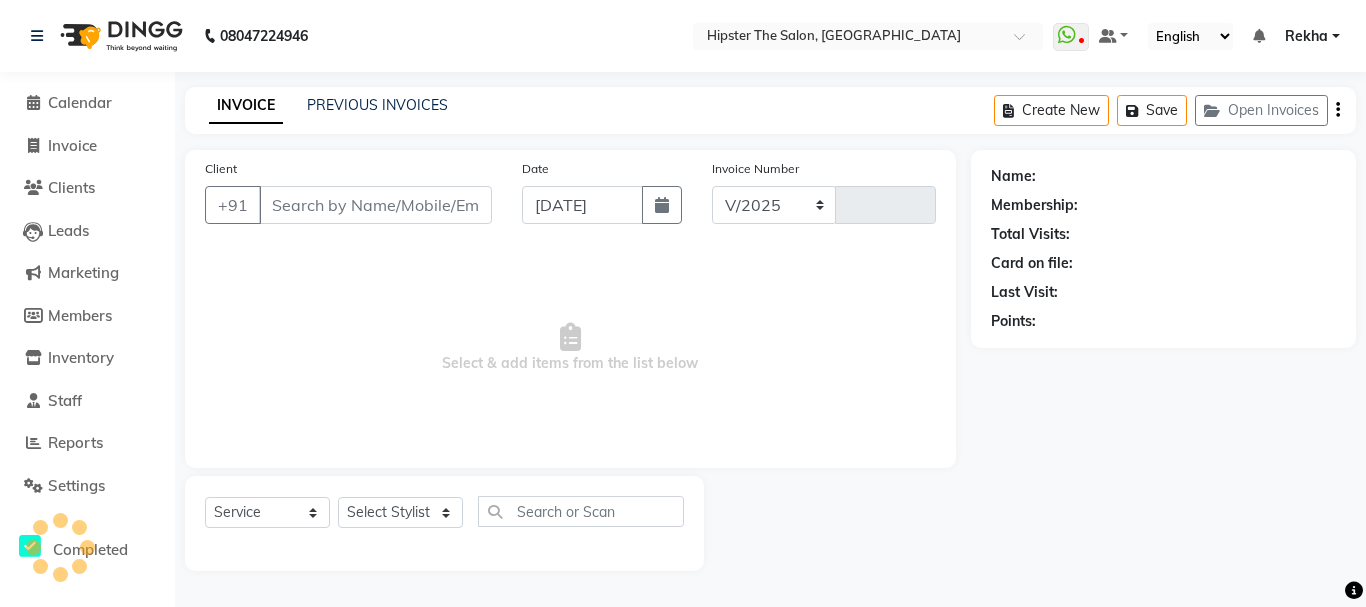 select on "5125" 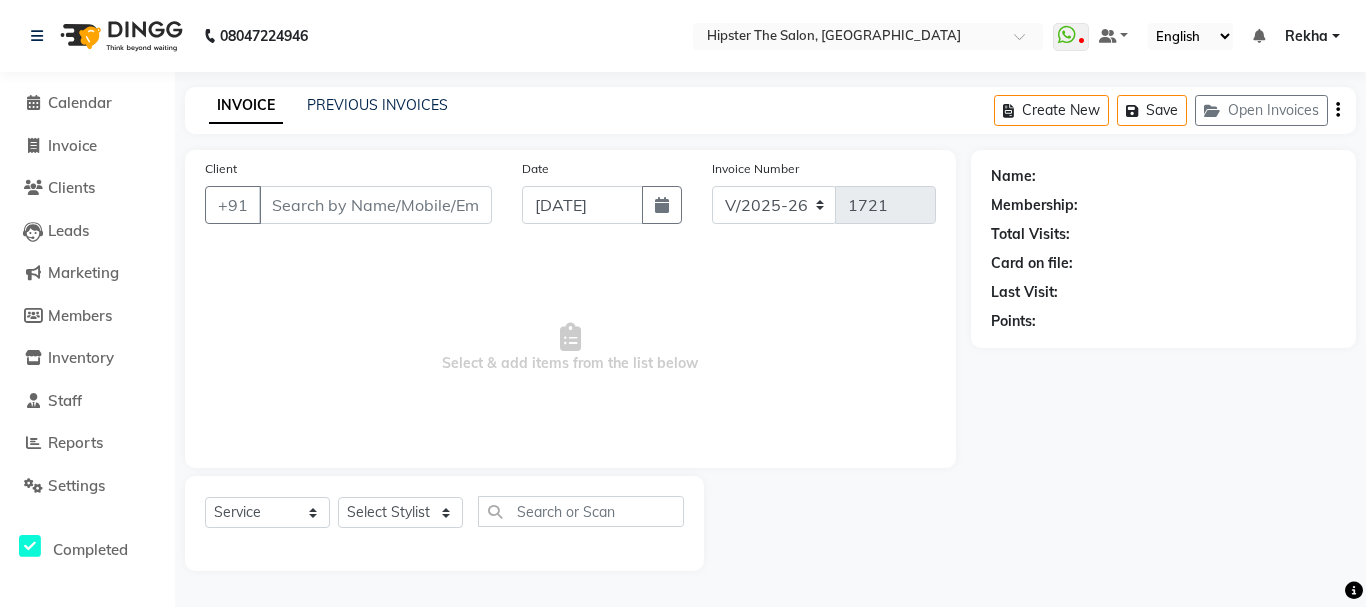 type on "8286020910" 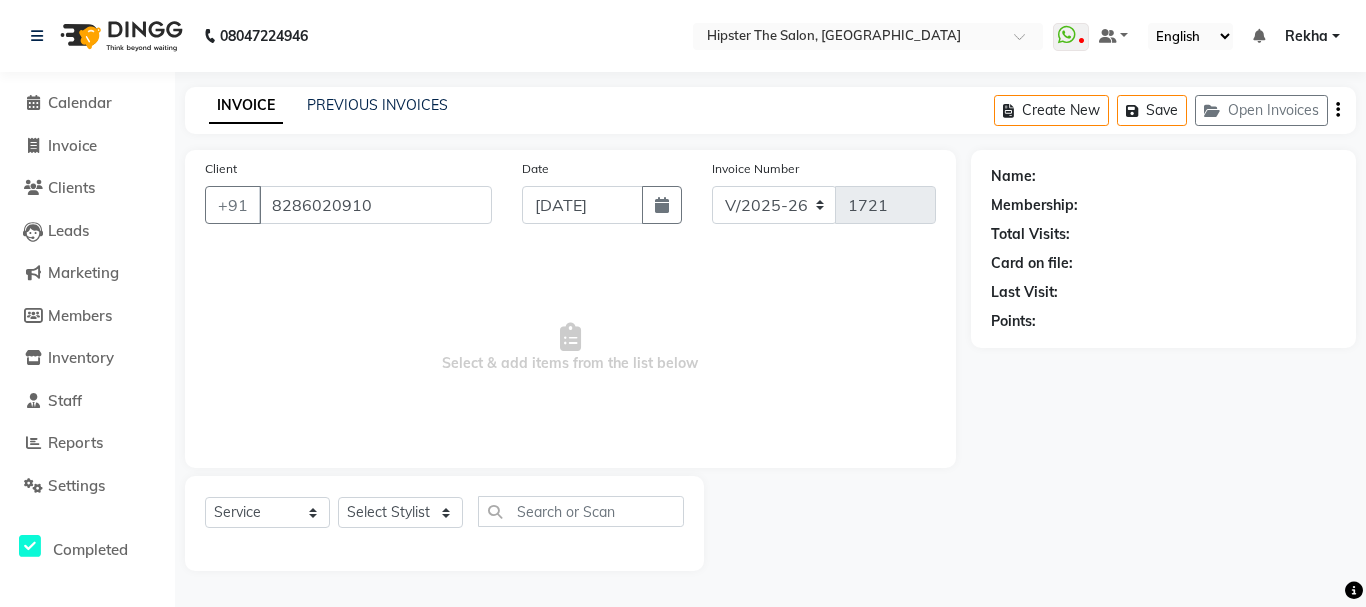 select on "32401" 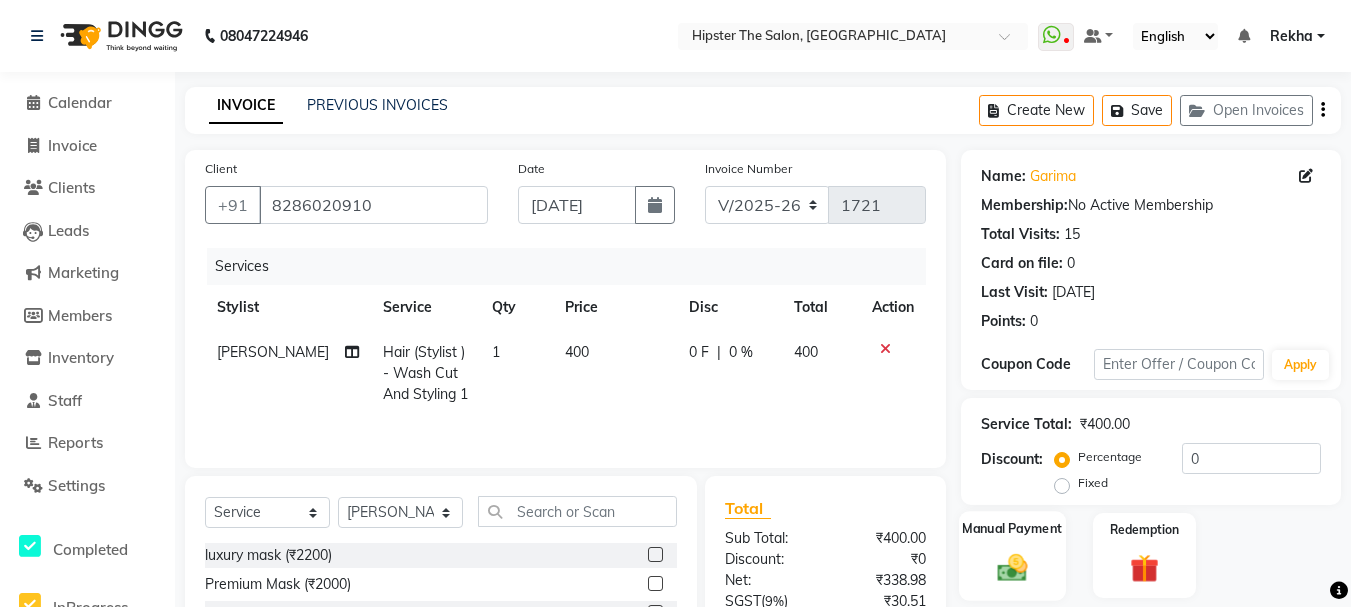 click 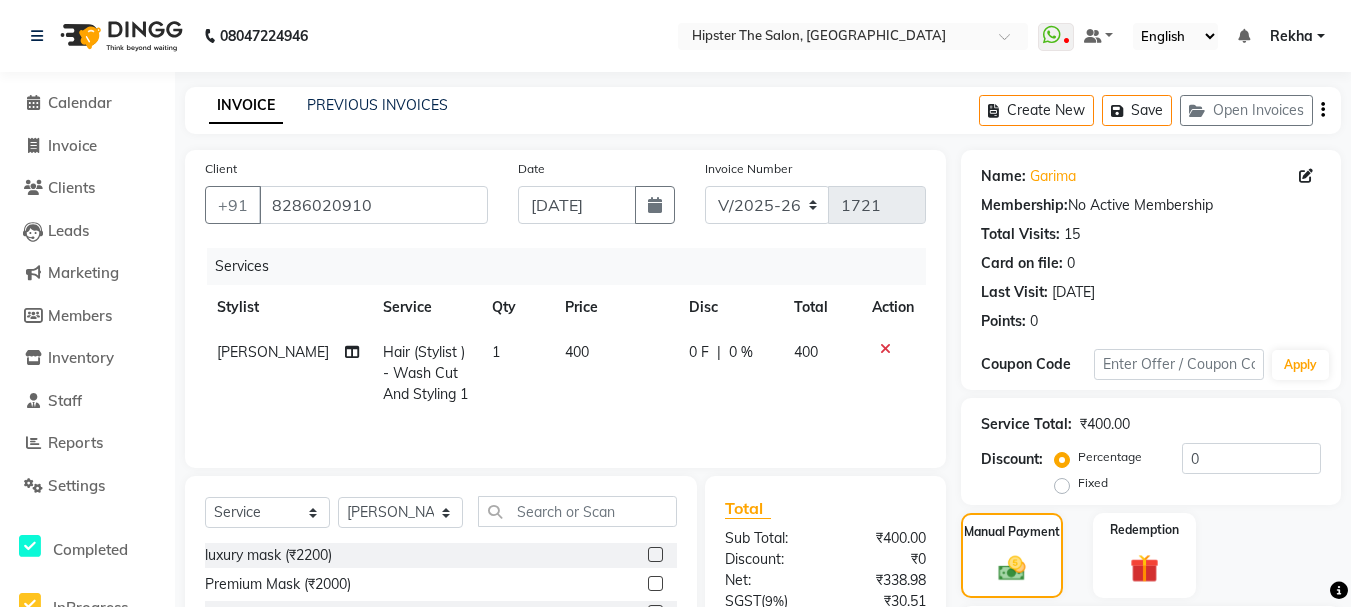 scroll, scrollTop: 194, scrollLeft: 0, axis: vertical 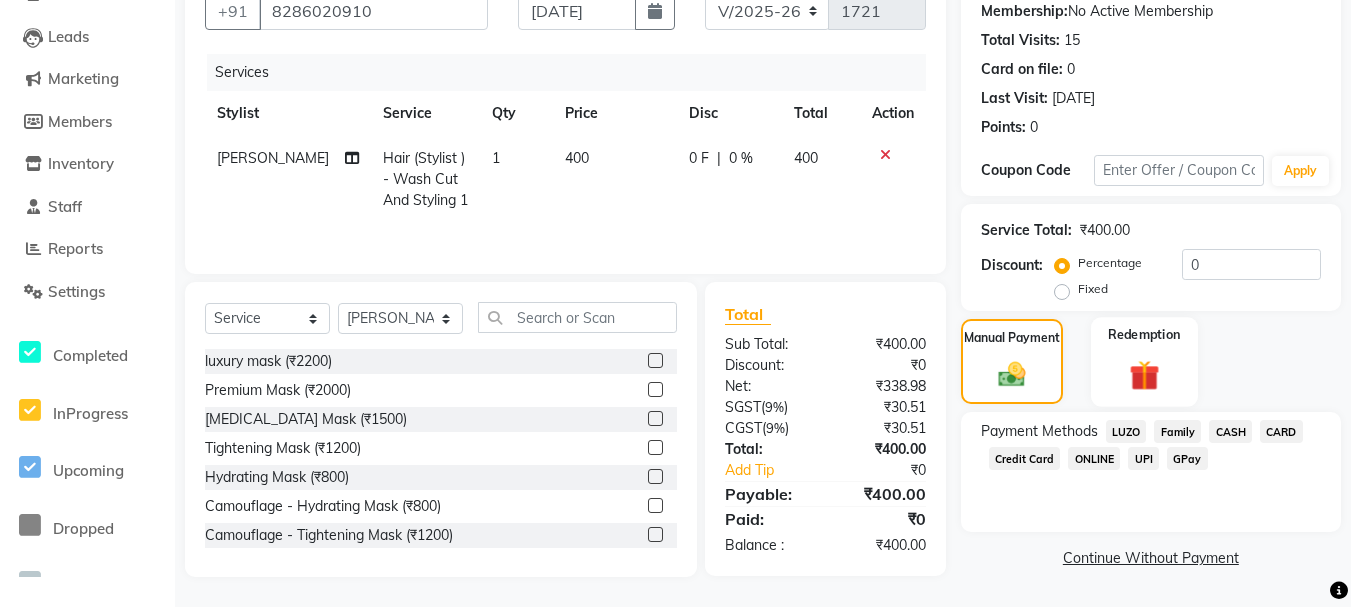 click 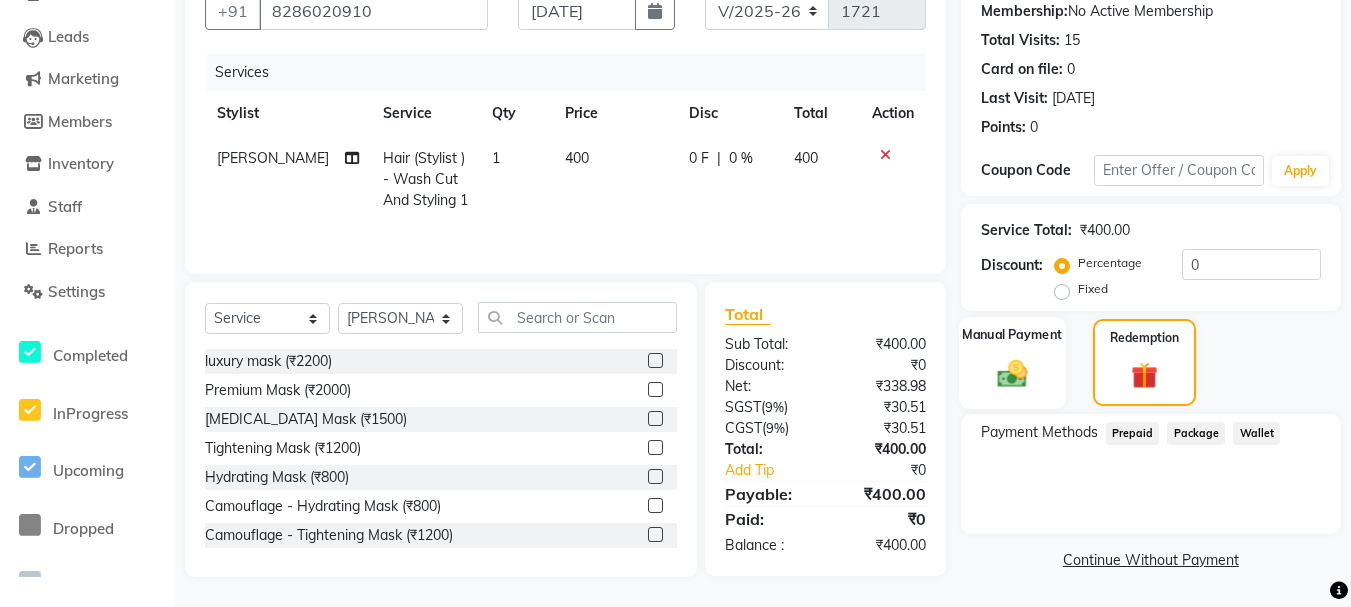 click on "Manual Payment" 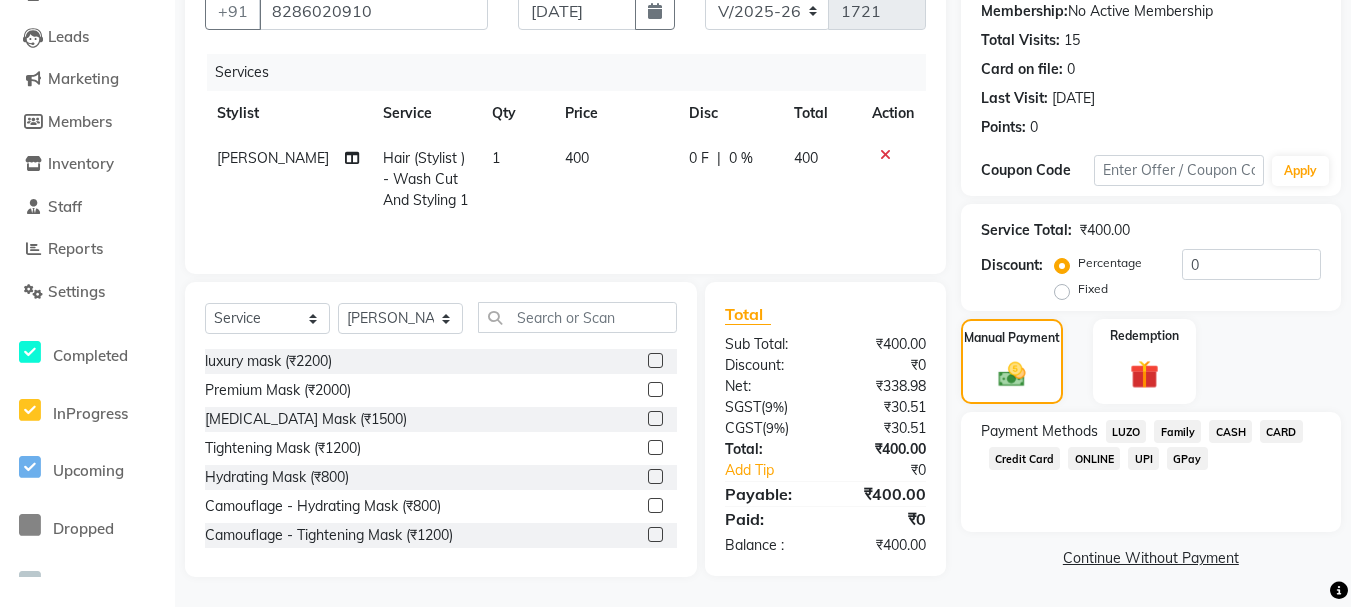 click on "CASH" 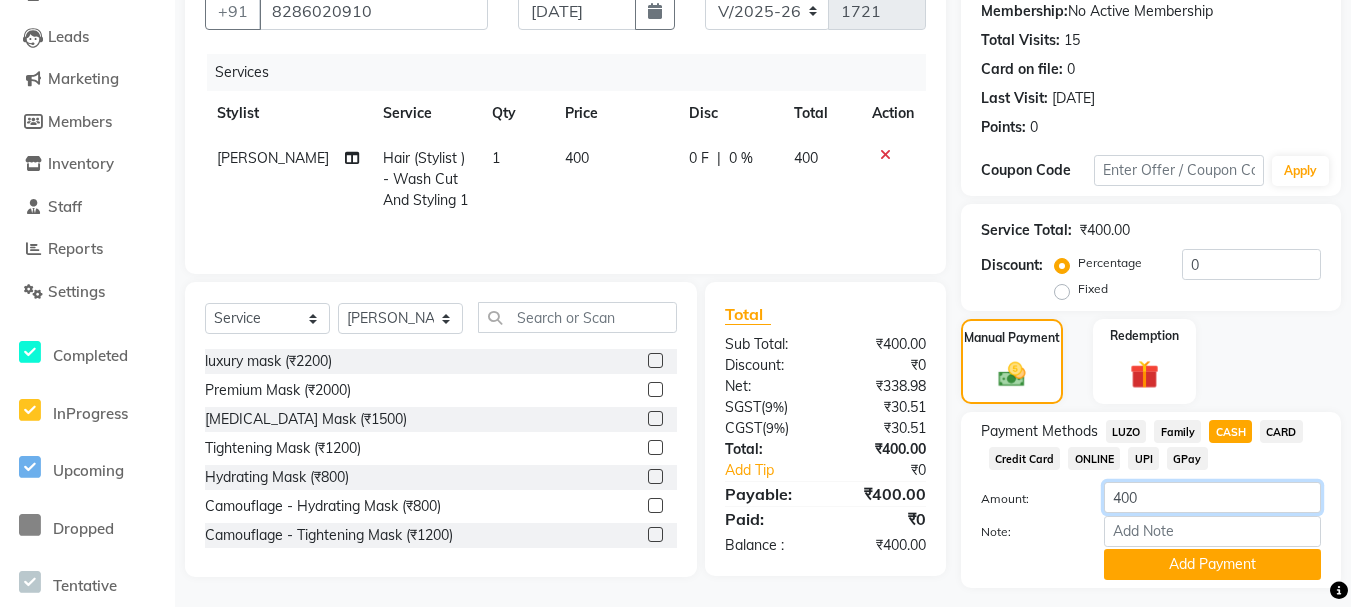 click on "400" 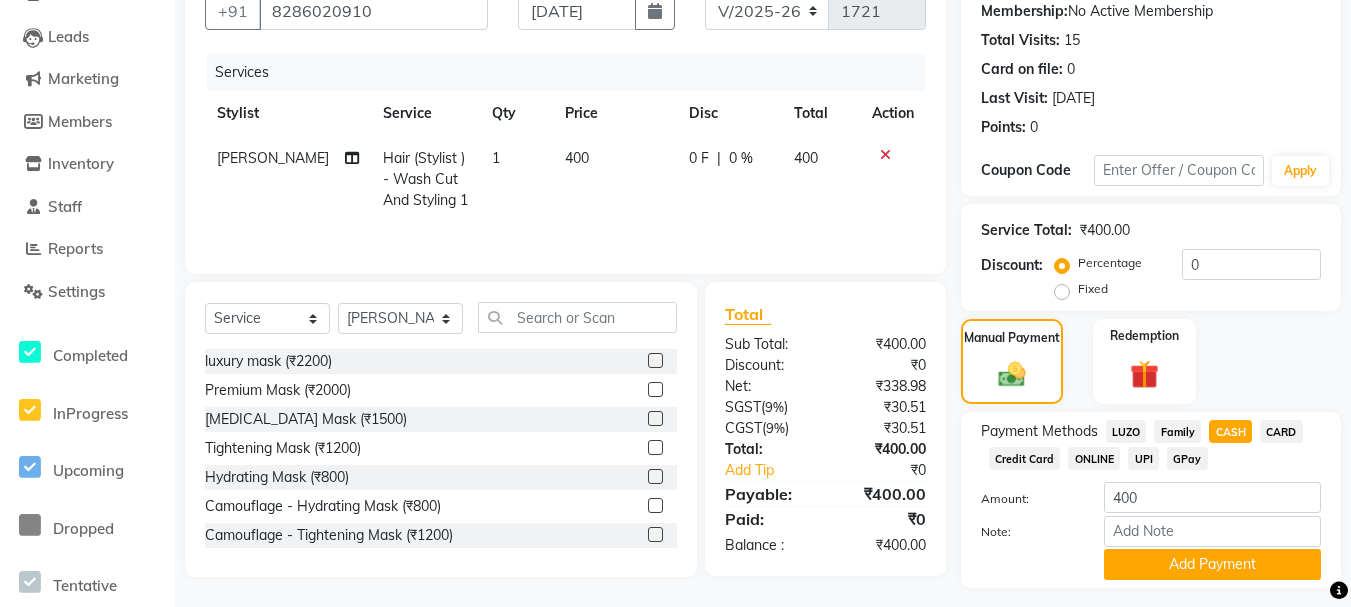 click on "Add Payment" 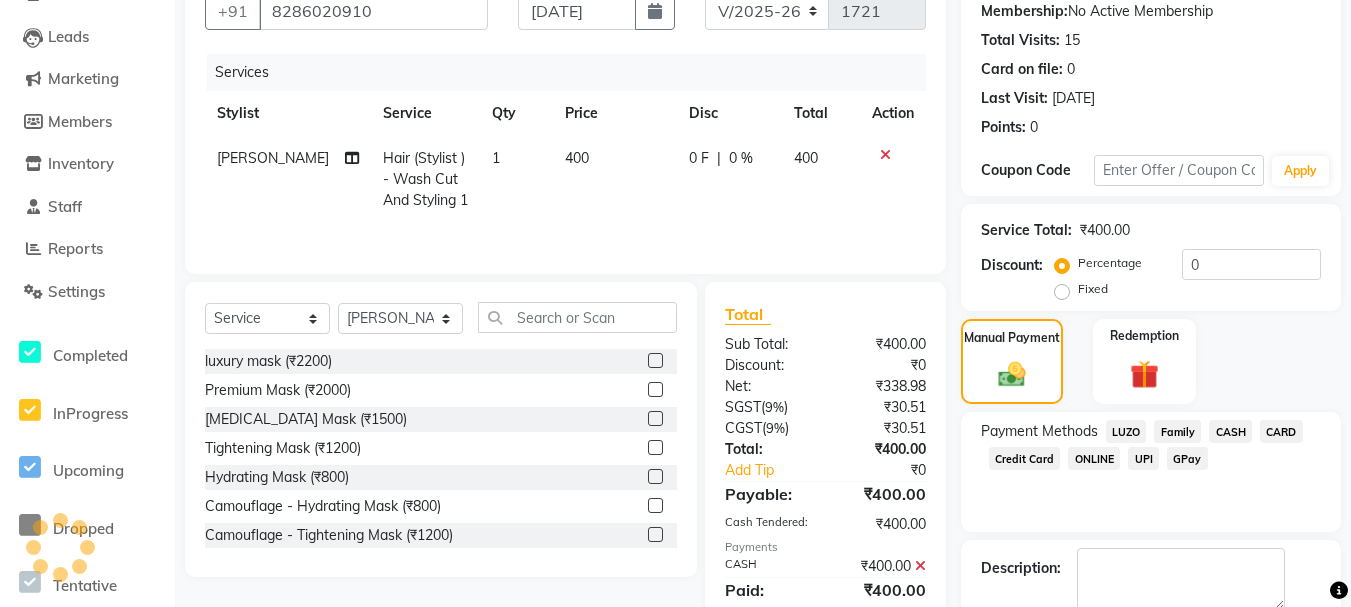 scroll, scrollTop: 246, scrollLeft: 0, axis: vertical 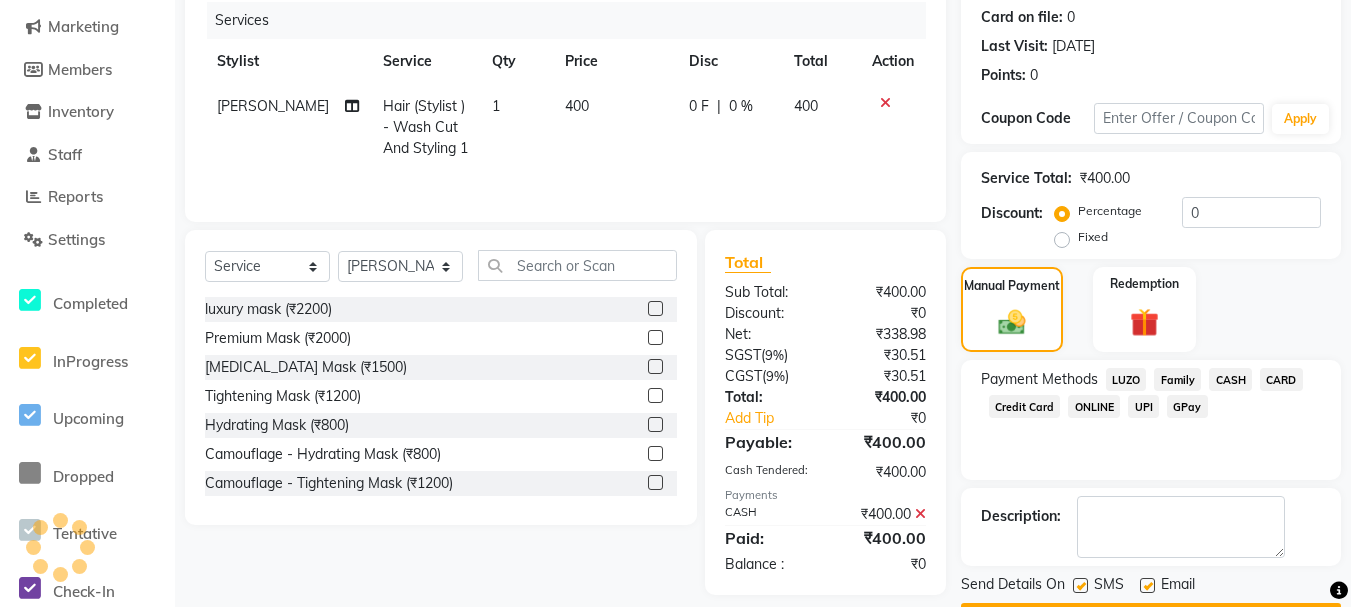 click on "Name: Garima  Membership:  No Active Membership  Total Visits:  15 Card on file:  0 Last Visit:   23-01-2025 Points:   0  Coupon Code Apply Service Total:  ₹400.00  Discount:  Percentage   Fixed  0 Manual Payment Redemption Payment Methods  LUZO   Family   CASH   CARD   Credit Card   ONLINE   UPI   GPay  Description:                  Send Details On SMS Email  Checkout" 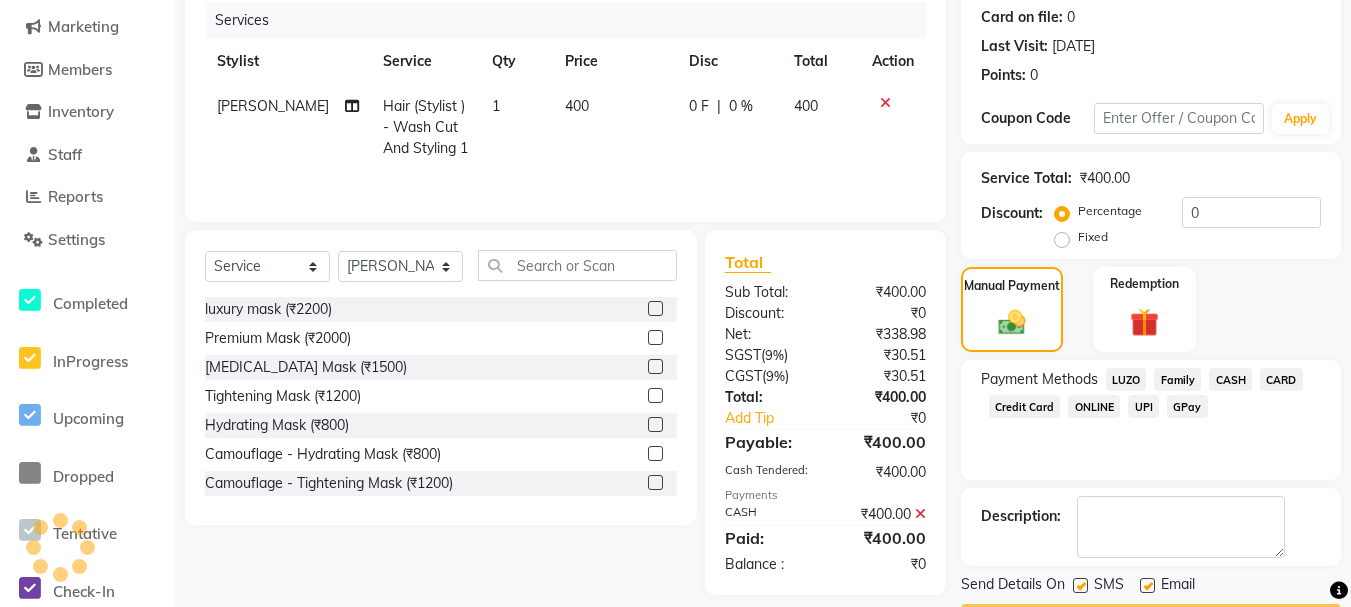 click on "Checkout" 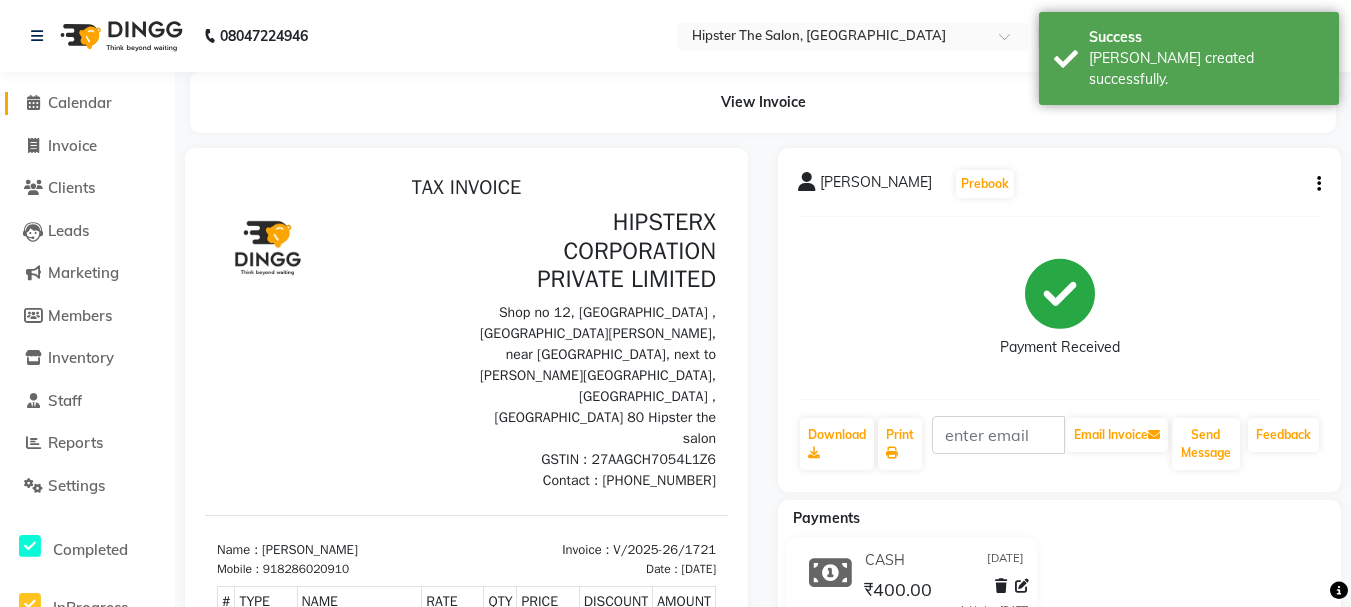 scroll, scrollTop: 0, scrollLeft: 0, axis: both 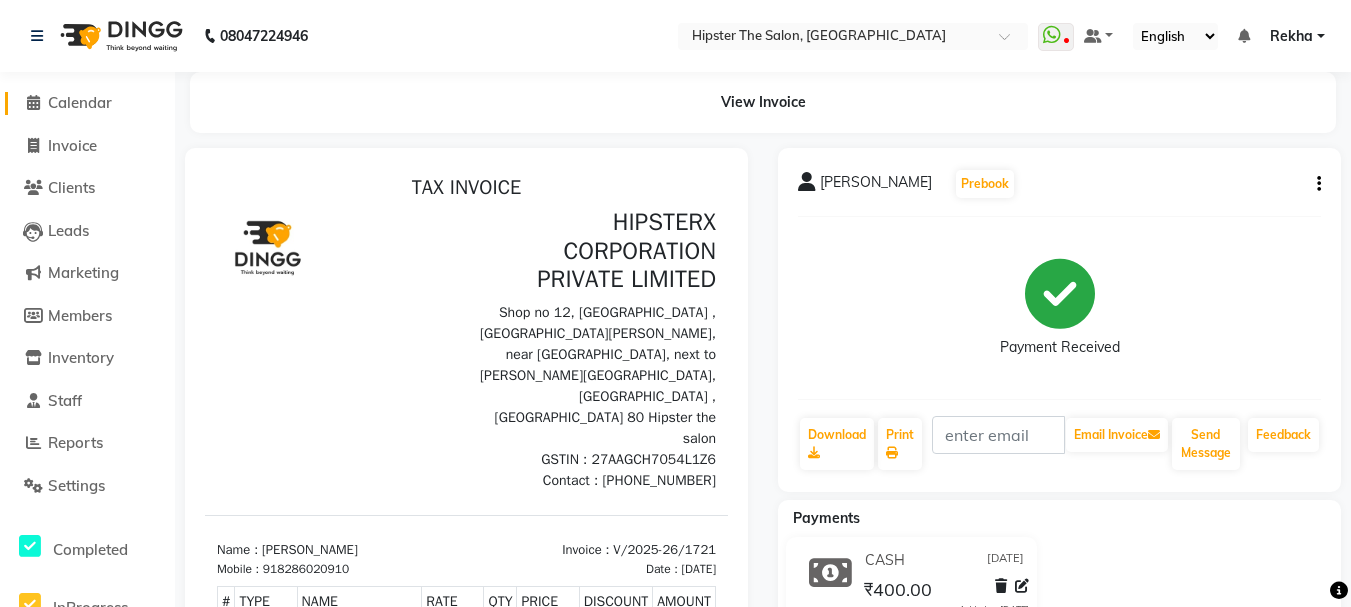 click 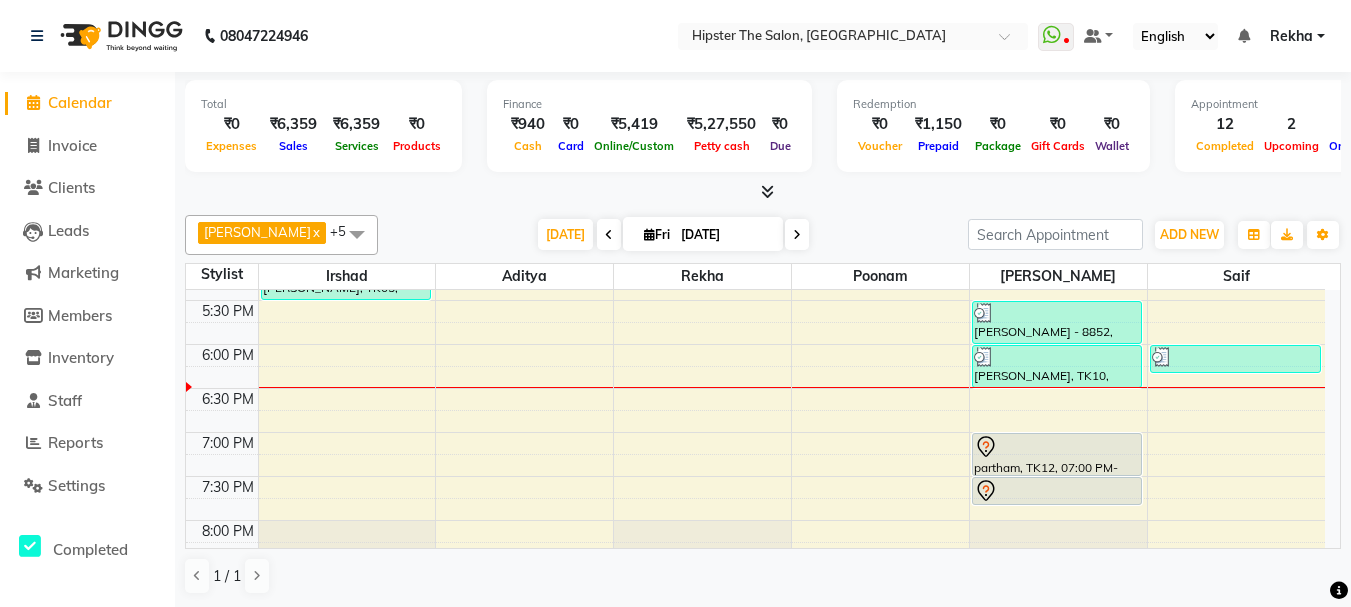 scroll, scrollTop: 847, scrollLeft: 0, axis: vertical 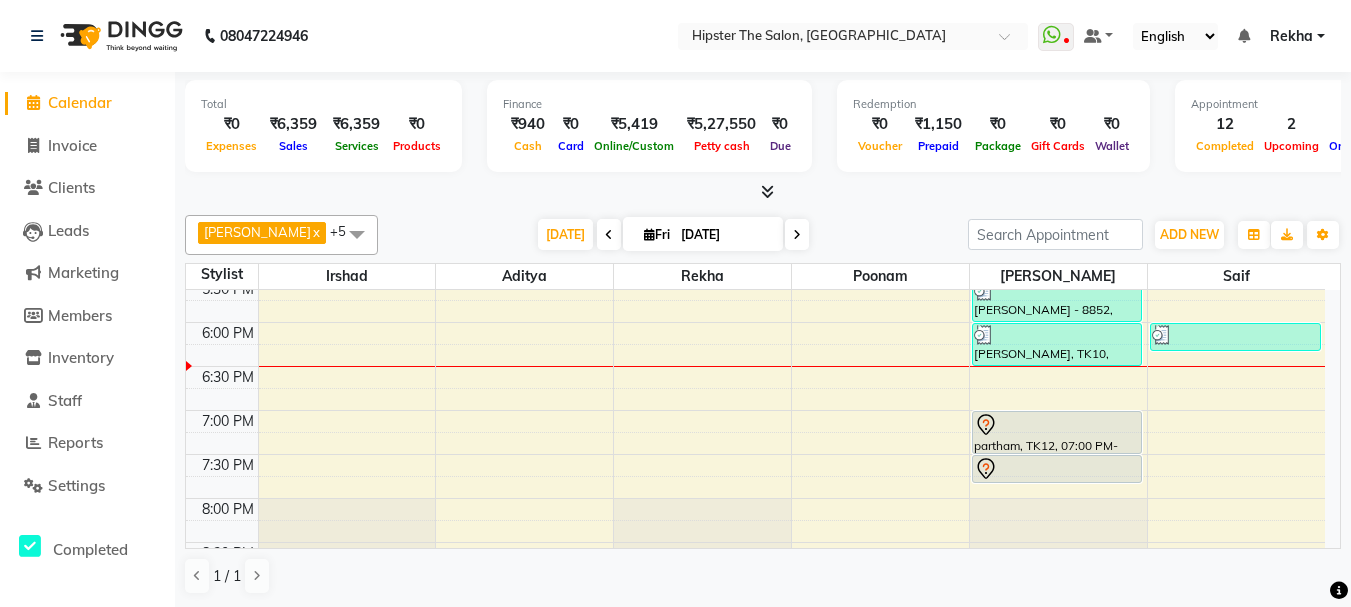 click on "8:00 AM 8:30 AM 9:00 AM 9:30 AM 10:00 AM 10:30 AM 11:00 AM 11:30 AM 12:00 PM 12:30 PM 1:00 PM 1:30 PM 2:00 PM 2:30 PM 3:00 PM 3:30 PM 4:00 PM 4:30 PM 5:00 PM 5:30 PM 6:00 PM 6:30 PM 7:00 PM 7:30 PM 8:00 PM 8:30 PM 9:00 PM 9:30 PM 10:00 PM 10:30 PM     Vedant, TK04, 09:40 AM-12:40 PM, Skin Facials - Brightning Facial (₹3000),De Tanning - Premium Full Face & Neck (₹700),Hair (Barber) - Shave (₹180),Hair (Stylist ) - Styling With Wash 1 (₹250)     pince, TK09, 12:50 PM-01:20 PM, Hair (Barber) - Shave (₹180)     palesh, TK01, 02:30 PM-03:00 PM, Hair (Barber) - Wash Cut And Styling     Ganesh Jyotisuvarna, TK03, 03:30 PM-04:00 PM, Hair (Barber) - Wash Cut And Styling     Ganesh Jyotisuvarna, TK03, 04:00 PM-04:30 PM, Hair (Barber) - Shave     DISHANT, TK05, 05:00 PM-05:30 PM, Hair (Barber) - Wash Cut And Styling     Luzo, TK08, 12:15 PM-01:15 PM, Hair (Stylist ) - Wash Cut And Styling (₹850)     mira sinha, TK06, 11:05 AM-01:05 PM, Threading - Upper Lip (₹60),Threading - Eyebrows (₹80)" at bounding box center (755, 102) 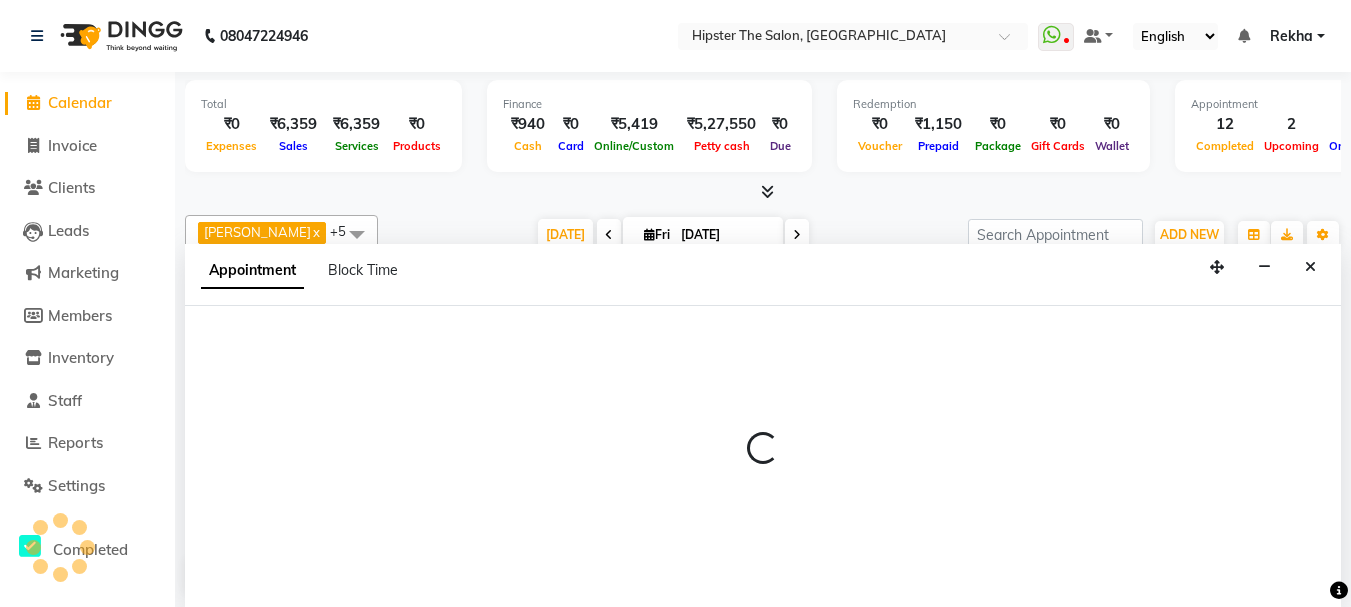 select on "50153" 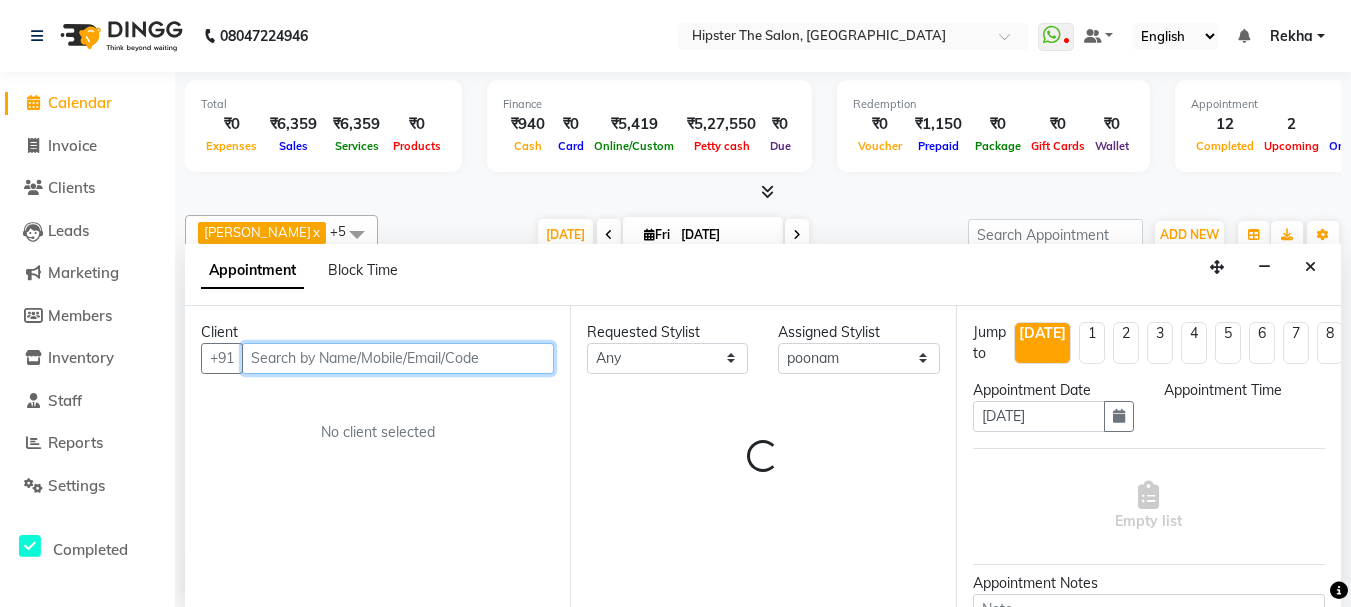 select on "1140" 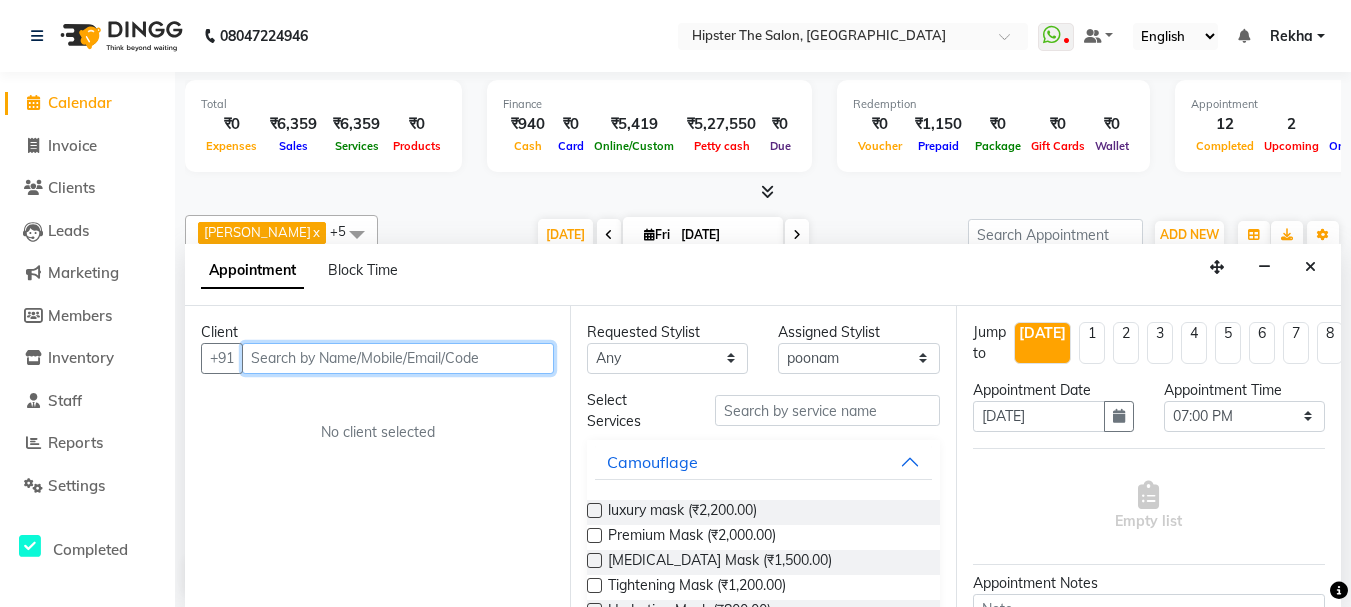 scroll, scrollTop: 1, scrollLeft: 0, axis: vertical 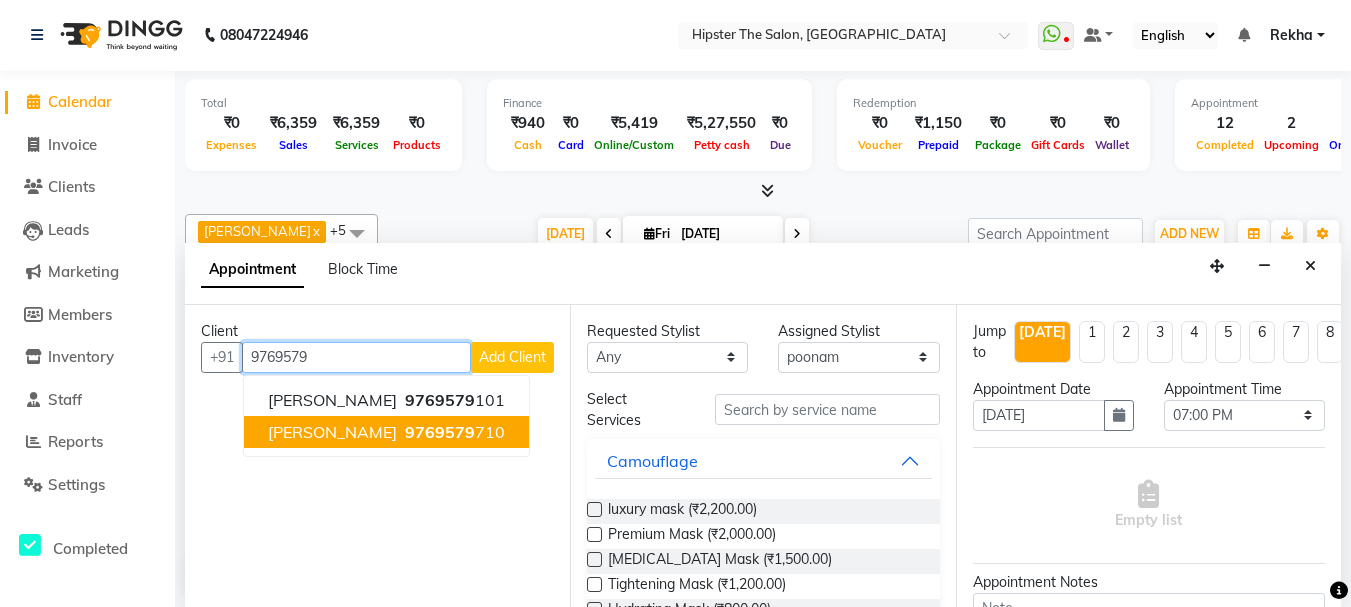 click on "9769579" at bounding box center [440, 432] 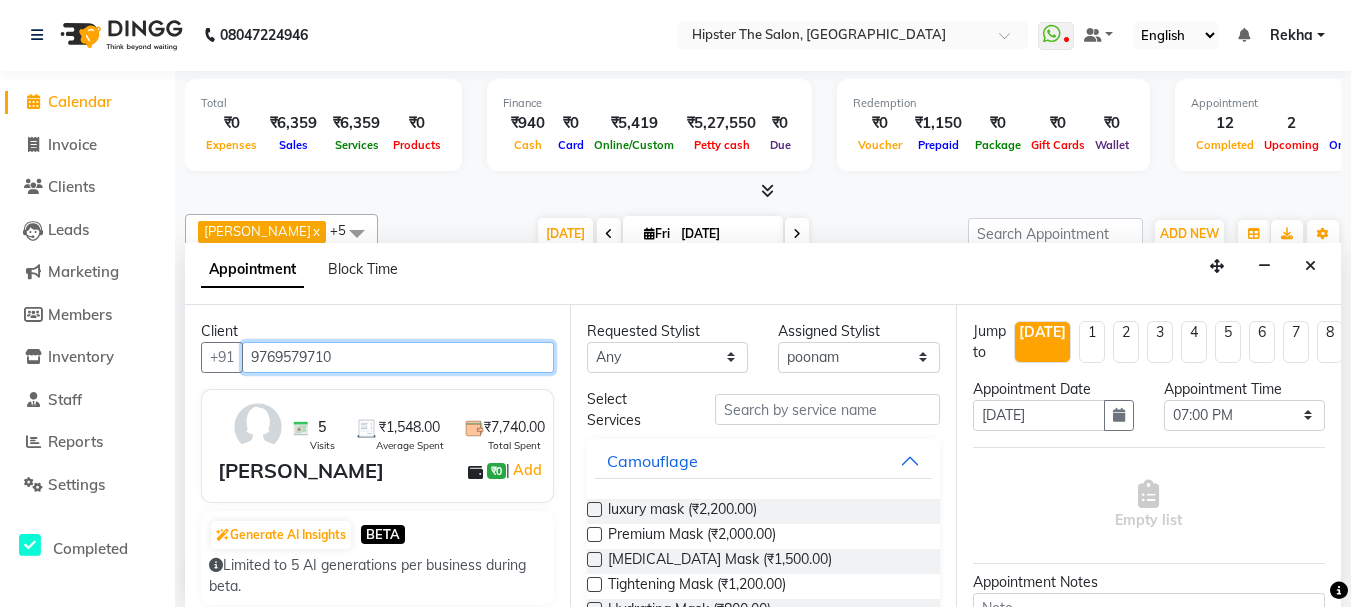 type on "9769579710" 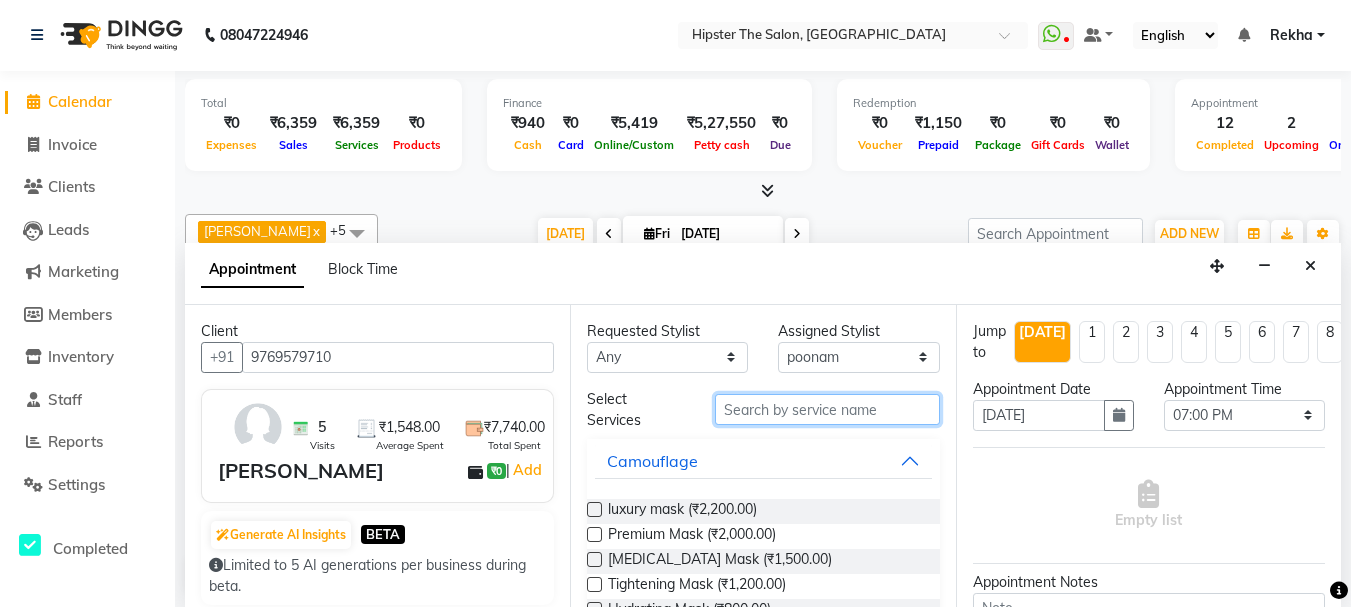 click at bounding box center (827, 409) 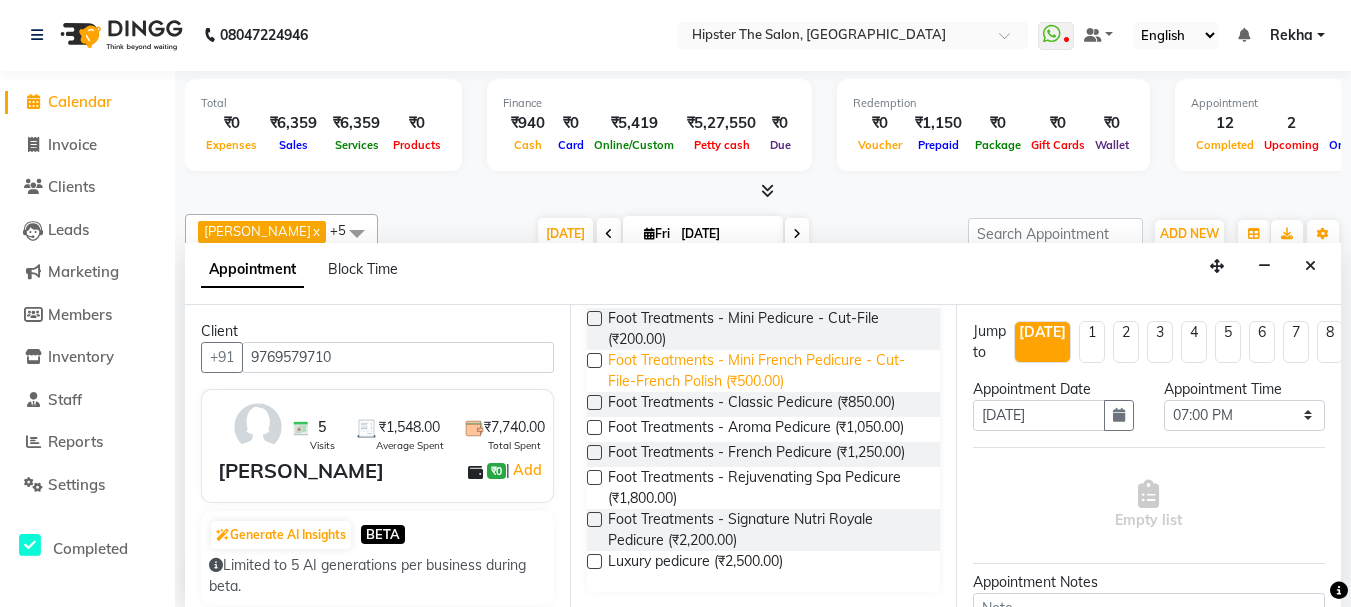 scroll, scrollTop: 192, scrollLeft: 0, axis: vertical 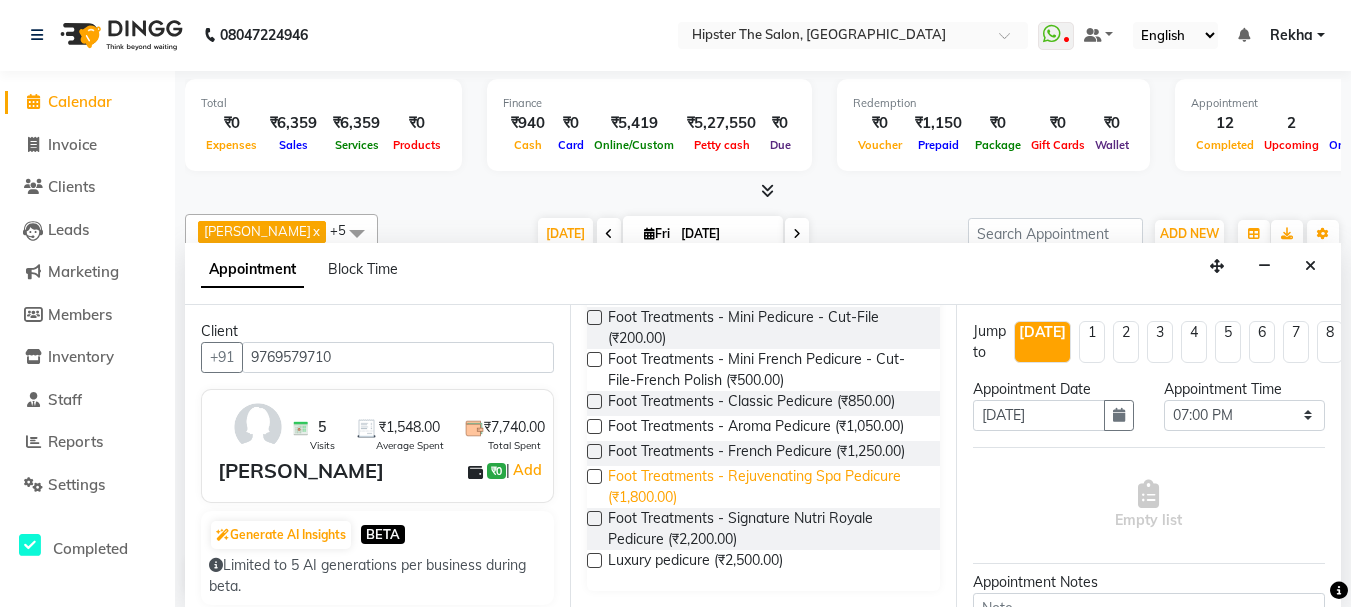 type on "pedi" 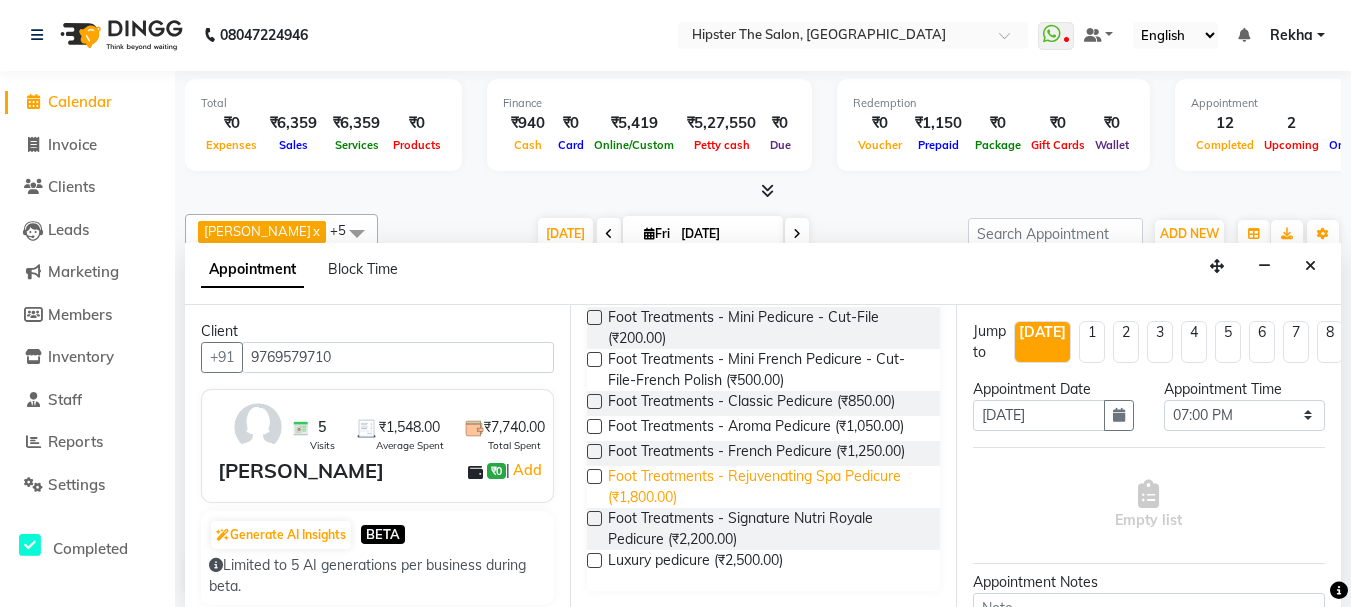 click on "Foot Treatments - Rejuvenating Spa Pedicure (₹1,800.00)" at bounding box center (765, 487) 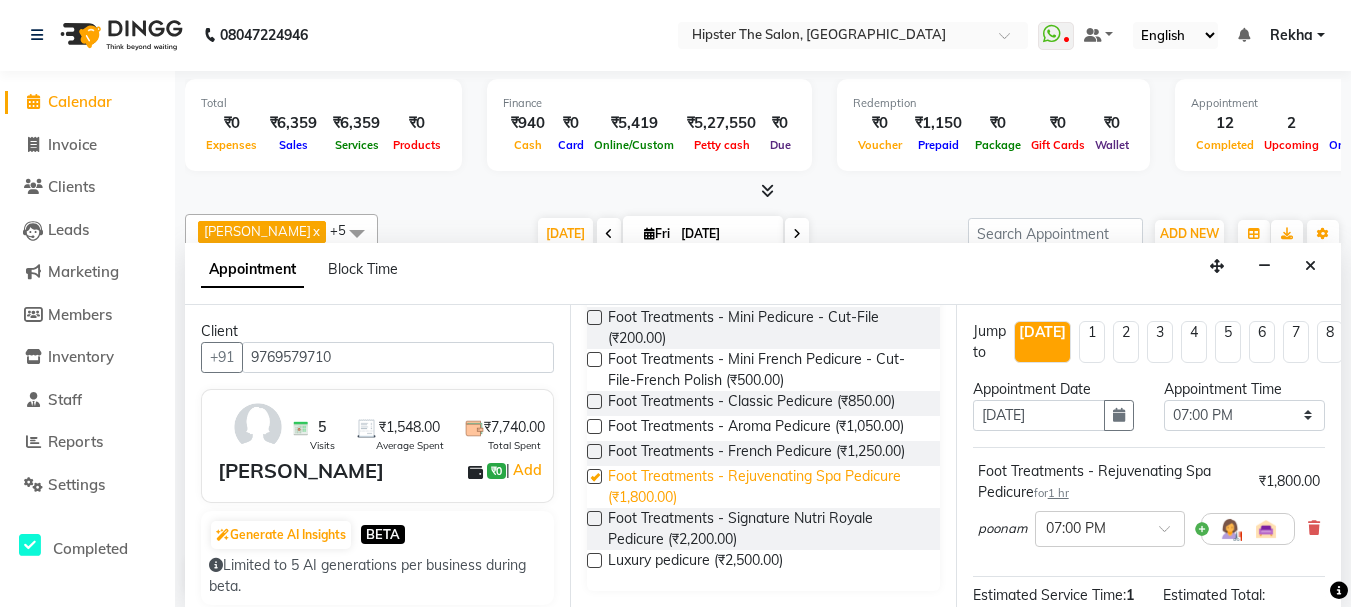 checkbox on "false" 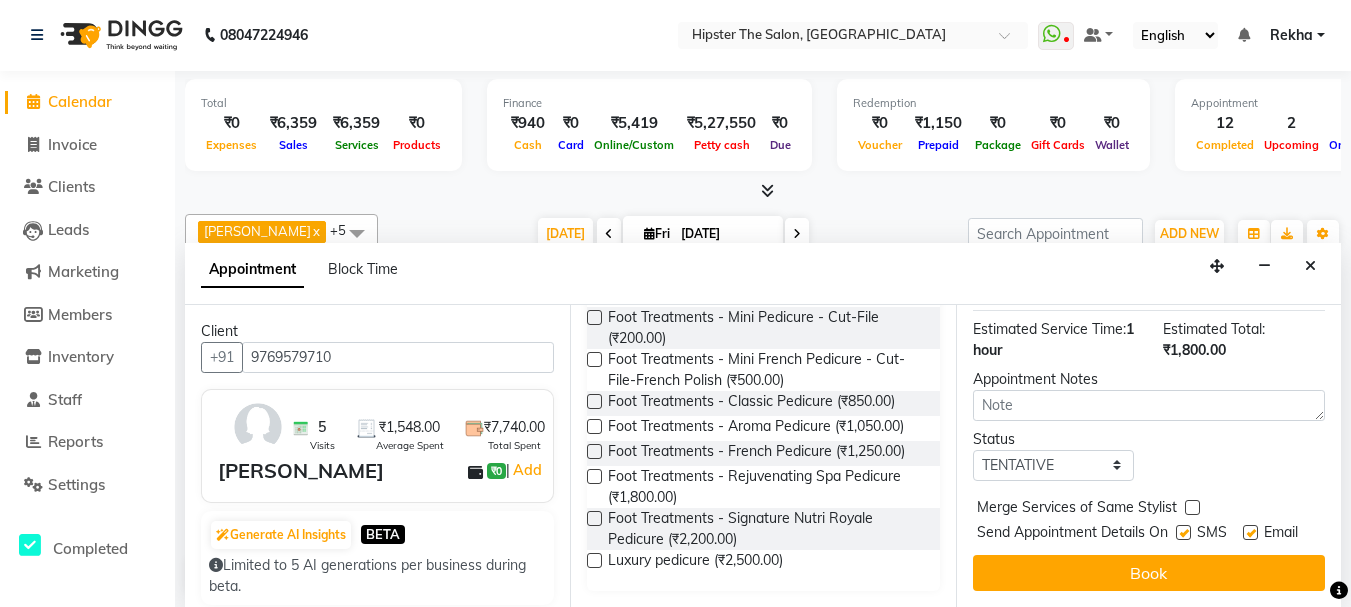 scroll, scrollTop: 298, scrollLeft: 0, axis: vertical 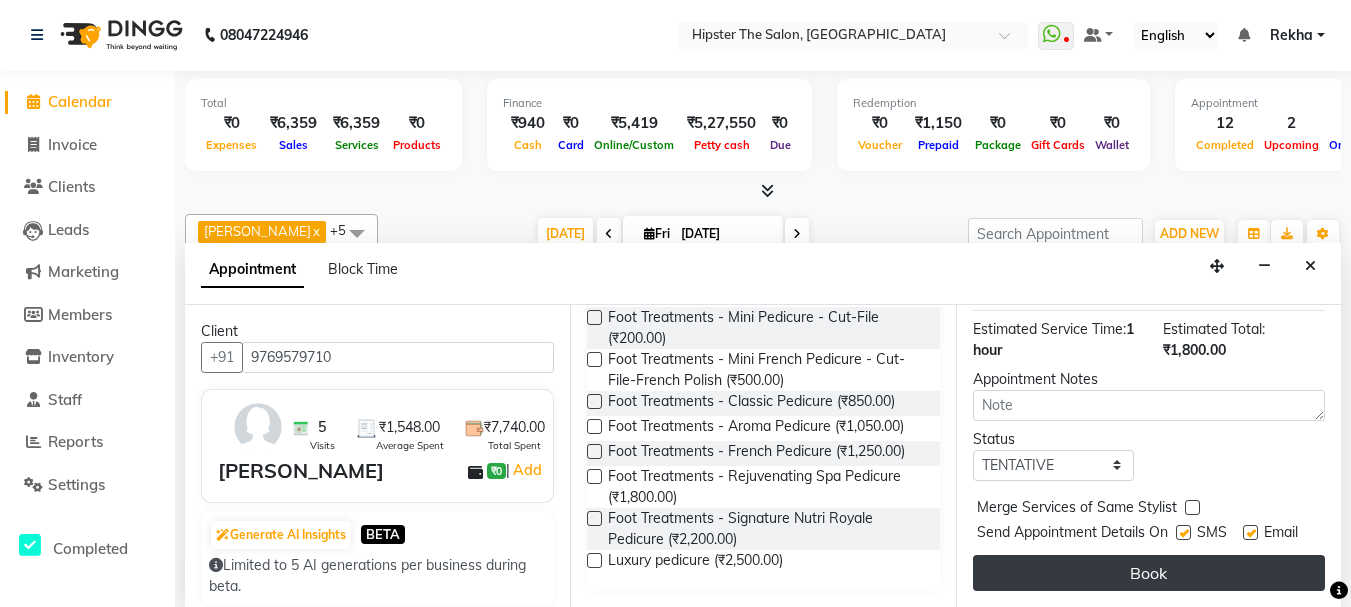 click on "Book" at bounding box center [1149, 573] 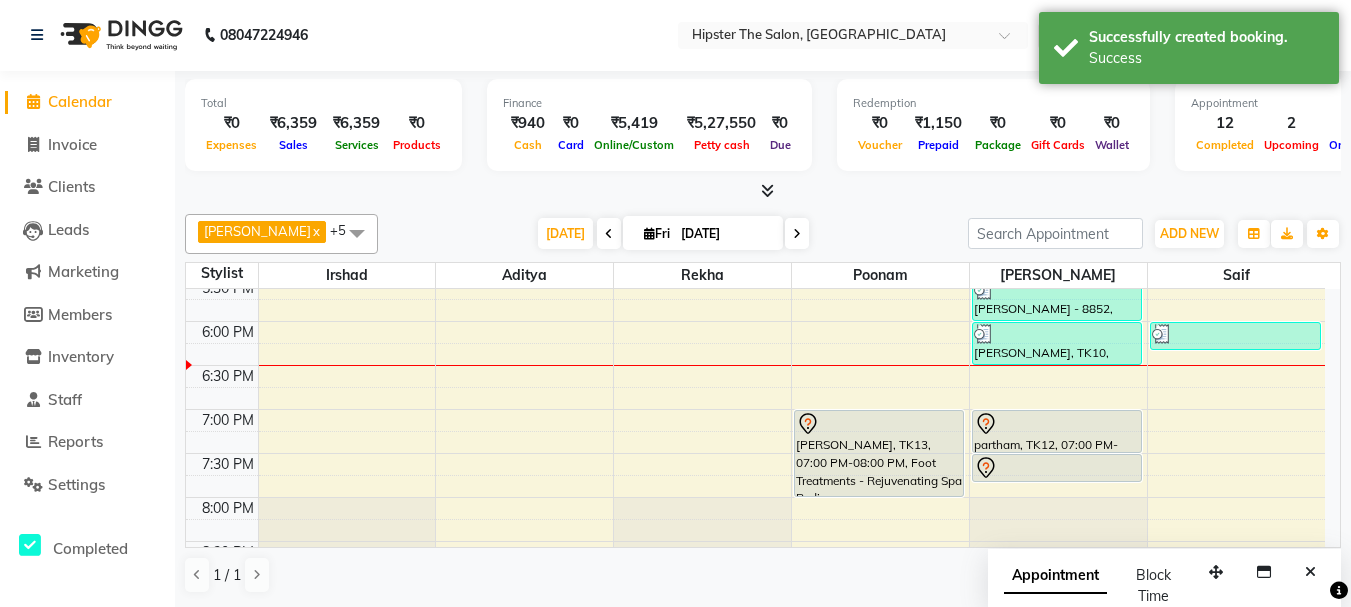 scroll, scrollTop: 0, scrollLeft: 0, axis: both 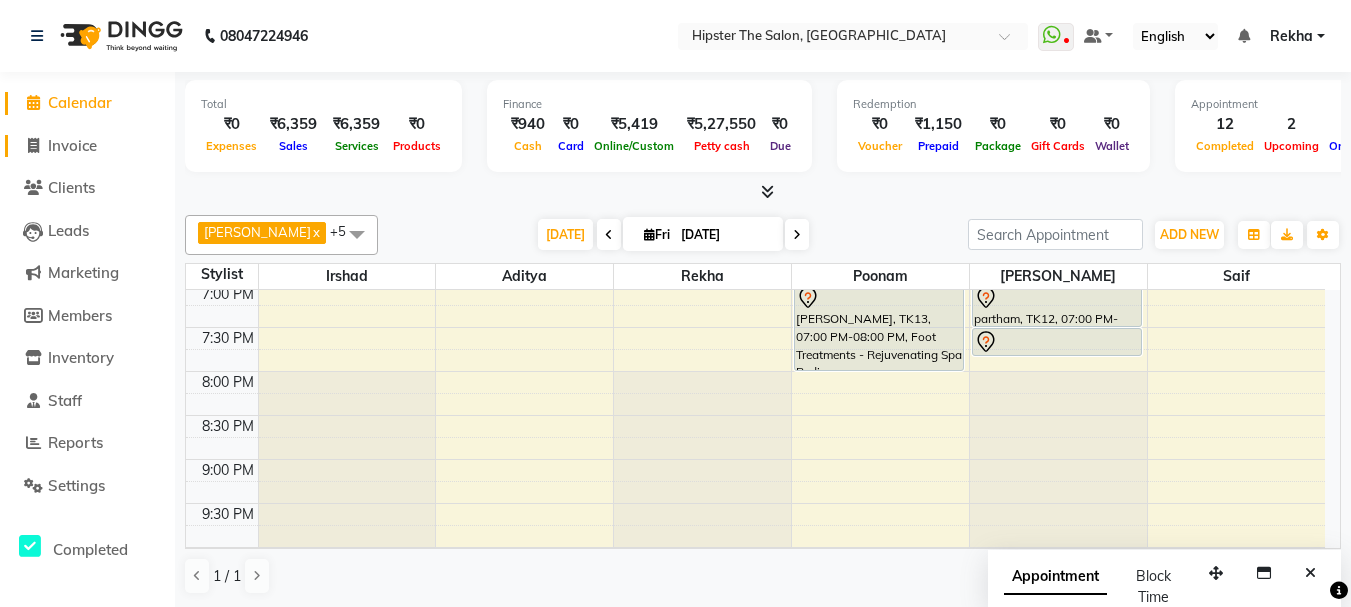 click 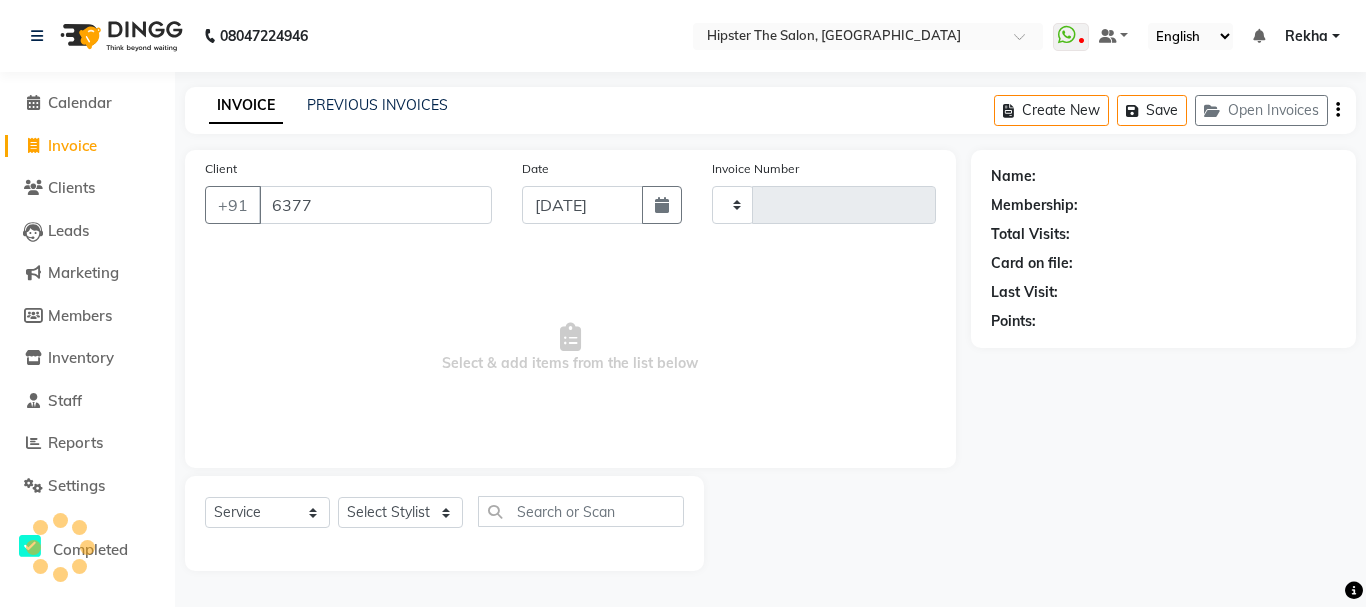 type on "63775" 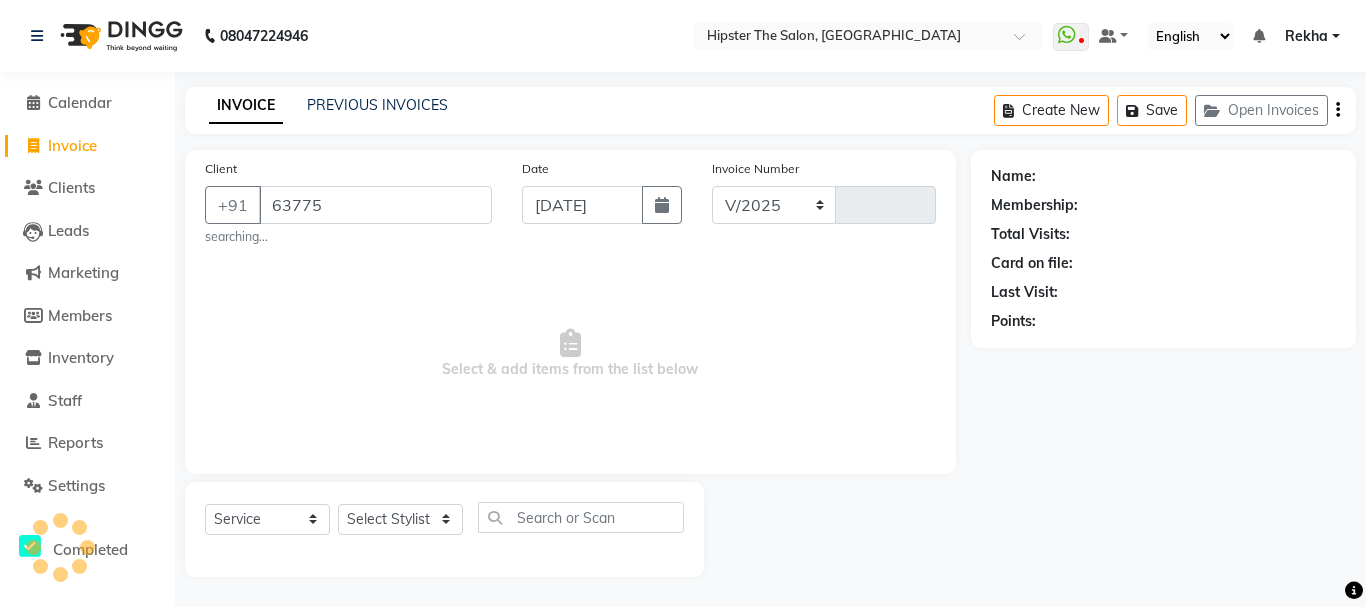 select on "5125" 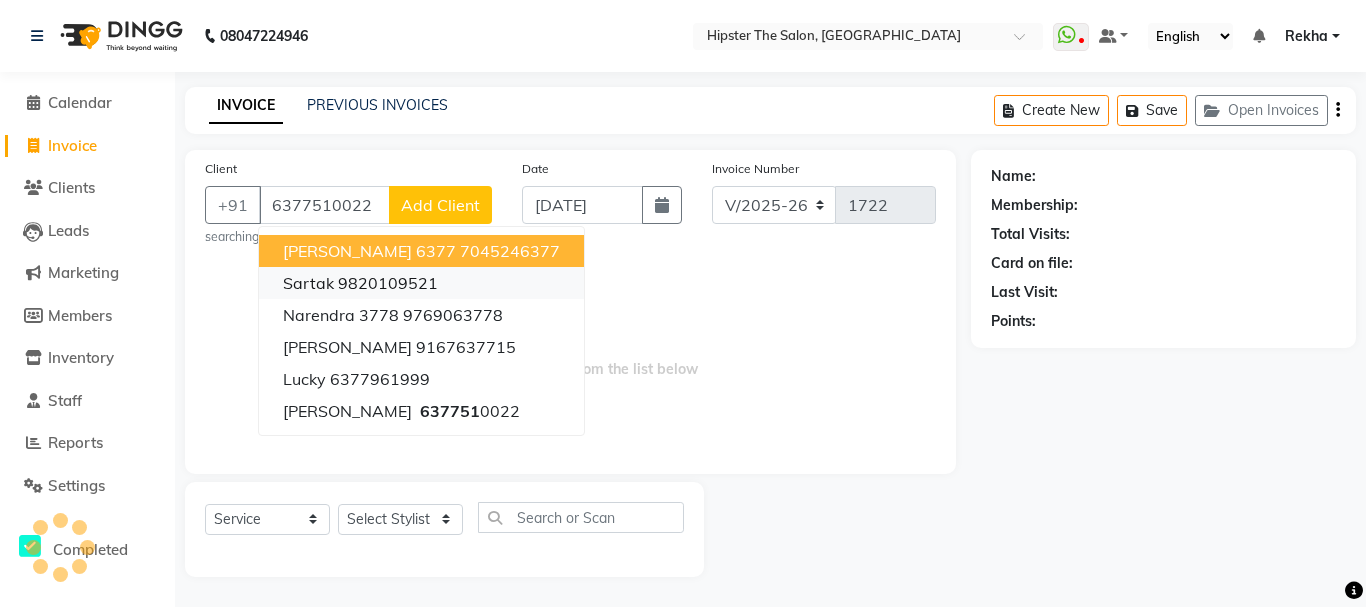 type on "6377510022" 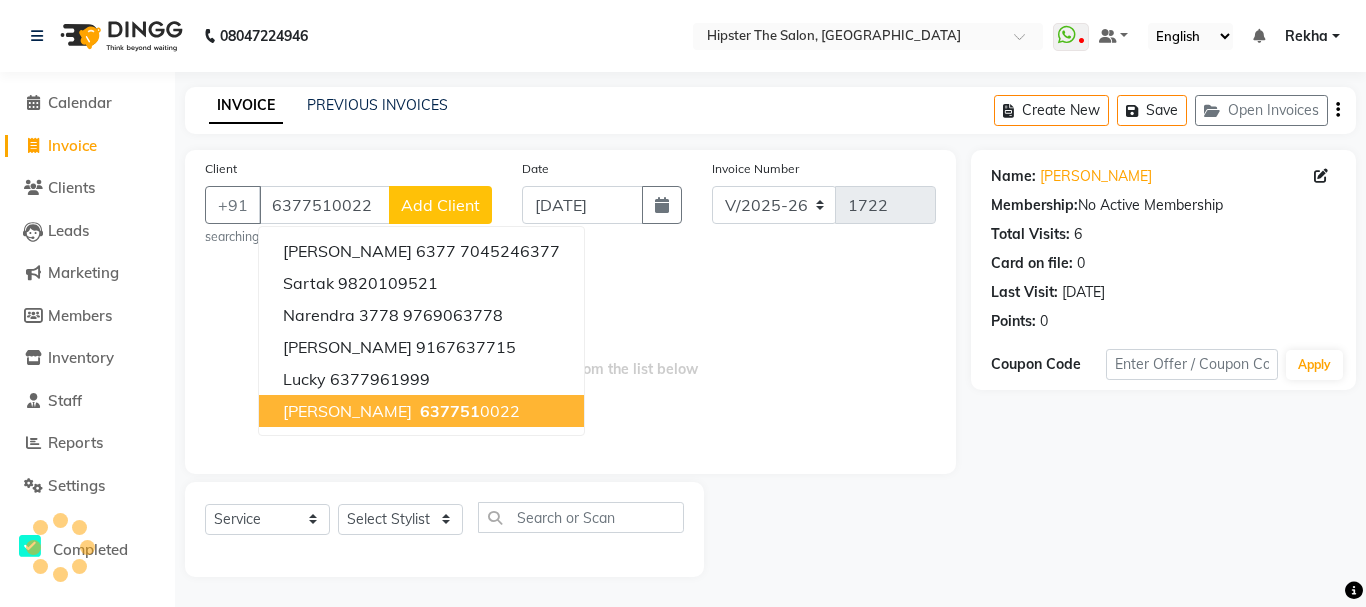 click on "637751 0022" at bounding box center [468, 411] 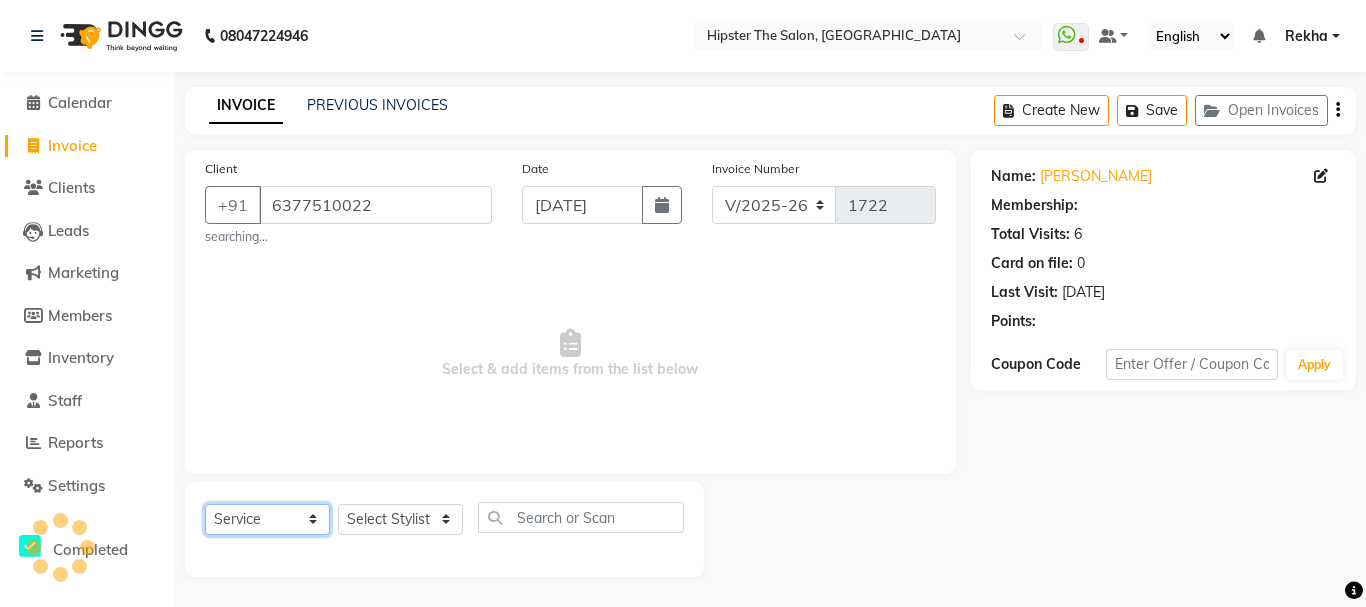 click on "Select  Service  Product  Membership  Package Voucher Prepaid Gift Card" 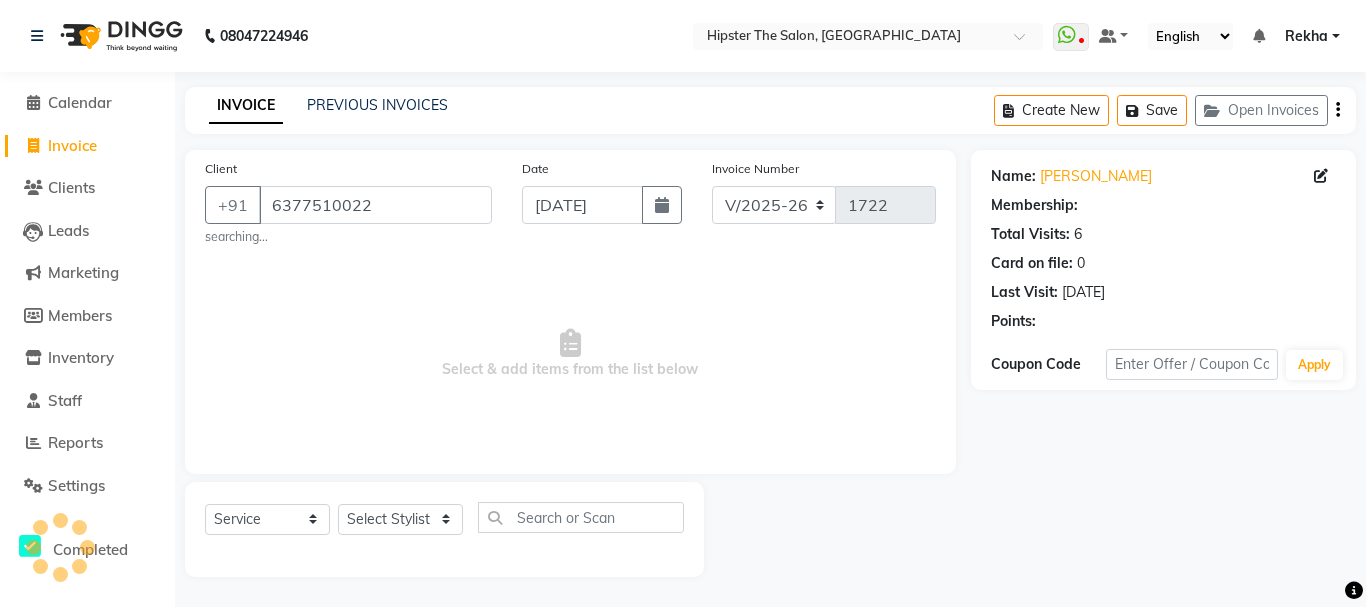 click on "Select & add items from the list below" at bounding box center [570, 354] 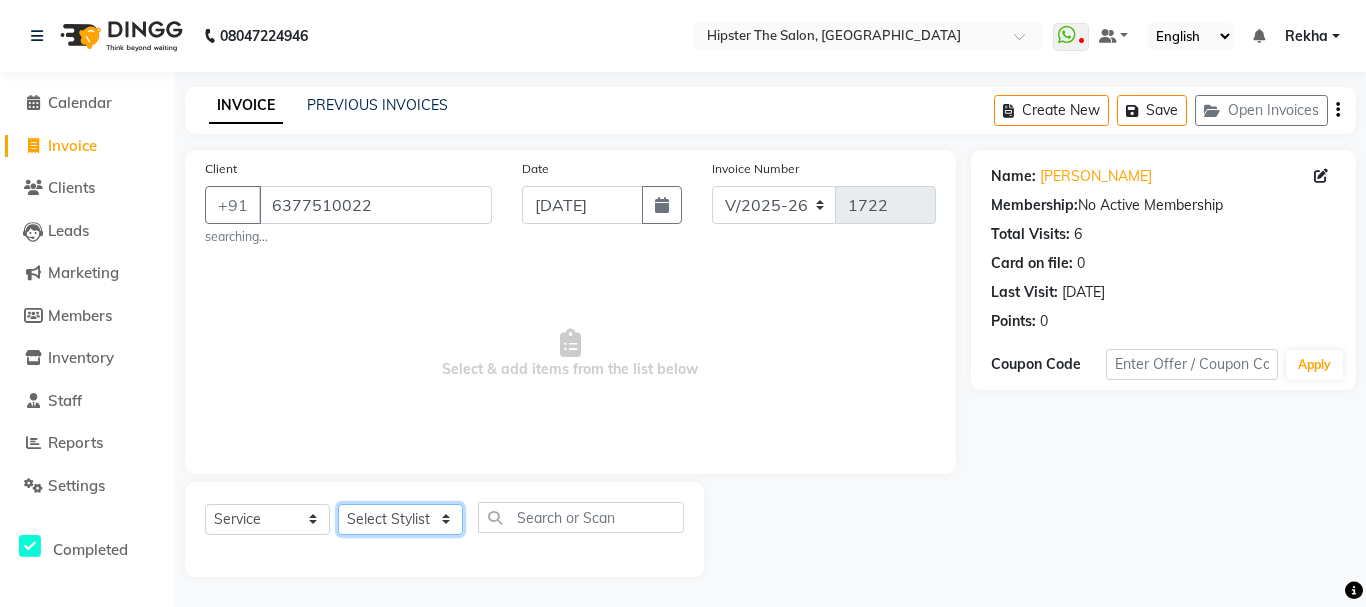 click on "Select Stylist [PERSON_NAME] [PERSON_NAME] [PERSON_NAME] [PERSON_NAME] Lucky [PERSON_NAME]  [PERSON_NAME] [PERSON_NAME] [PERSON_NAME] Rekha saif [PERSON_NAME] [PERSON_NAME]  [PERSON_NAME] [PERSON_NAME]" 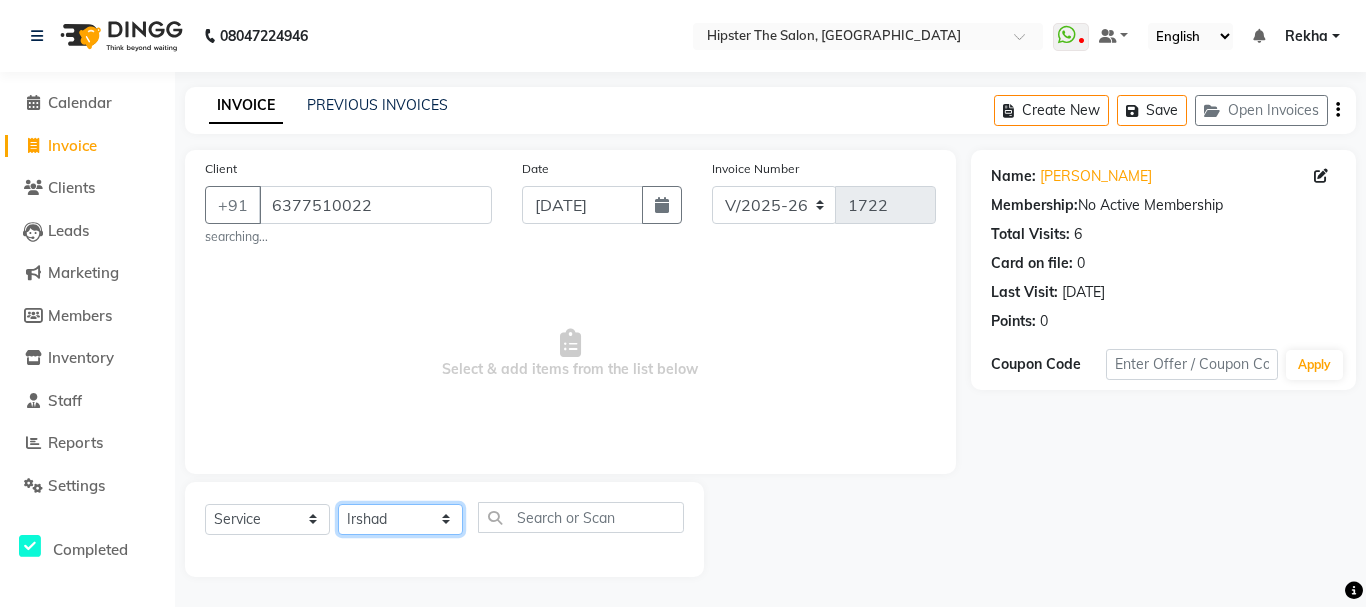 click on "Select Stylist [PERSON_NAME] [PERSON_NAME] [PERSON_NAME] [PERSON_NAME] Lucky [PERSON_NAME]  [PERSON_NAME] [PERSON_NAME] [PERSON_NAME] Rekha saif [PERSON_NAME] [PERSON_NAME]  [PERSON_NAME] [PERSON_NAME]" 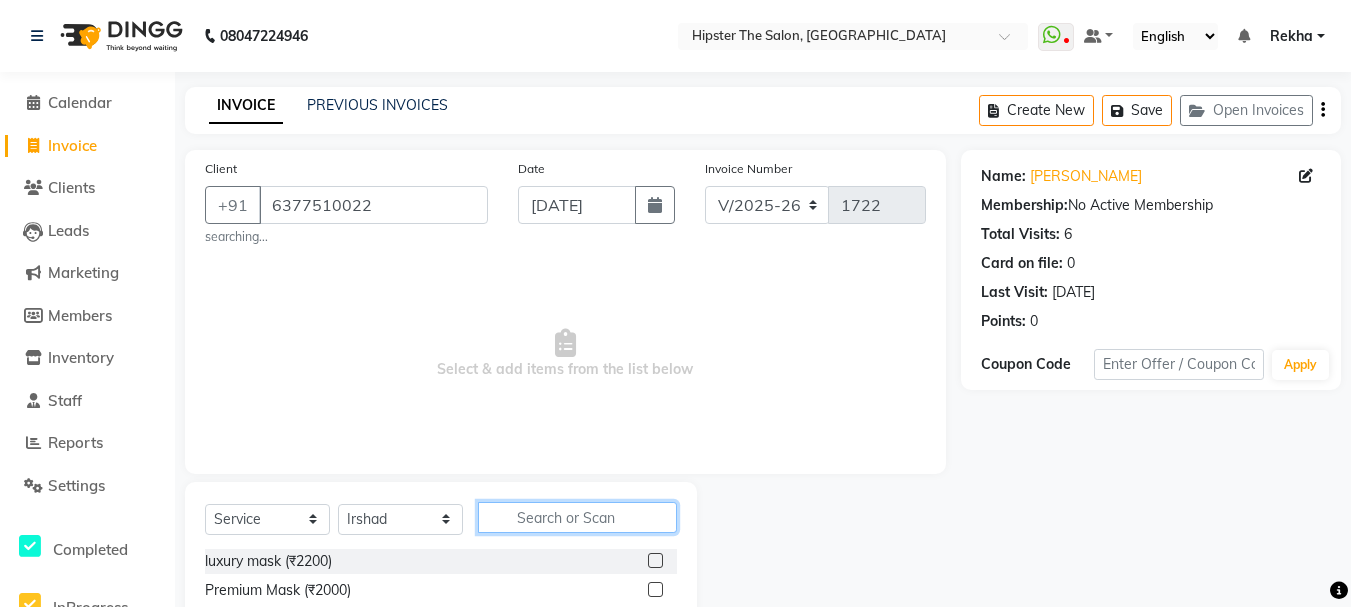 click 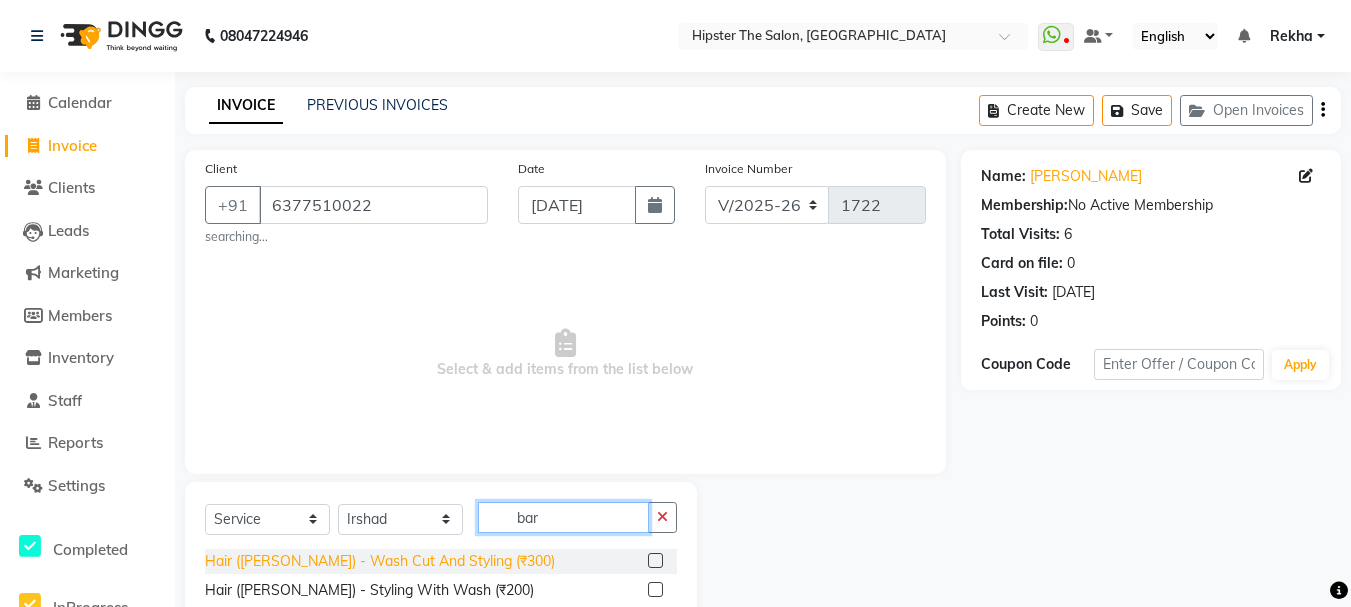 type on "bar" 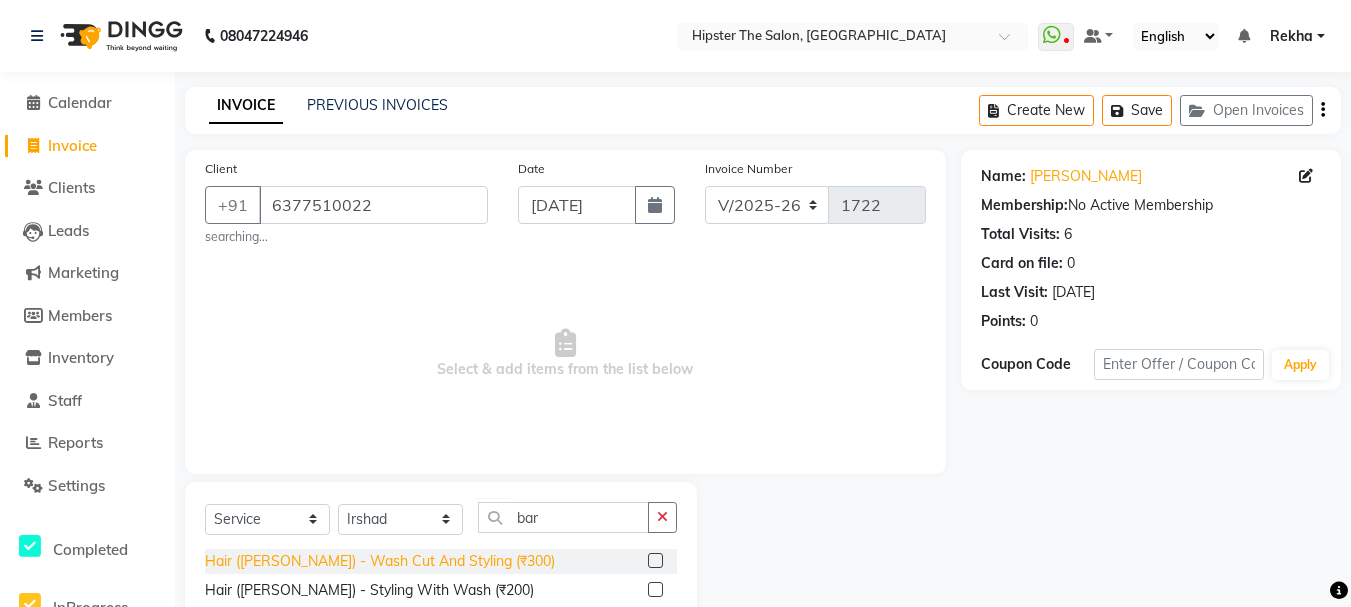 click on "Hair ([PERSON_NAME]) - Wash Cut And Styling (₹300)" 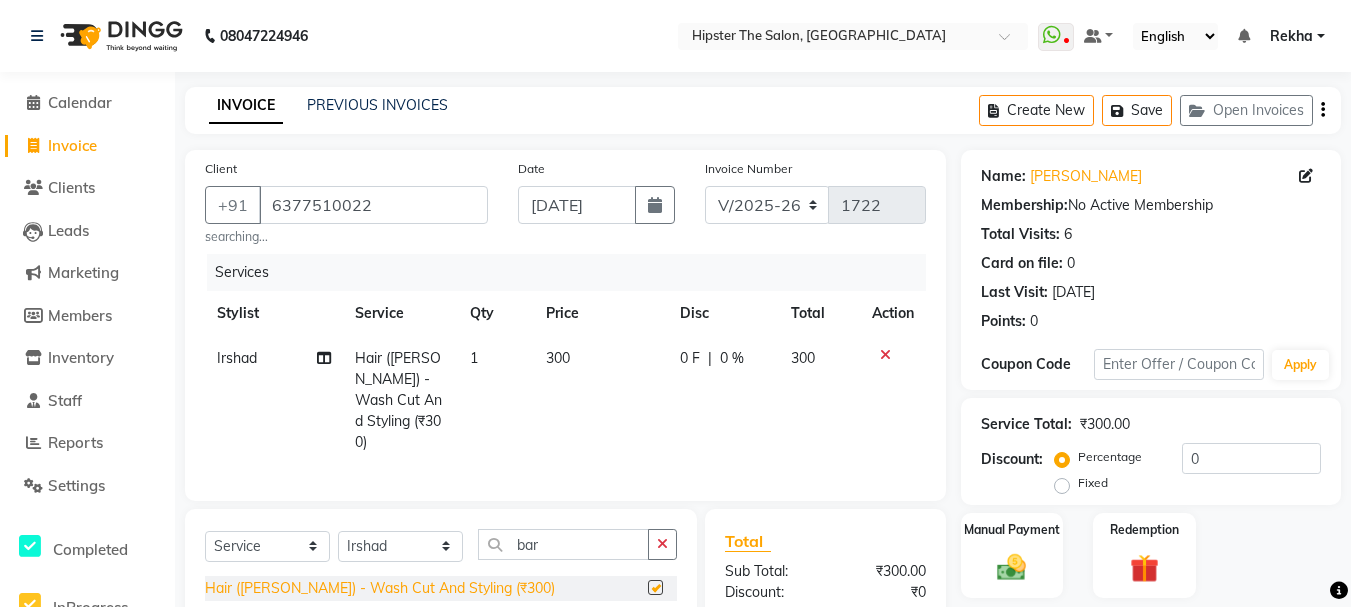checkbox on "false" 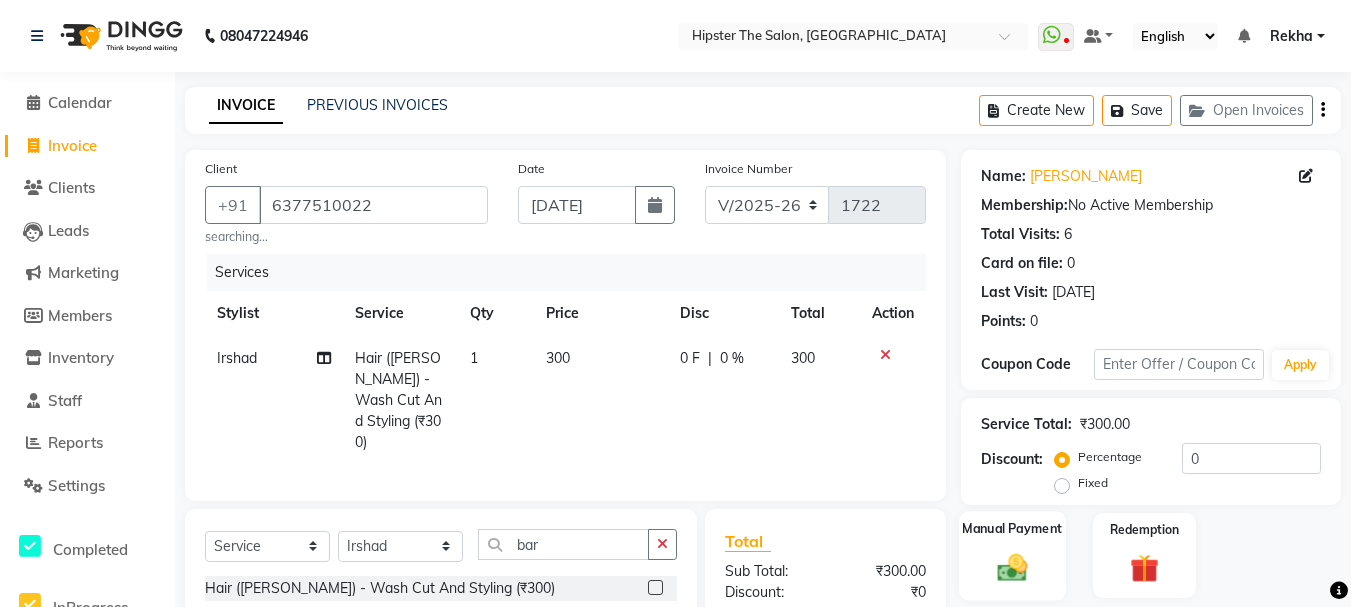 click 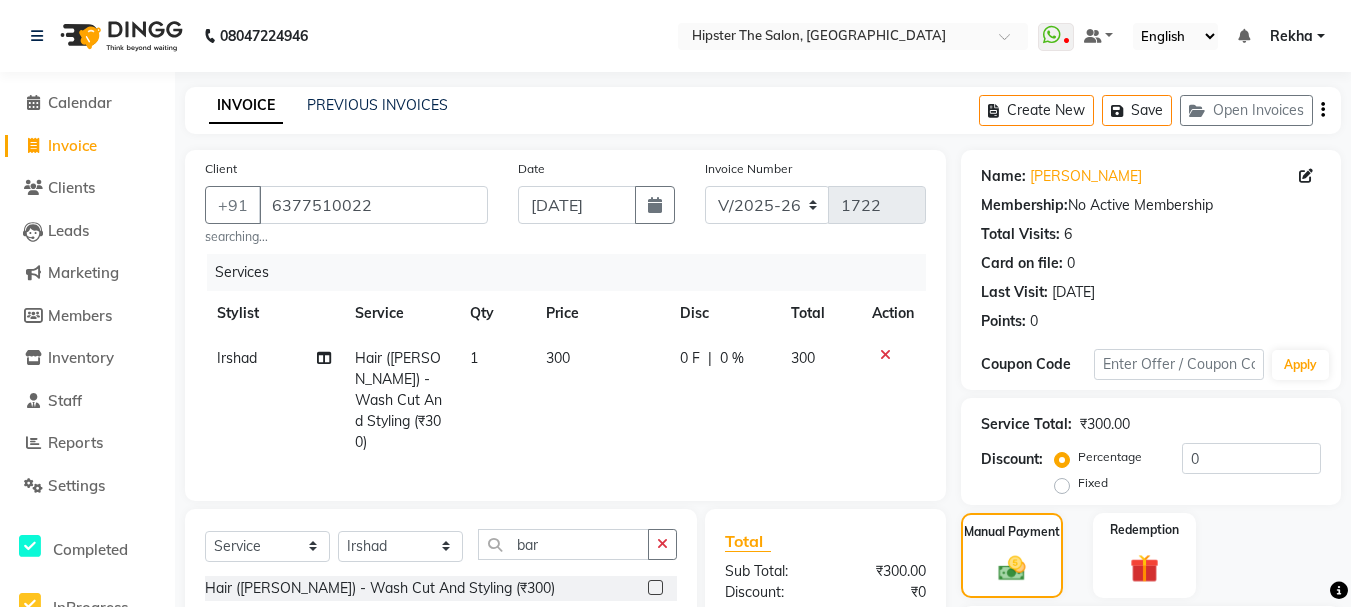 scroll, scrollTop: 220, scrollLeft: 0, axis: vertical 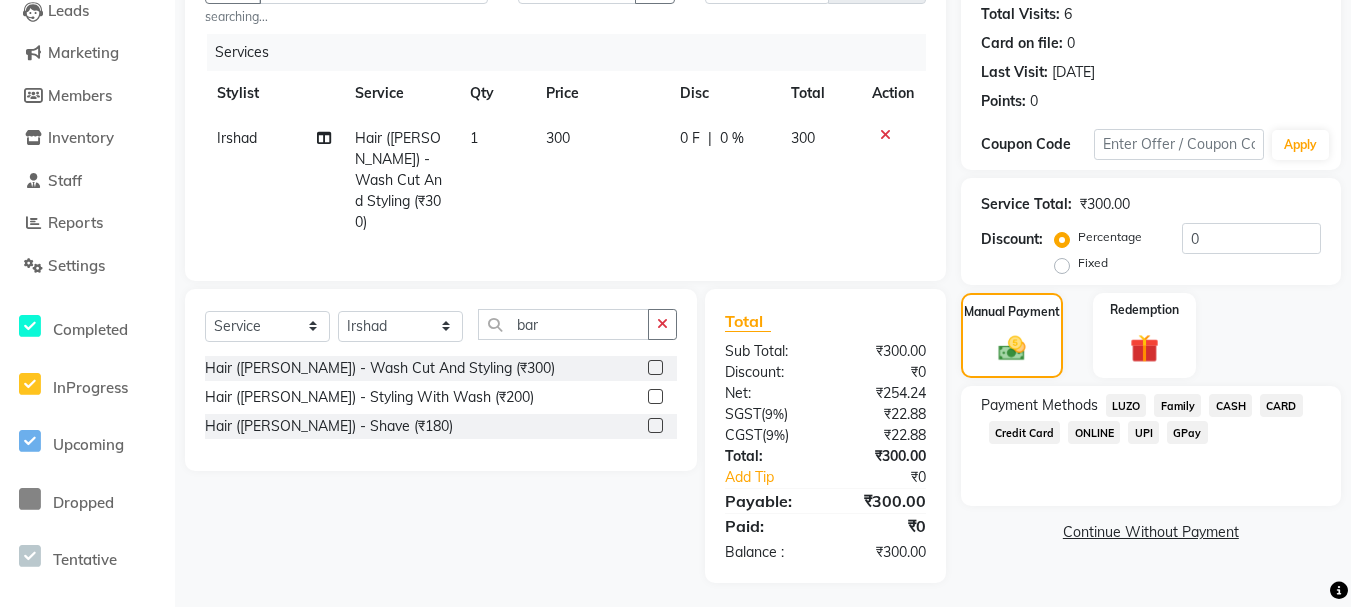click on "CASH" 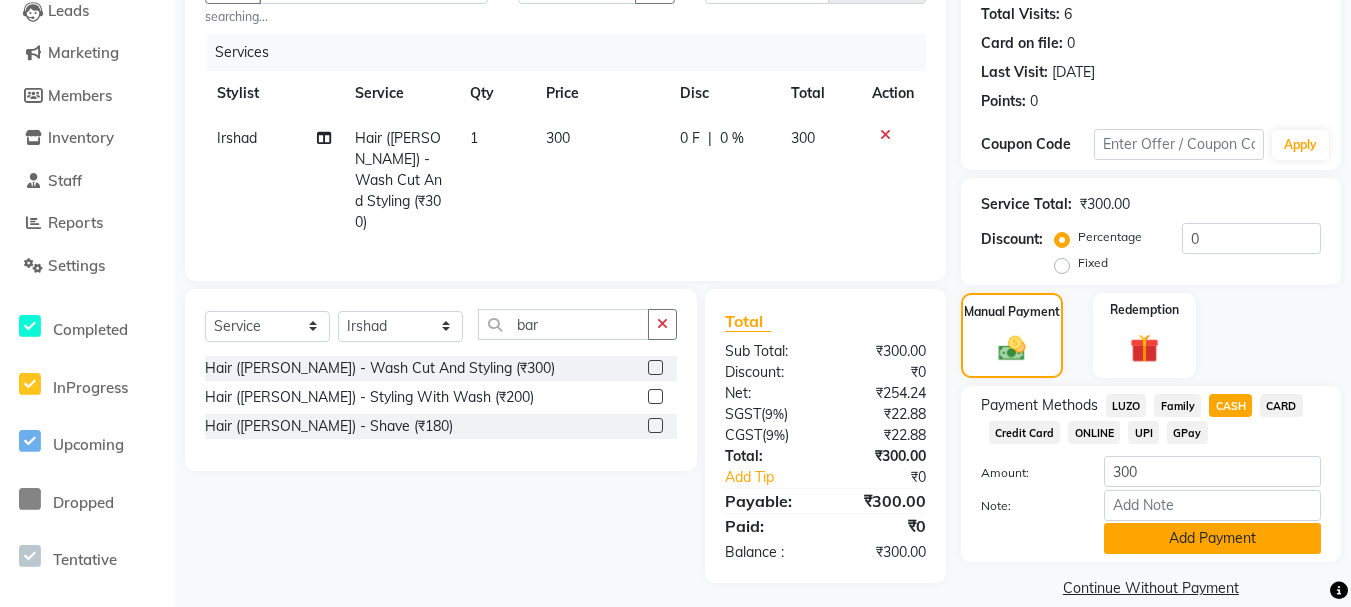 click on "Add Payment" 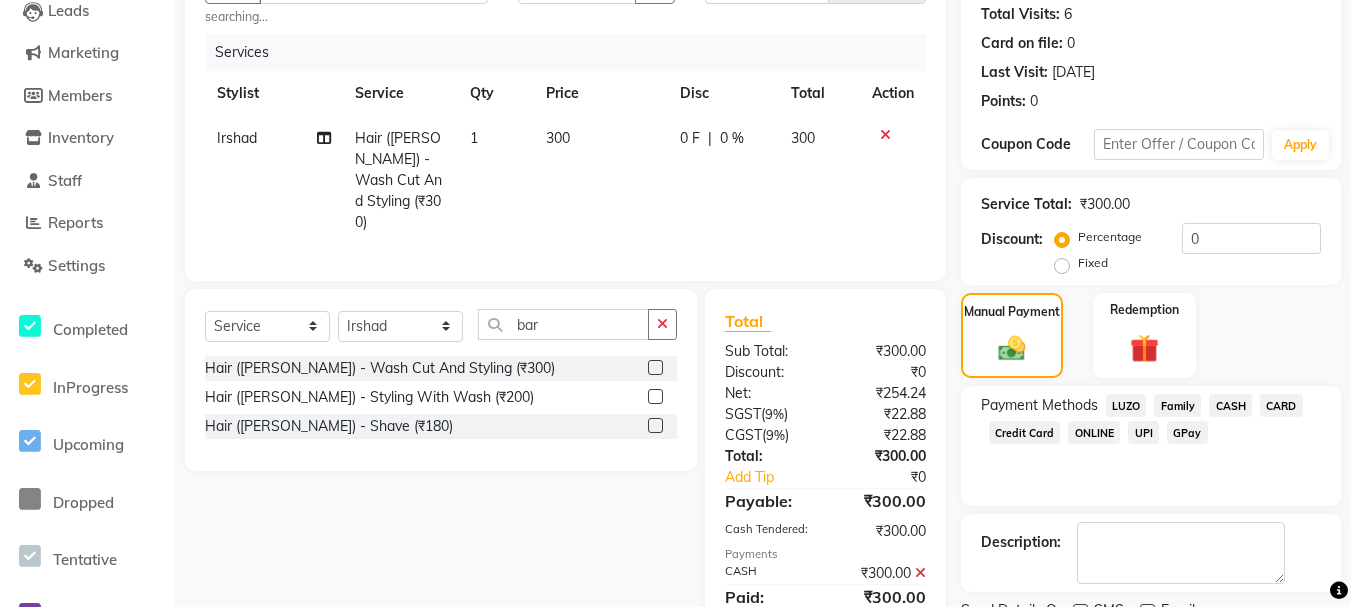 click on "Name: Bhavya  Membership:  No Active Membership  Total Visits:  6 Card on file:  0 Last Visit:   18-06-2025 Points:   0  Coupon Code Apply Service Total:  ₹300.00  Discount:  Percentage   Fixed  0 Manual Payment Redemption Payment Methods  LUZO   Family   CASH   CARD   Credit Card   ONLINE   UPI   GPay  Description:                  Send Details On SMS Email  Checkout" 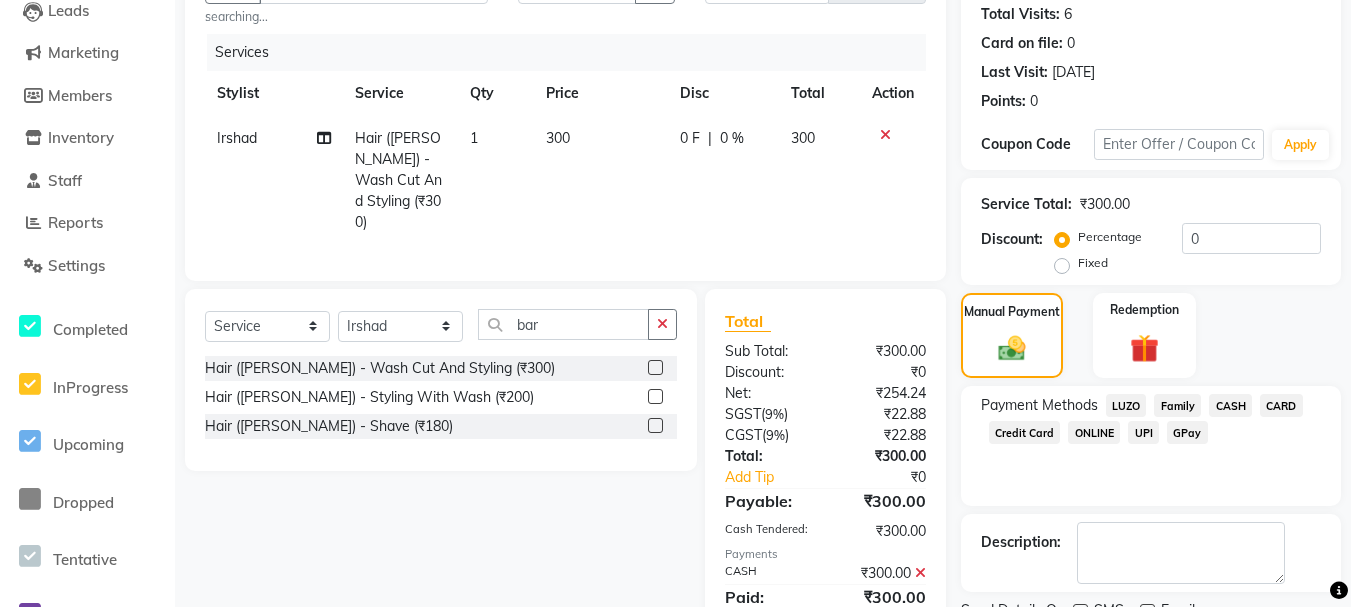 scroll, scrollTop: 303, scrollLeft: 0, axis: vertical 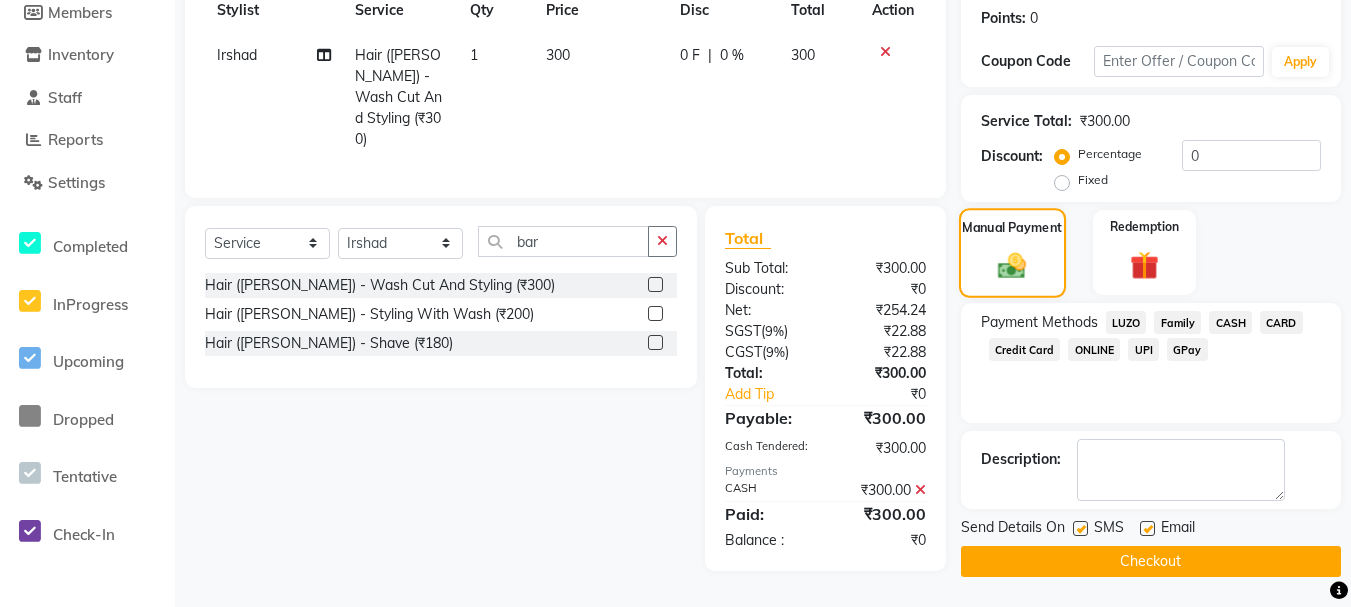 click on "Manual Payment" 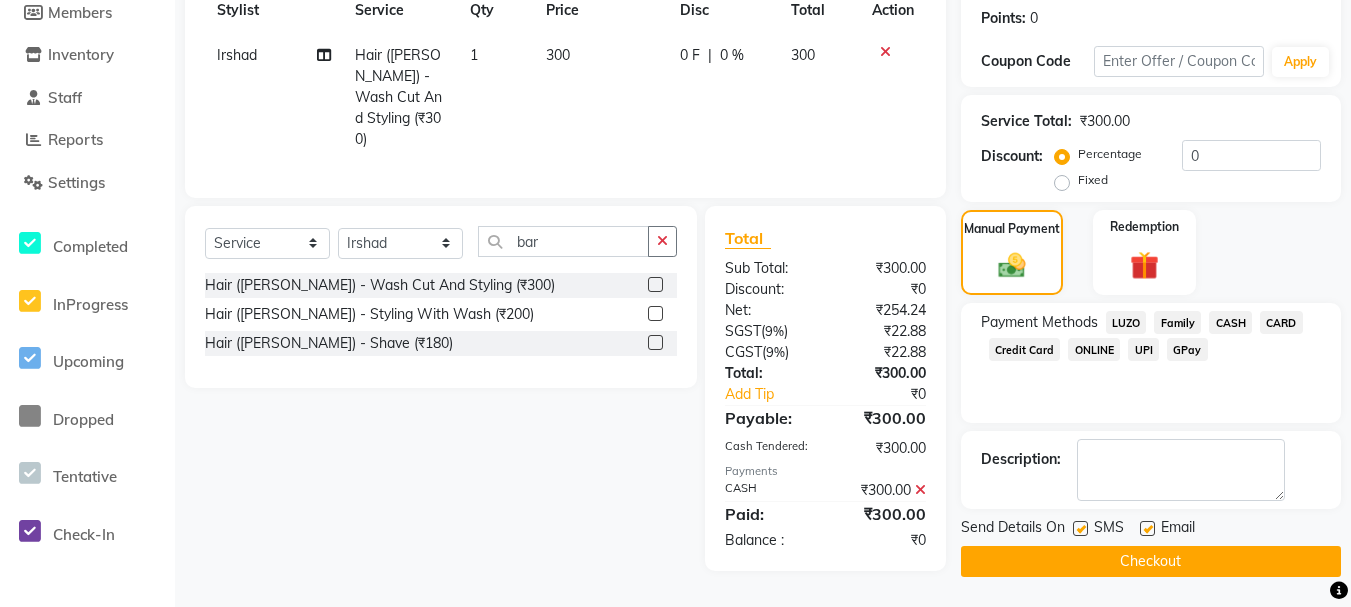 click on "Checkout" 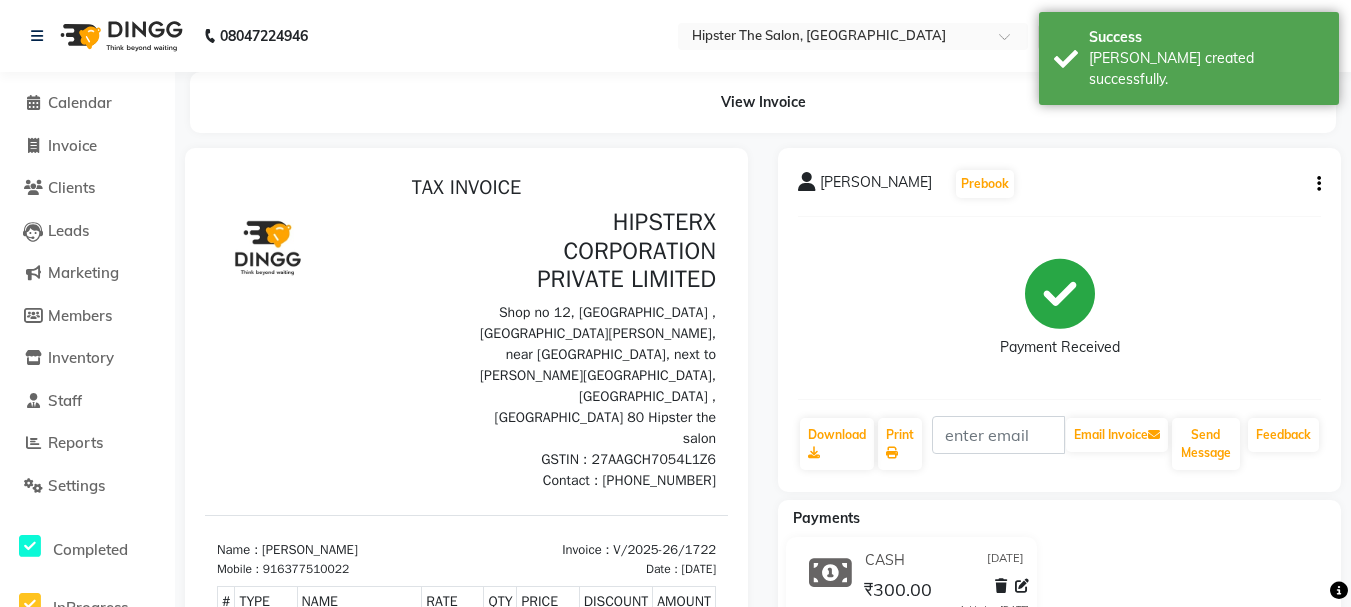 scroll, scrollTop: 0, scrollLeft: 0, axis: both 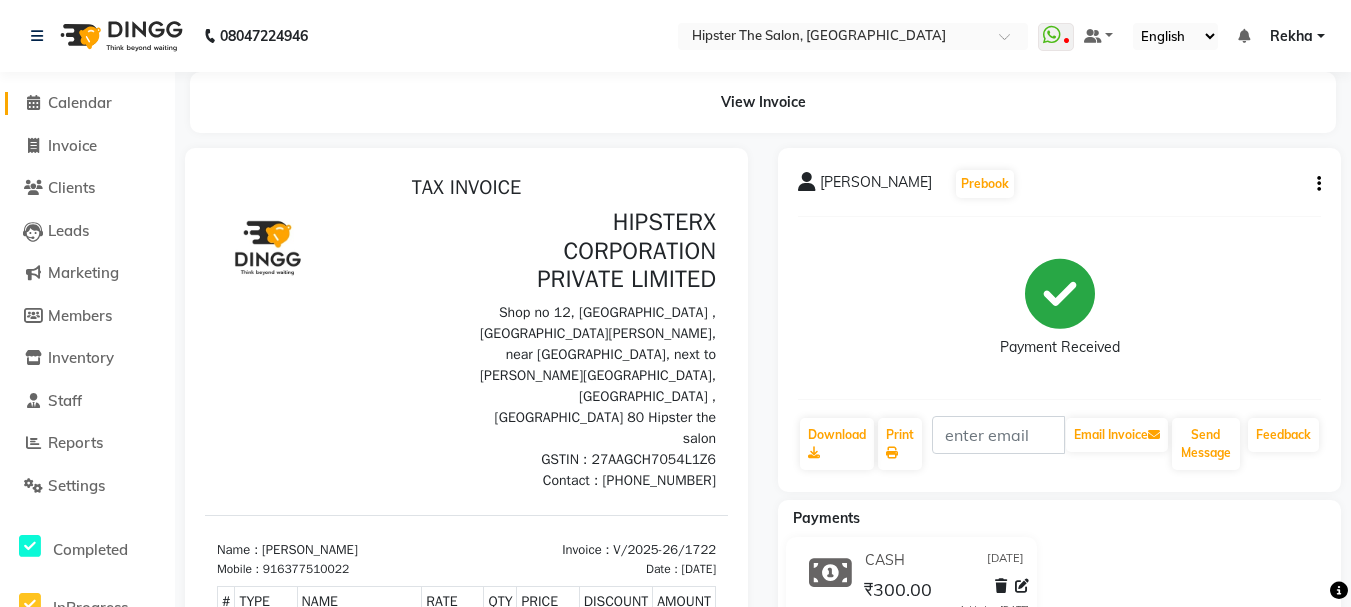 click 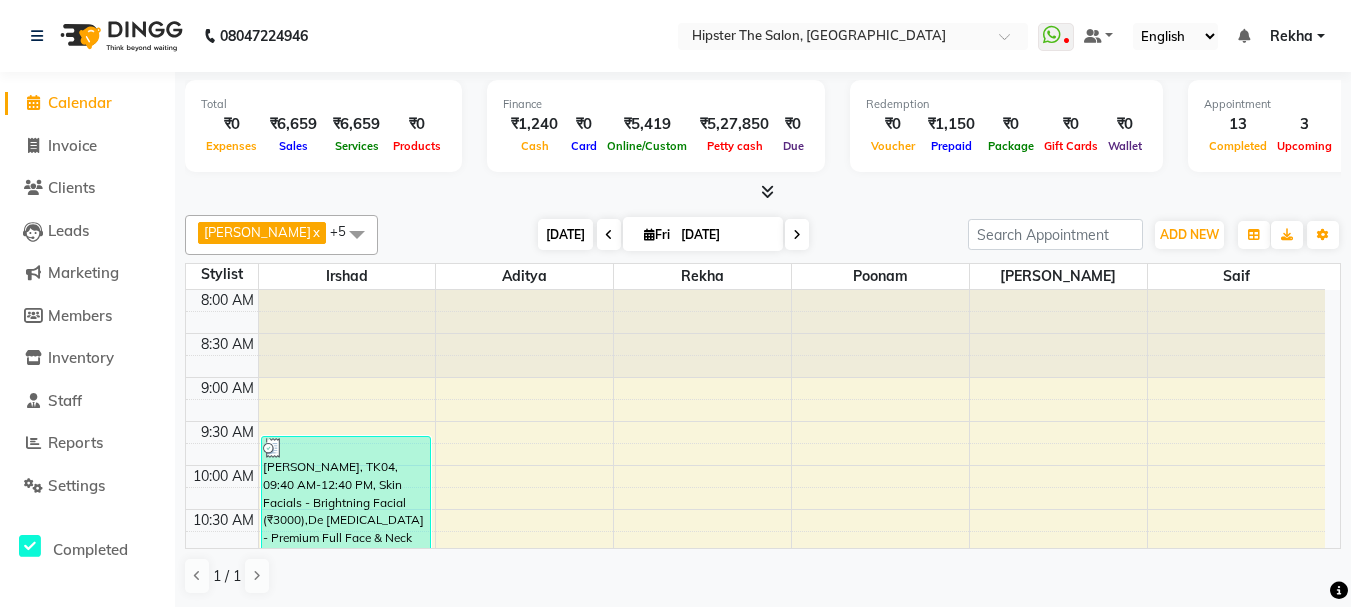 click on "[DATE]" at bounding box center (565, 234) 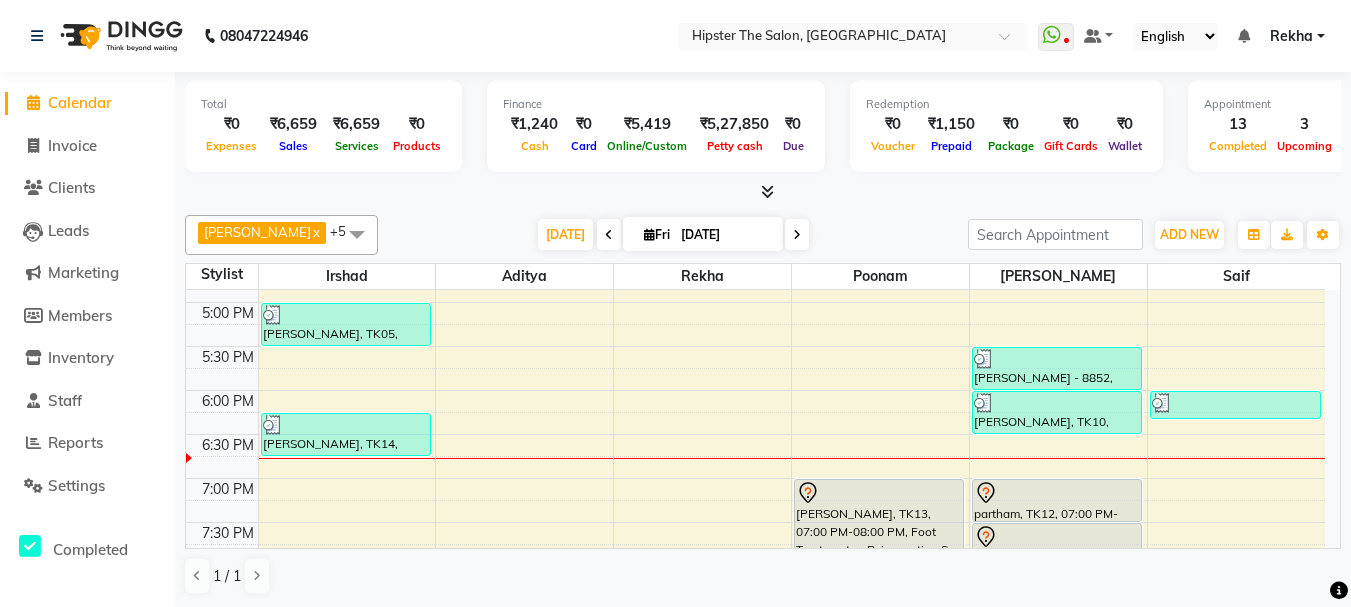 scroll, scrollTop: 901, scrollLeft: 0, axis: vertical 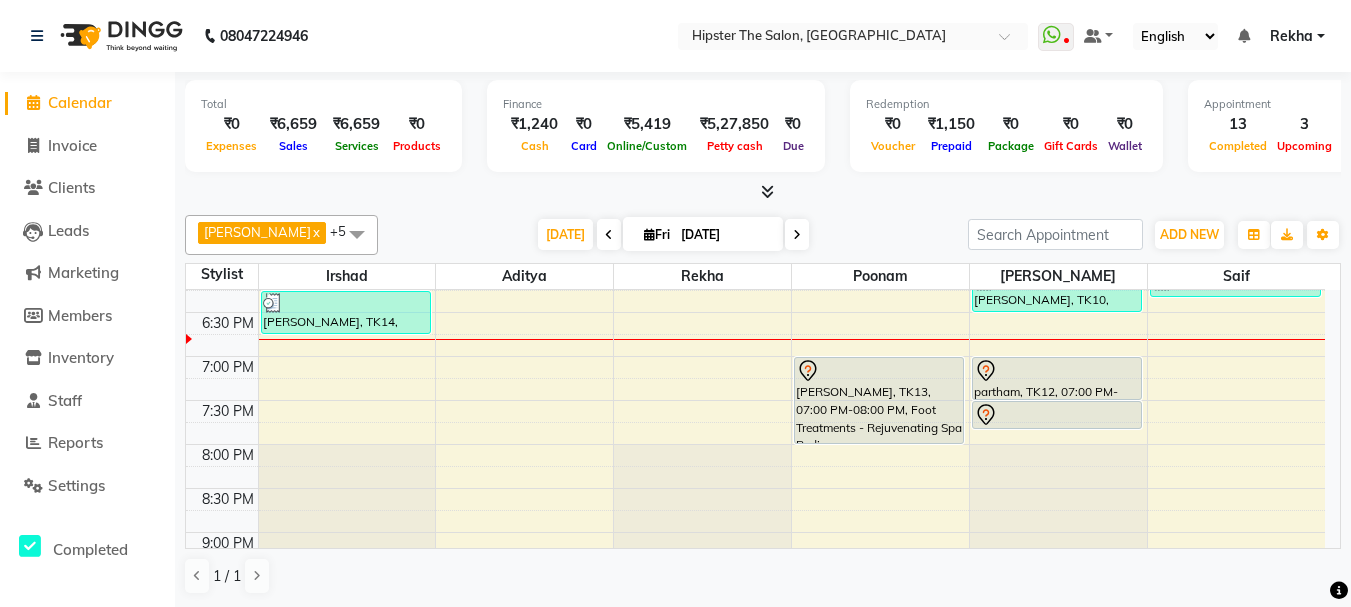 click at bounding box center [797, 234] 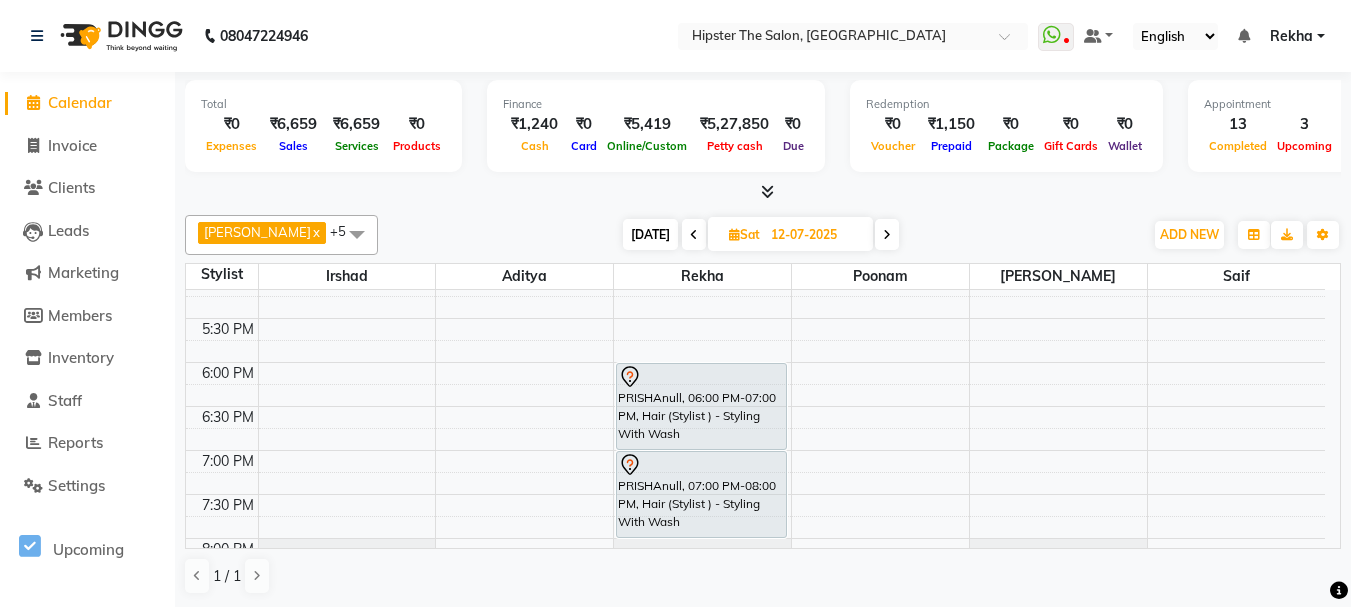scroll, scrollTop: 813, scrollLeft: 0, axis: vertical 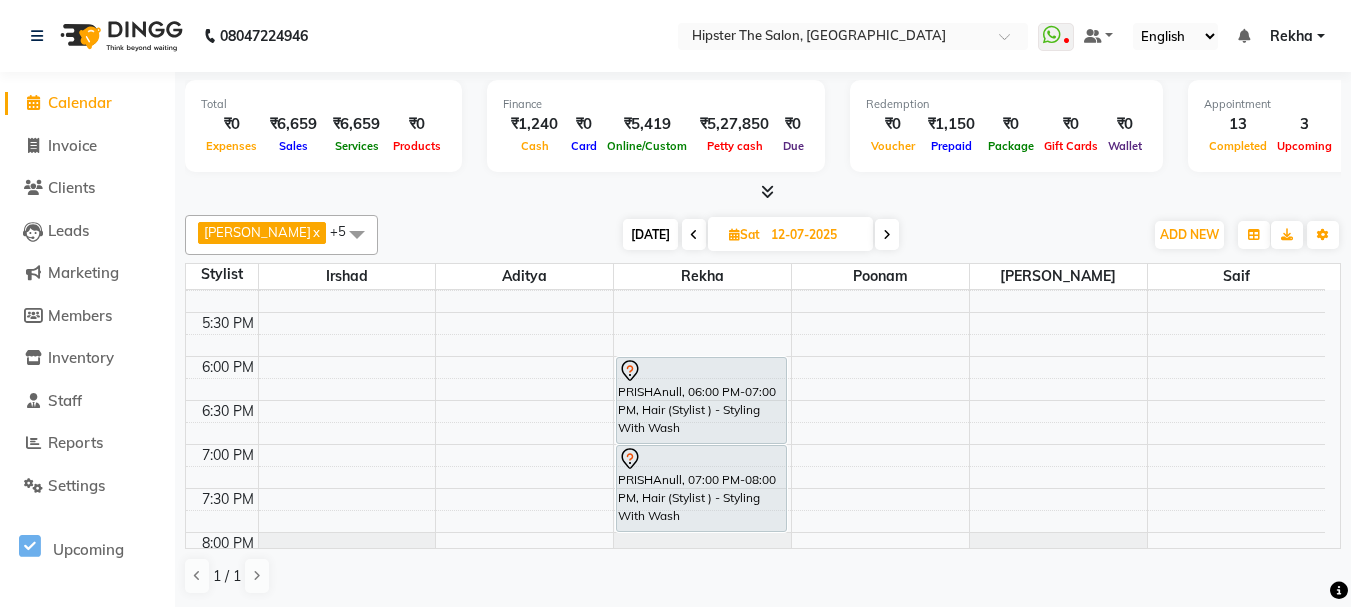 click on "[DATE]" at bounding box center [650, 234] 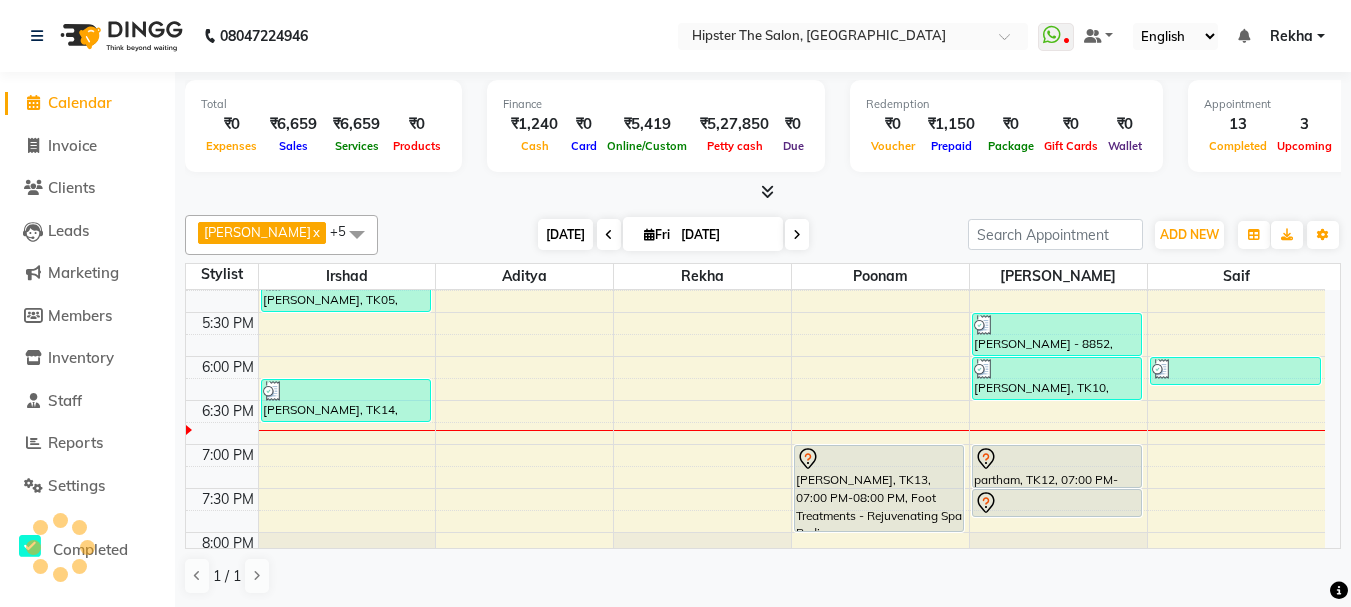 scroll, scrollTop: 881, scrollLeft: 0, axis: vertical 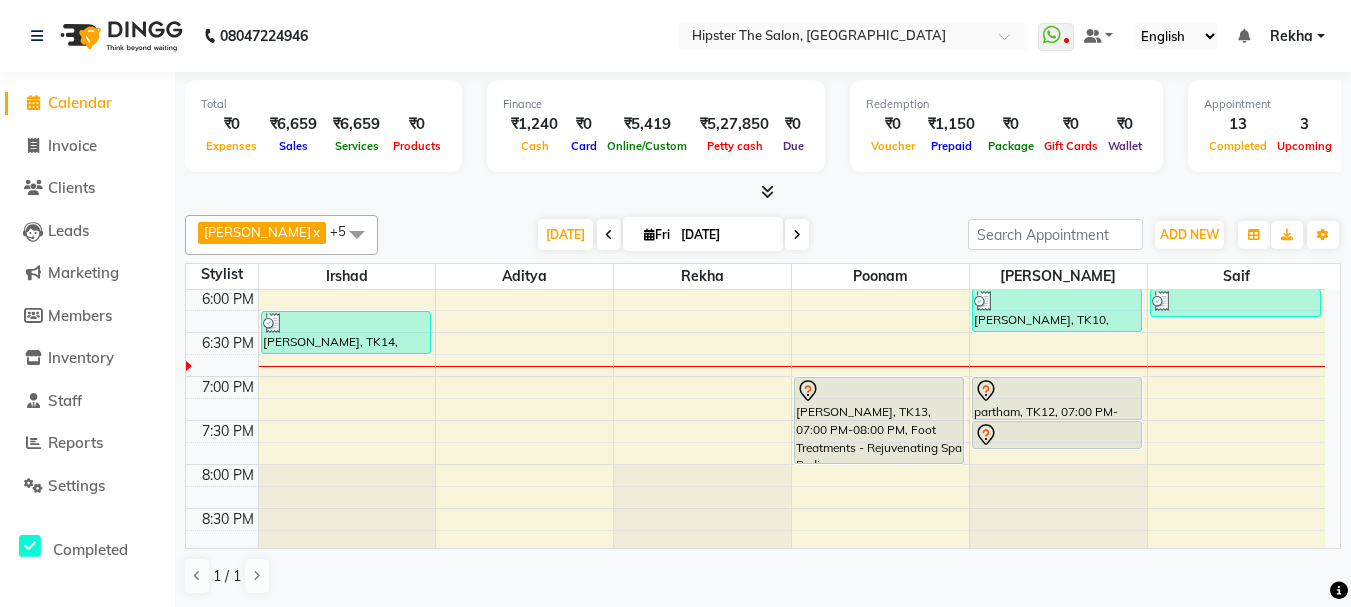 click at bounding box center [1058, -591] 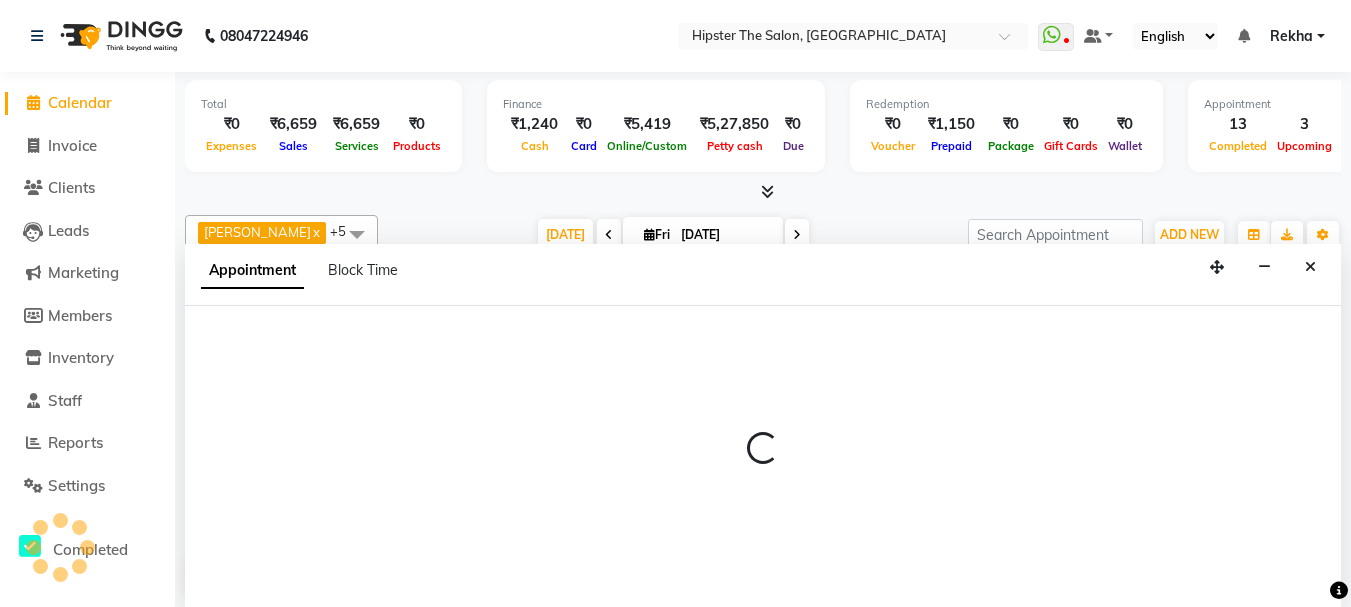 scroll, scrollTop: 1, scrollLeft: 0, axis: vertical 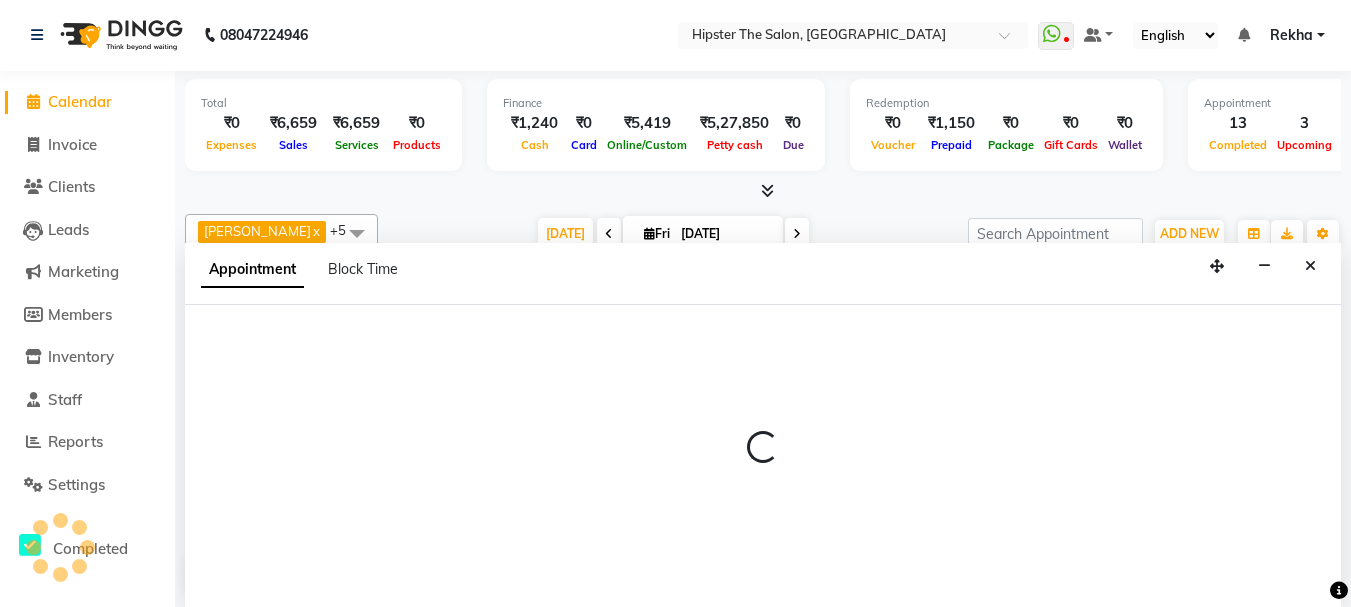 select on "32401" 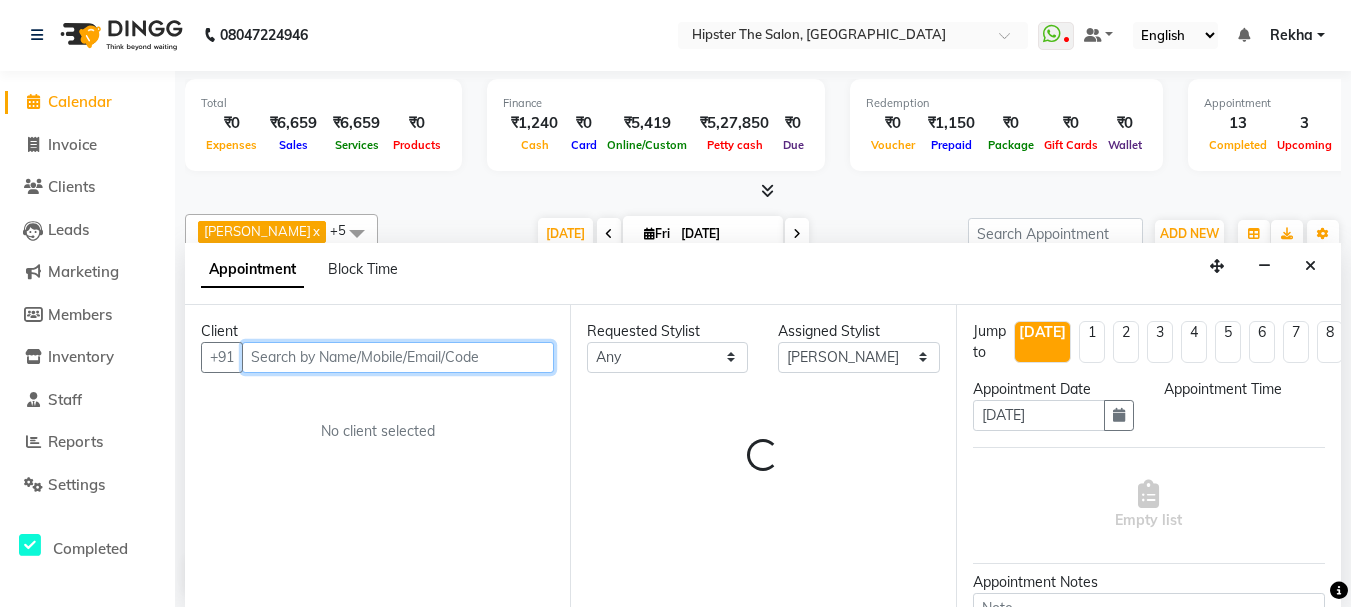 select on "1200" 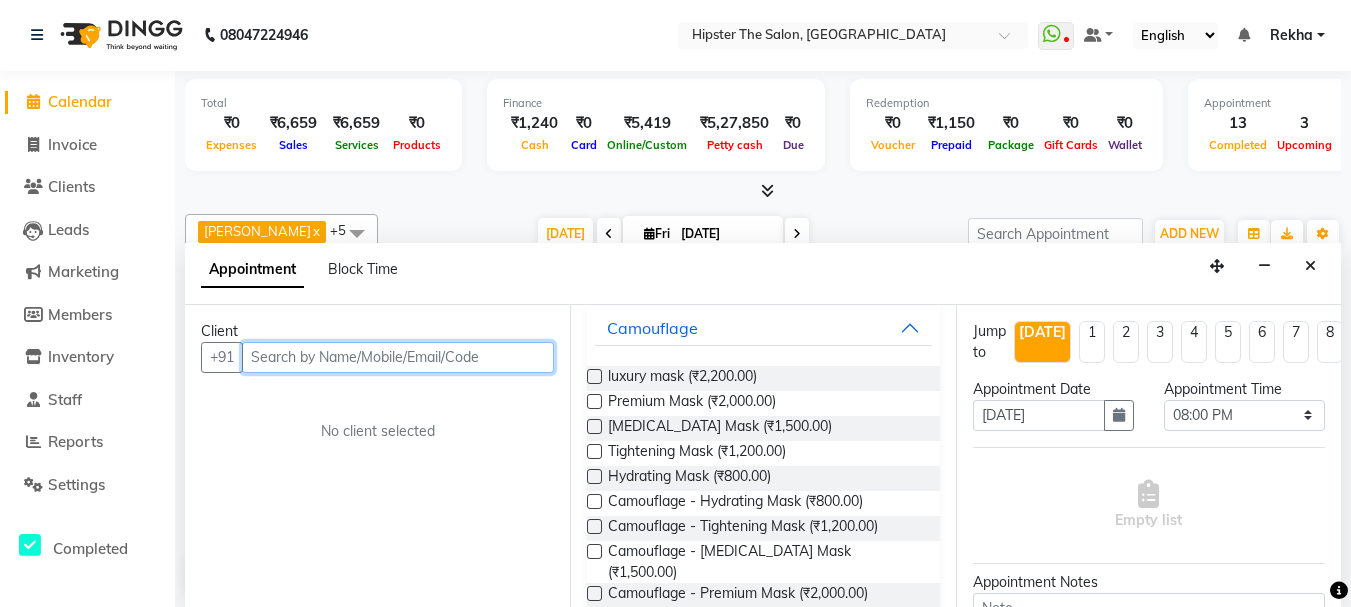 scroll, scrollTop: 0, scrollLeft: 0, axis: both 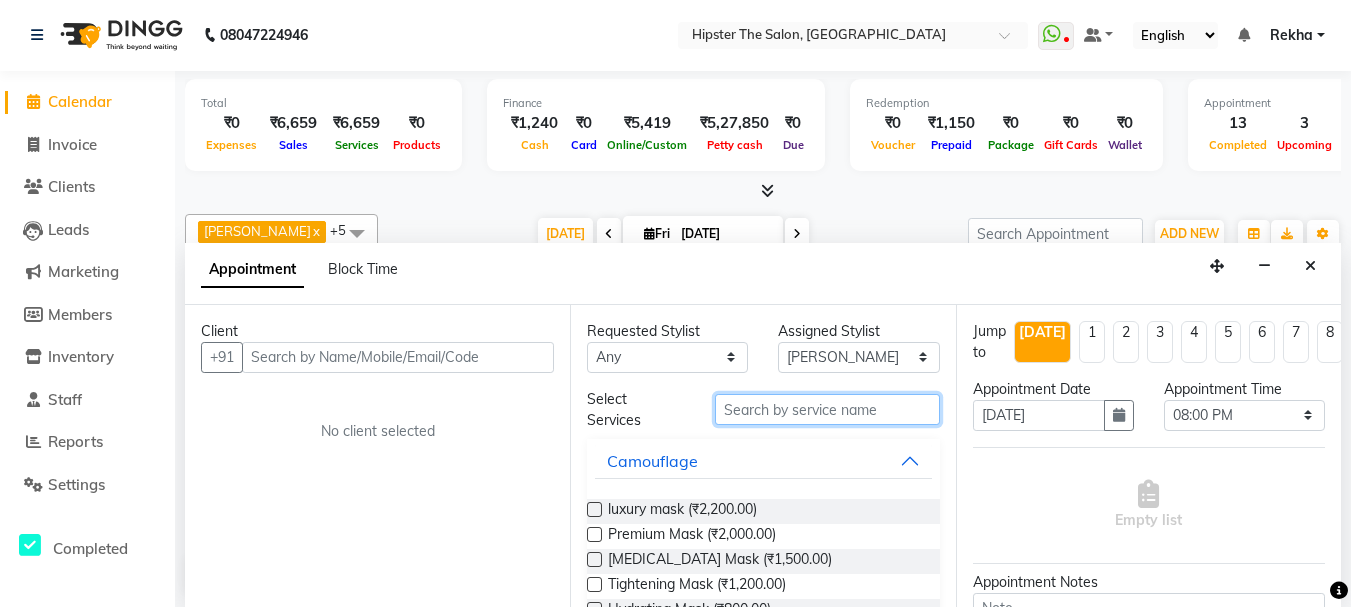 click at bounding box center (827, 409) 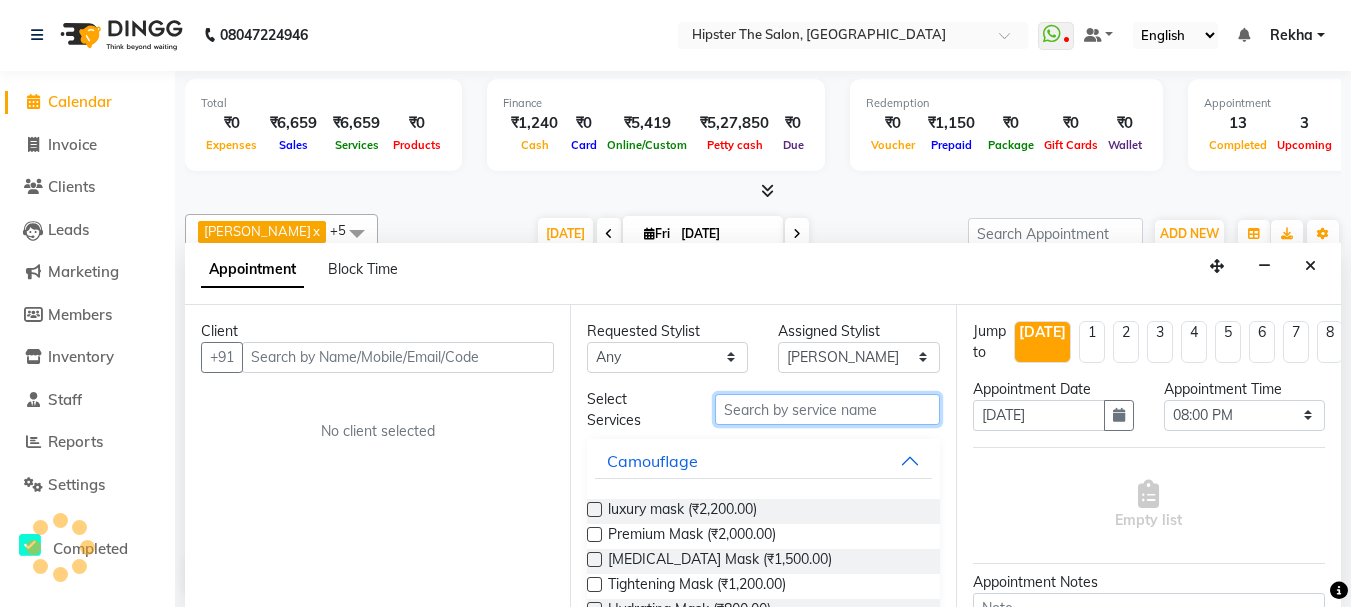 click at bounding box center (827, 409) 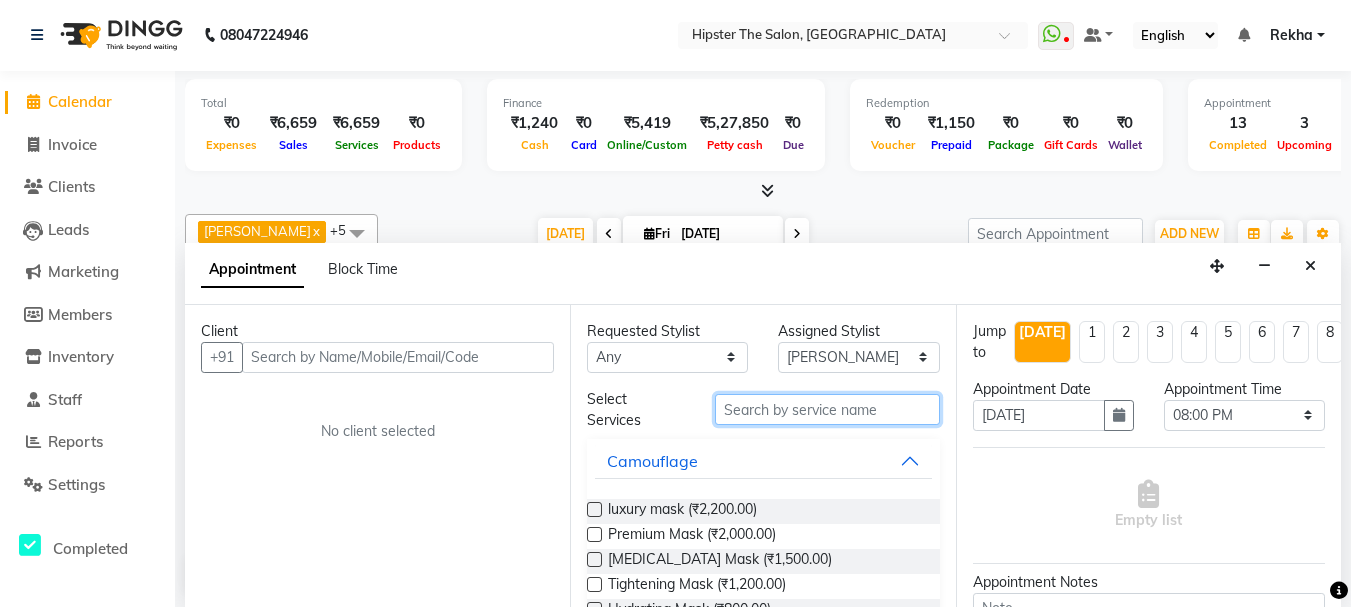 click at bounding box center [827, 409] 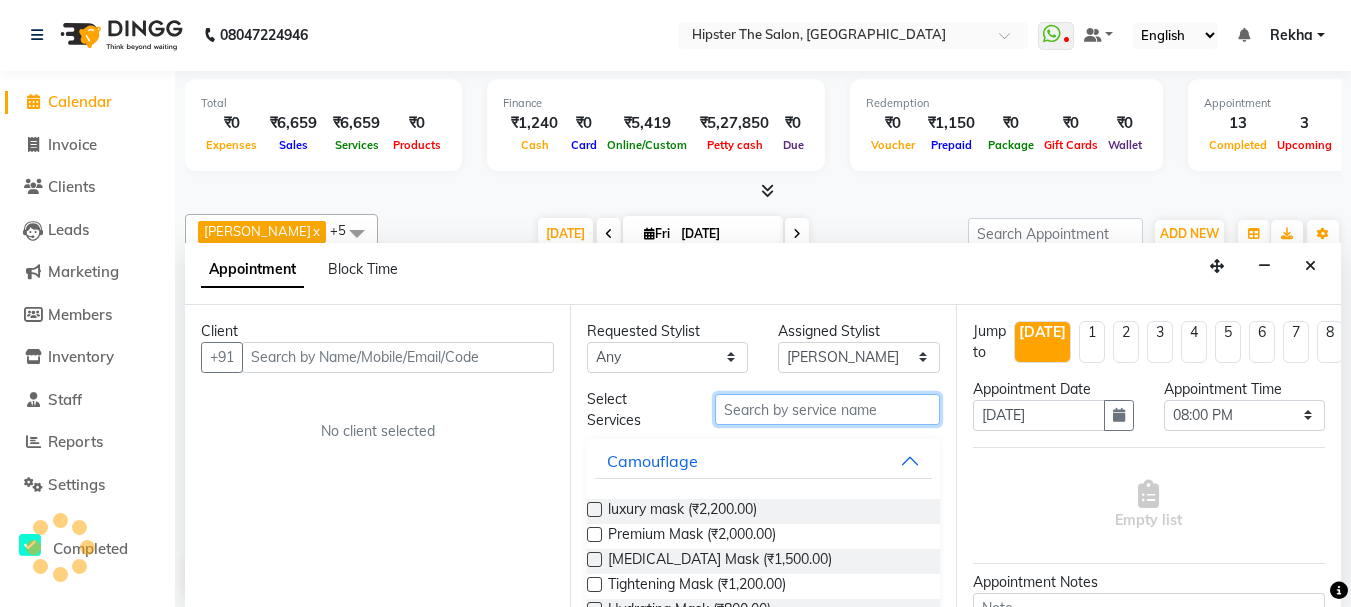click at bounding box center [827, 409] 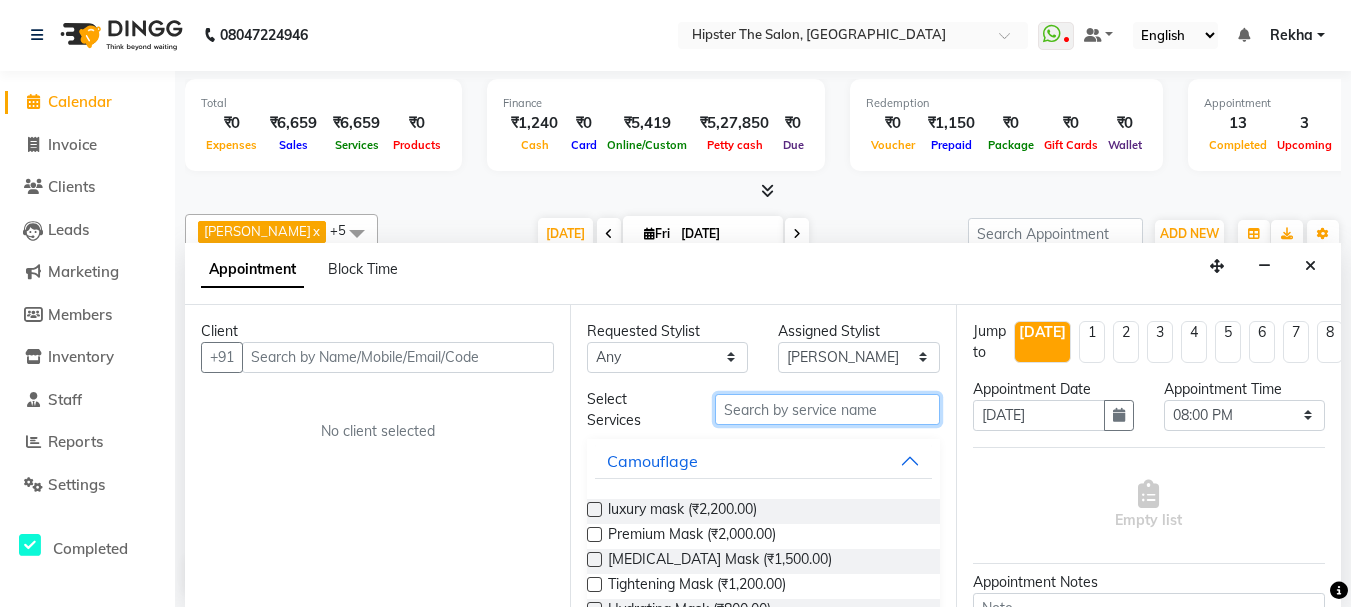 click at bounding box center (827, 409) 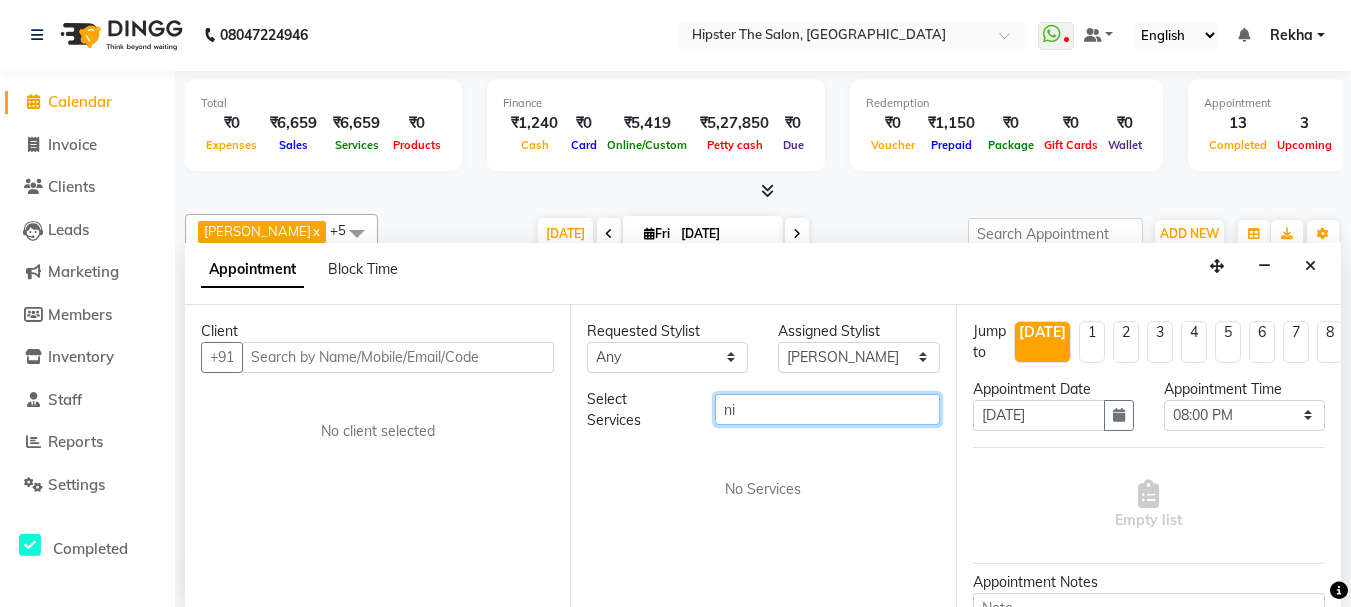 type on "n" 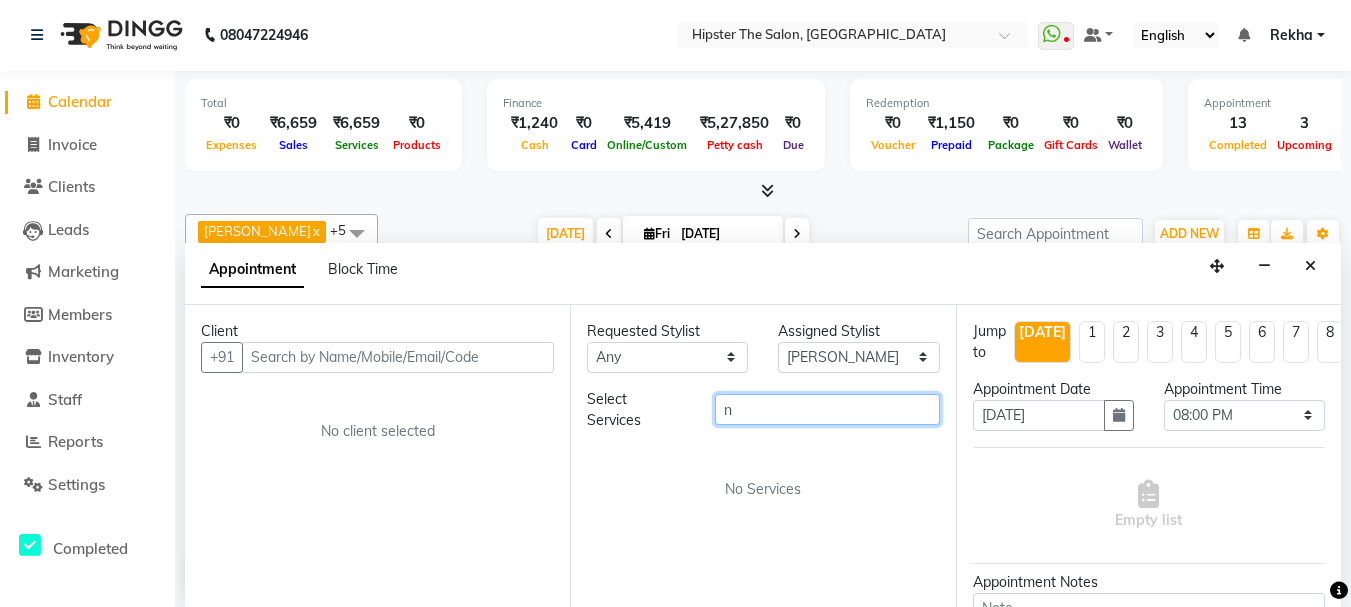 type 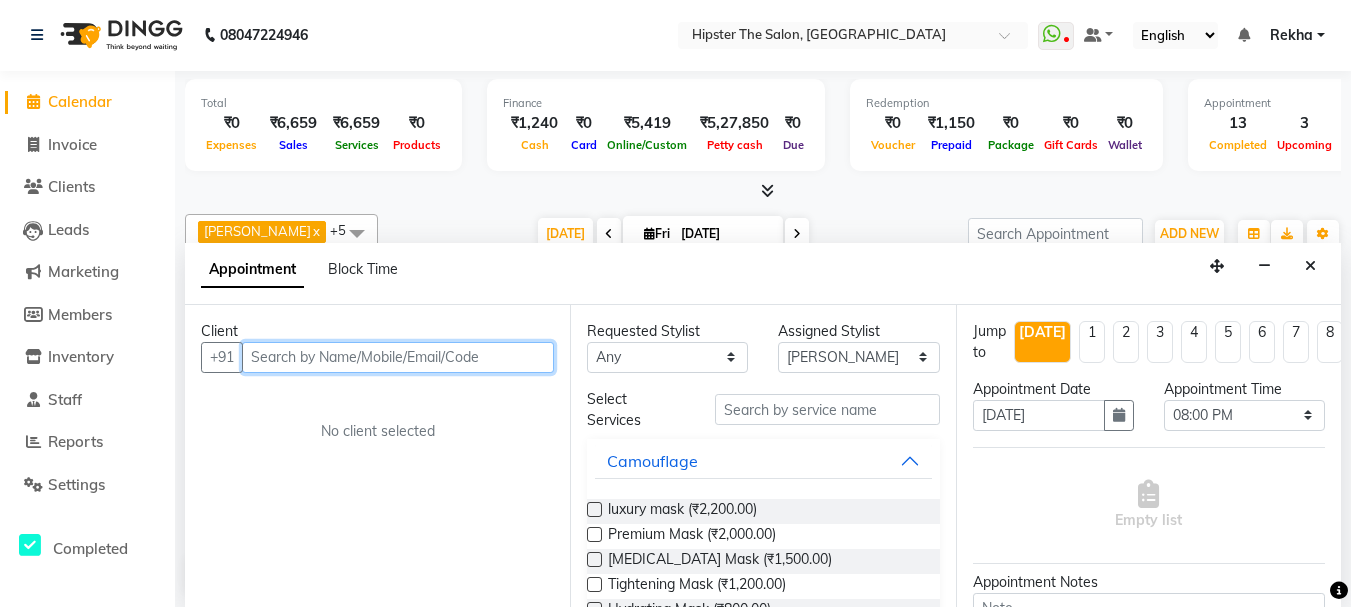 click at bounding box center (398, 357) 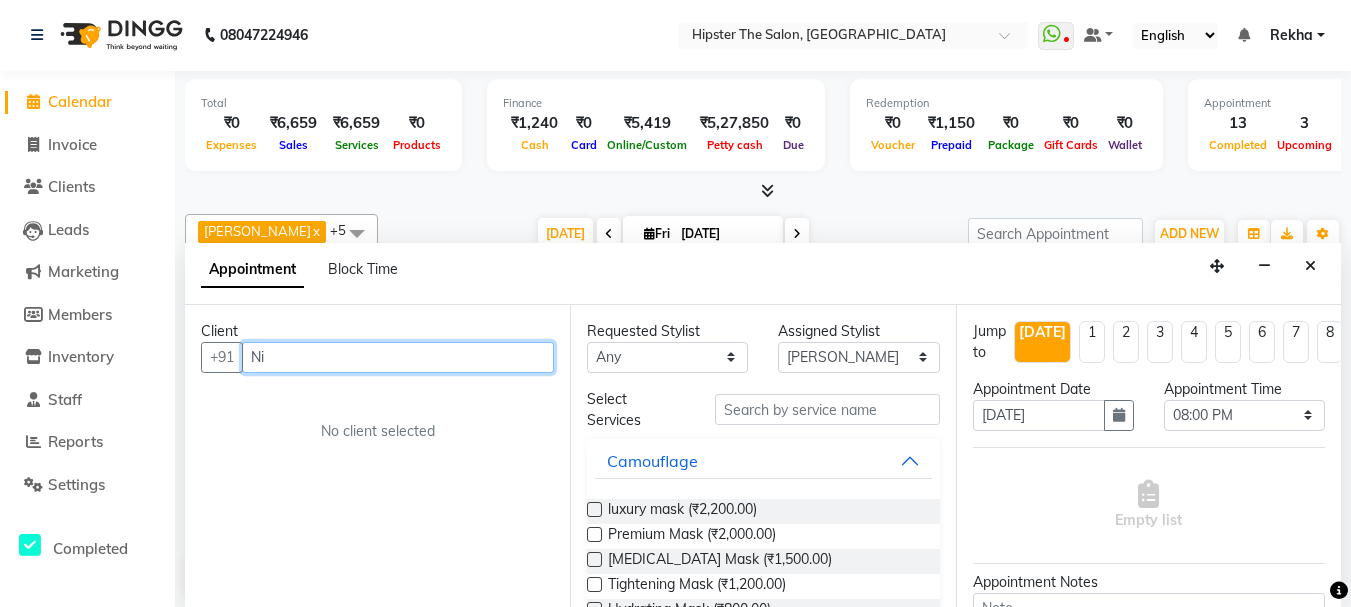 click on "Ni" at bounding box center (398, 357) 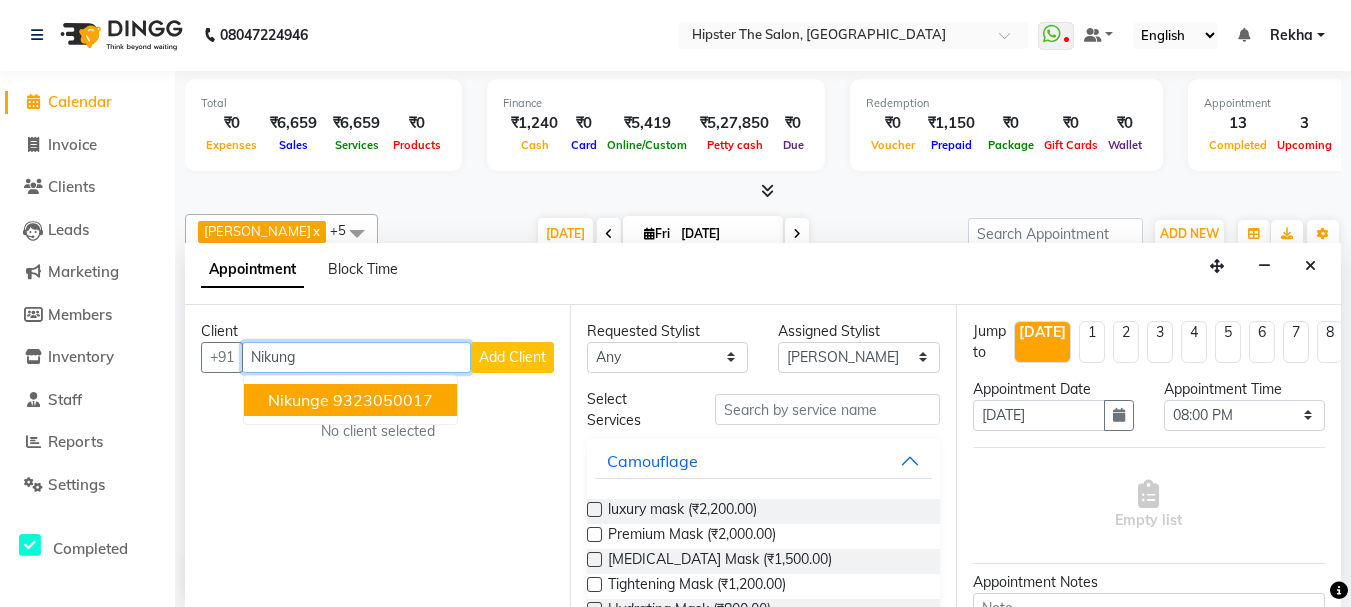 click on "nikunge  9323050017" at bounding box center (350, 400) 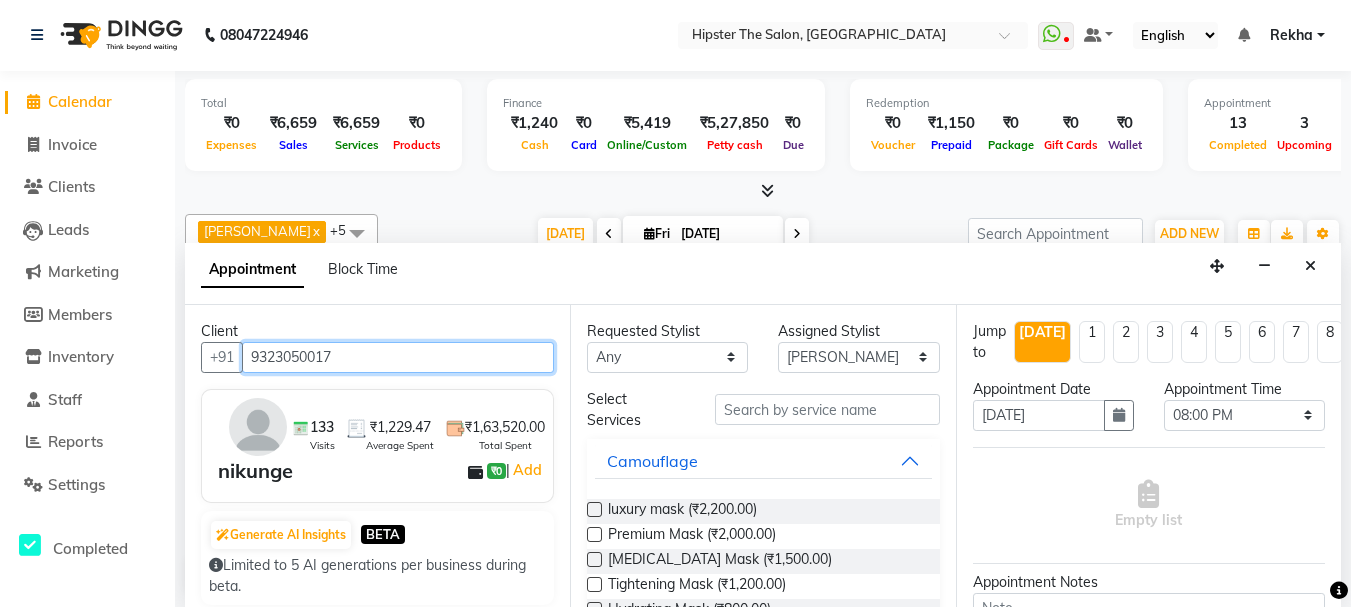type on "9323050017" 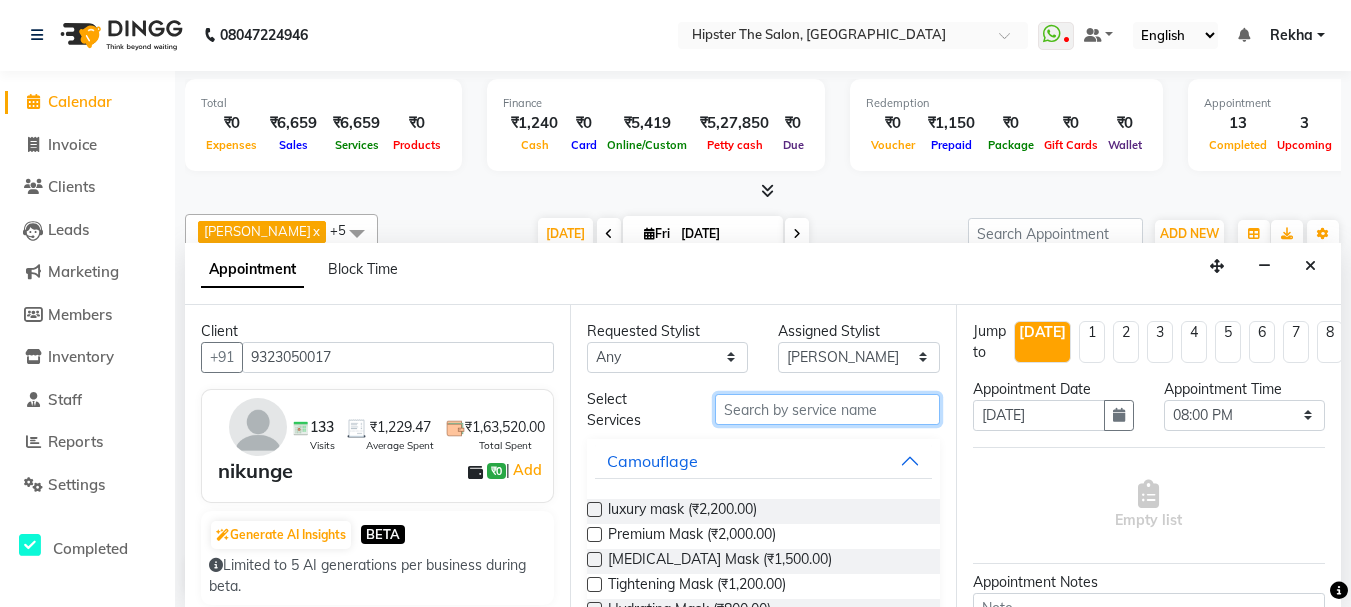 click at bounding box center [827, 409] 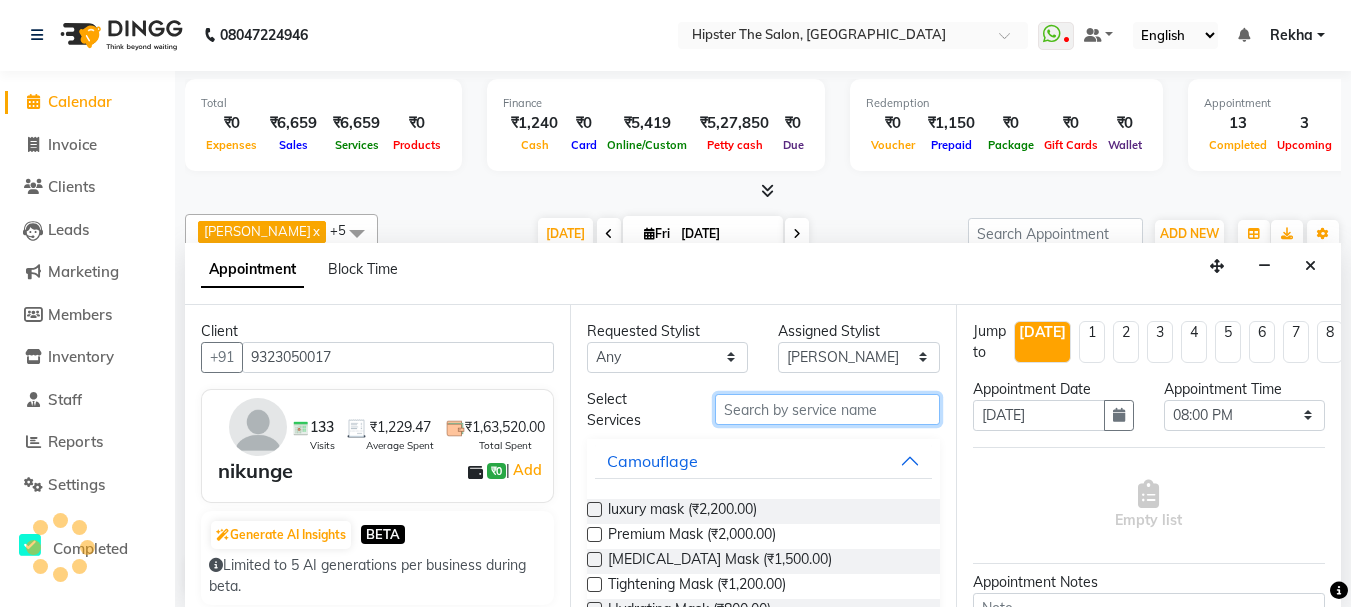 click at bounding box center [827, 409] 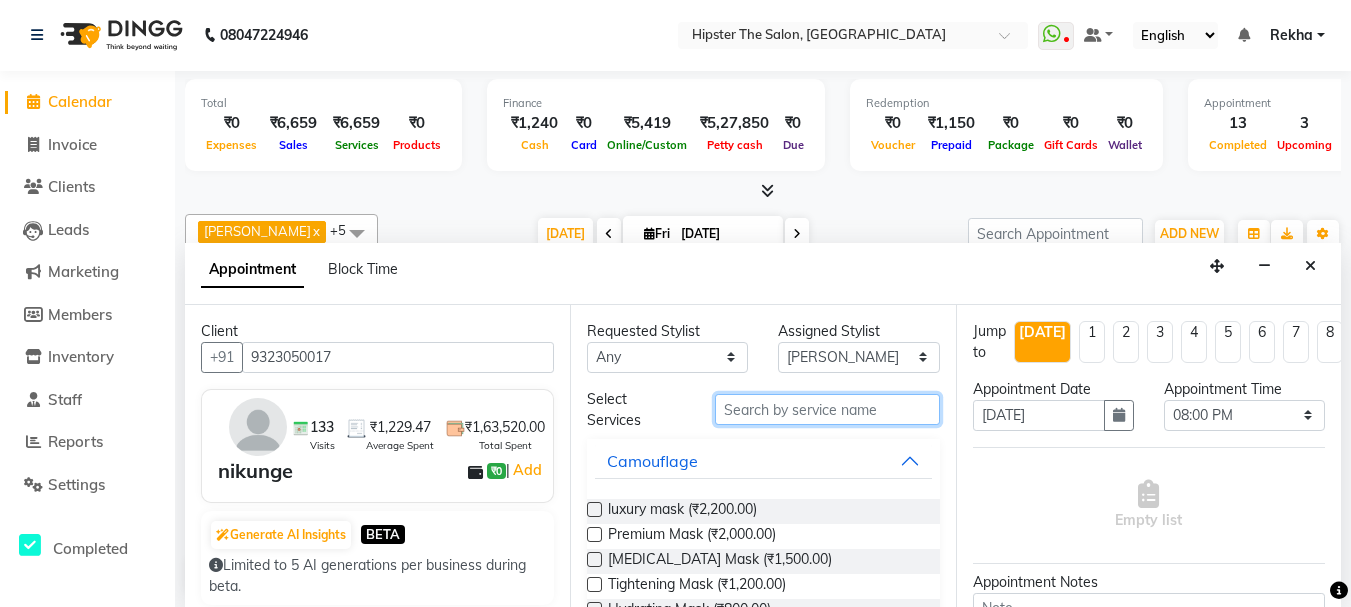 click at bounding box center (827, 409) 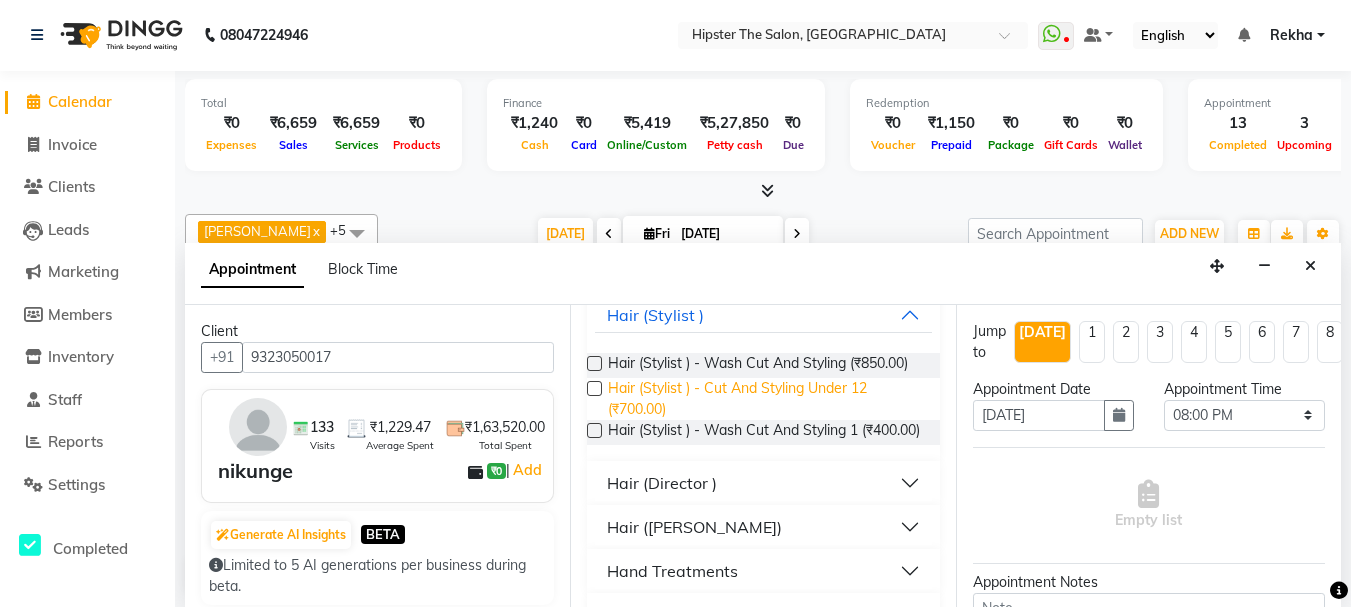 scroll, scrollTop: 200, scrollLeft: 0, axis: vertical 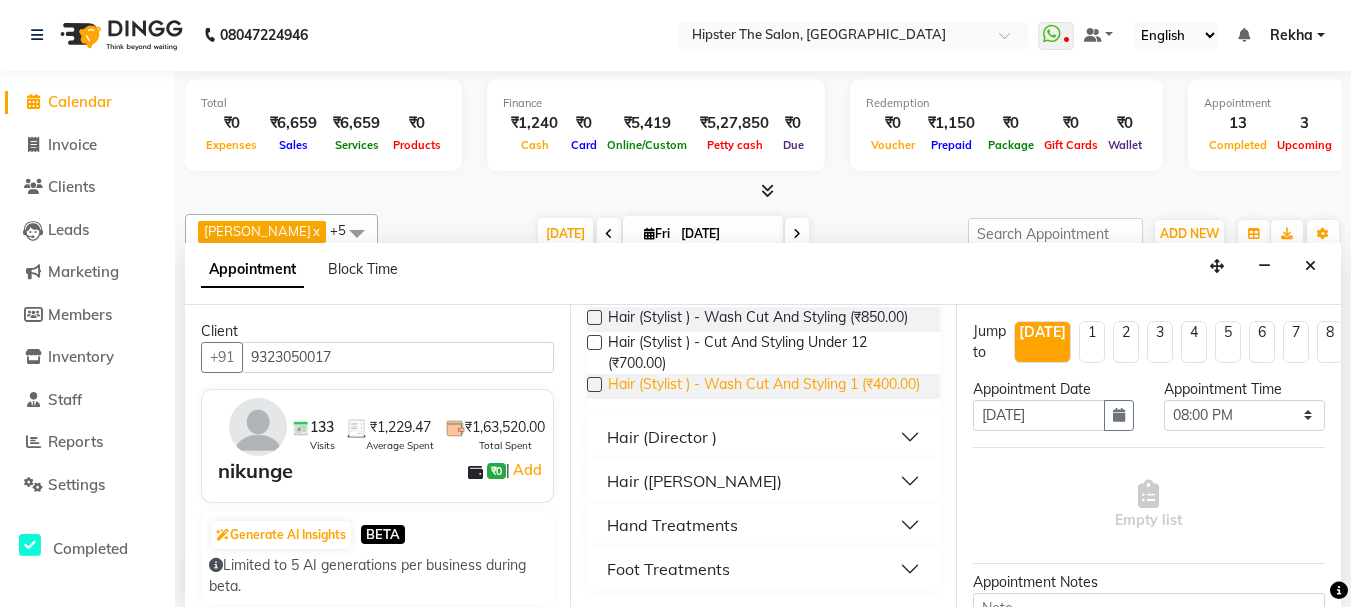 type on "cut" 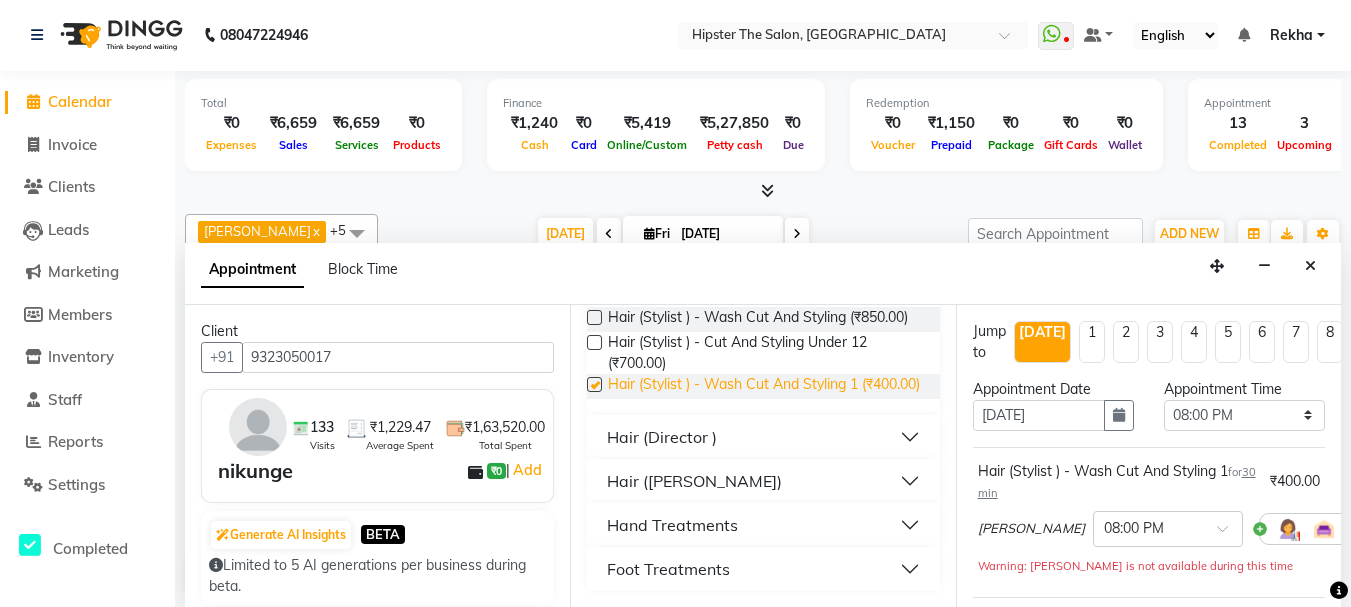 checkbox on "false" 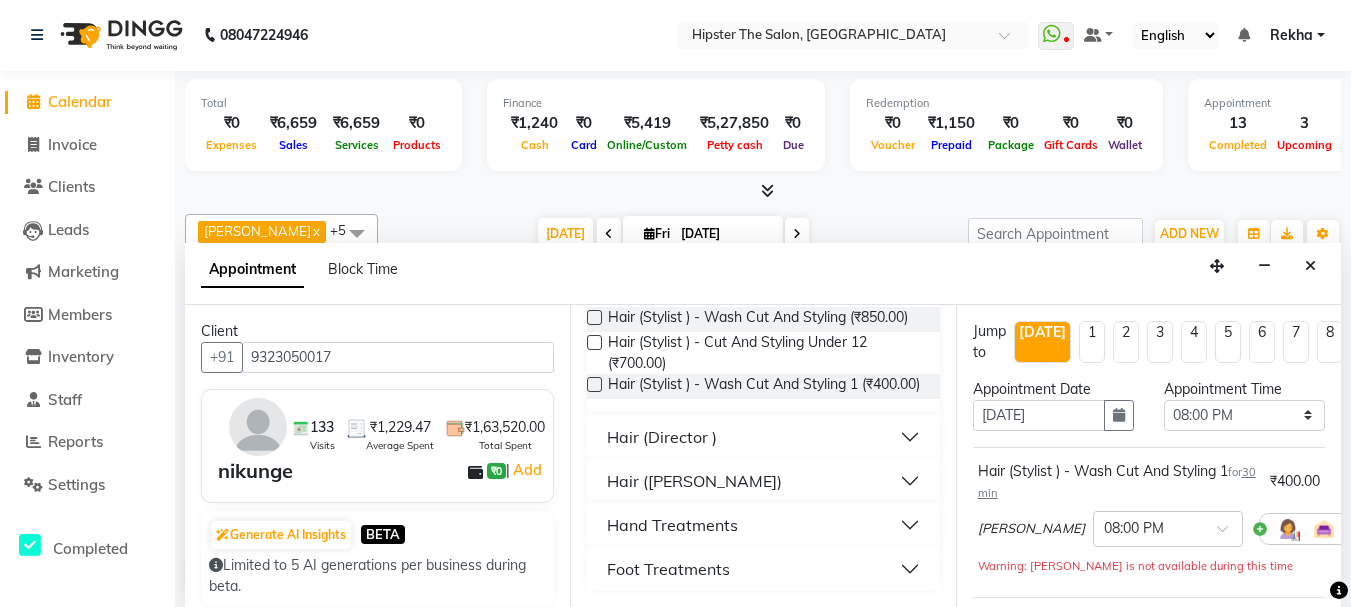 scroll, scrollTop: 319, scrollLeft: 0, axis: vertical 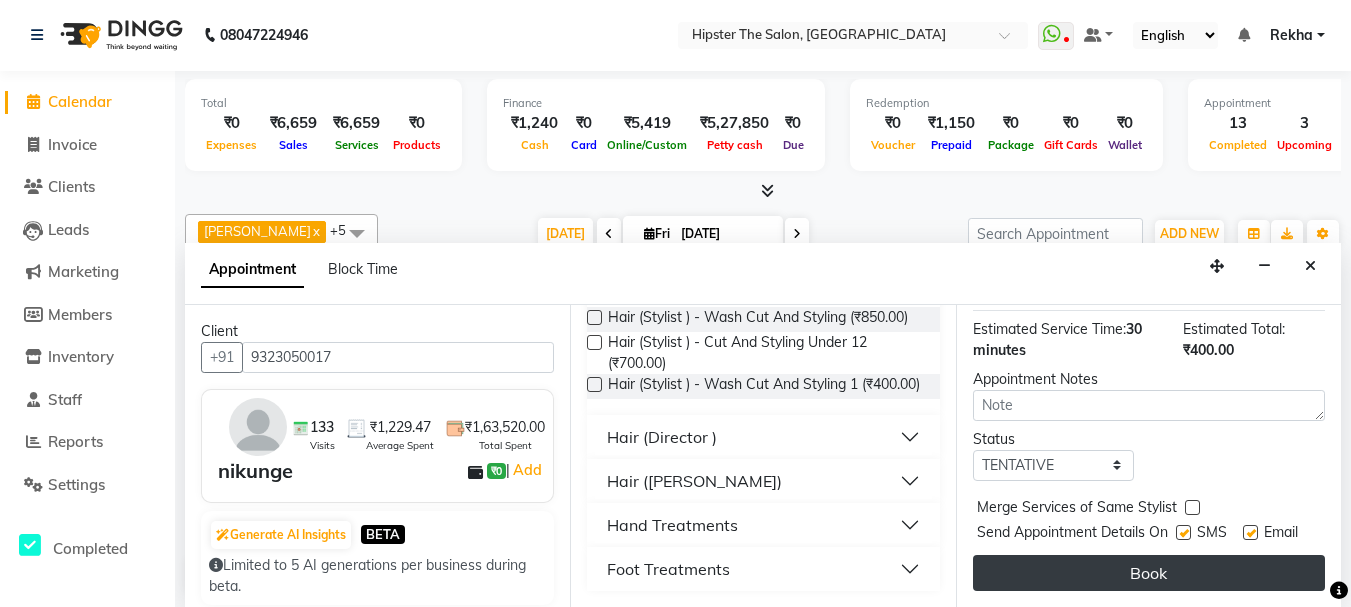 click on "Book" at bounding box center [1149, 573] 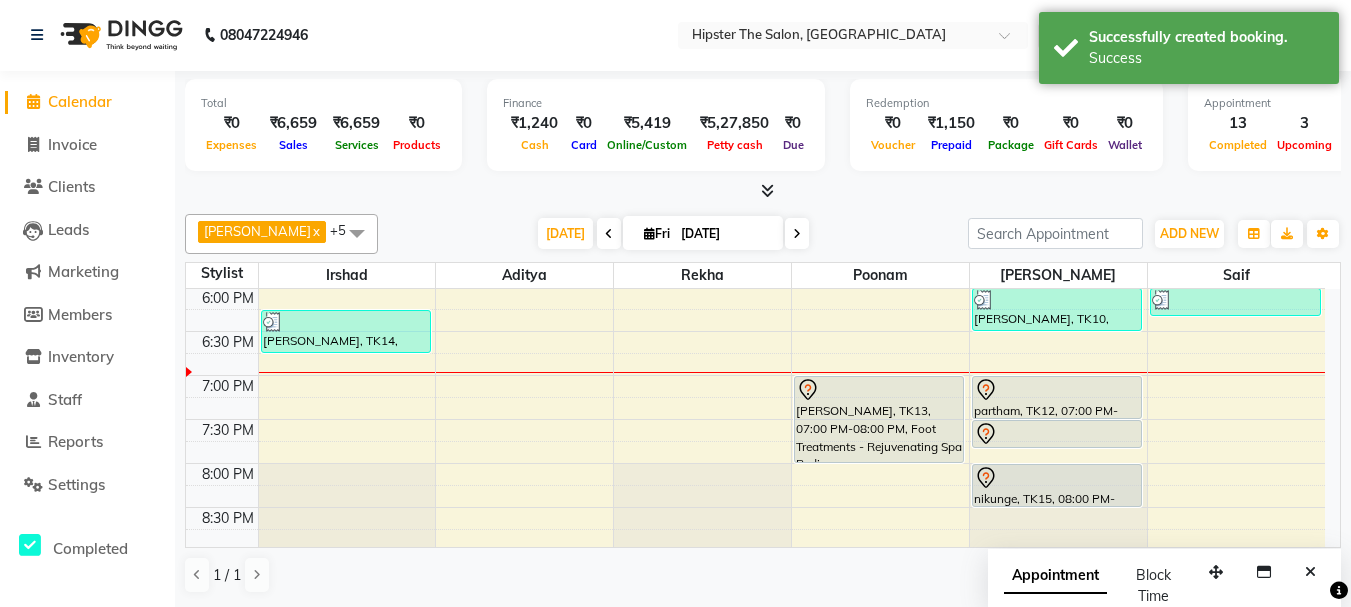 scroll, scrollTop: 0, scrollLeft: 0, axis: both 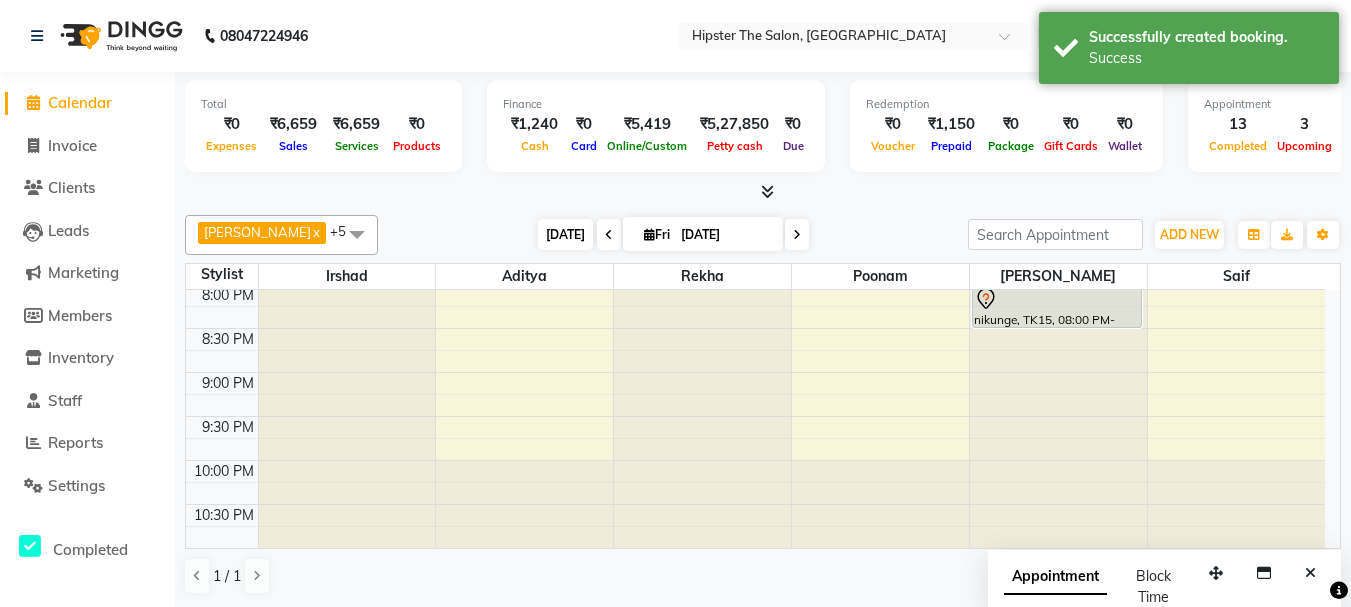 click on "[DATE]" at bounding box center [565, 234] 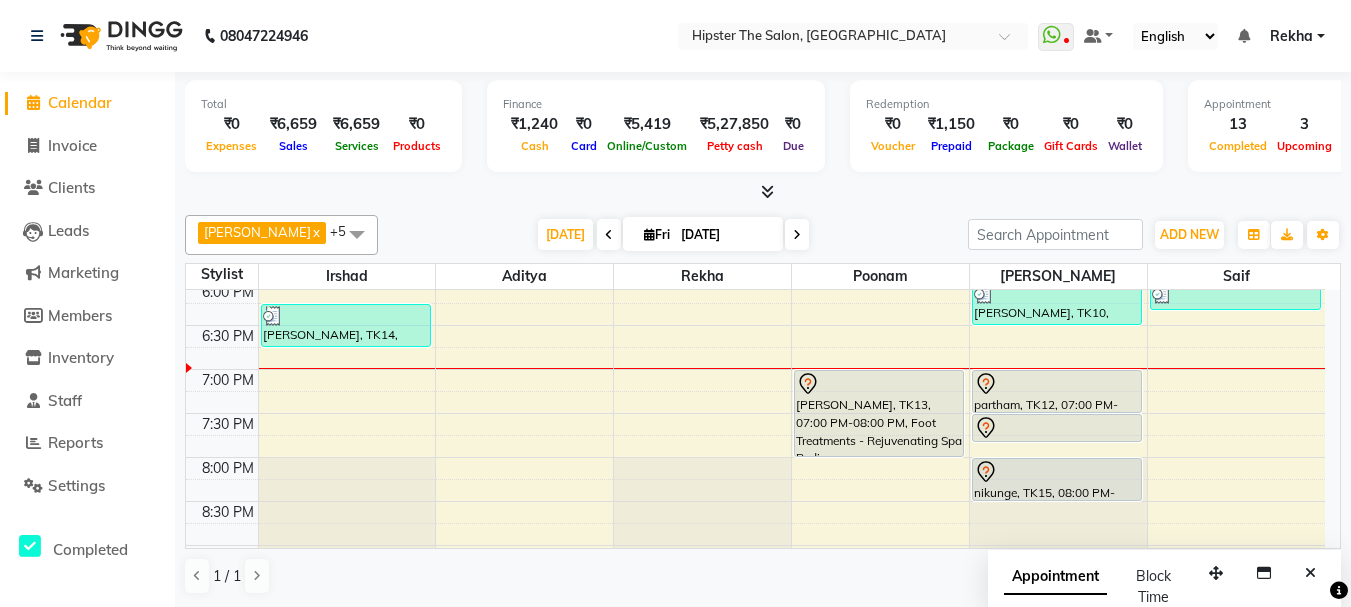 scroll, scrollTop: 921, scrollLeft: 0, axis: vertical 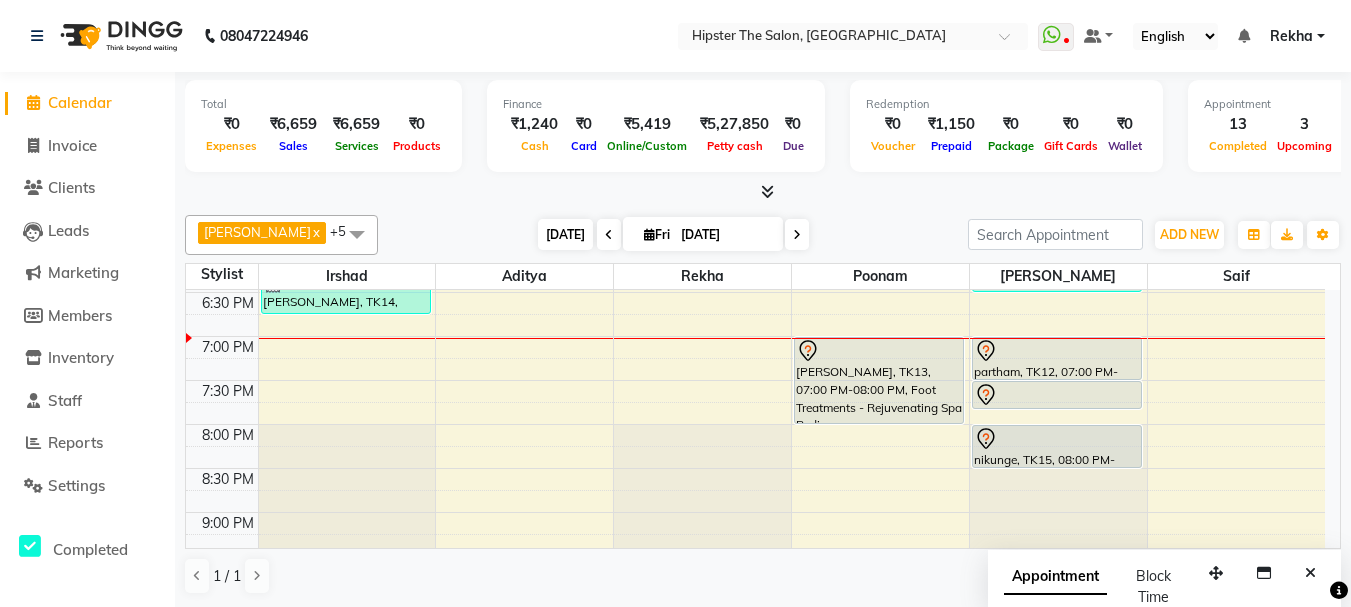 click on "[DATE]" at bounding box center (565, 234) 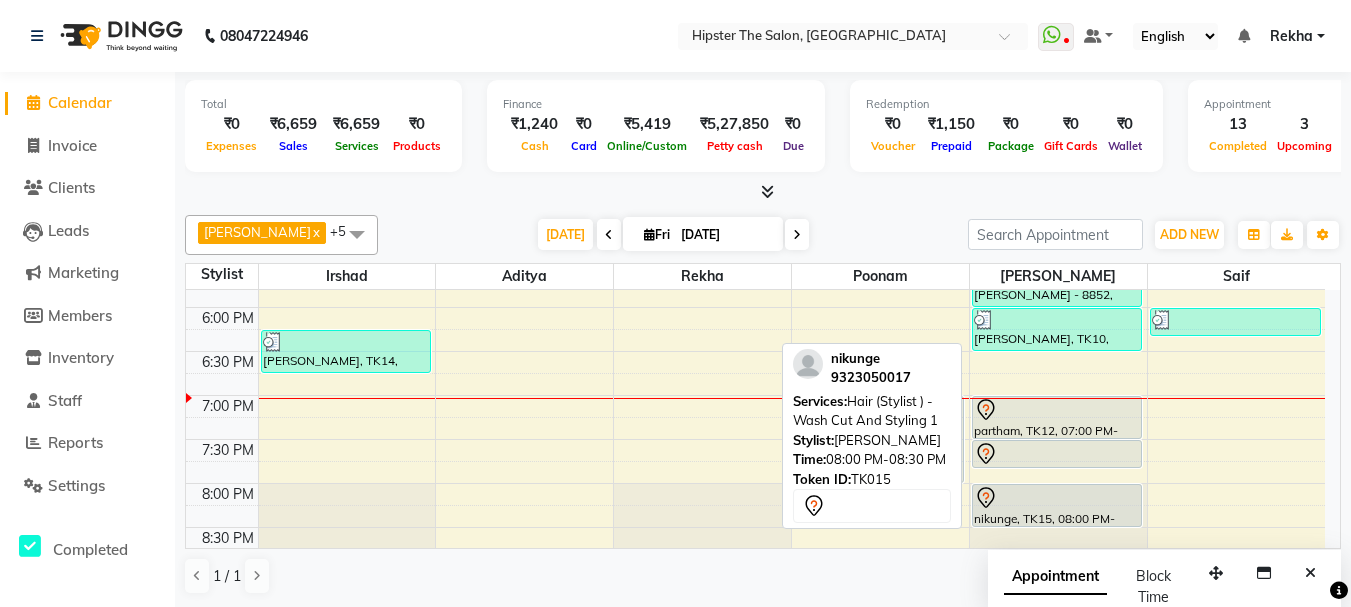 scroll, scrollTop: 822, scrollLeft: 0, axis: vertical 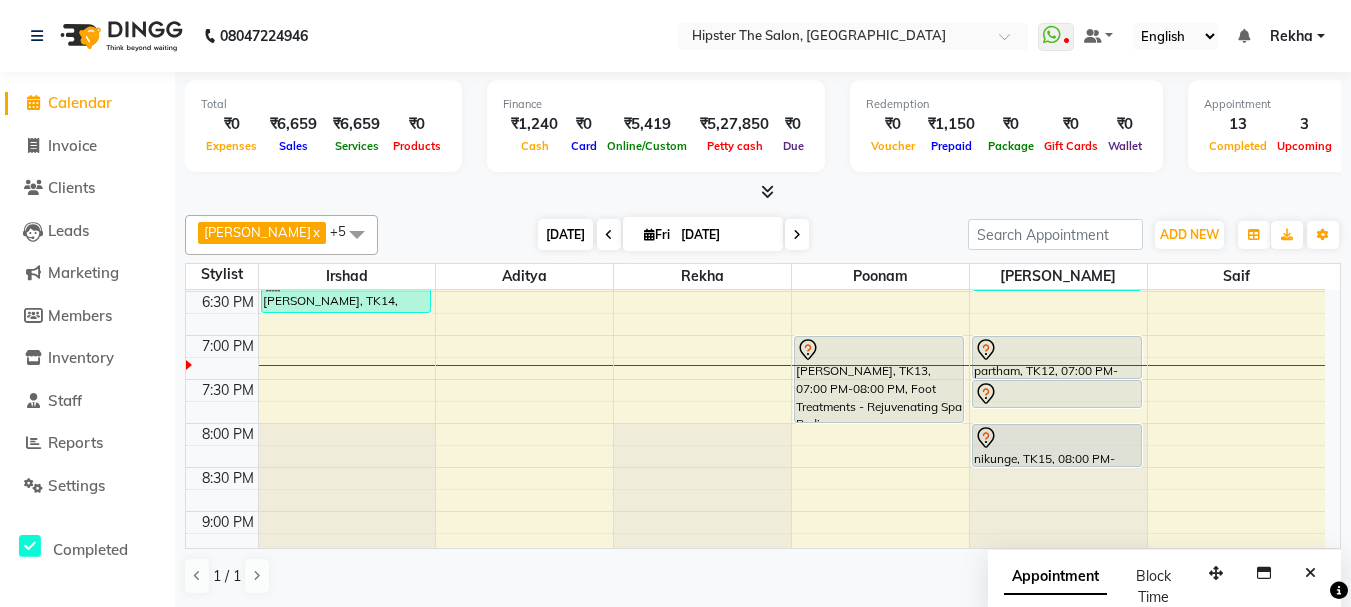 click on "[DATE]" at bounding box center [565, 234] 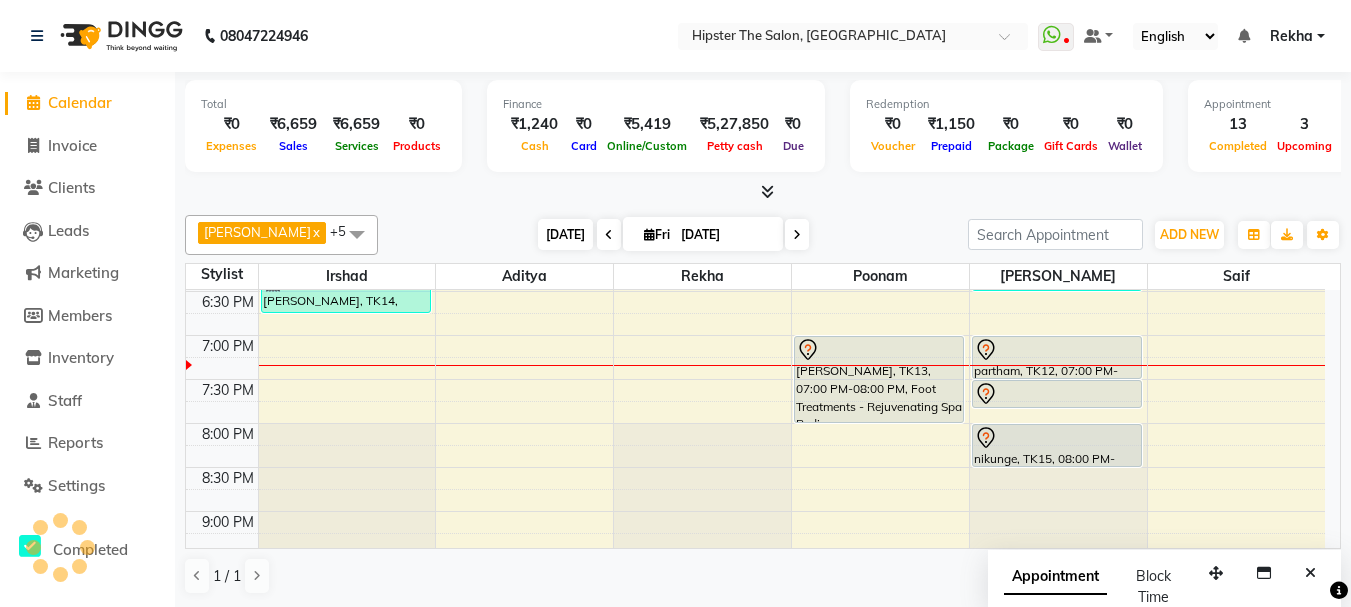 scroll, scrollTop: 0, scrollLeft: 0, axis: both 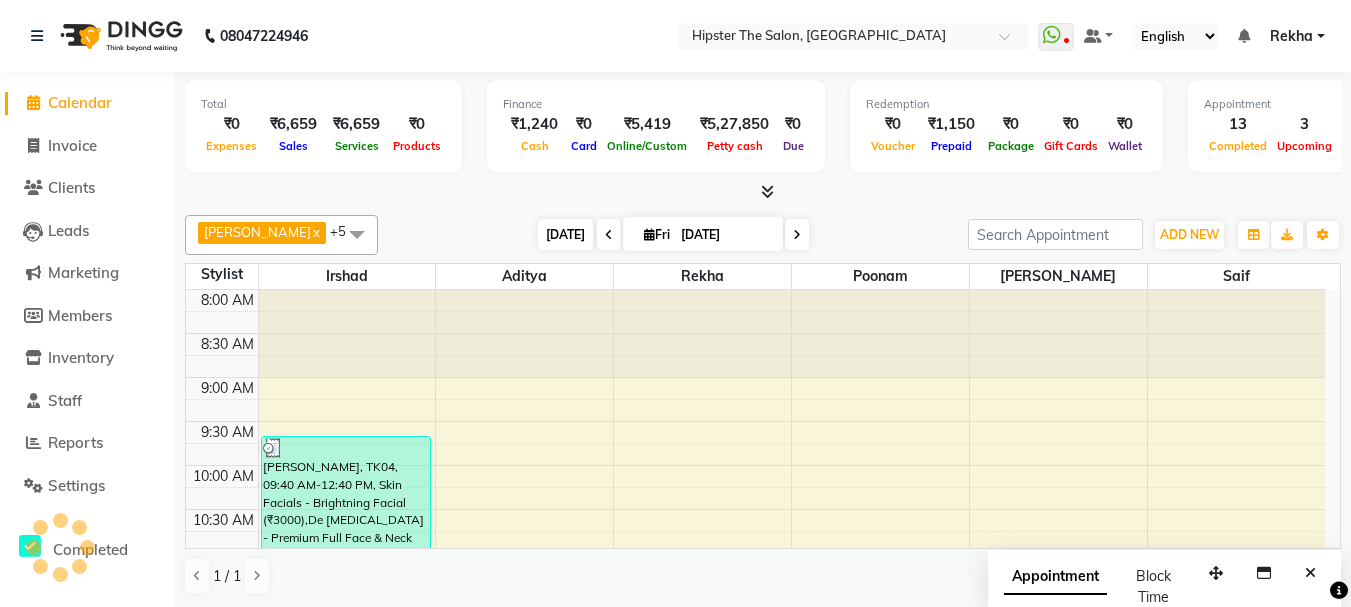click on "[DATE]" at bounding box center [565, 234] 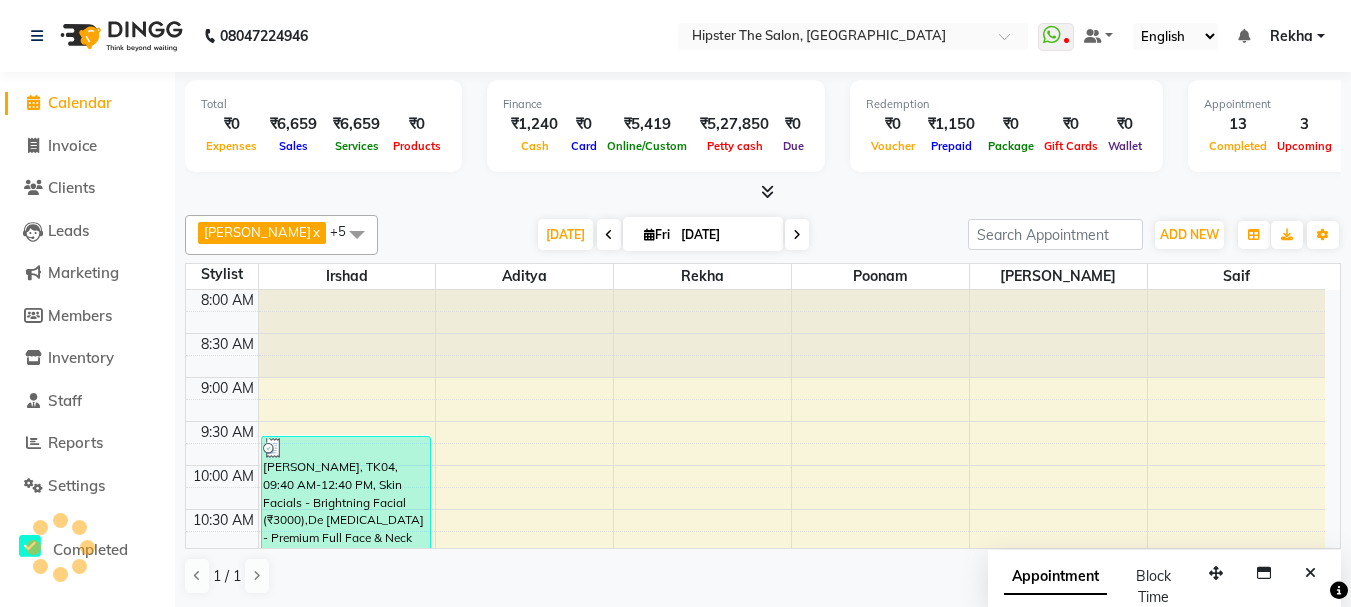 scroll, scrollTop: 969, scrollLeft: 0, axis: vertical 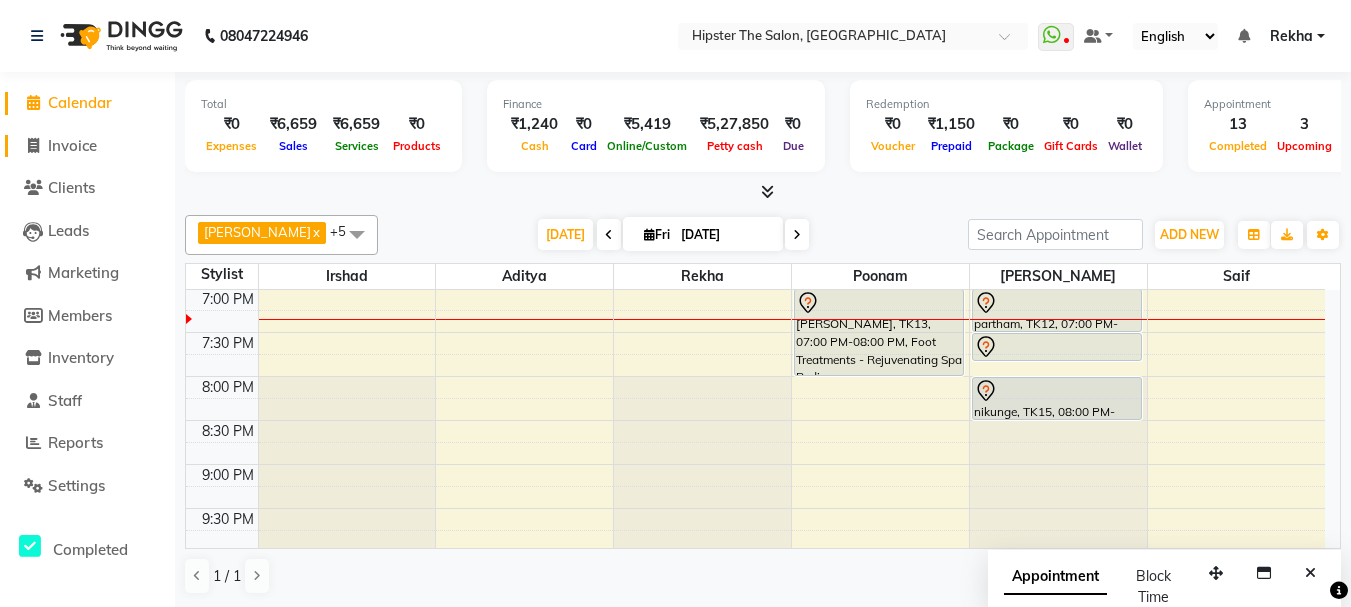 click on "Invoice" 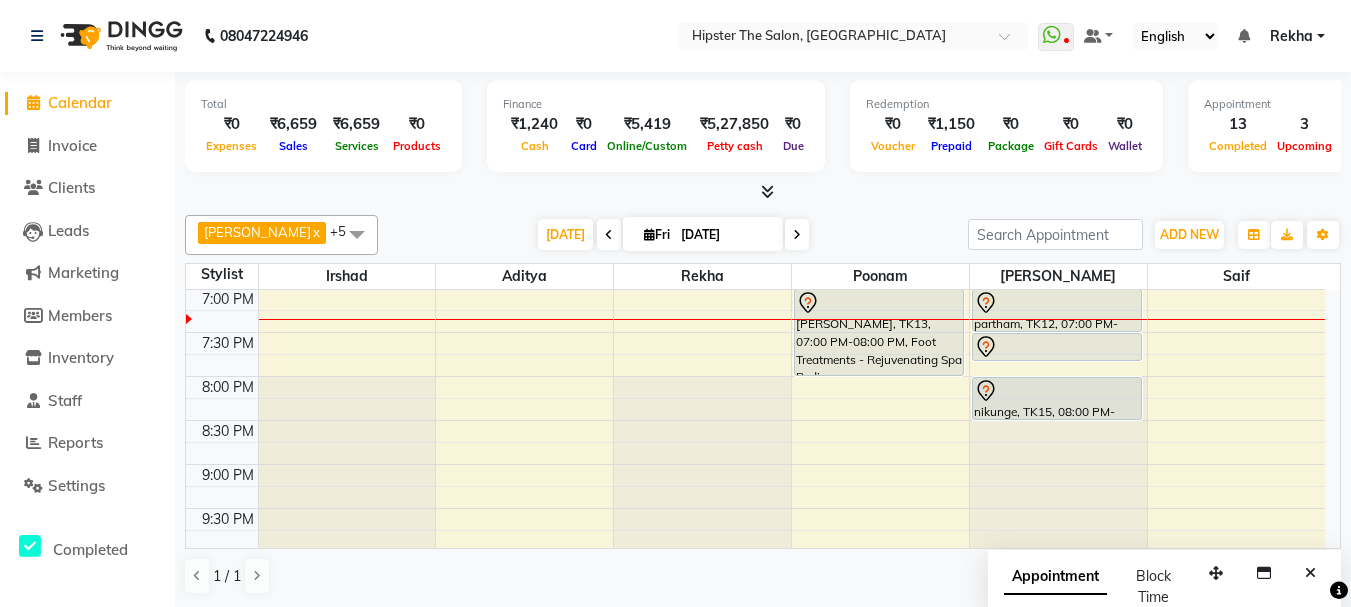 select on "service" 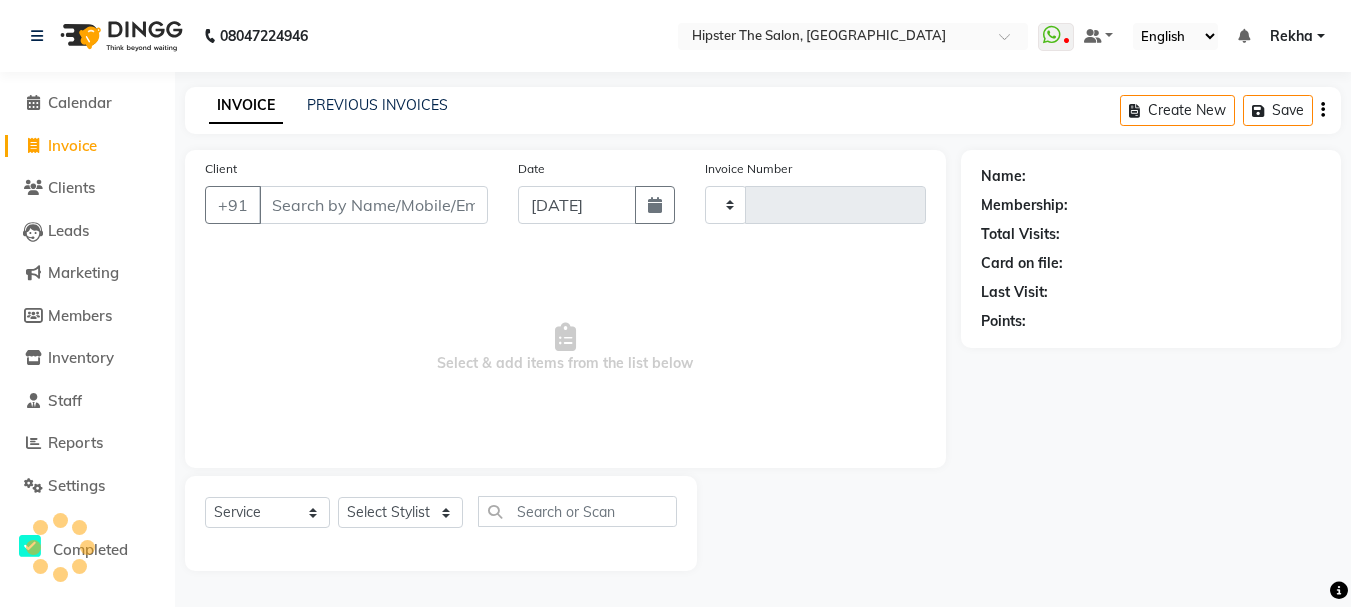 click on "Client" at bounding box center [373, 205] 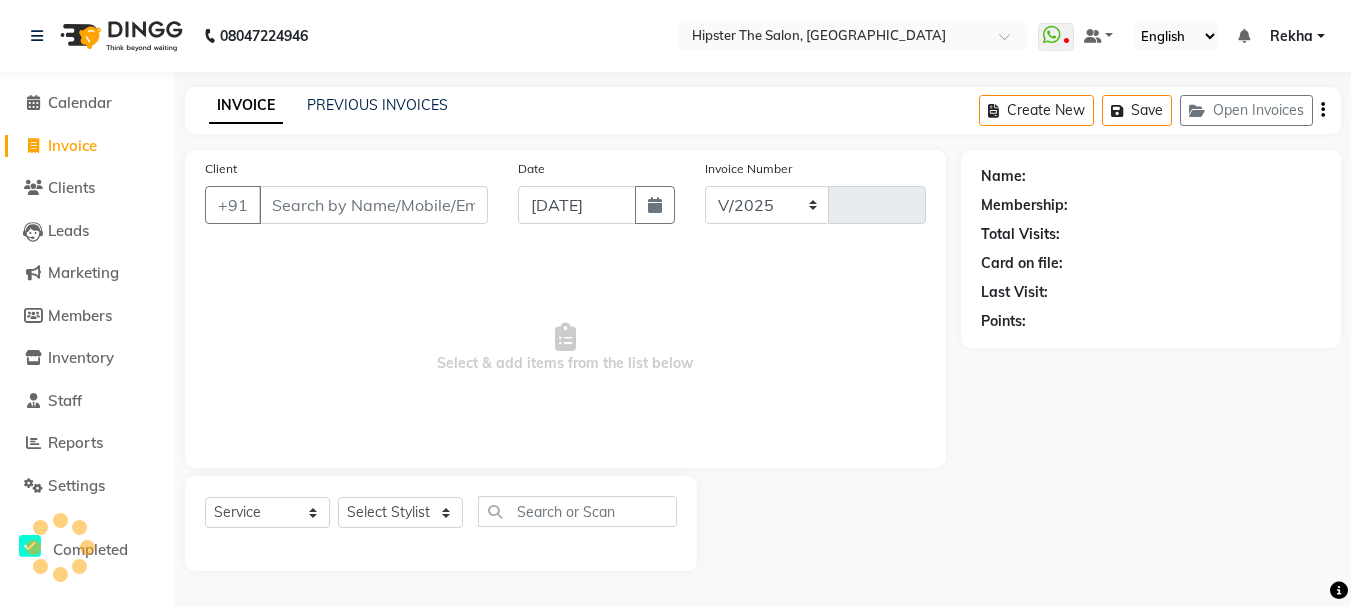 select on "5125" 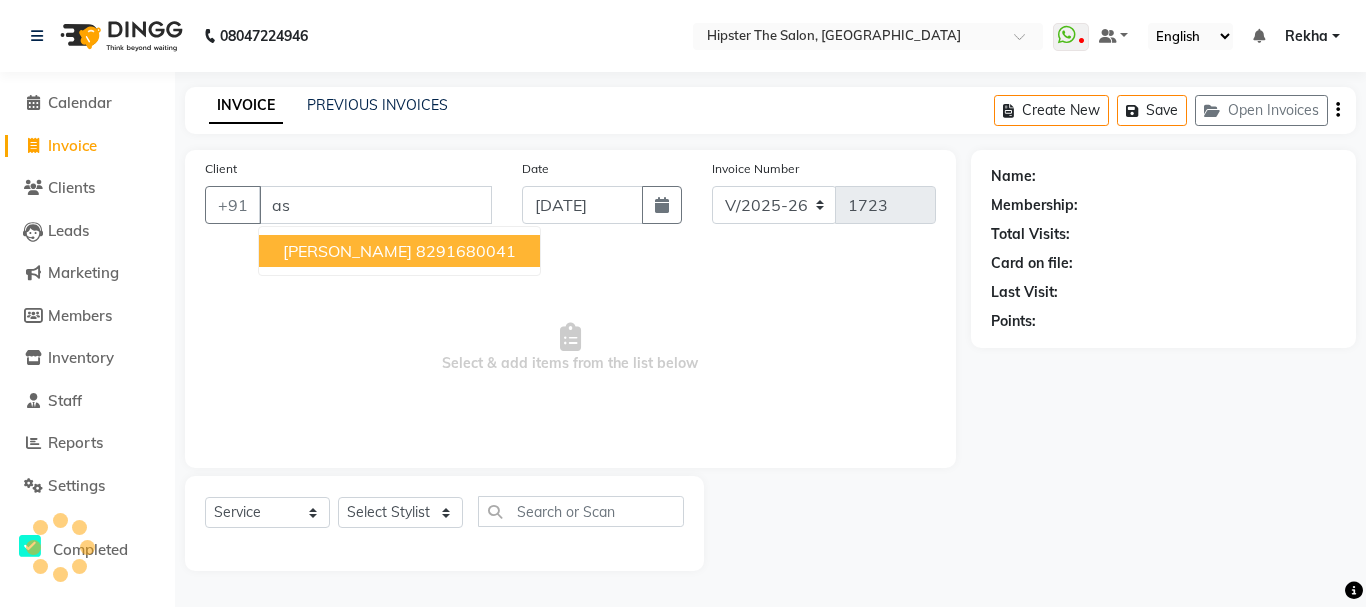 type on "a" 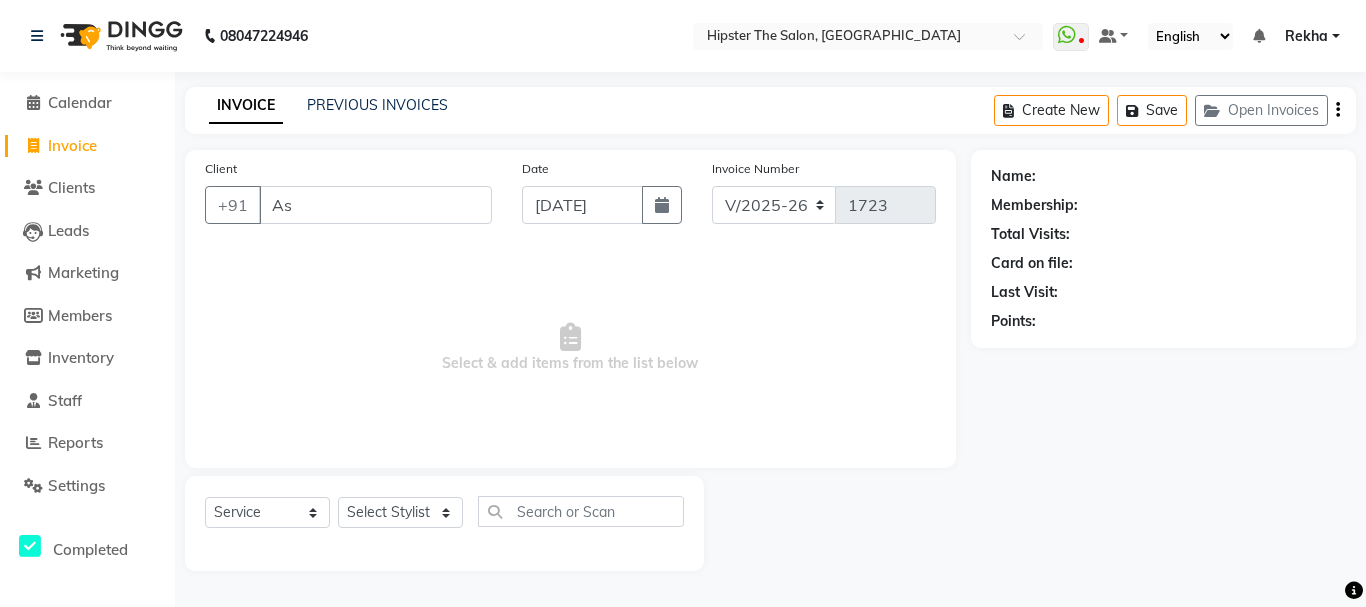type on "A" 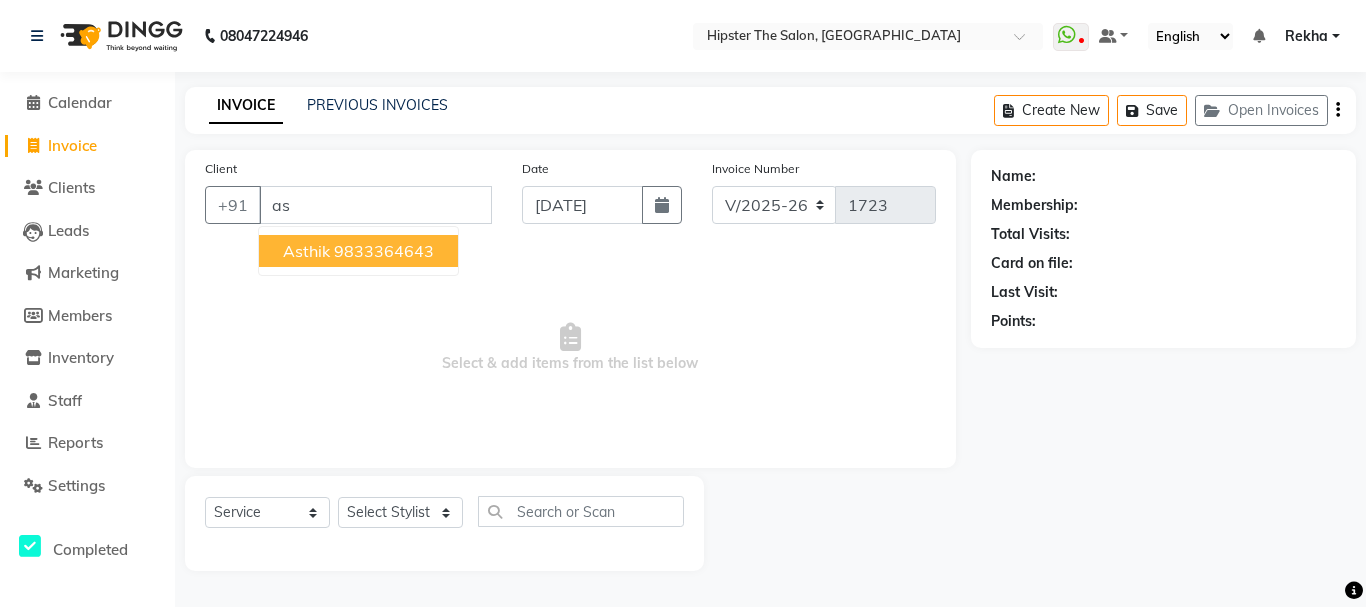 type on "a" 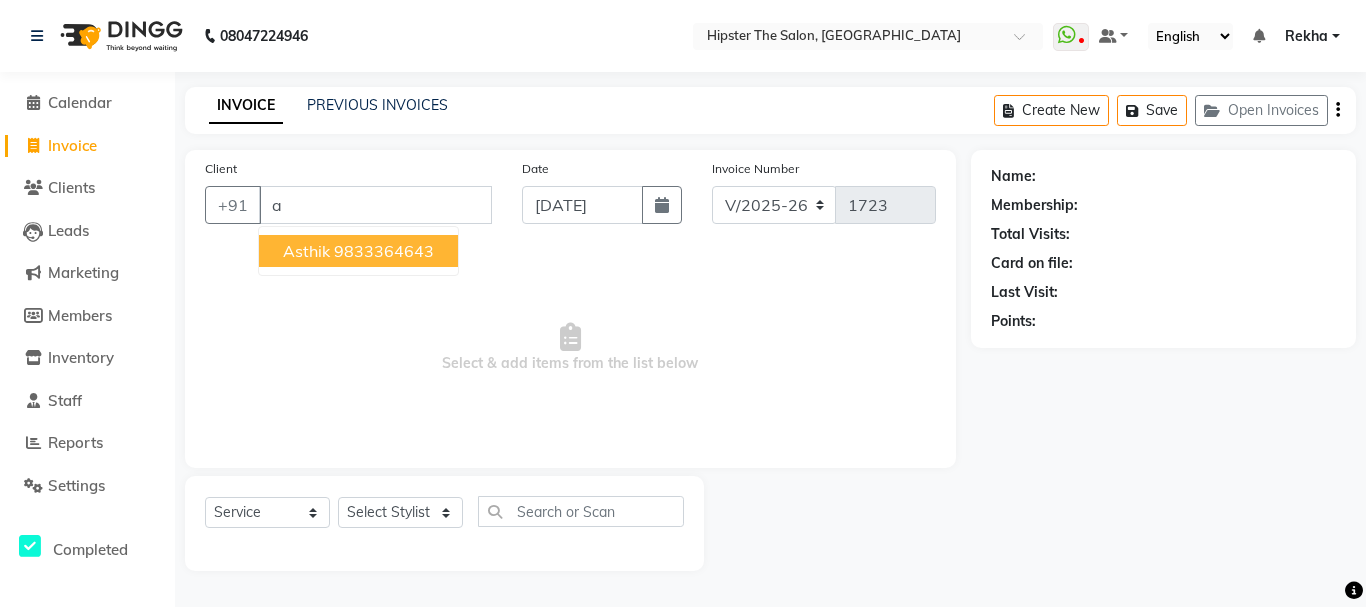 type 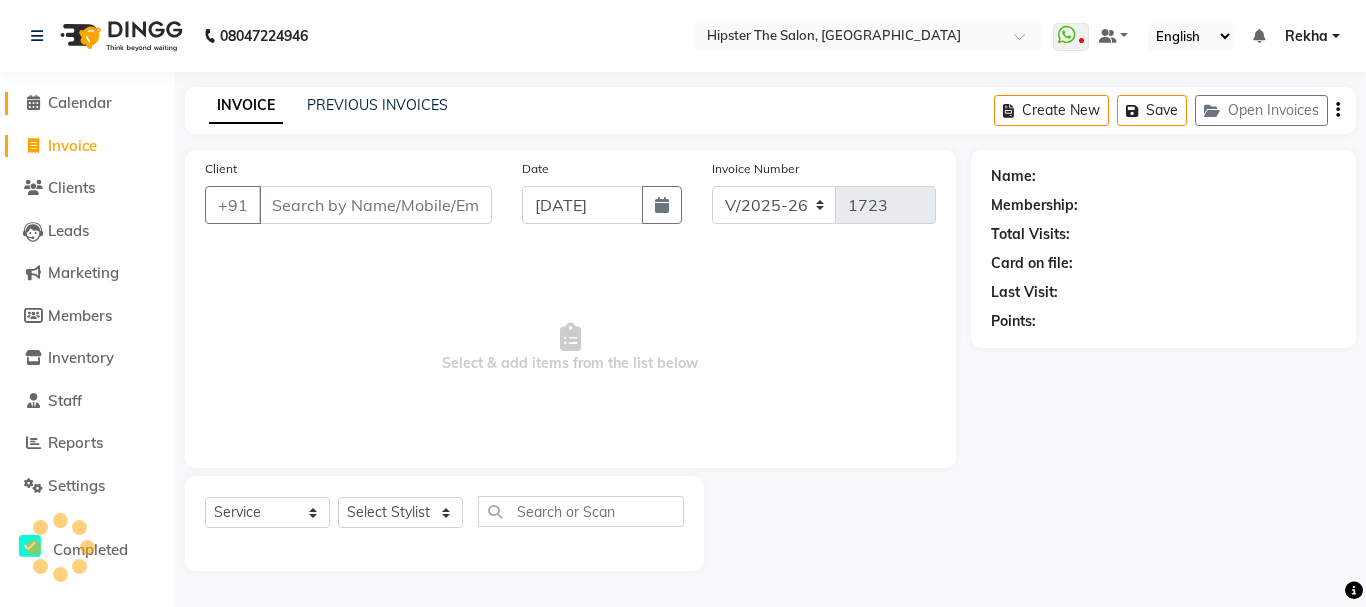 click on "Calendar" 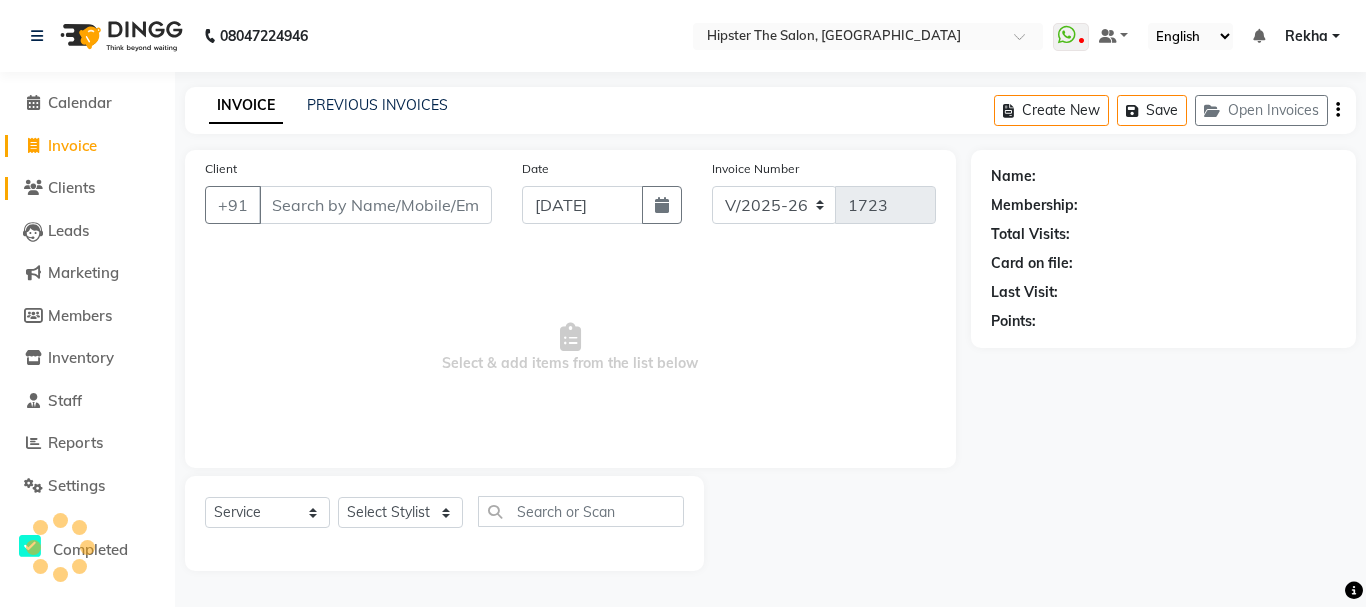 click on "Invoice" 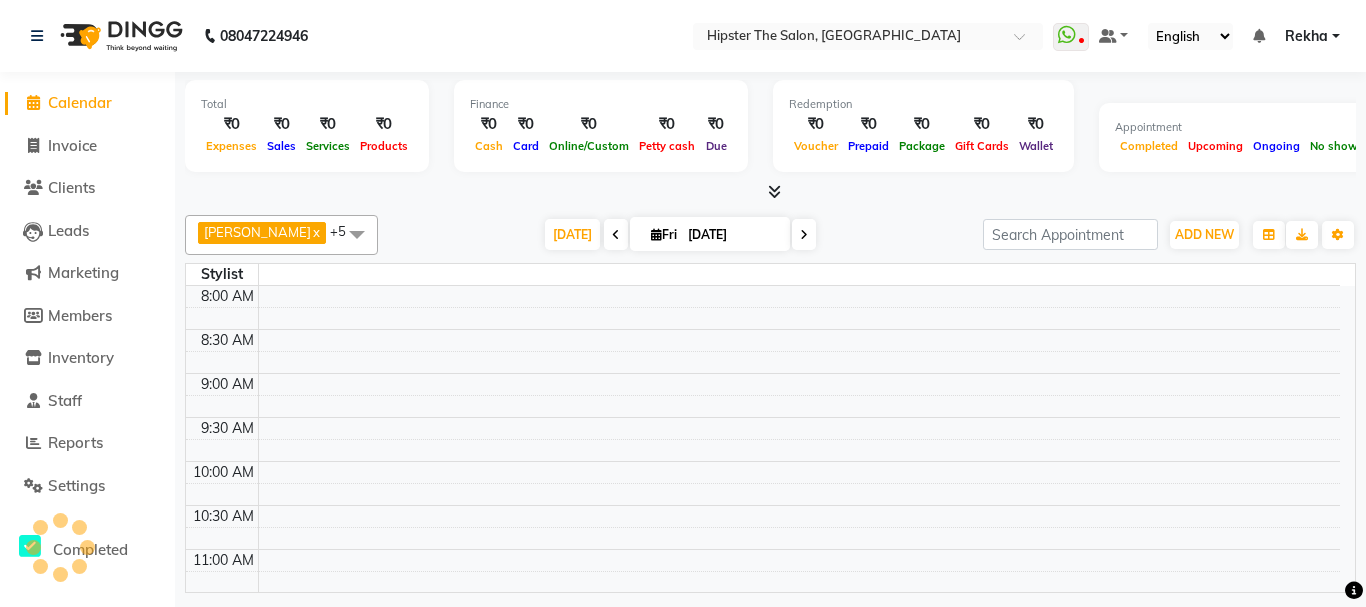 click 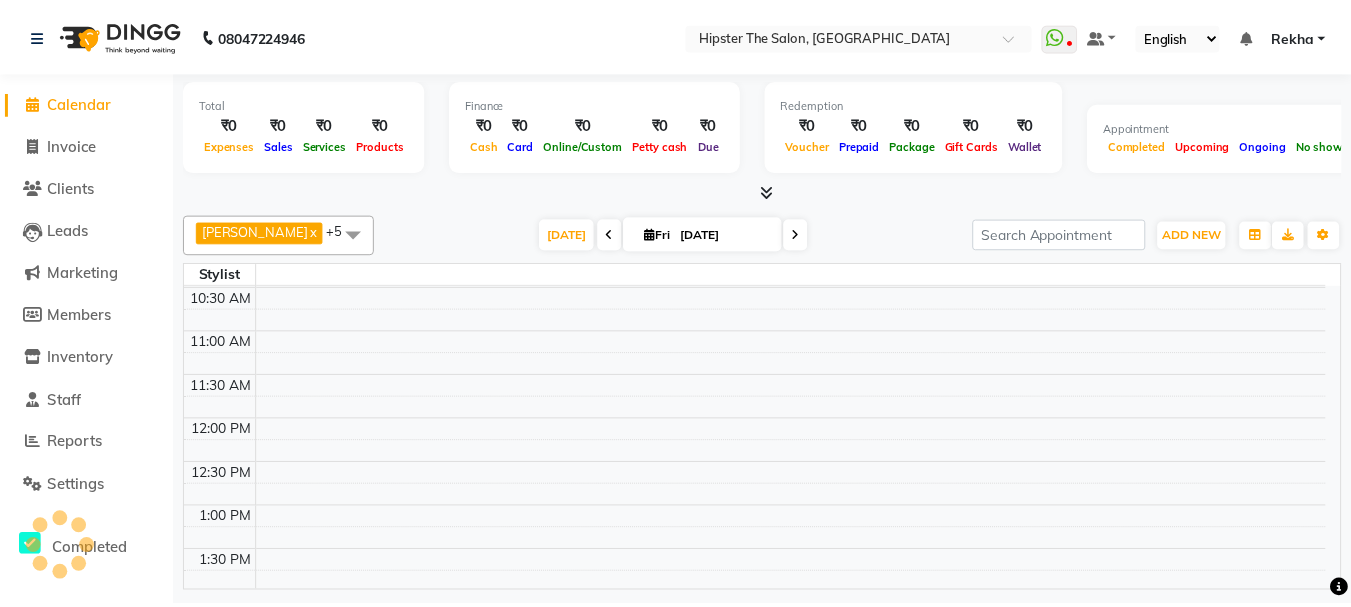 scroll, scrollTop: 293, scrollLeft: 0, axis: vertical 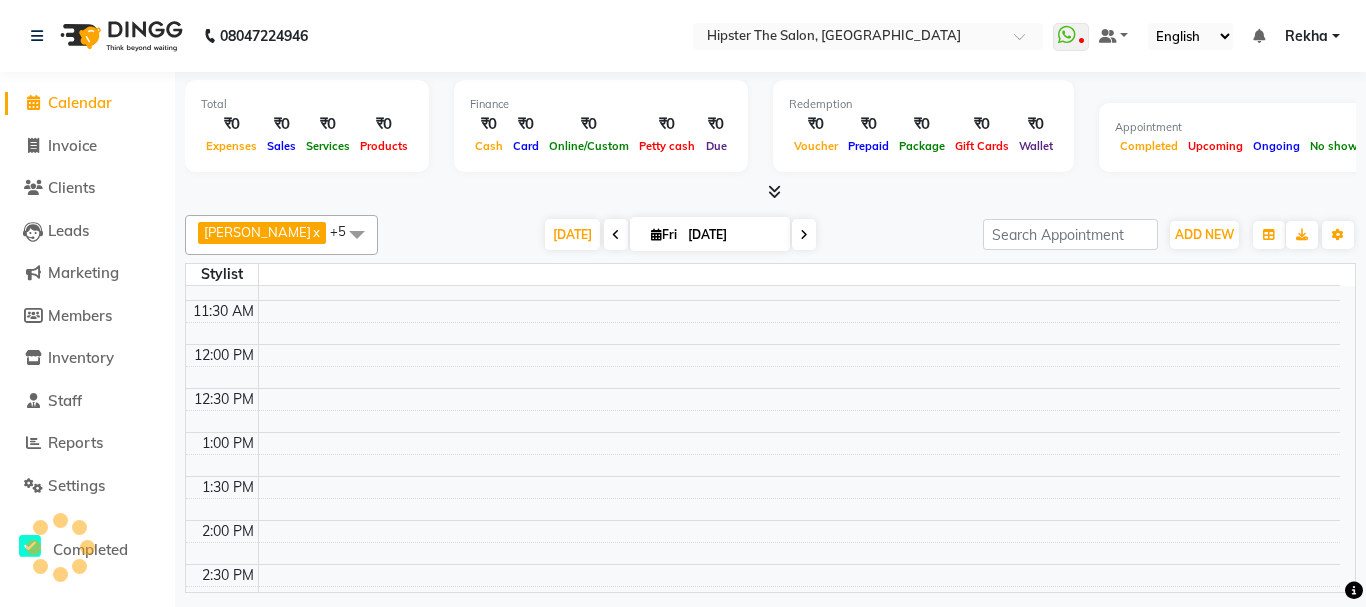 click at bounding box center (357, 234) 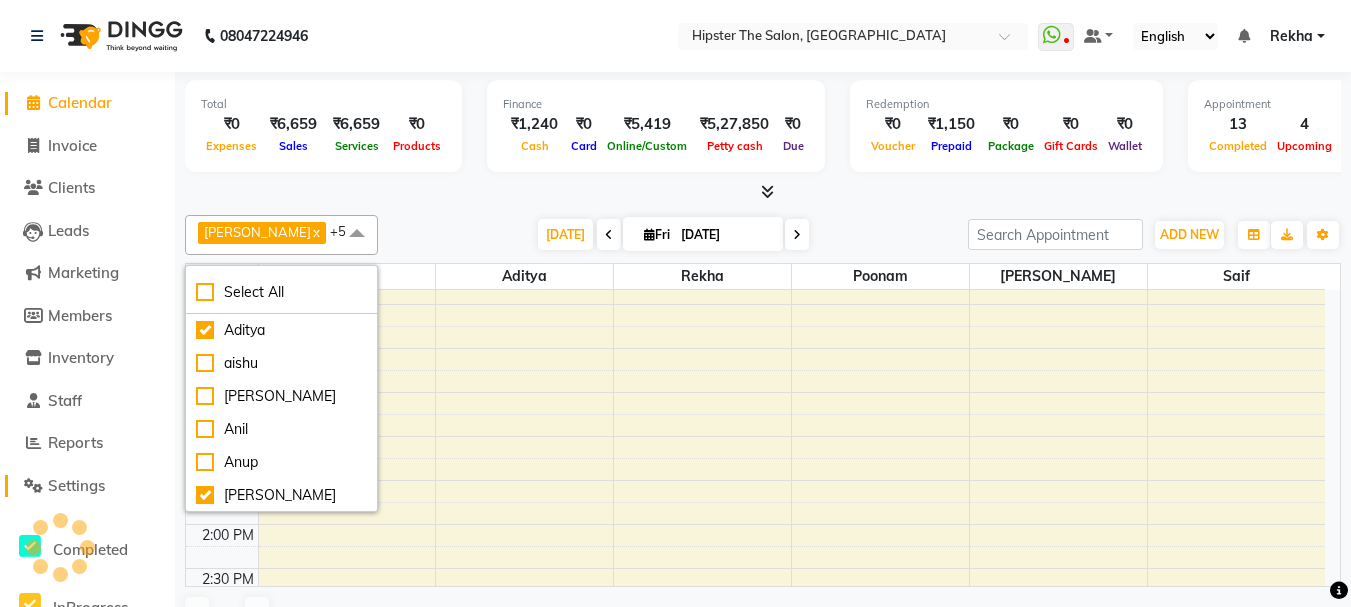 scroll, scrollTop: 969, scrollLeft: 0, axis: vertical 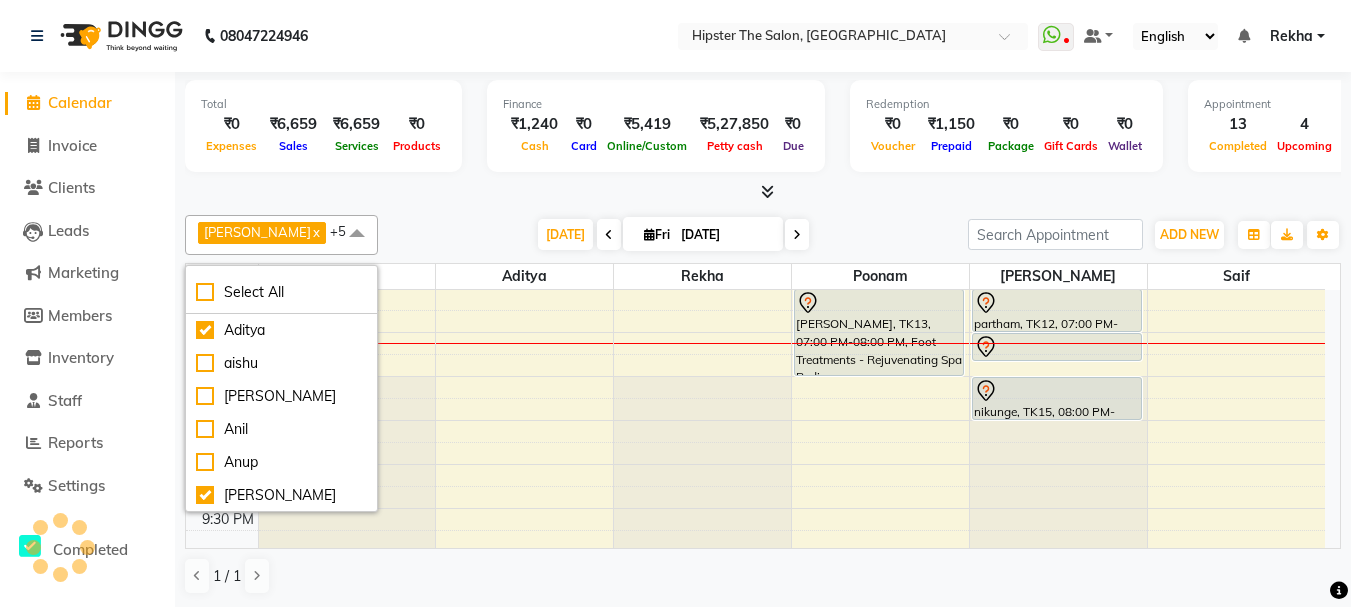 click on "[PERSON_NAME]  x Rekha  x poonam  x Irshad  x Aditya  x saif  x +5 Select All [PERSON_NAME] [PERSON_NAME] [PERSON_NAME] [PERSON_NAME] Lucky [PERSON_NAME]  [PERSON_NAME] [PERSON_NAME] [PERSON_NAME] Rekha saif [PERSON_NAME] [PERSON_NAME]  [PERSON_NAME] [PERSON_NAME]  [DATE]  [DATE] Toggle Dropdown Add Appointment Add Invoice Add Expense Add Attendance Add Client Add Transaction Toggle Dropdown Add Appointment Add Invoice Add Expense Add Attendance Add Client ADD NEW Toggle Dropdown Add Appointment Add Invoice Add Expense Add Attendance Add Client Add Transaction [PERSON_NAME]  x Rekha  x poonam  x Irshad  x Aditya  x saif  x +5 Select All [PERSON_NAME] [PERSON_NAME] [PERSON_NAME] [PERSON_NAME] Lucky [PERSON_NAME]  [PERSON_NAME] [PERSON_NAME] [PERSON_NAME] Rekha saif [PERSON_NAME] [PERSON_NAME]  [PERSON_NAME] [PERSON_NAME]  Group By  Staff View   Room View  View as Vertical  Vertical - Week View  Horizontal  Horizontal - Week View  List  Toggle Dropdown Calendar Settings Manage Tags   Arrange Stylists   Reset Stylists  Full Screen Appointment Form Zoom 100% Staff/Room Display Count 7 Stylist" 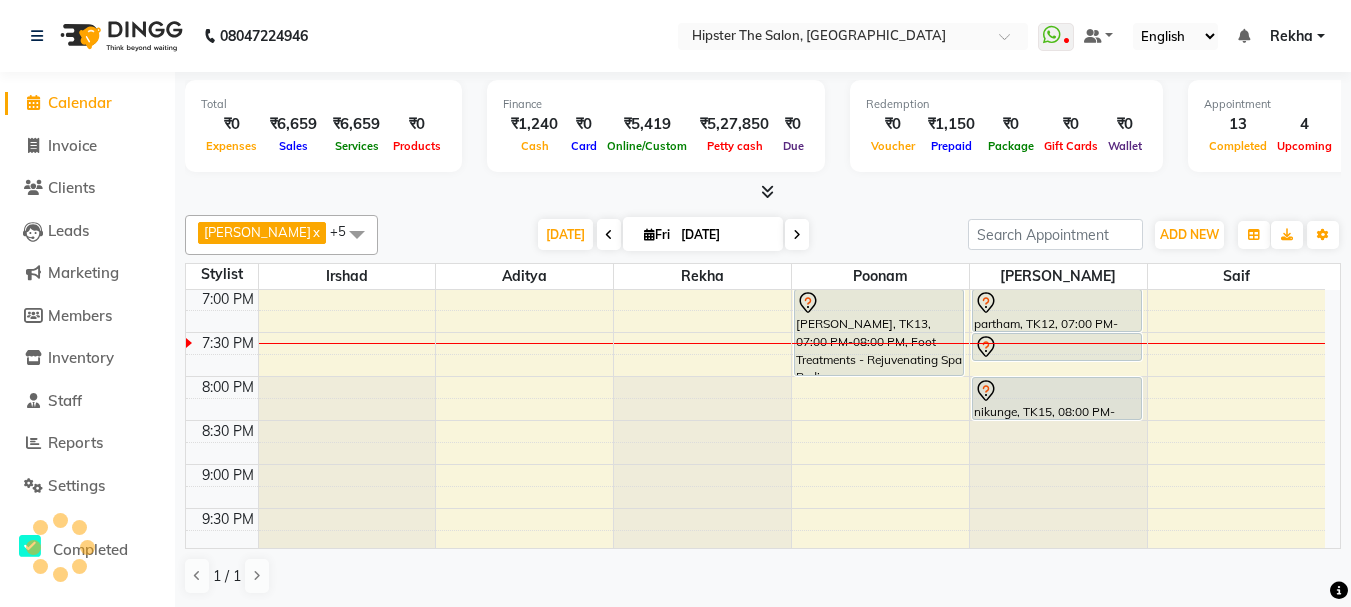 scroll, scrollTop: 0, scrollLeft: 0, axis: both 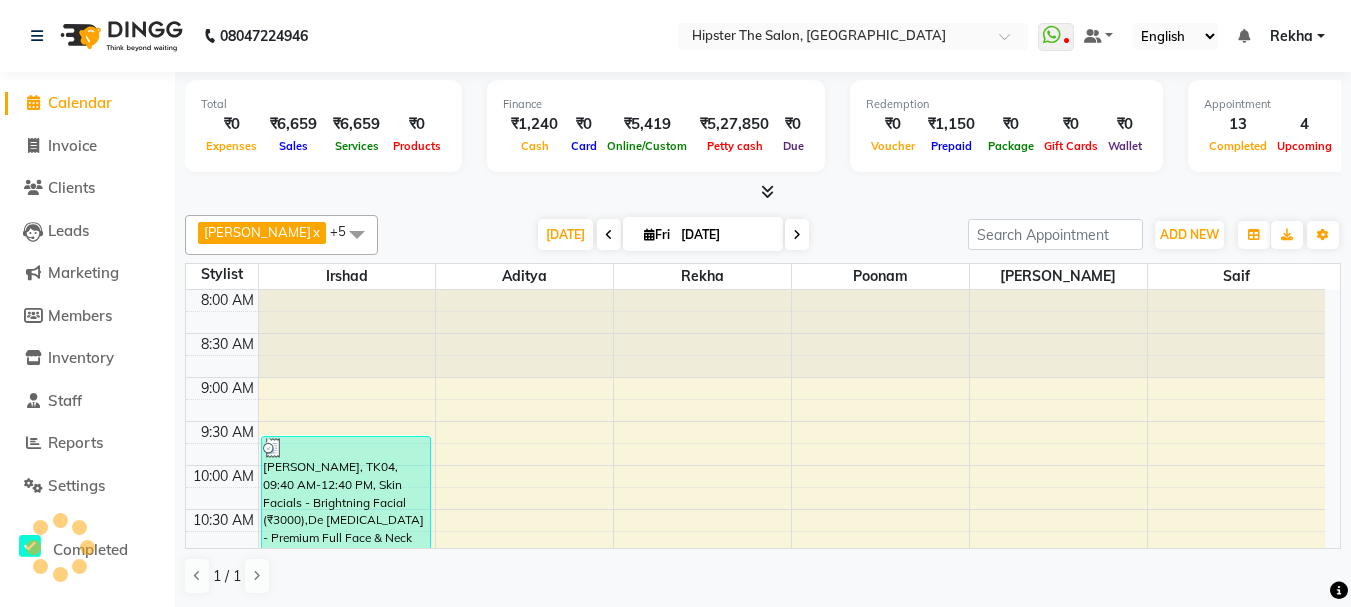 click at bounding box center [797, 234] 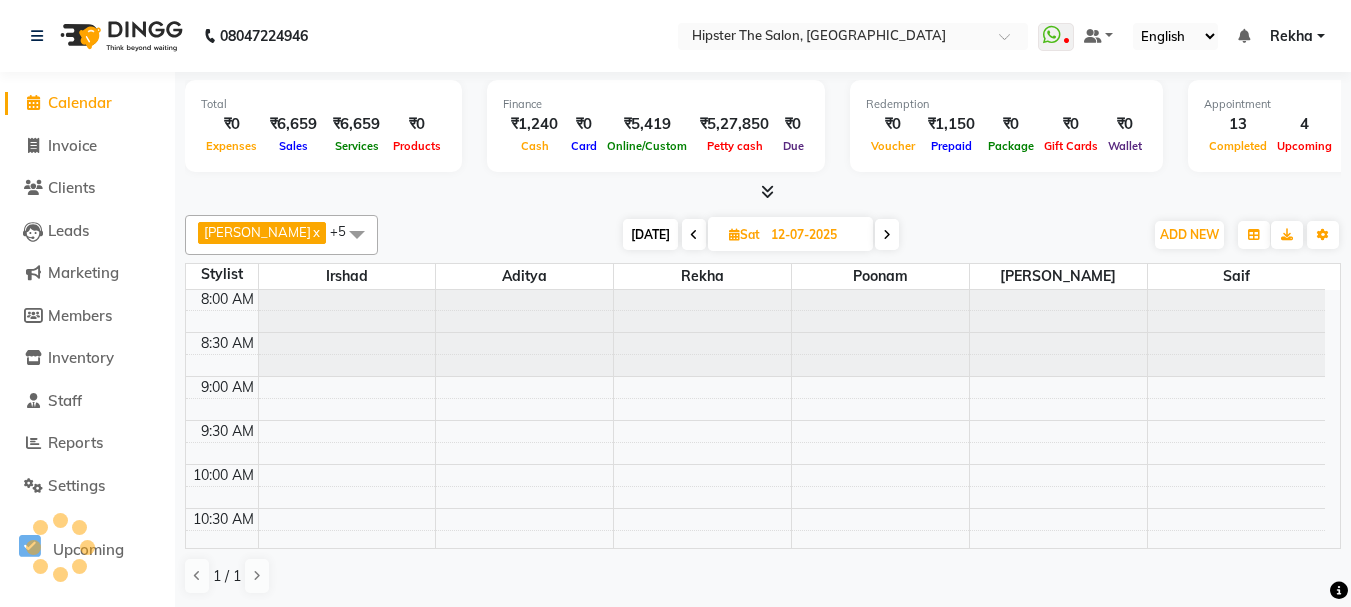scroll, scrollTop: 0, scrollLeft: 0, axis: both 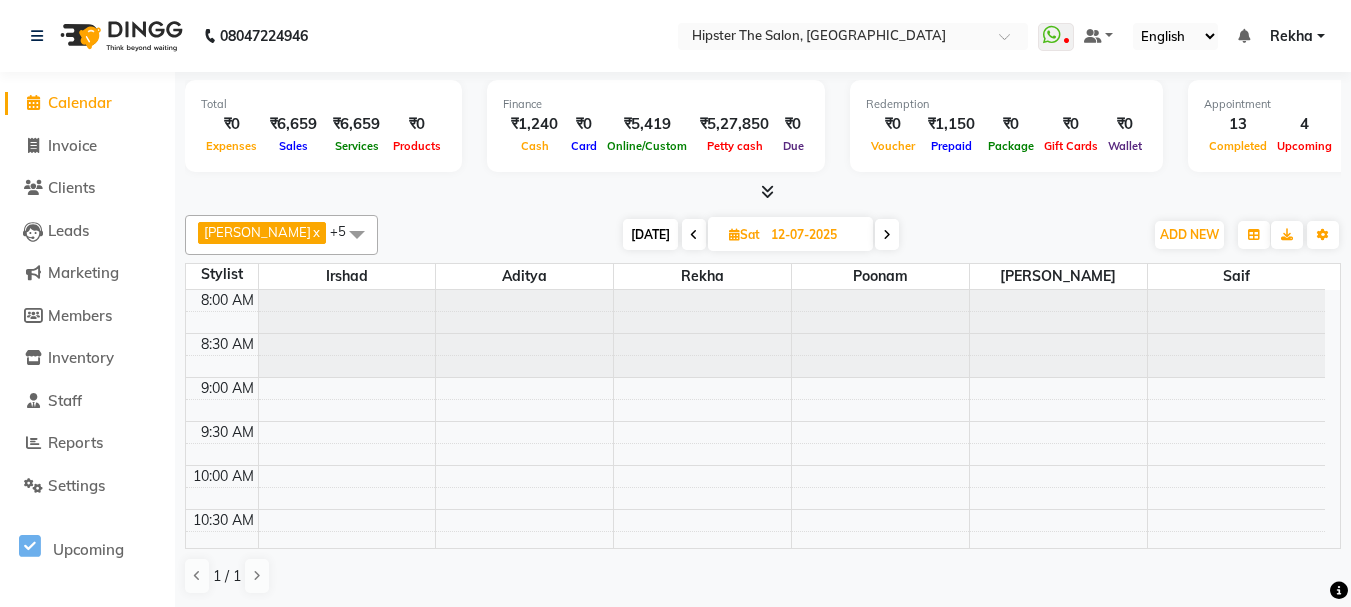 click on "8:00 AM 8:30 AM 9:00 AM 9:30 AM 10:00 AM 10:30 AM 11:00 AM 11:30 AM 12:00 PM 12:30 PM 1:00 PM 1:30 PM 2:00 PM 2:30 PM 3:00 PM 3:30 PM 4:00 PM 4:30 PM 5:00 PM 5:30 PM 6:00 PM 6:30 PM 7:00 PM 7:30 PM 8:00 PM 8:30 PM 9:00 PM 9:30 PM 10:00 PM 10:30 PM             PRISHAnull, 06:00 PM-07:00 PM, Hair (Stylist ) - Styling With Wash             PRISHAnull, 07:00 PM-08:00 PM, Hair (Stylist ) - Styling With Wash             [PERSON_NAME], 11:00 AM-11:30 AM, Hair (Stylist ) - Wash Cut And Styling 1             [PERSON_NAME], 11:30 AM-11:50 AM, Hair (Stylist ) - Shave" at bounding box center [755, 949] 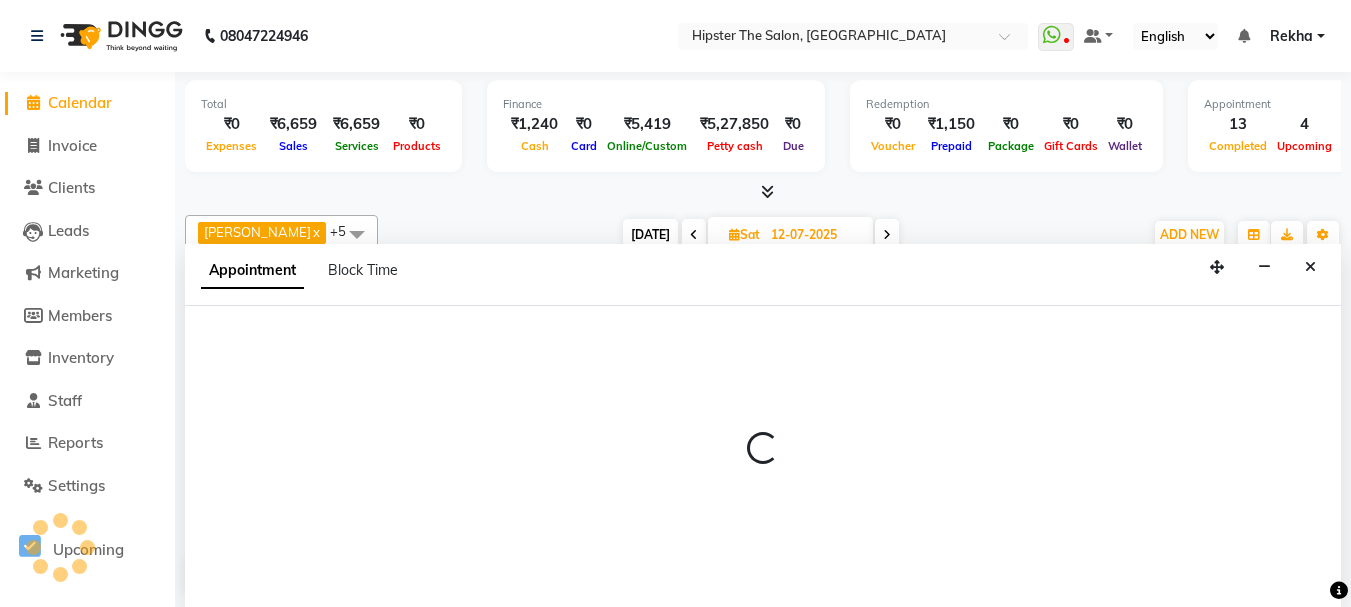 scroll, scrollTop: 1, scrollLeft: 0, axis: vertical 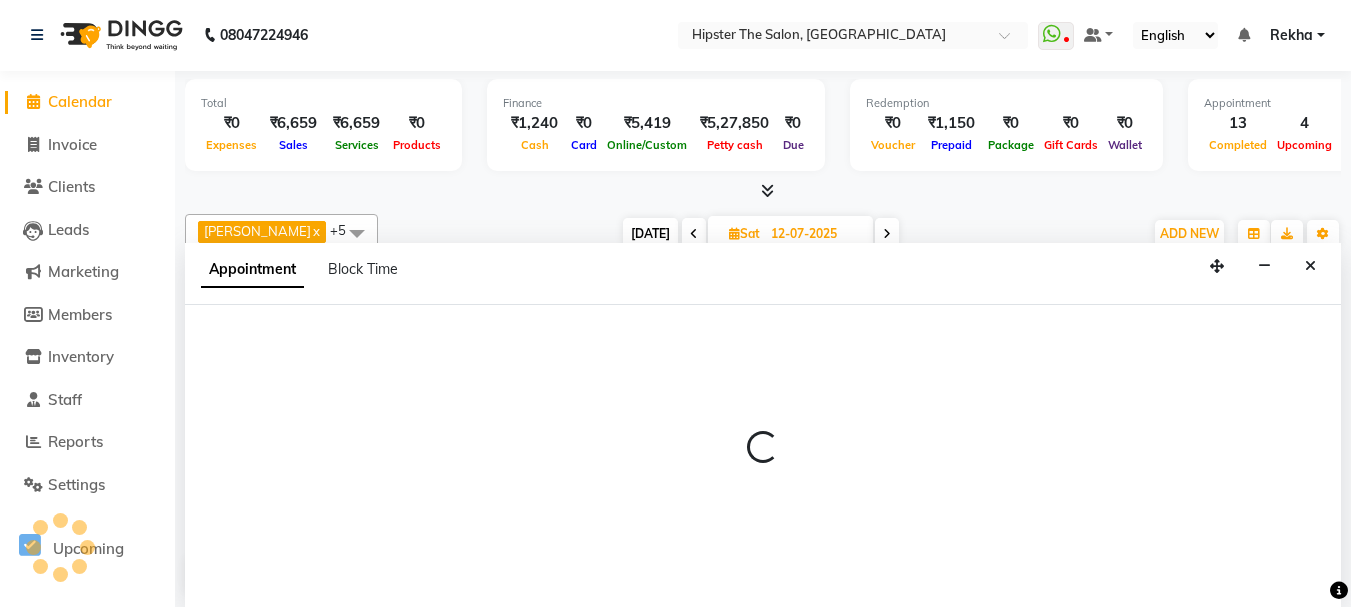select on "32387" 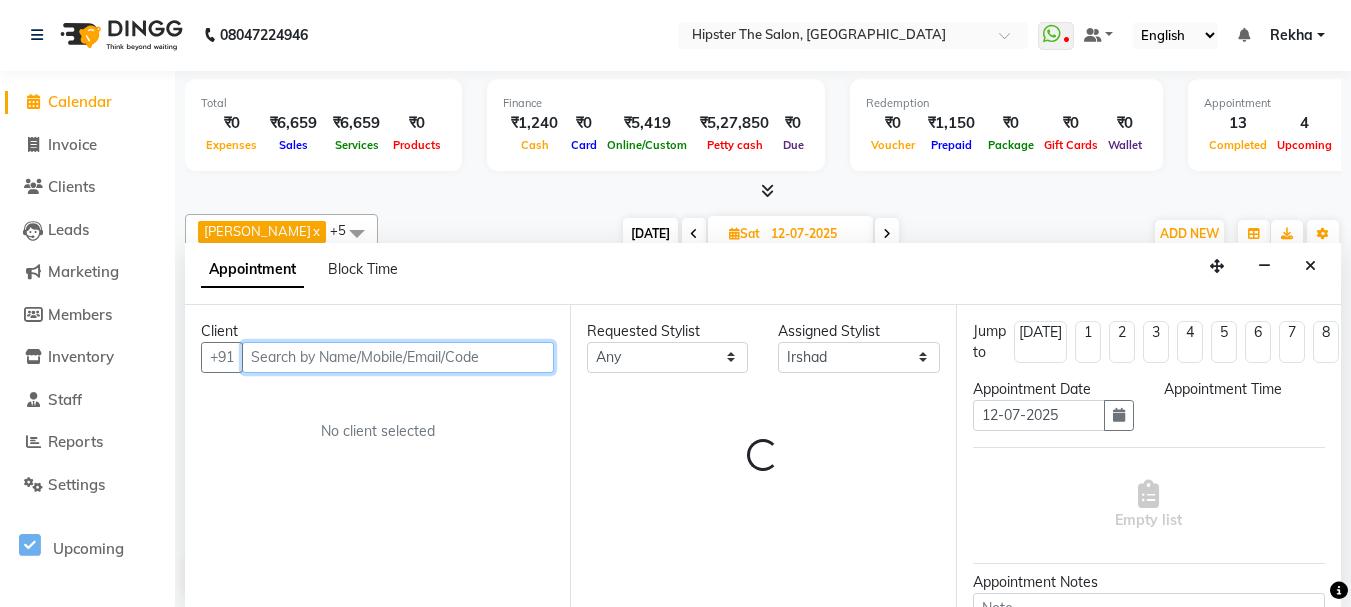 select on "585" 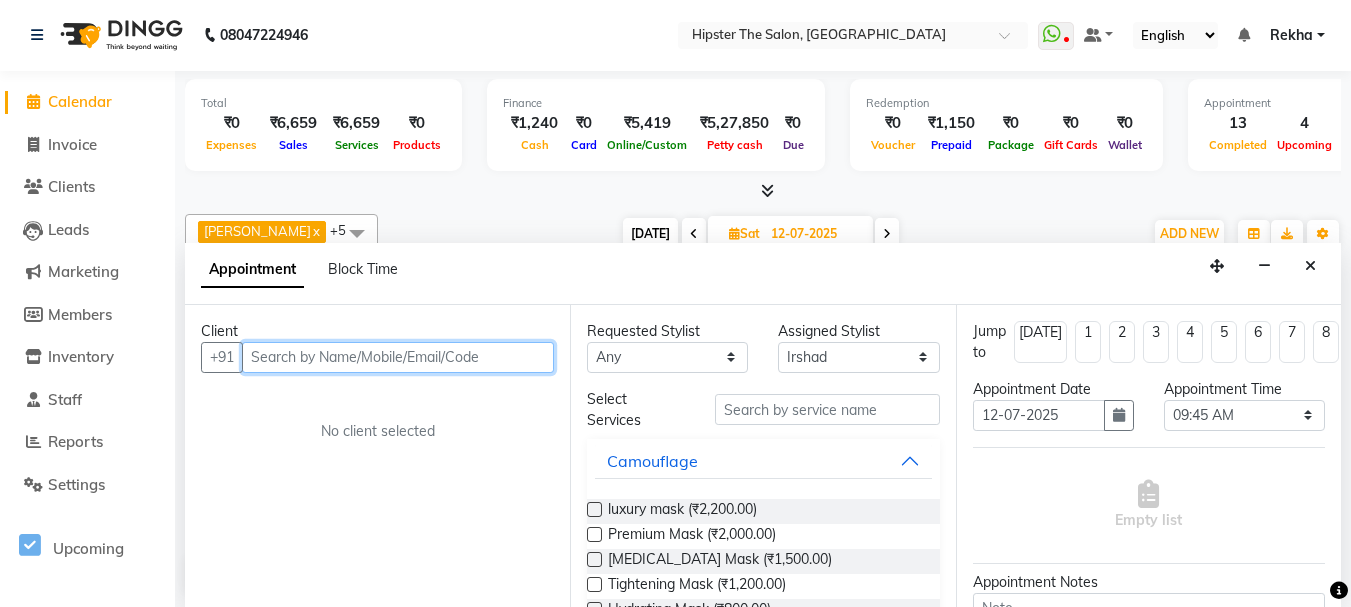 click at bounding box center (398, 357) 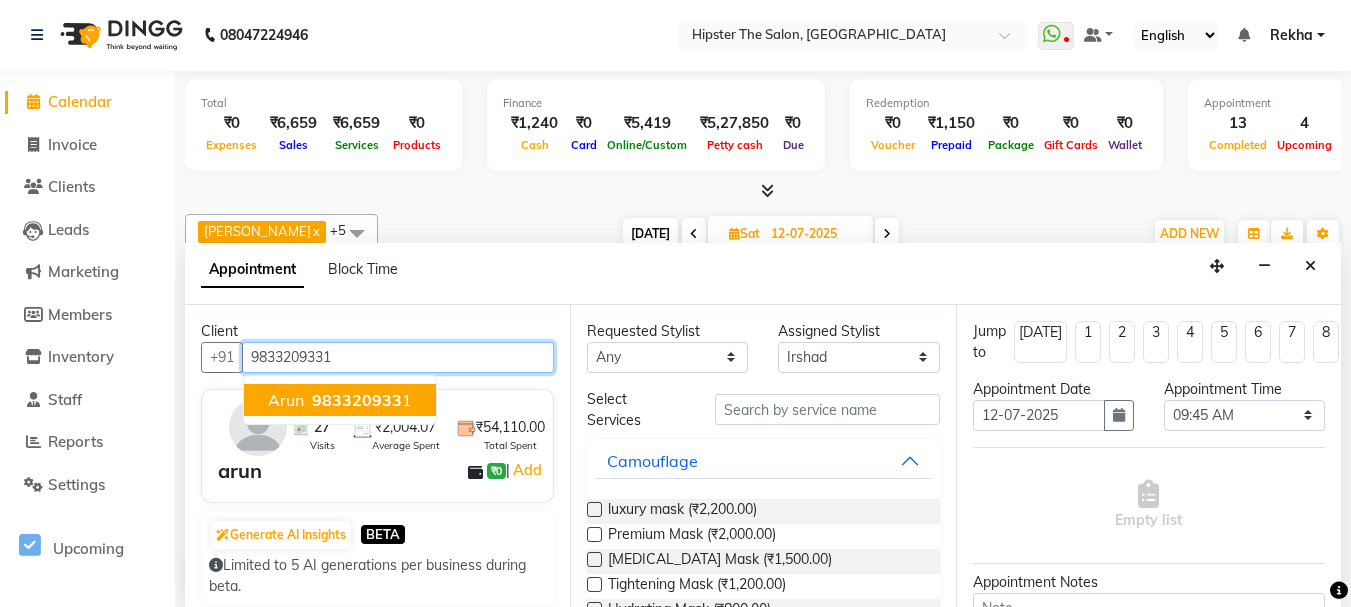 click on "983320933" at bounding box center [357, 400] 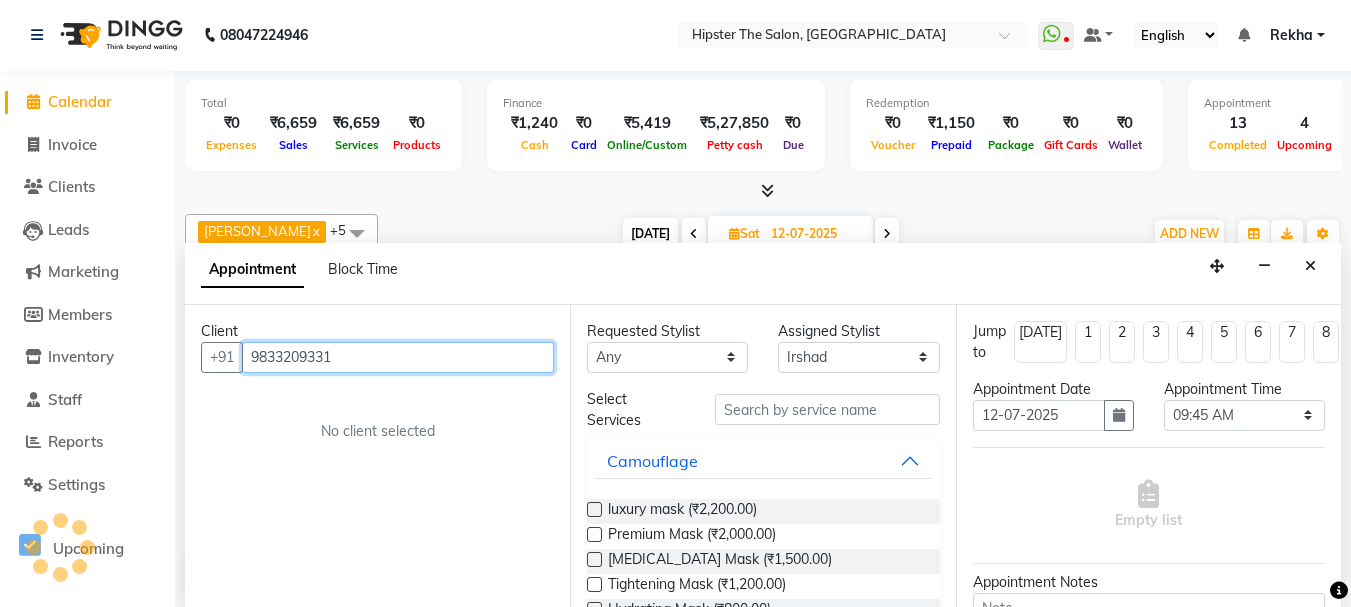 type on "9833209331" 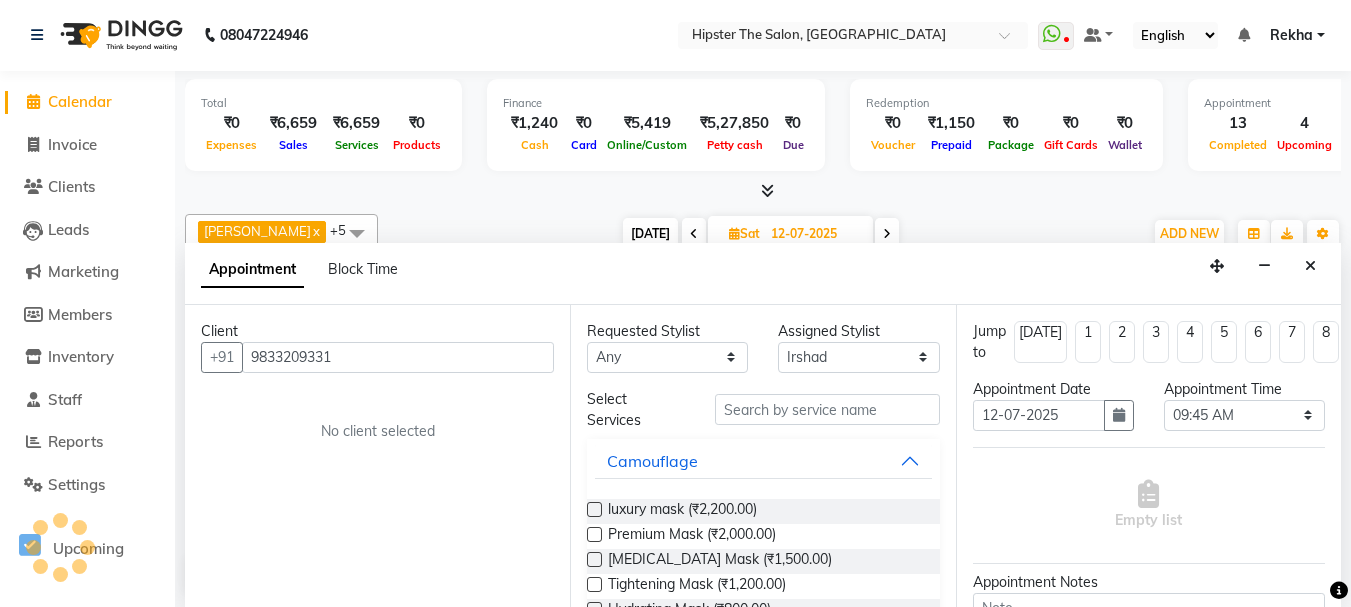 click on "Client [PHONE_NUMBER]  No client selected" at bounding box center (377, 456) 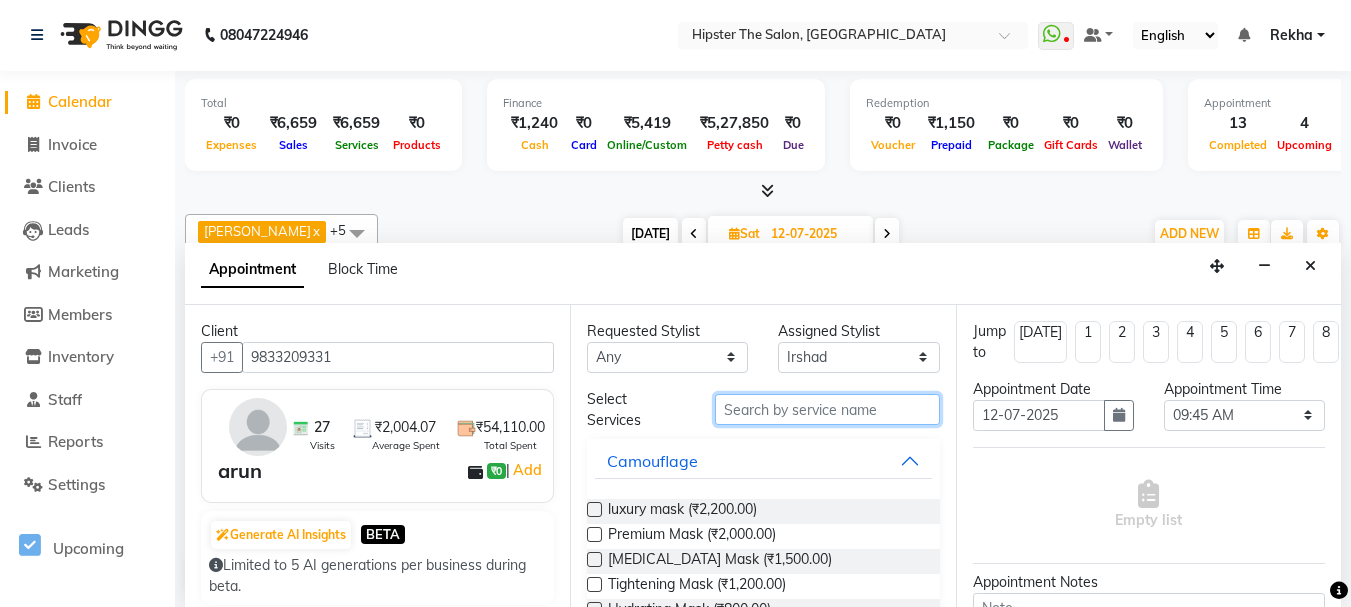 click at bounding box center [827, 409] 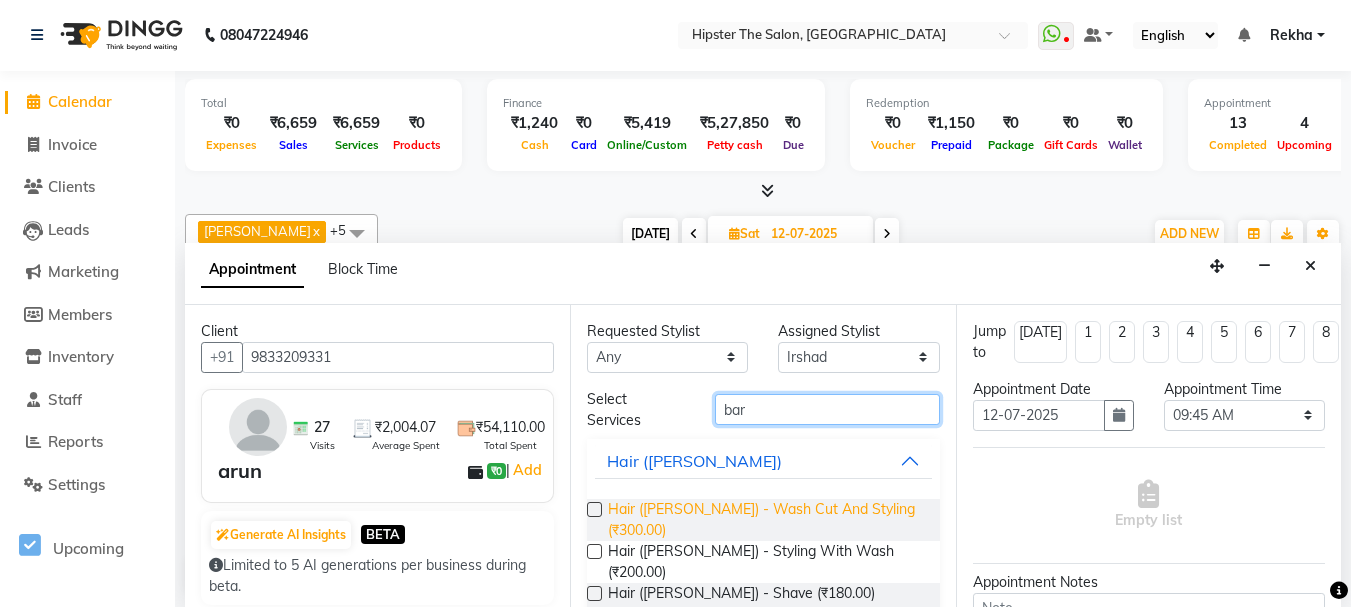 type on "bar" 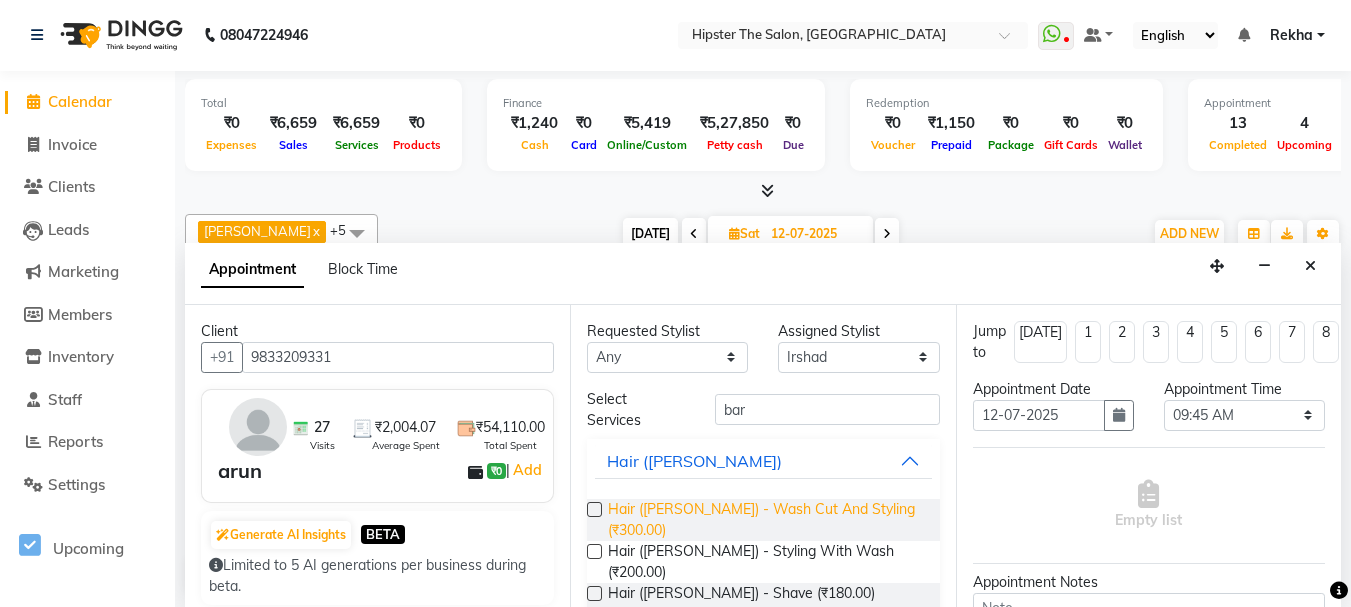 click on "Hair ([PERSON_NAME]) - Wash Cut And Styling (₹300.00)" at bounding box center [765, 520] 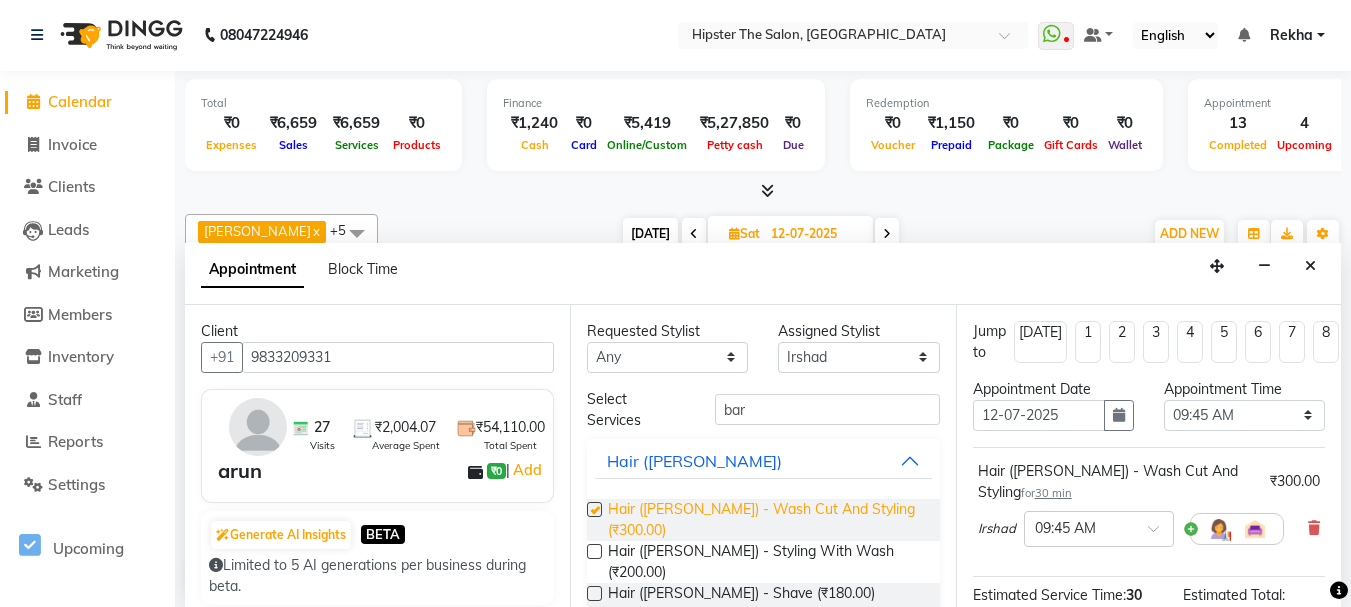 checkbox on "false" 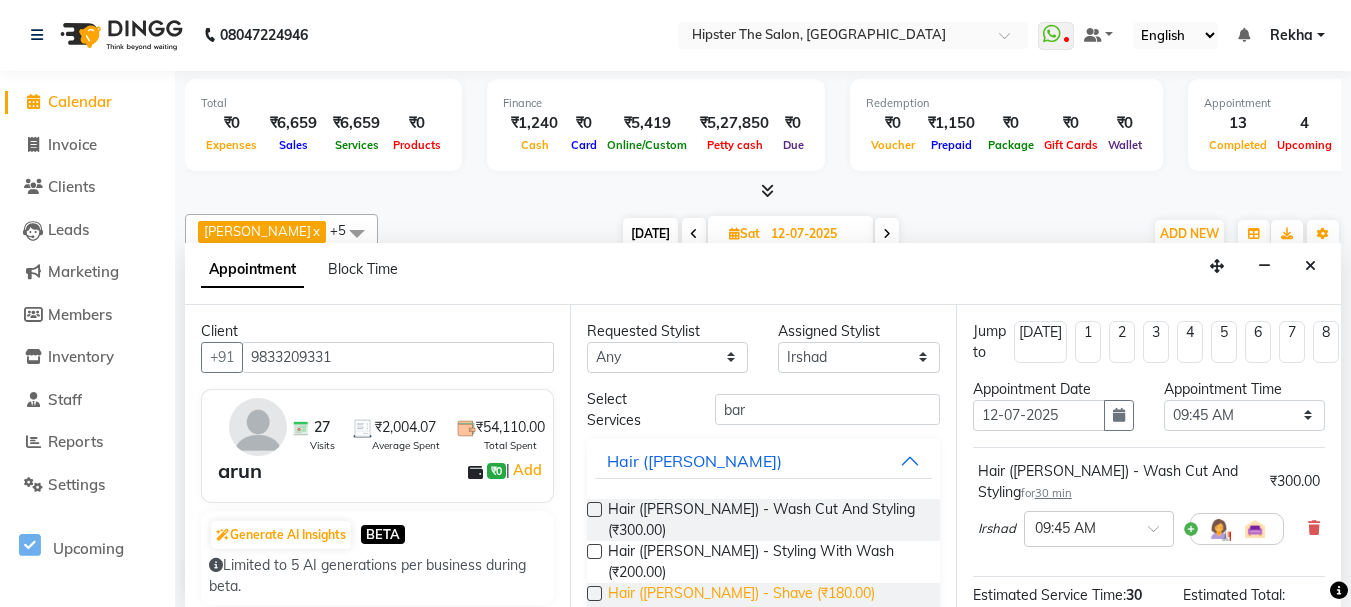 click on "Hair ([PERSON_NAME]) - Shave (₹180.00)" at bounding box center [741, 595] 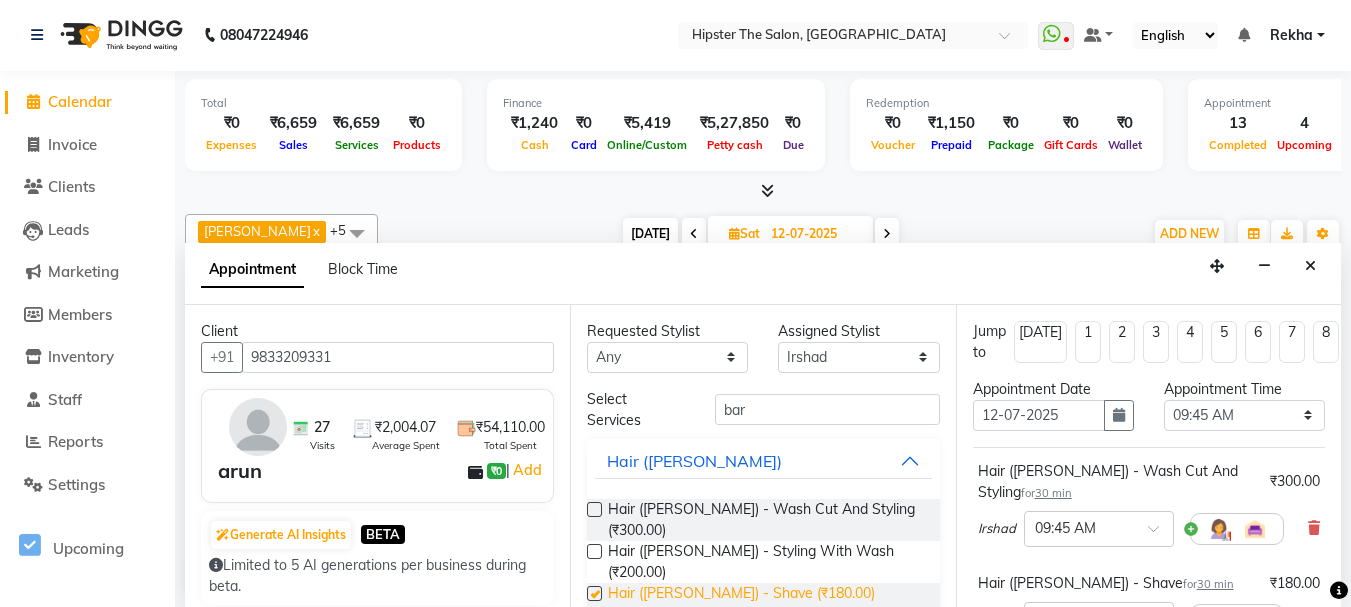 checkbox on "false" 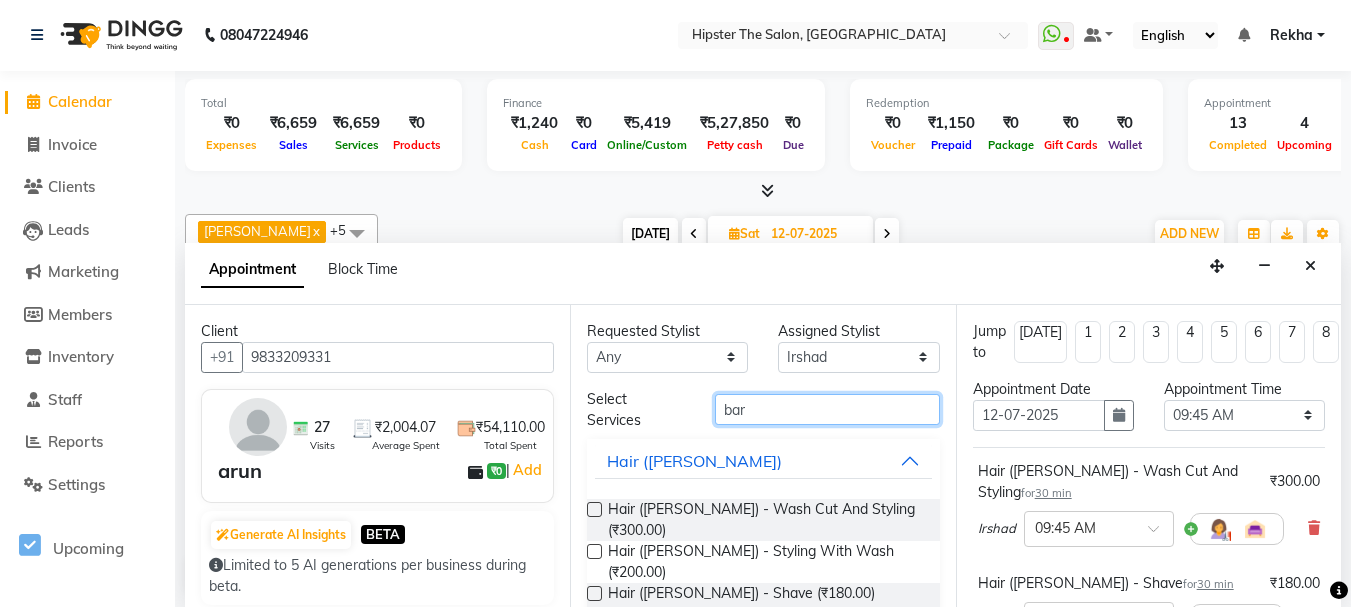 click on "bar" at bounding box center (827, 409) 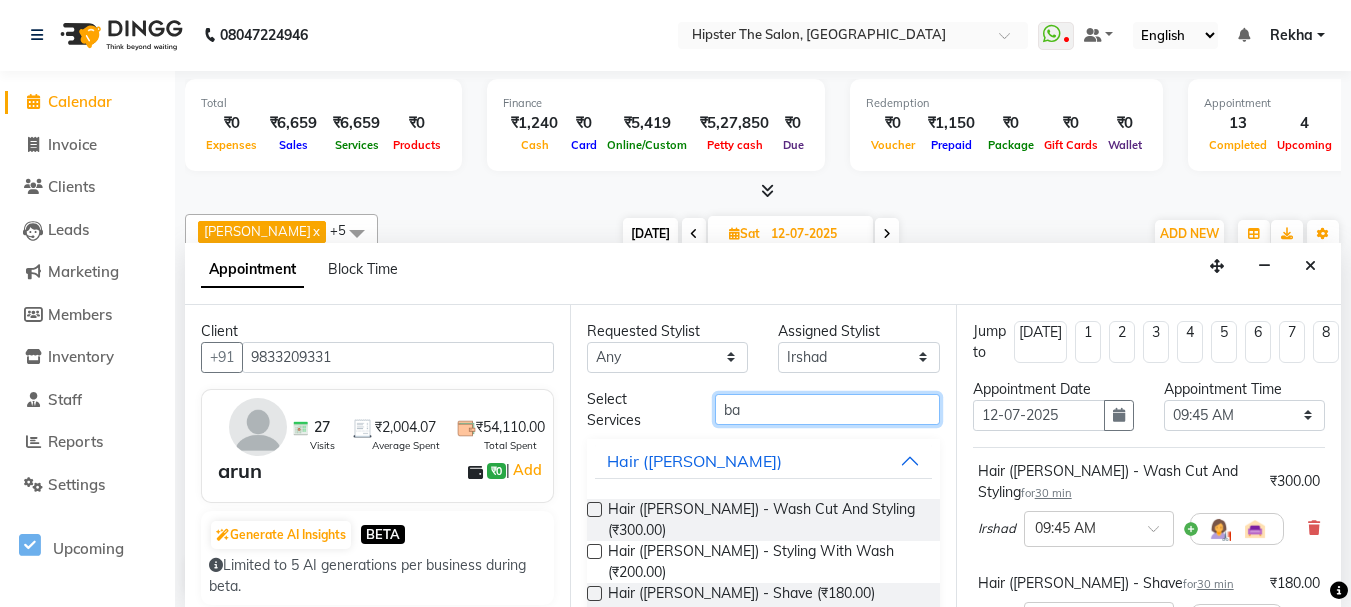 type on "b" 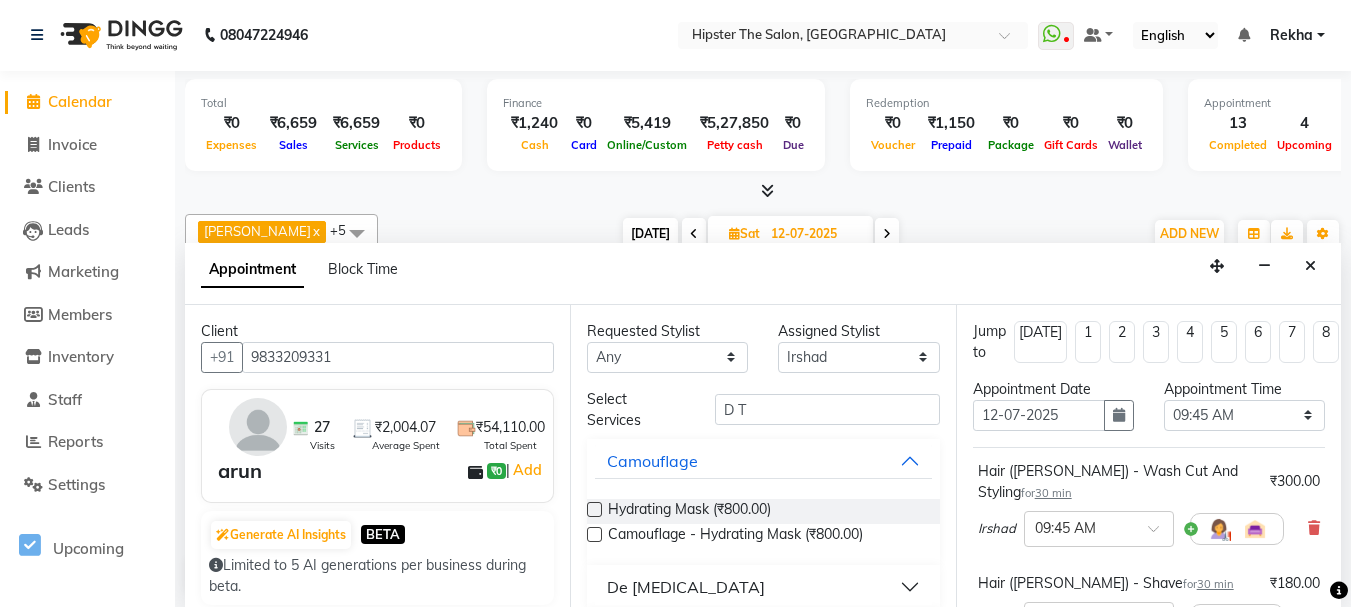click on "De [MEDICAL_DATA]" at bounding box center [686, 587] 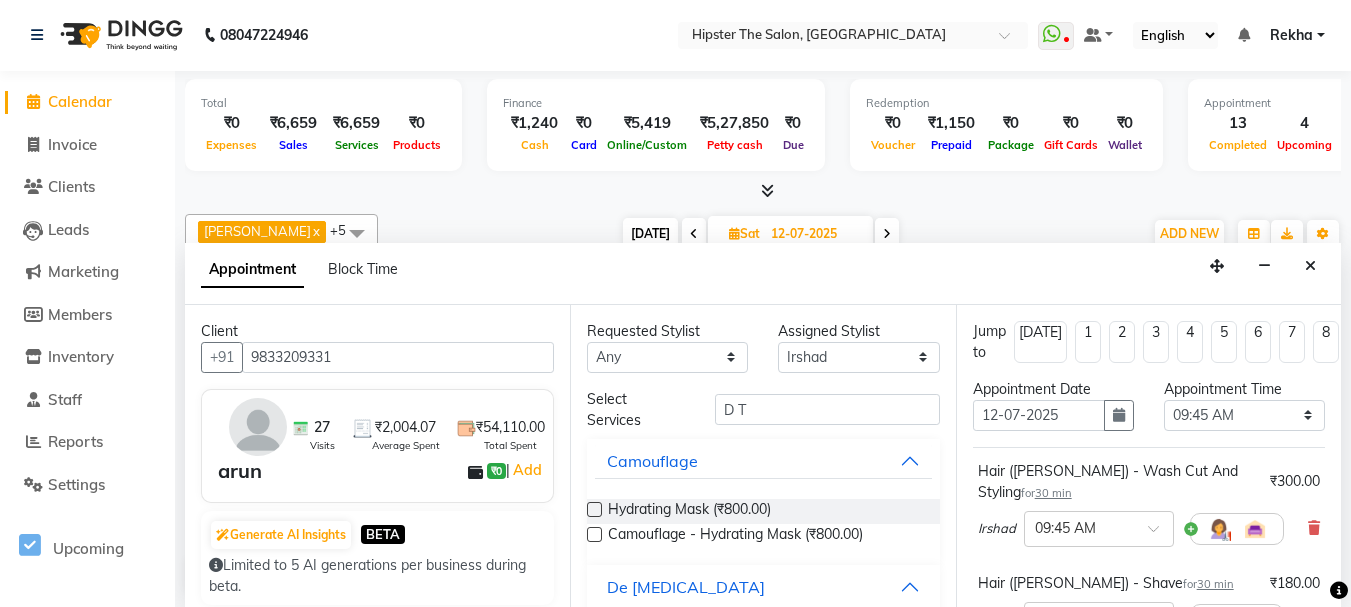 click on "De [MEDICAL_DATA]" at bounding box center [686, 587] 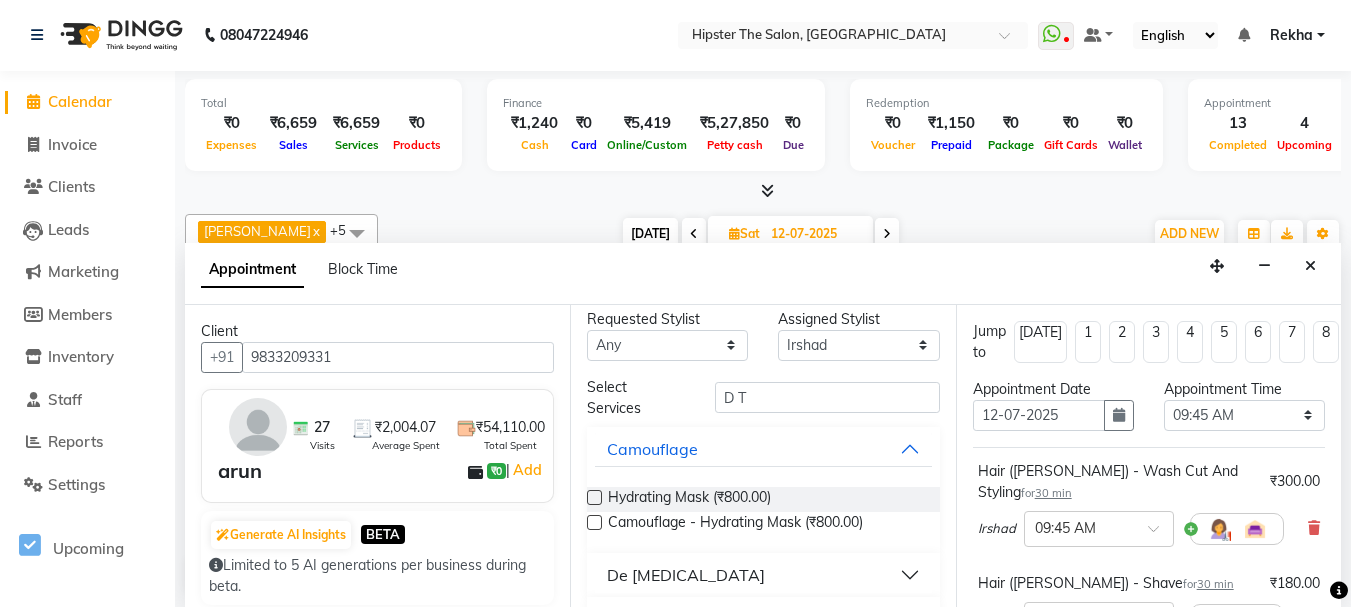 scroll, scrollTop: 0, scrollLeft: 0, axis: both 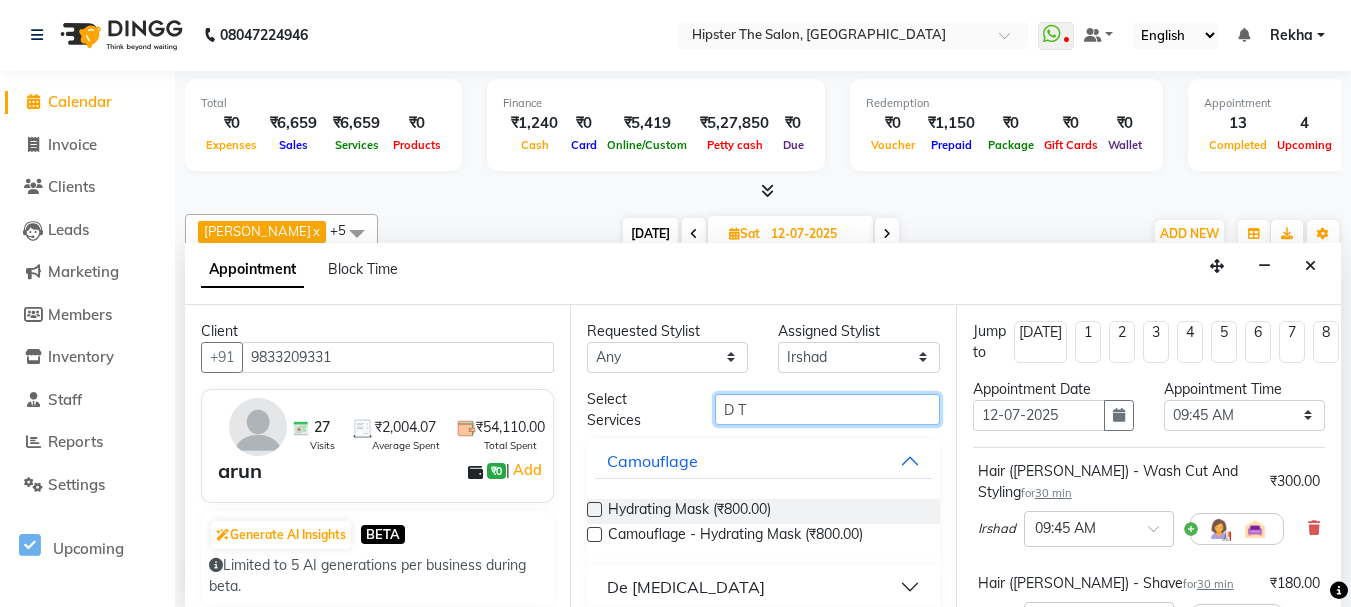 click on "D T" at bounding box center [827, 409] 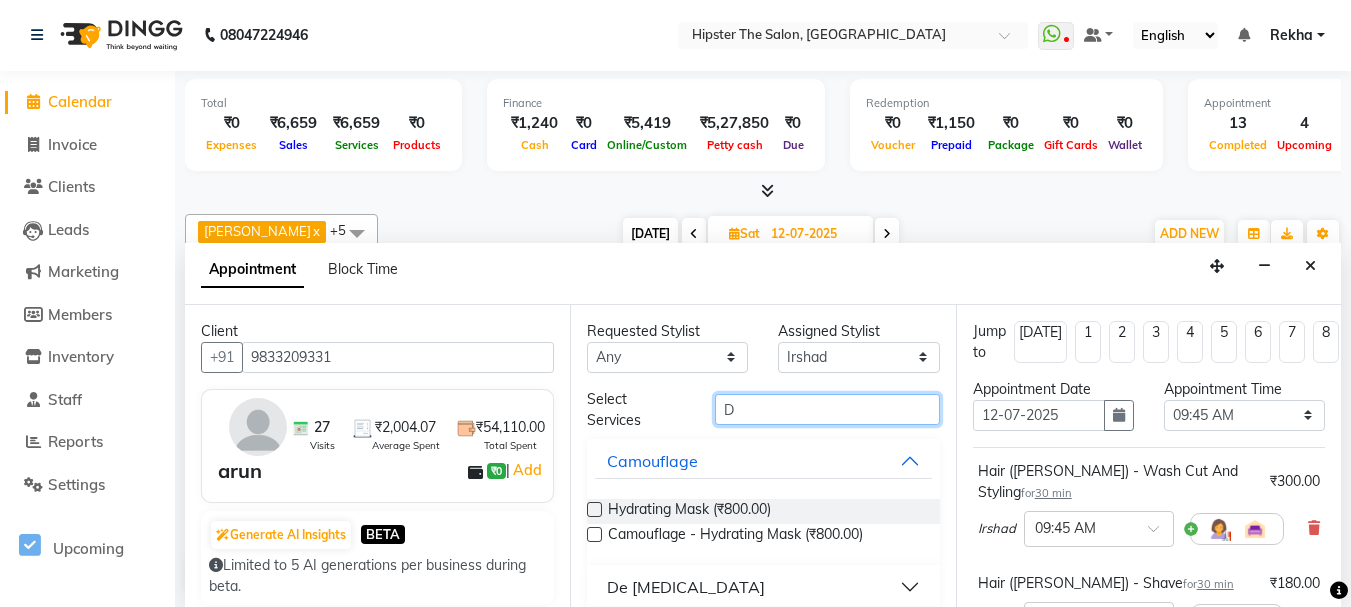 type on "D" 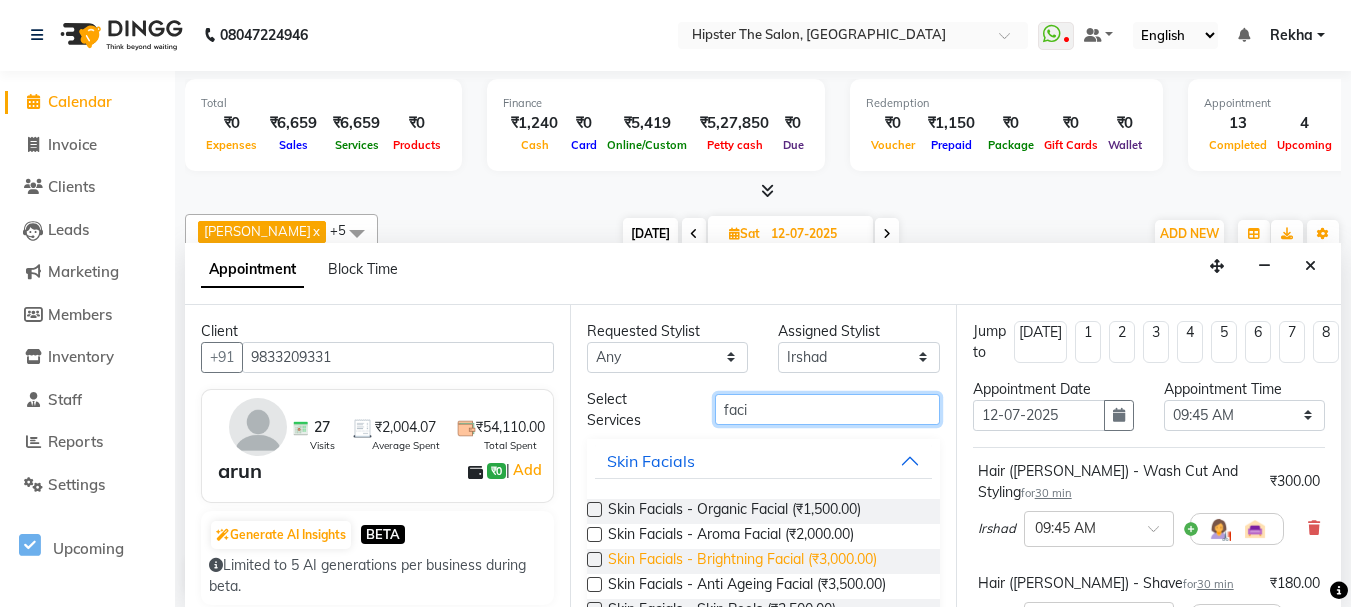 type on "faci" 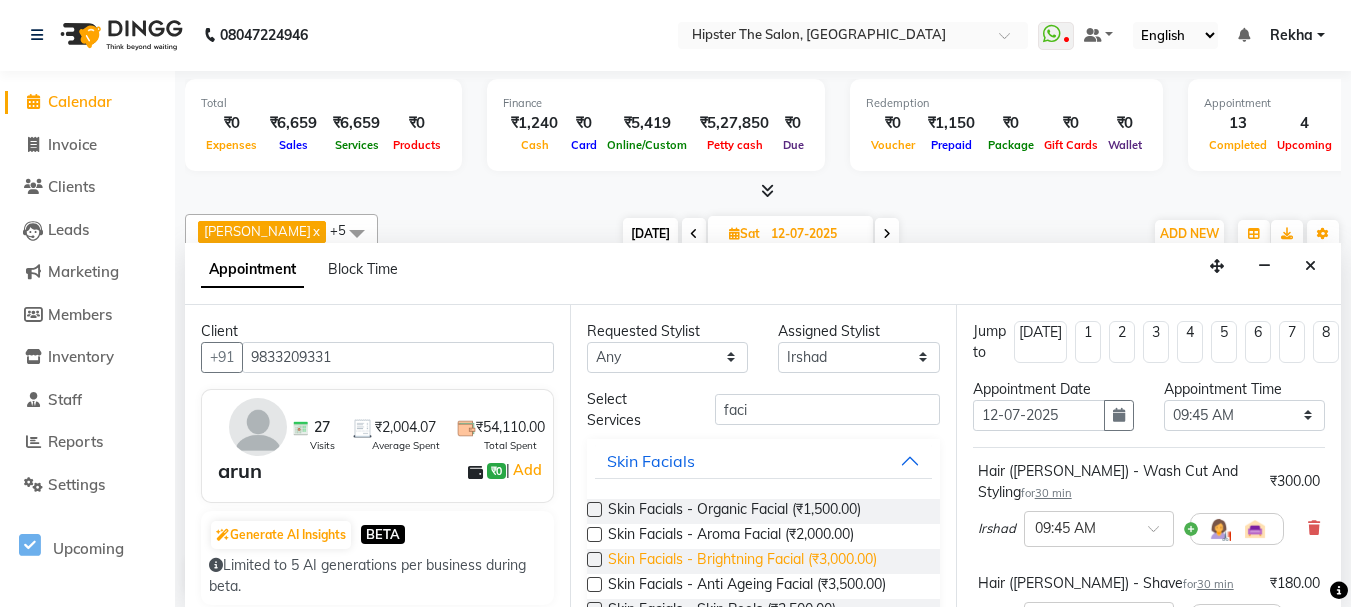 click on "Skin Facials - Brightning Facial (₹3,000.00)" at bounding box center (742, 561) 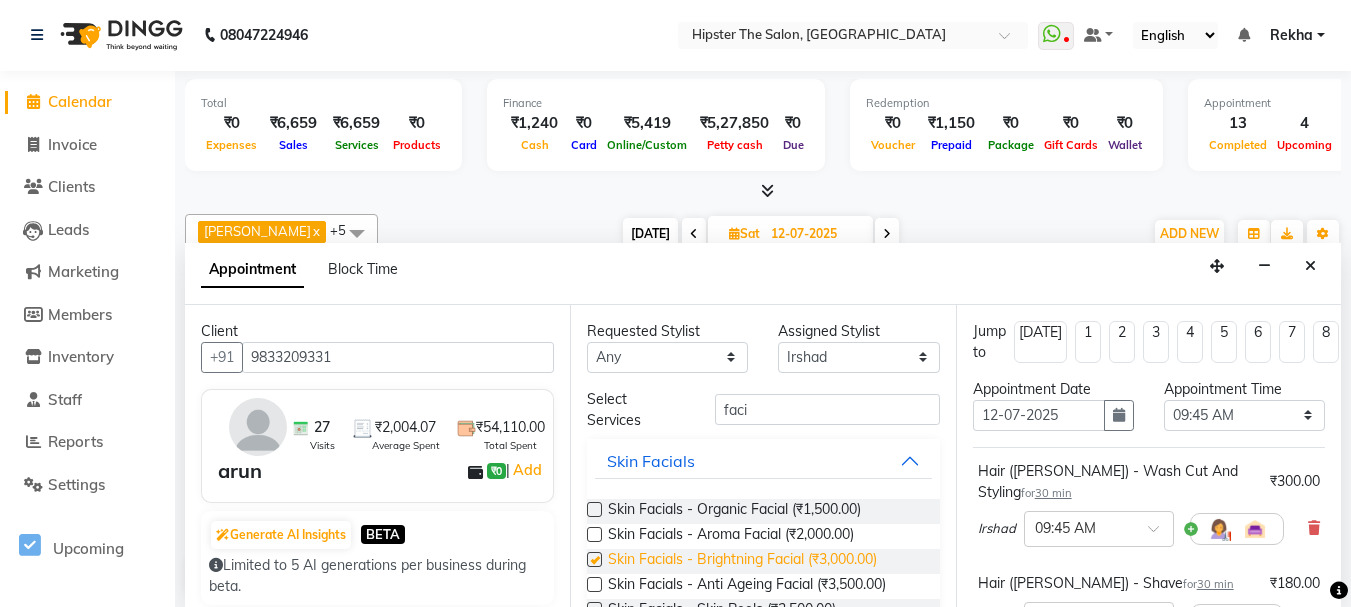 checkbox on "false" 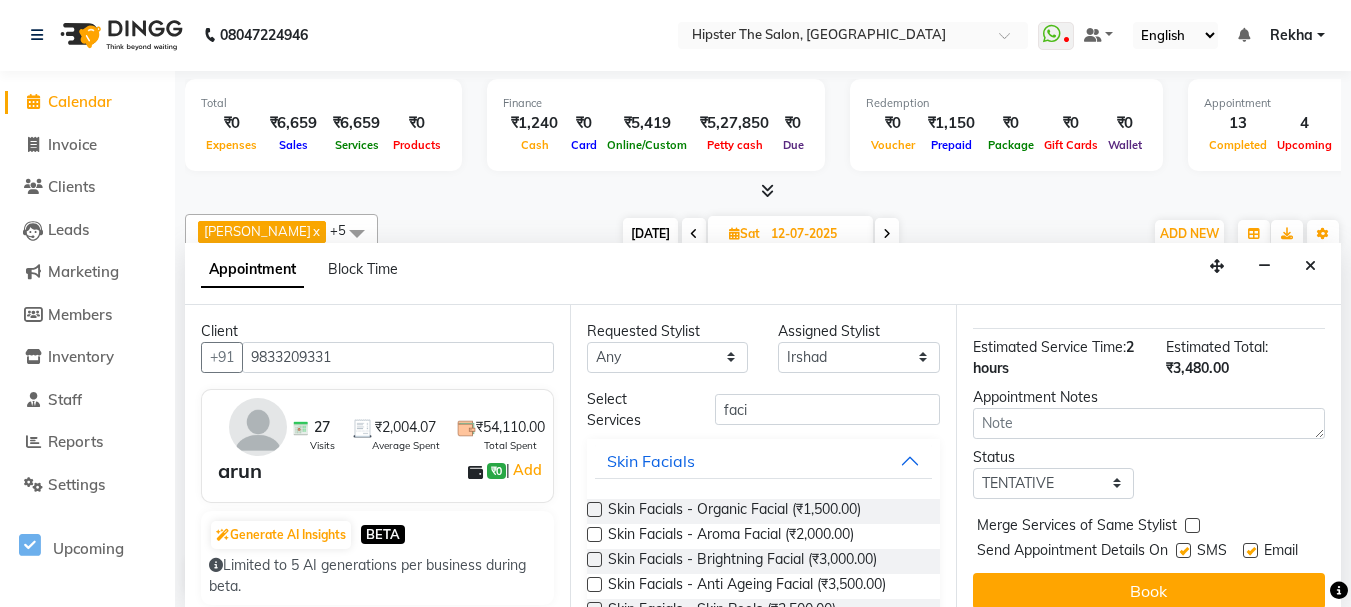 scroll, scrollTop: 480, scrollLeft: 0, axis: vertical 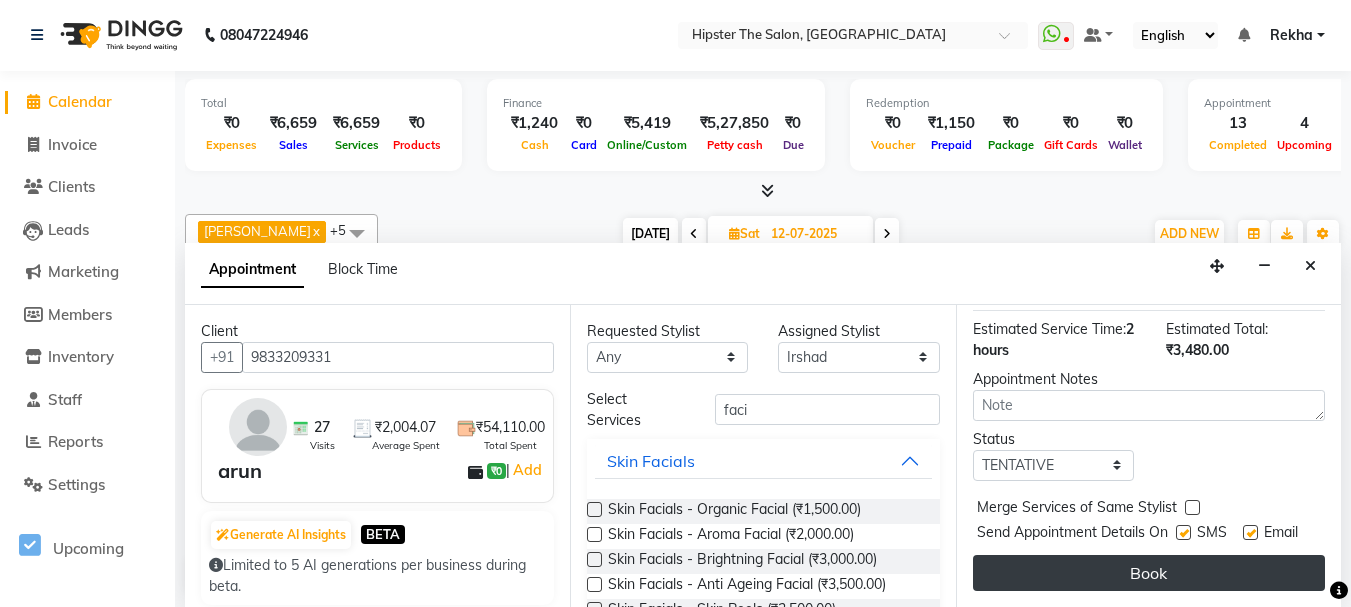 click on "Book" at bounding box center [1149, 573] 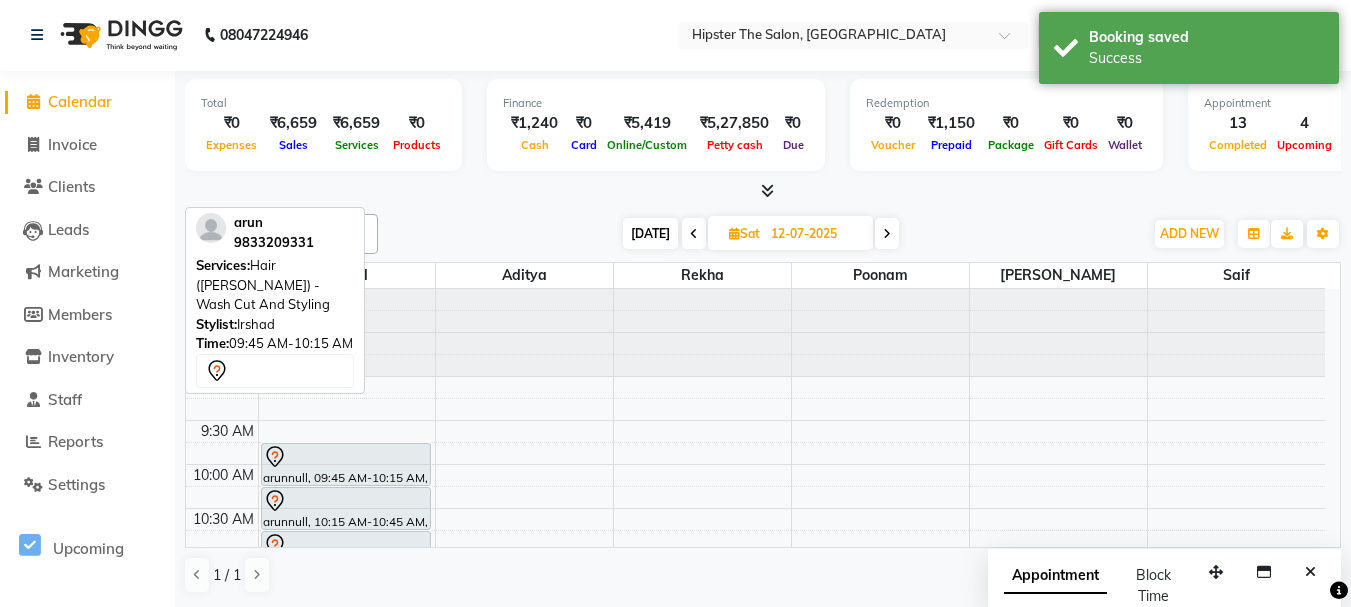 scroll, scrollTop: 0, scrollLeft: 0, axis: both 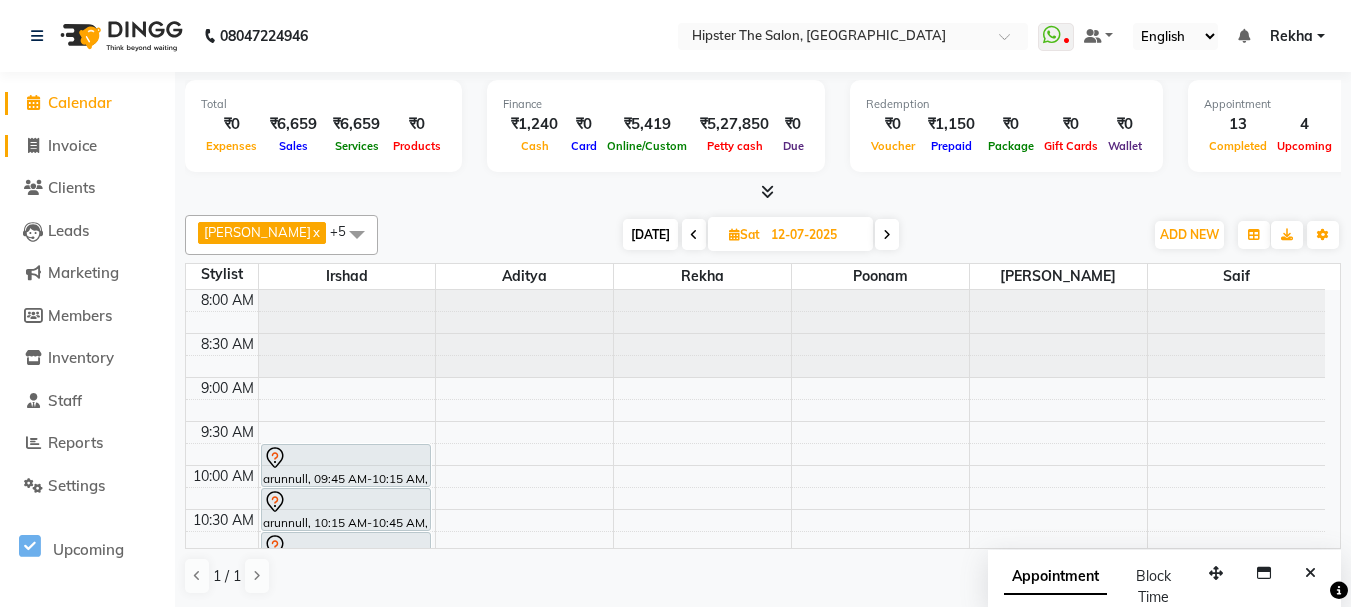 click 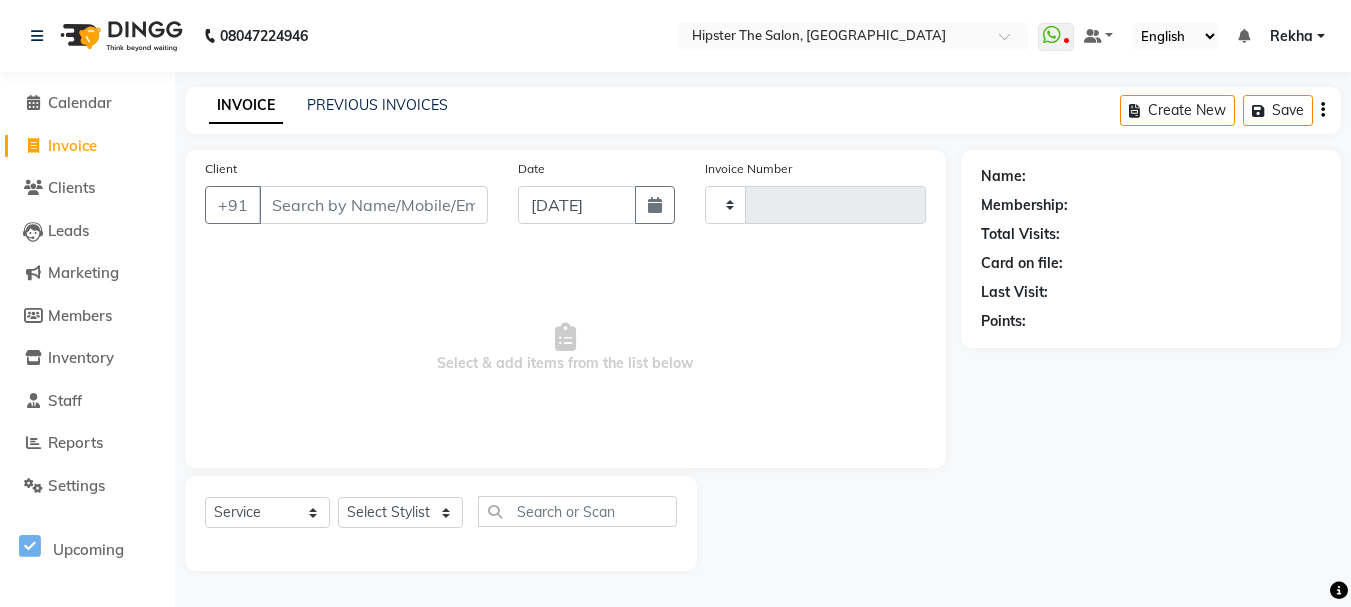 click 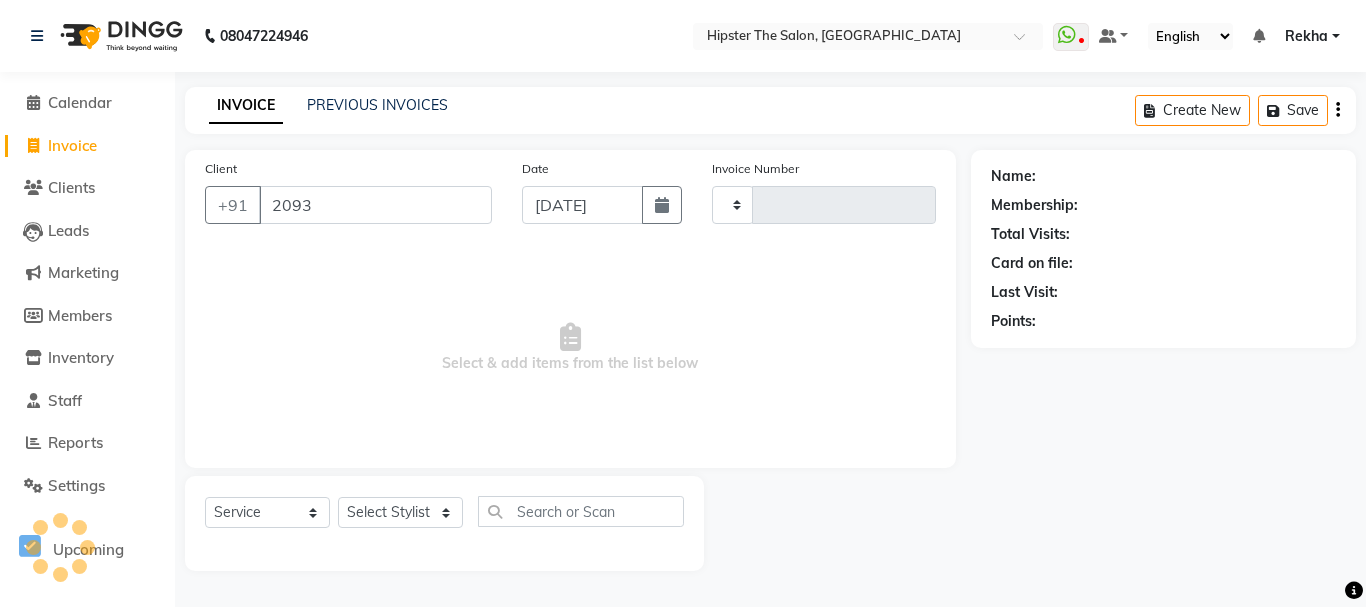 type on "20933" 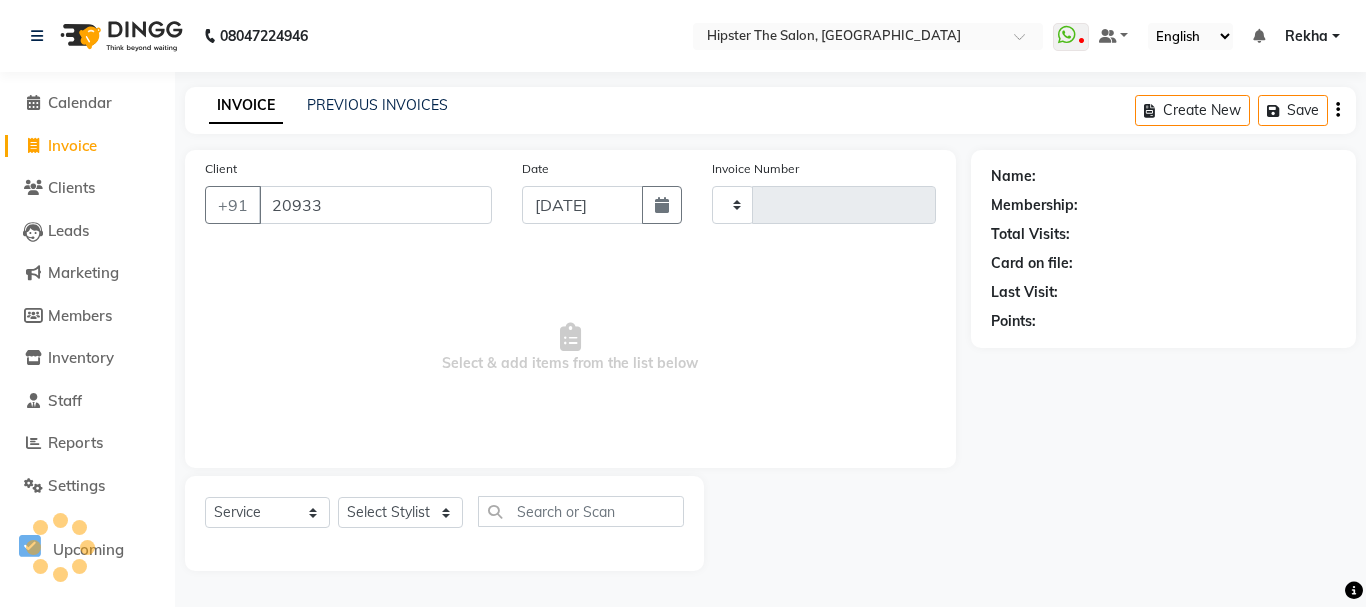 type on "1723" 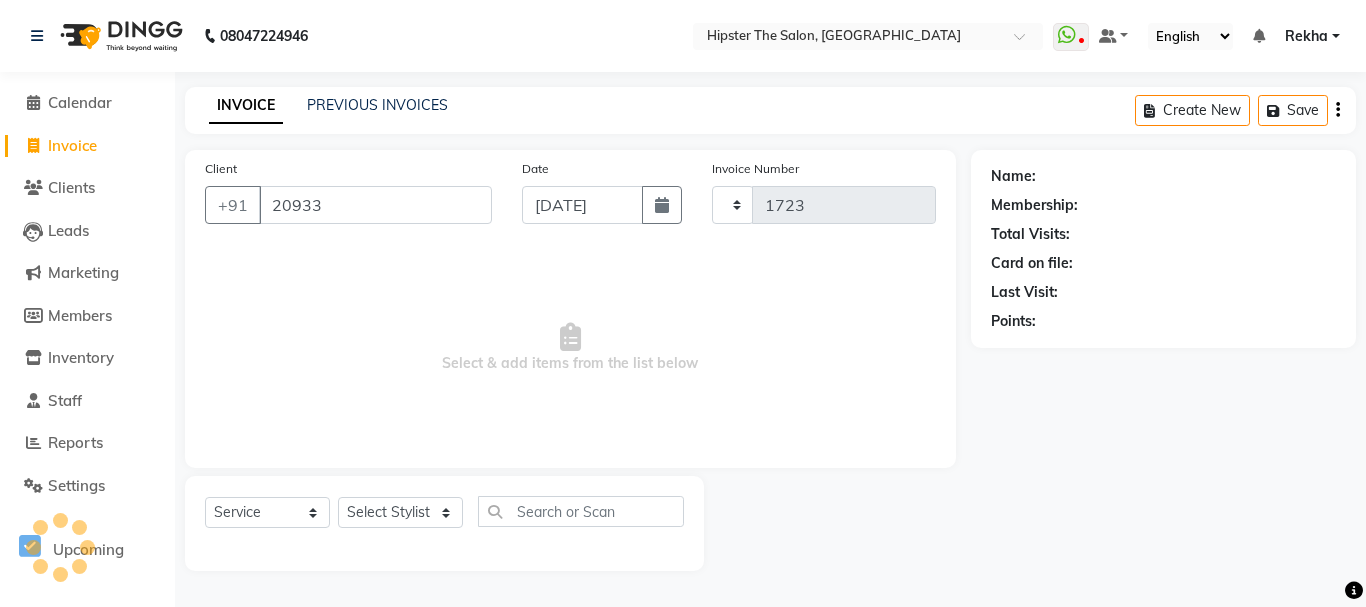 type on "209331" 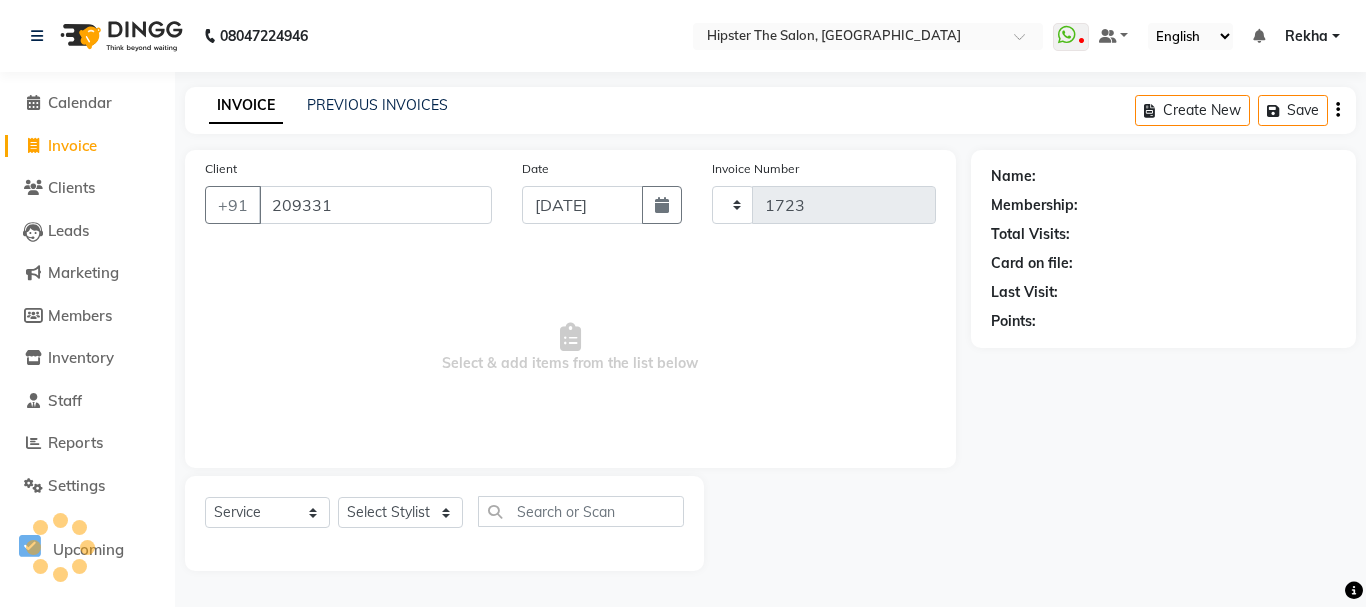 select on "5125" 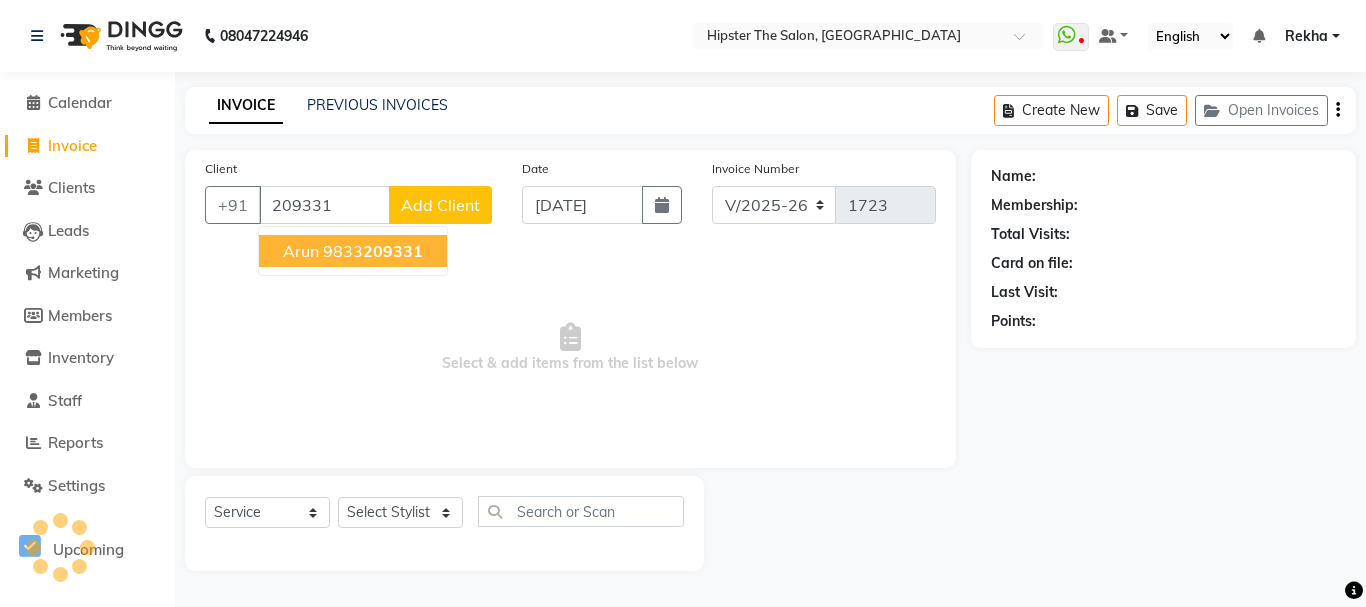 click on "9833 209331" at bounding box center (373, 251) 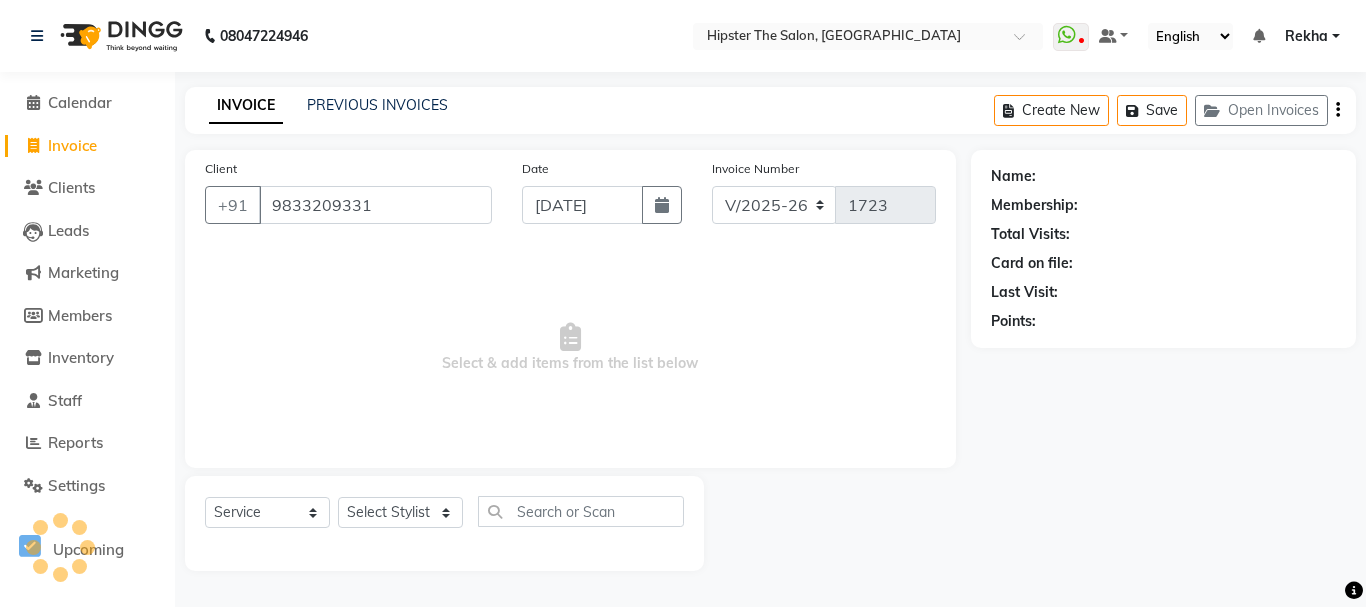 type on "9833209331" 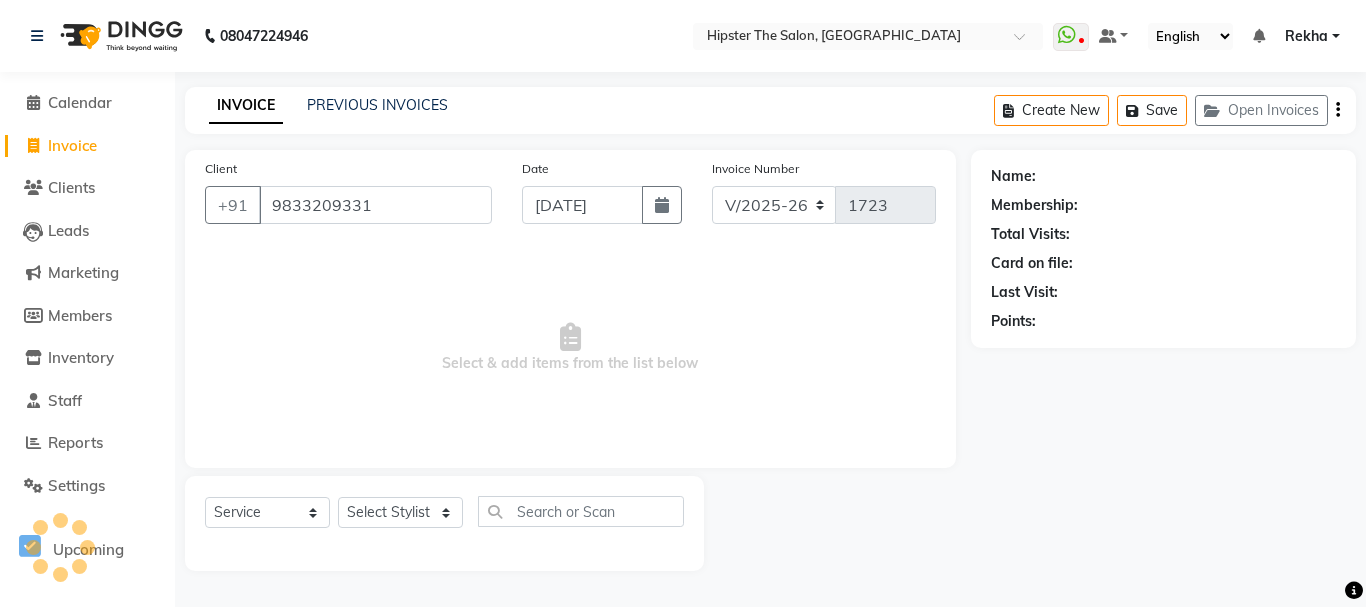 click on "Date [DATE]" 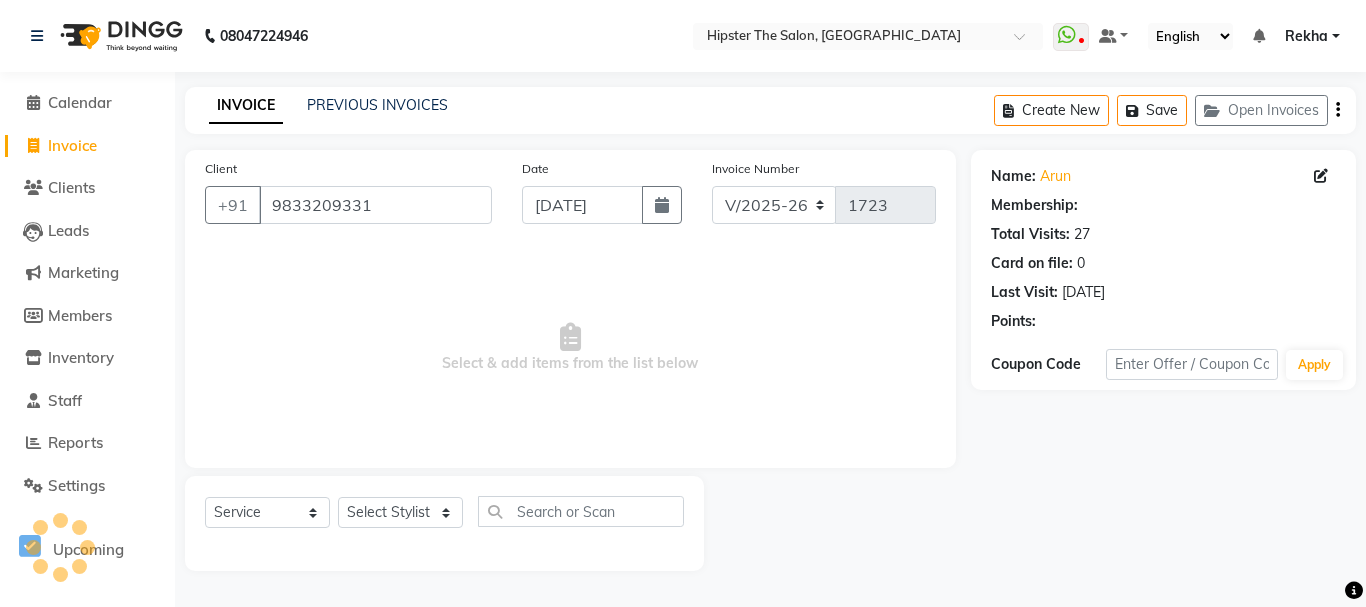 click on "Date [DATE]" 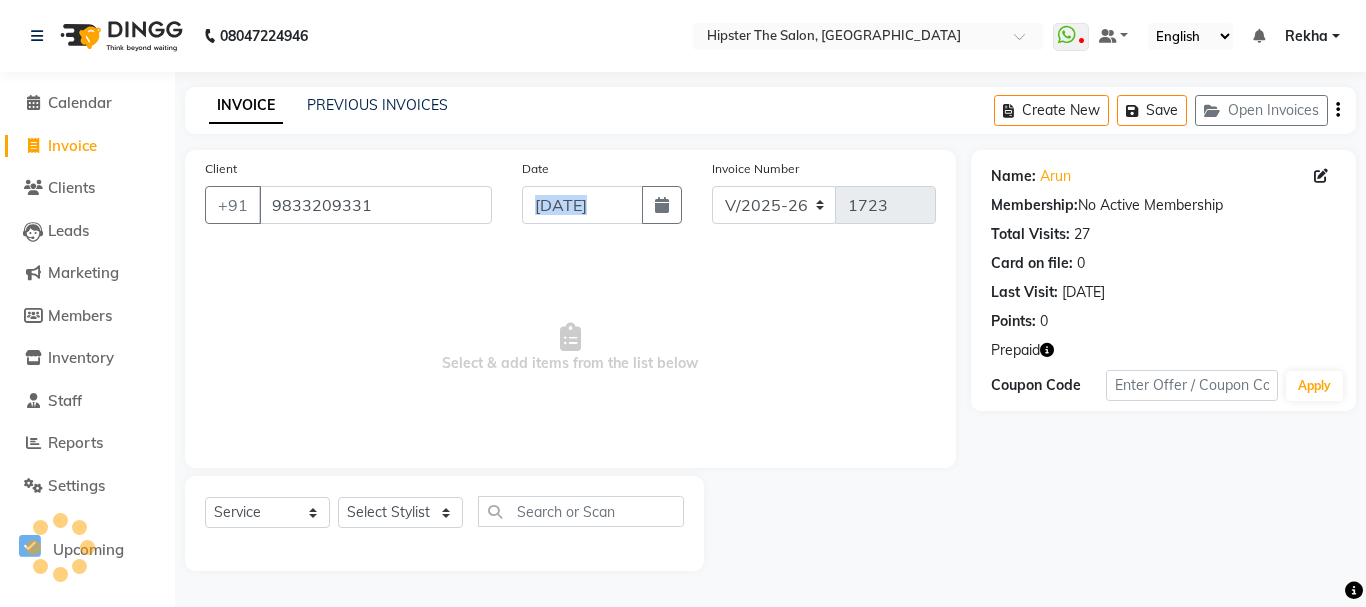 click 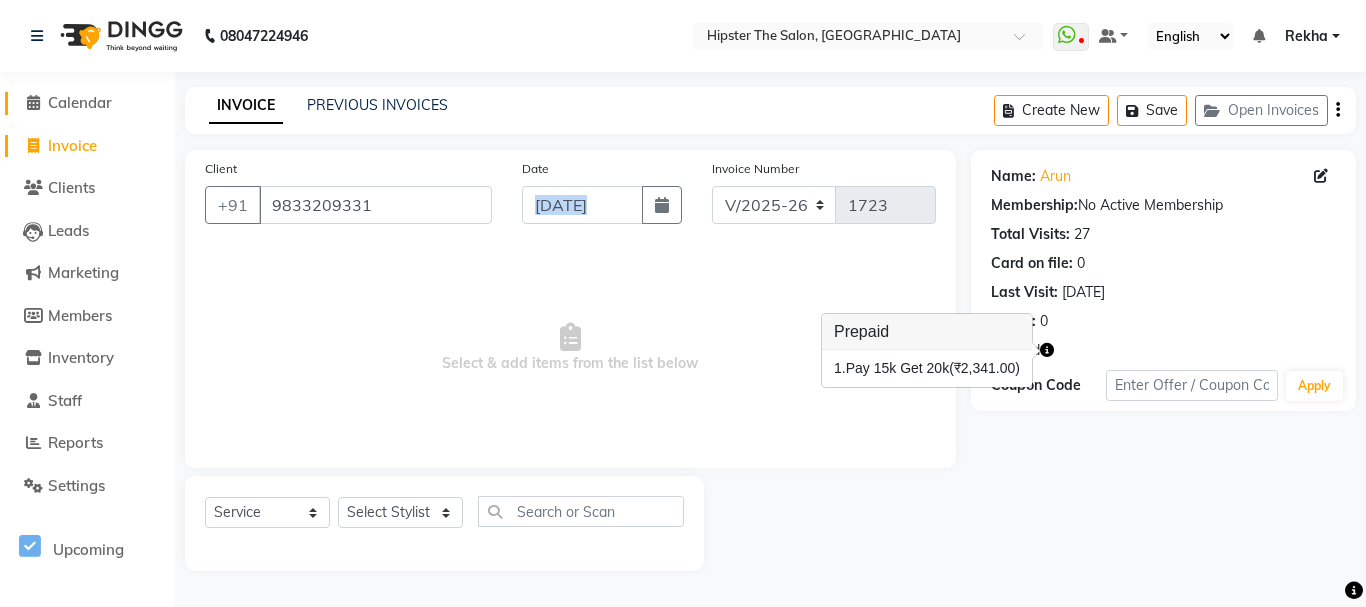 click 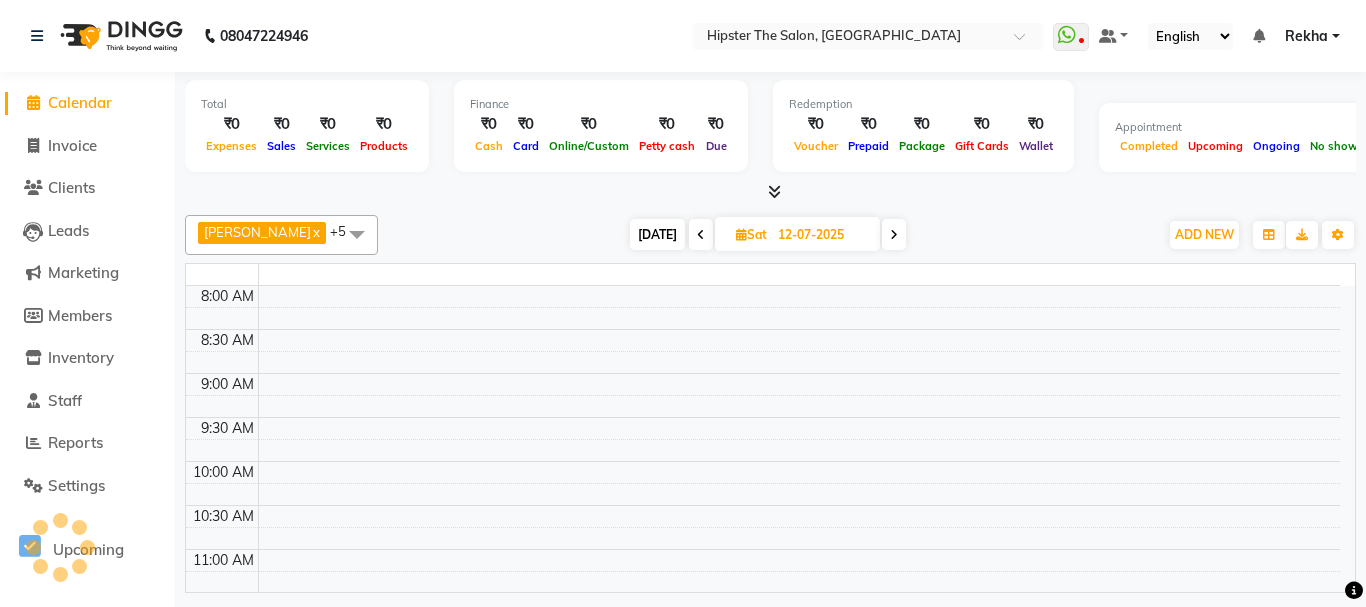 click on "Calendar" 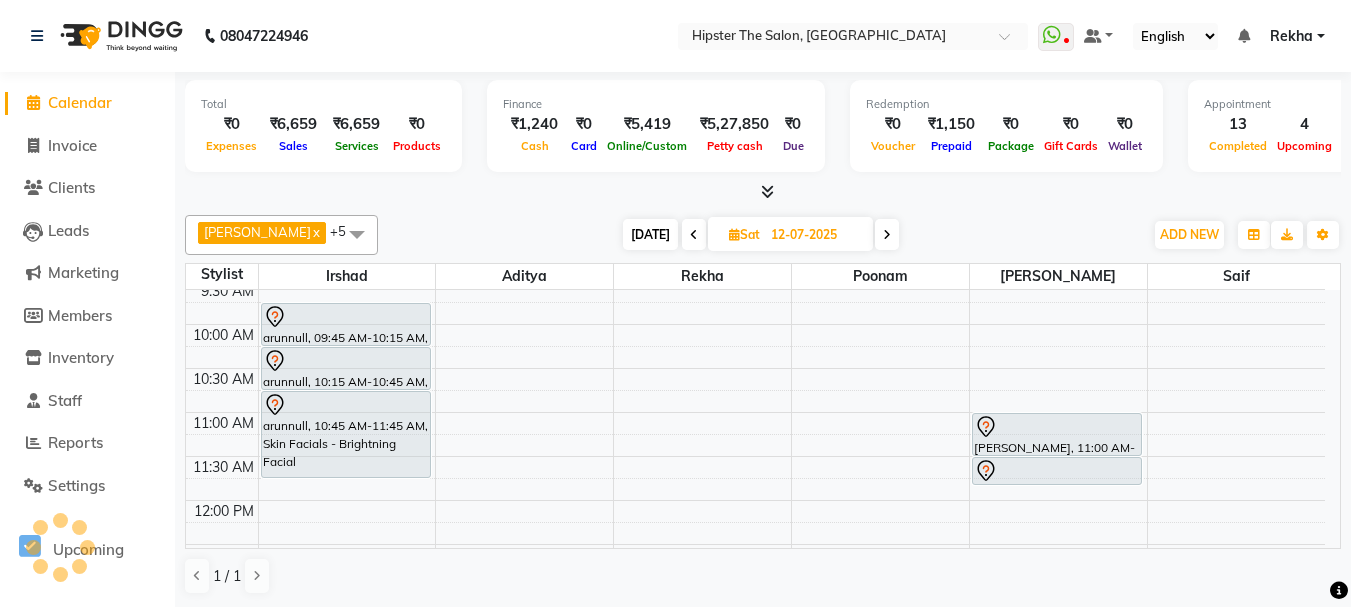 scroll, scrollTop: 133, scrollLeft: 0, axis: vertical 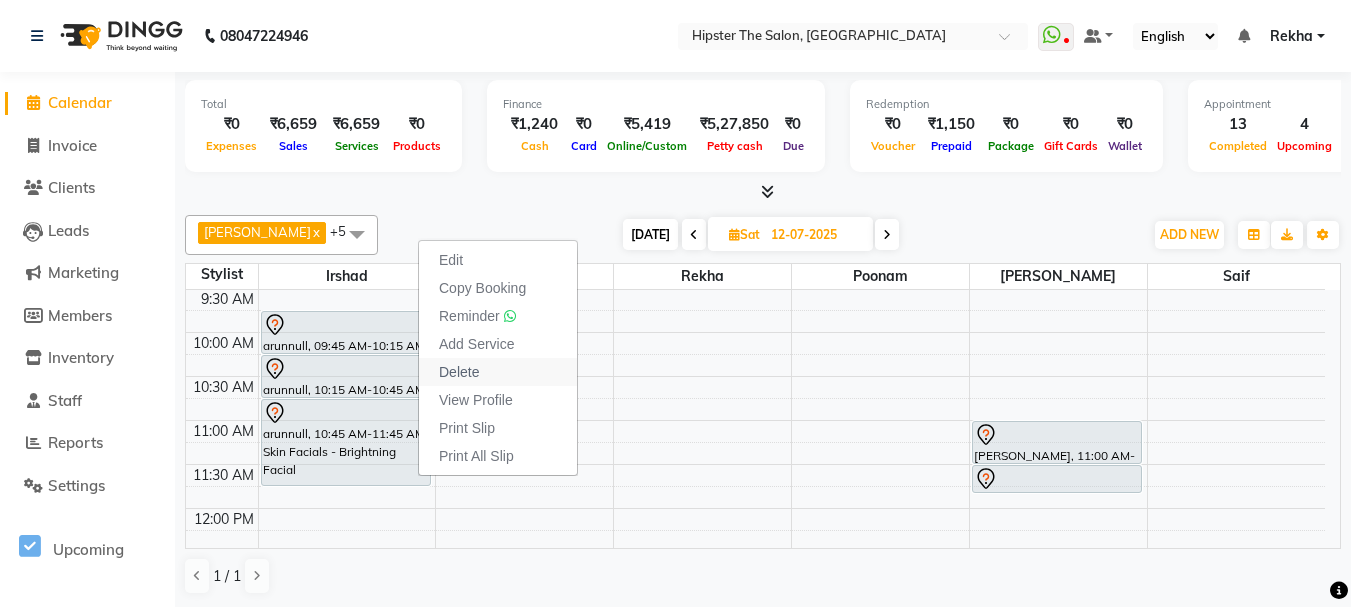 click on "Delete" at bounding box center (459, 372) 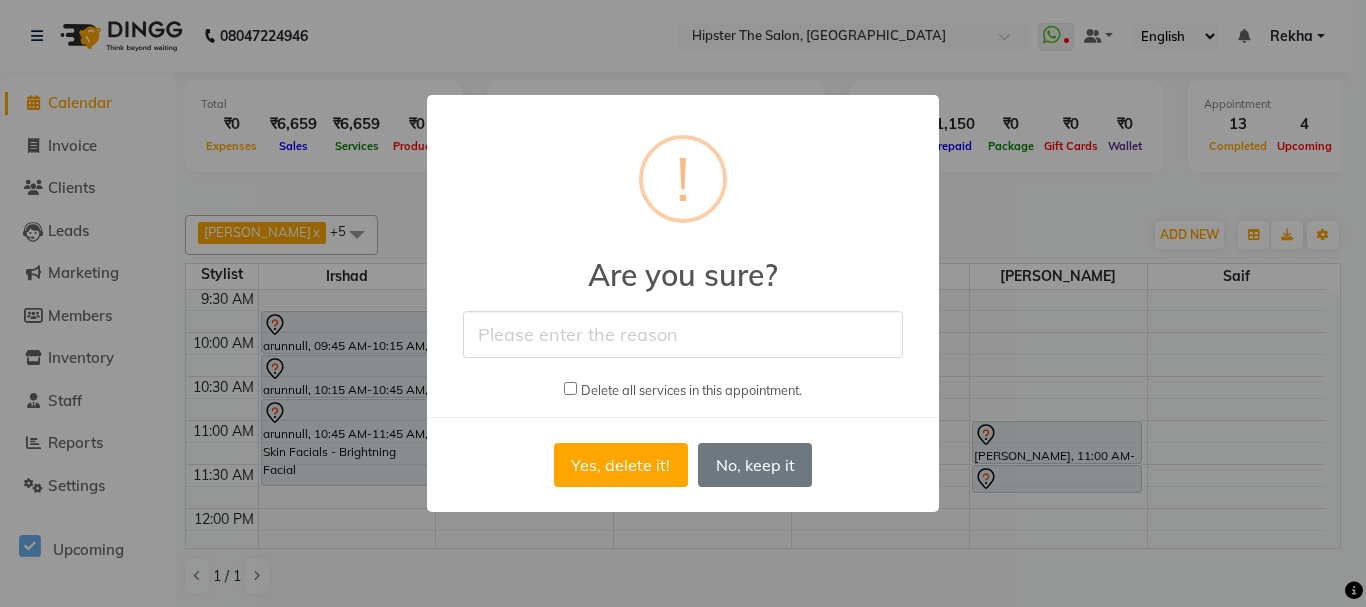 click at bounding box center [683, 334] 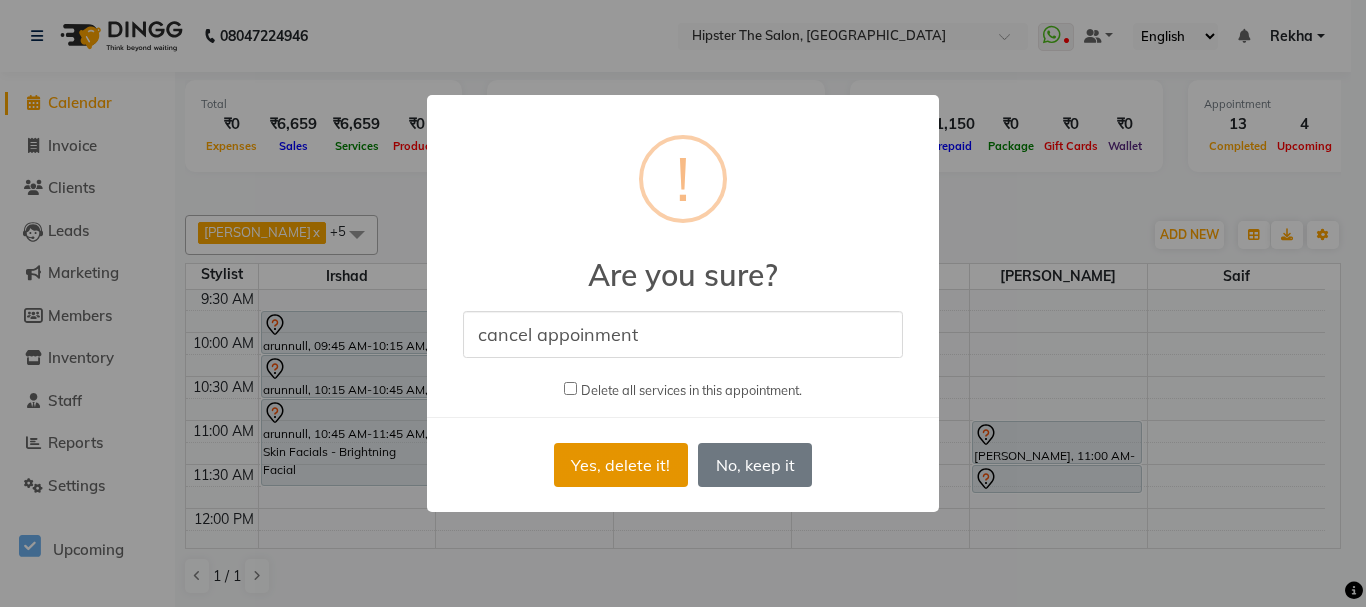 click on "Yes, delete it!" at bounding box center [621, 465] 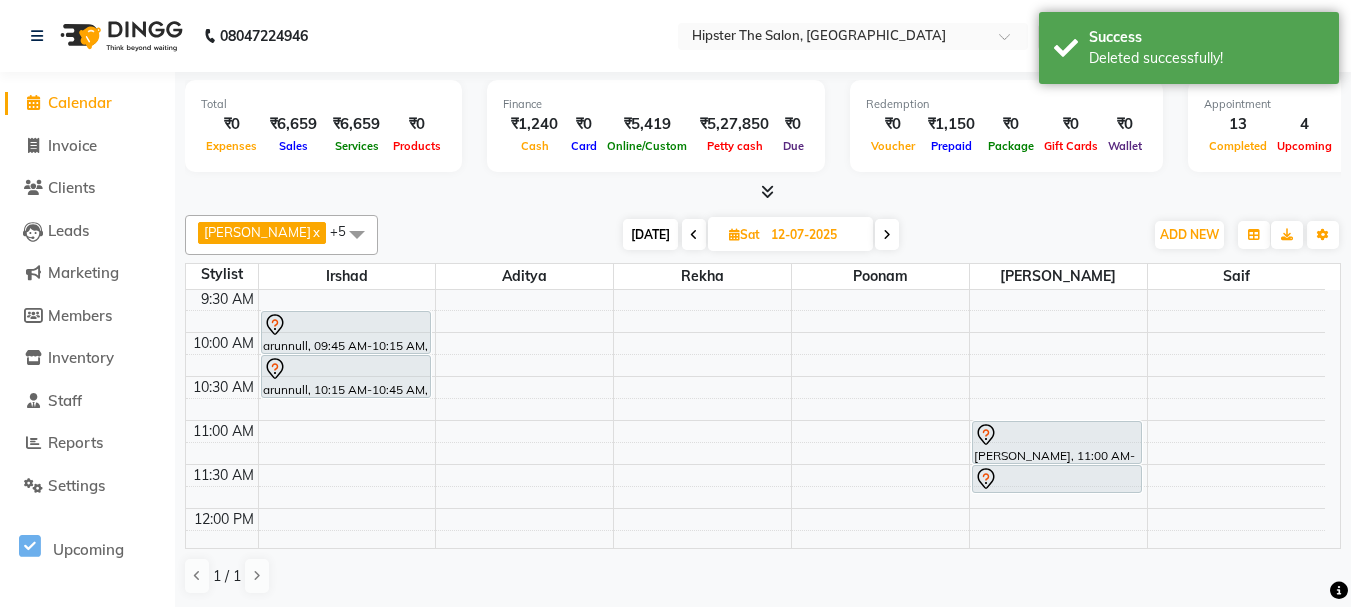click on "[DATE]" at bounding box center (650, 234) 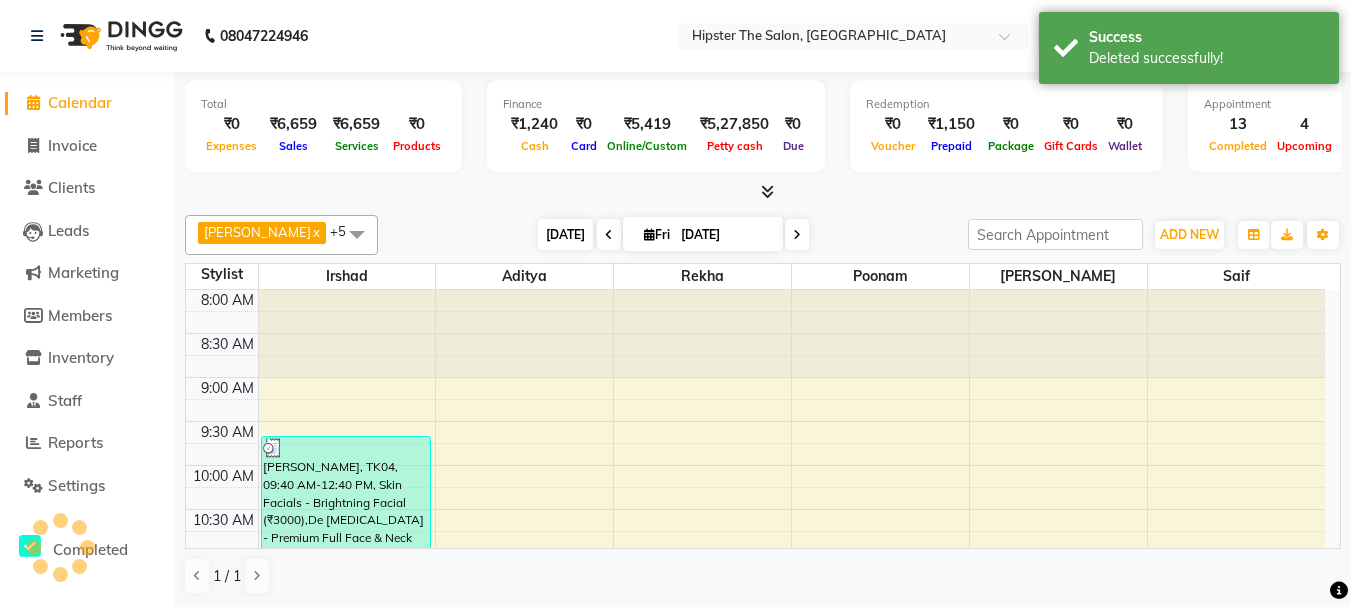 scroll, scrollTop: 969, scrollLeft: 0, axis: vertical 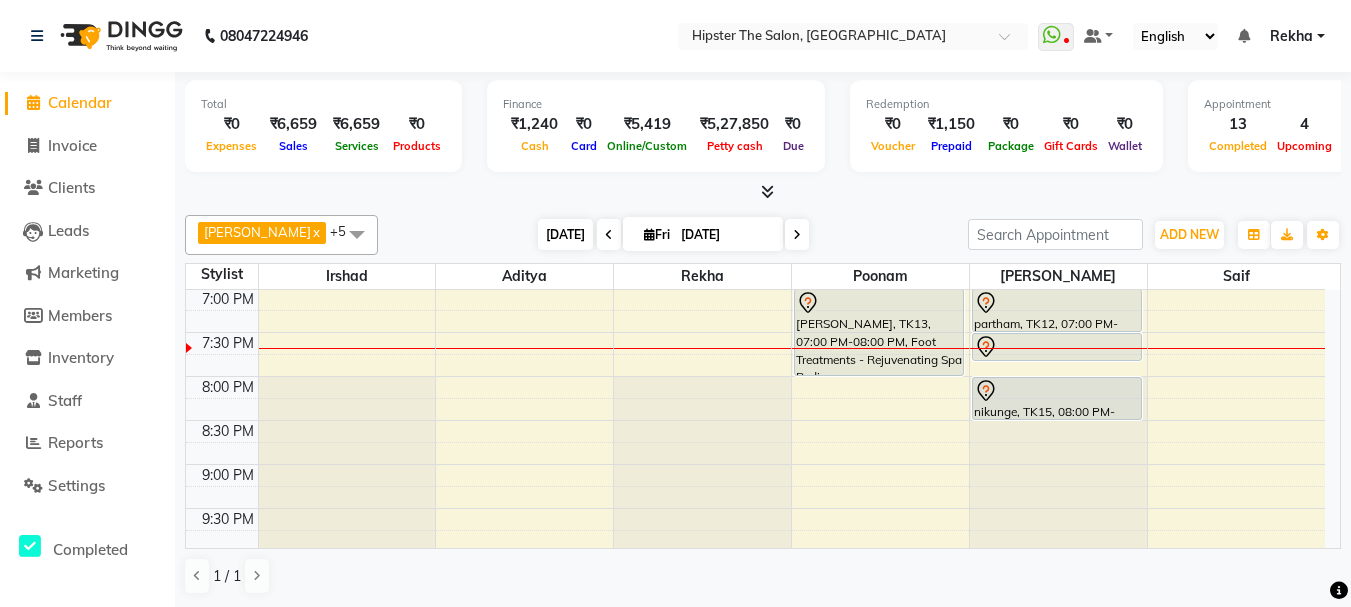 click on "[DATE]" at bounding box center (565, 234) 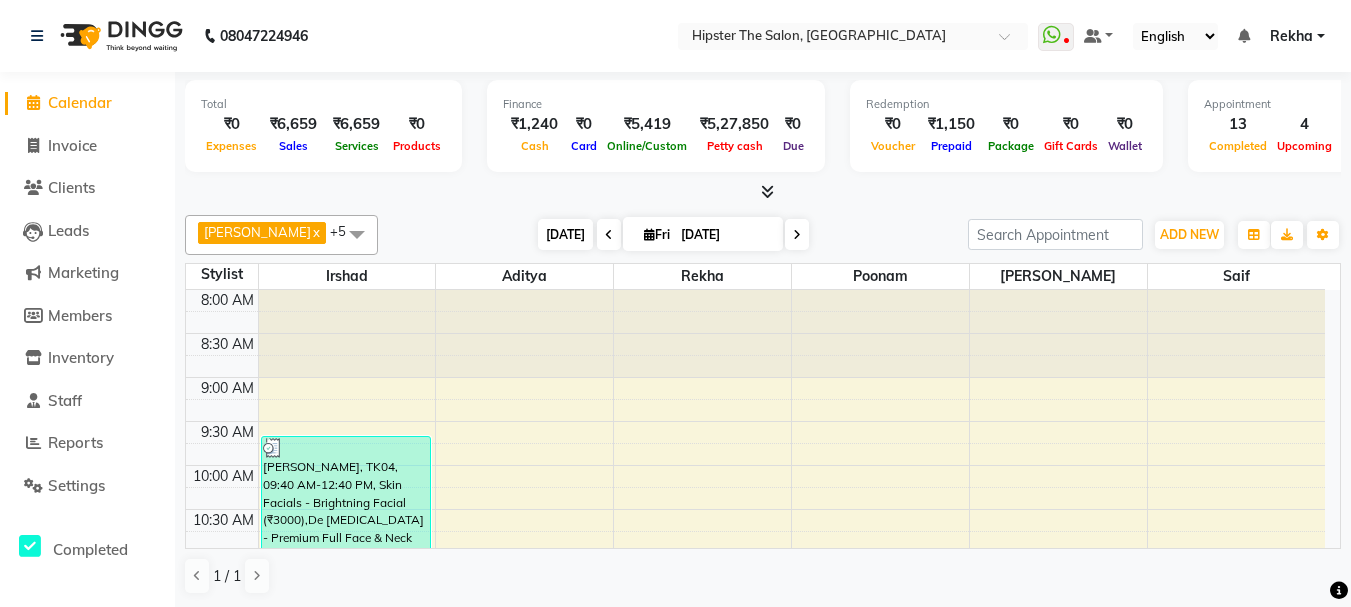 scroll, scrollTop: 969, scrollLeft: 0, axis: vertical 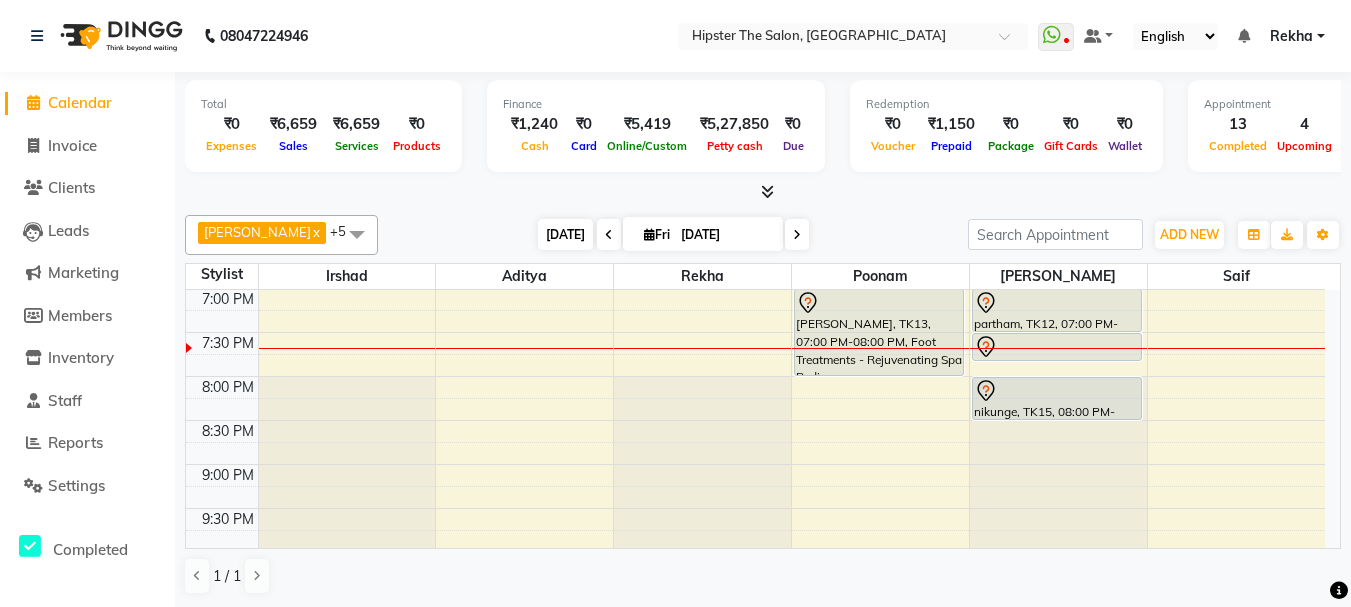 click on "[DATE]" at bounding box center [565, 234] 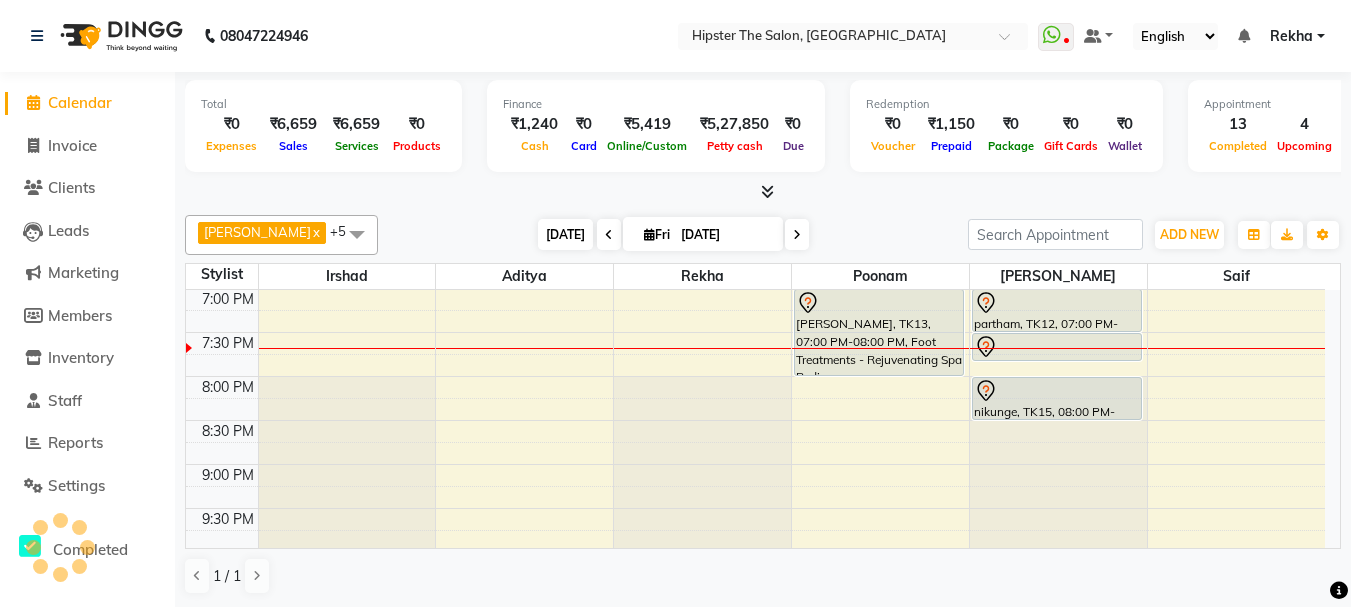 scroll, scrollTop: 0, scrollLeft: 0, axis: both 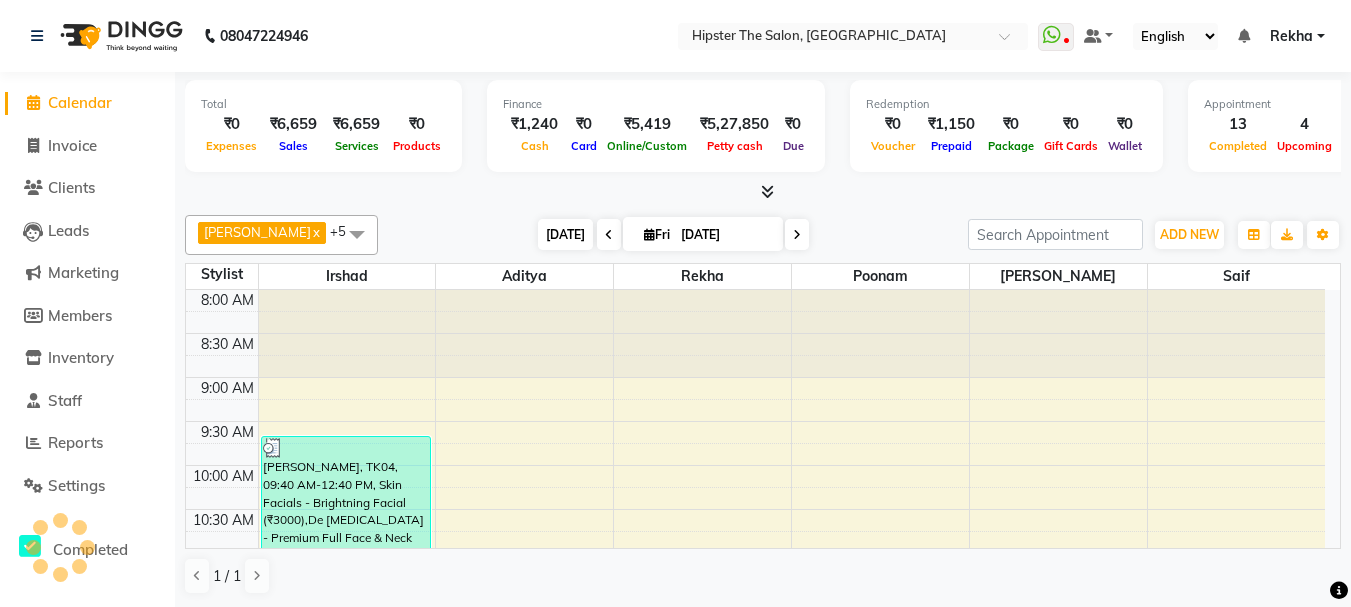 click on "[DATE]" at bounding box center [565, 234] 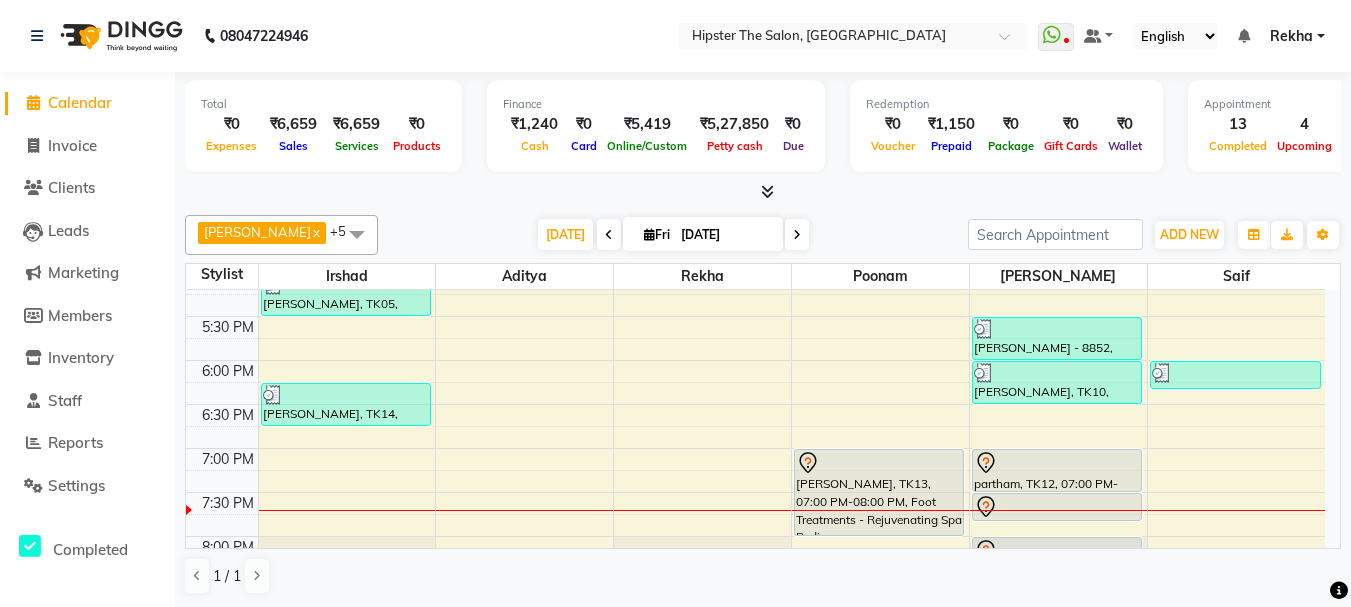 scroll, scrollTop: 856, scrollLeft: 0, axis: vertical 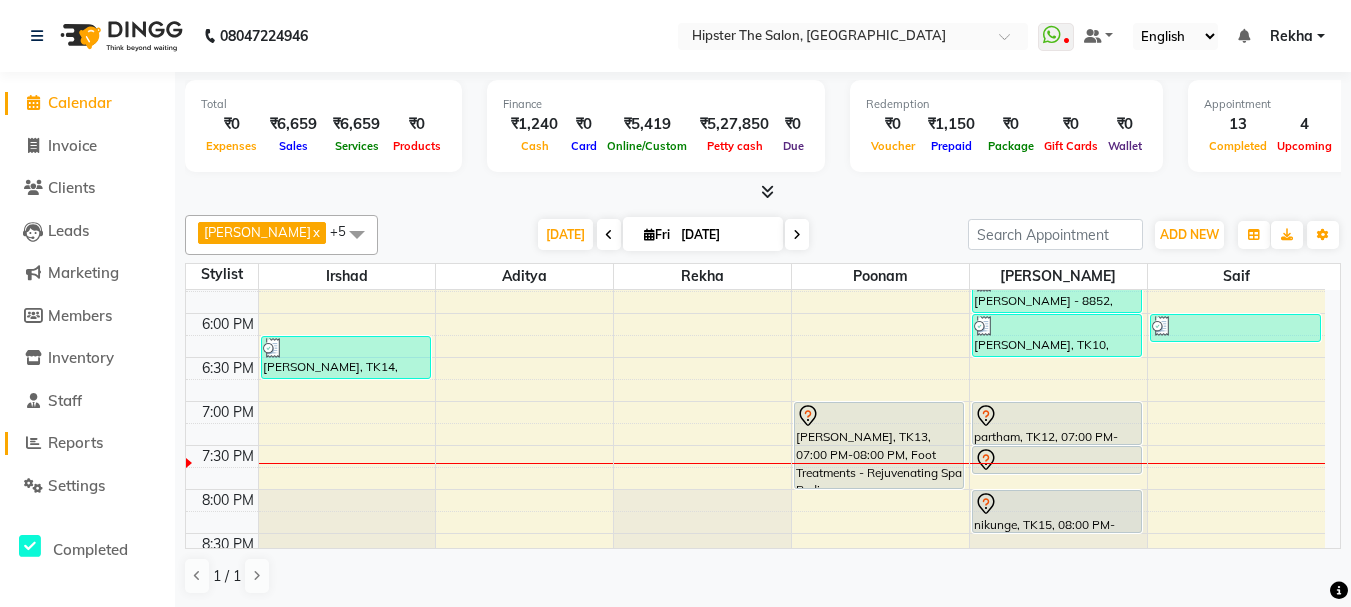 click 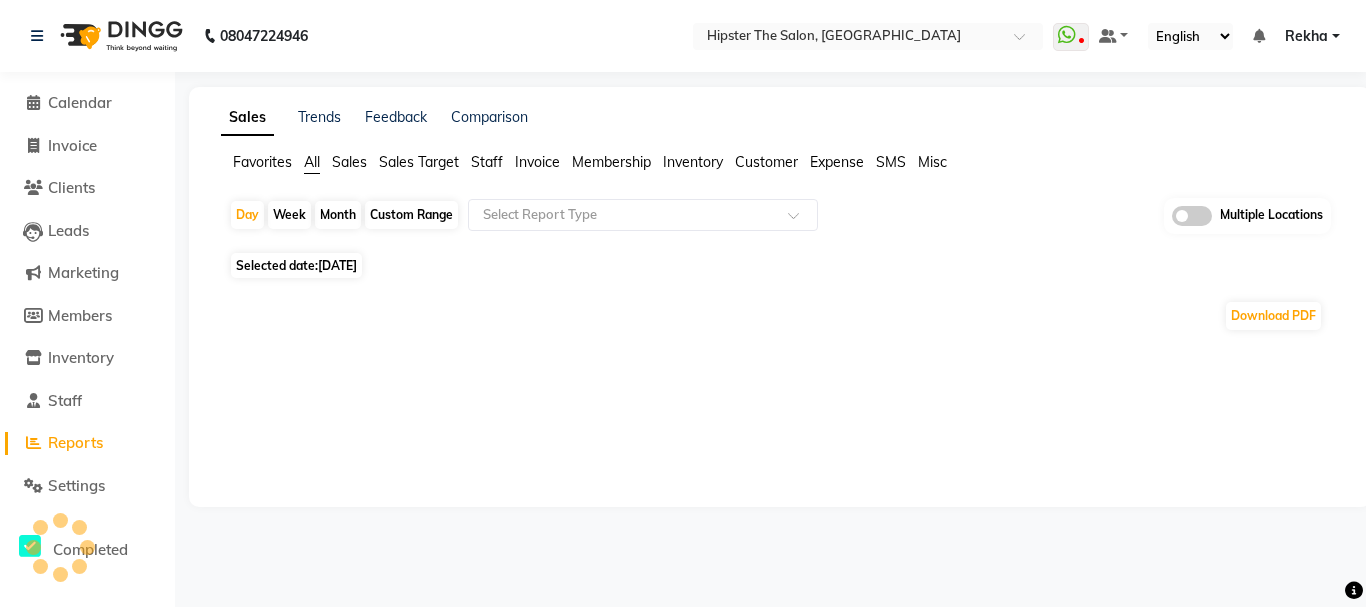 click on "Staff" 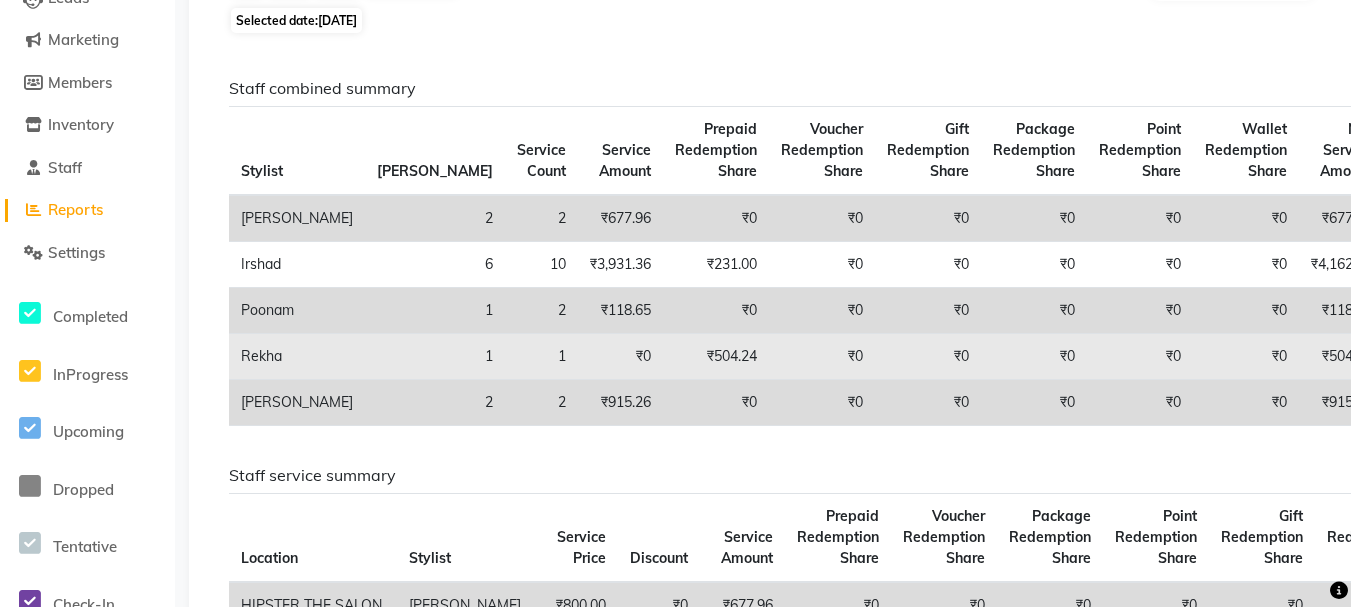 scroll, scrollTop: 0, scrollLeft: 0, axis: both 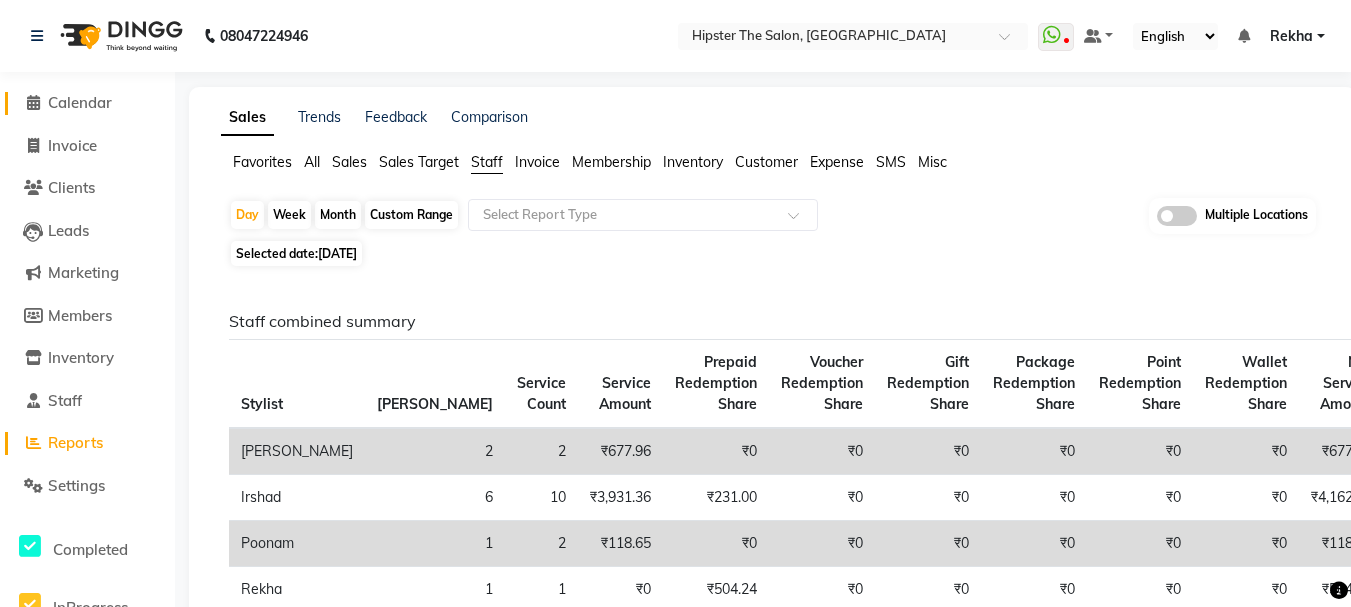 click 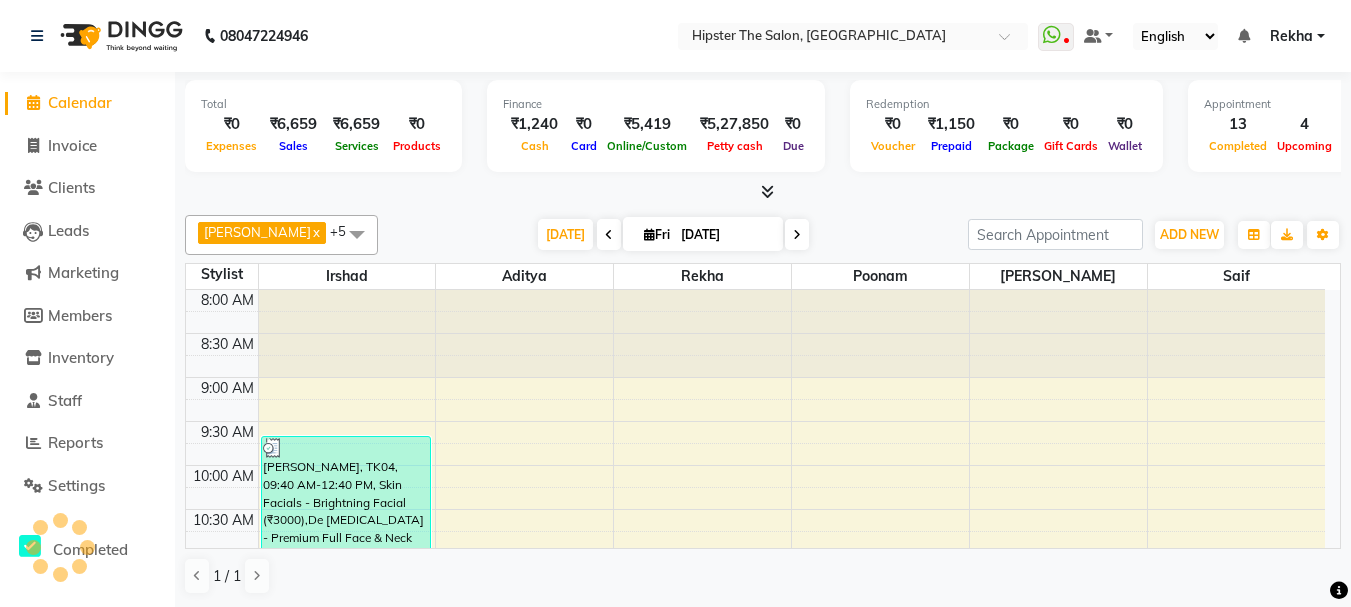 click on "8:00 AM 8:30 AM 9:00 AM 9:30 AM 10:00 AM 10:30 AM 11:00 AM 11:30 AM 12:00 PM 12:30 PM 1:00 PM 1:30 PM 2:00 PM 2:30 PM 3:00 PM 3:30 PM 4:00 PM 4:30 PM 5:00 PM 5:30 PM 6:00 PM 6:30 PM 7:00 PM 7:30 PM 8:00 PM 8:30 PM 9:00 PM 9:30 PM 10:00 PM 10:30 PM     [PERSON_NAME], TK04, 09:40 AM-12:40 PM, Skin Facials - Brightning Facial (₹3000),De [MEDICAL_DATA] - Premium Full Face & Neck (₹700),Hair ([PERSON_NAME]) - Shave (₹180),Hair (Stylist ) - Styling With Wash 1 (₹250)     pince, TK09, 12:50 PM-01:20 PM, Hair ([PERSON_NAME]) - Shave (₹180)     palesh, TK01, 02:30 PM-03:00 PM, Hair ([PERSON_NAME]) - Wash Cut And Styling     Ganesh Jyotisuvarna, TK03, 03:30 PM-04:00 PM, Hair ([PERSON_NAME]) - Wash Cut And Styling     Ganesh Jyotisuvarna, TK03, 04:00 PM-04:30 PM, Hair ([PERSON_NAME]) - Shave     [PERSON_NAME], TK05, 05:00 PM-05:30 PM, Hair ([PERSON_NAME]) - Wash Cut And Styling     [PERSON_NAME], TK14, 06:15 PM-06:45 PM, Hair ([PERSON_NAME]) - Wash Cut And Styling (₹300)     Luzo, TK08, 12:15 PM-01:15 PM, Hair (Stylist ) - Wash Cut And Styling (₹850)" at bounding box center (755, 949) 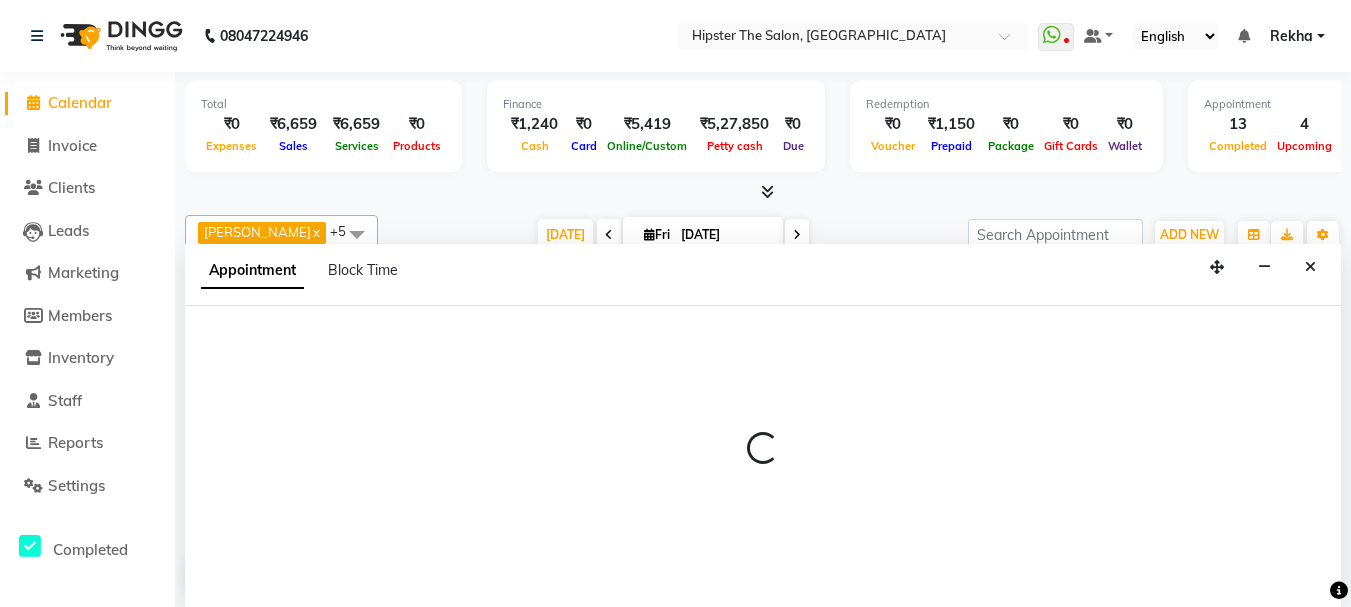 select on "64371" 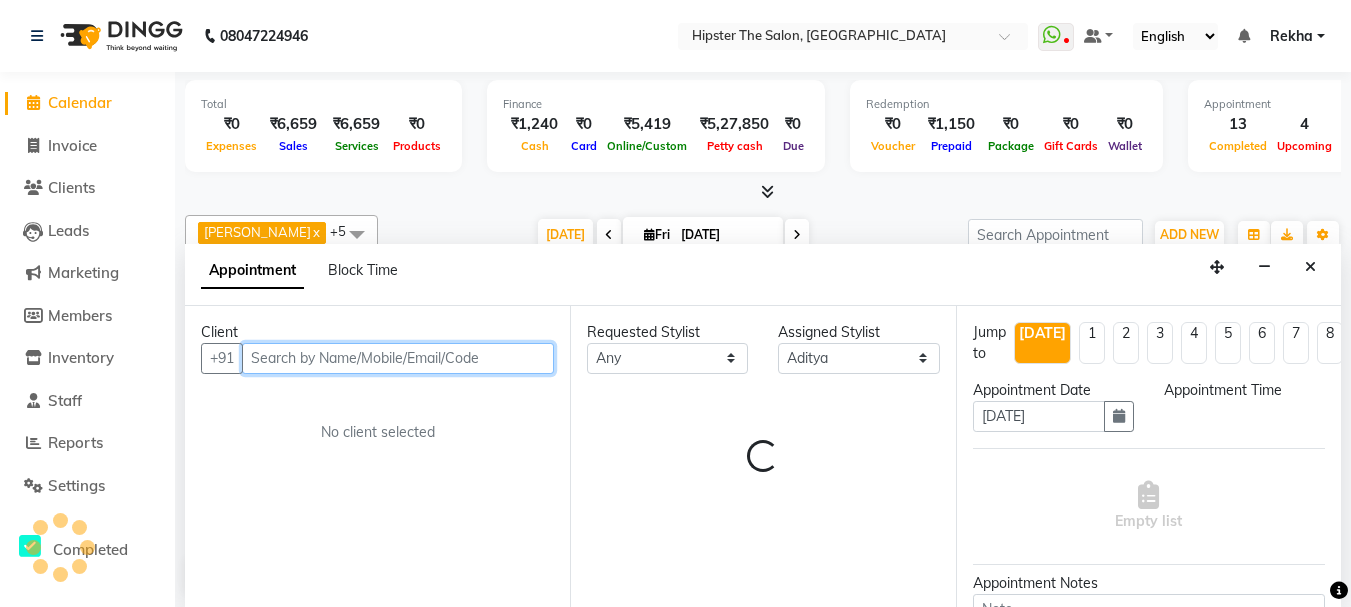 select on "555" 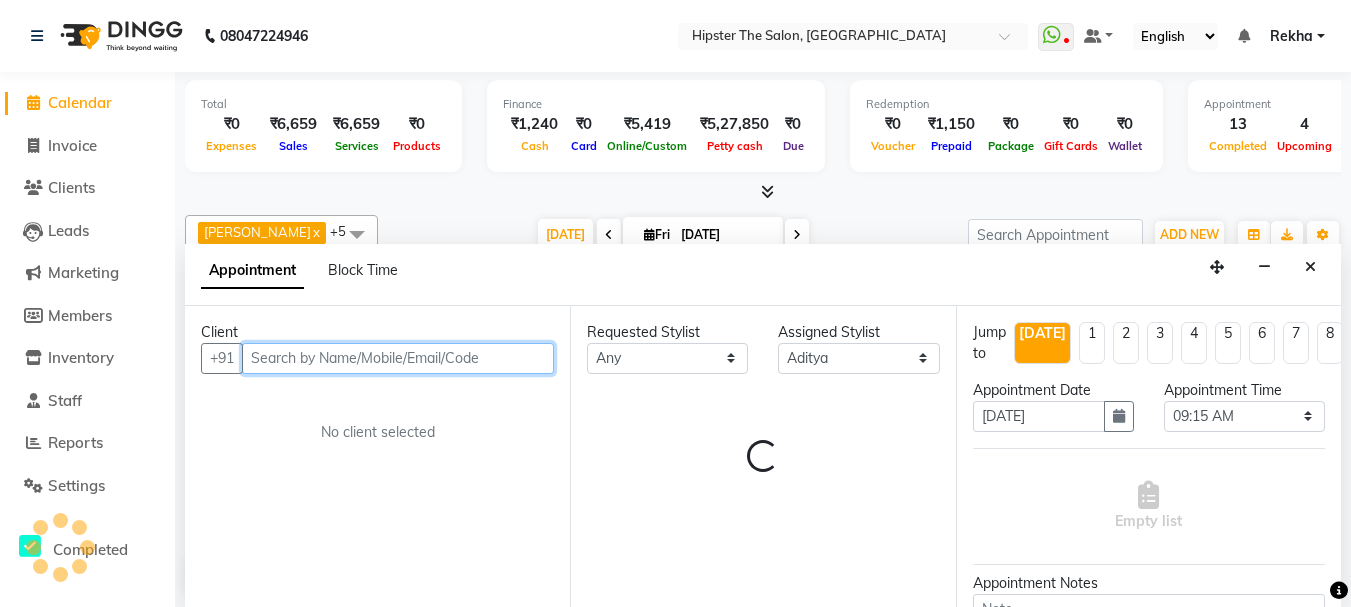 scroll, scrollTop: 1, scrollLeft: 0, axis: vertical 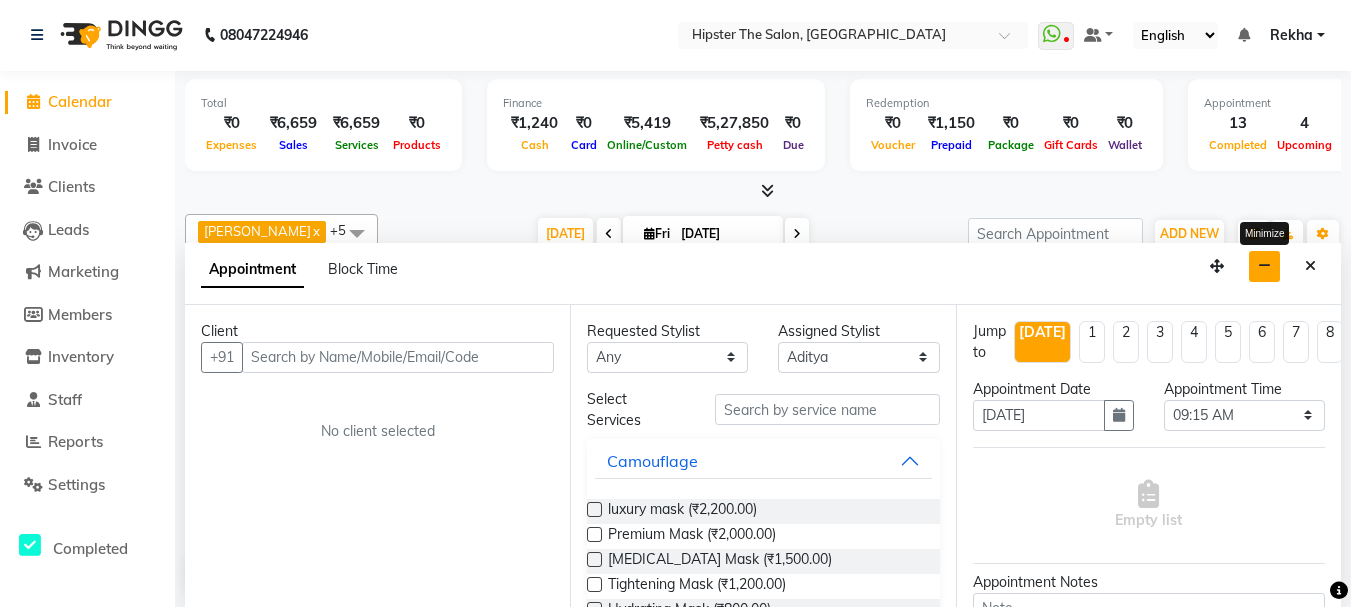 click at bounding box center [1264, 266] 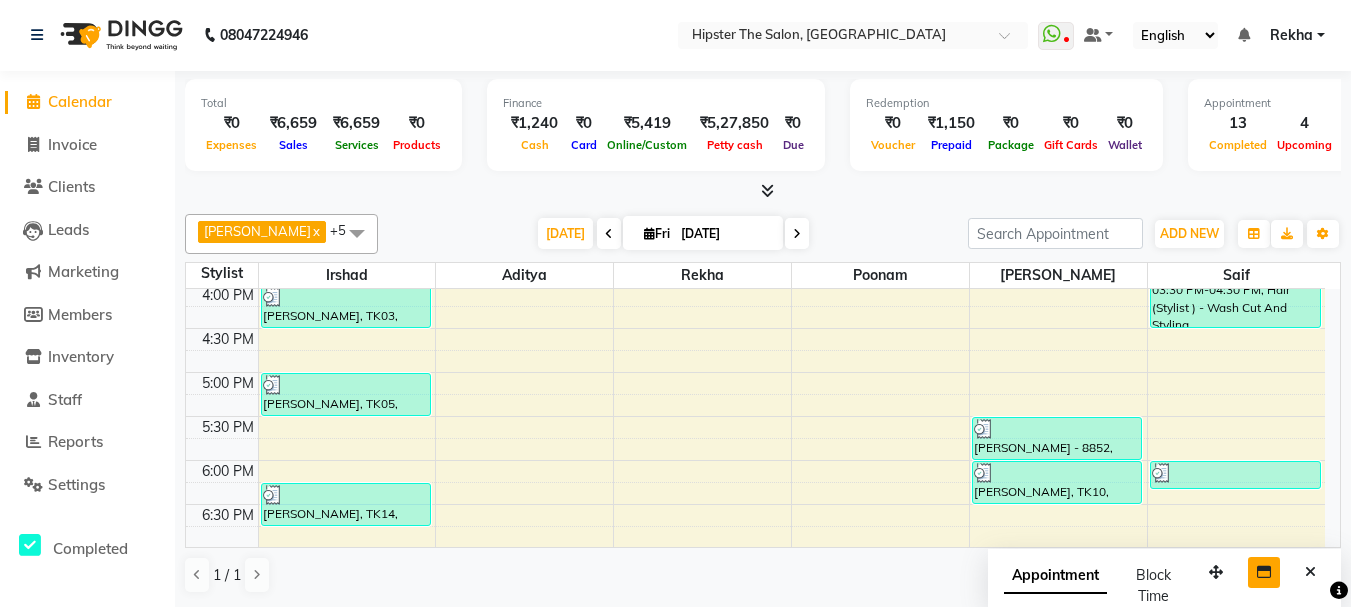 scroll, scrollTop: 694, scrollLeft: 0, axis: vertical 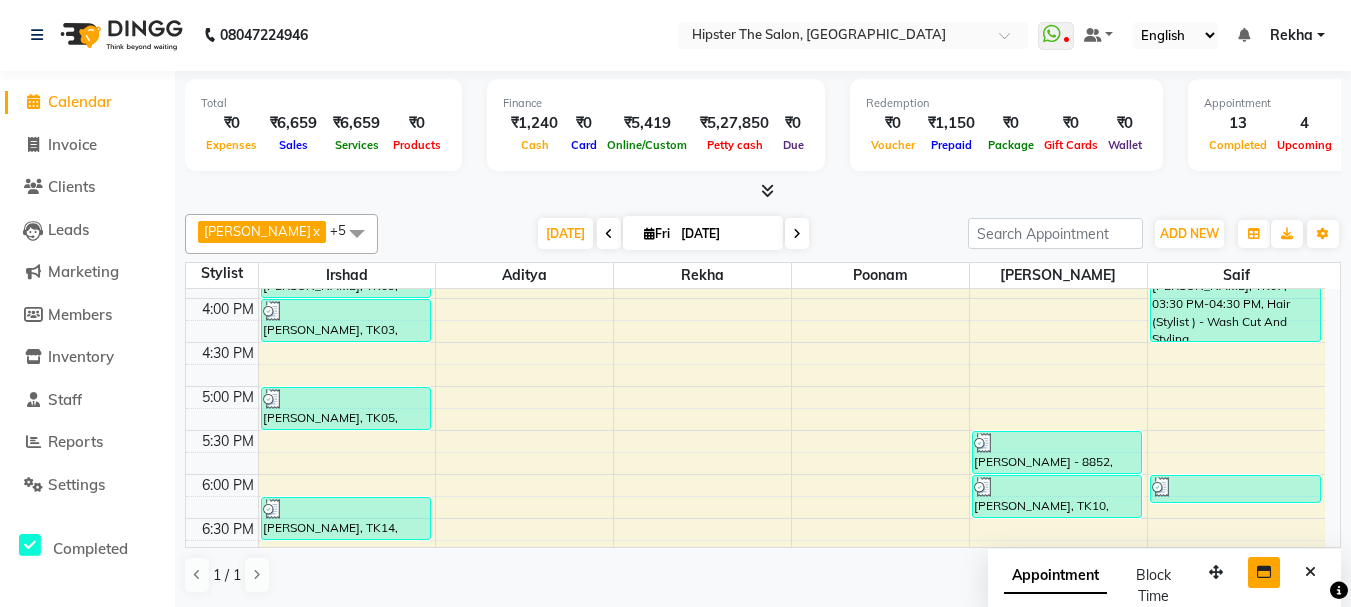 click at bounding box center (797, 234) 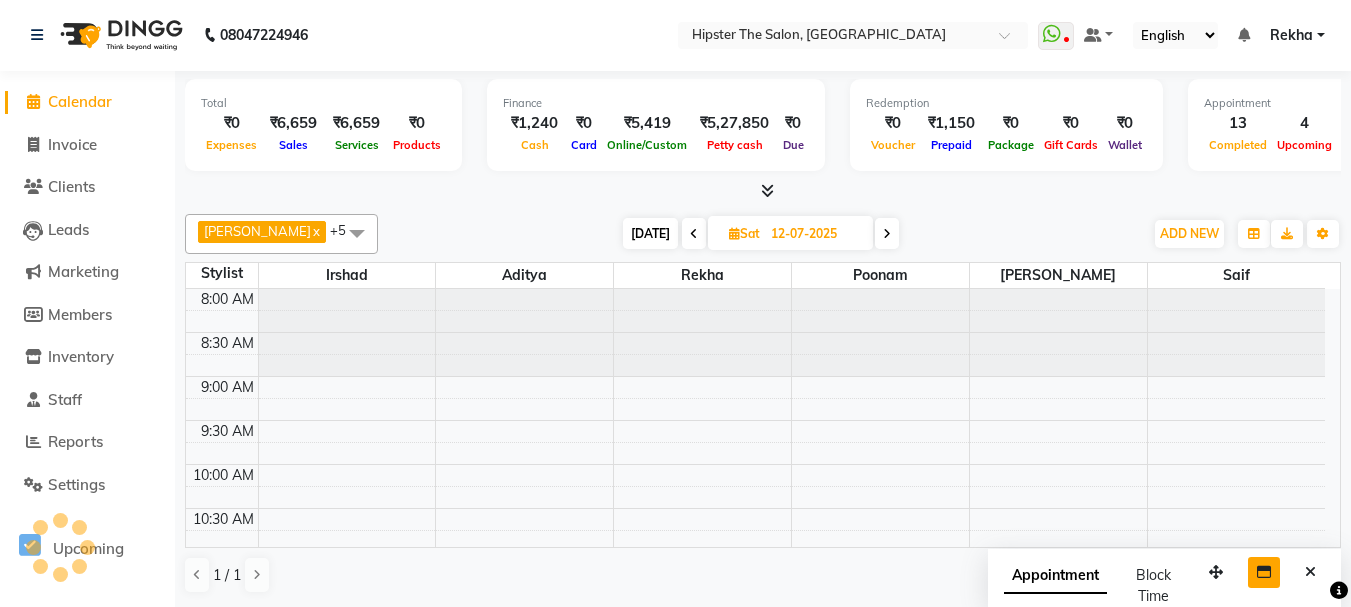 scroll, scrollTop: 969, scrollLeft: 0, axis: vertical 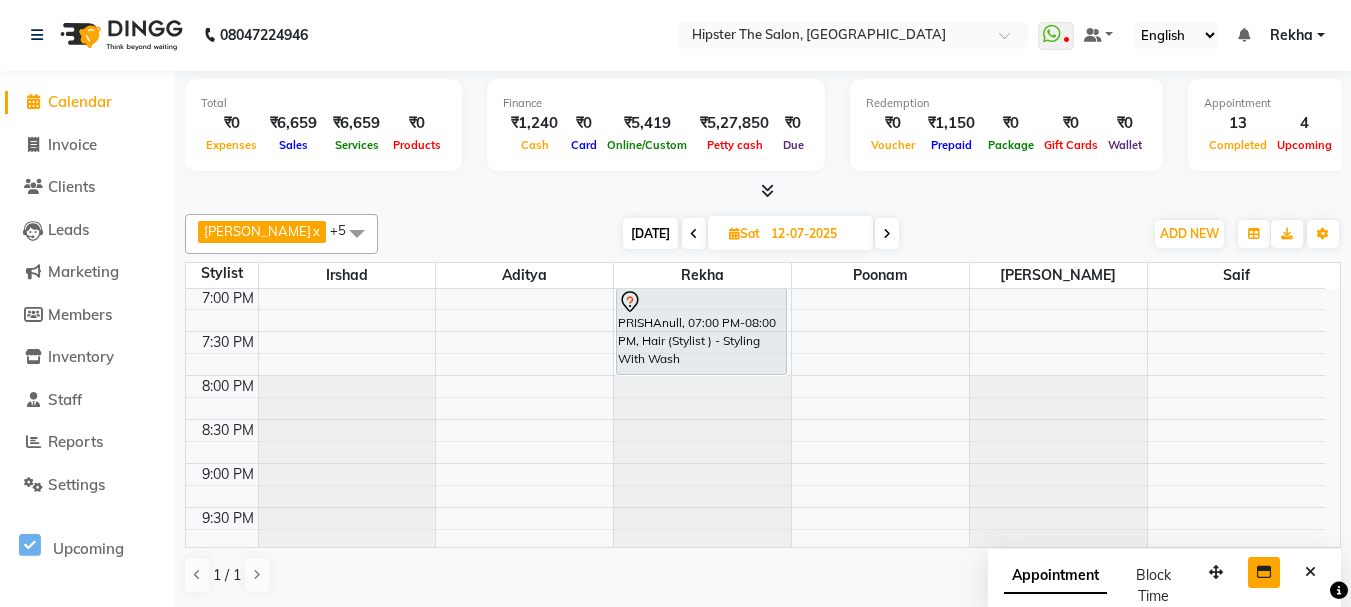 click at bounding box center [887, 234] 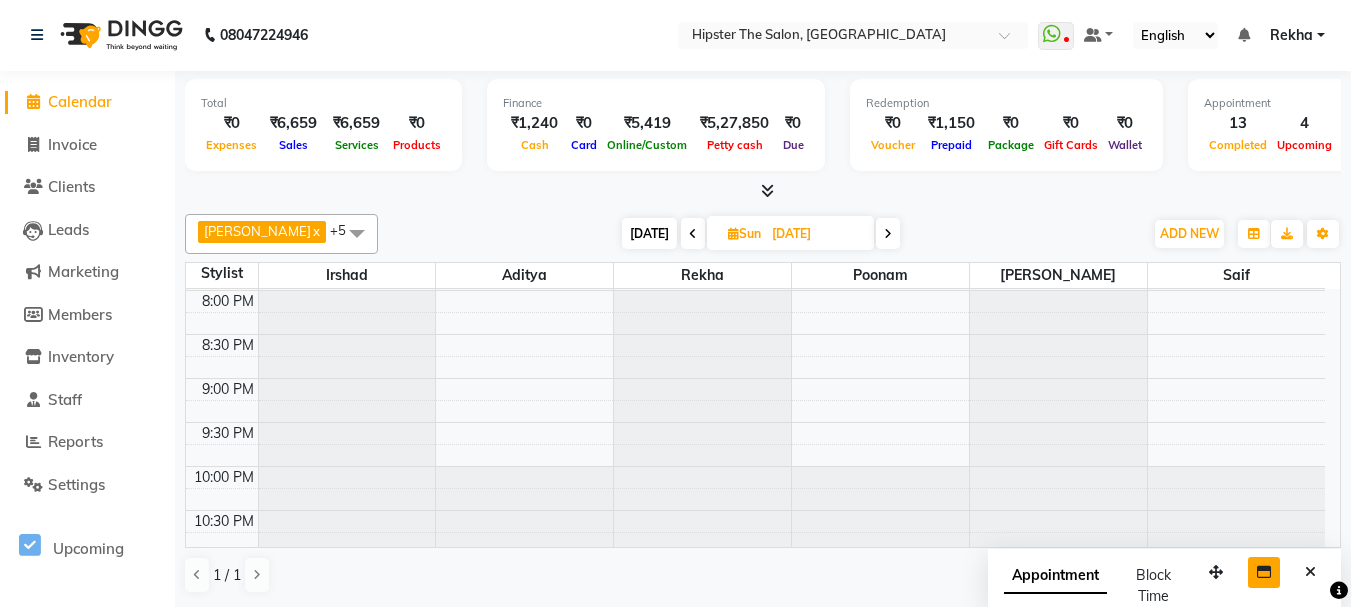 scroll, scrollTop: 1061, scrollLeft: 0, axis: vertical 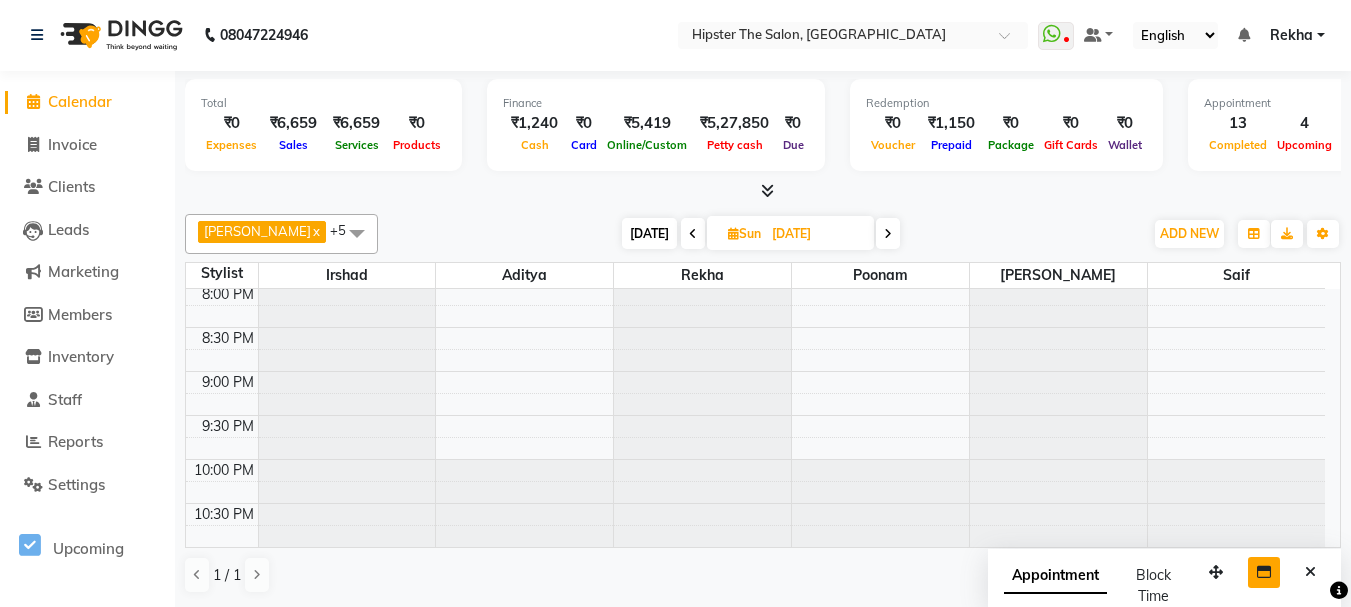 click at bounding box center [693, 233] 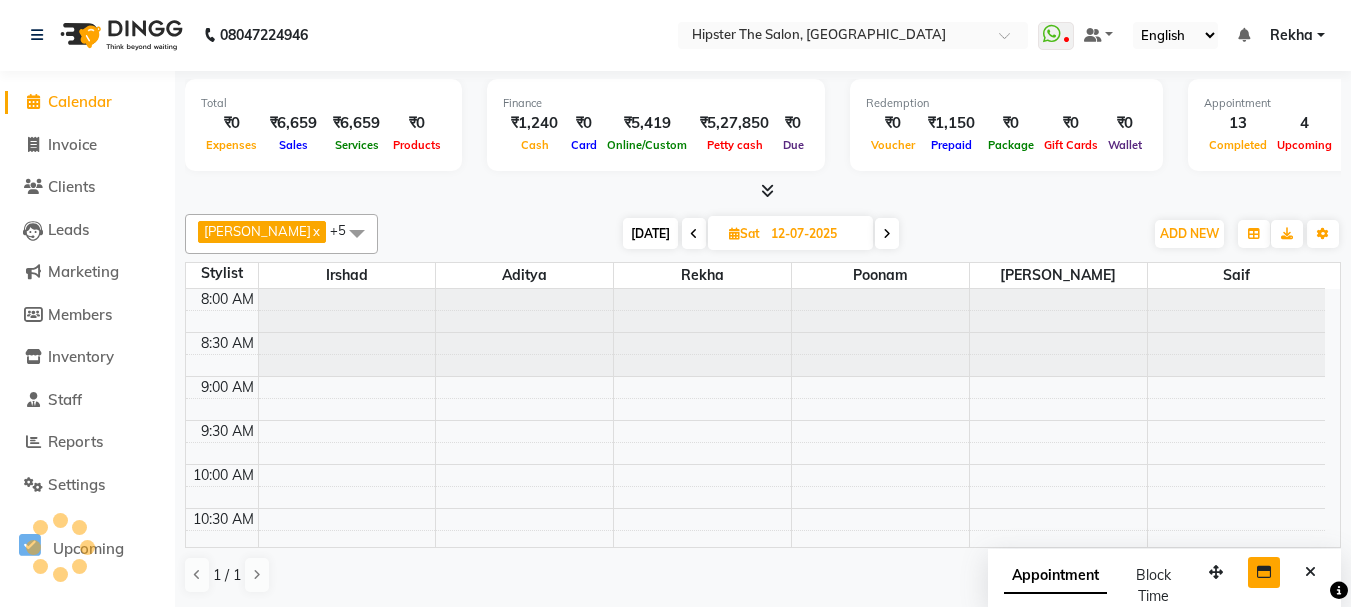 scroll, scrollTop: 969, scrollLeft: 0, axis: vertical 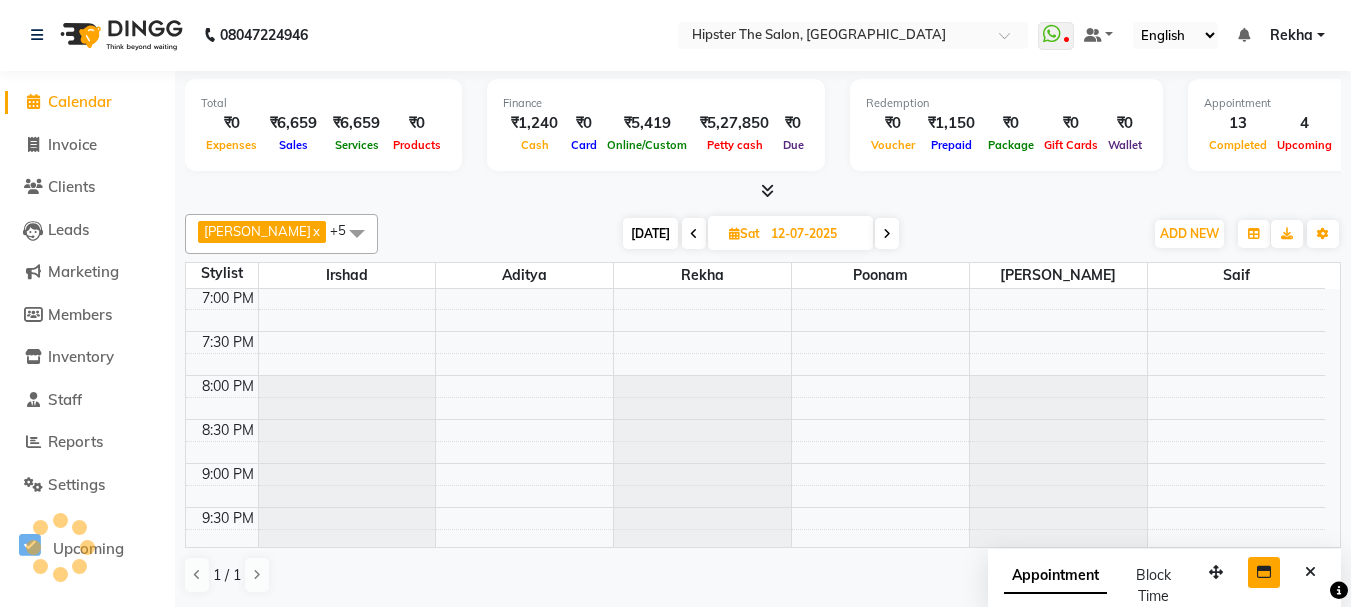 click at bounding box center (694, 234) 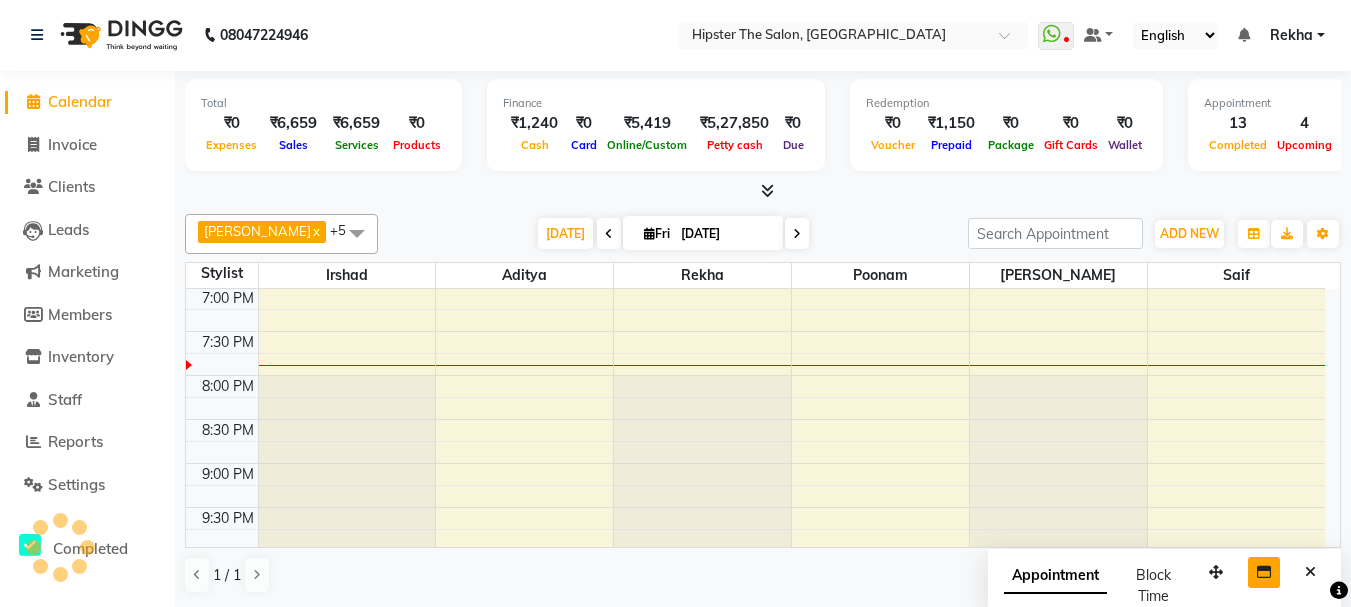 scroll, scrollTop: 969, scrollLeft: 0, axis: vertical 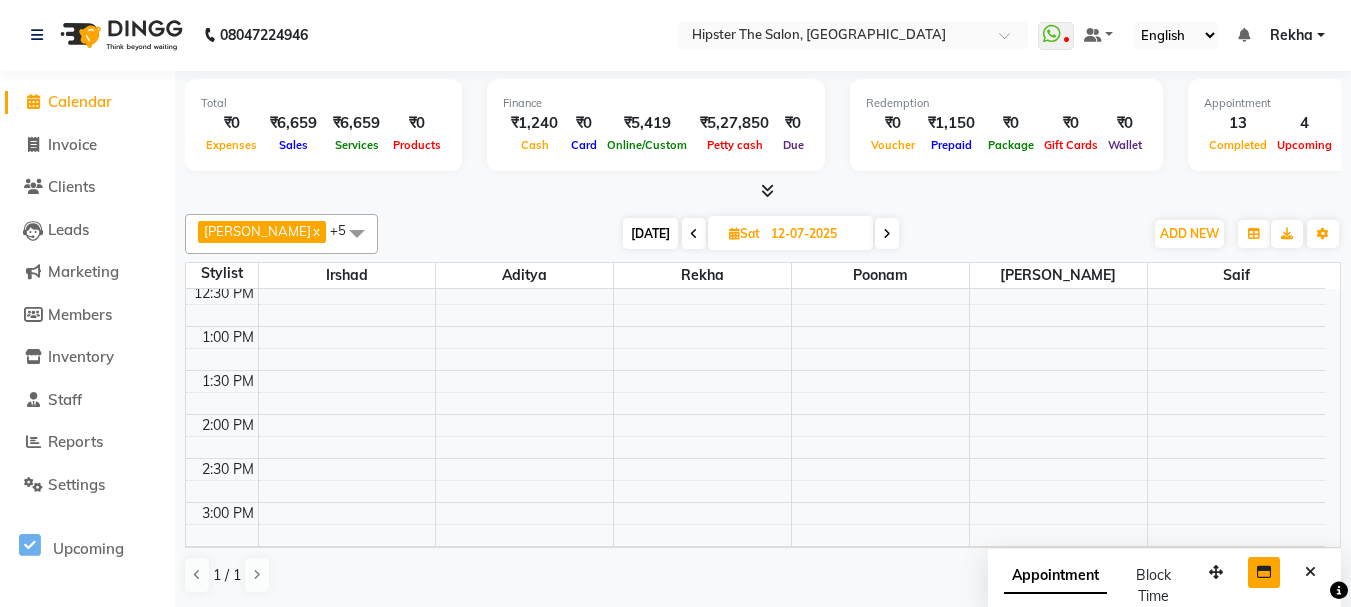 click at bounding box center (887, 234) 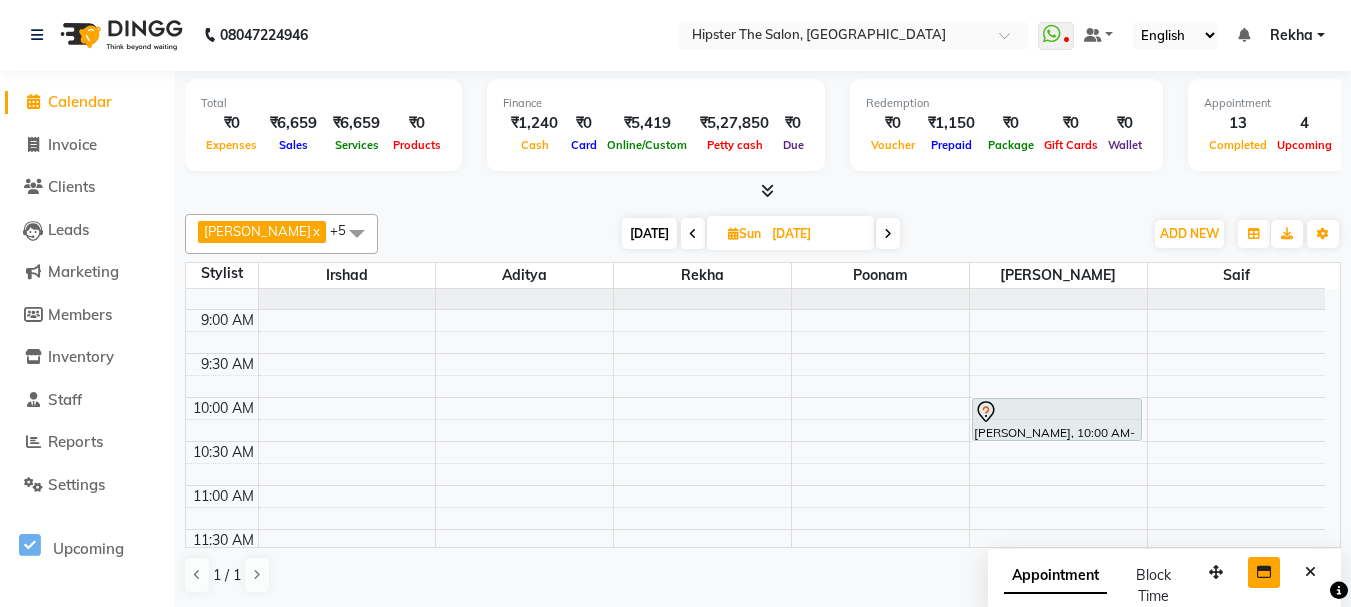 scroll, scrollTop: 33, scrollLeft: 0, axis: vertical 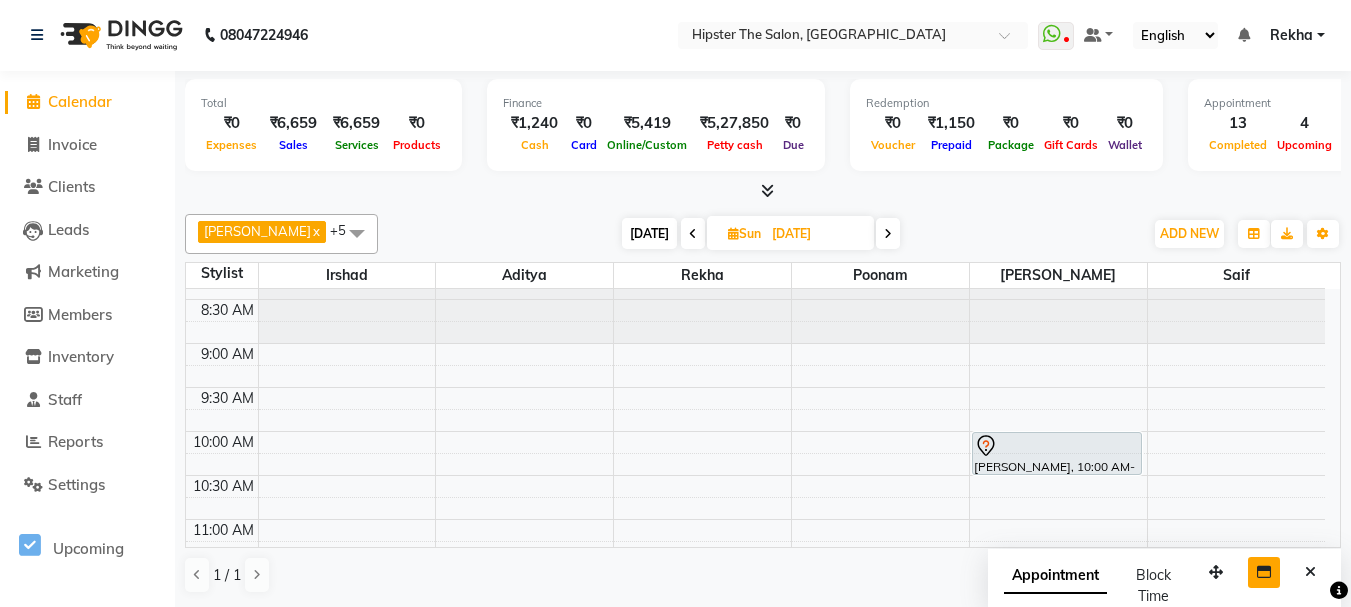 click at bounding box center (693, 234) 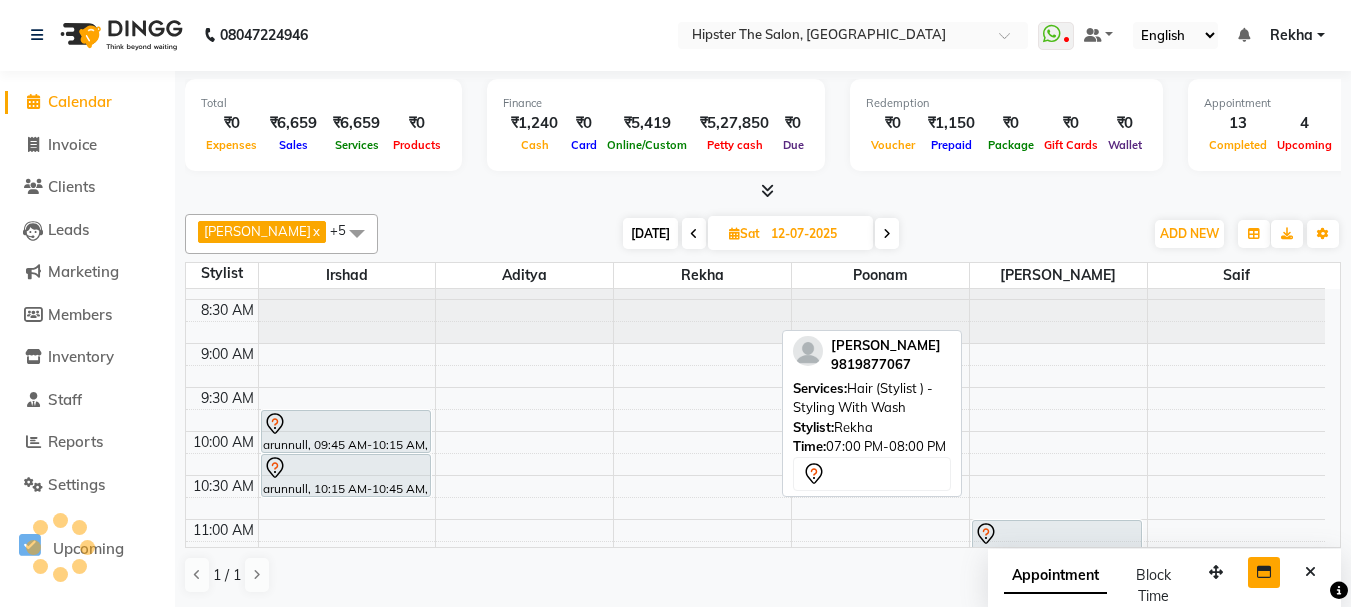 scroll, scrollTop: 969, scrollLeft: 0, axis: vertical 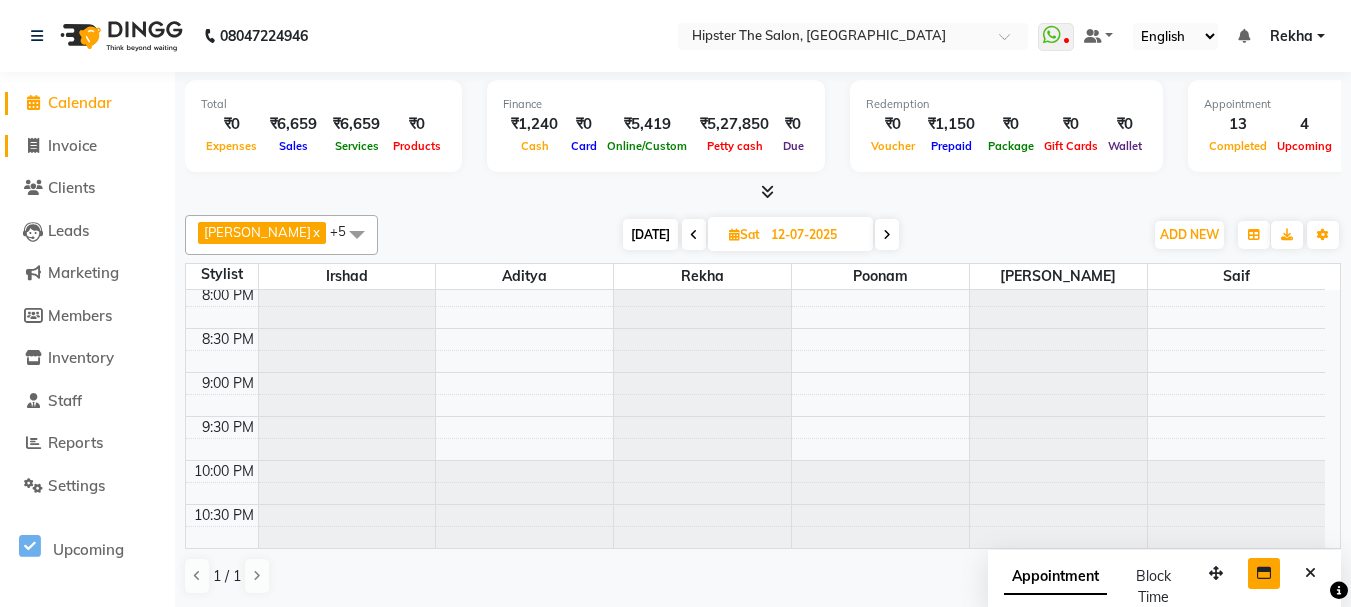 click on "Invoice" 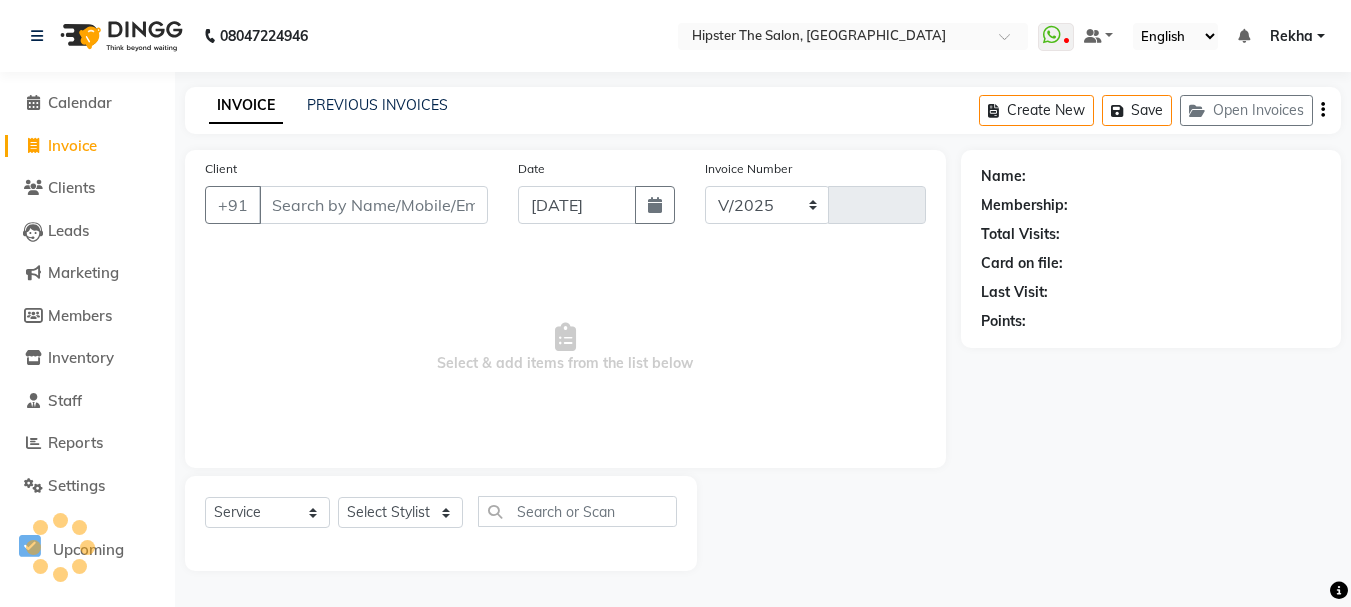 select on "5125" 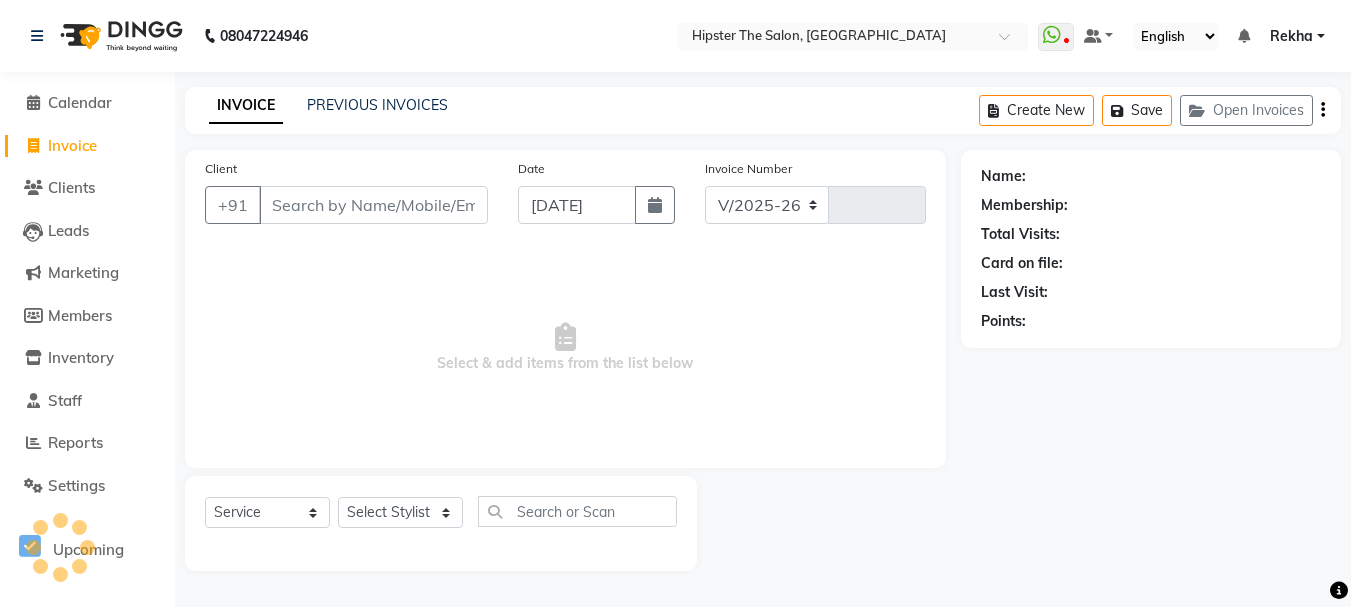 type on "1723" 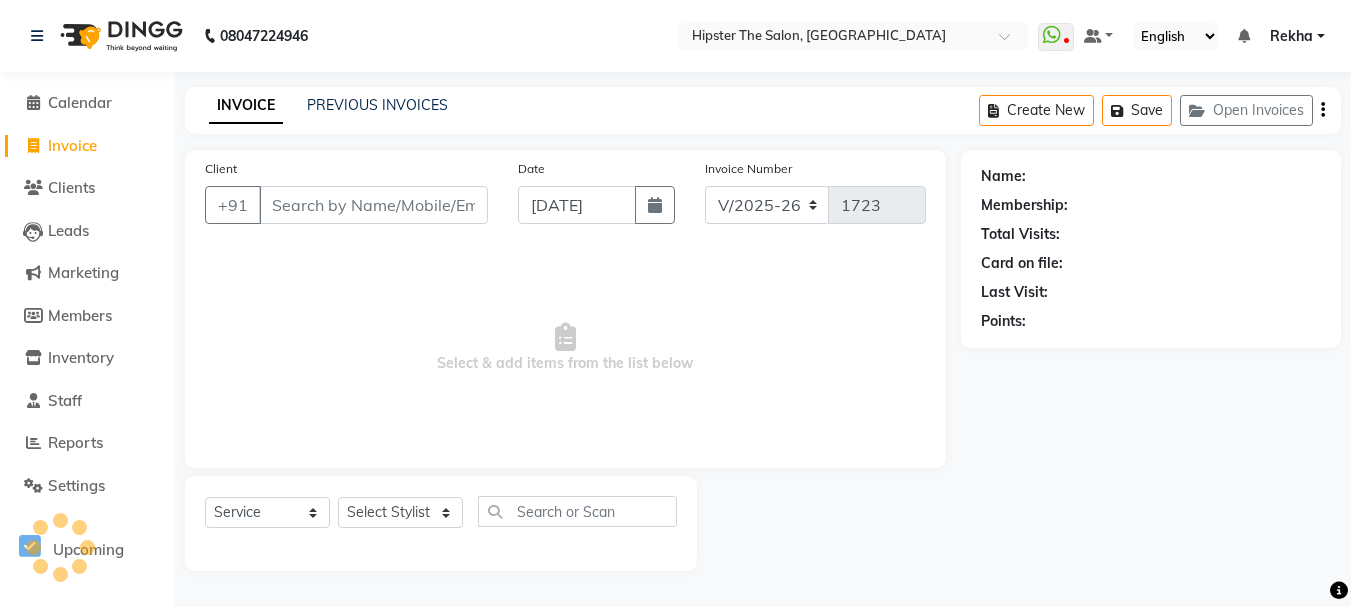 click on "Client" at bounding box center [373, 205] 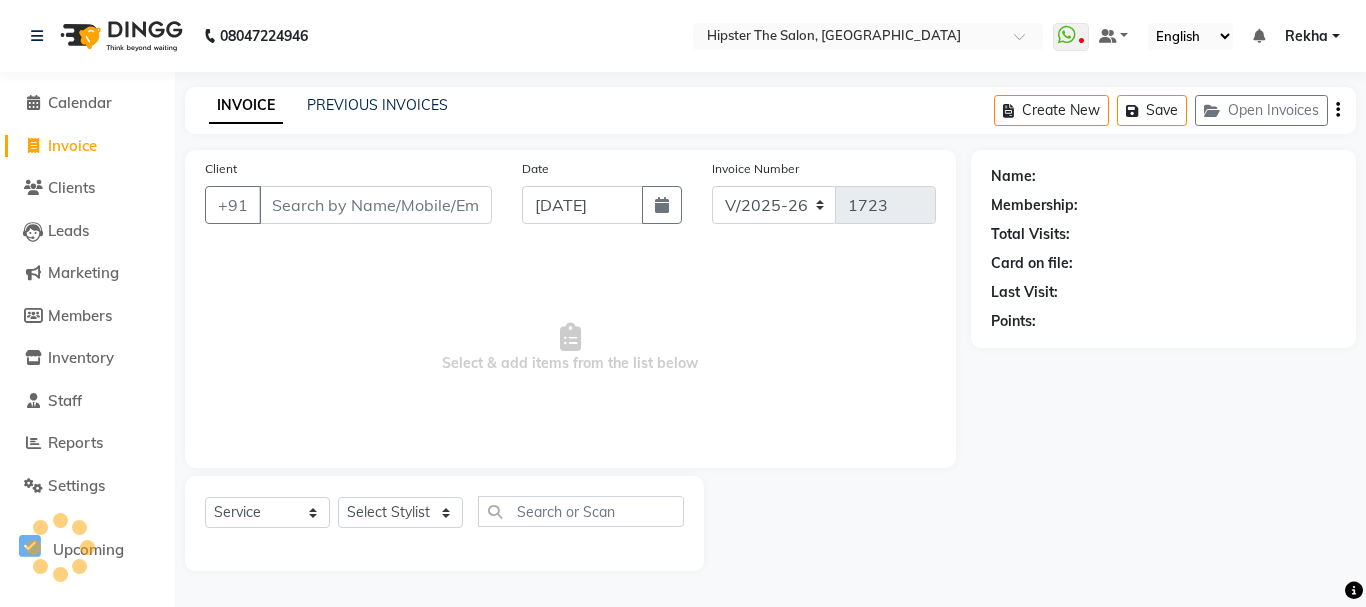 click on "Client" at bounding box center [375, 205] 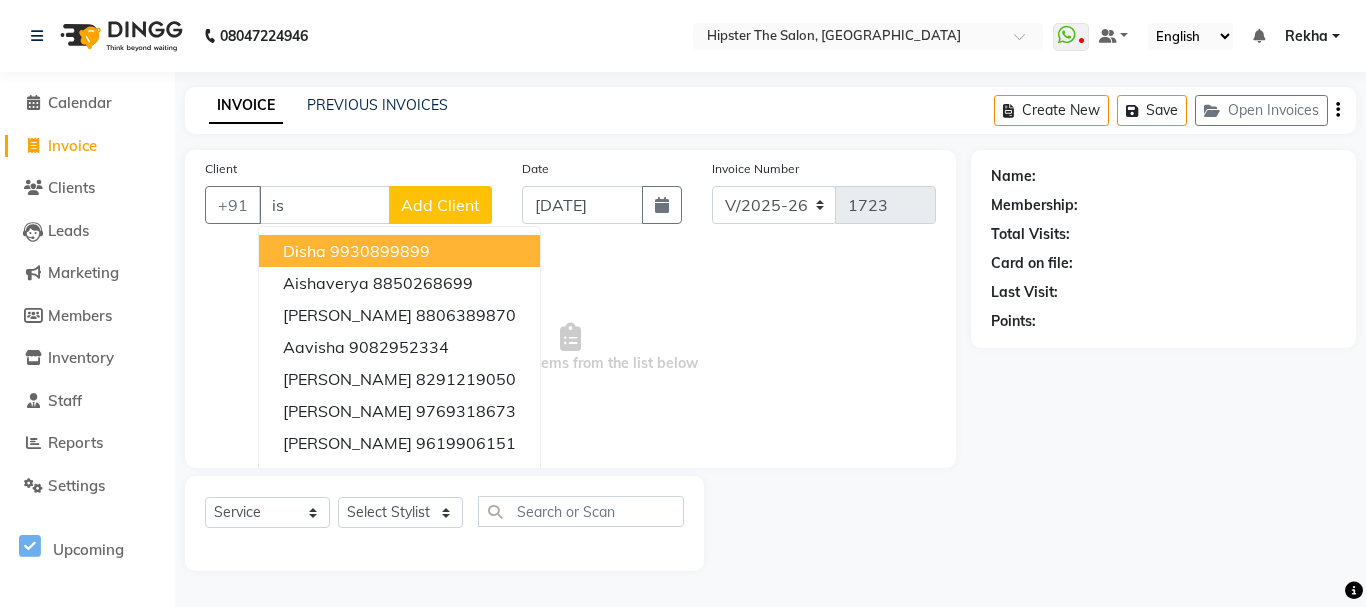 type on "i" 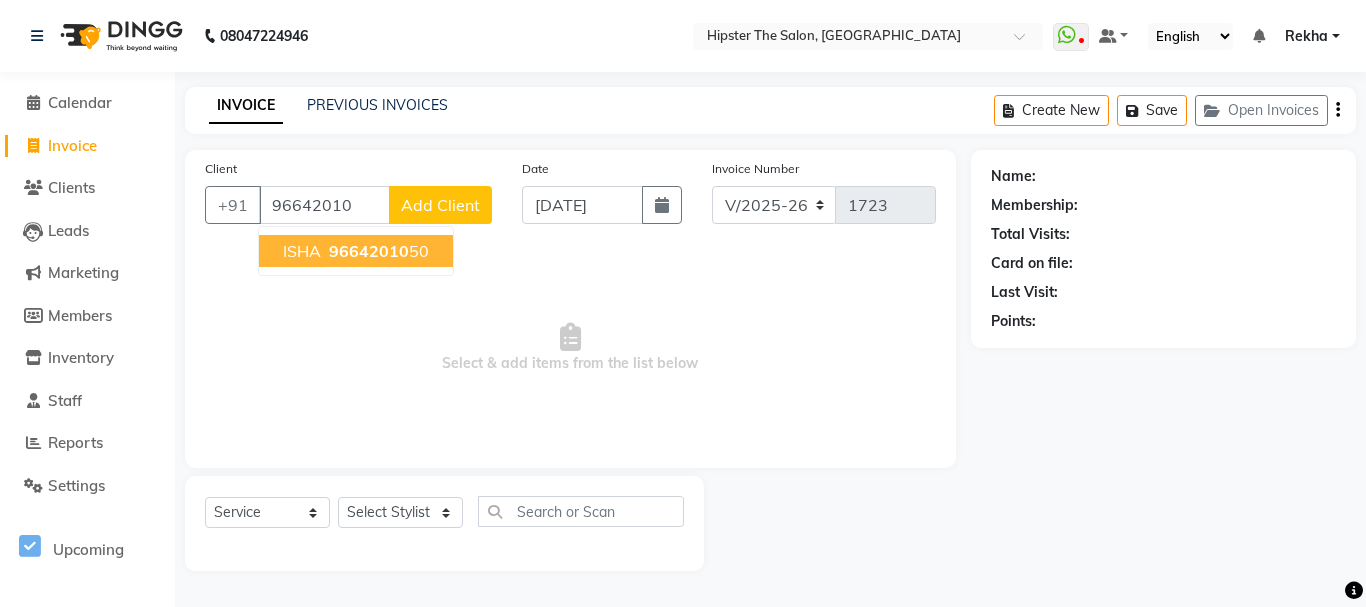 click on "ISHA   96642010 50" at bounding box center (356, 251) 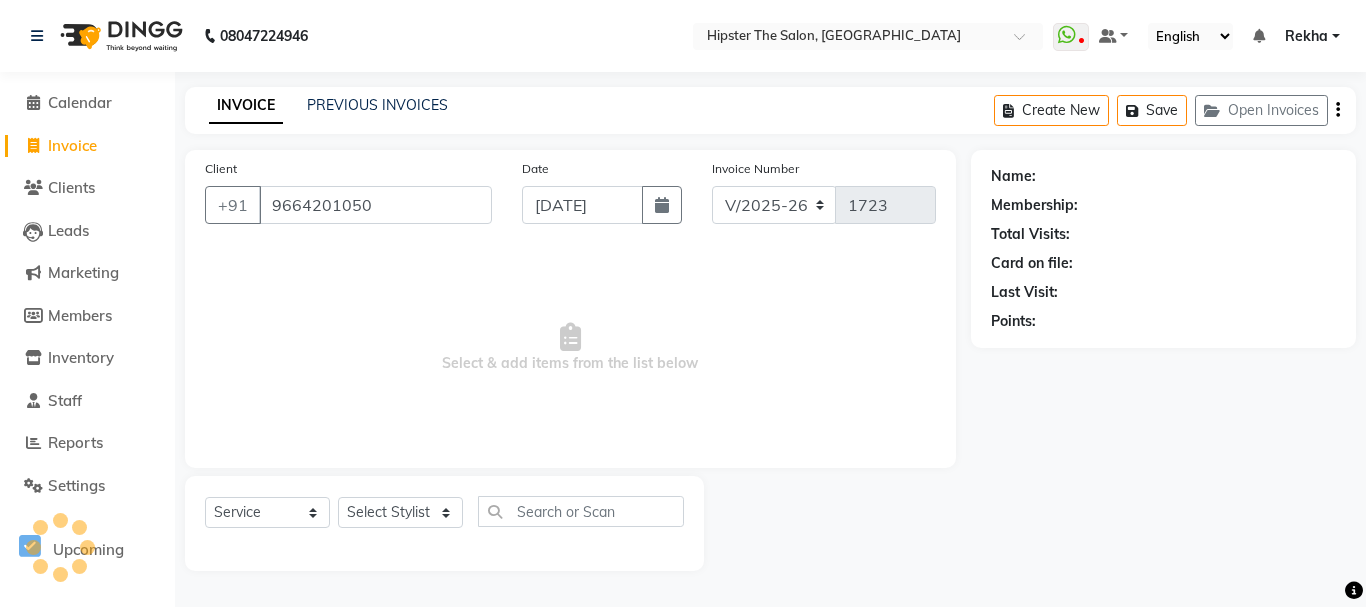 type on "9664201050" 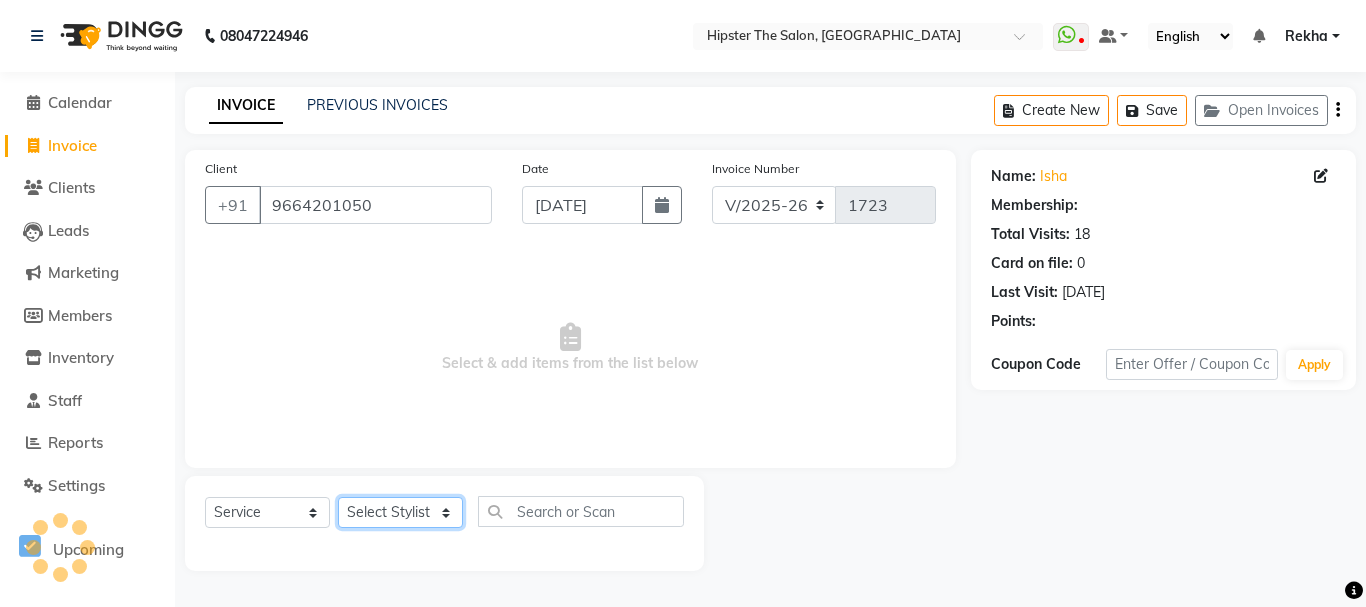 click on "Select Stylist [PERSON_NAME] [PERSON_NAME] [PERSON_NAME] [PERSON_NAME] Lucky [PERSON_NAME]  [PERSON_NAME] [PERSON_NAME] [PERSON_NAME] Rekha saif [PERSON_NAME] [PERSON_NAME]  [PERSON_NAME] [PERSON_NAME]" 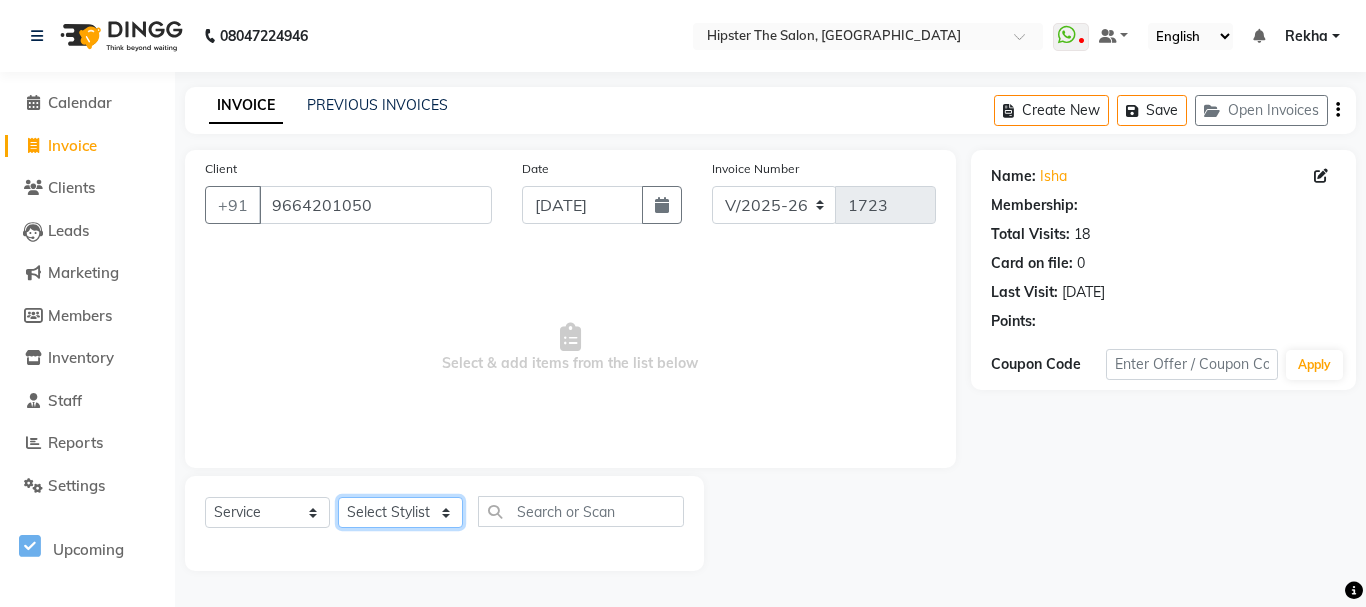 select on "32386" 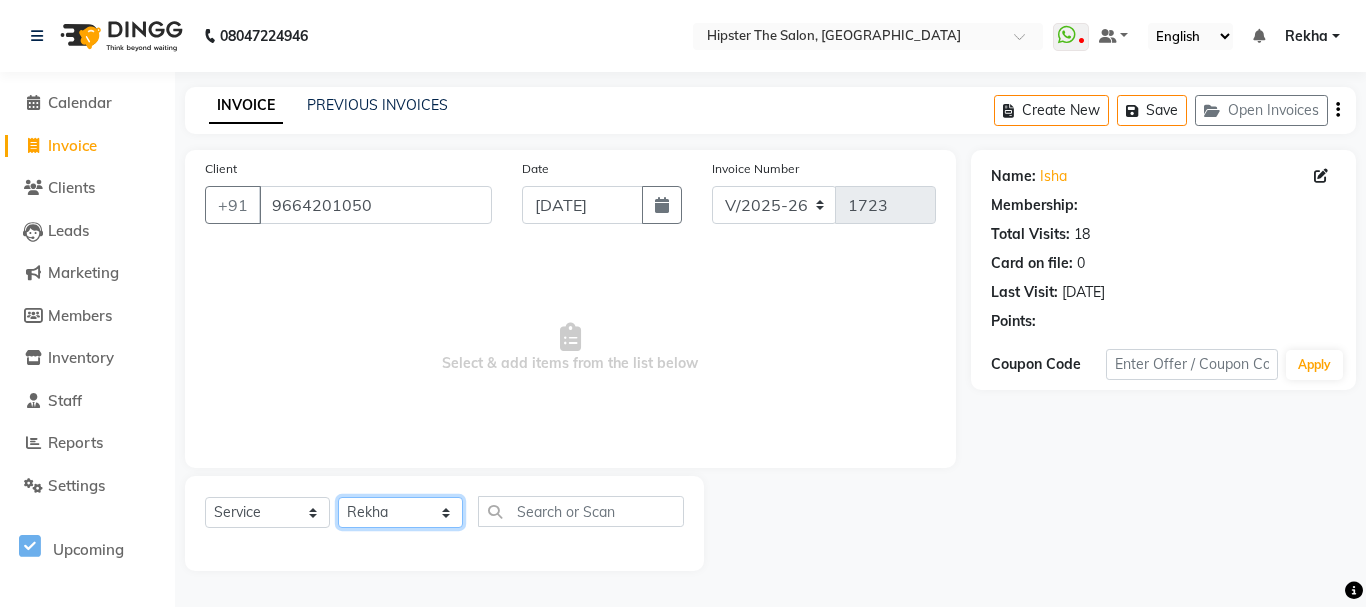 click on "Select Stylist [PERSON_NAME] [PERSON_NAME] [PERSON_NAME] [PERSON_NAME] Lucky [PERSON_NAME]  [PERSON_NAME] [PERSON_NAME] [PERSON_NAME] Rekha saif [PERSON_NAME] [PERSON_NAME]  [PERSON_NAME] [PERSON_NAME]" 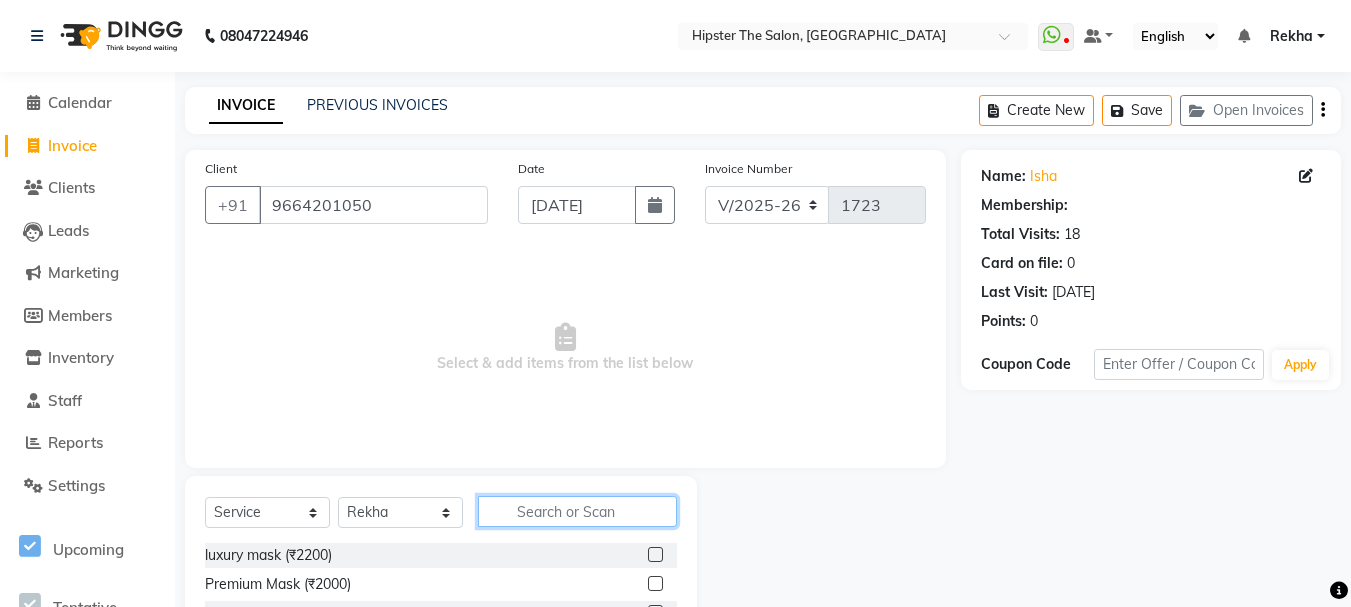click 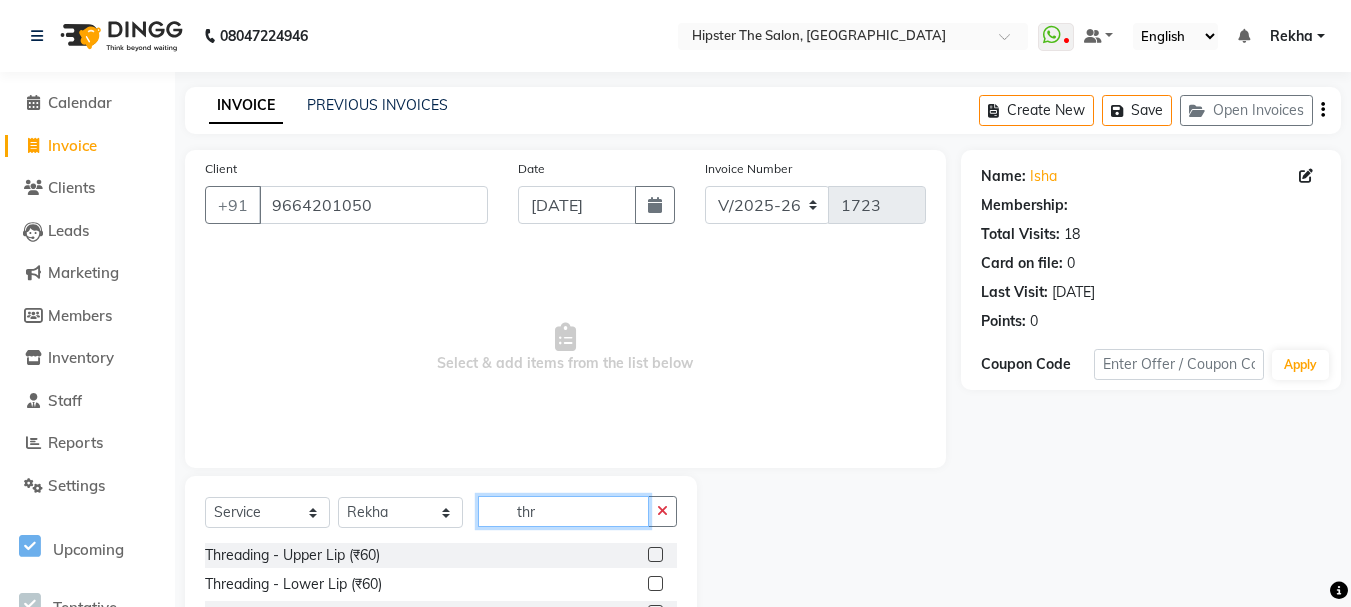 type on "thr" 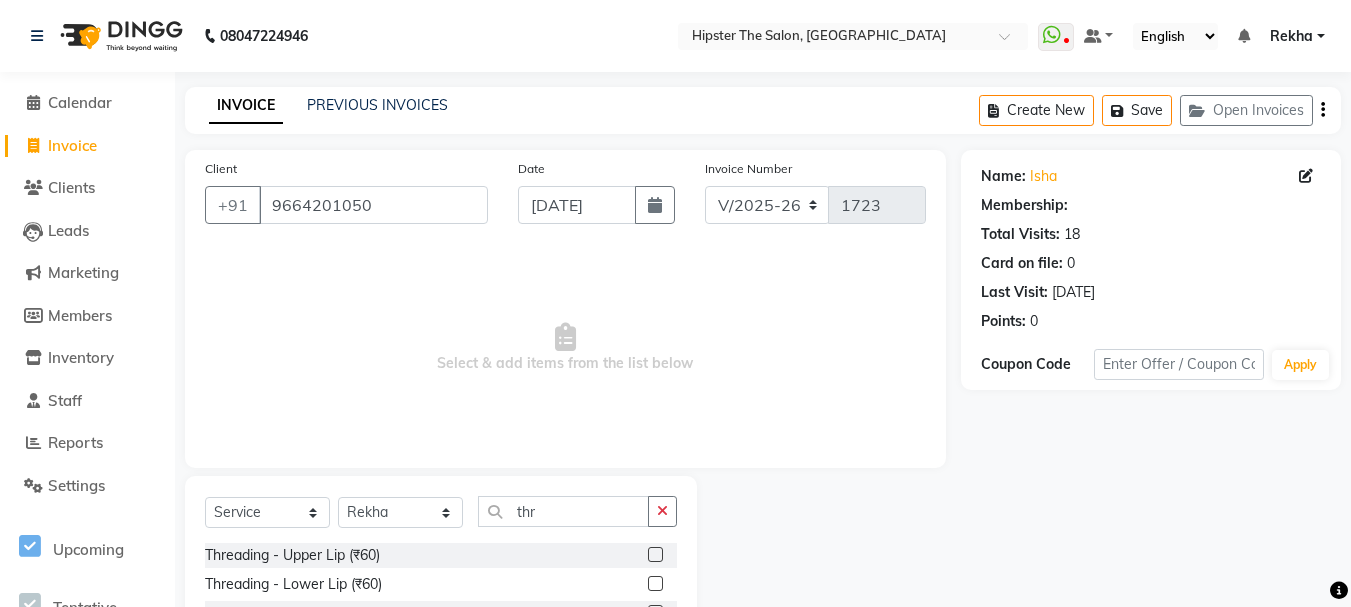 click 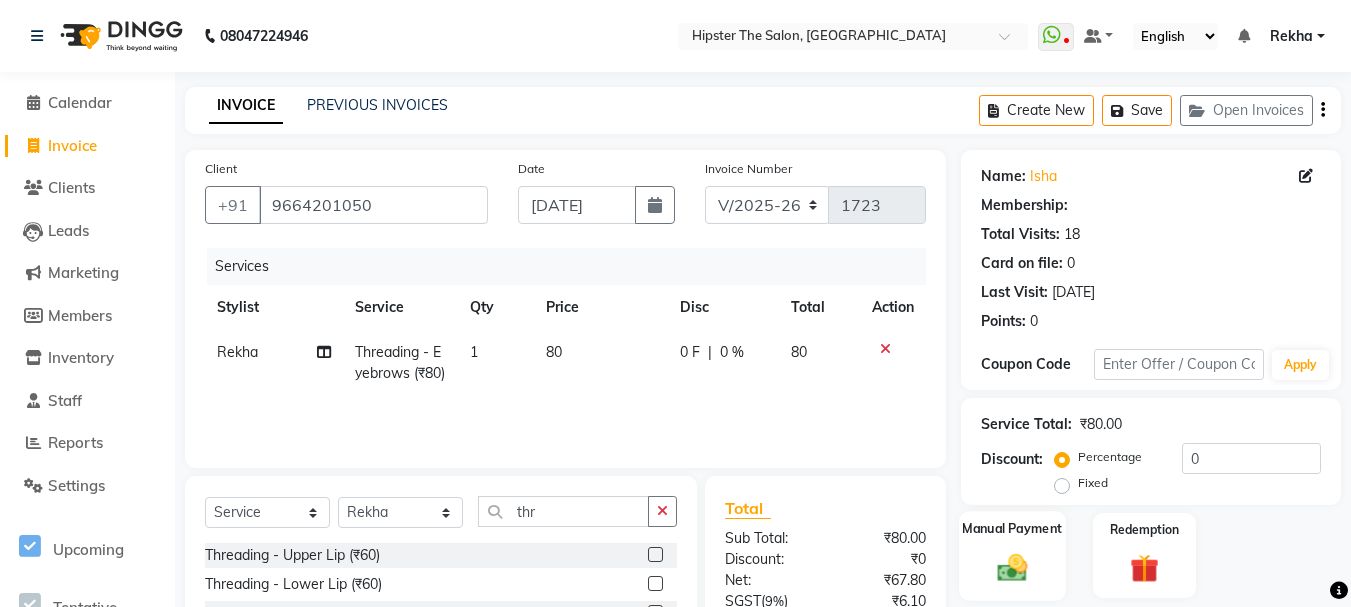 click 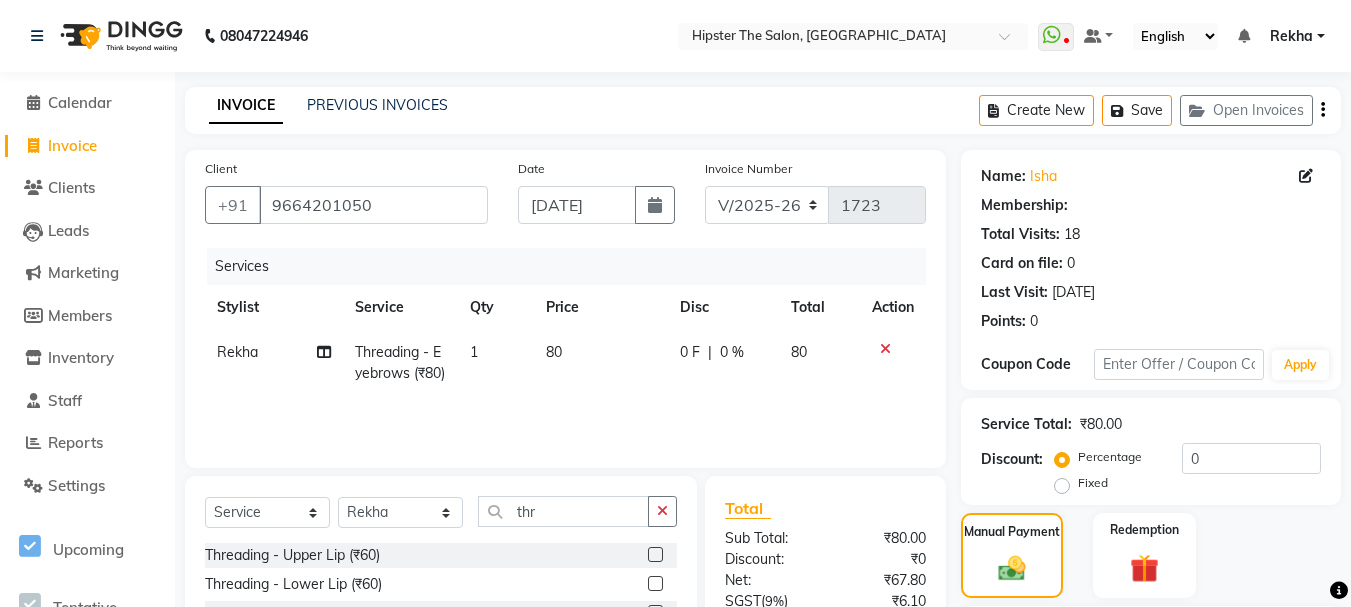 checkbox on "false" 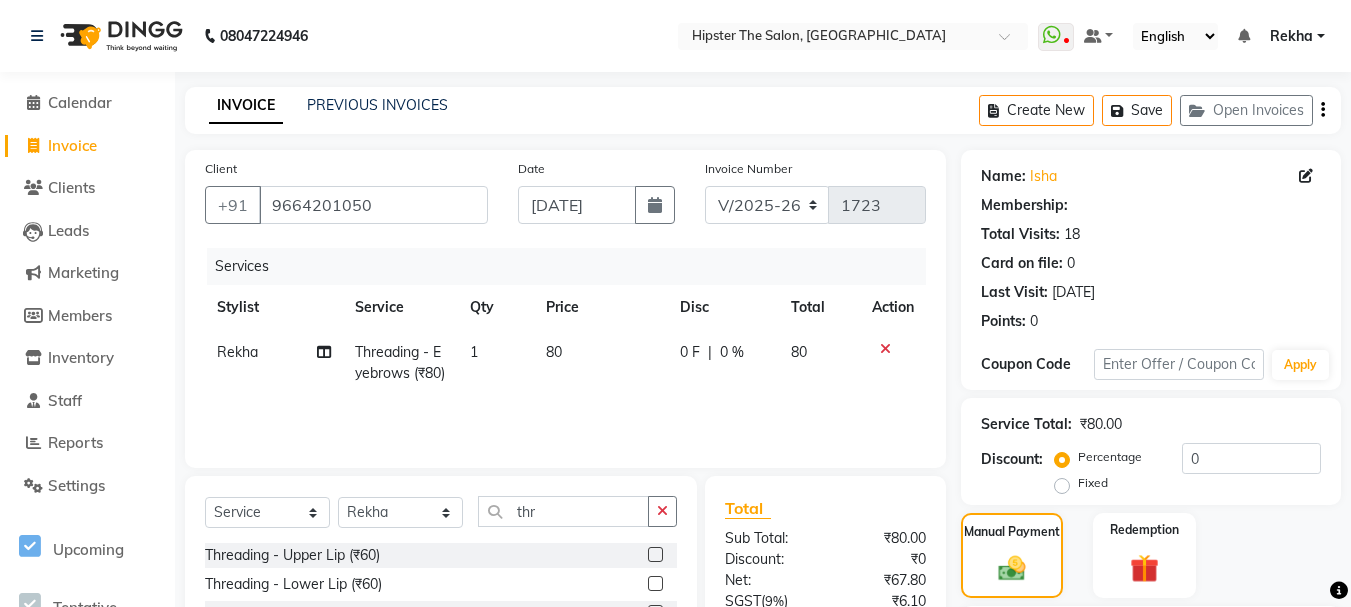 scroll, scrollTop: 160, scrollLeft: 0, axis: vertical 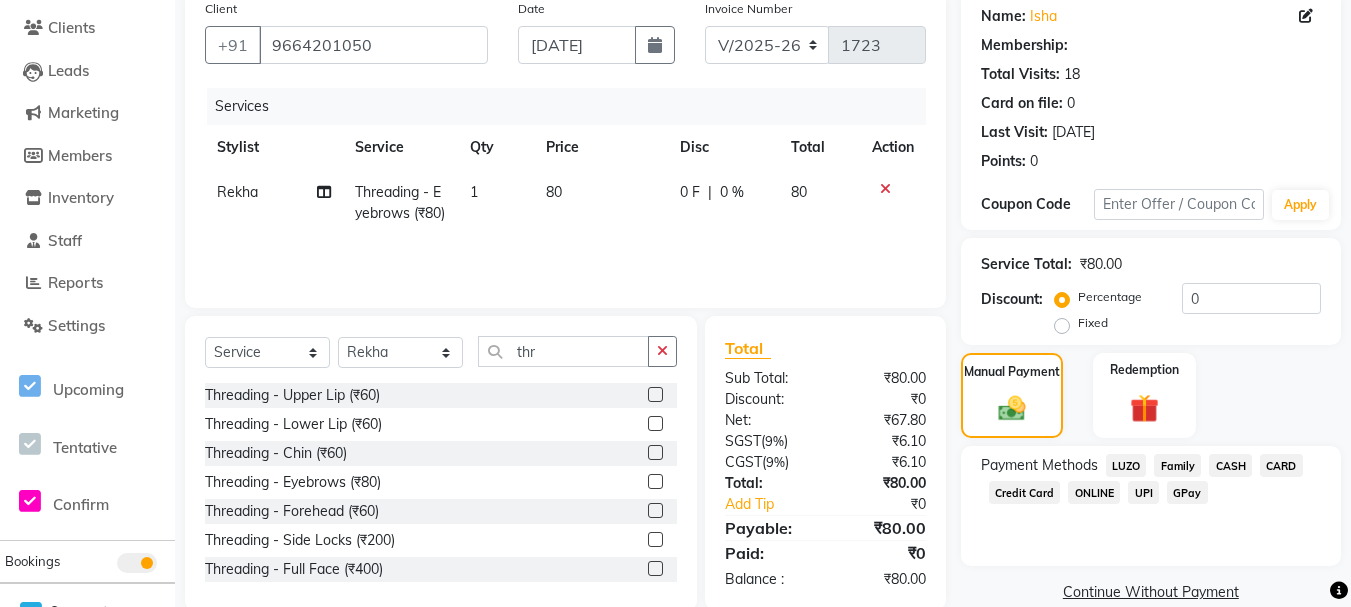 click on "GPay" 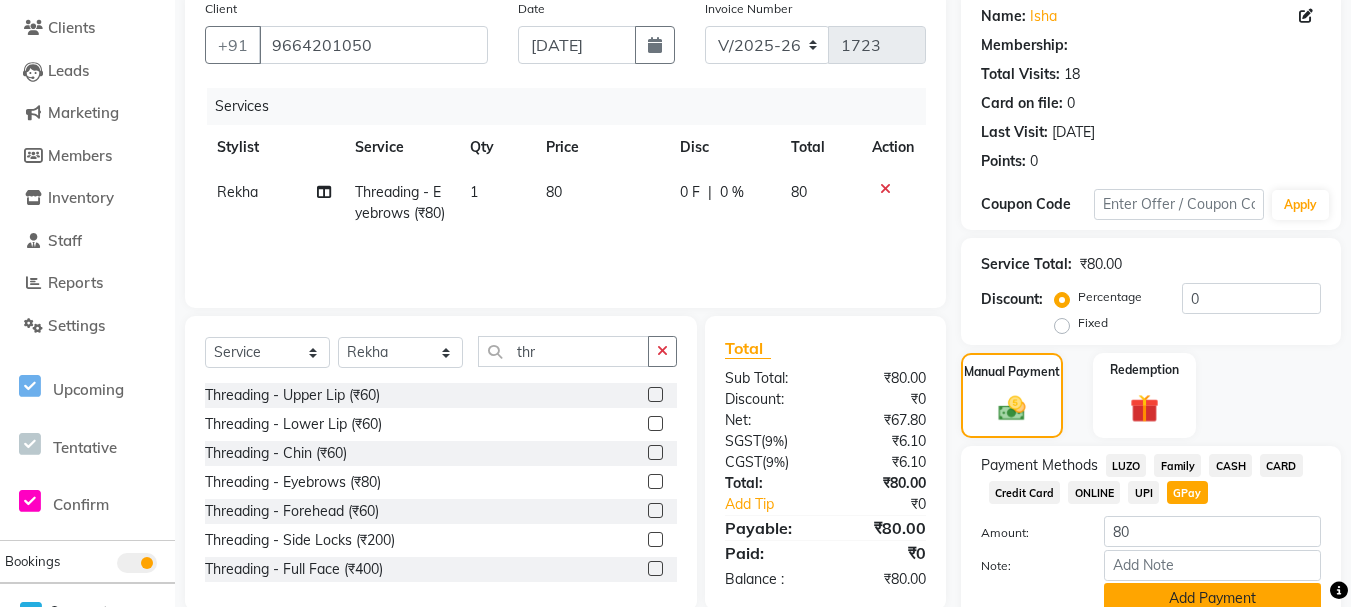 click on "GPay" 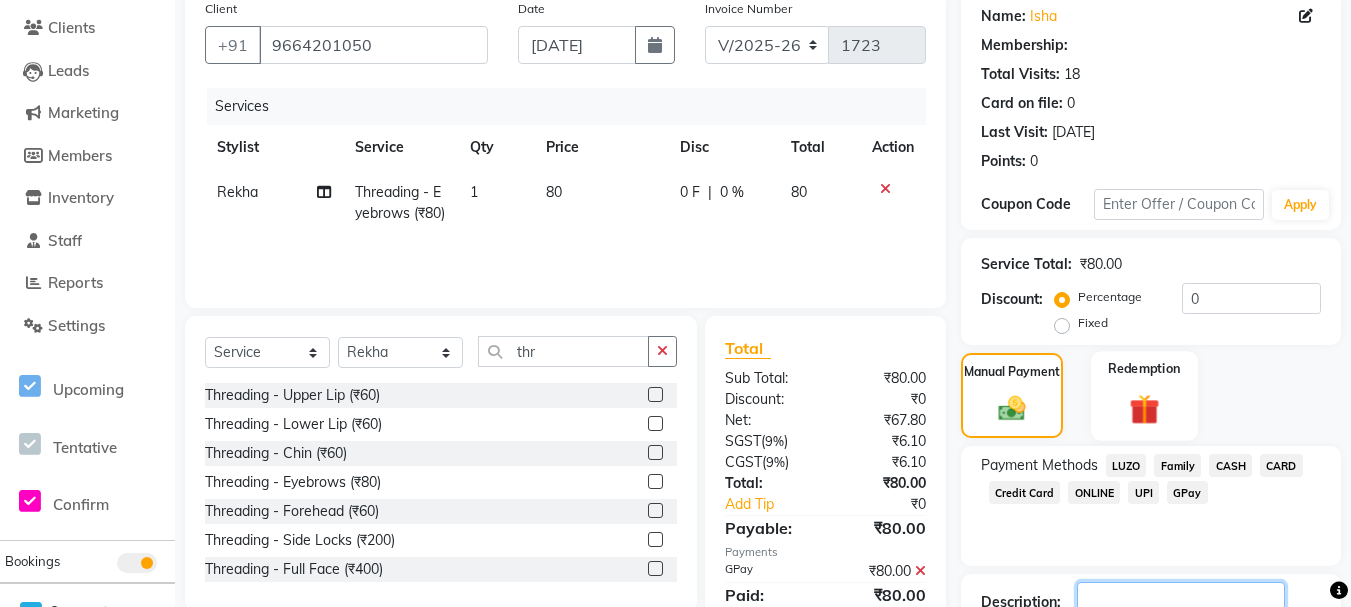 drag, startPoint x: 1191, startPoint y: 508, endPoint x: 1168, endPoint y: 275, distance: 234.13245 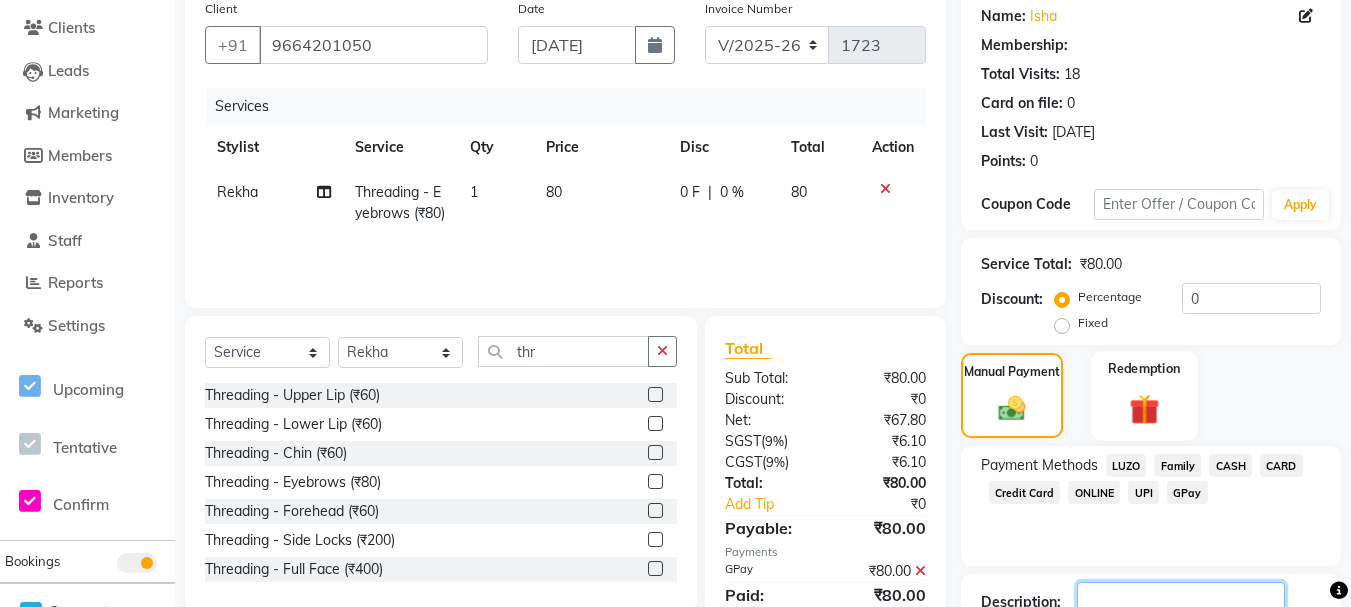 click on "Name: Isha  Membership: Total Visits:  18 Card on file:  0 Last Visit:   [DATE] Points:   0  Coupon Code Apply Service Total:  ₹80.00  Discount:  Percentage   Fixed  0 Manual Payment Redemption Payment Methods  LUZO   Family   CASH   CARD   Credit Card   ONLINE   UPI   GPay  Description:                  Send Details On SMS Email  Checkout" 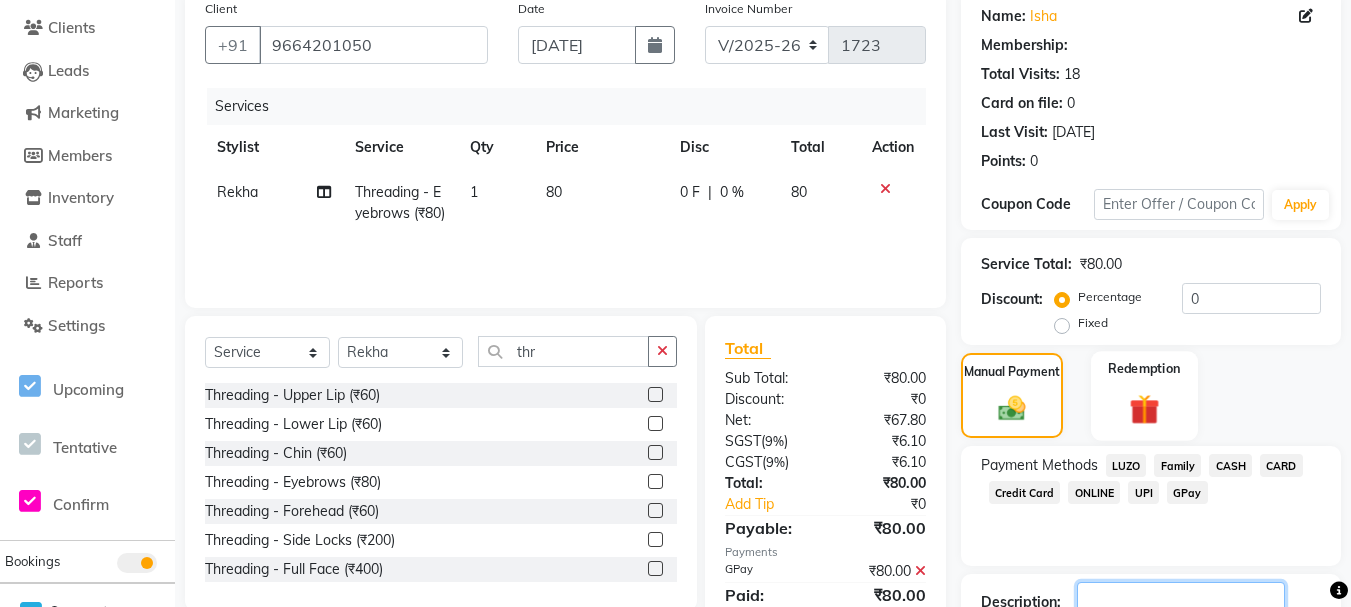 scroll, scrollTop: 246, scrollLeft: 0, axis: vertical 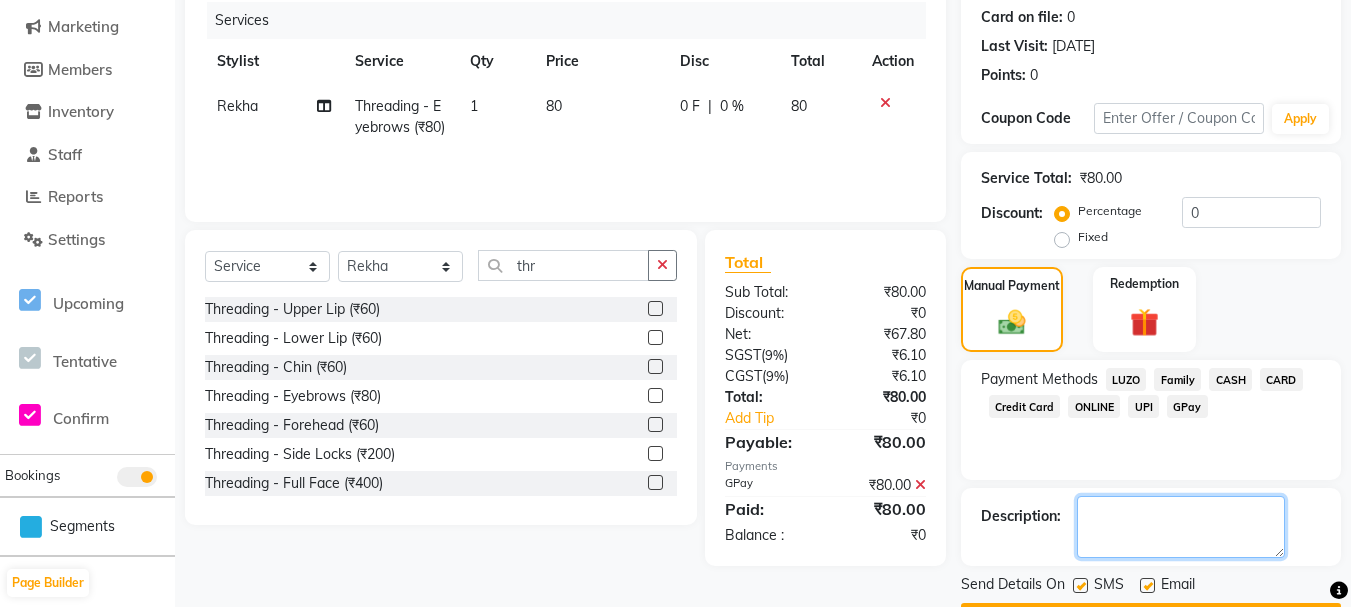 click 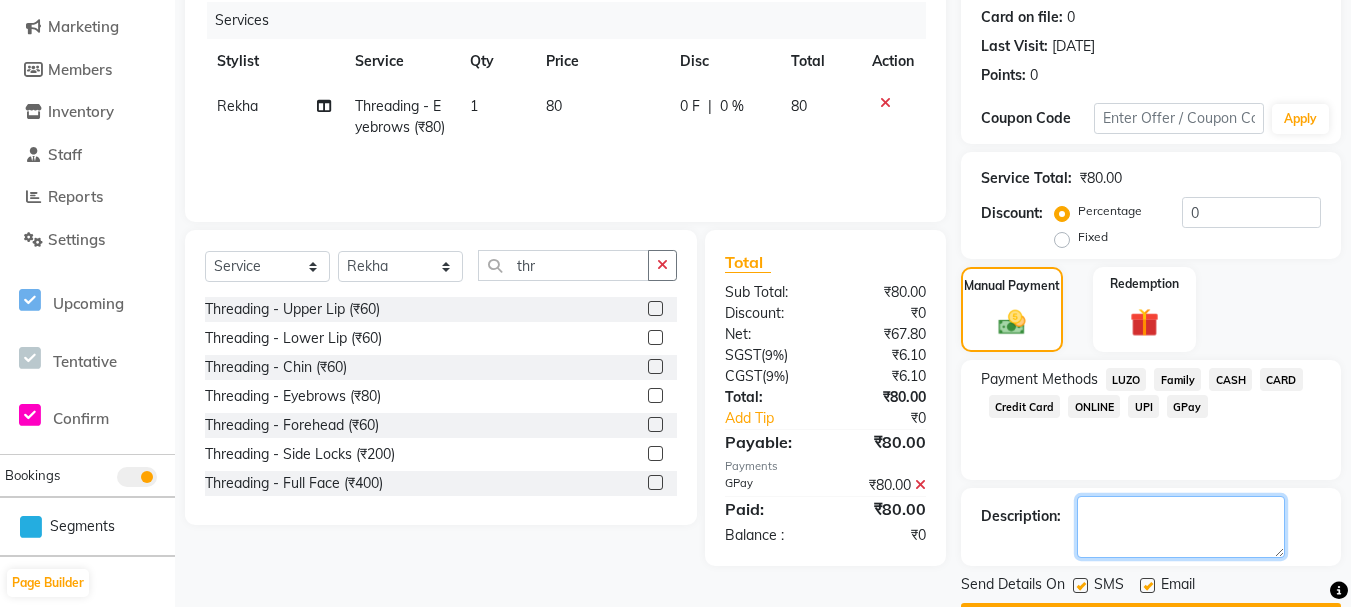 scroll, scrollTop: 303, scrollLeft: 0, axis: vertical 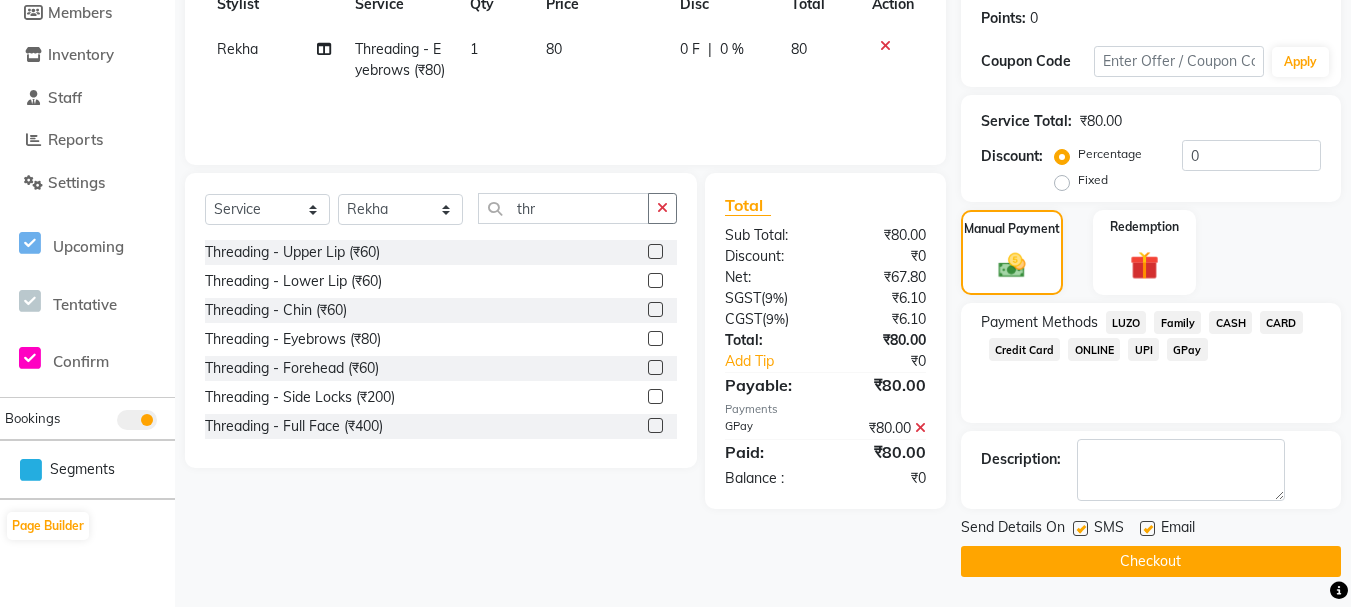 click on "Checkout" 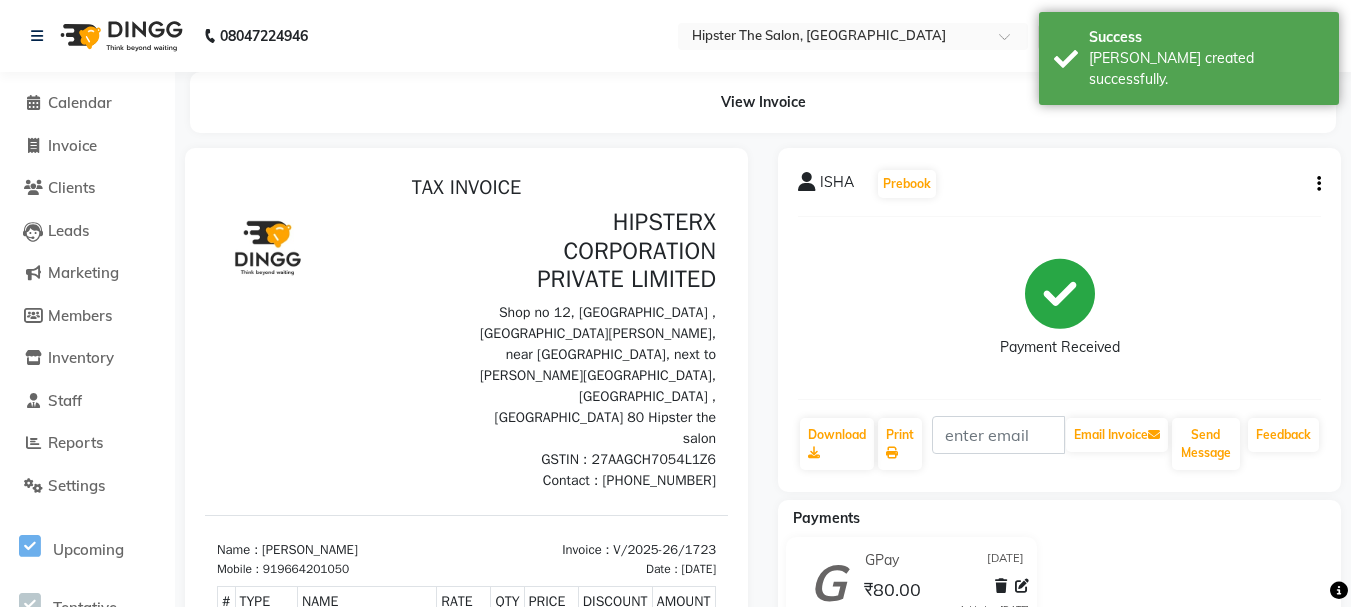 scroll, scrollTop: 0, scrollLeft: 0, axis: both 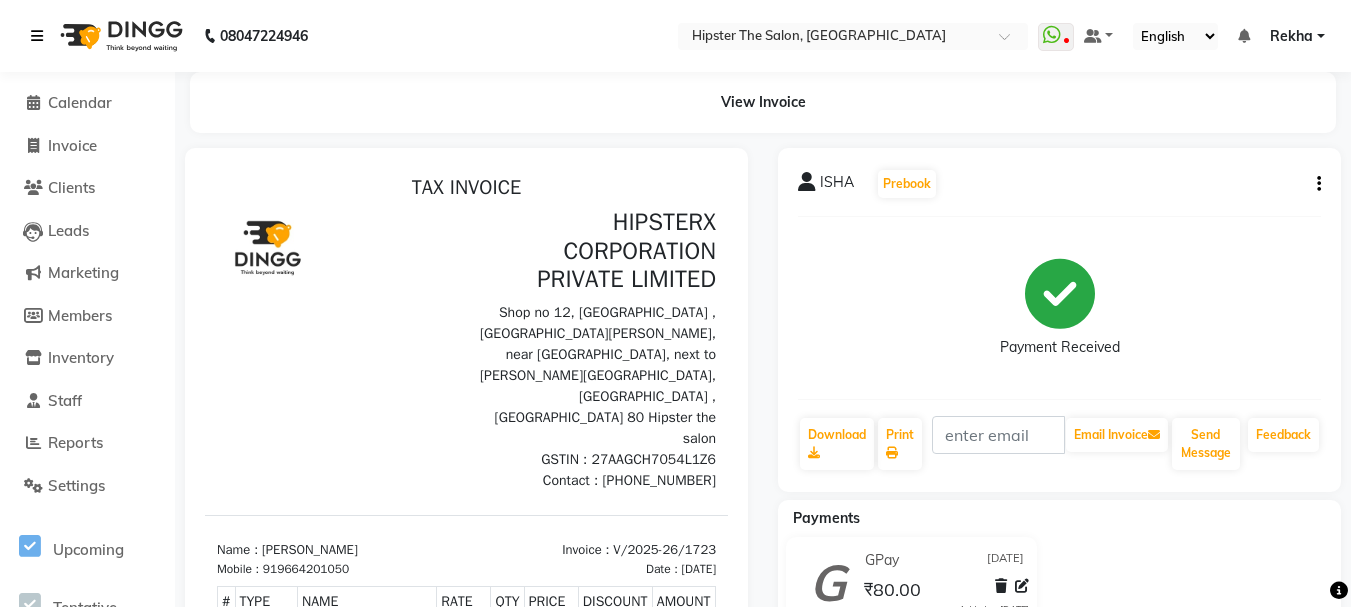 click at bounding box center [37, 36] 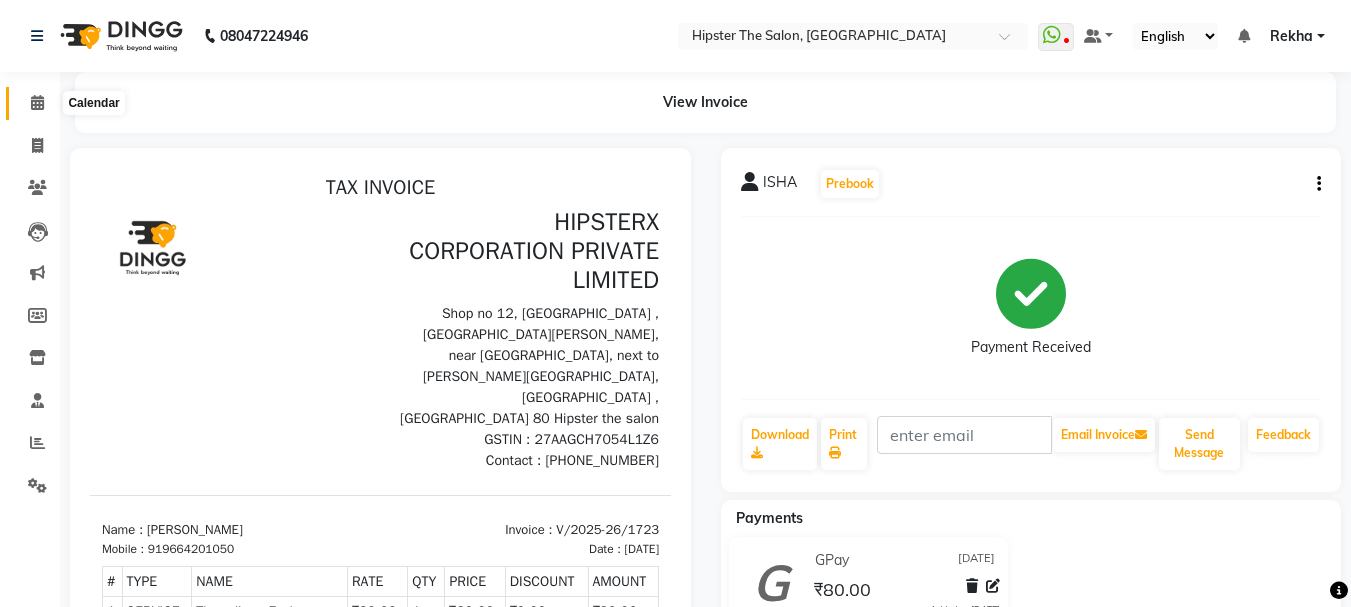 click 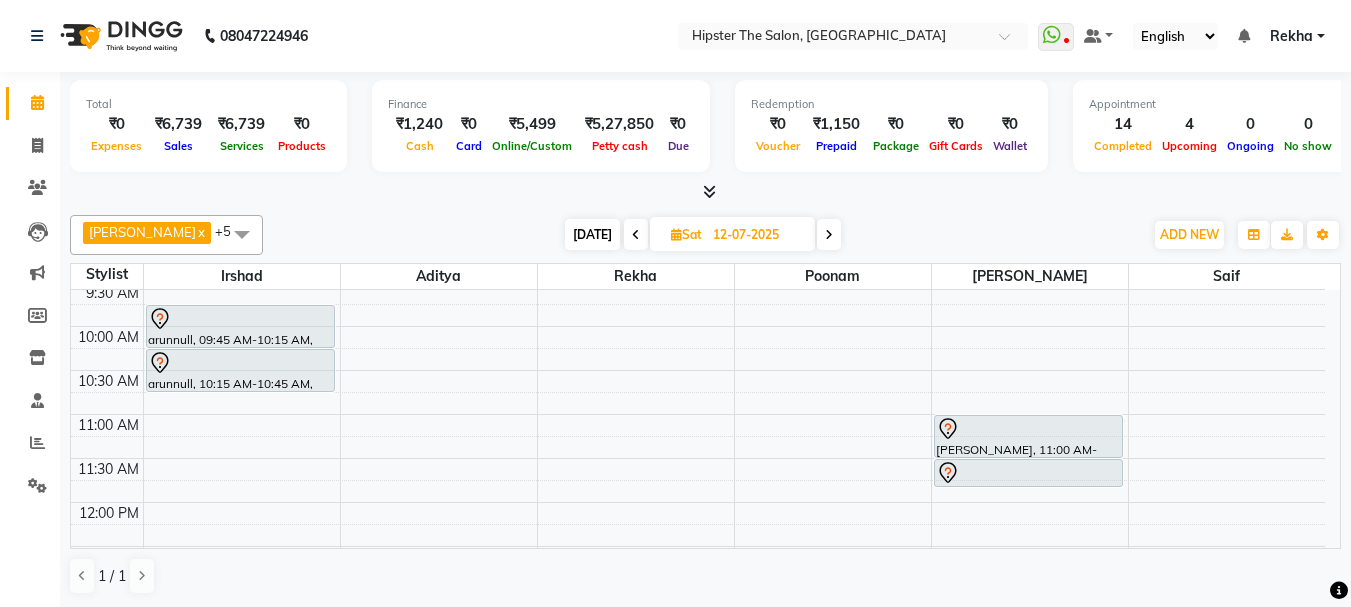 scroll, scrollTop: 140, scrollLeft: 0, axis: vertical 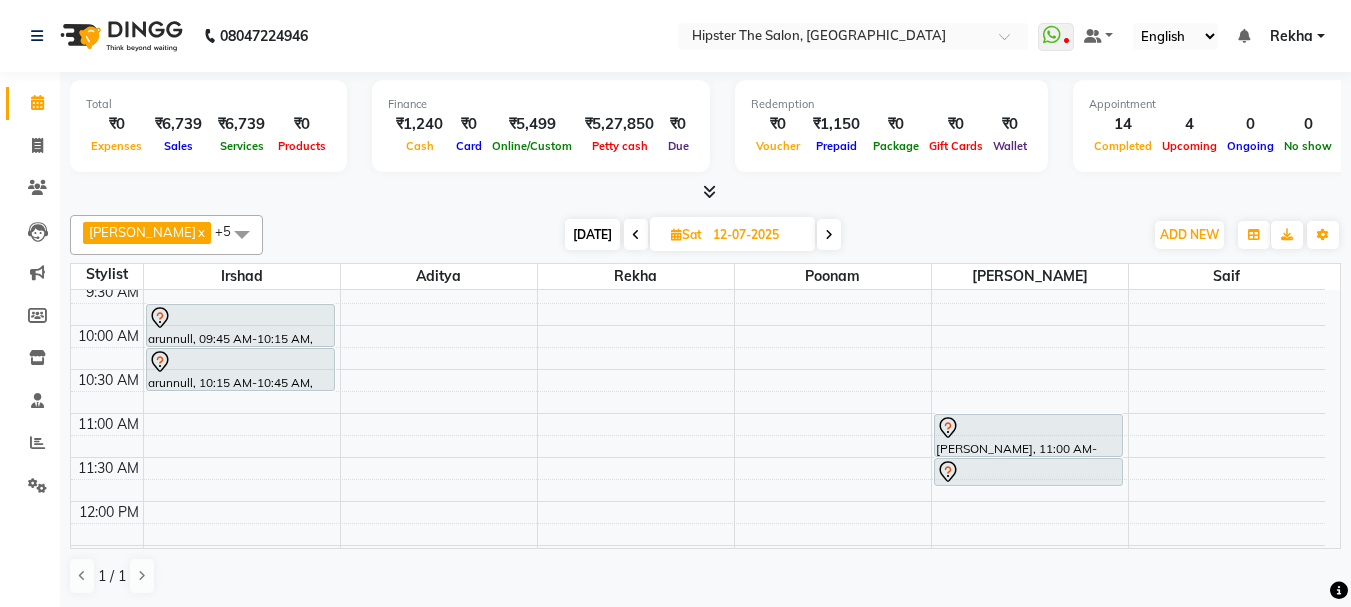 click on "8:00 AM 8:30 AM 9:00 AM 9:30 AM 10:00 AM 10:30 AM 11:00 AM 11:30 AM 12:00 PM 12:30 PM 1:00 PM 1:30 PM 2:00 PM 2:30 PM 3:00 PM 3:30 PM 4:00 PM 4:30 PM 5:00 PM 5:30 PM 6:00 PM 6:30 PM 7:00 PM 7:30 PM 8:00 PM 8:30 PM 9:00 PM 9:30 PM 10:00 PM 10:30 PM             arunnull, 09:45 AM-10:15 AM, Hair ([PERSON_NAME]) - Wash Cut And Styling             arunnull, 10:15 AM-10:45 AM, Hair ([PERSON_NAME]) - Shave             PRISHAnull, 06:00 PM-07:00 PM, Hair (Stylist ) - Styling With Wash             PRISHAnull, 07:00 PM-08:00 PM, Hair (Stylist ) - Styling With Wash             [PERSON_NAME], 11:00 AM-11:30 AM, Hair (Stylist ) - Wash Cut And Styling 1             [PERSON_NAME], 11:30 AM-11:50 AM, Hair (Stylist ) - Shave" at bounding box center (698, 809) 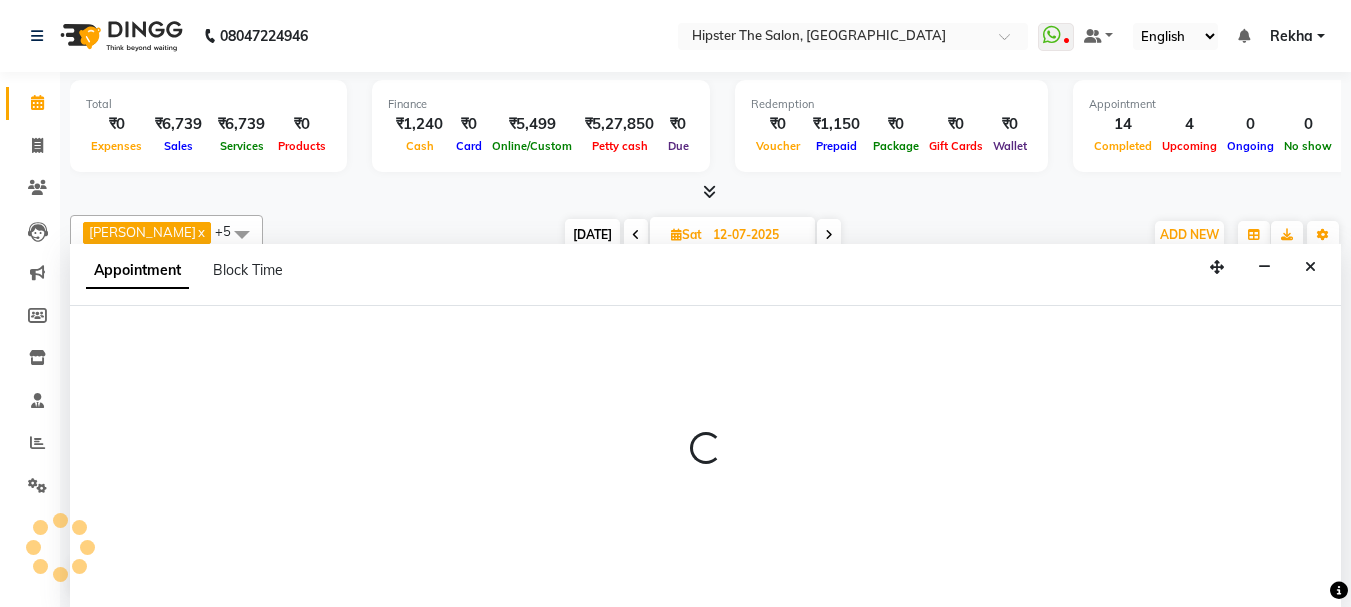 select on "32386" 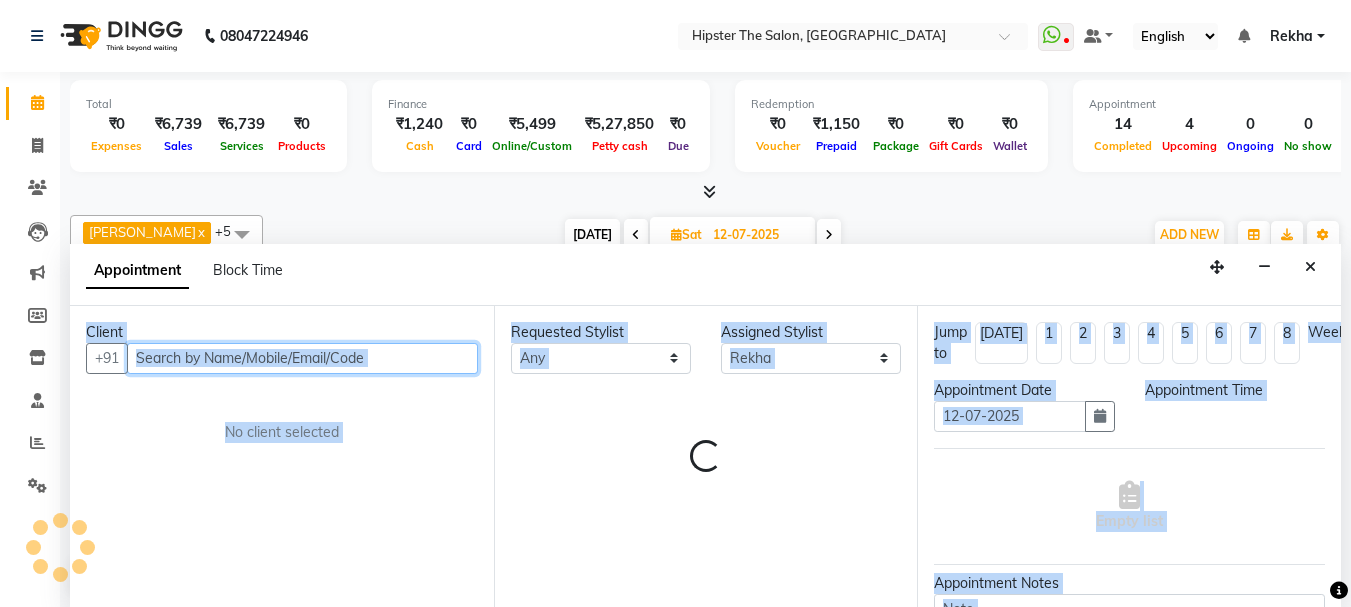 select on "660" 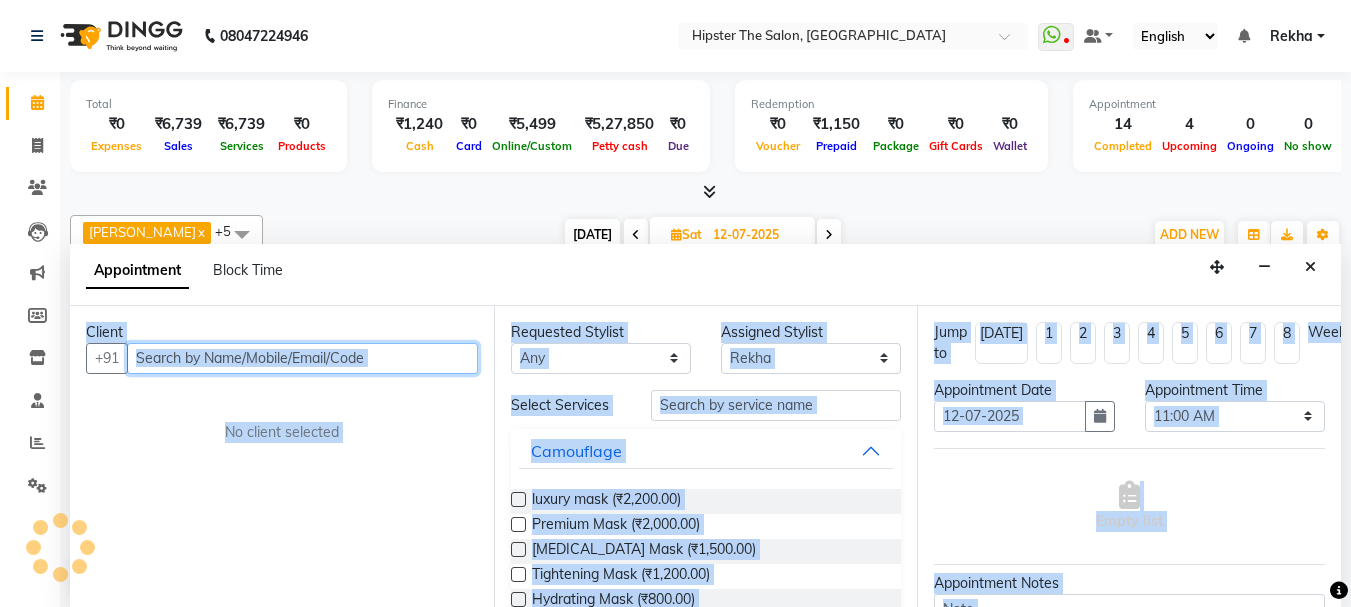 scroll, scrollTop: 1, scrollLeft: 0, axis: vertical 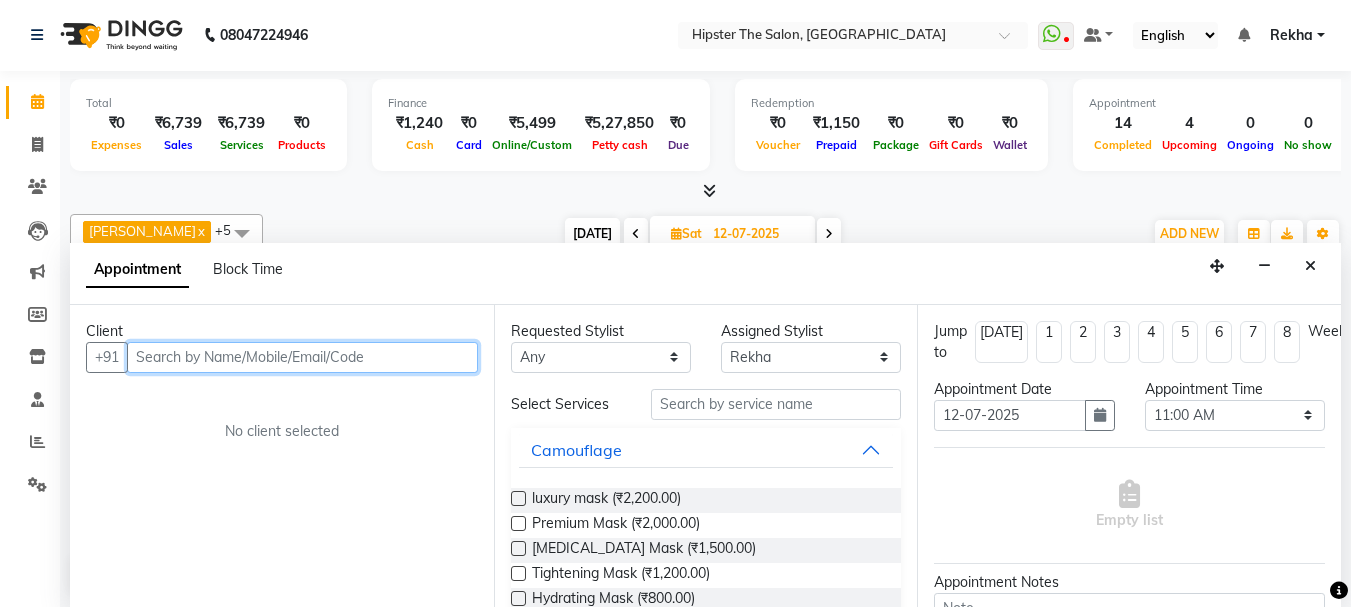 click at bounding box center (302, 357) 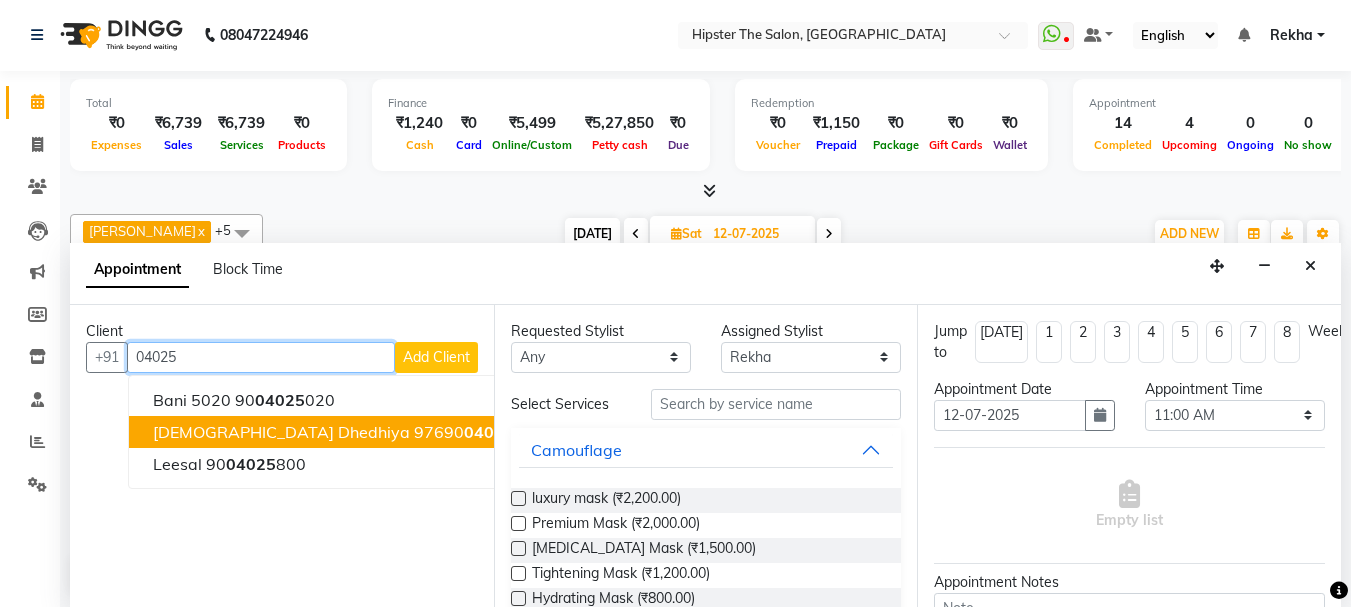 click on "[DEMOGRAPHIC_DATA] dhedhiya  97690 04025" at bounding box center [333, 432] 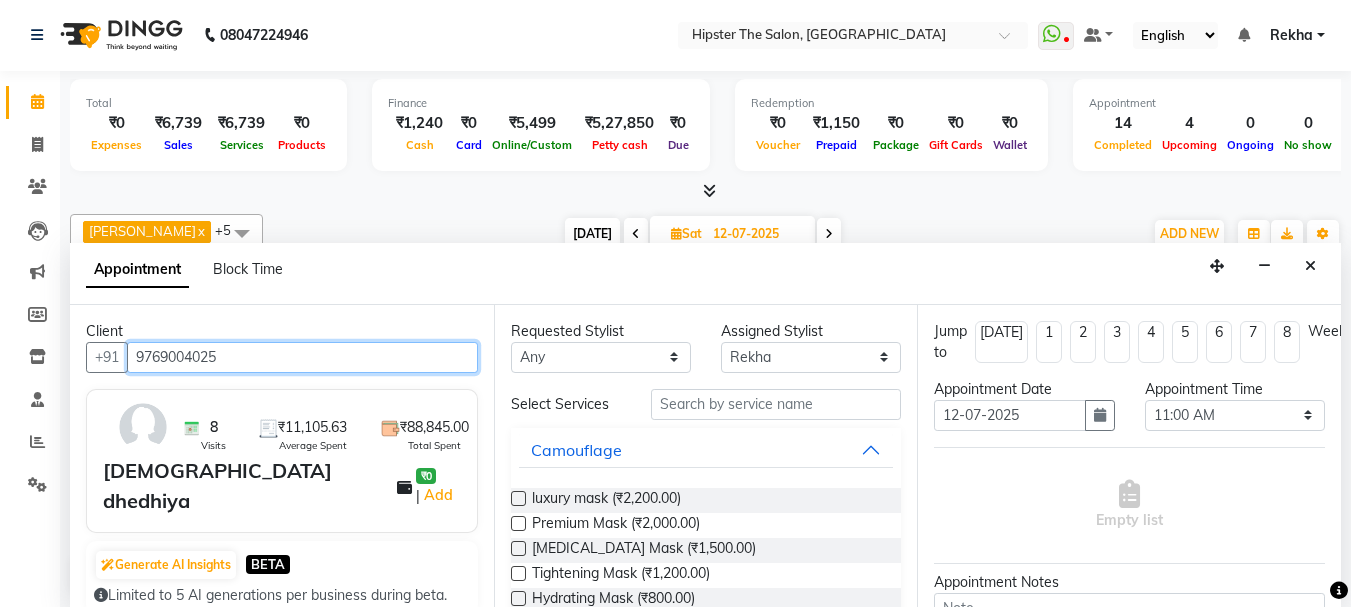 type on "9769004025" 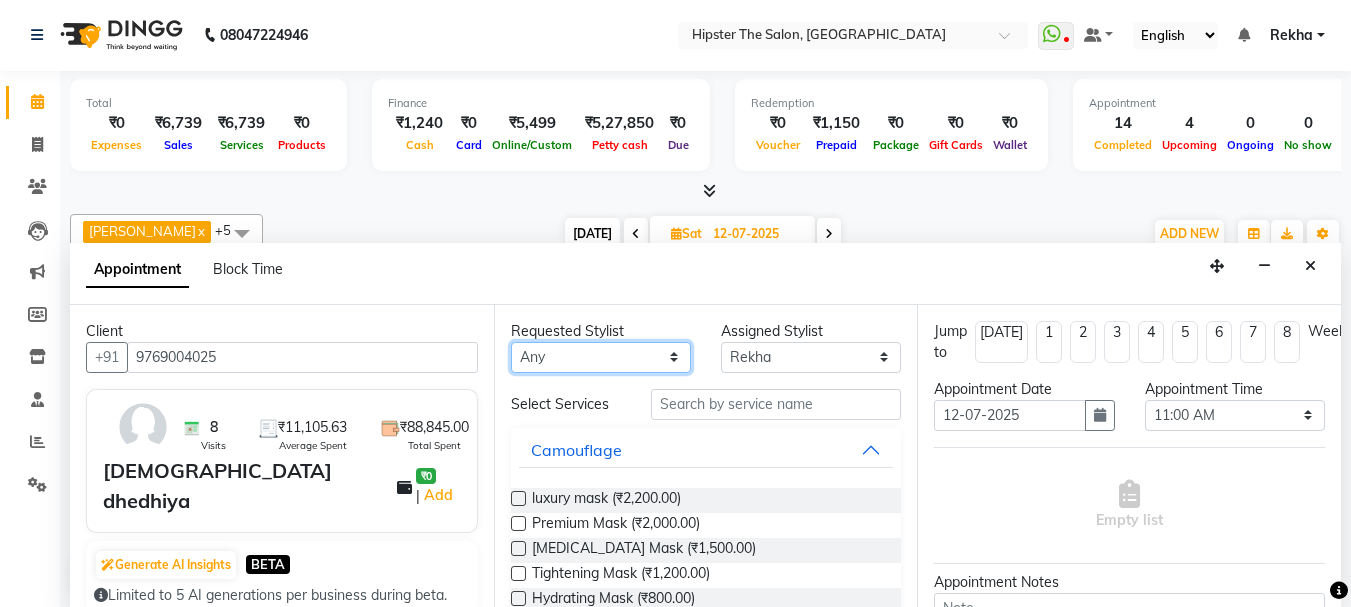click on "Any [PERSON_NAME] [PERSON_NAME] [PERSON_NAME] [PERSON_NAME] Lucky [PERSON_NAME]  [PERSON_NAME] [PERSON_NAME] [PERSON_NAME] Rekha saif [PERSON_NAME] [PERSON_NAME]  [PERSON_NAME] [PERSON_NAME]" at bounding box center [601, 357] 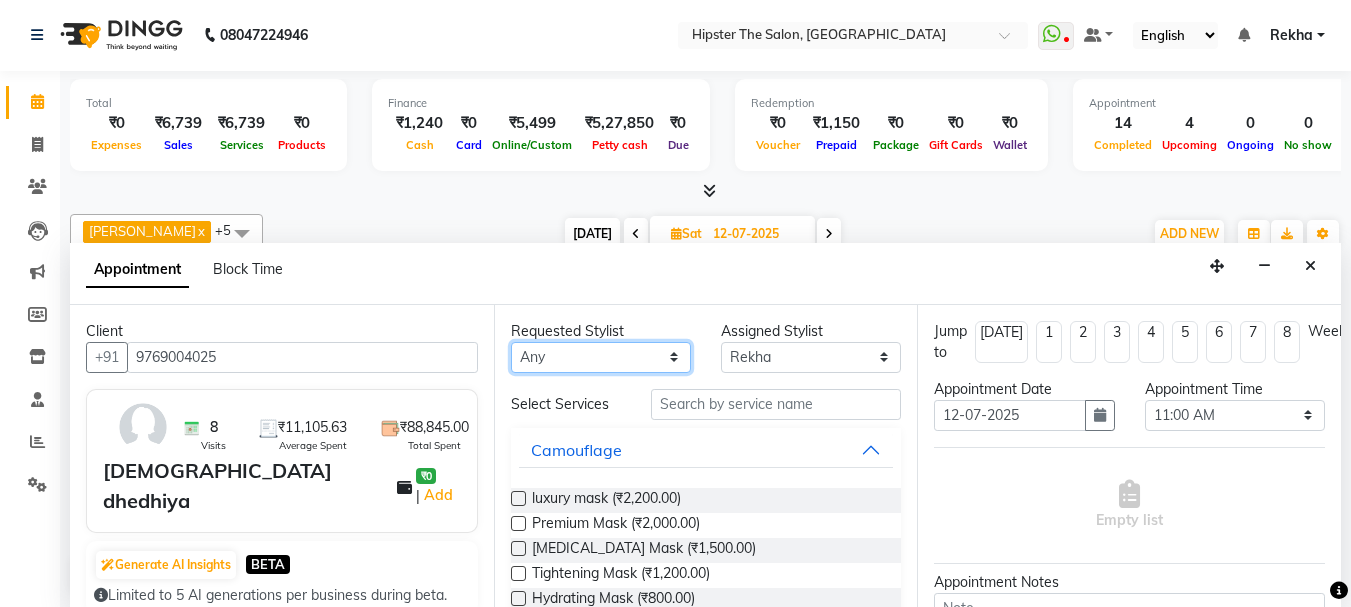 select on "32386" 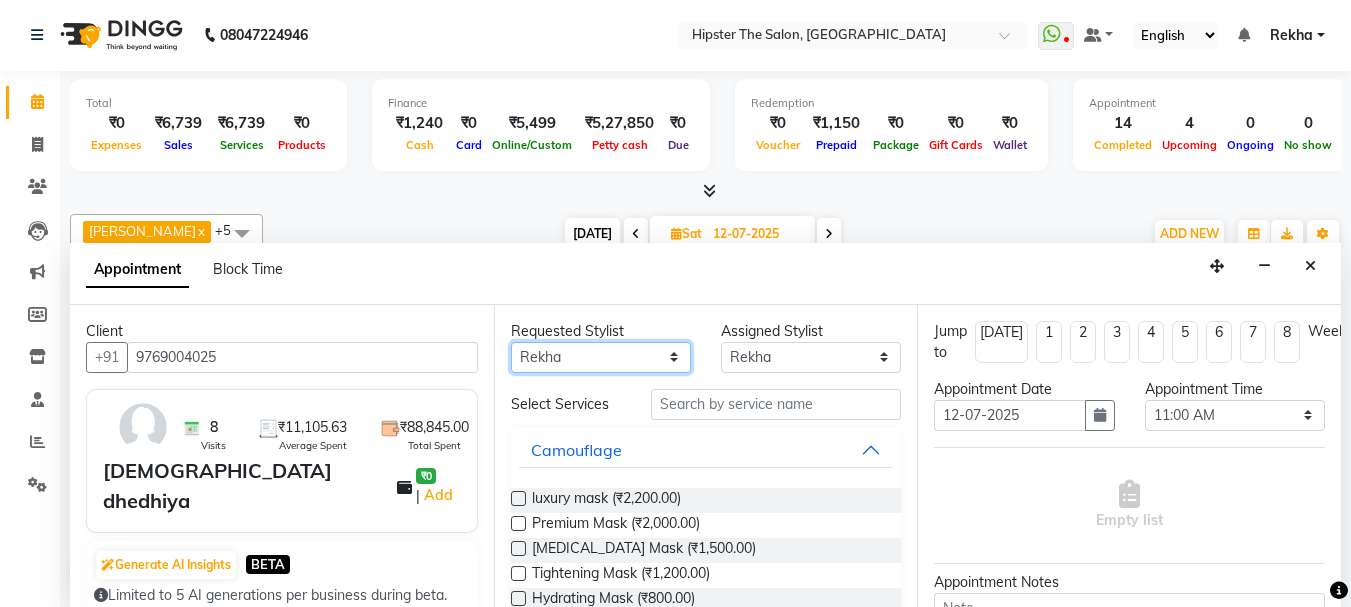 click on "Any [PERSON_NAME] [PERSON_NAME] [PERSON_NAME] [PERSON_NAME] Lucky [PERSON_NAME]  [PERSON_NAME] [PERSON_NAME] [PERSON_NAME] Rekha saif [PERSON_NAME] [PERSON_NAME]  [PERSON_NAME] [PERSON_NAME]" at bounding box center (601, 357) 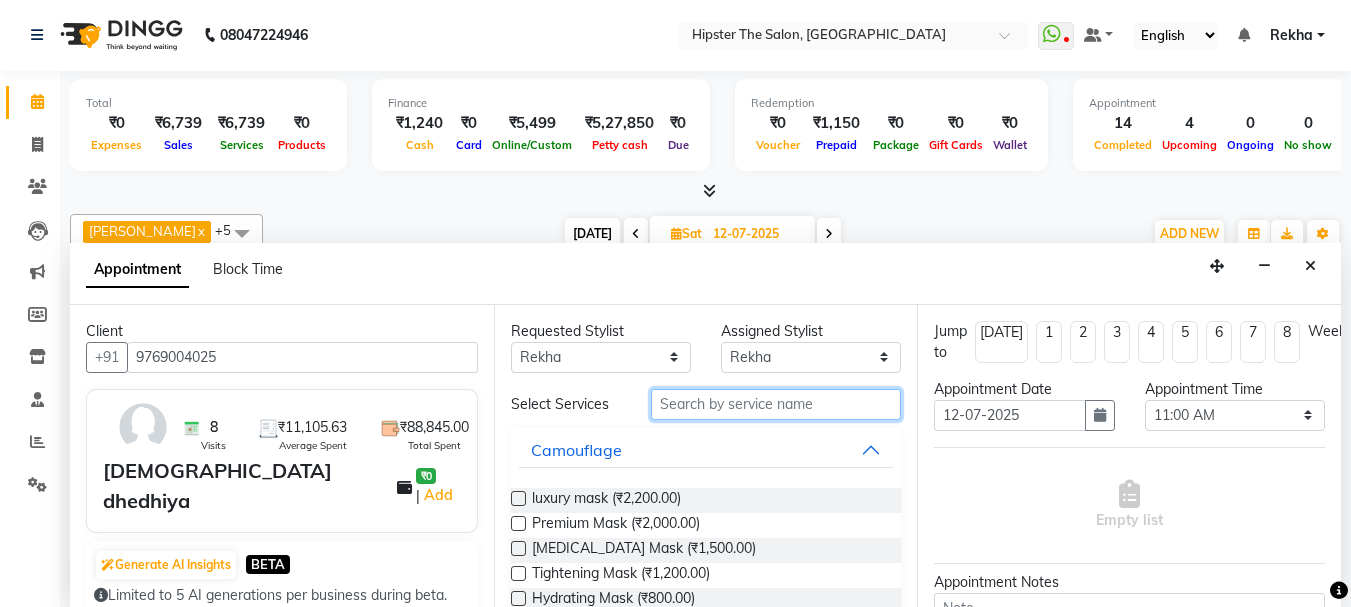 click at bounding box center [776, 404] 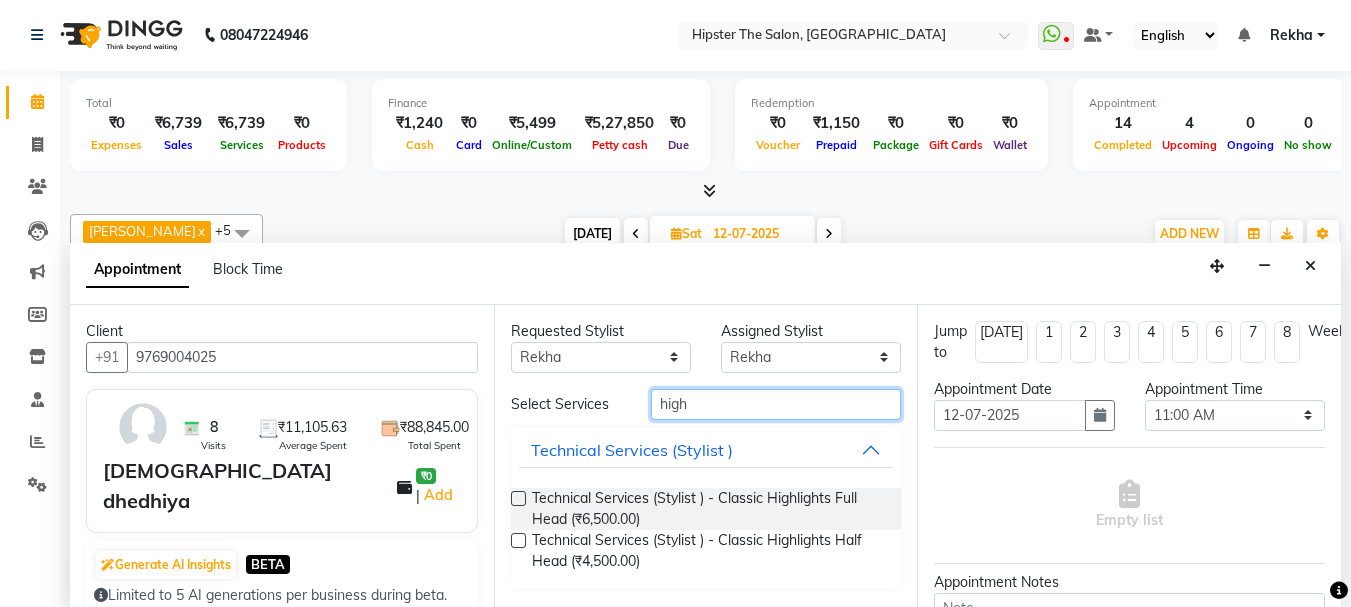 type on "high" 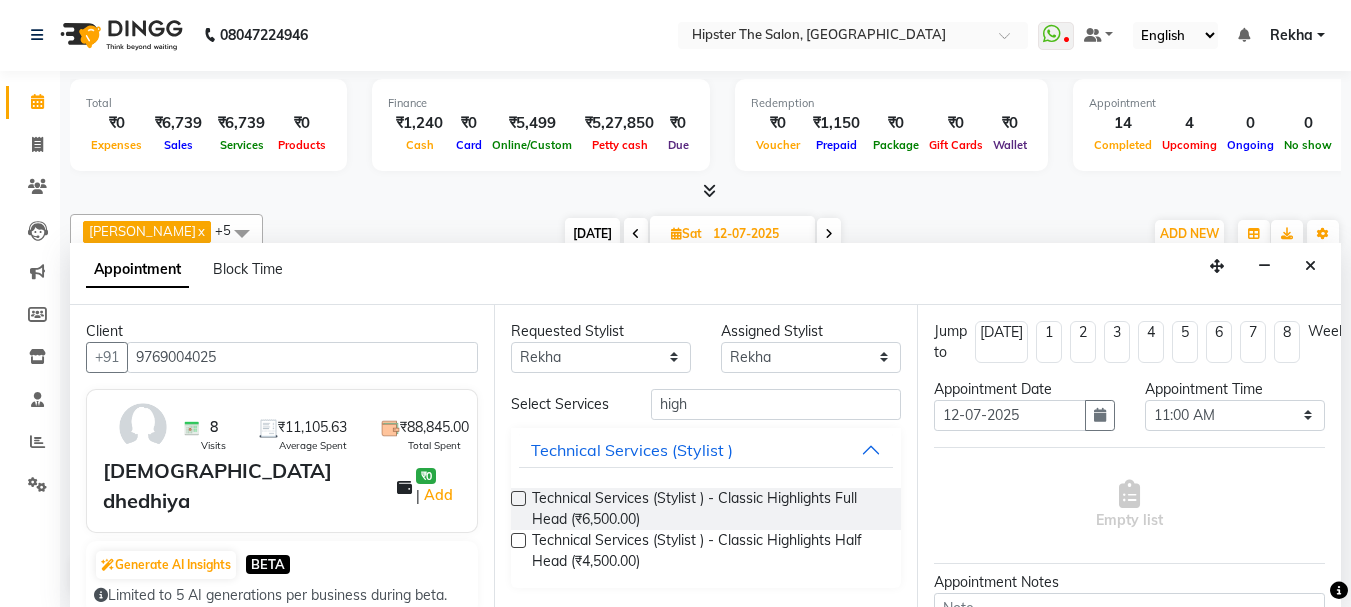 click at bounding box center (518, 498) 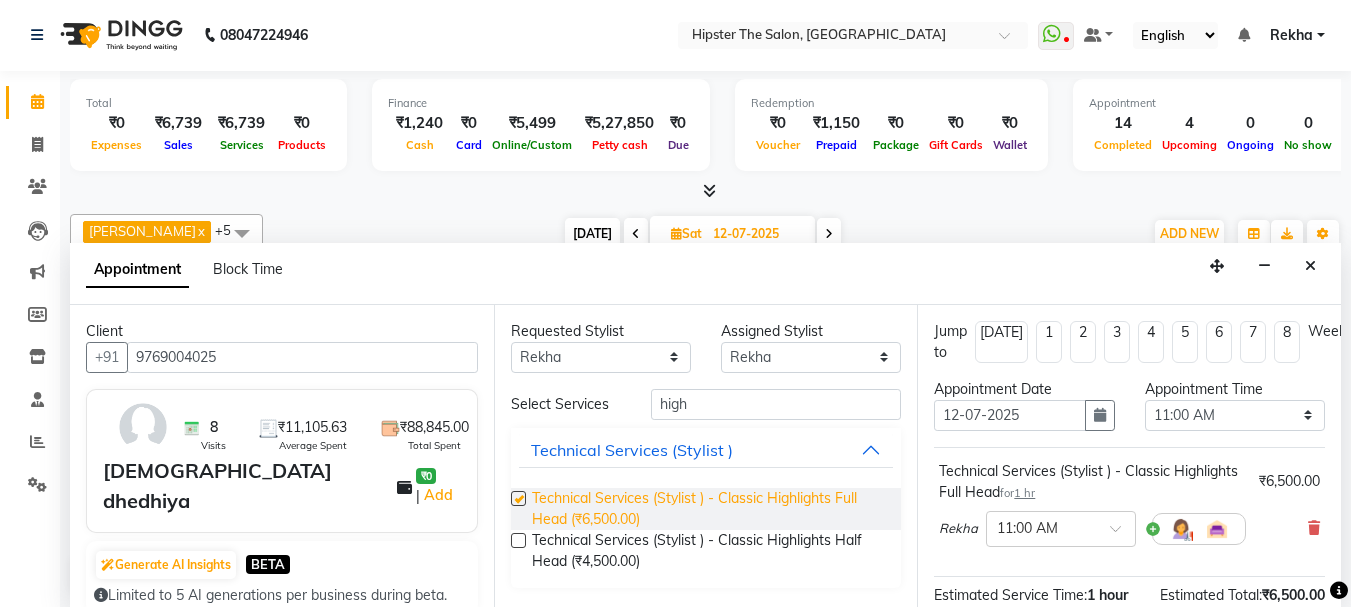 checkbox on "false" 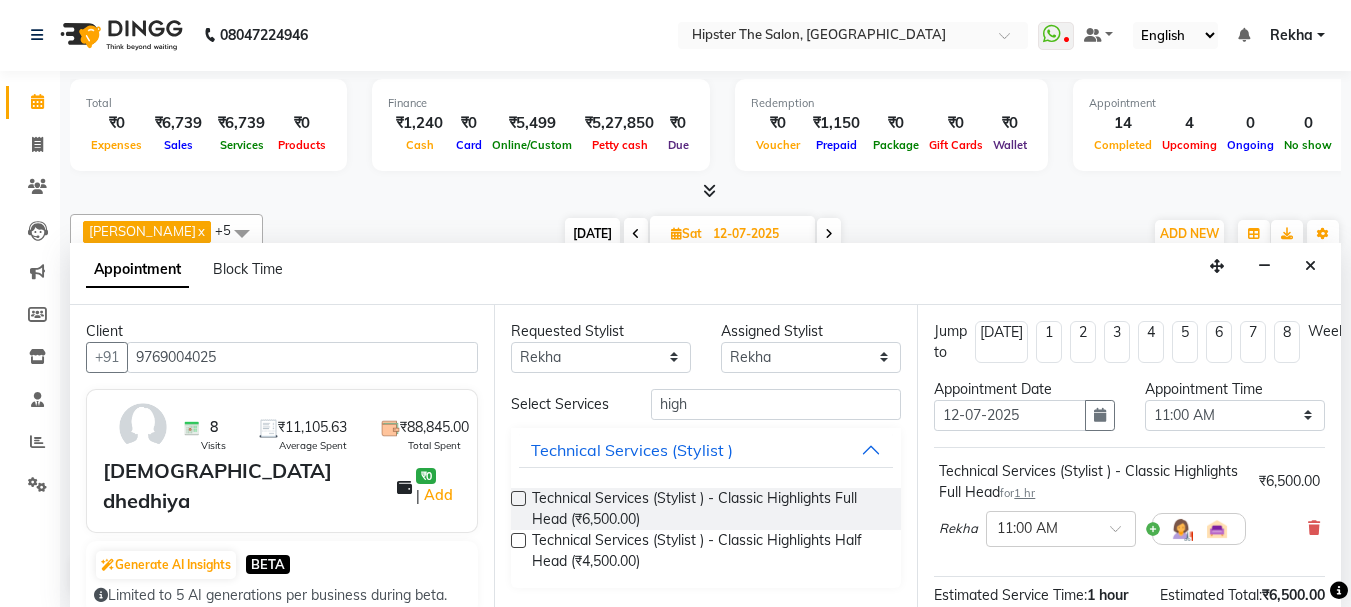 scroll, scrollTop: 260, scrollLeft: 0, axis: vertical 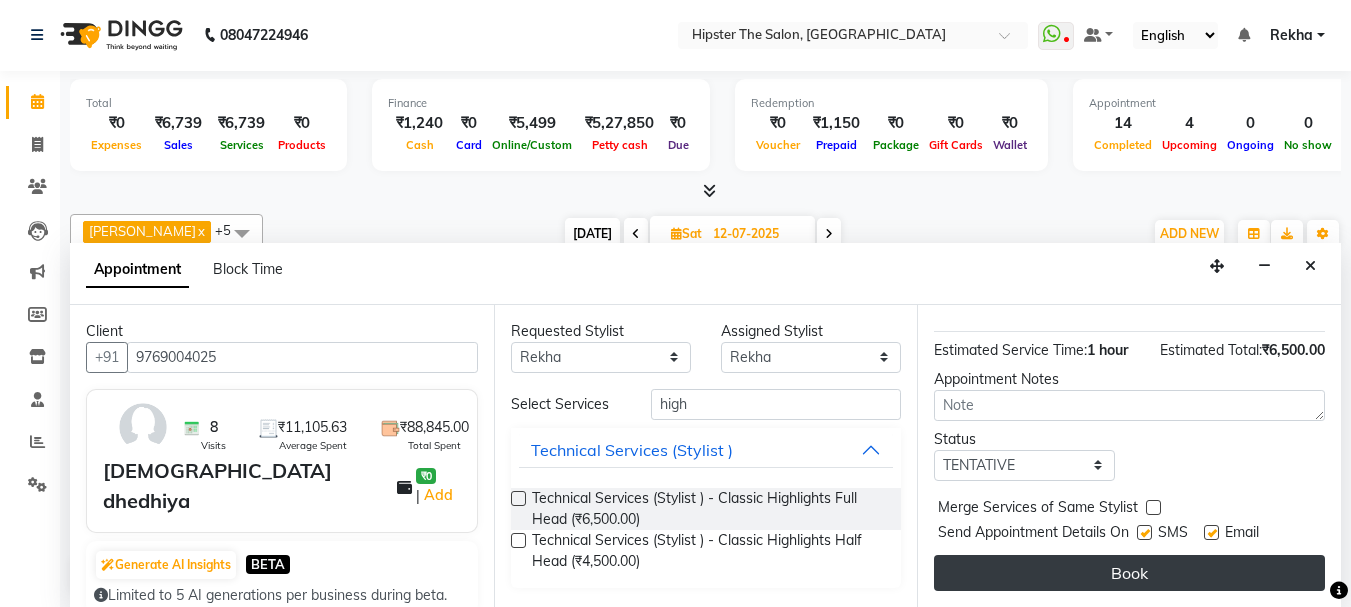 click on "Book" at bounding box center [1129, 573] 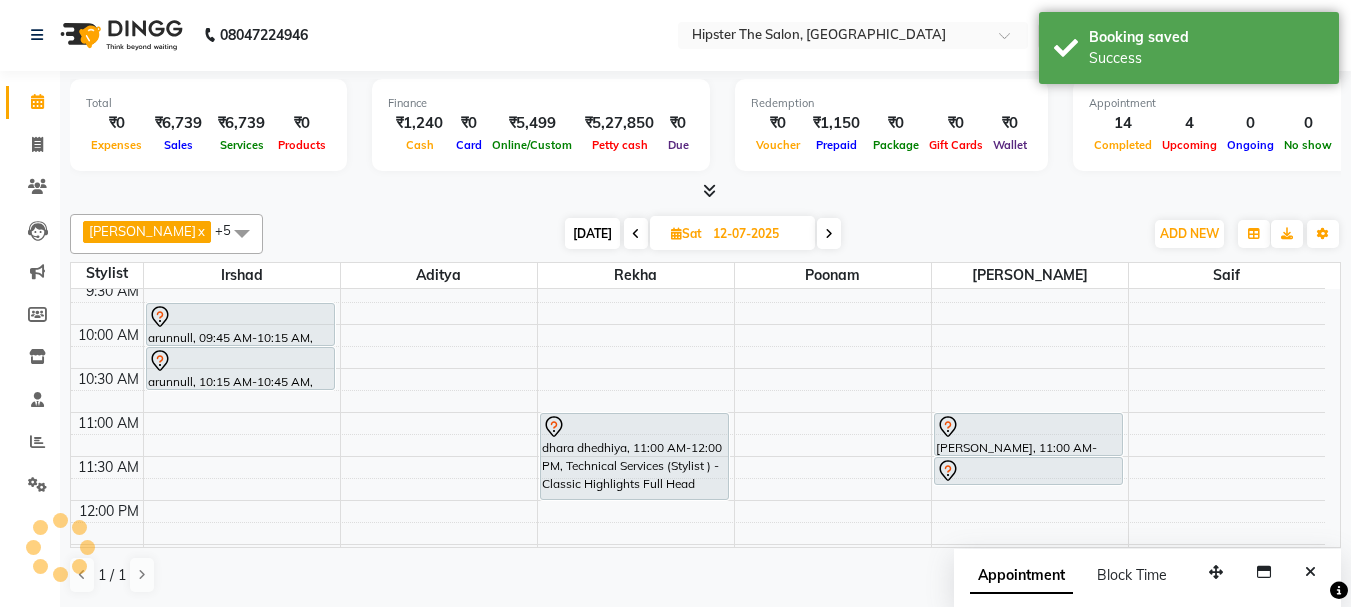scroll, scrollTop: 0, scrollLeft: 0, axis: both 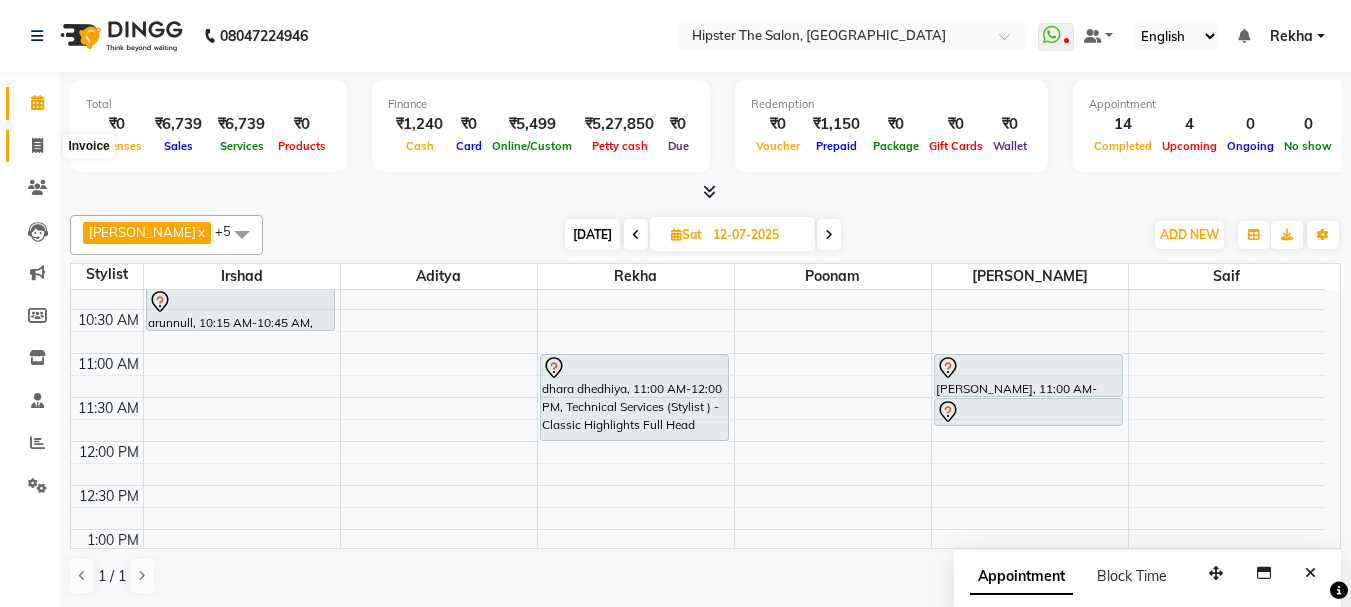 click 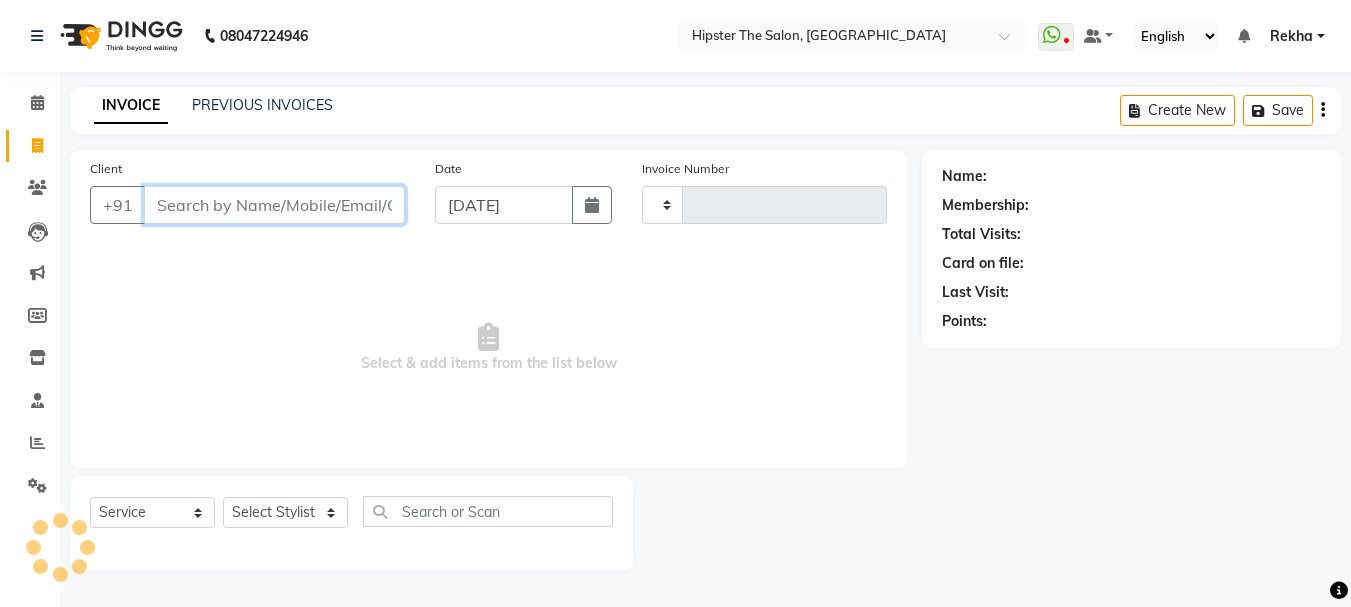 click on "Client" at bounding box center (274, 205) 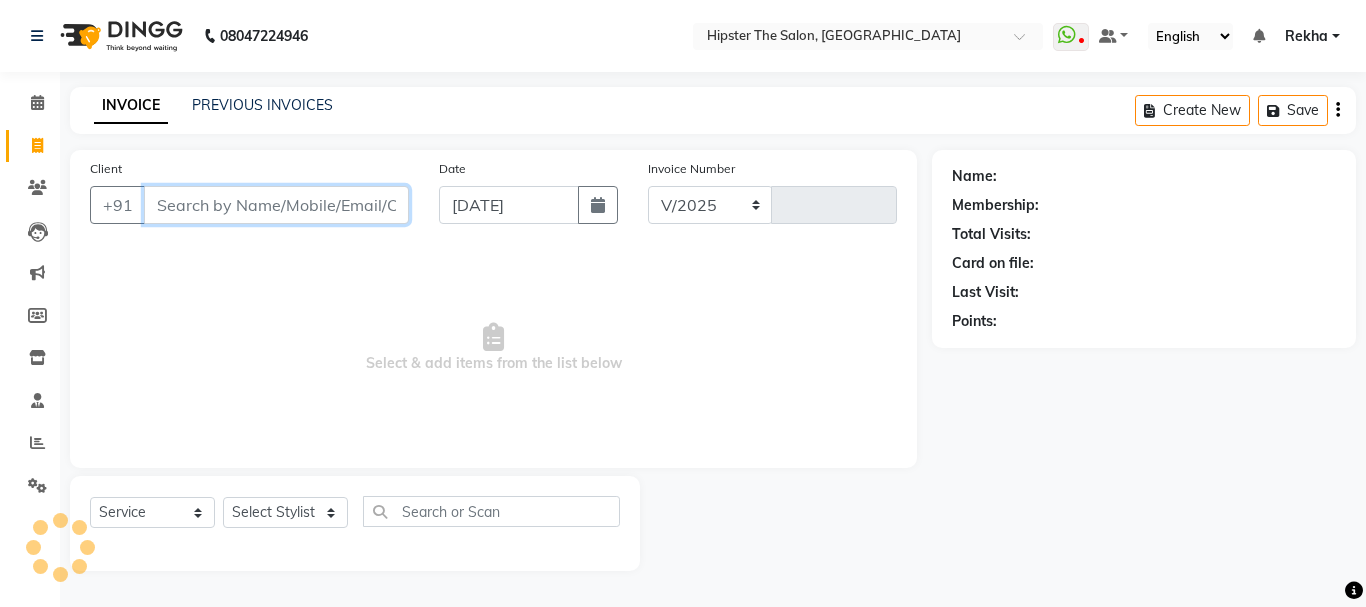 select on "5125" 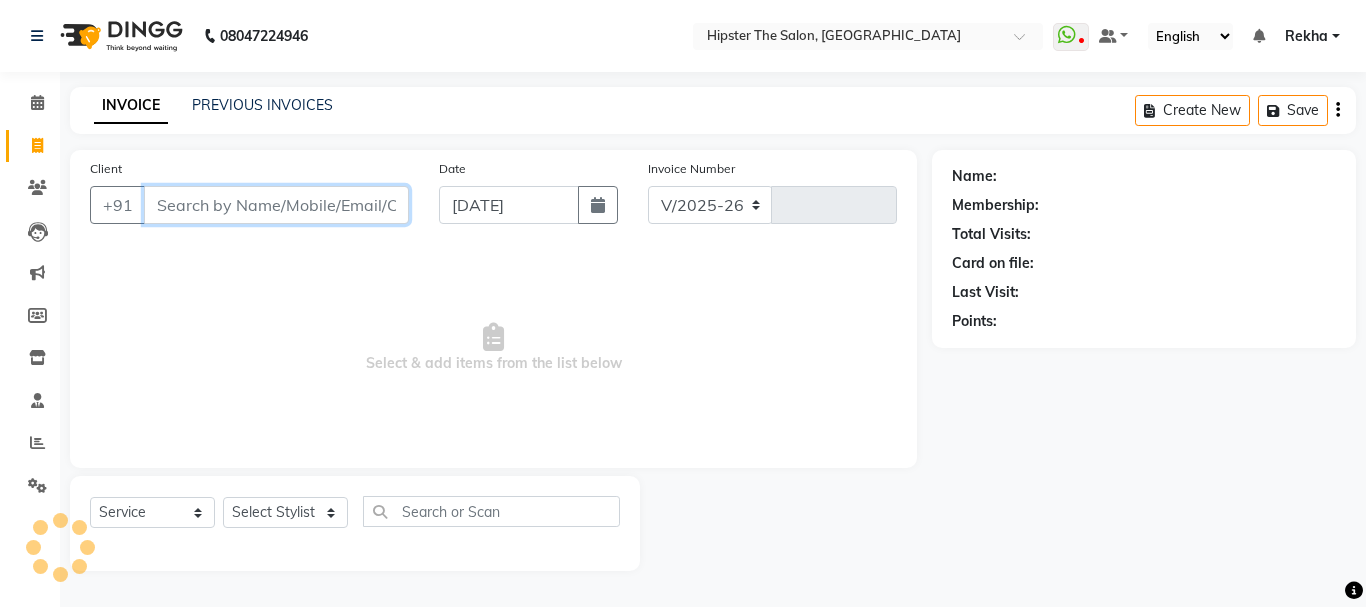 type on "1724" 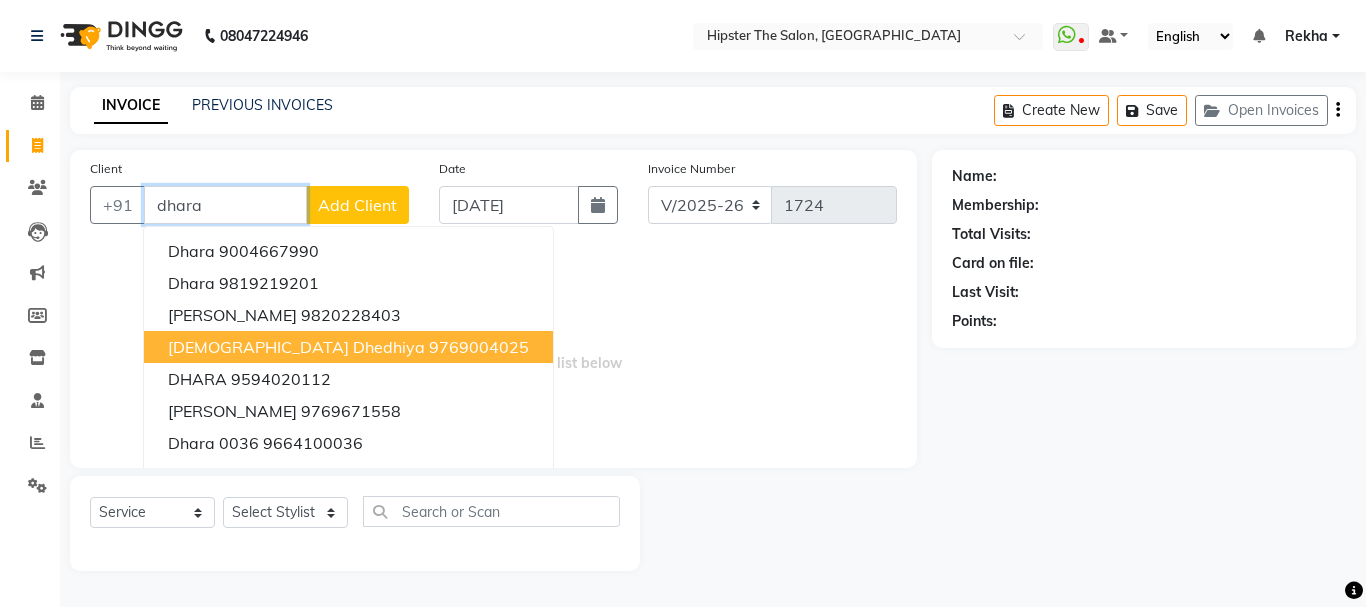 click on "[DEMOGRAPHIC_DATA] dhedhiya" at bounding box center [296, 347] 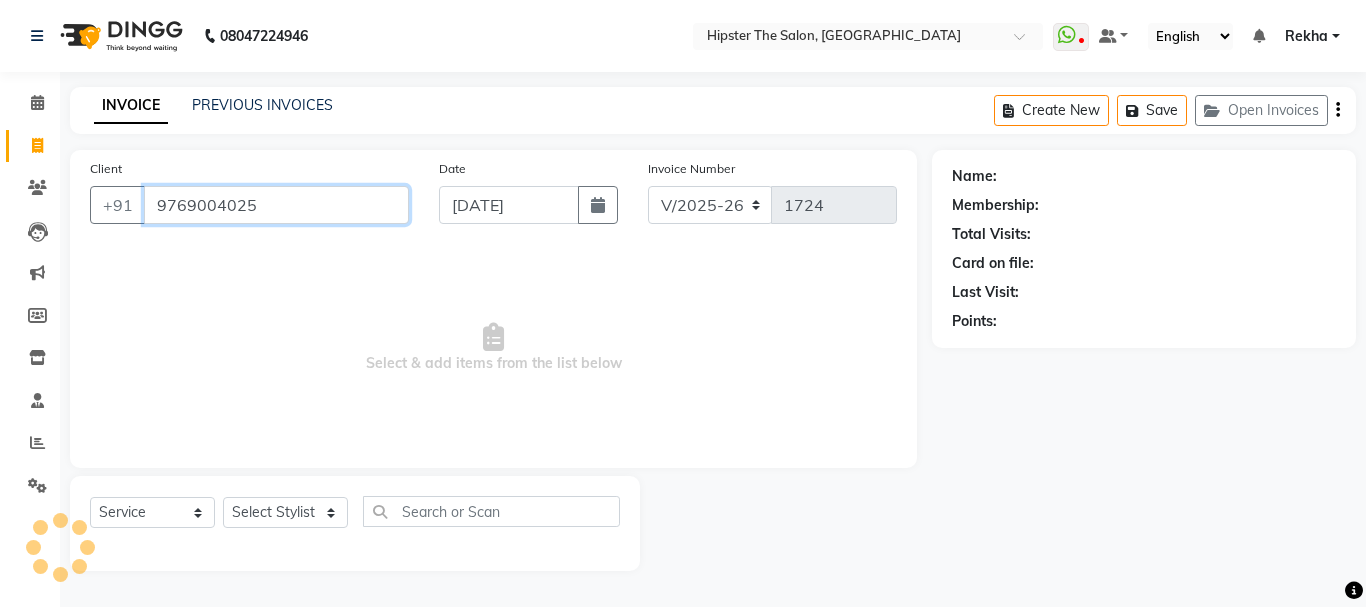 type on "9769004025" 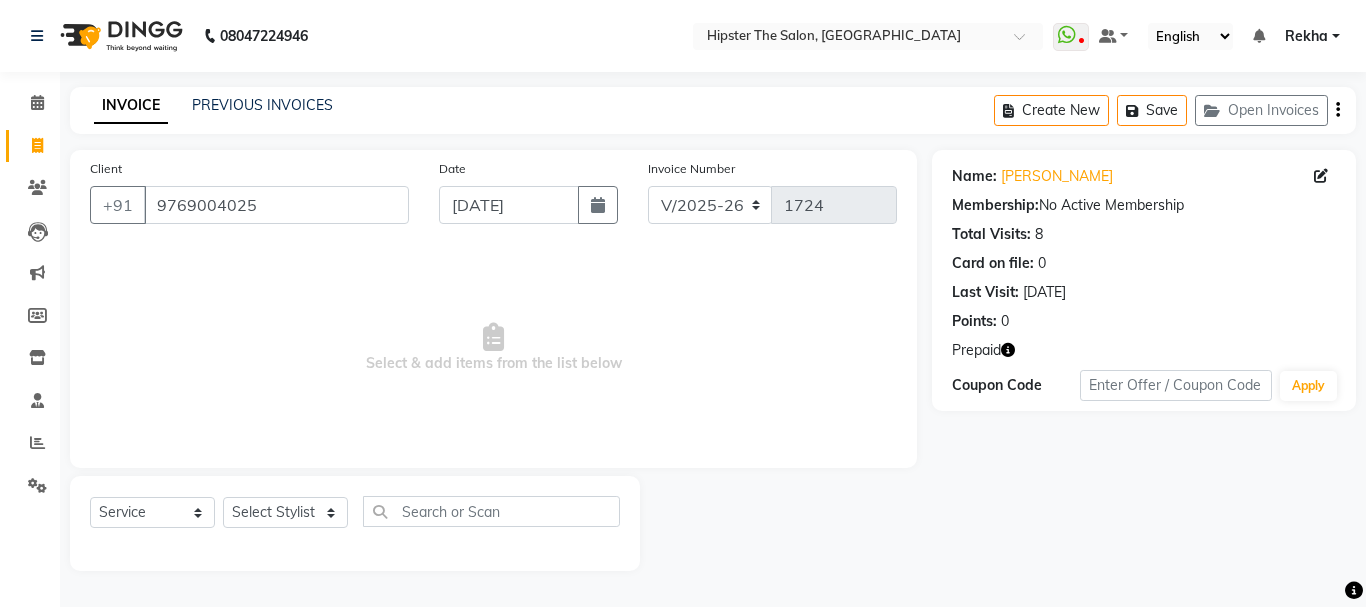 click 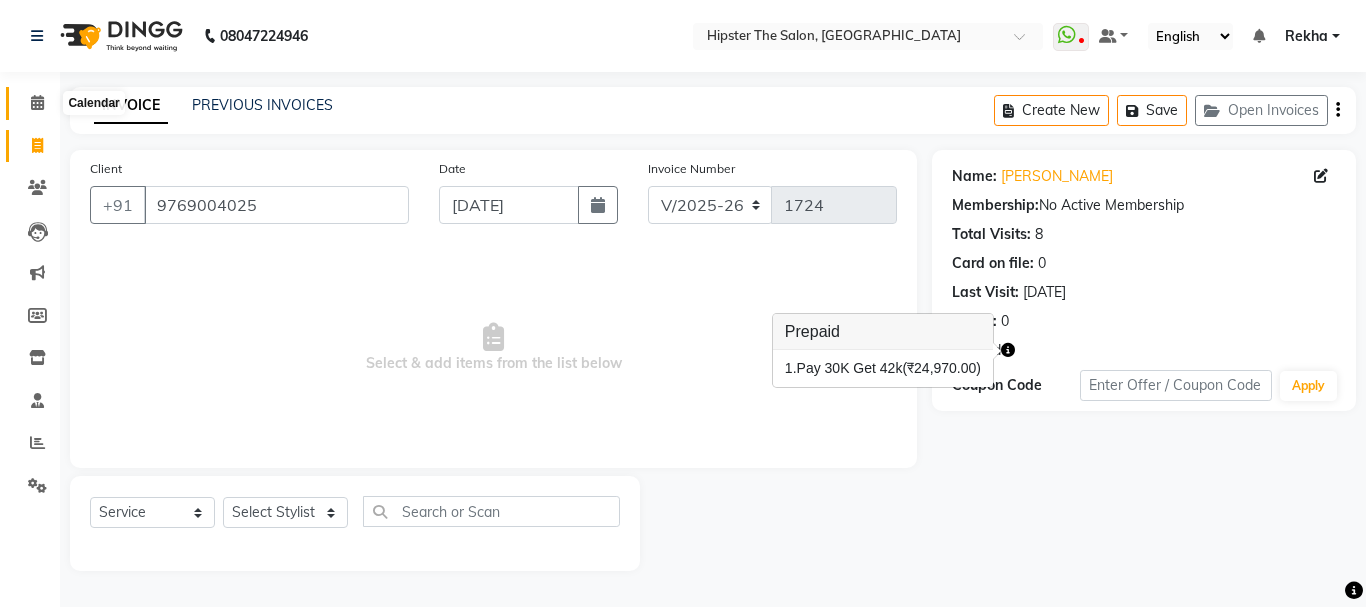 click 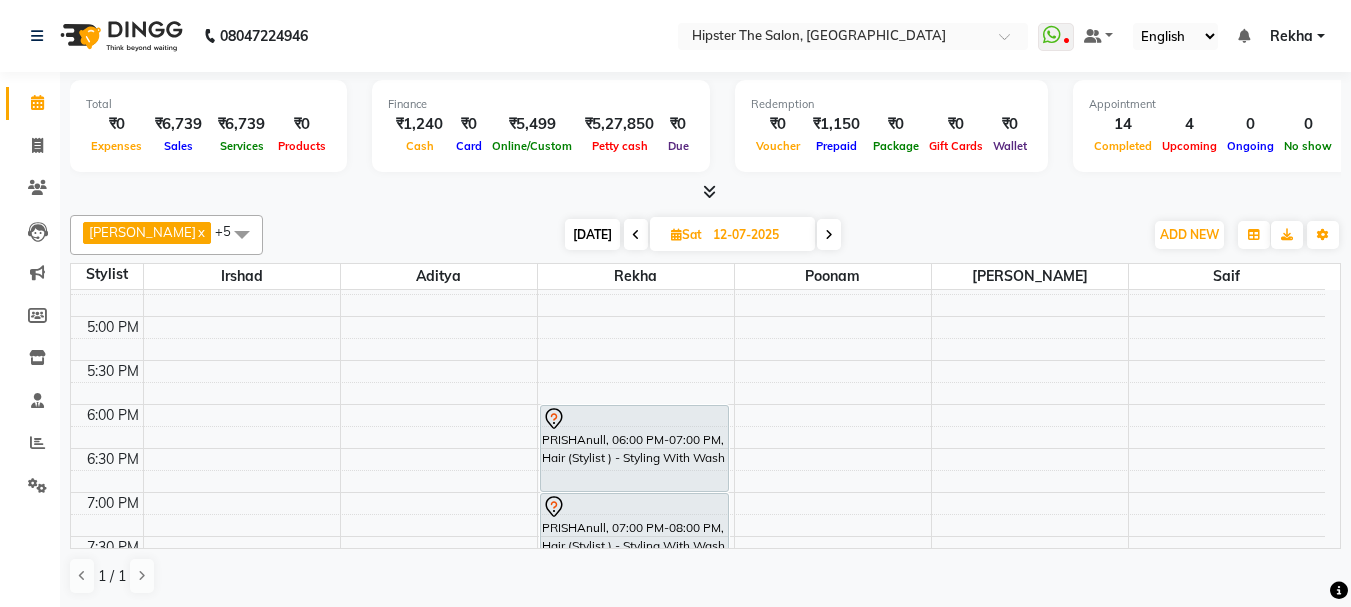 scroll, scrollTop: 767, scrollLeft: 0, axis: vertical 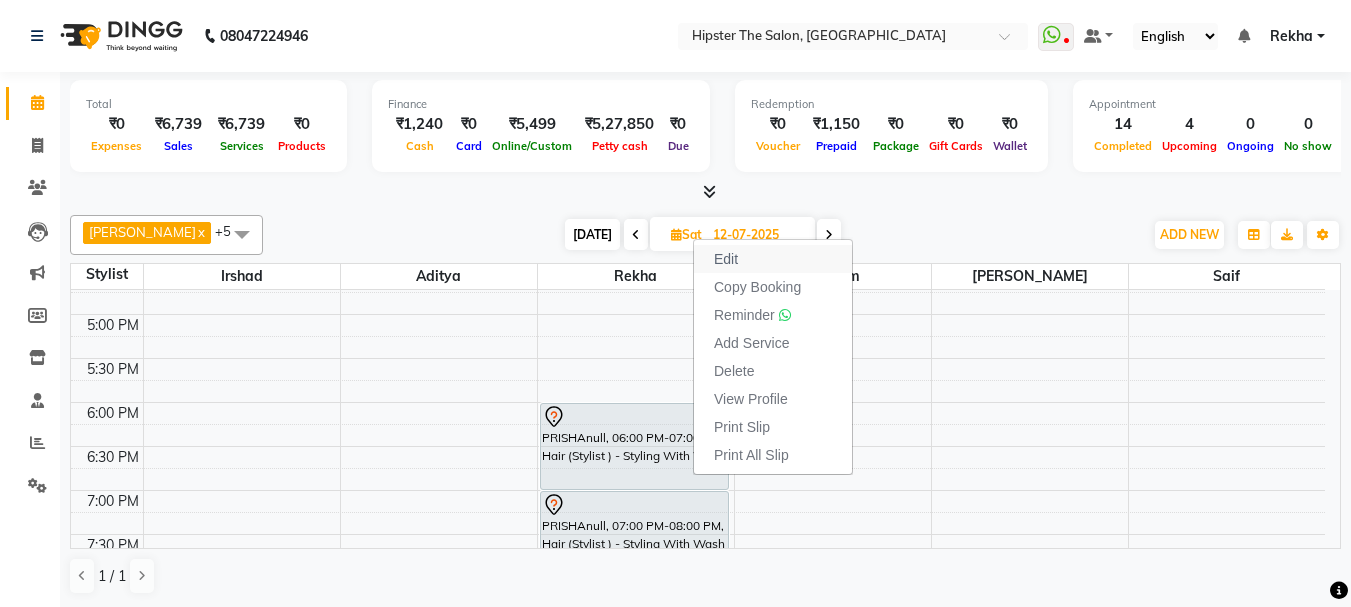 click on "Edit" at bounding box center [773, 259] 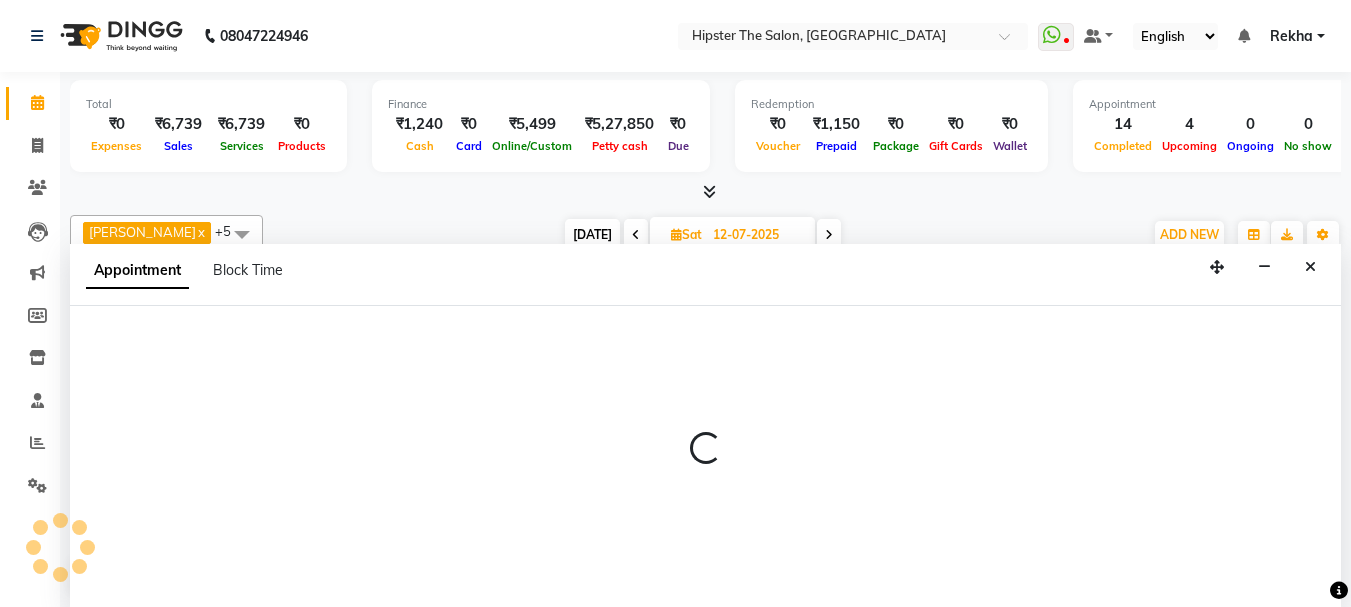 scroll, scrollTop: 1, scrollLeft: 0, axis: vertical 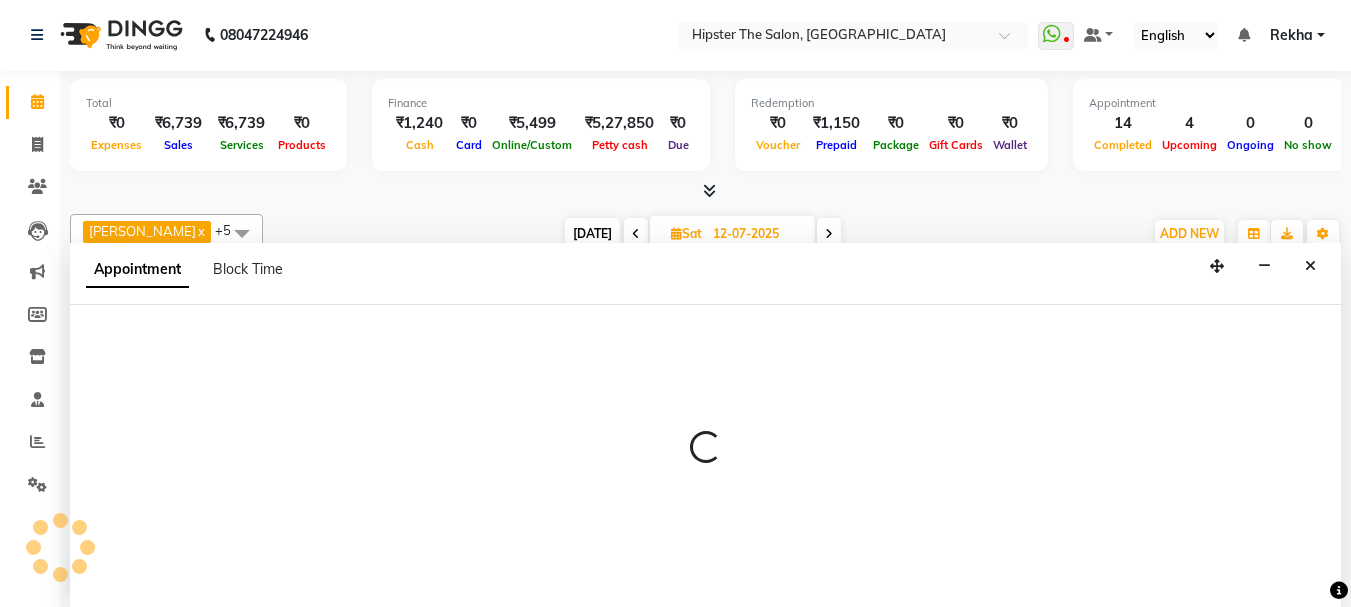 select on "tentative" 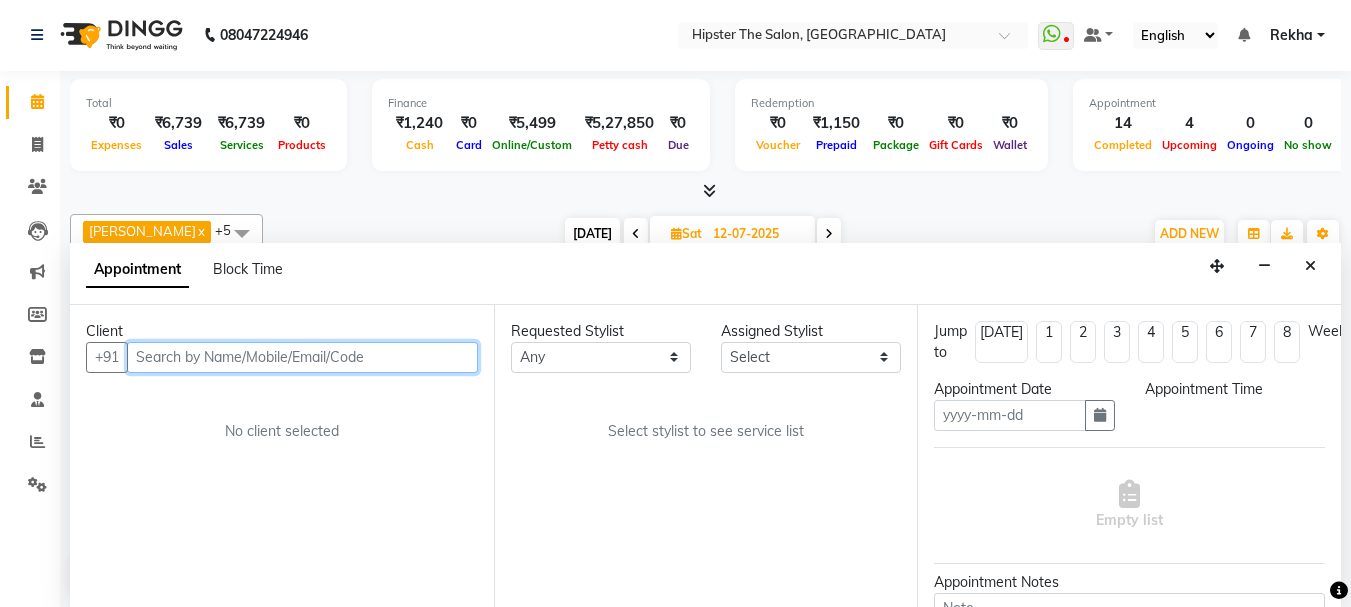 type on "12-07-2025" 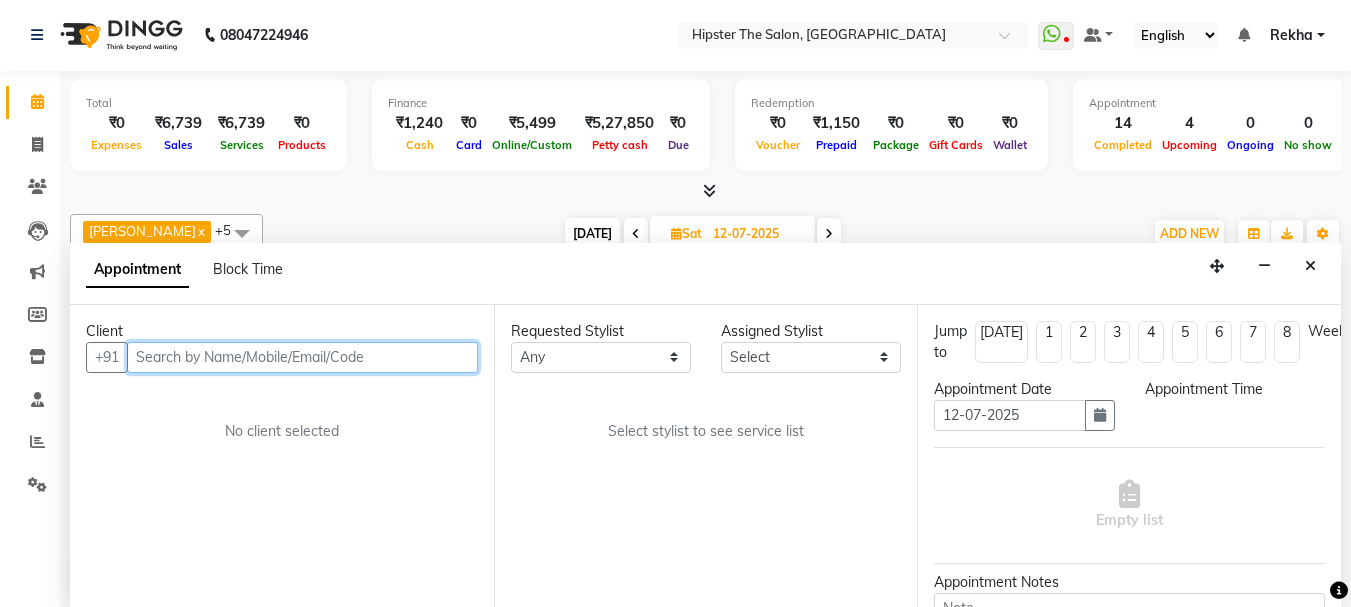 scroll, scrollTop: 1057, scrollLeft: 0, axis: vertical 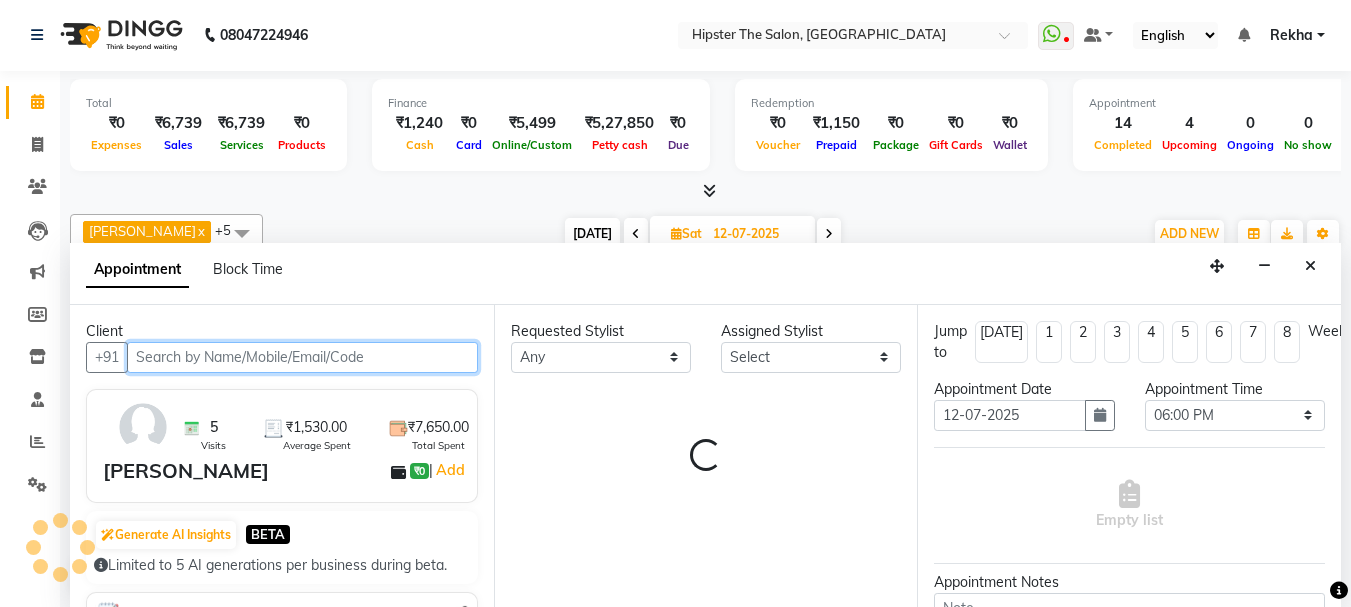 select on "32386" 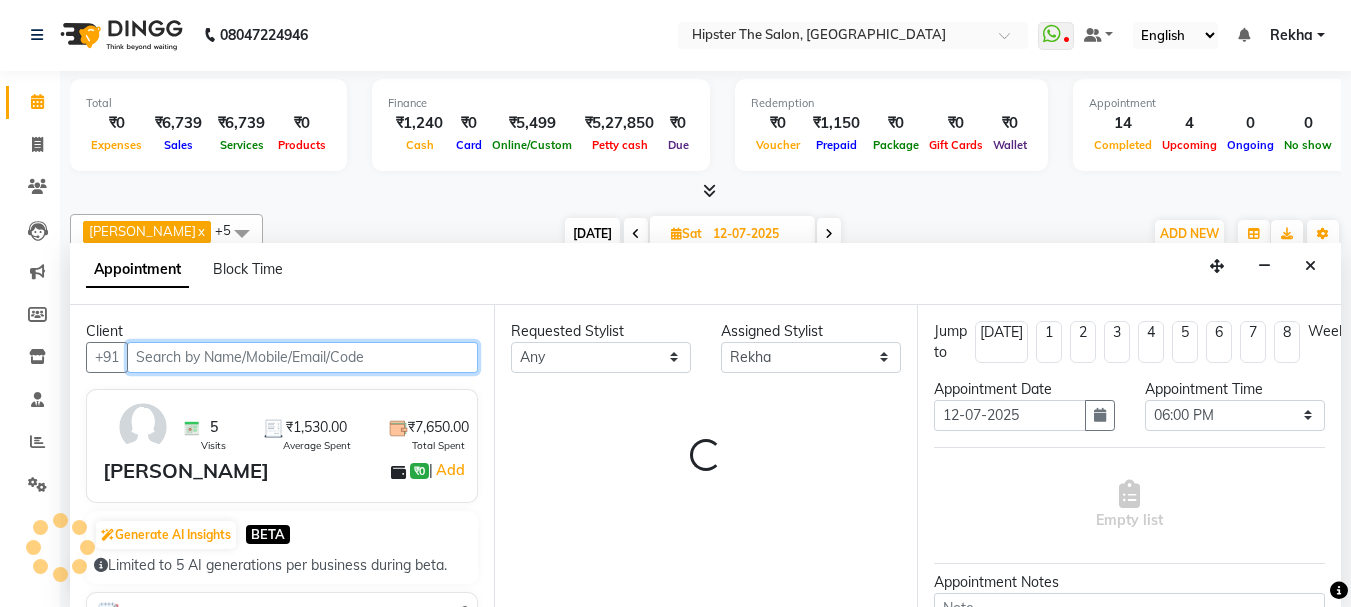select on "2262" 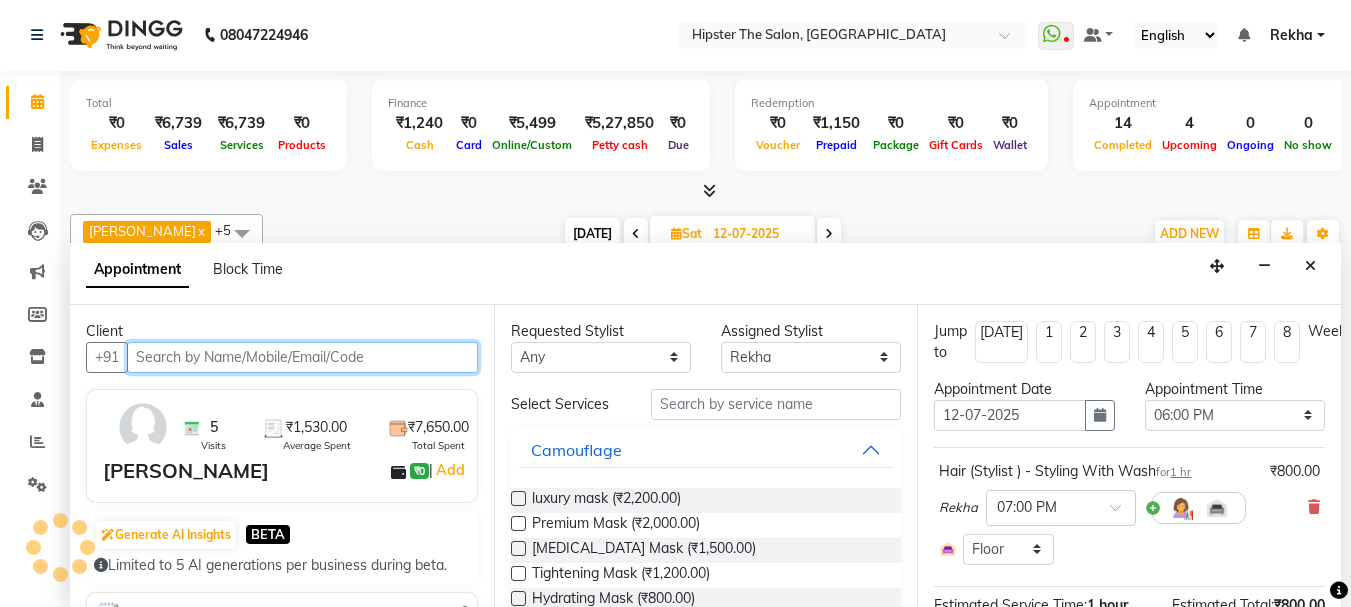 select on "2262" 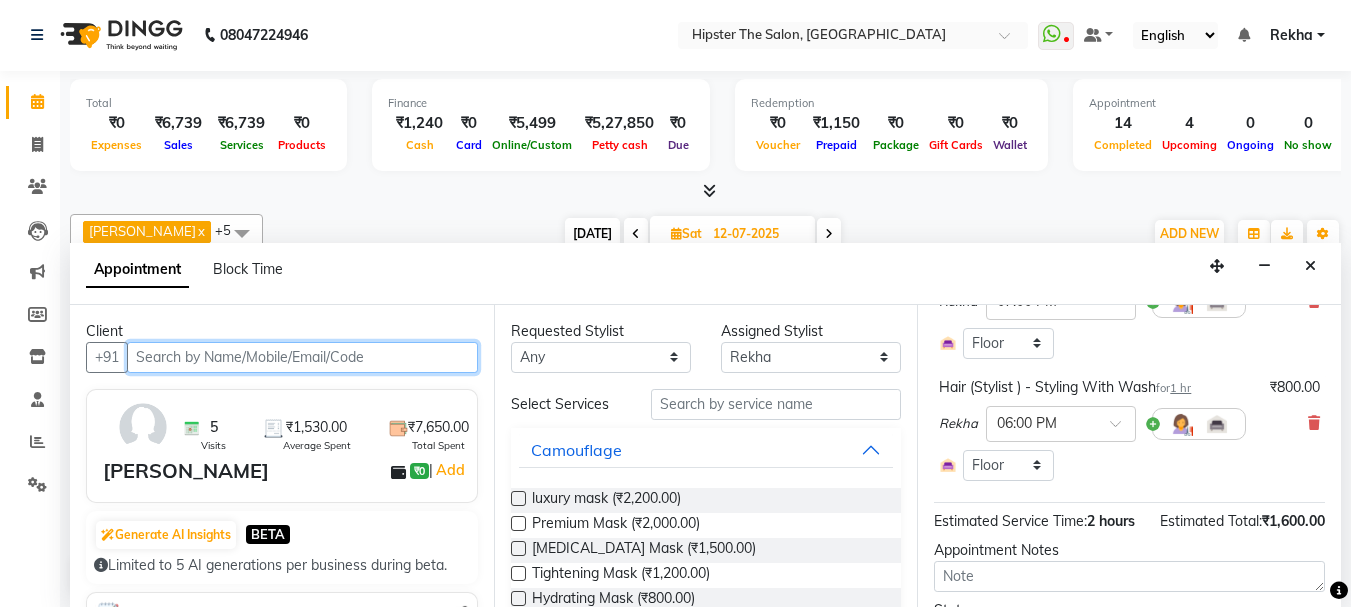 scroll, scrollTop: 215, scrollLeft: 0, axis: vertical 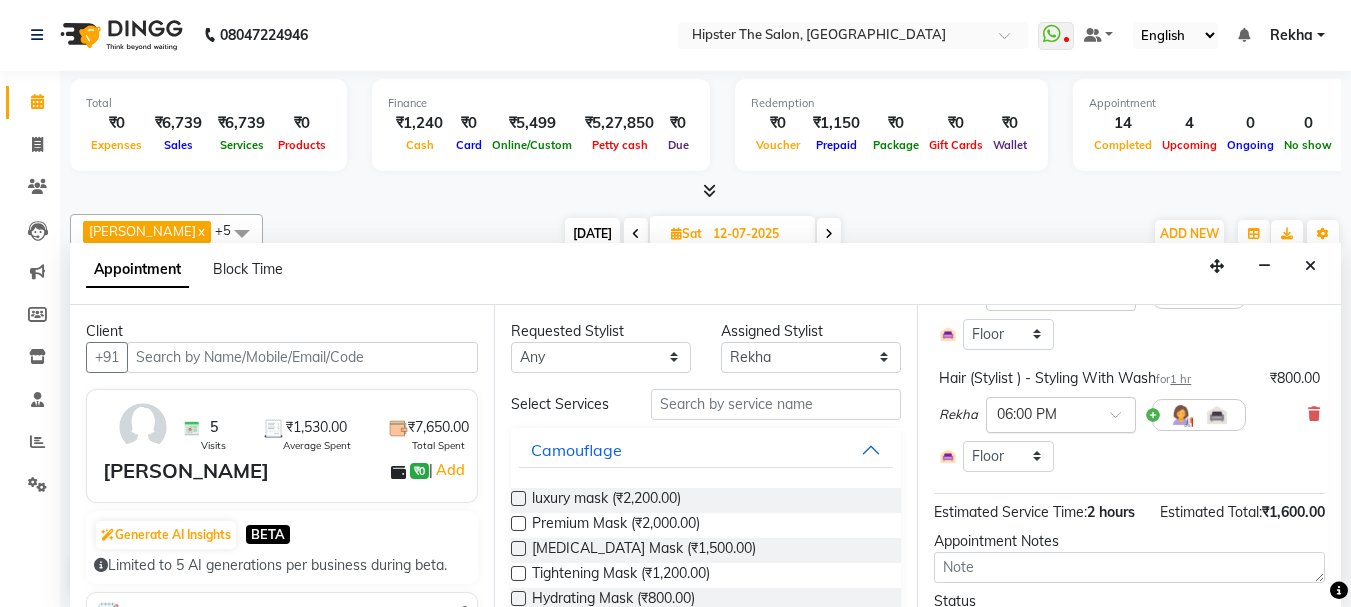 click at bounding box center (1122, 420) 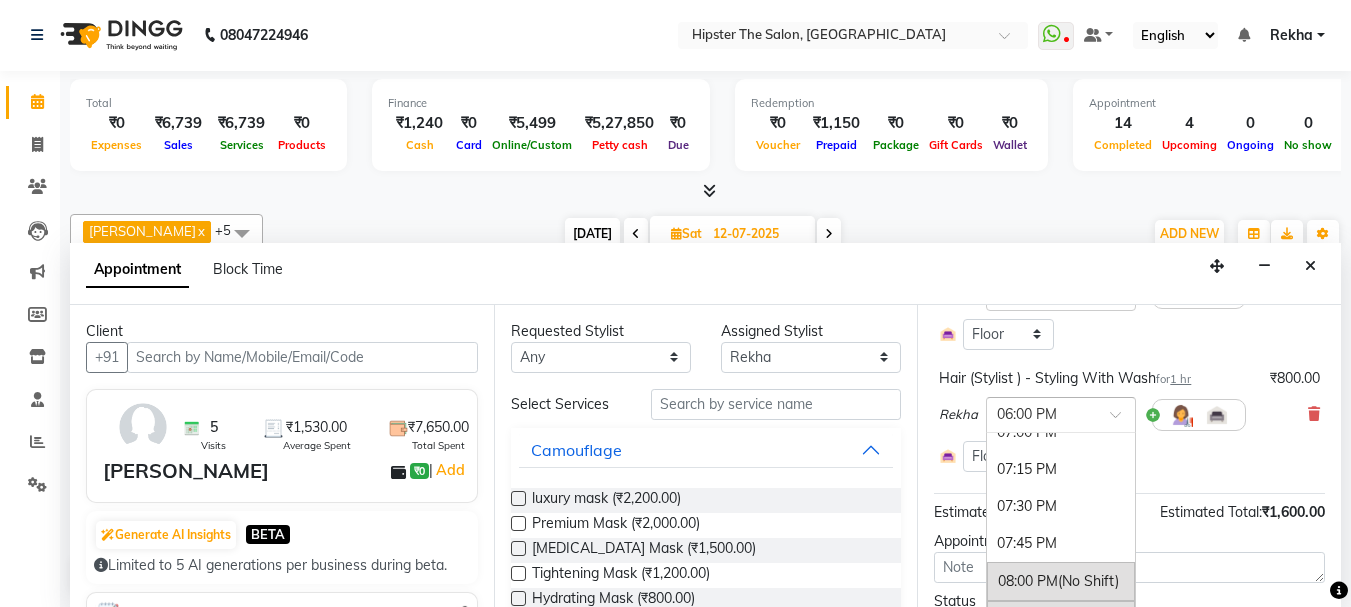 scroll, scrollTop: 1540, scrollLeft: 0, axis: vertical 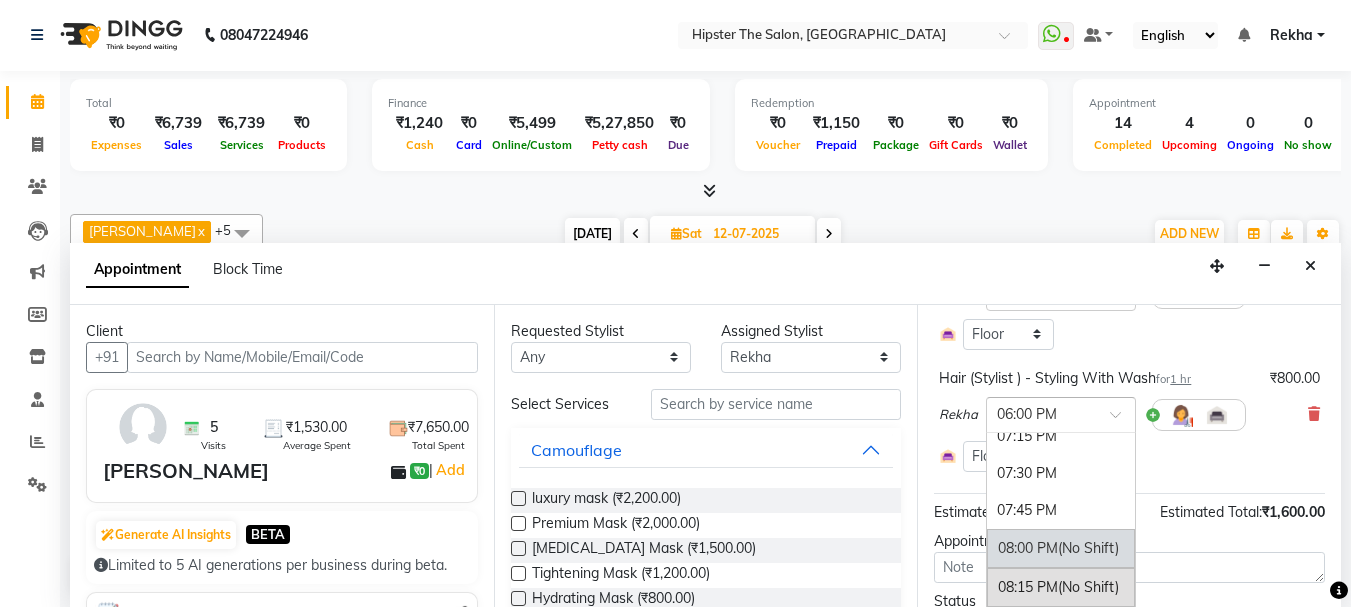 click on "08:00 PM   (No Shift)" at bounding box center (1061, 548) 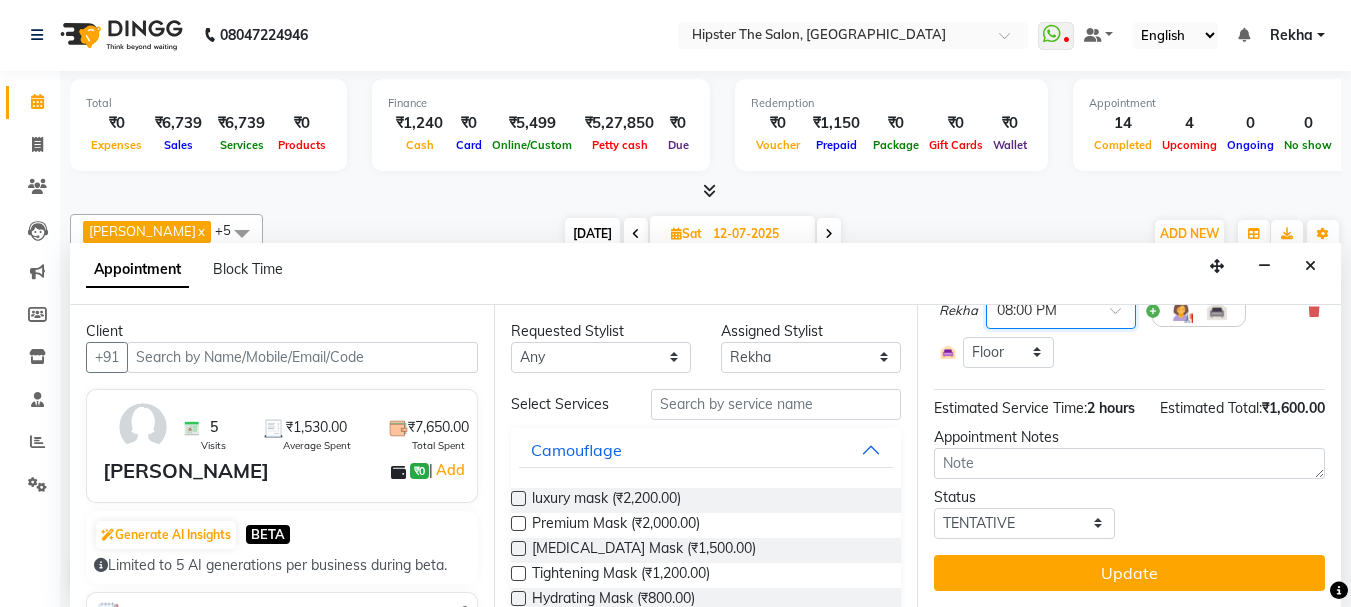 scroll, scrollTop: 355, scrollLeft: 0, axis: vertical 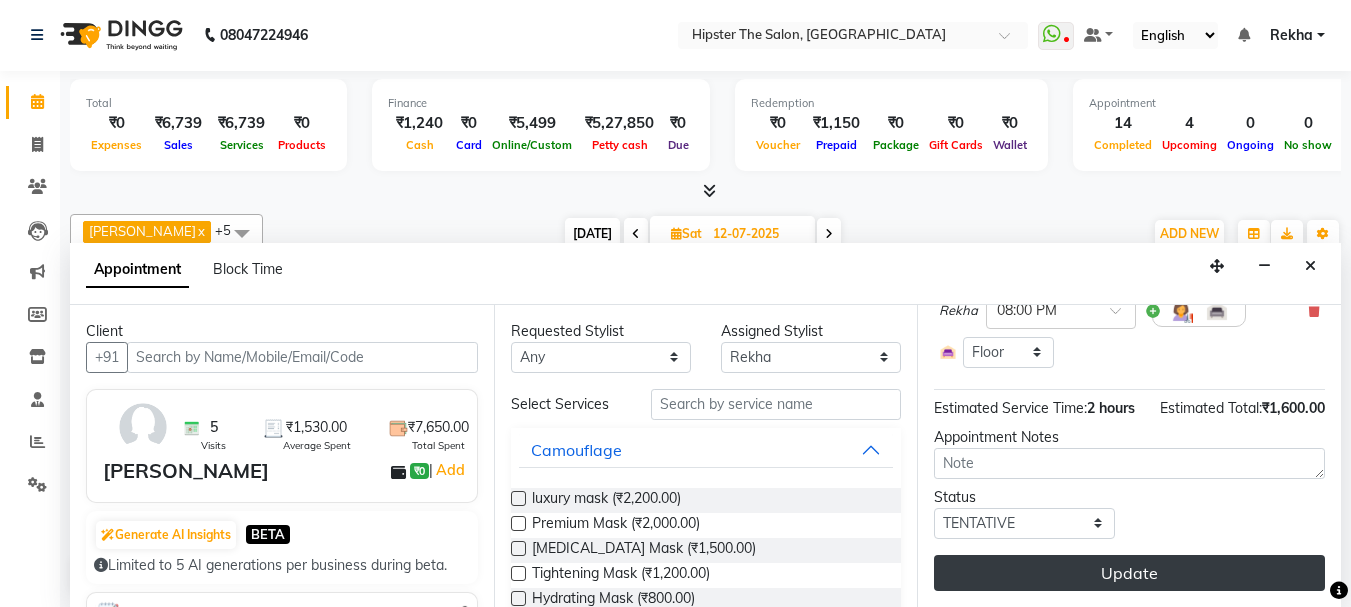 click on "Update" at bounding box center (1129, 573) 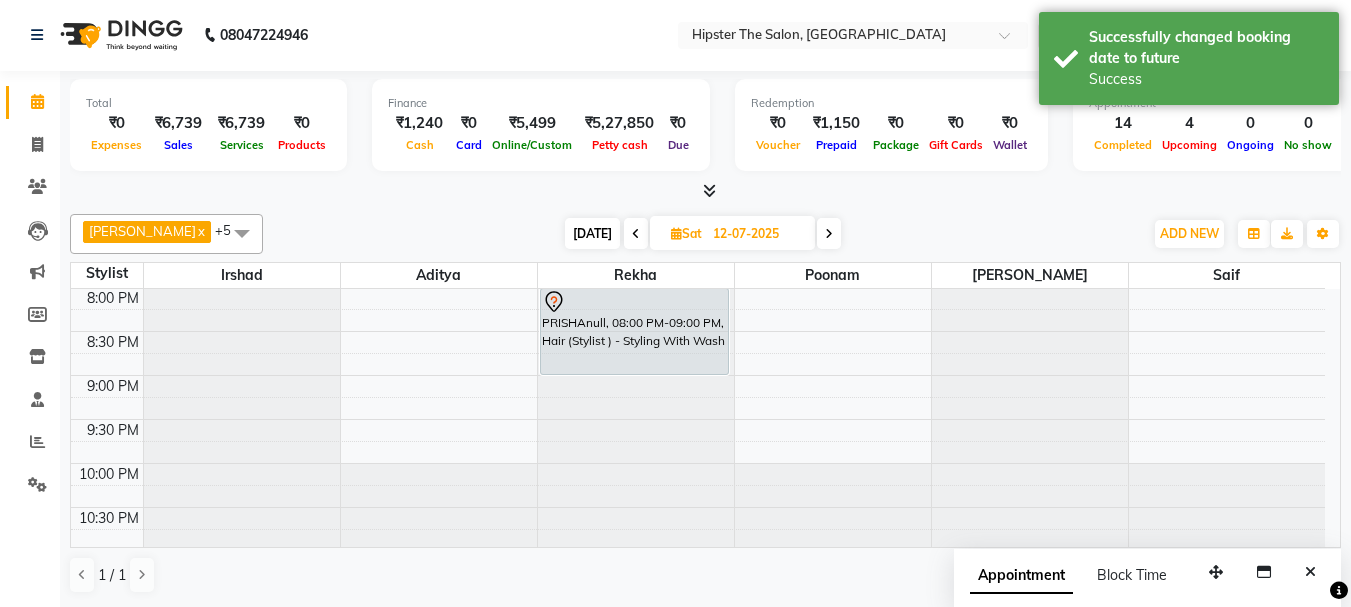 scroll, scrollTop: 0, scrollLeft: 0, axis: both 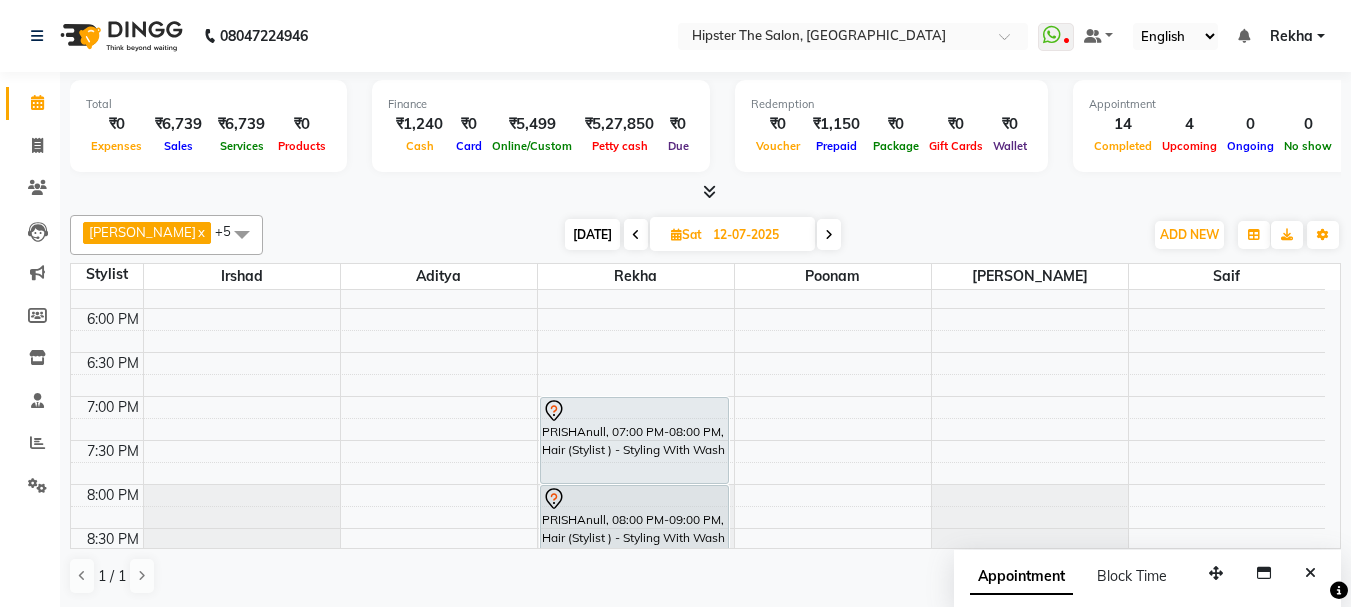 click on "[DATE]" at bounding box center (592, 234) 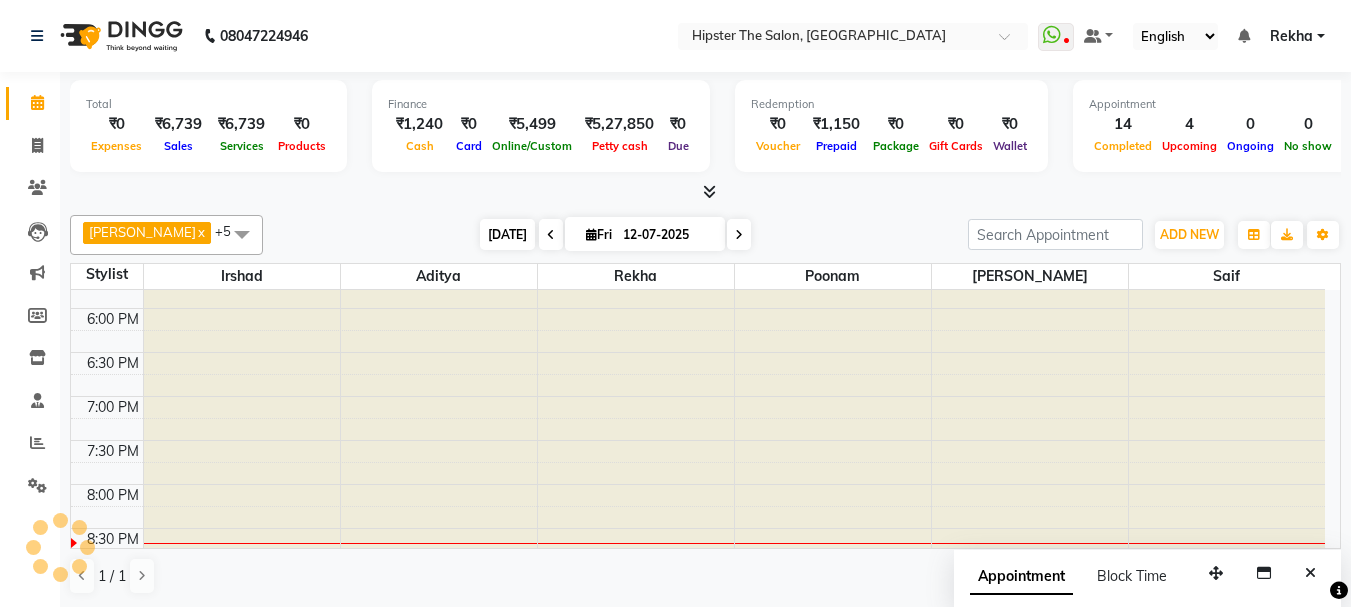 type on "[DATE]" 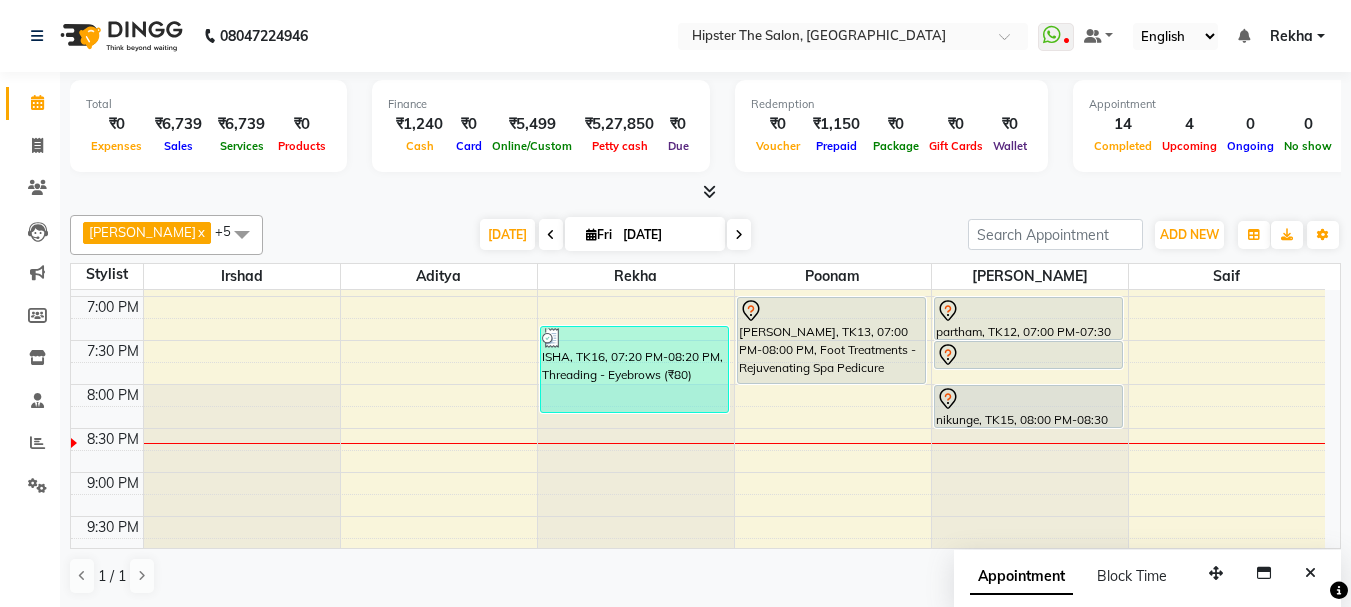 scroll, scrollTop: 928, scrollLeft: 0, axis: vertical 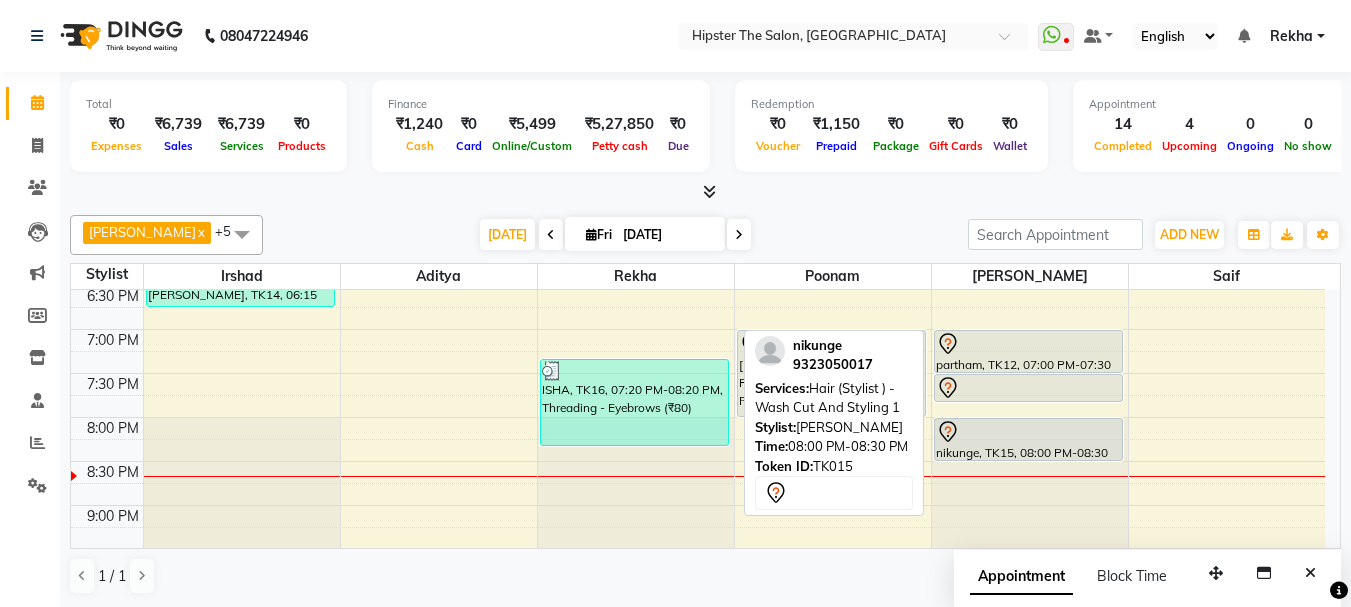 click on "nikunge, TK15, 08:00 PM-08:30 PM, Hair (Stylist ) - Wash Cut And Styling 1" at bounding box center [1028, 439] 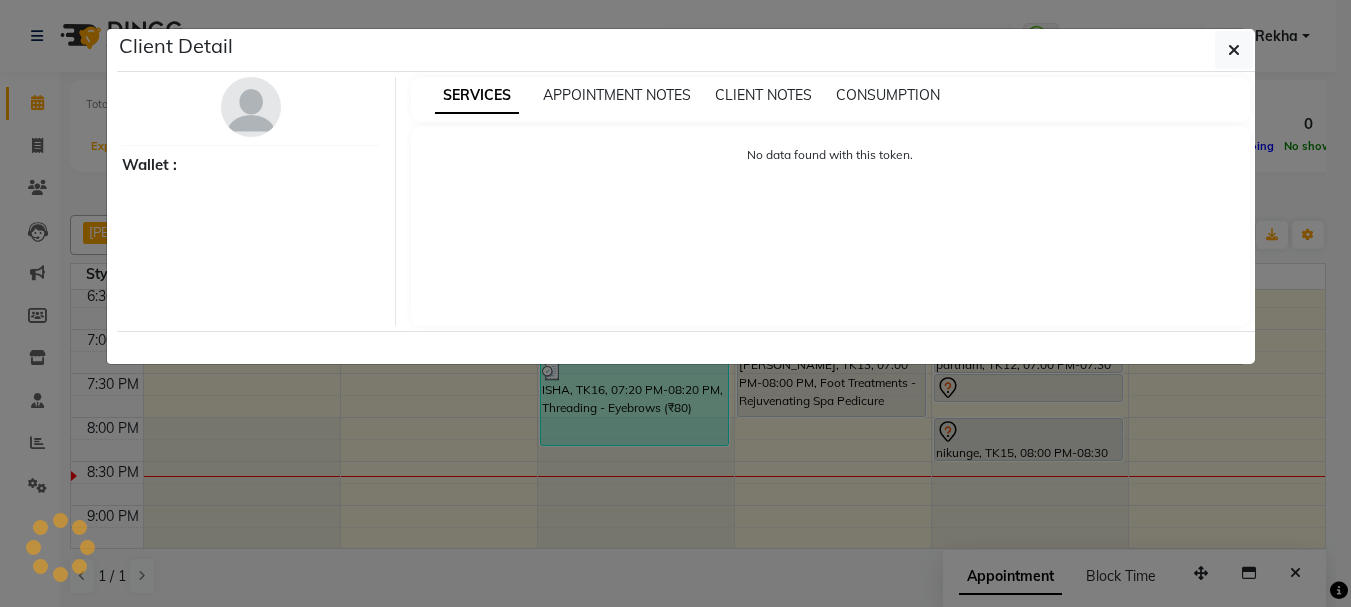 select on "7" 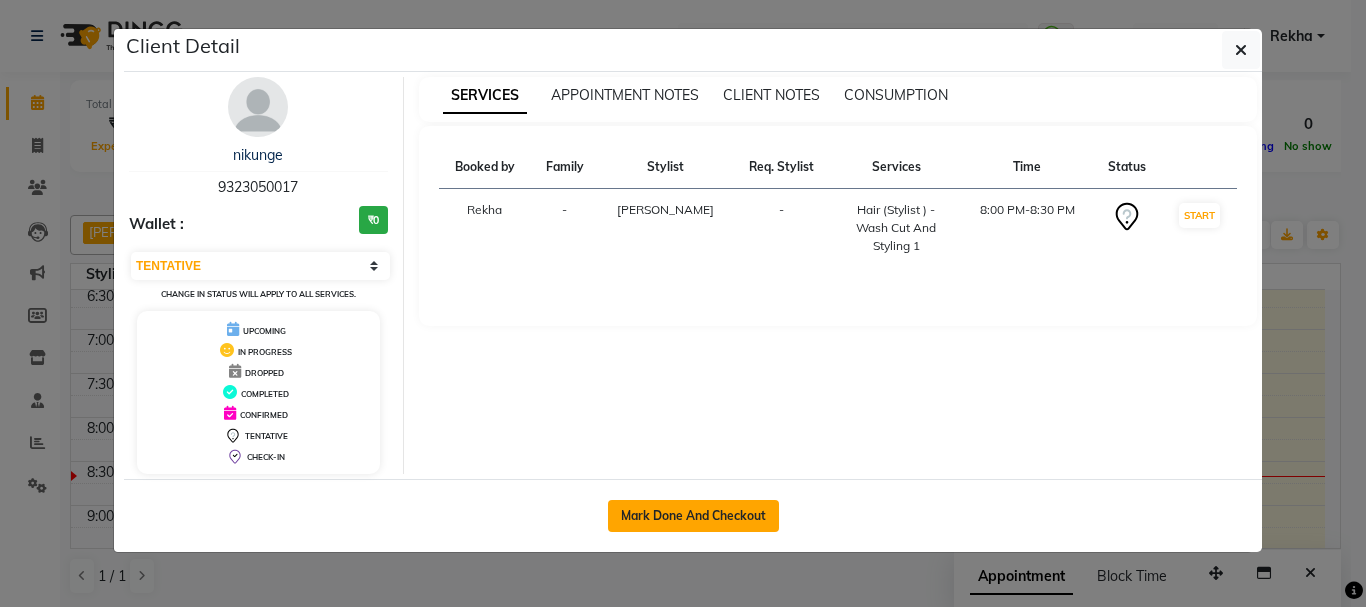 drag, startPoint x: 639, startPoint y: 537, endPoint x: 644, endPoint y: 518, distance: 19.646883 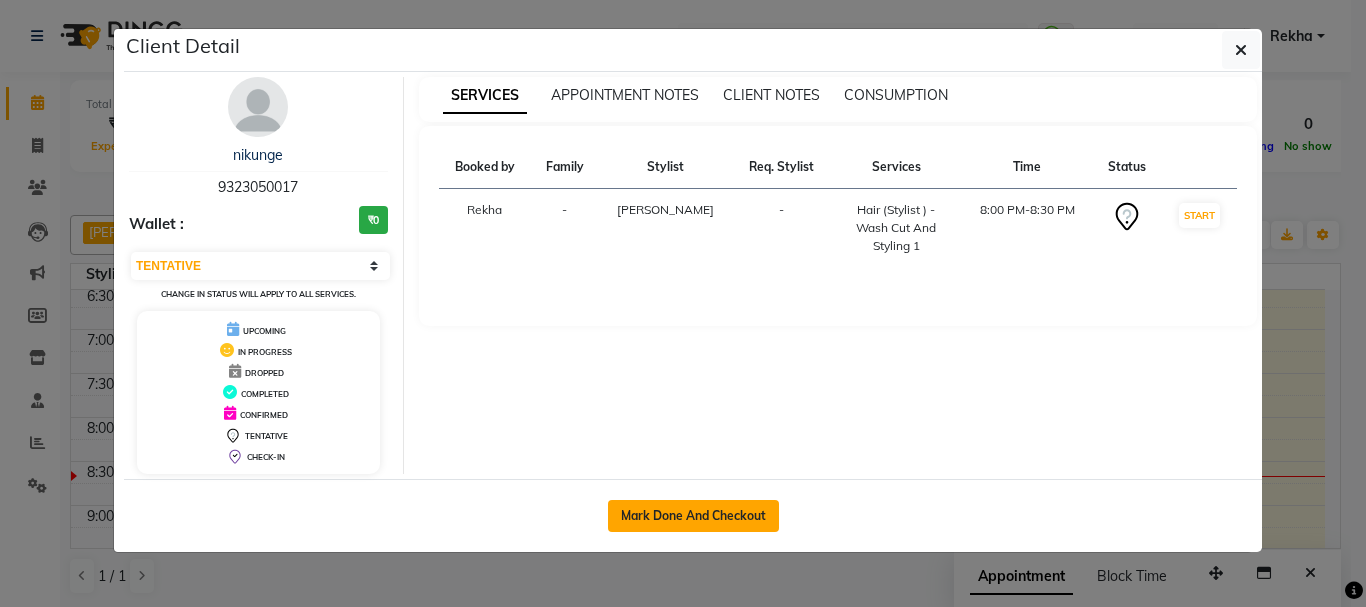select on "service" 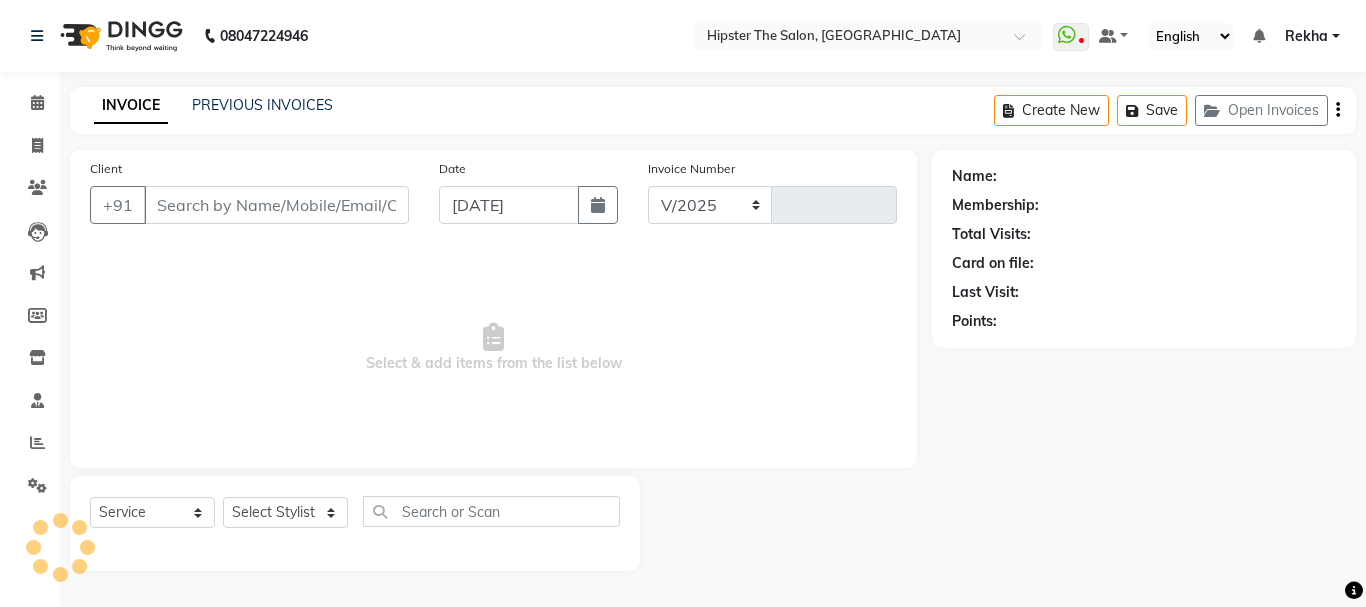 select on "5125" 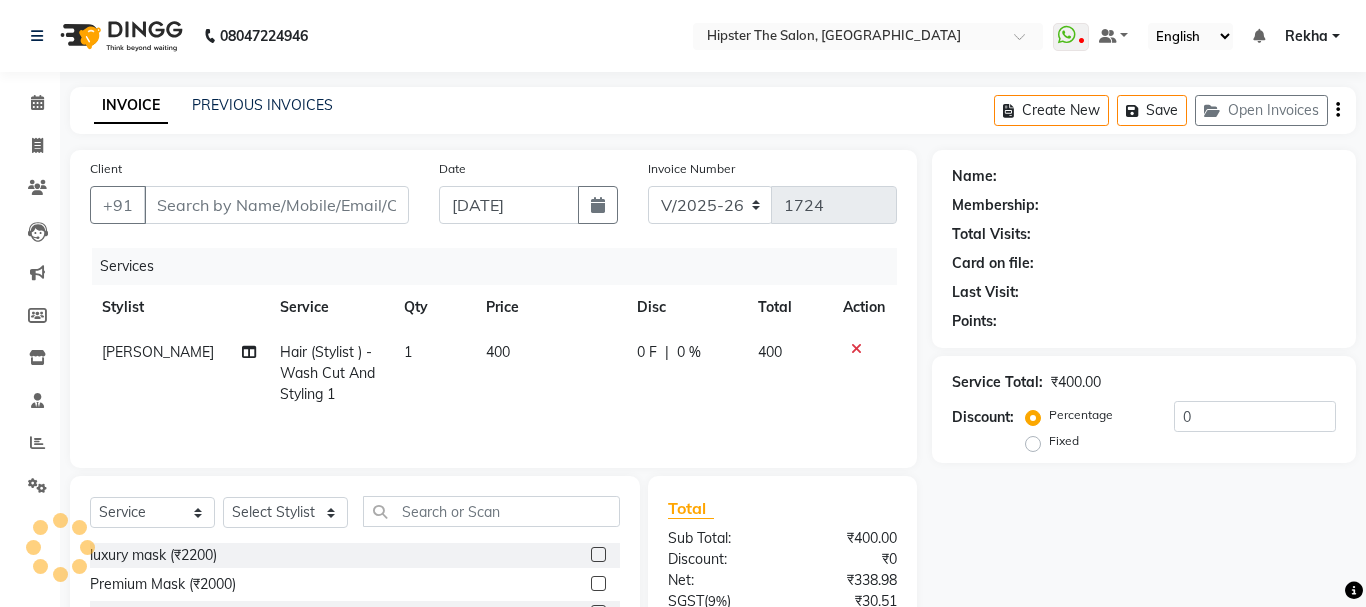 type on "9323050017" 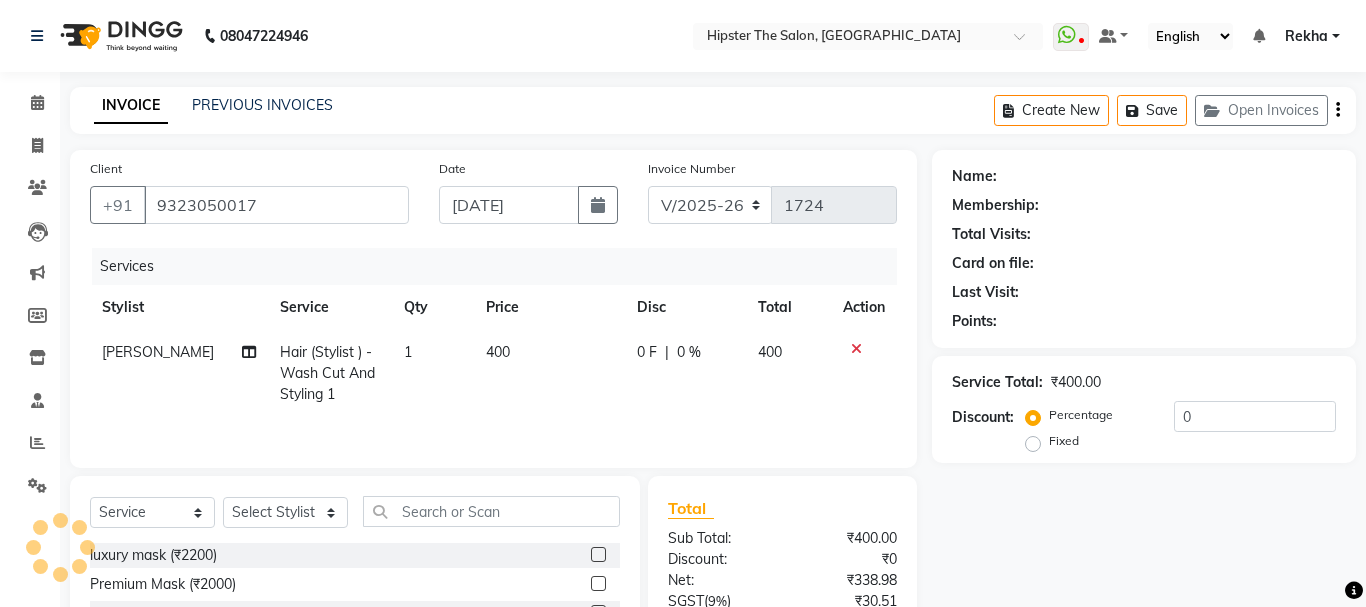 select on "32401" 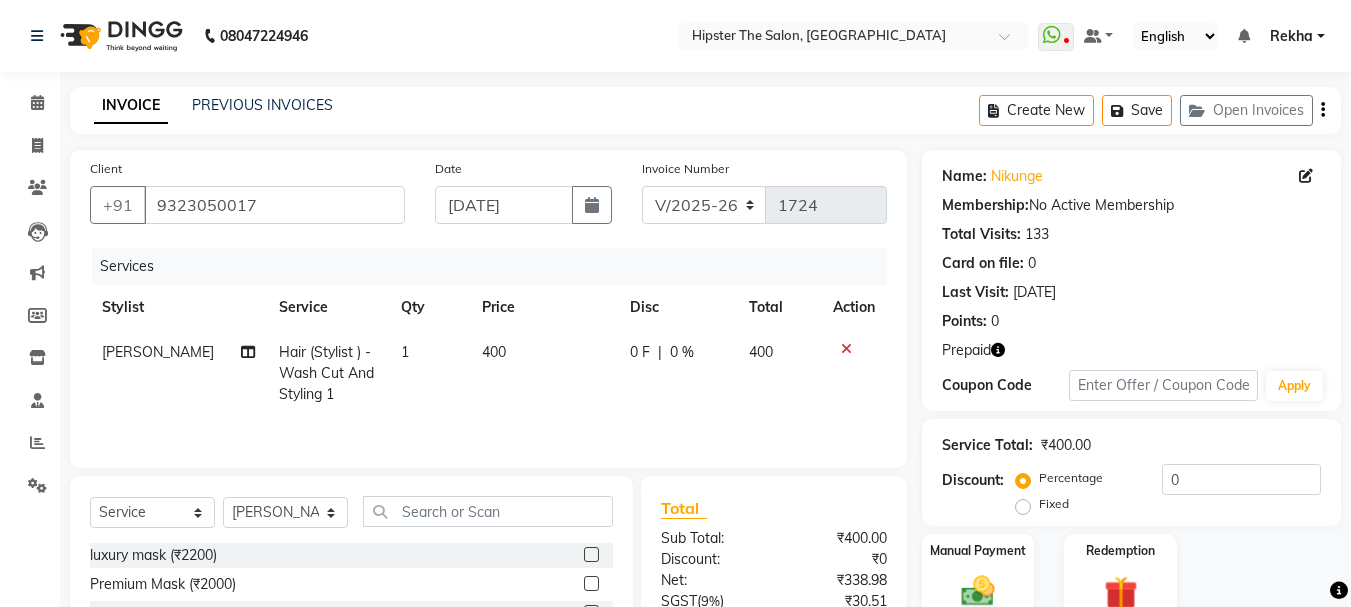 click on "Name: Nikunge  Membership:  No Active Membership  Total Visits:  133 Card on file:  0 Last Visit:   [DATE] Points:   0  Prepaid Coupon Code Apply" 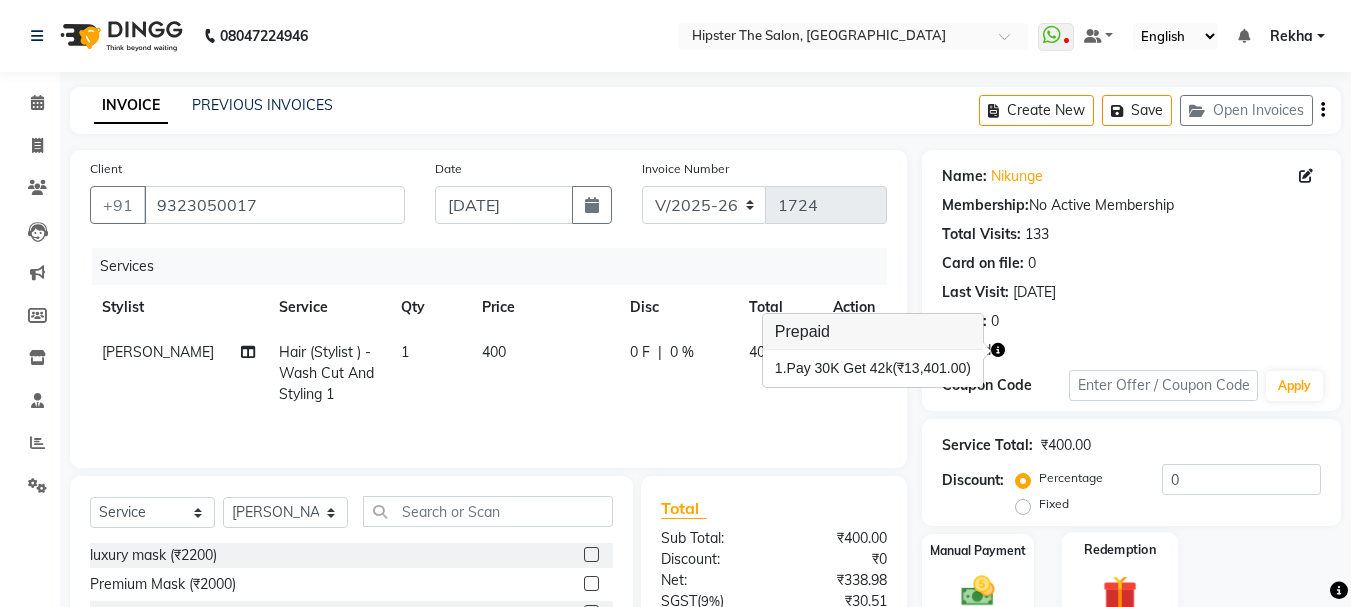 click on "Redemption" 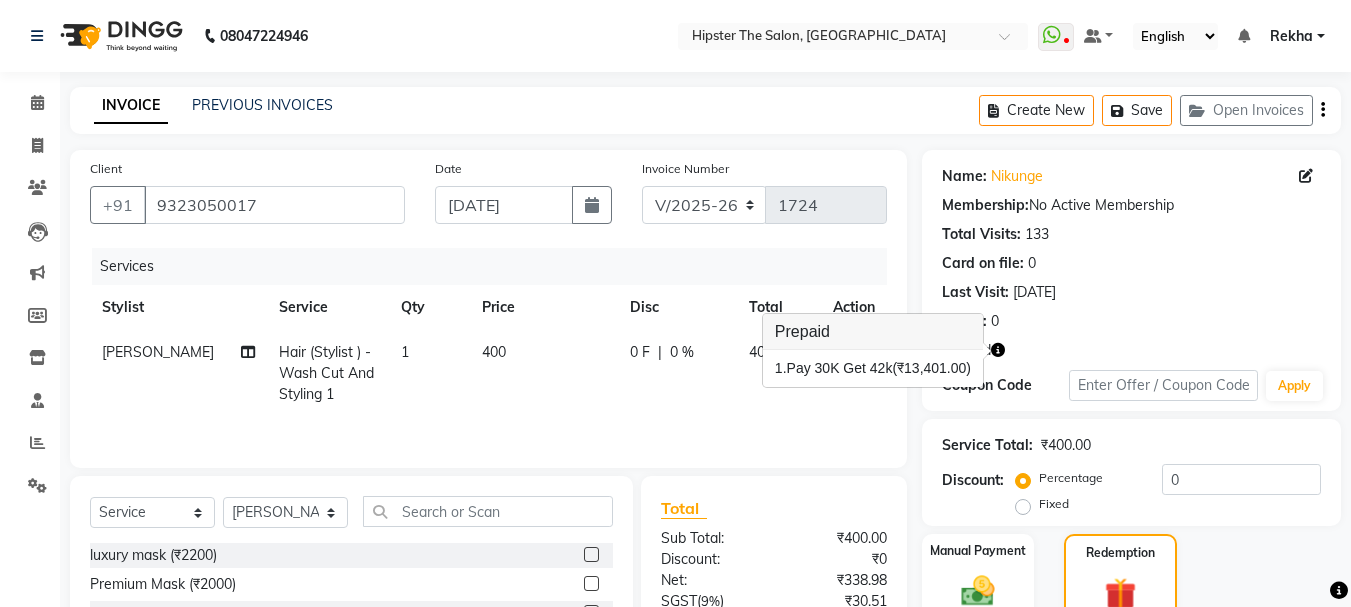 click on "Prepaid  1" 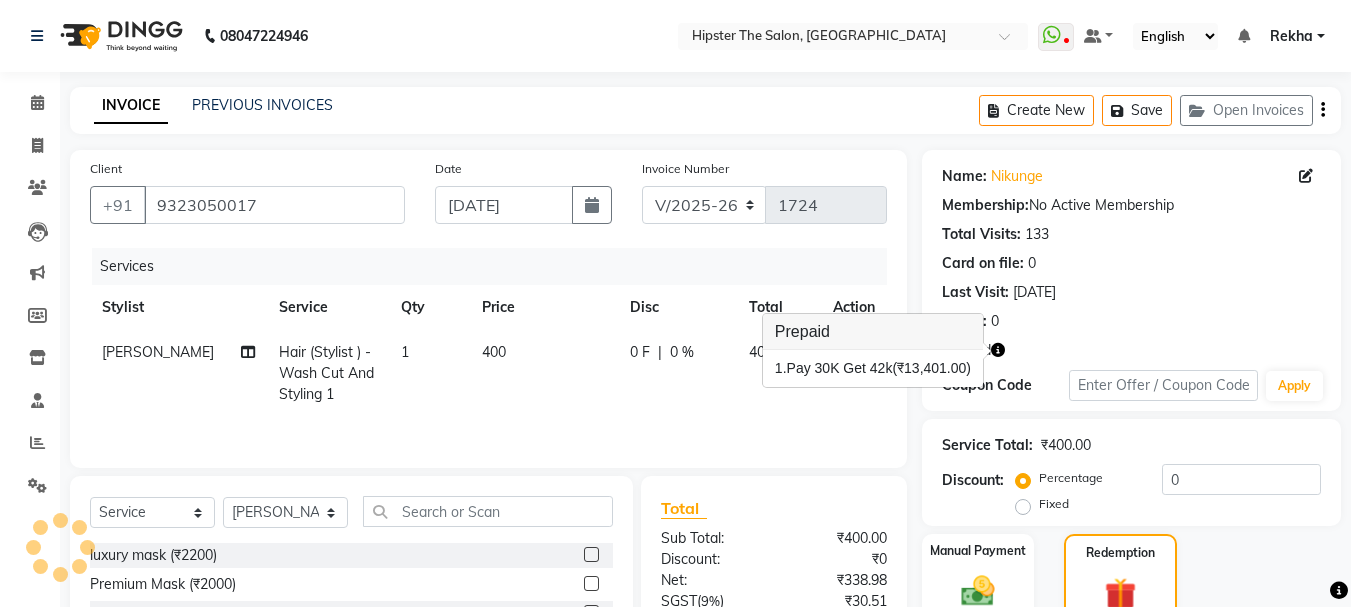 click on "Add" at bounding box center (1273, 735) 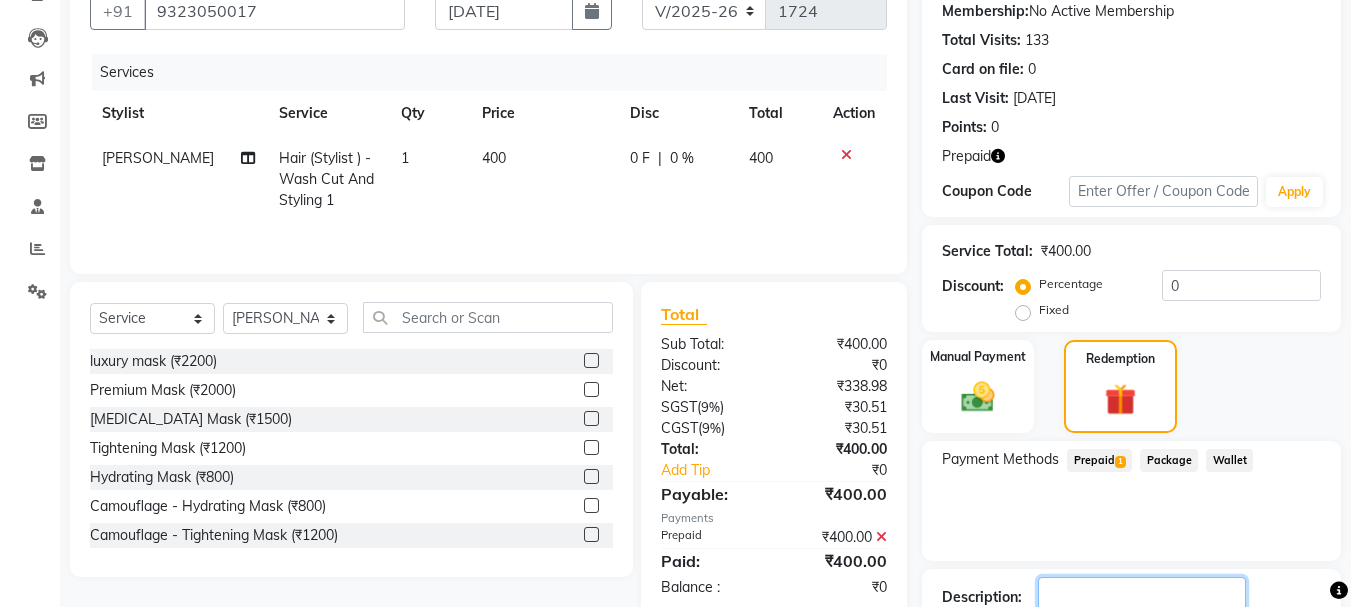 click 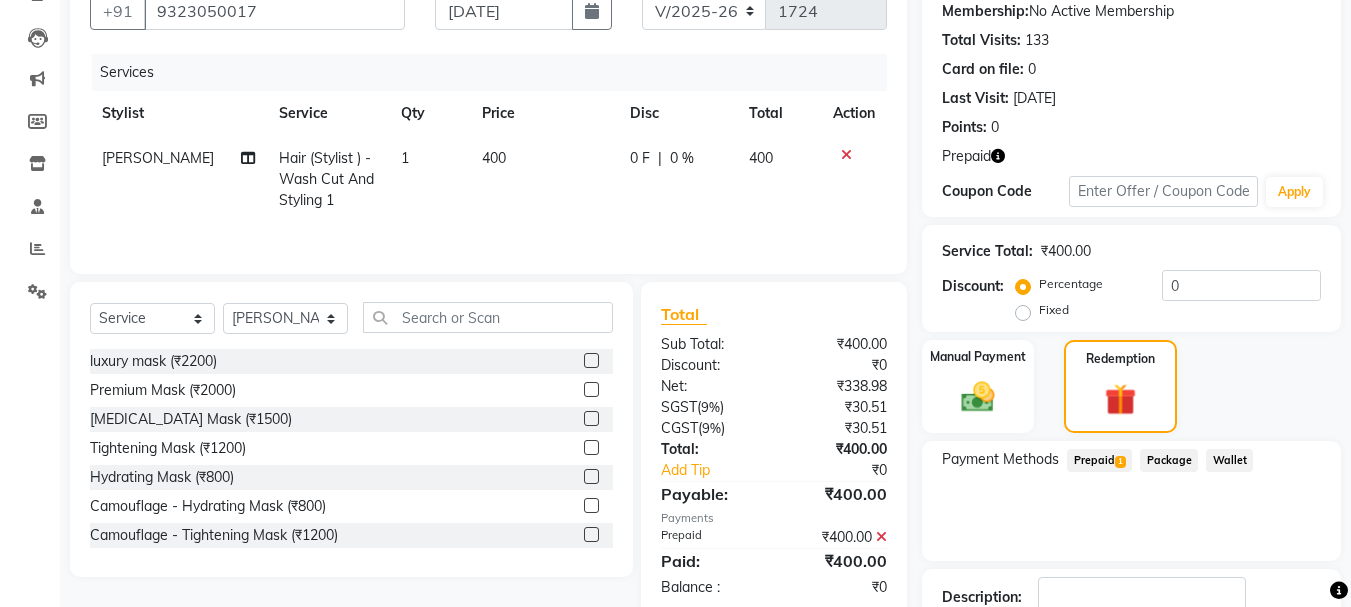 click on "Checkout" 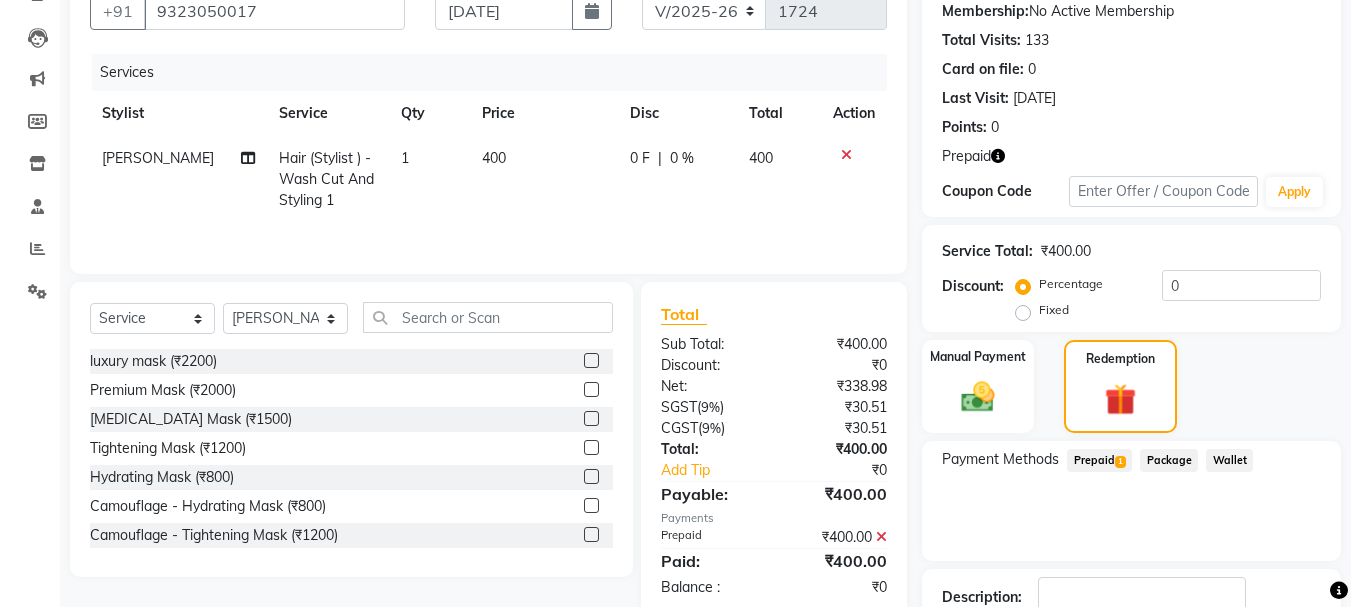 scroll, scrollTop: 332, scrollLeft: 0, axis: vertical 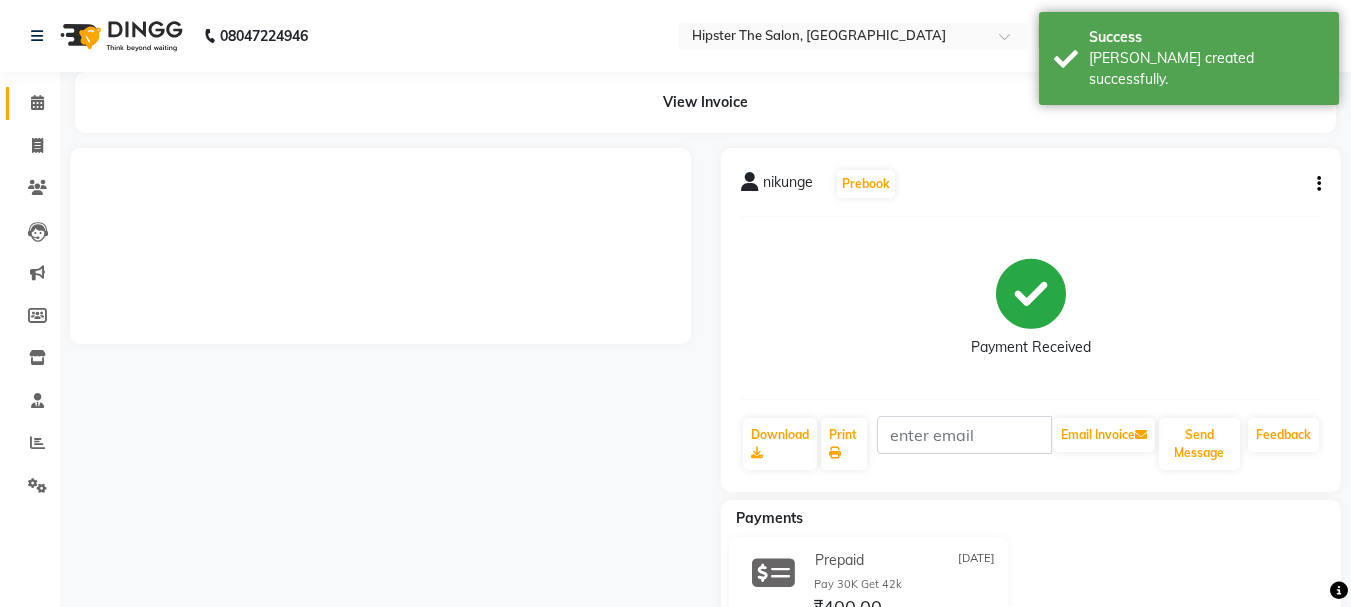 click 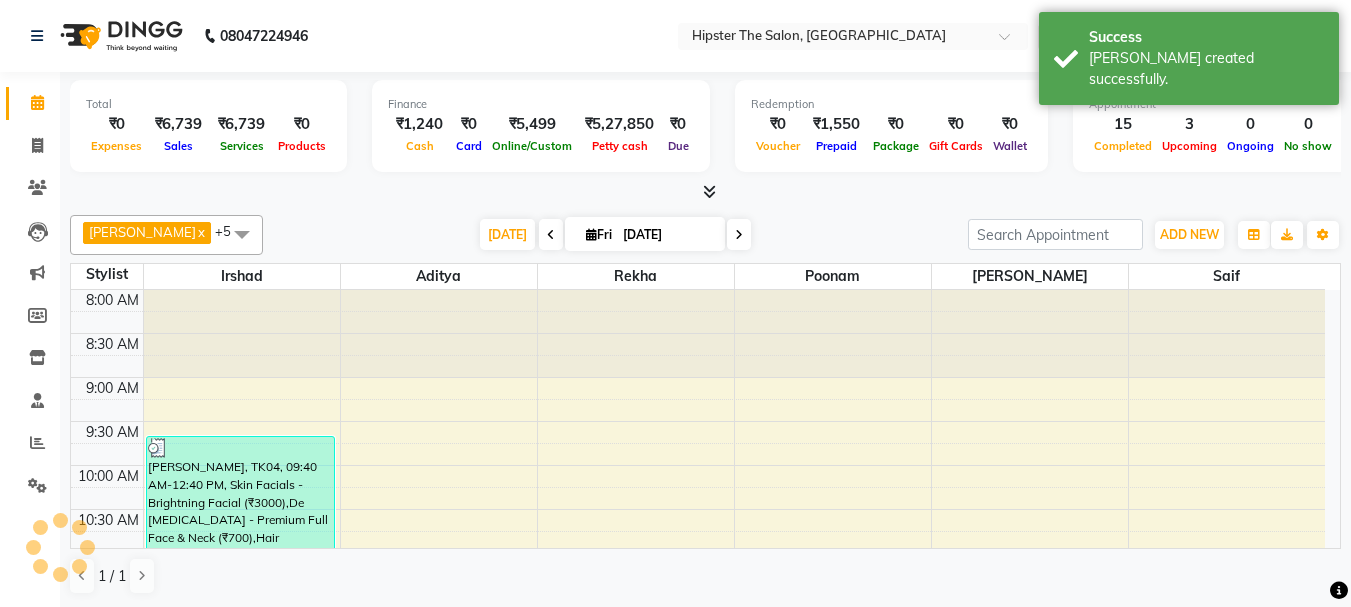 scroll, scrollTop: 0, scrollLeft: 0, axis: both 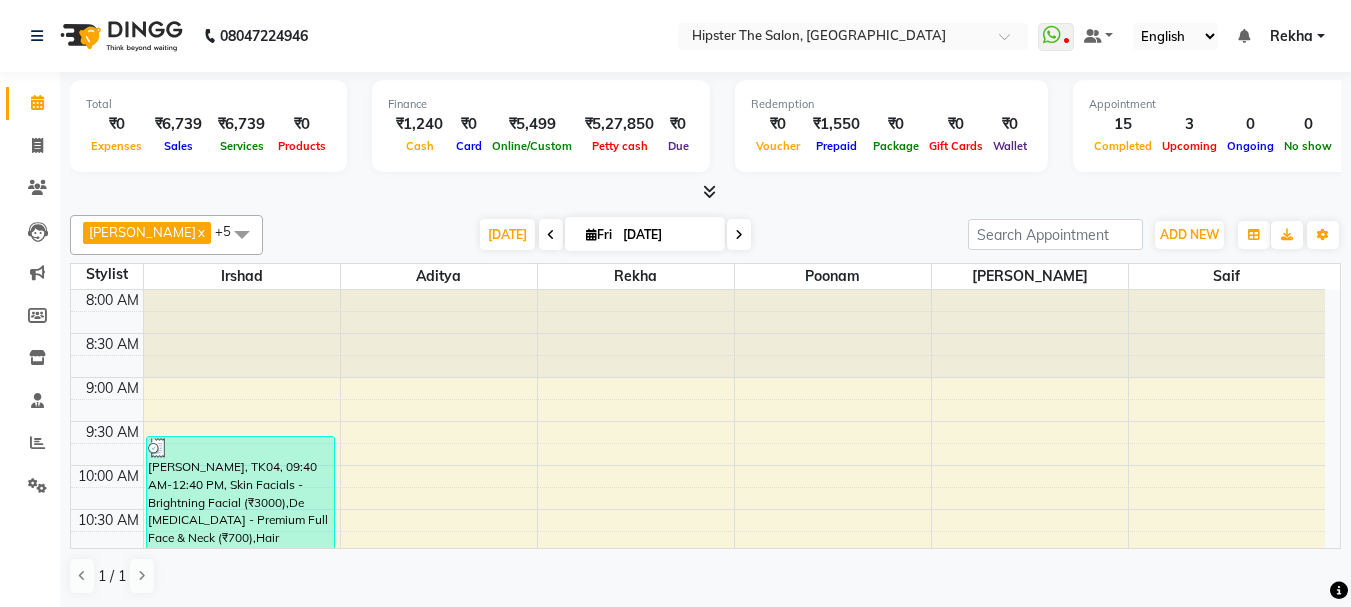 click at bounding box center [739, 235] 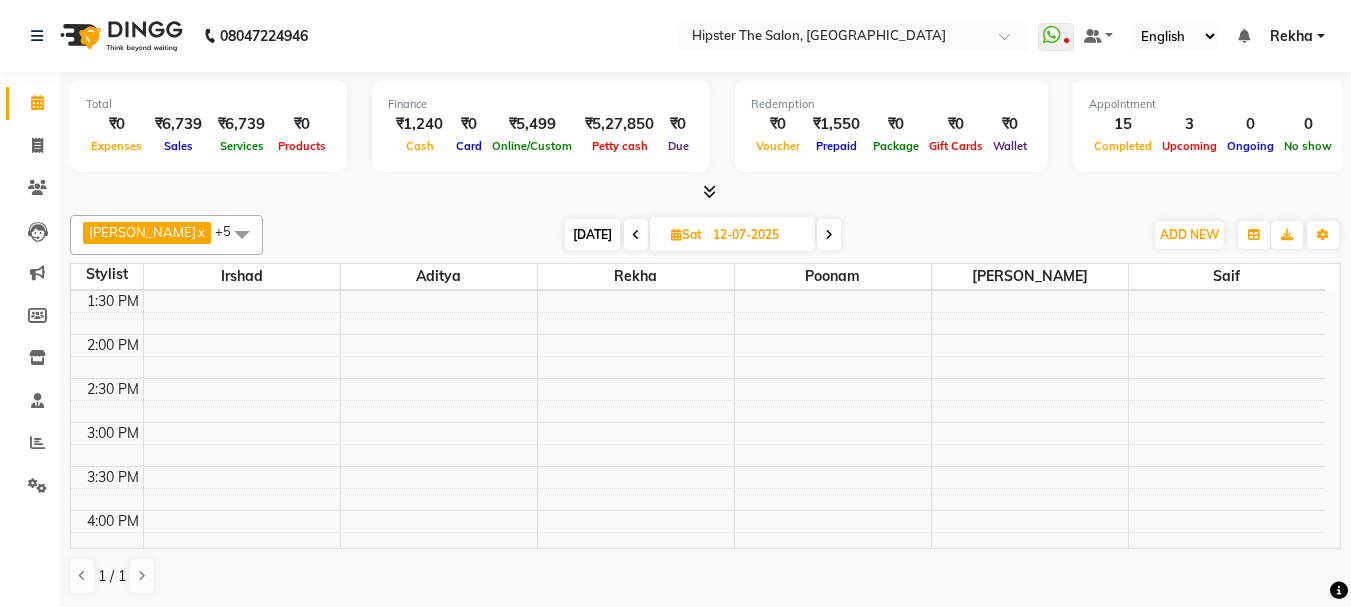 scroll, scrollTop: 510, scrollLeft: 0, axis: vertical 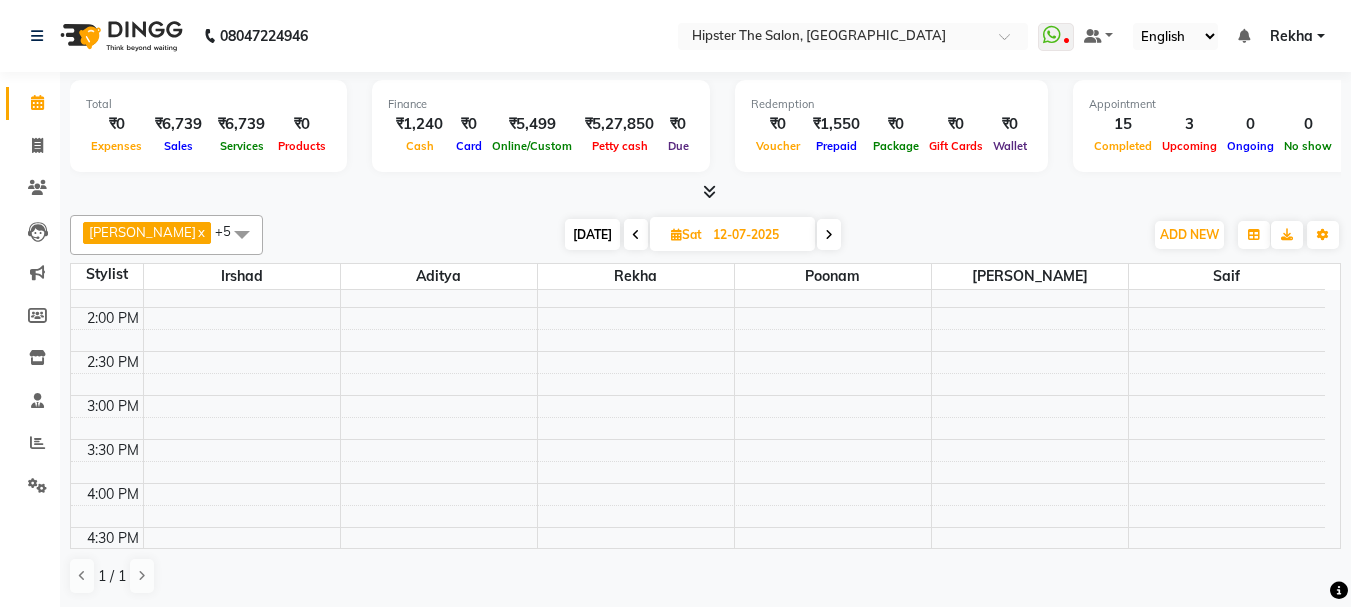 click on "[DATE]" at bounding box center (592, 234) 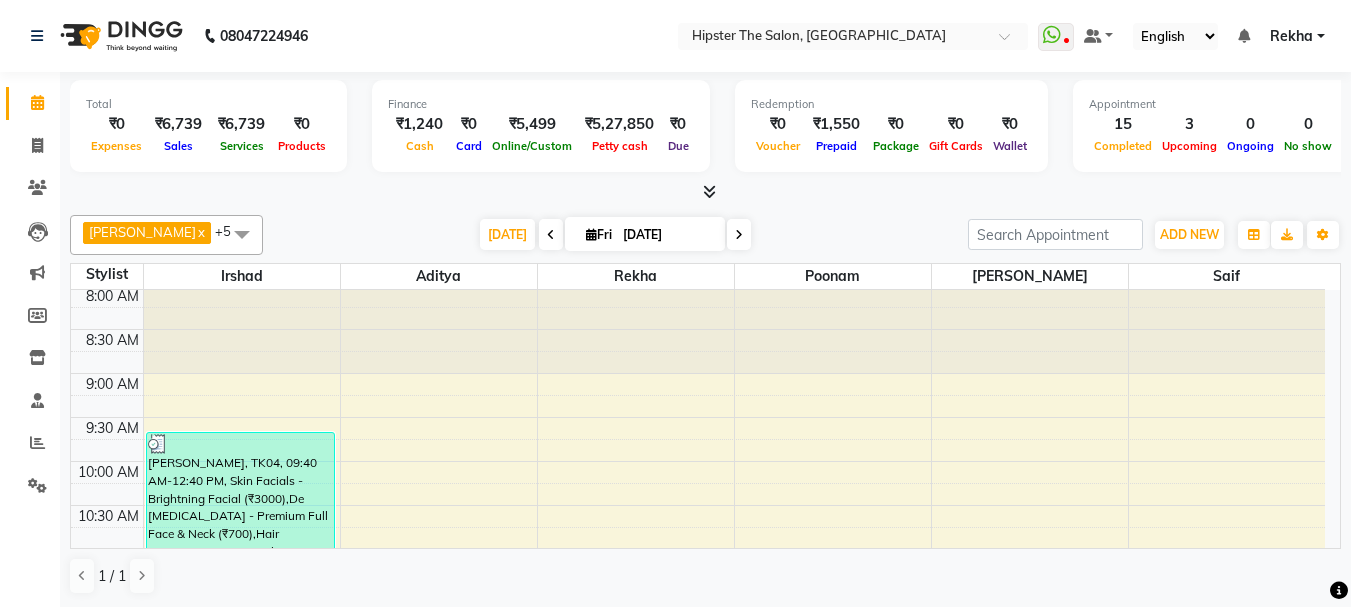 scroll, scrollTop: 0, scrollLeft: 0, axis: both 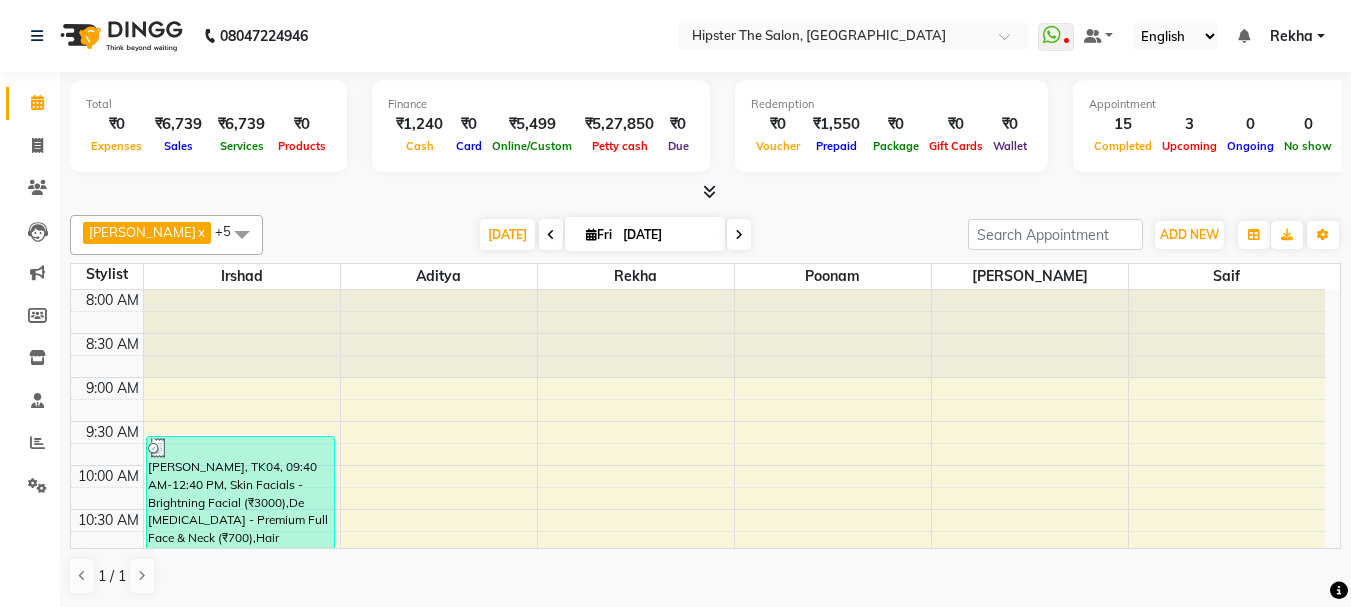 click at bounding box center (739, 235) 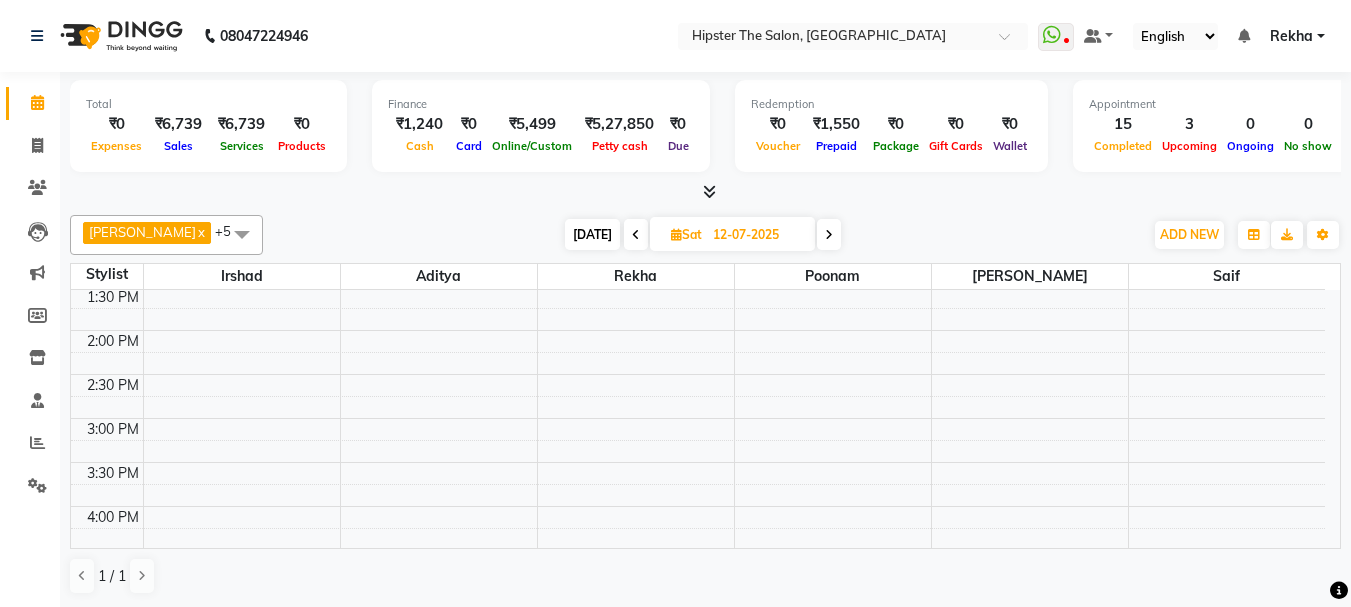 scroll, scrollTop: 481, scrollLeft: 0, axis: vertical 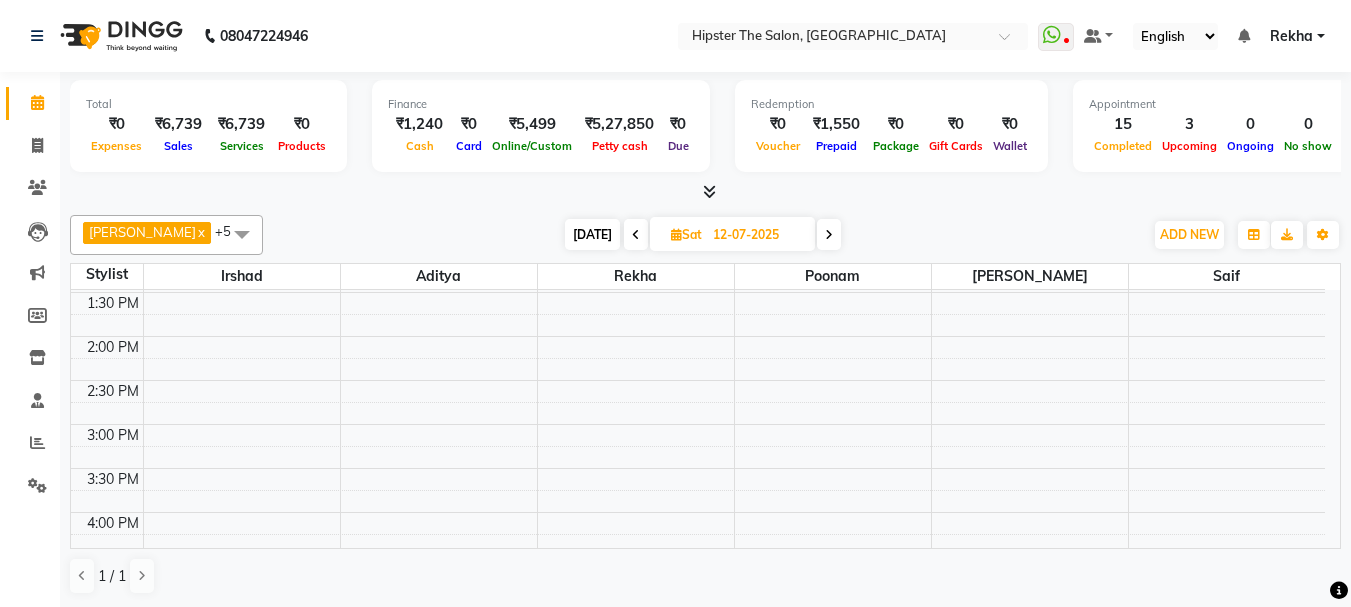 click on "8:00 AM 8:30 AM 9:00 AM 9:30 AM 10:00 AM 10:30 AM 11:00 AM 11:30 AM 12:00 PM 12:30 PM 1:00 PM 1:30 PM 2:00 PM 2:30 PM 3:00 PM 3:30 PM 4:00 PM 4:30 PM 5:00 PM 5:30 PM 6:00 PM 6:30 PM 7:00 PM 7:30 PM 8:00 PM 8:30 PM 9:00 PM 9:30 PM 10:00 PM 10:30 PM             arunnull, 09:45 AM-10:15 AM, Hair ([PERSON_NAME]) - Wash Cut And Styling             arunnull, 10:15 AM-10:45 AM, Hair ([PERSON_NAME]) - Shave             dhara dhedhiya, 11:00 AM-12:00 PM, Technical Services (Stylist ) - Classic Highlights Full Head             PRISHAnull, 07:00 PM-08:00 PM, Hair (Stylist ) - Styling With Wash             PRISHAnull, 08:00 PM-09:00 PM, Hair (Stylist ) - Styling With Wash             [PERSON_NAME], 11:00 AM-11:30 AM, Hair (Stylist ) - Wash Cut And Styling 1             [PERSON_NAME], 11:30 AM-11:50 AM, Hair (Stylist ) - Shave" at bounding box center [698, 468] 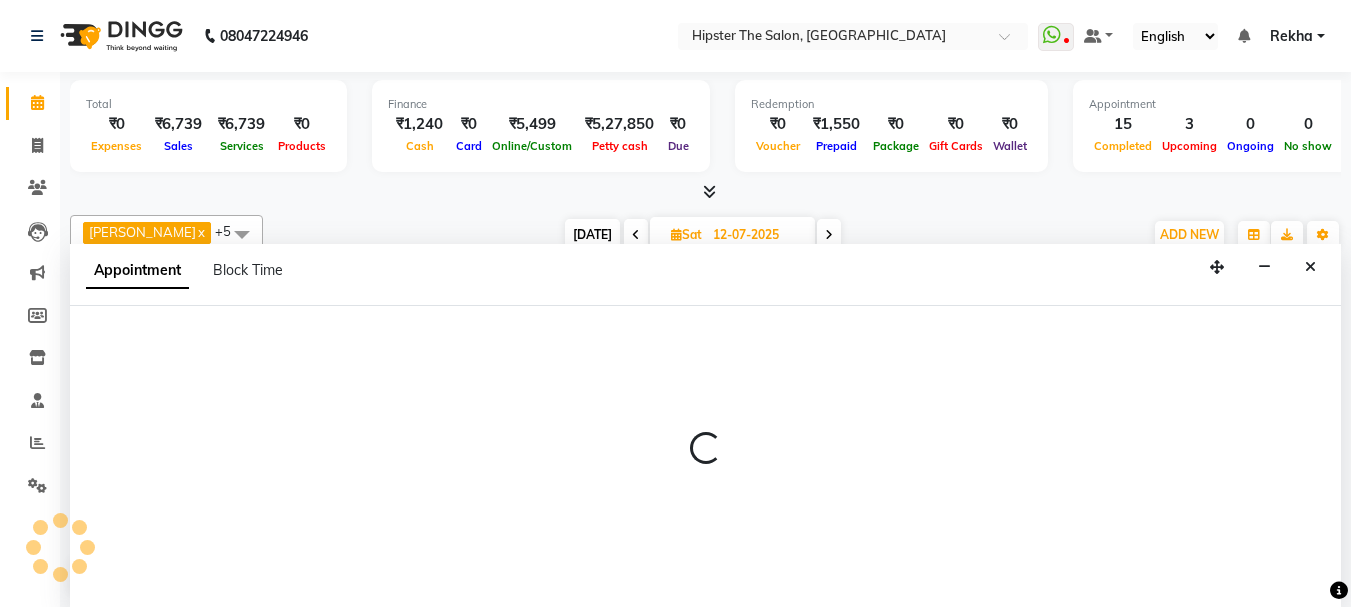 select on "32386" 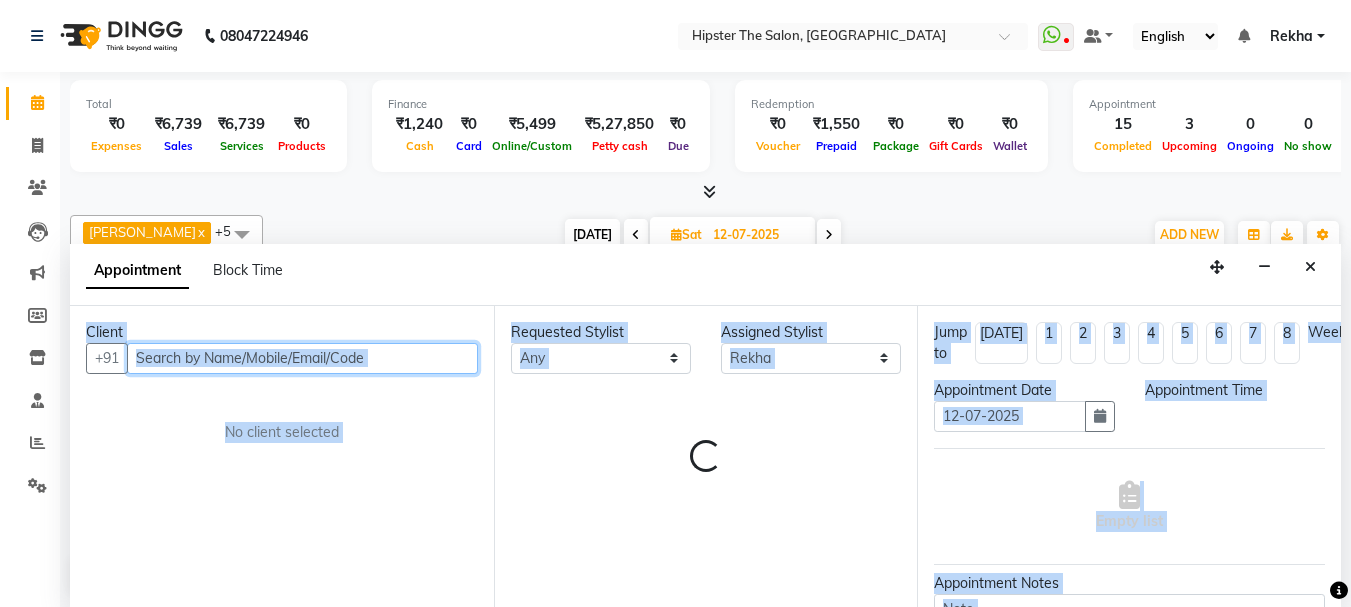 select on "900" 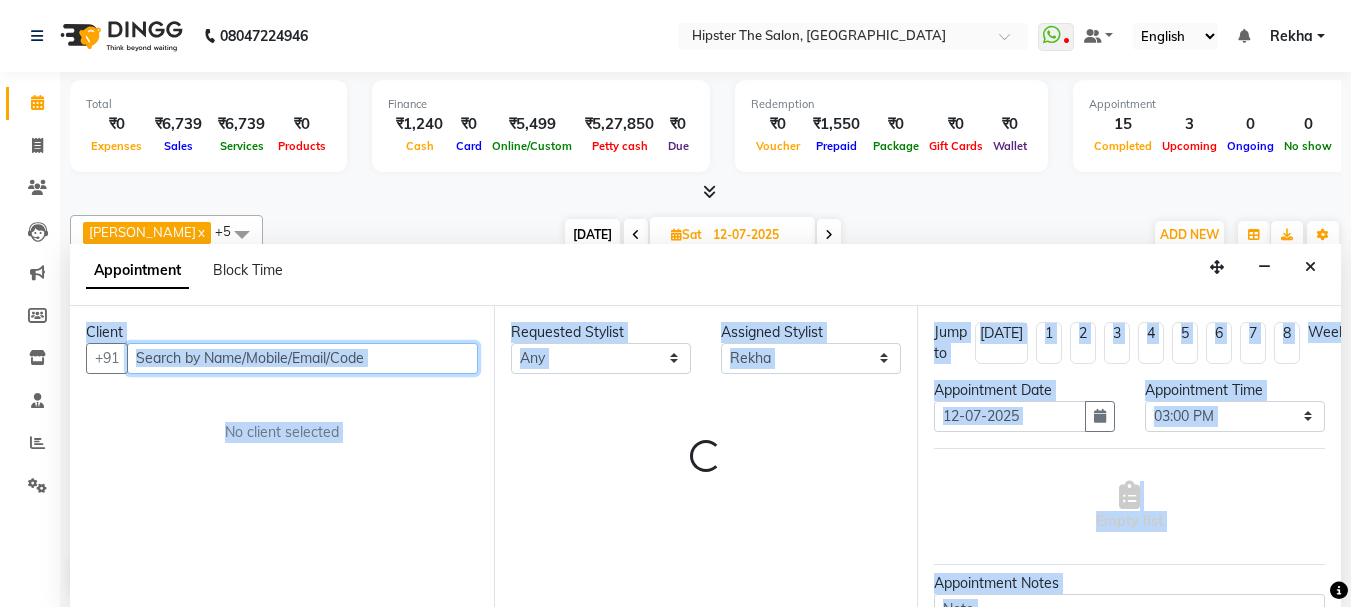 scroll, scrollTop: 1, scrollLeft: 0, axis: vertical 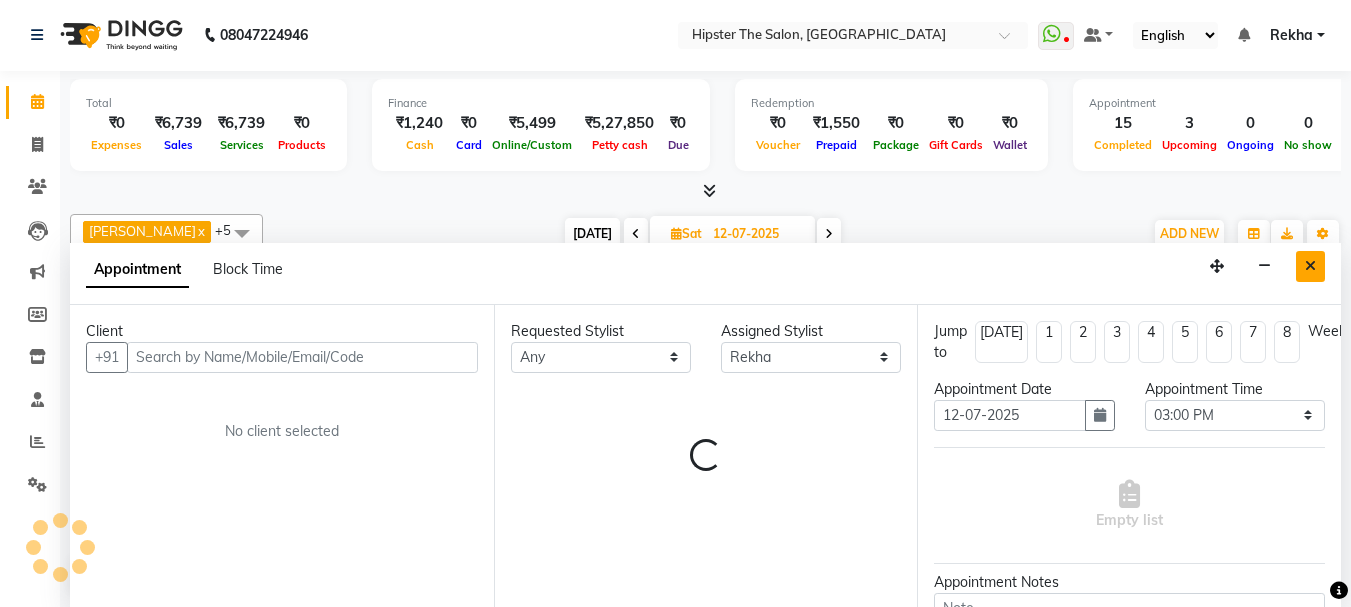 click at bounding box center (1310, 266) 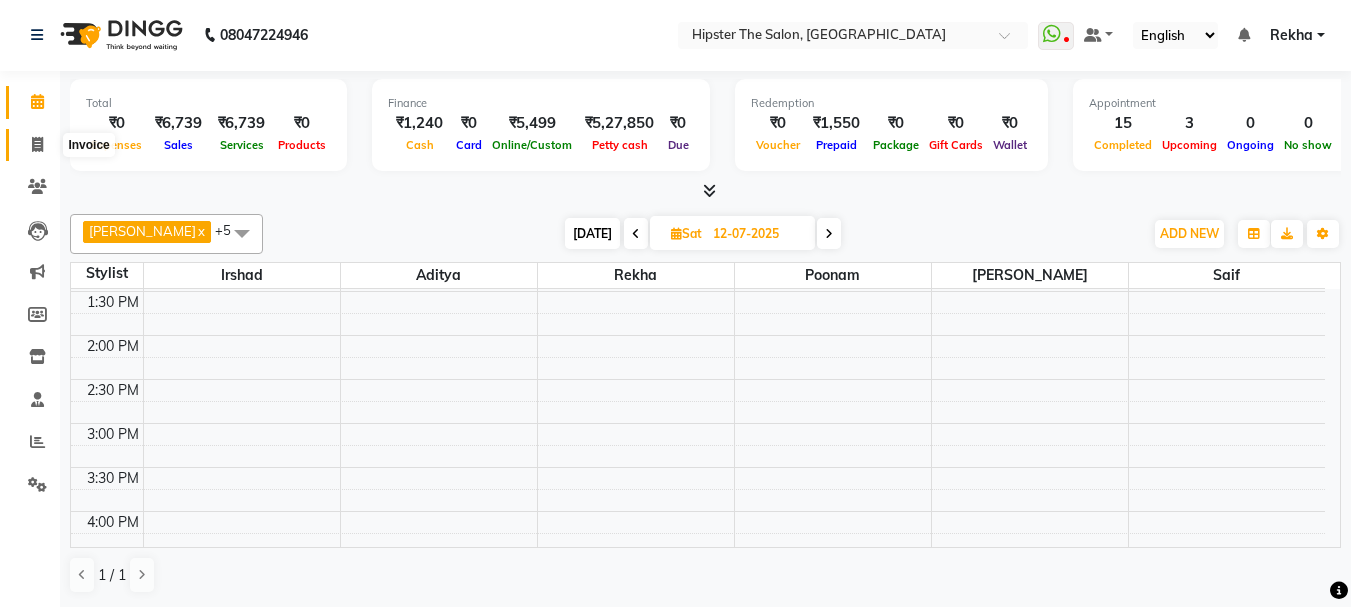 click 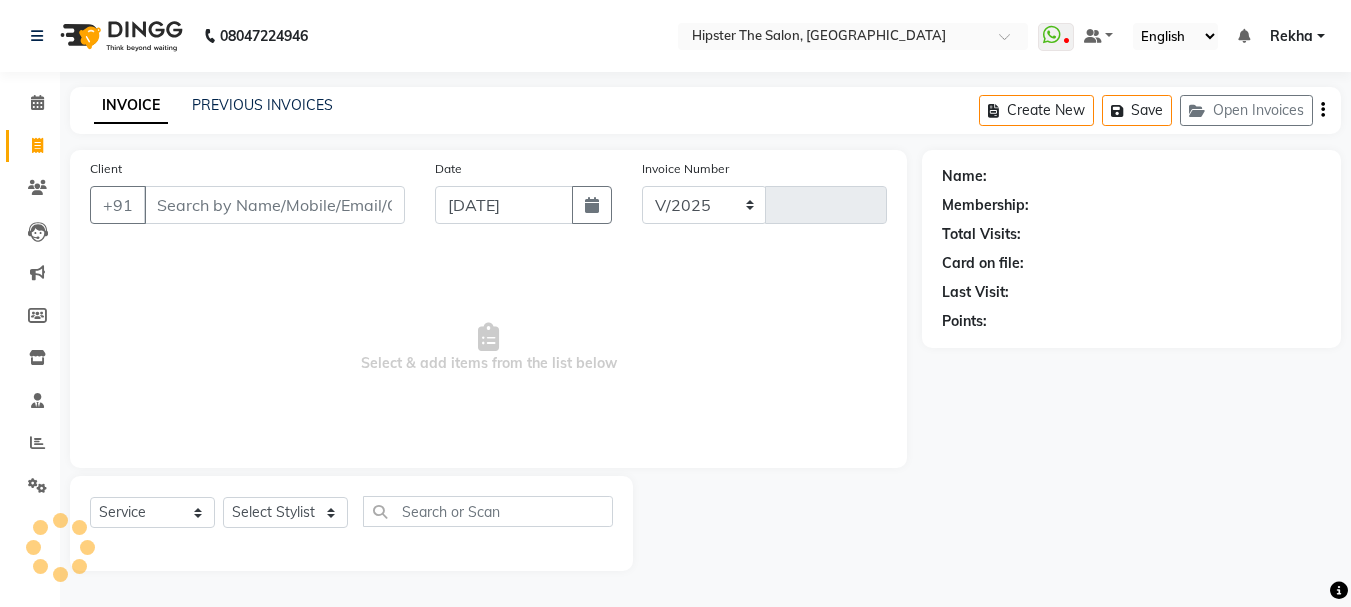 select on "5125" 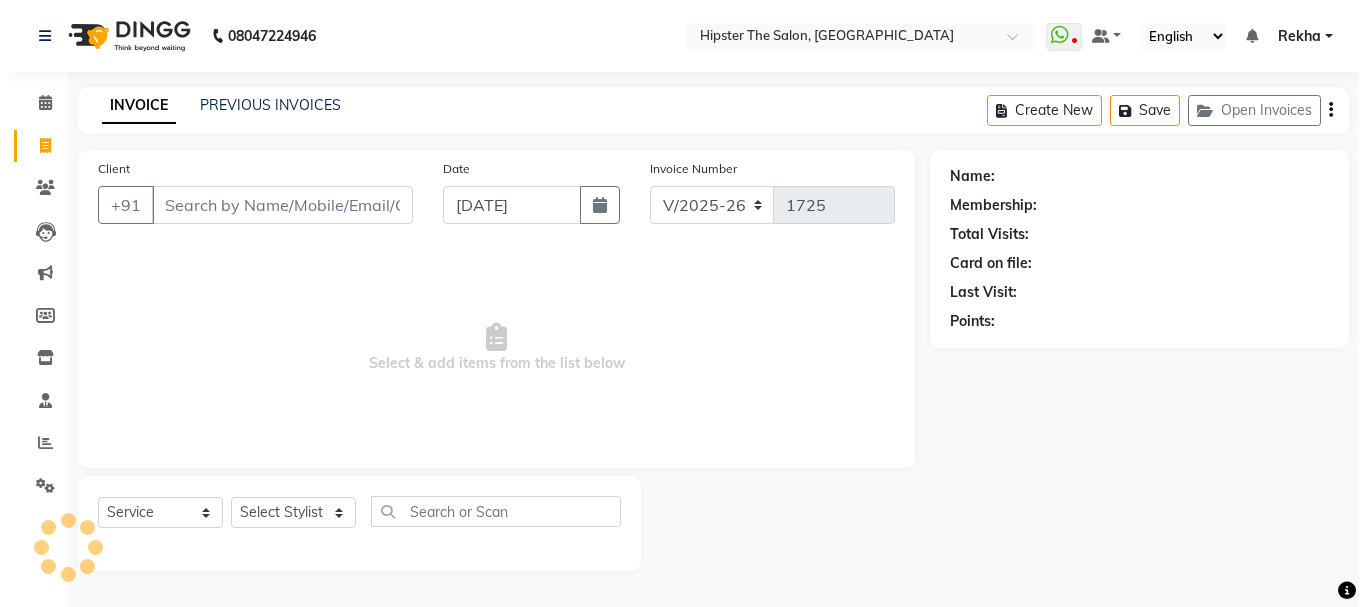 scroll, scrollTop: 0, scrollLeft: 0, axis: both 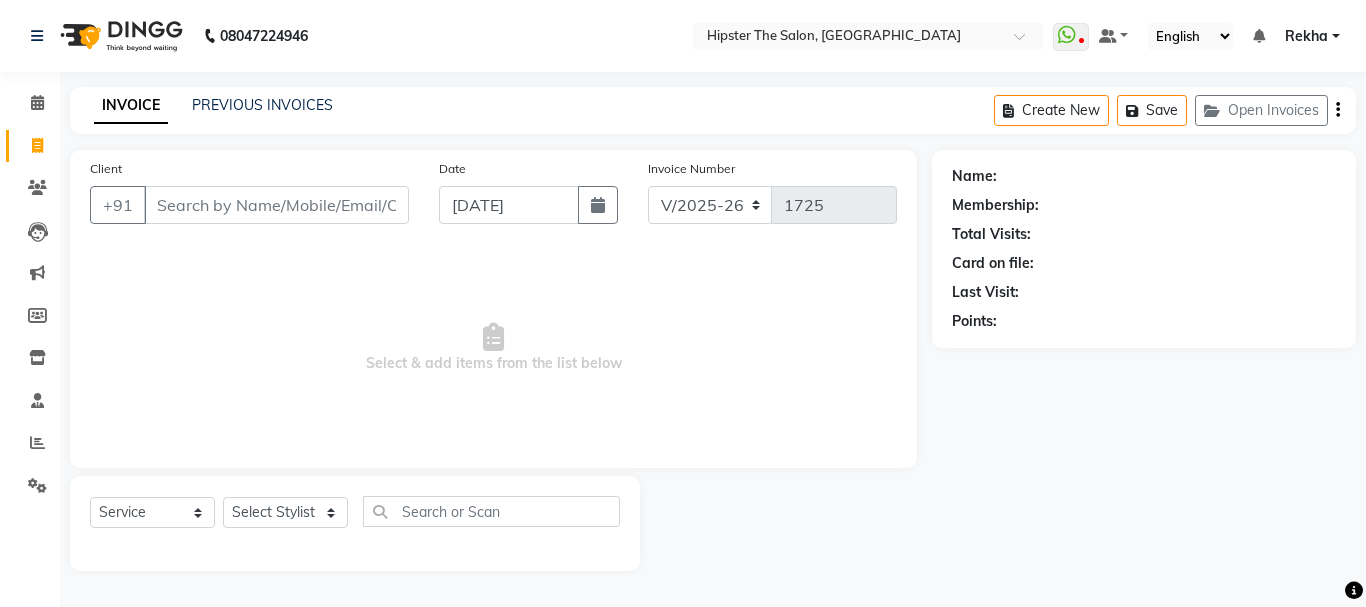 click on "Client" at bounding box center (276, 205) 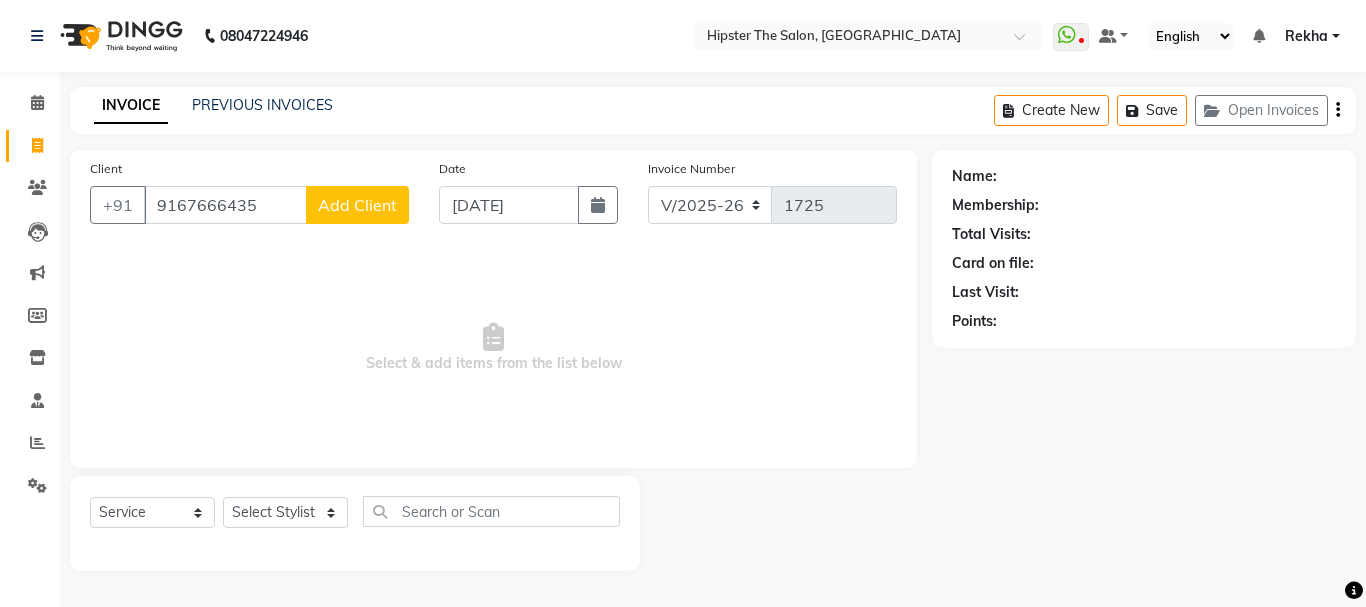 type on "9167666435" 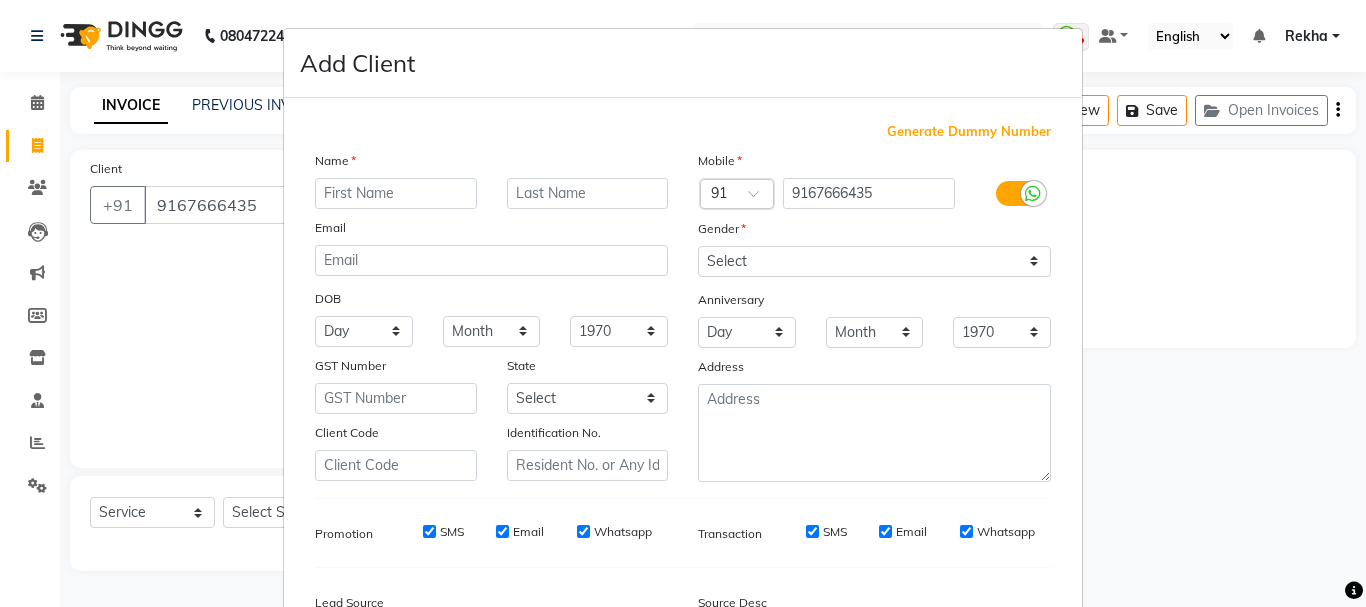 click at bounding box center (396, 193) 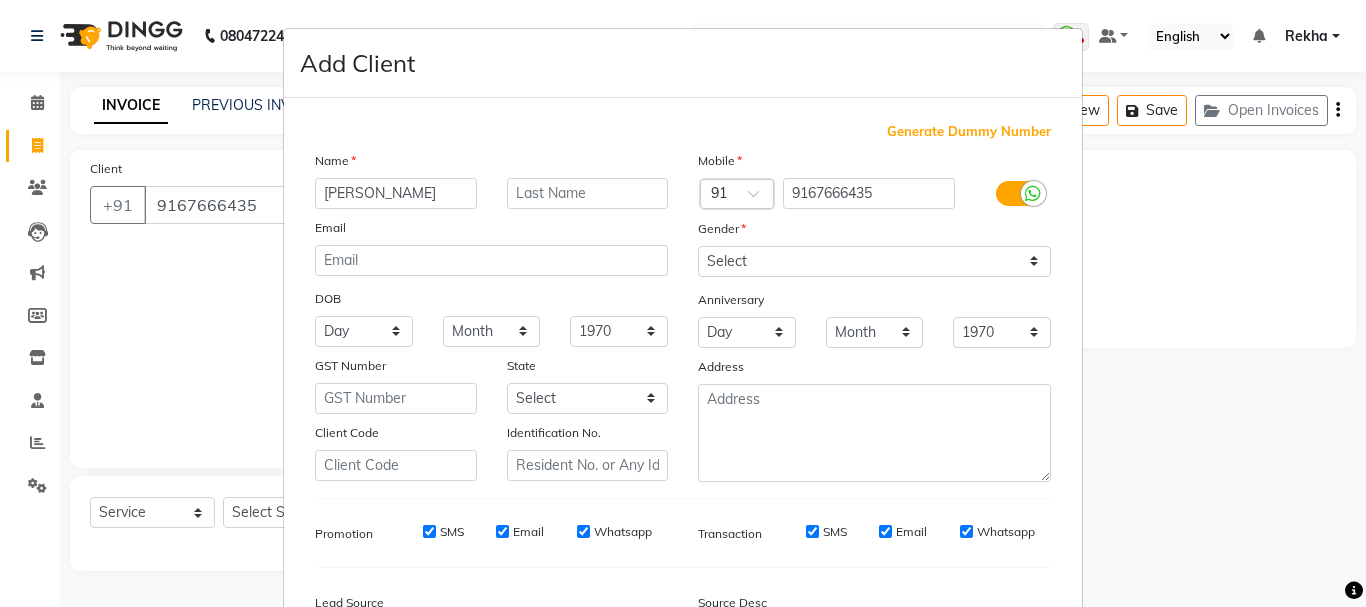 type on "[PERSON_NAME]" 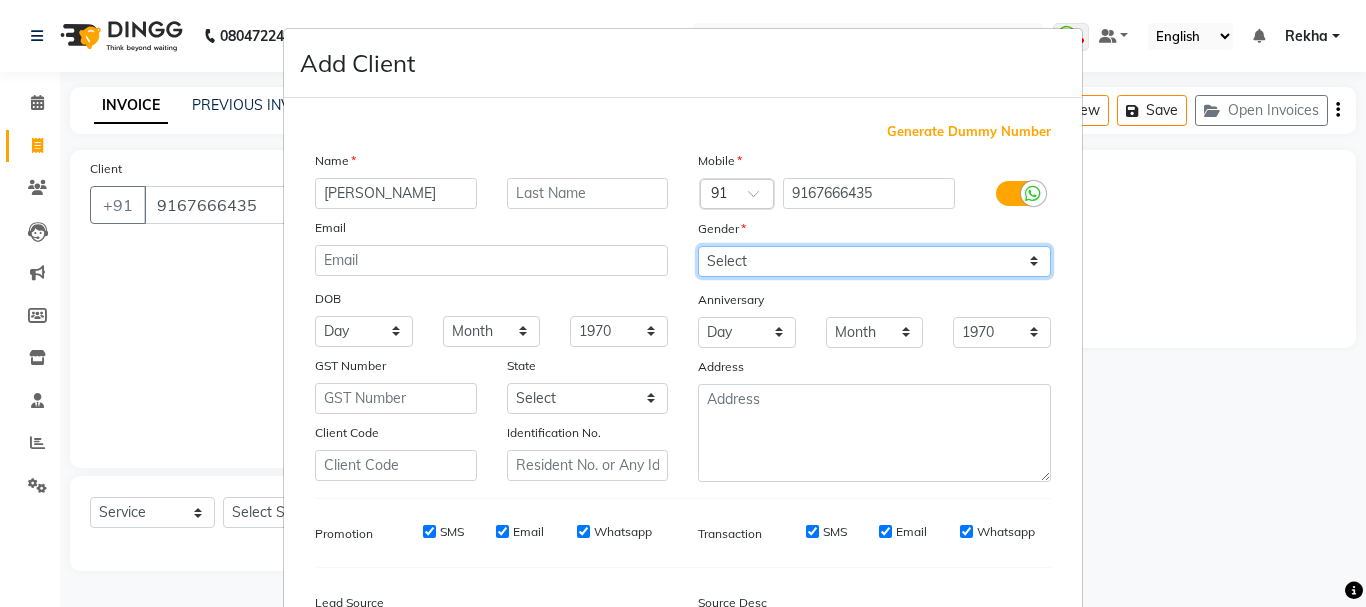 click on "Select [DEMOGRAPHIC_DATA] [DEMOGRAPHIC_DATA] Other Prefer Not To Say" at bounding box center [874, 261] 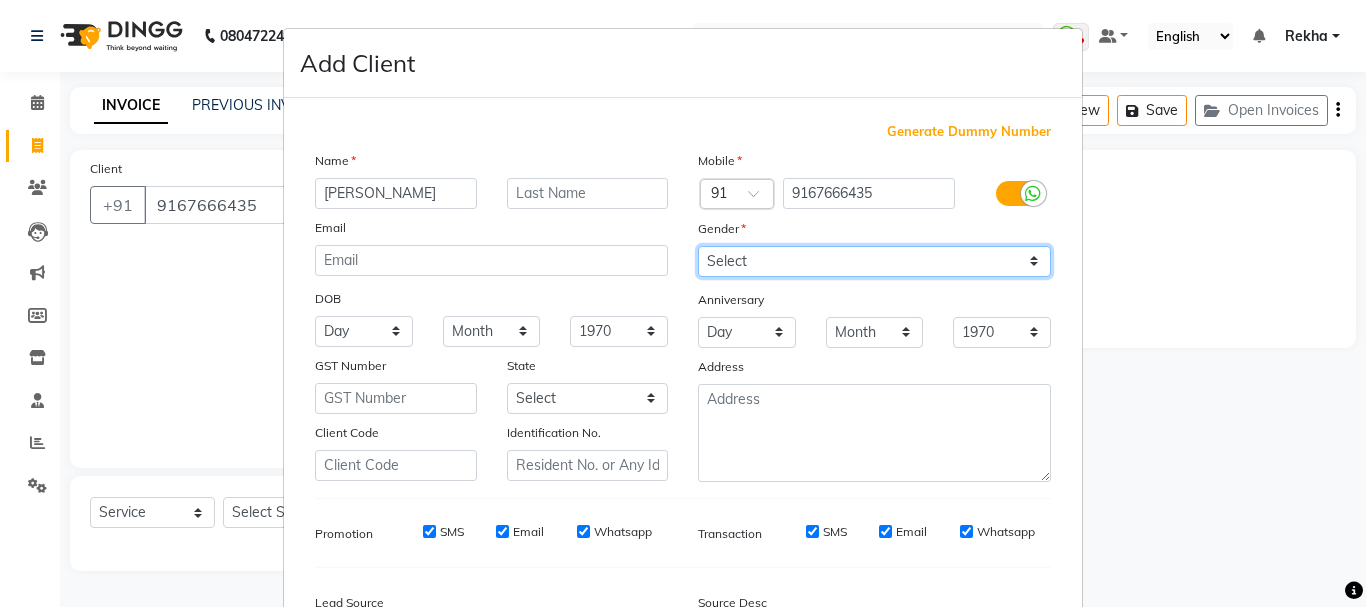 select on "[DEMOGRAPHIC_DATA]" 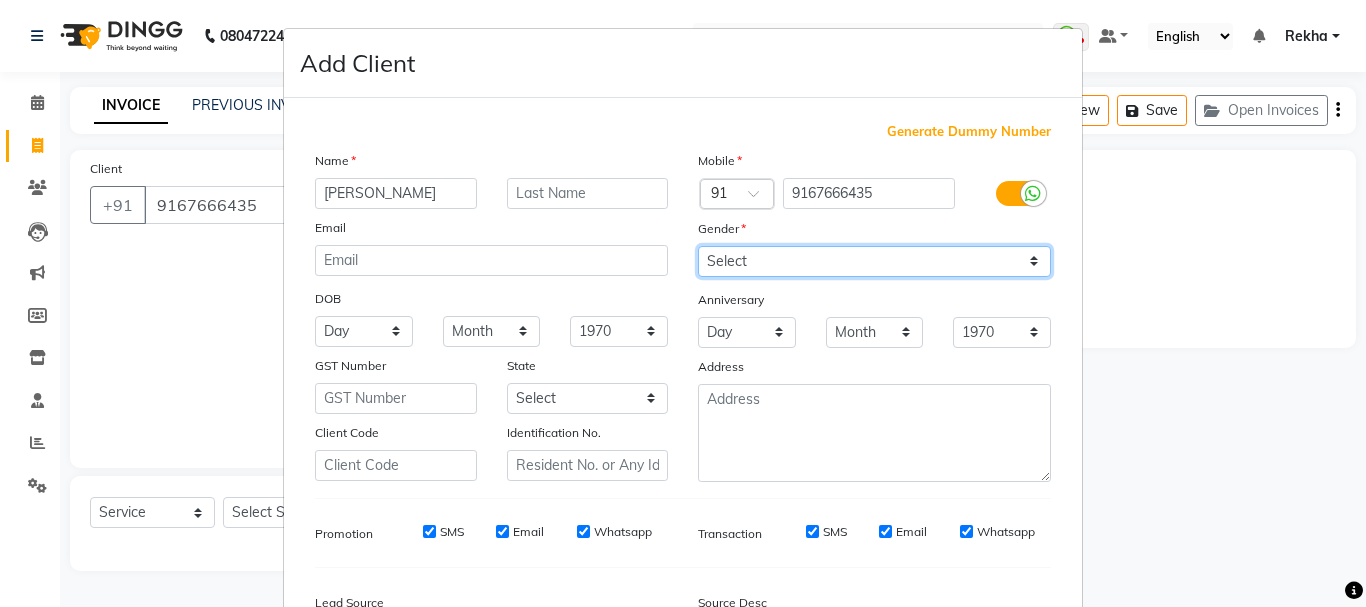 click on "Select [DEMOGRAPHIC_DATA] [DEMOGRAPHIC_DATA] Other Prefer Not To Say" at bounding box center [874, 261] 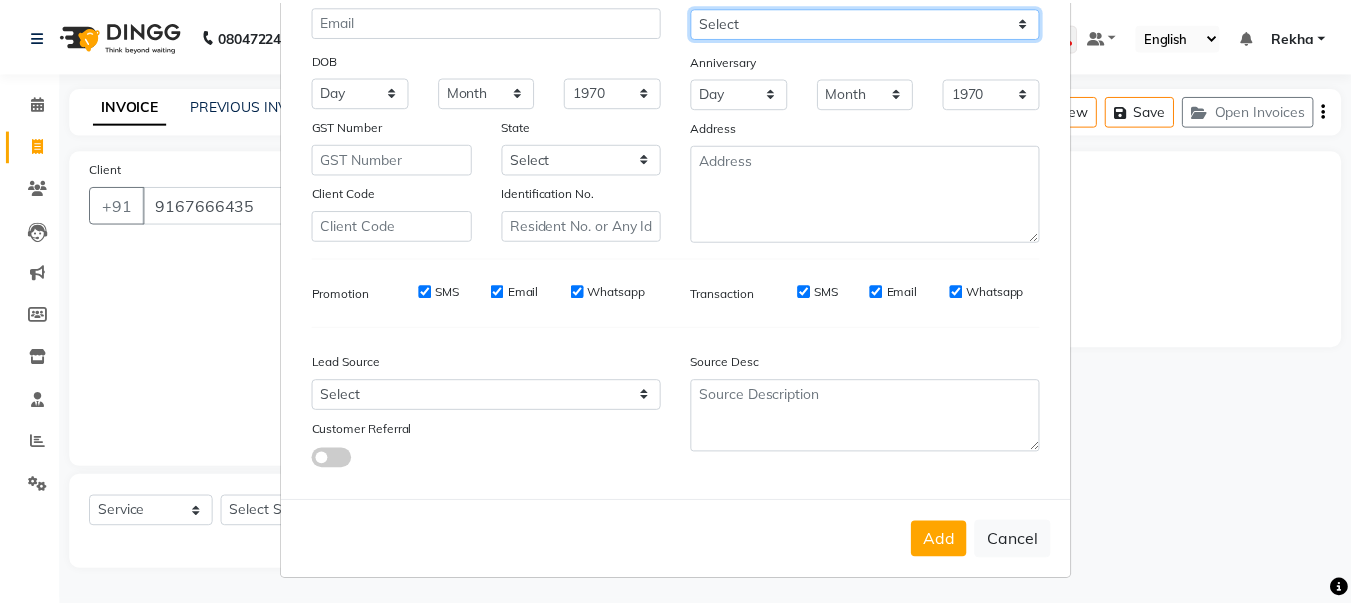 scroll, scrollTop: 242, scrollLeft: 0, axis: vertical 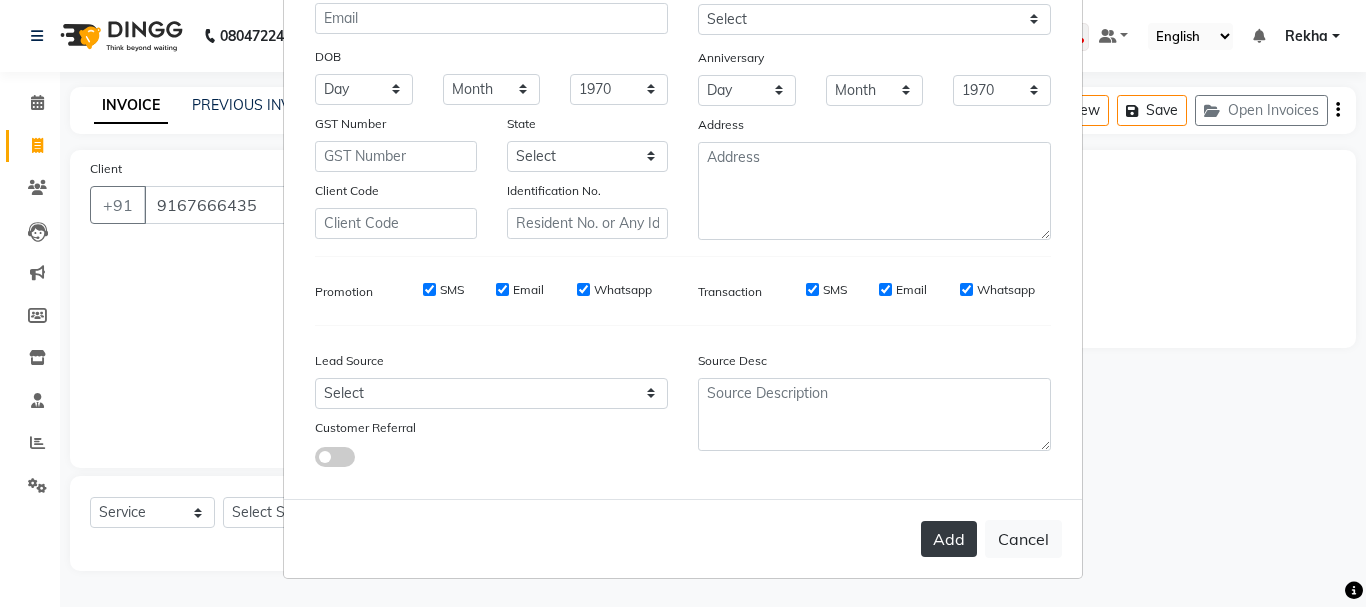 click on "Add" at bounding box center (949, 539) 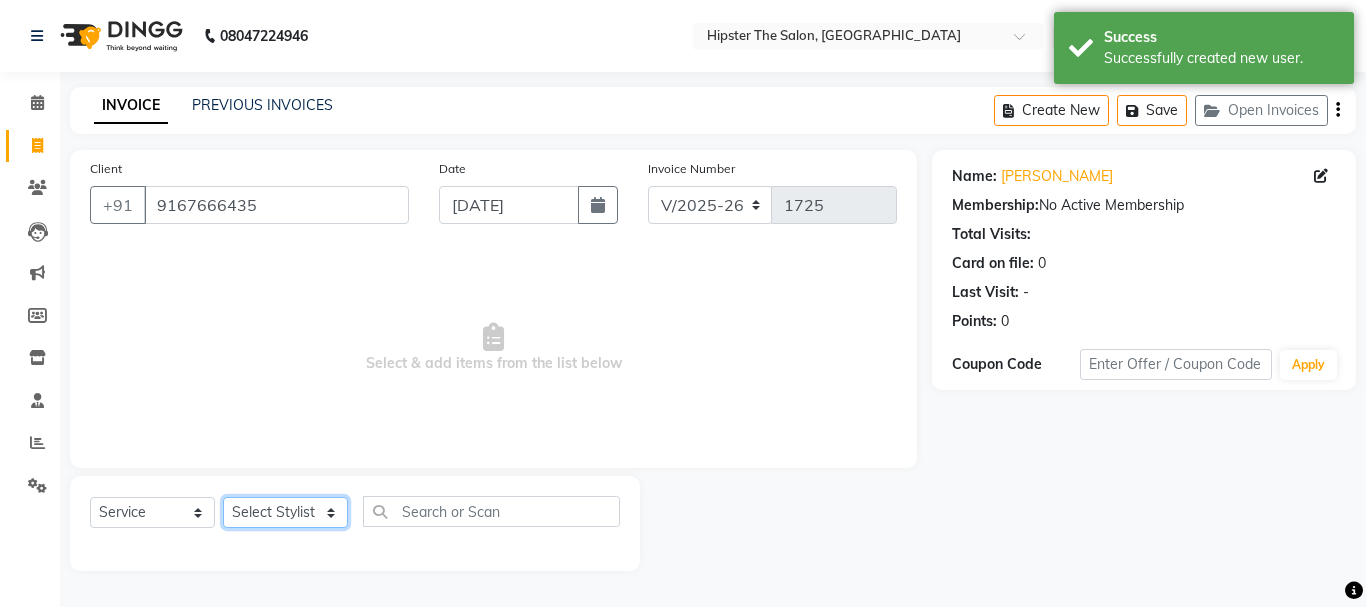 click on "Select Stylist [PERSON_NAME] [PERSON_NAME] [PERSON_NAME] [PERSON_NAME] Lucky [PERSON_NAME]  [PERSON_NAME] [PERSON_NAME] [PERSON_NAME] Rekha saif [PERSON_NAME] [PERSON_NAME]  [PERSON_NAME] [PERSON_NAME]" 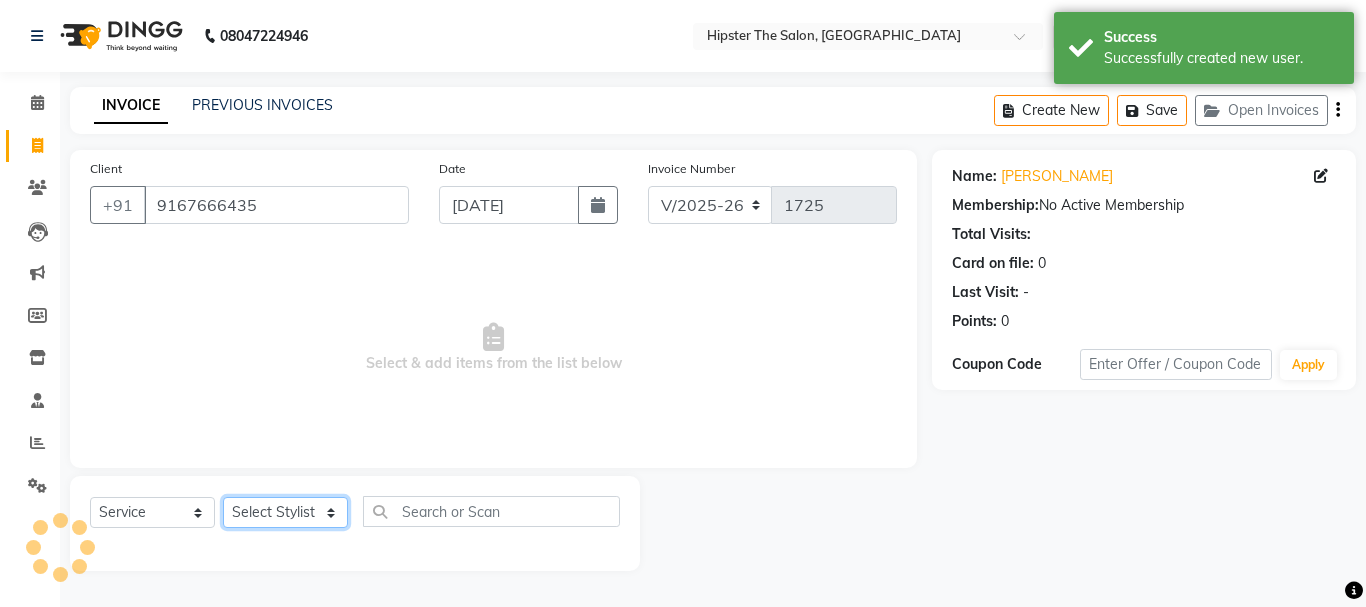 select on "85771" 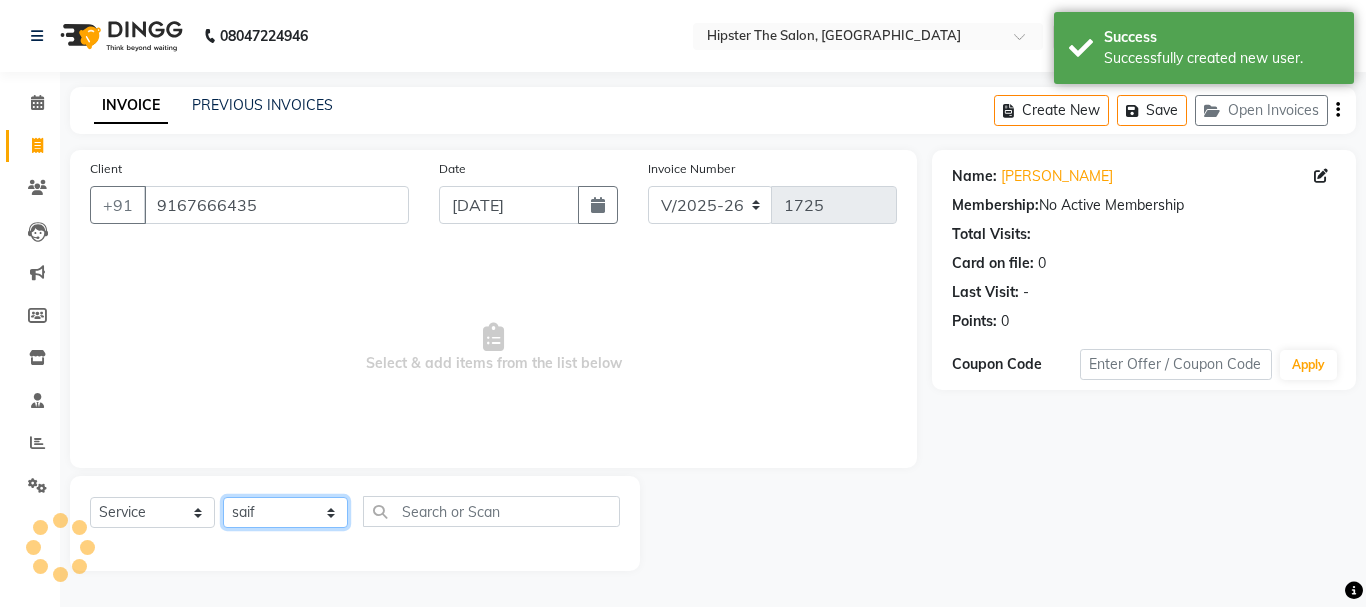 click on "Select Stylist [PERSON_NAME] [PERSON_NAME] [PERSON_NAME] [PERSON_NAME] Lucky [PERSON_NAME]  [PERSON_NAME] [PERSON_NAME] [PERSON_NAME] Rekha saif [PERSON_NAME] [PERSON_NAME]  [PERSON_NAME] [PERSON_NAME]" 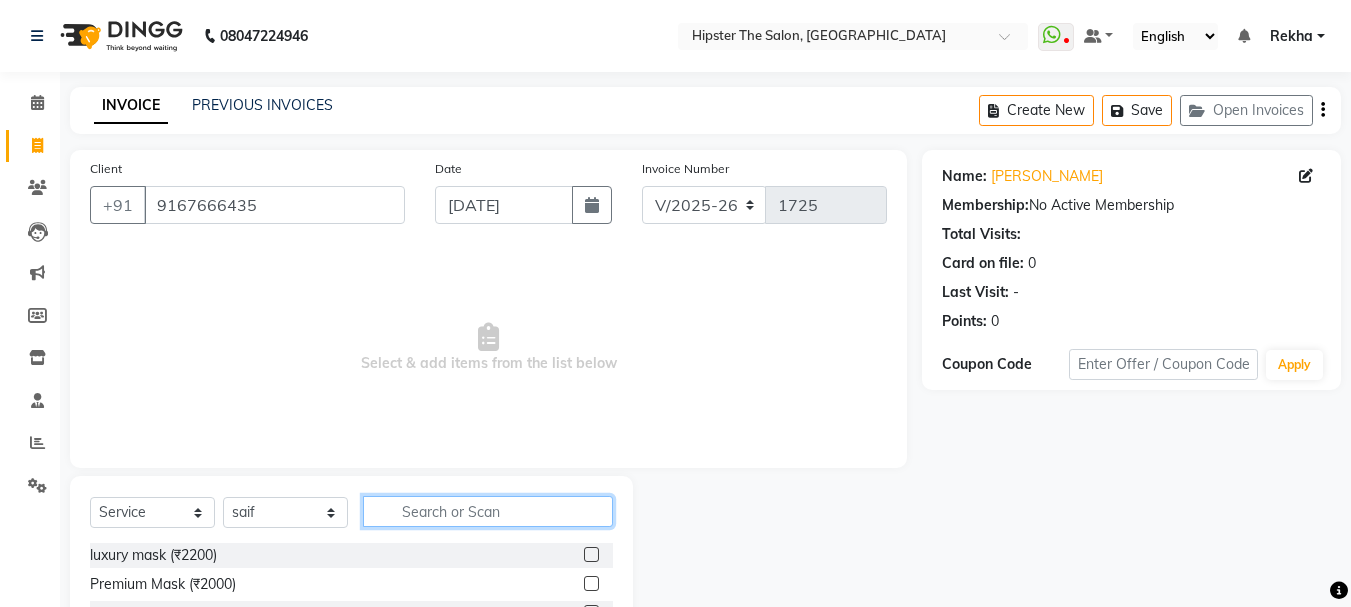 click 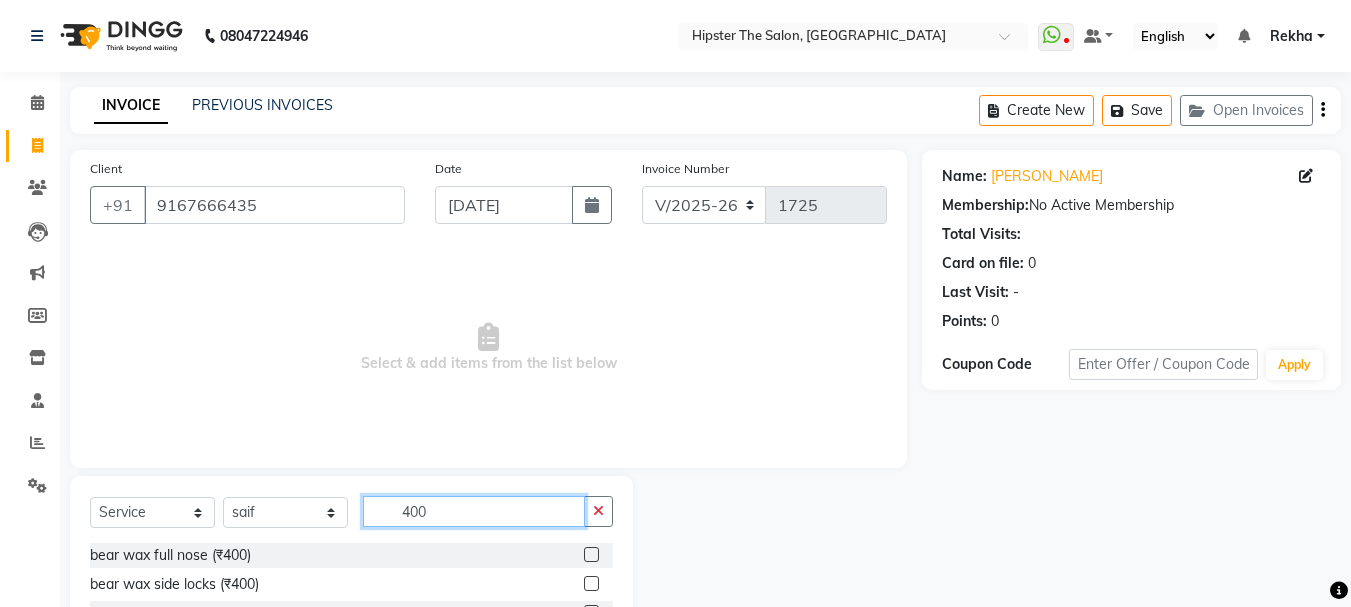 scroll, scrollTop: 194, scrollLeft: 0, axis: vertical 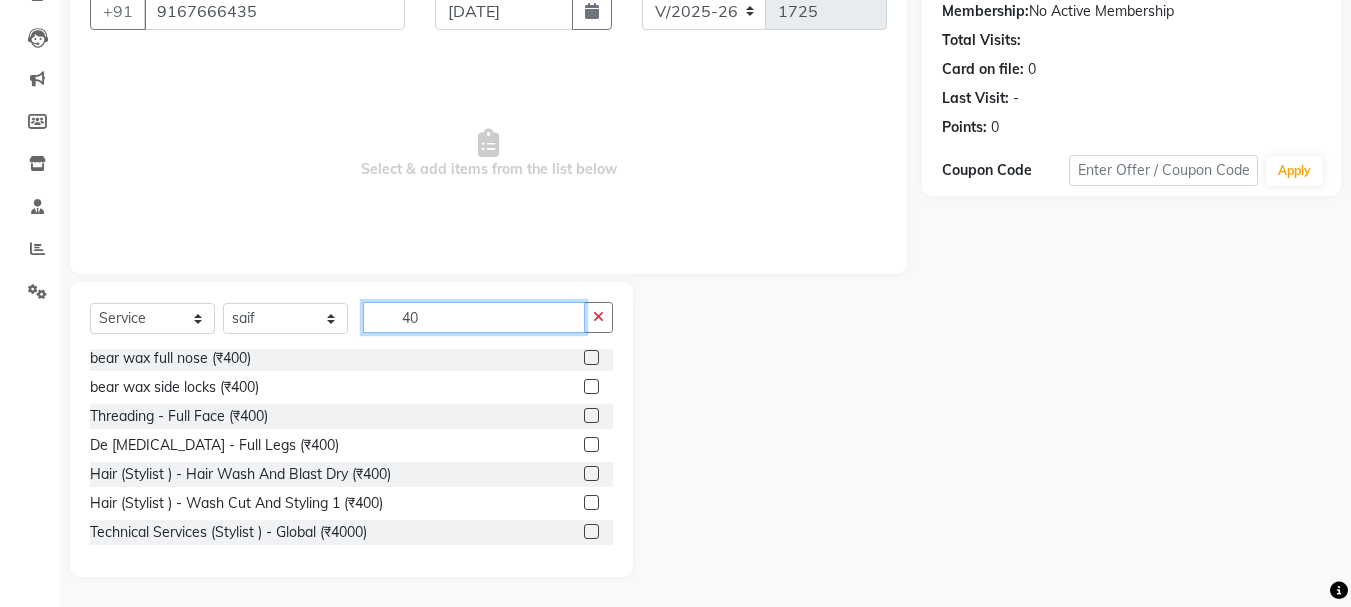 type on "4" 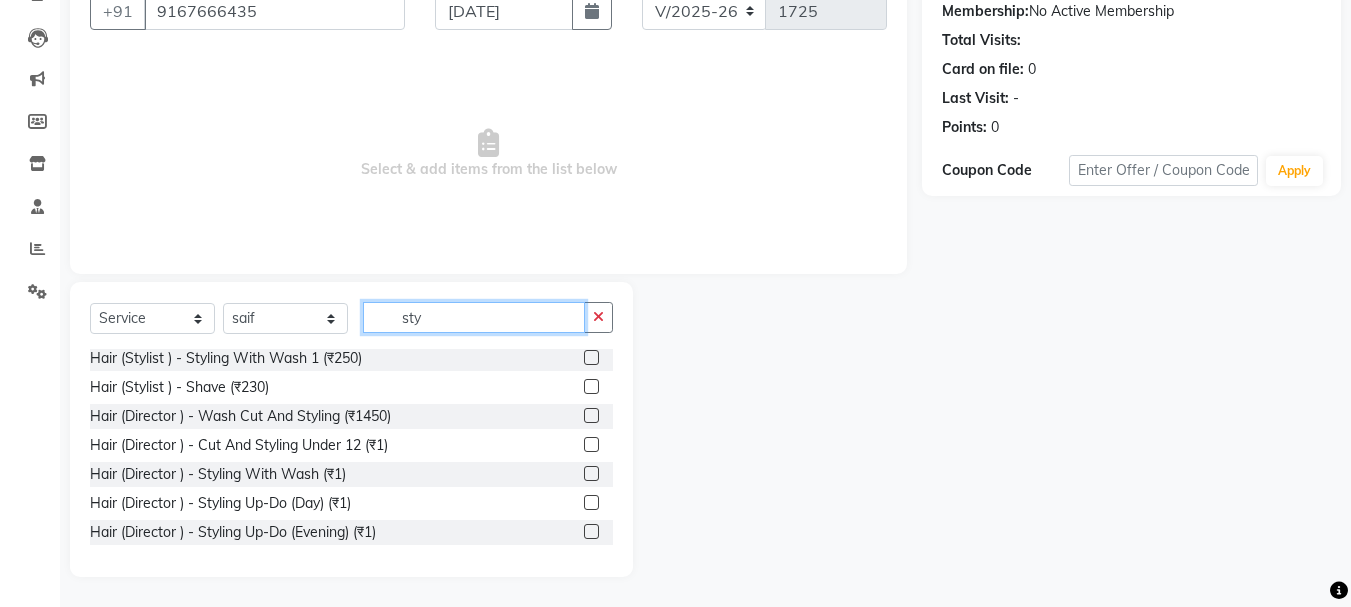 scroll, scrollTop: 206, scrollLeft: 0, axis: vertical 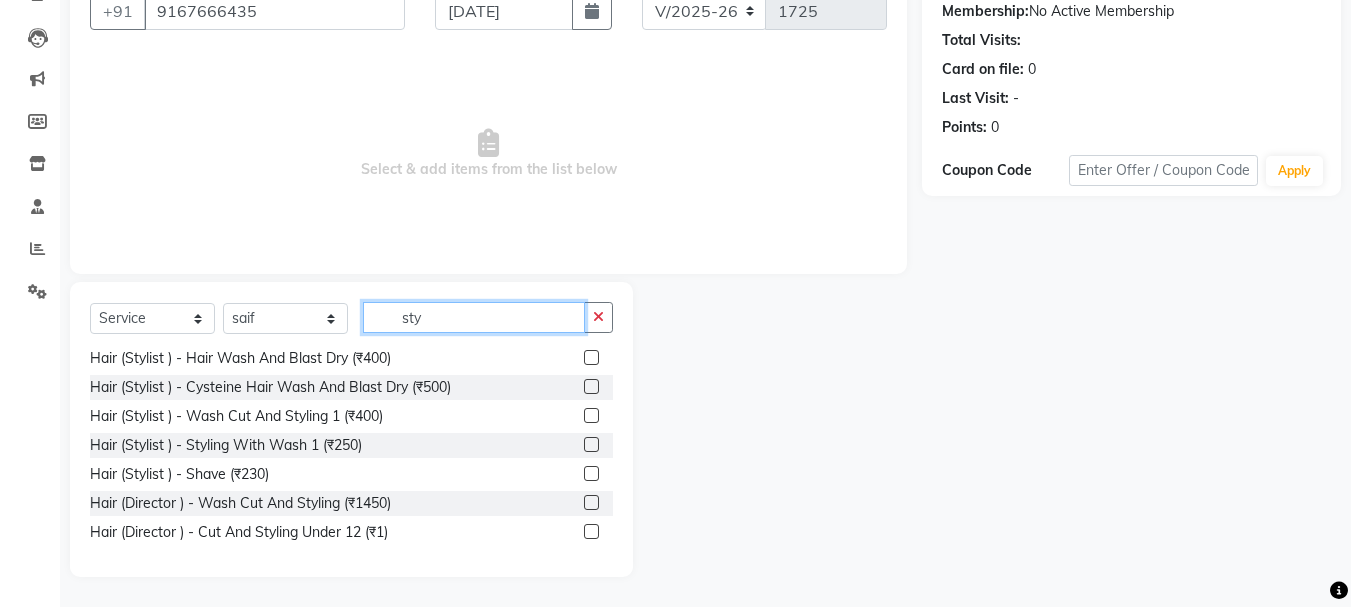 type on "sty" 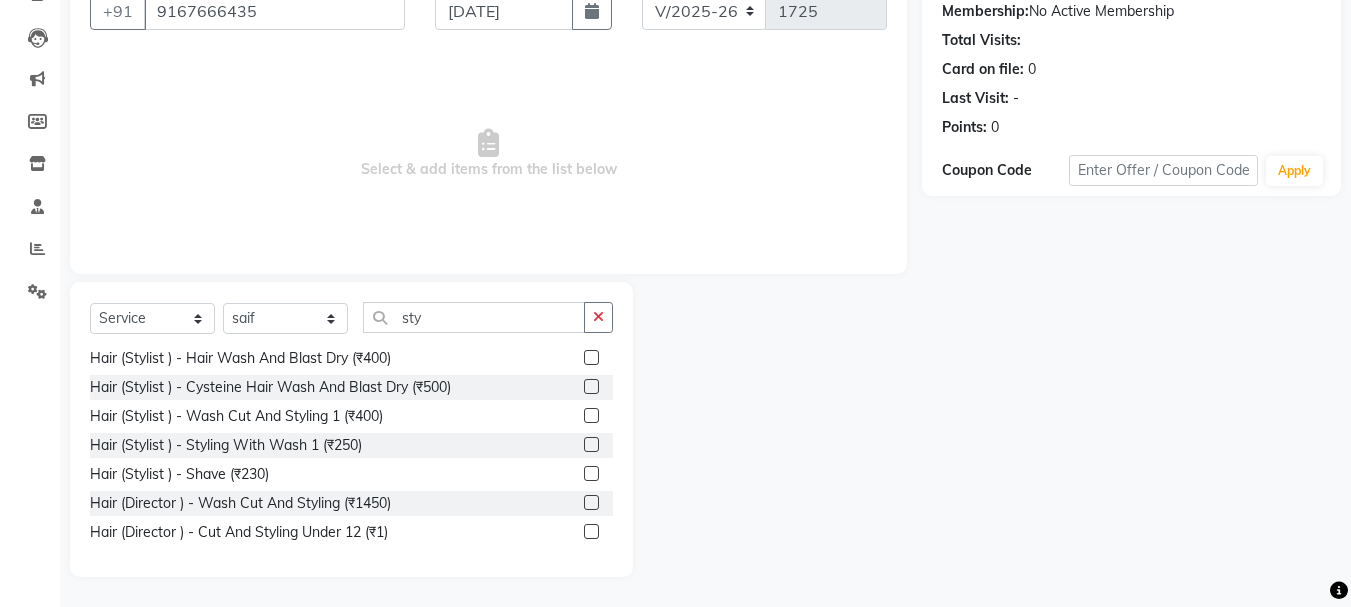 click 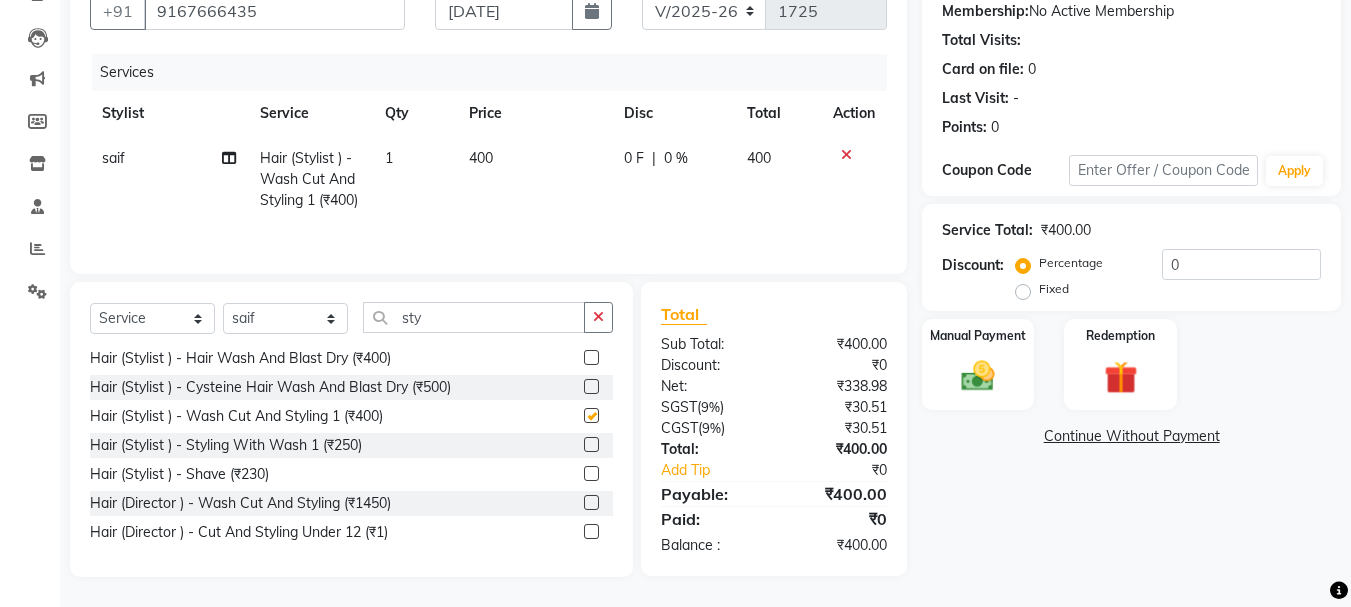 checkbox on "false" 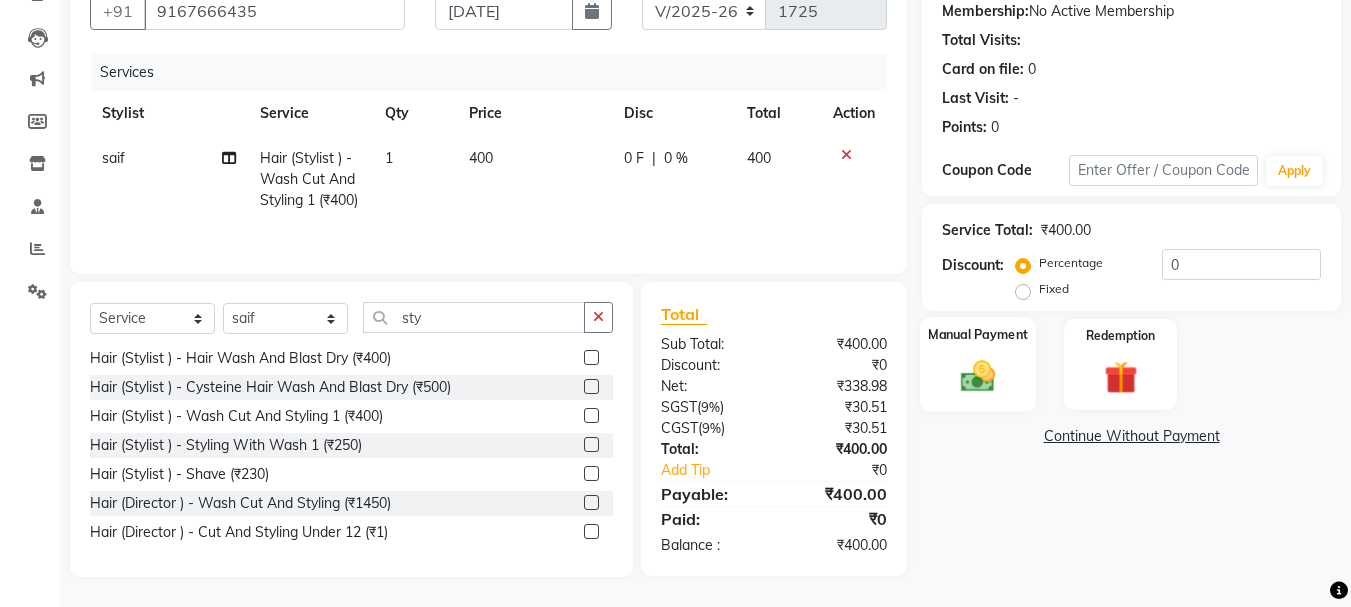 click 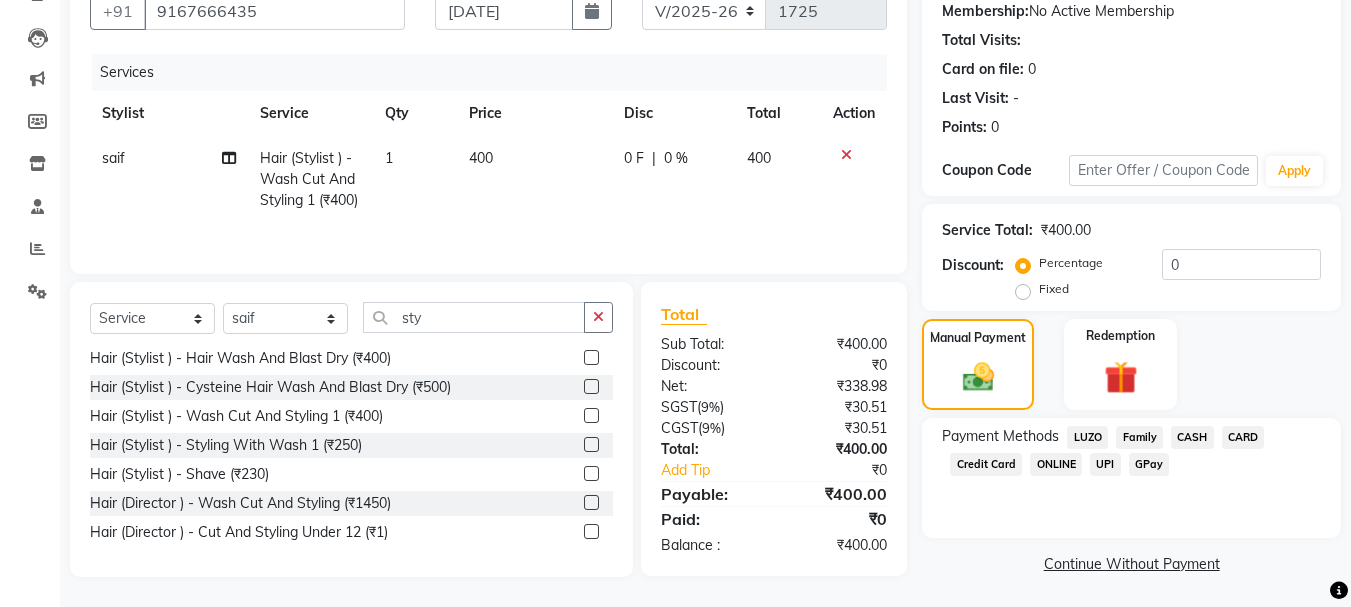 click on "GPay" 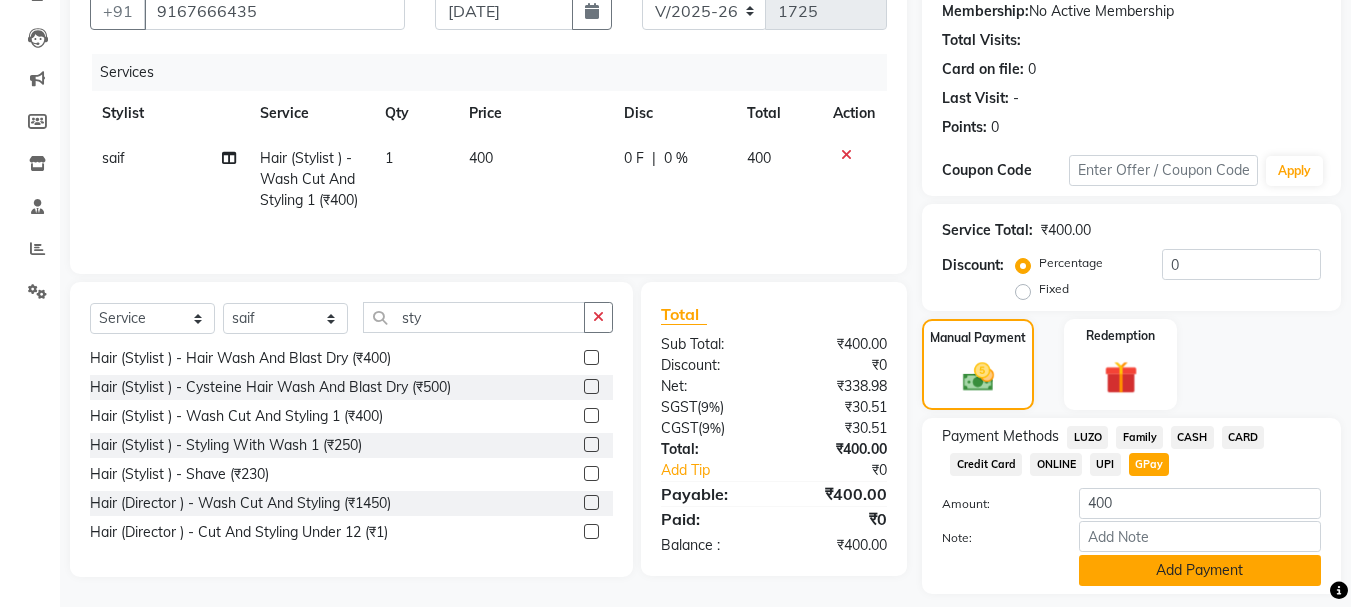 click on "Add Payment" 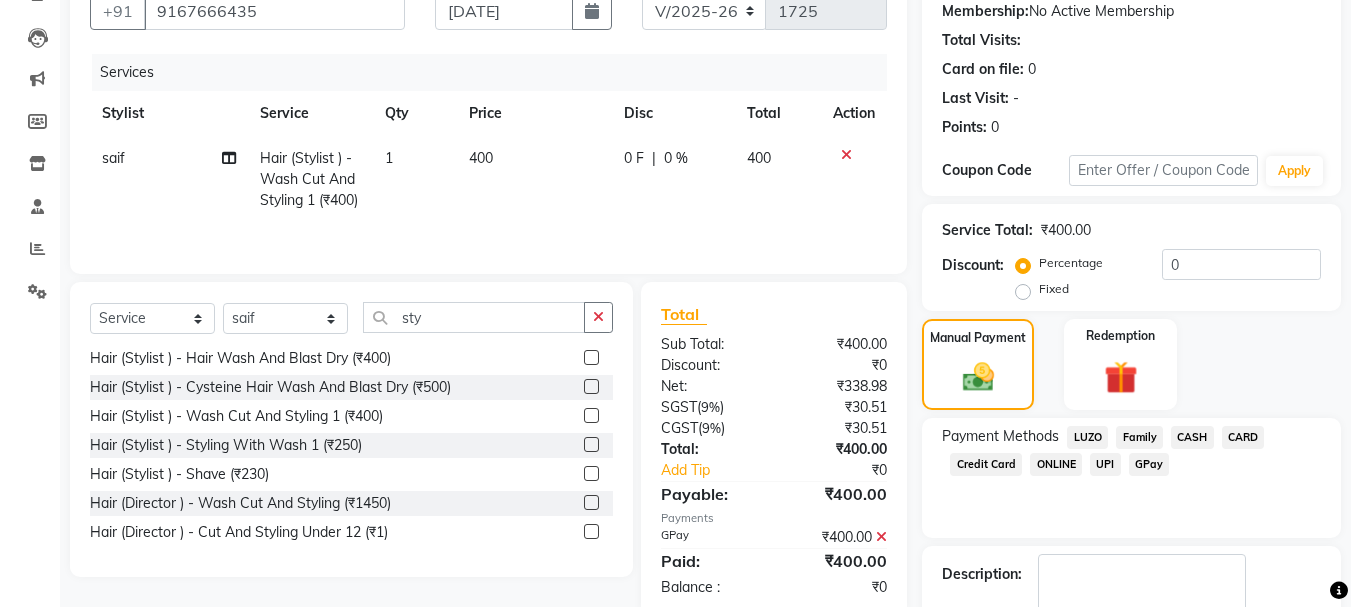 click on "Description:" 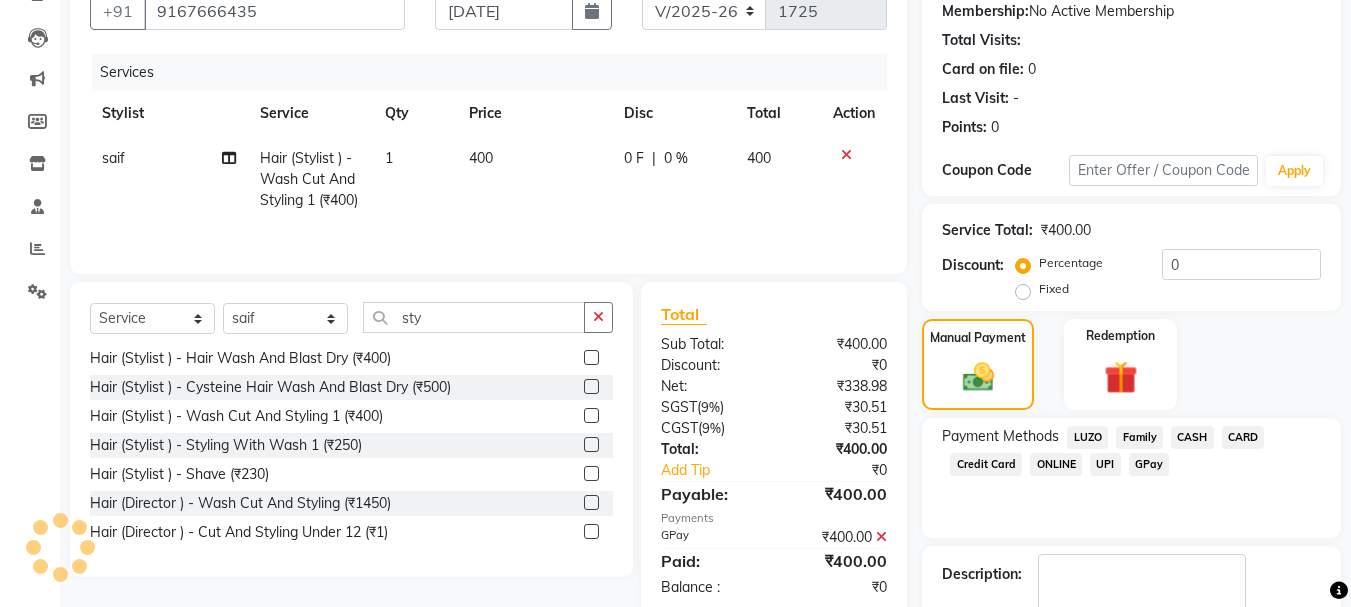 click on "Checkout" 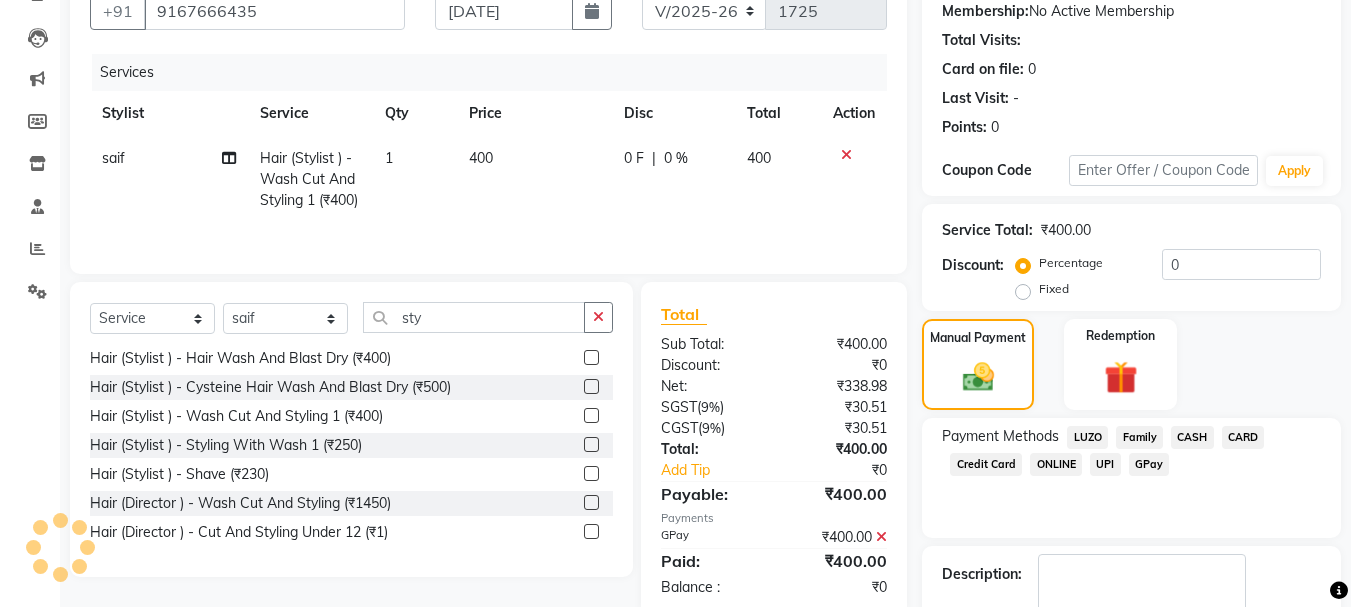 scroll, scrollTop: 309, scrollLeft: 0, axis: vertical 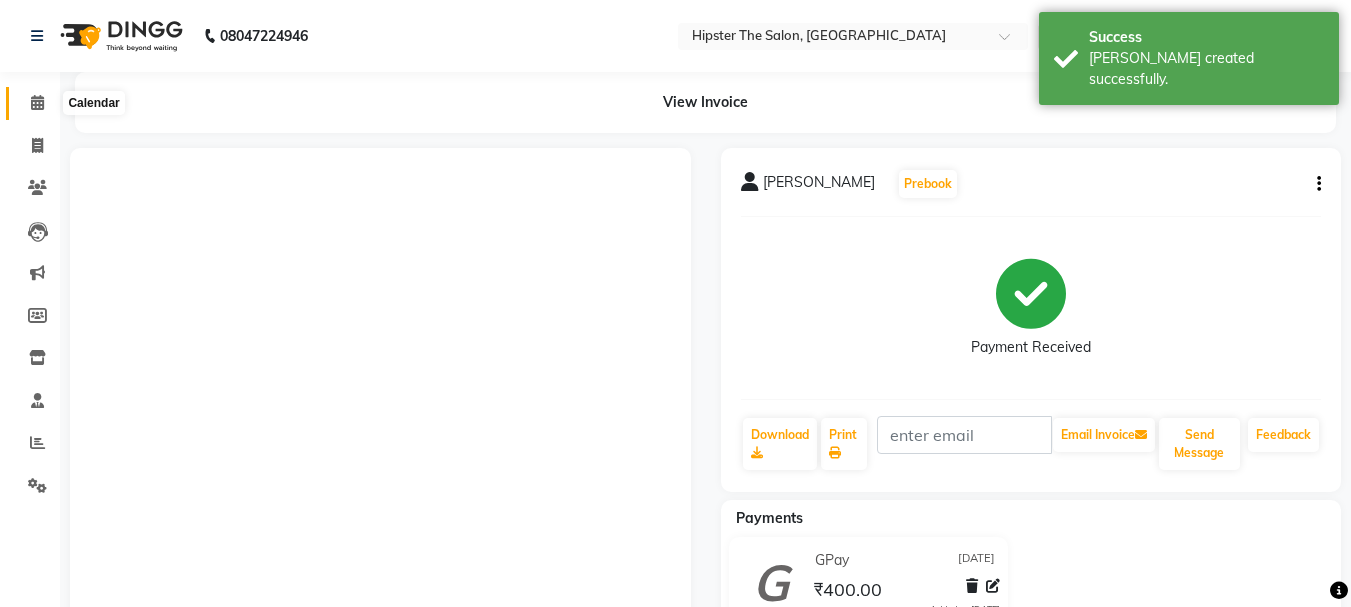 click 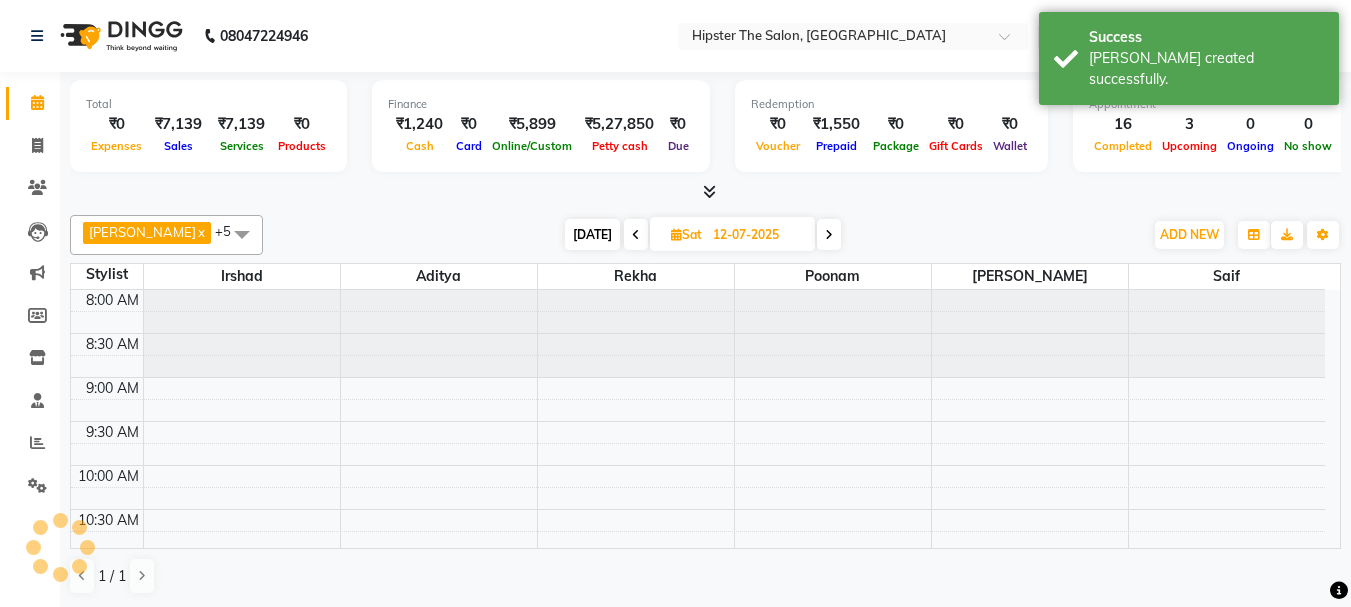 scroll, scrollTop: 0, scrollLeft: 0, axis: both 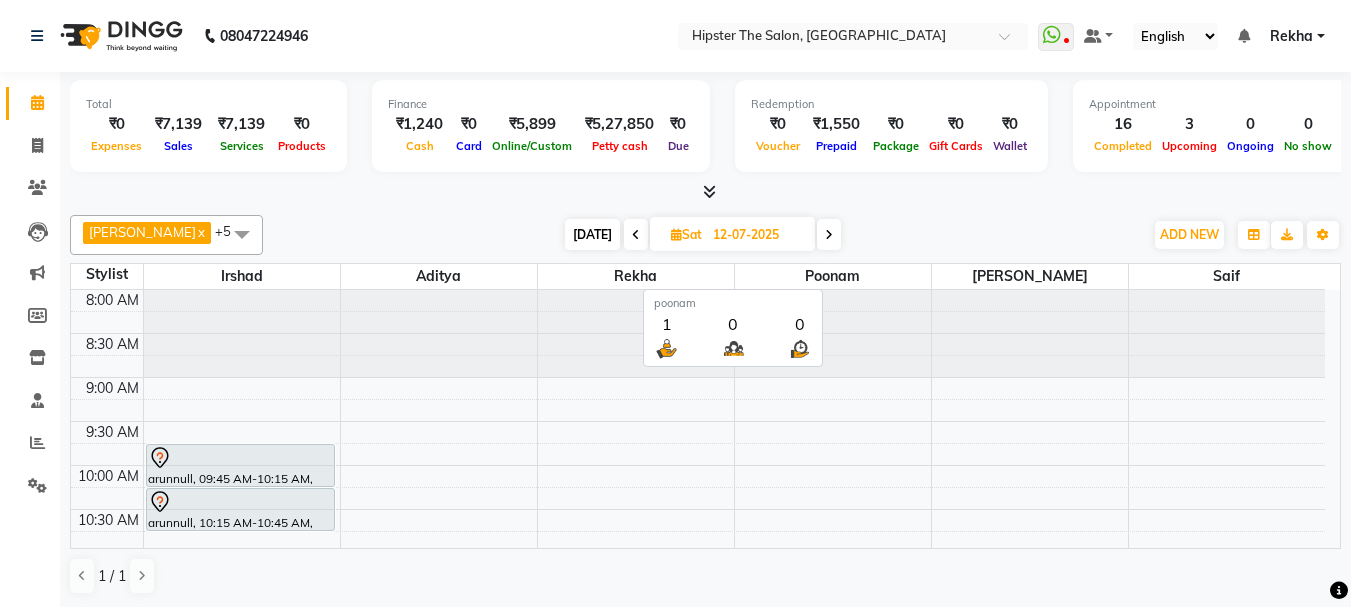 click on "poonam" at bounding box center (833, 276) 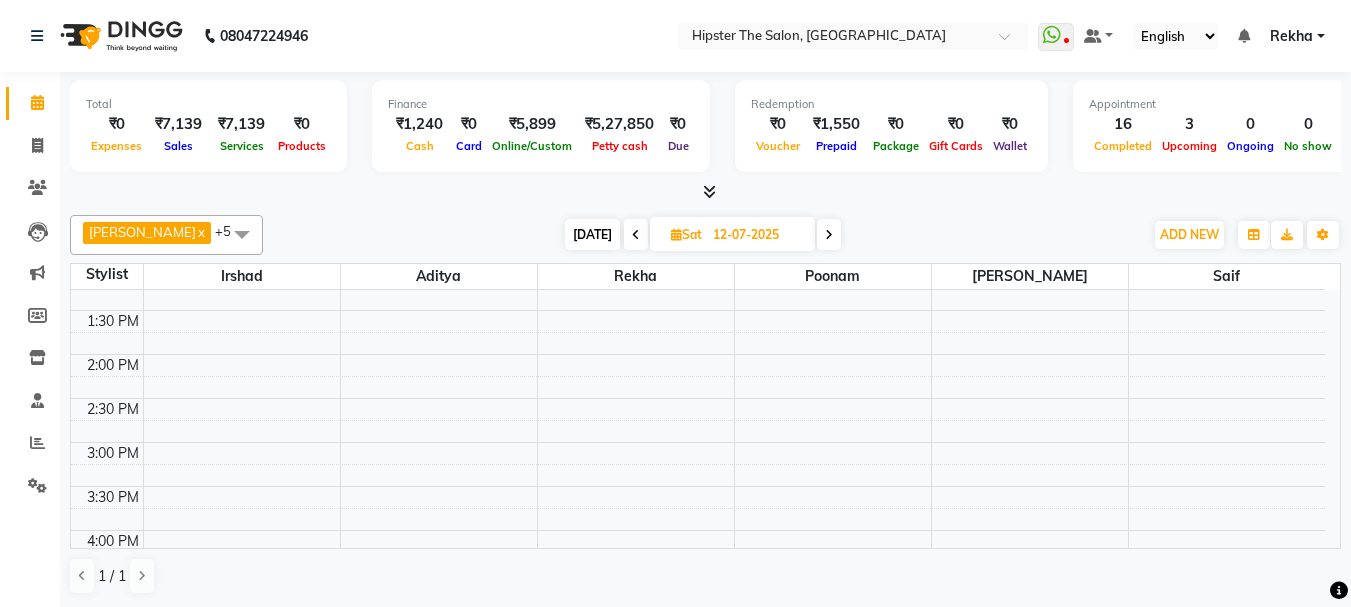 scroll, scrollTop: 467, scrollLeft: 0, axis: vertical 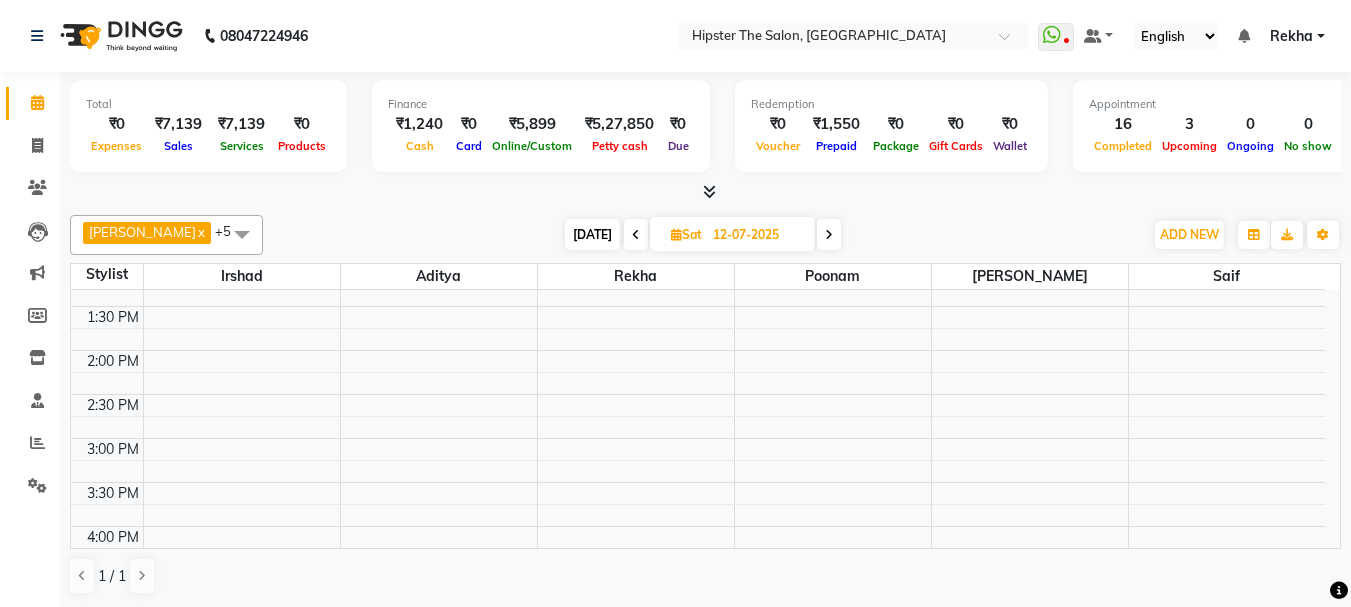 click on "8:00 AM 8:30 AM 9:00 AM 9:30 AM 10:00 AM 10:30 AM 11:00 AM 11:30 AM 12:00 PM 12:30 PM 1:00 PM 1:30 PM 2:00 PM 2:30 PM 3:00 PM 3:30 PM 4:00 PM 4:30 PM 5:00 PM 5:30 PM 6:00 PM 6:30 PM 7:00 PM 7:30 PM 8:00 PM 8:30 PM 9:00 PM 9:30 PM 10:00 PM 10:30 PM             arunnull, 09:45 AM-10:15 AM, Hair ([PERSON_NAME]) - Wash Cut And Styling             arunnull, 10:15 AM-10:45 AM, Hair ([PERSON_NAME]) - Shave             dhara dhedhiya, 11:00 AM-12:00 PM, Technical Services (Stylist ) - Classic Highlights Full Head             PRISHAnull, 07:00 PM-08:00 PM, Hair (Stylist ) - Styling With Wash             PRISHAnull, 08:00 PM-09:00 PM, Hair (Stylist ) - Styling With Wash             [PERSON_NAME], 11:00 AM-11:30 AM, Hair (Stylist ) - Wash Cut And Styling 1             [PERSON_NAME], 11:30 AM-11:50 AM, Hair (Stylist ) - Shave" at bounding box center (698, 482) 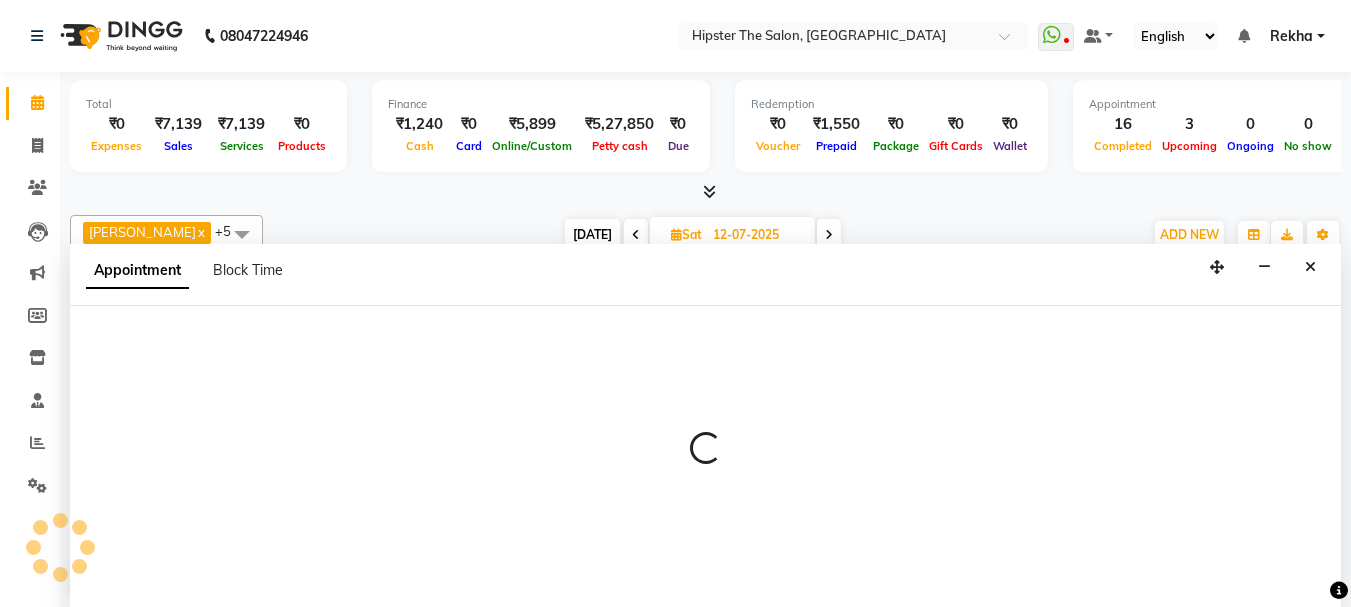 select on "32386" 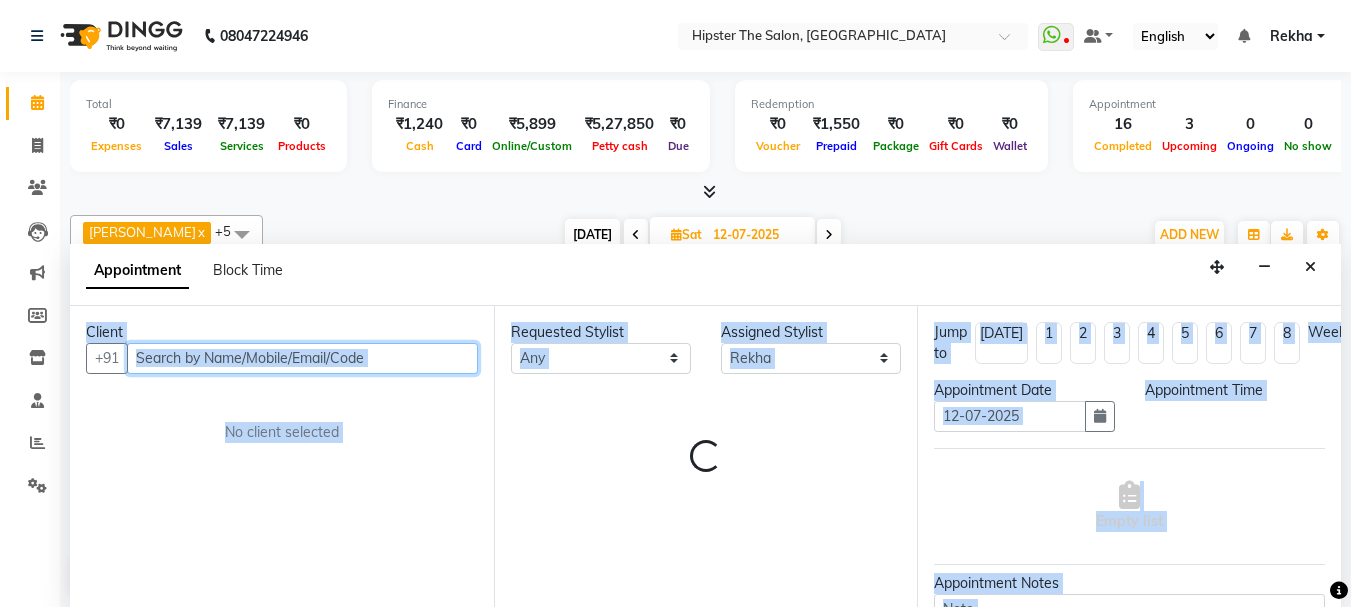 click at bounding box center [302, 358] 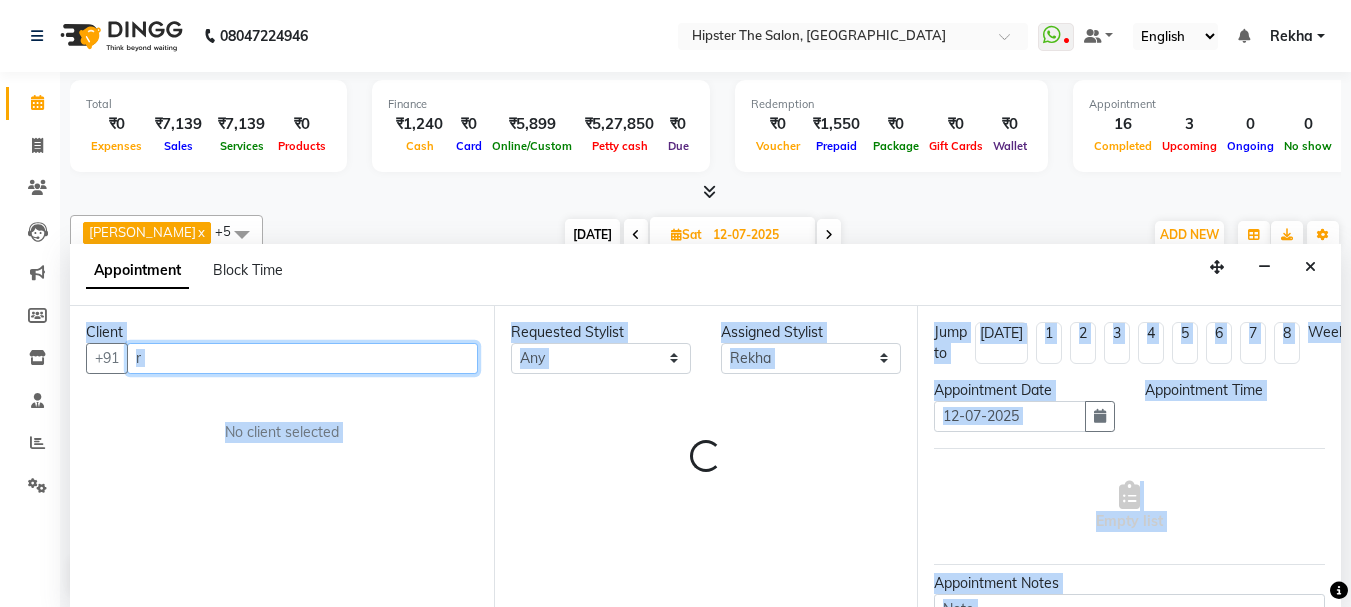 select on "900" 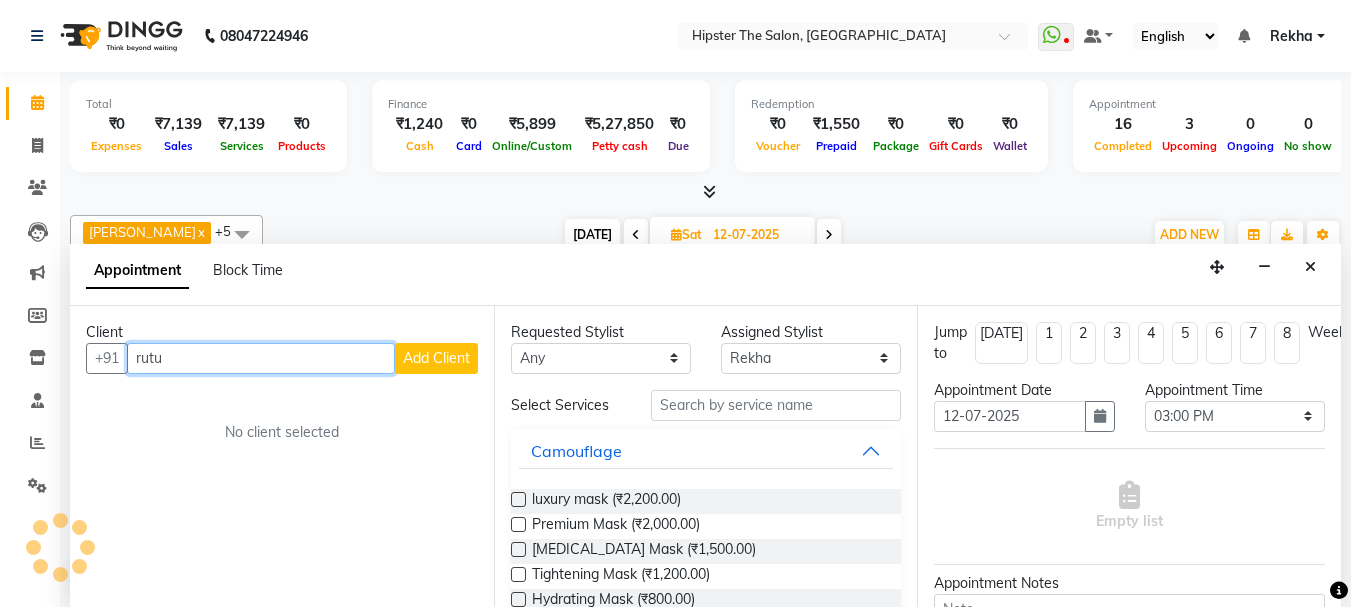 scroll, scrollTop: 1, scrollLeft: 0, axis: vertical 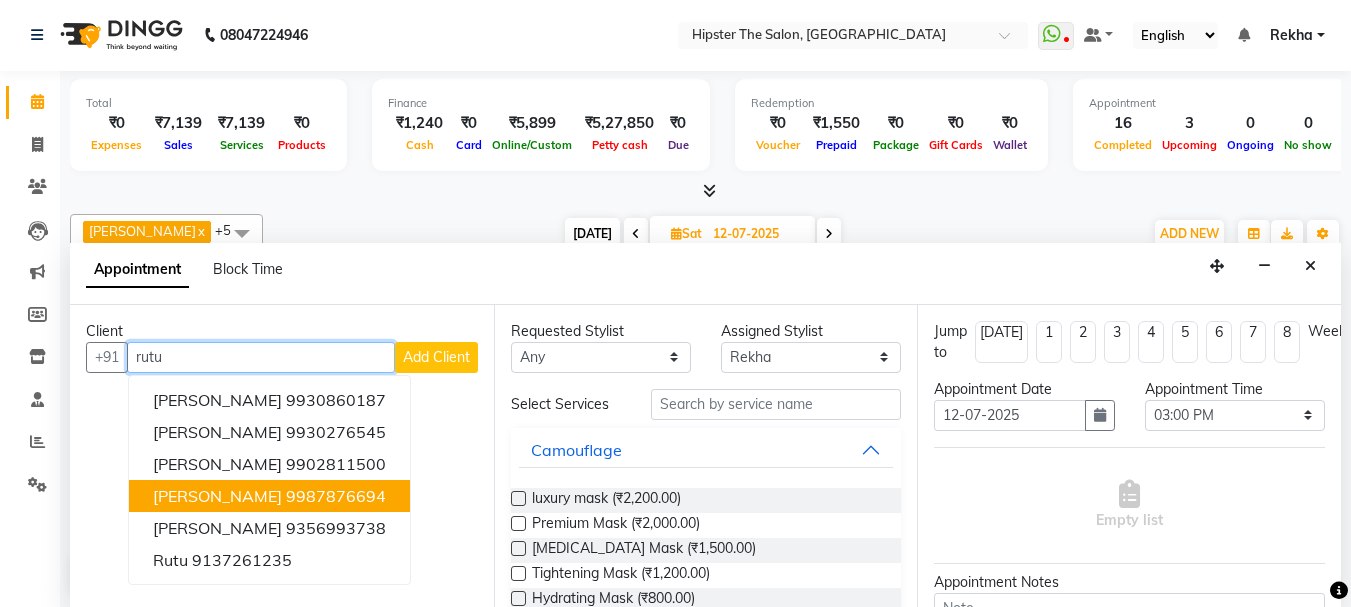 click on "9987876694" at bounding box center [336, 496] 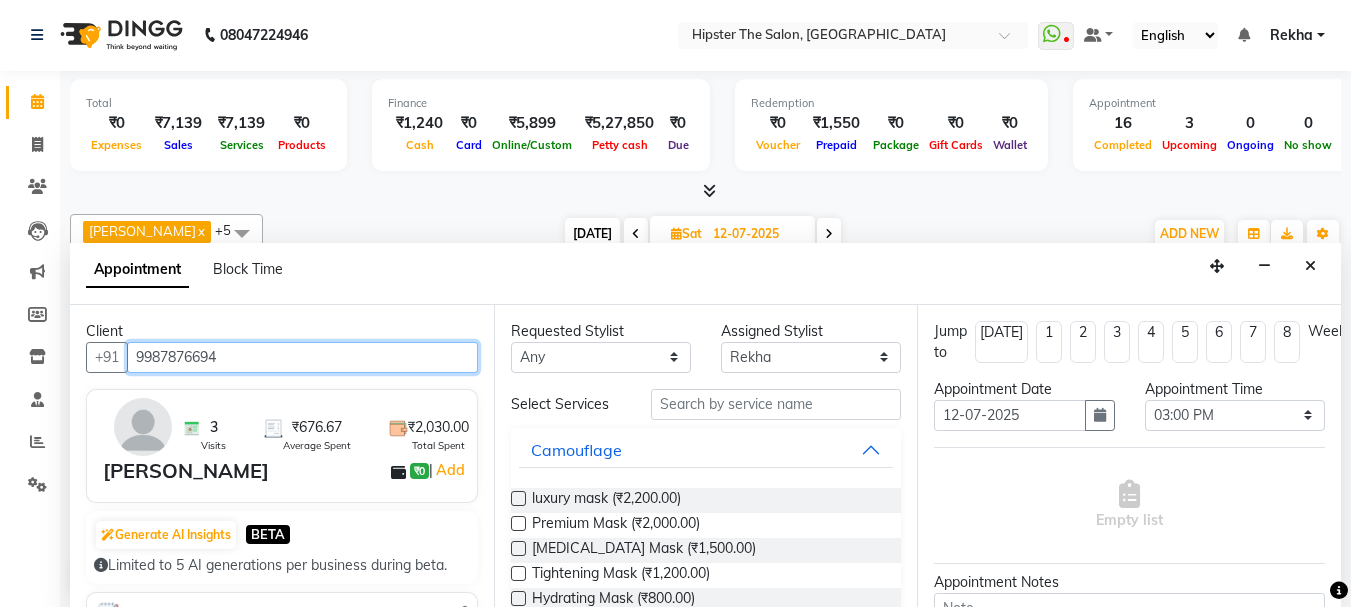 type on "9987876694" 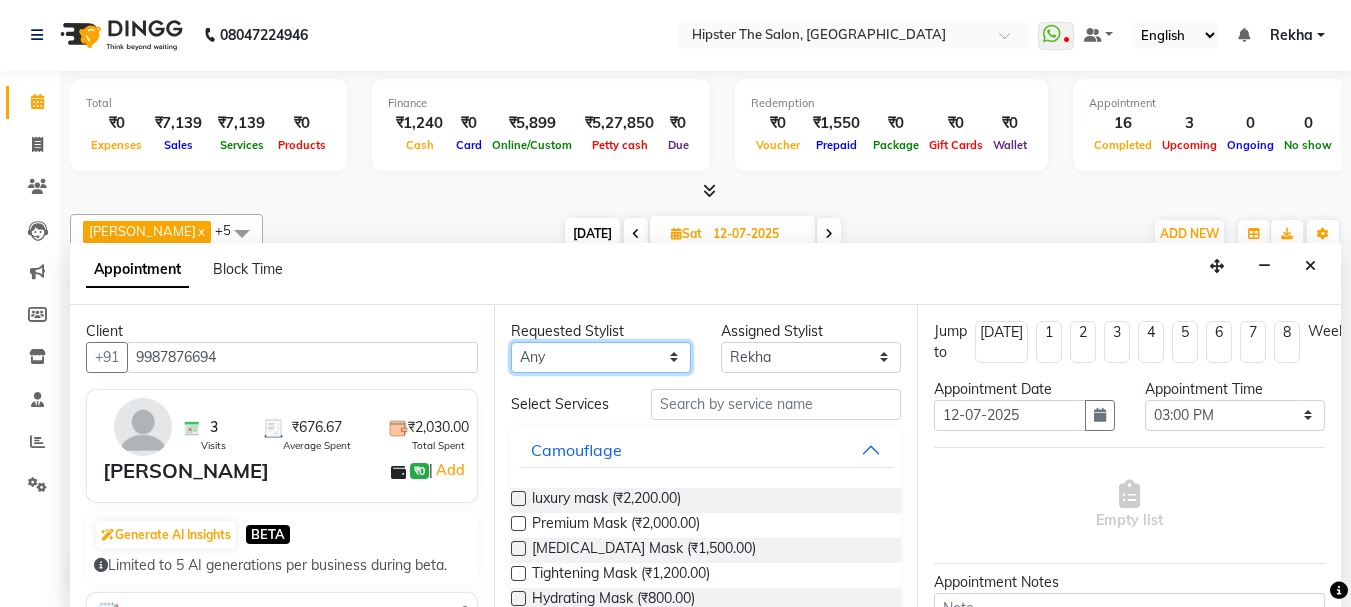 click on "Any [PERSON_NAME] [PERSON_NAME] [PERSON_NAME] [PERSON_NAME] Lucky [PERSON_NAME]  [PERSON_NAME] [PERSON_NAME] [PERSON_NAME] Rekha saif [PERSON_NAME] [PERSON_NAME]  [PERSON_NAME] [PERSON_NAME]" at bounding box center [601, 357] 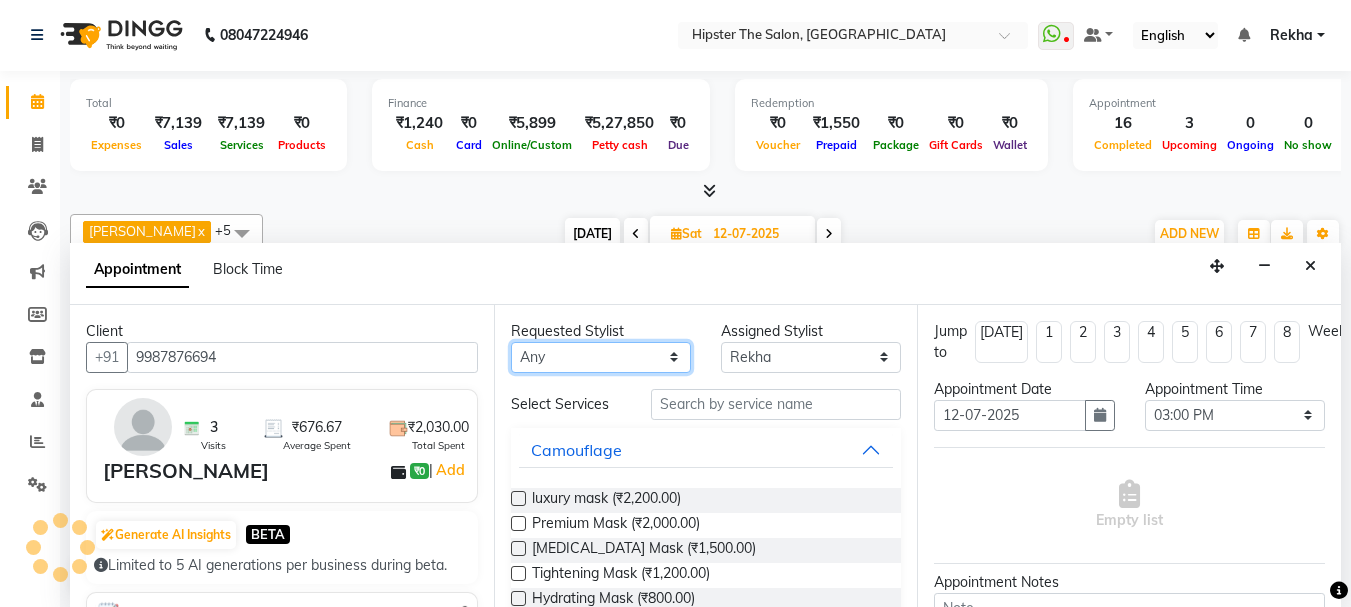 select on "32386" 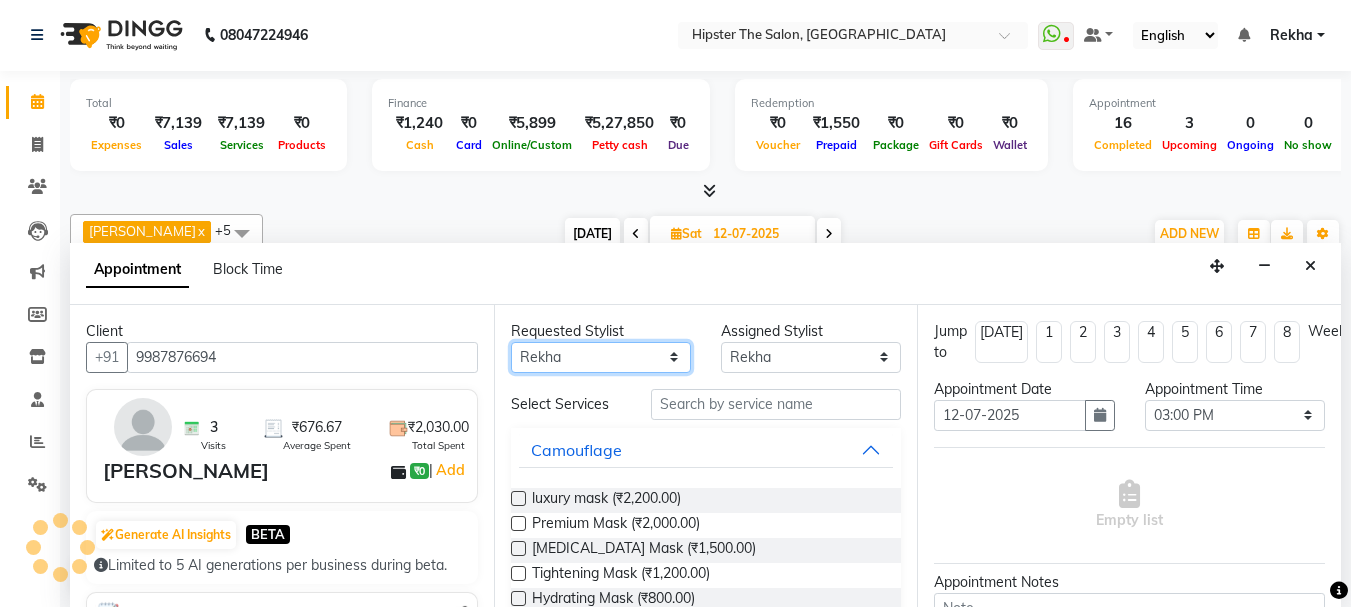click on "Any [PERSON_NAME] [PERSON_NAME] [PERSON_NAME] [PERSON_NAME] Lucky [PERSON_NAME]  [PERSON_NAME] [PERSON_NAME] [PERSON_NAME] Rekha saif [PERSON_NAME] [PERSON_NAME]  [PERSON_NAME] [PERSON_NAME]" at bounding box center (601, 357) 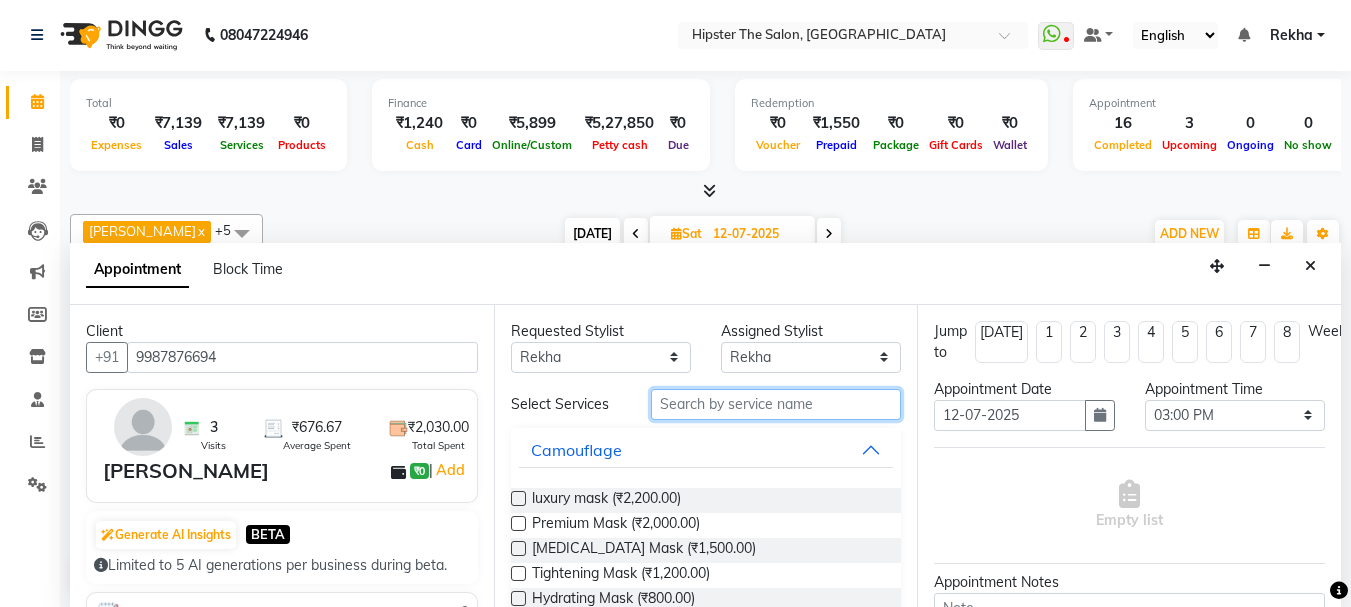 click at bounding box center (776, 404) 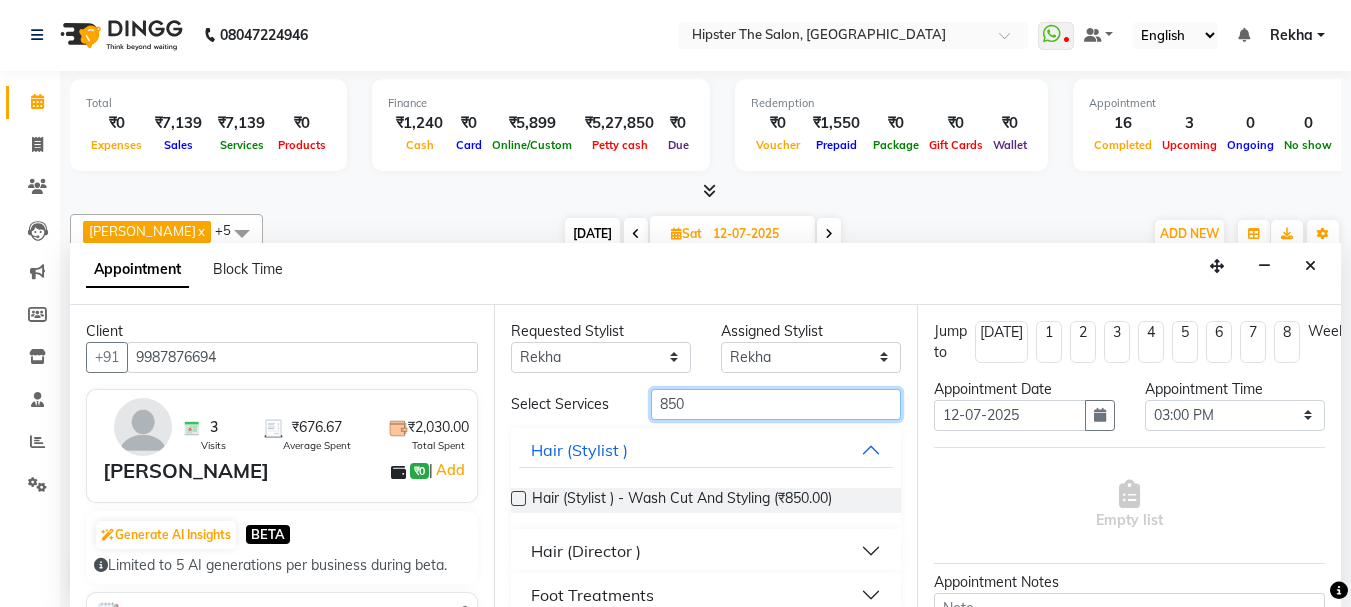 type on "850" 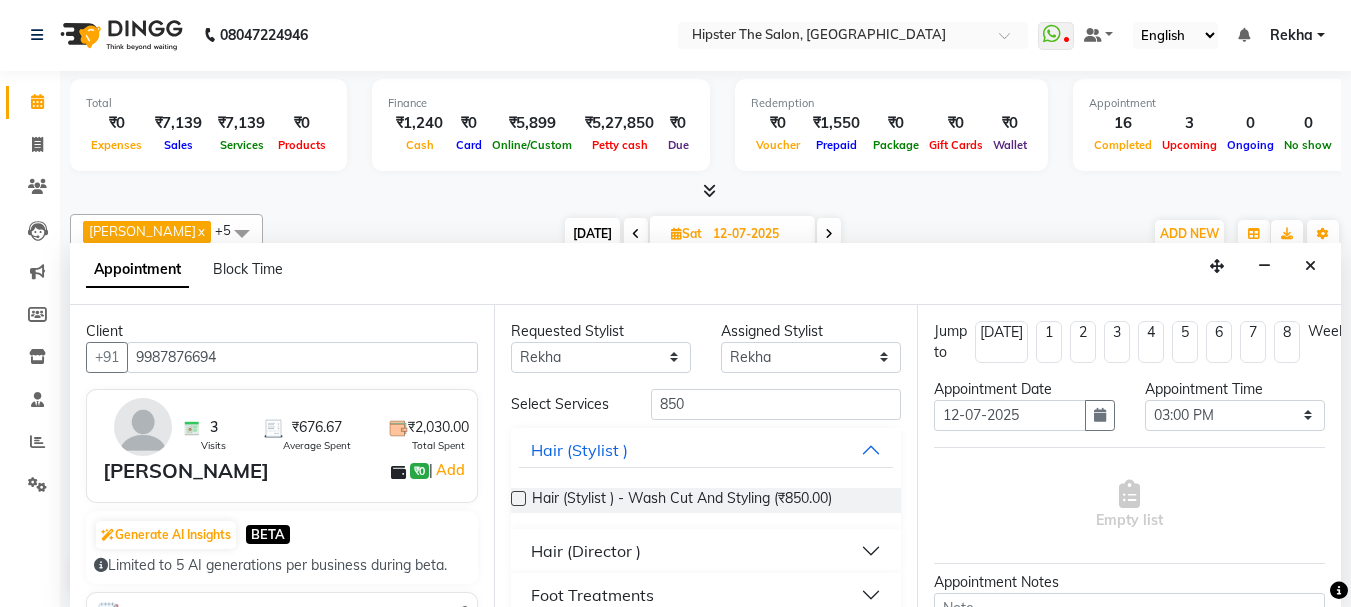 click at bounding box center [518, 498] 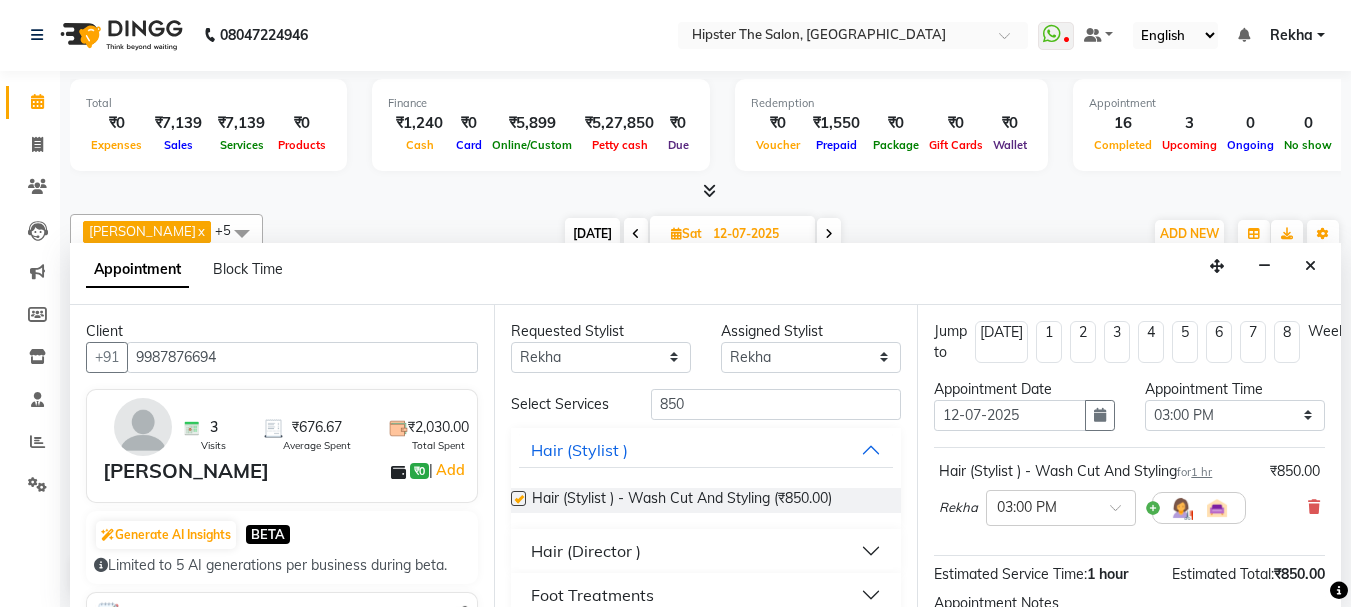 checkbox on "false" 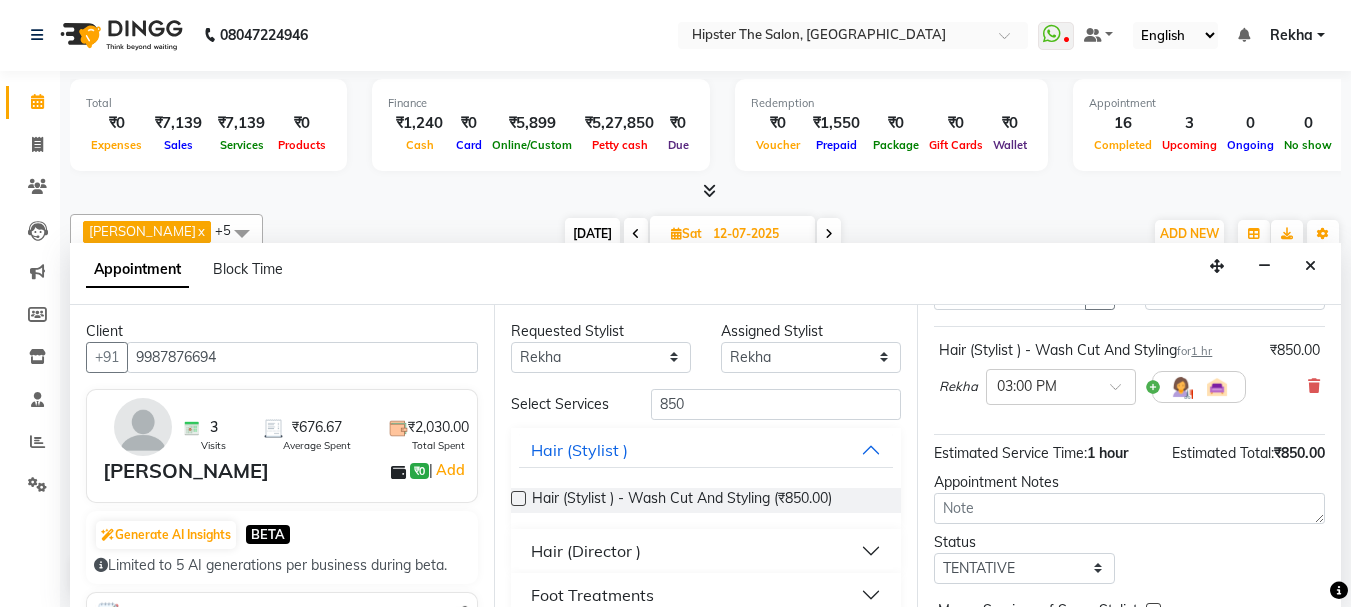 scroll, scrollTop: 239, scrollLeft: 0, axis: vertical 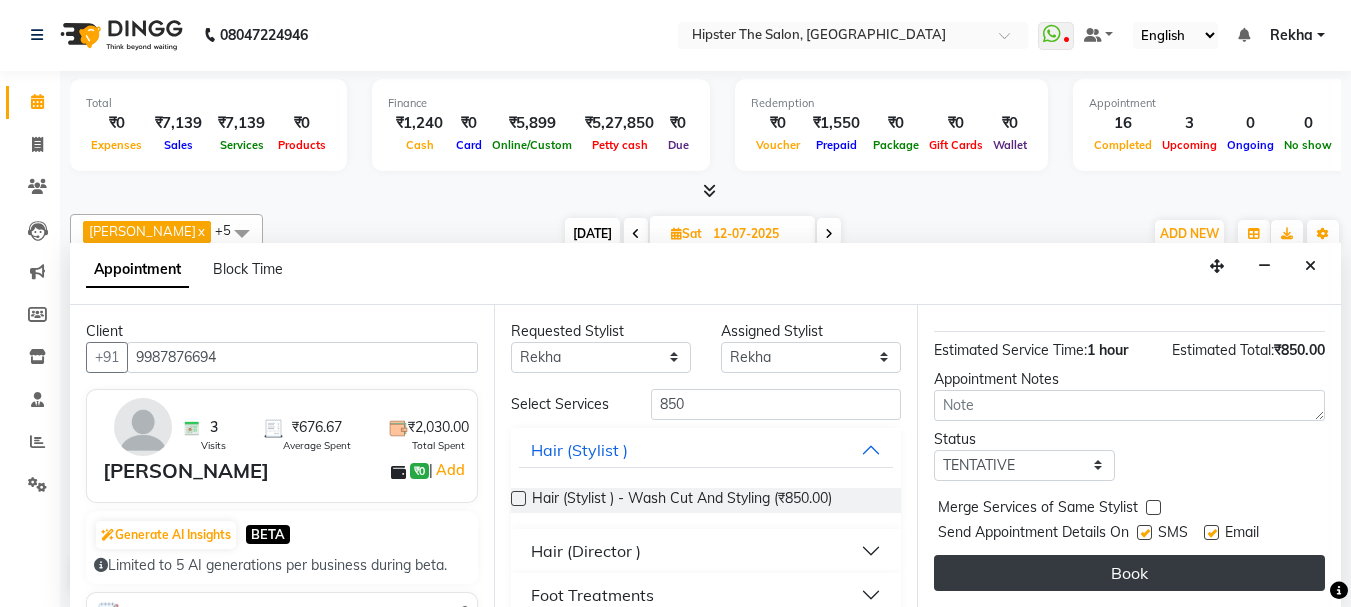 click on "Book" at bounding box center [1129, 573] 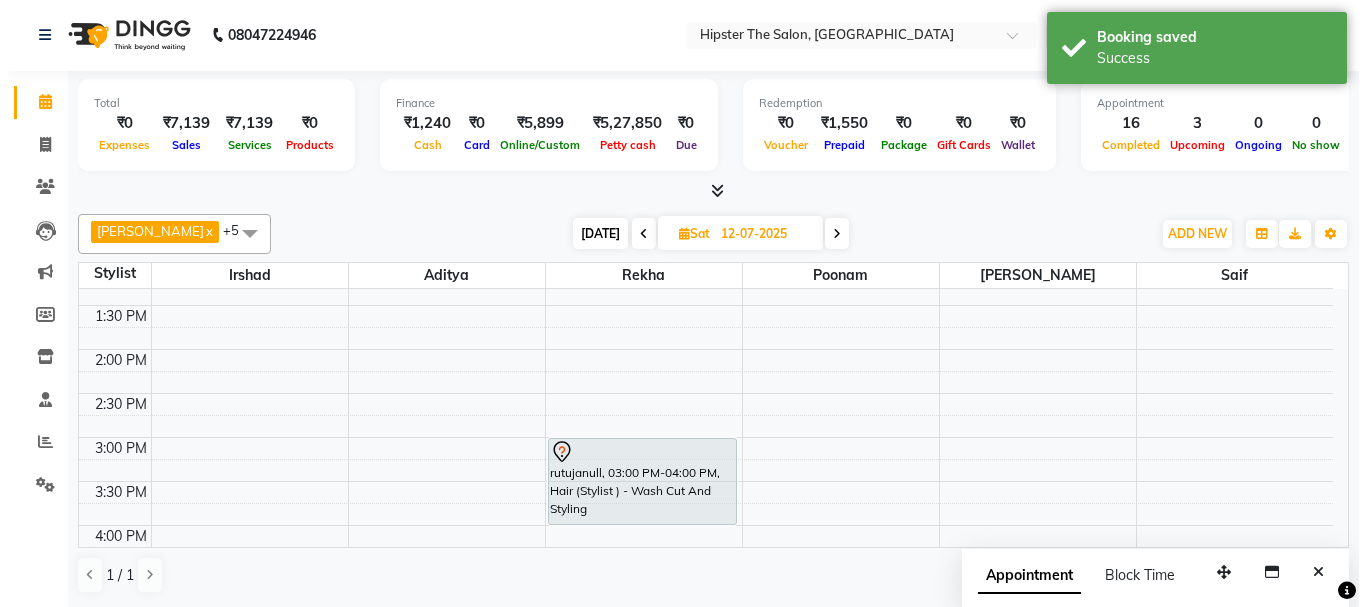 scroll, scrollTop: 0, scrollLeft: 0, axis: both 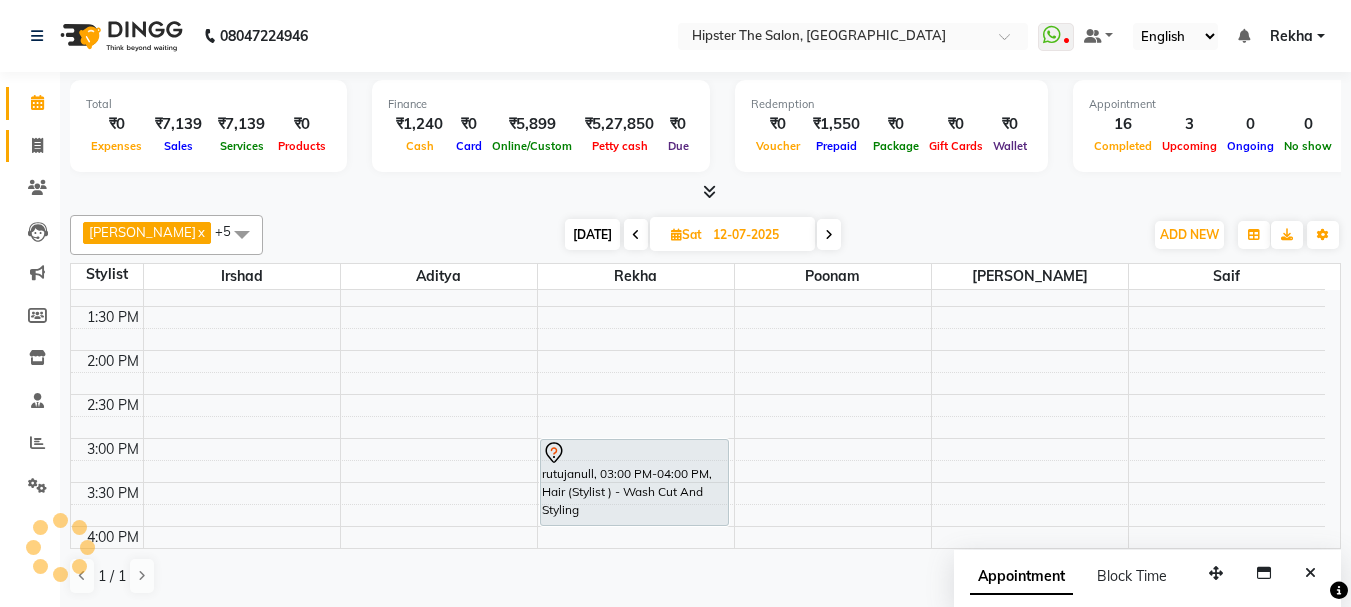 click 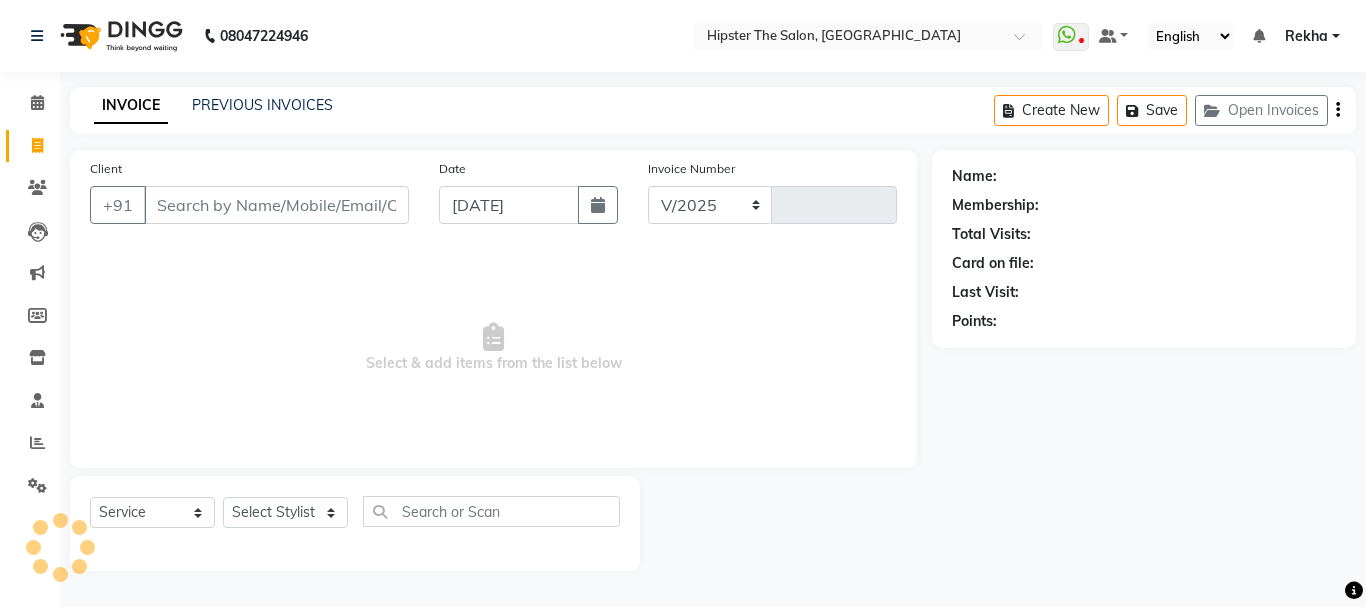 select on "5125" 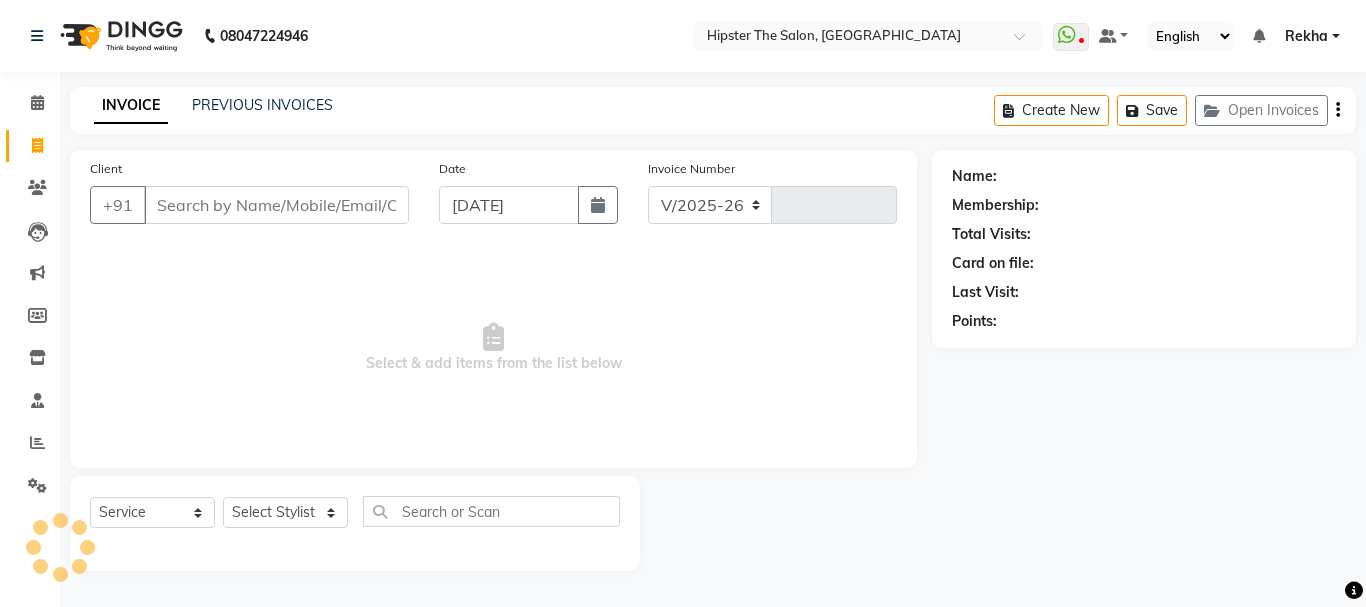 type on "1726" 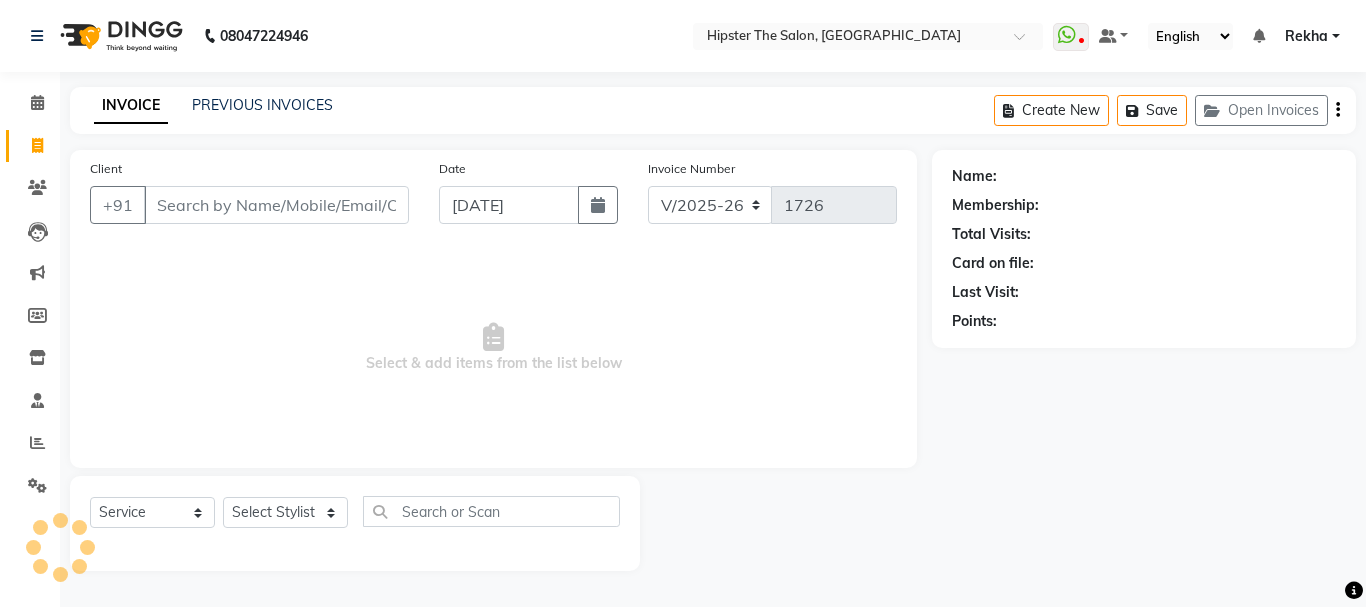 click on "Client" at bounding box center [276, 205] 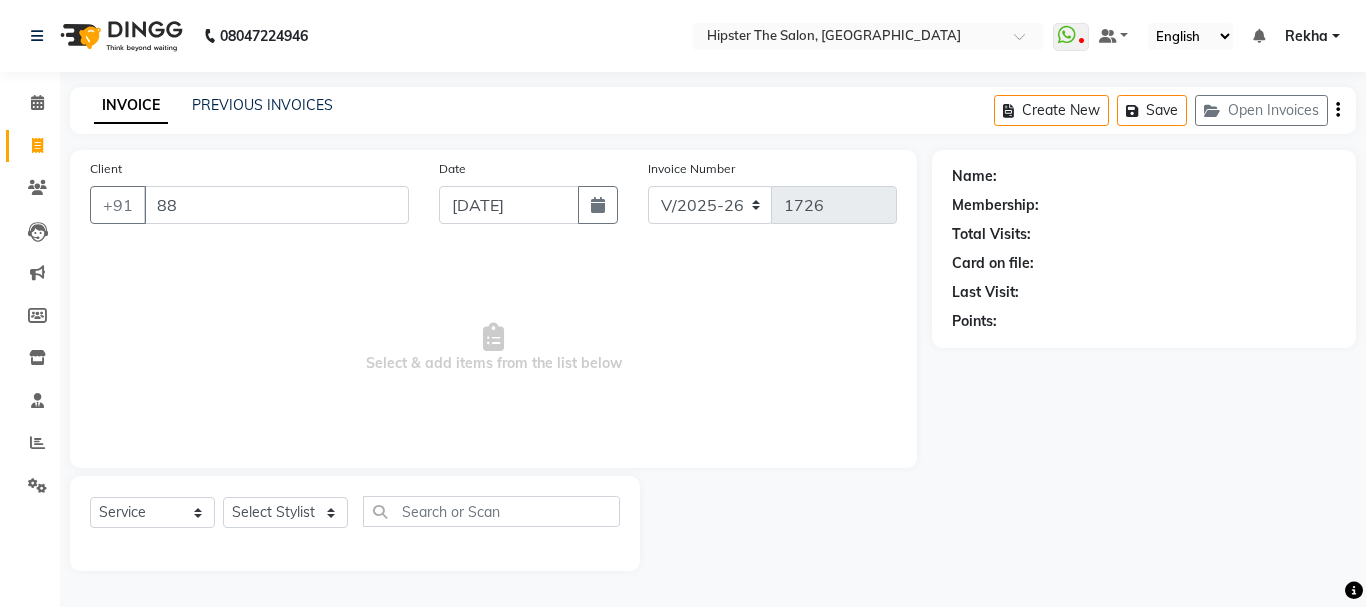 type on "8" 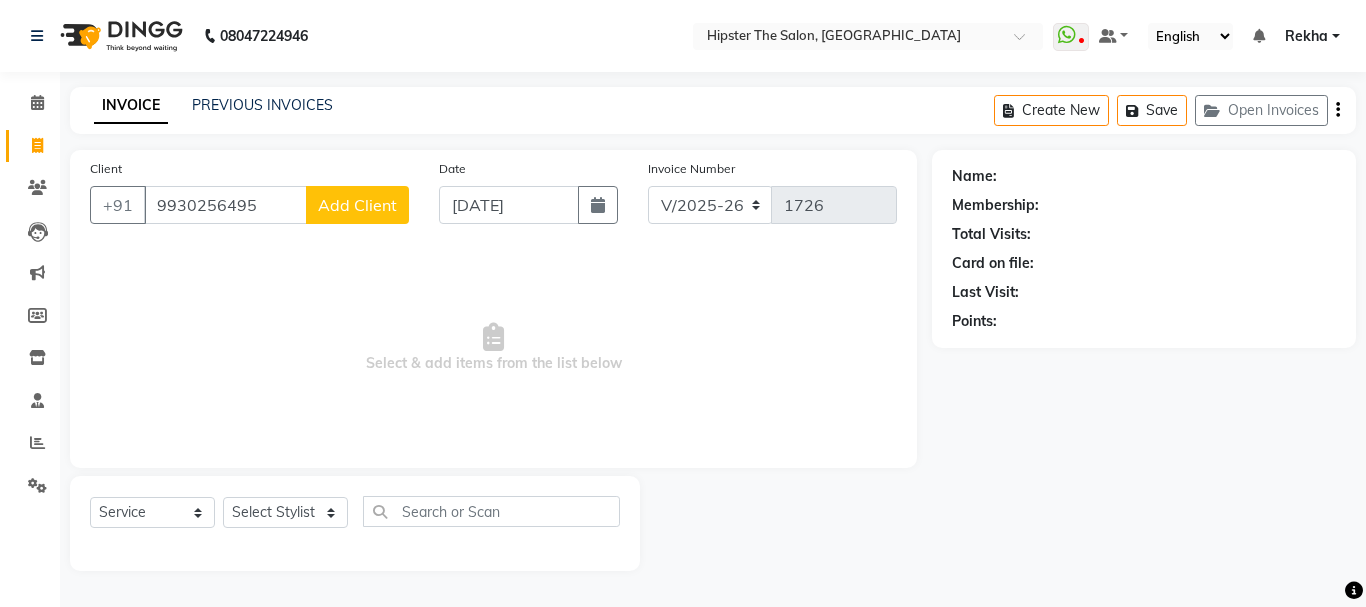 type on "9930256495" 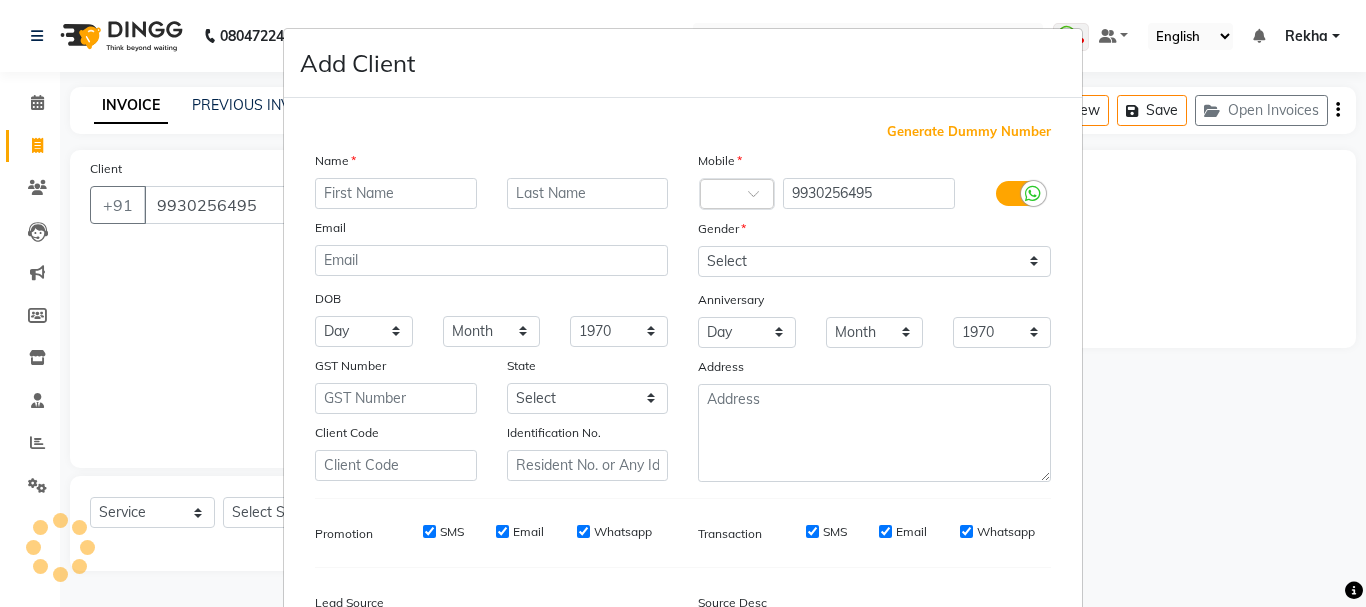 click at bounding box center (396, 193) 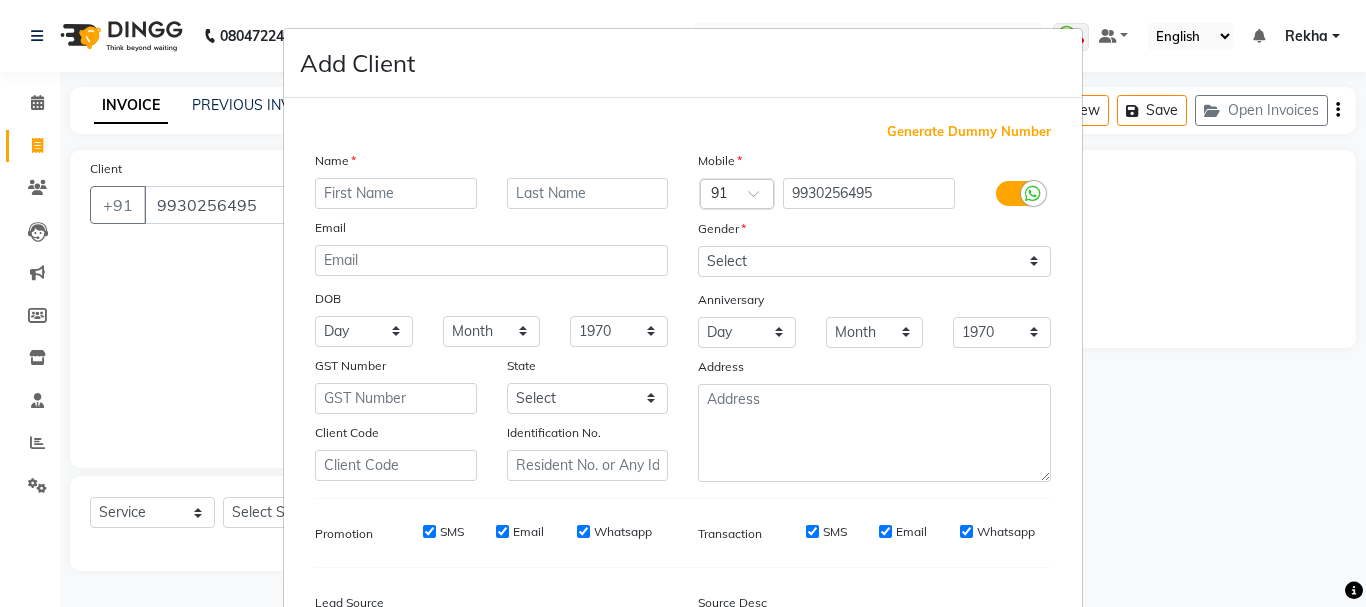 click at bounding box center (396, 193) 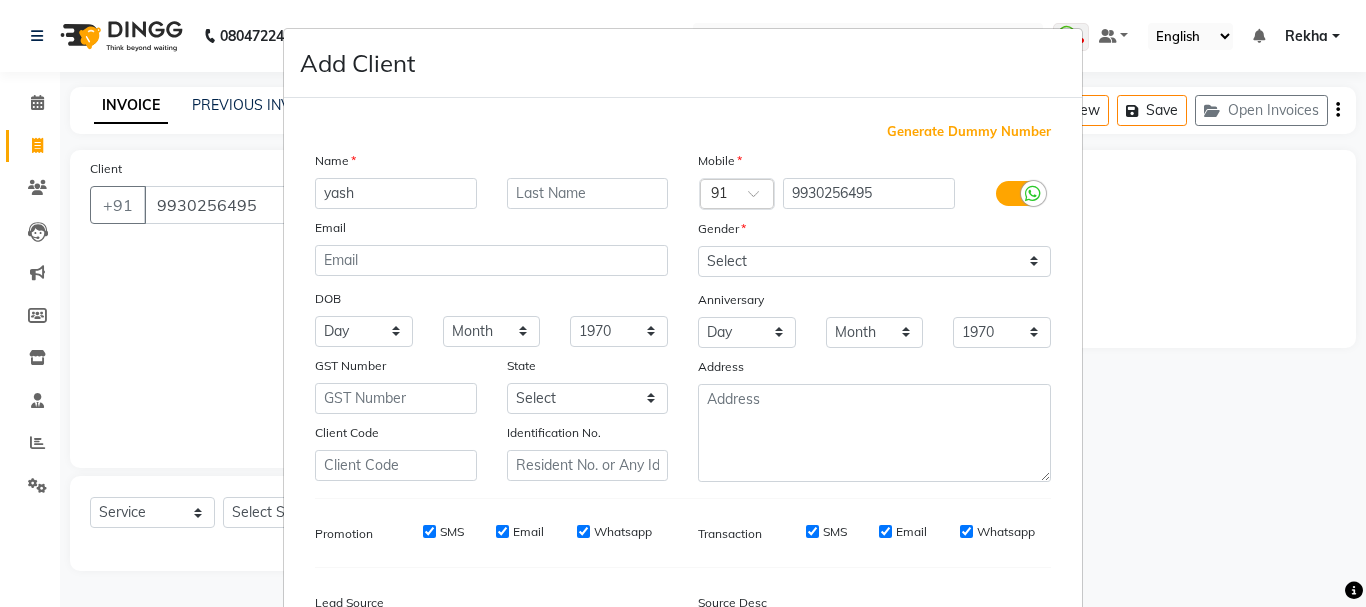 type on "yash" 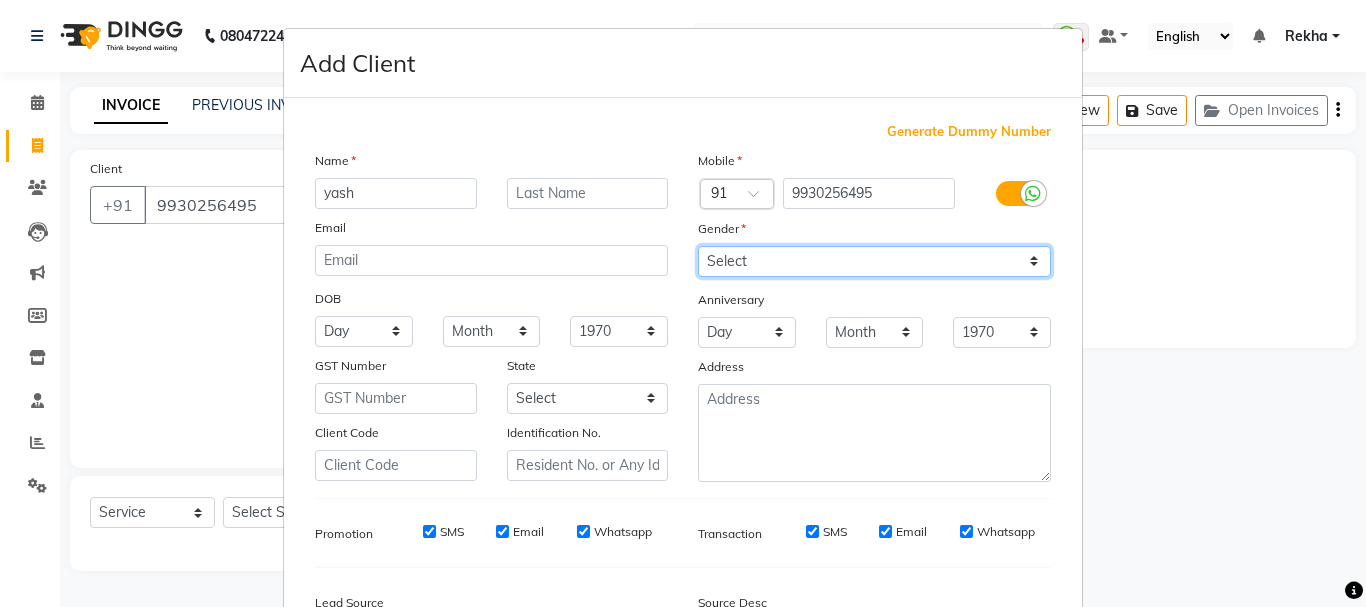 click on "Select [DEMOGRAPHIC_DATA] [DEMOGRAPHIC_DATA] Other Prefer Not To Say" at bounding box center [874, 261] 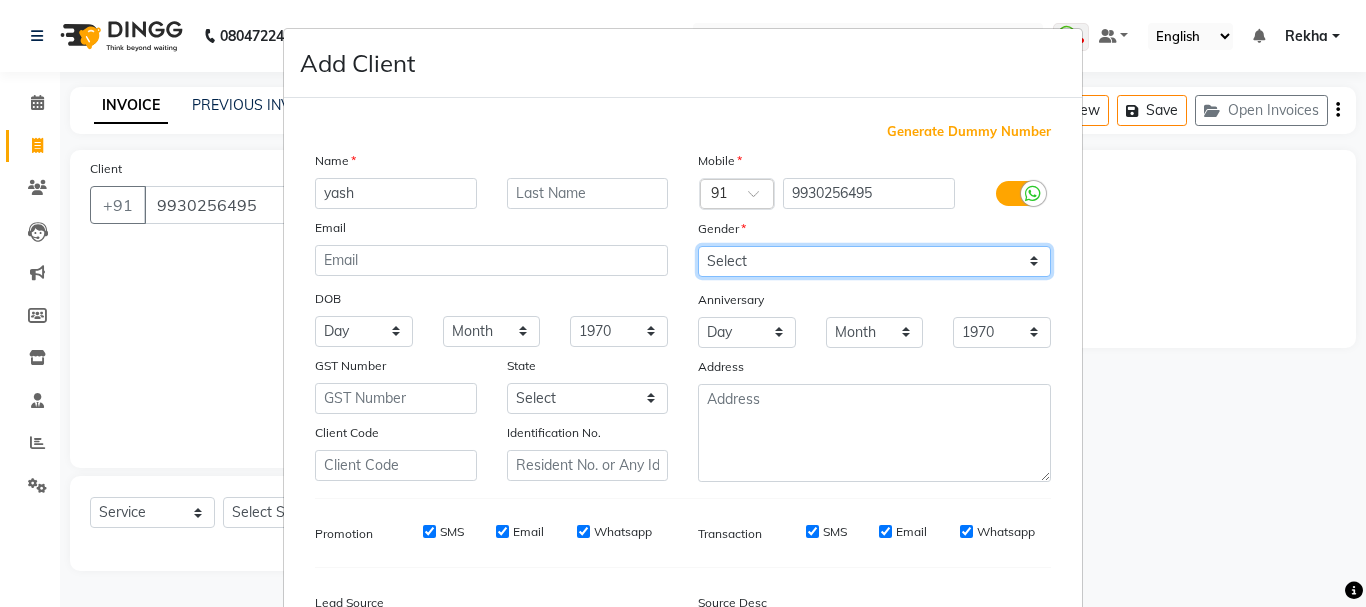 select on "[DEMOGRAPHIC_DATA]" 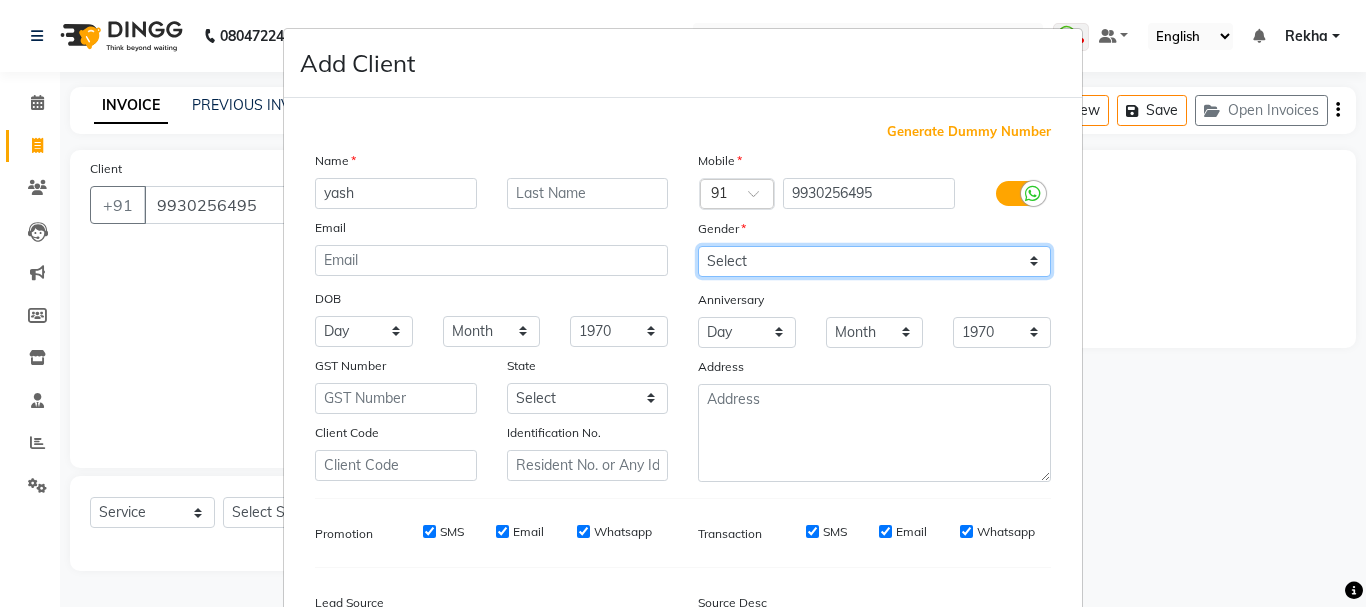 click on "Select [DEMOGRAPHIC_DATA] [DEMOGRAPHIC_DATA] Other Prefer Not To Say" at bounding box center [874, 261] 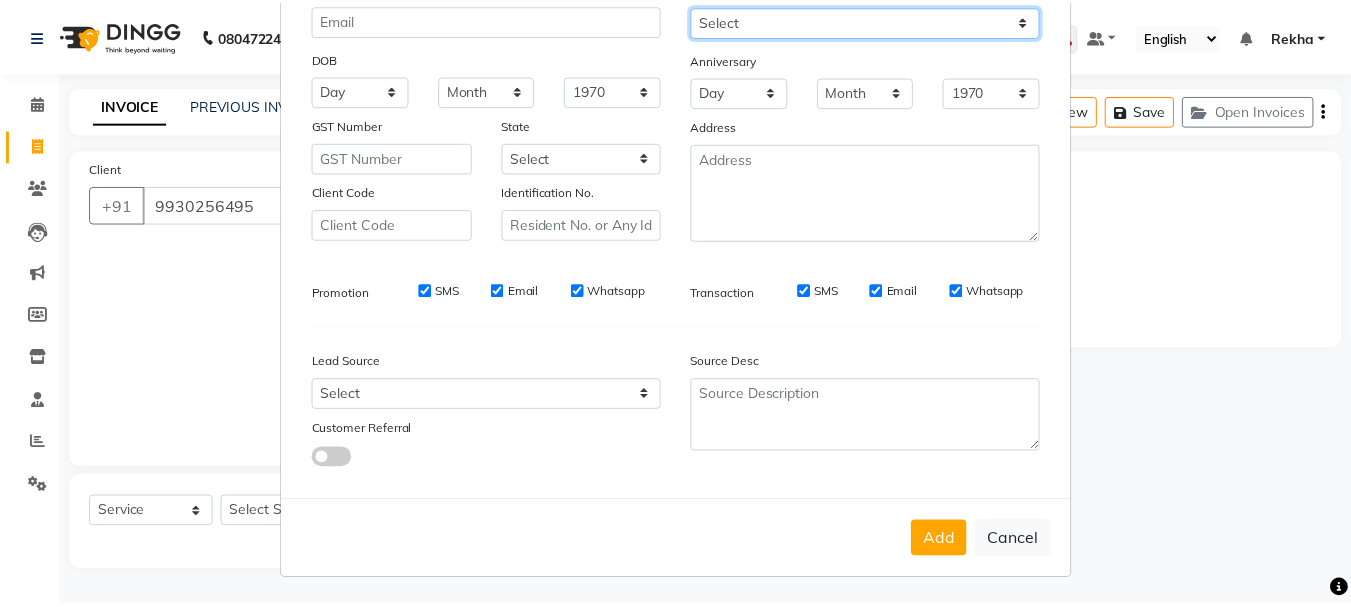 scroll, scrollTop: 242, scrollLeft: 0, axis: vertical 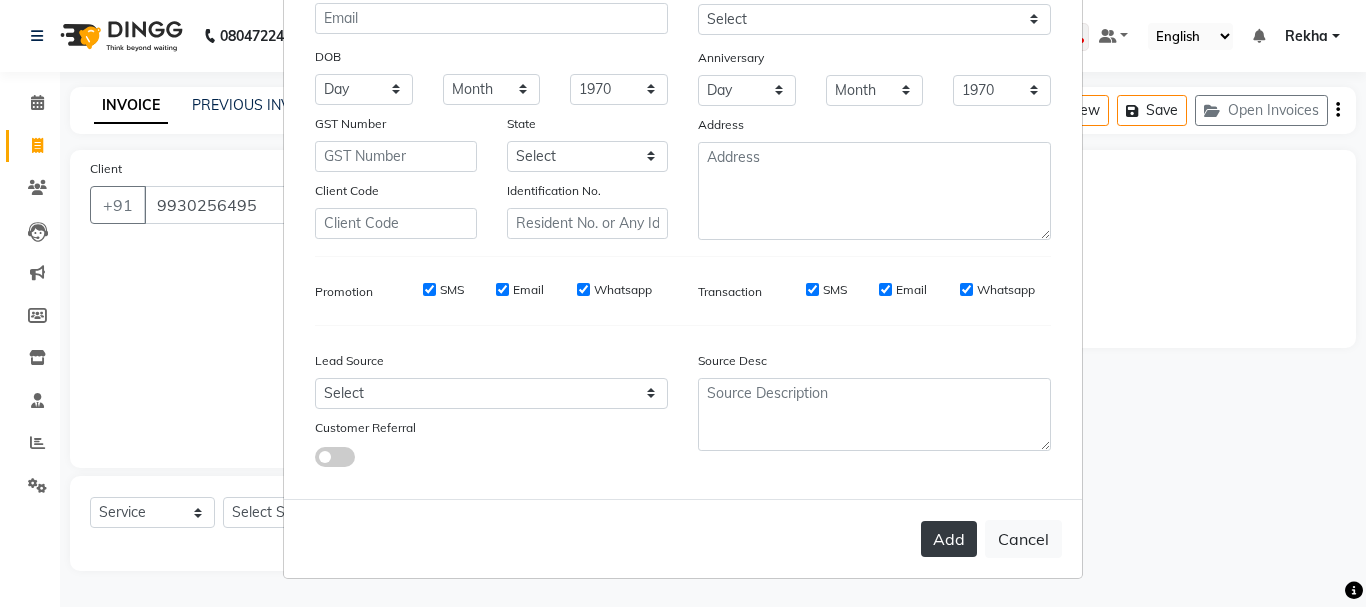 click on "Add" at bounding box center (949, 539) 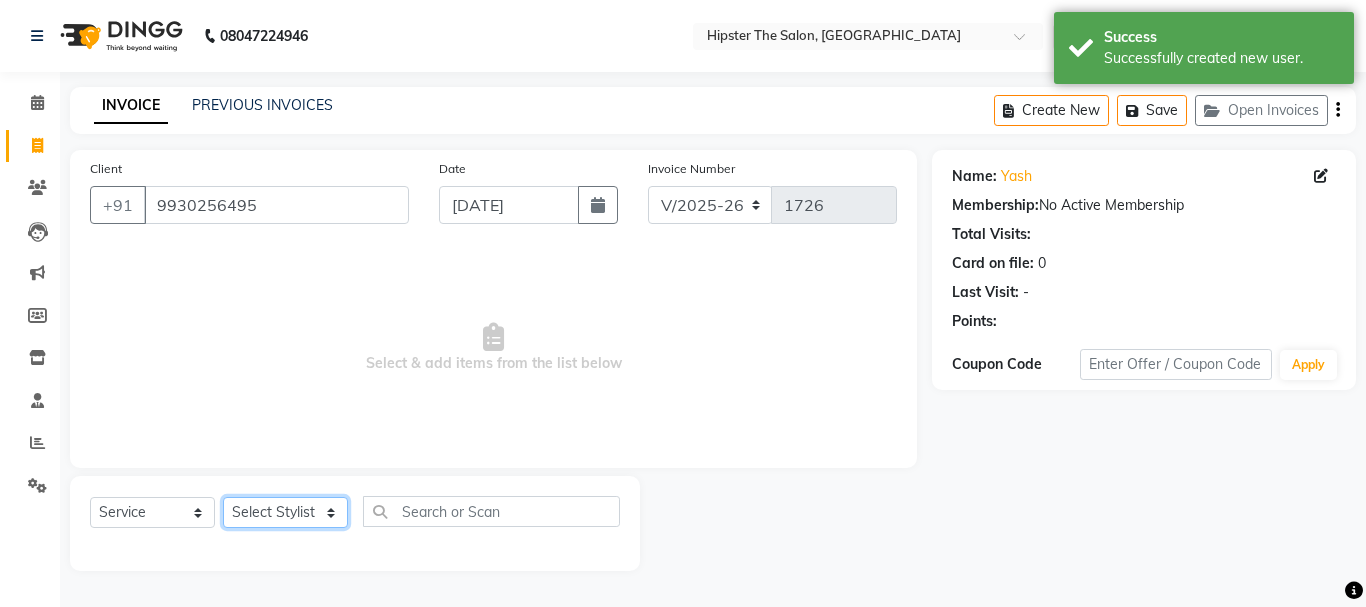 click on "Select Stylist [PERSON_NAME] [PERSON_NAME] [PERSON_NAME] [PERSON_NAME] Lucky [PERSON_NAME]  [PERSON_NAME] [PERSON_NAME] [PERSON_NAME] Rekha saif [PERSON_NAME] [PERSON_NAME]  [PERSON_NAME] [PERSON_NAME]" 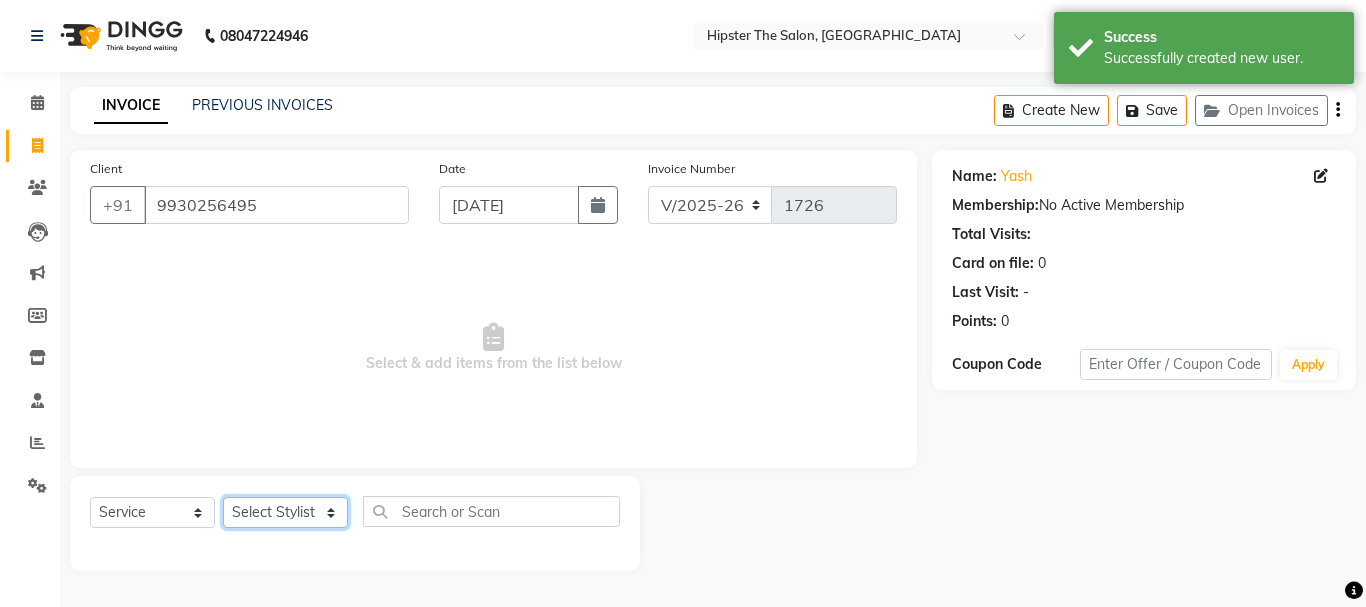 select on "32387" 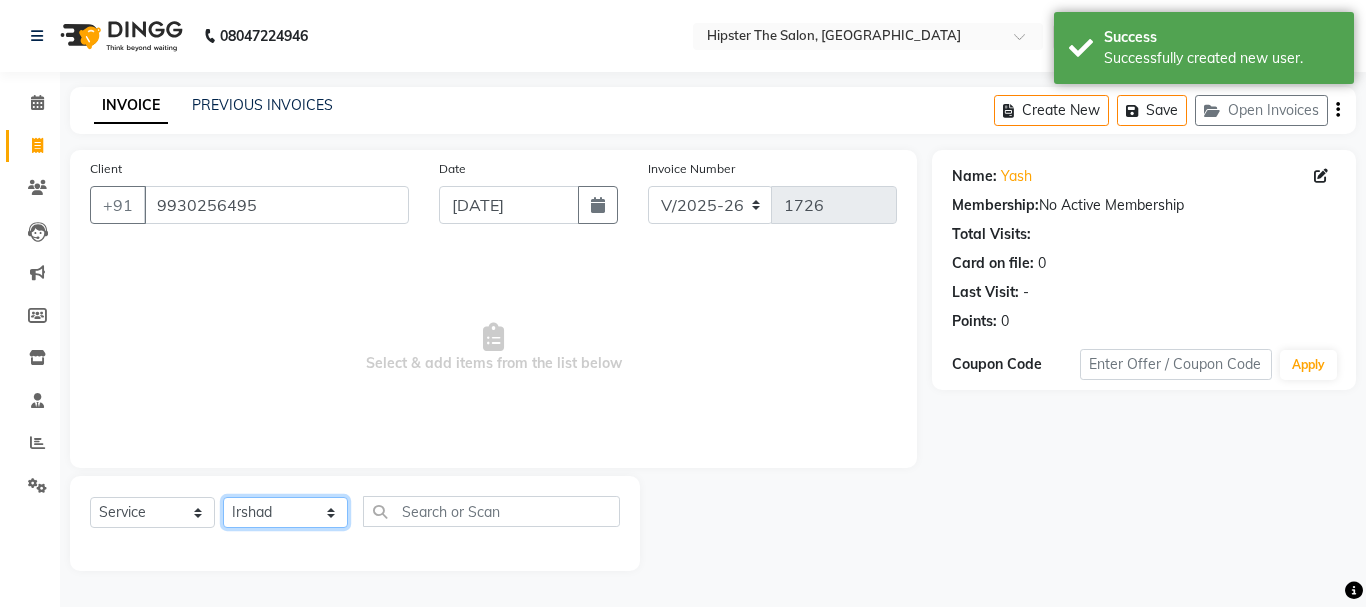 click on "Select Stylist [PERSON_NAME] [PERSON_NAME] [PERSON_NAME] [PERSON_NAME] Lucky [PERSON_NAME]  [PERSON_NAME] [PERSON_NAME] [PERSON_NAME] Rekha saif [PERSON_NAME] [PERSON_NAME]  [PERSON_NAME] [PERSON_NAME]" 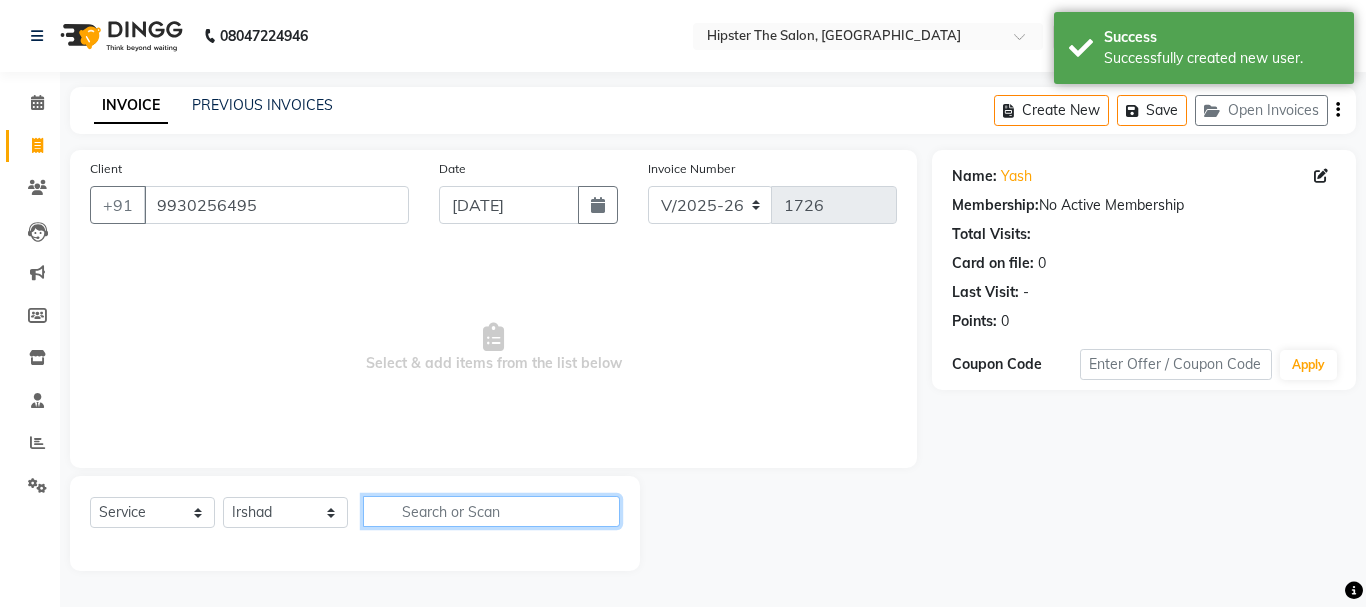 click 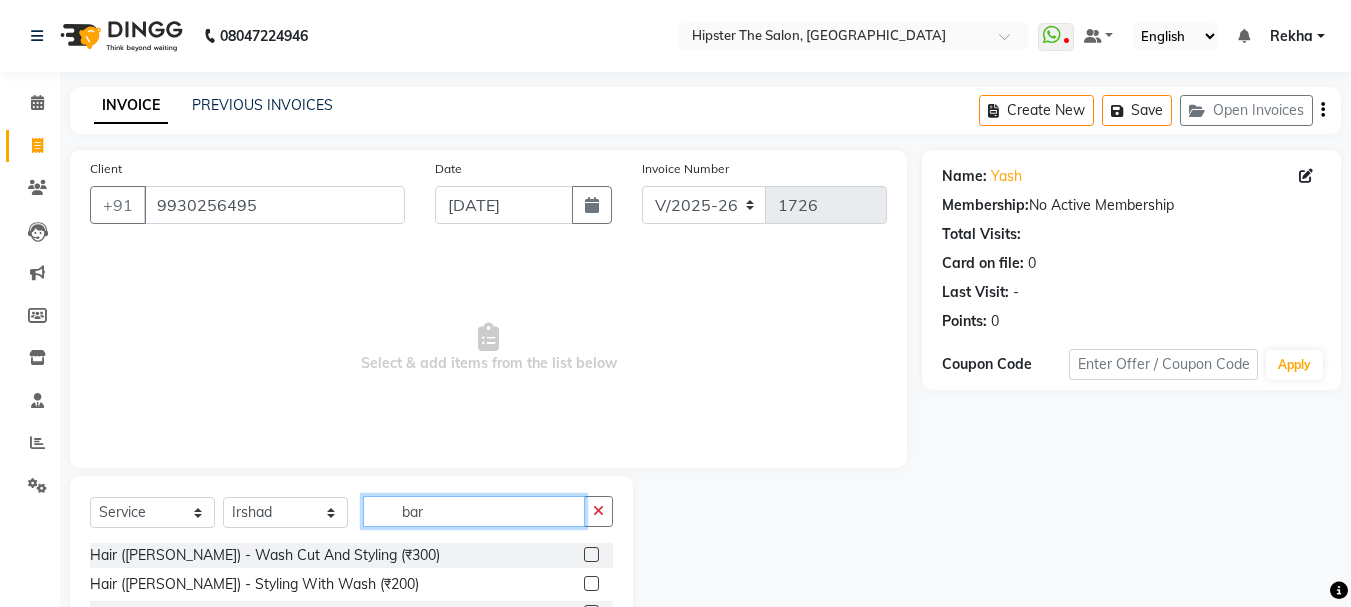 type on "bar" 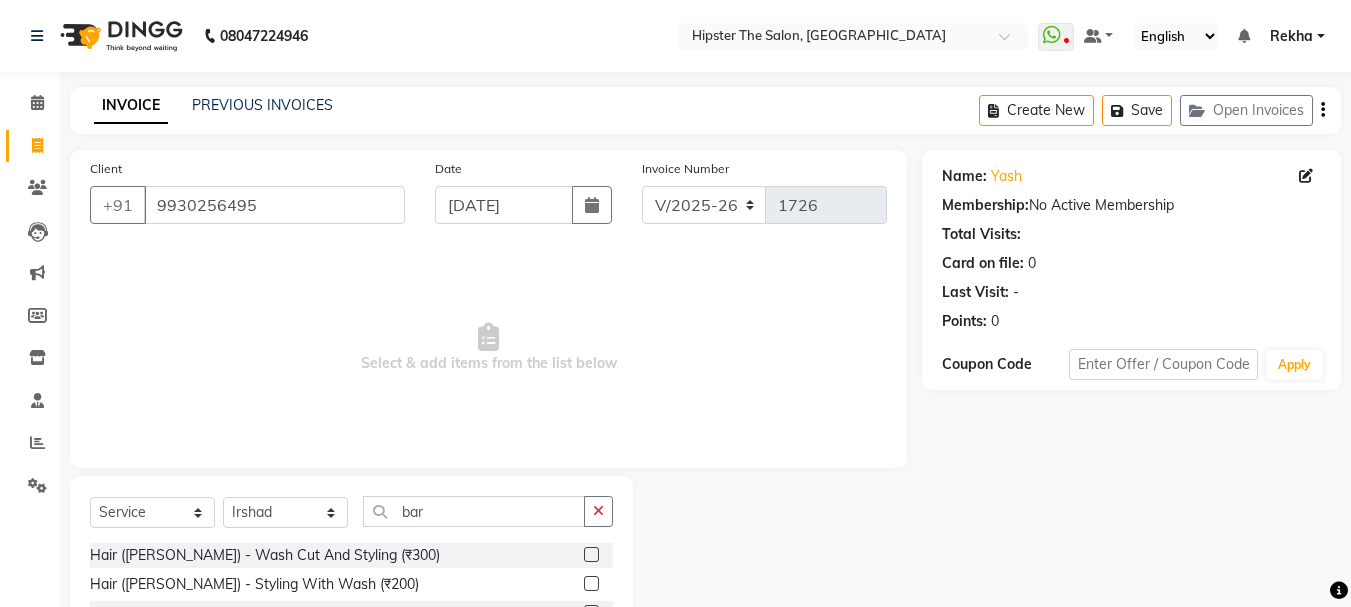 click 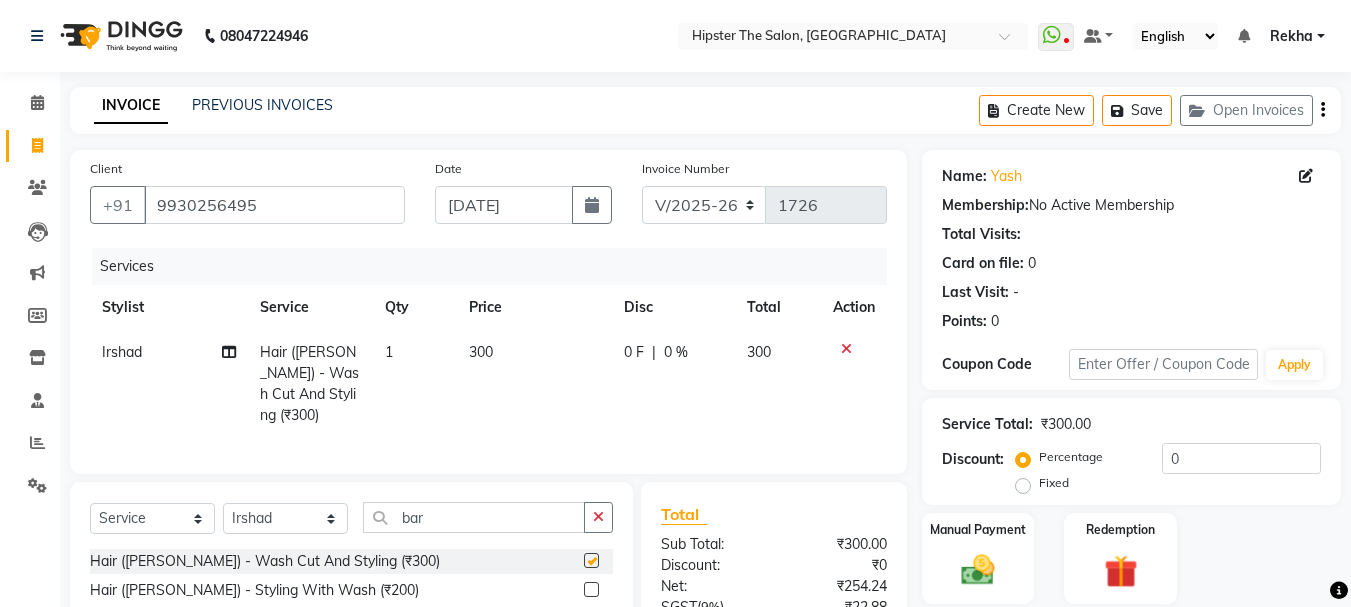 checkbox on "false" 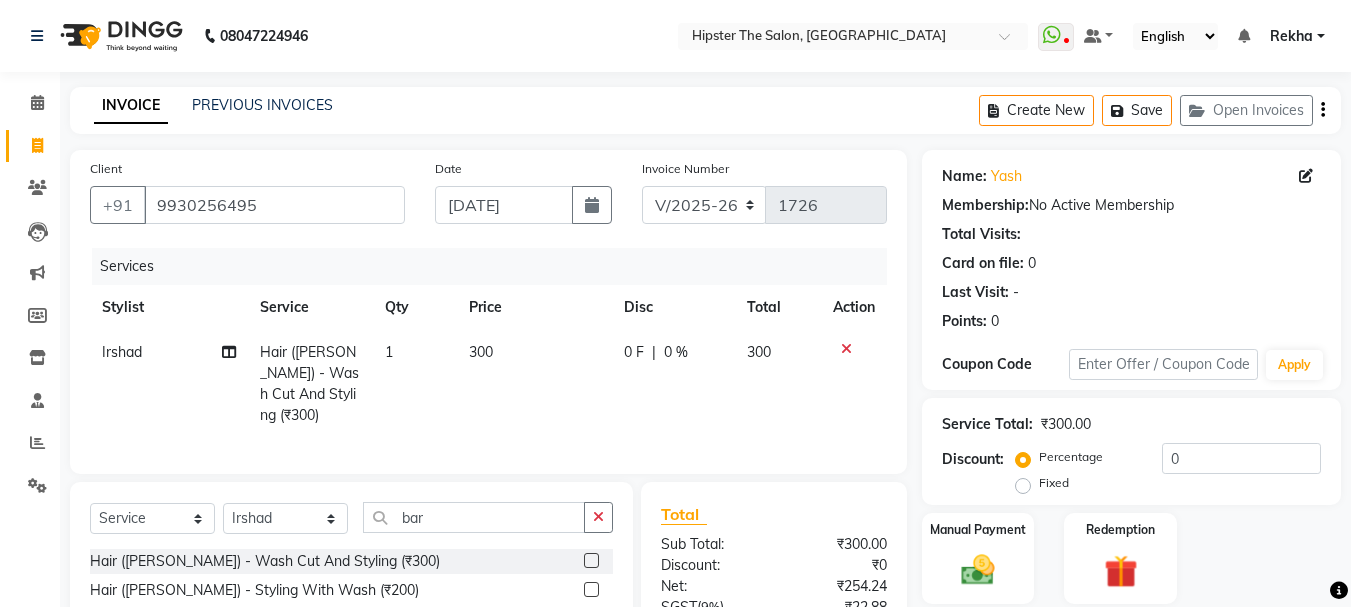 click on "Coupon Code" 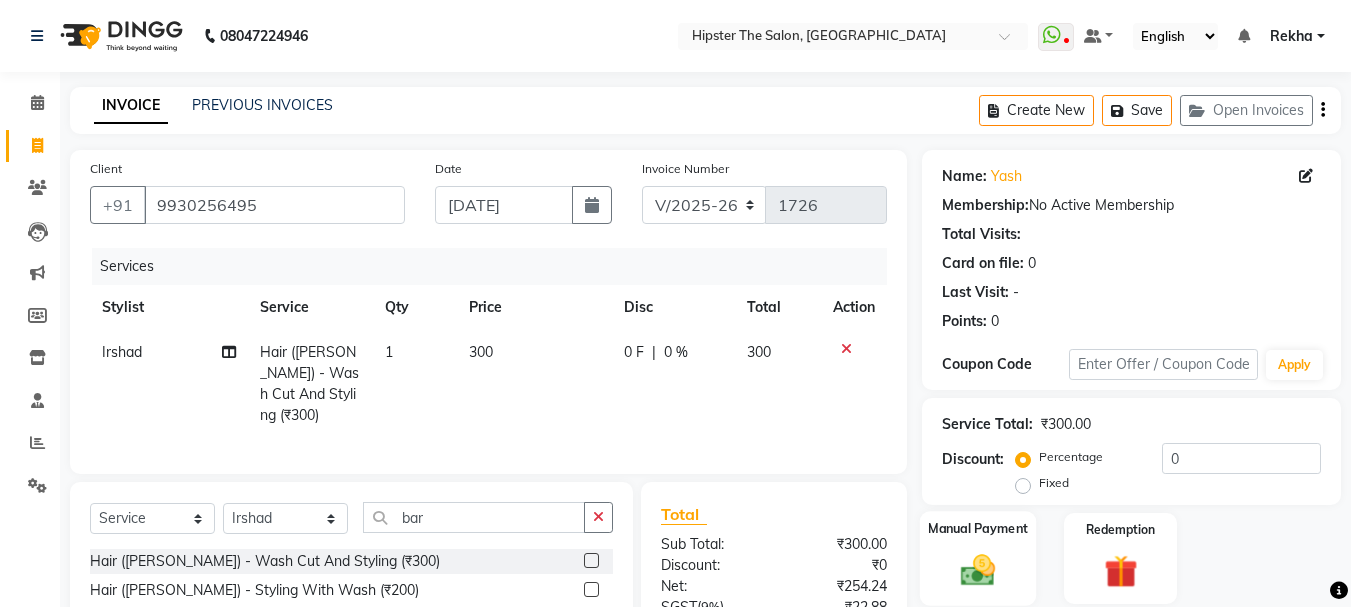 click 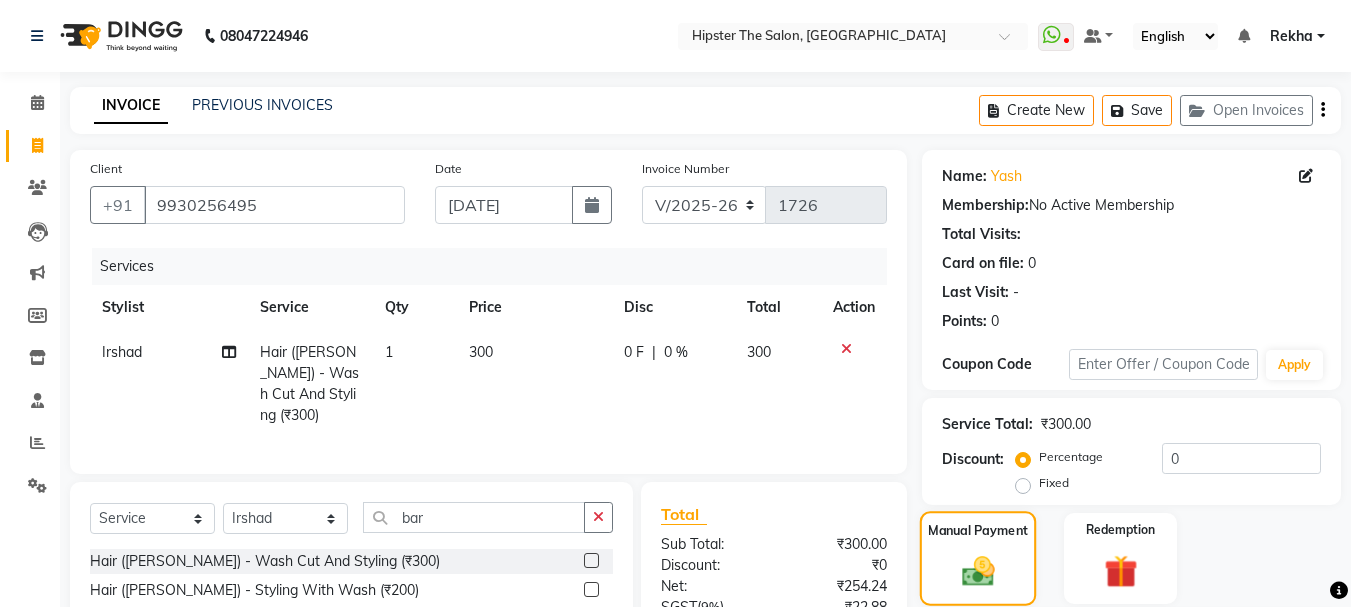 scroll, scrollTop: 193, scrollLeft: 0, axis: vertical 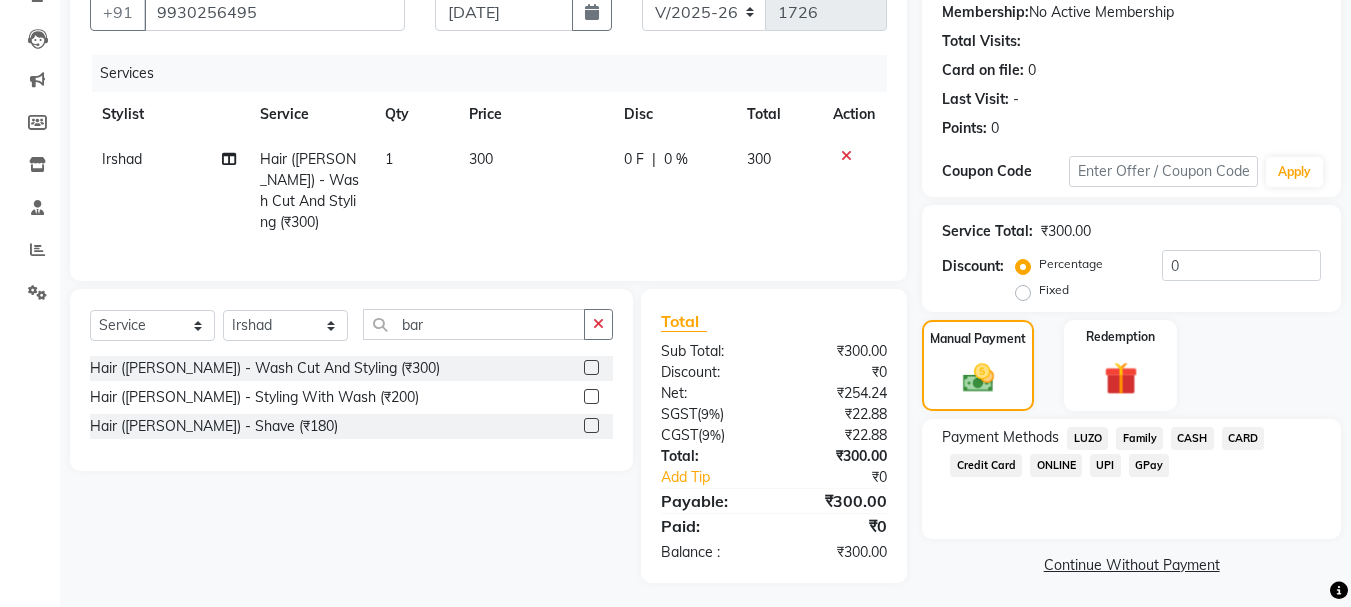 click on "CASH" 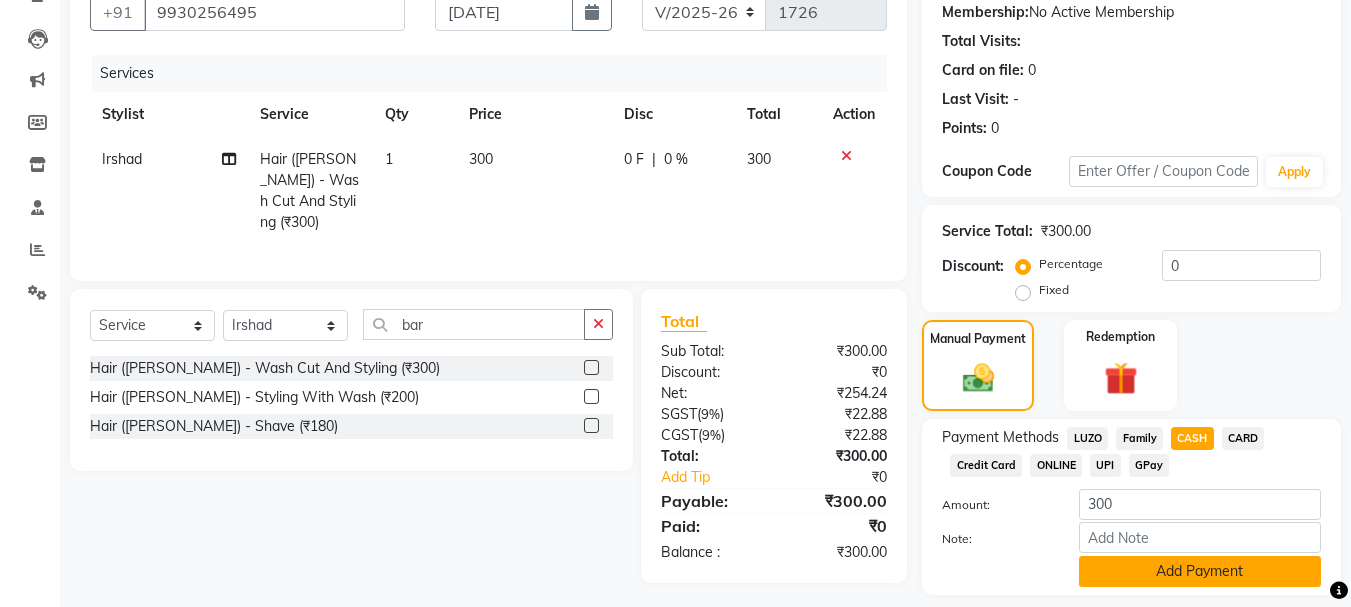 click on "Add Payment" 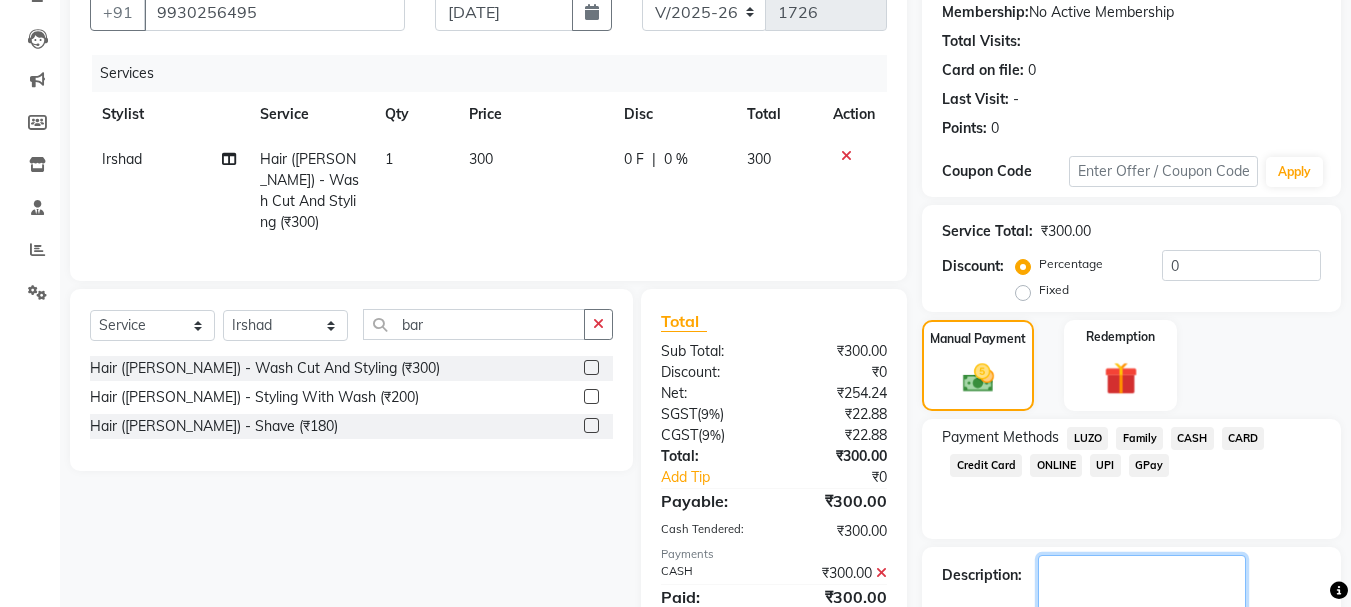 click 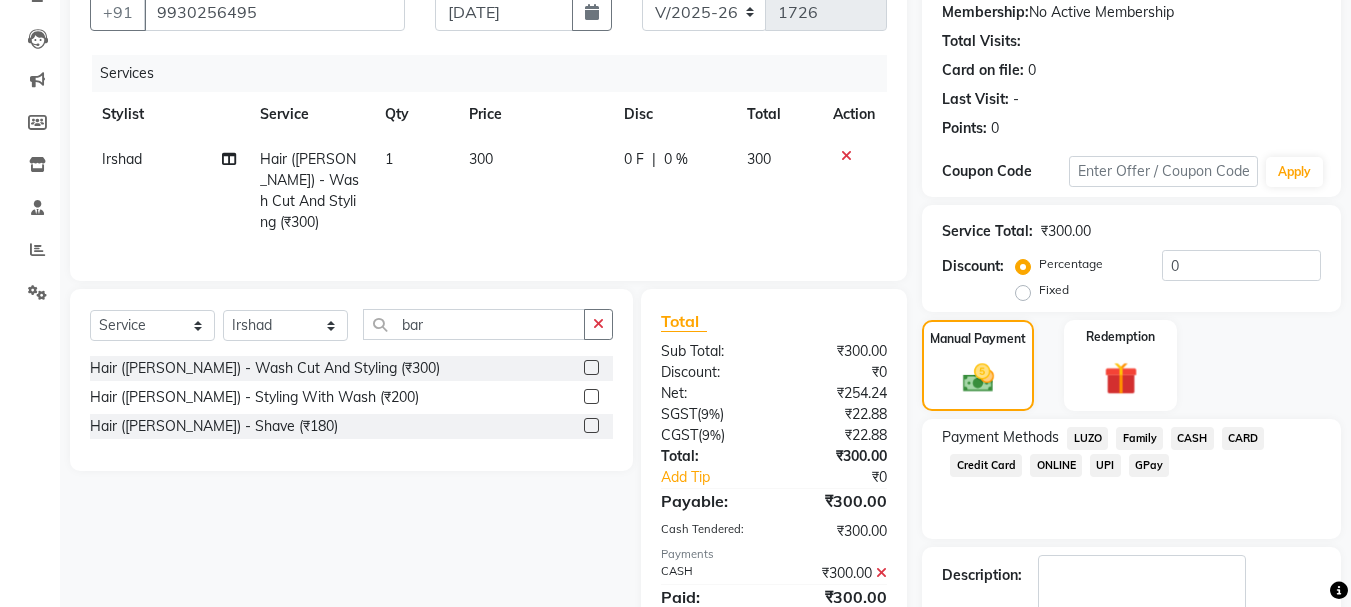 click on "Checkout" 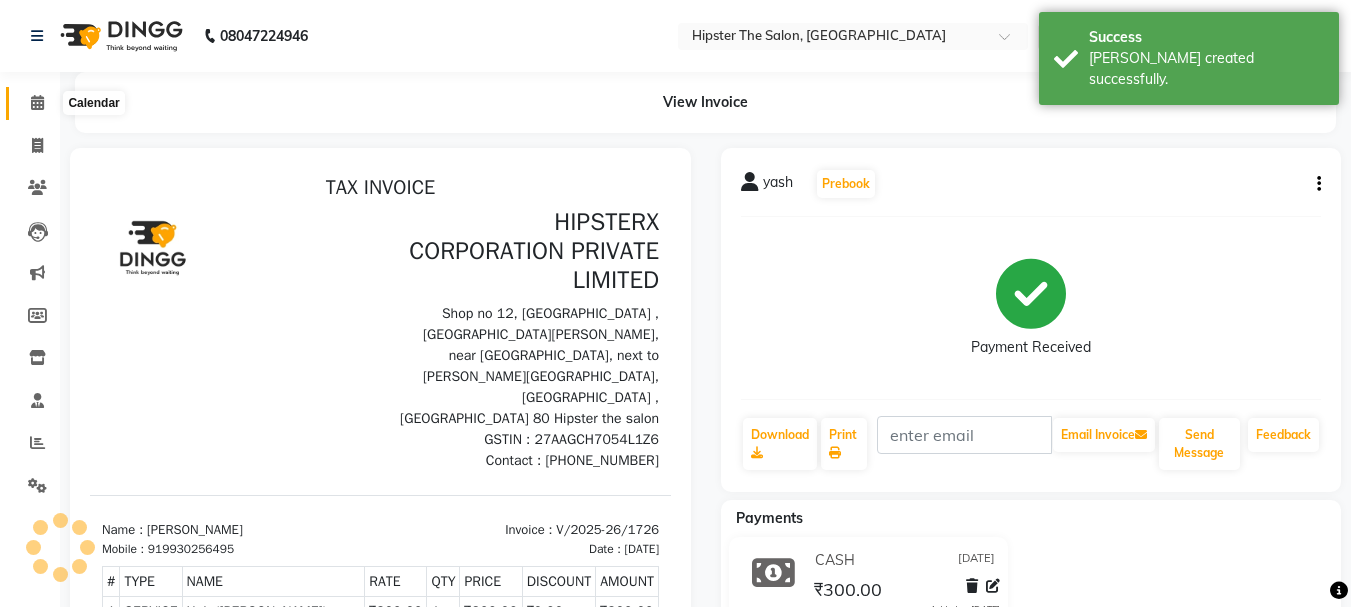 scroll, scrollTop: 0, scrollLeft: 0, axis: both 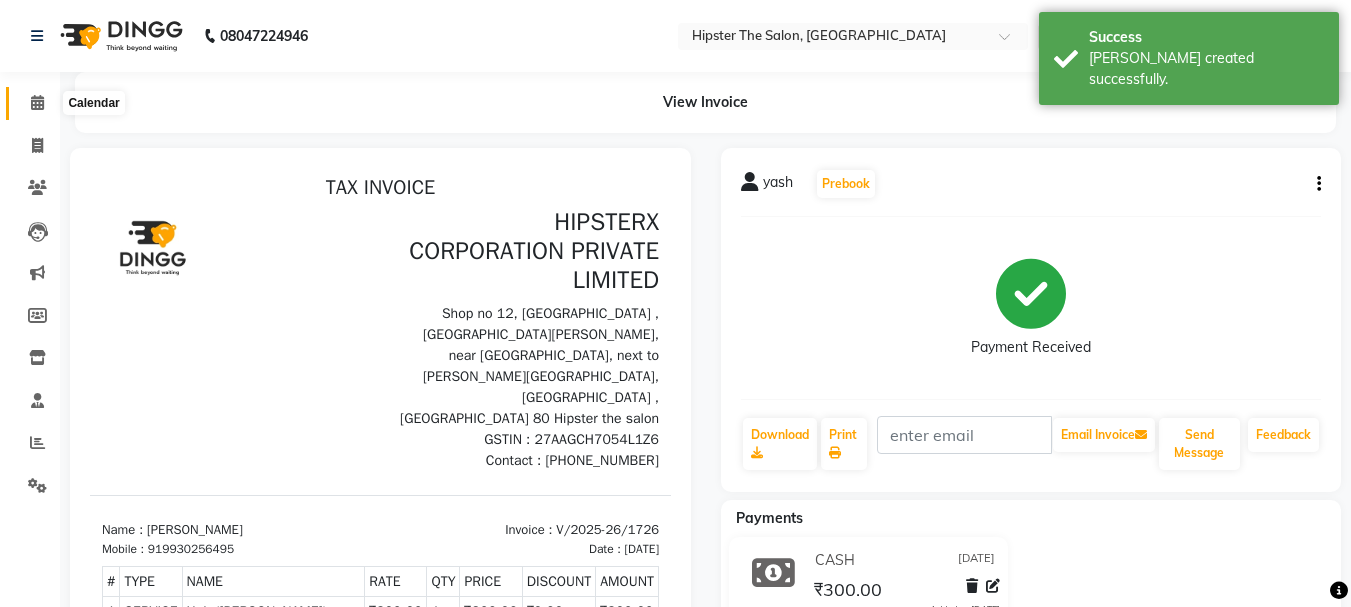 click 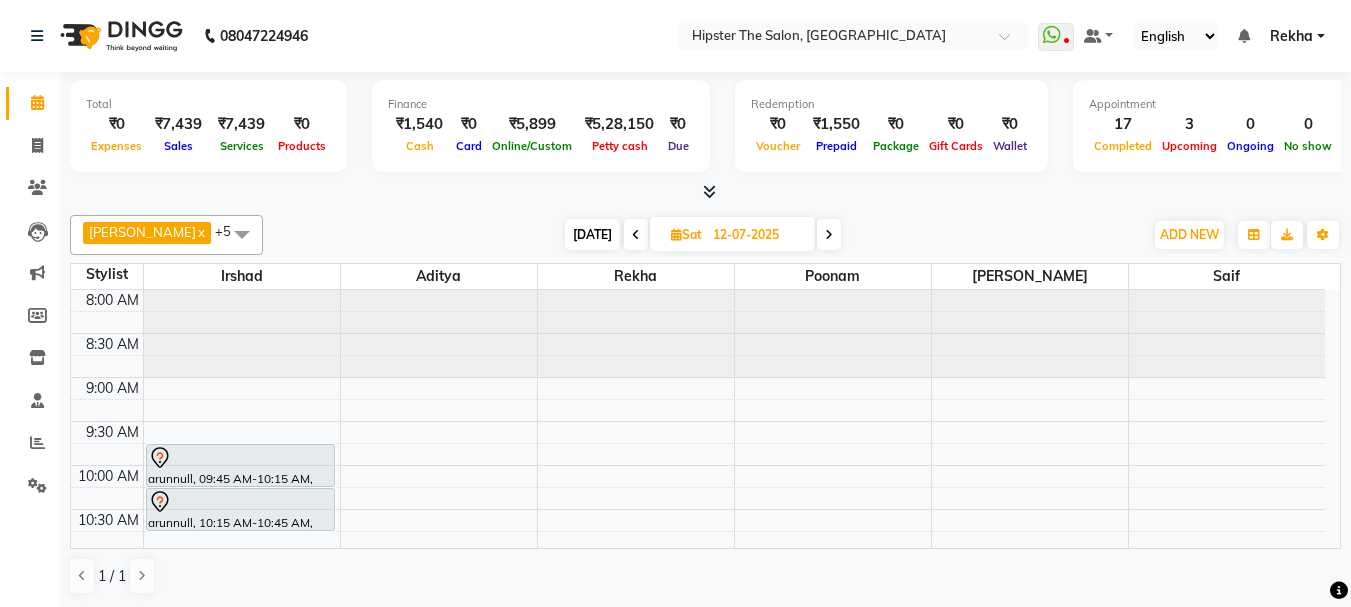 scroll, scrollTop: 0, scrollLeft: 0, axis: both 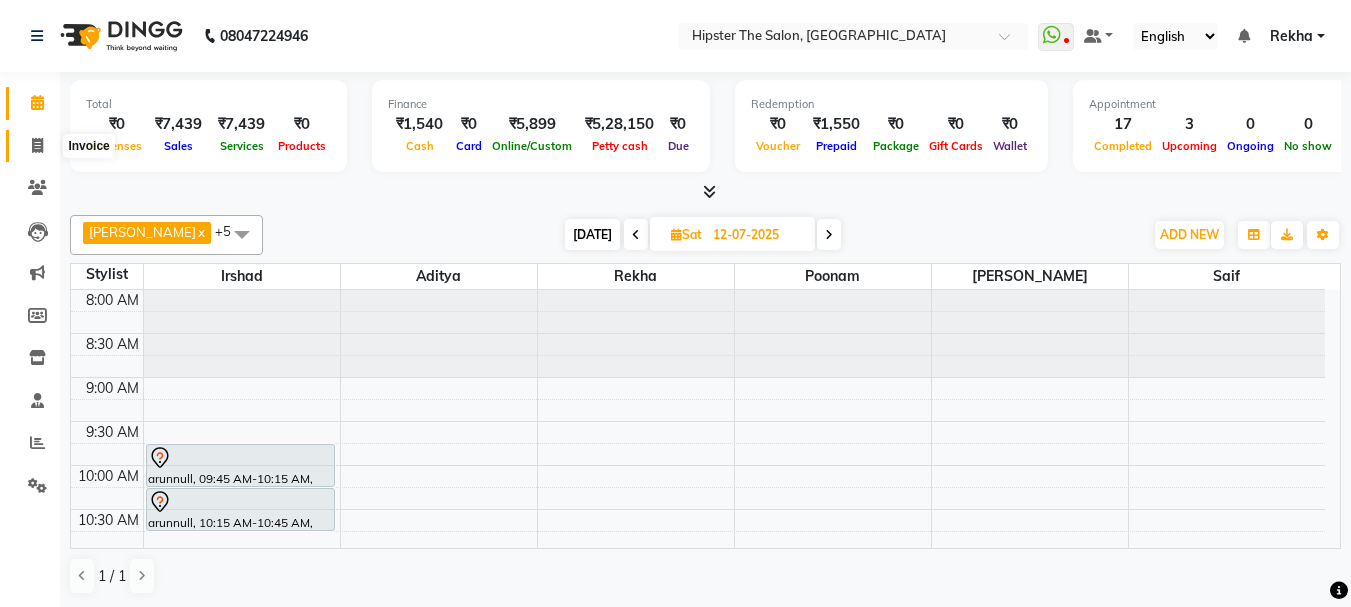 click 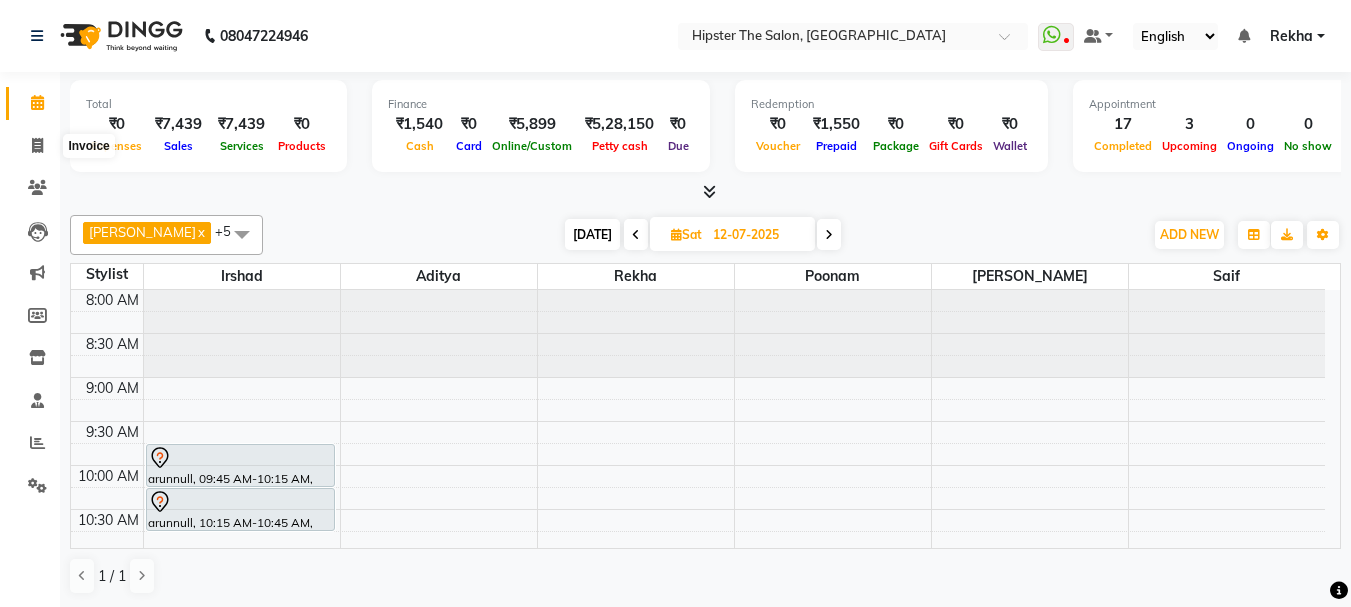 select on "service" 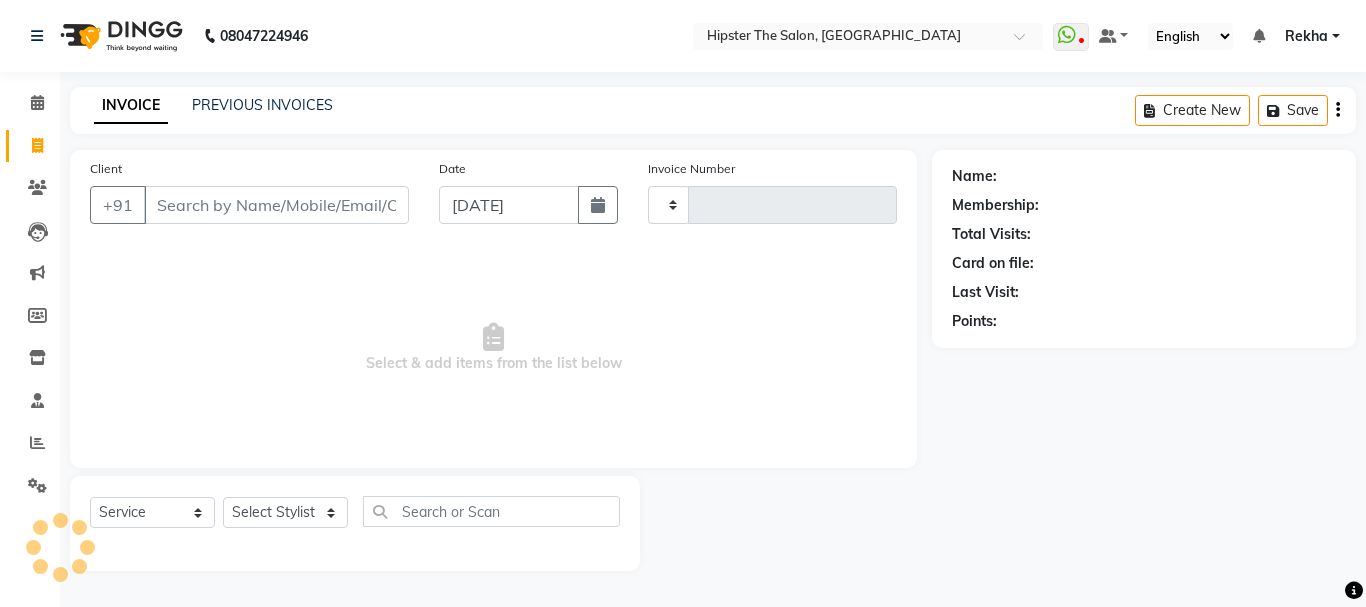 click on "INVOICE PREVIOUS INVOICES Create New   Save" 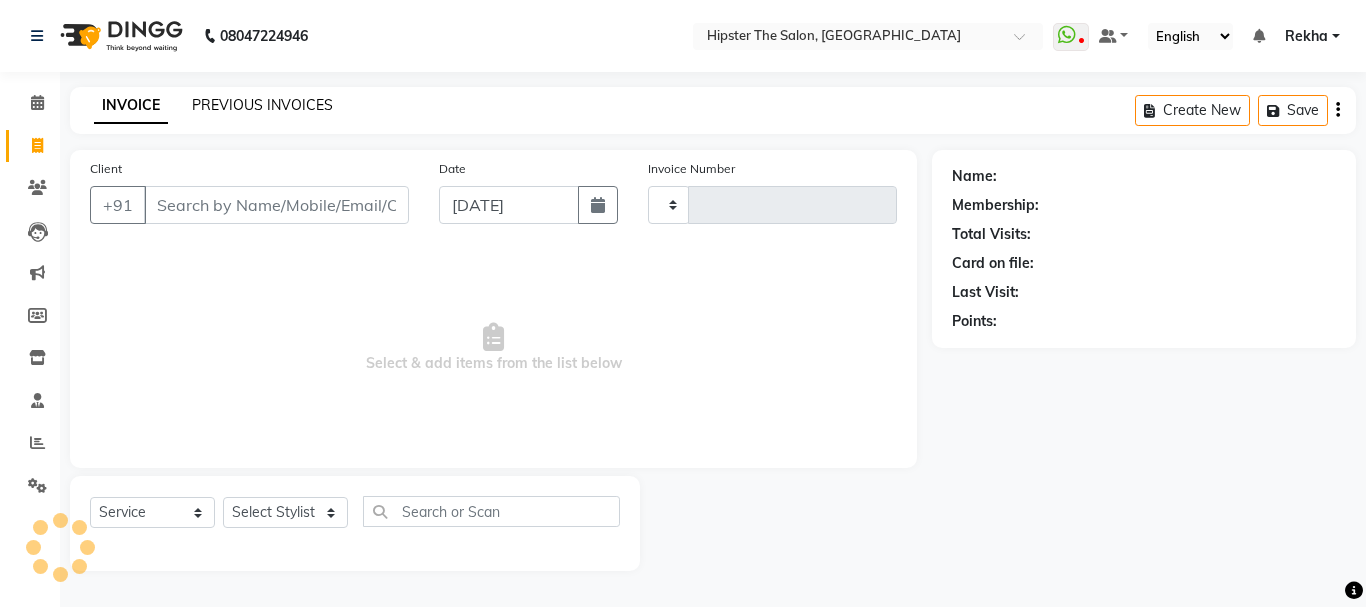 click on "PREVIOUS INVOICES" 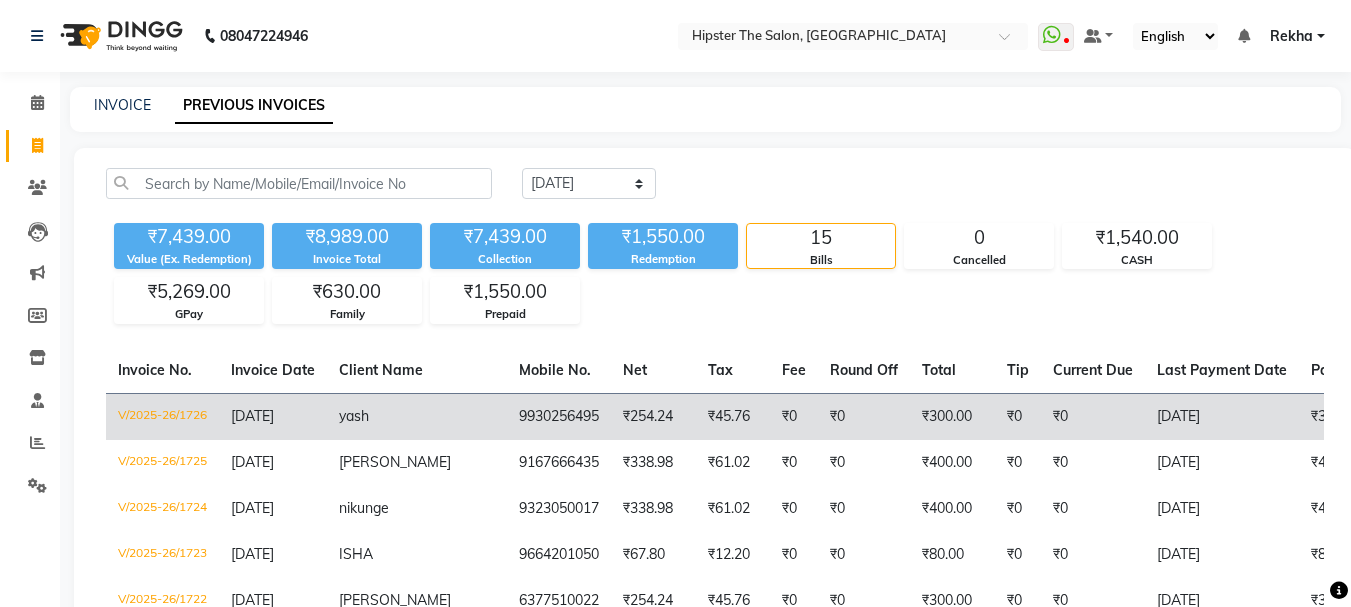 scroll, scrollTop: 240, scrollLeft: 0, axis: vertical 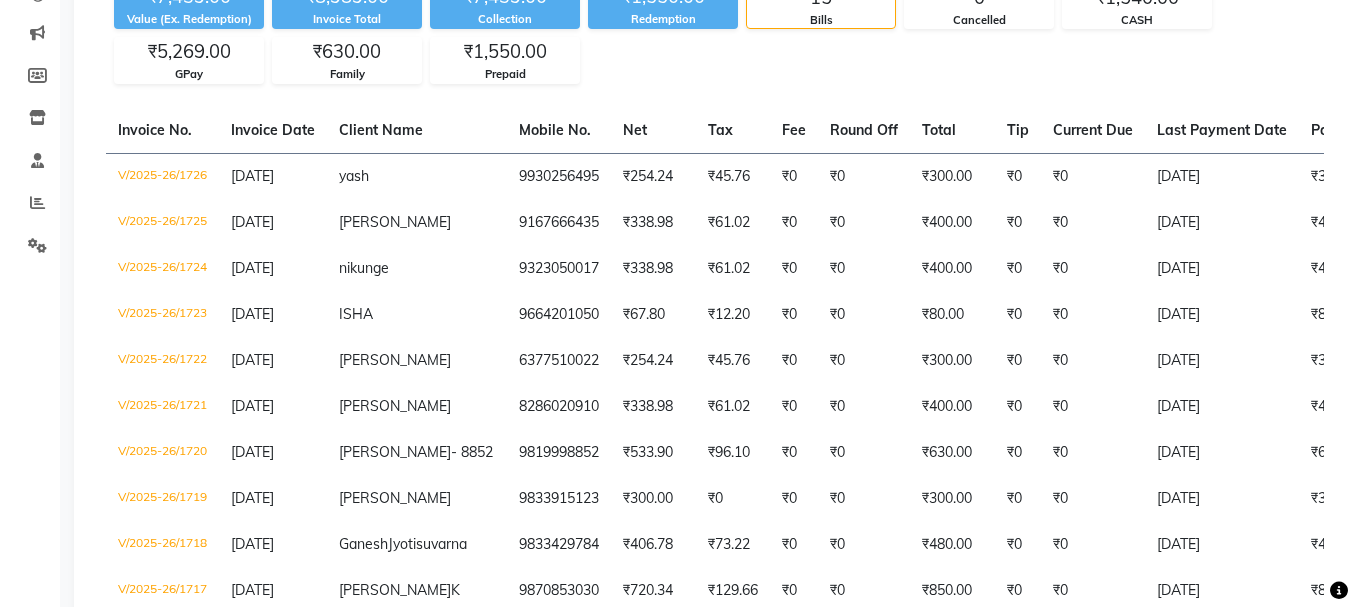 click on "INVOICE" 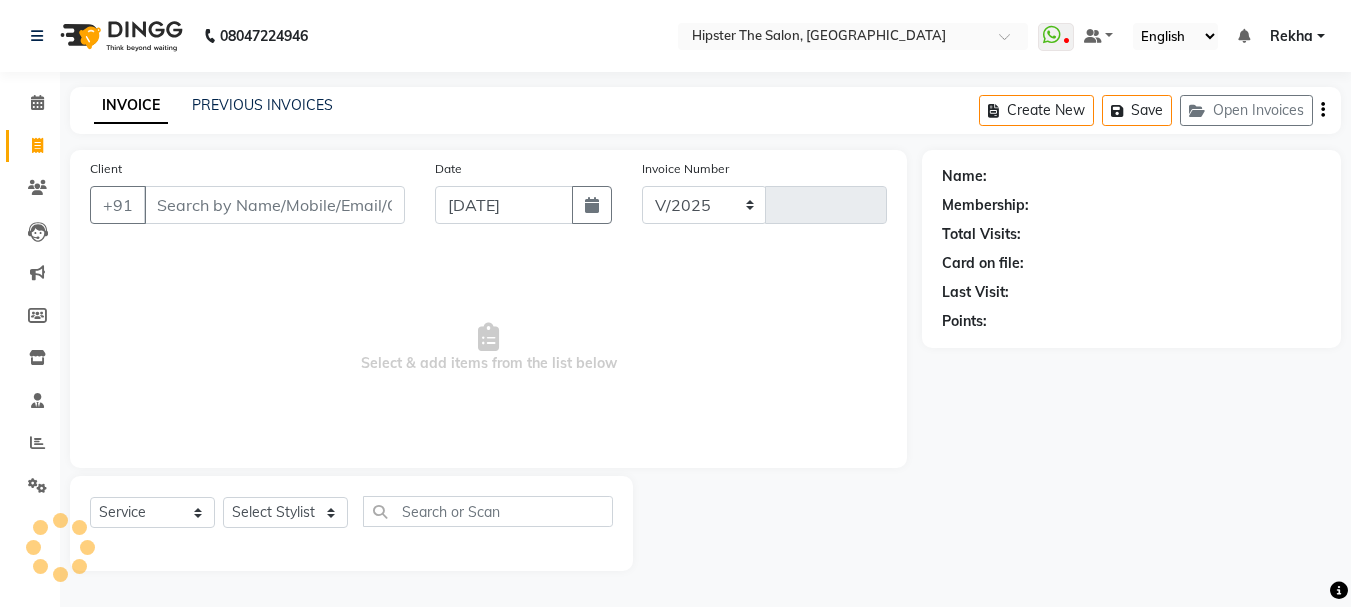 select on "5125" 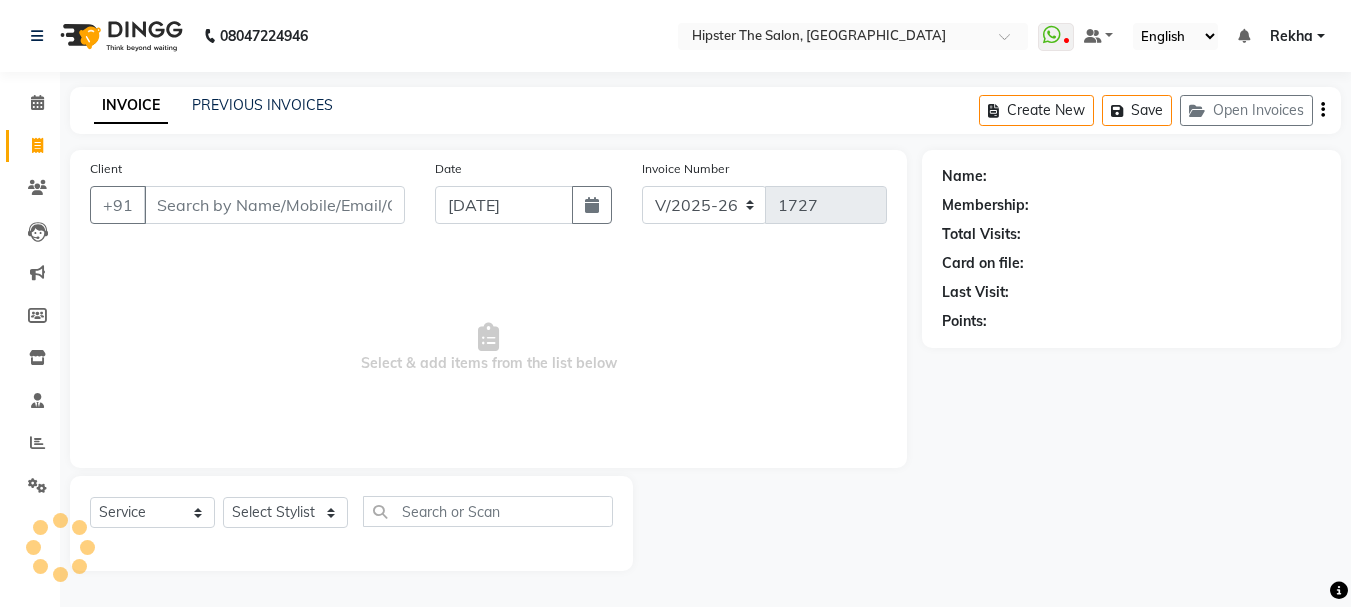 scroll, scrollTop: 0, scrollLeft: 0, axis: both 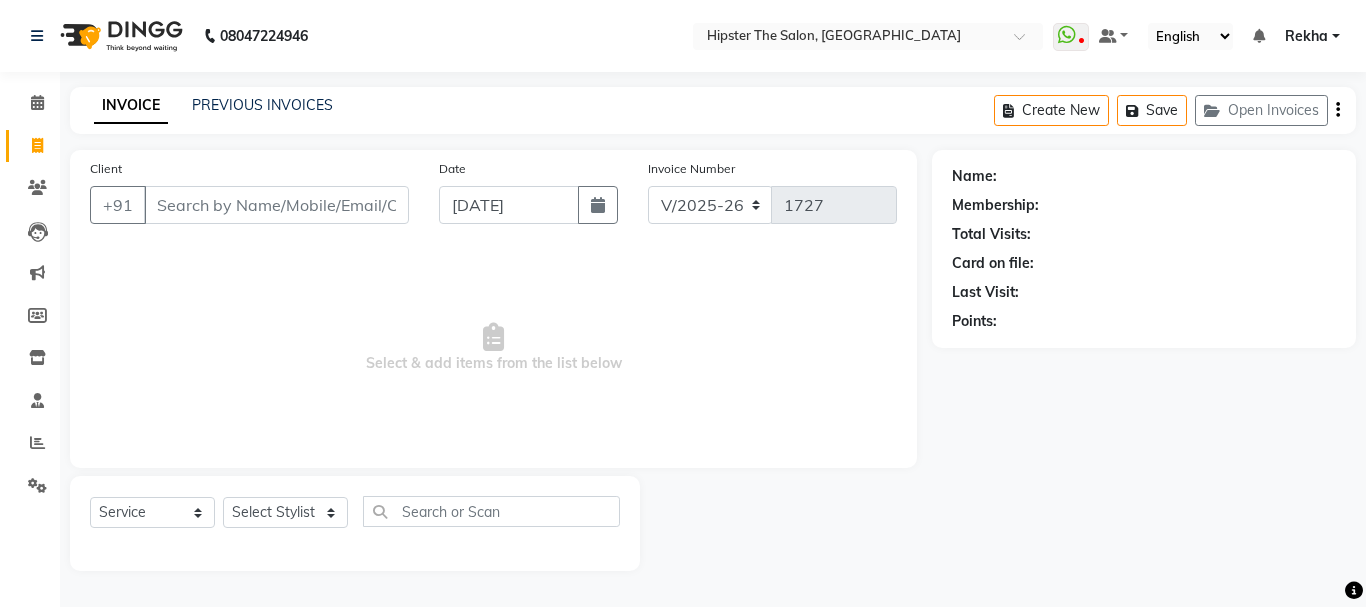 click on "Client" at bounding box center [276, 205] 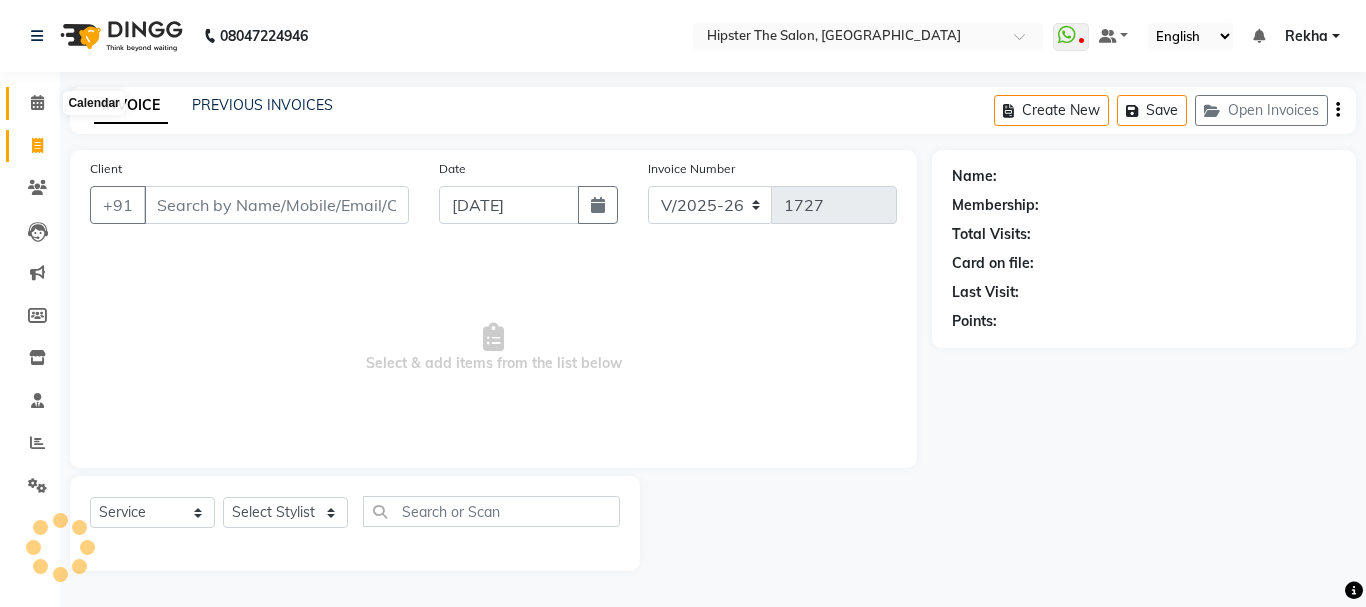 click 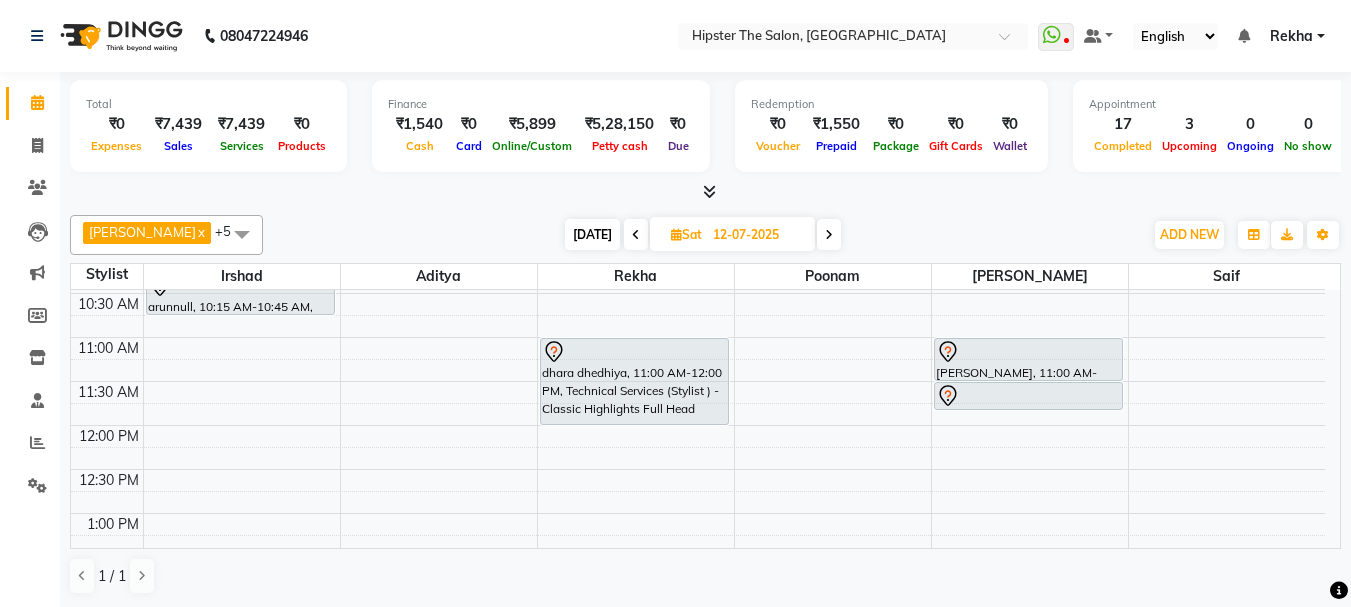 scroll, scrollTop: 240, scrollLeft: 0, axis: vertical 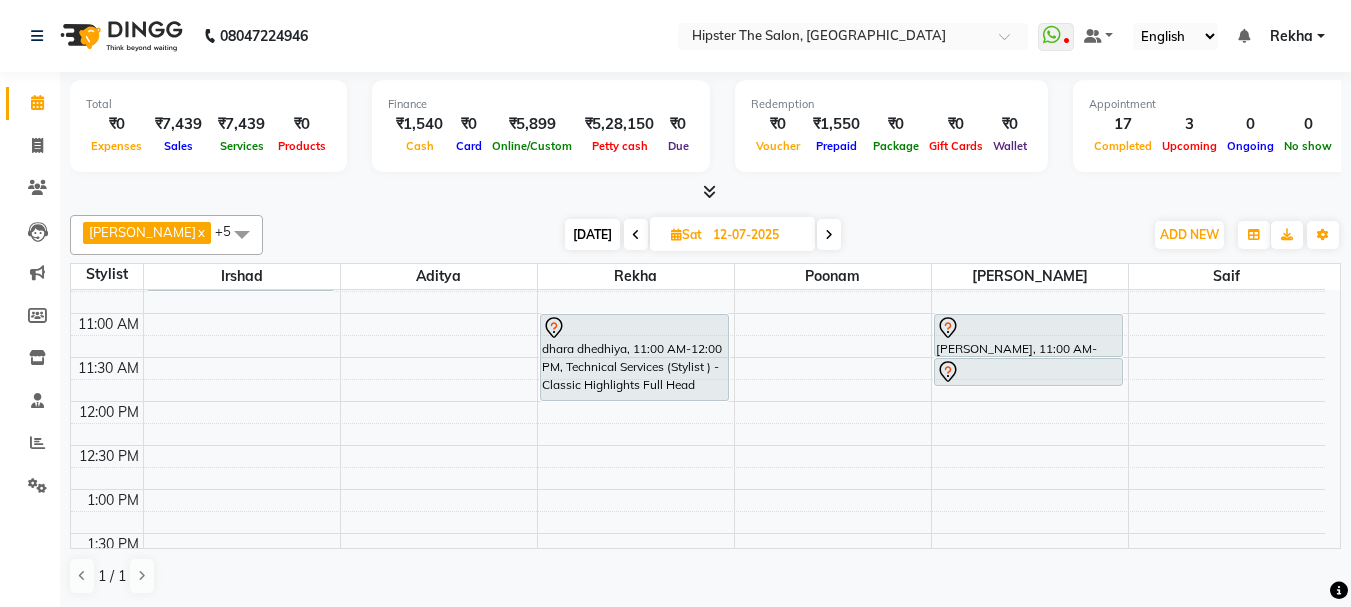 click on "[DATE]" at bounding box center [592, 234] 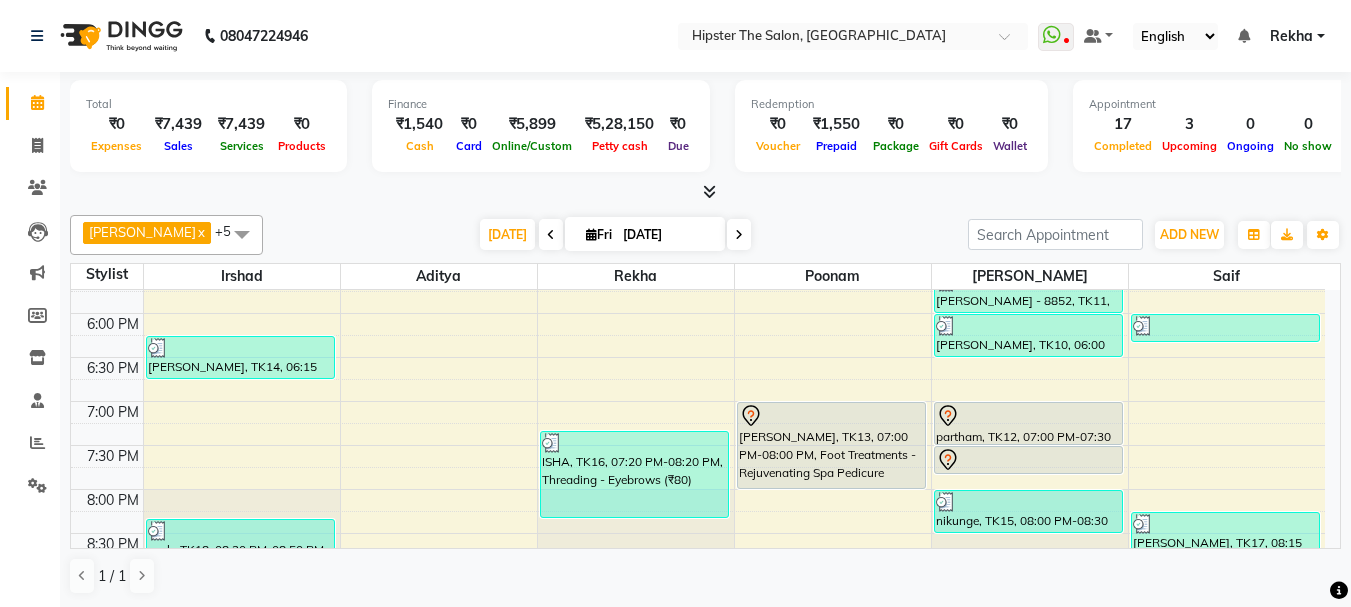 scroll, scrollTop: 854, scrollLeft: 0, axis: vertical 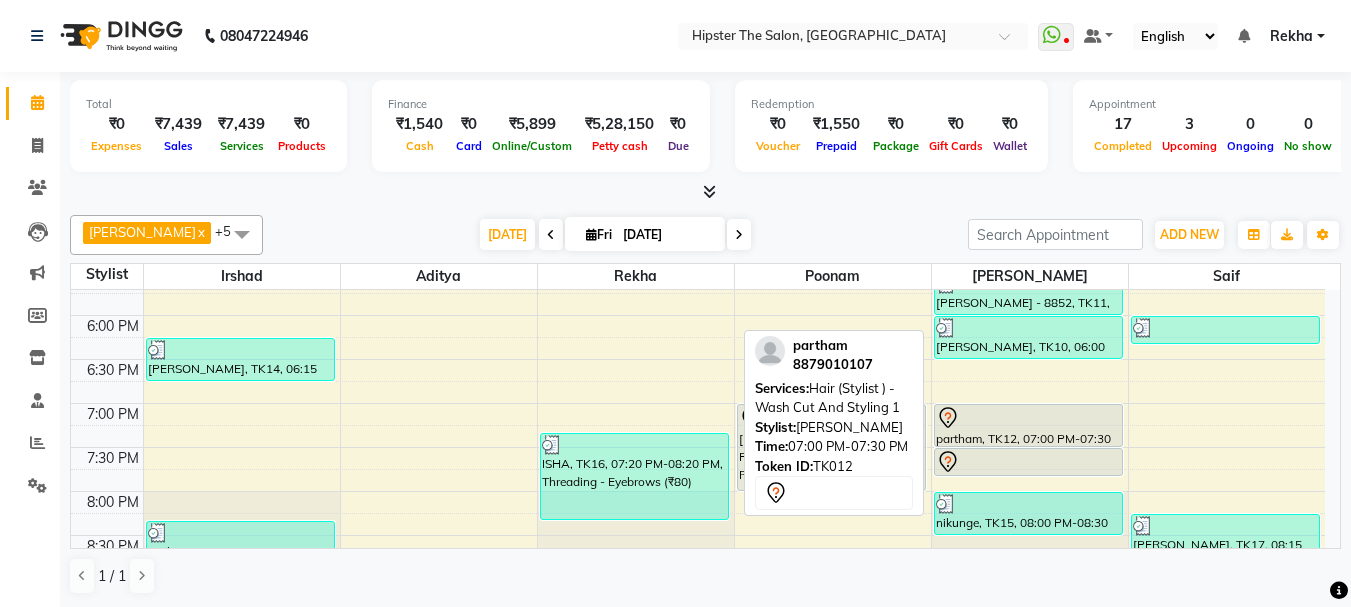 click on "partham, TK12, 07:00 PM-07:30 PM, Hair (Stylist ) - Wash Cut And Styling 1" at bounding box center [1028, 425] 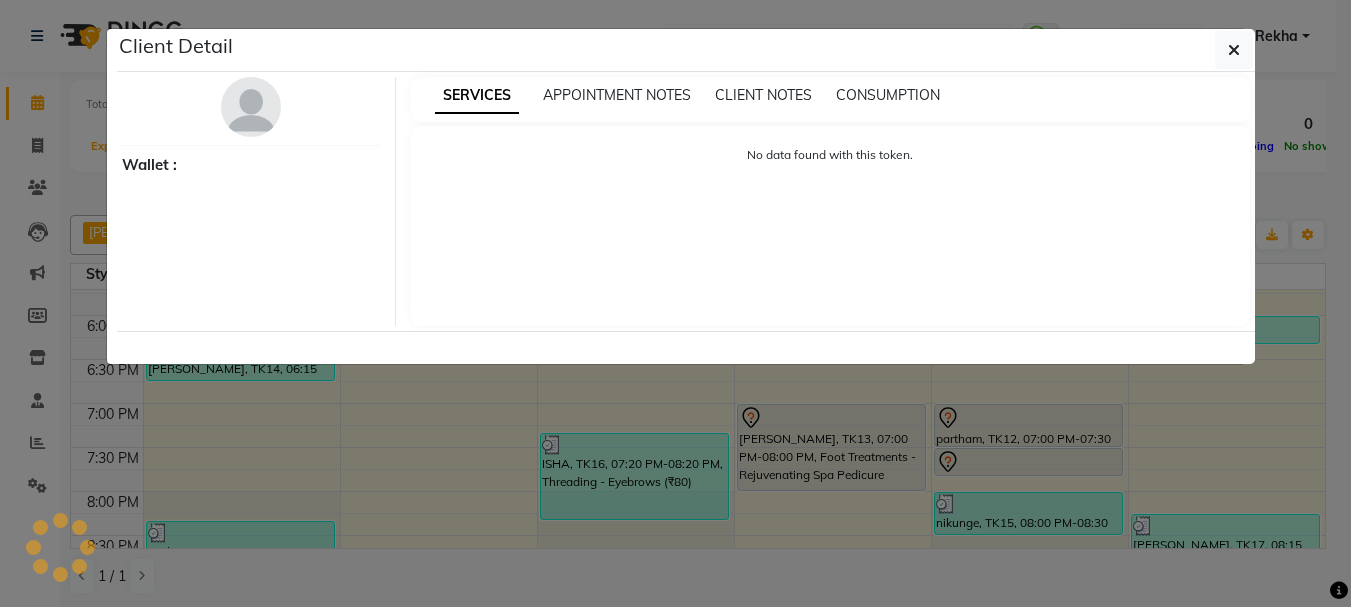 select on "7" 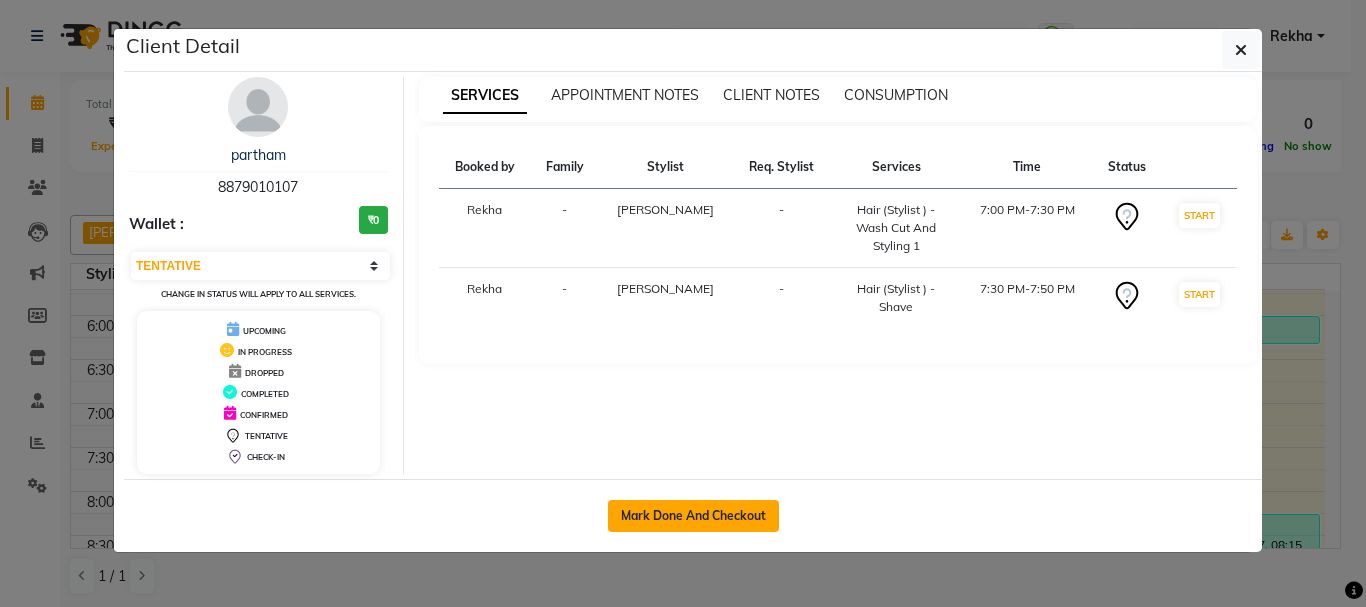 click on "Mark Done And Checkout" 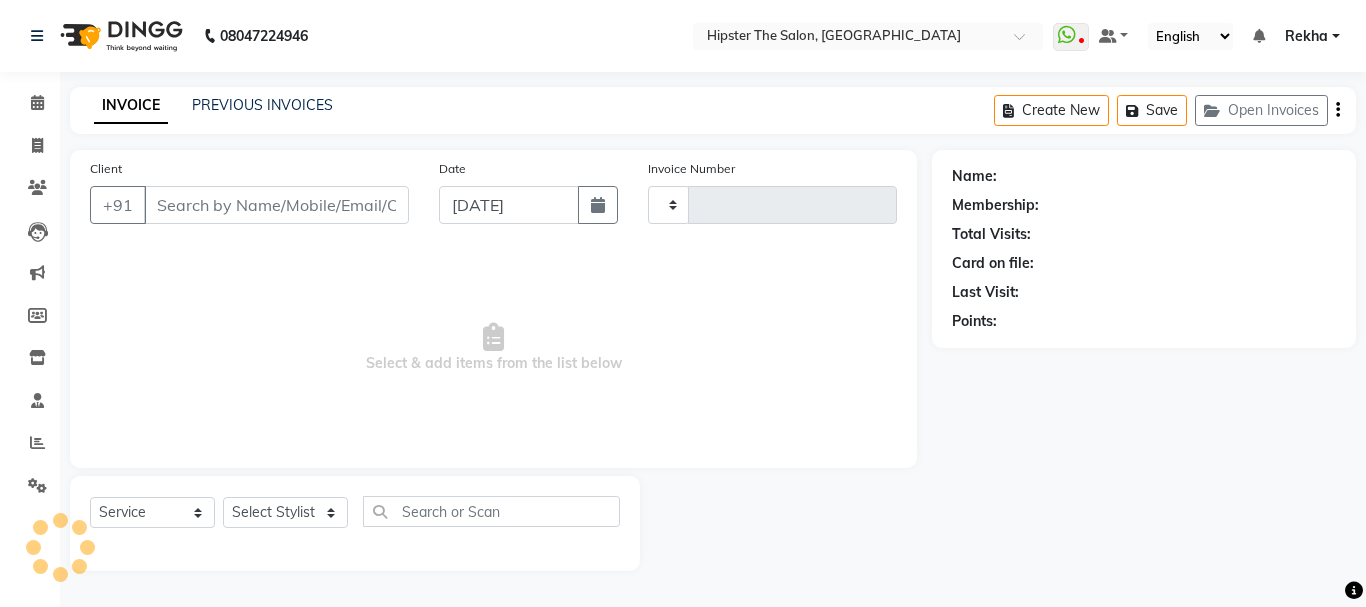 type on "1727" 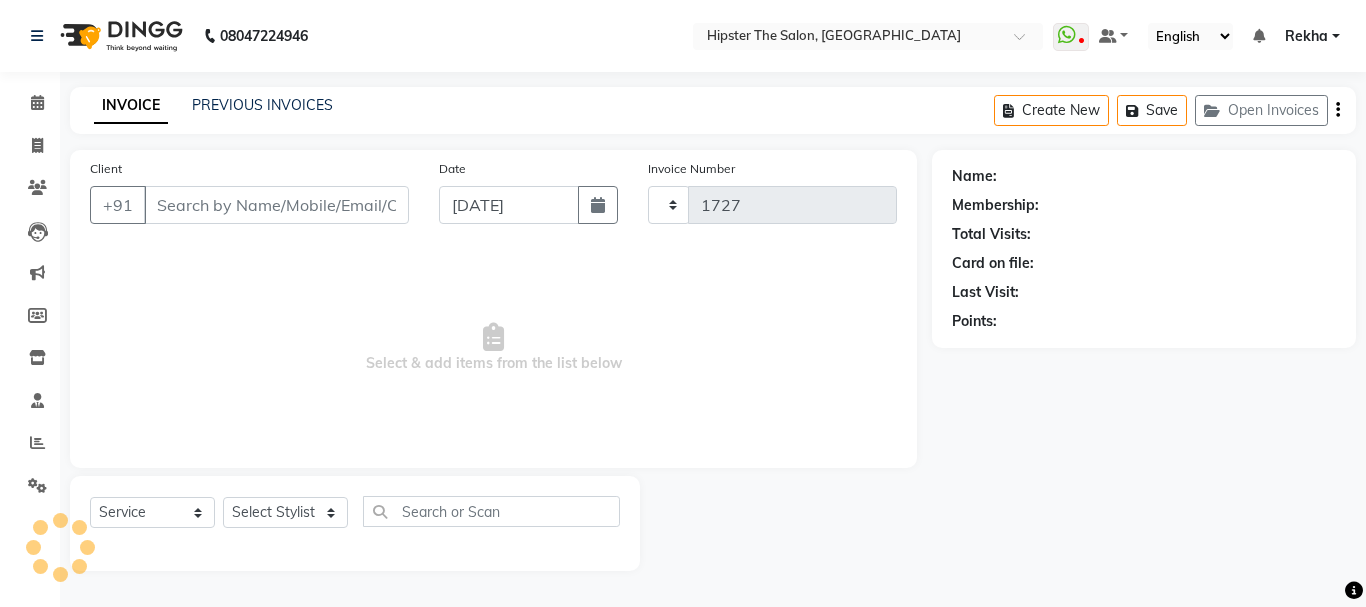 select on "5125" 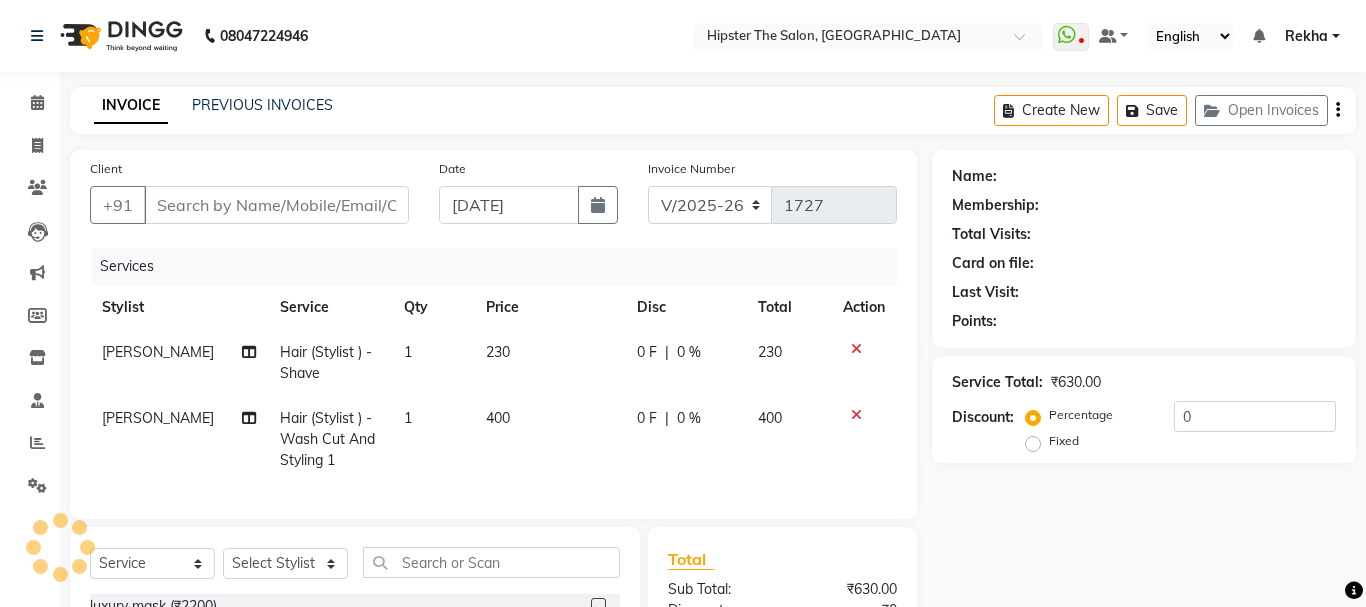 type on "8879010107" 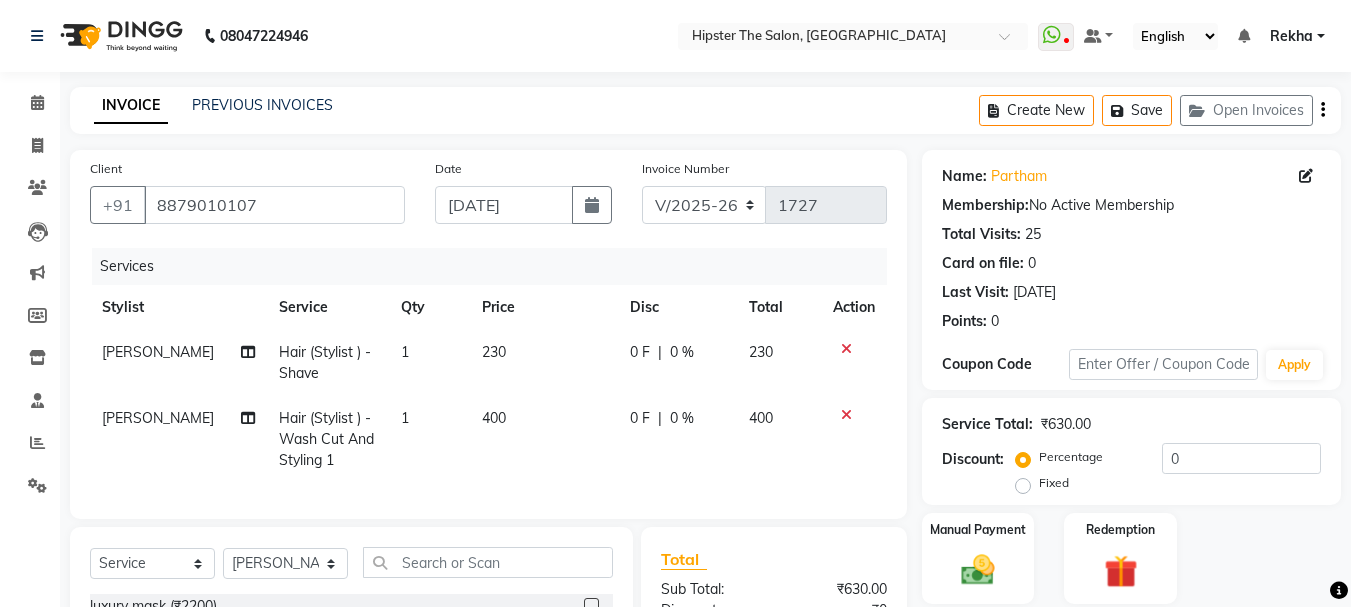 scroll, scrollTop: 260, scrollLeft: 0, axis: vertical 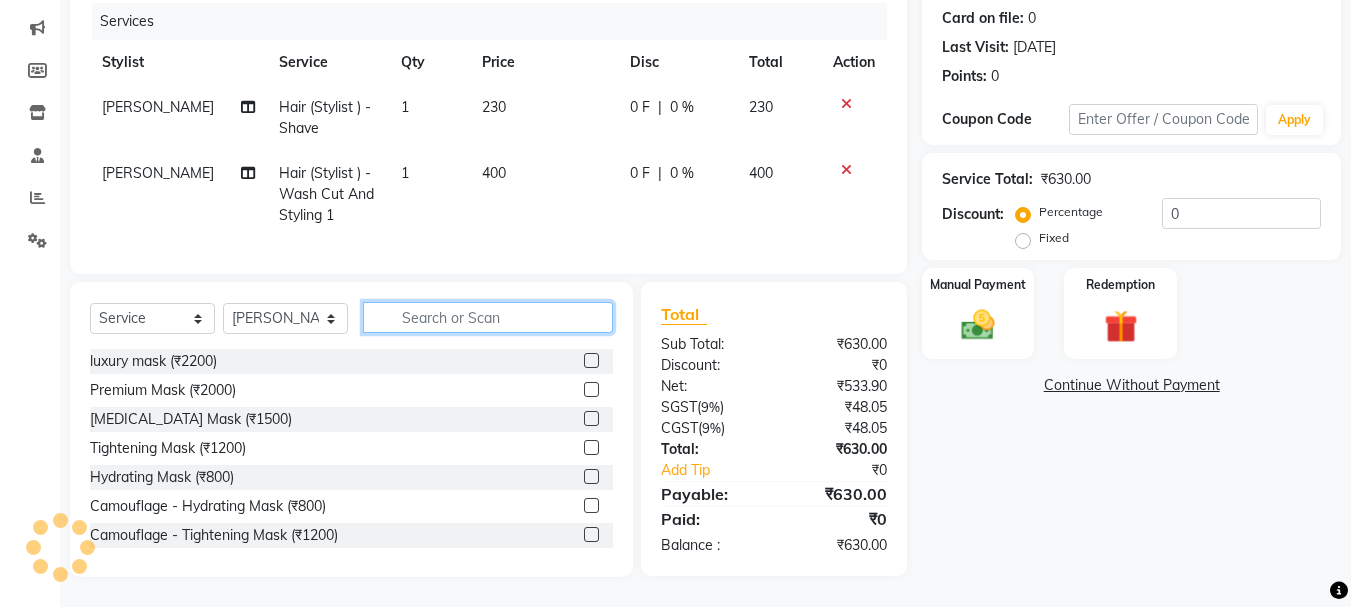 click 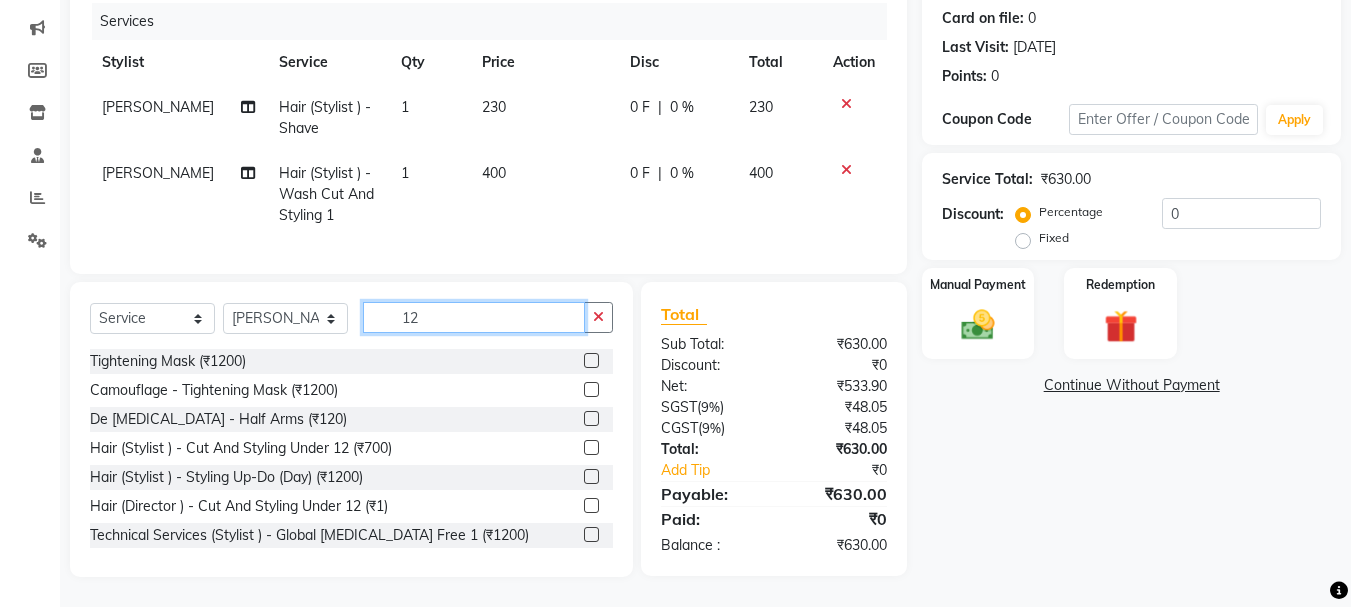 type on "1" 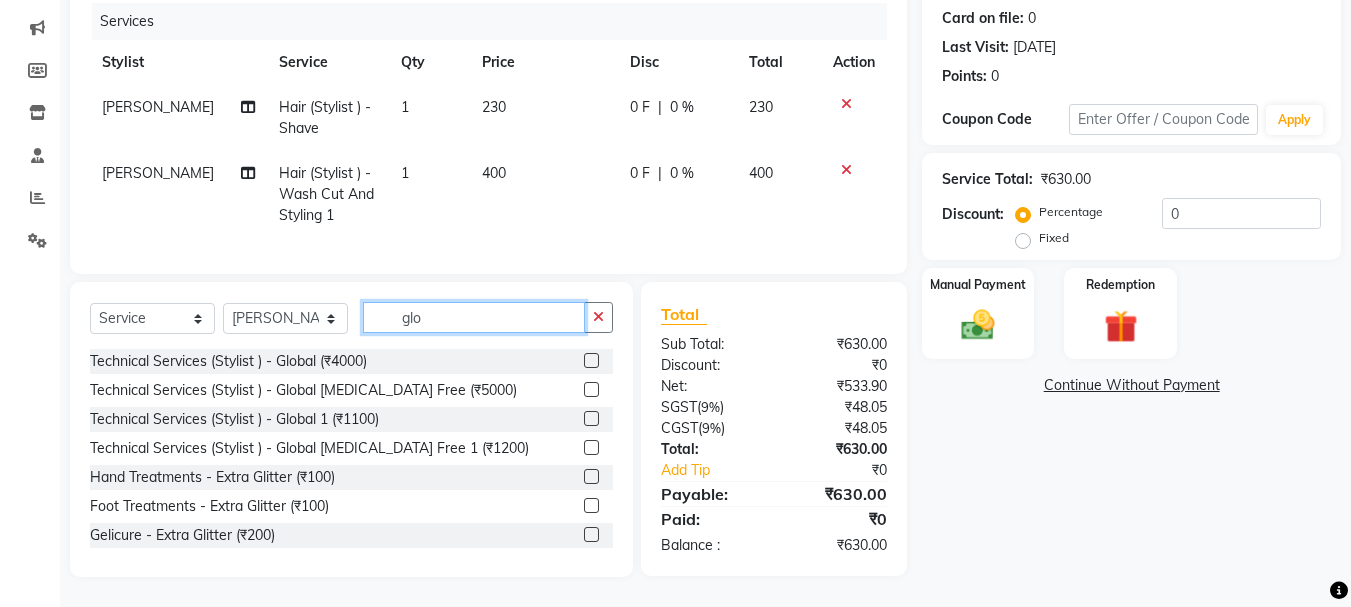 type on "glo" 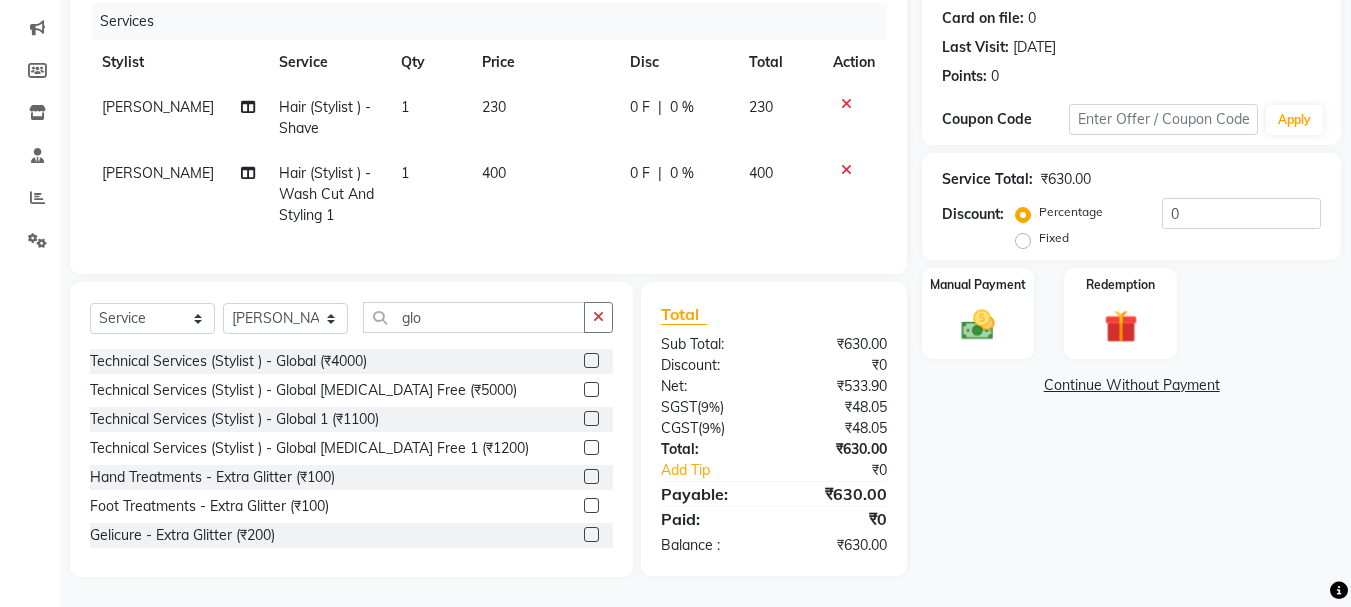 click on "Technical Services (Stylist ) - Global [MEDICAL_DATA] Free 1 (₹1200)" 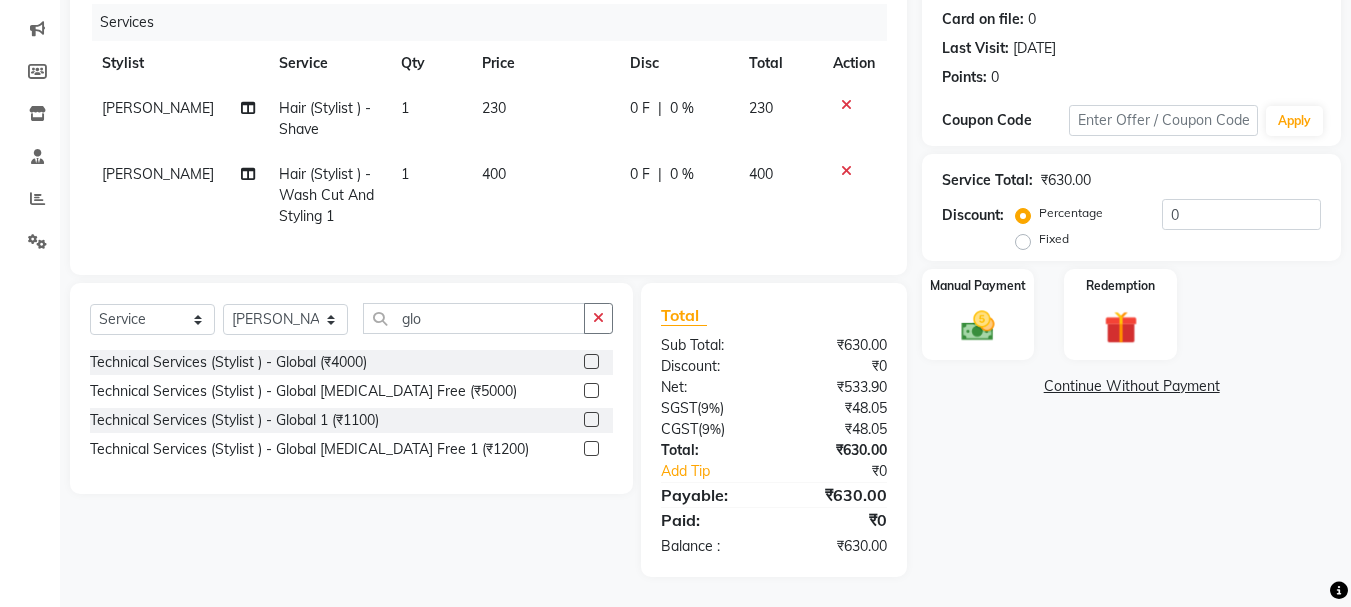 scroll, scrollTop: 259, scrollLeft: 0, axis: vertical 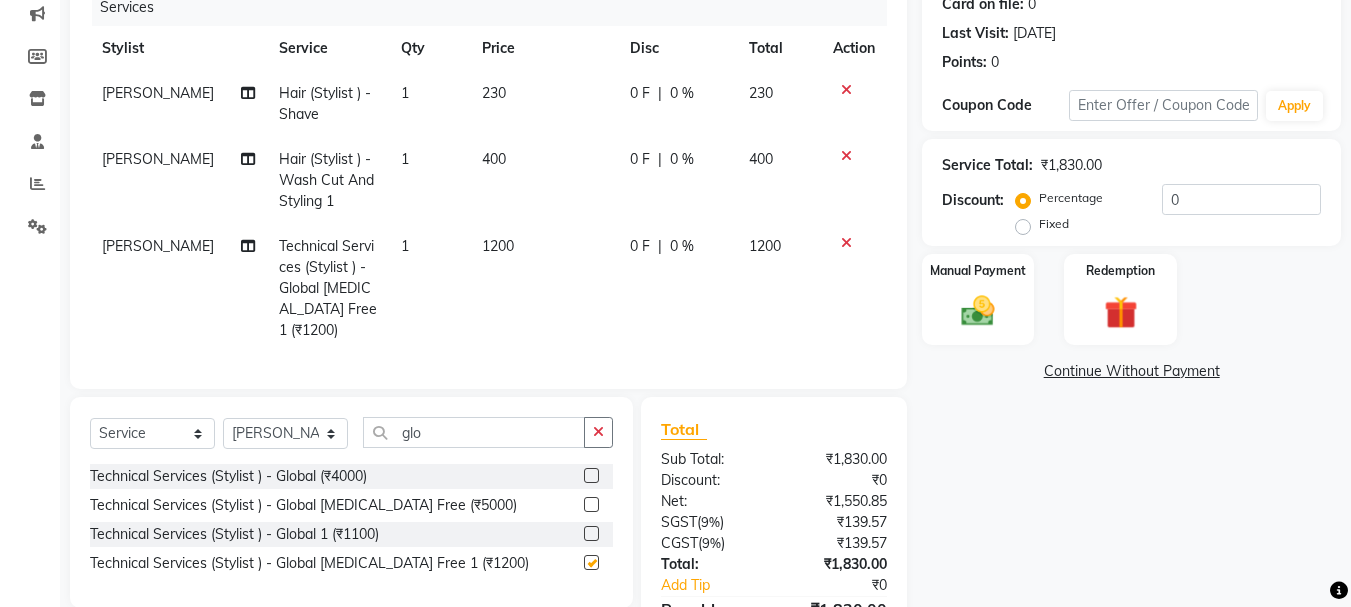 checkbox on "false" 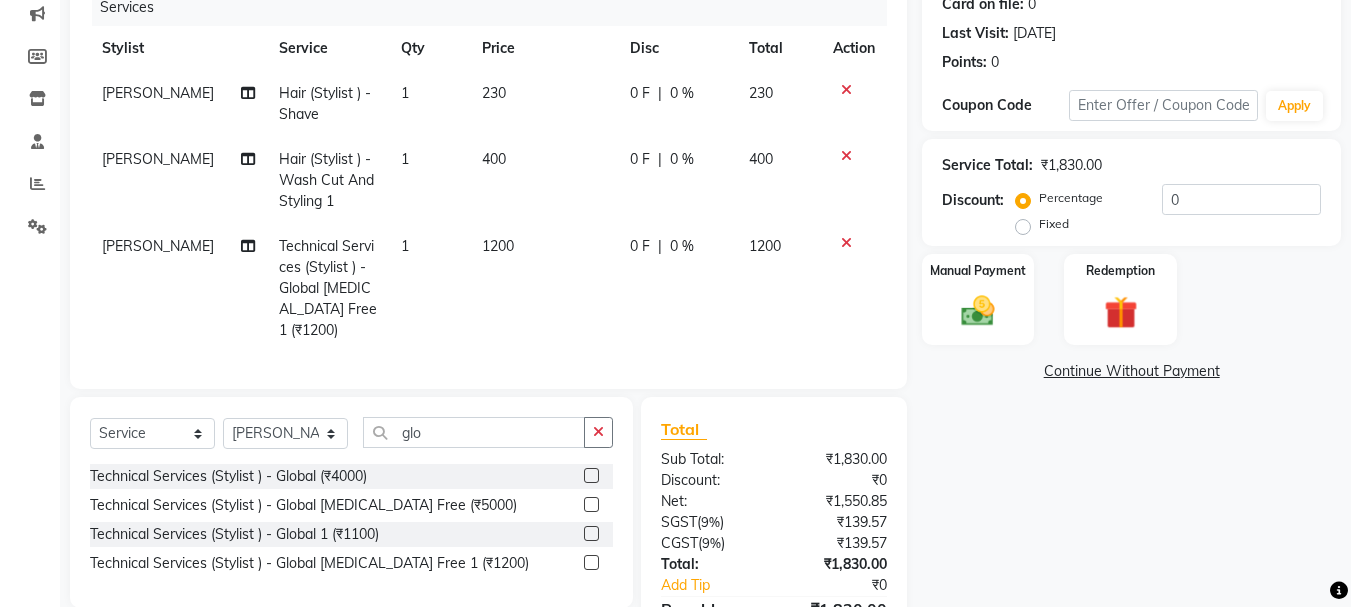click on "[PERSON_NAME]" 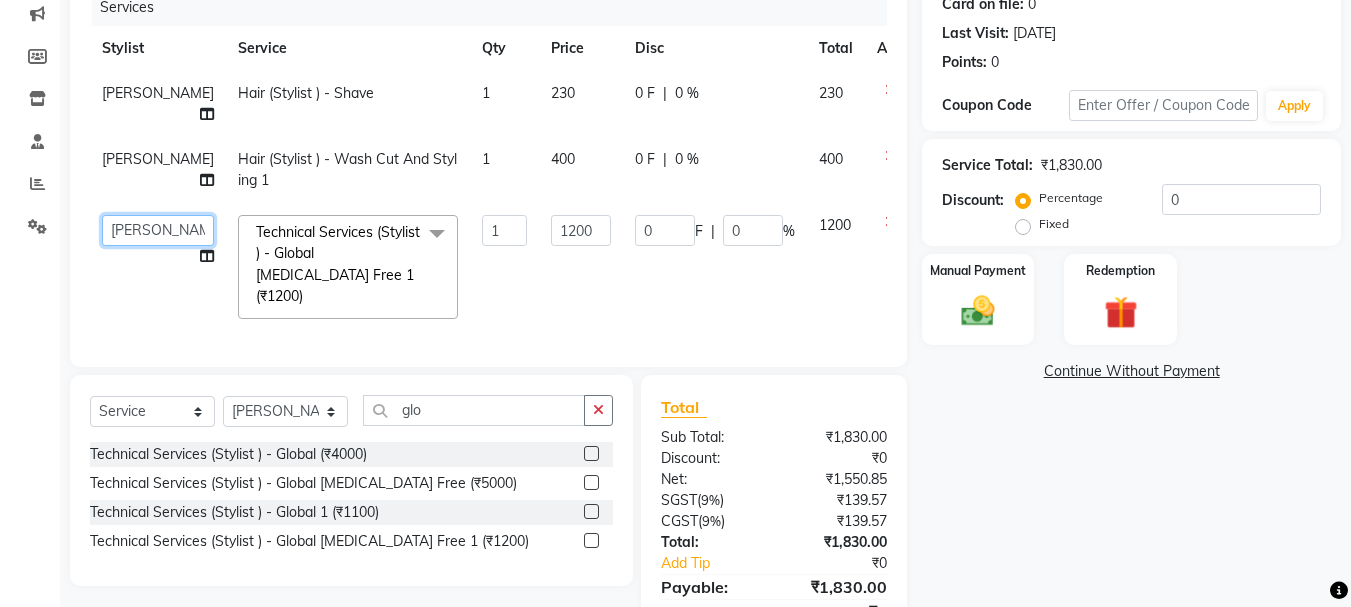 click on "[PERSON_NAME]   [PERSON_NAME]   [PERSON_NAME]   [PERSON_NAME]   Lucky   [PERSON_NAME]    [PERSON_NAME]   [PERSON_NAME]   [PERSON_NAME]   Rekha   saif   [PERSON_NAME]   [PERSON_NAME]    [PERSON_NAME]   [PERSON_NAME]" 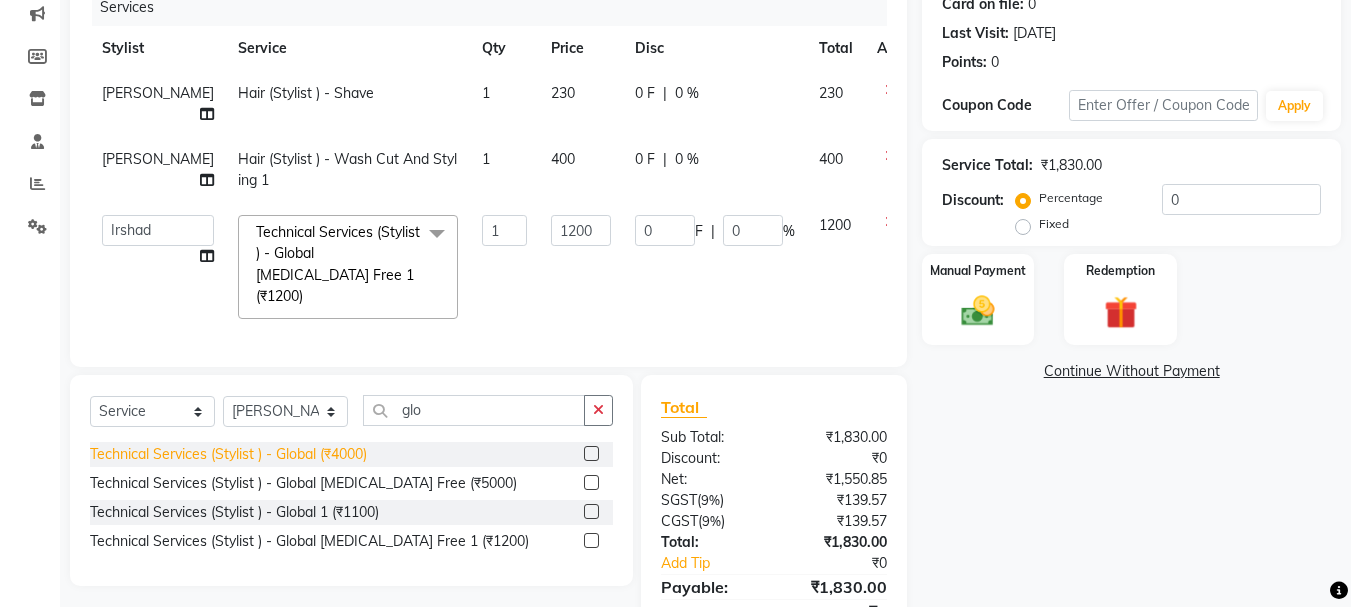 select on "32387" 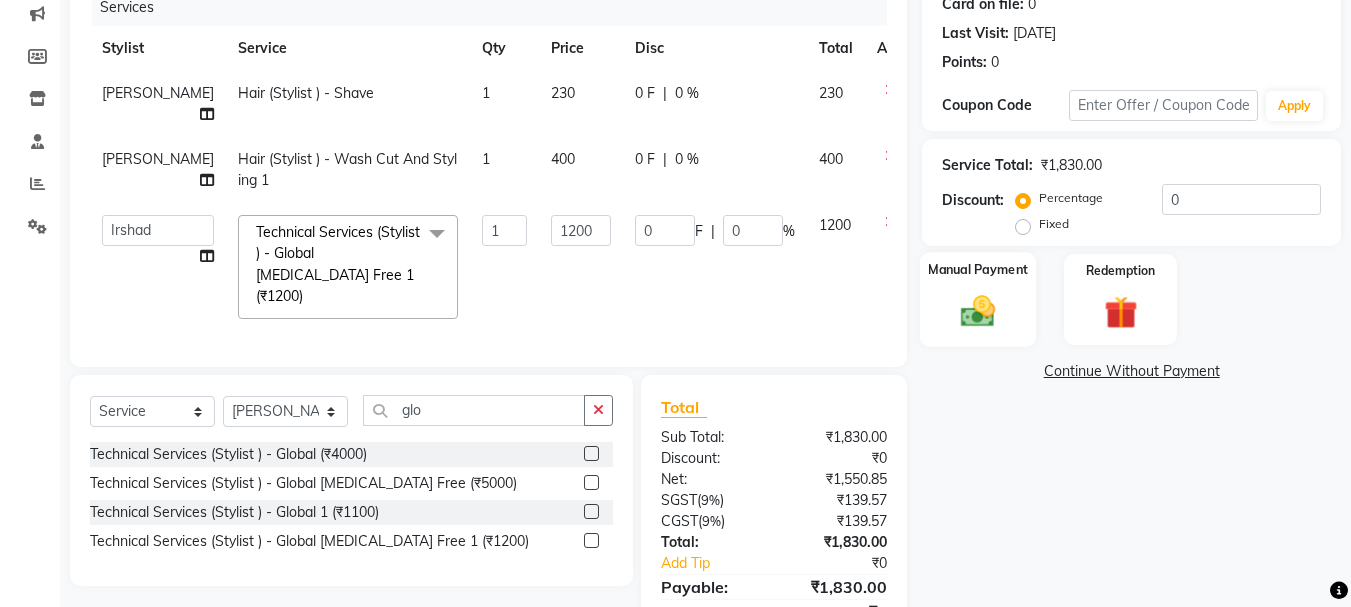 click 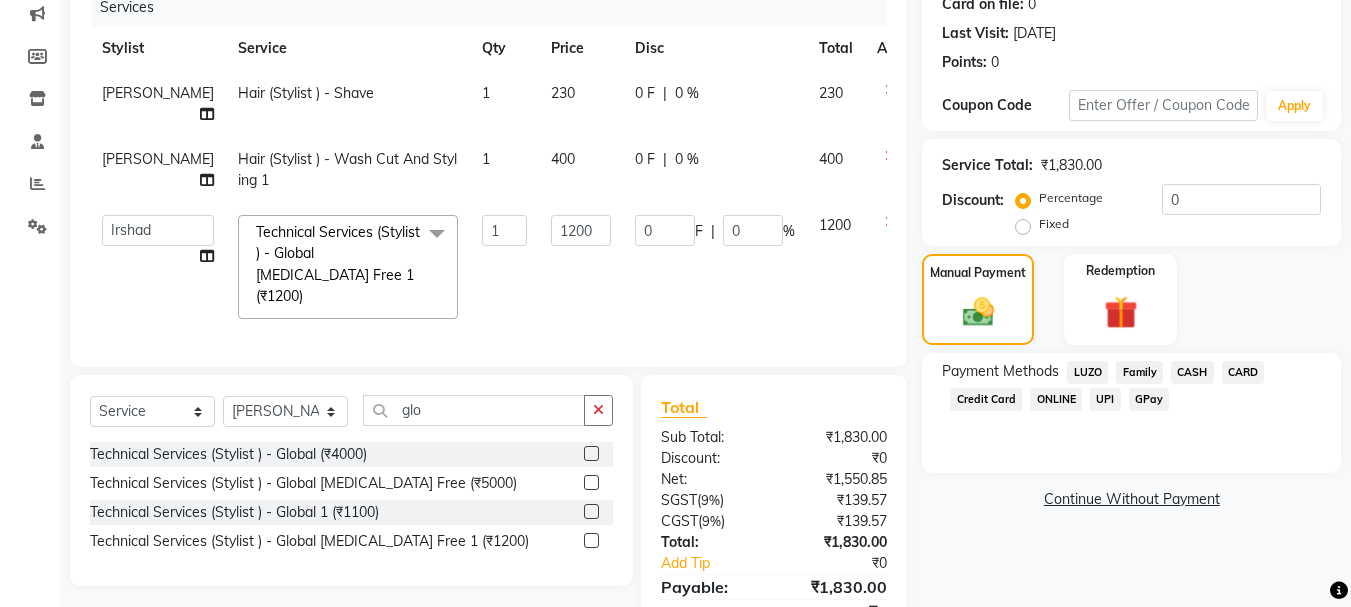 click on "CARD" 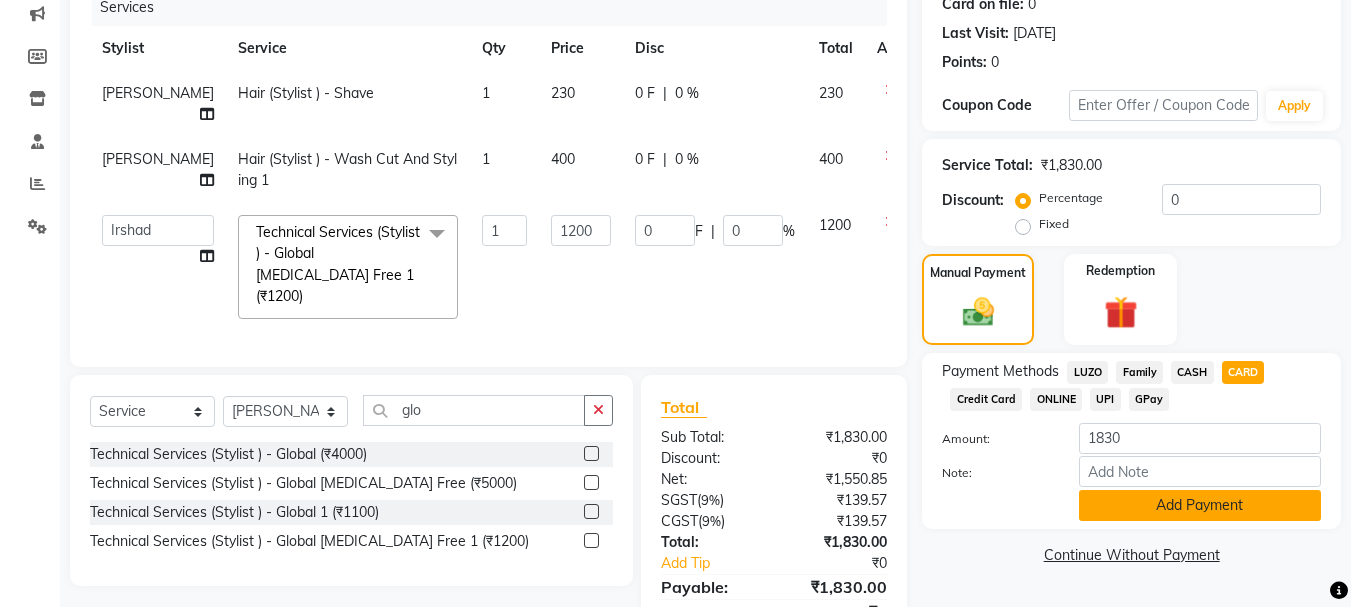 click on "Add Payment" 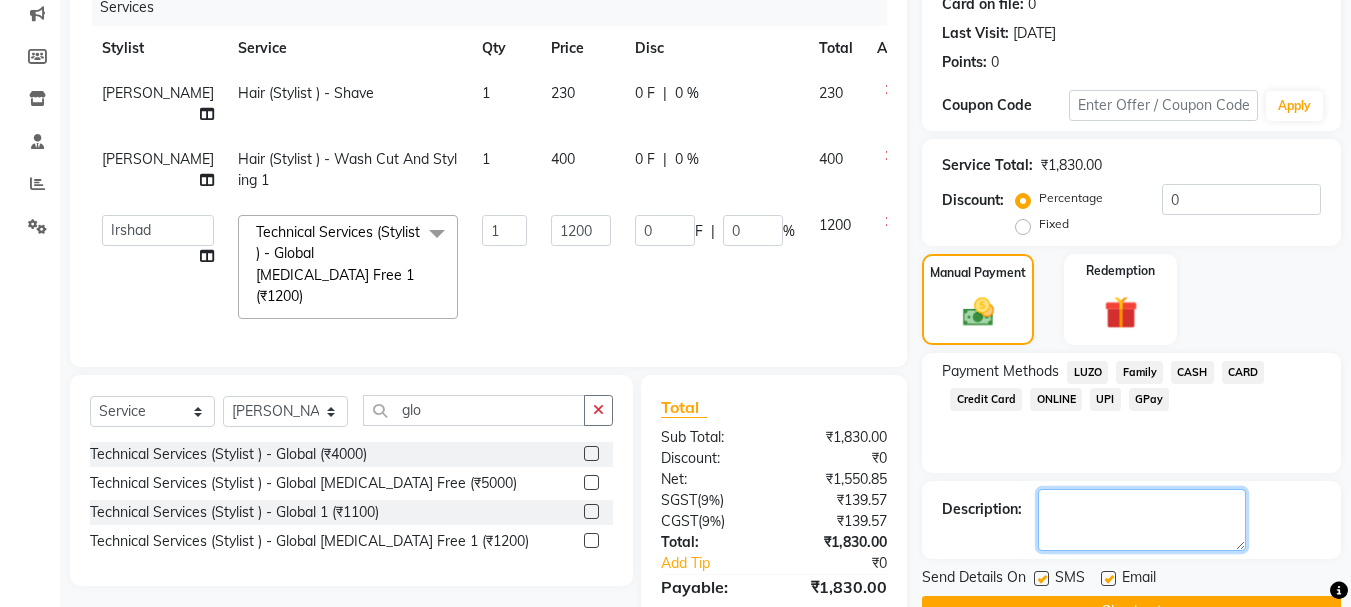 click 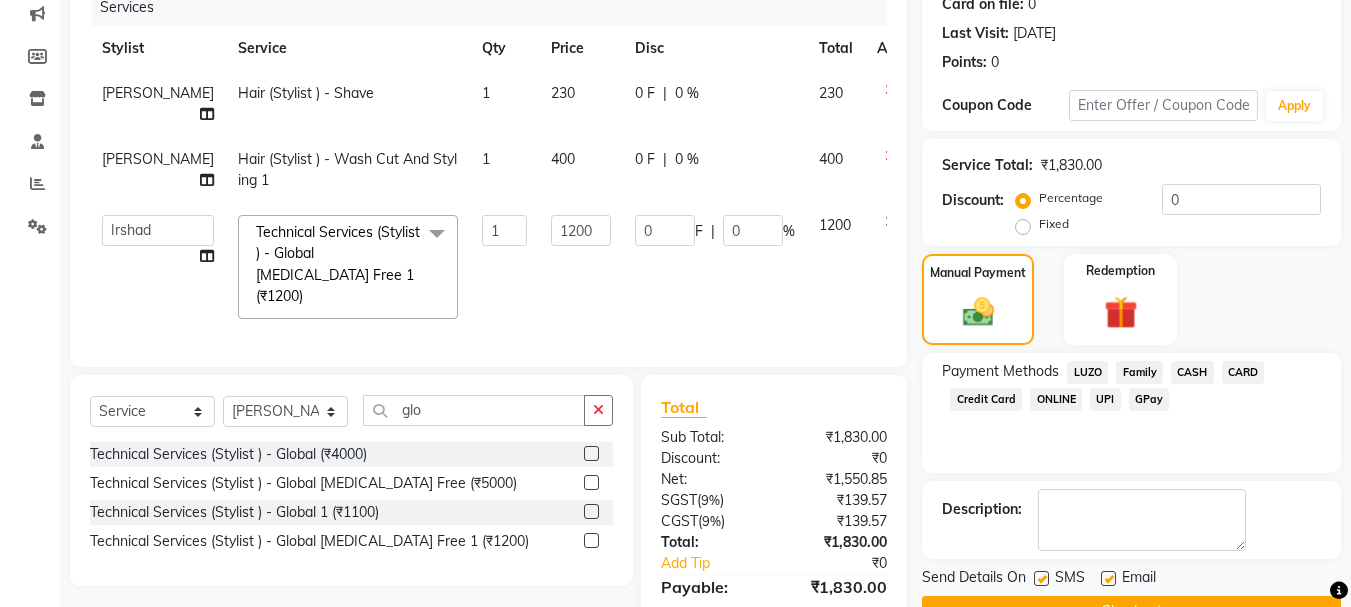 click on "Checkout" 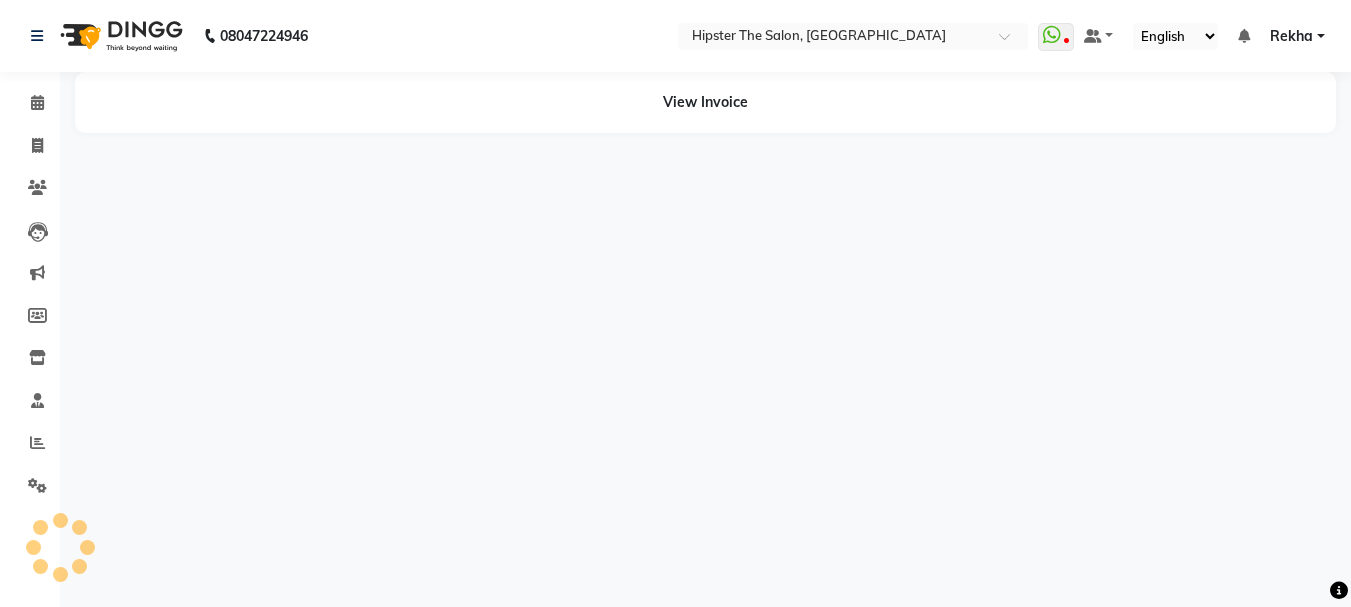 scroll, scrollTop: 0, scrollLeft: 0, axis: both 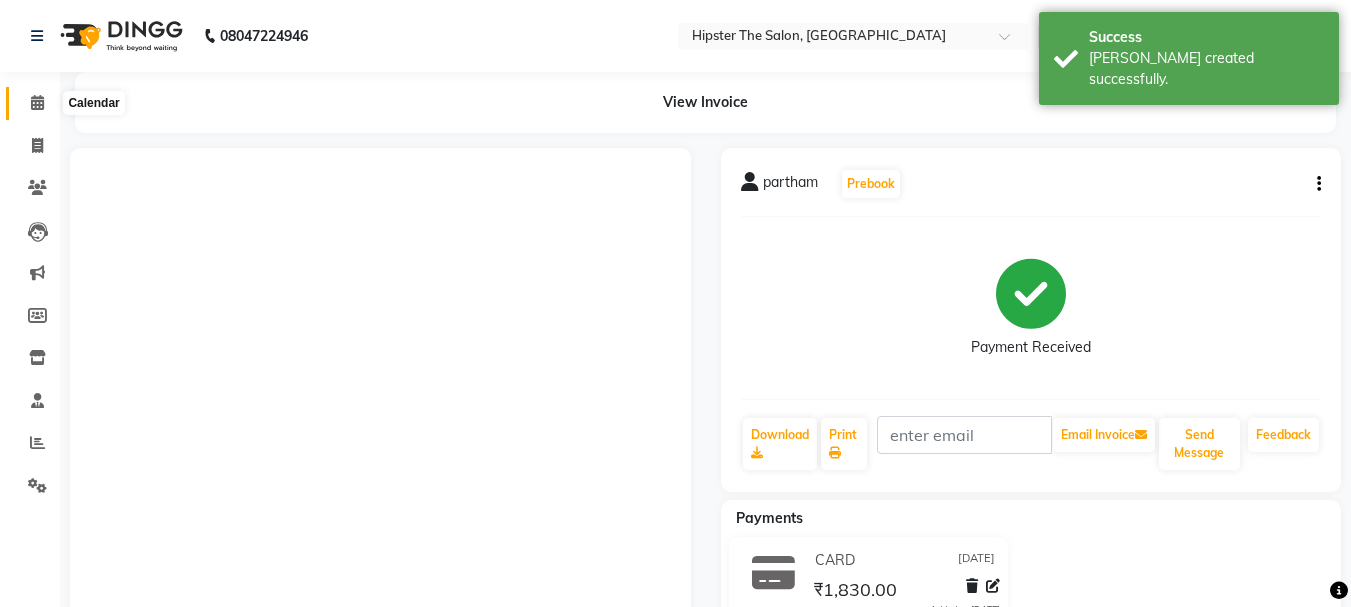 click 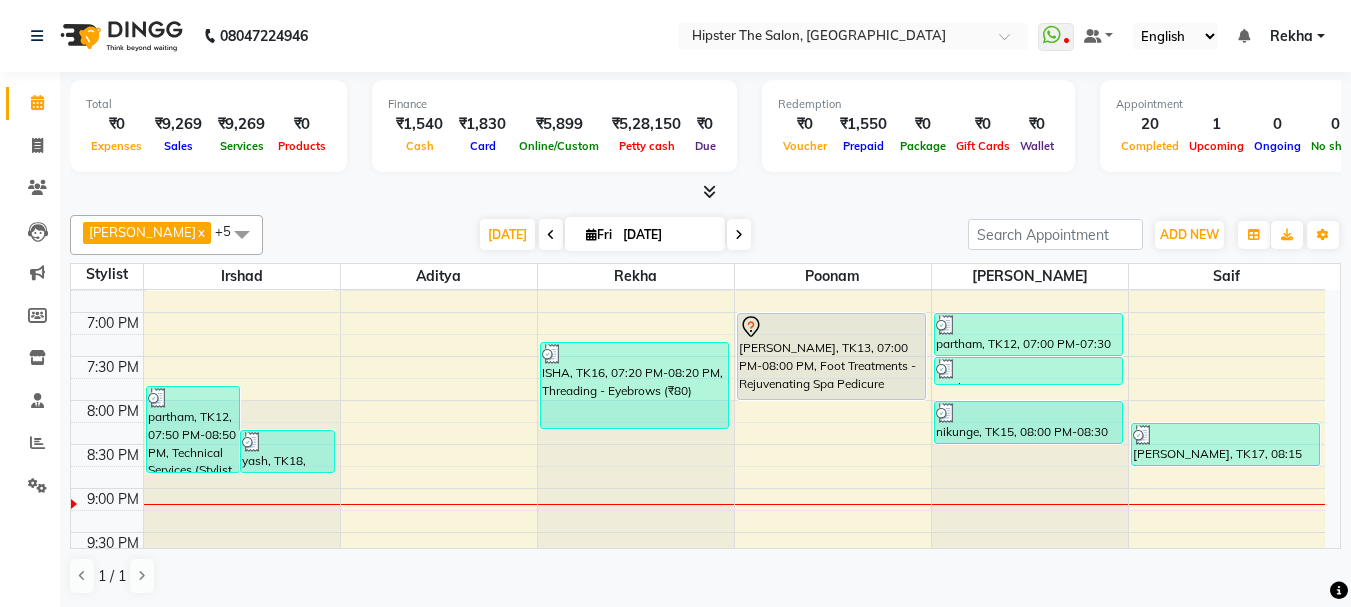 scroll, scrollTop: 894, scrollLeft: 0, axis: vertical 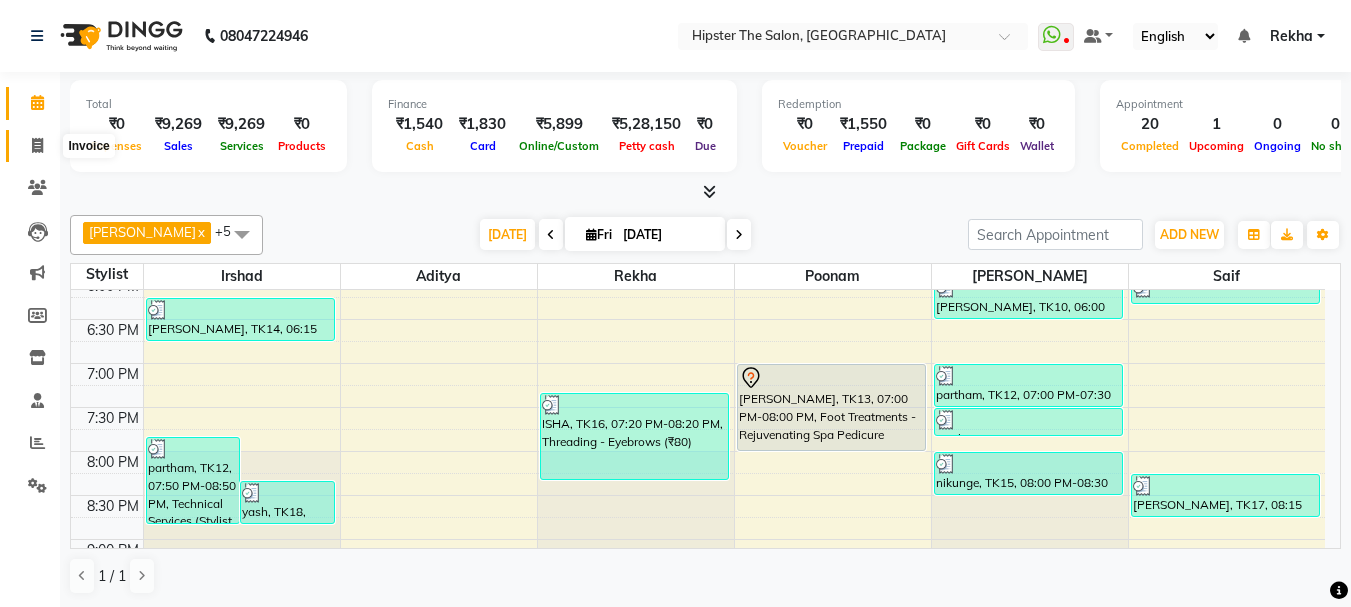 click 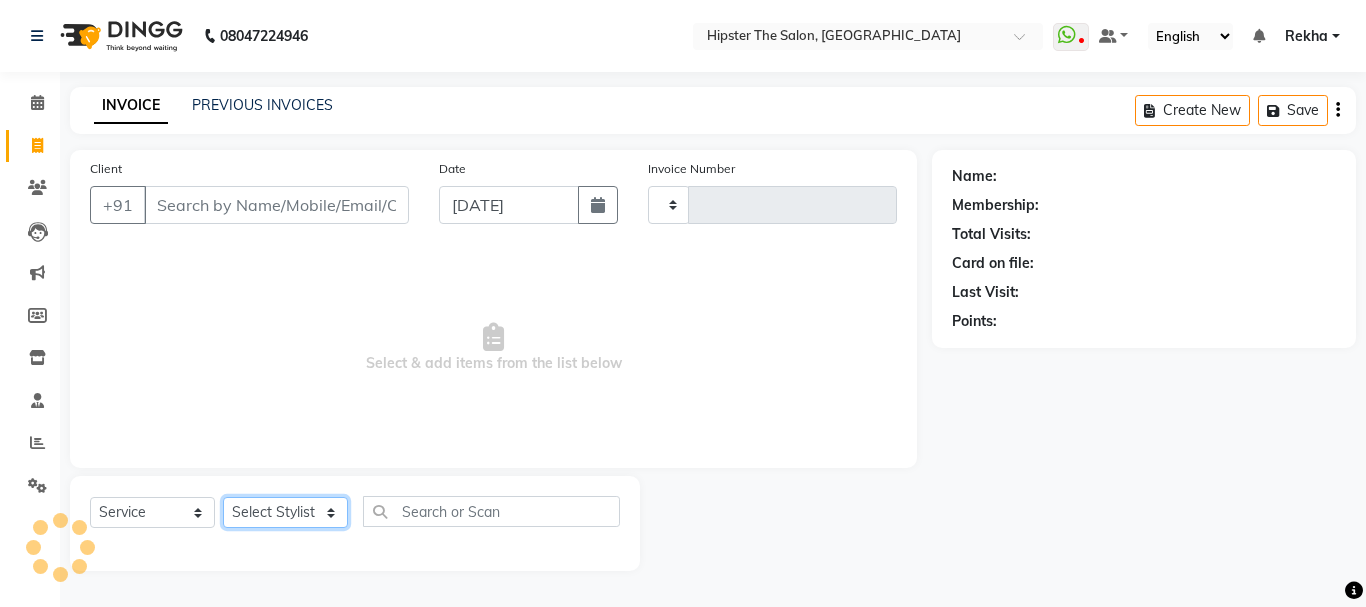 click on "Select Stylist" 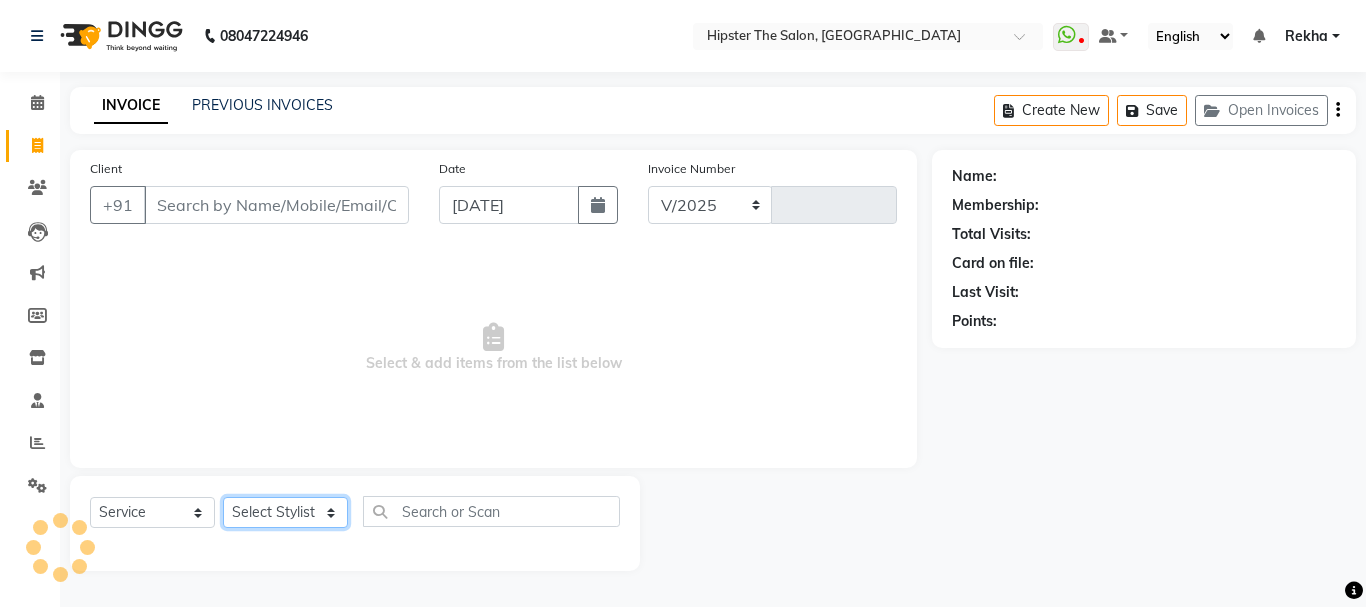 select on "5125" 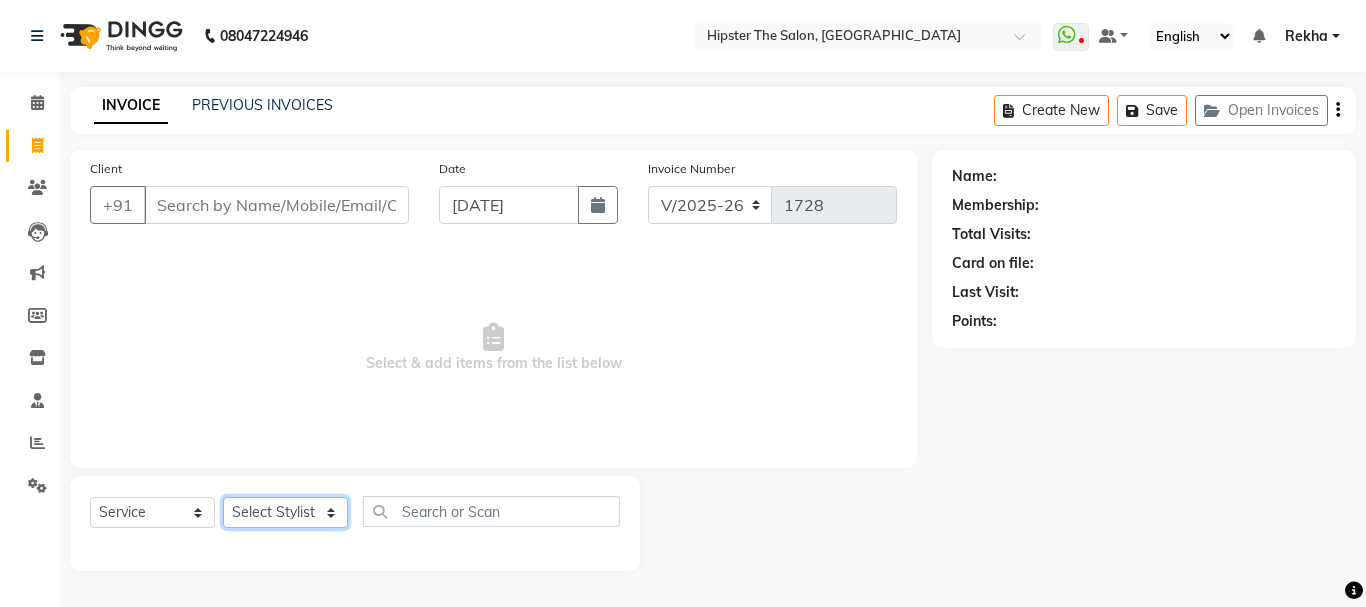 select on "50153" 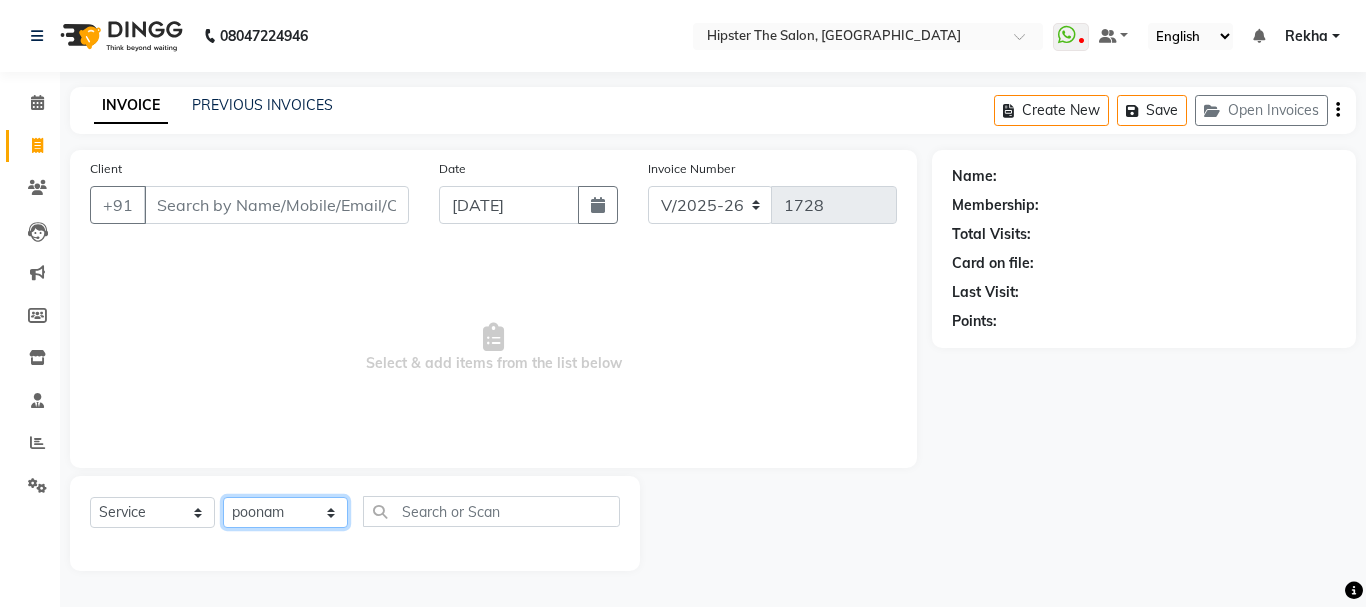 click on "Select Stylist [PERSON_NAME] [PERSON_NAME] [PERSON_NAME] [PERSON_NAME] Lucky [PERSON_NAME]  [PERSON_NAME] [PERSON_NAME] [PERSON_NAME] Rekha saif [PERSON_NAME] [PERSON_NAME]  [PERSON_NAME] [PERSON_NAME]" 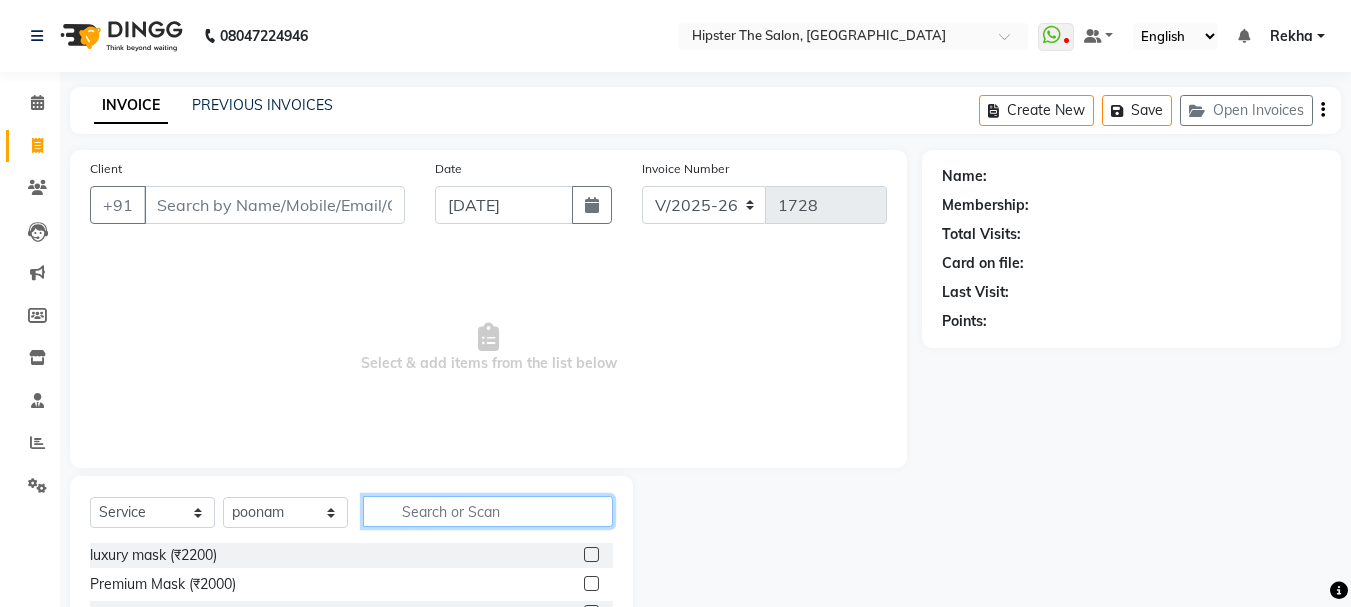 click 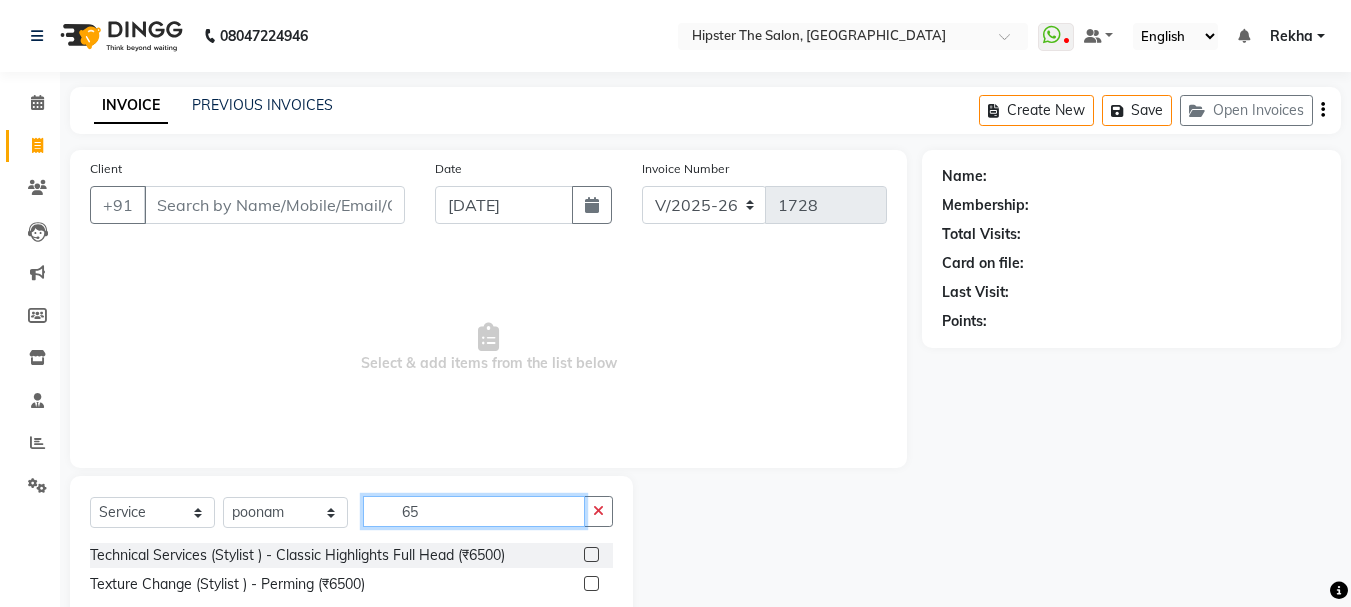 type on "6" 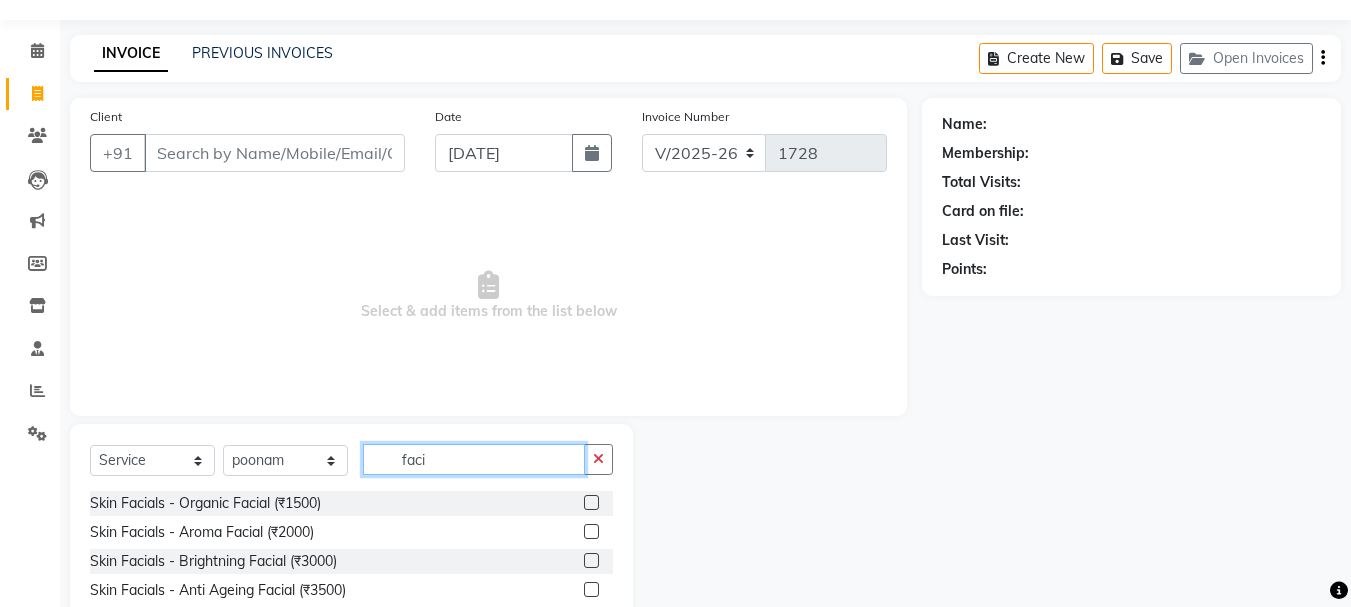 scroll, scrollTop: 168, scrollLeft: 0, axis: vertical 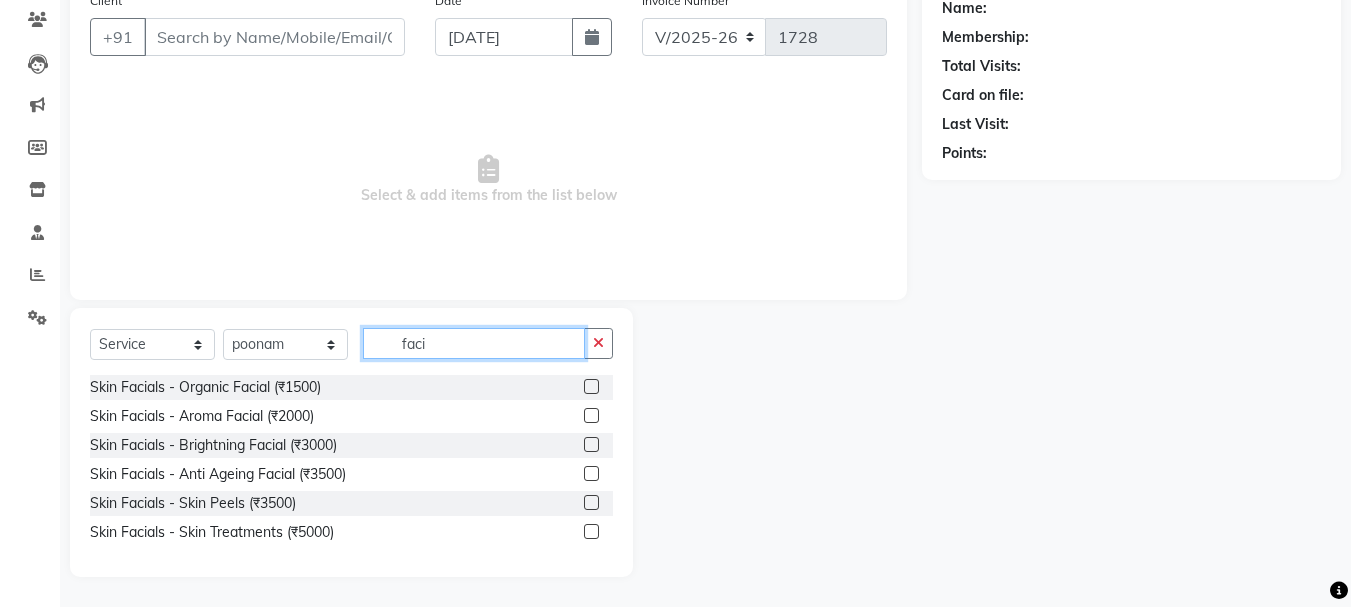 type on "faci" 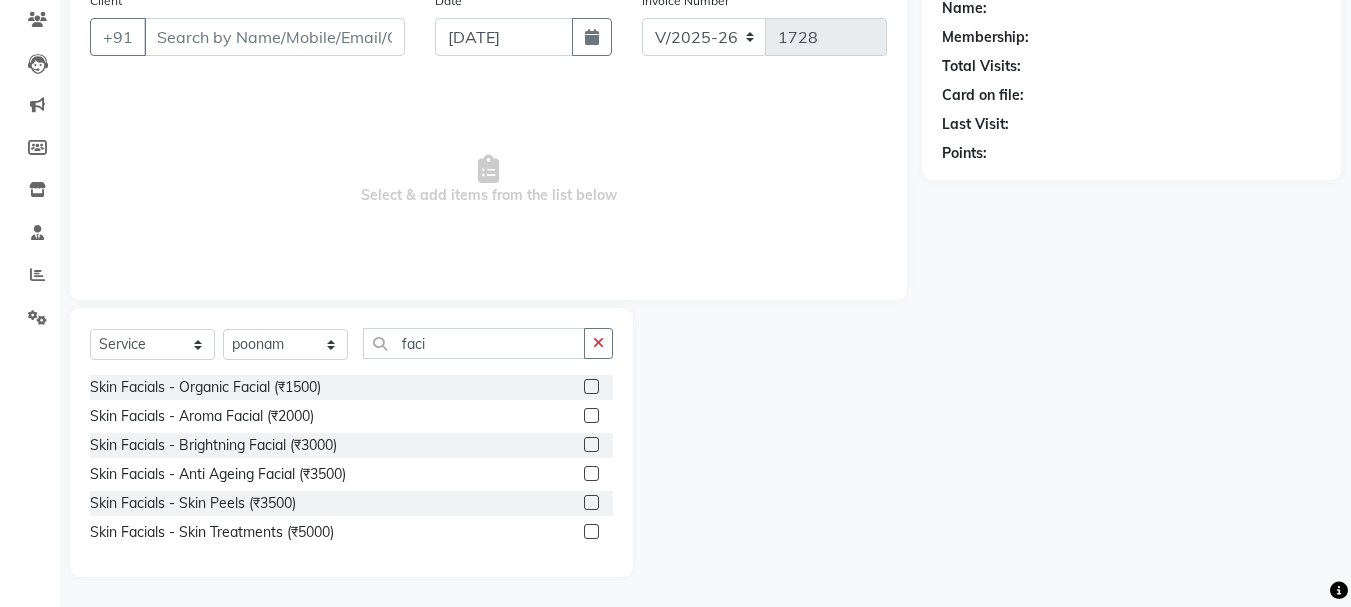 click 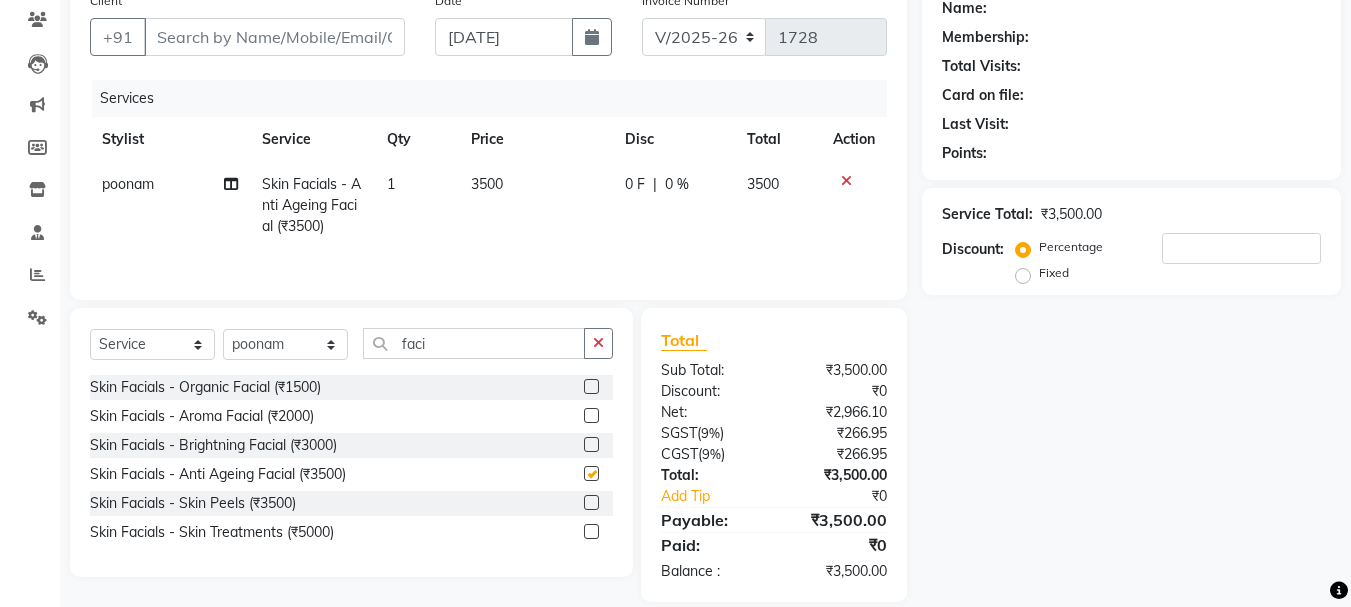 checkbox on "false" 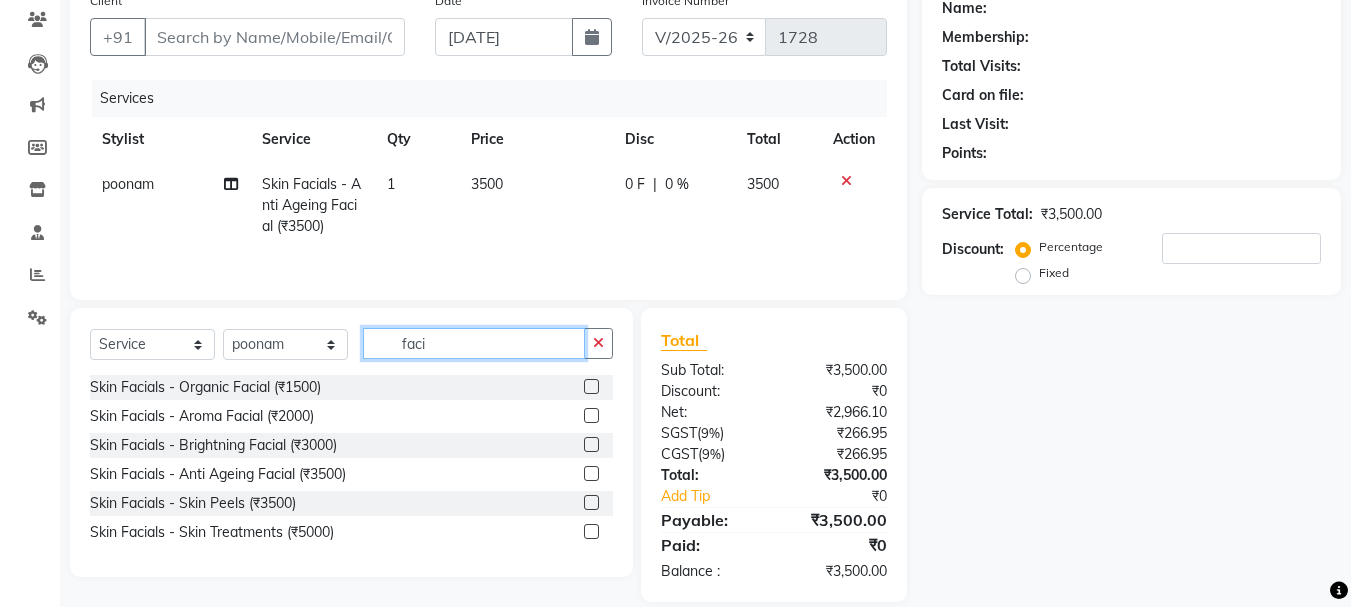 click on "faci" 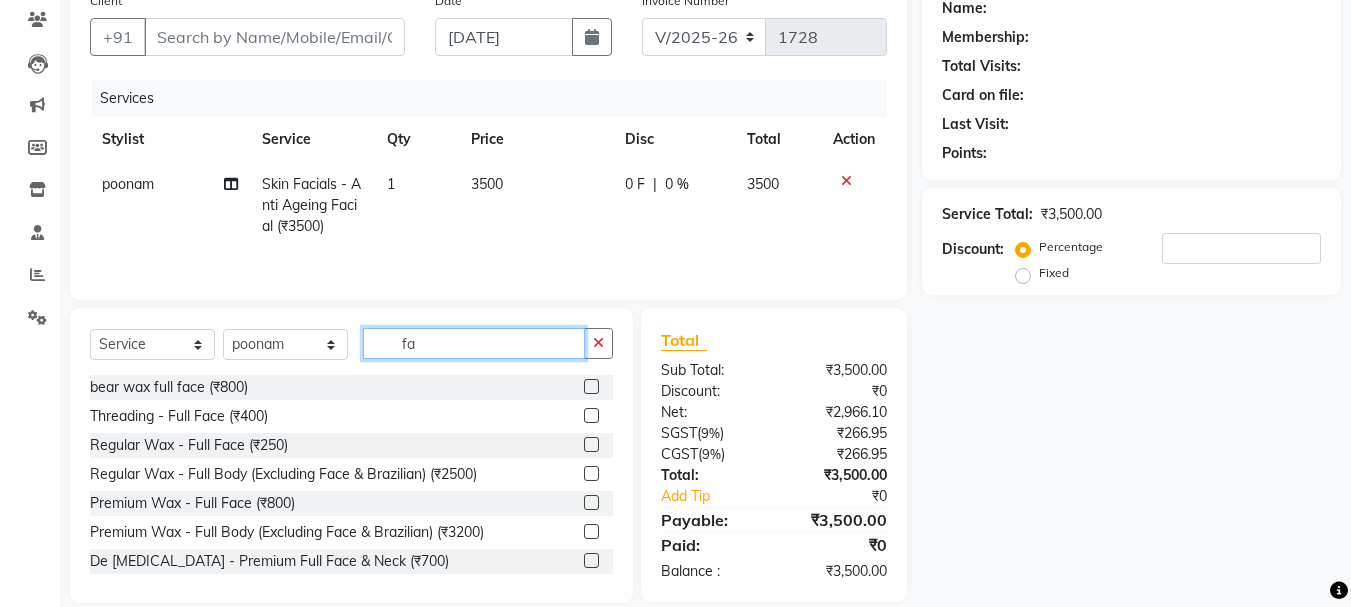 type on "f" 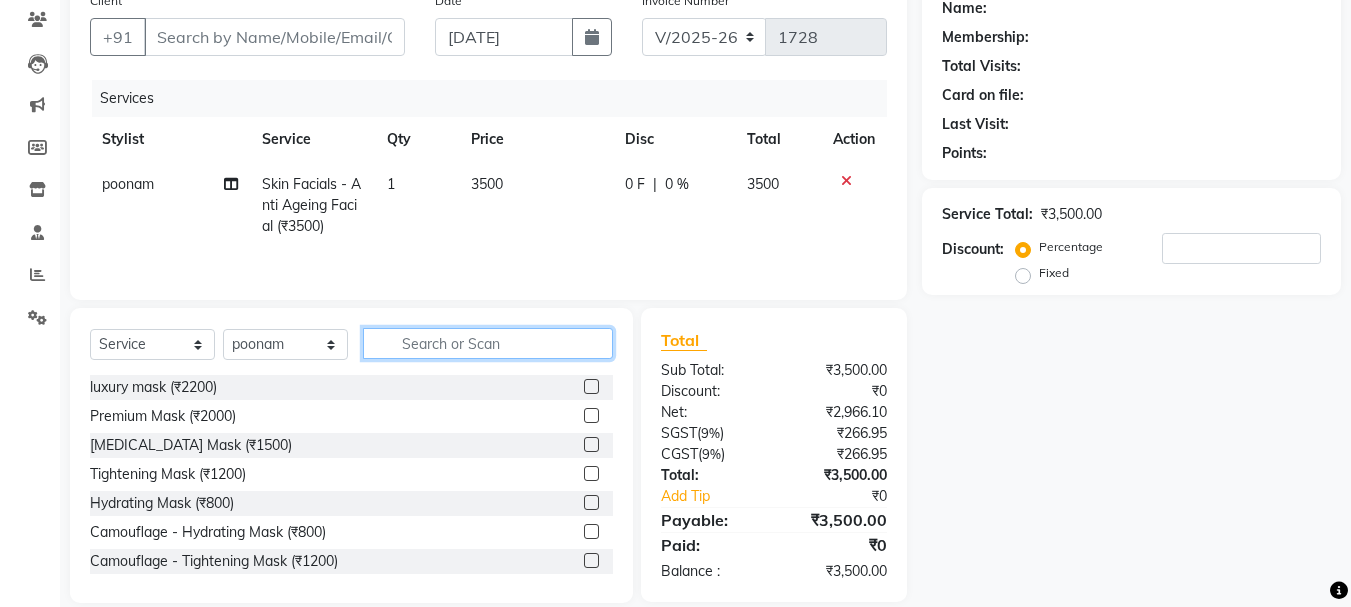 type 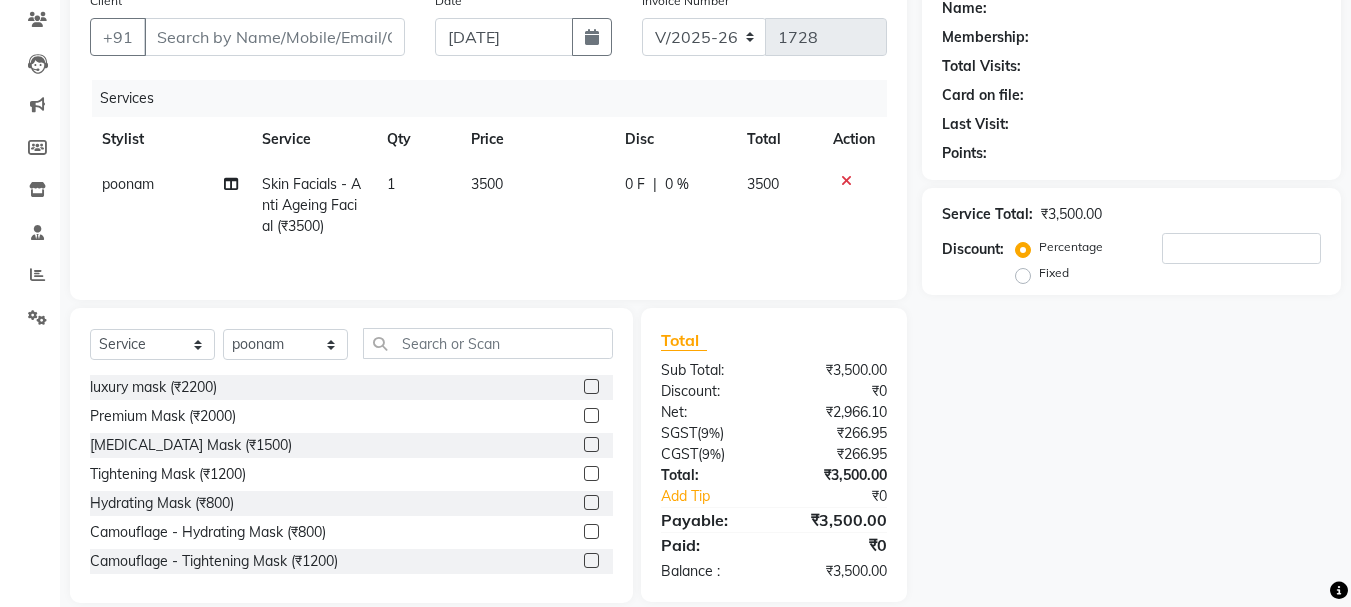 click on "3500" 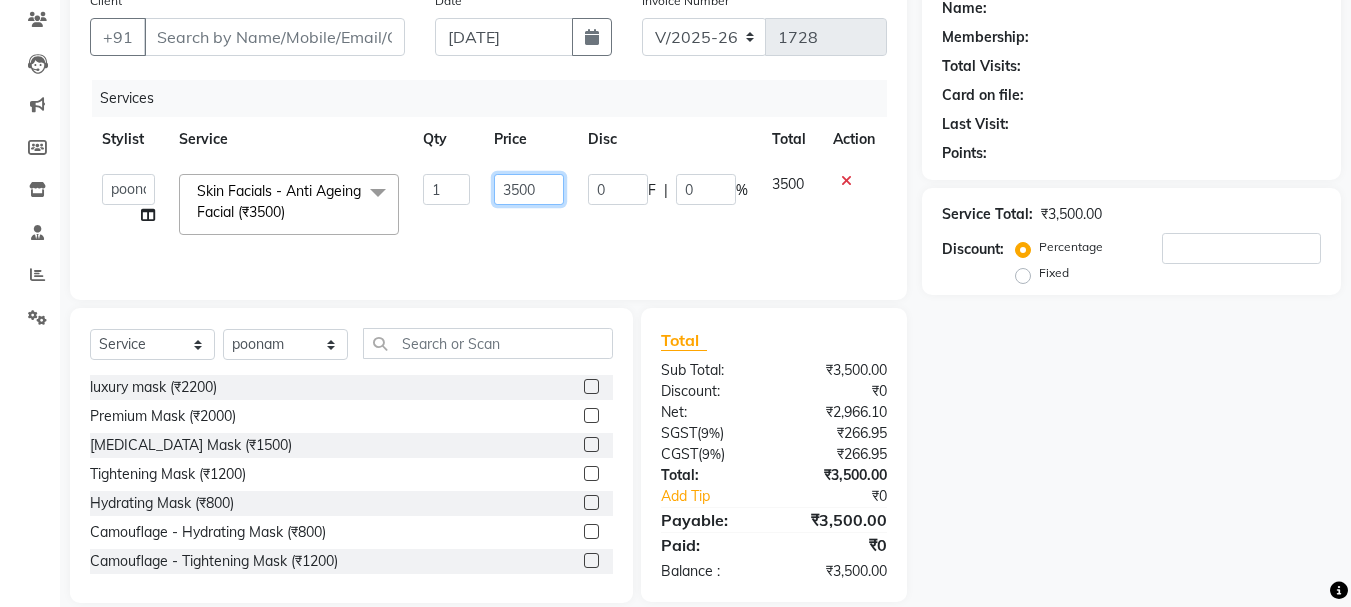 click on "3500" 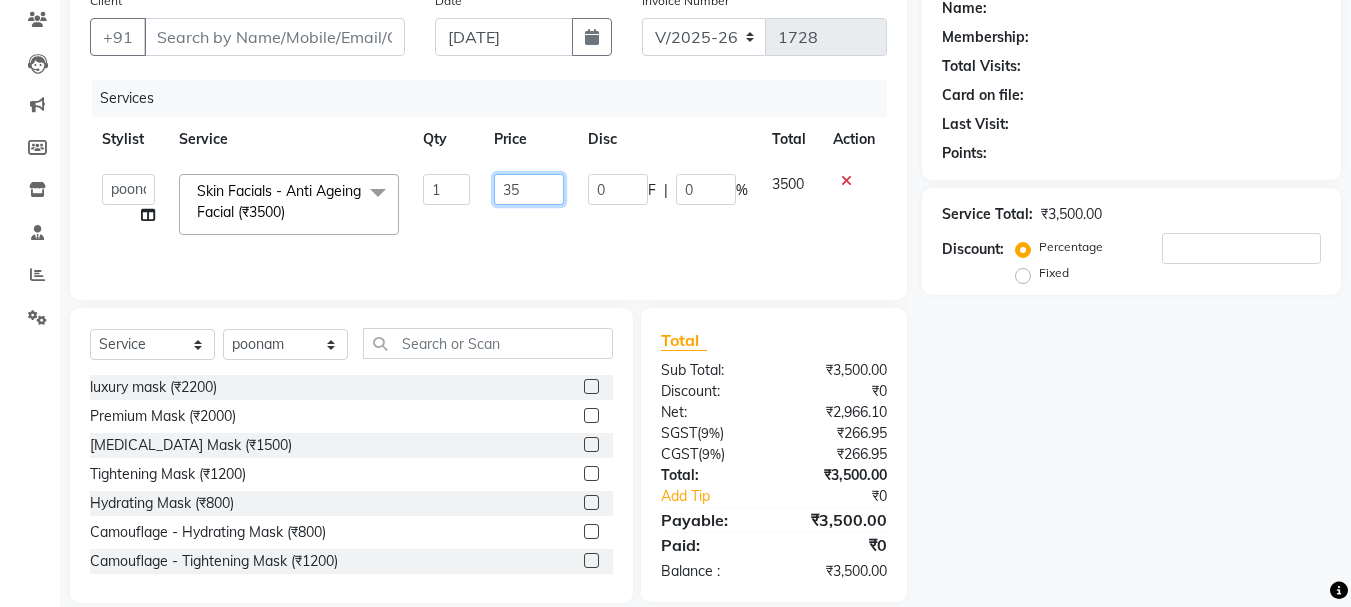 type on "3" 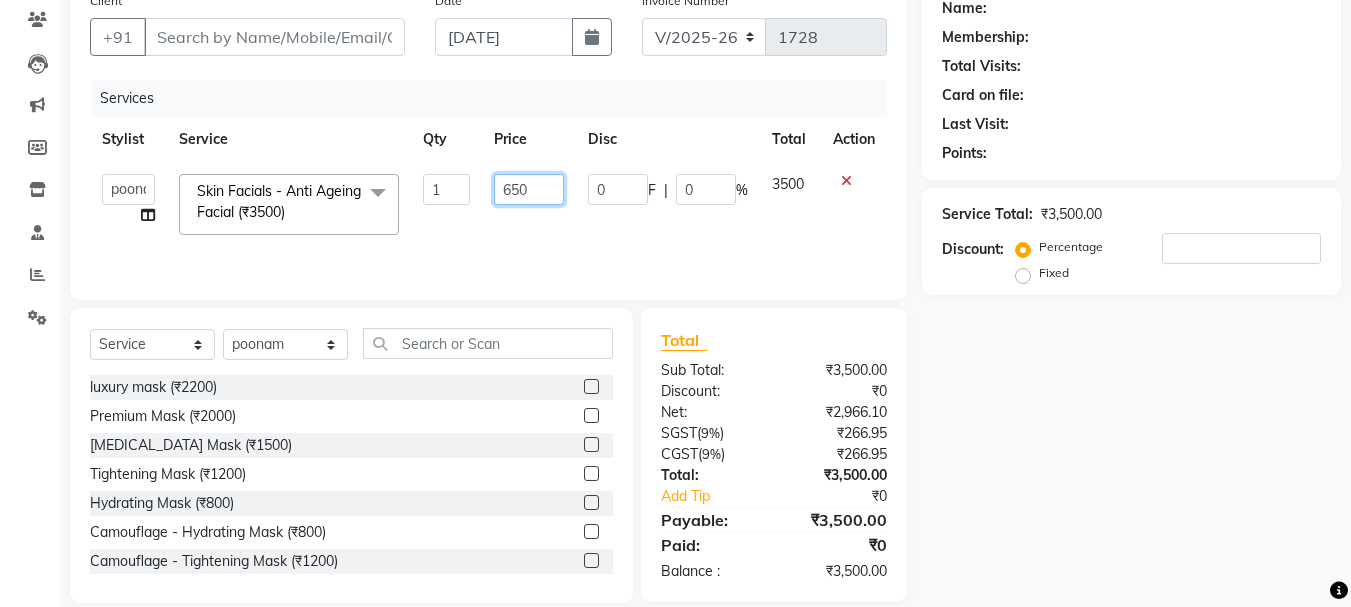 type on "6500" 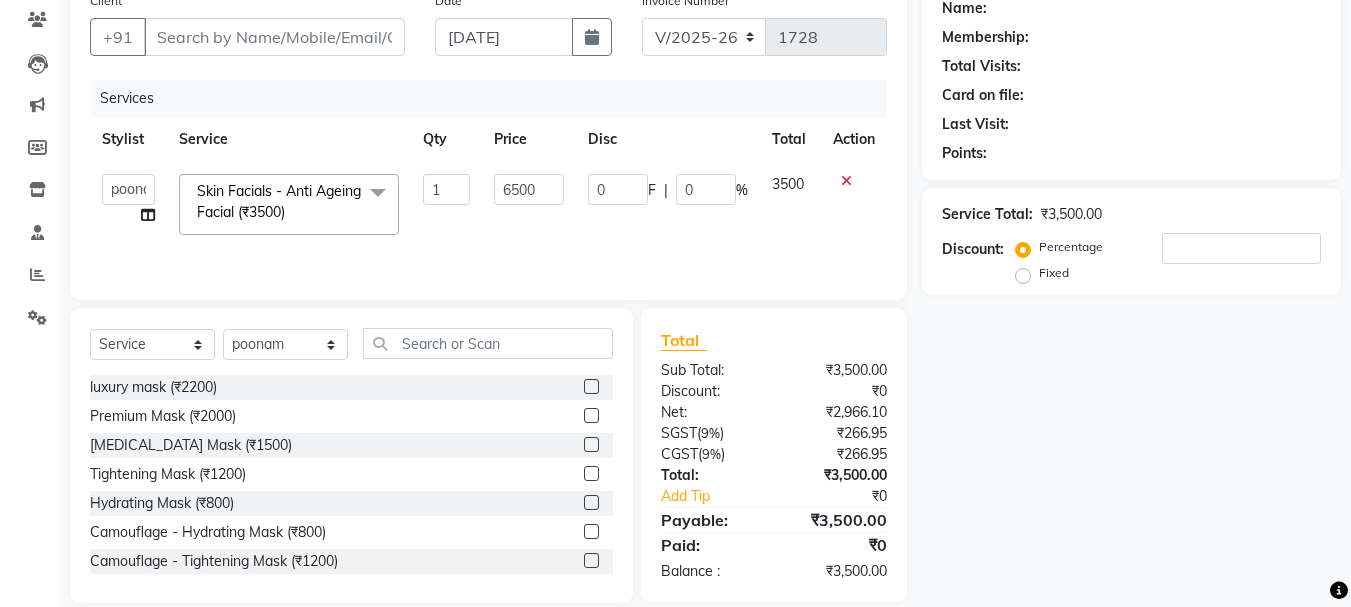 click on "Name: Membership: Total Visits: Card on file: Last Visit:  Points:  Service Total:  ₹3,500.00  Discount:  Percentage   Fixed" 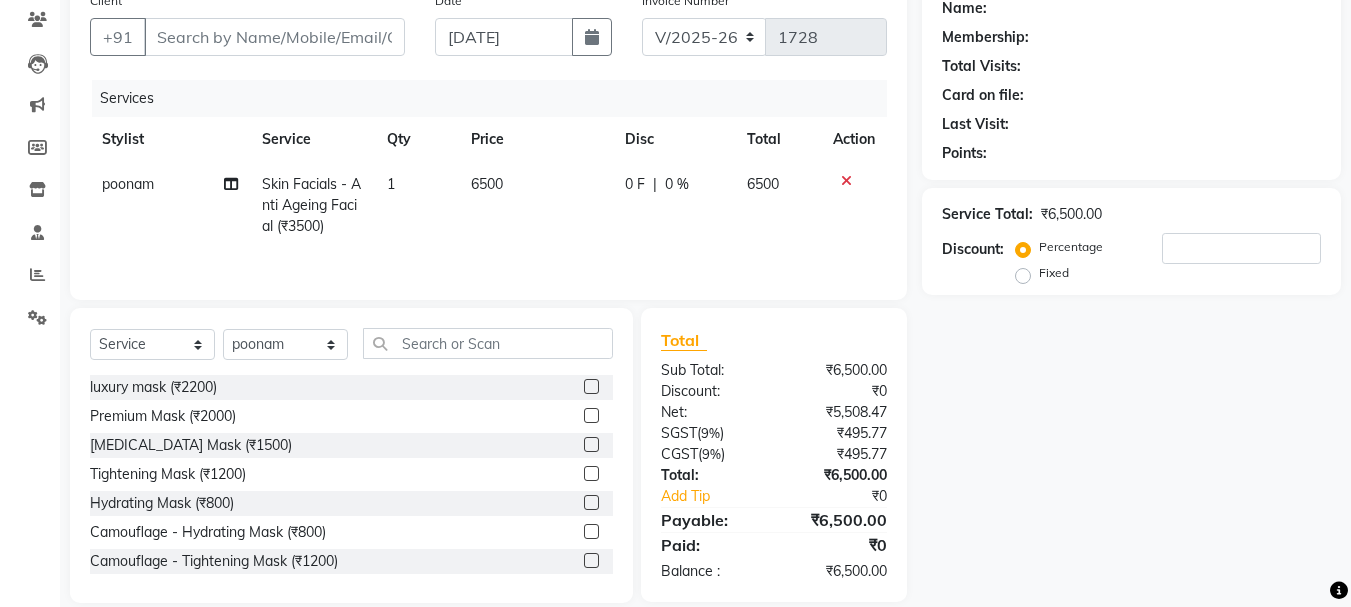 scroll, scrollTop: 0, scrollLeft: 0, axis: both 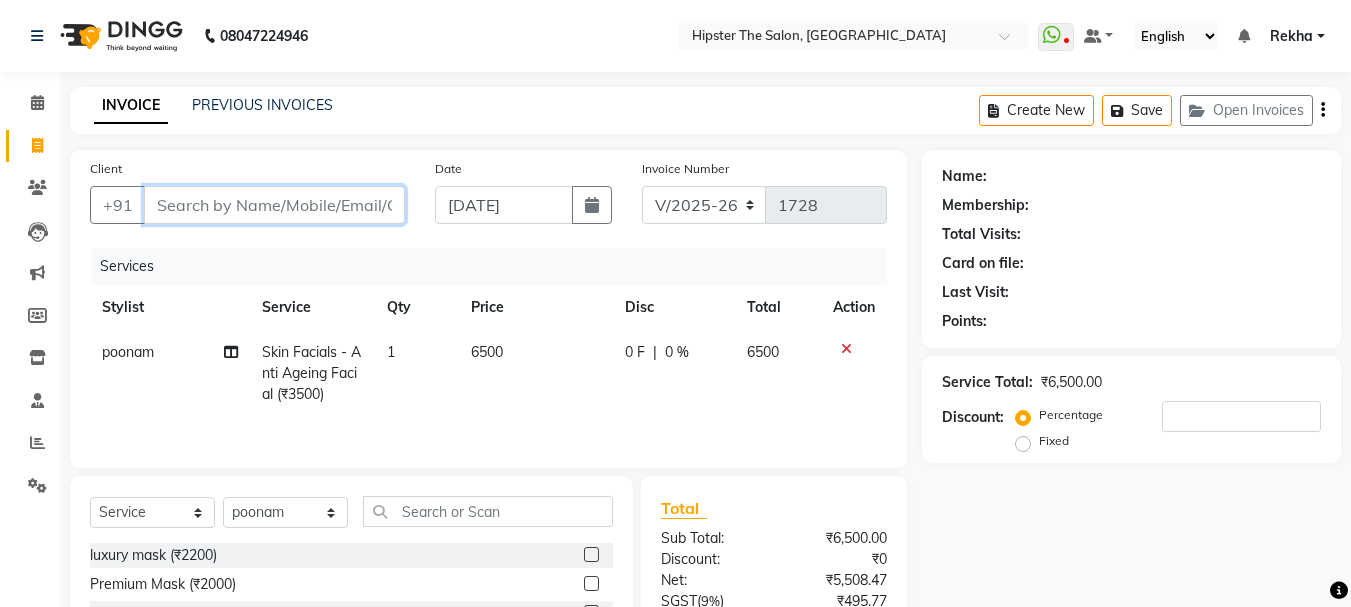click on "Client" at bounding box center [274, 205] 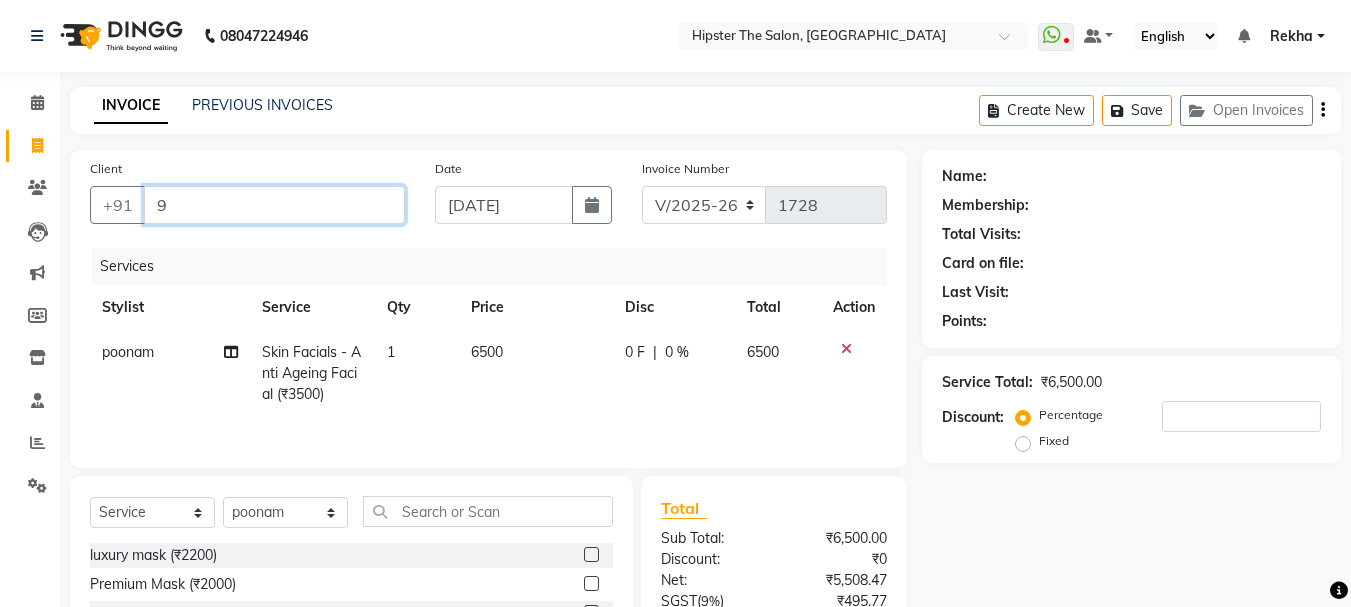 type on "0" 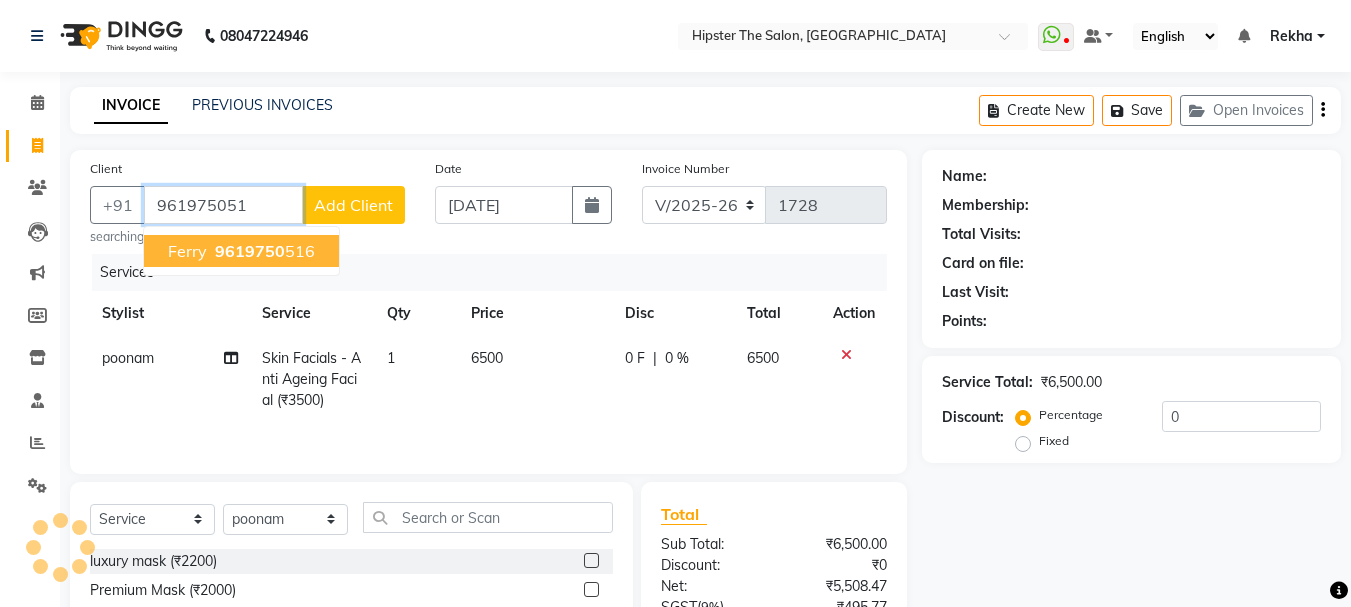 click on "ferry" at bounding box center [187, 251] 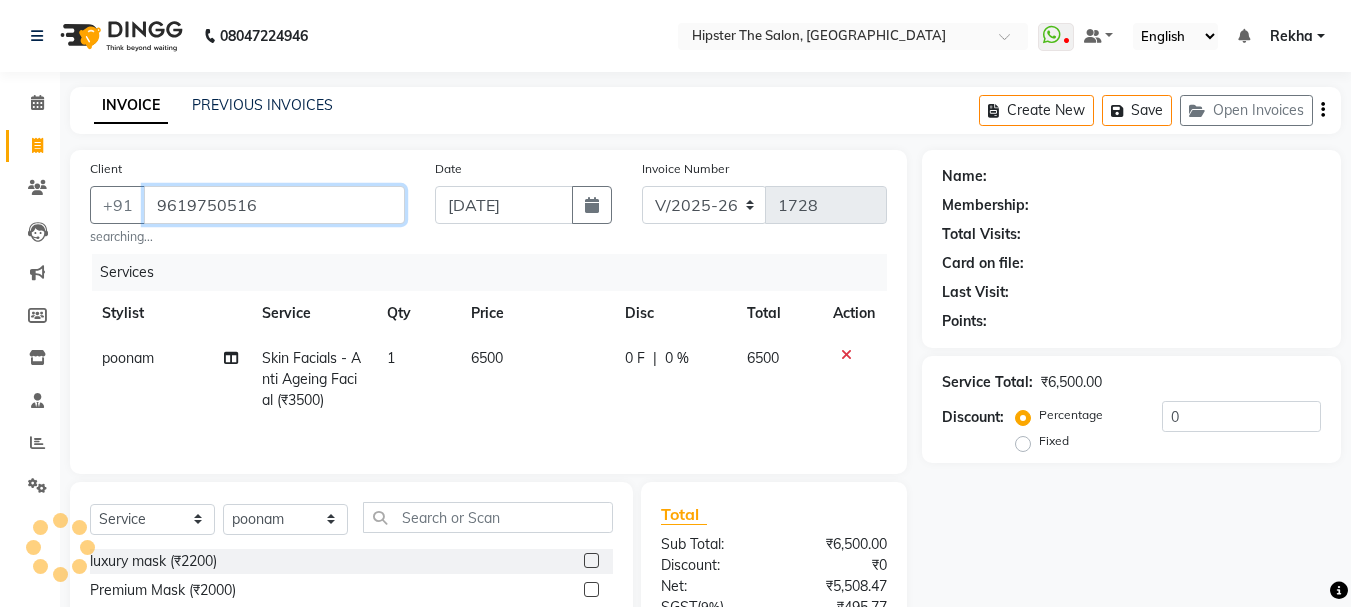 type on "9619750516" 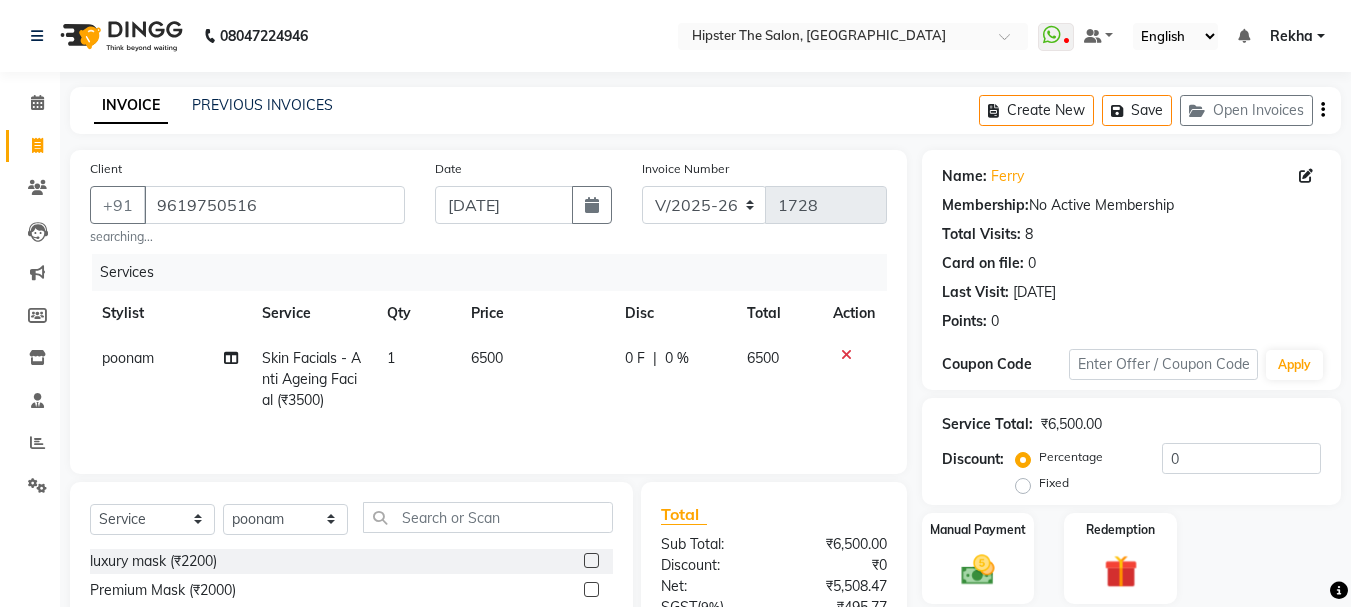 click on "Coupon Code" 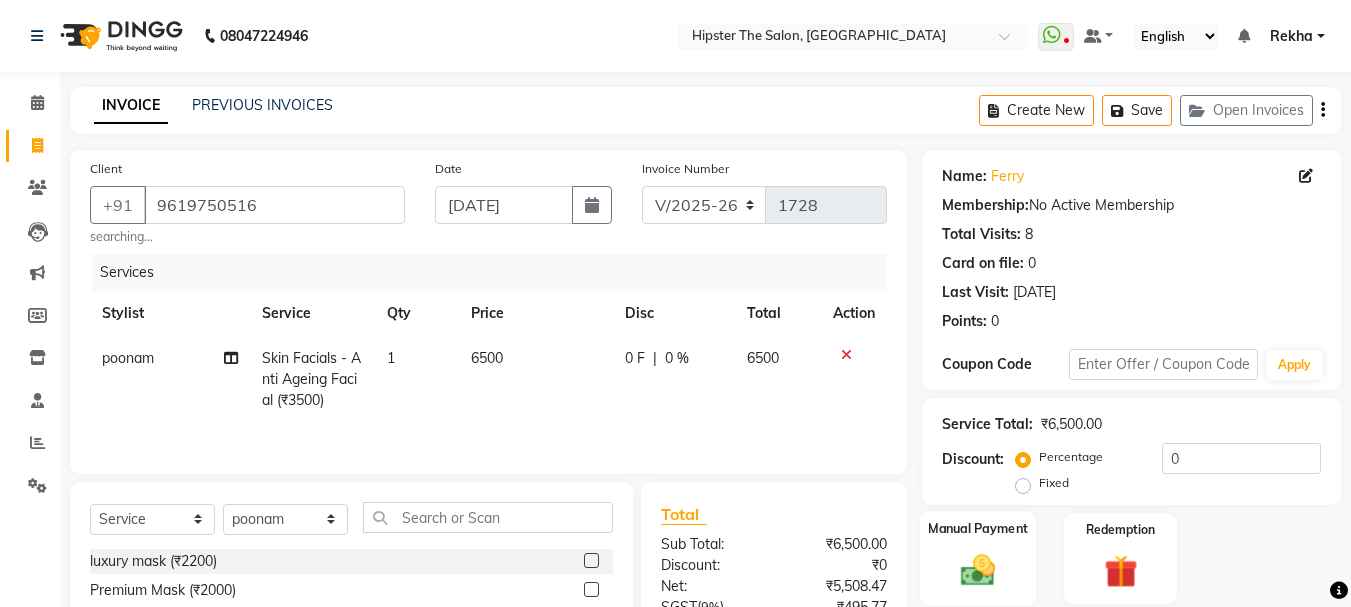 click on "Manual Payment" 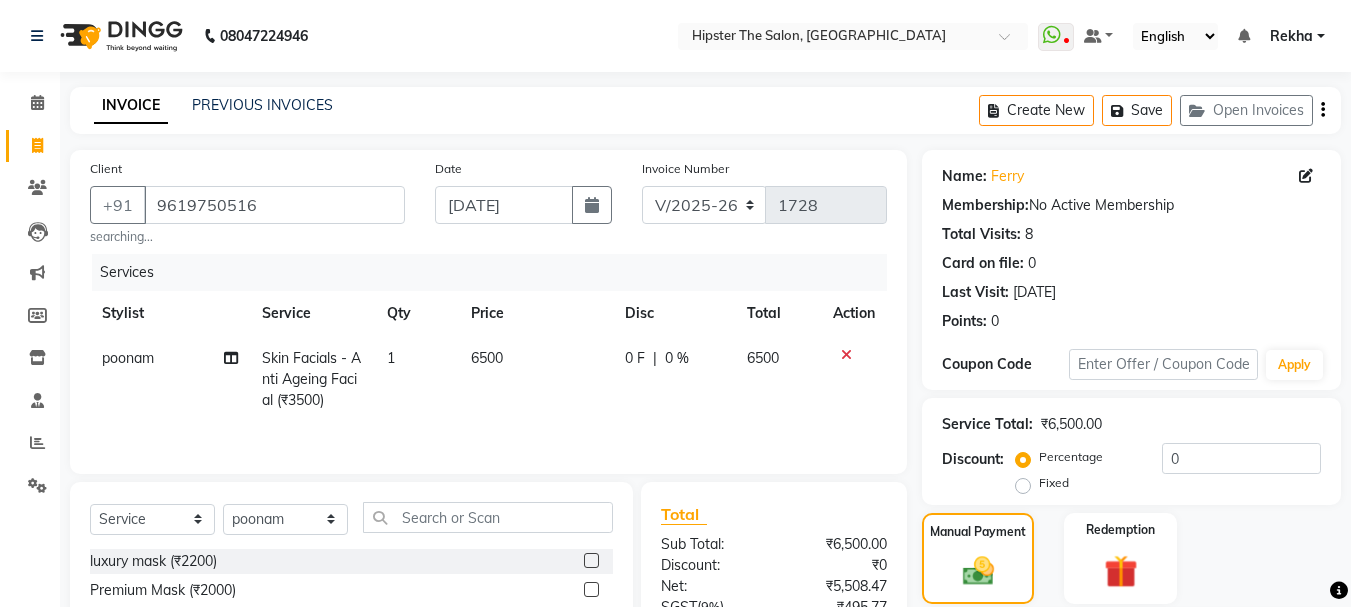 click on "CARD" 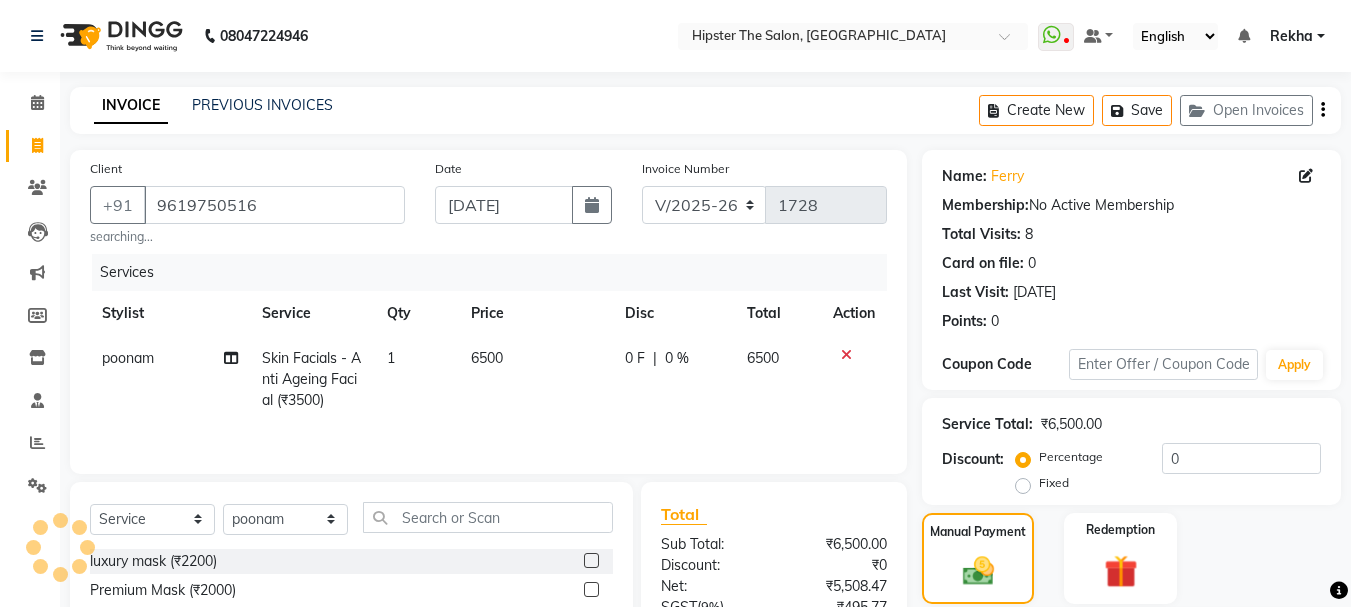 scroll, scrollTop: 200, scrollLeft: 0, axis: vertical 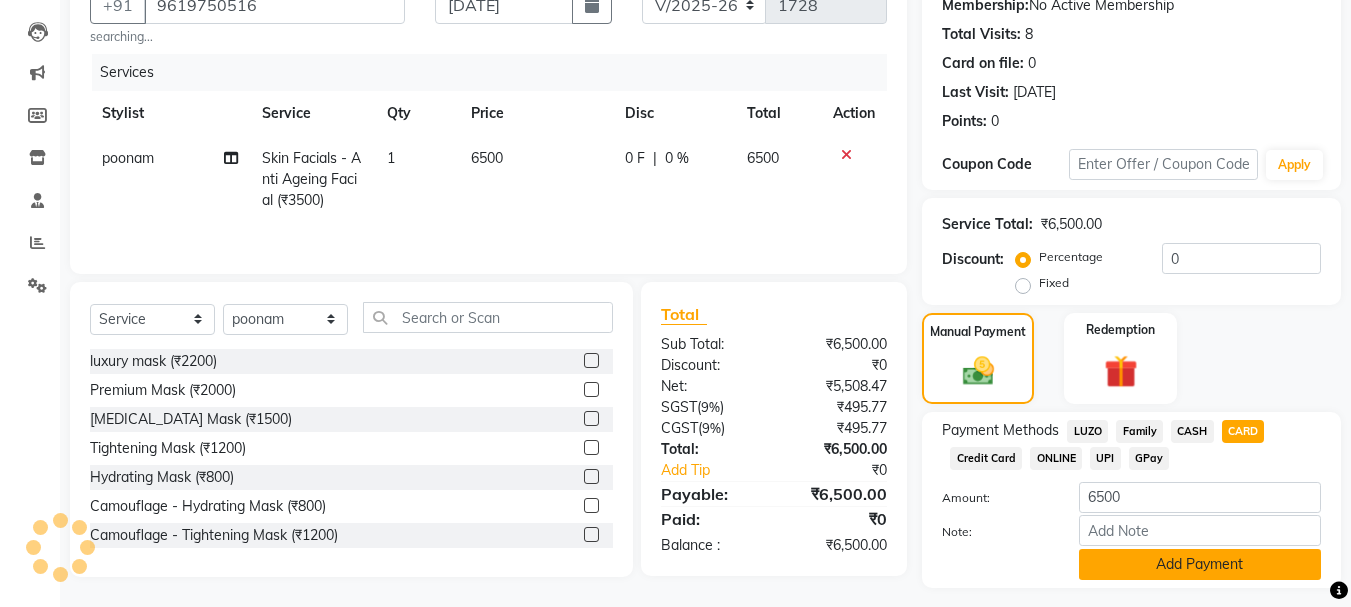 click on "Add Payment" 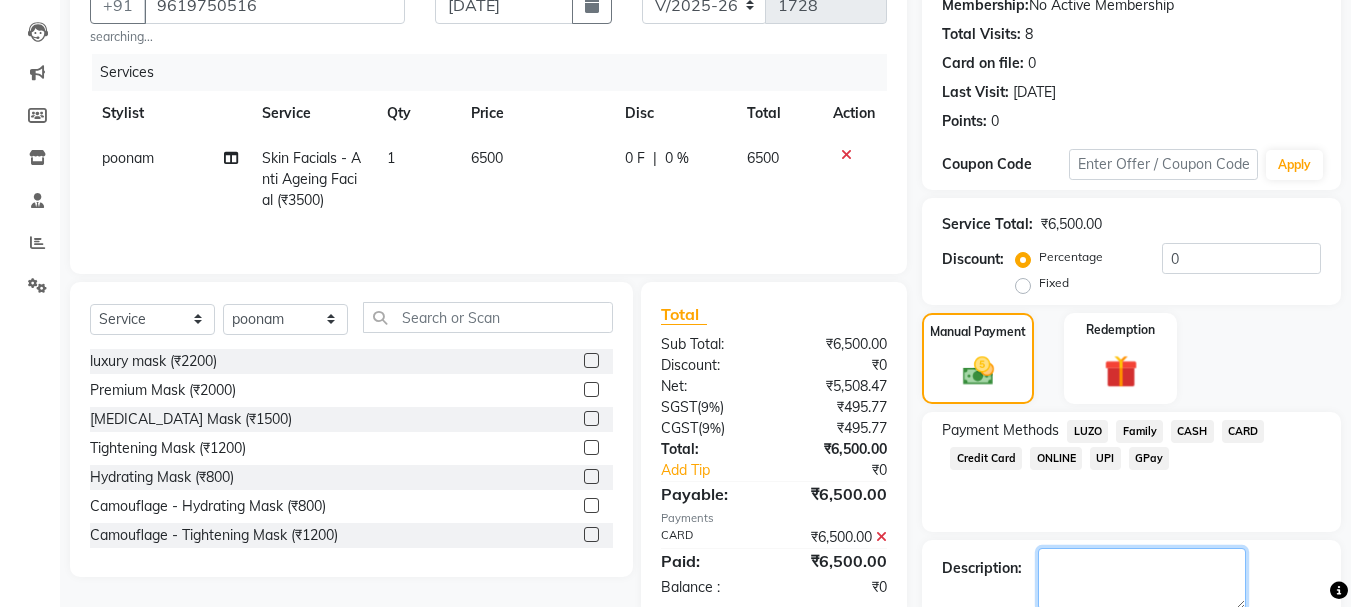 click 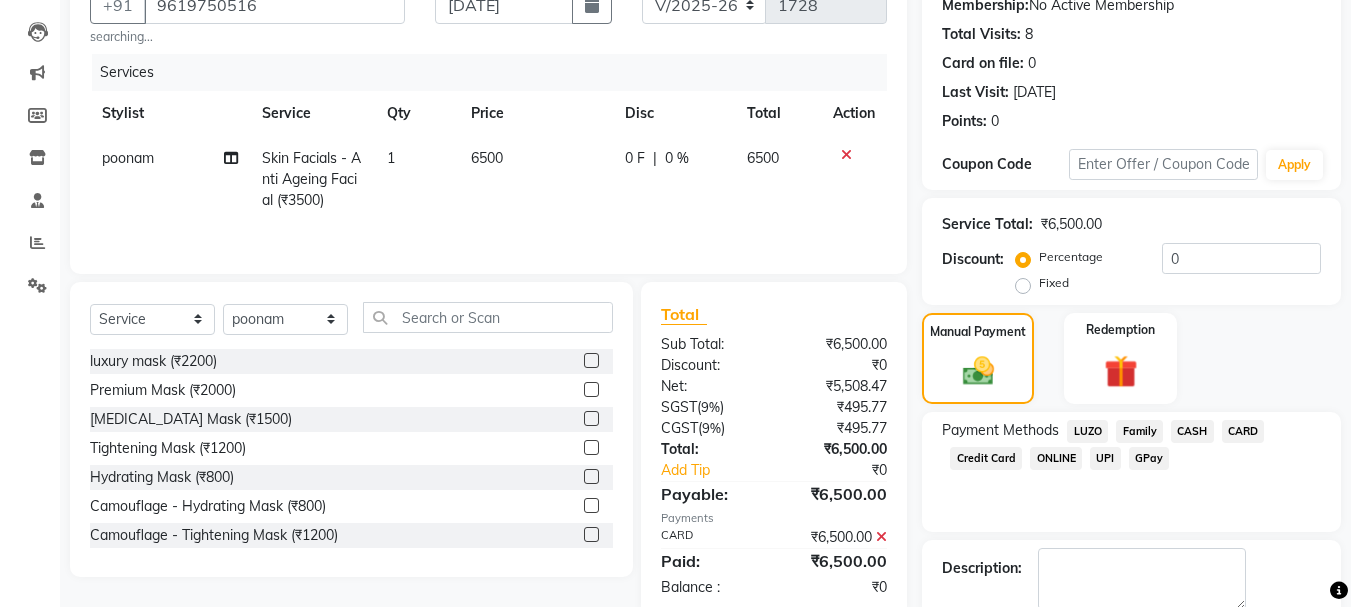 click on "Checkout" 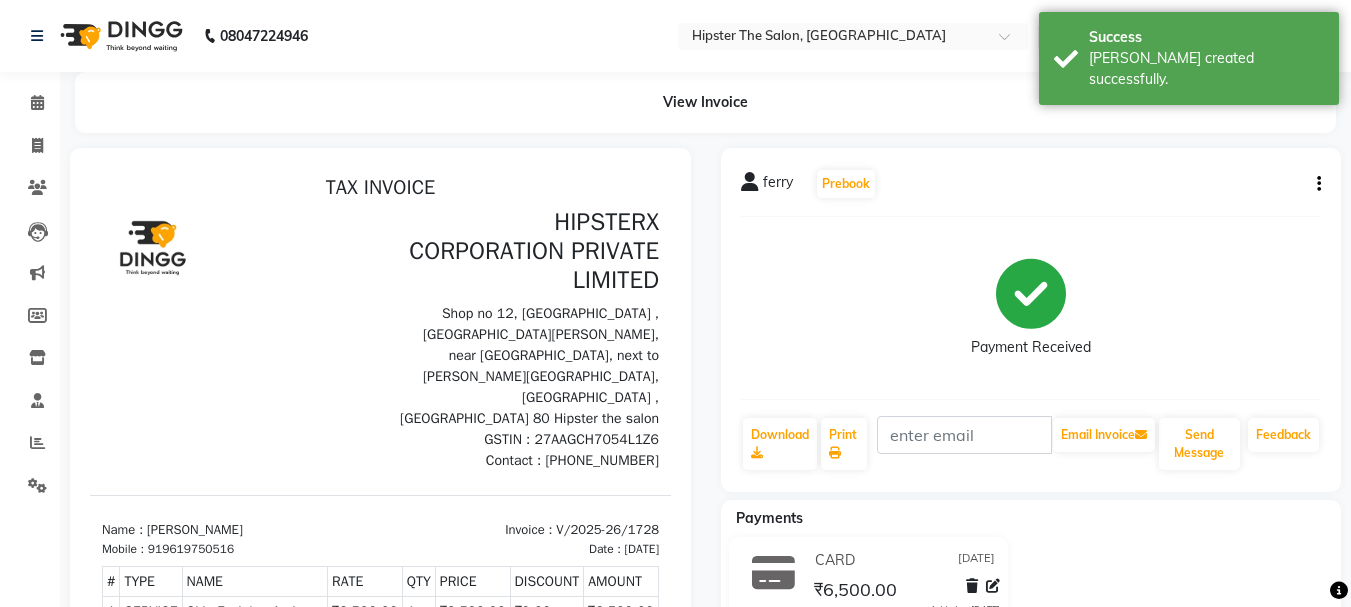scroll, scrollTop: 0, scrollLeft: 0, axis: both 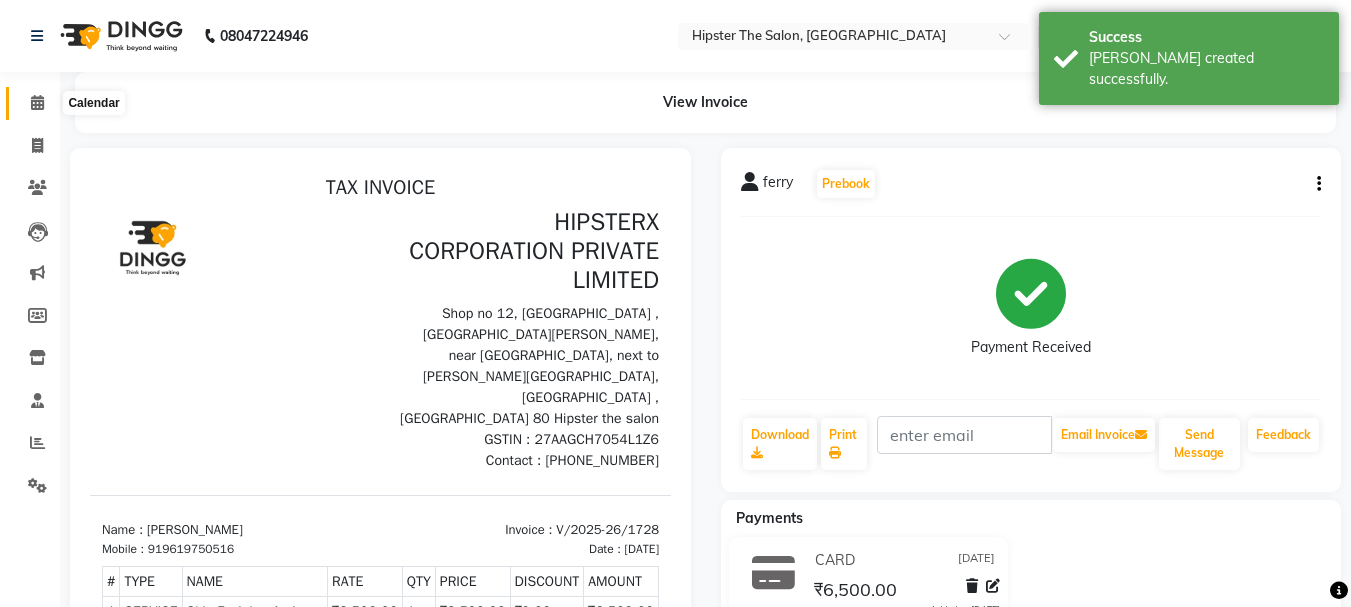 click 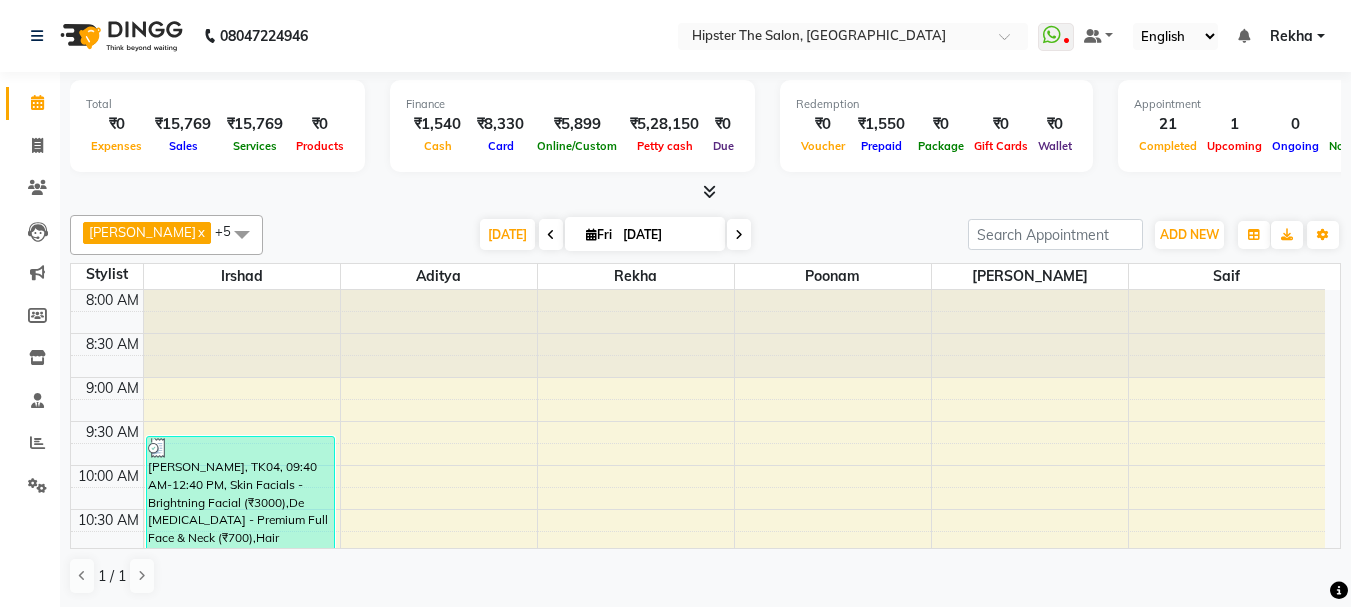 click on "Invoice" 